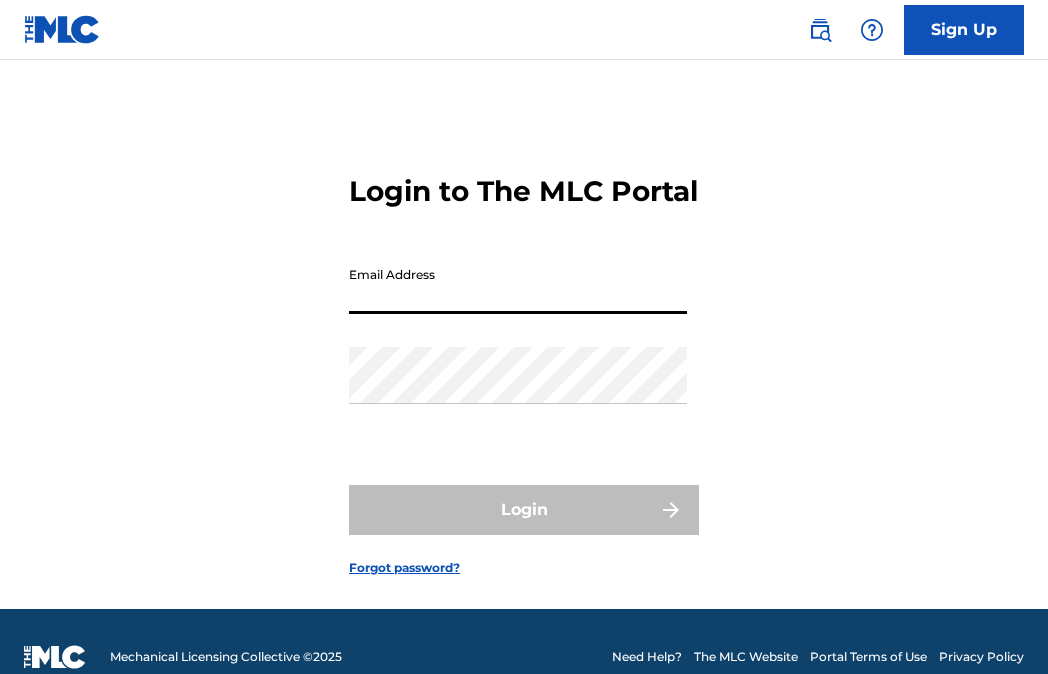 scroll, scrollTop: 0, scrollLeft: 0, axis: both 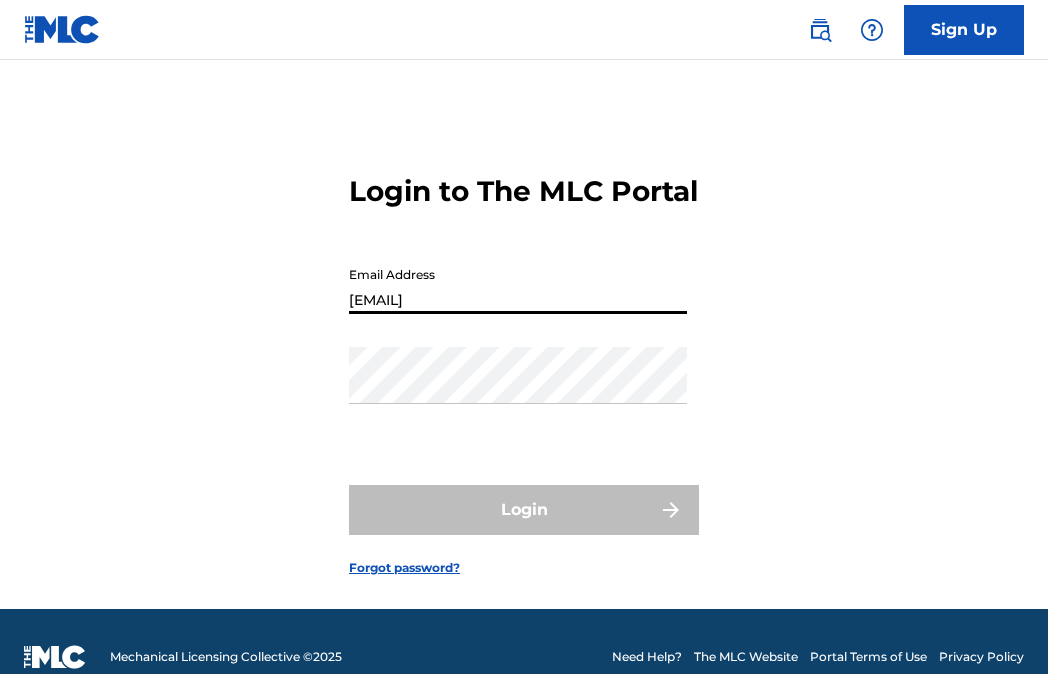 click on "Login" at bounding box center [524, 510] 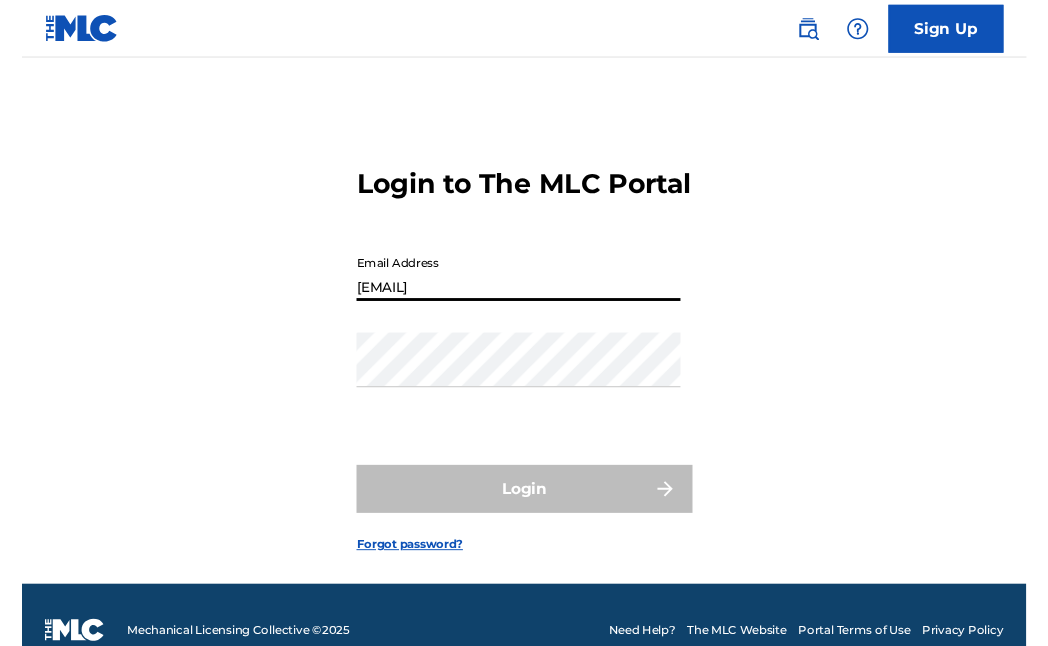 scroll, scrollTop: 0, scrollLeft: 0, axis: both 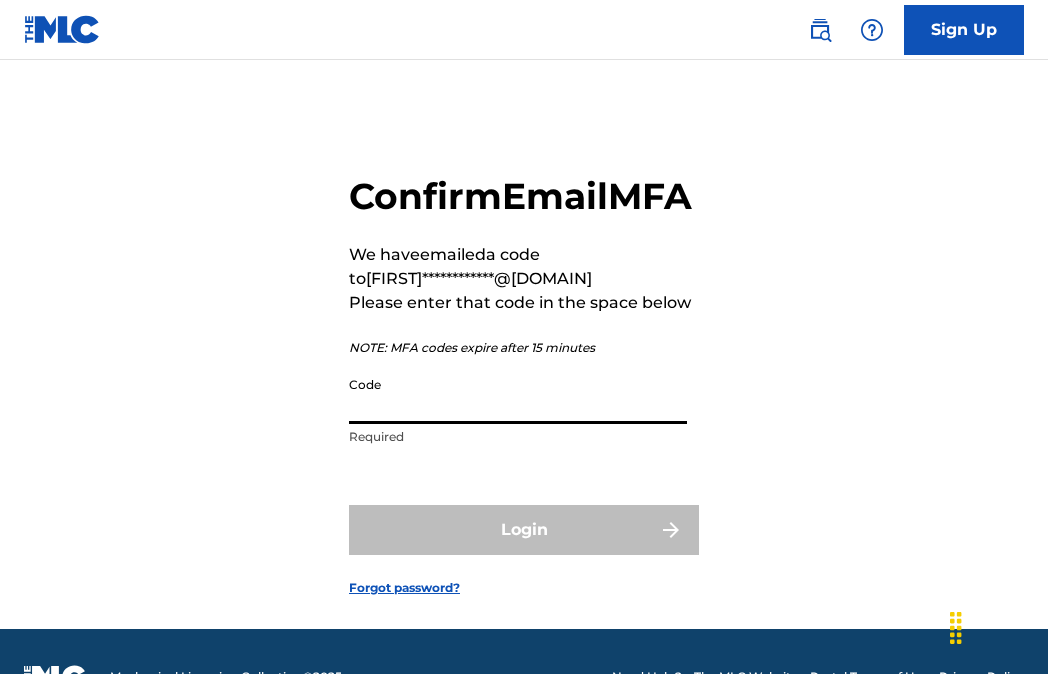 click on "Code" at bounding box center [518, 395] 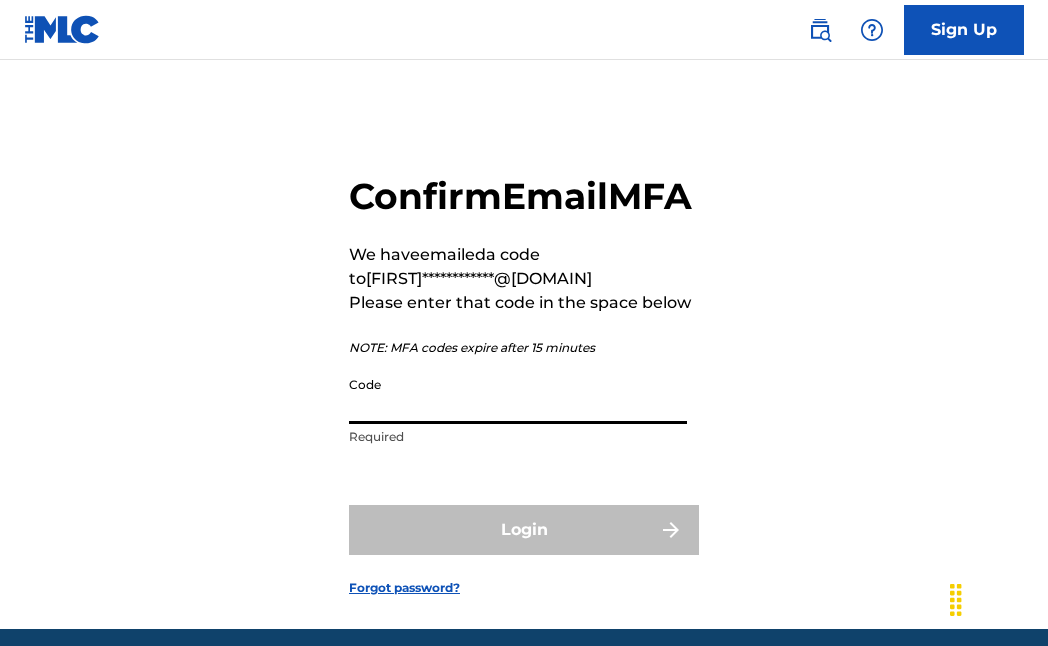 click on "Code" at bounding box center (518, 395) 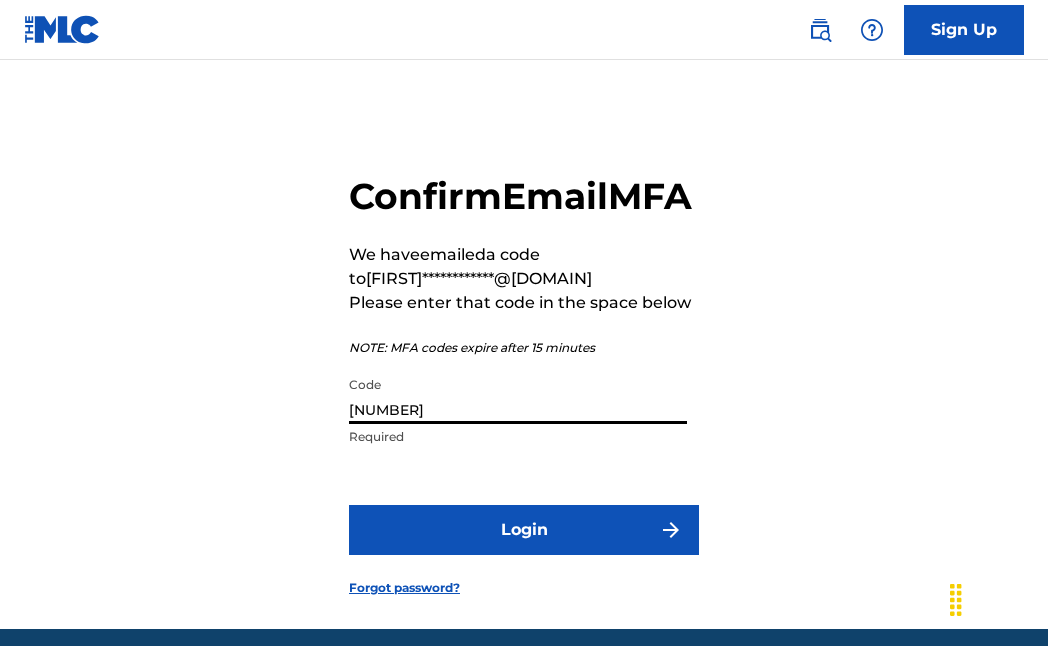 type on "[NUMBER]" 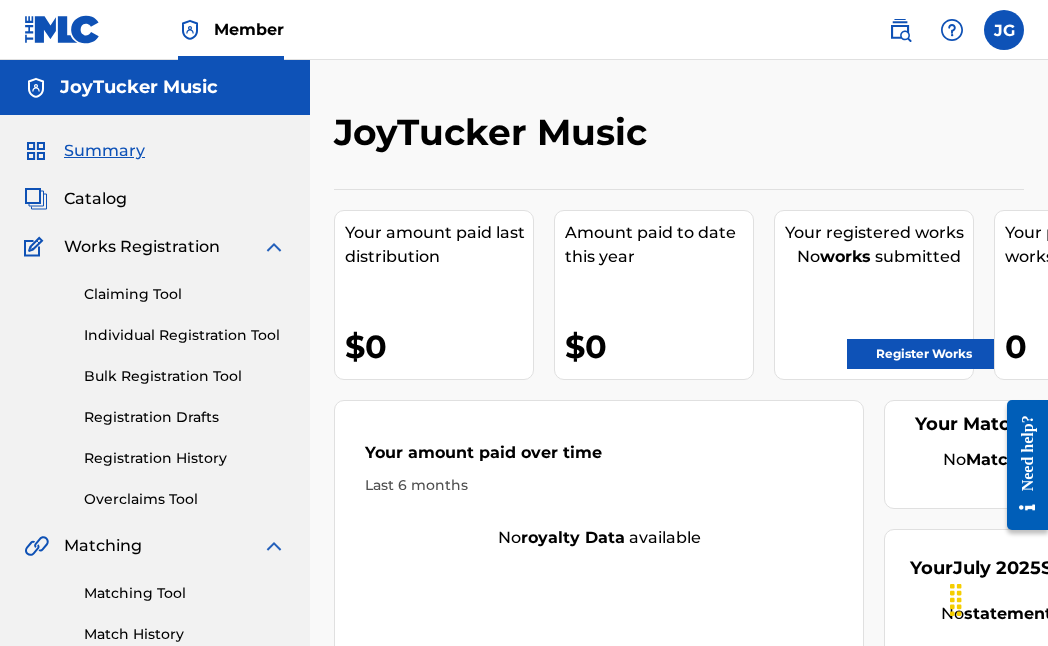 scroll, scrollTop: 0, scrollLeft: 0, axis: both 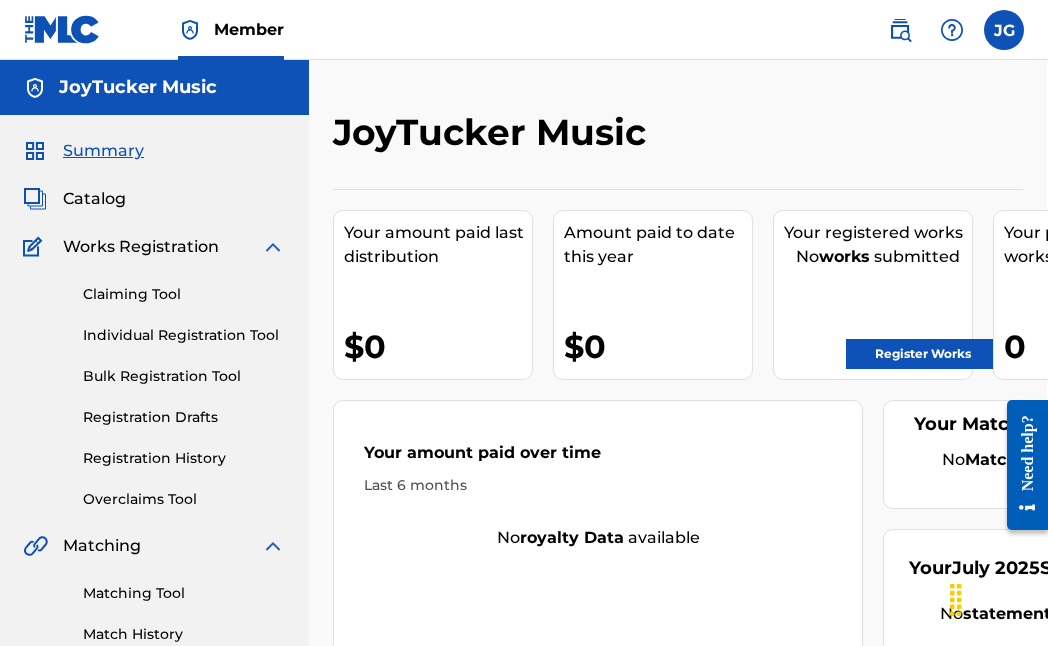 click on "Your amount paid last distribution   [CURRENCY][NUMBER]" at bounding box center [433, 295] 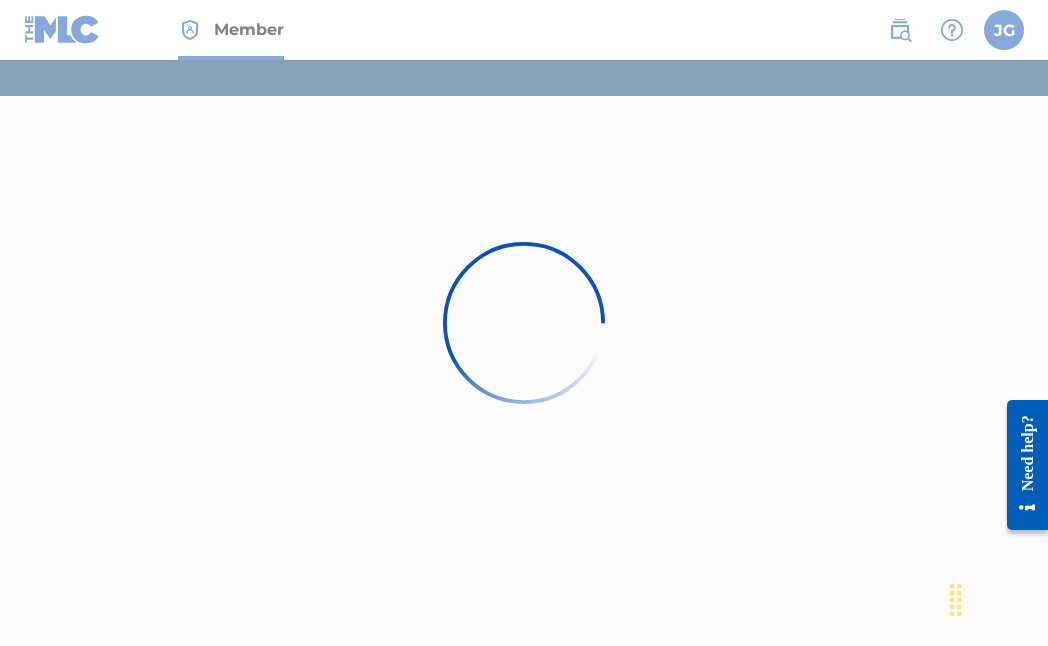 scroll, scrollTop: 0, scrollLeft: 0, axis: both 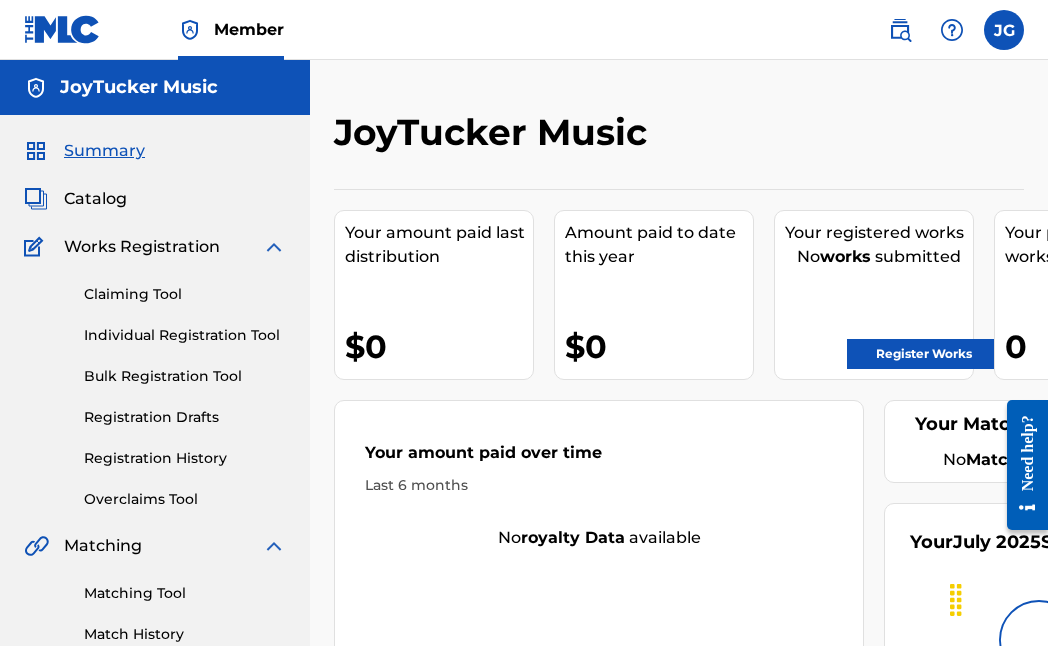 click on "[FIRST] [LAST], [EMAIL] Profile Log out" at bounding box center (946, 30) 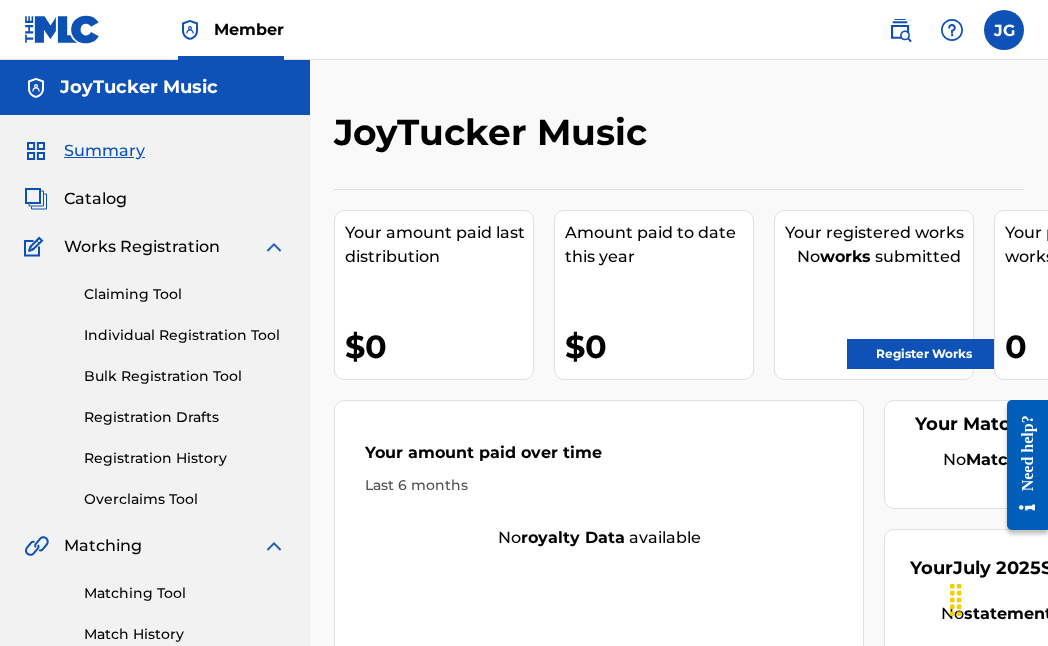 click on "Member [INITIAL] [INITIAL] [FIRST] [LAST] [FIRST][EMAIL] [OPTION]" at bounding box center (524, 30) 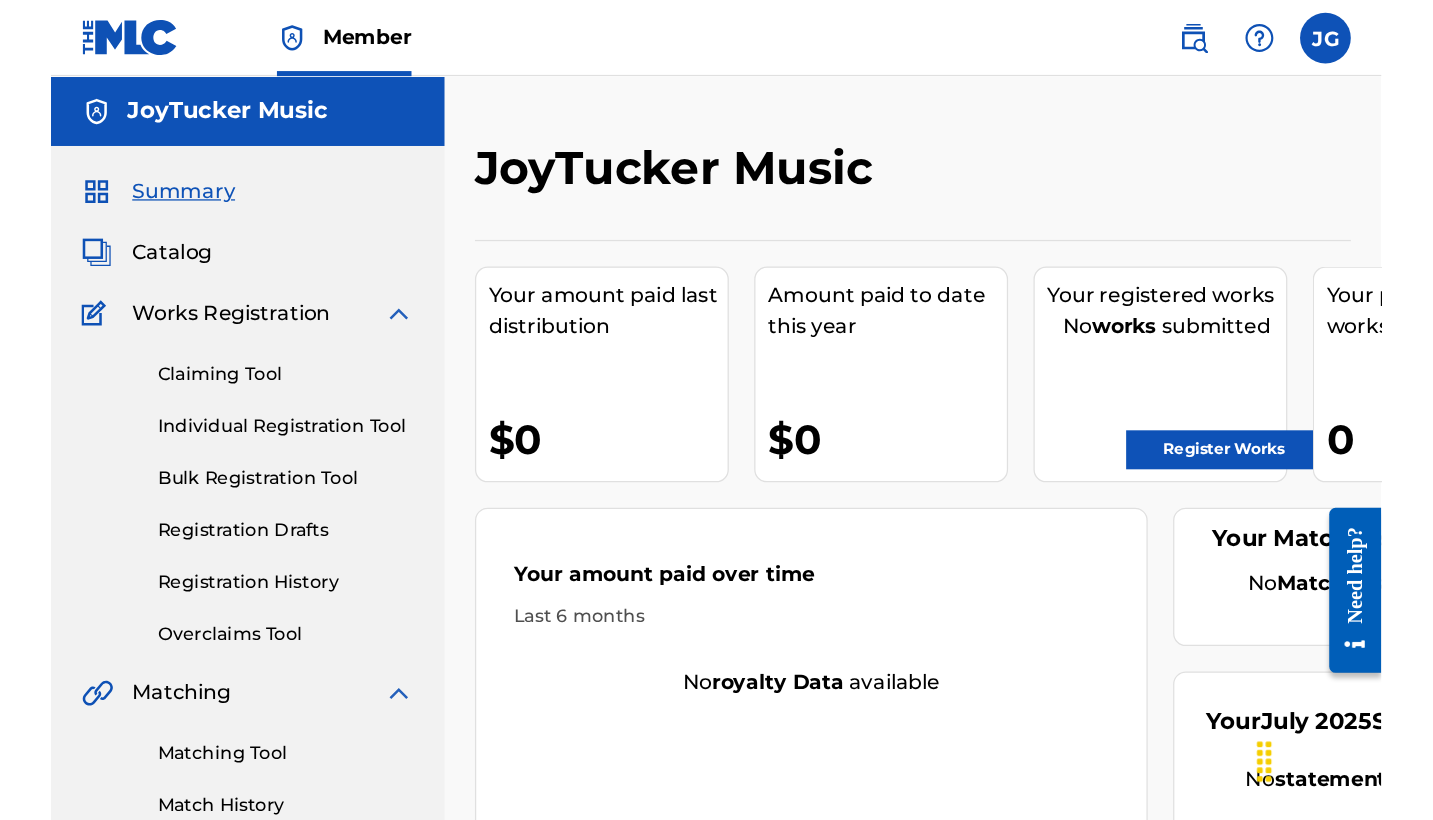 scroll, scrollTop: 0, scrollLeft: 0, axis: both 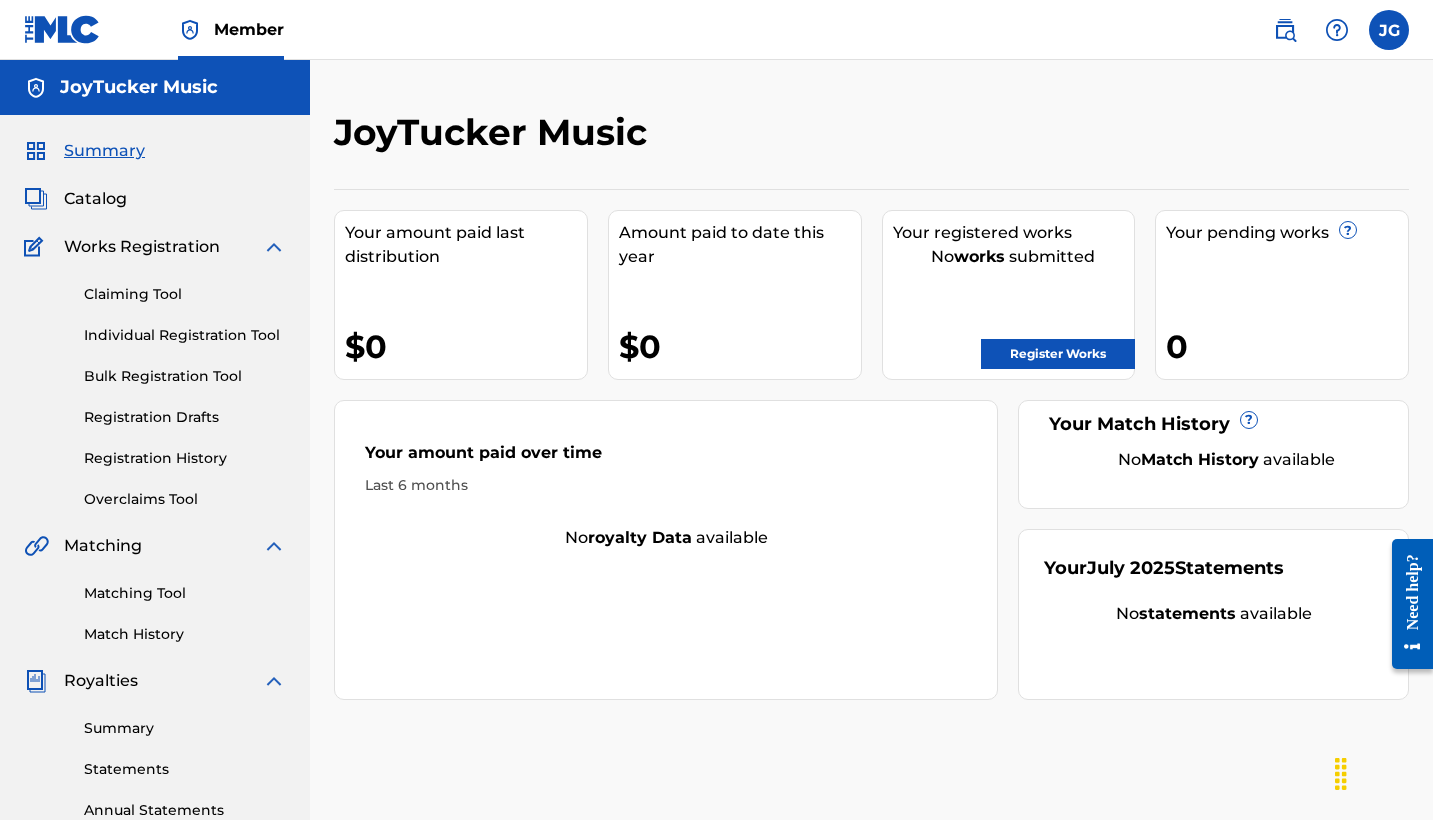 click on "Individual Registration Tool" at bounding box center [185, 335] 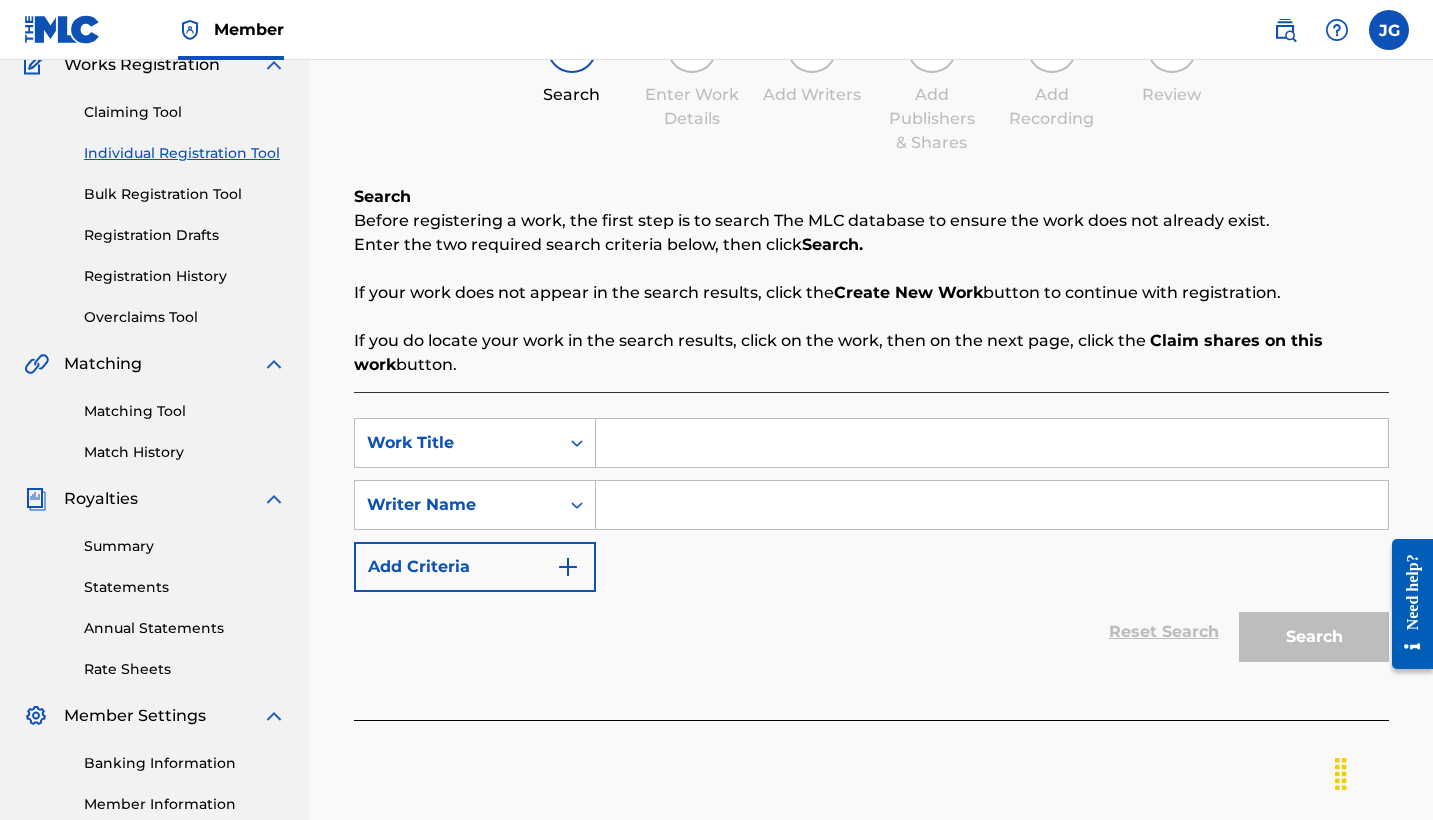 scroll, scrollTop: 183, scrollLeft: 0, axis: vertical 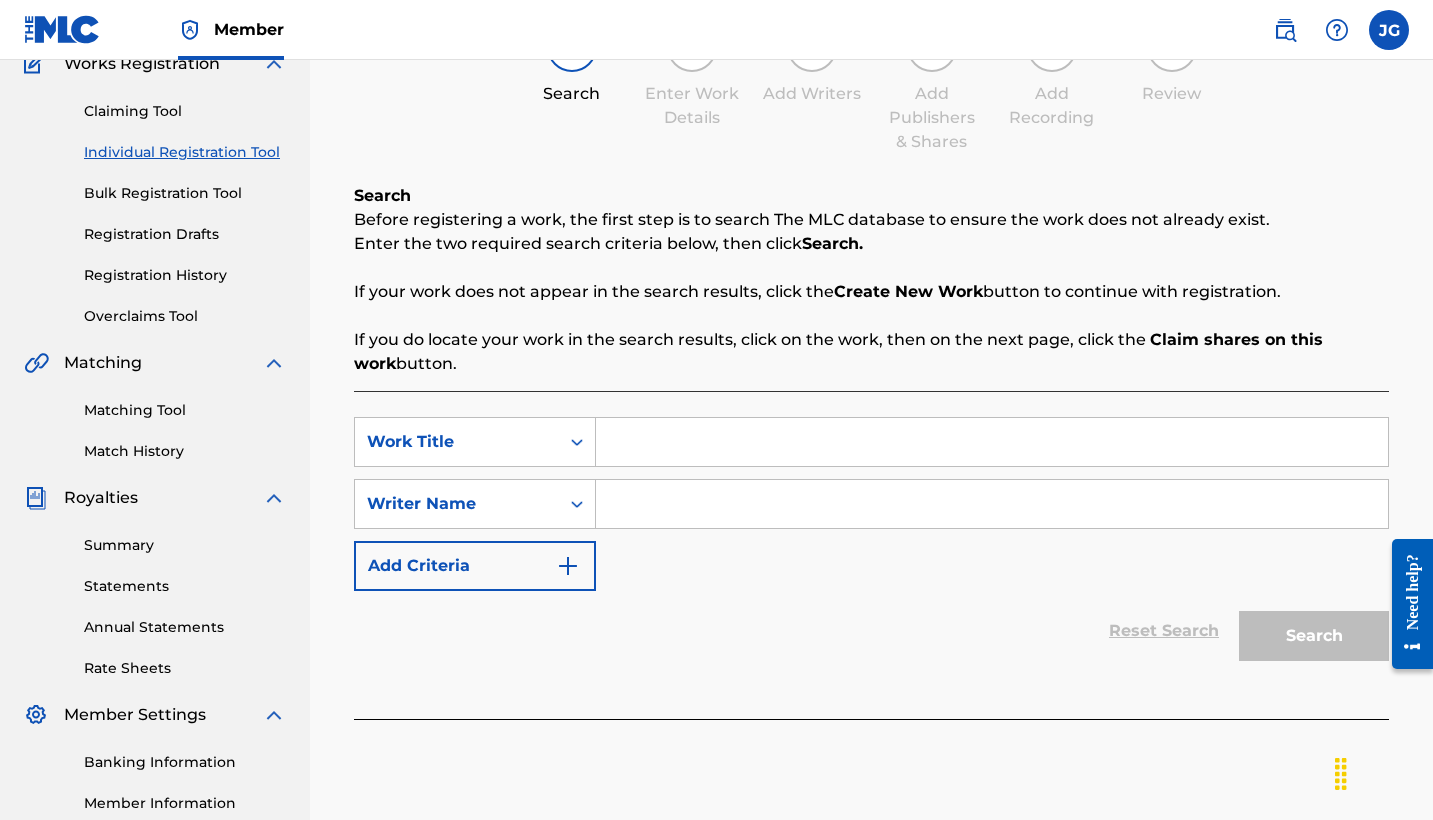 click on "Registration History" at bounding box center (185, 275) 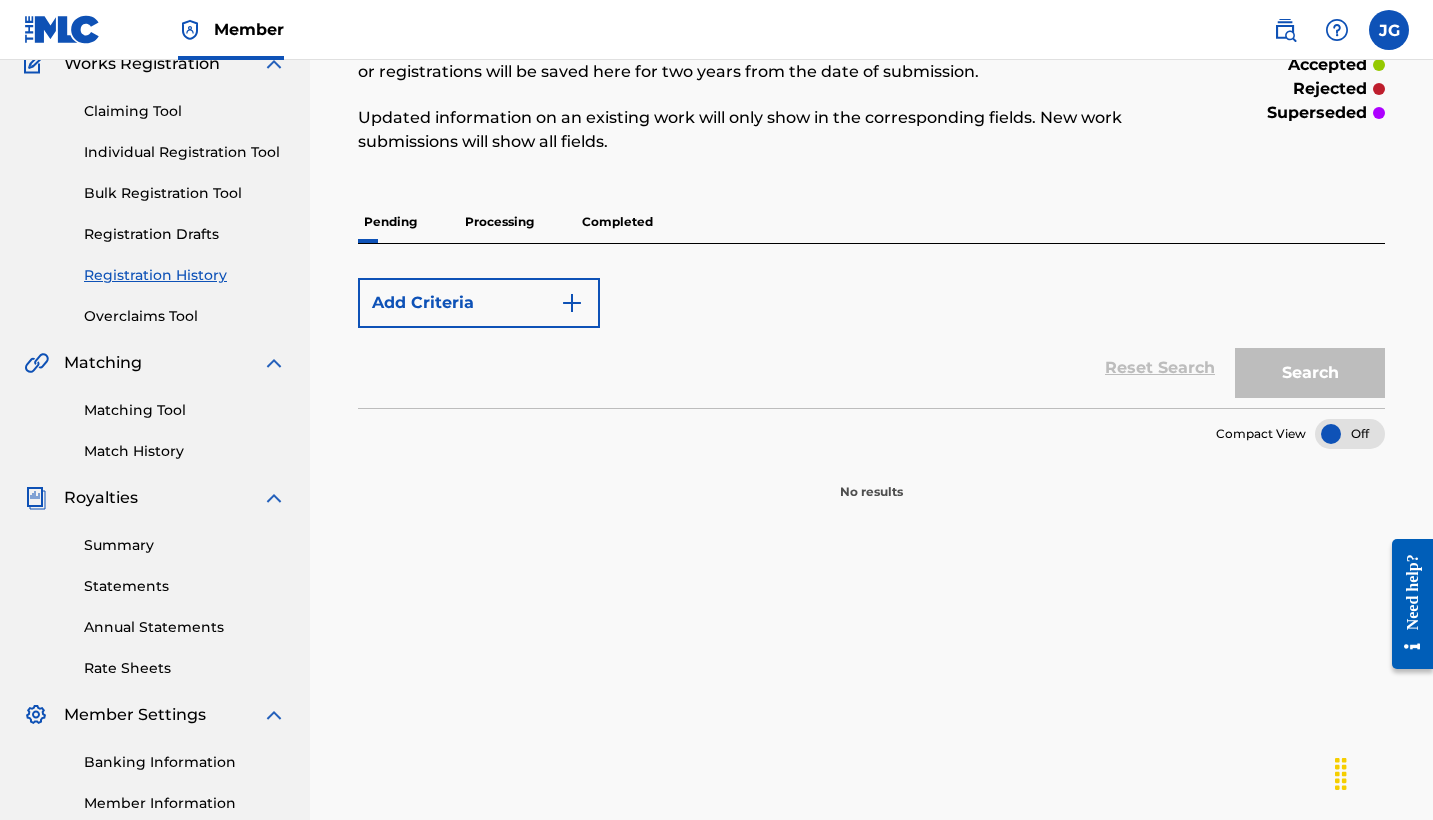 scroll, scrollTop: 0, scrollLeft: 0, axis: both 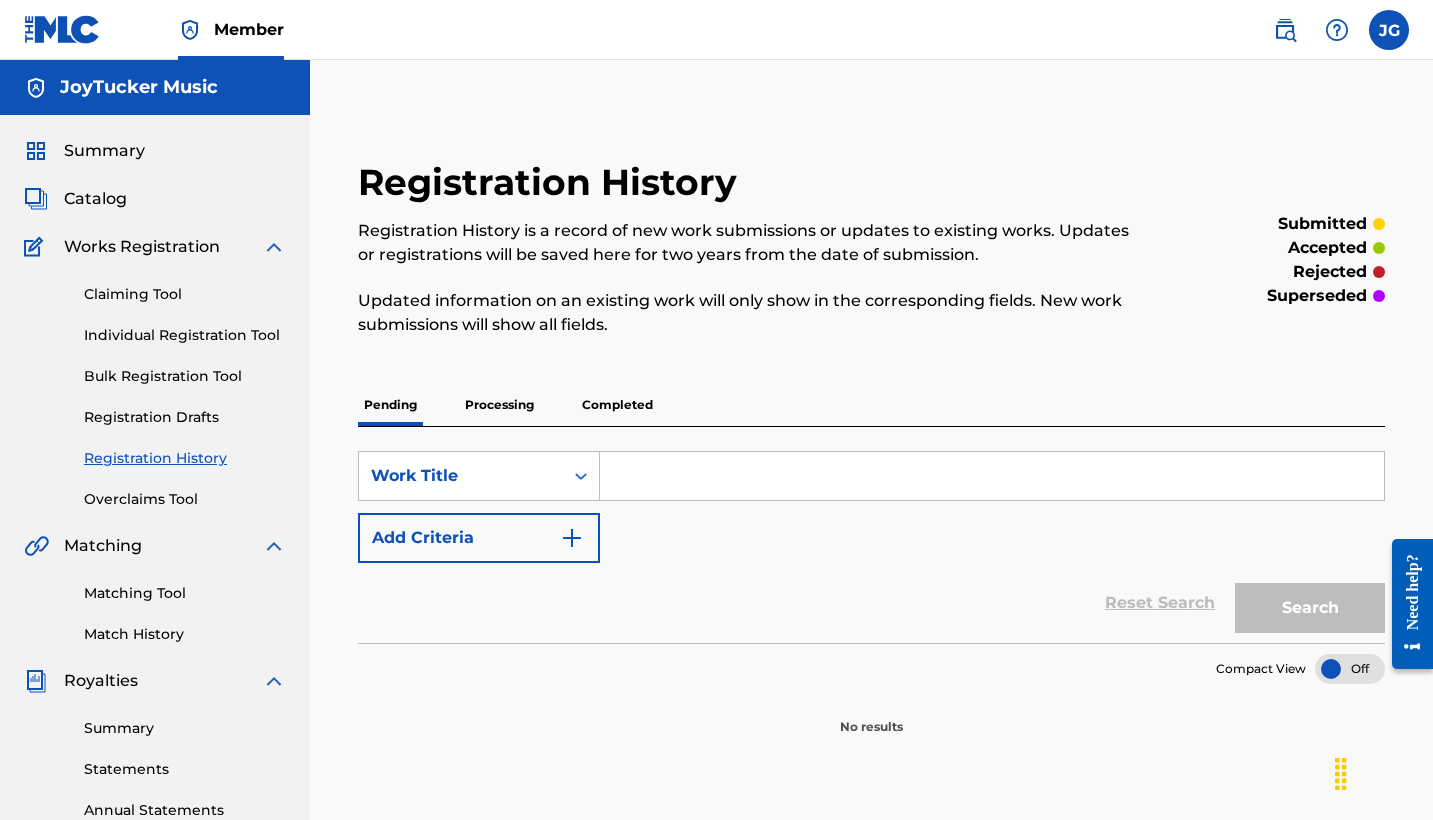click on "Processing" at bounding box center [499, 405] 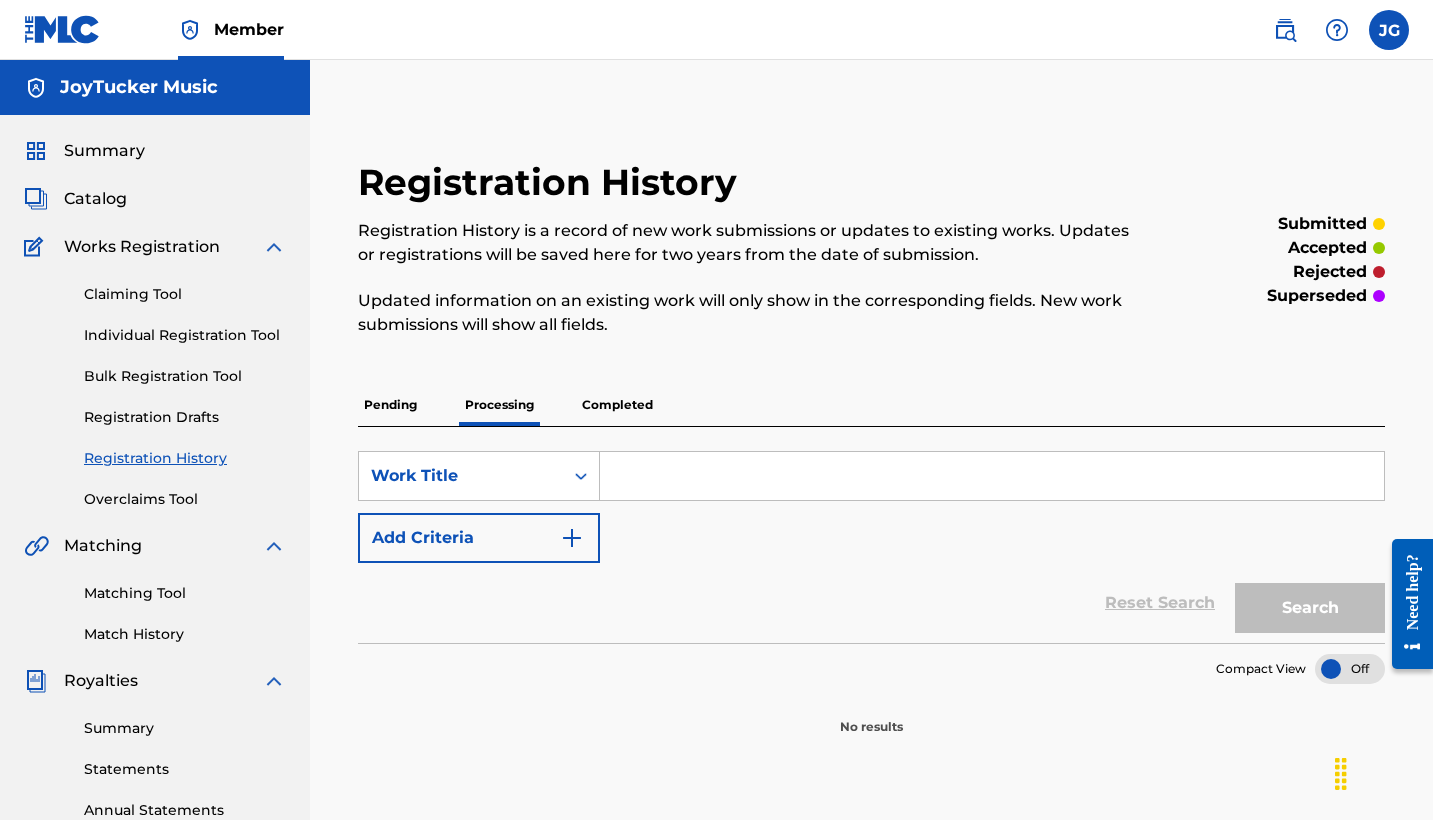 click on "Pending Processing Completed" at bounding box center (871, 405) 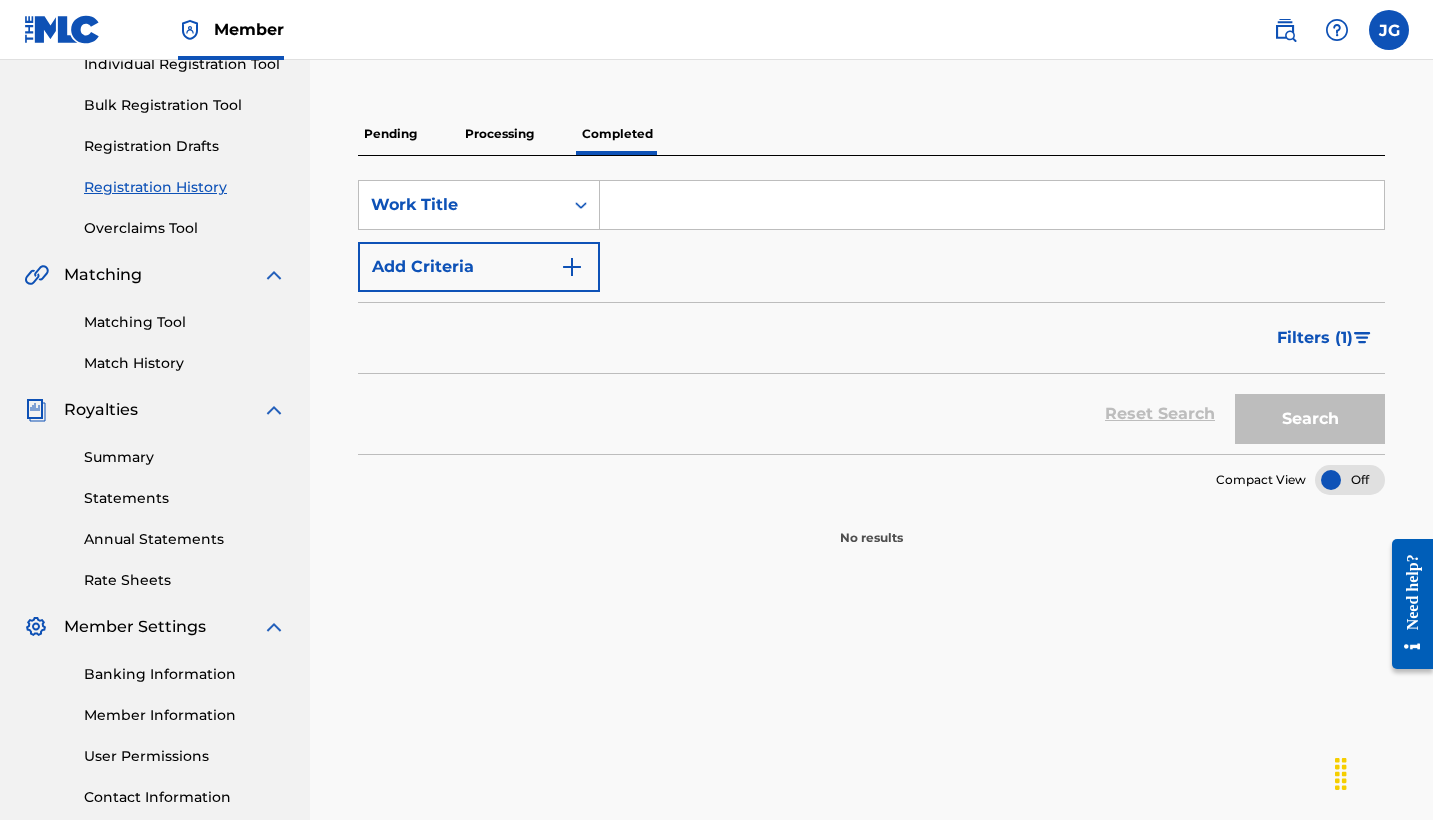 scroll, scrollTop: 257, scrollLeft: 0, axis: vertical 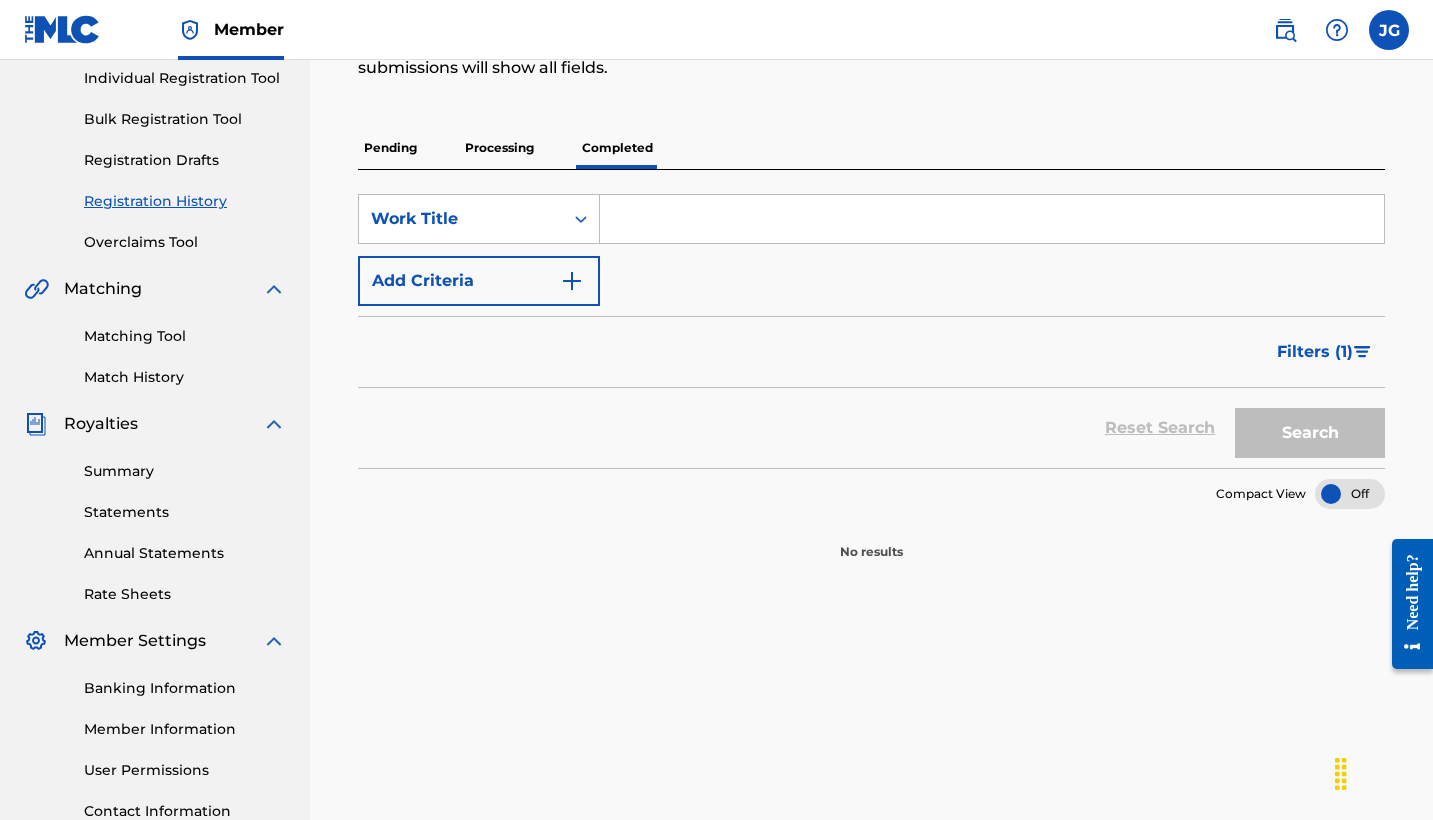 click on "Individual Registration Tool" at bounding box center [185, 78] 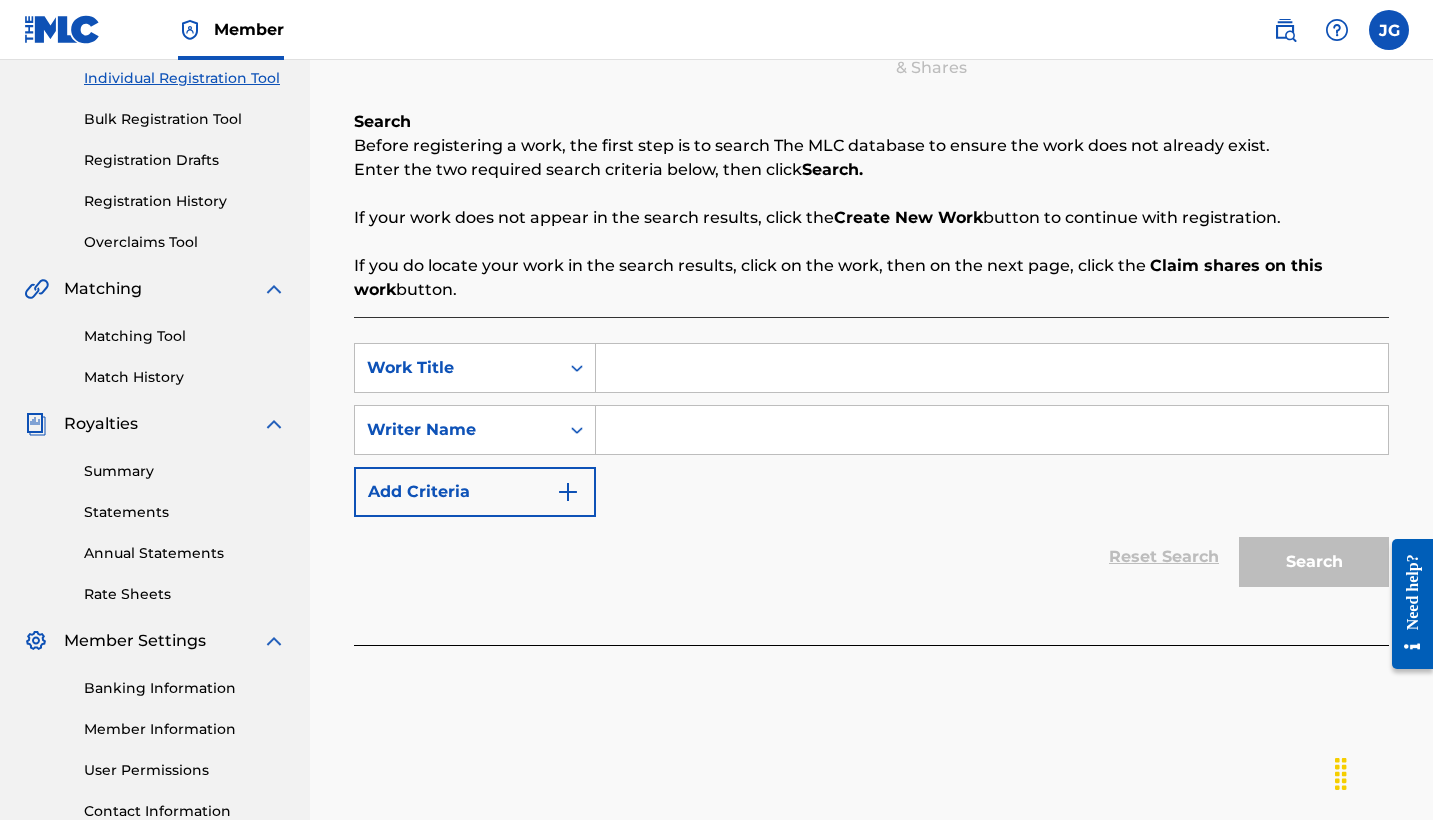 scroll, scrollTop: 0, scrollLeft: 0, axis: both 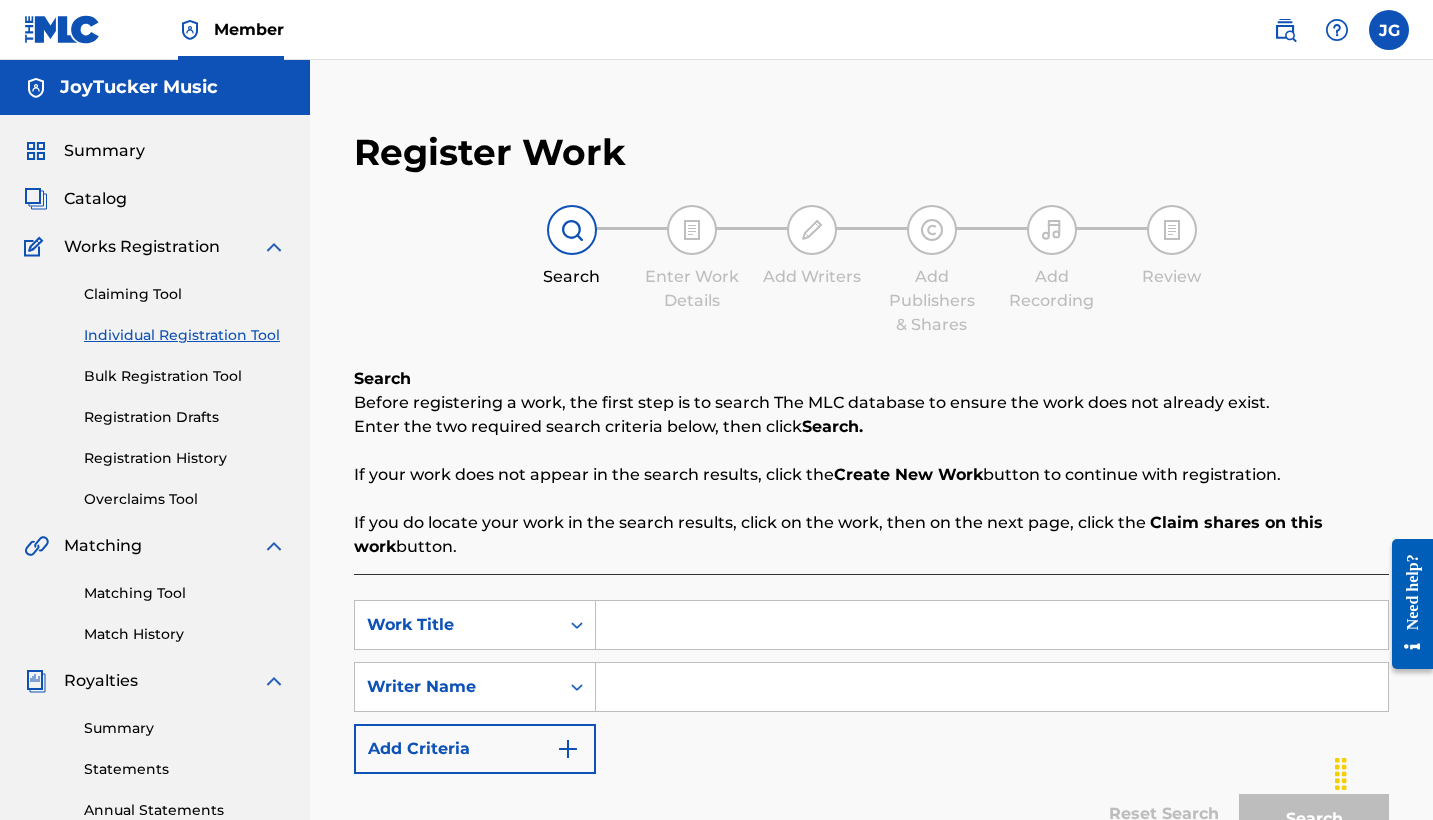 click at bounding box center (992, 625) 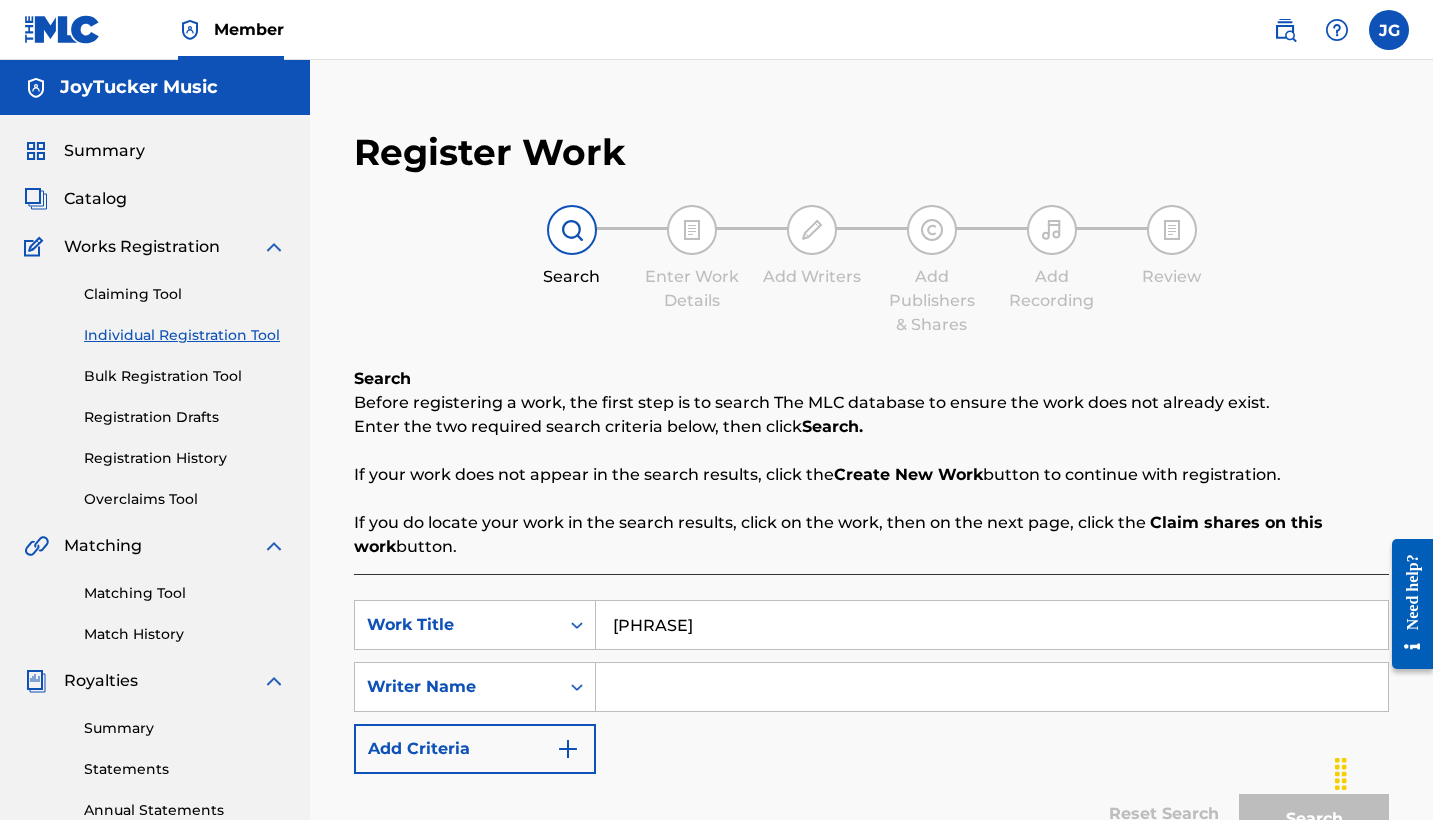 type on "[PHRASE]" 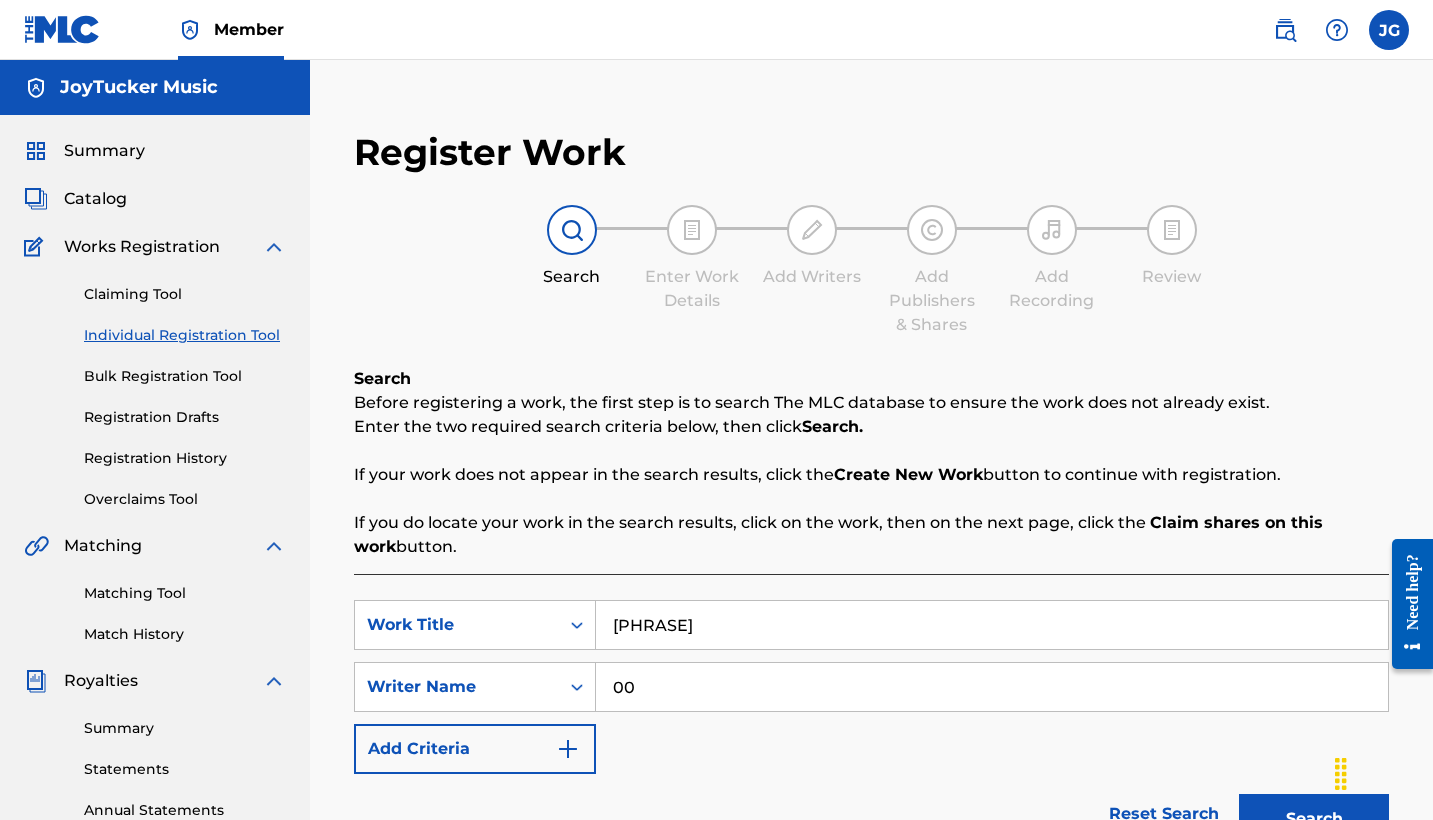 paste on "[NUMBER]" 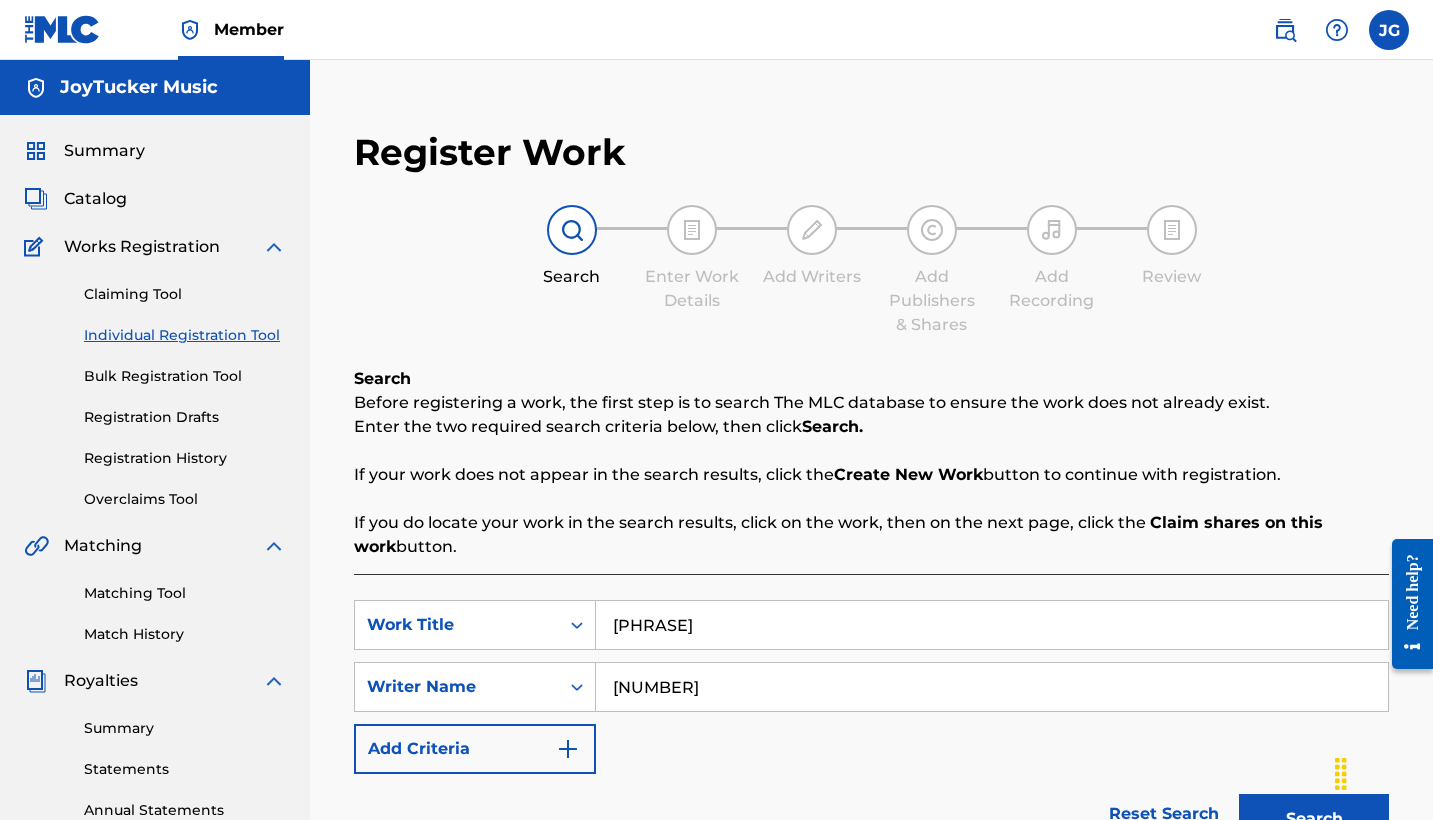 click on "Search" at bounding box center (1314, 819) 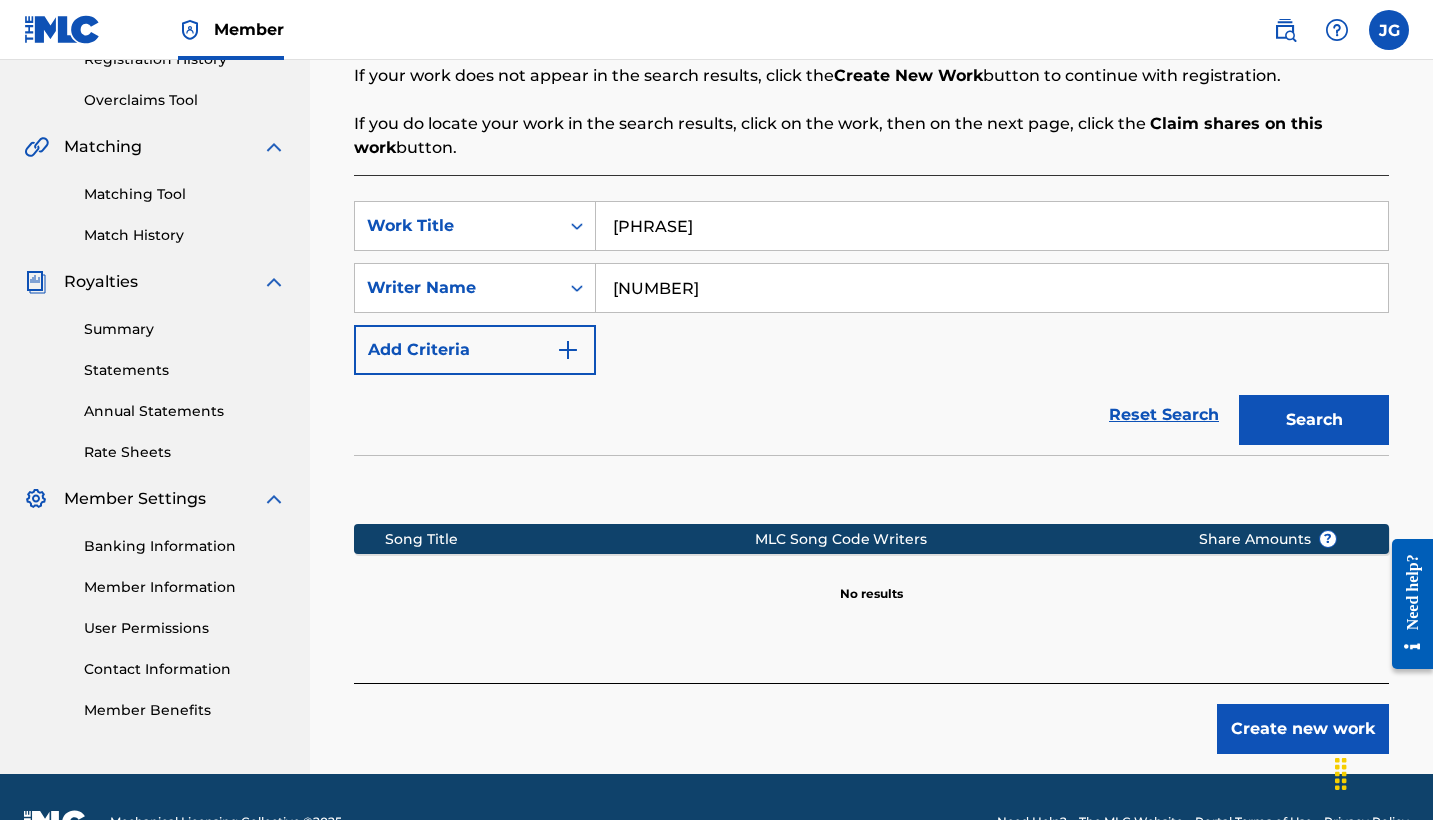 scroll, scrollTop: 398, scrollLeft: 0, axis: vertical 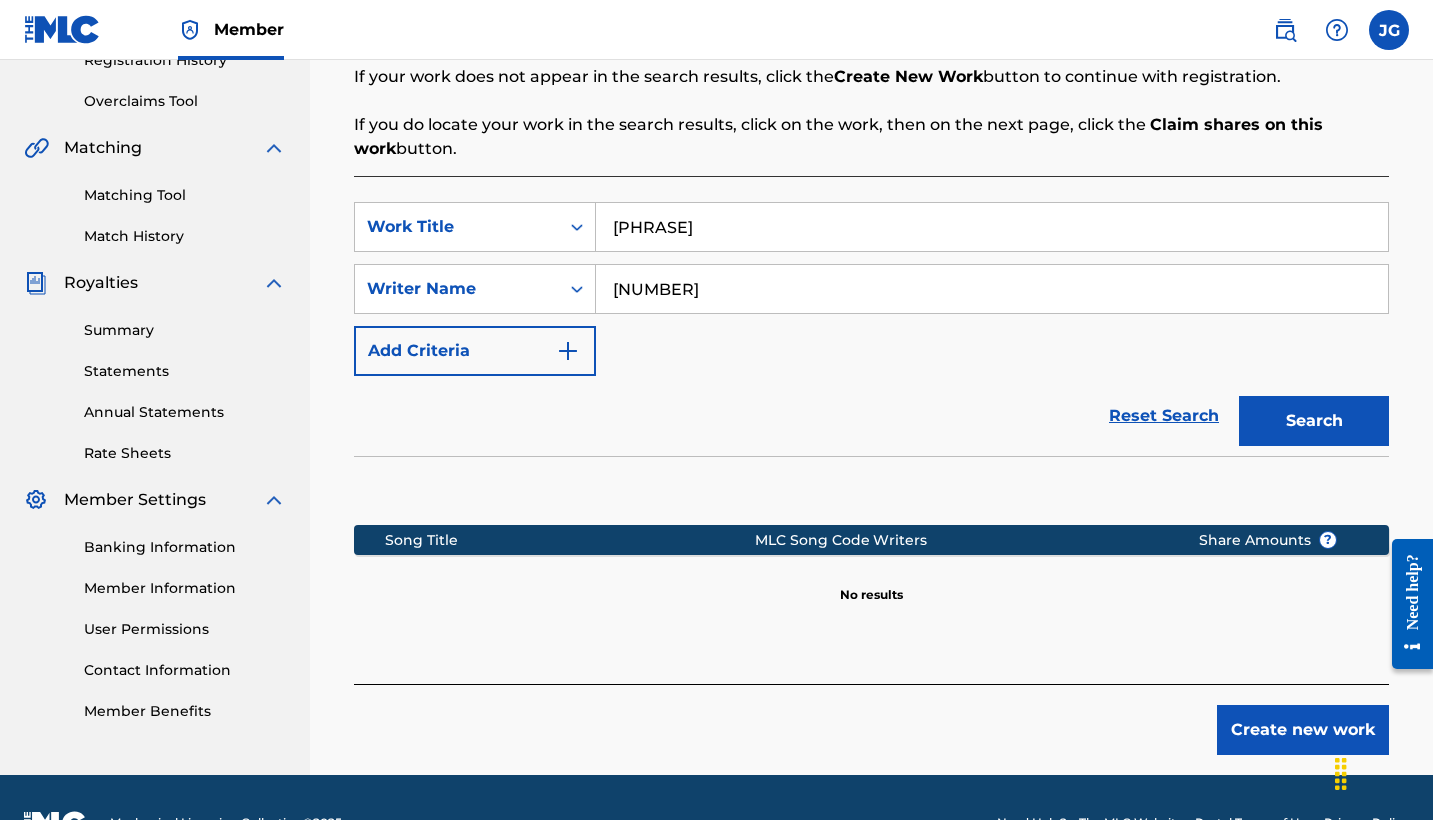click on "[NUMBER]" at bounding box center [992, 289] 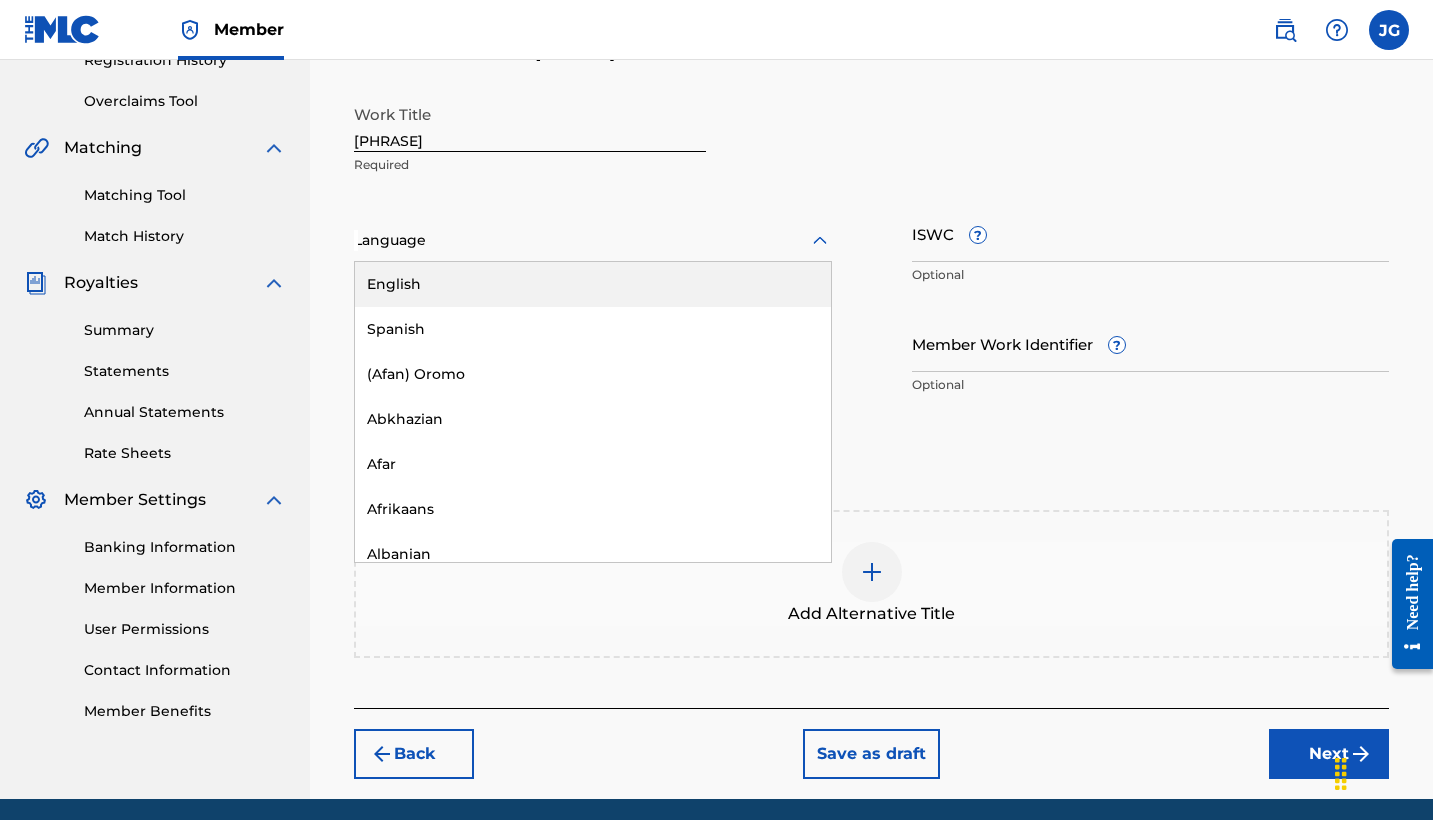 click on "Language" at bounding box center [593, 241] 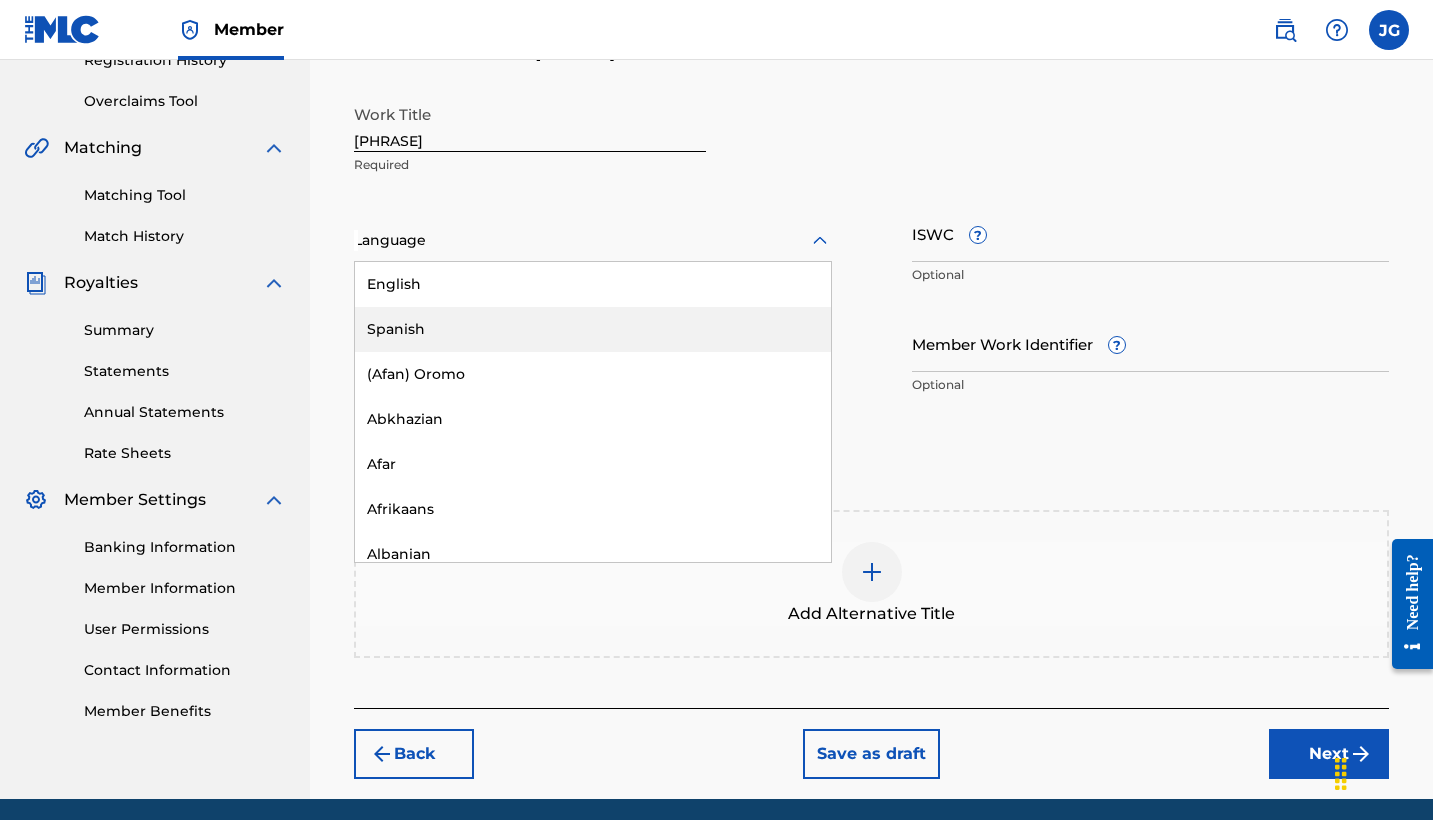 click on "Spanish" at bounding box center (593, 329) 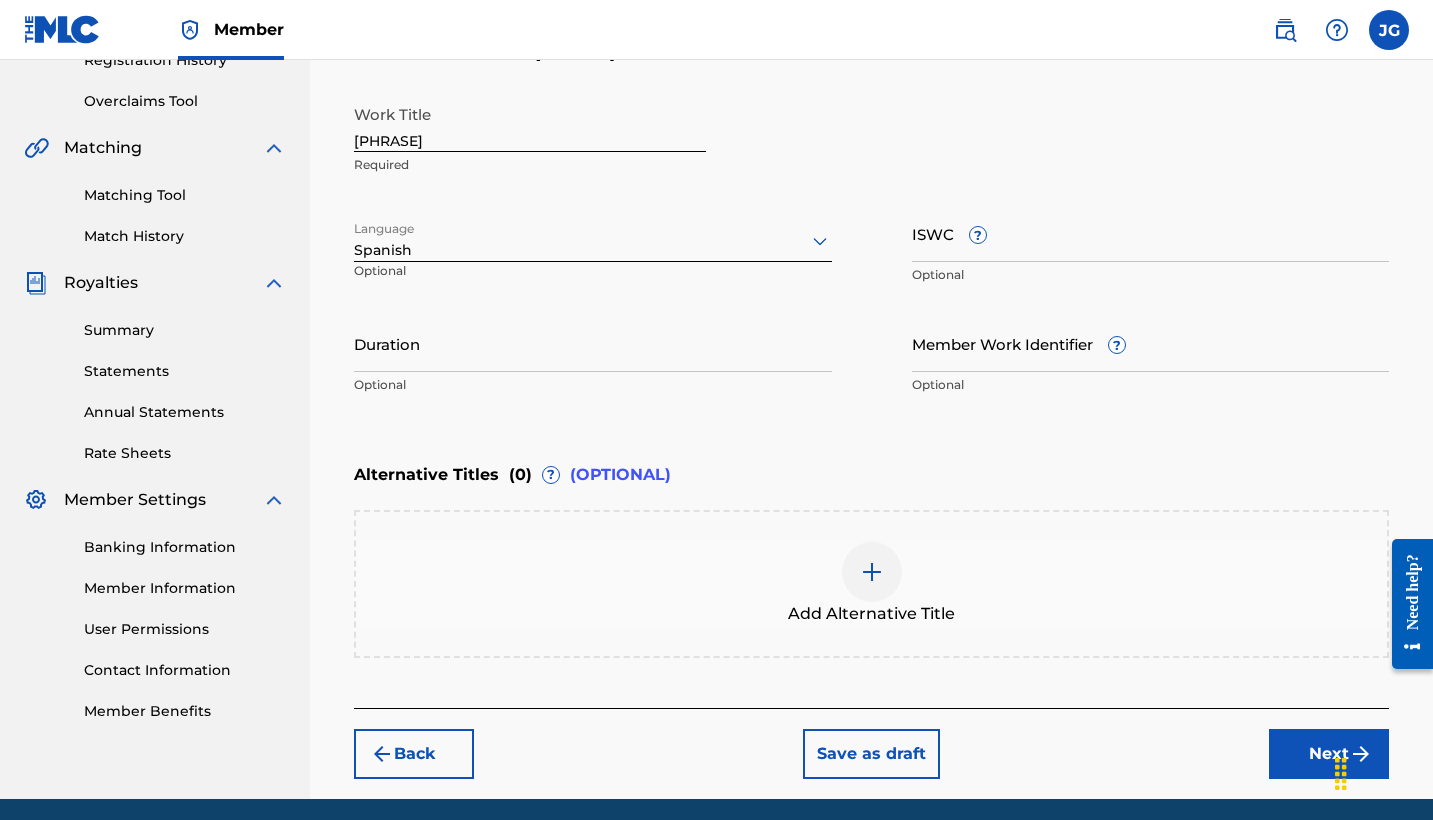 click on "ISWC   ?" at bounding box center [1151, 233] 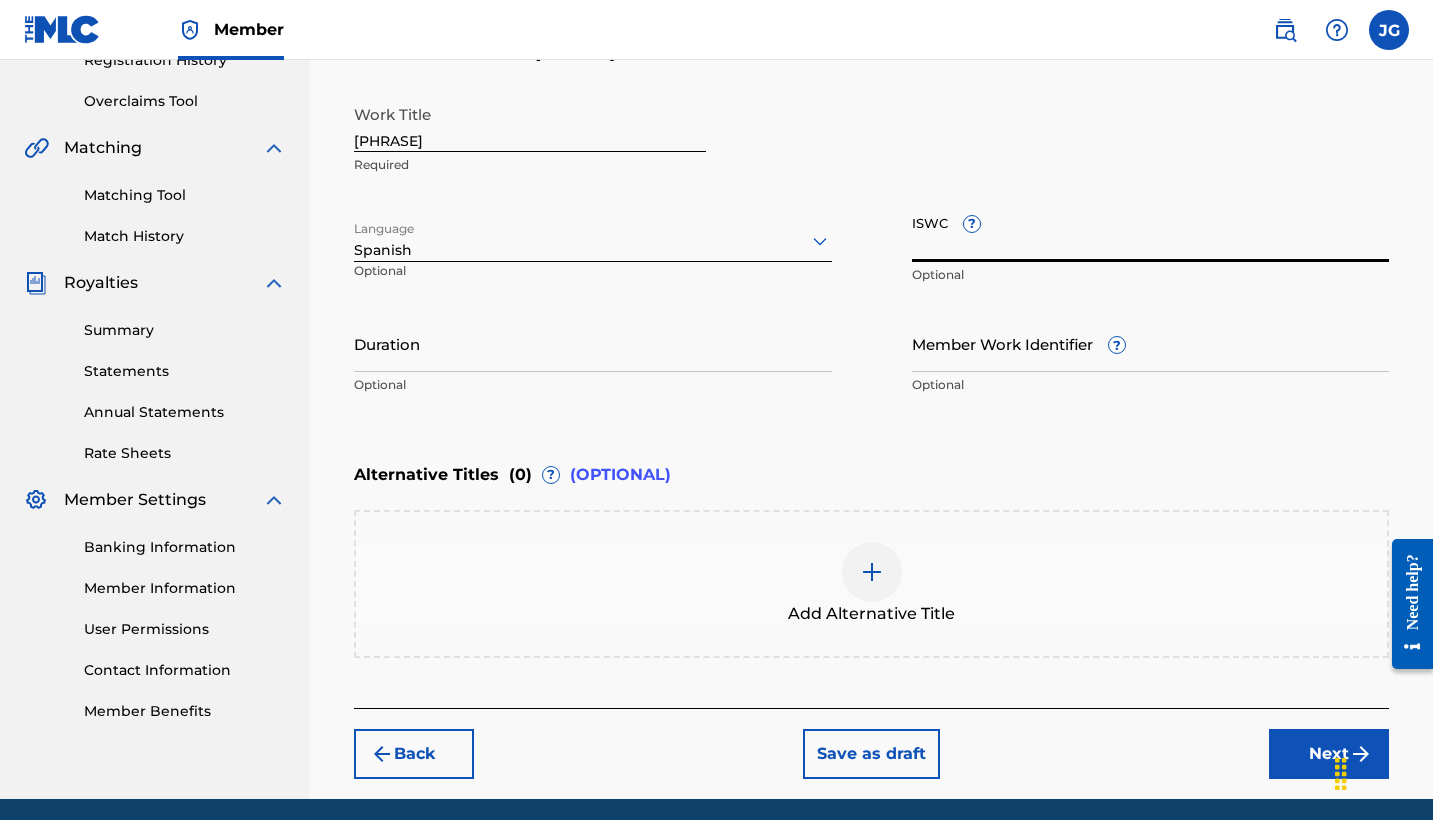 paste on "[CODE]" 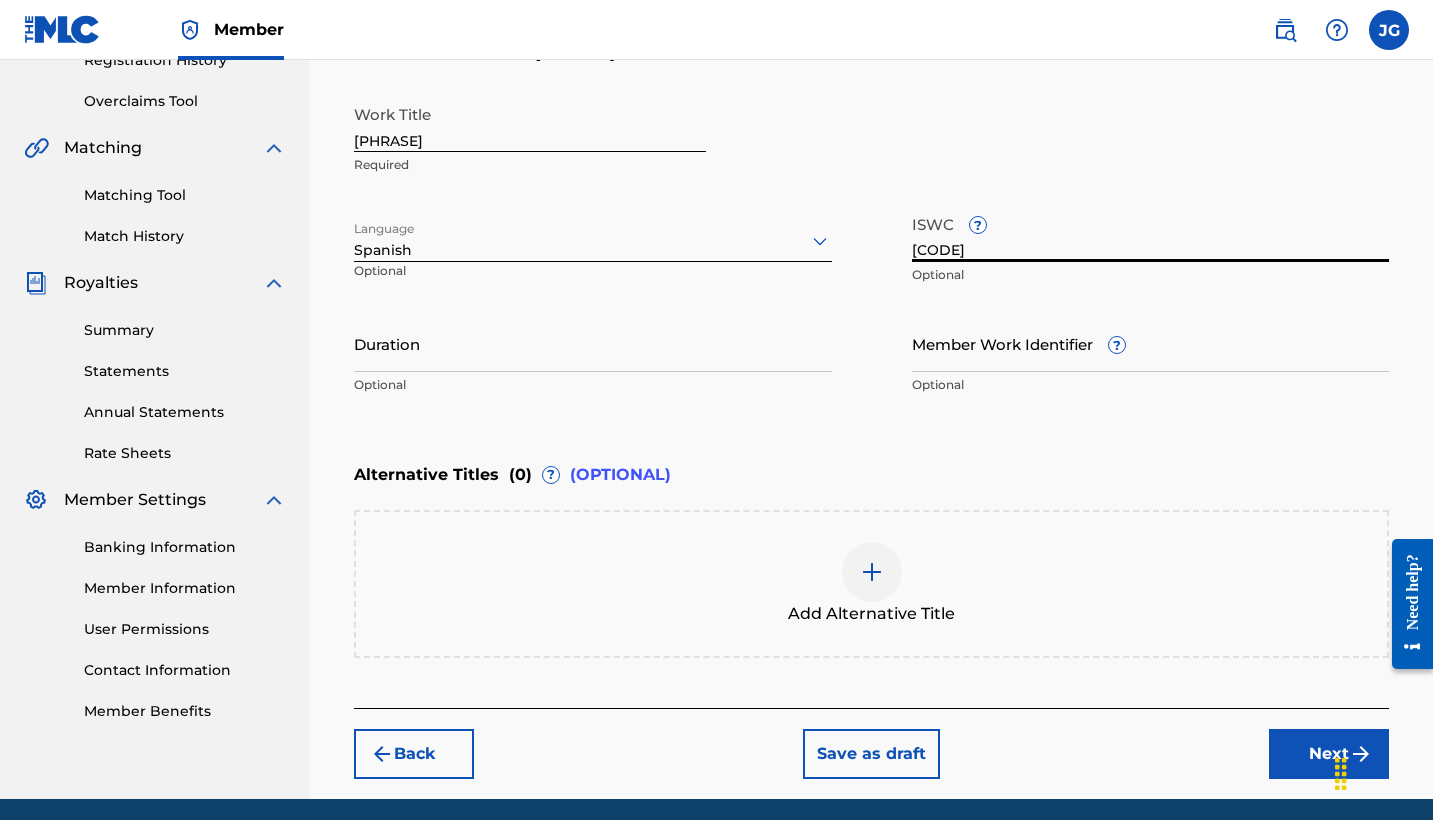 type on "[CODE]" 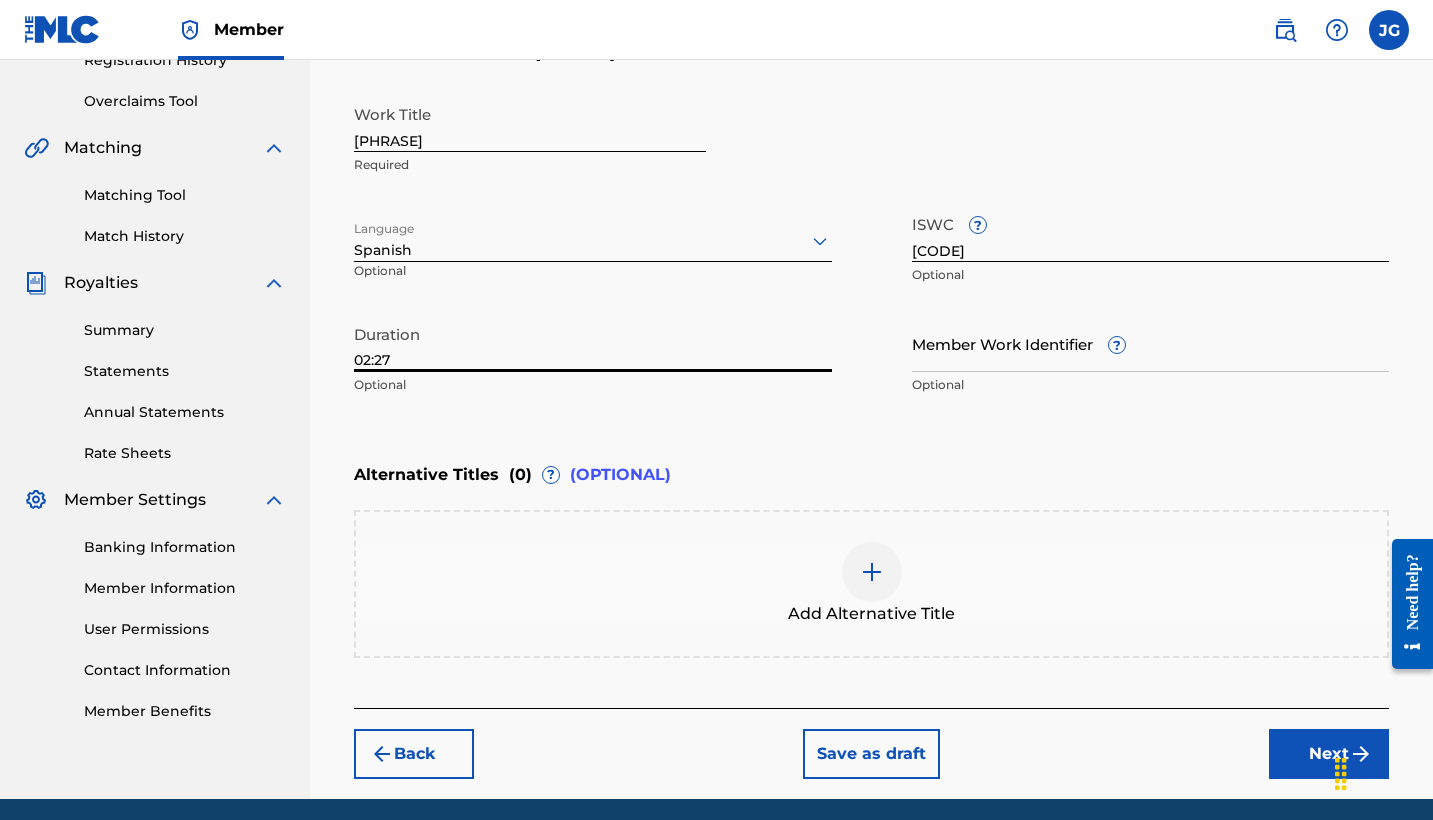 type on "02:27" 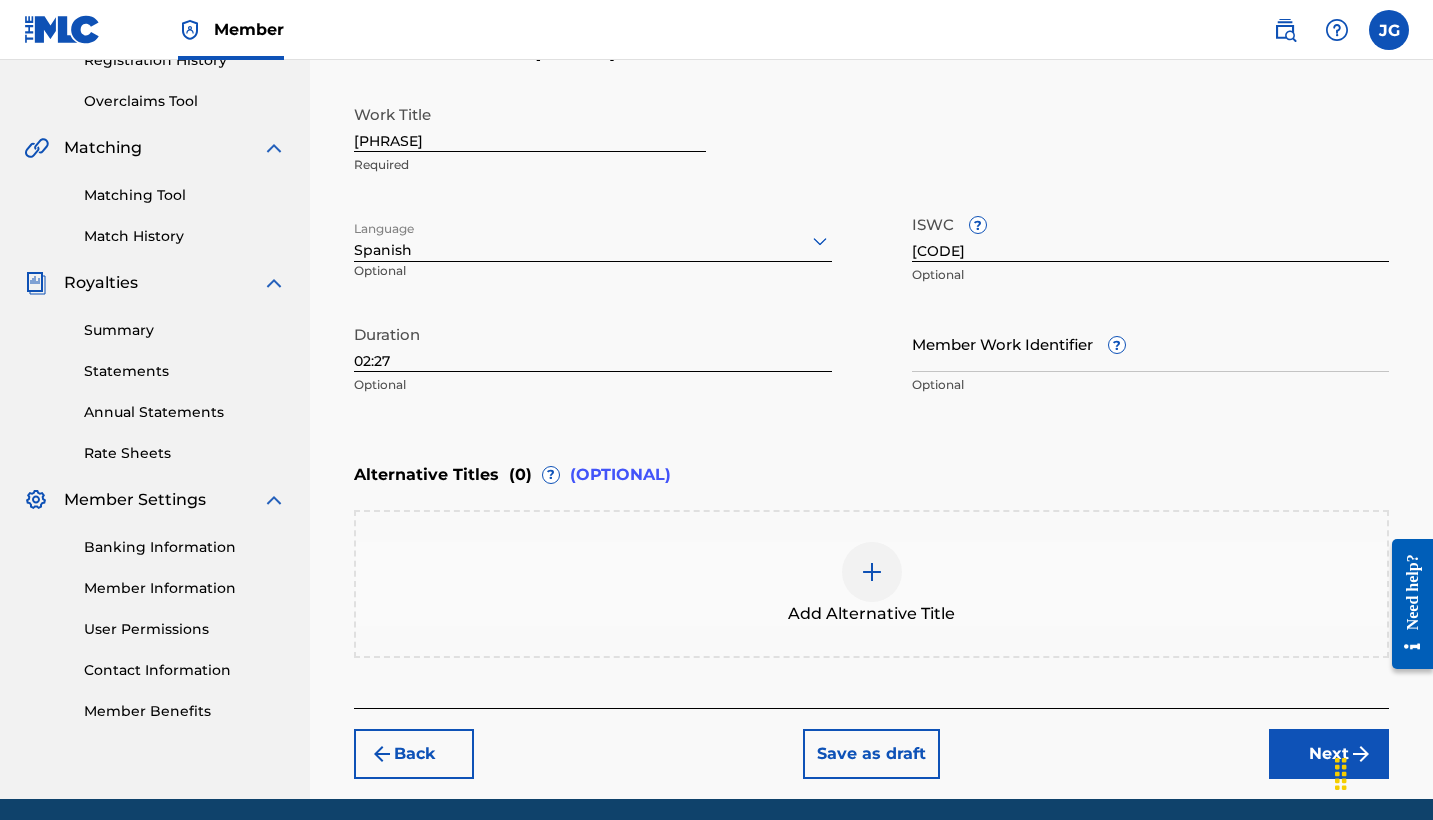 click on "Next" at bounding box center [1329, 754] 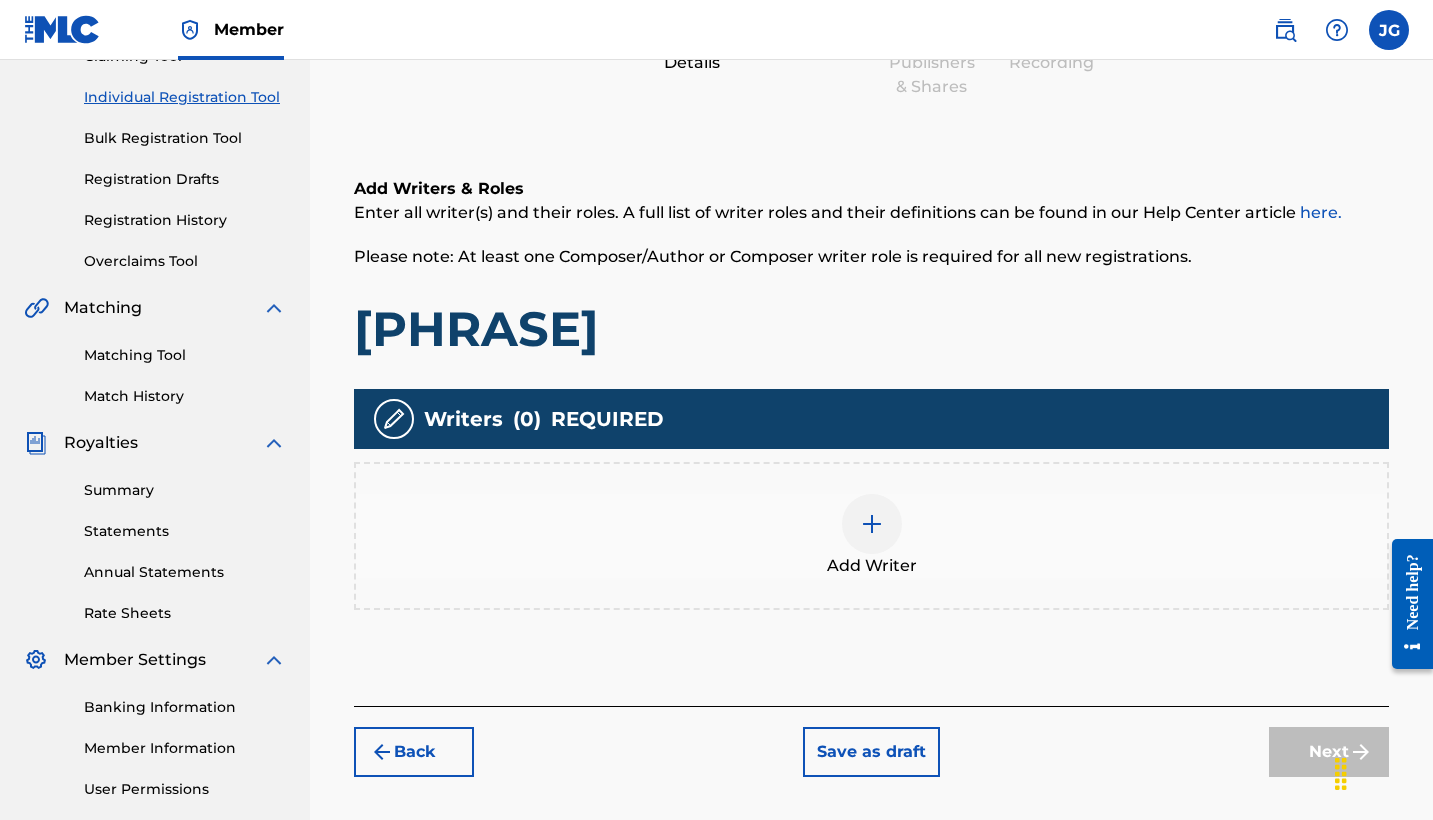 scroll, scrollTop: 248, scrollLeft: 0, axis: vertical 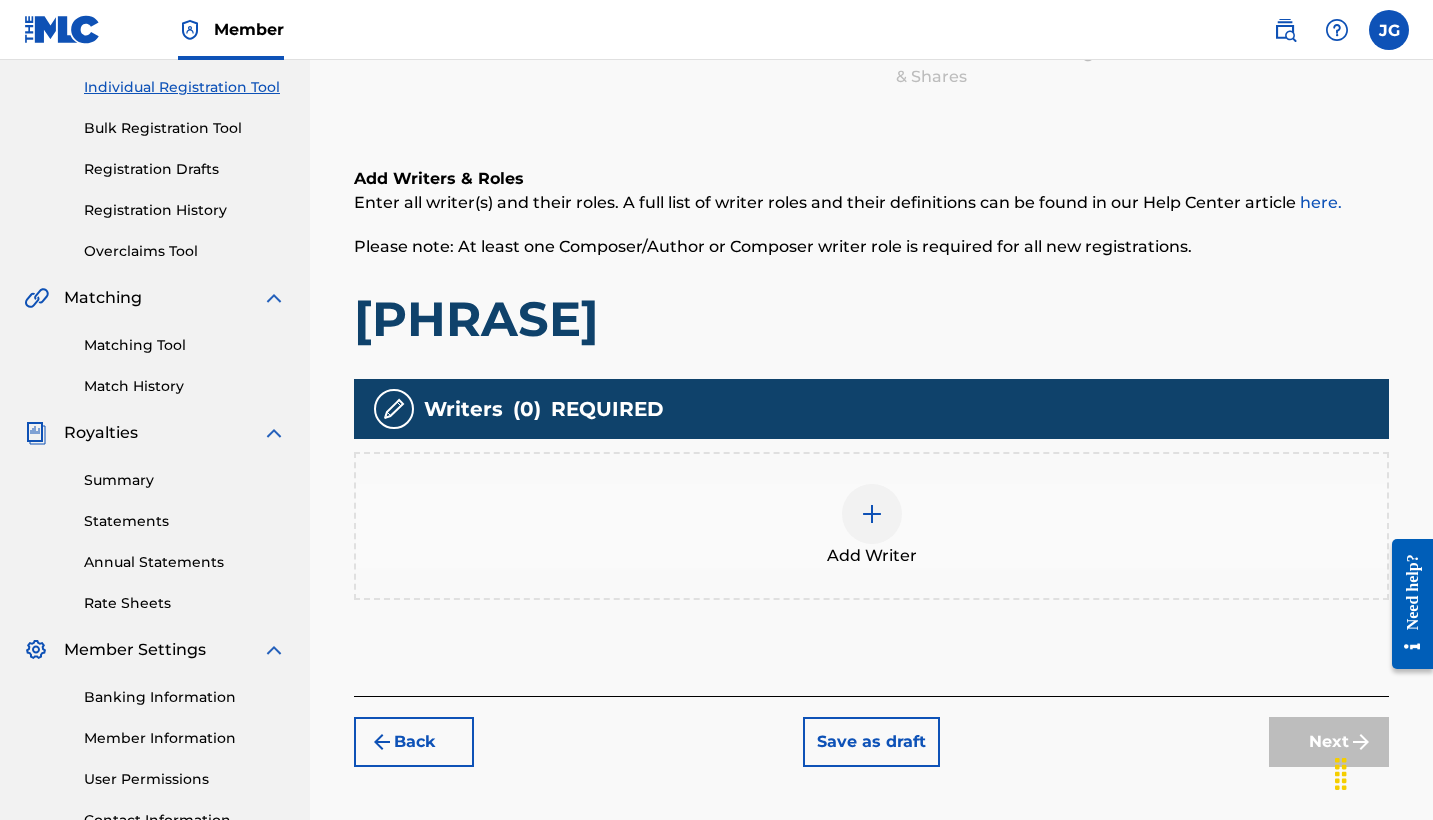 click at bounding box center [872, 514] 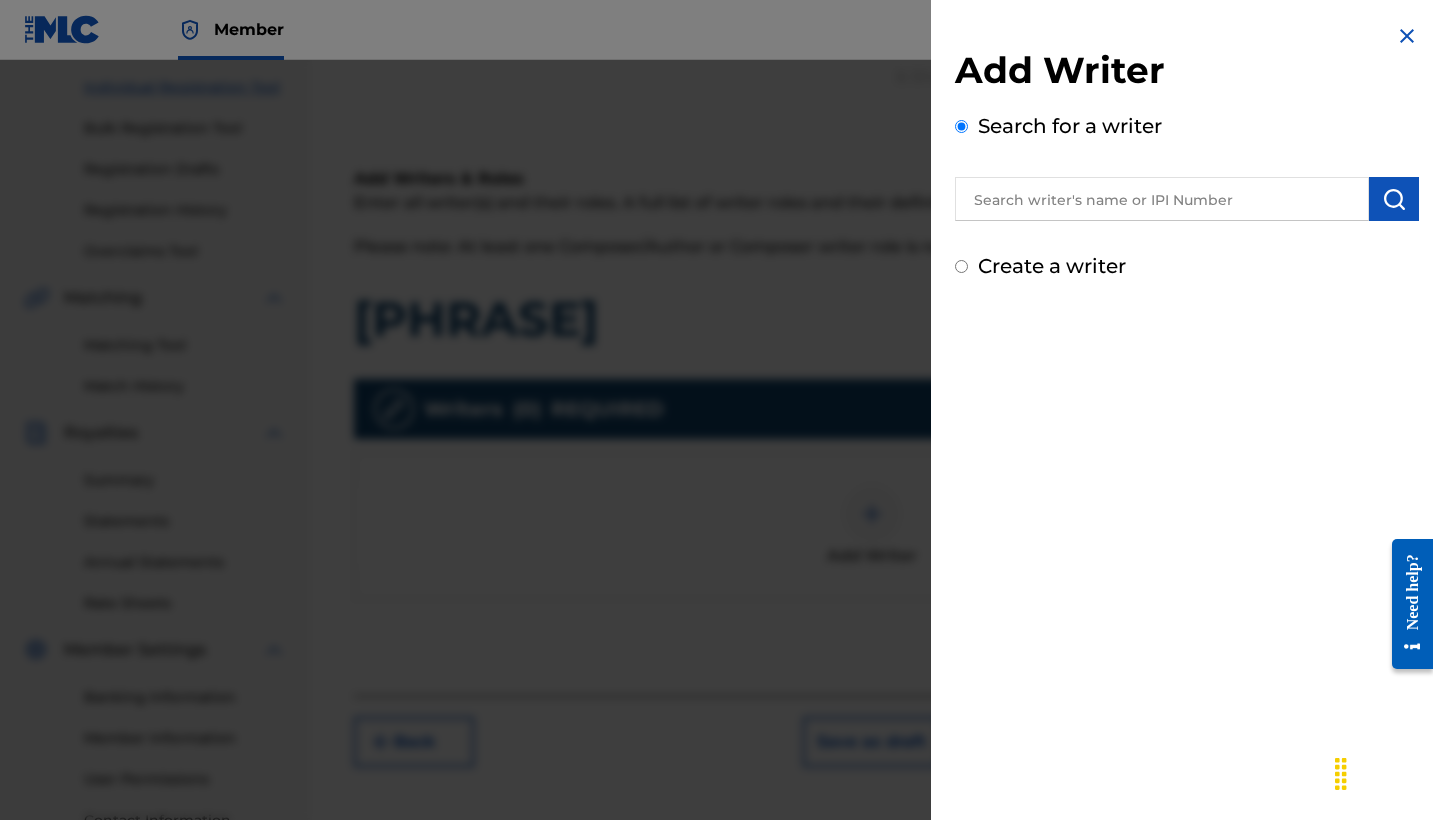 click at bounding box center (1162, 199) 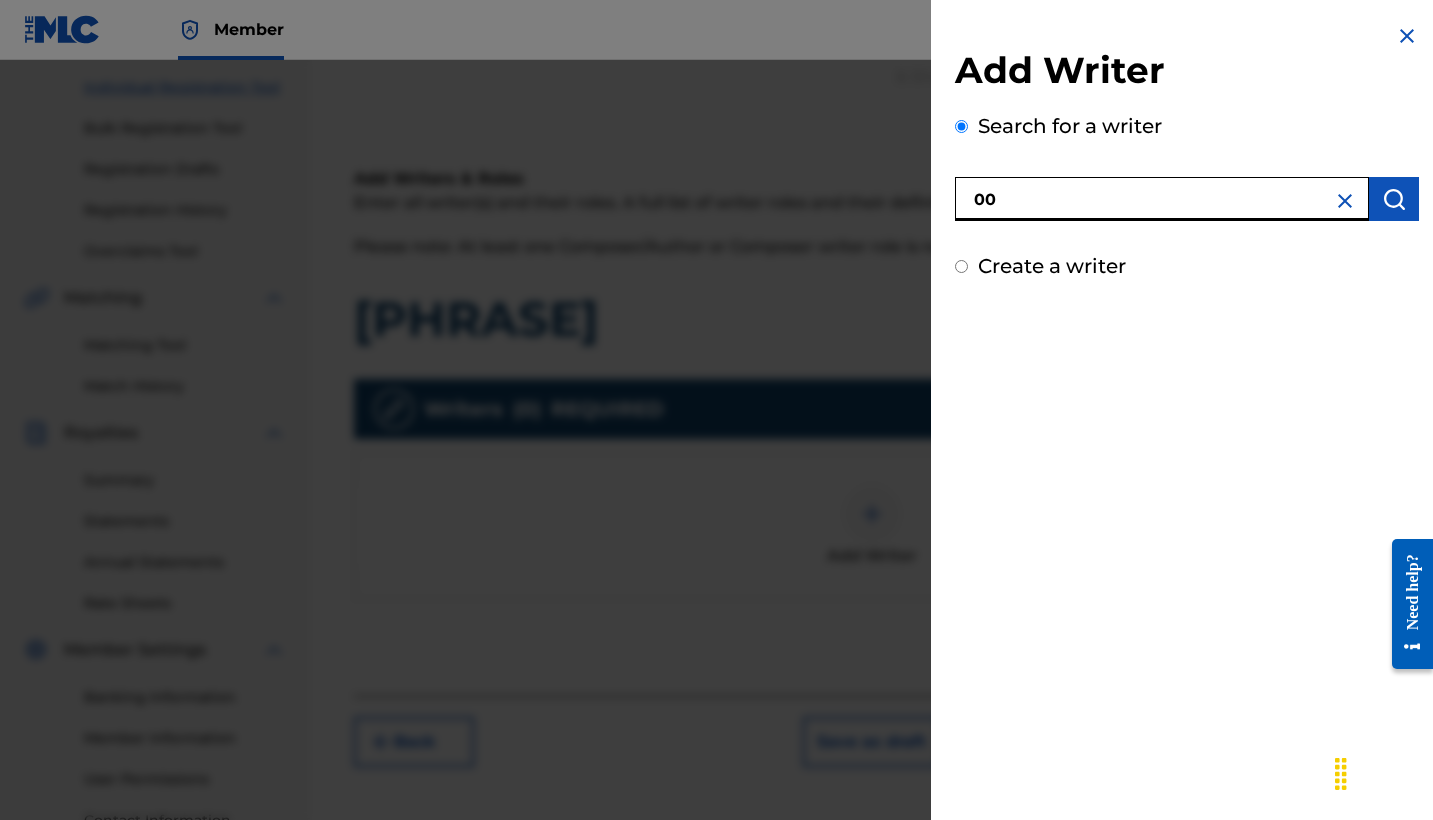 paste on "[NUMBER]" 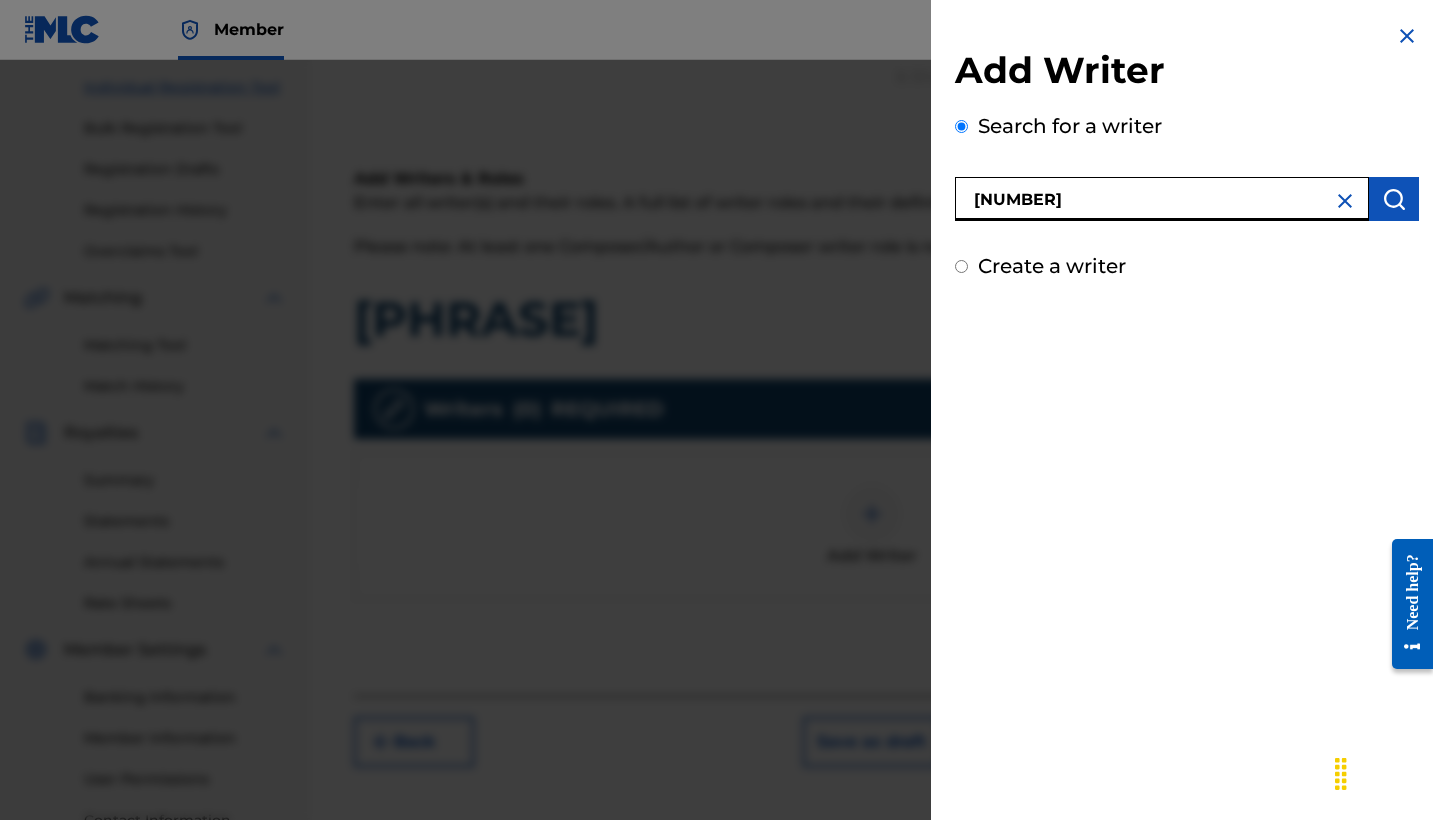 type on "[NUMBER]" 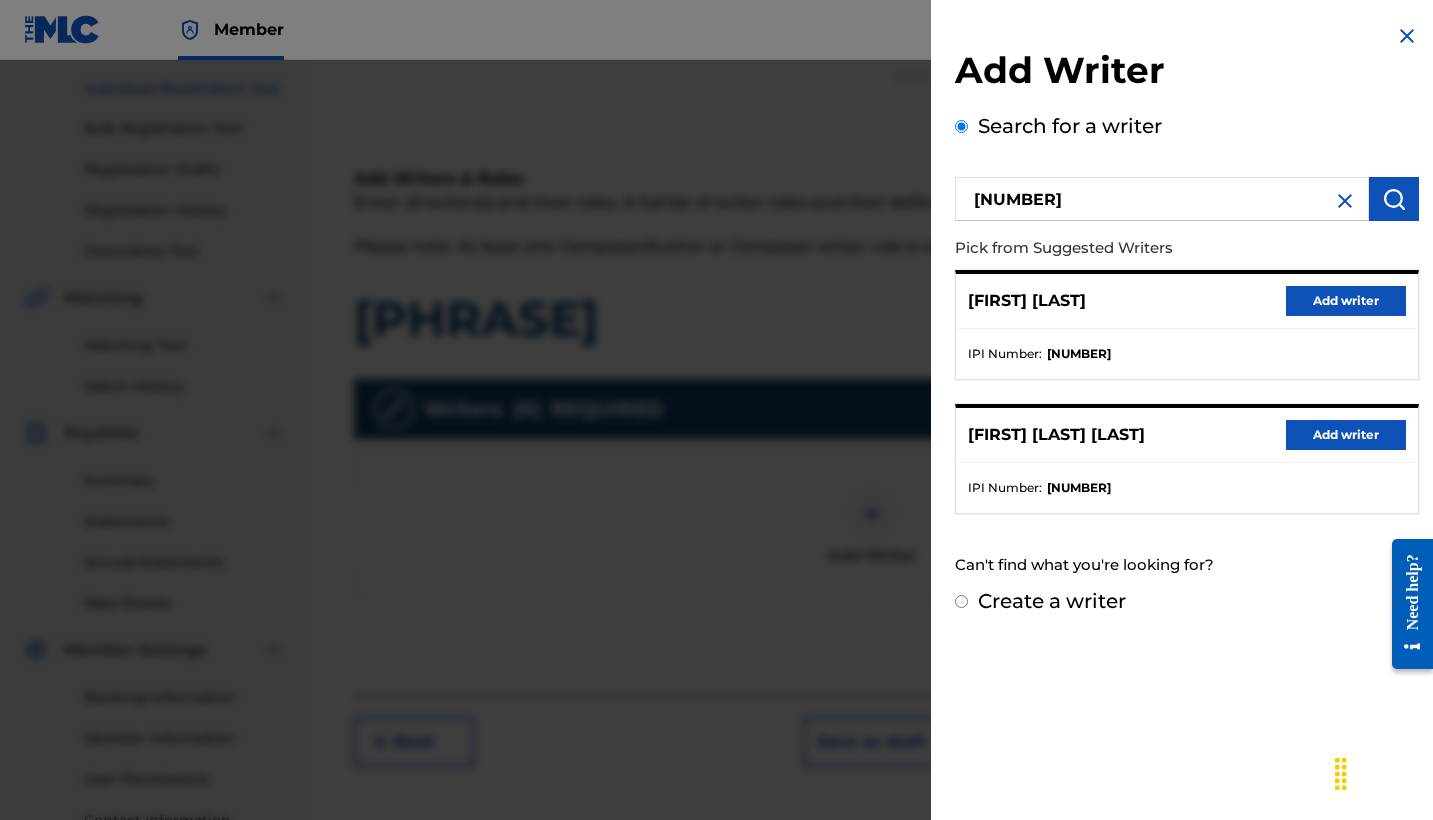 click on "Add writer" at bounding box center (1346, 435) 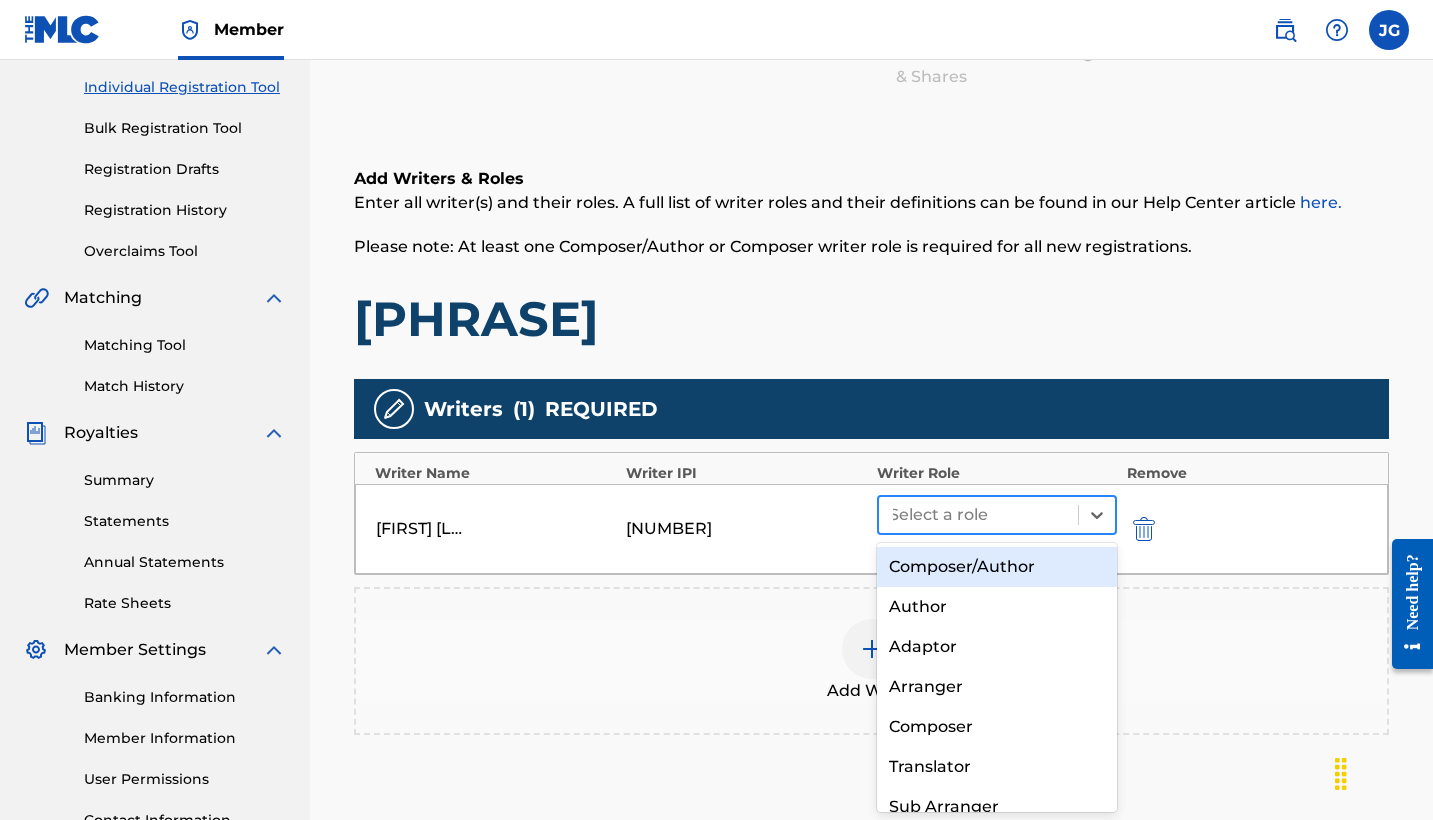 click at bounding box center (978, 515) 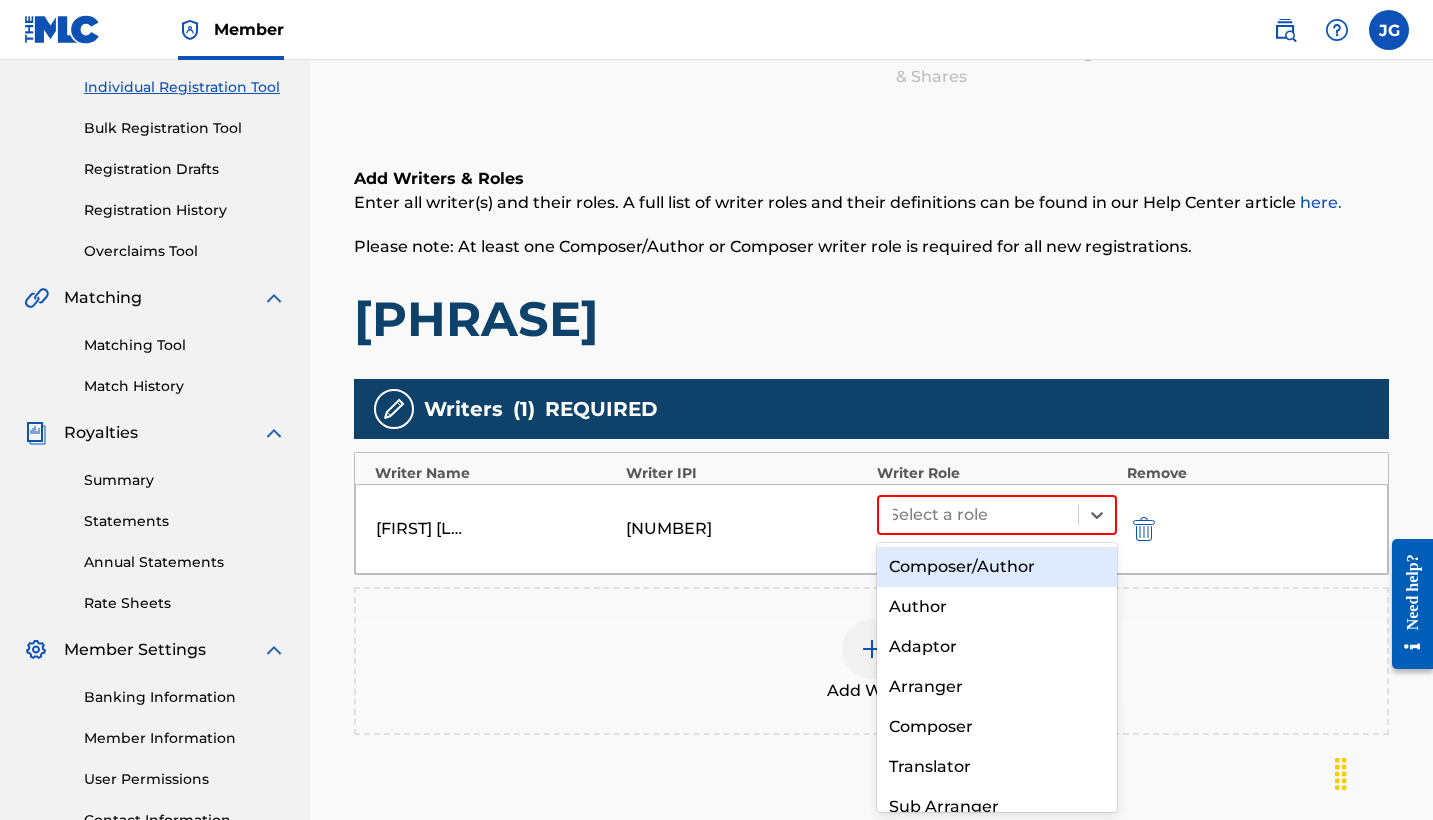 click on "Composer/Author" at bounding box center (997, 567) 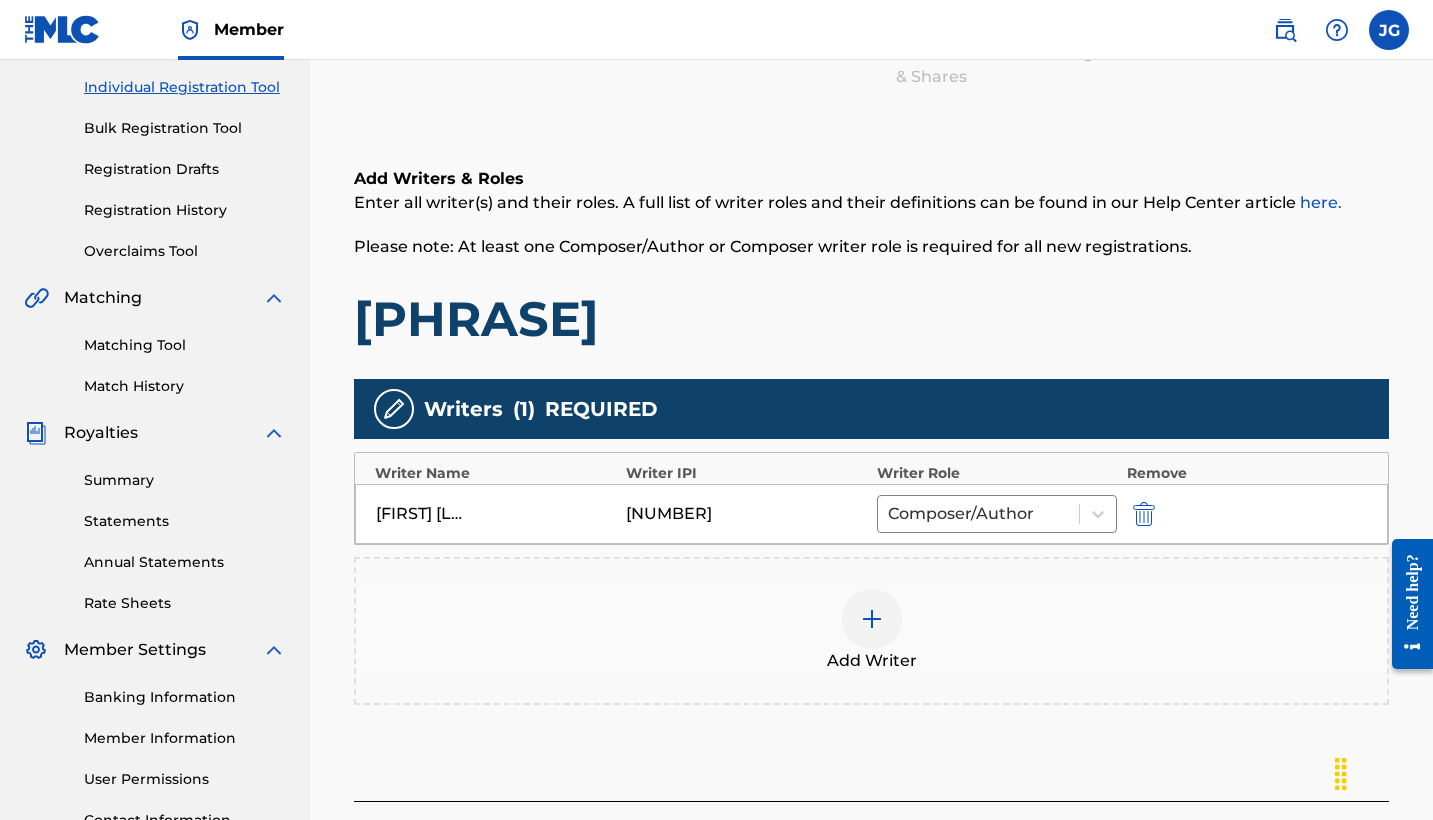 click on "Add Writer" at bounding box center [871, 631] 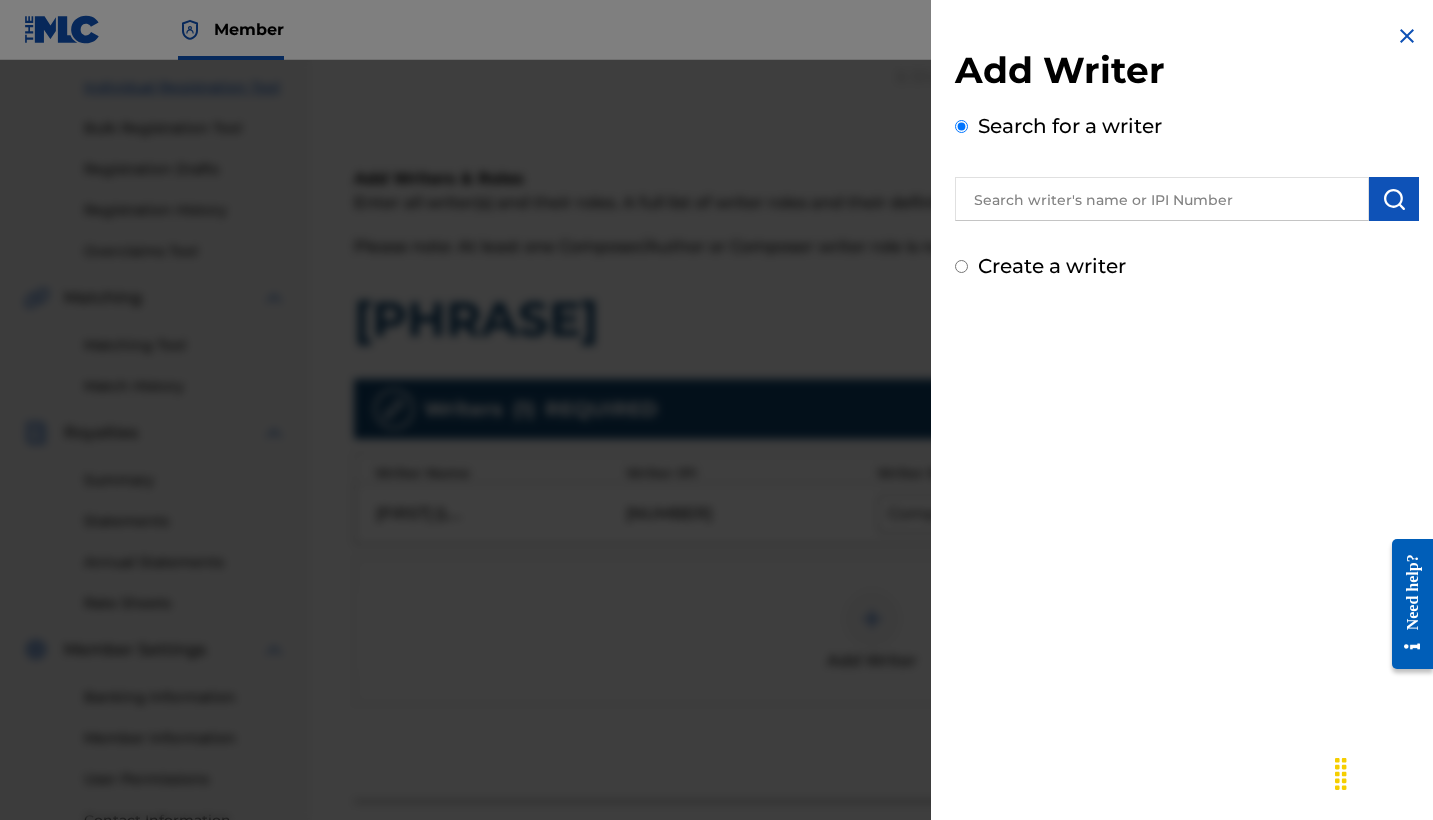 click at bounding box center (1162, 199) 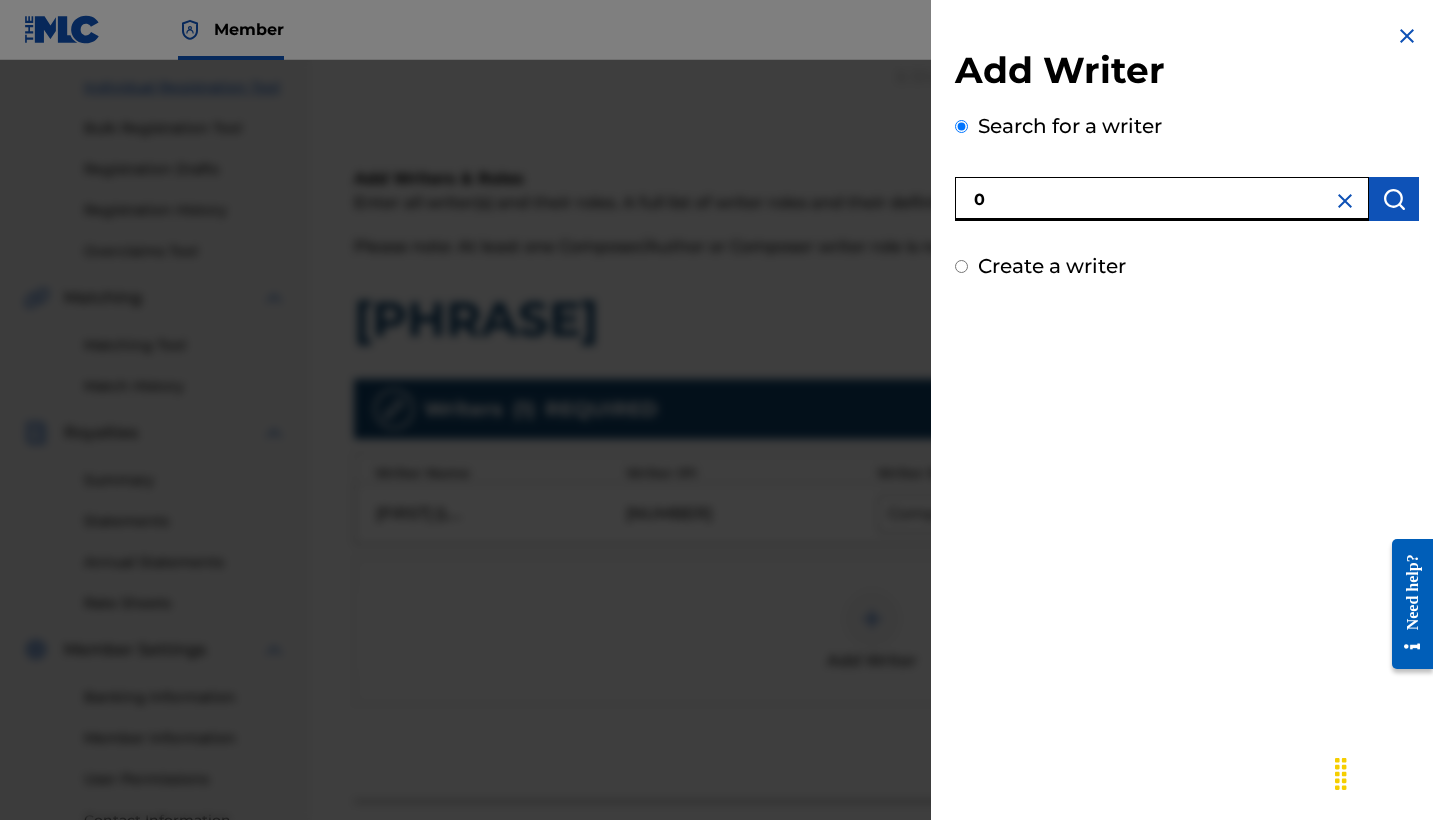 paste on "[NUMBER]" 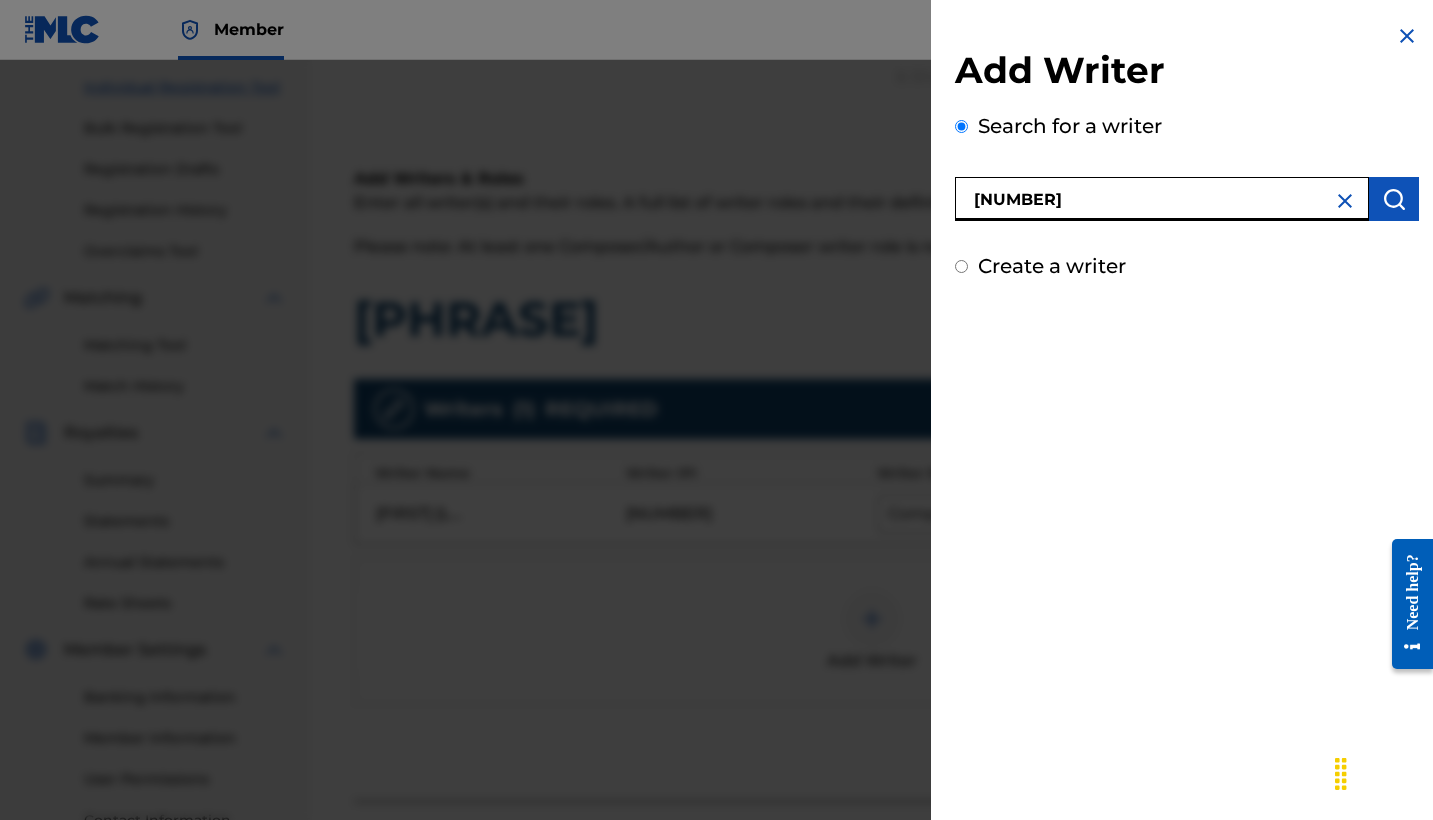 type on "[NUMBER]" 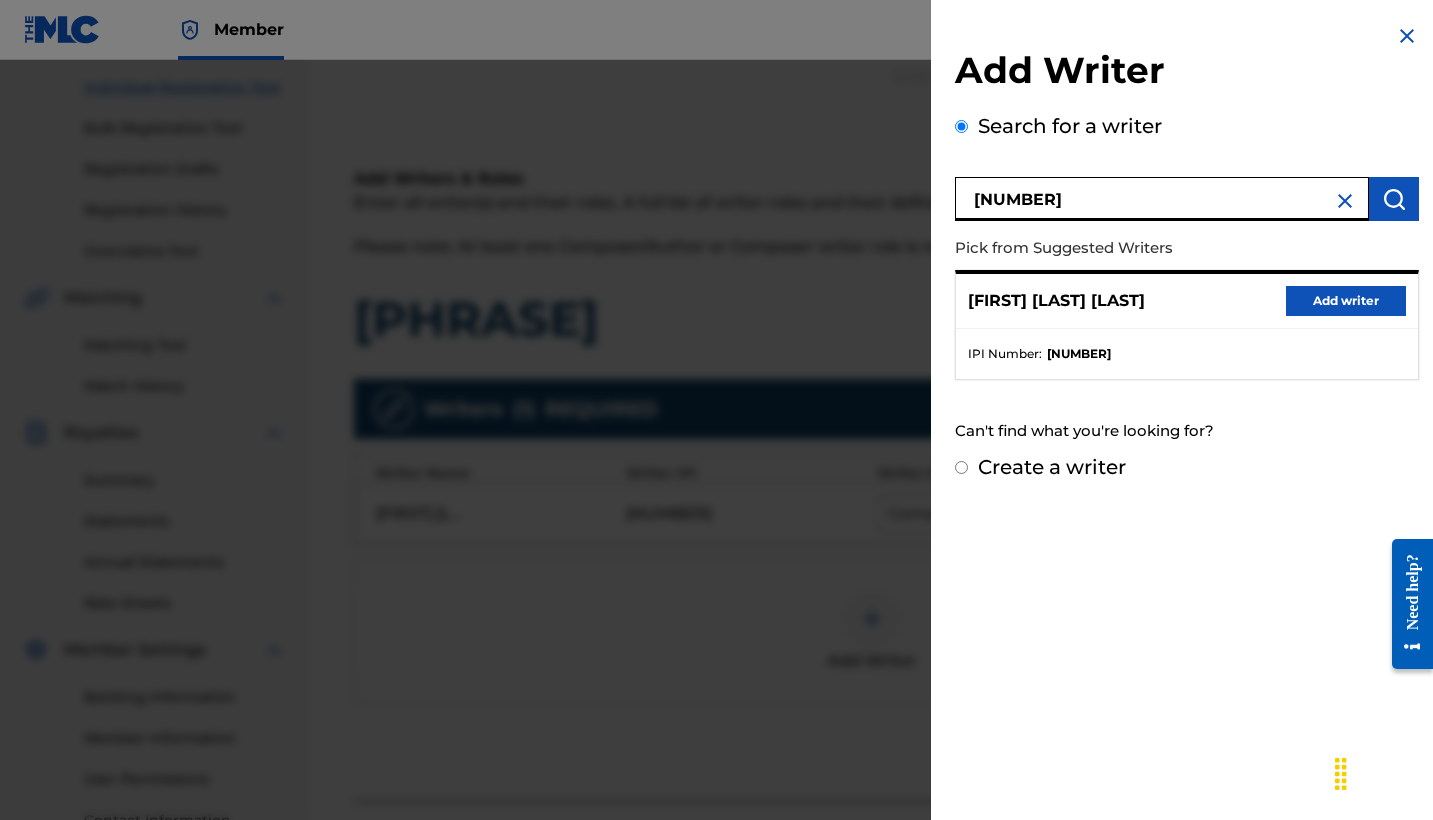 click on "Add writer" at bounding box center (1346, 301) 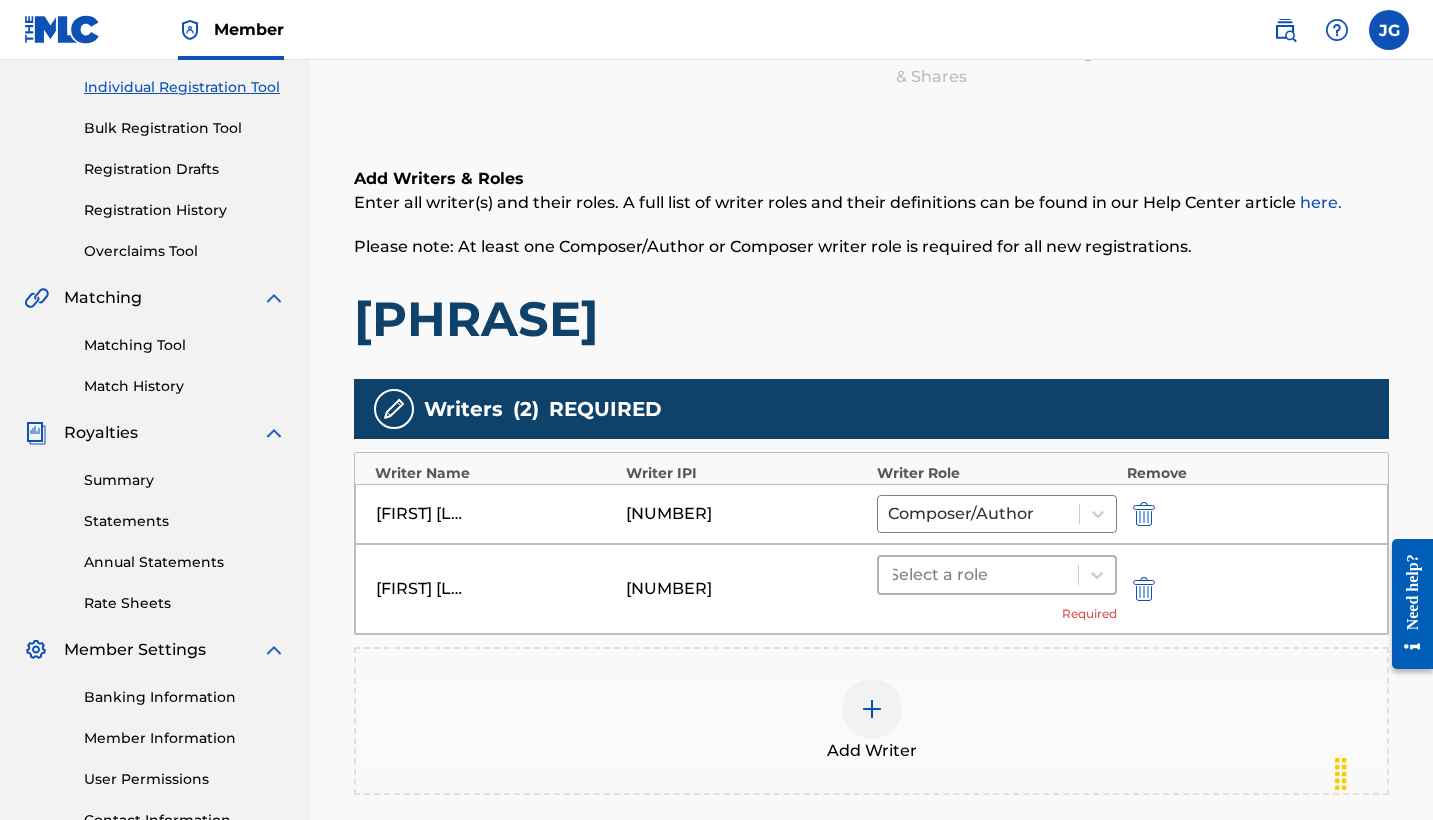 click at bounding box center (978, 575) 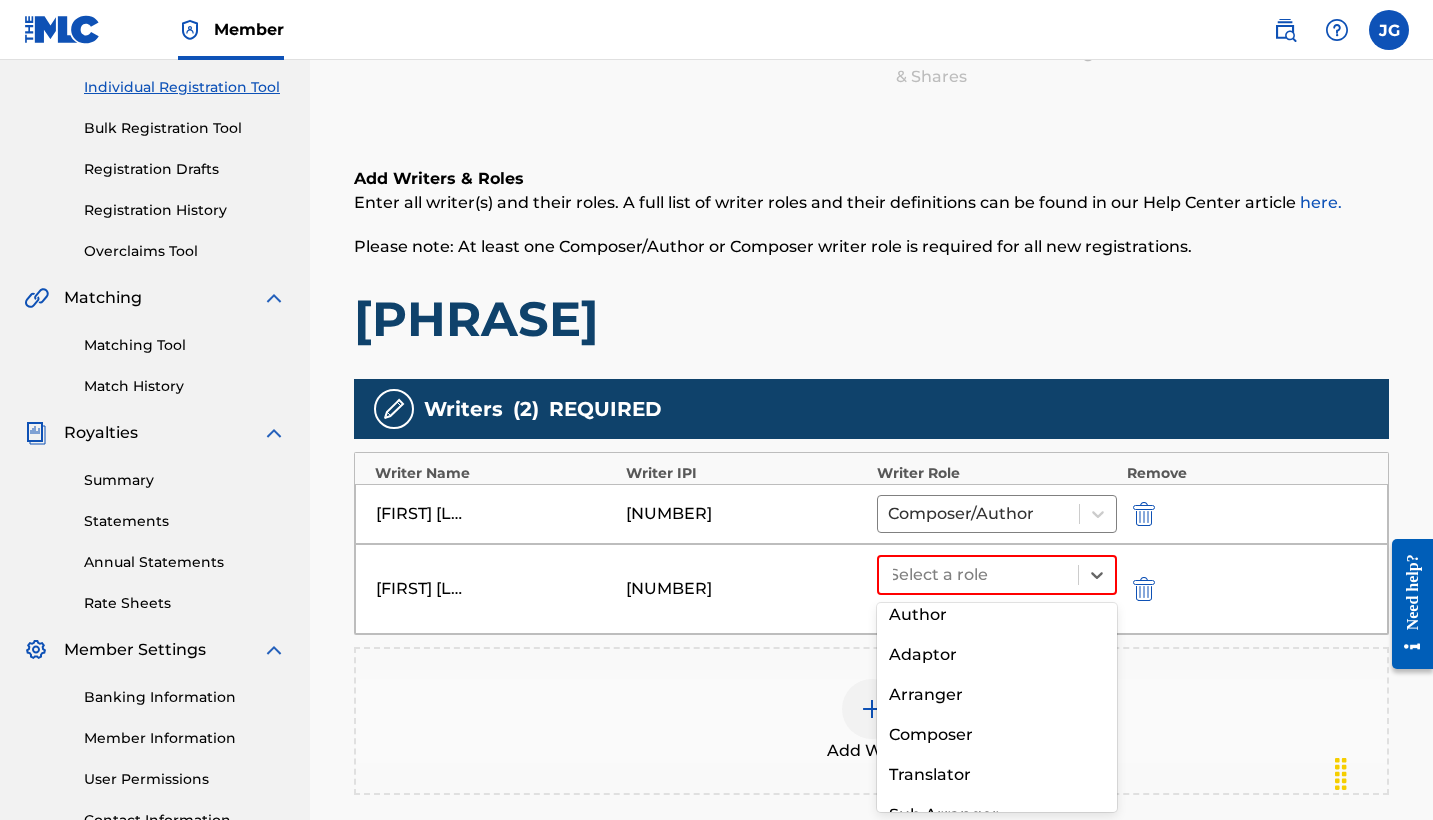 scroll, scrollTop: 55, scrollLeft: 0, axis: vertical 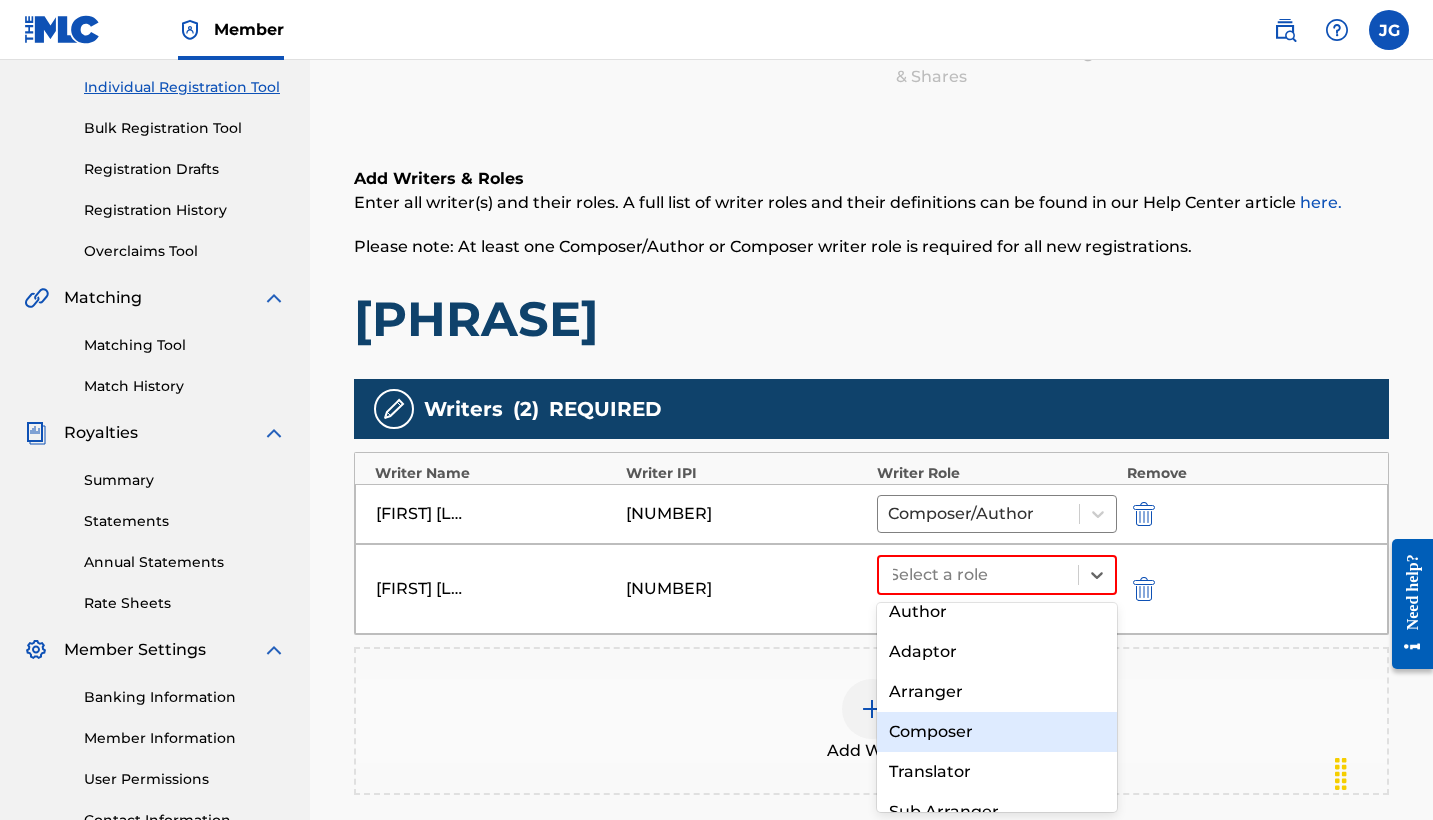 click on "Composer" at bounding box center [997, 732] 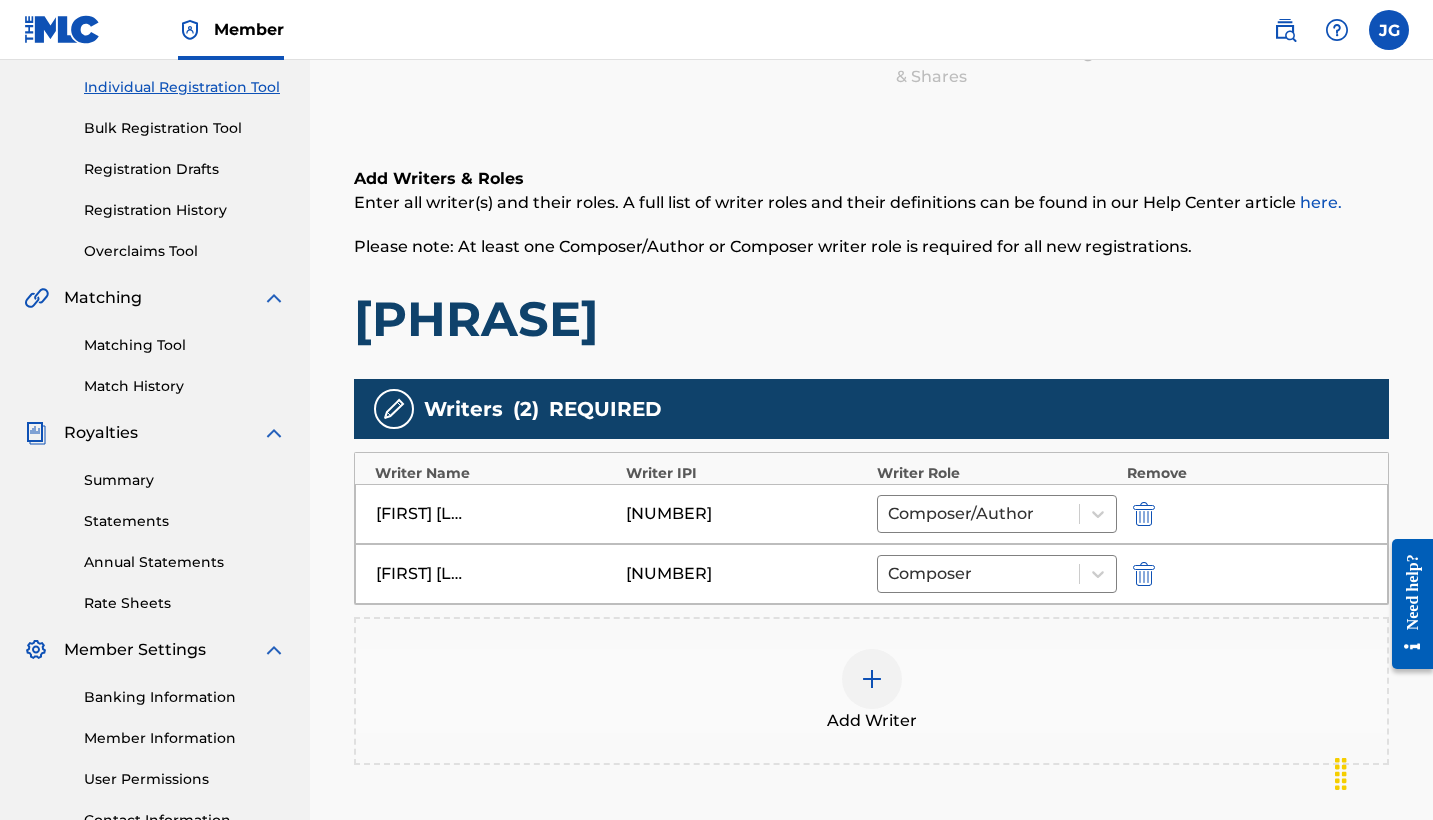 click at bounding box center [872, 679] 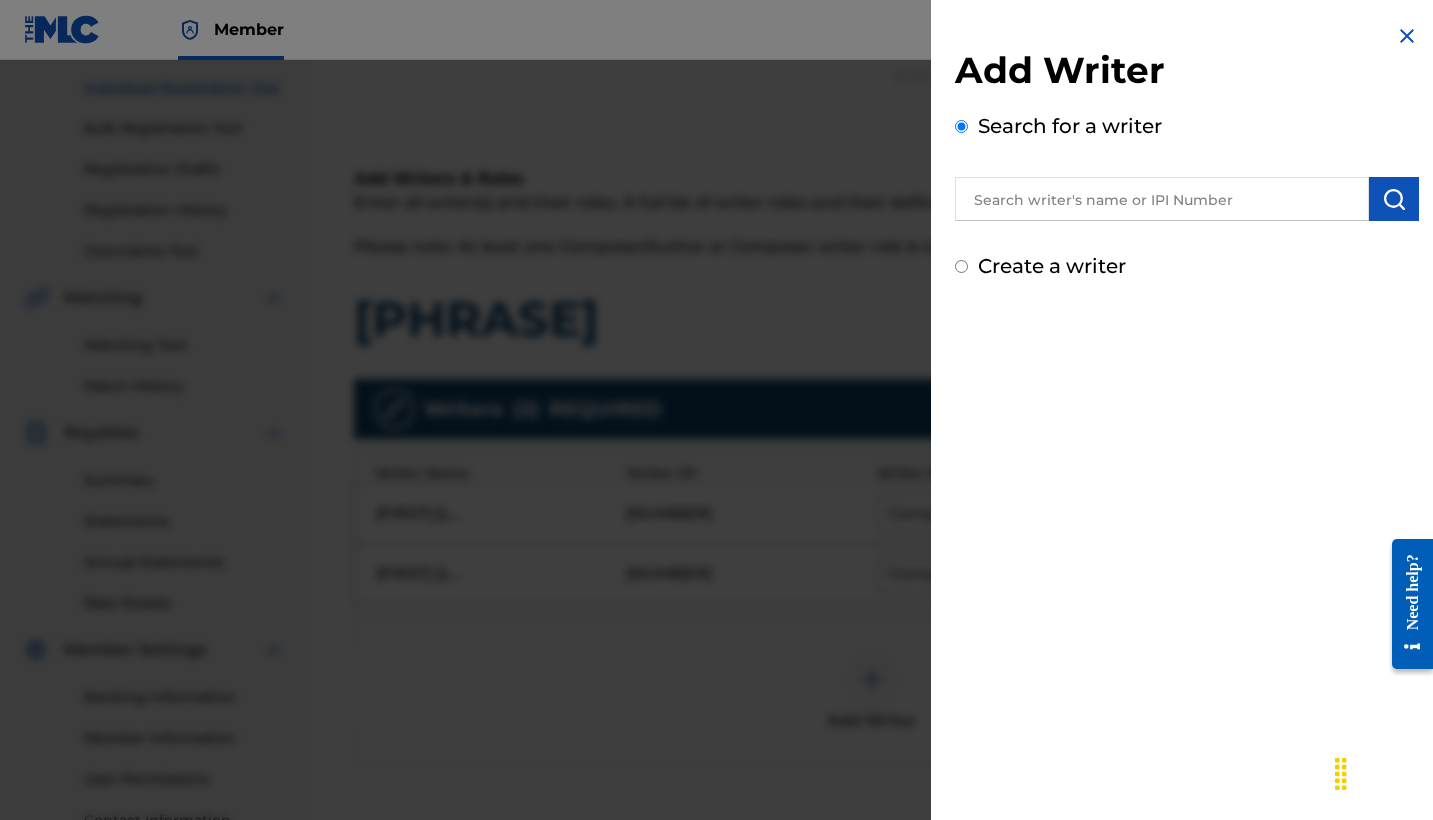 click at bounding box center (1162, 199) 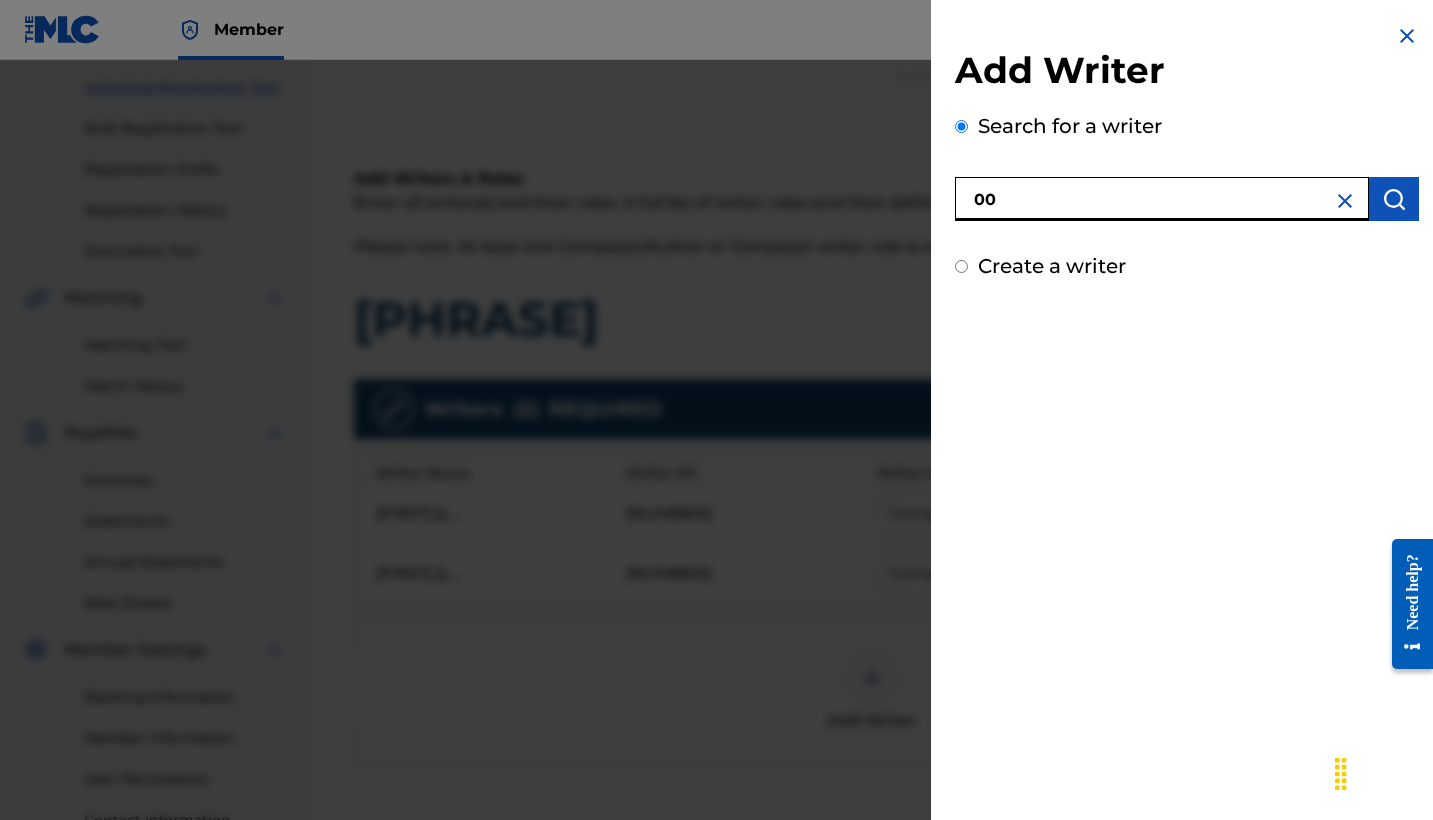 paste on "[NUMBER]" 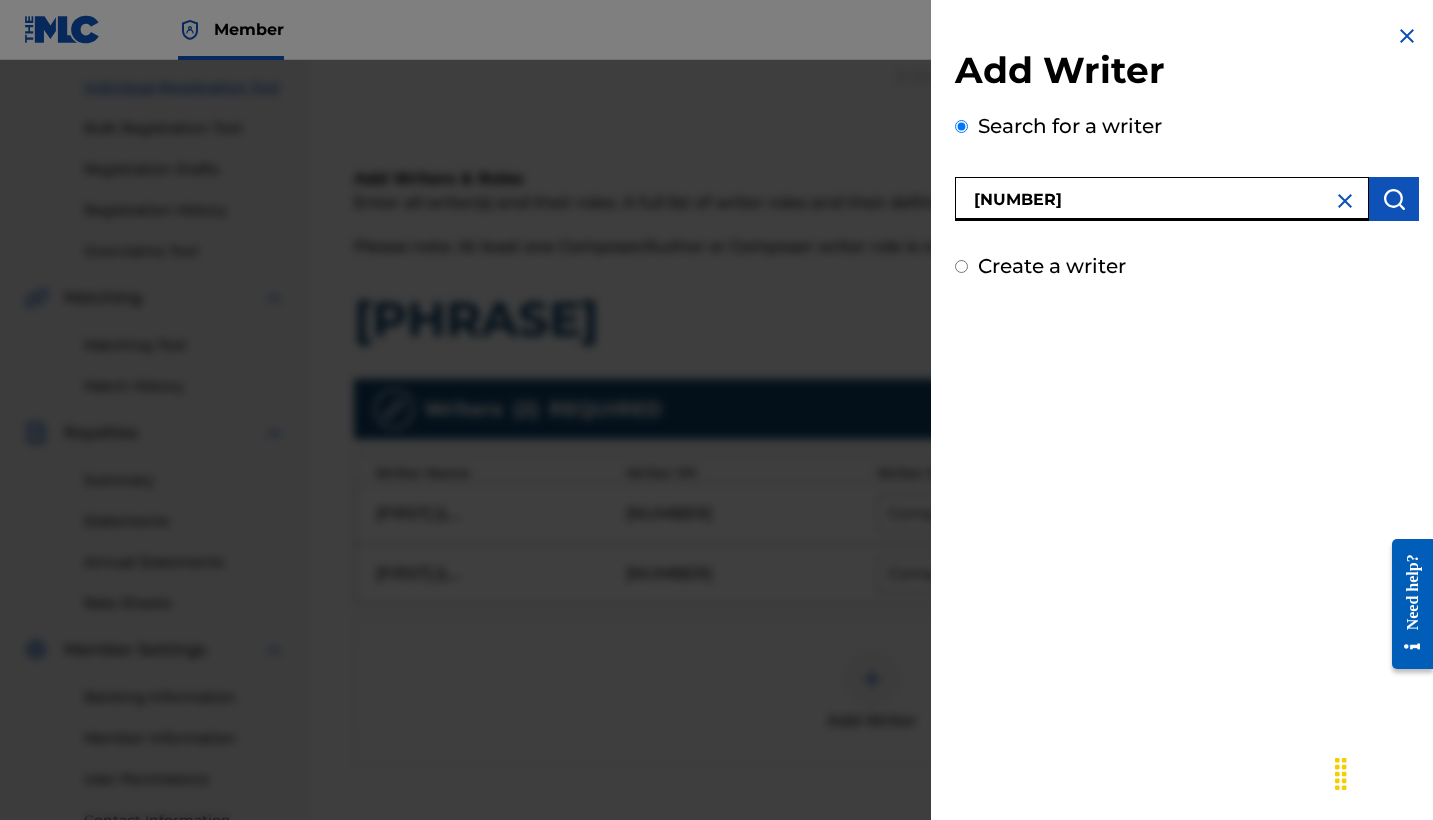 type on "[NUMBER]" 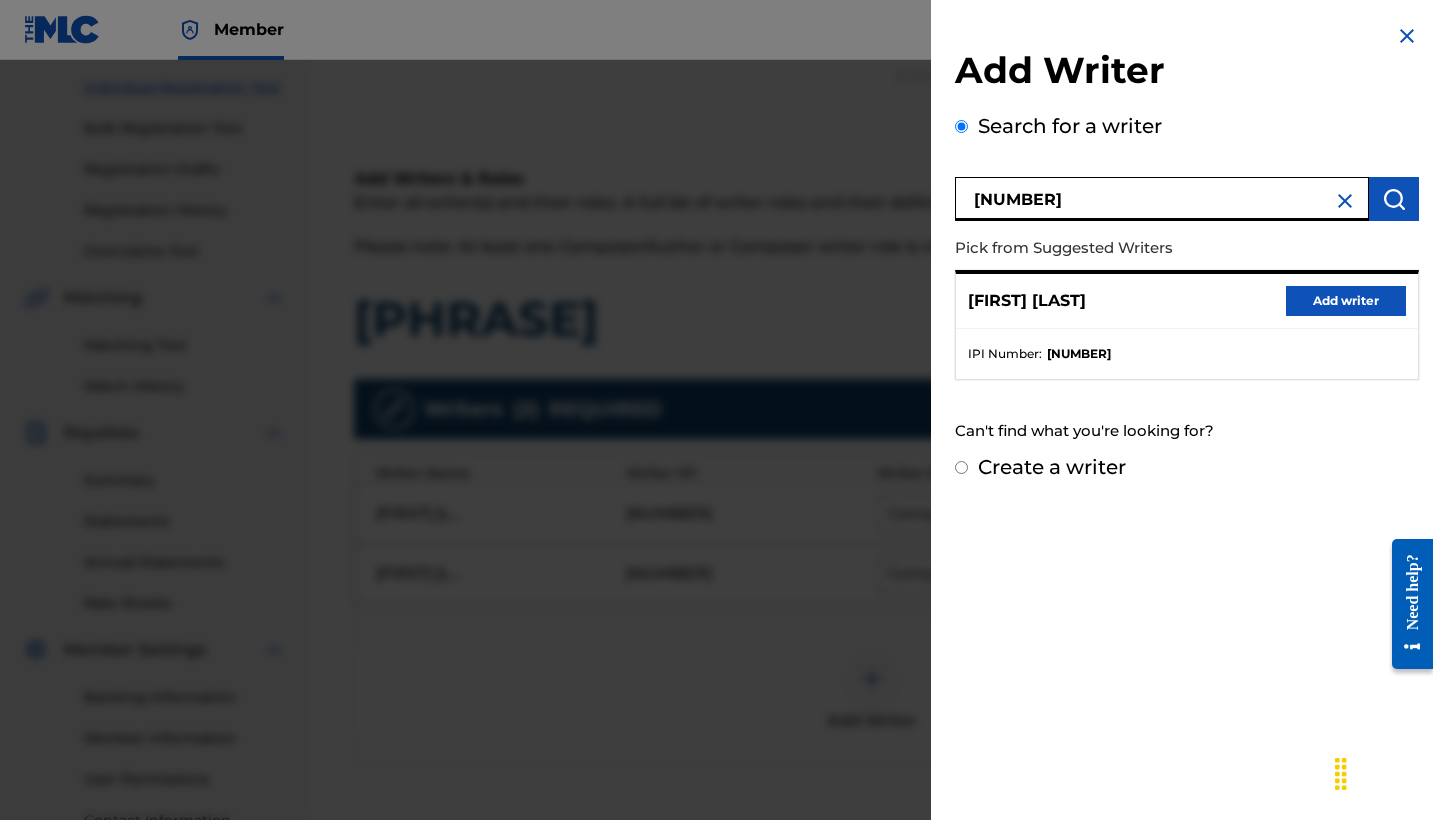 click on "Add writer" at bounding box center [1346, 301] 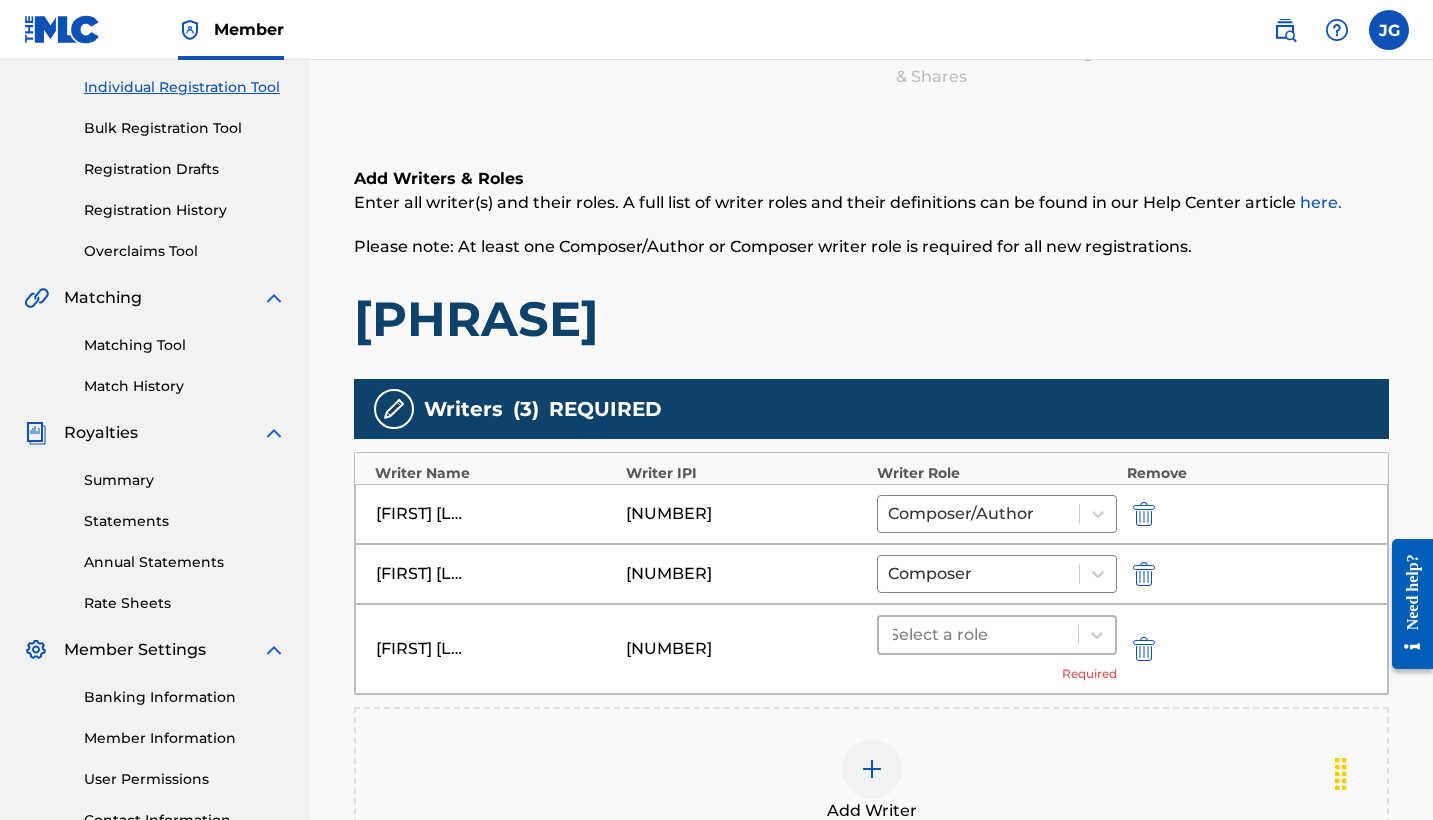 click at bounding box center [978, 635] 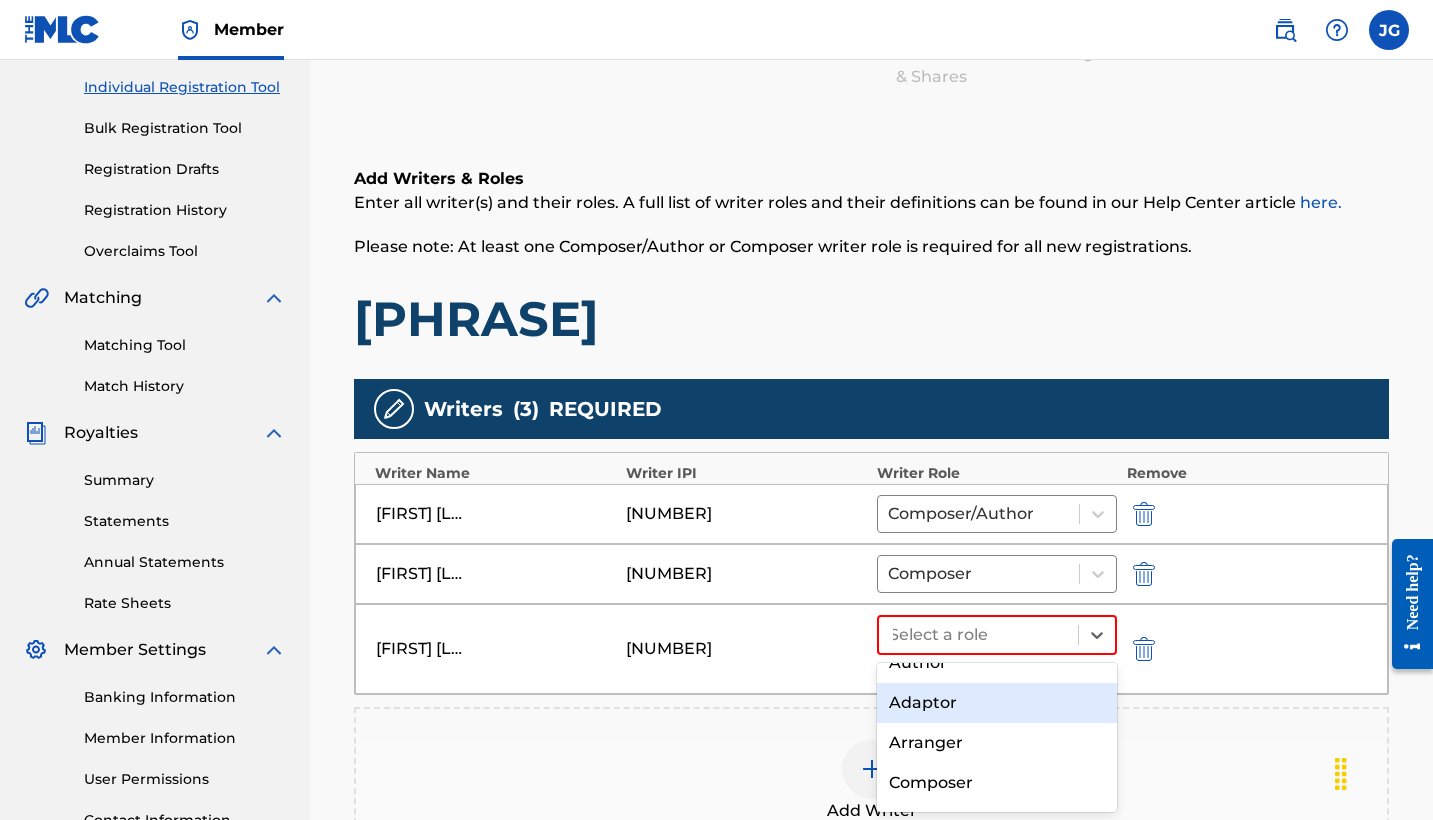 scroll, scrollTop: 76, scrollLeft: 0, axis: vertical 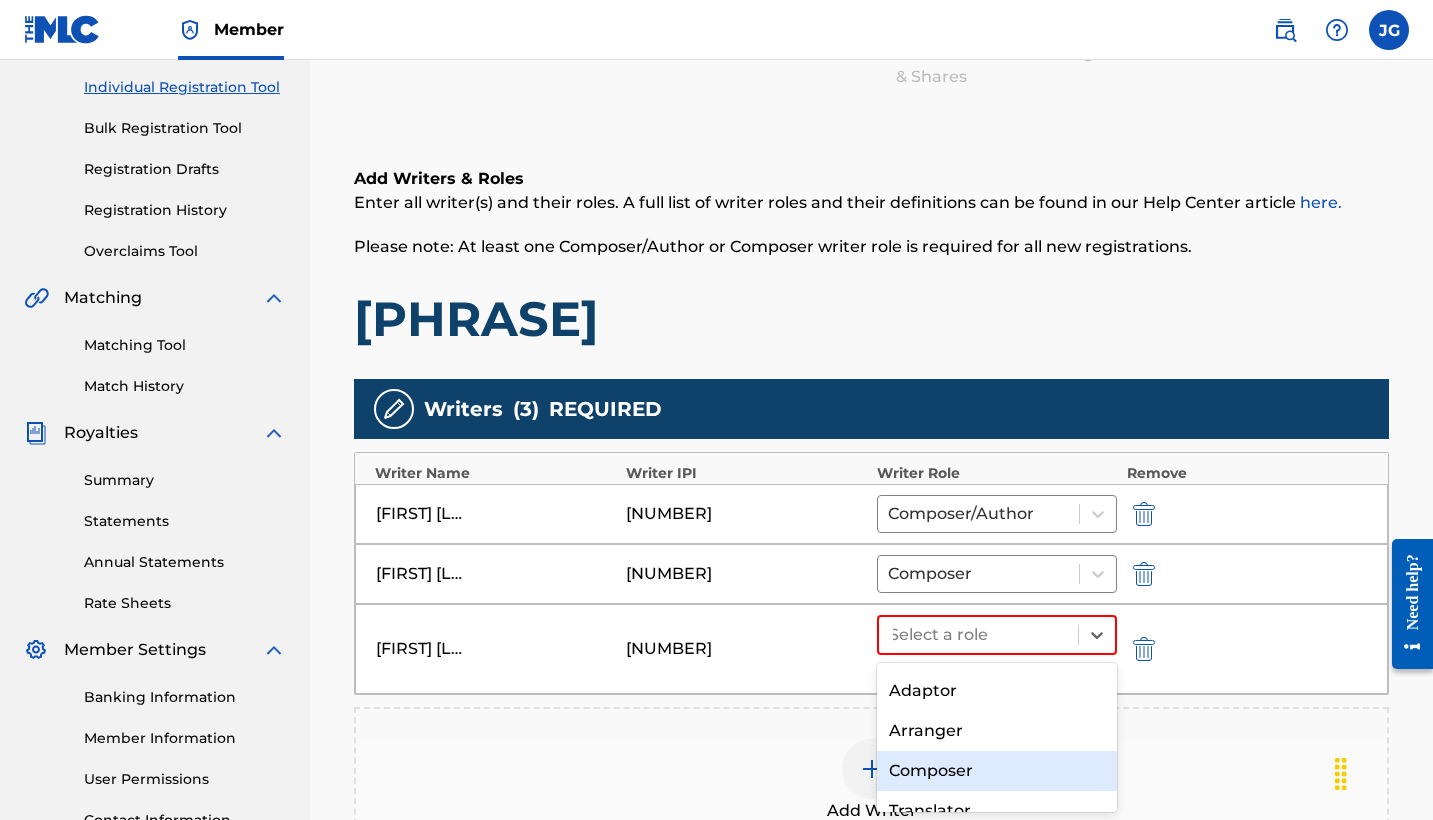 click on "Composer" at bounding box center [997, 771] 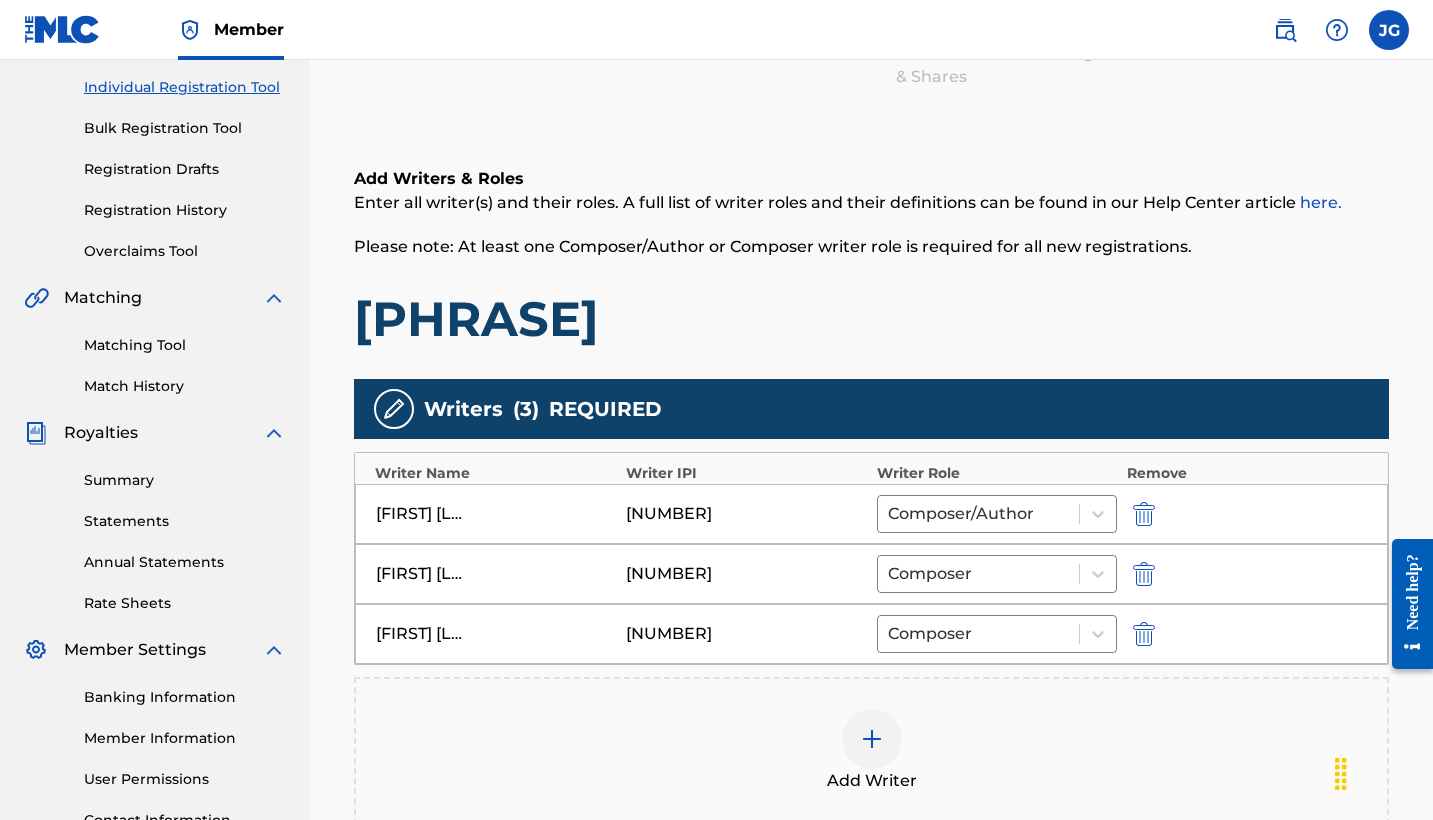 click on "Add Writer" at bounding box center [871, 751] 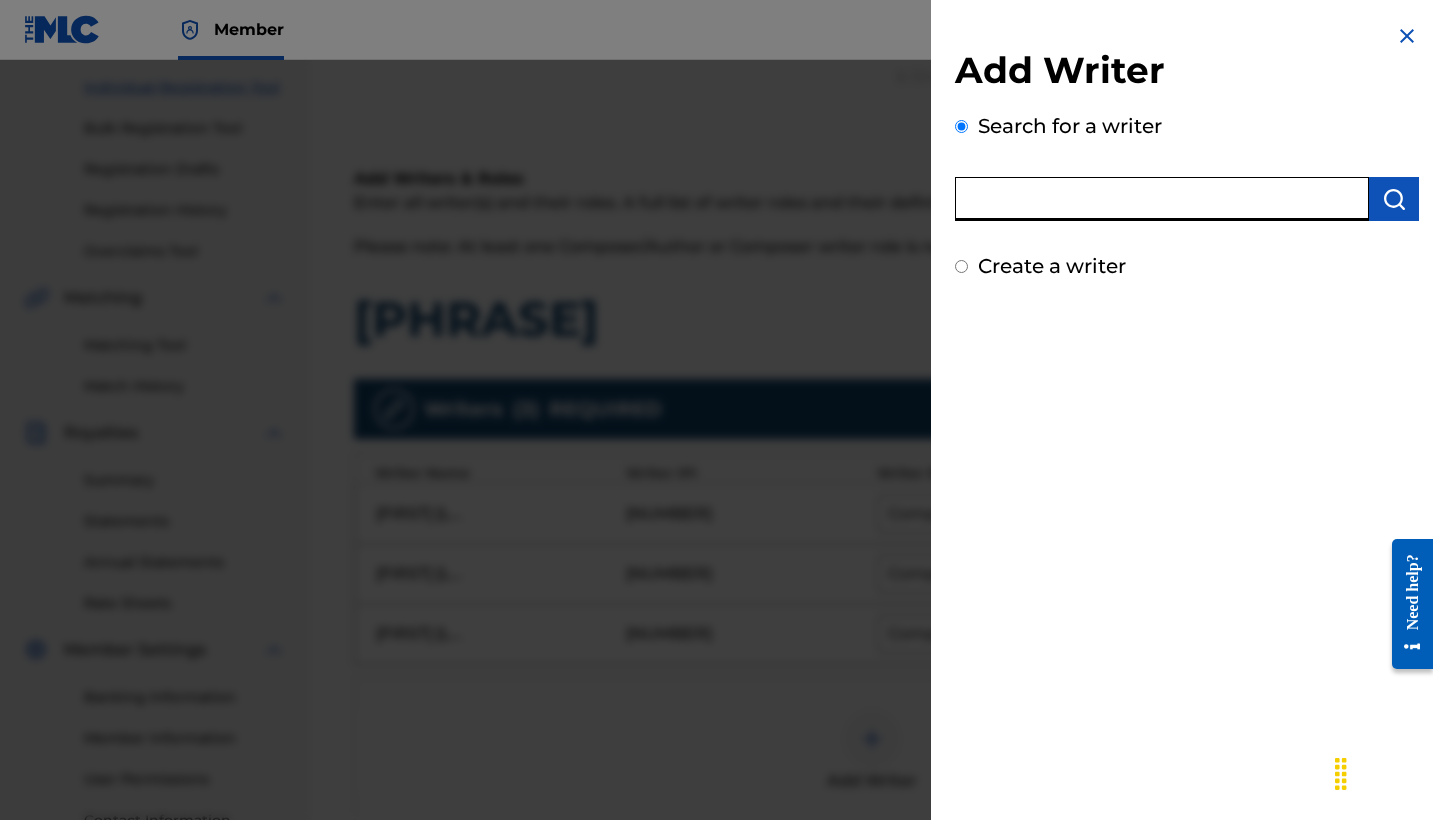 click at bounding box center [1162, 199] 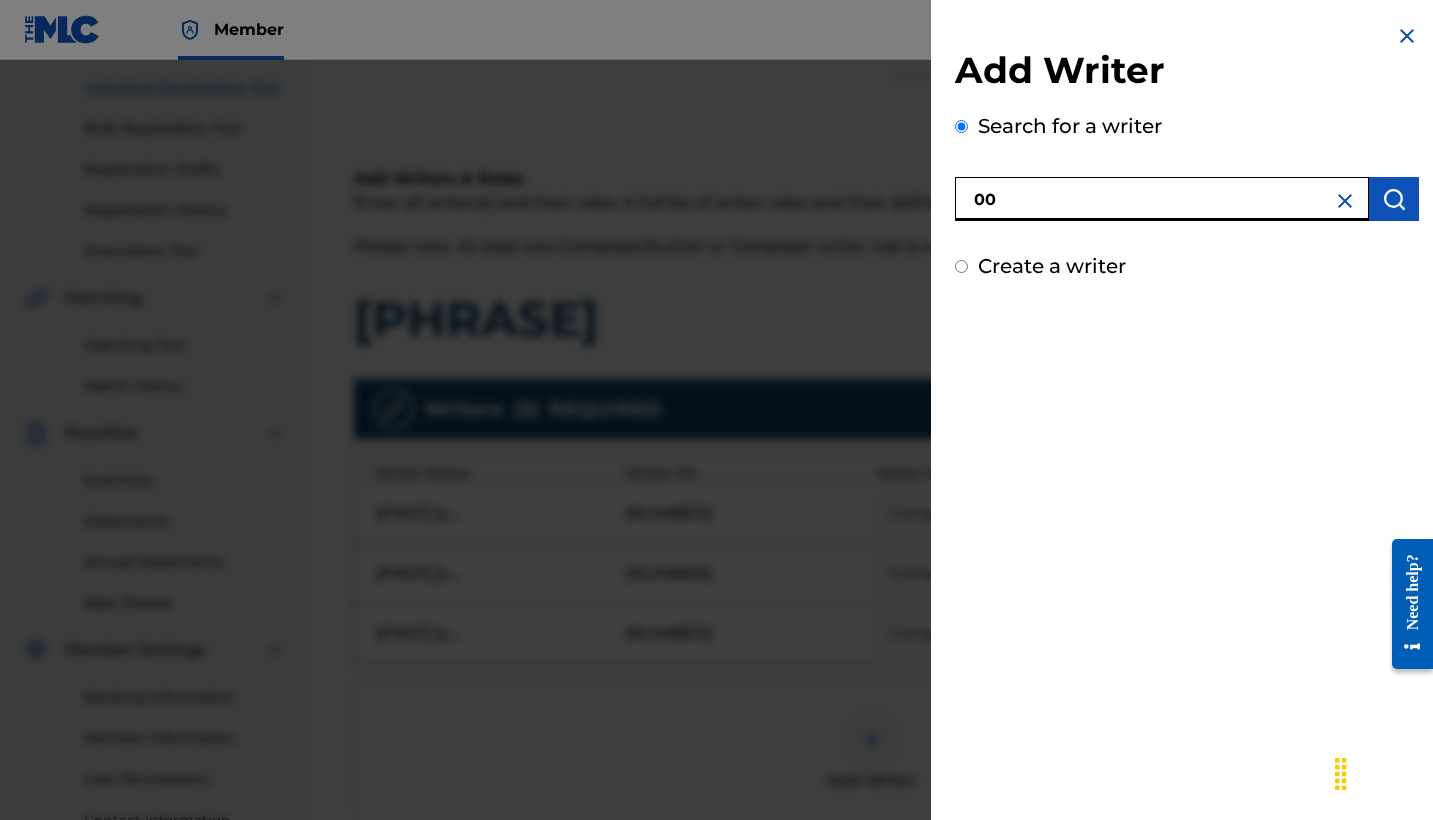 paste on "[NUMBER]" 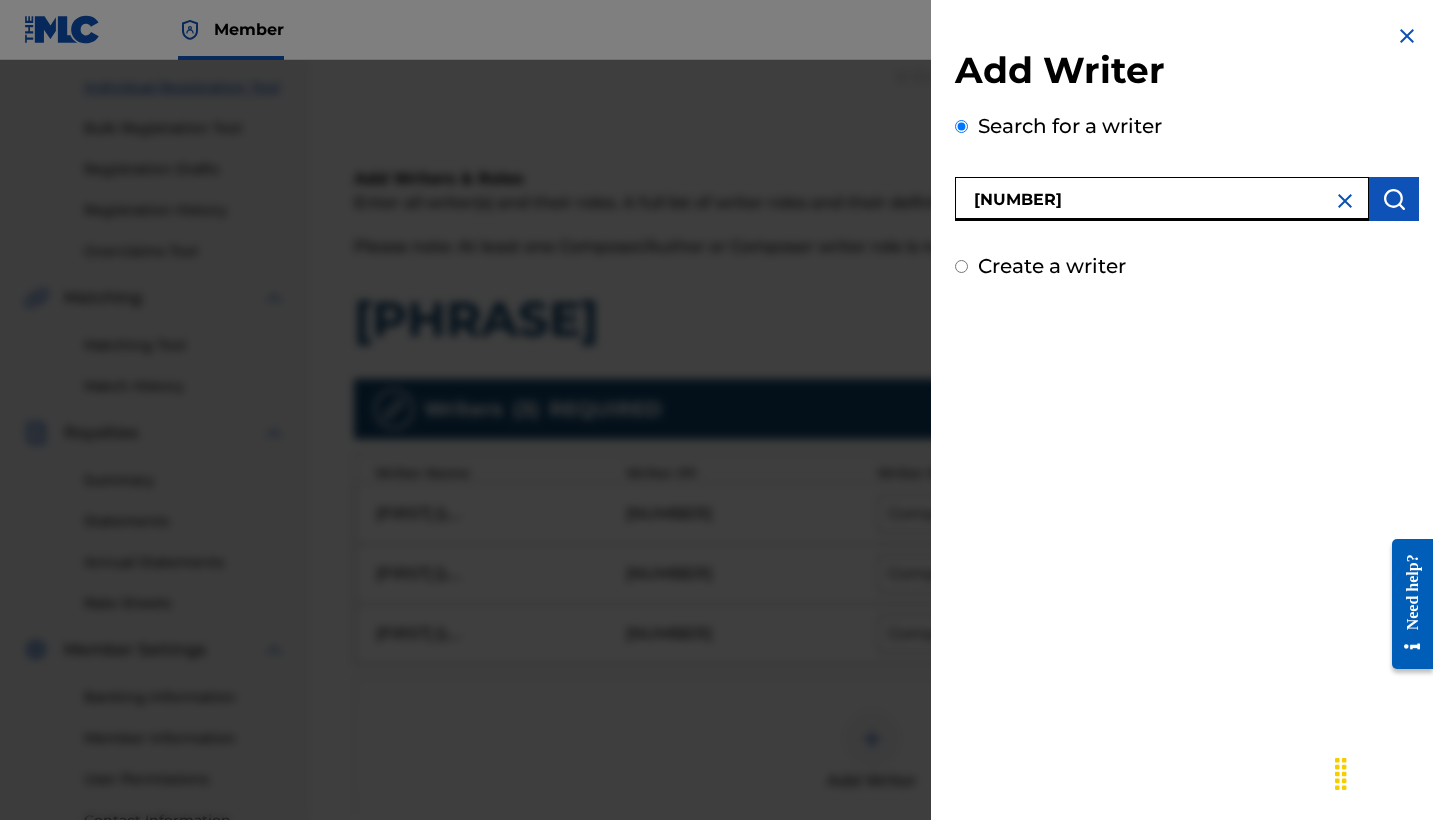 type on "[NUMBER]" 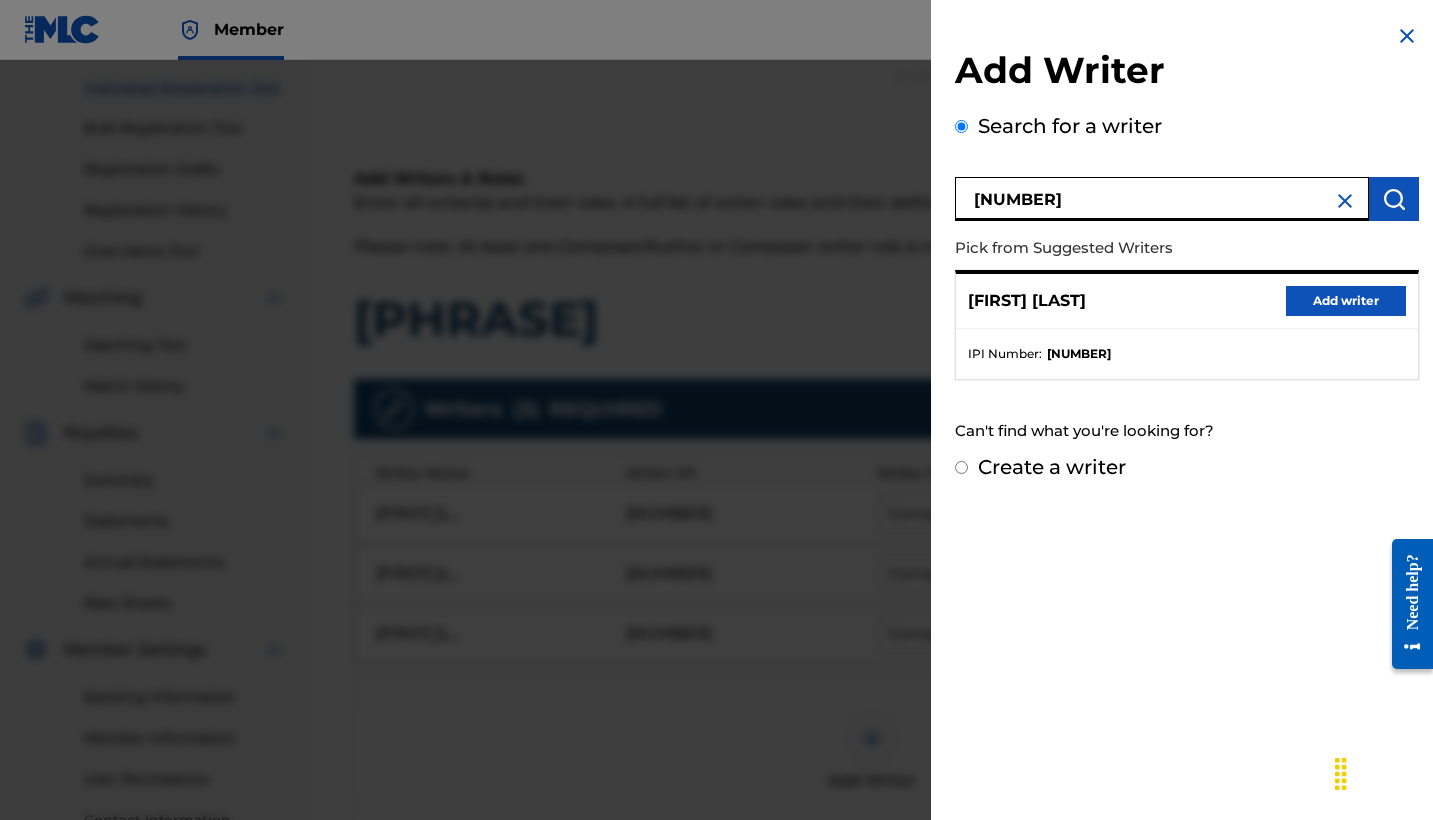 click on "Add writer" at bounding box center [1346, 301] 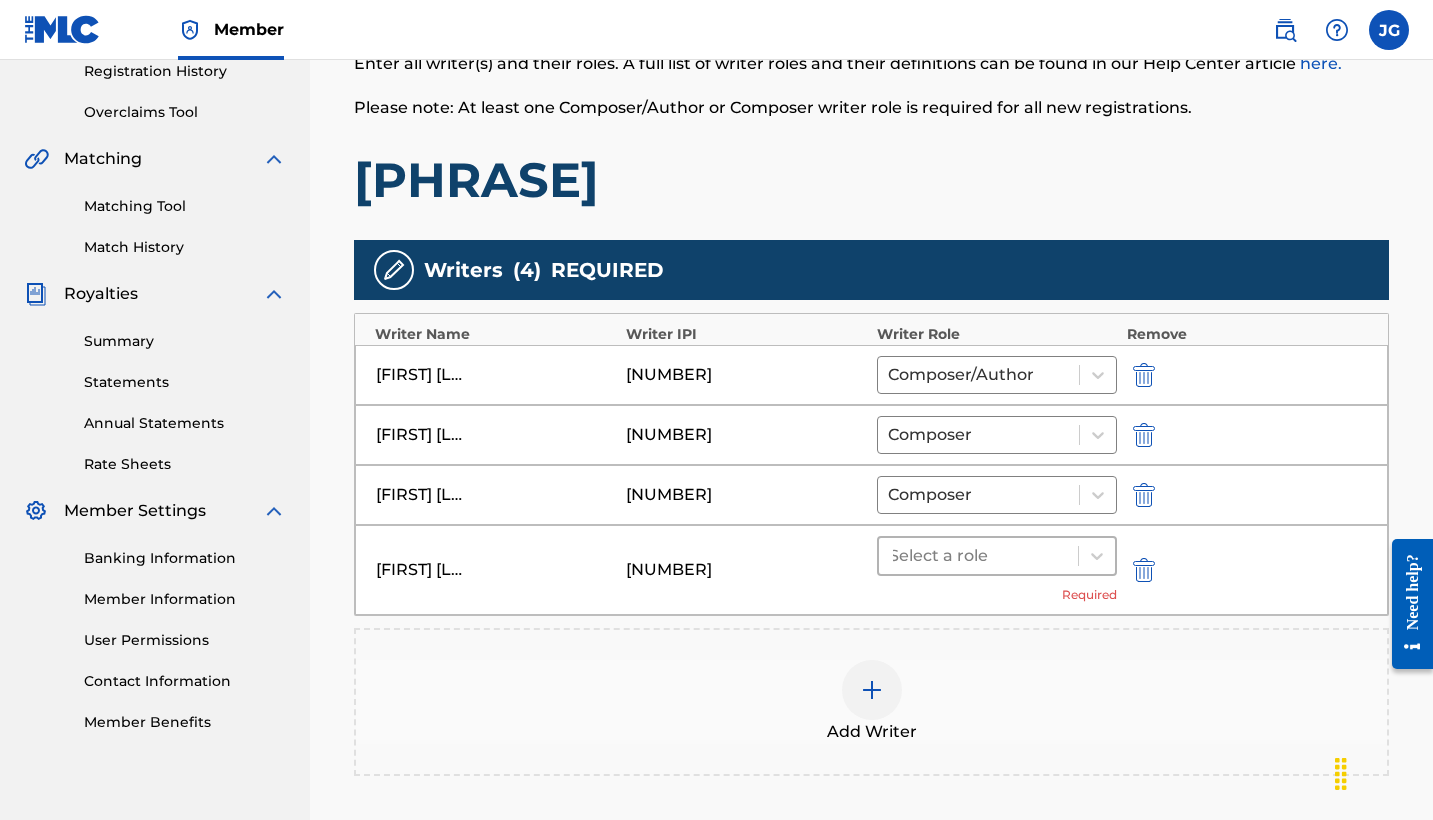 scroll, scrollTop: 442, scrollLeft: 0, axis: vertical 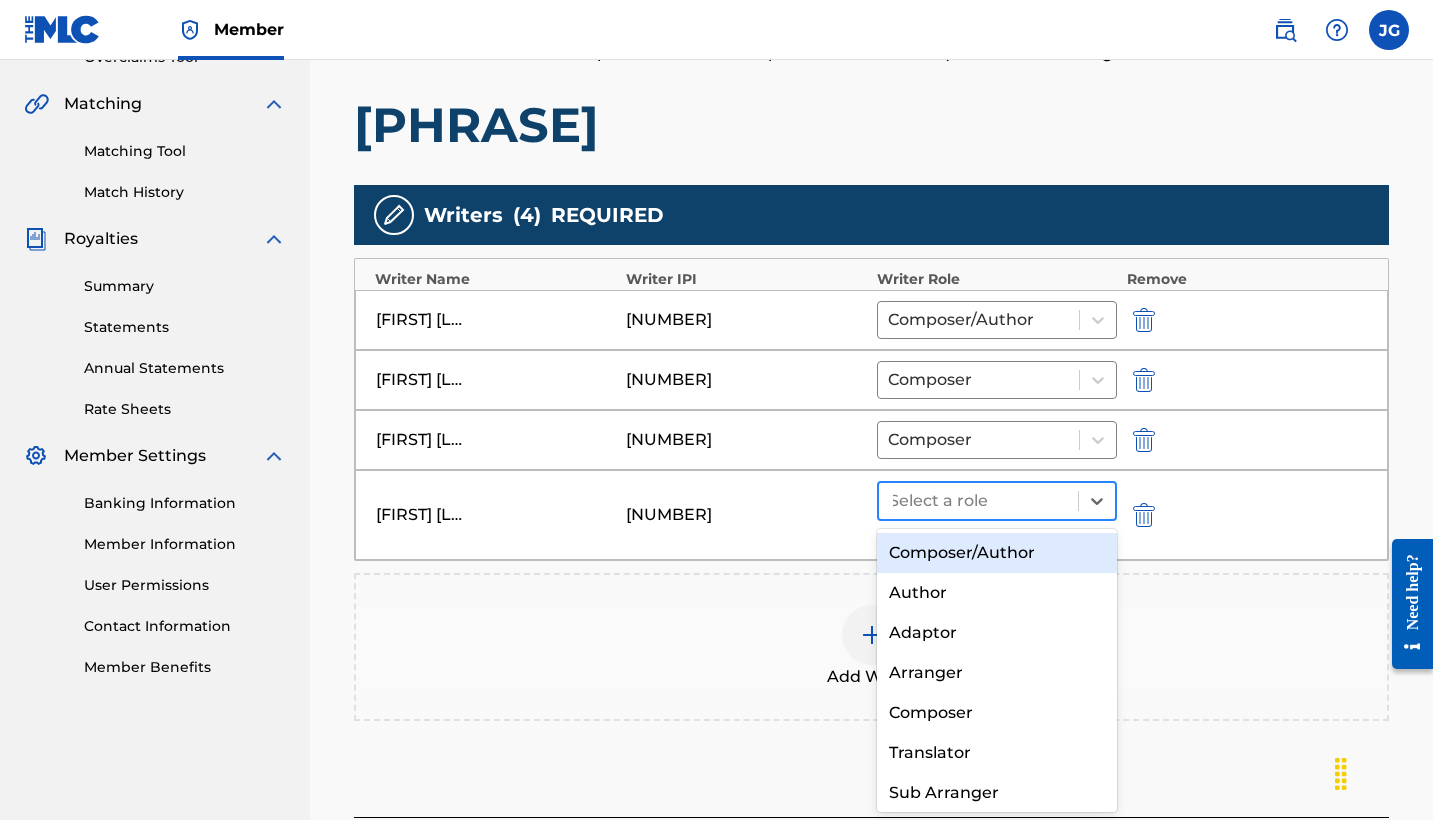 click at bounding box center [978, 501] 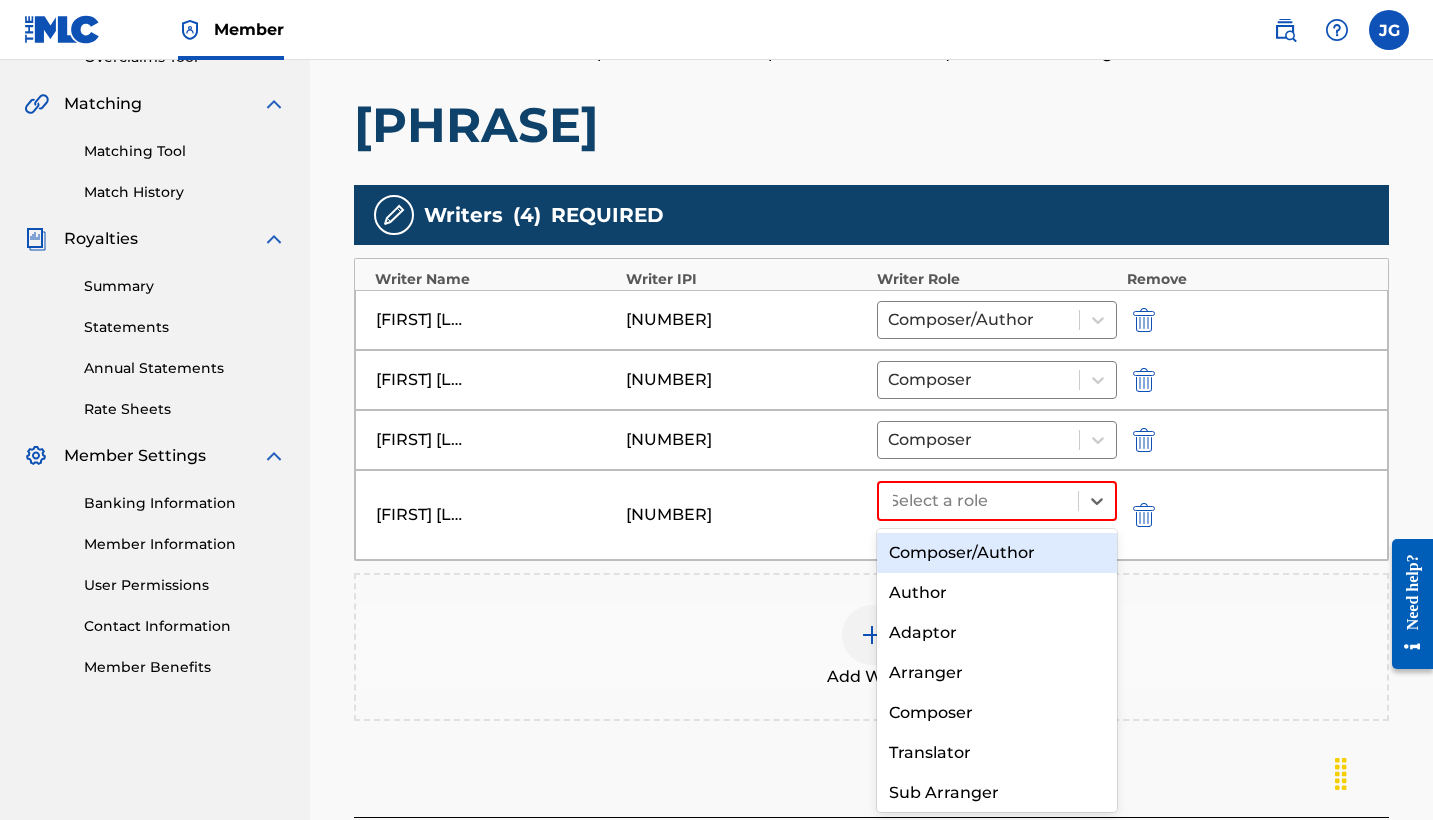 click on "Composer/Author" at bounding box center [997, 553] 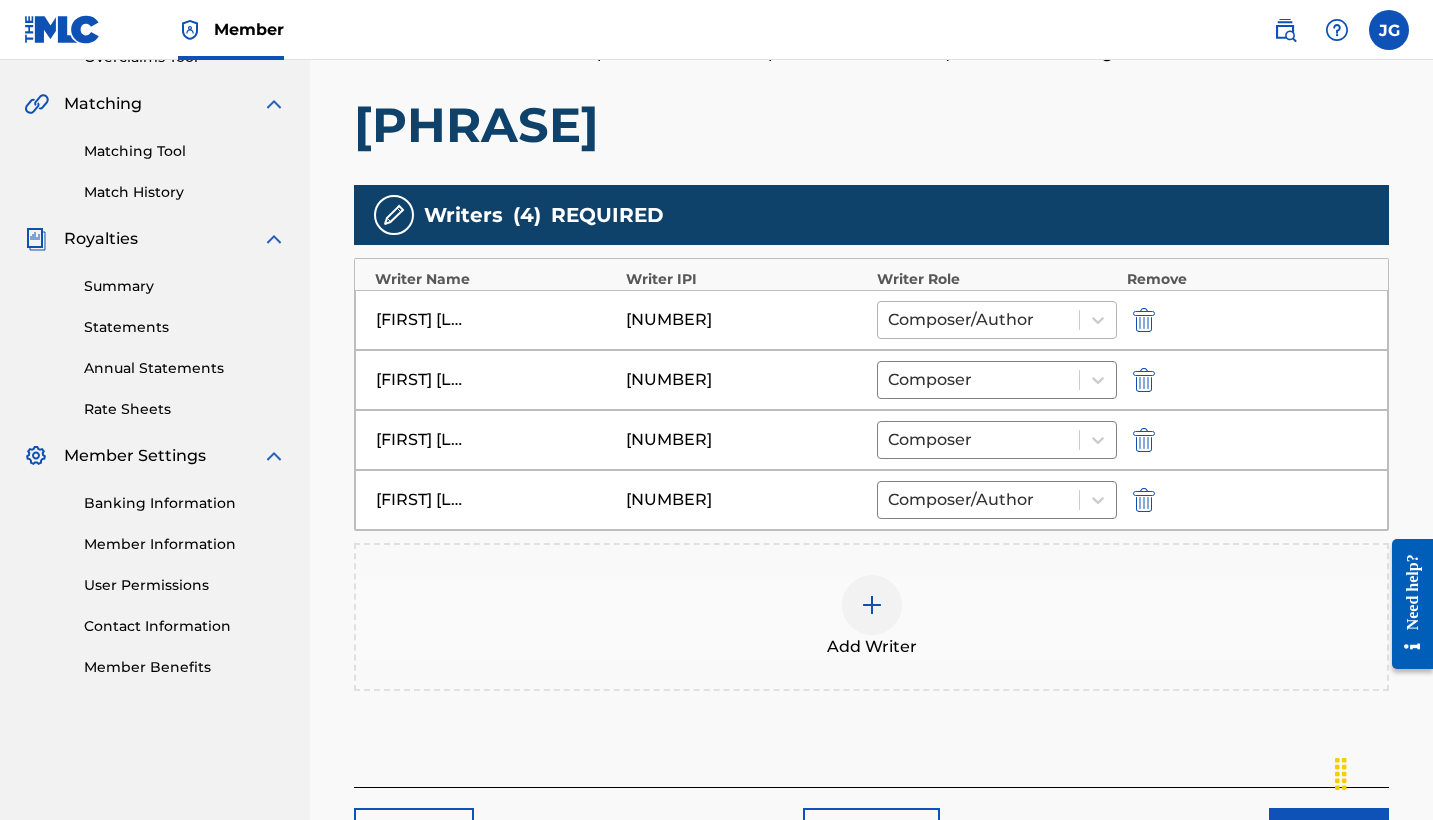 click at bounding box center (978, 320) 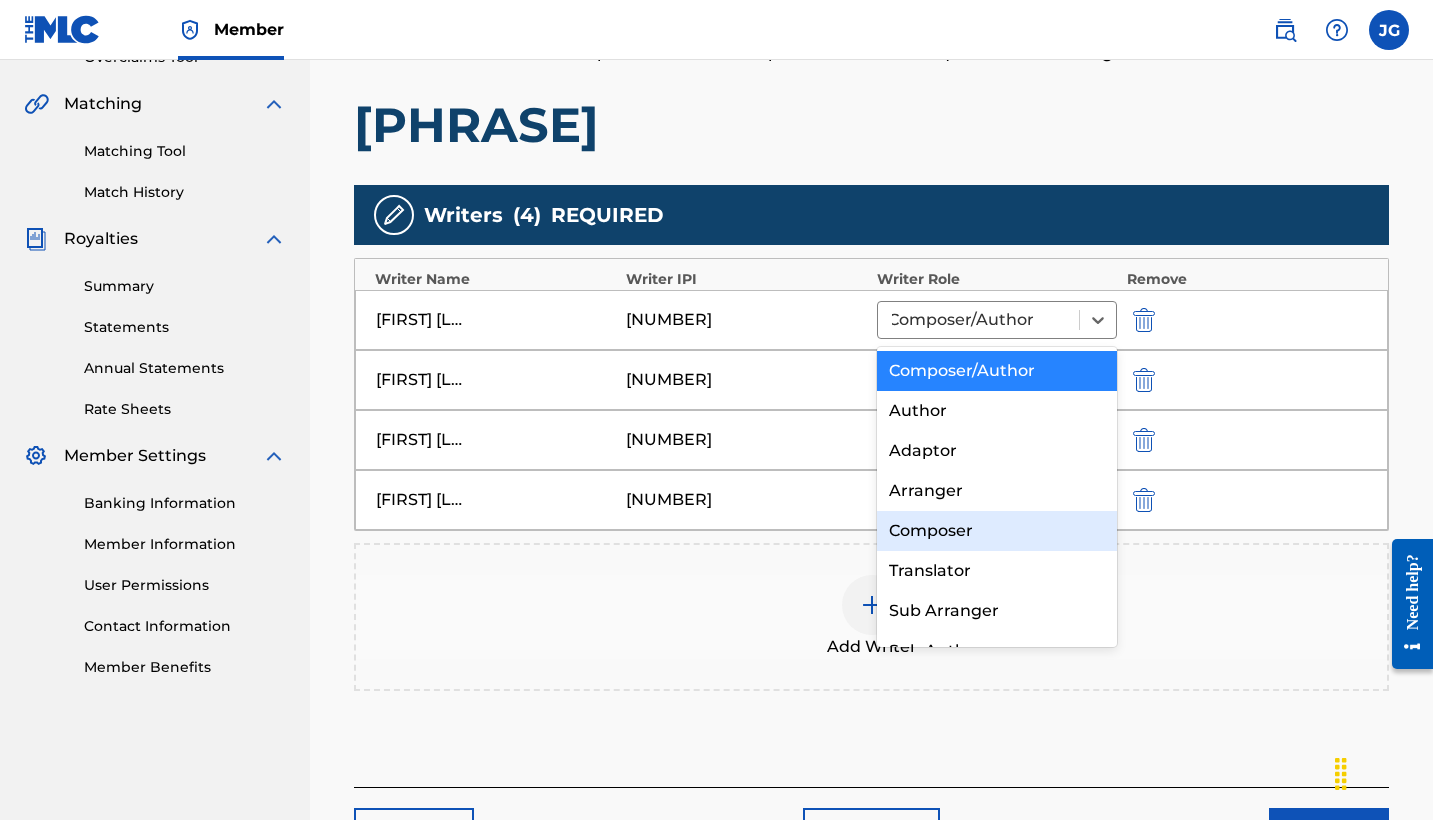 click on "Composer" at bounding box center [997, 531] 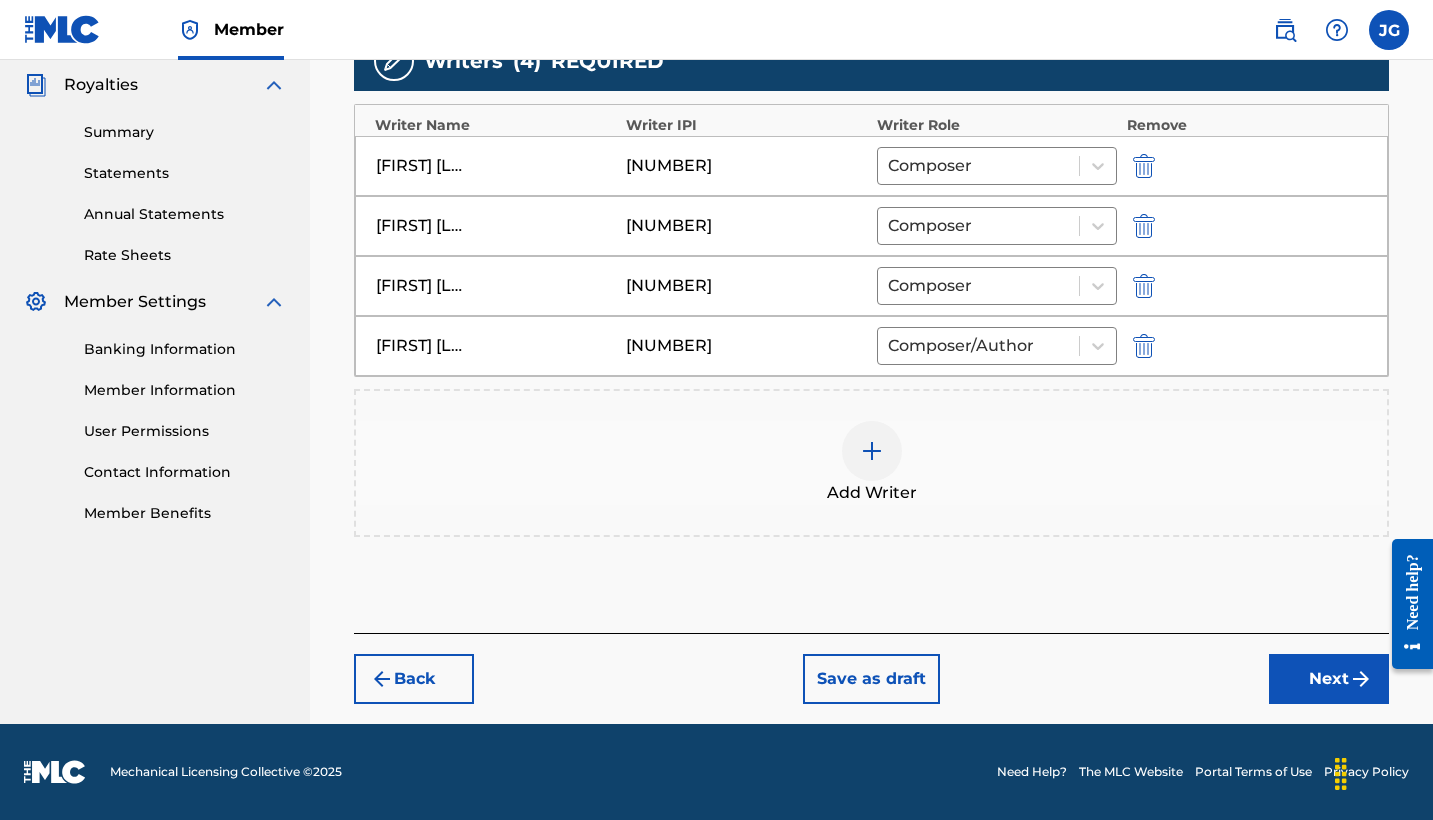 click on "Next" at bounding box center (1329, 679) 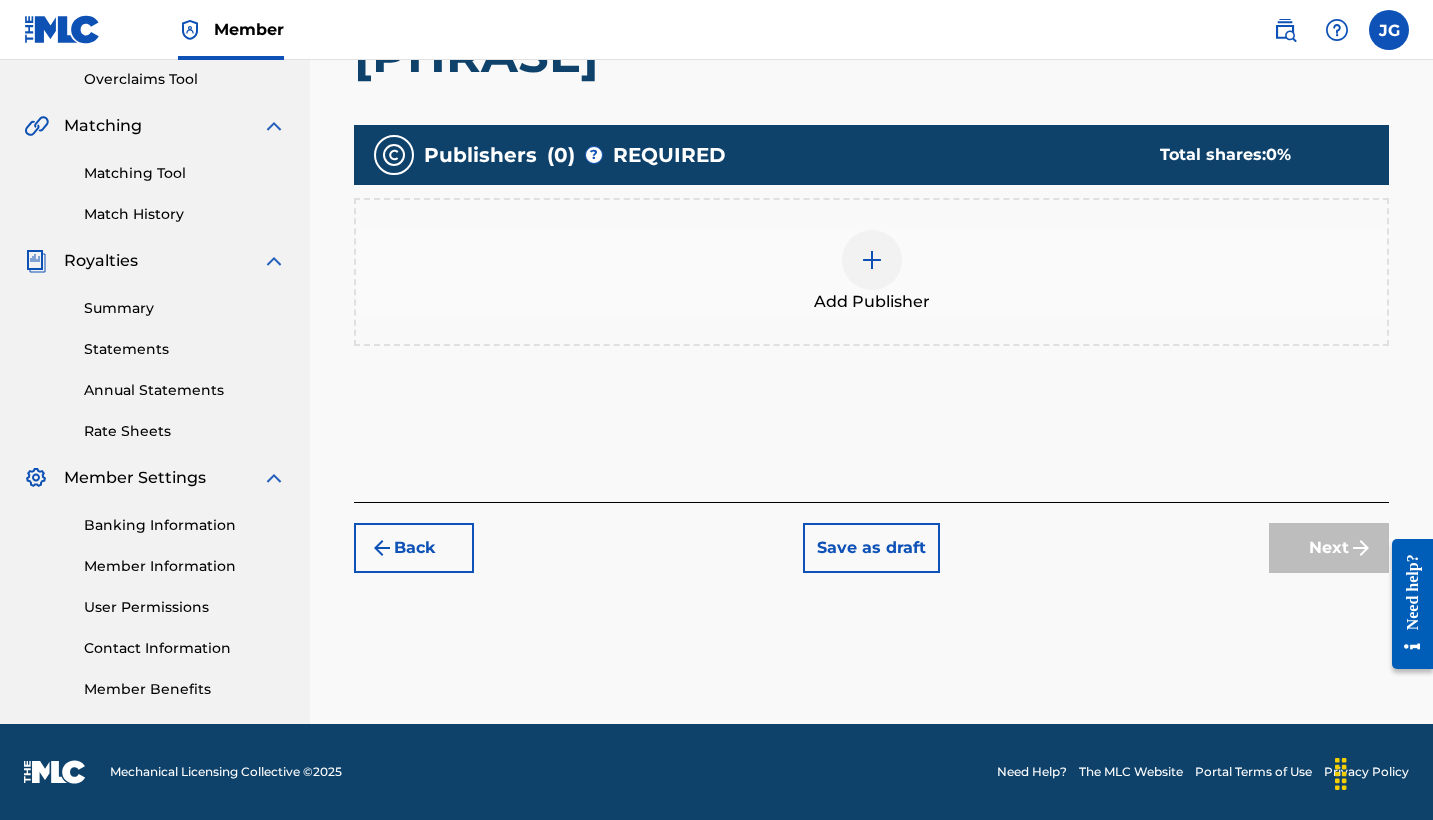 scroll, scrollTop: 420, scrollLeft: 0, axis: vertical 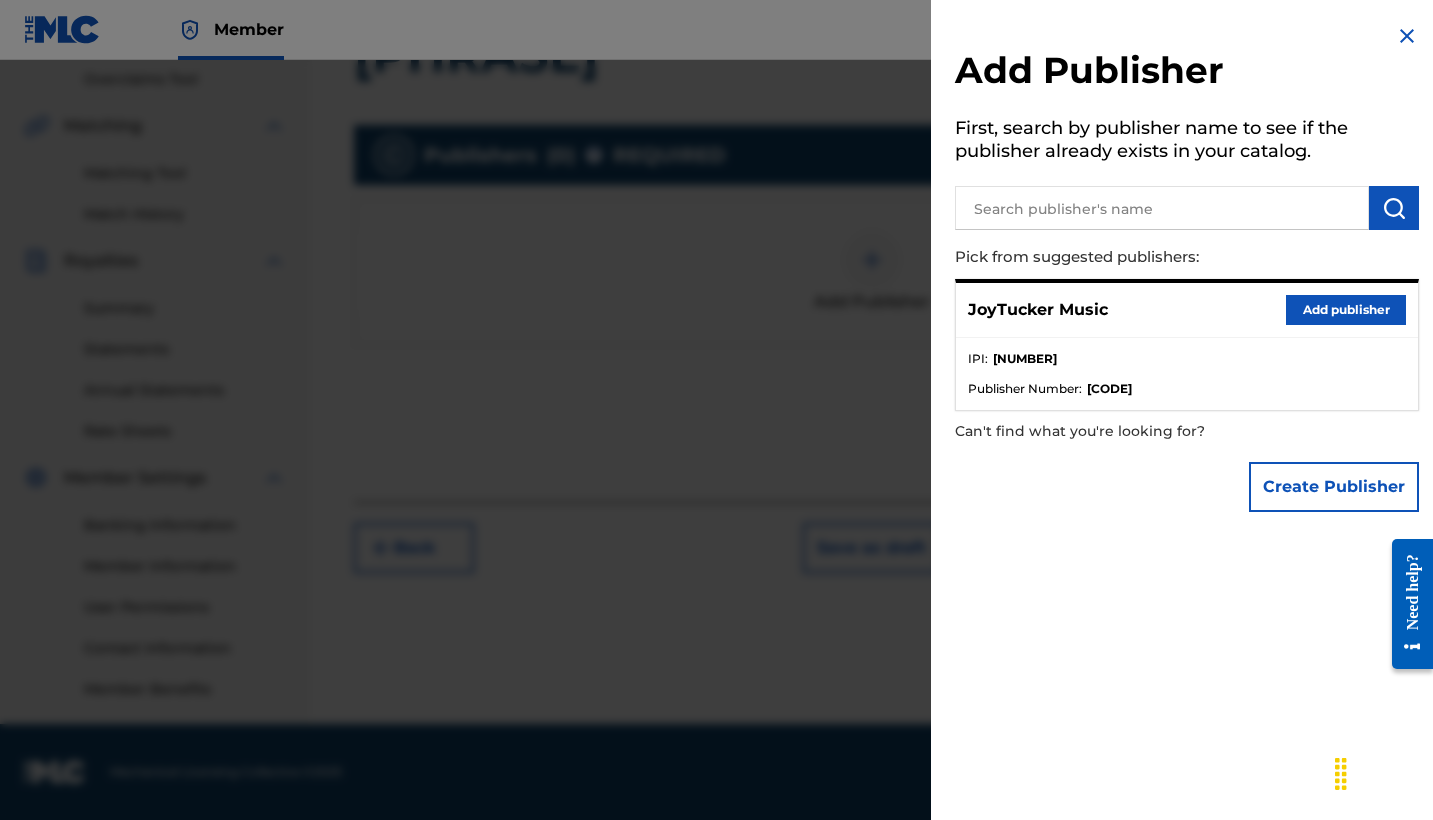 click on "Add publisher" at bounding box center [1346, 310] 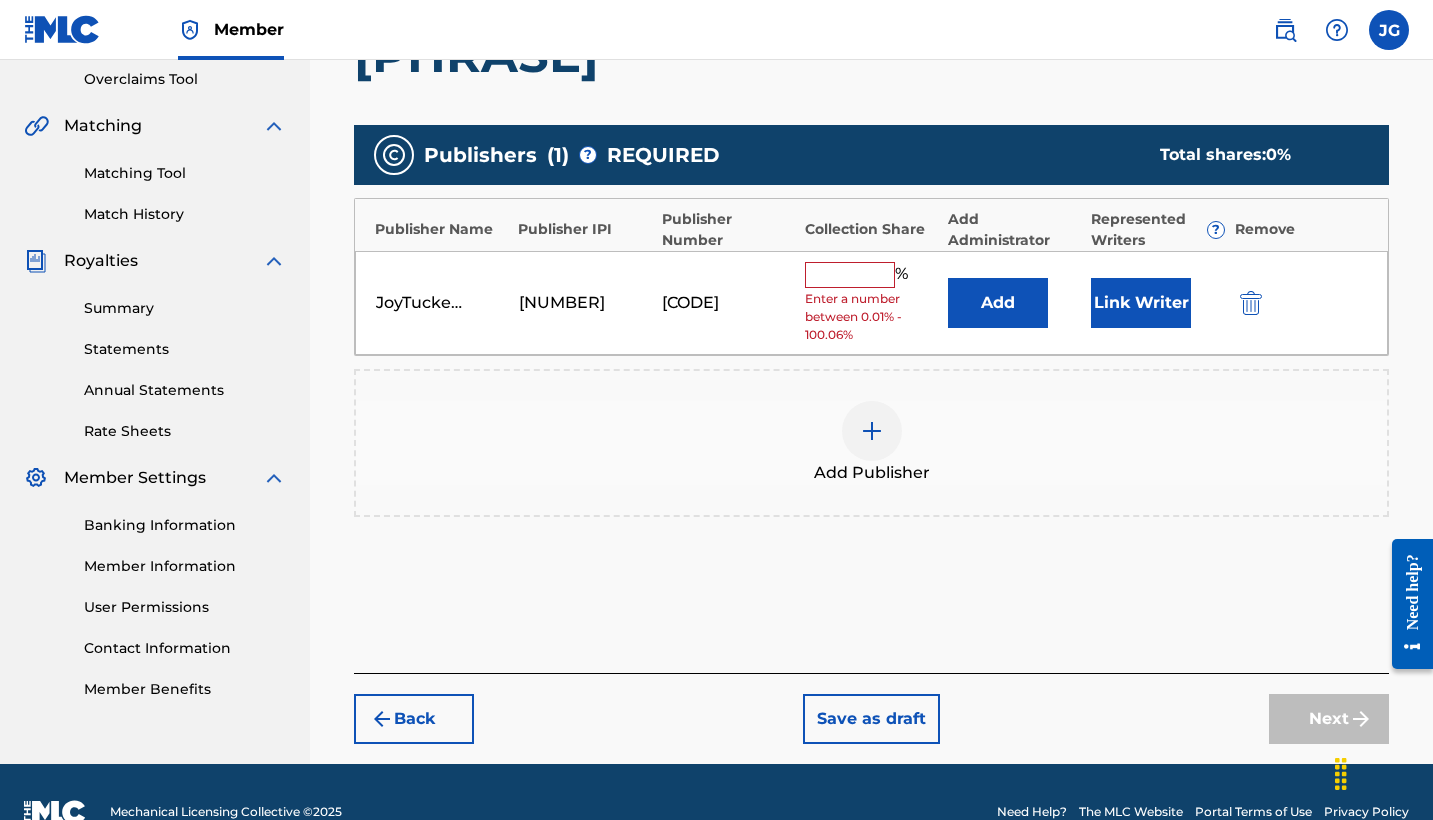 click at bounding box center (850, 275) 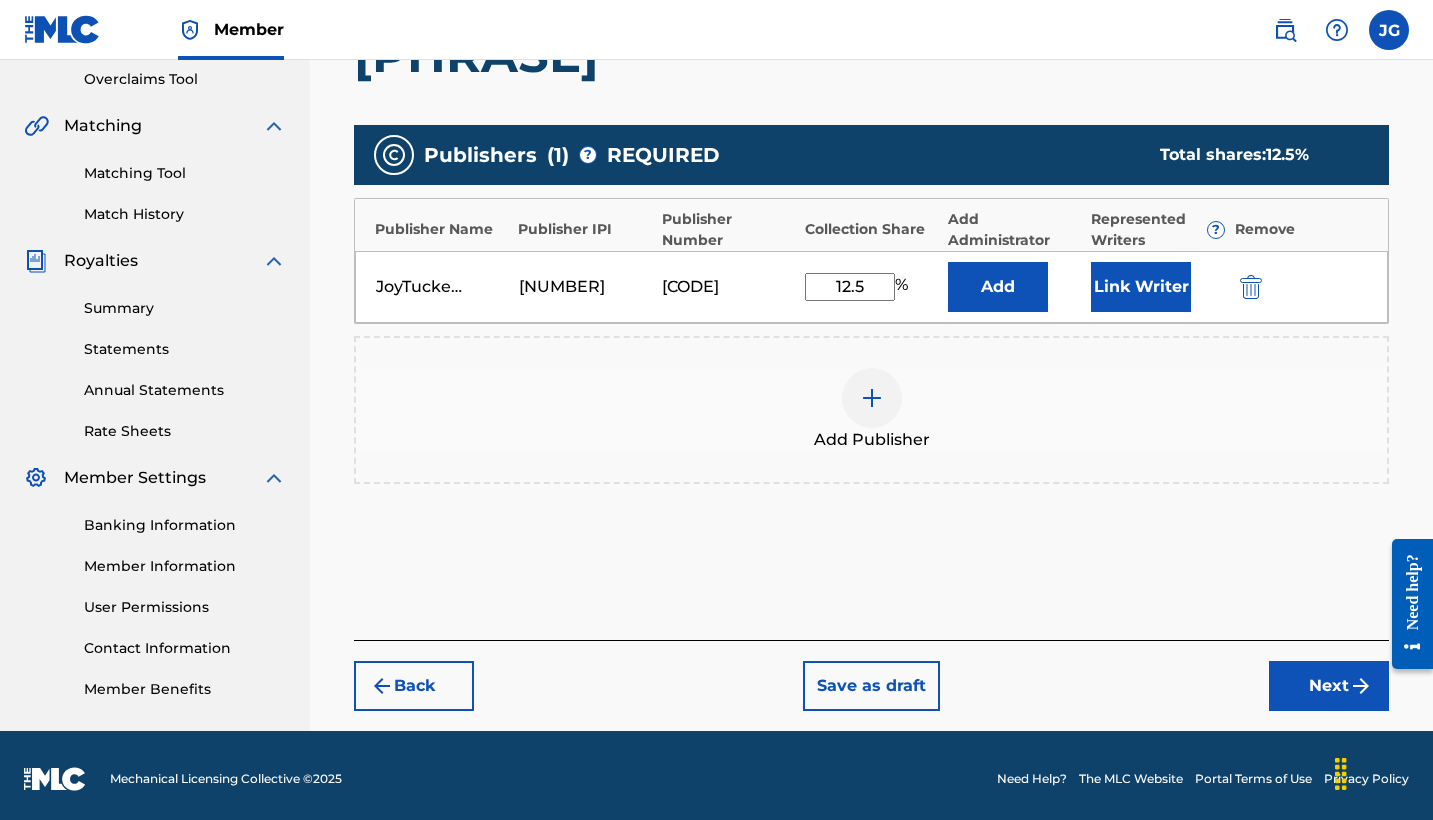 type on "12.5" 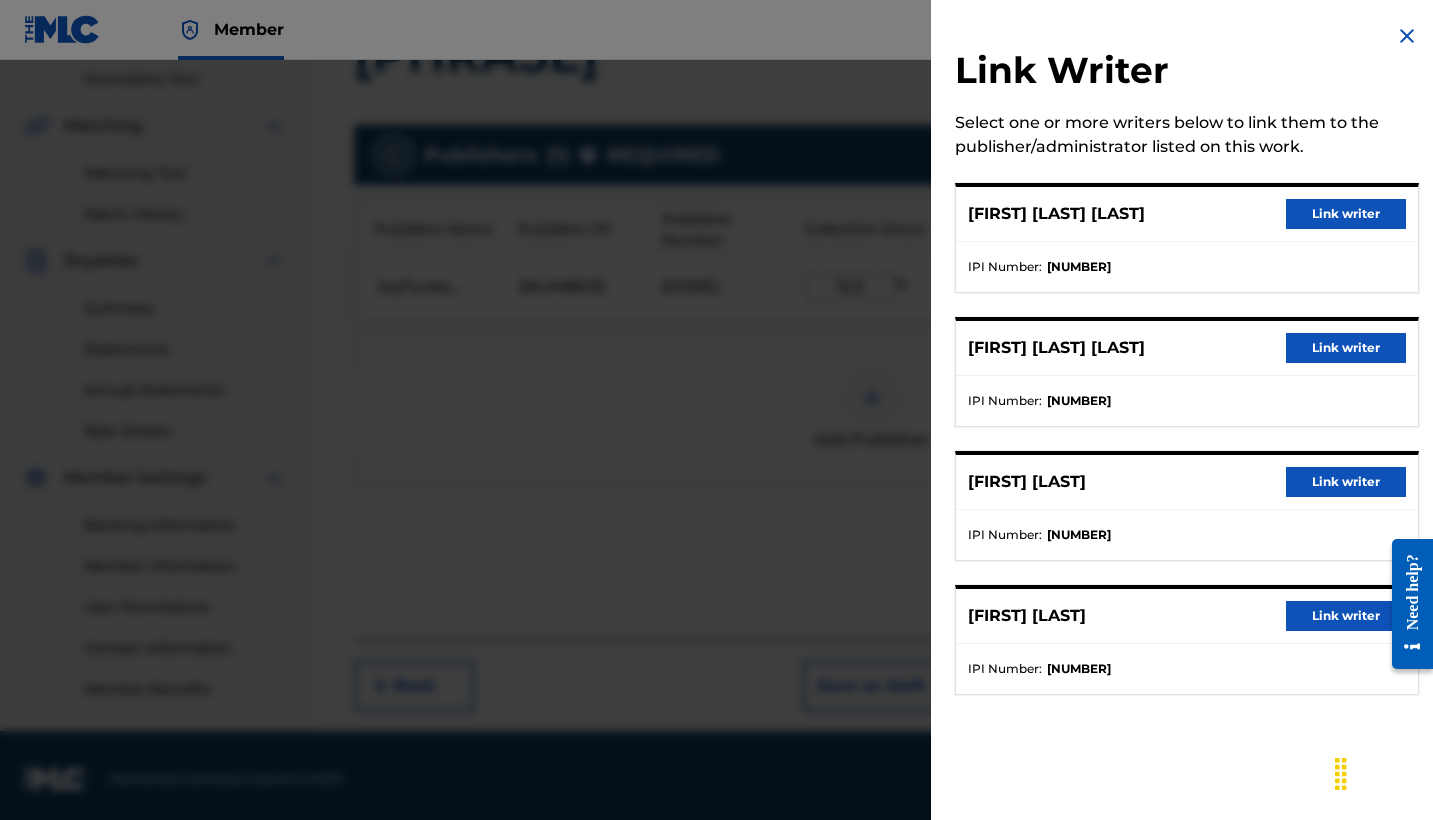 click on "Link writer" at bounding box center (1346, 348) 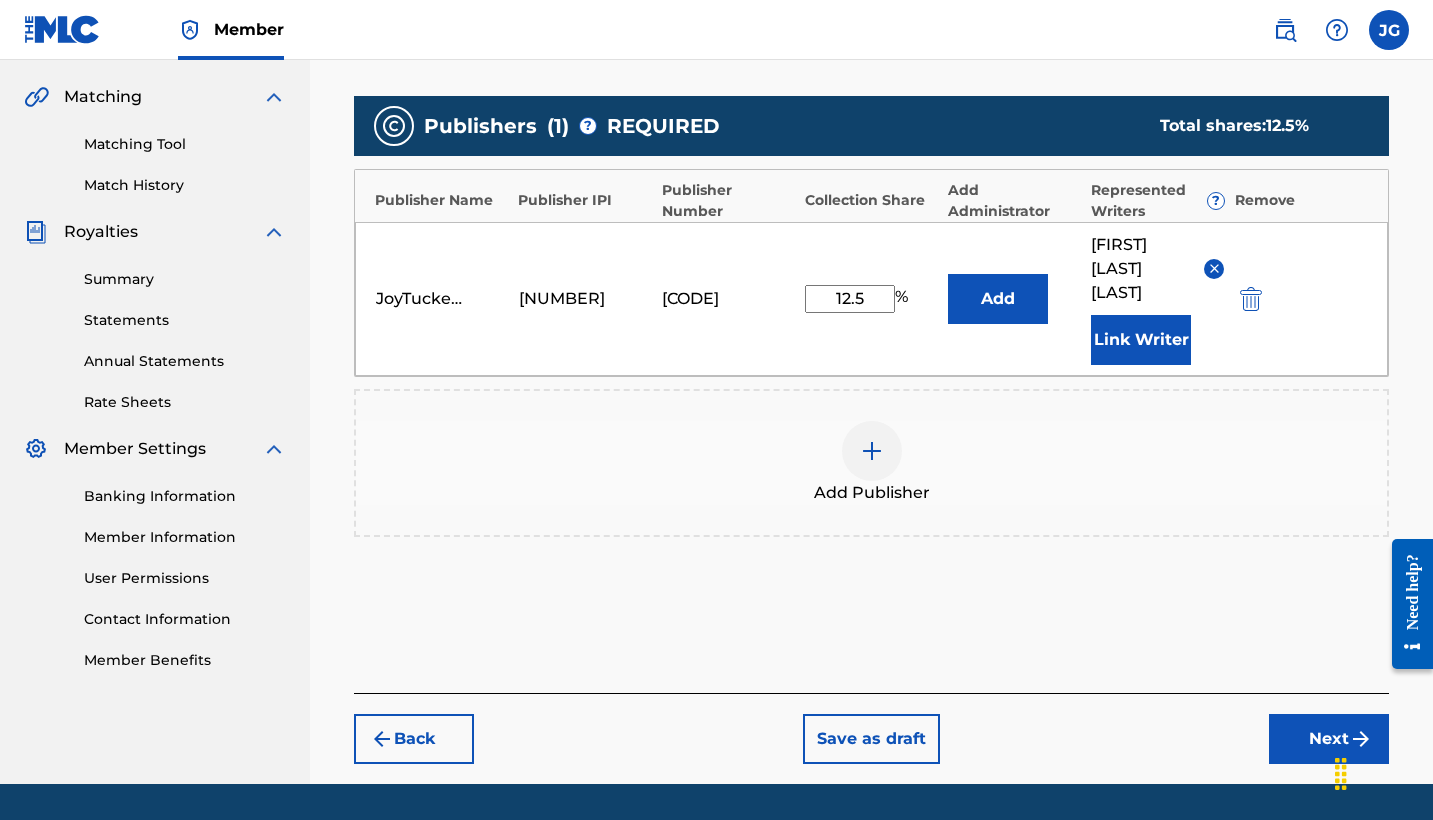 scroll, scrollTop: 451, scrollLeft: 0, axis: vertical 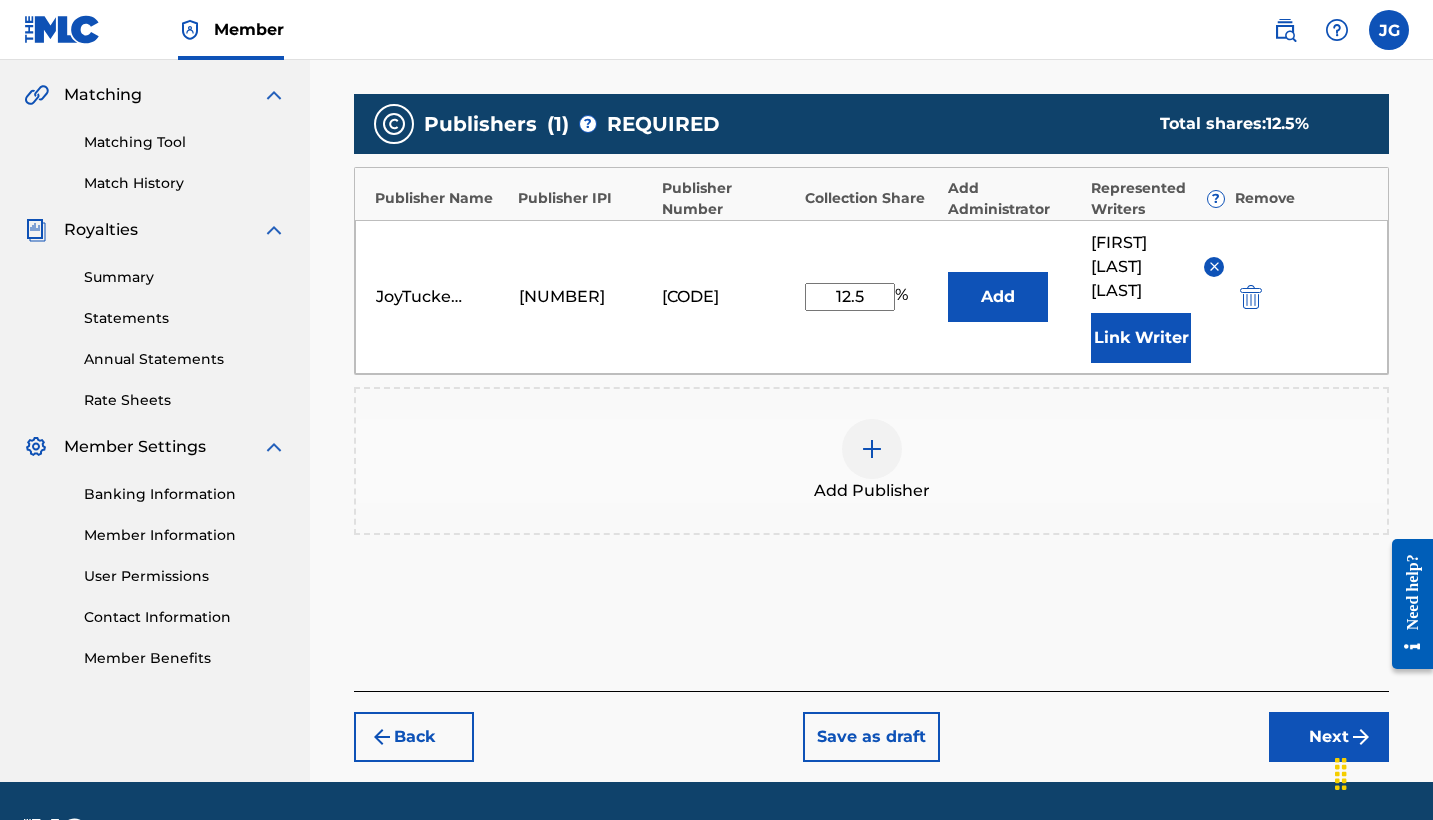 click on "Next" at bounding box center (1329, 737) 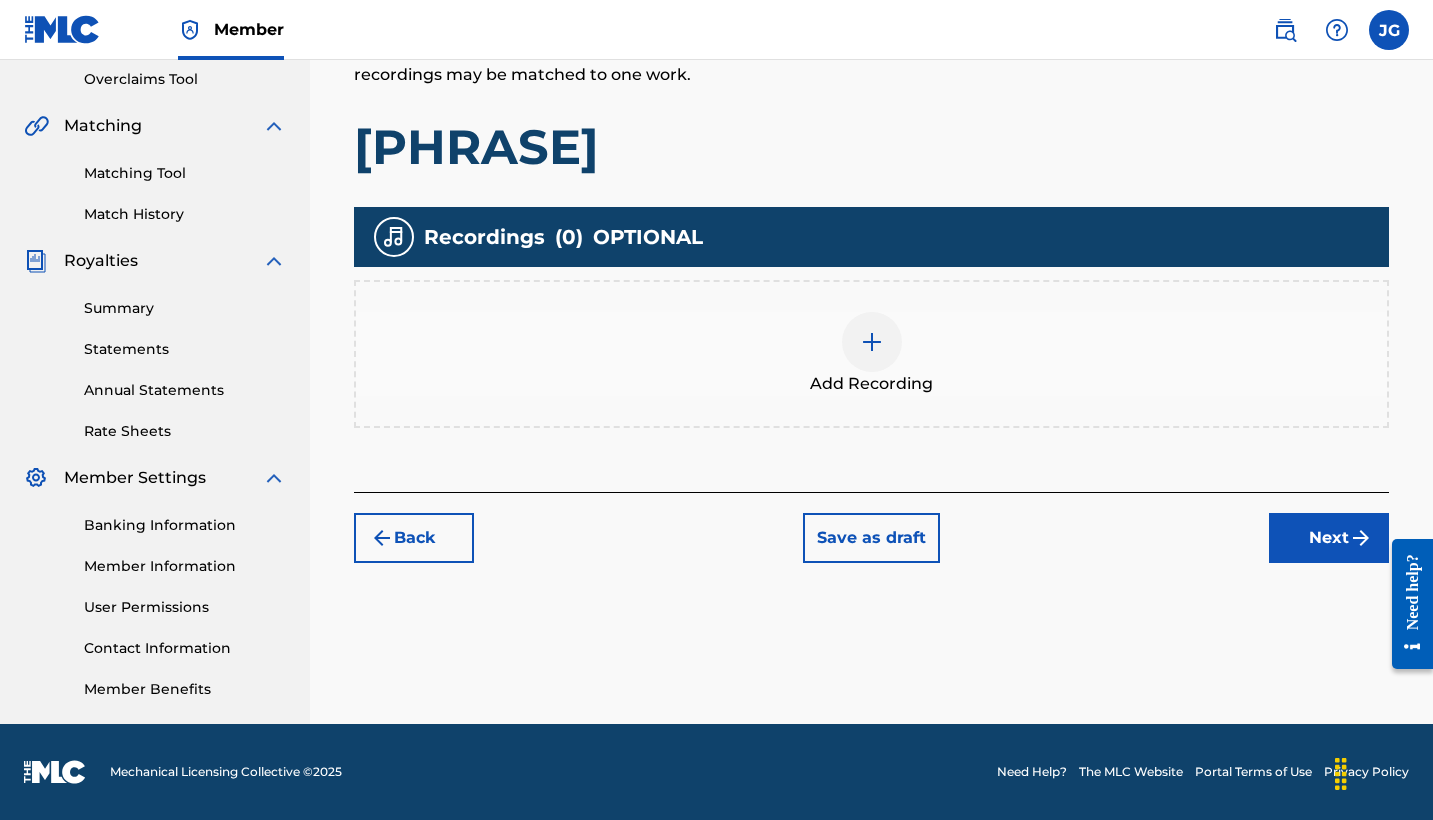 click on "Next" at bounding box center [1329, 538] 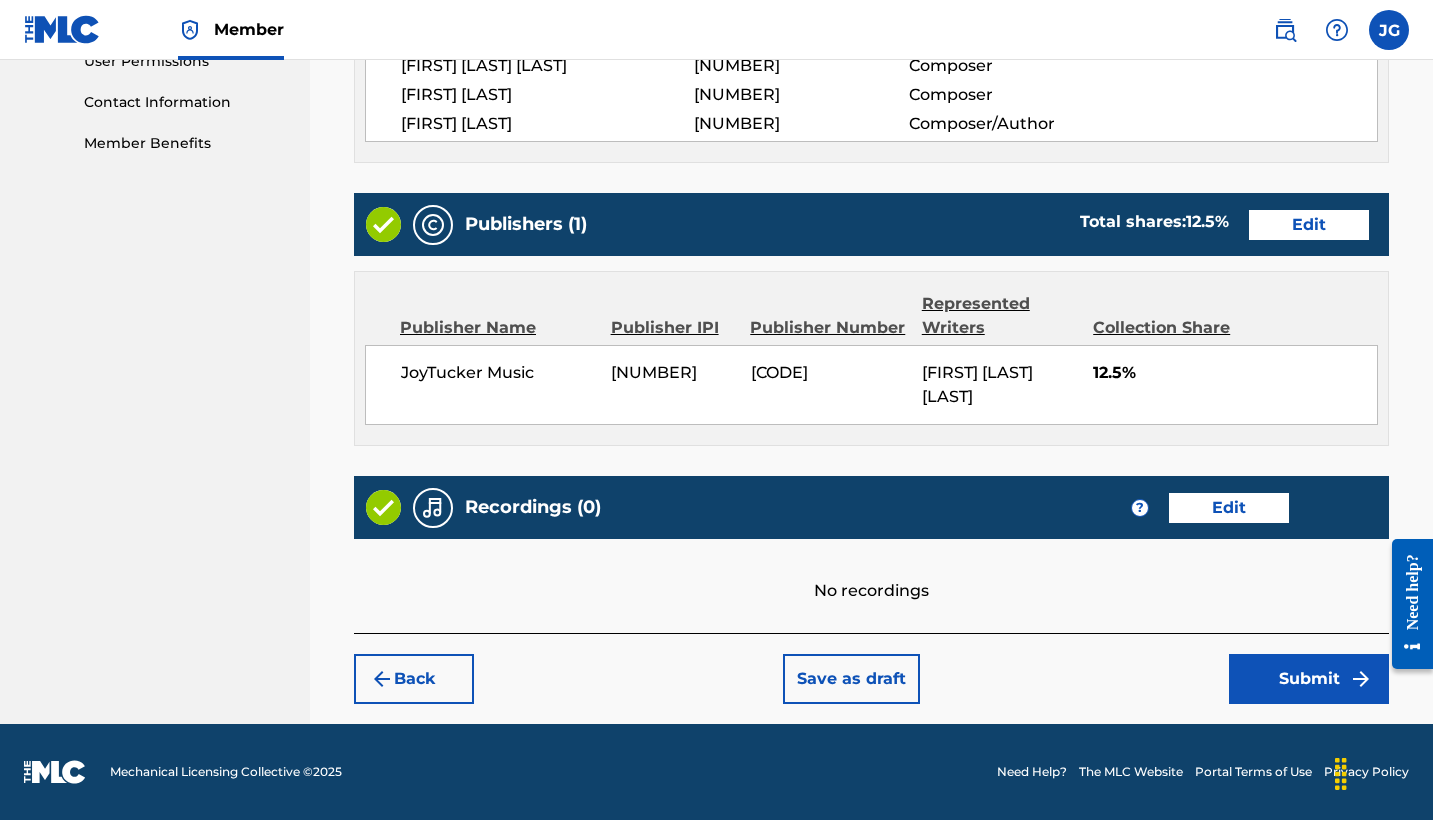 scroll, scrollTop: 1012, scrollLeft: 0, axis: vertical 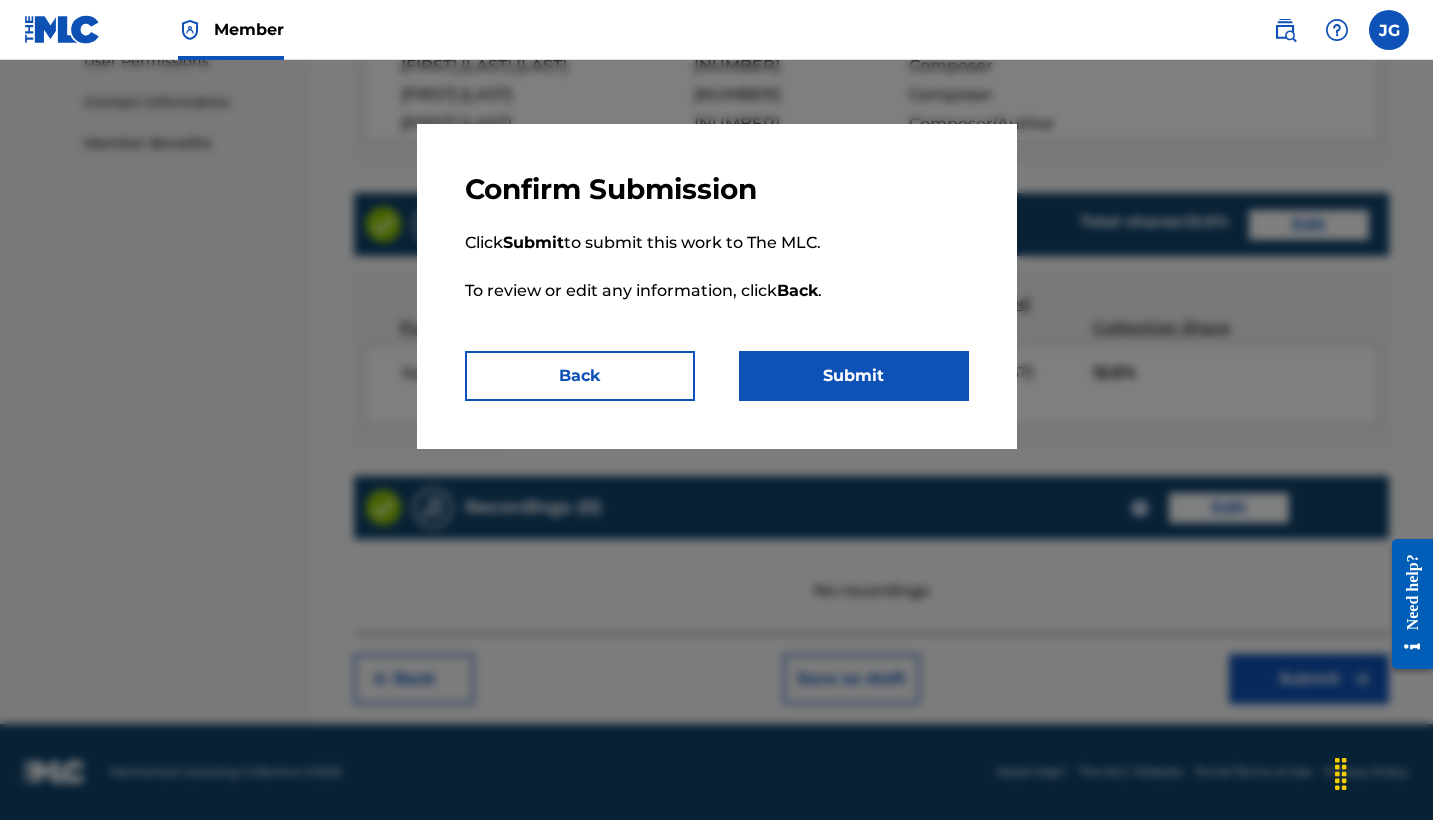 click on "Submit" at bounding box center (854, 376) 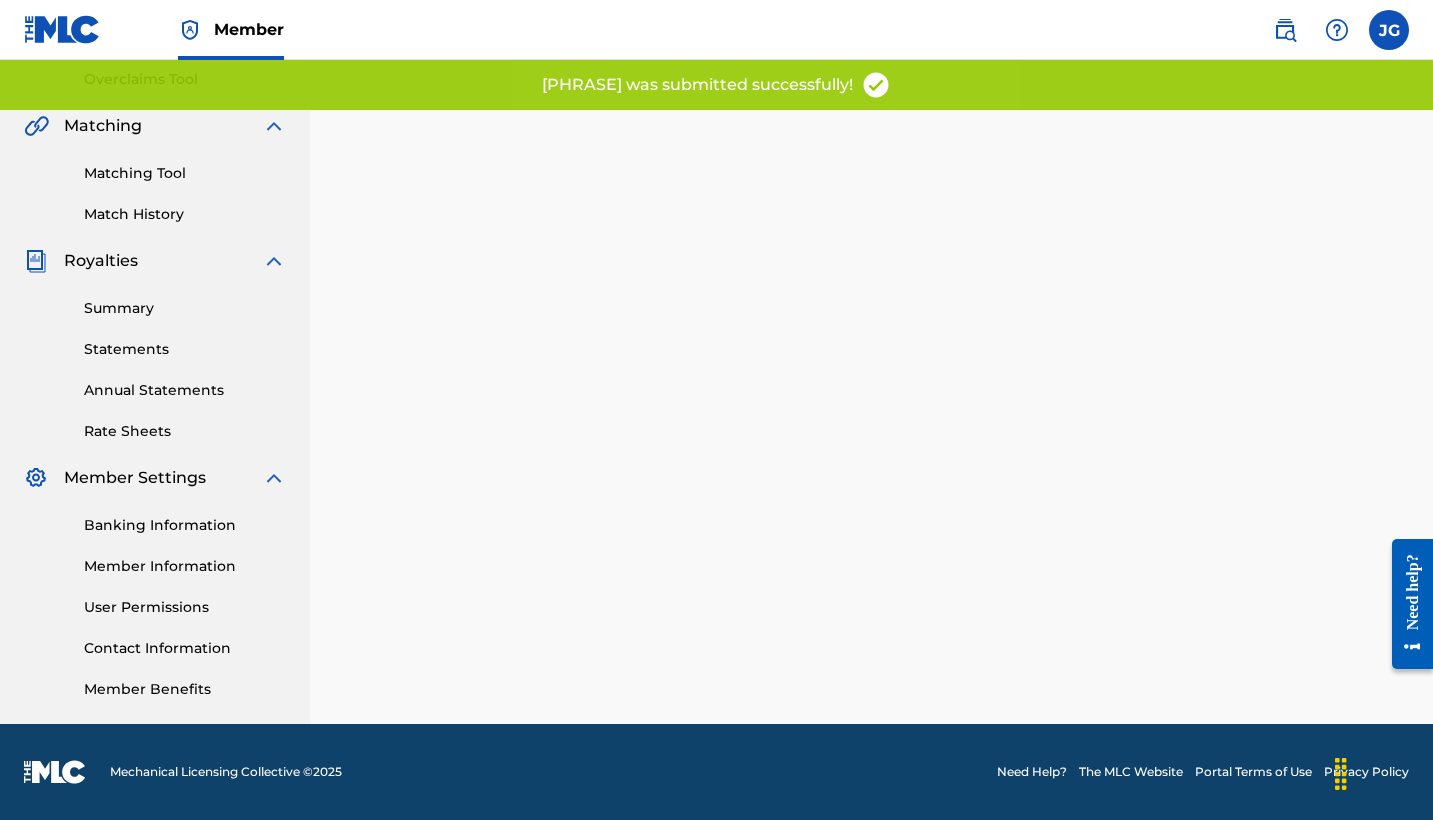 scroll, scrollTop: 0, scrollLeft: 0, axis: both 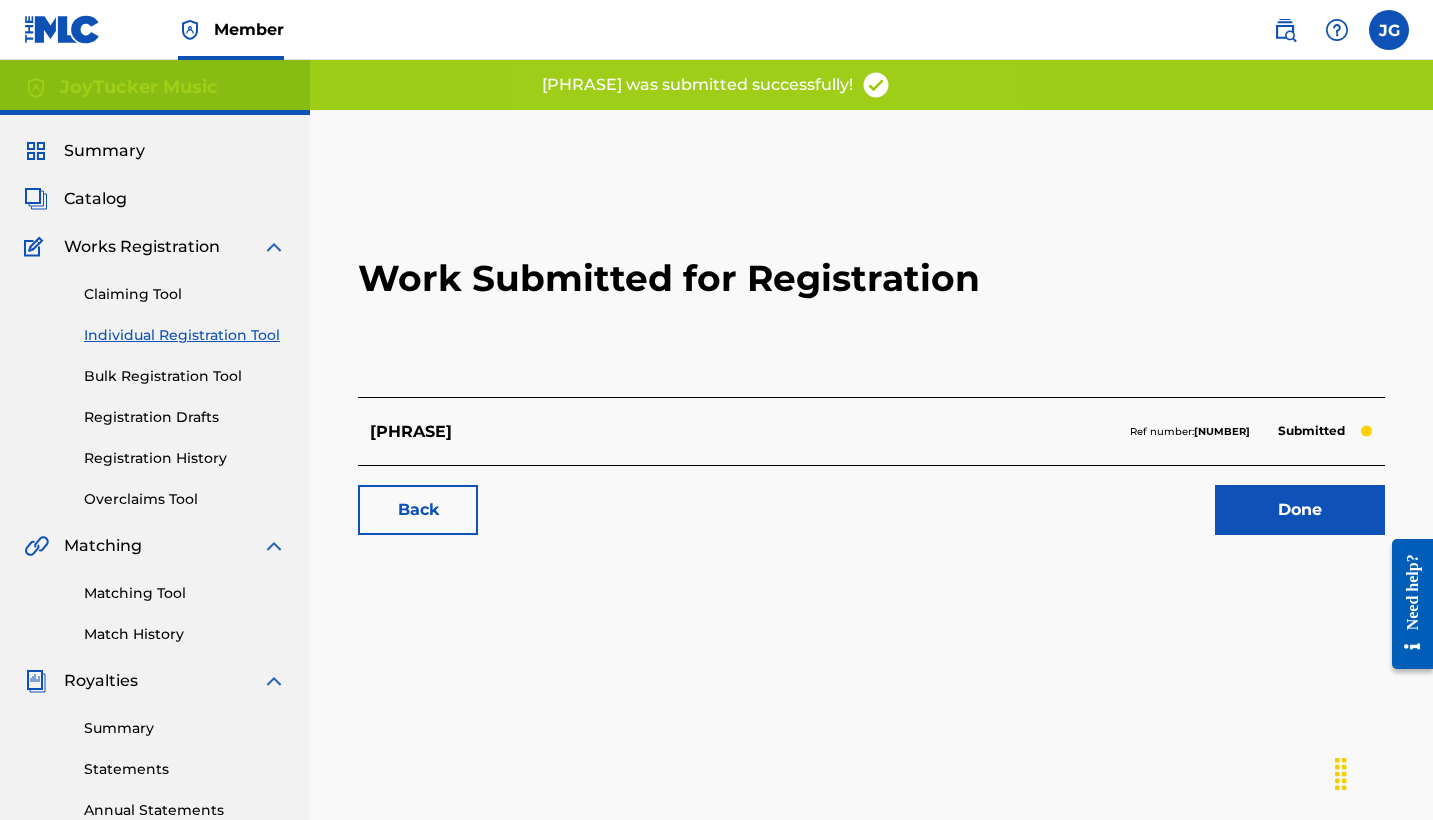 click on "Individual Registration Tool" at bounding box center (185, 335) 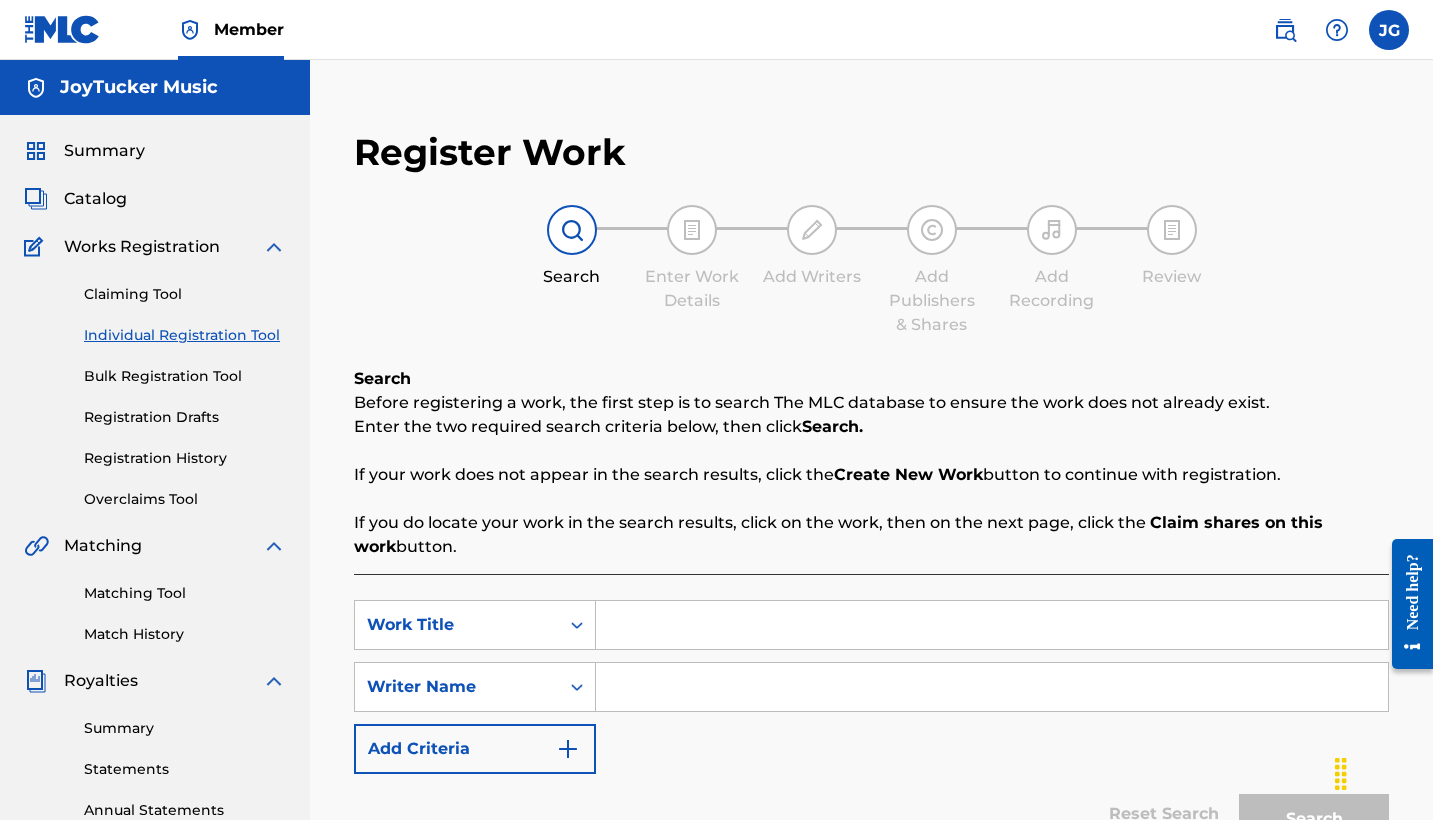 click at bounding box center (992, 625) 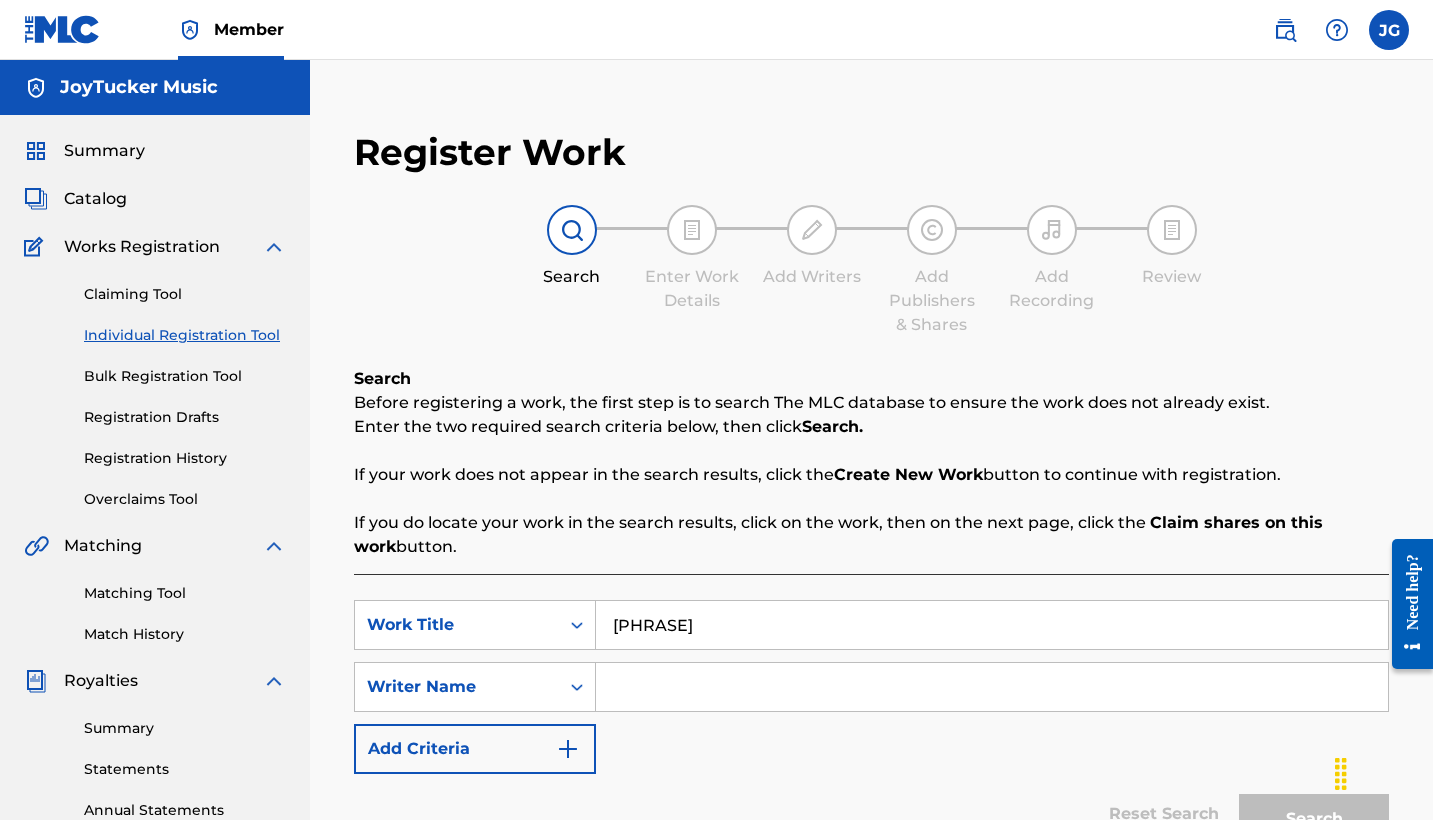 type on "[PHRASE]" 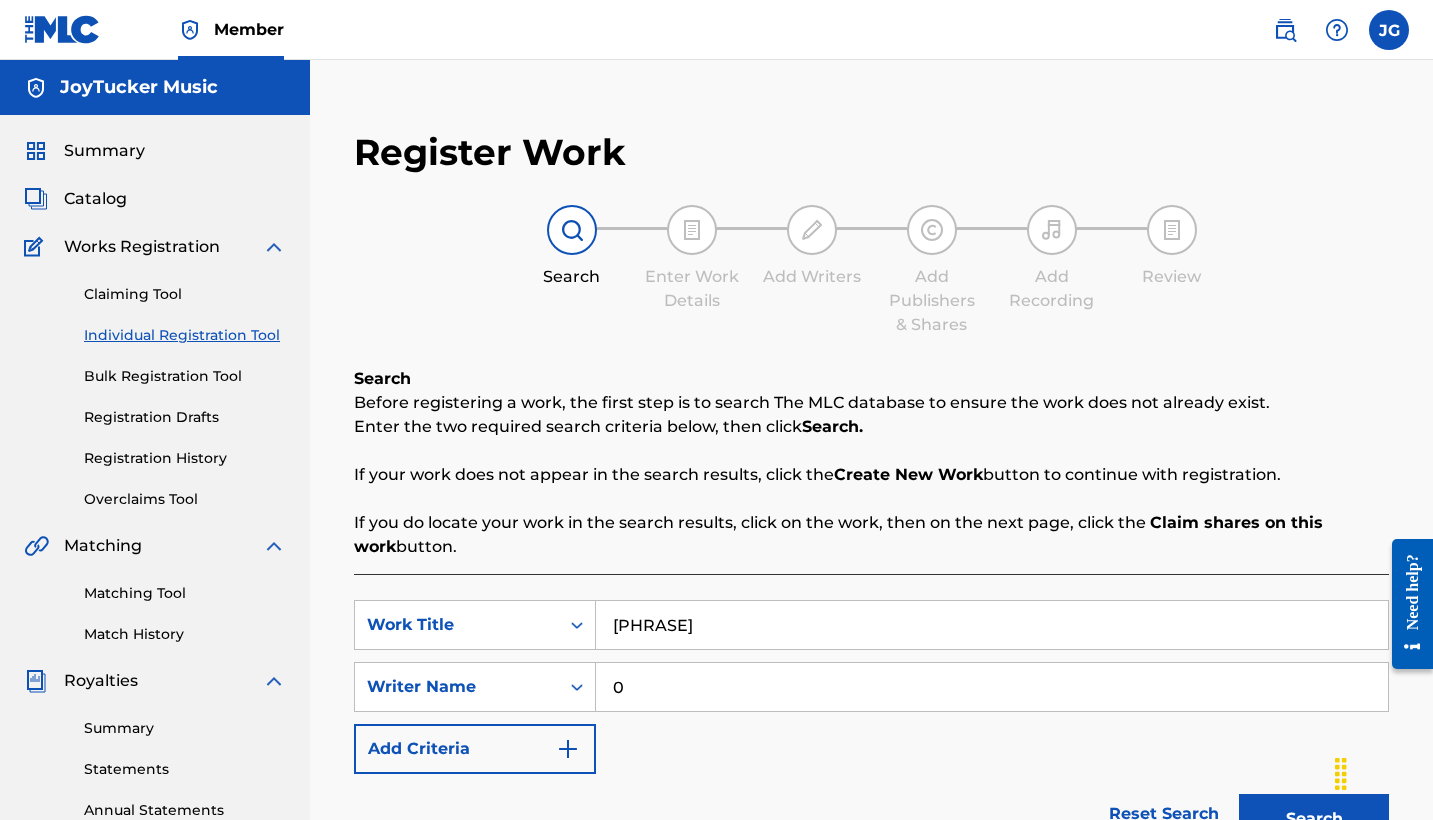 paste on "[NUMBER]" 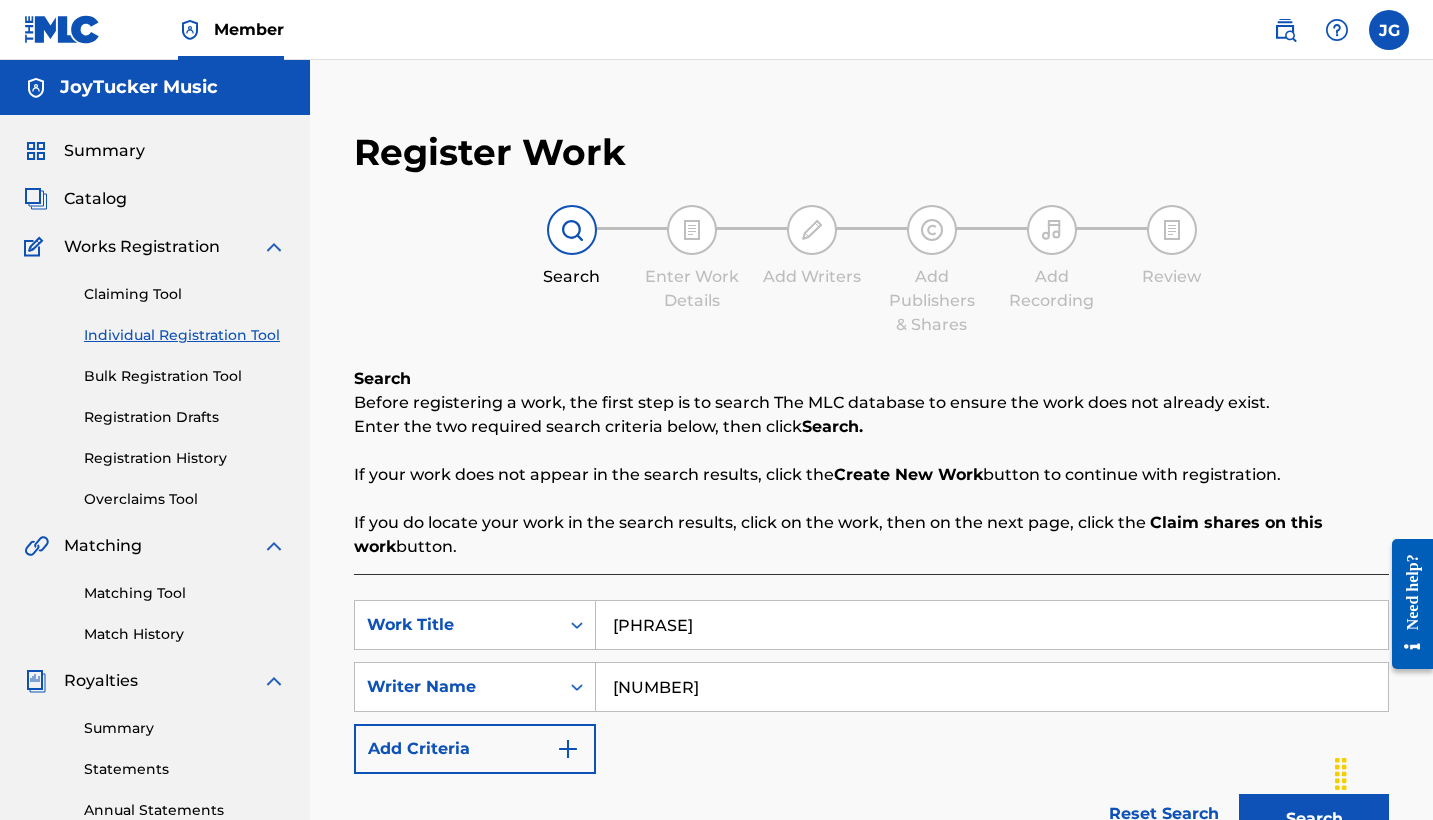 click on "Search" at bounding box center [1314, 819] 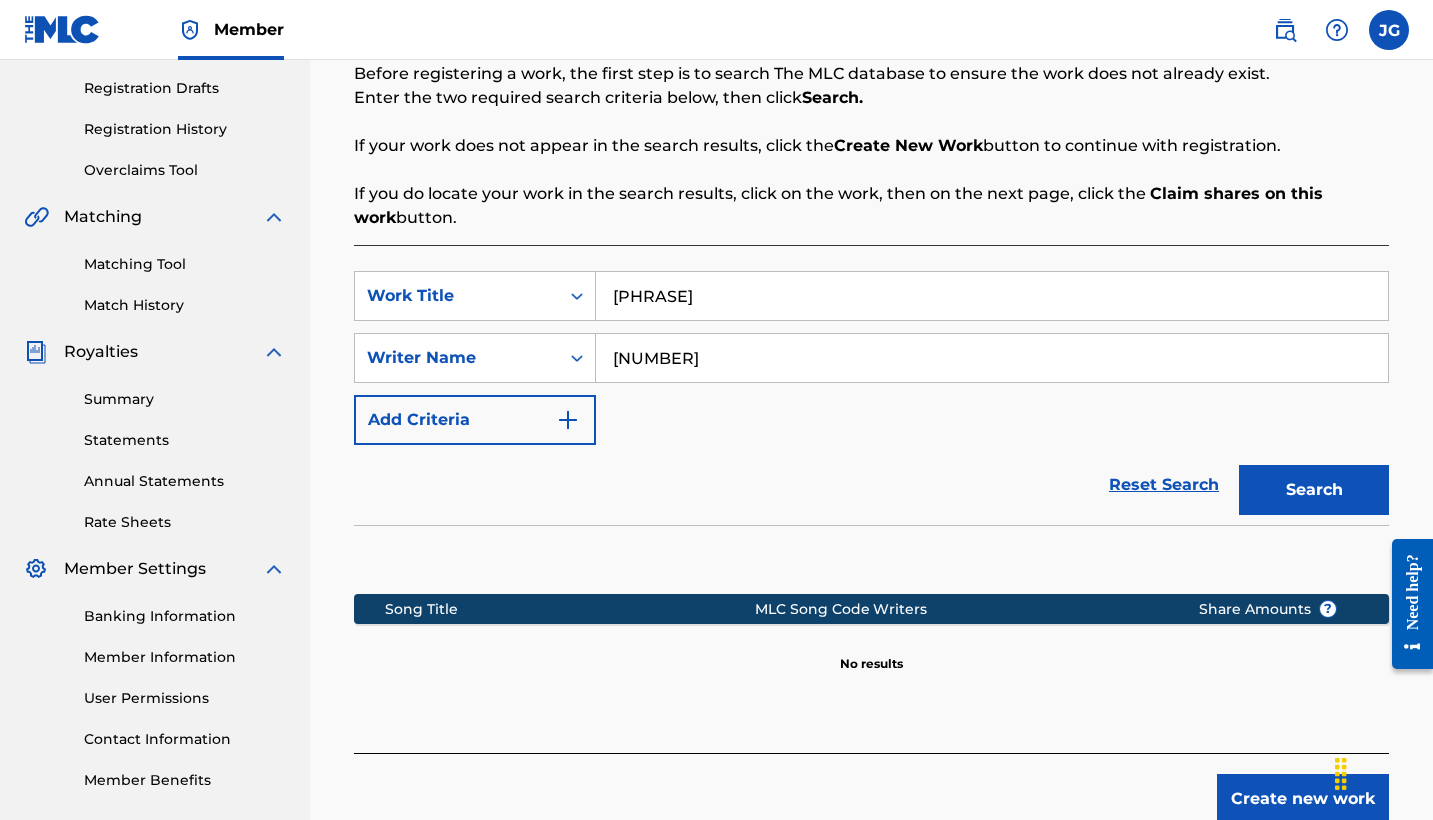 scroll, scrollTop: 337, scrollLeft: 0, axis: vertical 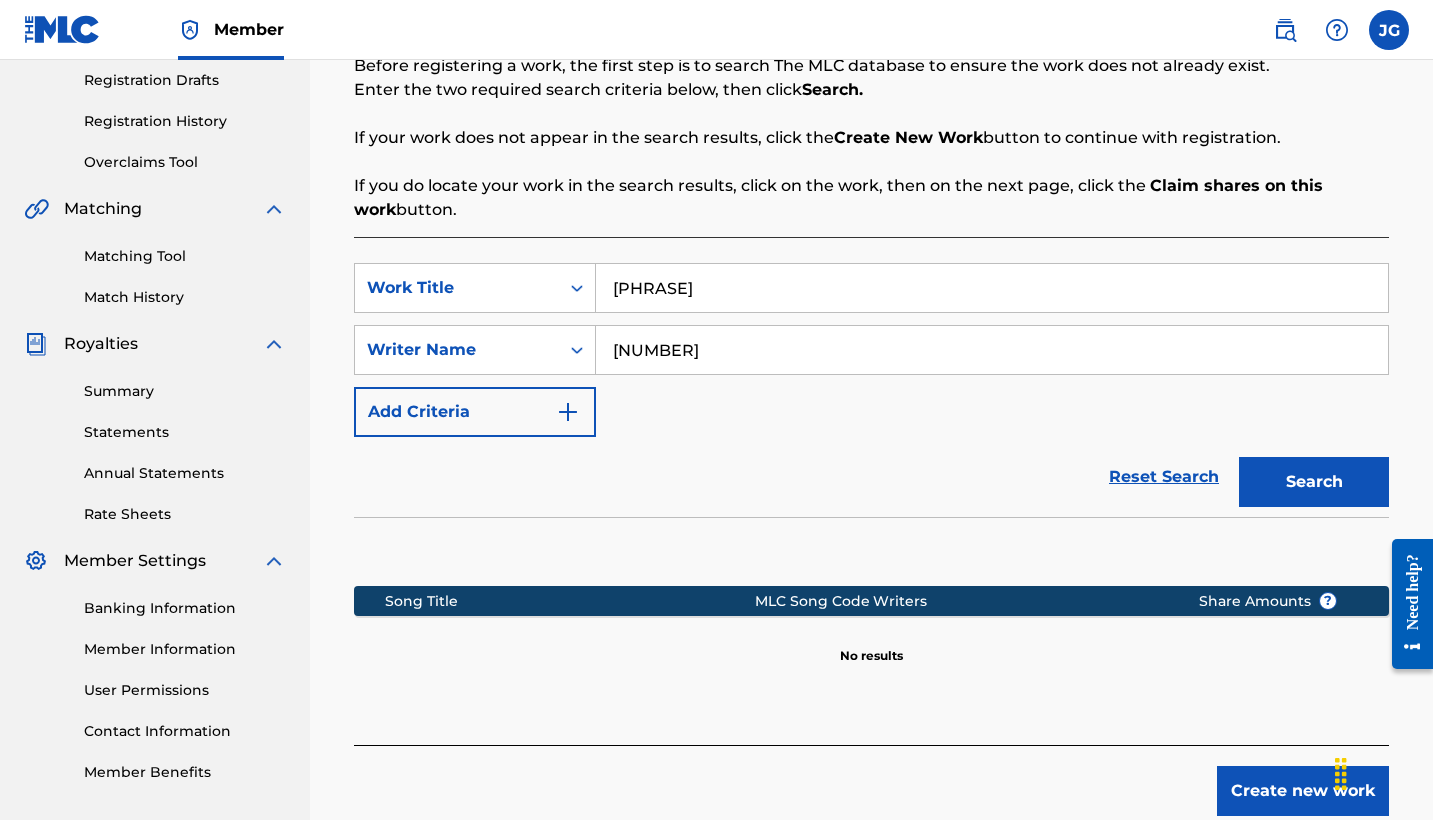 click on "[NUMBER]" at bounding box center (992, 350) 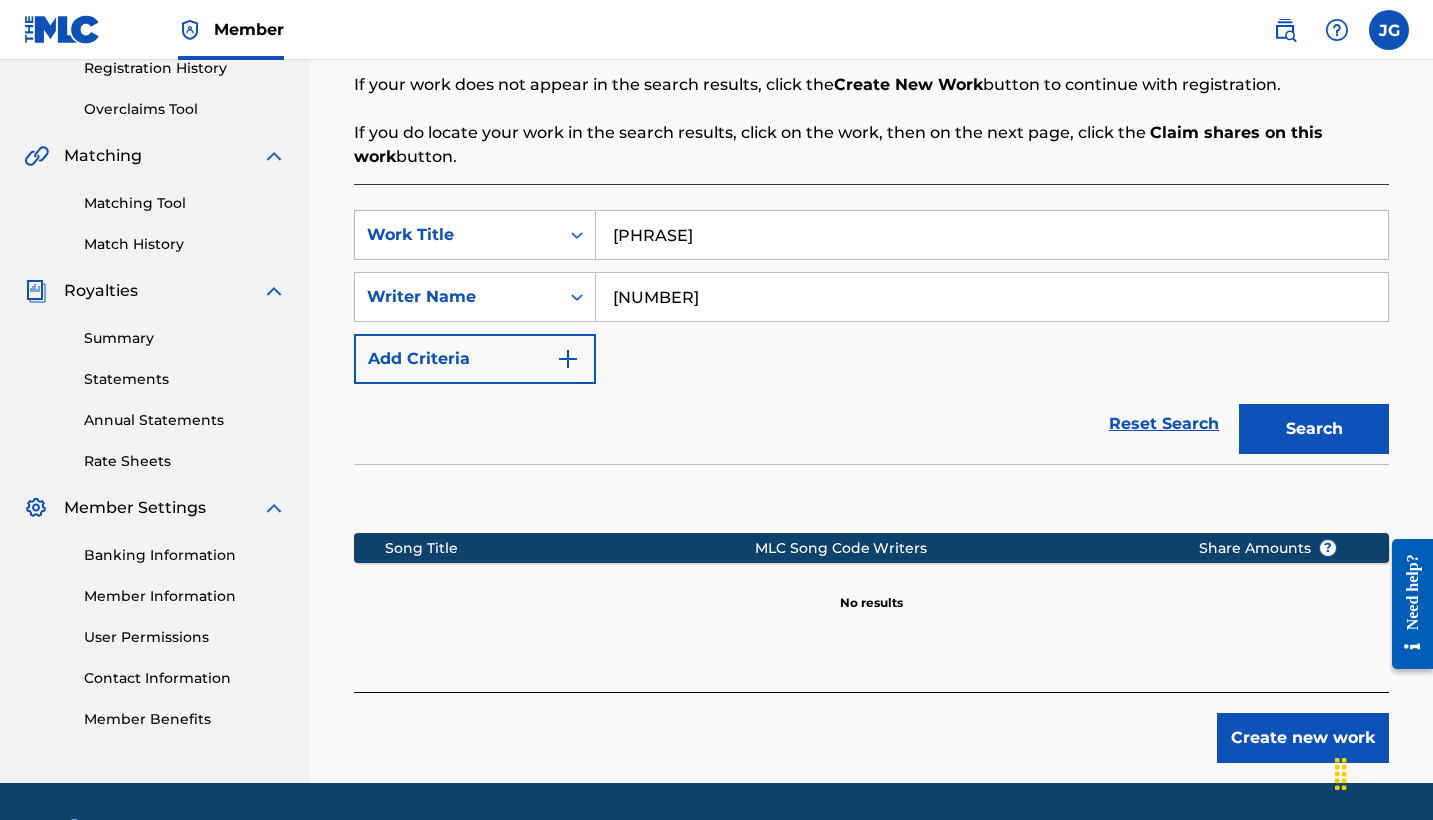 scroll, scrollTop: 411, scrollLeft: 0, axis: vertical 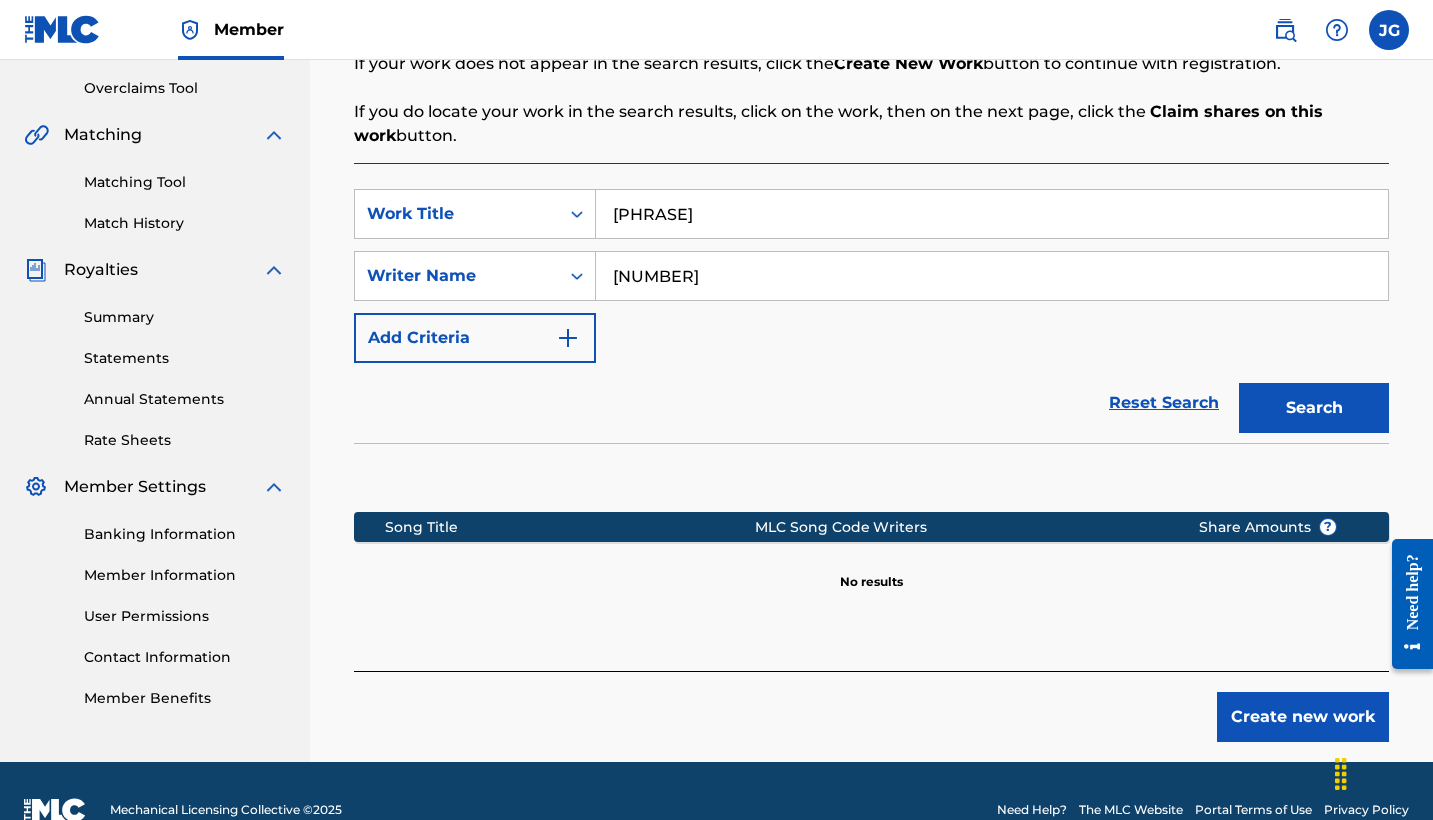 click on "Create new work" at bounding box center (1303, 717) 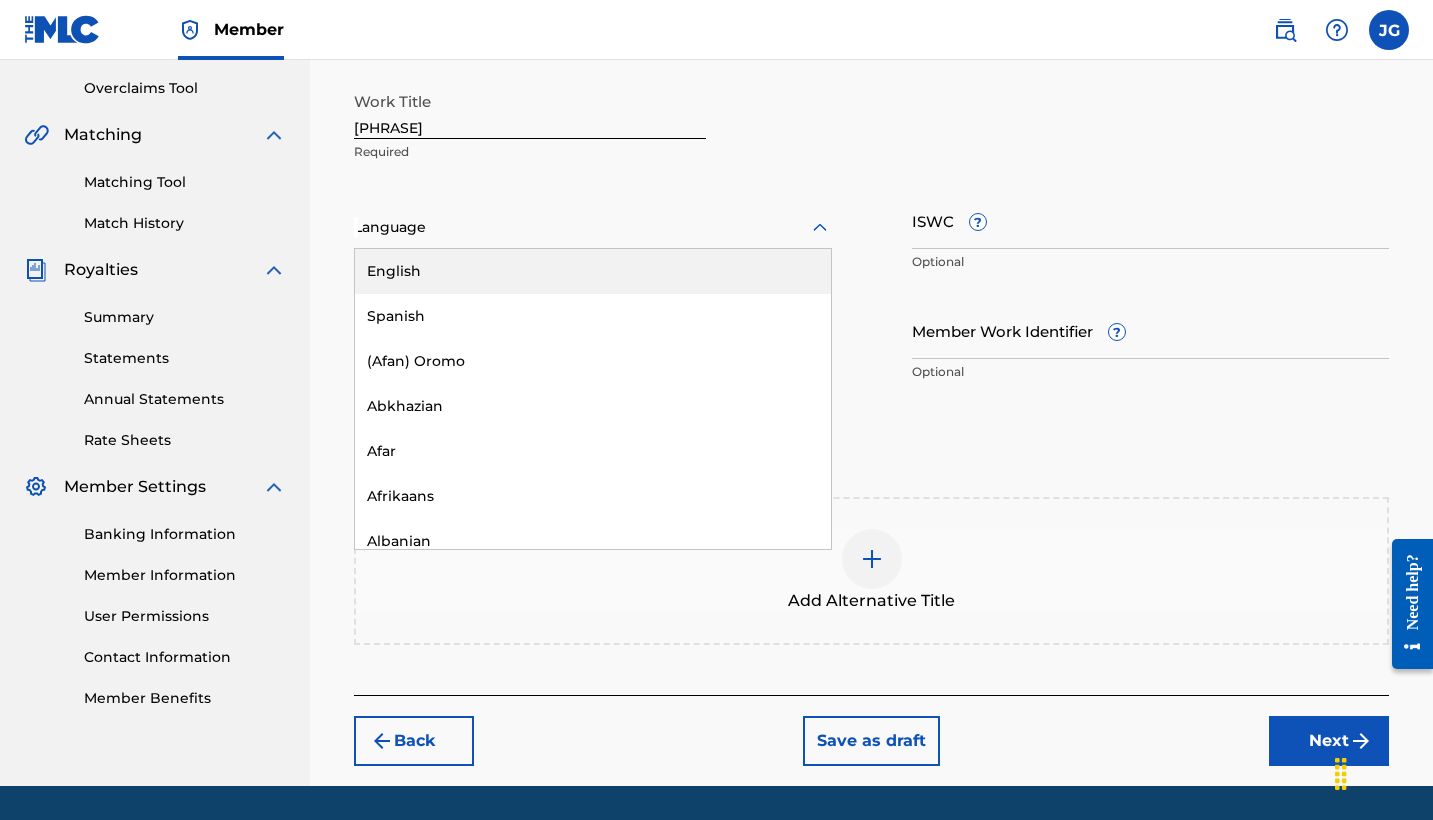 click at bounding box center (593, 227) 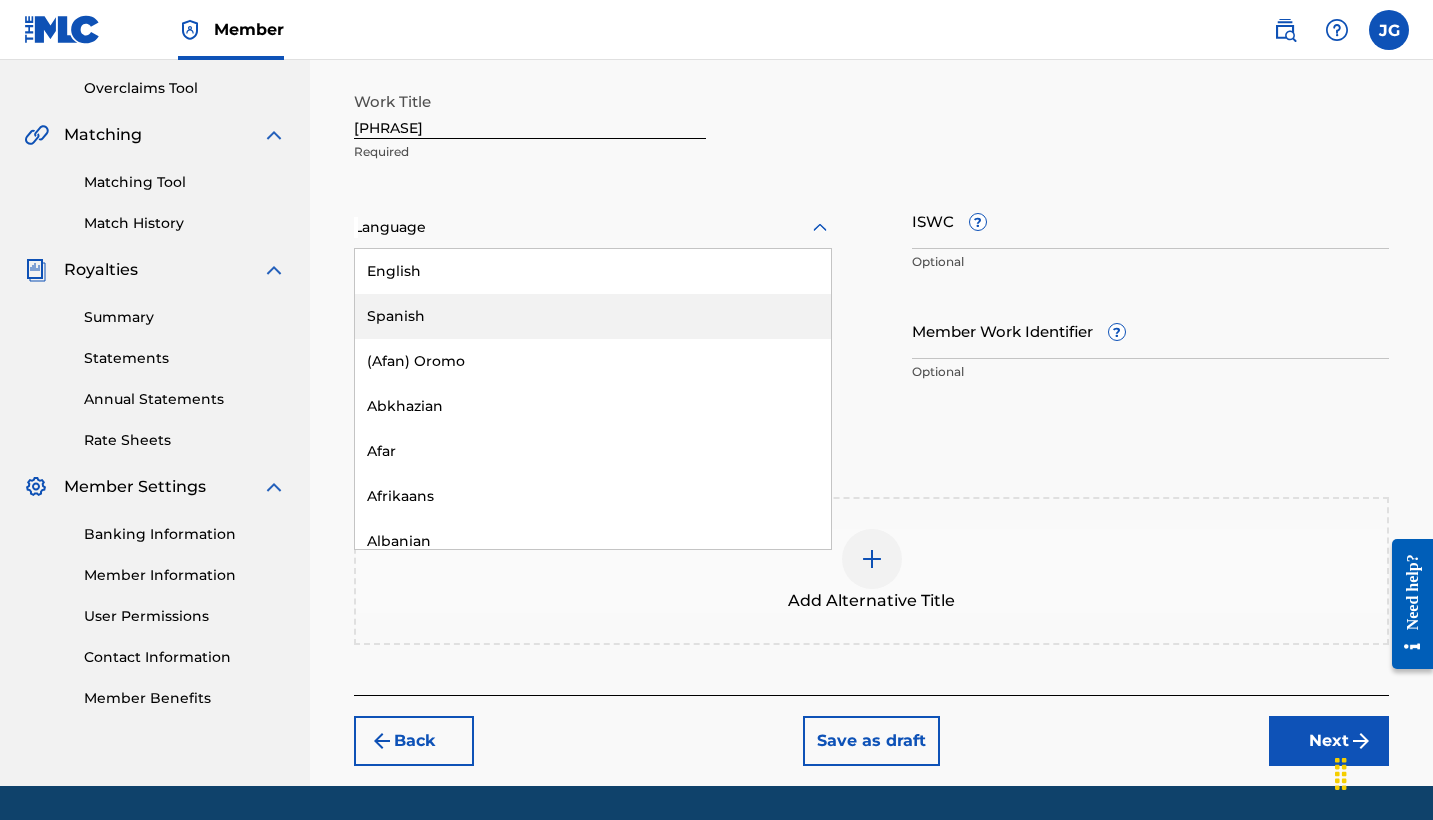 click on "Spanish" at bounding box center [593, 316] 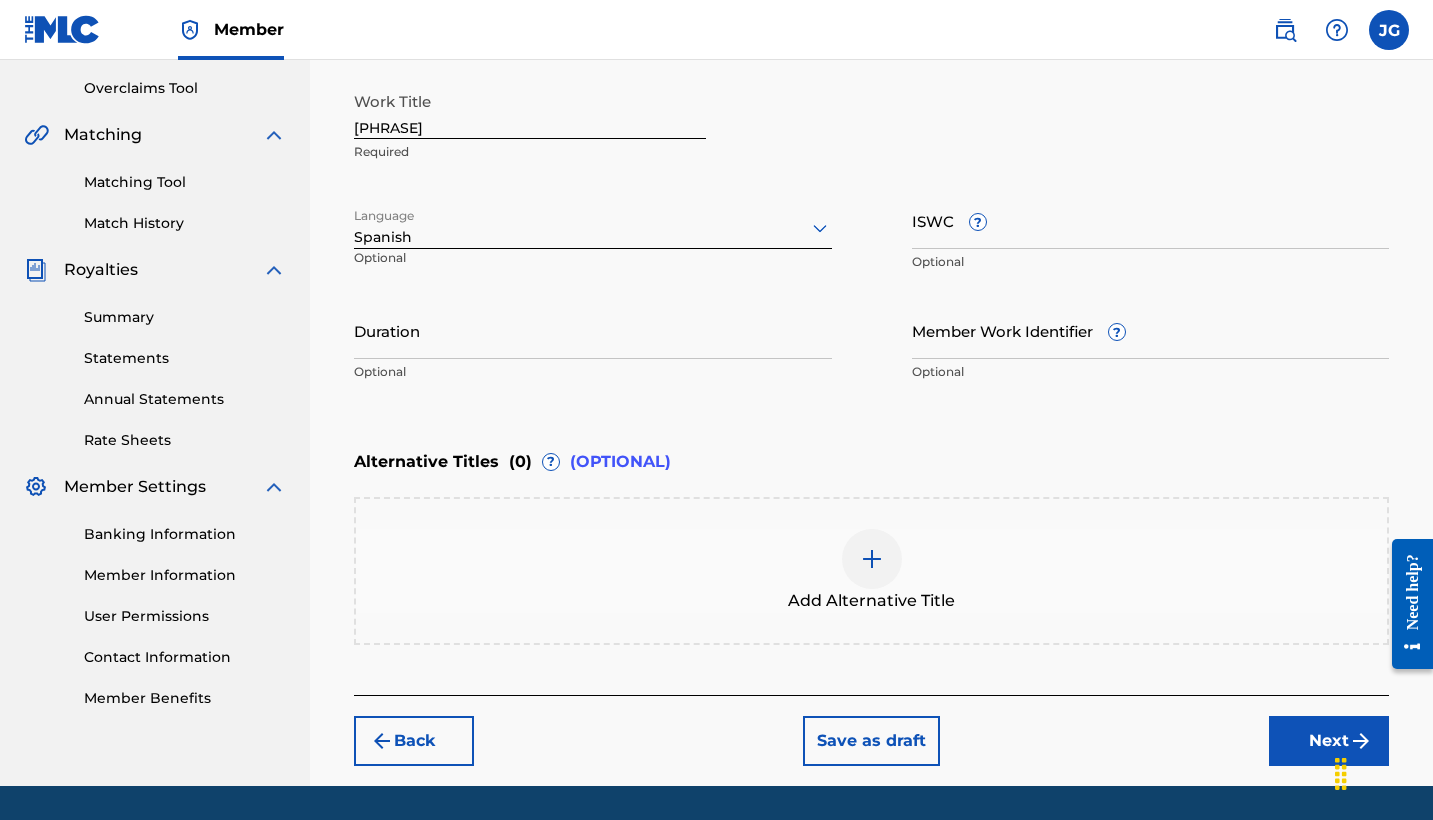 click on "ISWC   ?" at bounding box center [1151, 220] 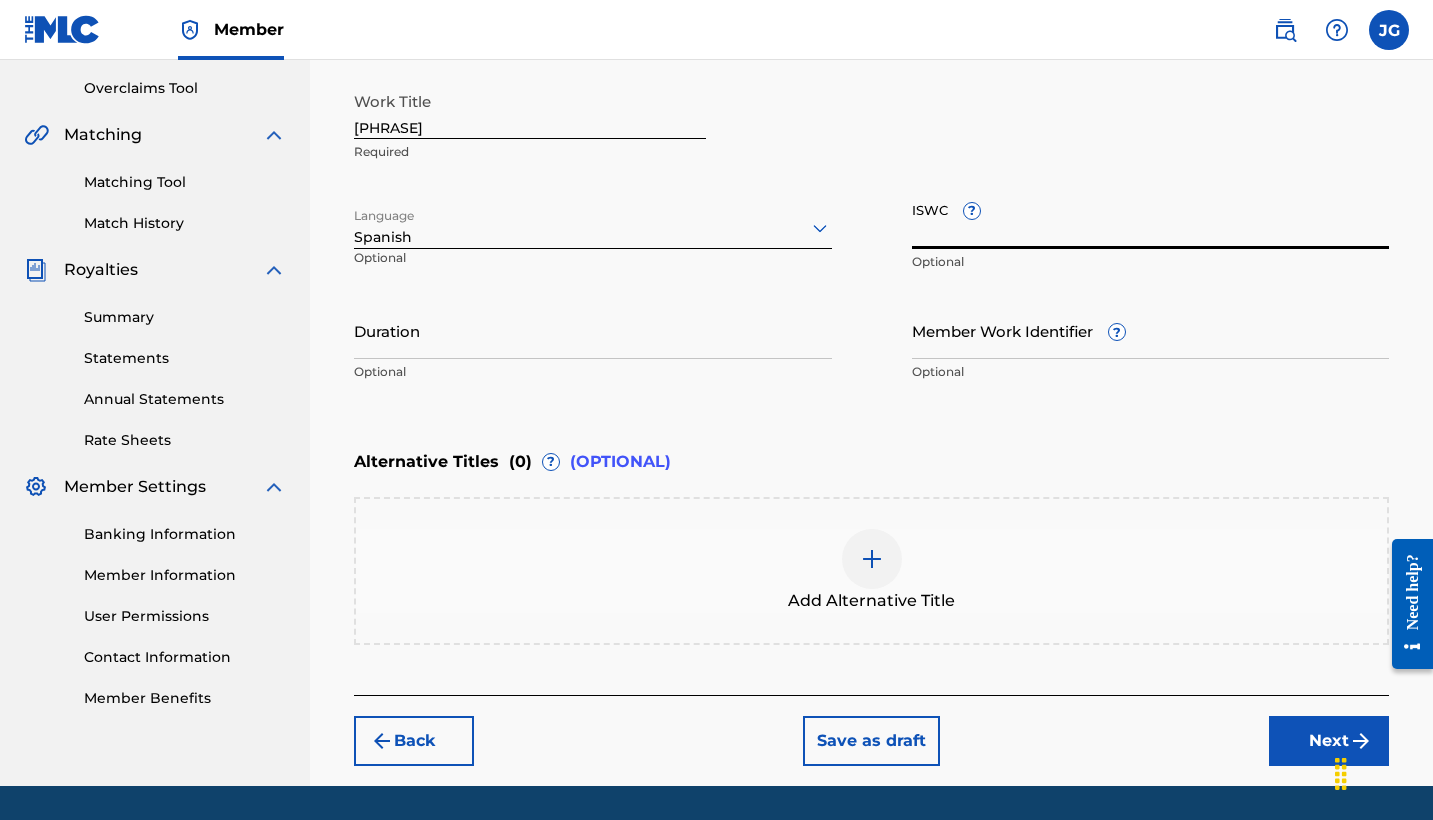 paste on "[CODE]" 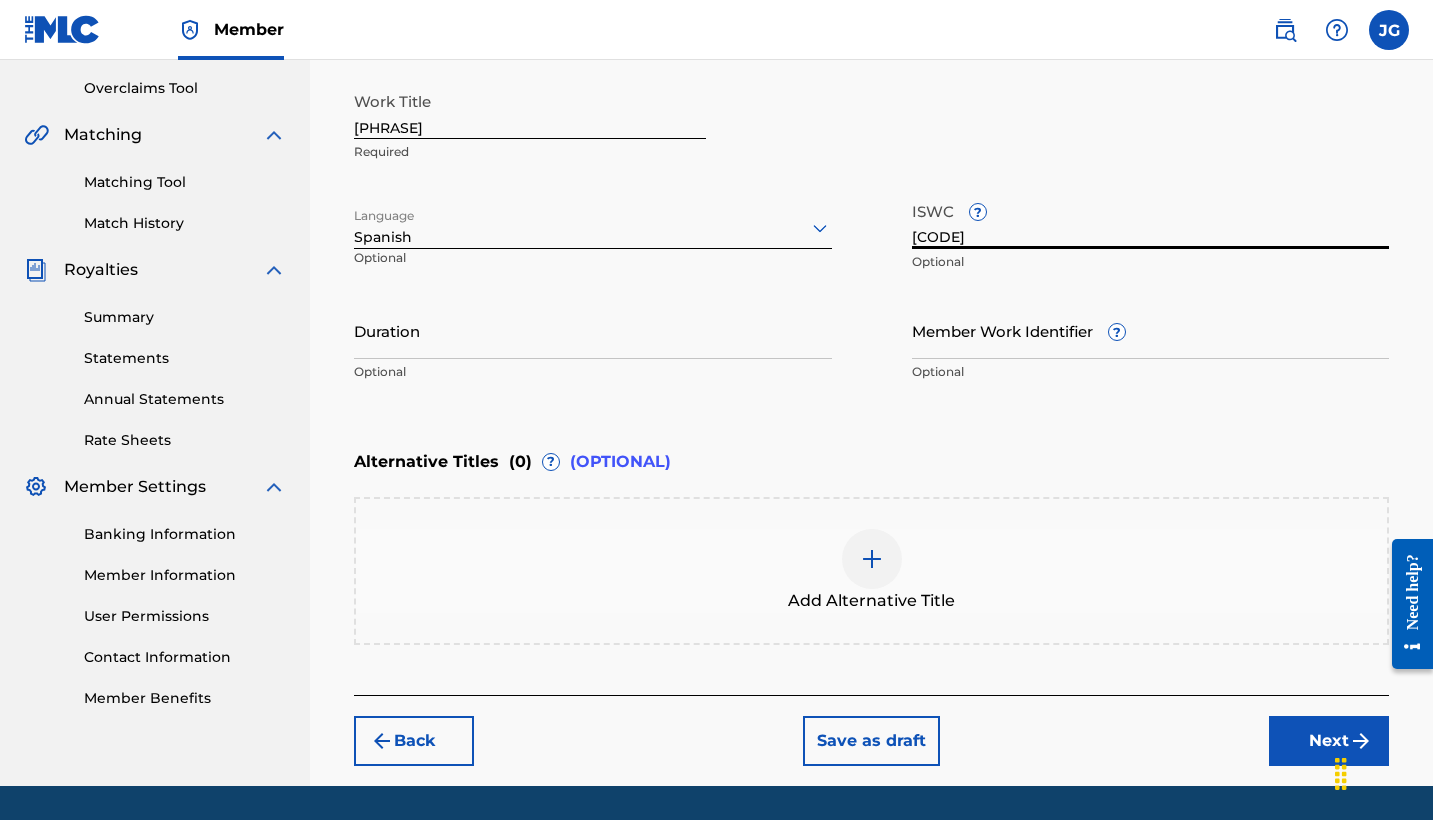type on "[CODE]" 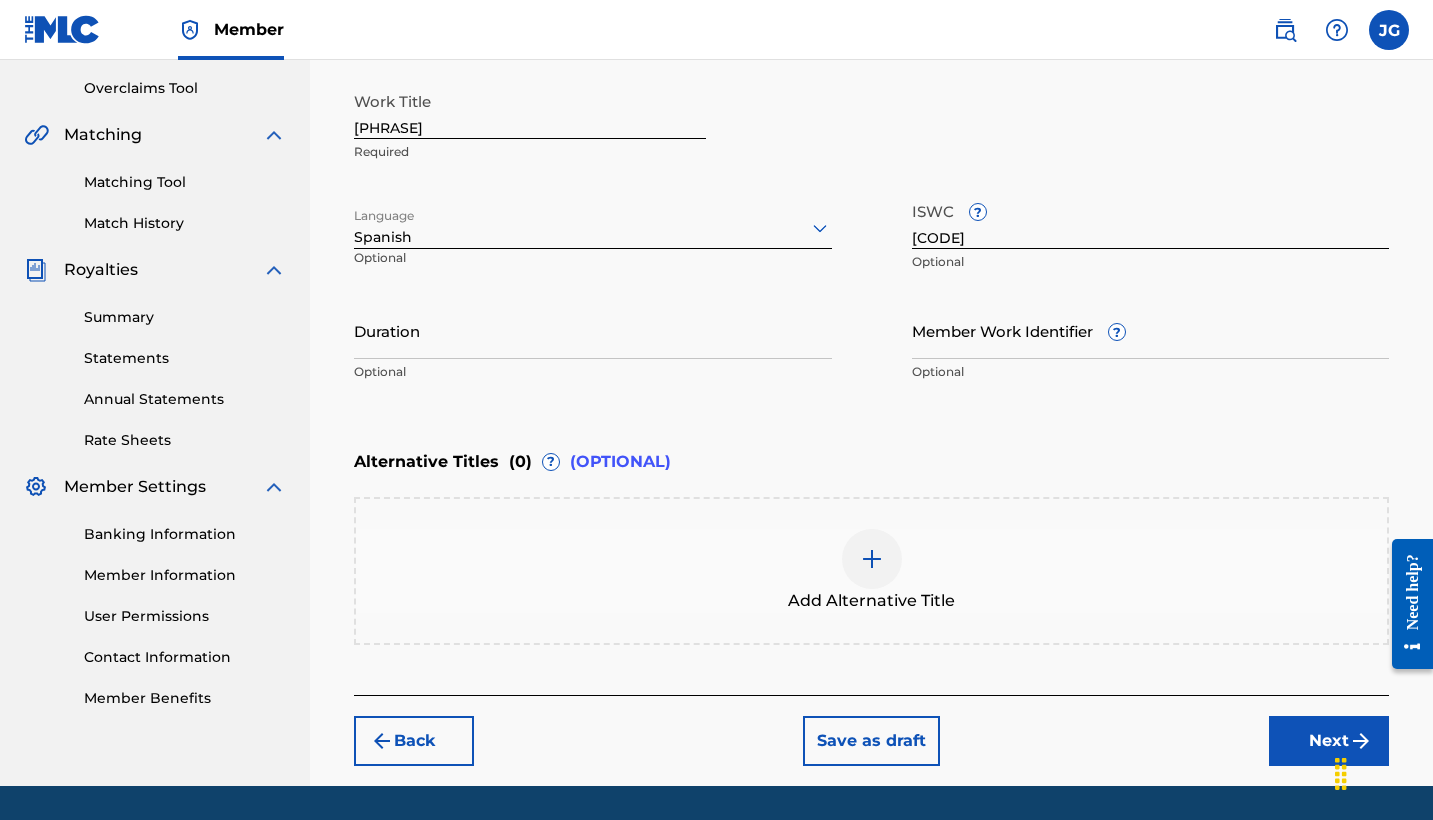 click on "Duration   Optional" at bounding box center [593, 347] 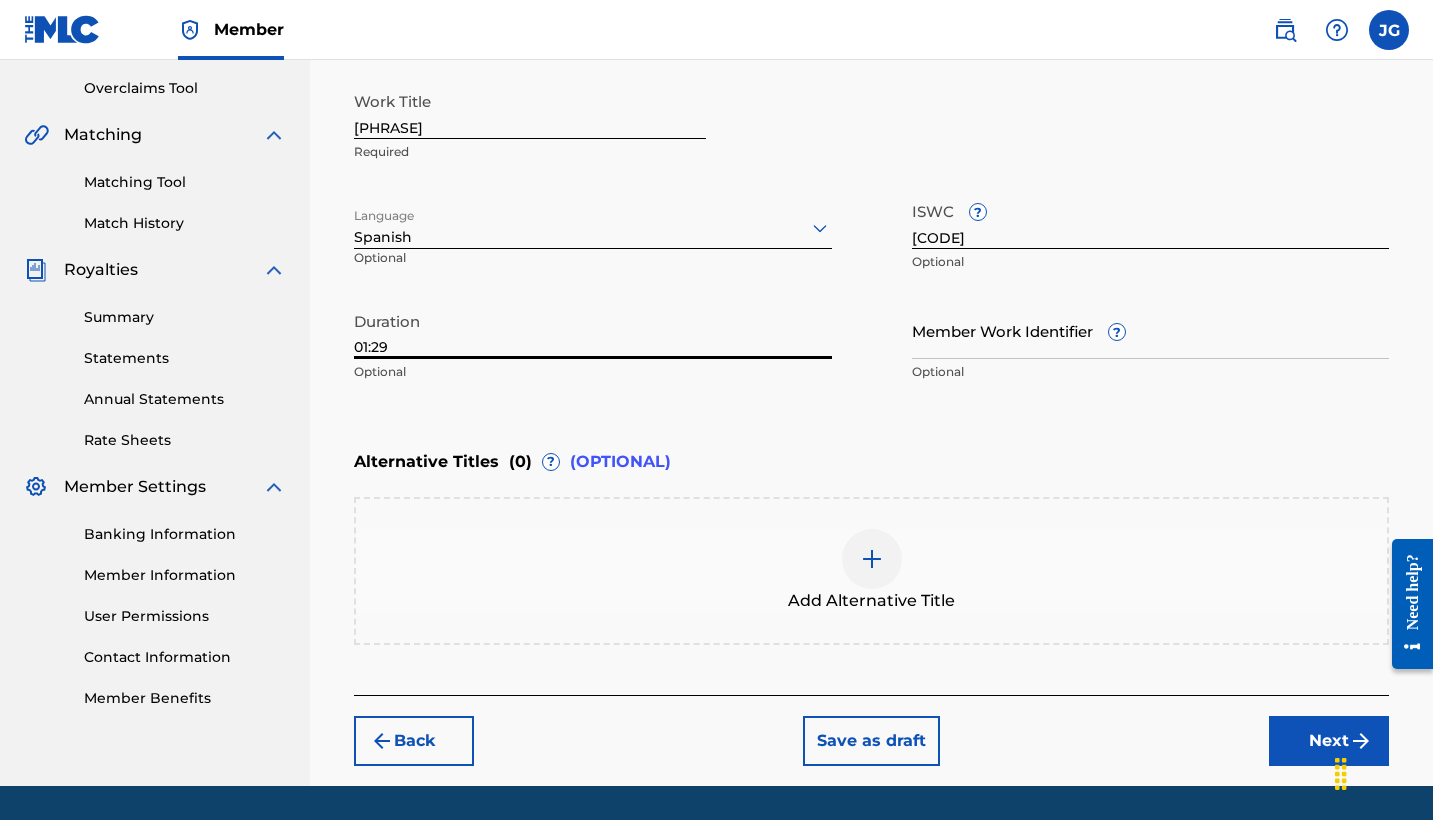 type on "01:29" 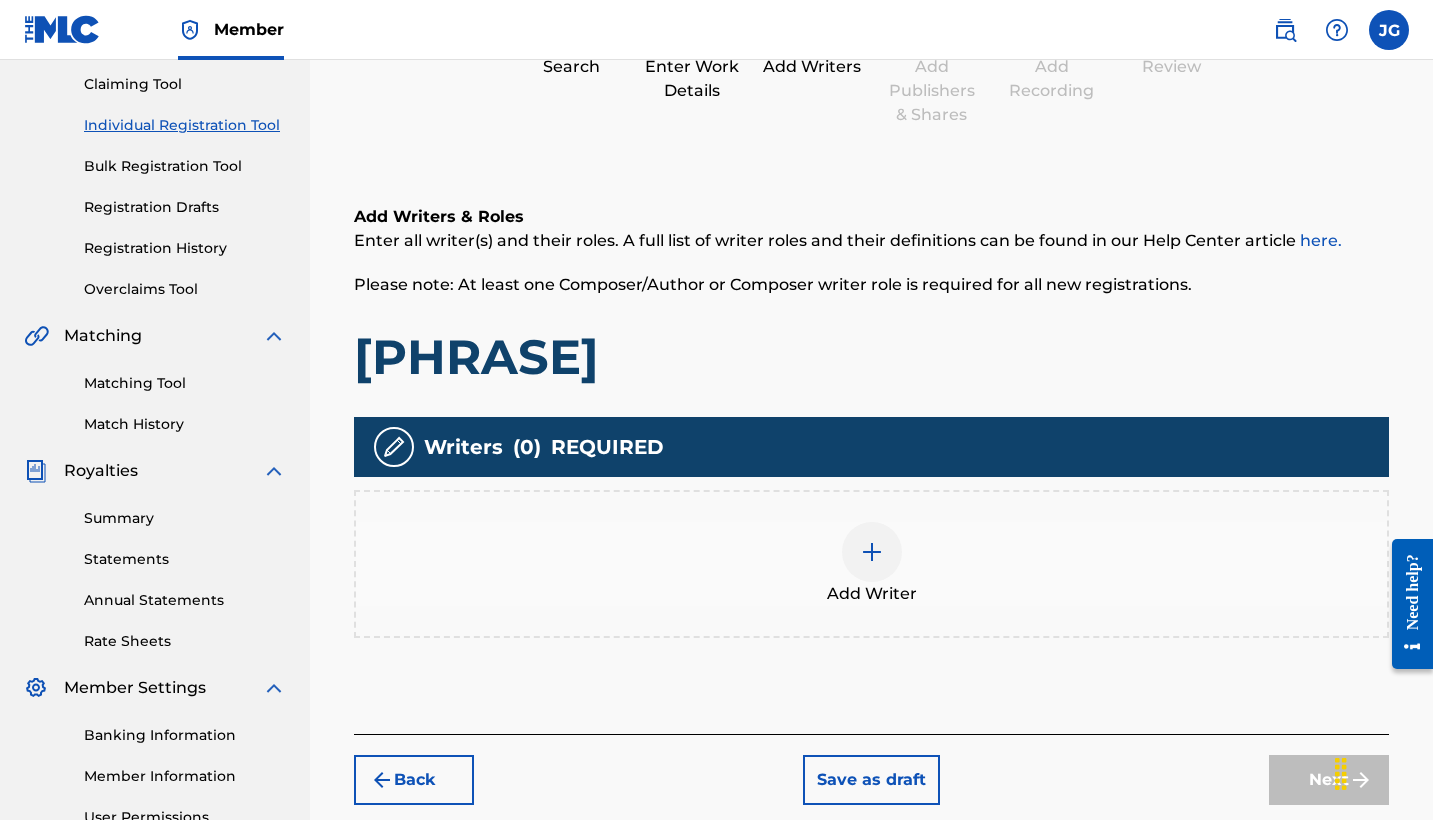 scroll, scrollTop: 90, scrollLeft: 0, axis: vertical 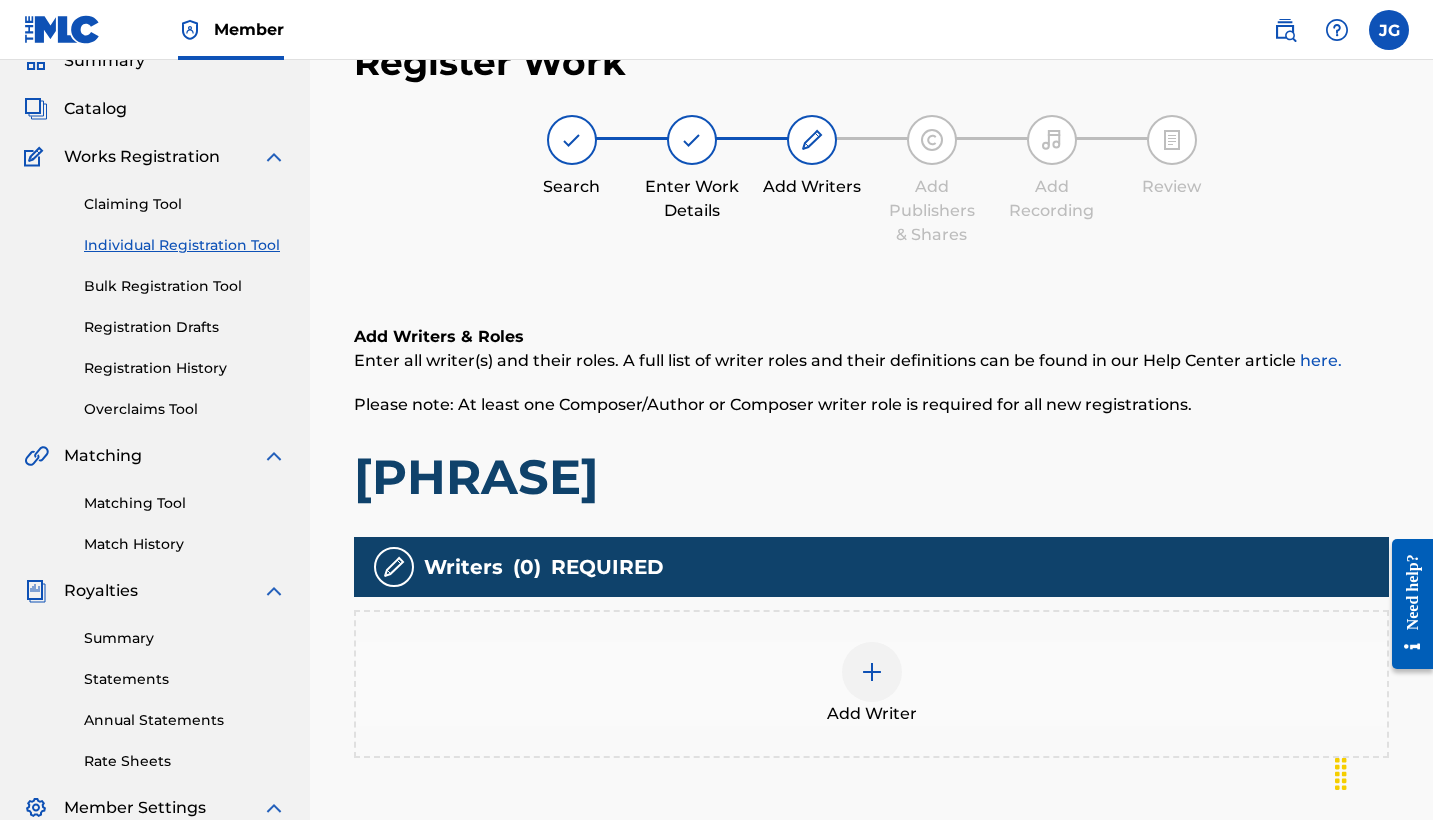 click at bounding box center [872, 672] 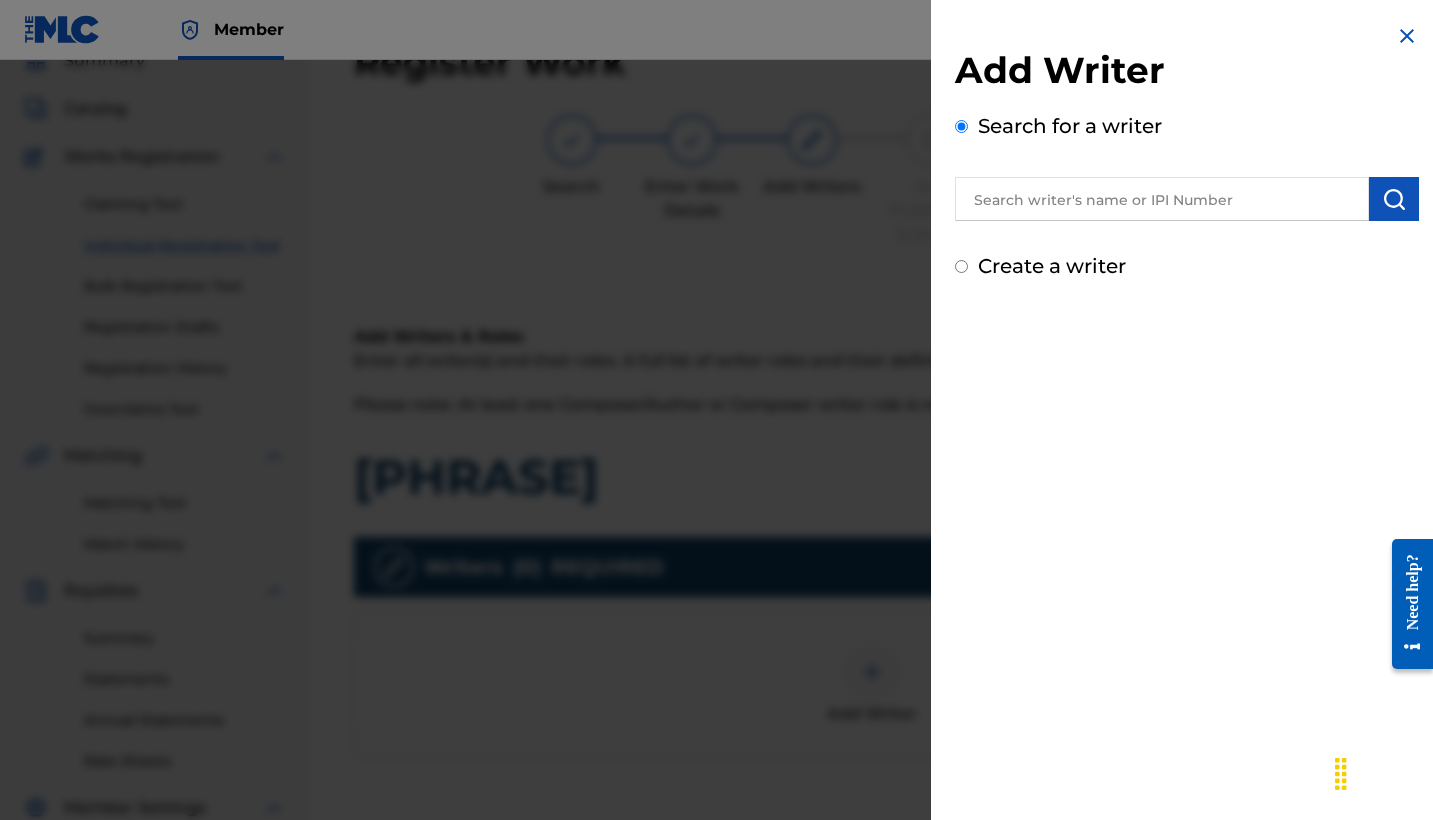 click at bounding box center (1162, 199) 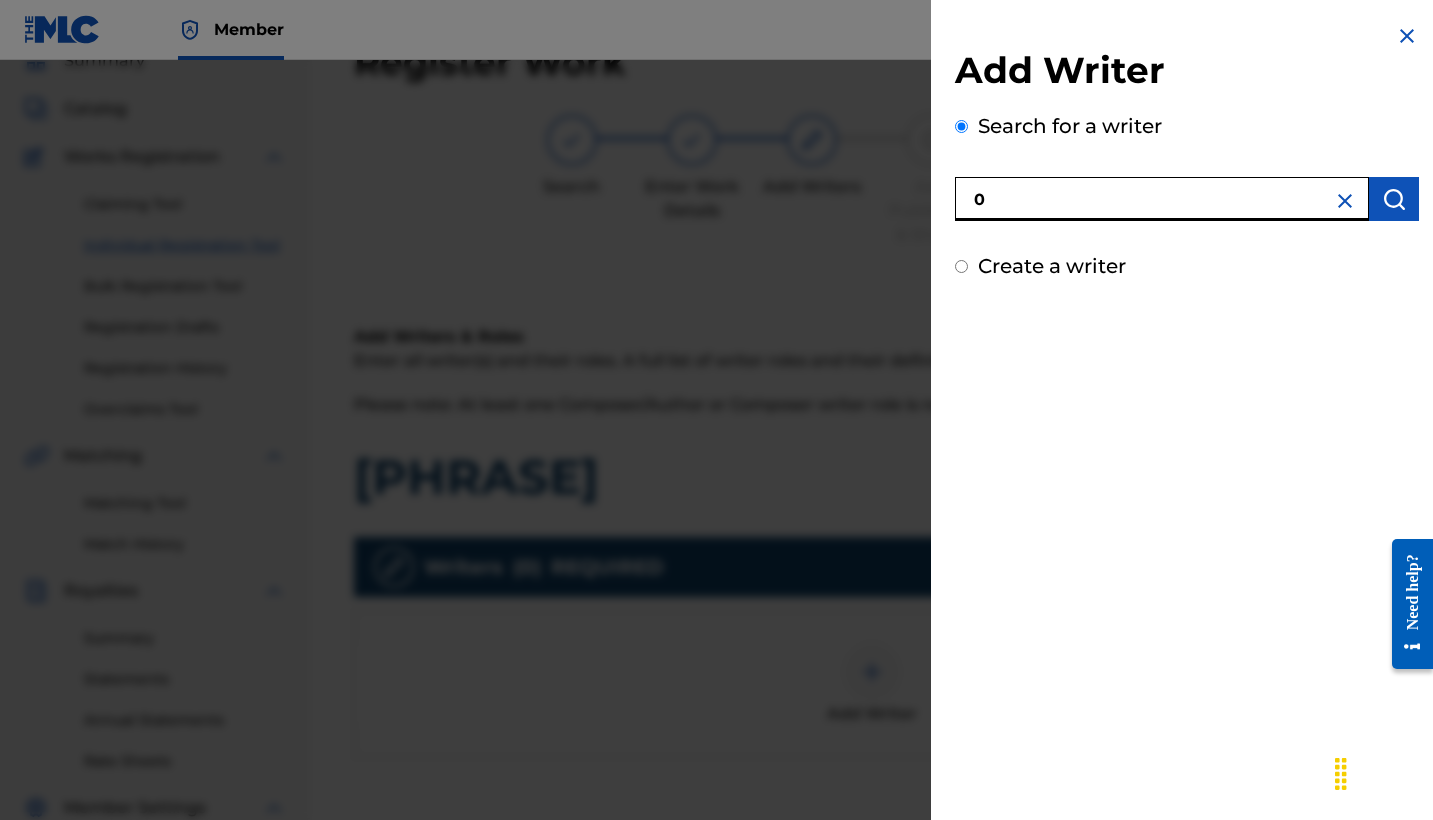 paste on "[NUMBER]" 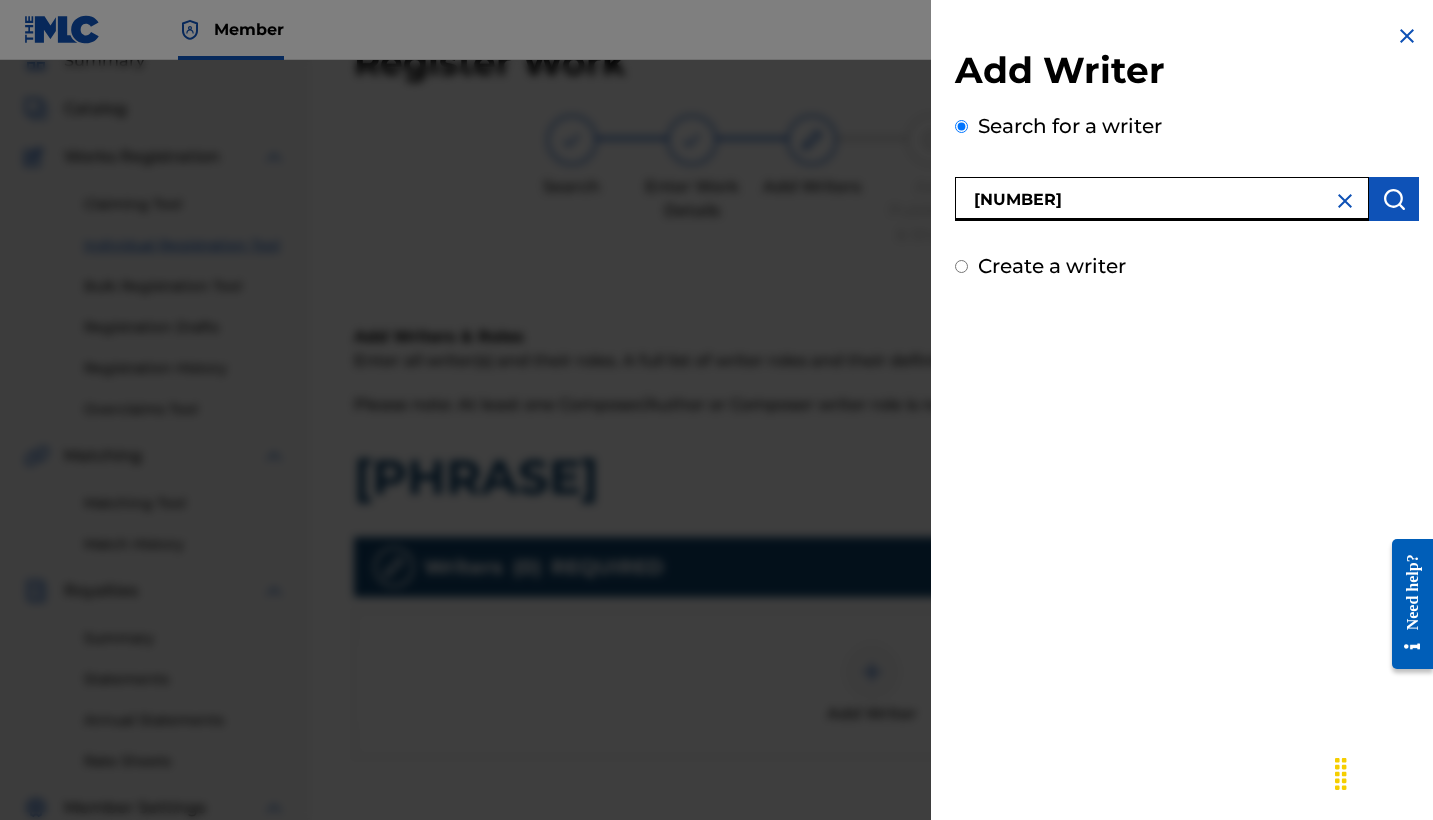 type on "[NUMBER]" 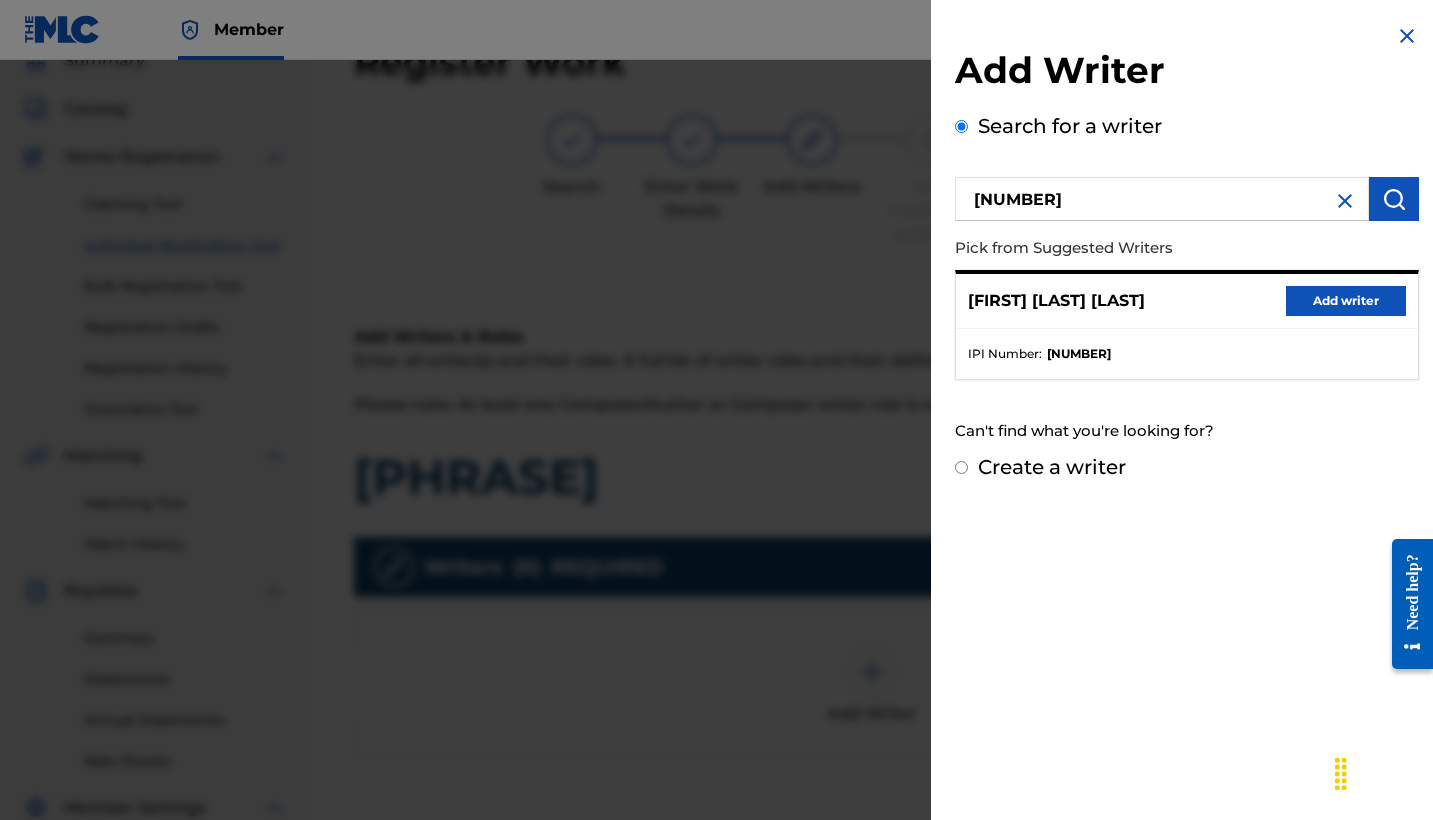 click on "Add writer" at bounding box center (1346, 301) 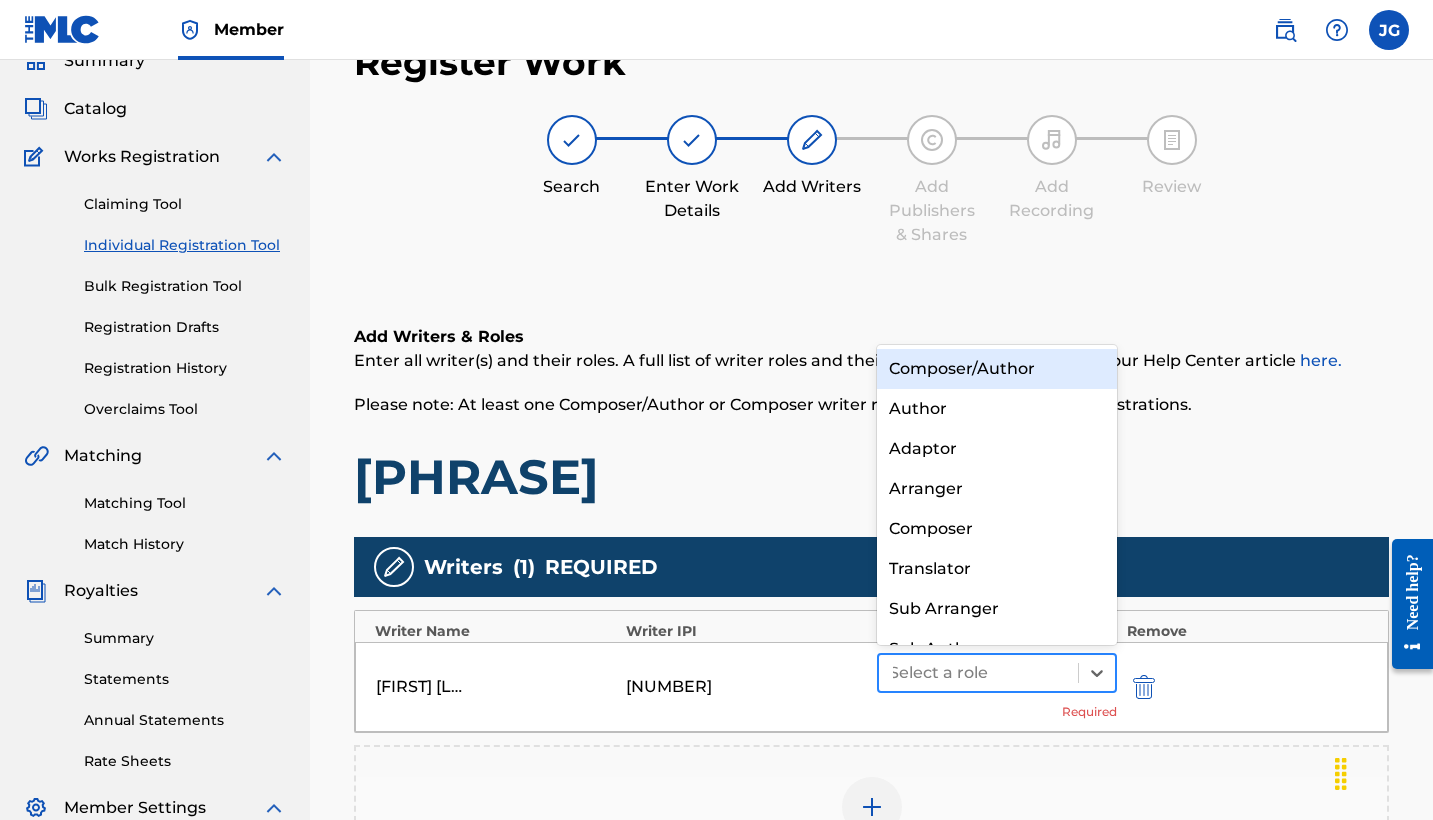 click at bounding box center [978, 673] 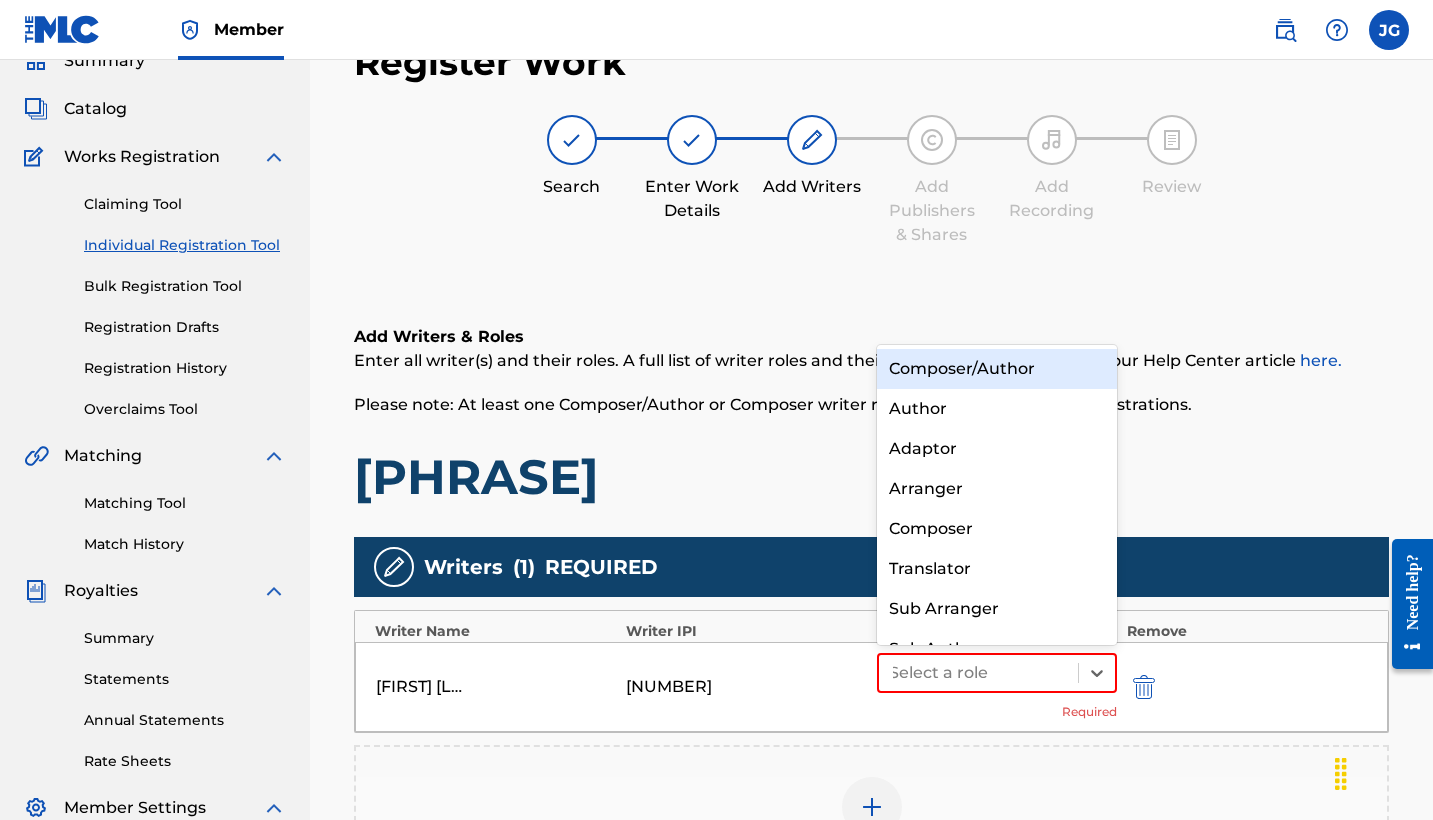 scroll, scrollTop: 28, scrollLeft: 0, axis: vertical 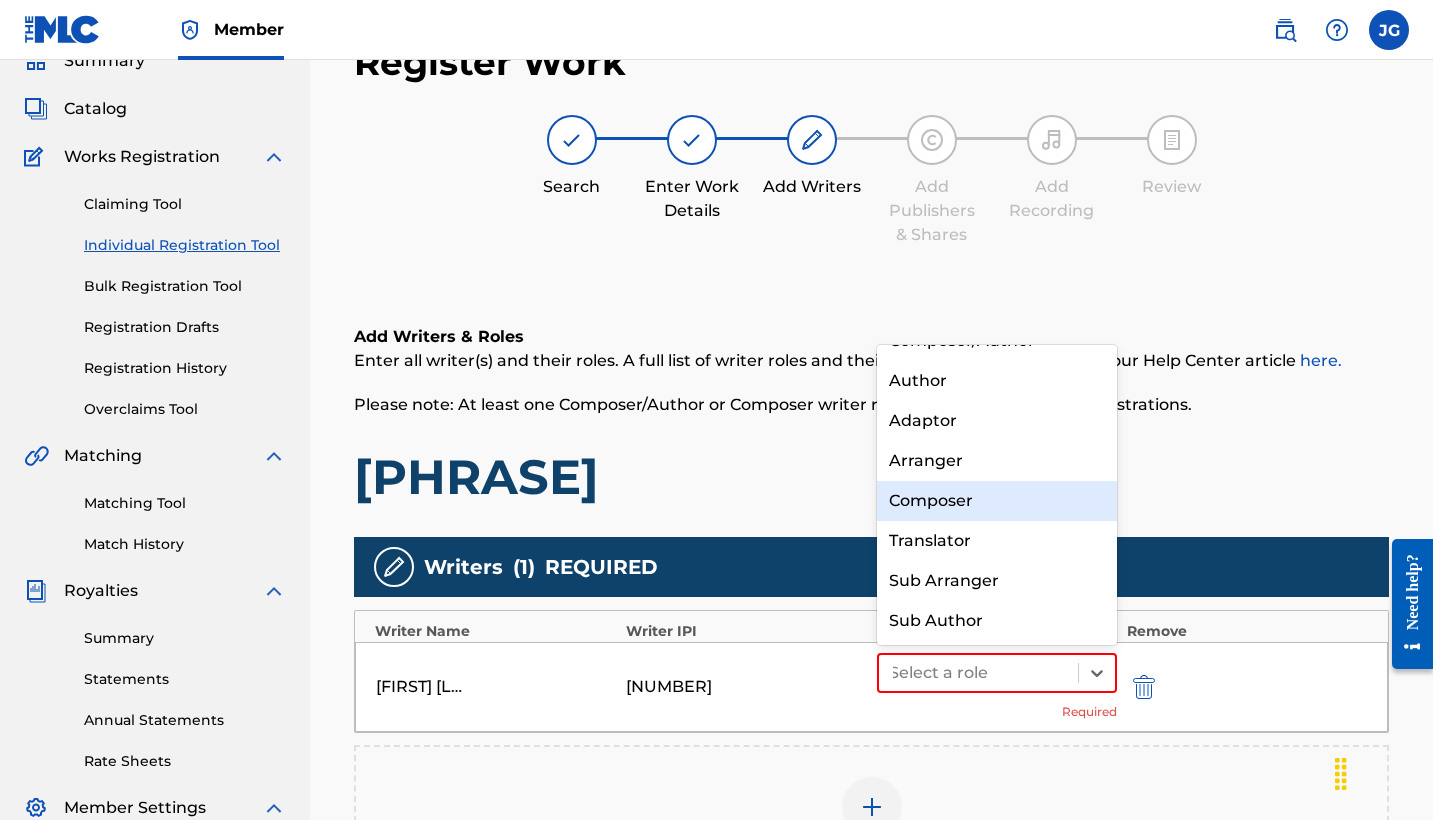 click on "Composer" at bounding box center [997, 501] 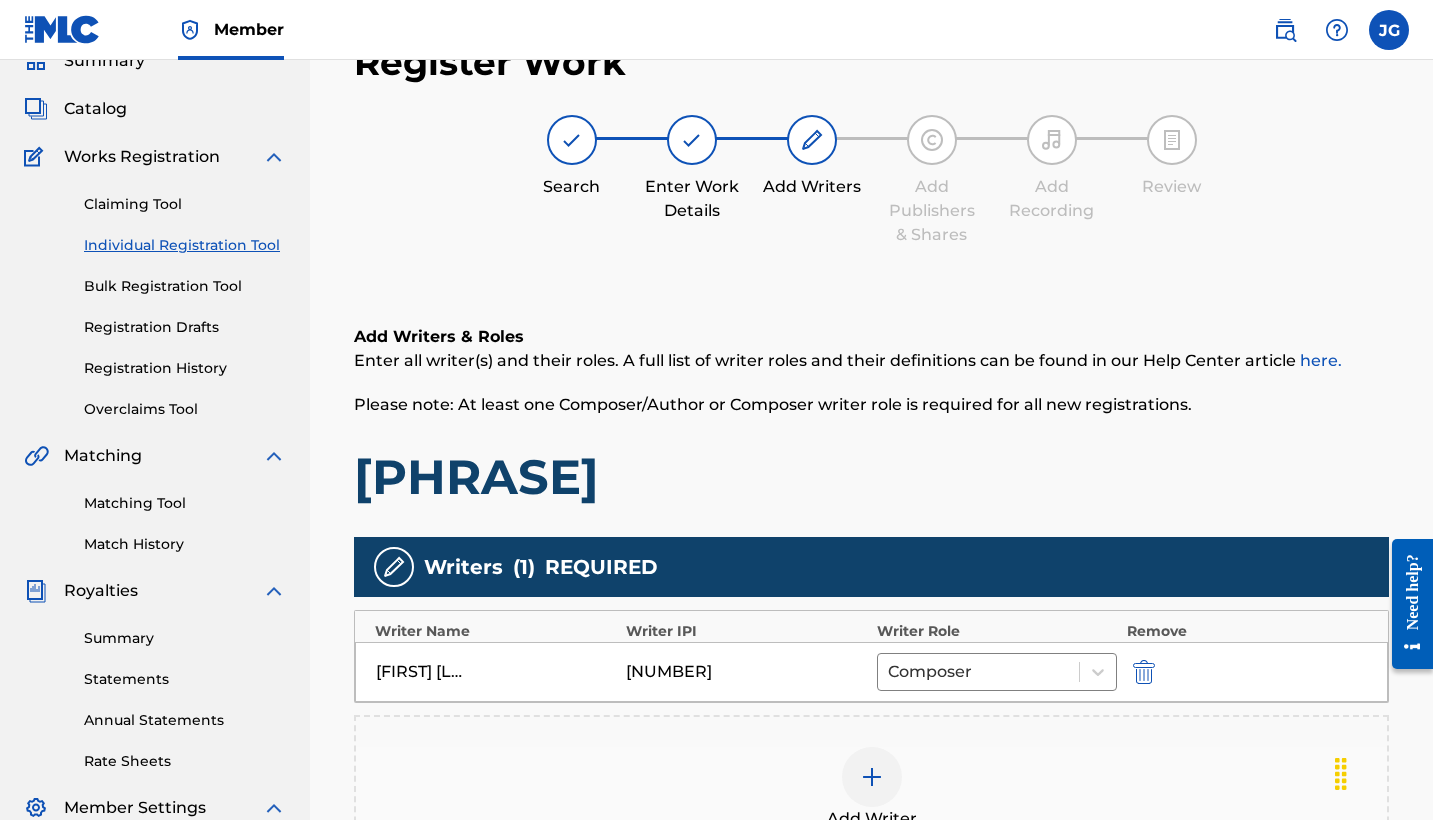 click at bounding box center (872, 777) 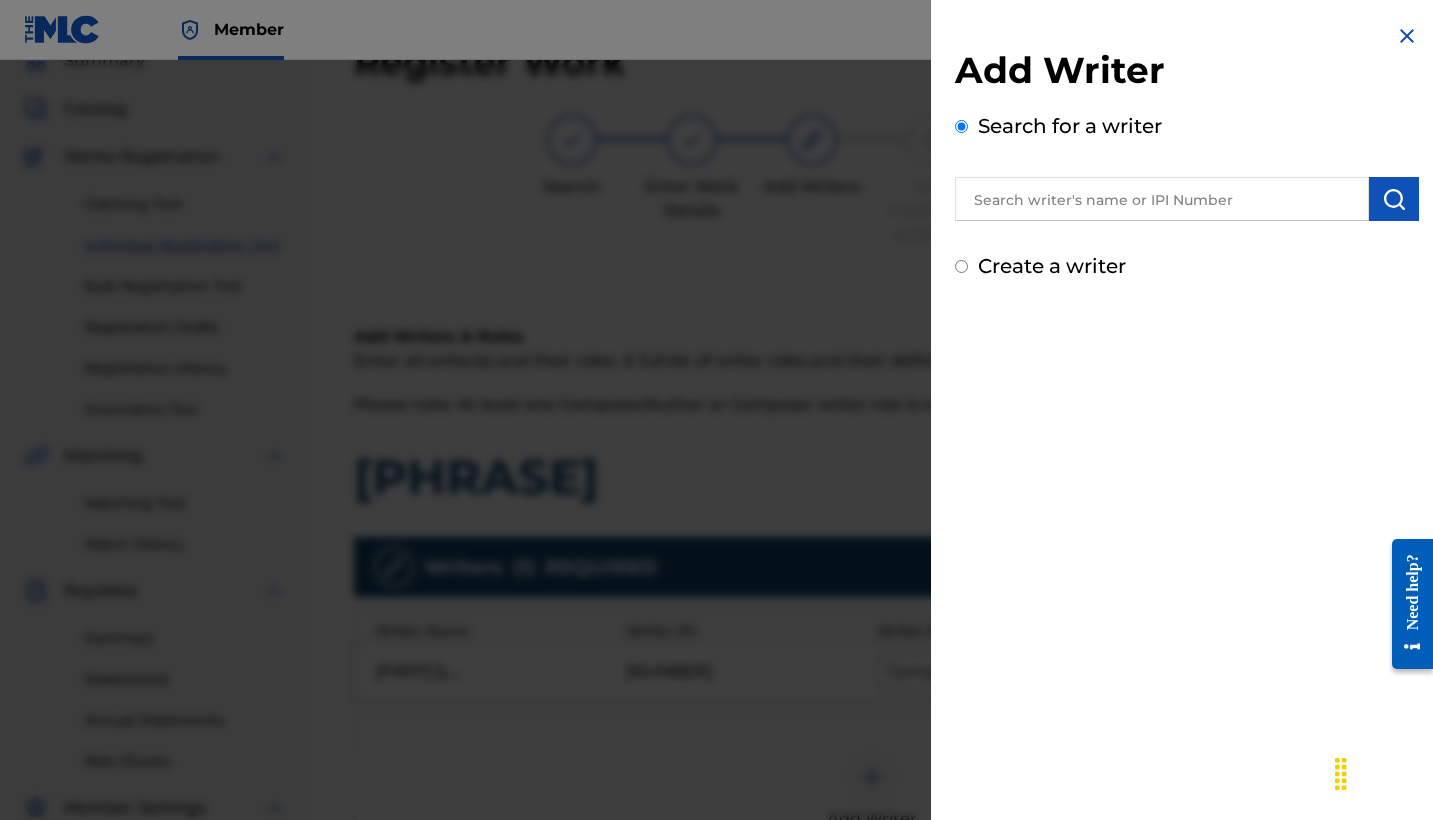click at bounding box center (1162, 199) 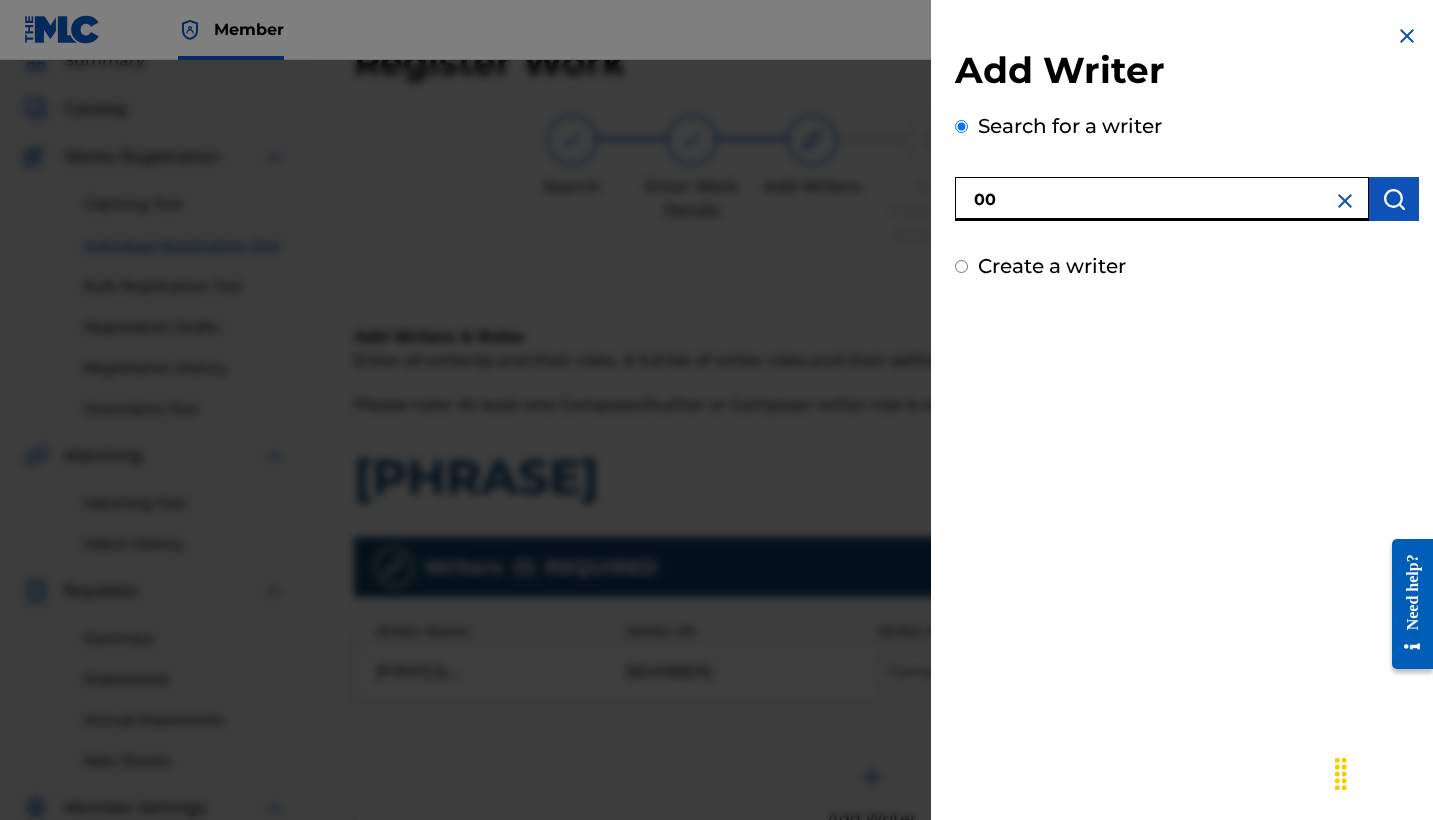 paste on "[NUMBER]" 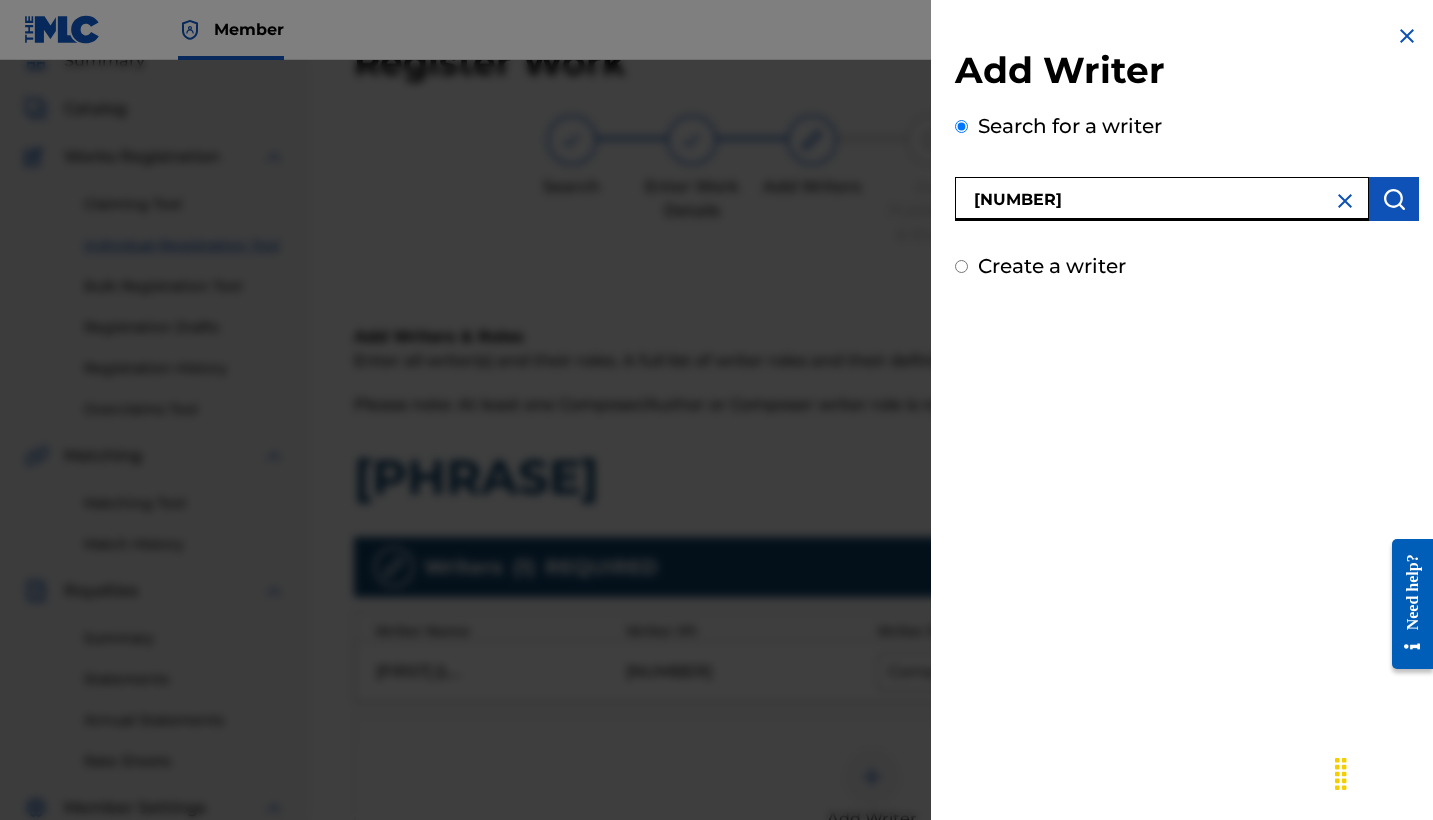 type on "[NUMBER]" 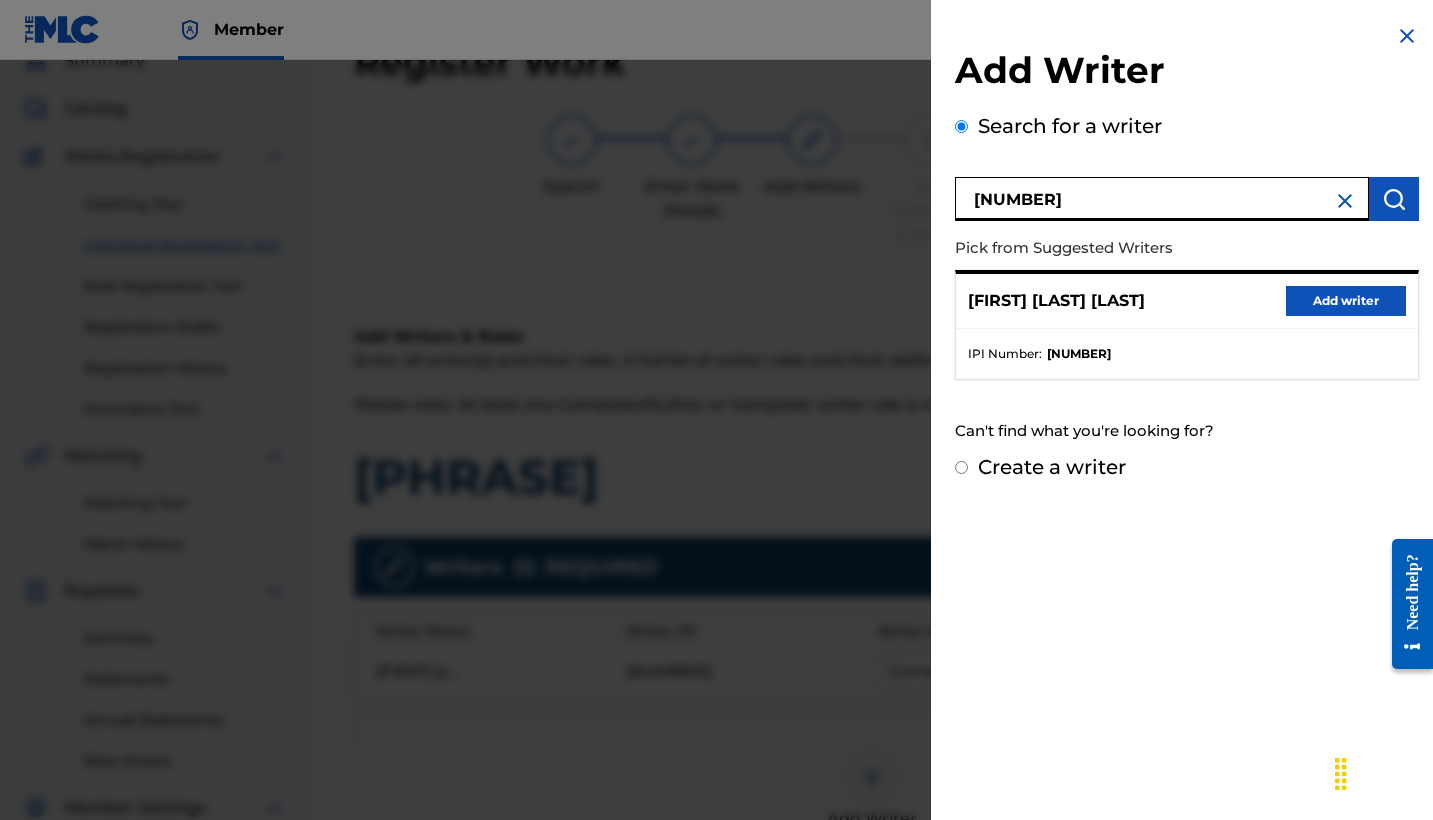 click on "Add writer" at bounding box center (1346, 301) 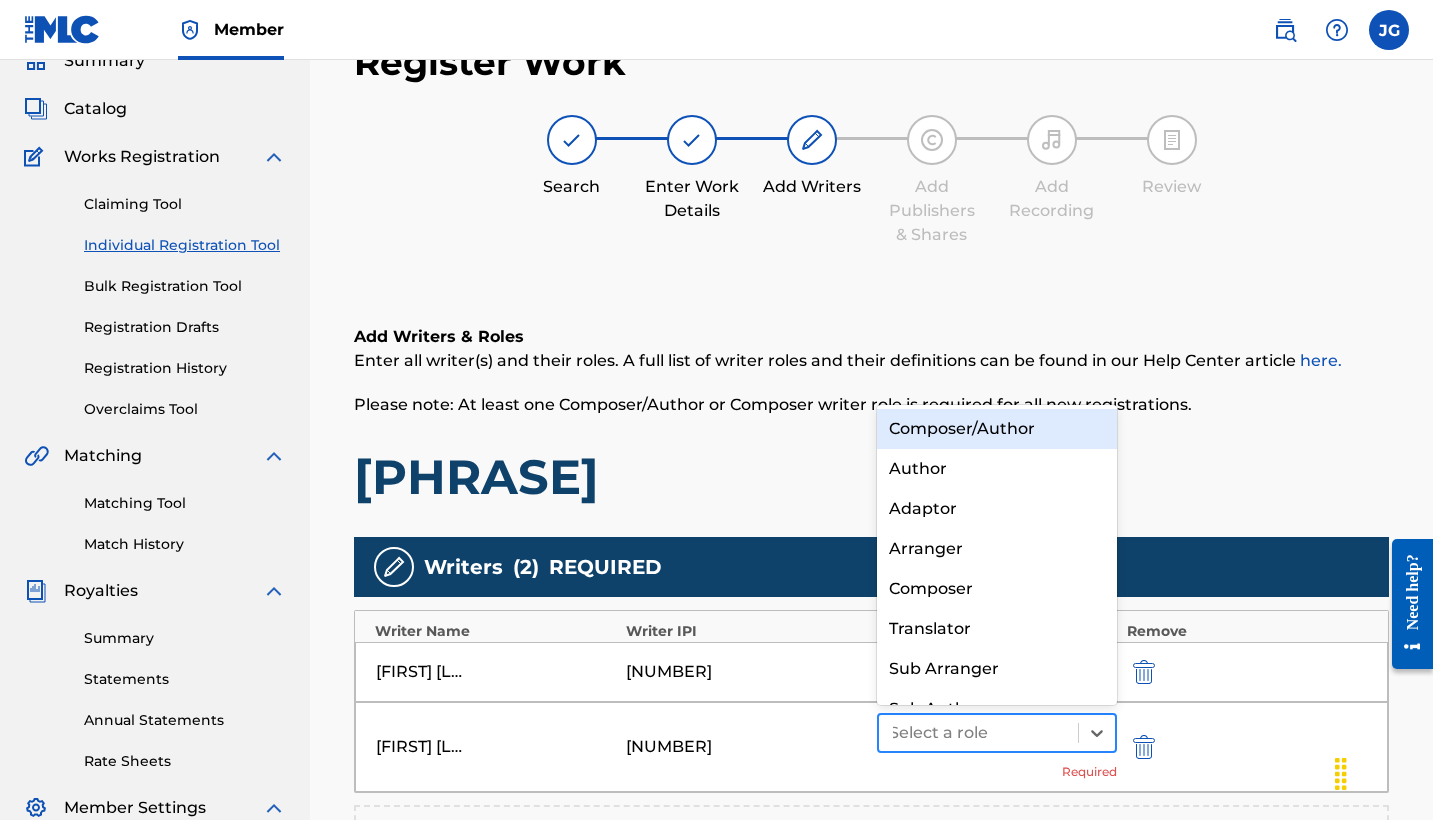 click at bounding box center [978, 733] 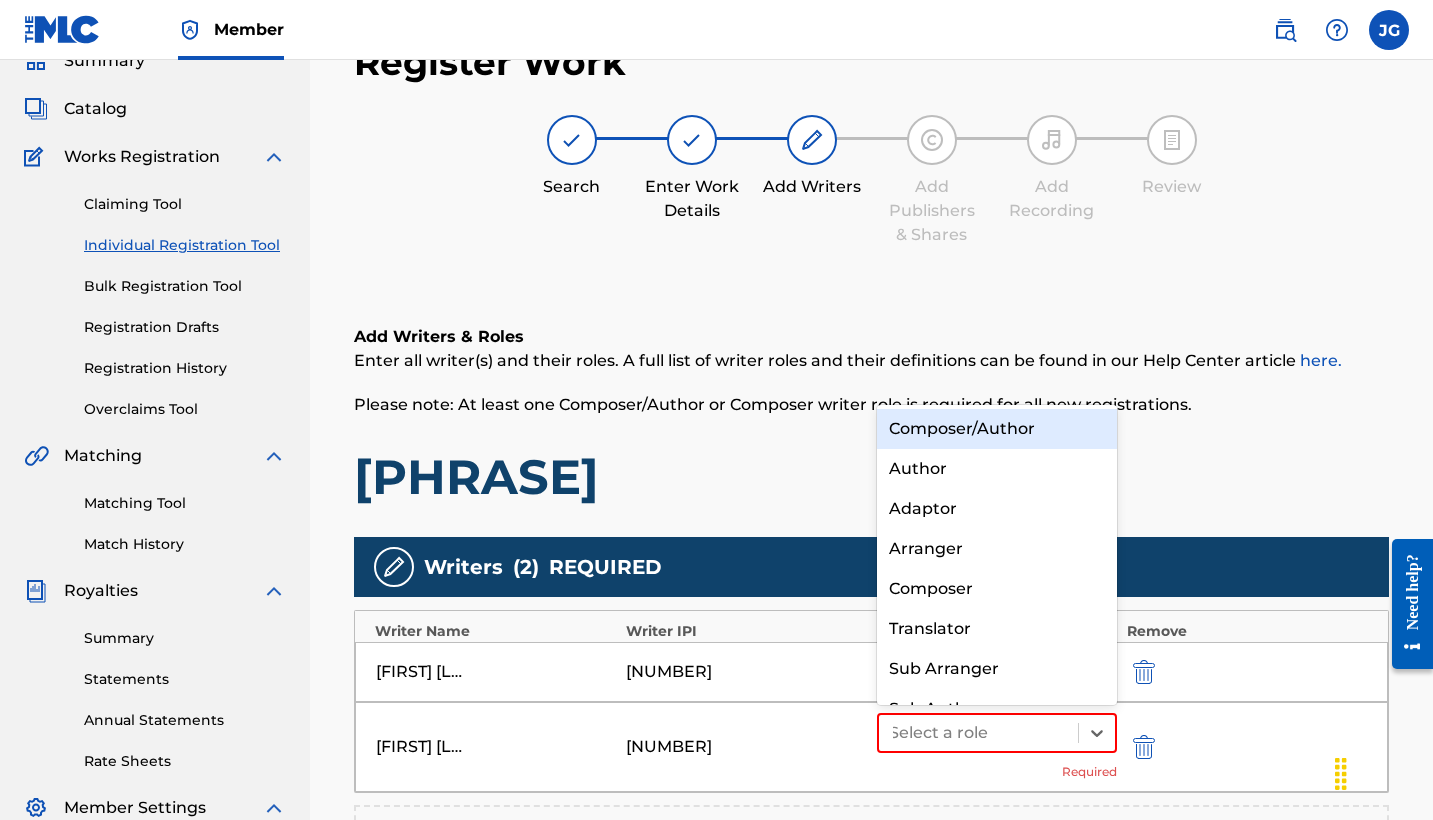 scroll, scrollTop: 28, scrollLeft: 0, axis: vertical 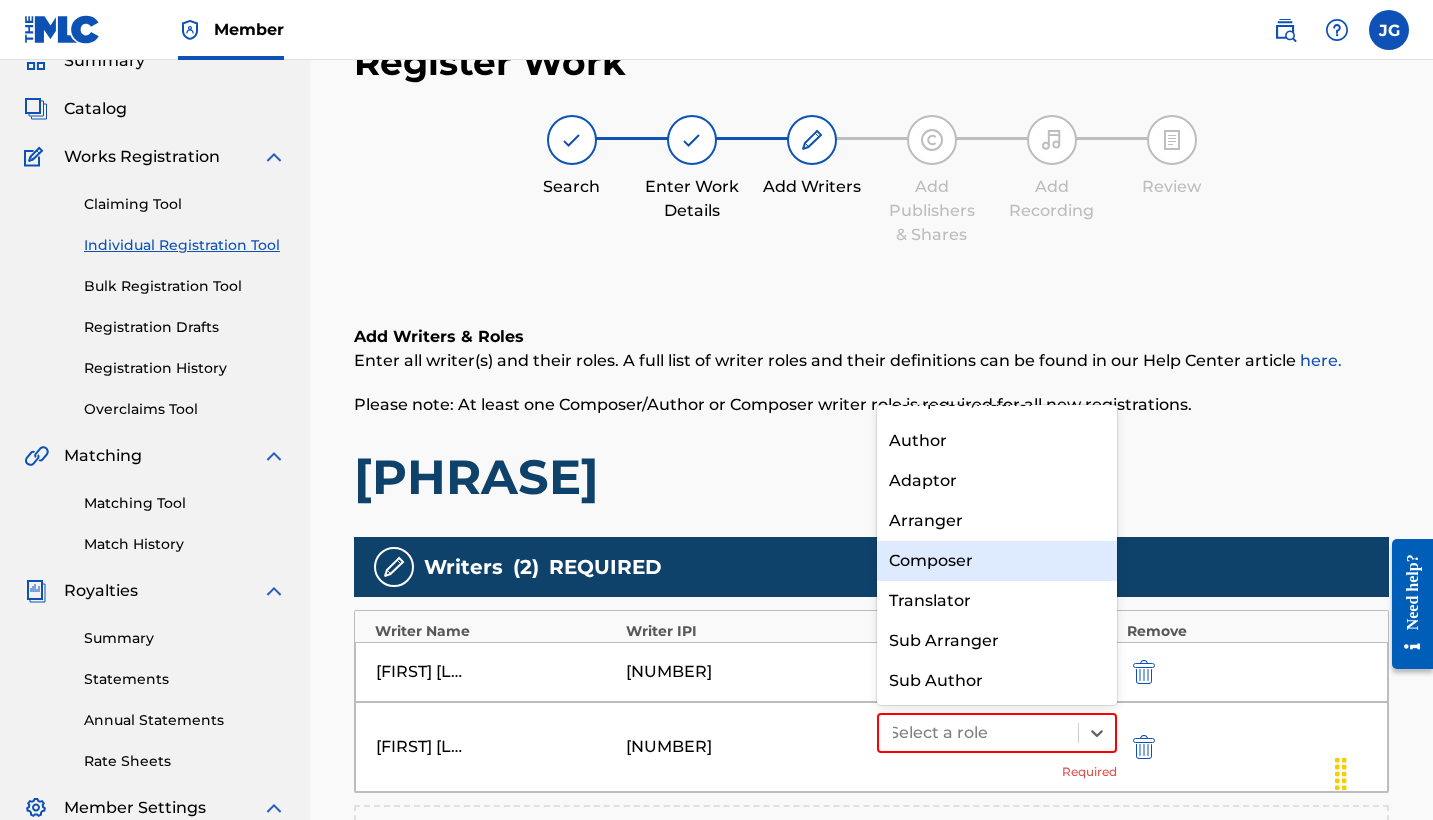 click on "Composer" at bounding box center [997, 561] 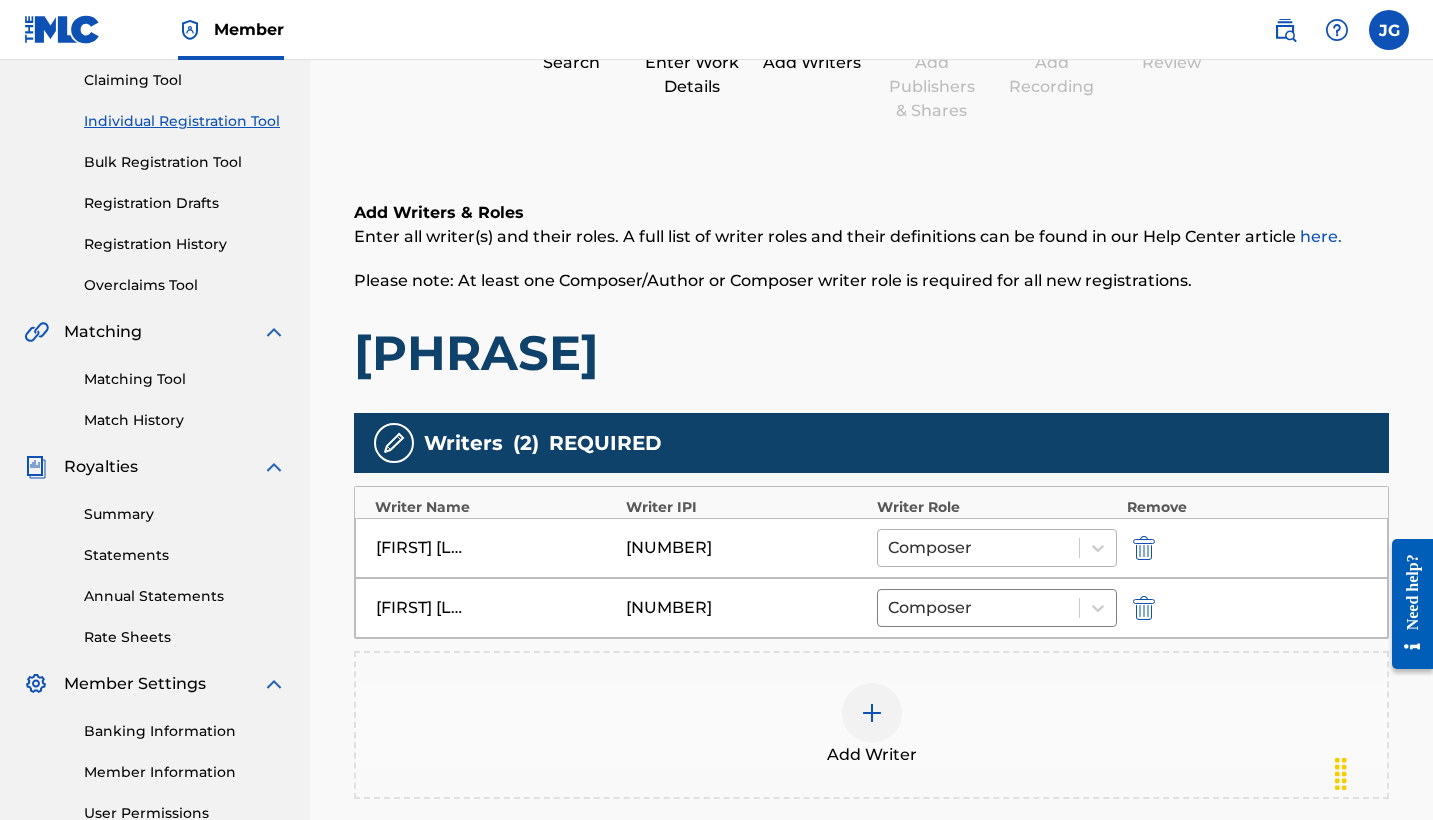 scroll, scrollTop: 258, scrollLeft: 0, axis: vertical 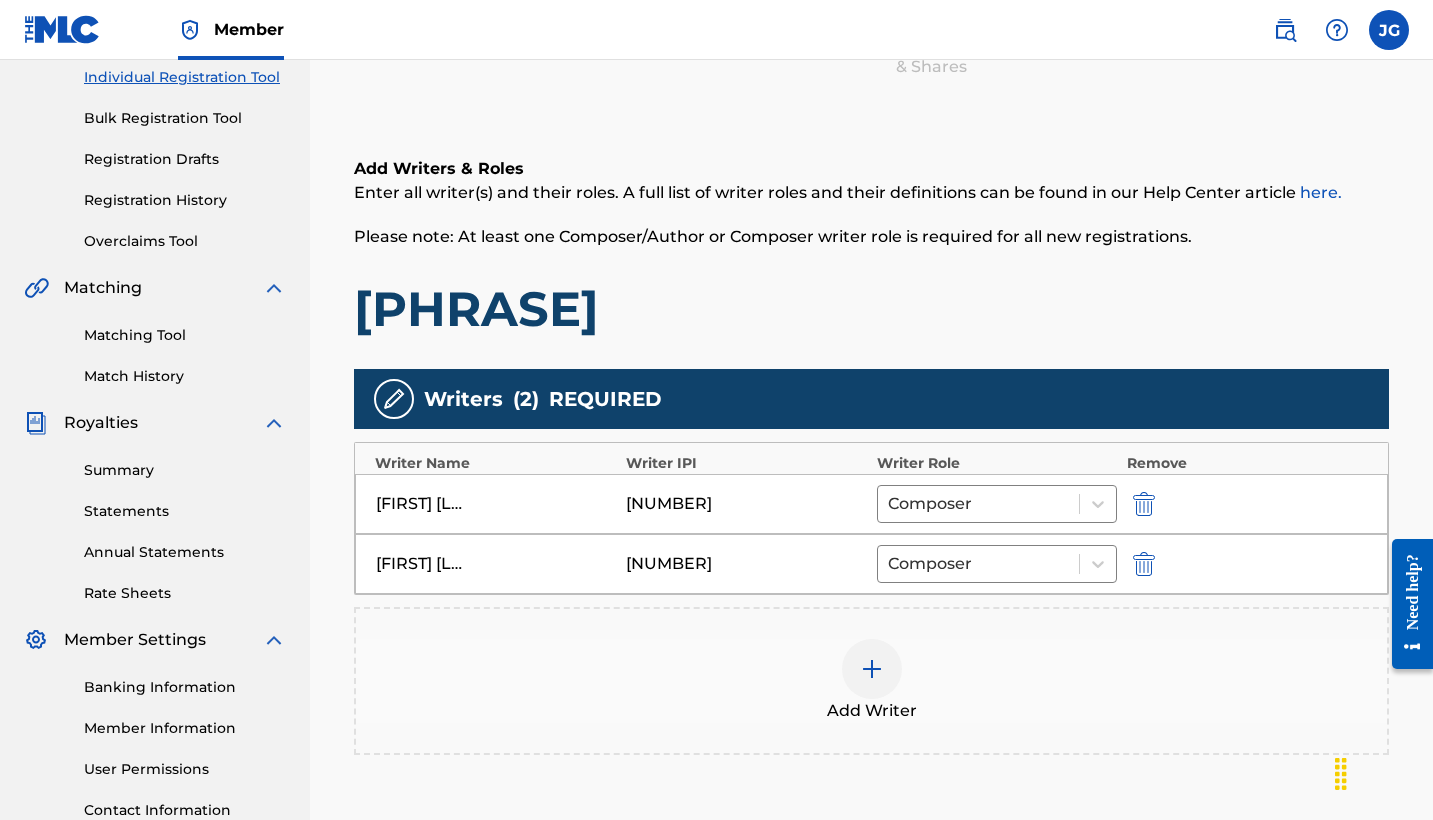 click at bounding box center (872, 669) 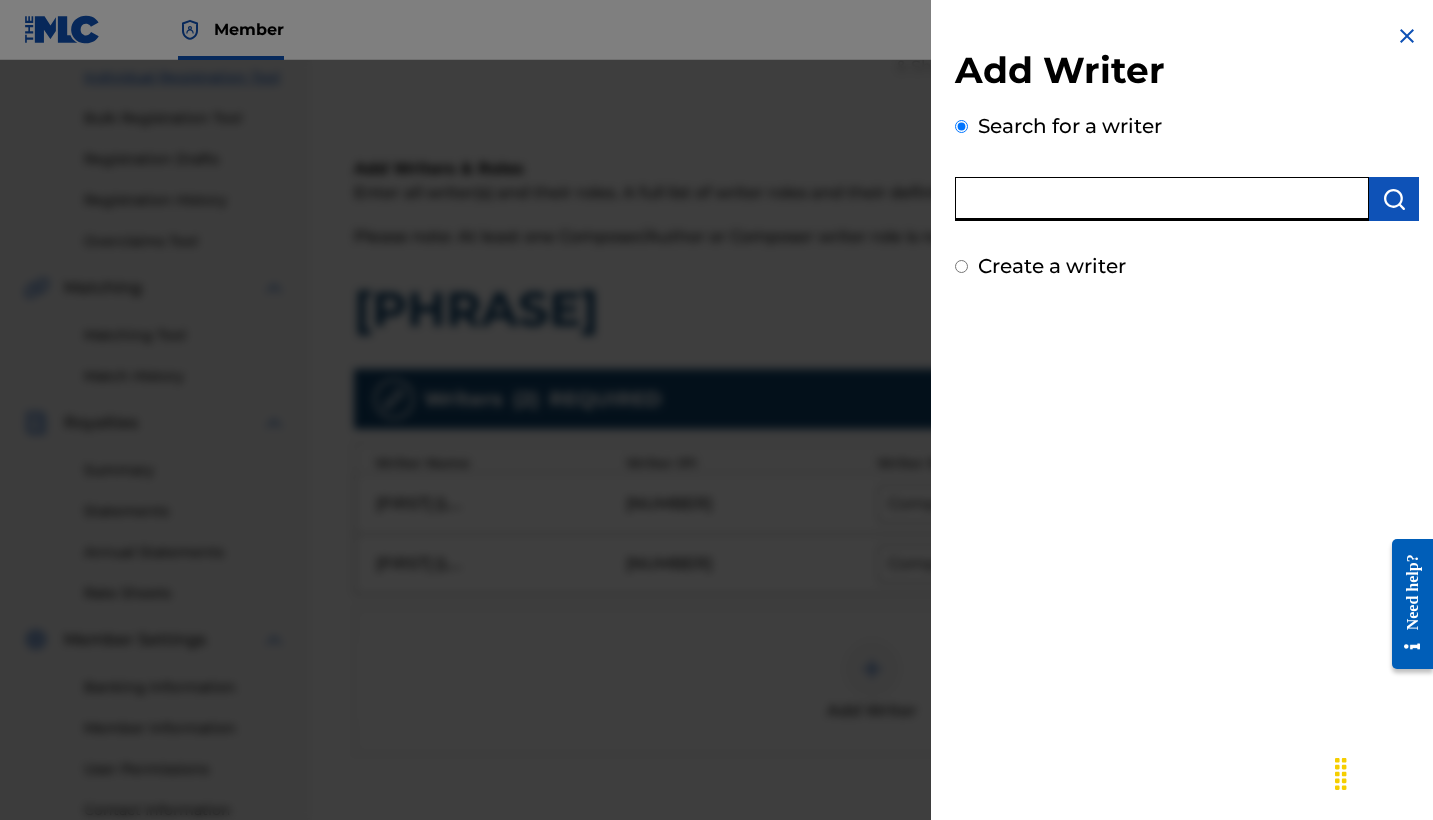 click at bounding box center (1162, 199) 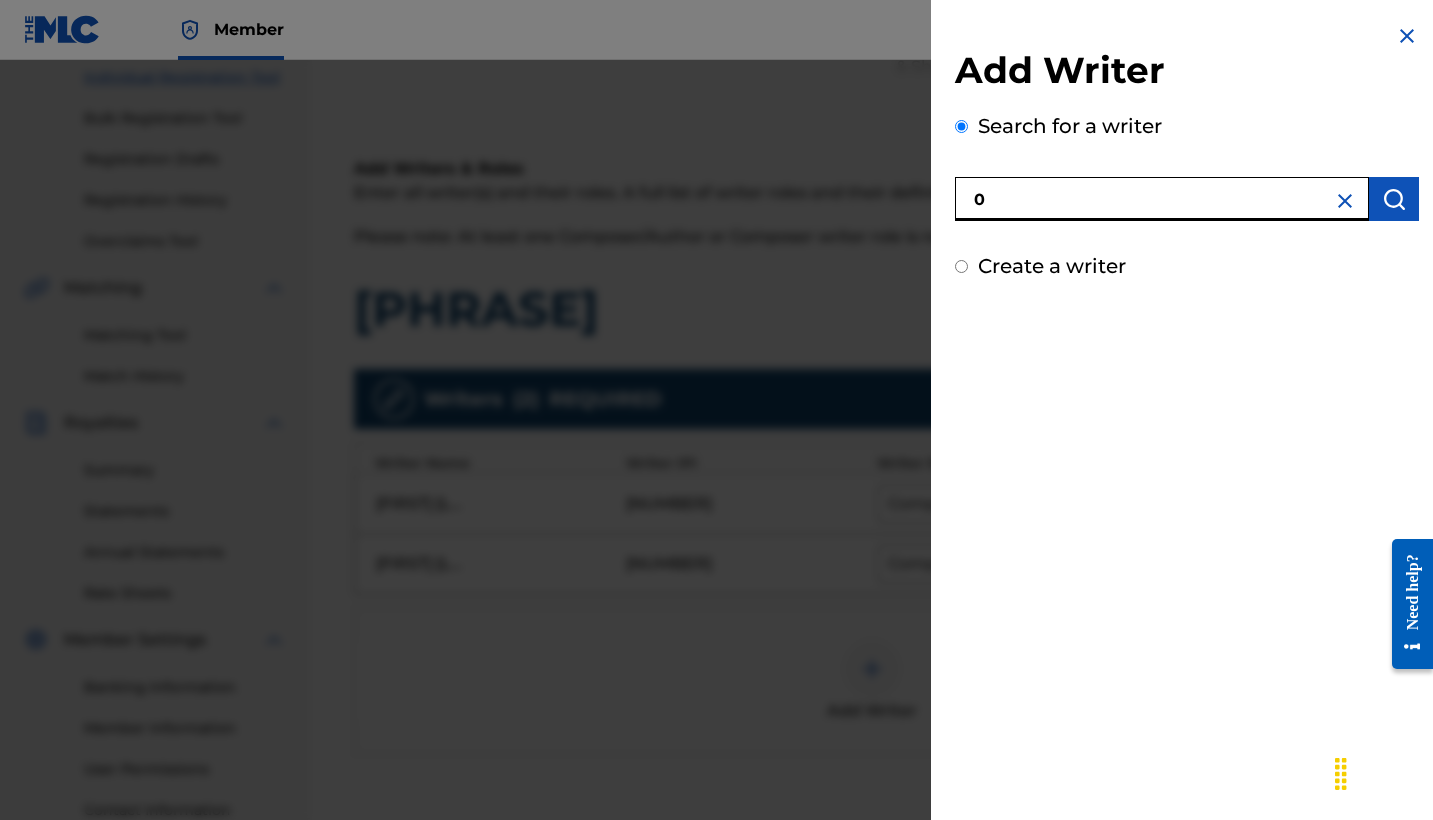 paste on "[NUMBER]" 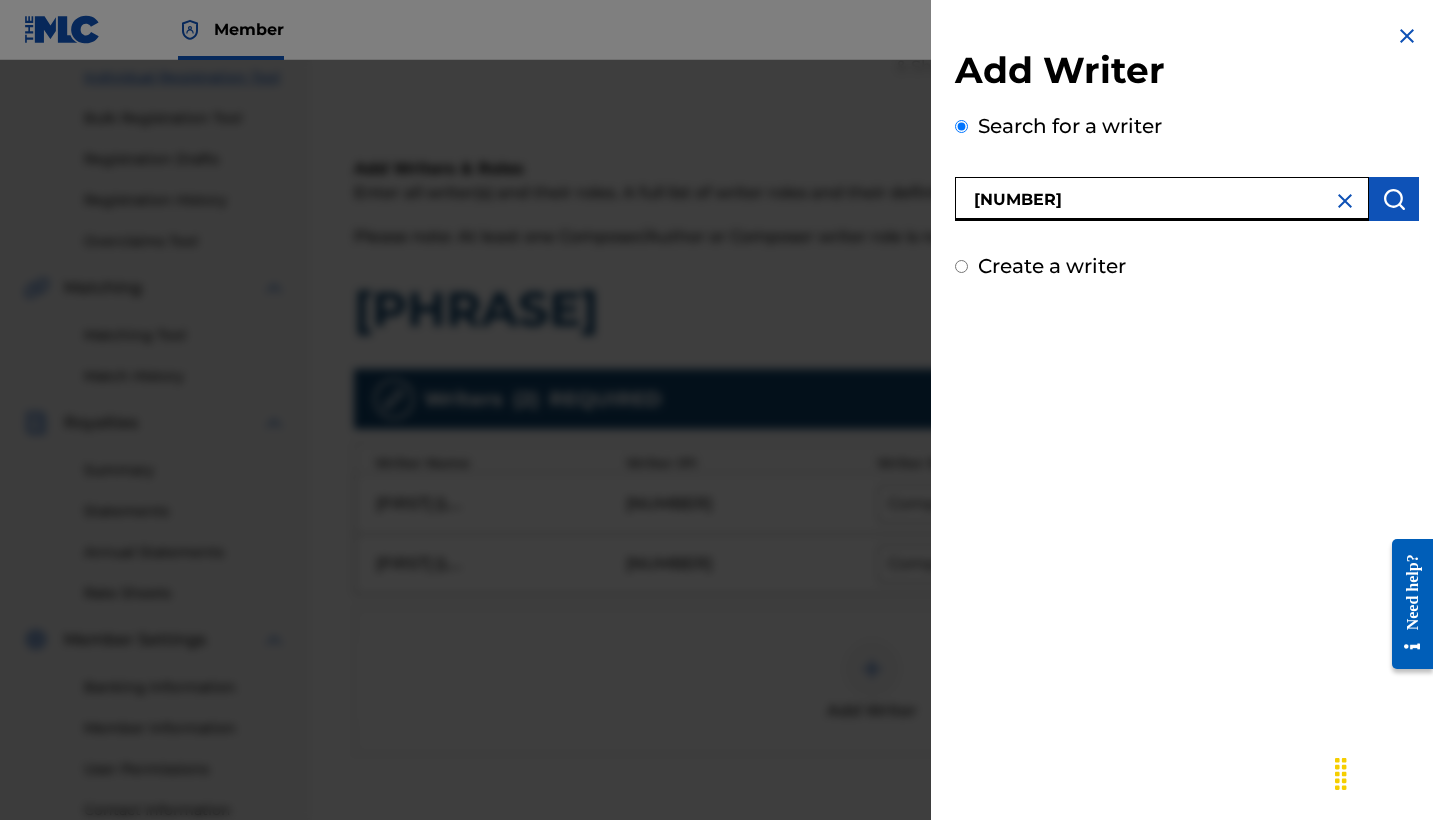 type on "[NUMBER]" 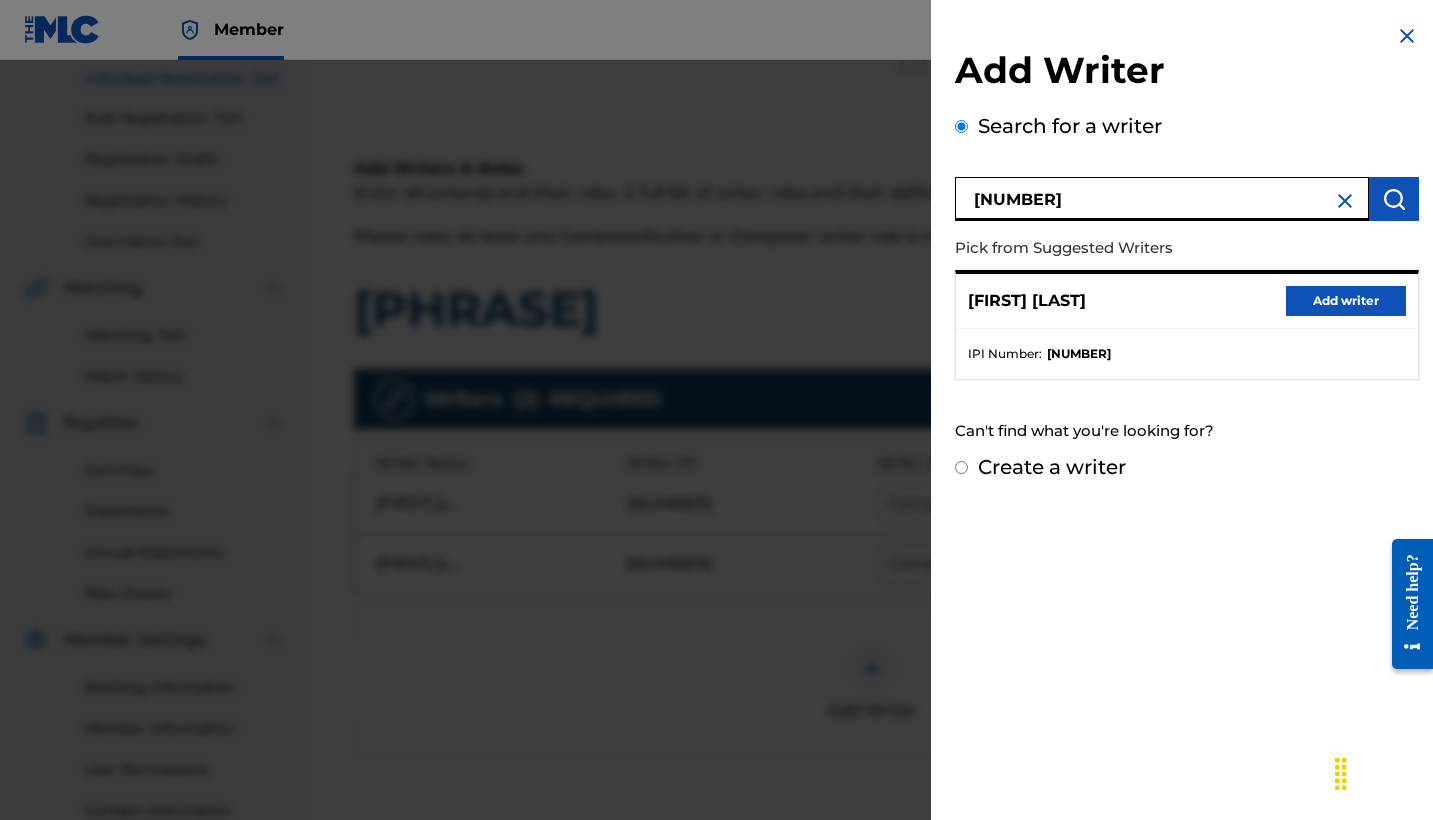 click on "Add writer" at bounding box center (1346, 301) 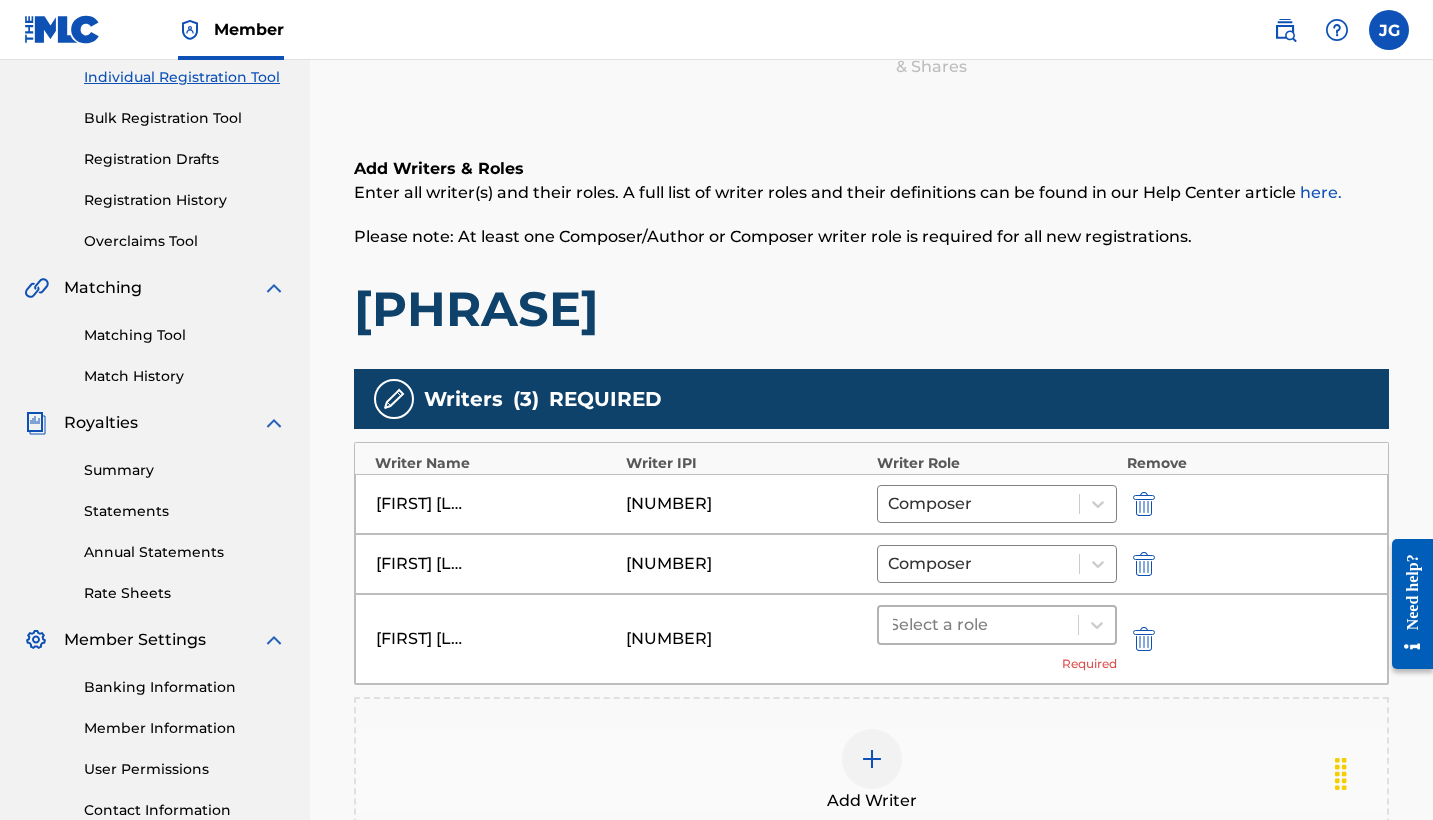 click at bounding box center (978, 625) 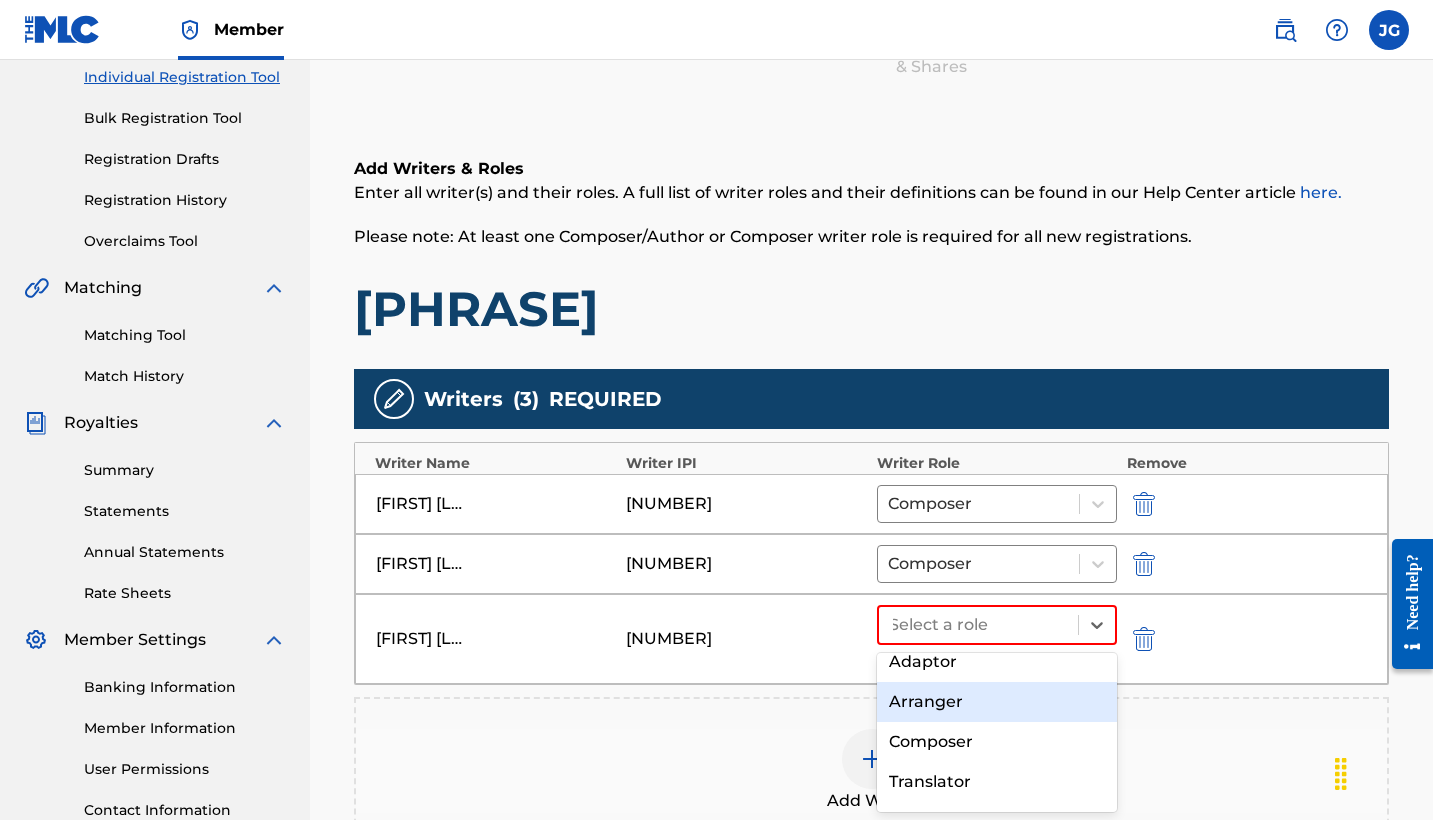 scroll, scrollTop: 107, scrollLeft: 0, axis: vertical 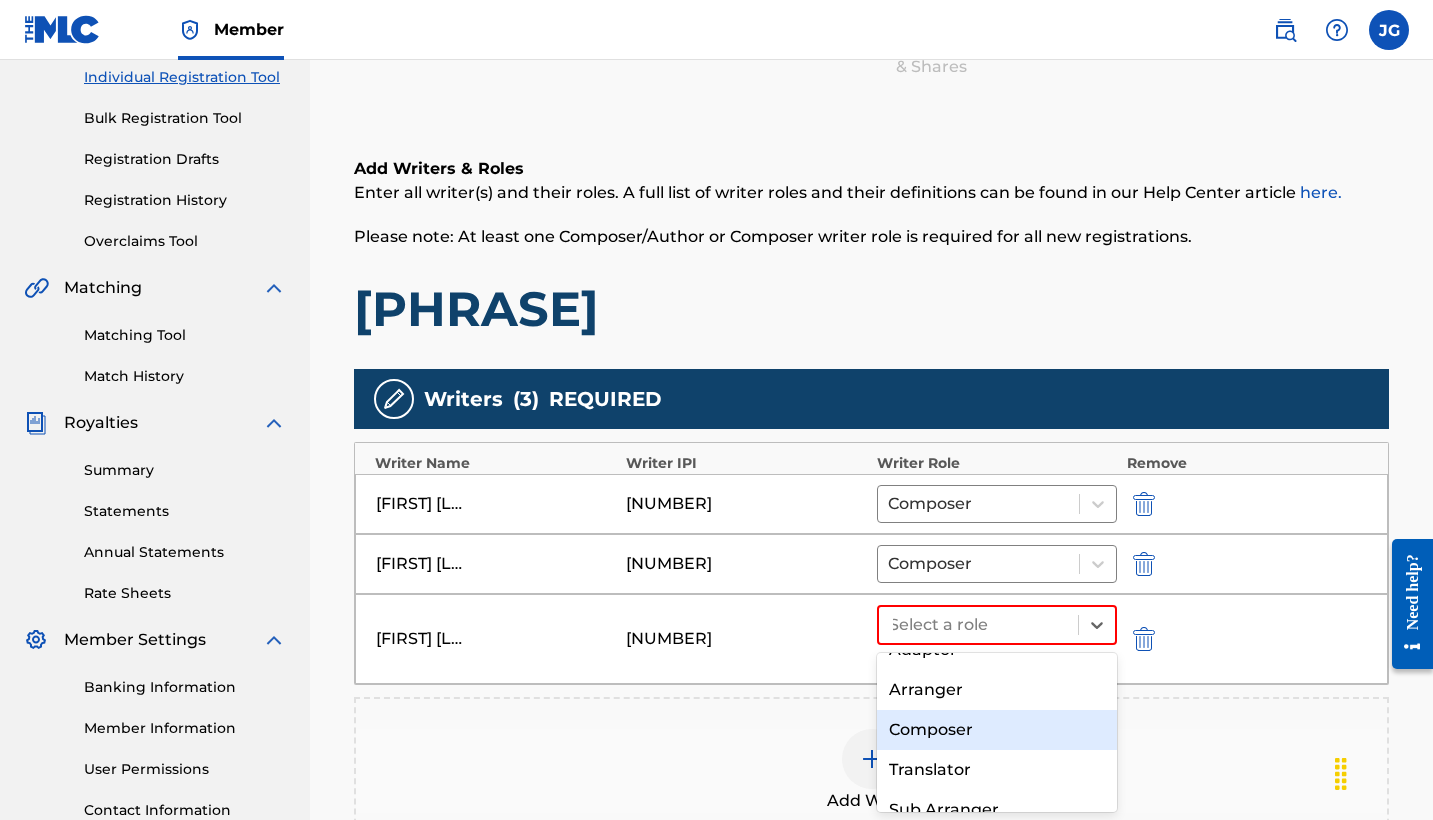 click on "Composer" at bounding box center [997, 730] 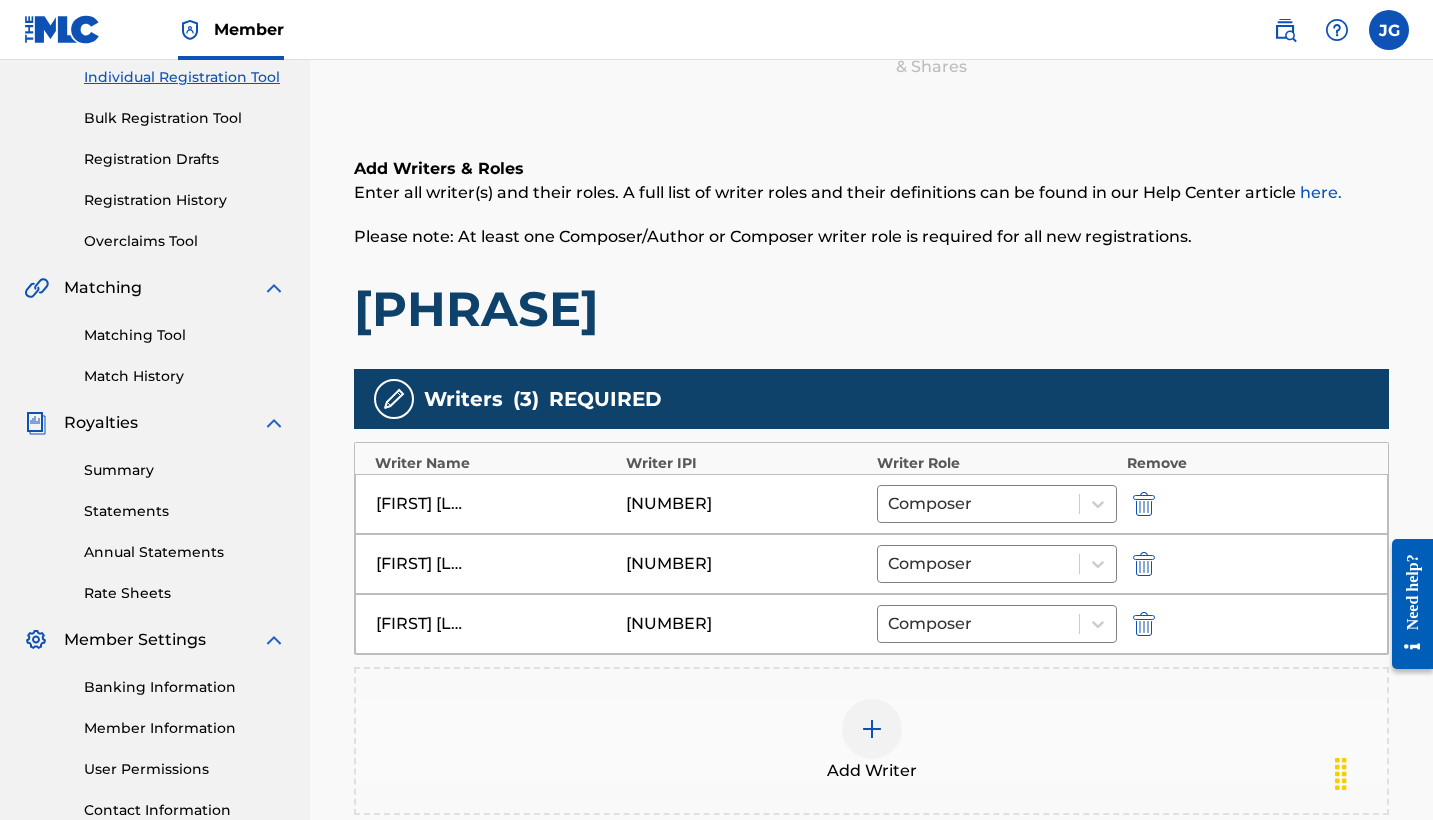 click at bounding box center [872, 729] 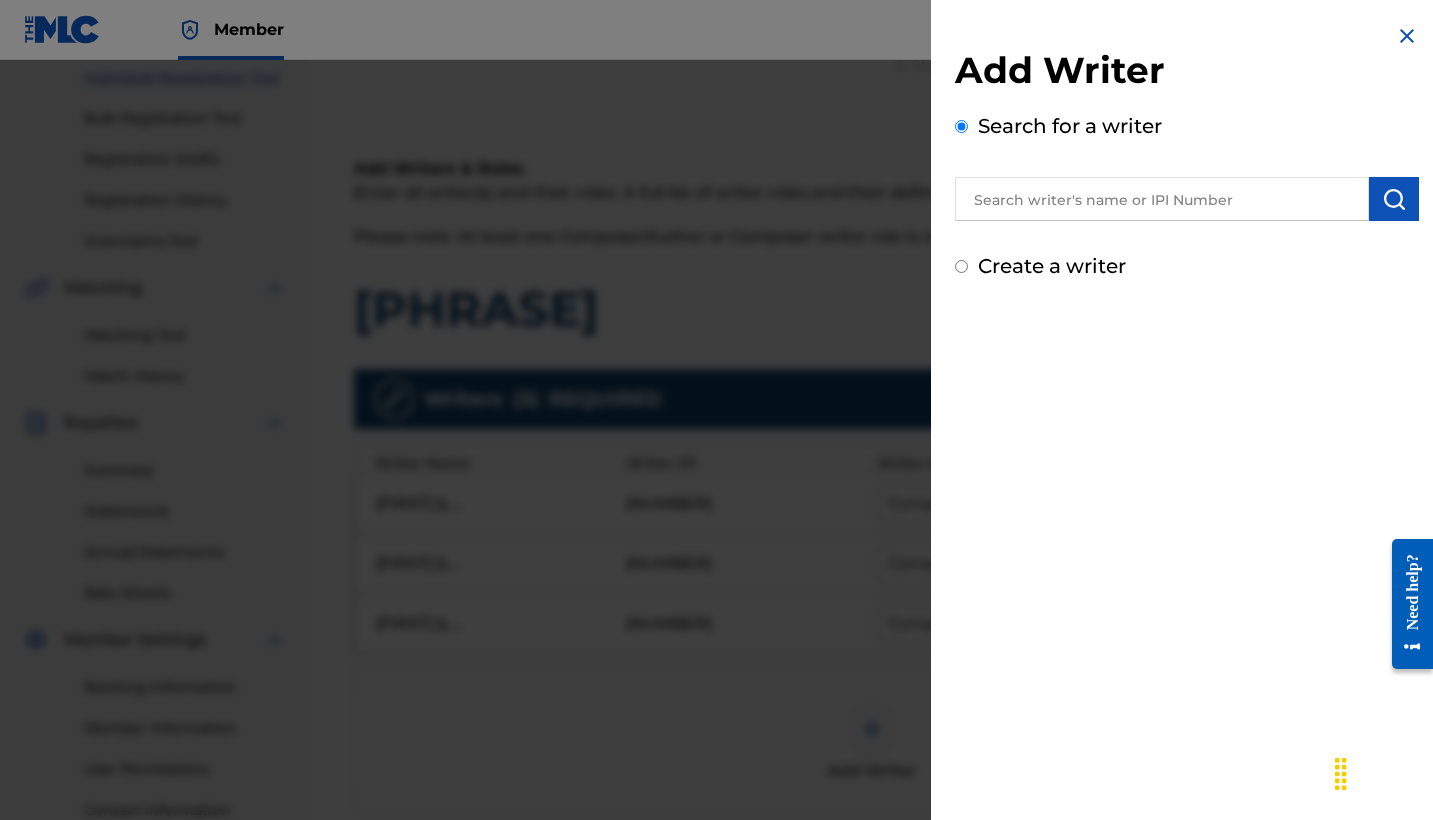 click at bounding box center (1162, 199) 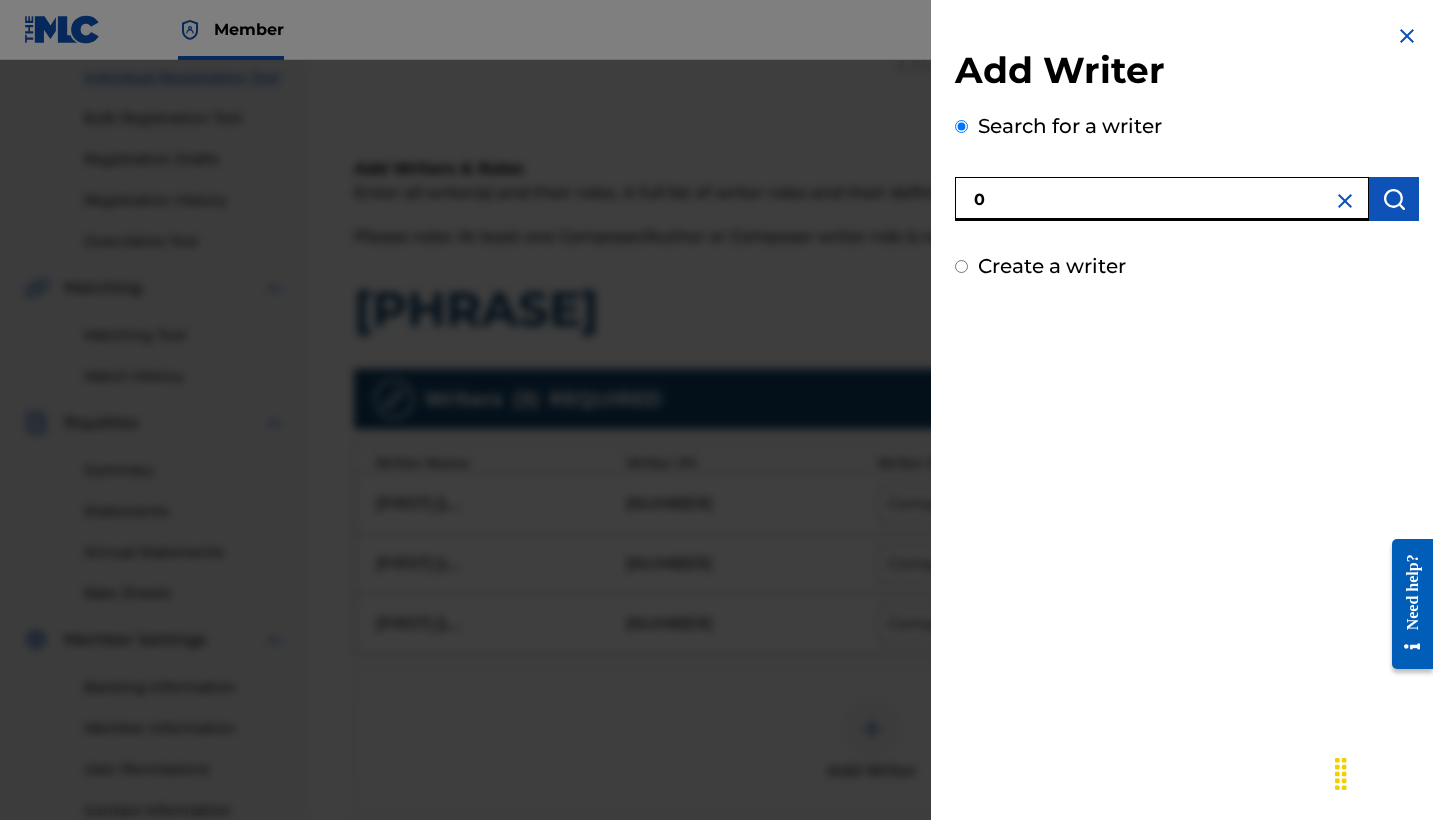 paste on "[NUMBER]" 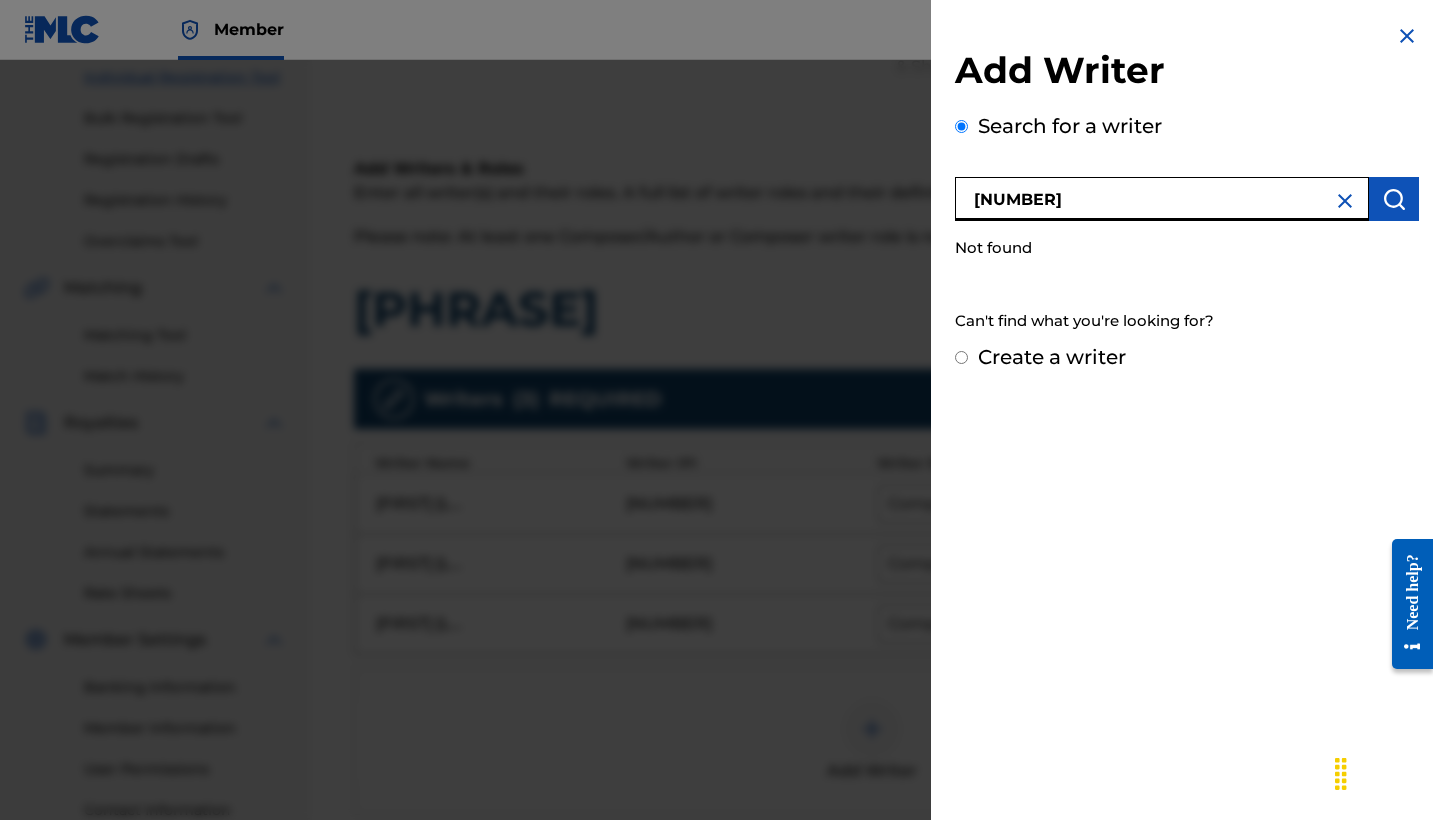 click on "[NUMBER]" at bounding box center [1162, 199] 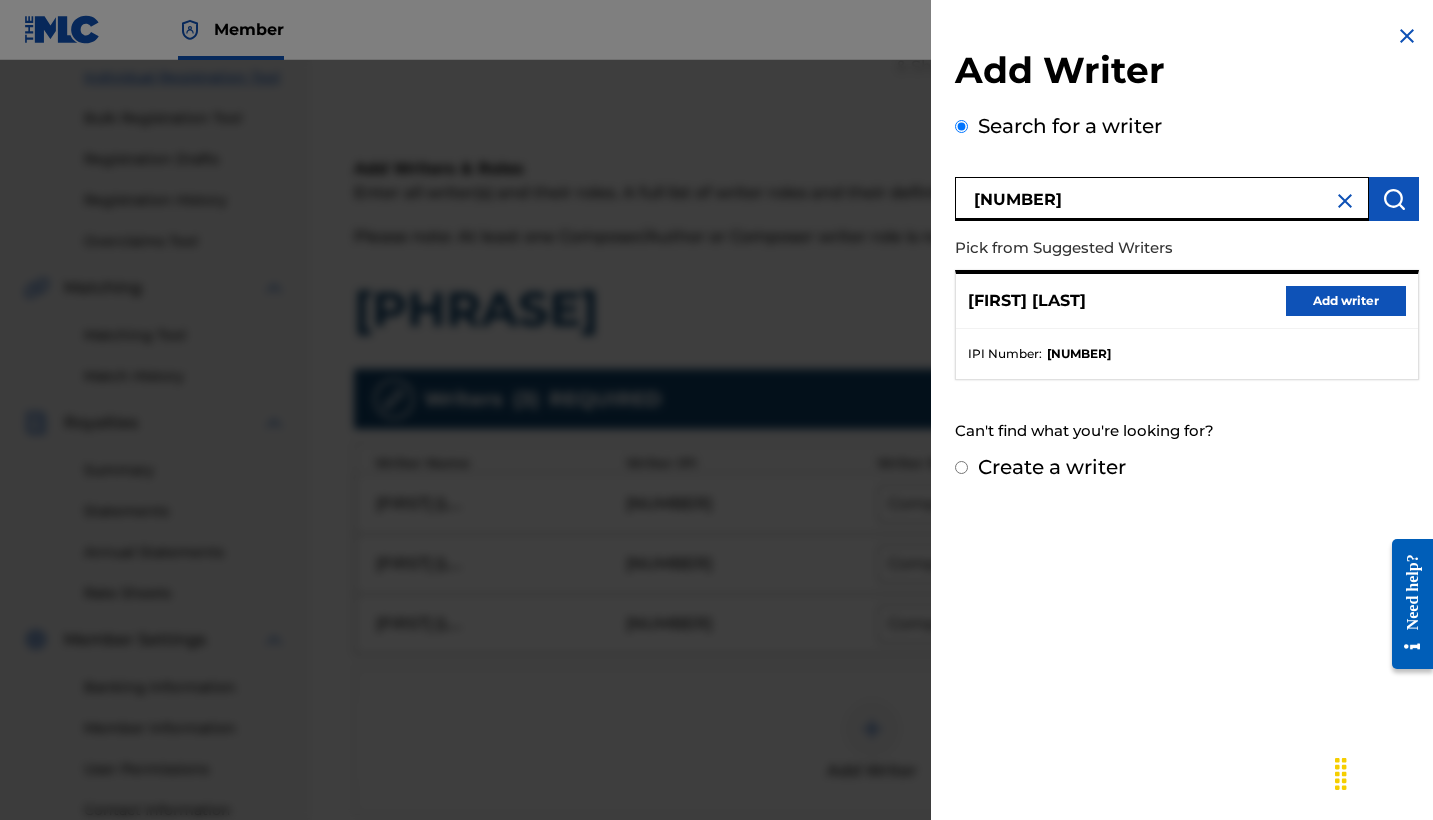 click on "Add writer" at bounding box center (1346, 301) 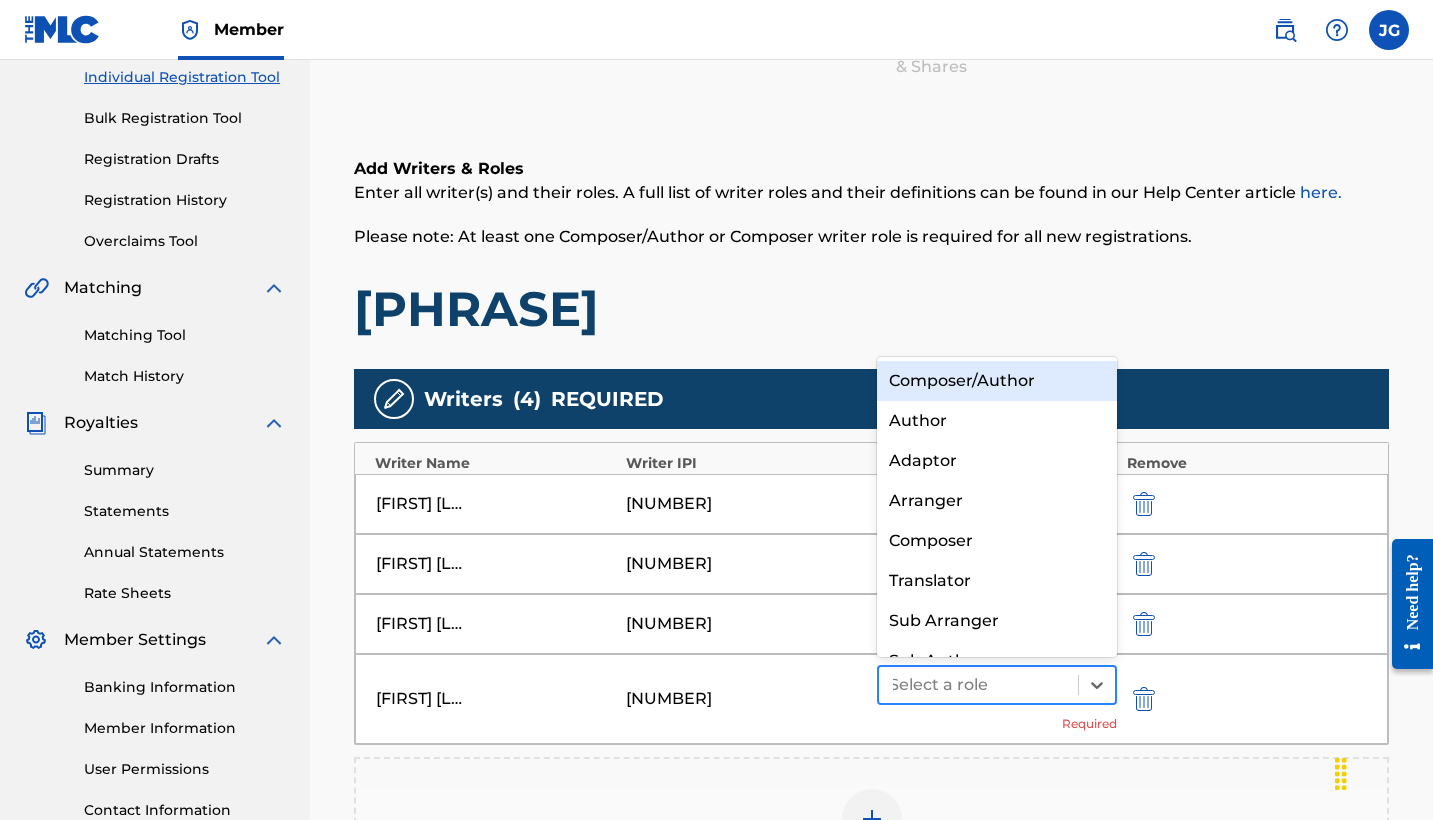 click at bounding box center [978, 685] 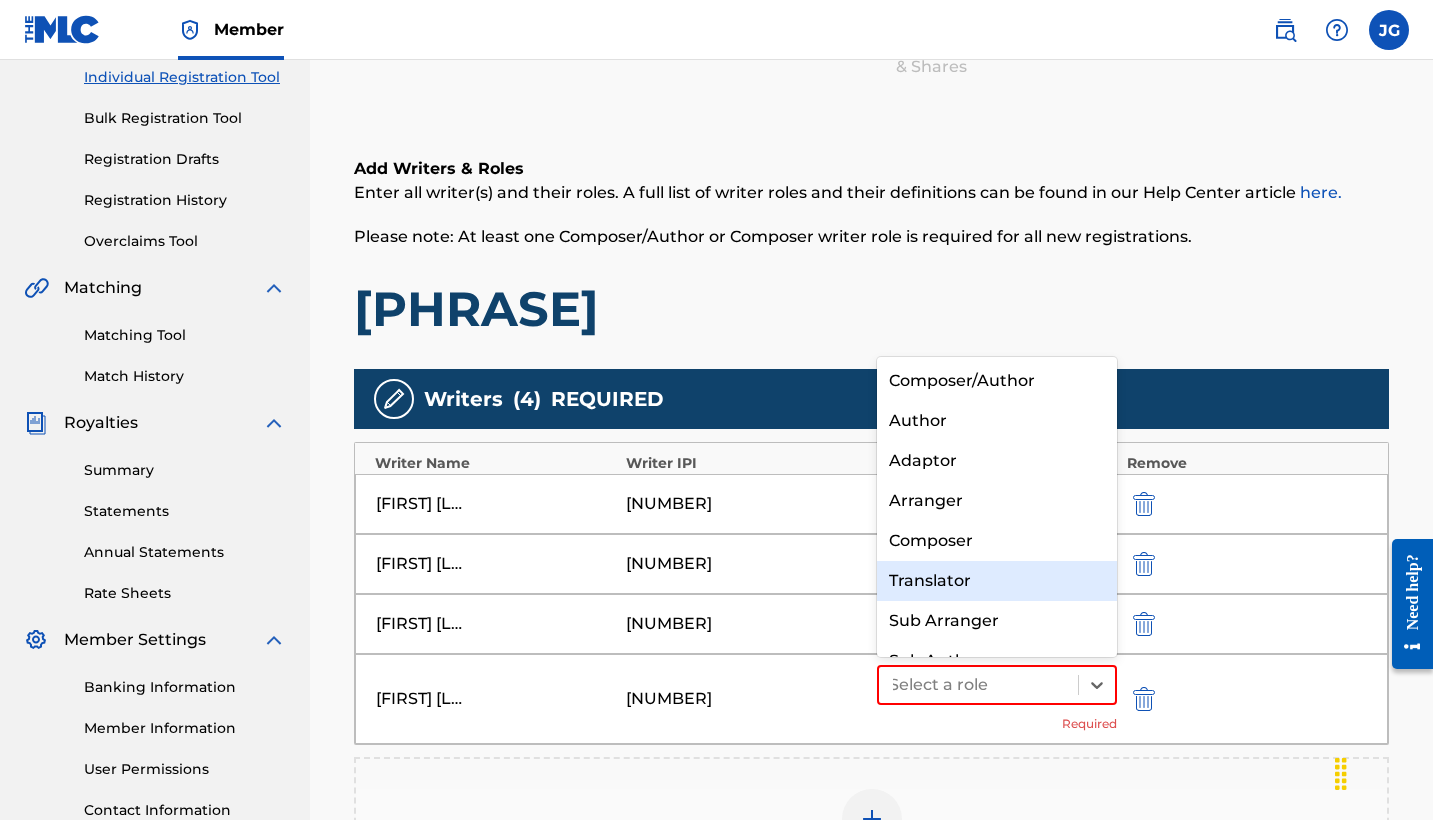 scroll, scrollTop: 28, scrollLeft: 0, axis: vertical 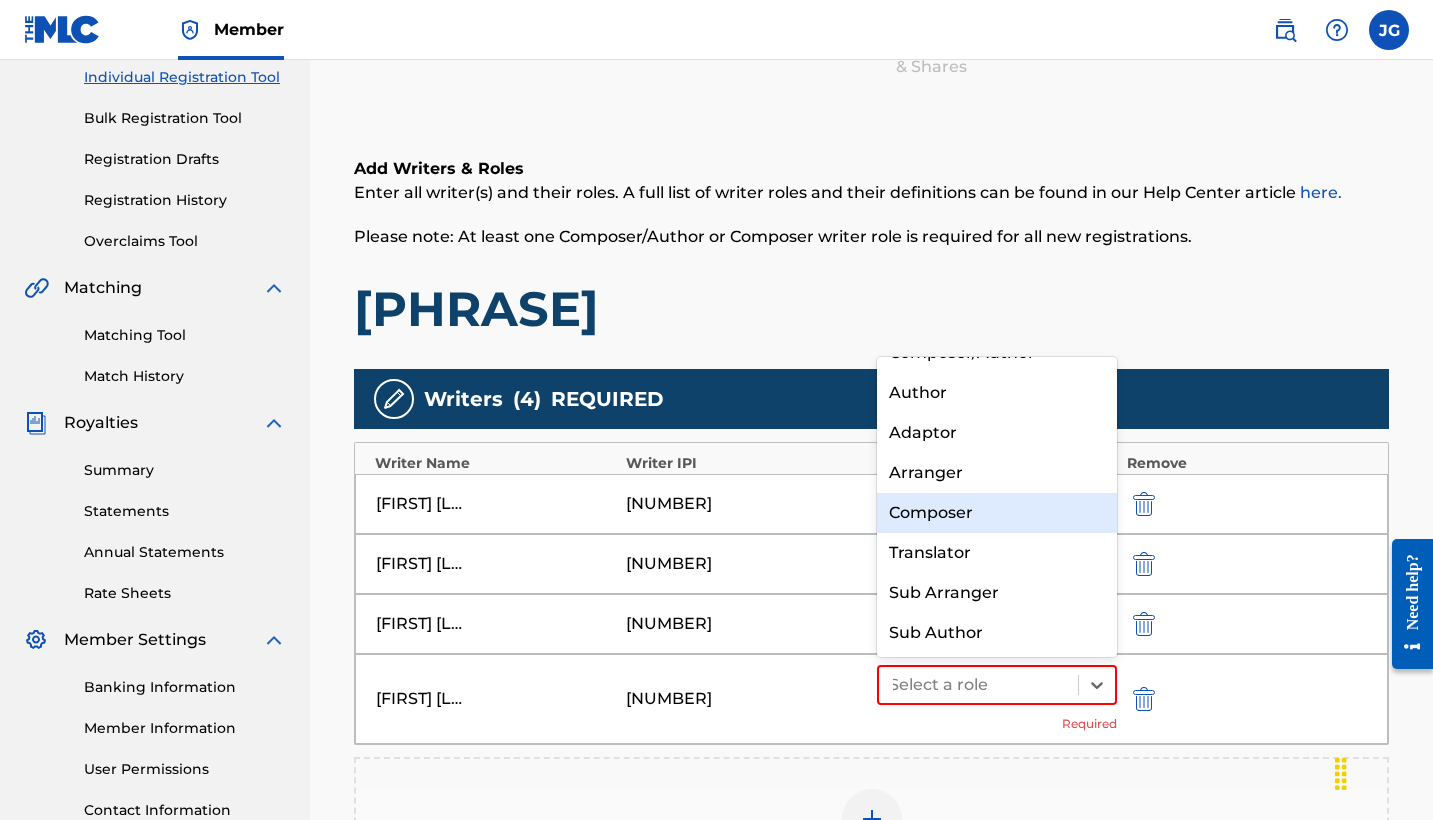 click on "Composer" at bounding box center (997, 513) 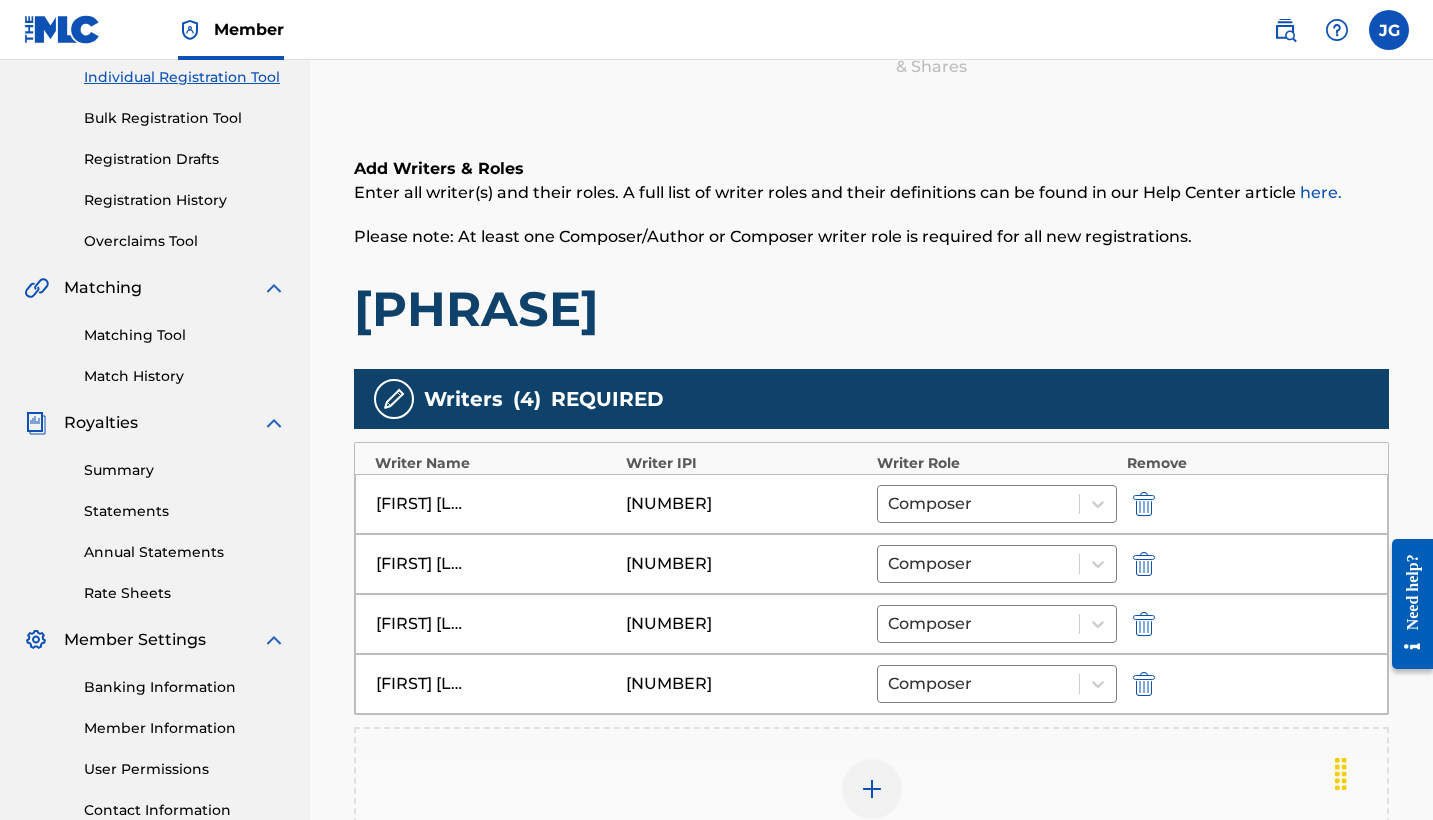 click at bounding box center (872, 789) 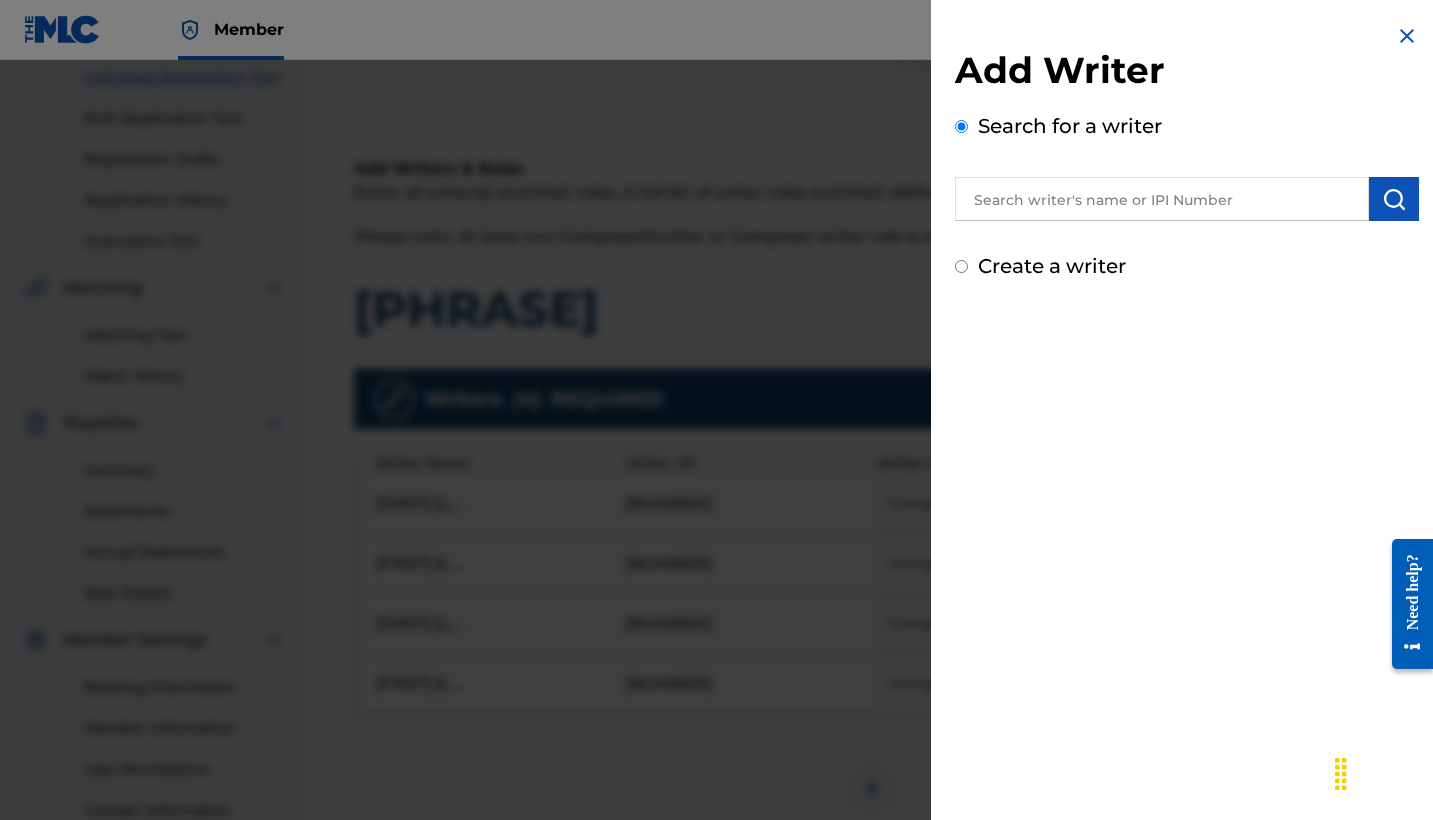 click at bounding box center (1162, 199) 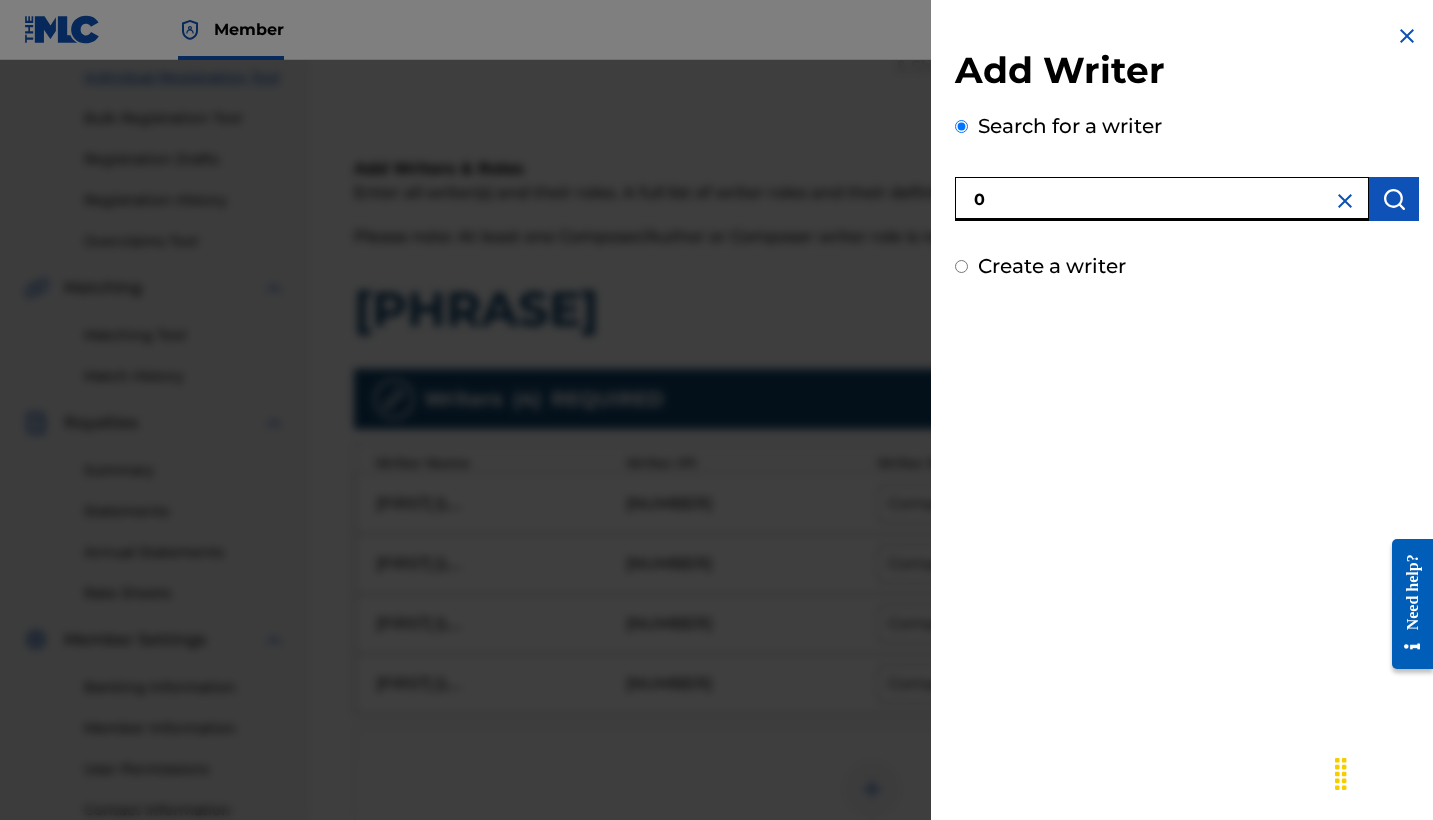 paste on "[NUMBER]" 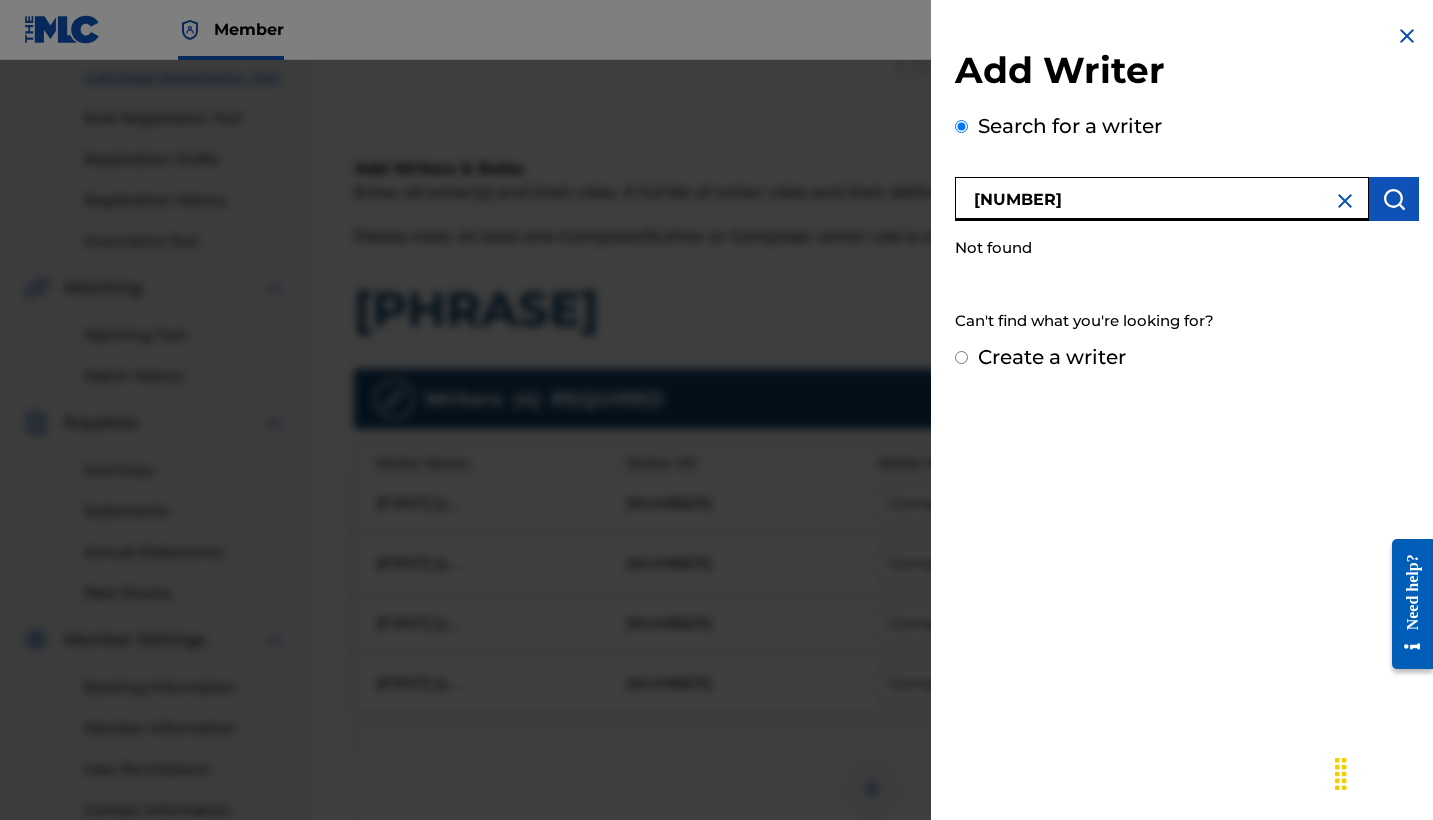 click on "[NUMBER]" at bounding box center (1162, 199) 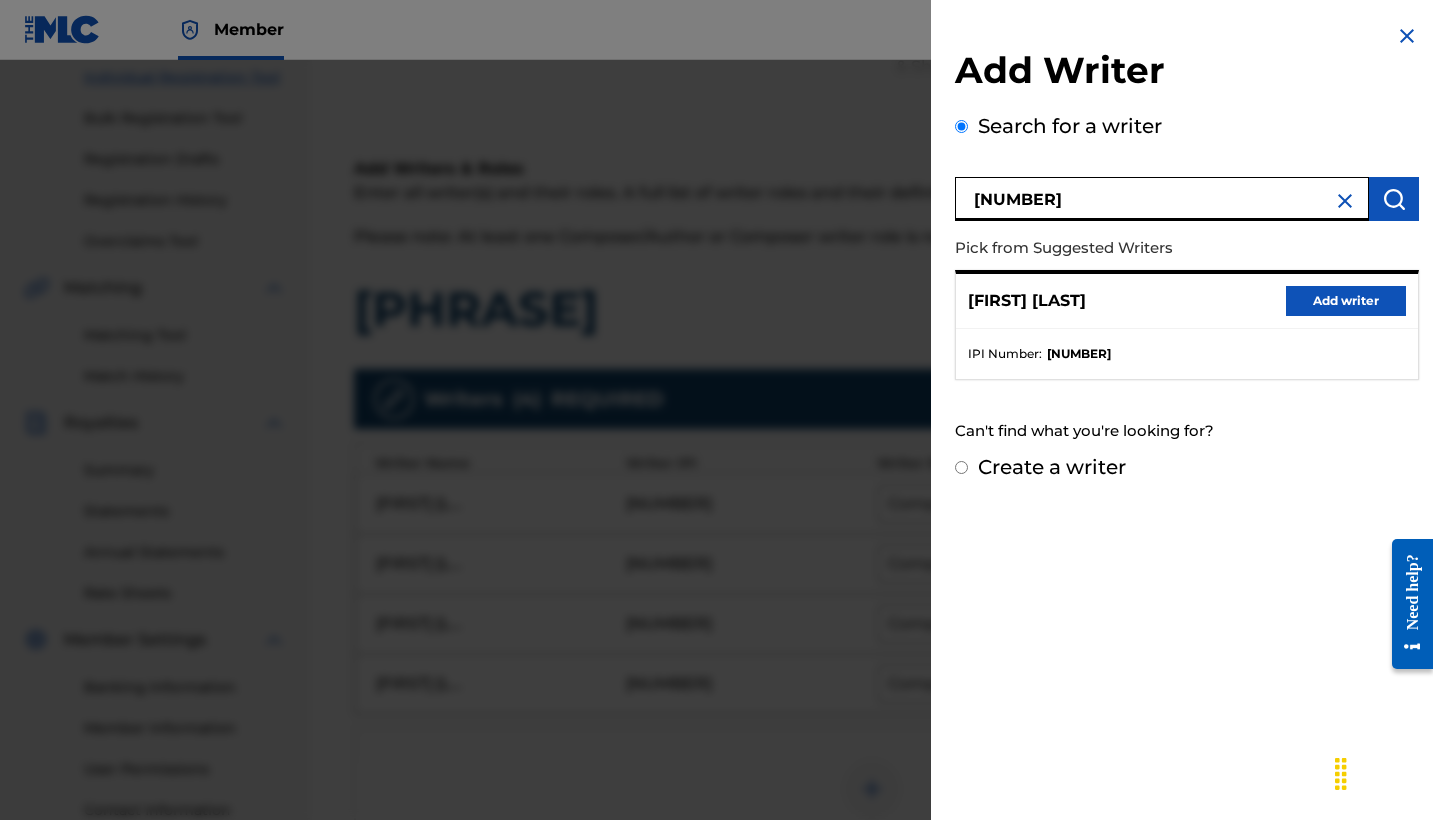 click on "Add writer" at bounding box center [1346, 301] 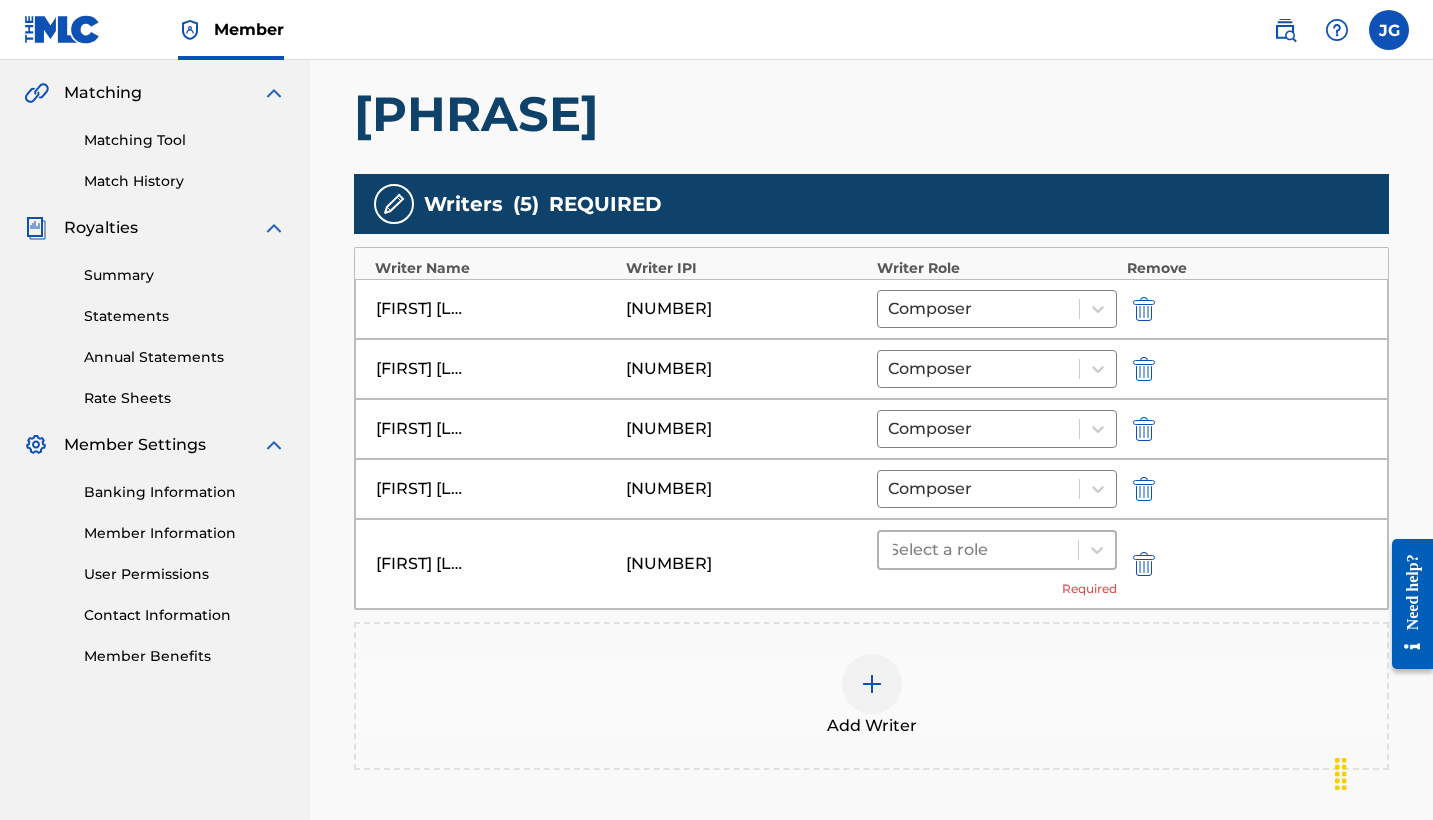 scroll, scrollTop: 482, scrollLeft: 0, axis: vertical 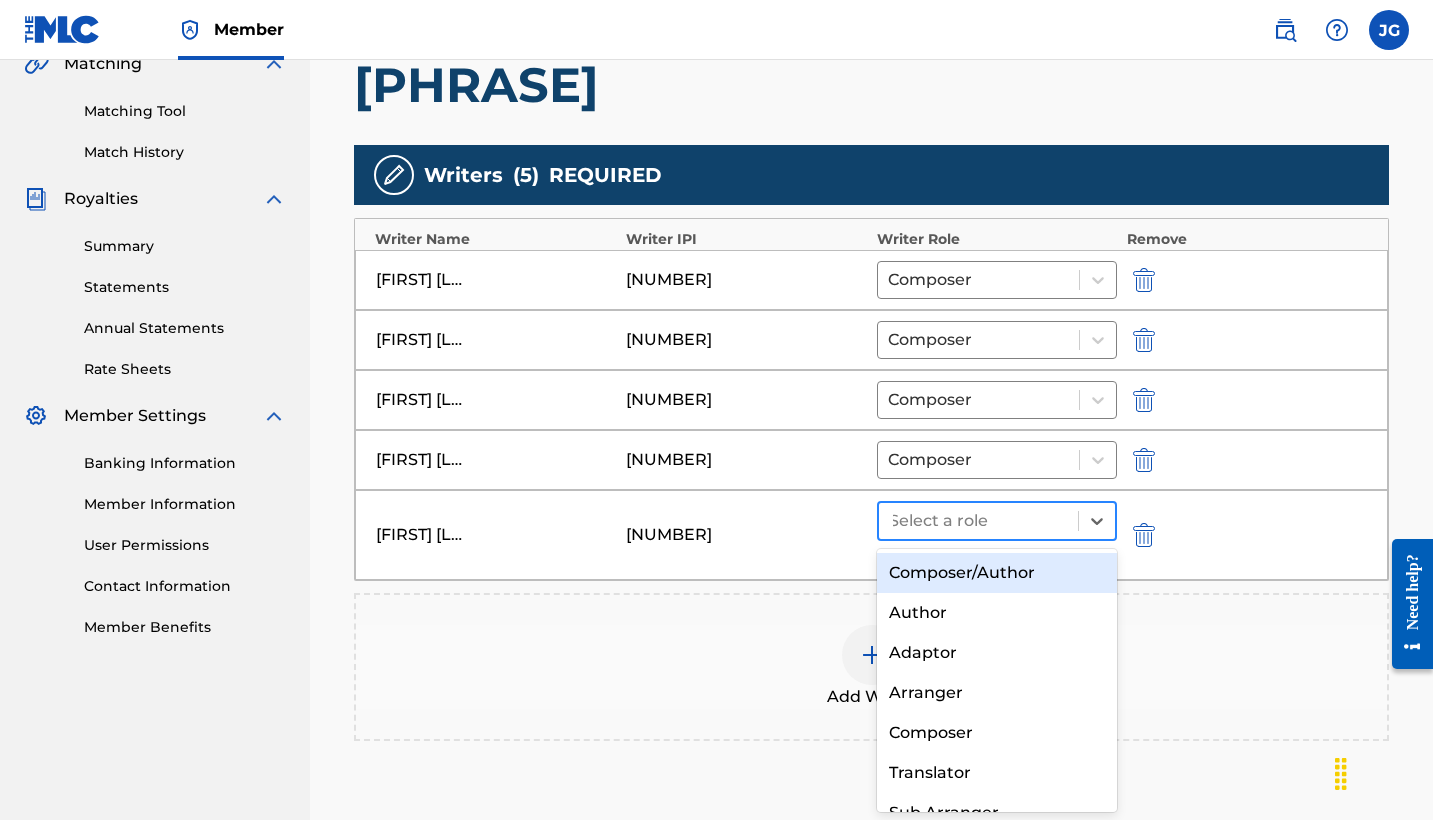 click at bounding box center (978, 521) 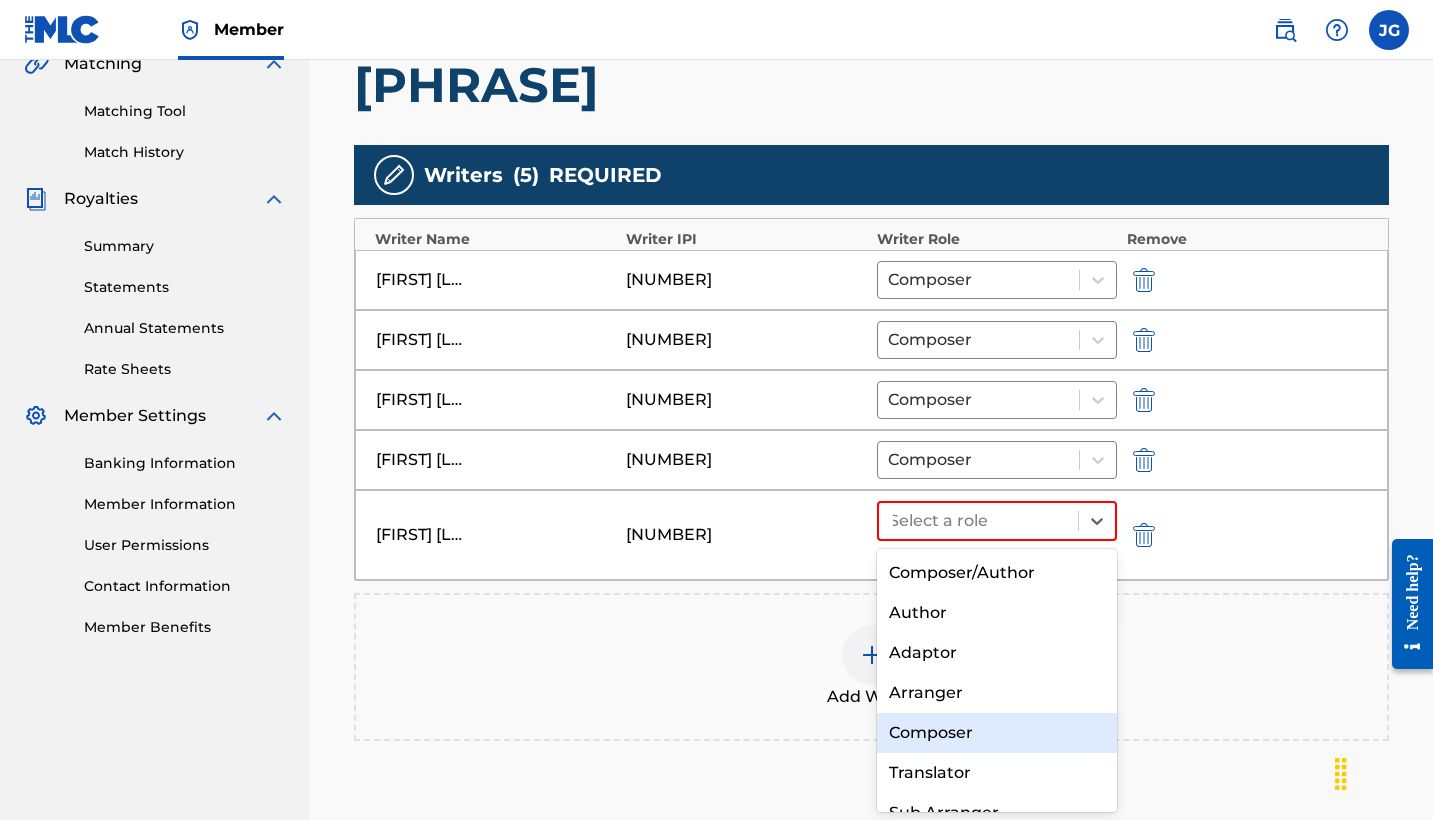 click on "Composer" at bounding box center [997, 733] 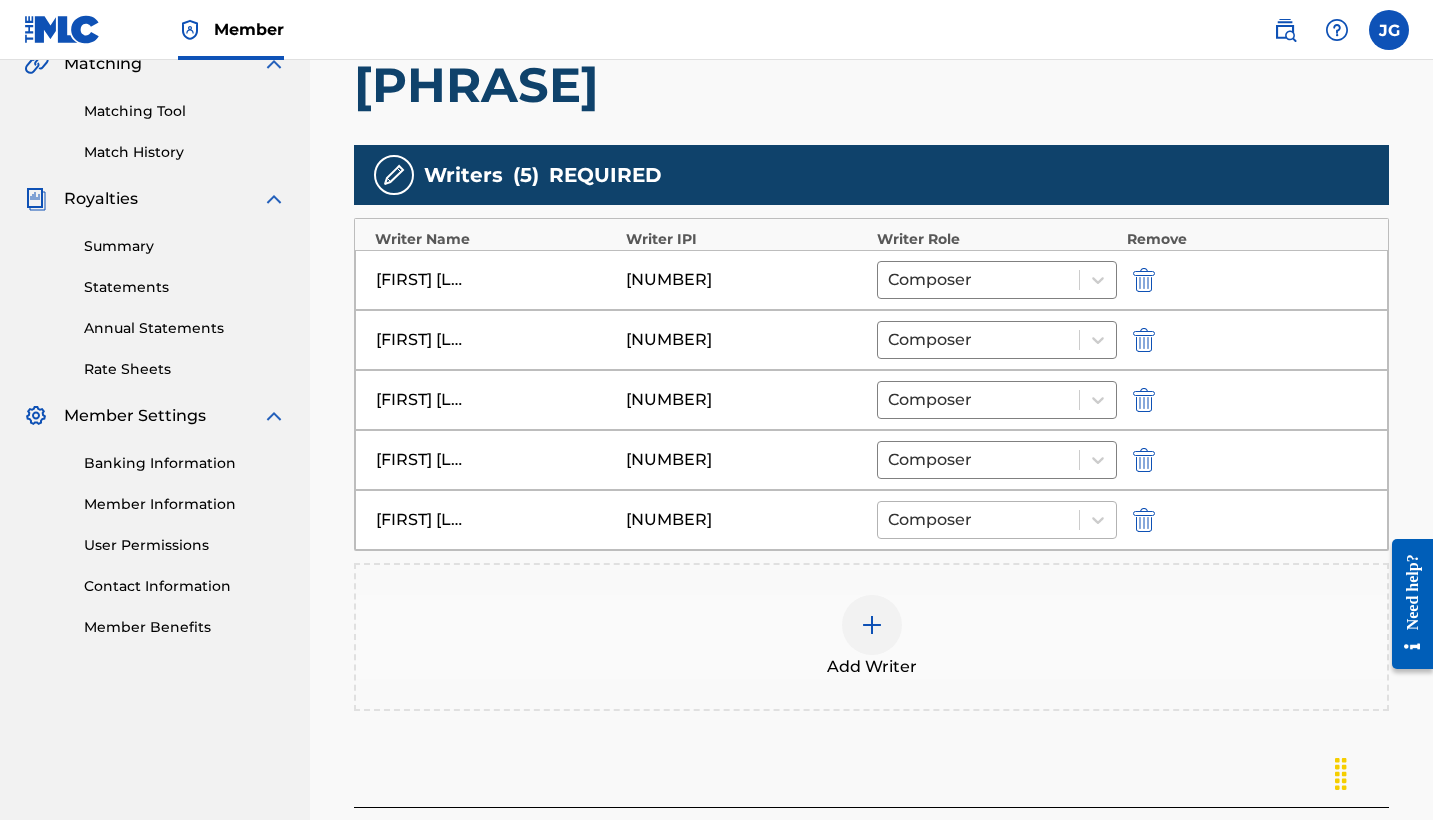 click at bounding box center (978, 520) 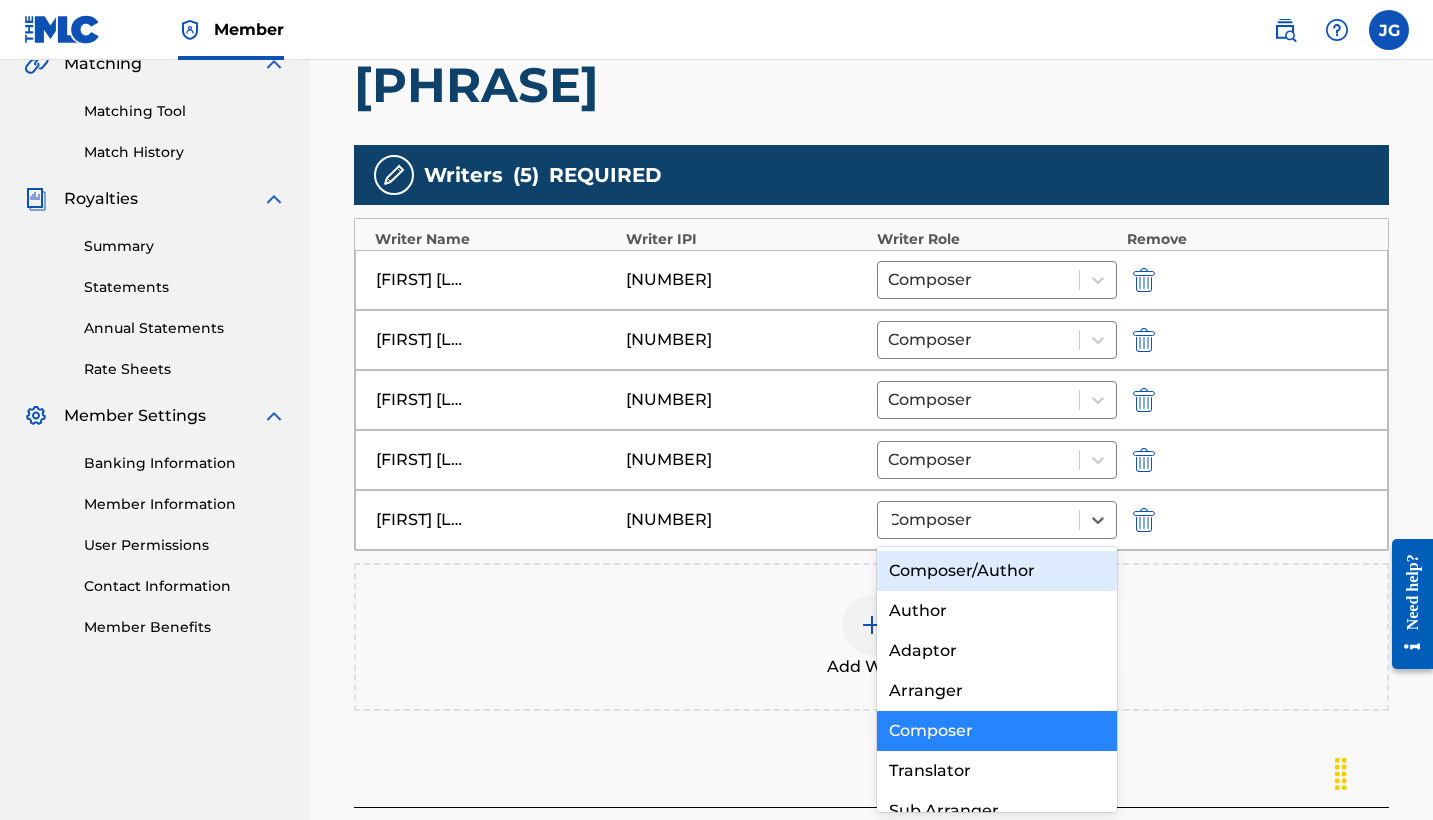 click on "Composer/Author" at bounding box center [997, 571] 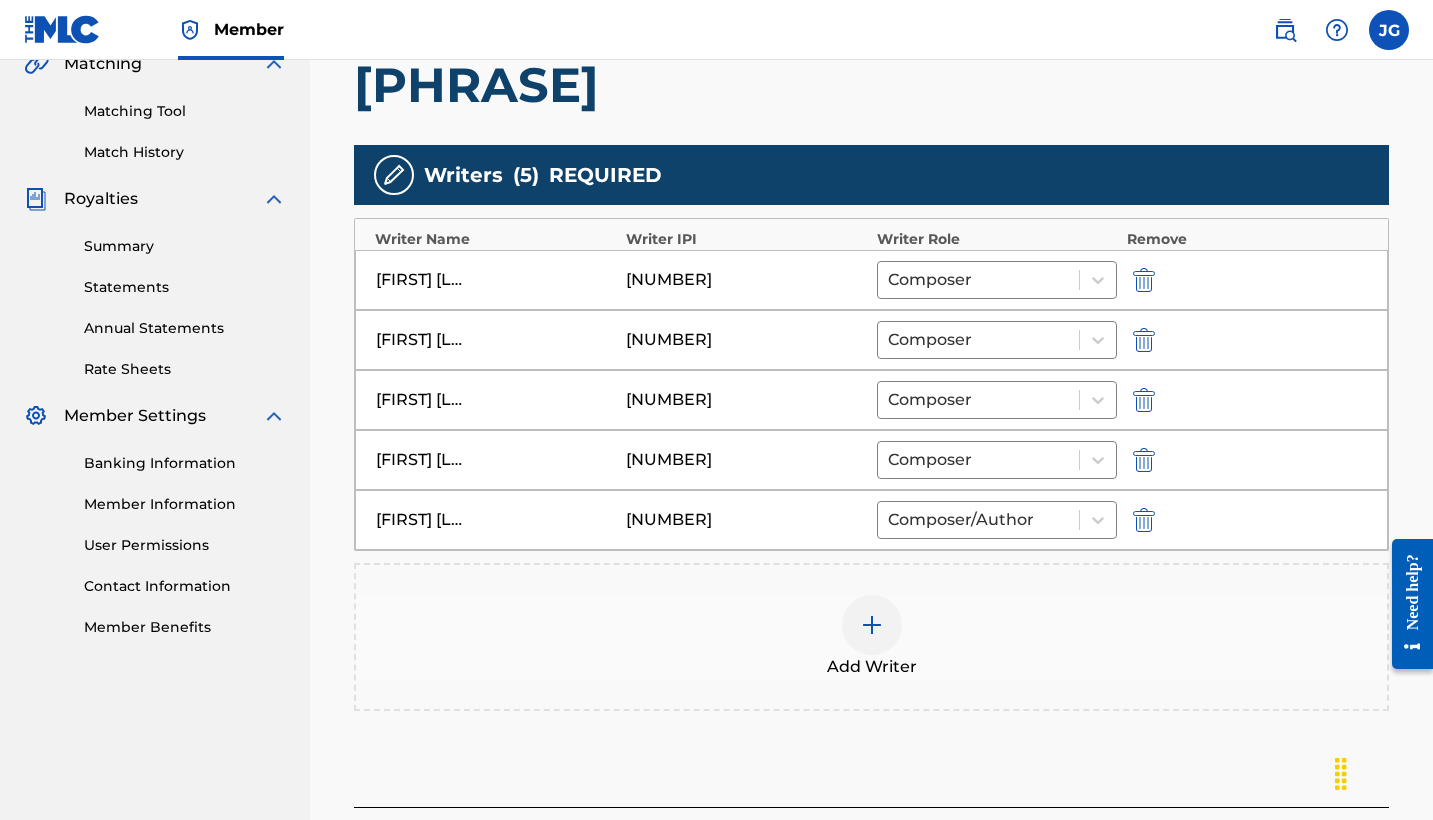 click at bounding box center [872, 625] 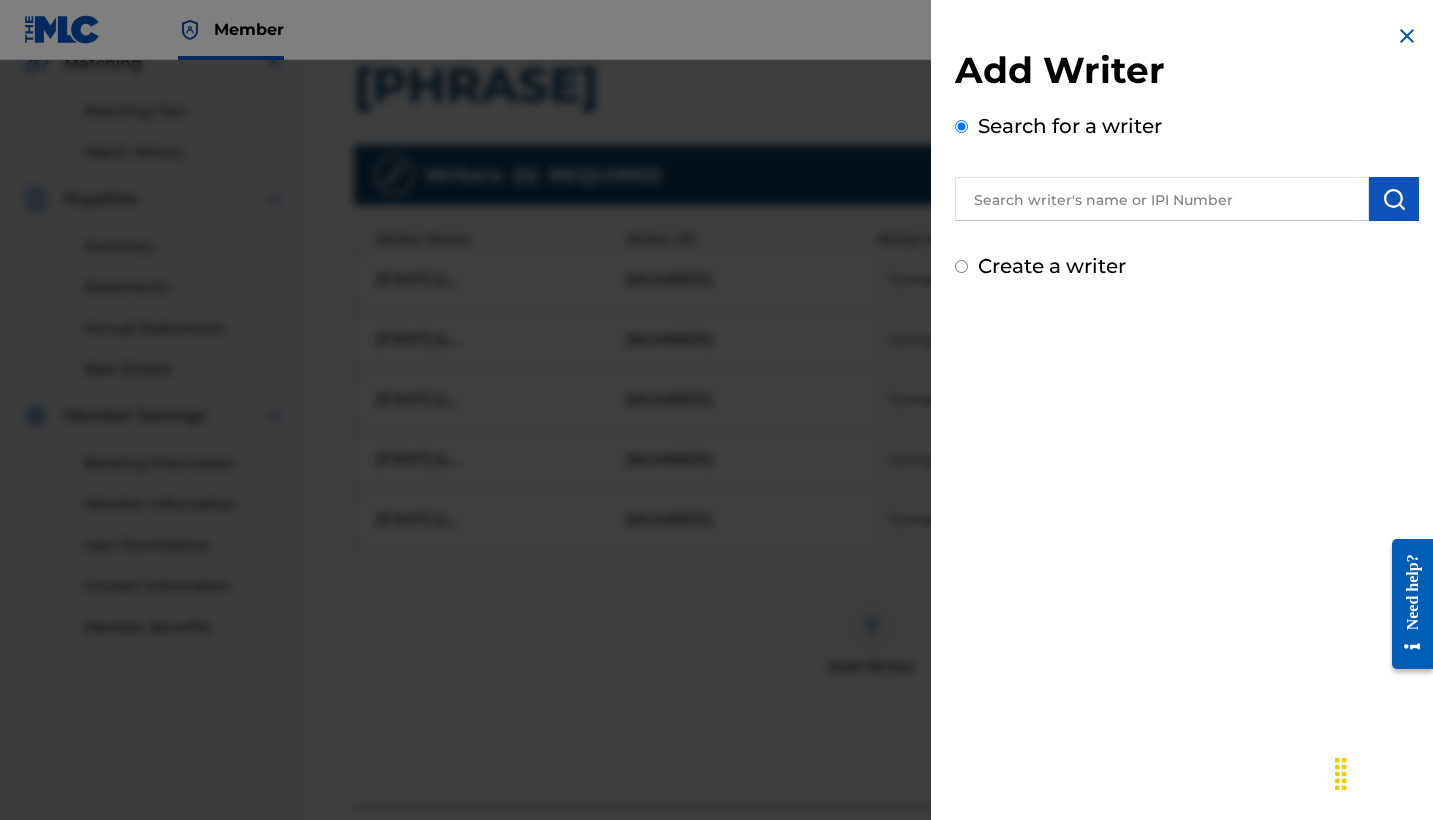 click at bounding box center (716, 470) 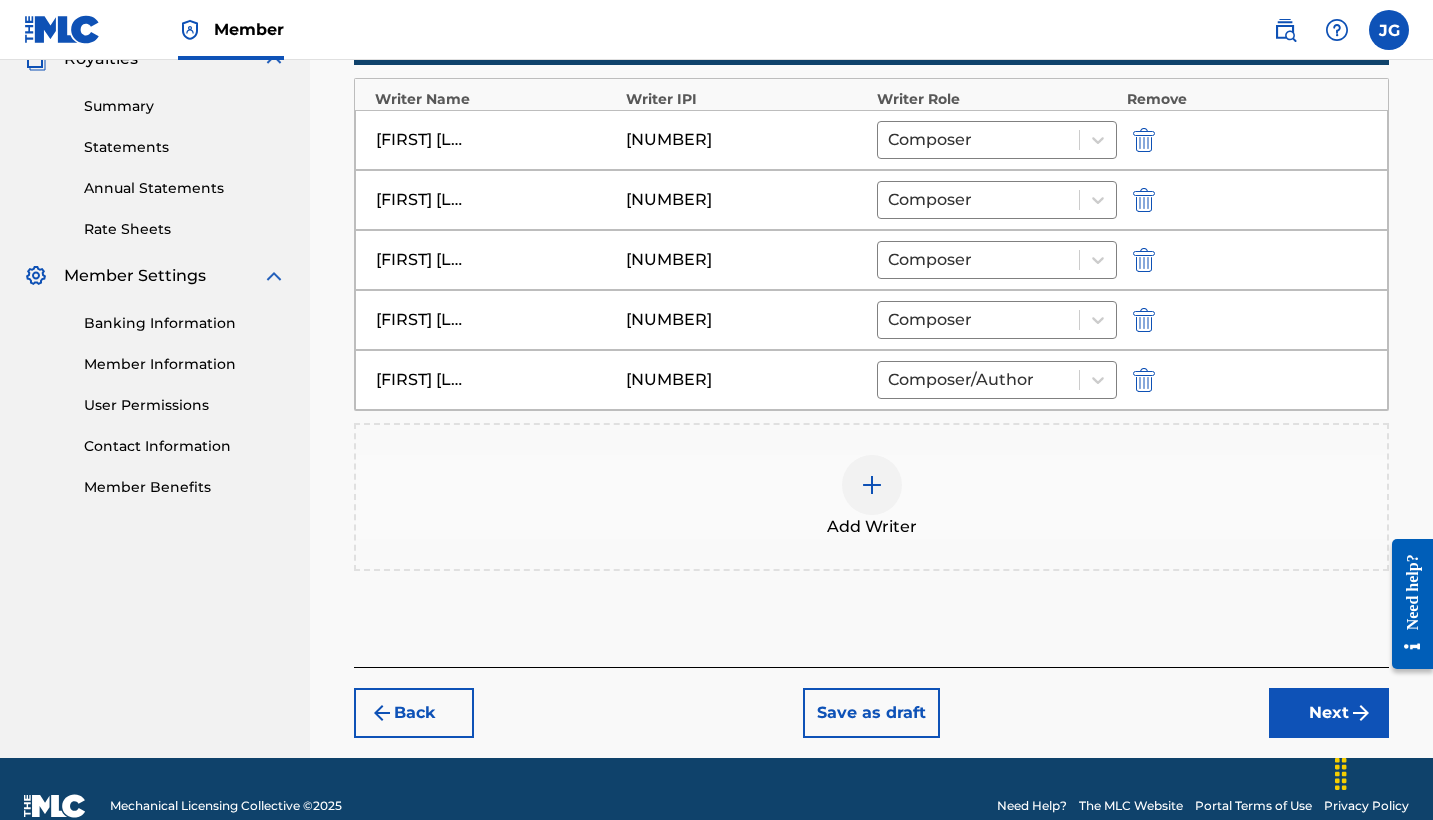 scroll, scrollTop: 644, scrollLeft: 0, axis: vertical 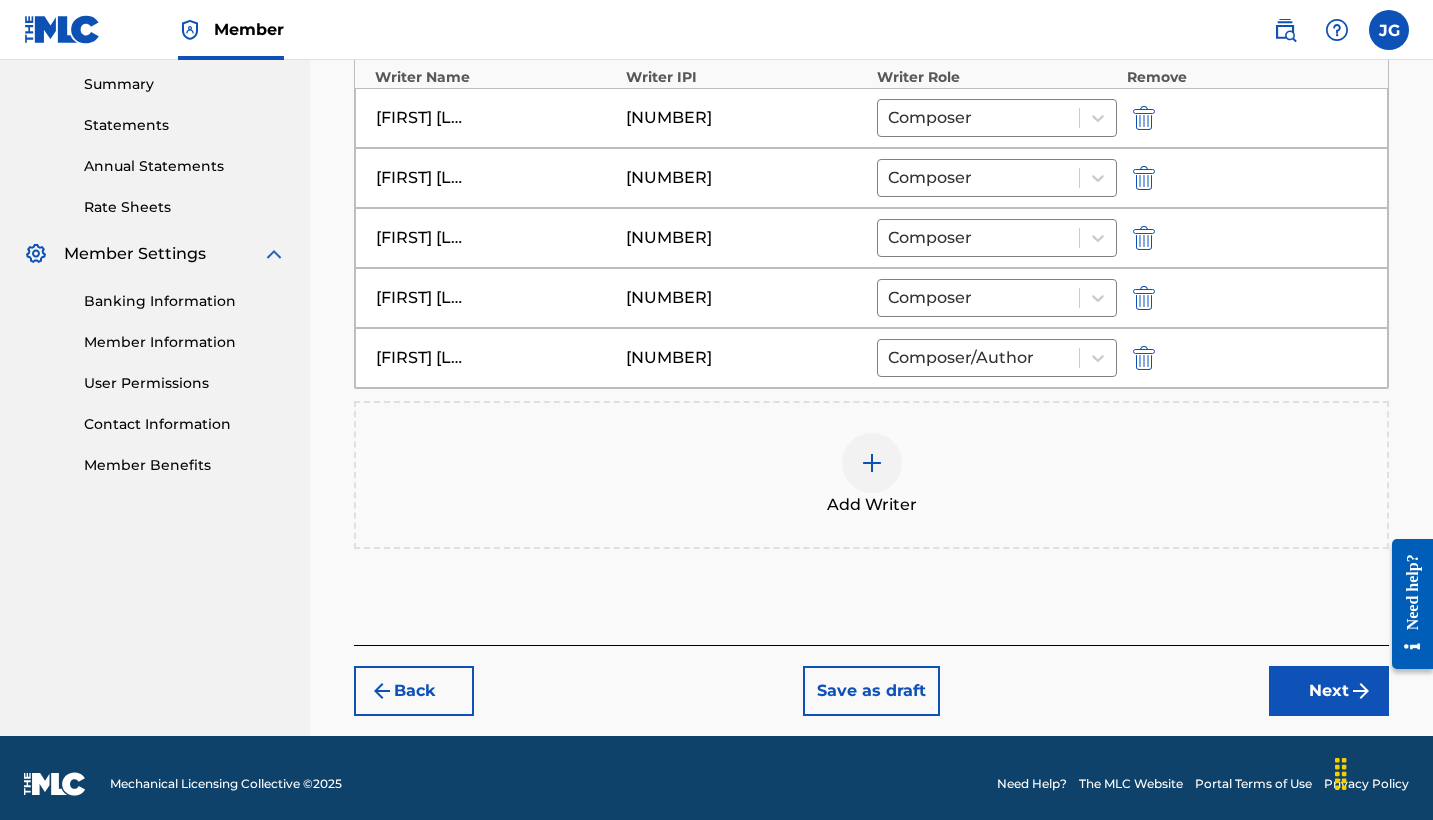 click on "Next" at bounding box center [1329, 691] 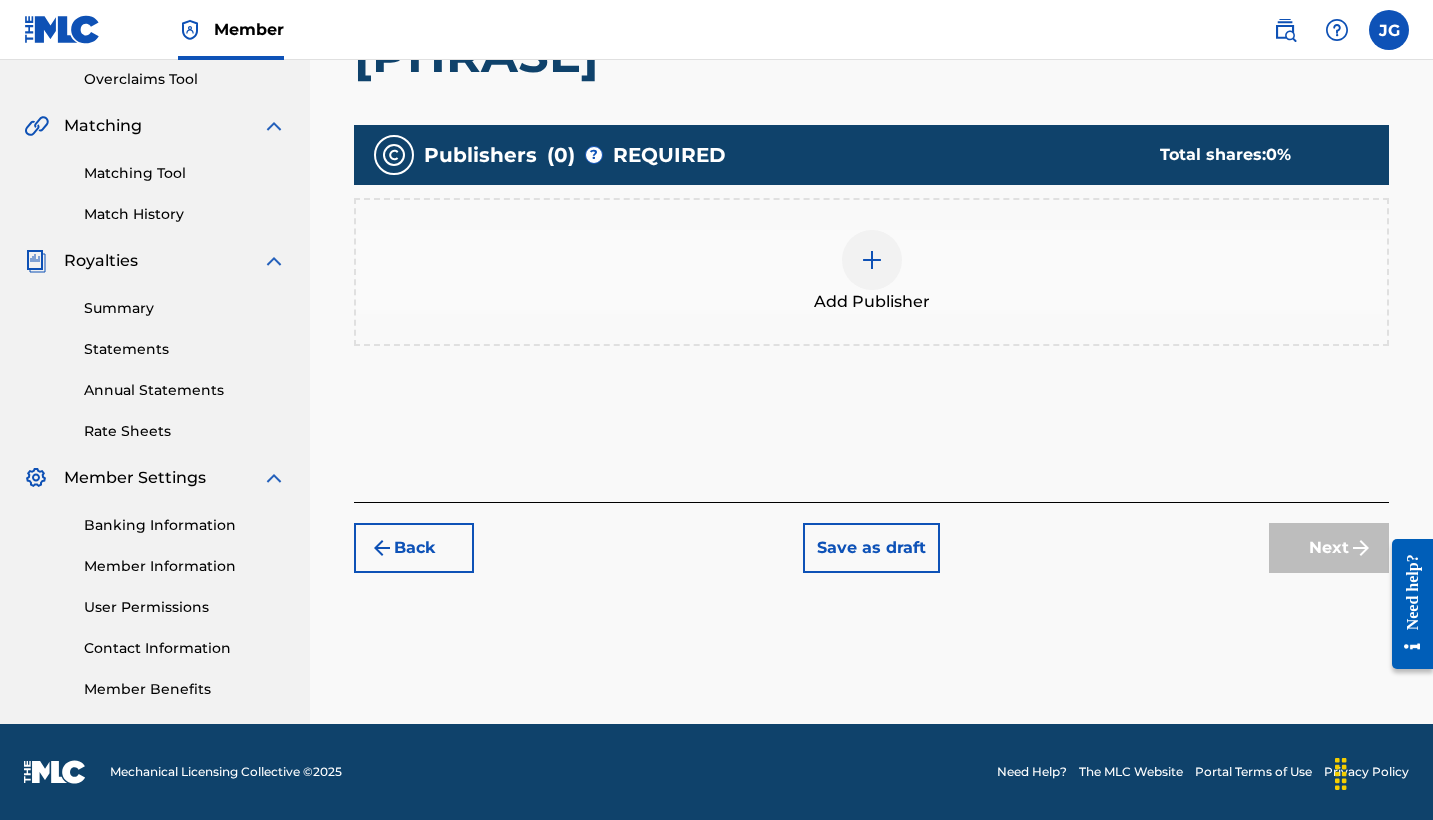 scroll, scrollTop: 420, scrollLeft: 0, axis: vertical 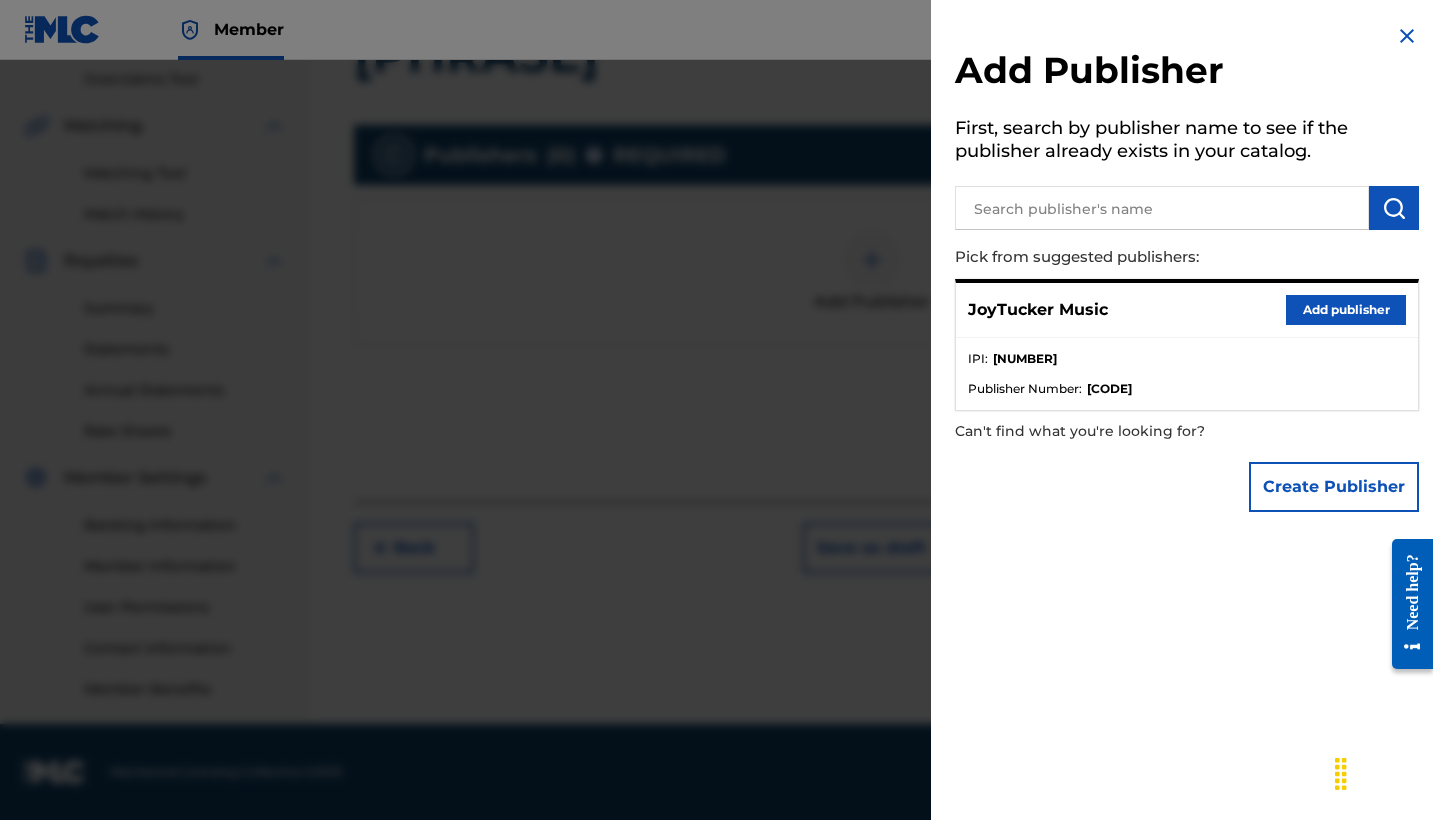 click on "Add publisher" at bounding box center (1346, 310) 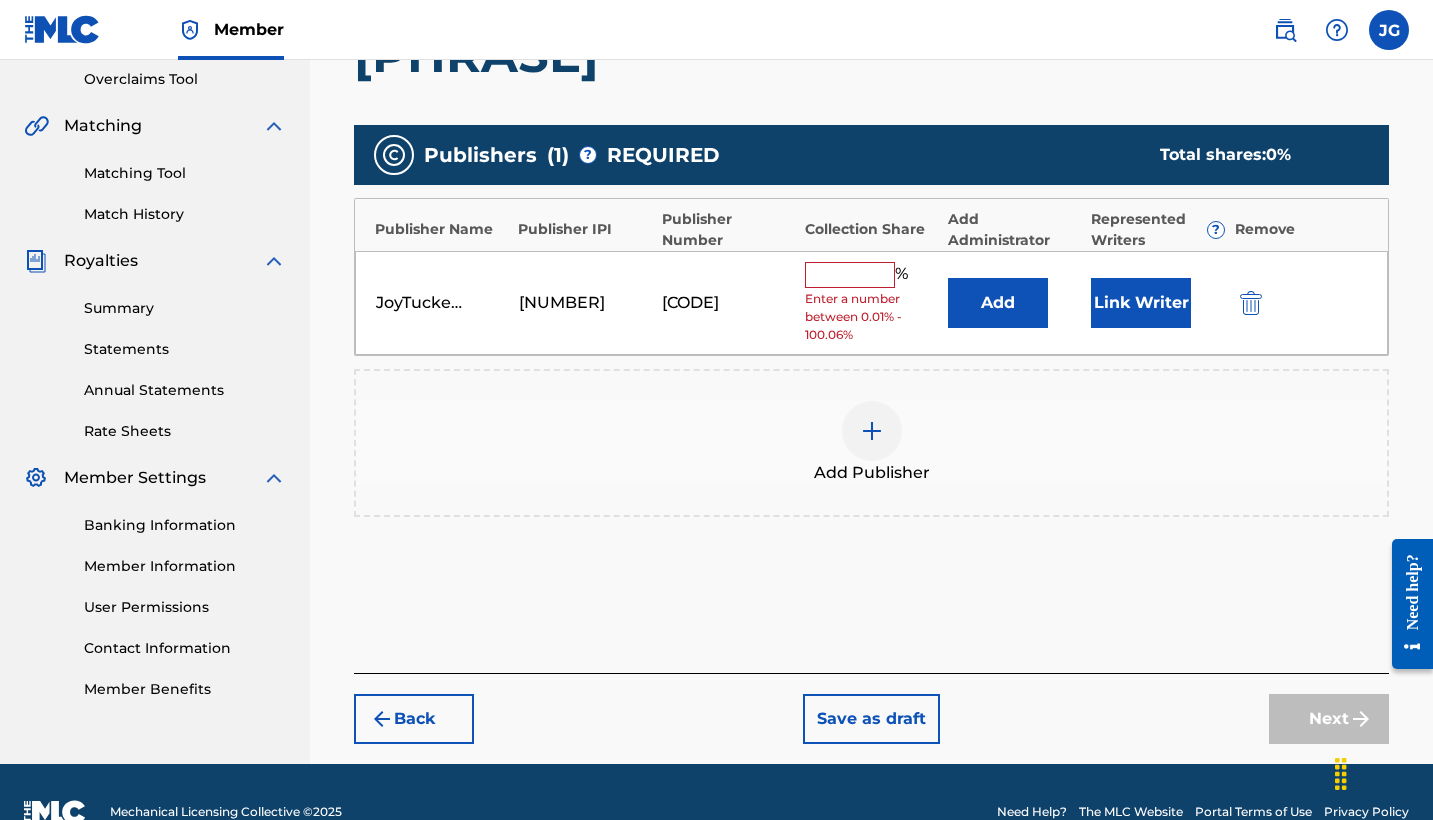 click at bounding box center (850, 275) 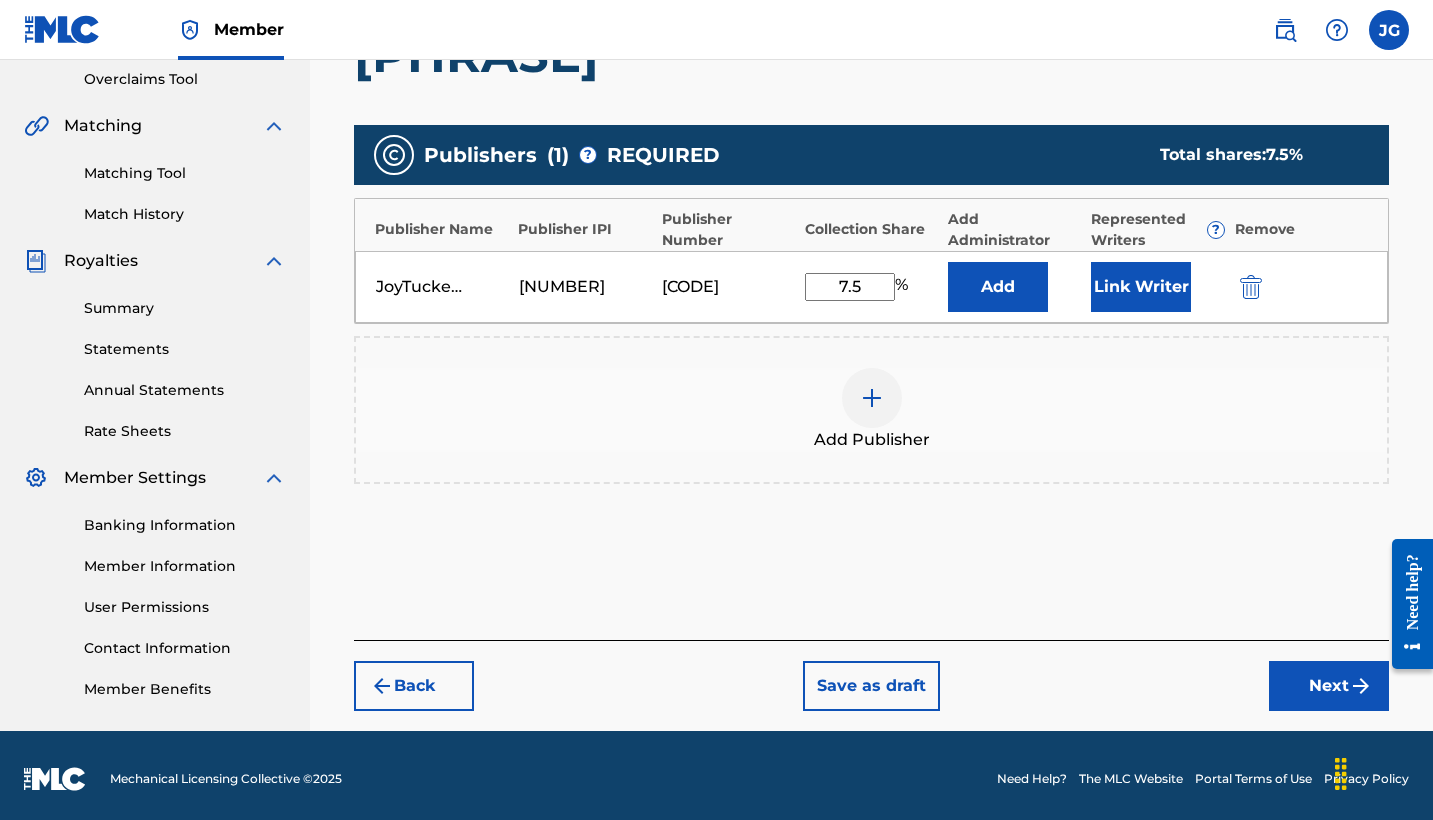 type on "7.5" 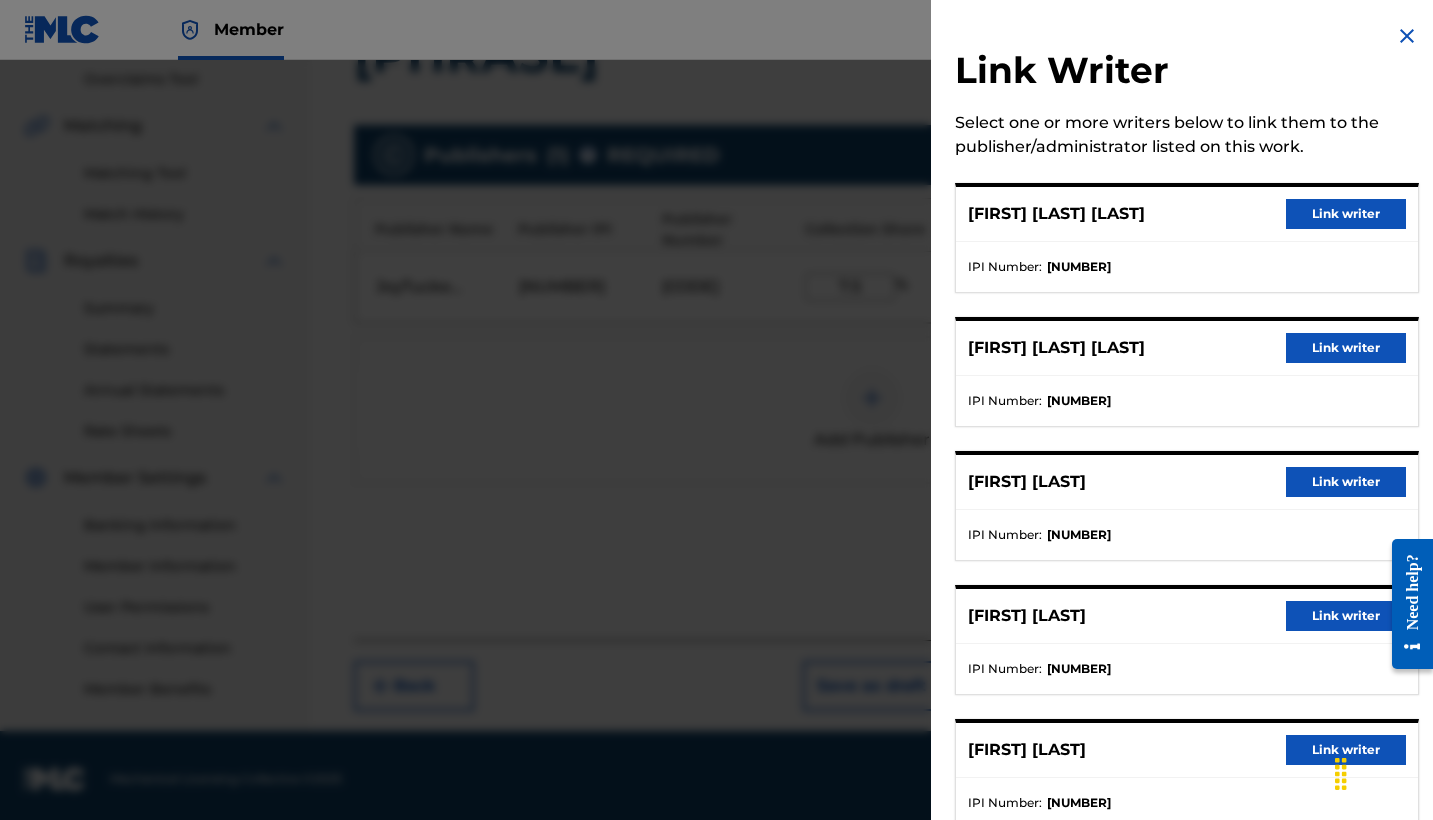 click on "Link writer" at bounding box center [1346, 214] 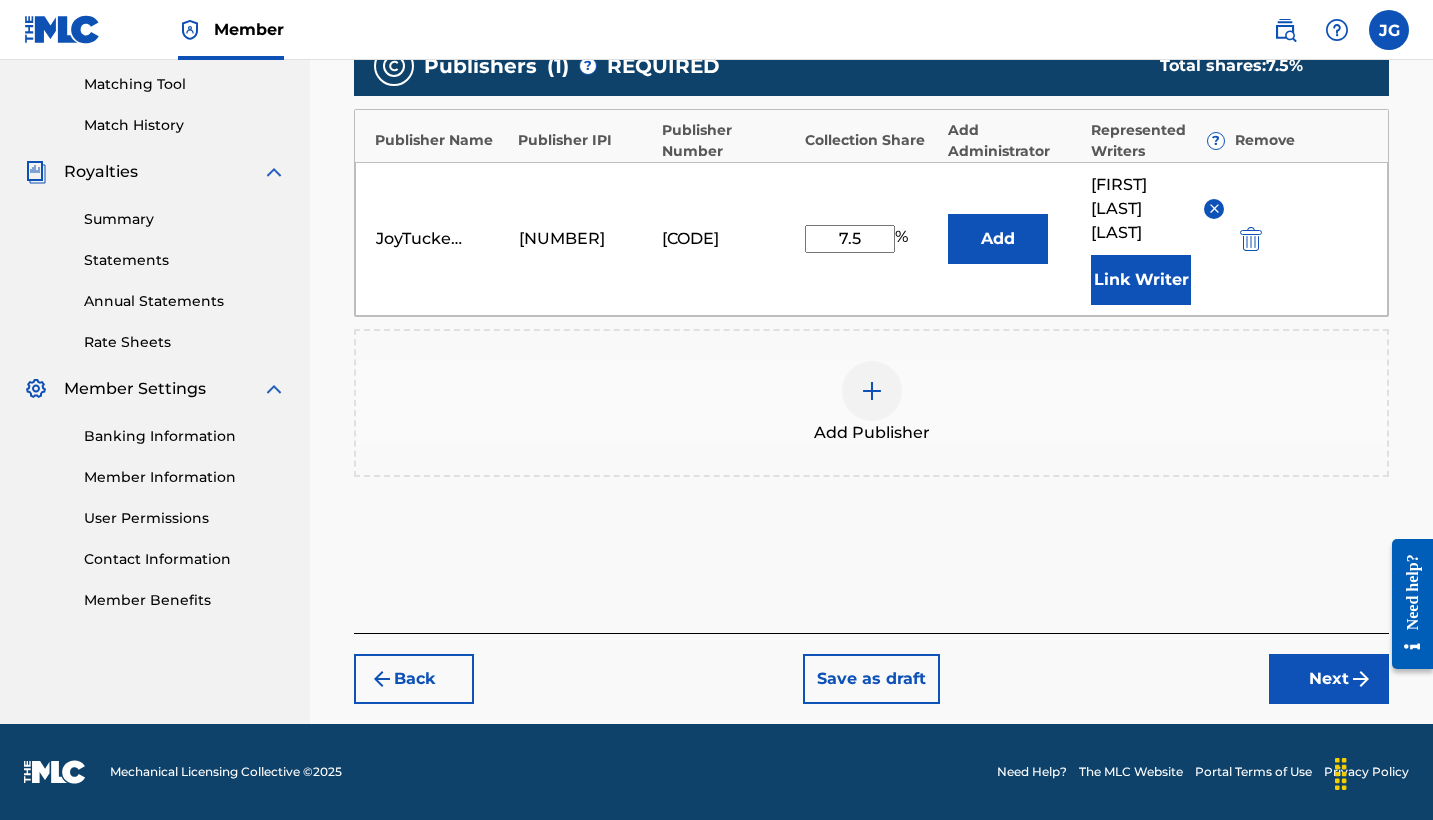 click on "Next" at bounding box center (1329, 679) 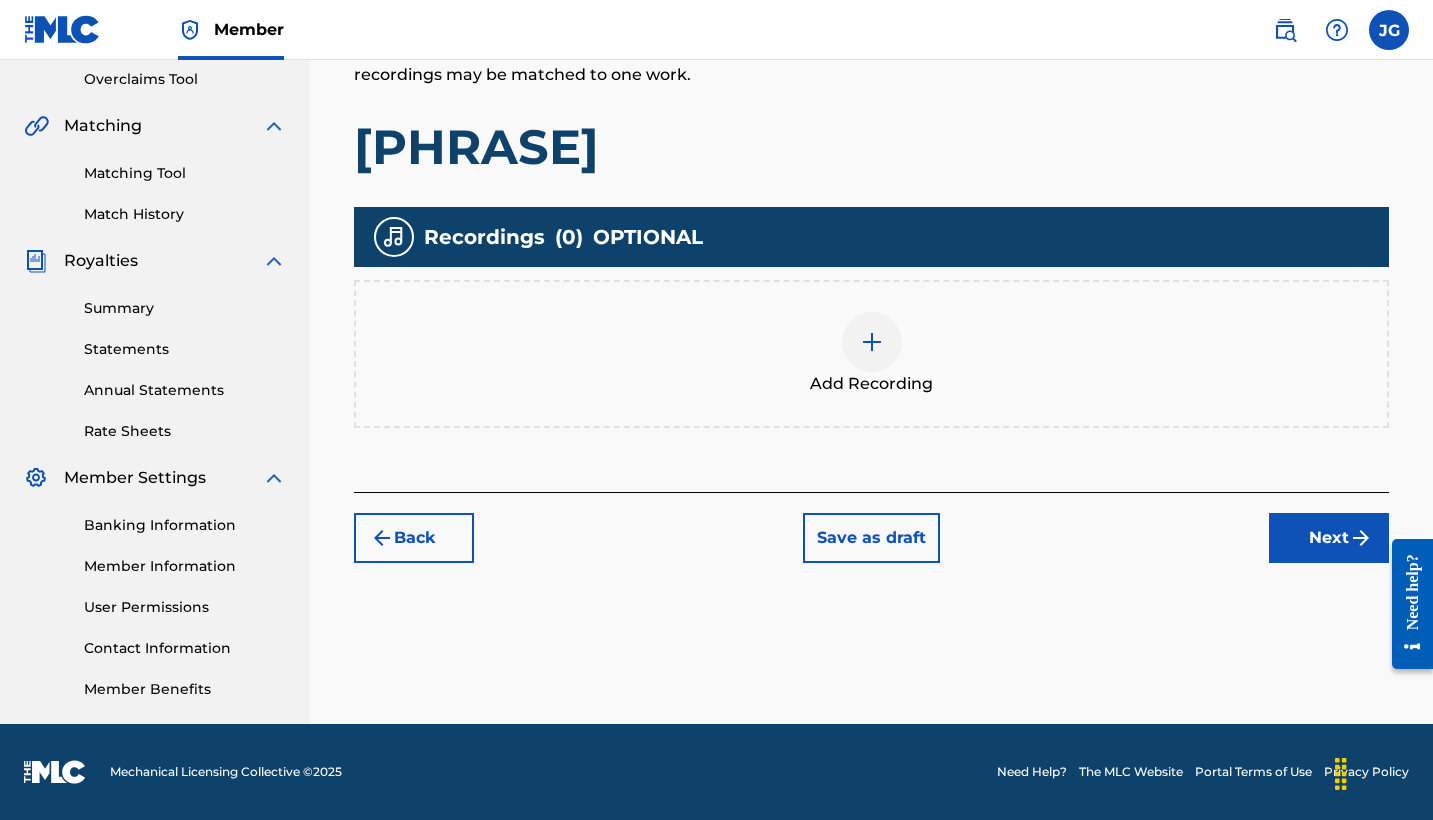 click on "Next" at bounding box center (1329, 538) 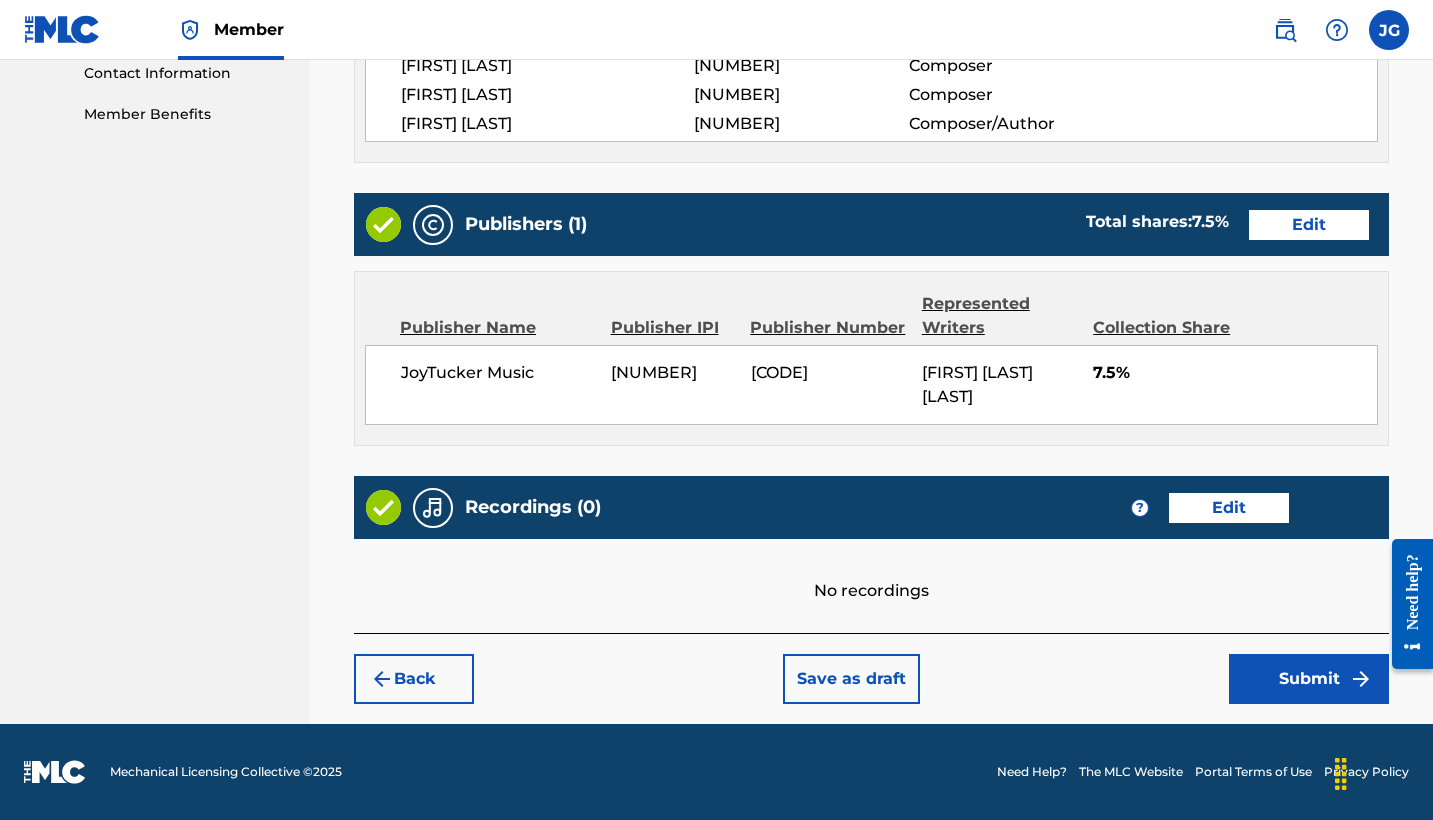 scroll, scrollTop: 1017, scrollLeft: 0, axis: vertical 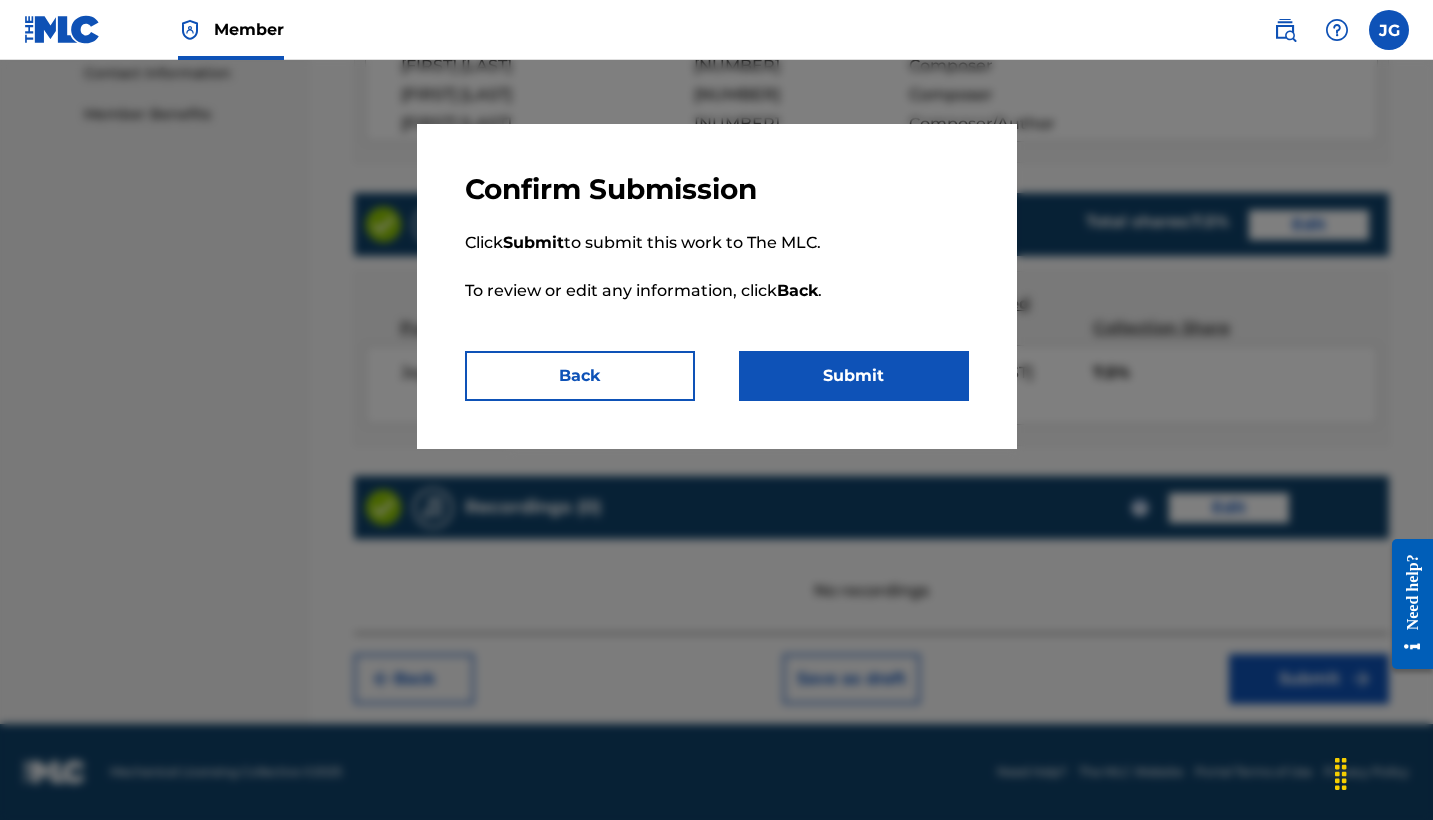 click on "Submit" at bounding box center [854, 376] 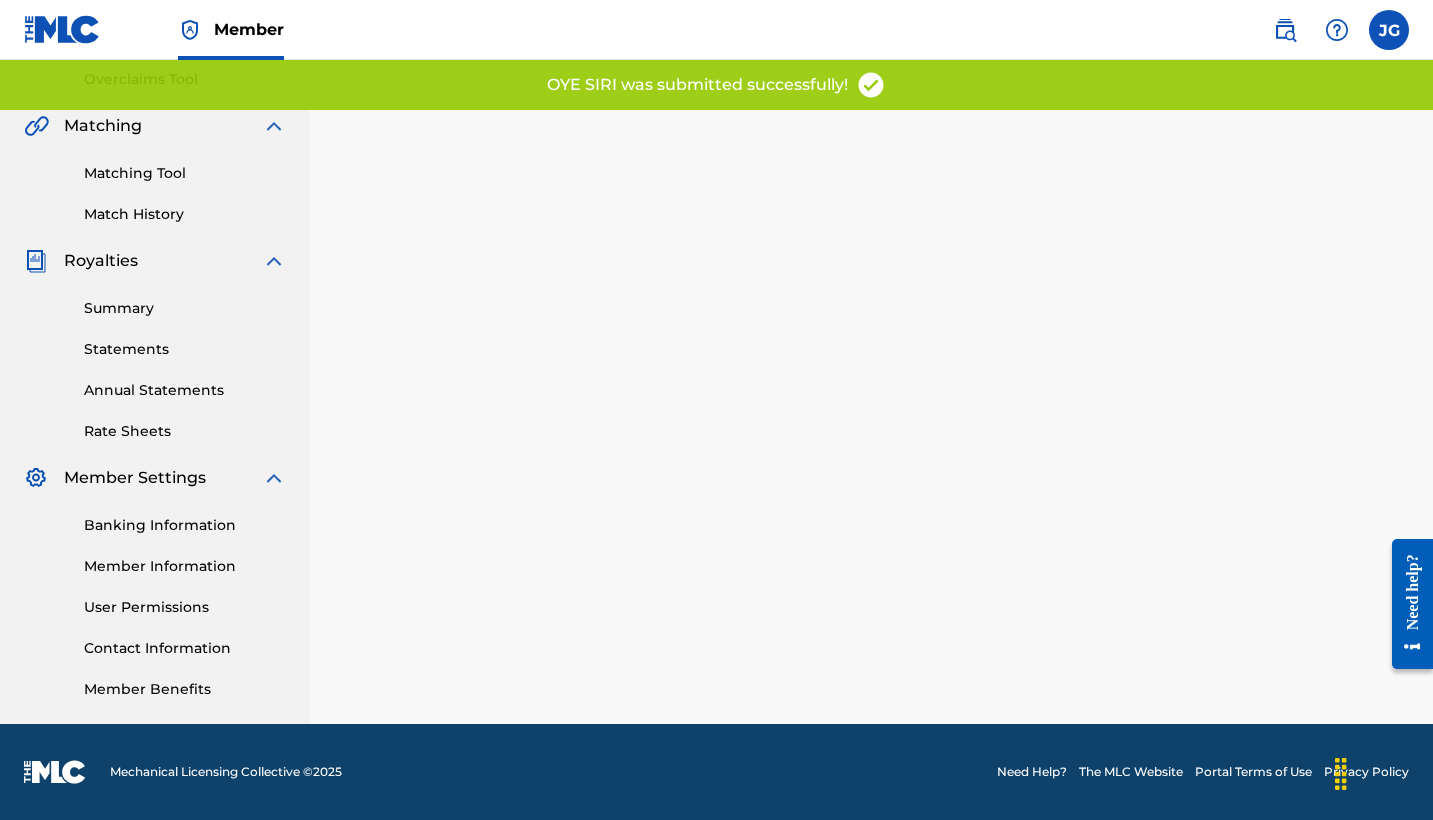 scroll, scrollTop: 0, scrollLeft: 0, axis: both 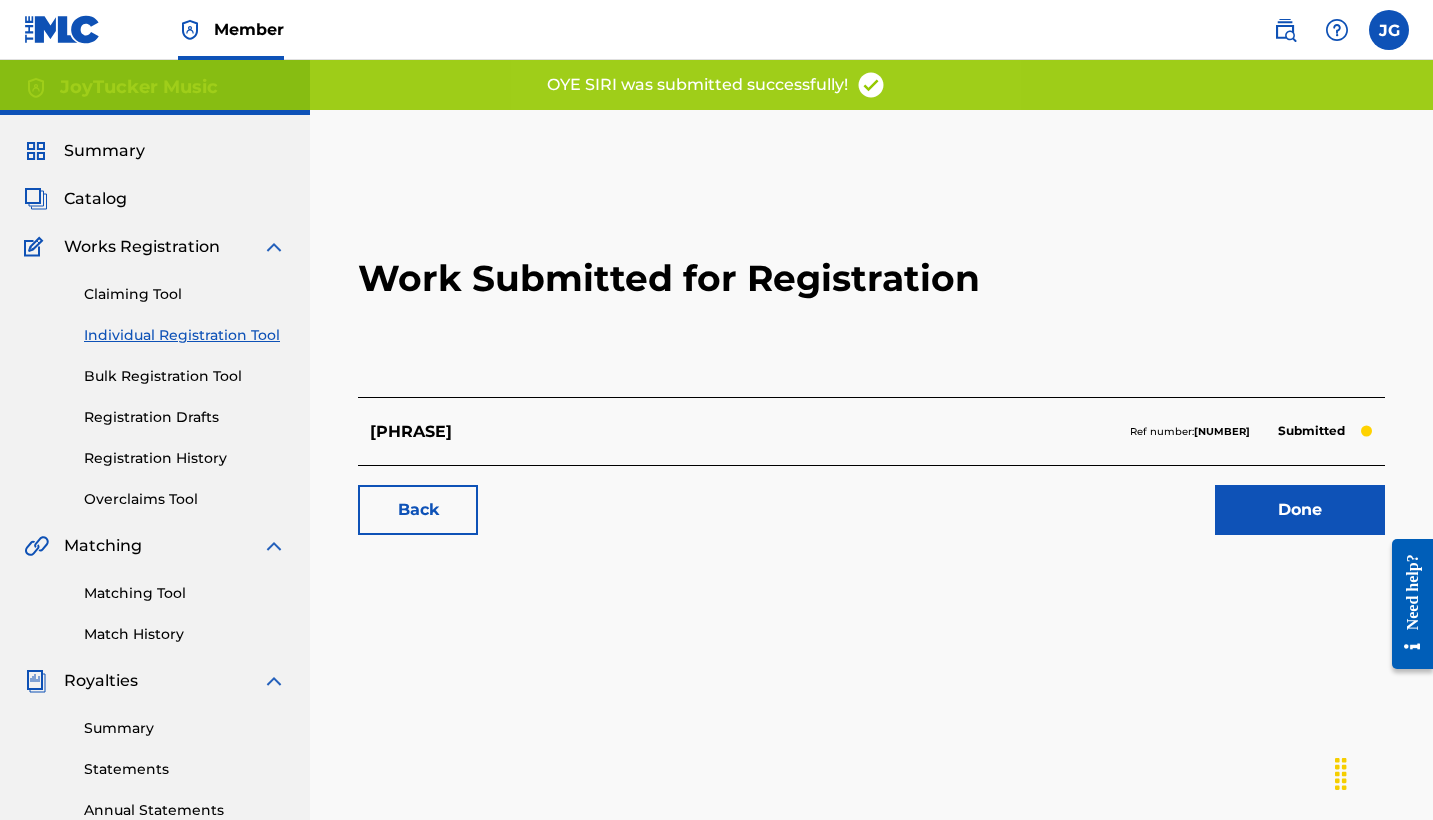click on "Individual Registration Tool" at bounding box center [185, 335] 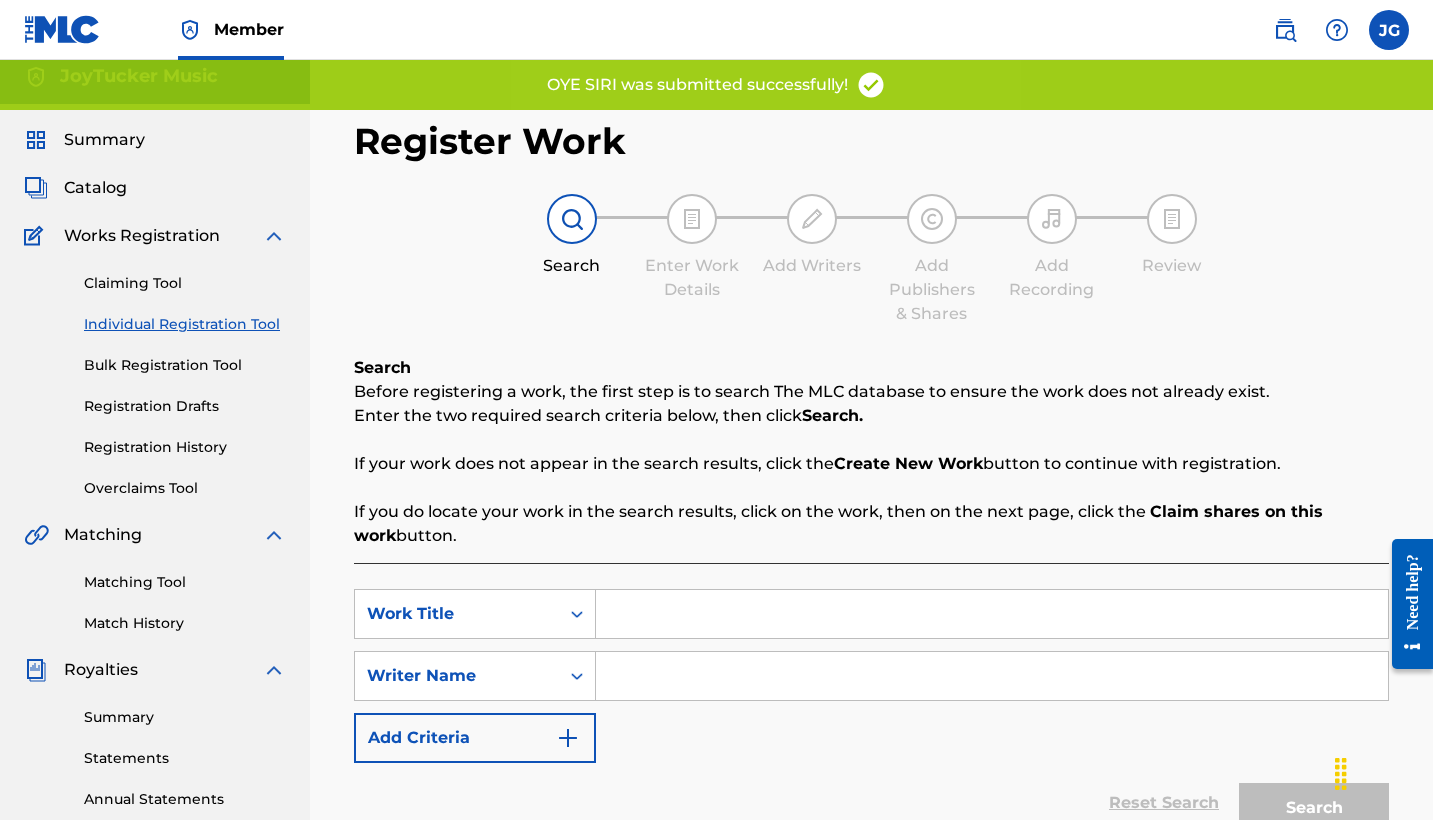 scroll, scrollTop: 12, scrollLeft: 0, axis: vertical 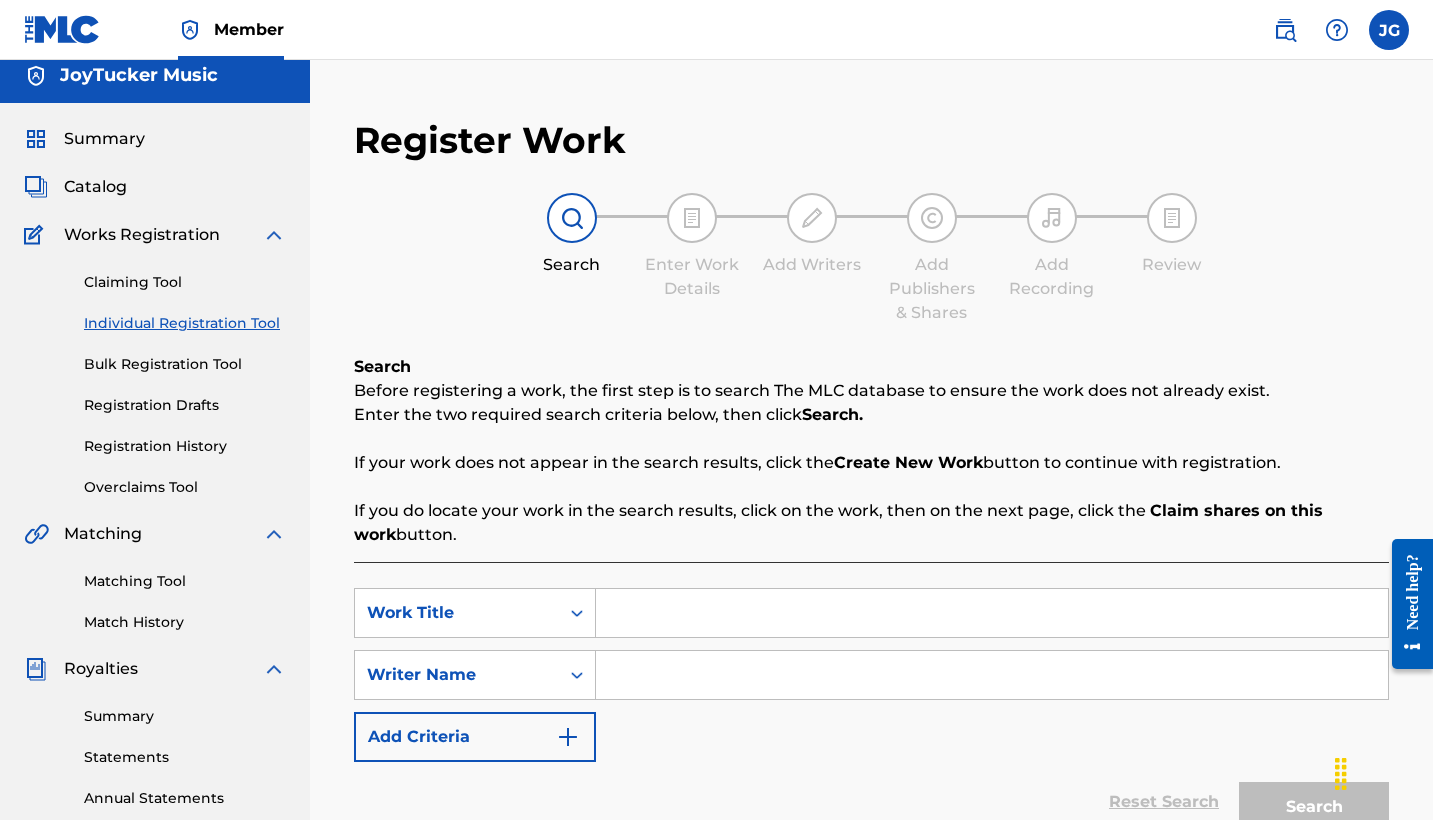 click at bounding box center (992, 613) 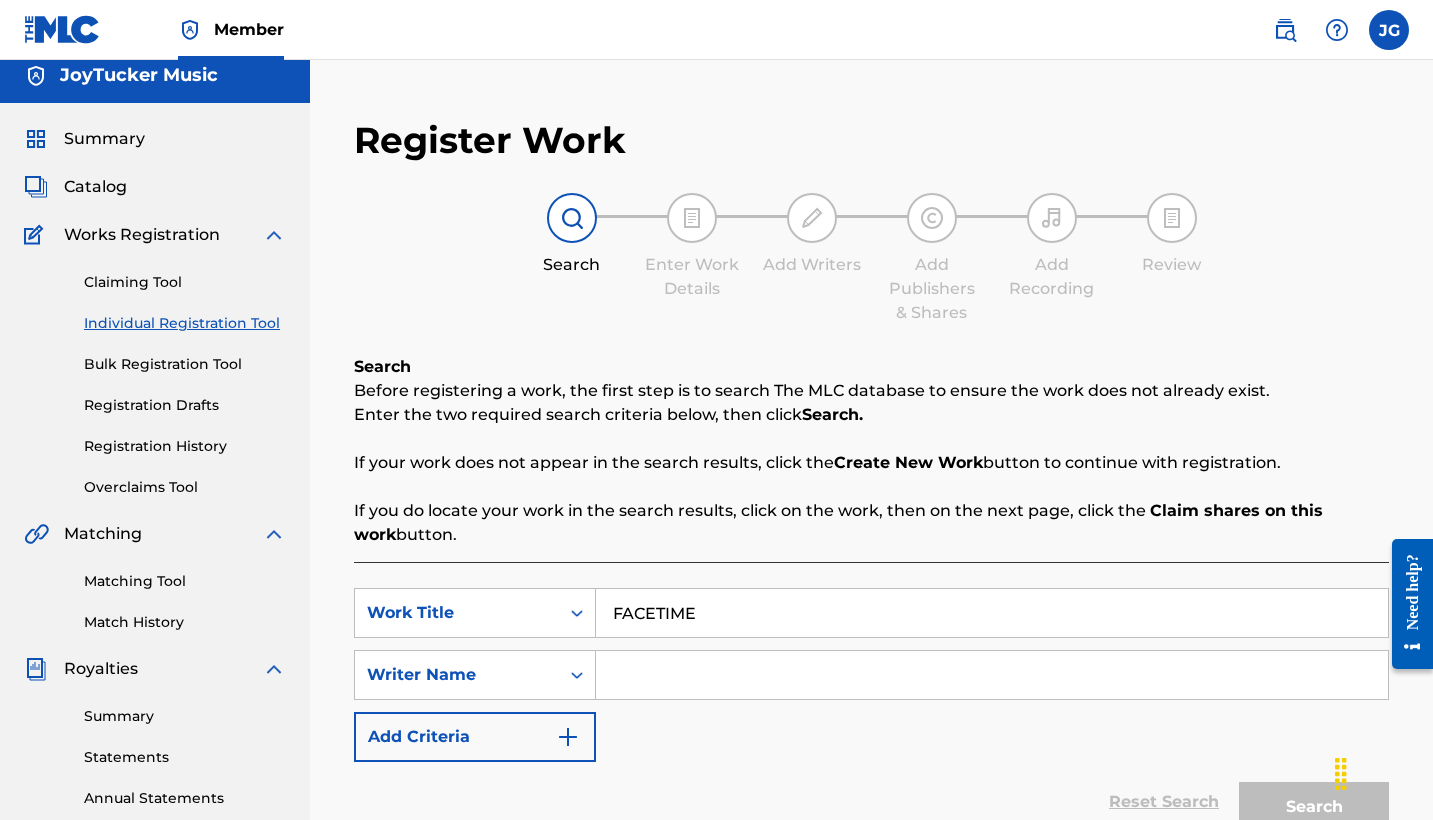 type on "FACETIME" 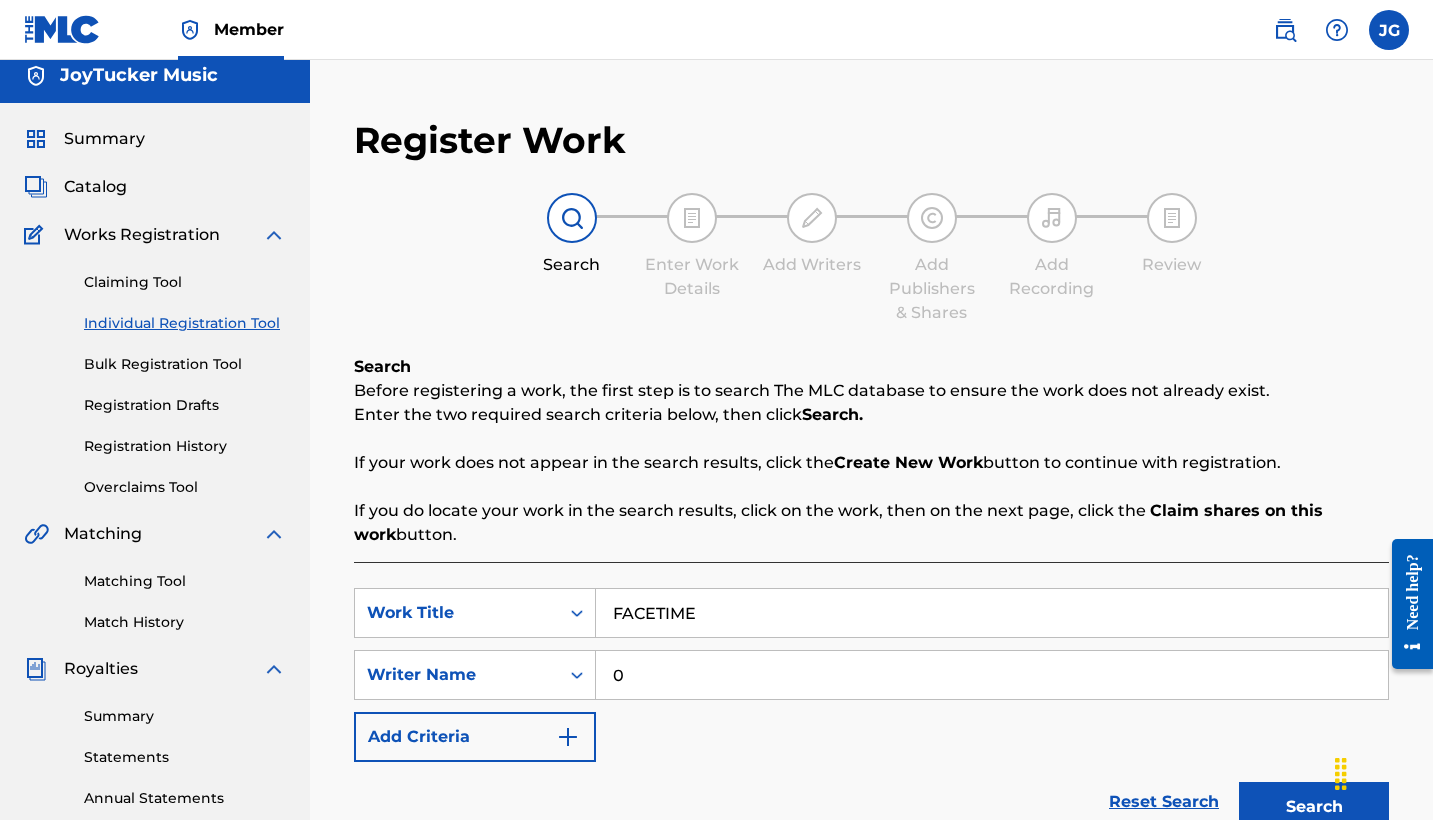 paste on "[NUMBER]" 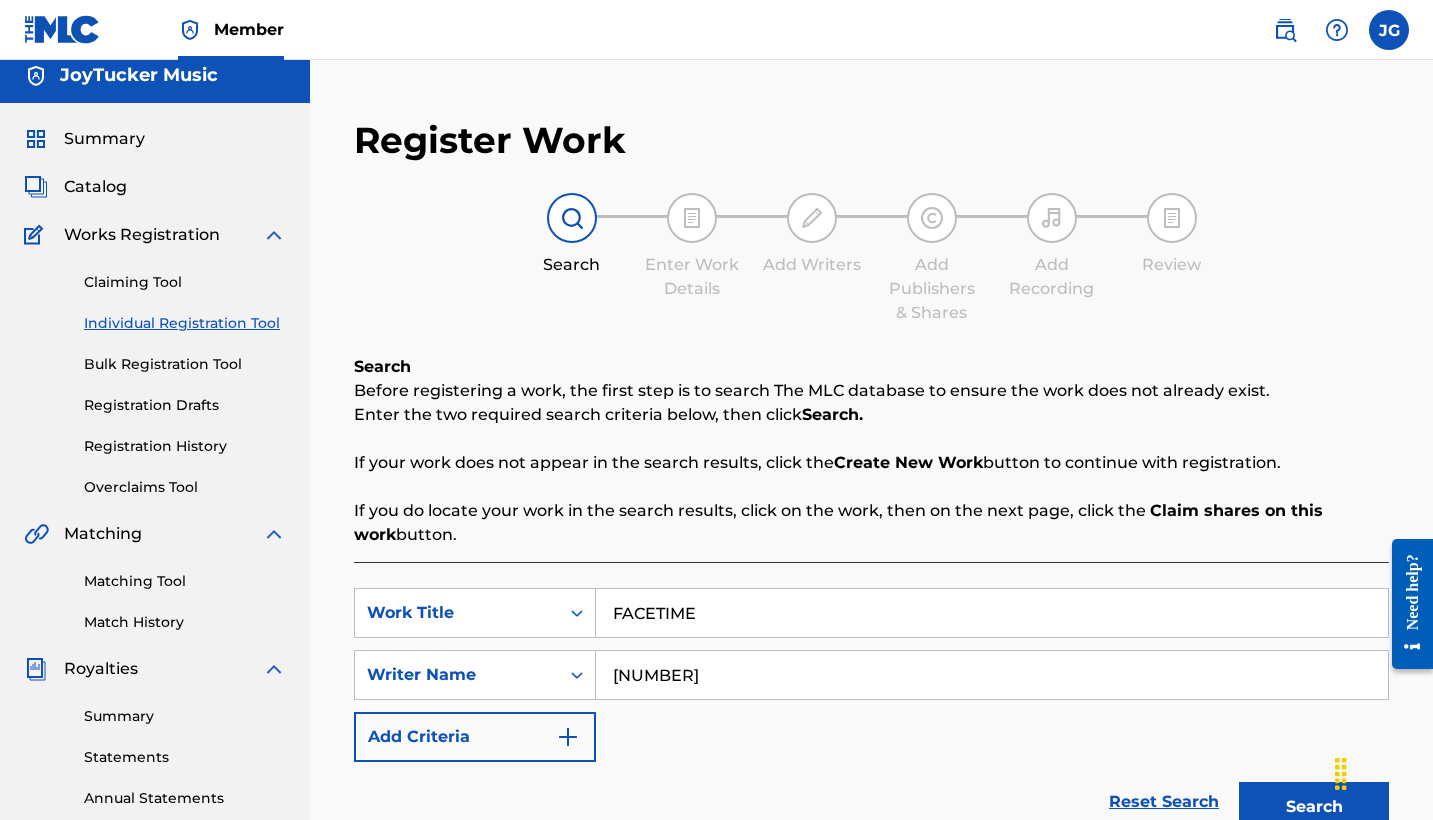 type on "[NUMBER]" 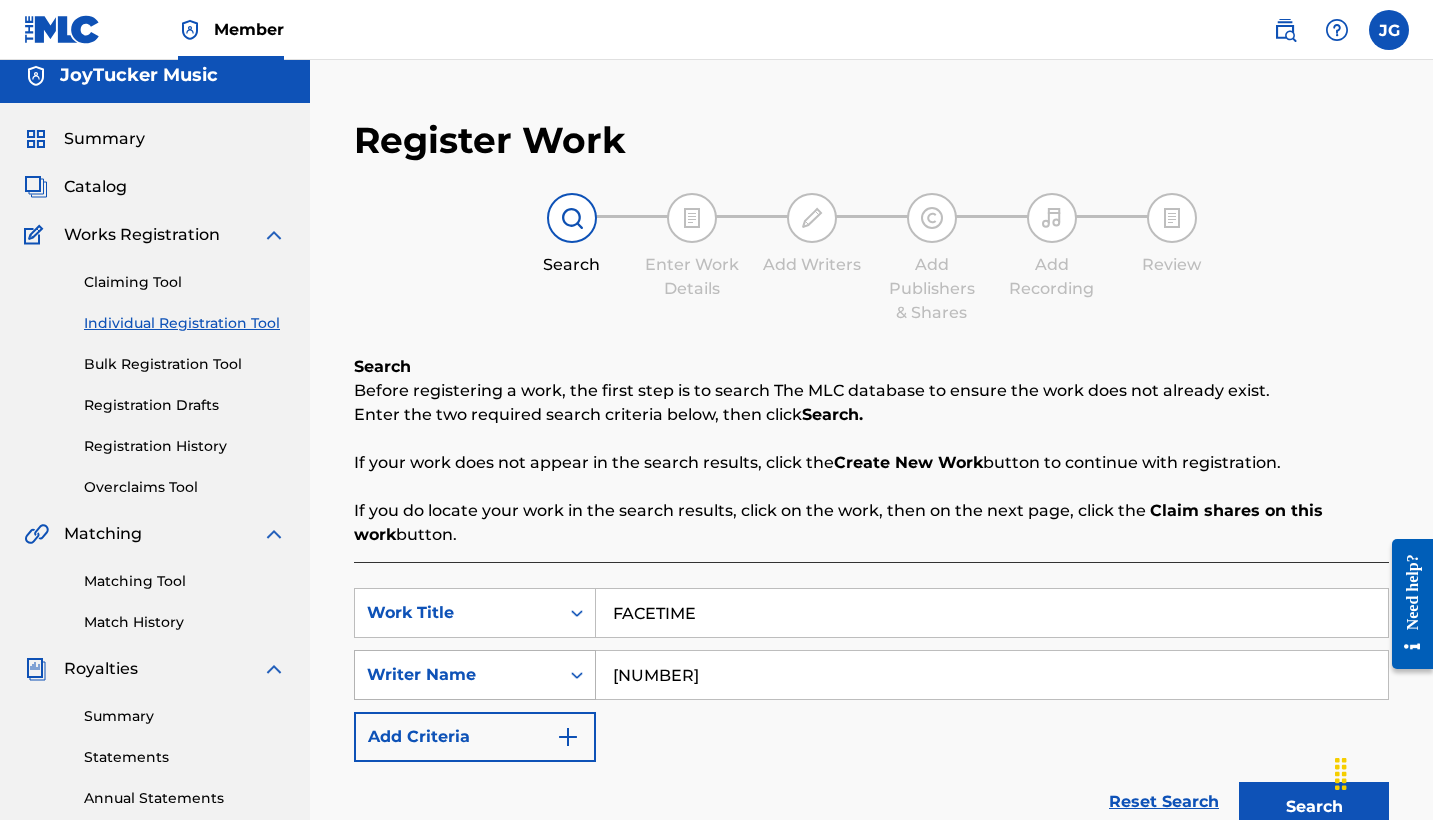 click at bounding box center [577, 675] 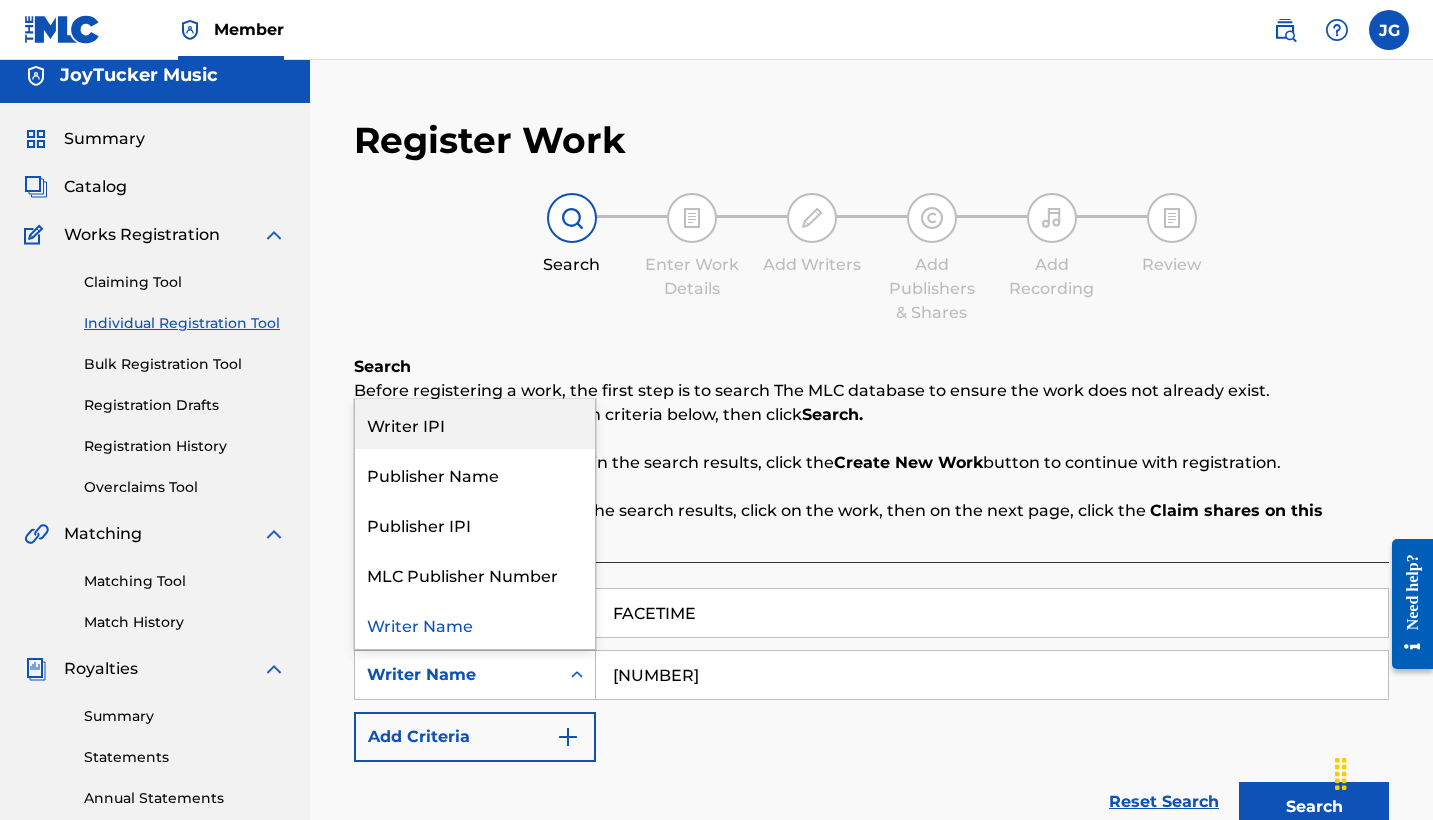 click on "Writer IPI" at bounding box center [475, 424] 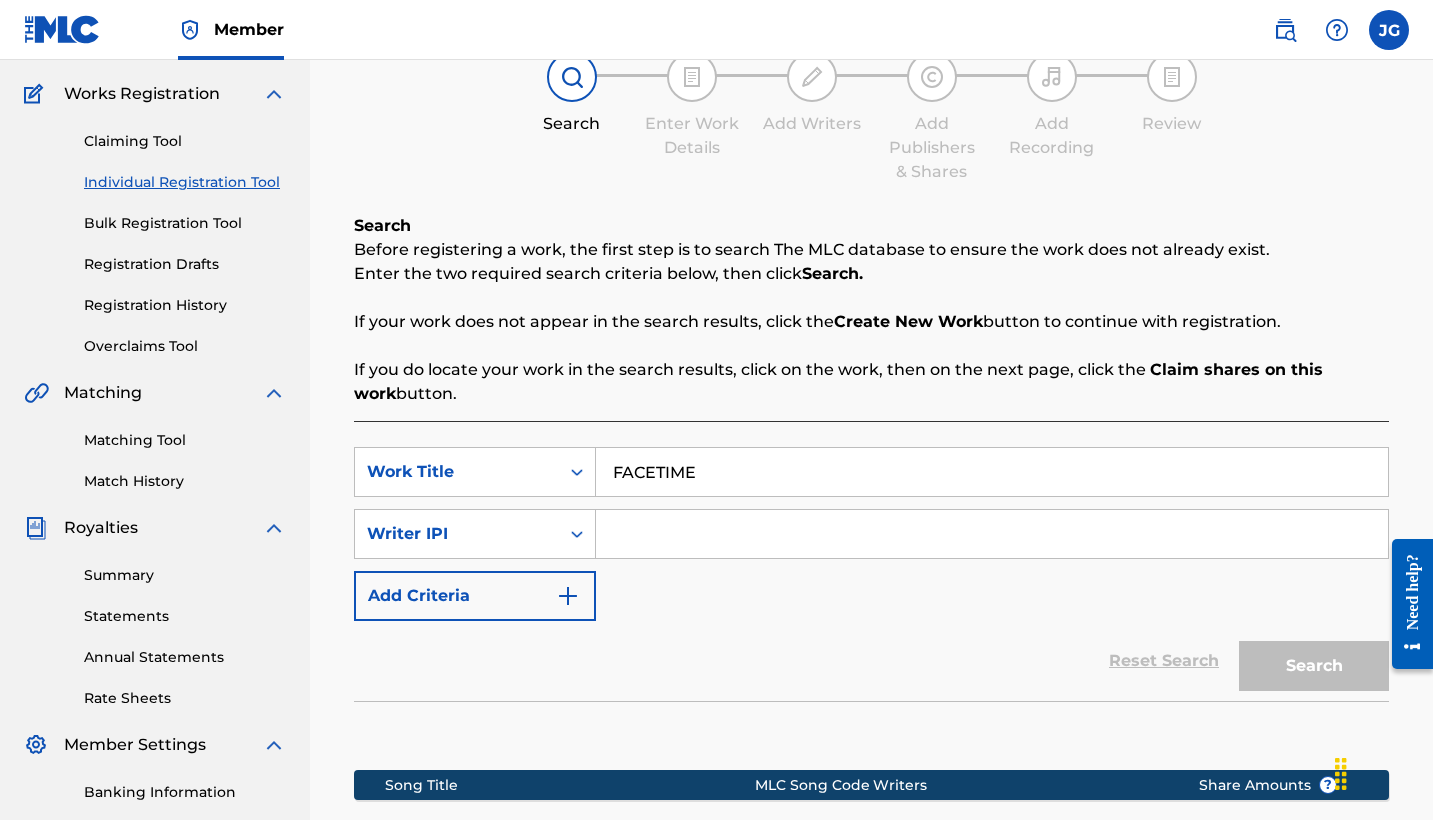 scroll, scrollTop: 158, scrollLeft: 0, axis: vertical 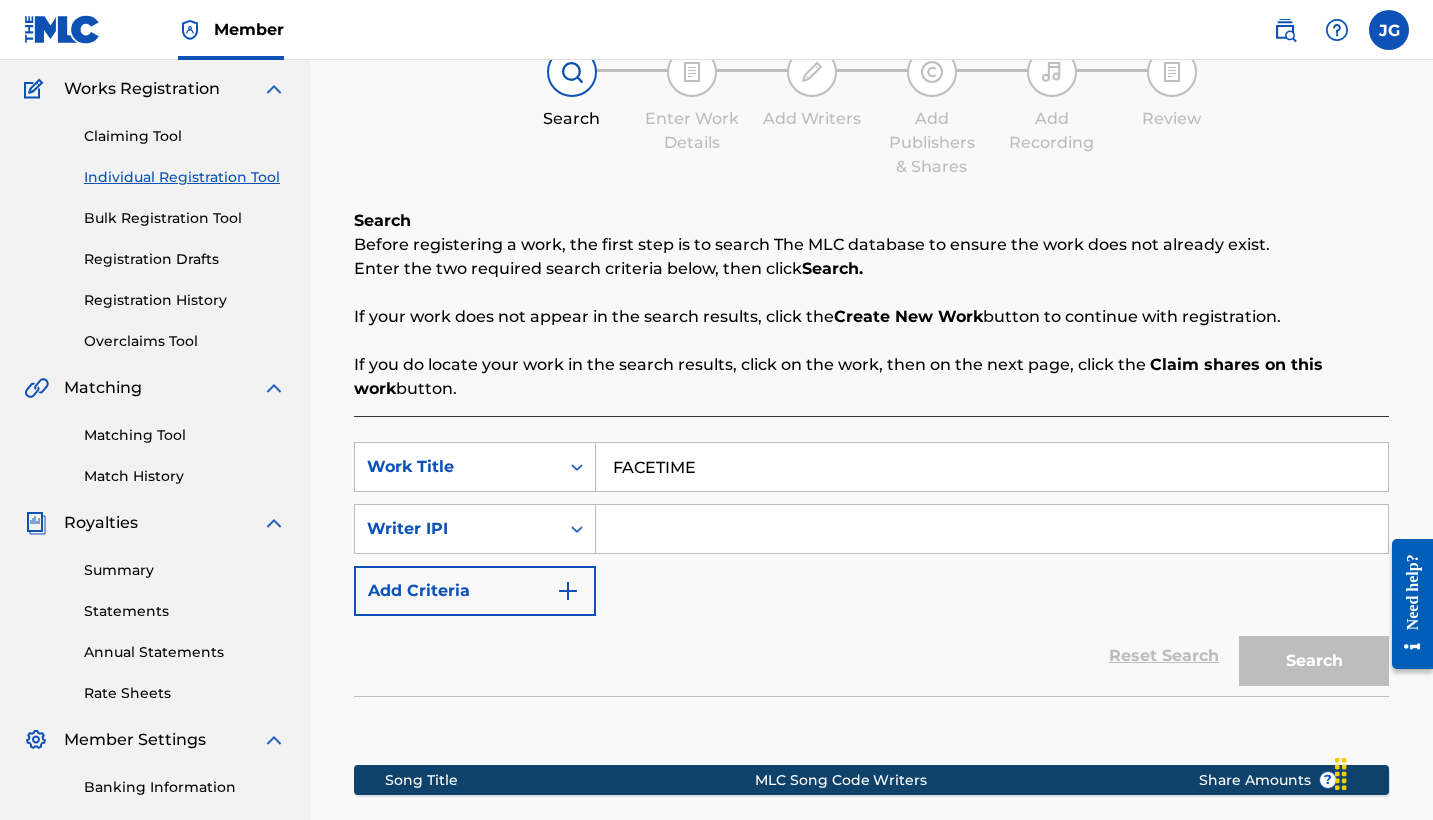 click at bounding box center [992, 529] 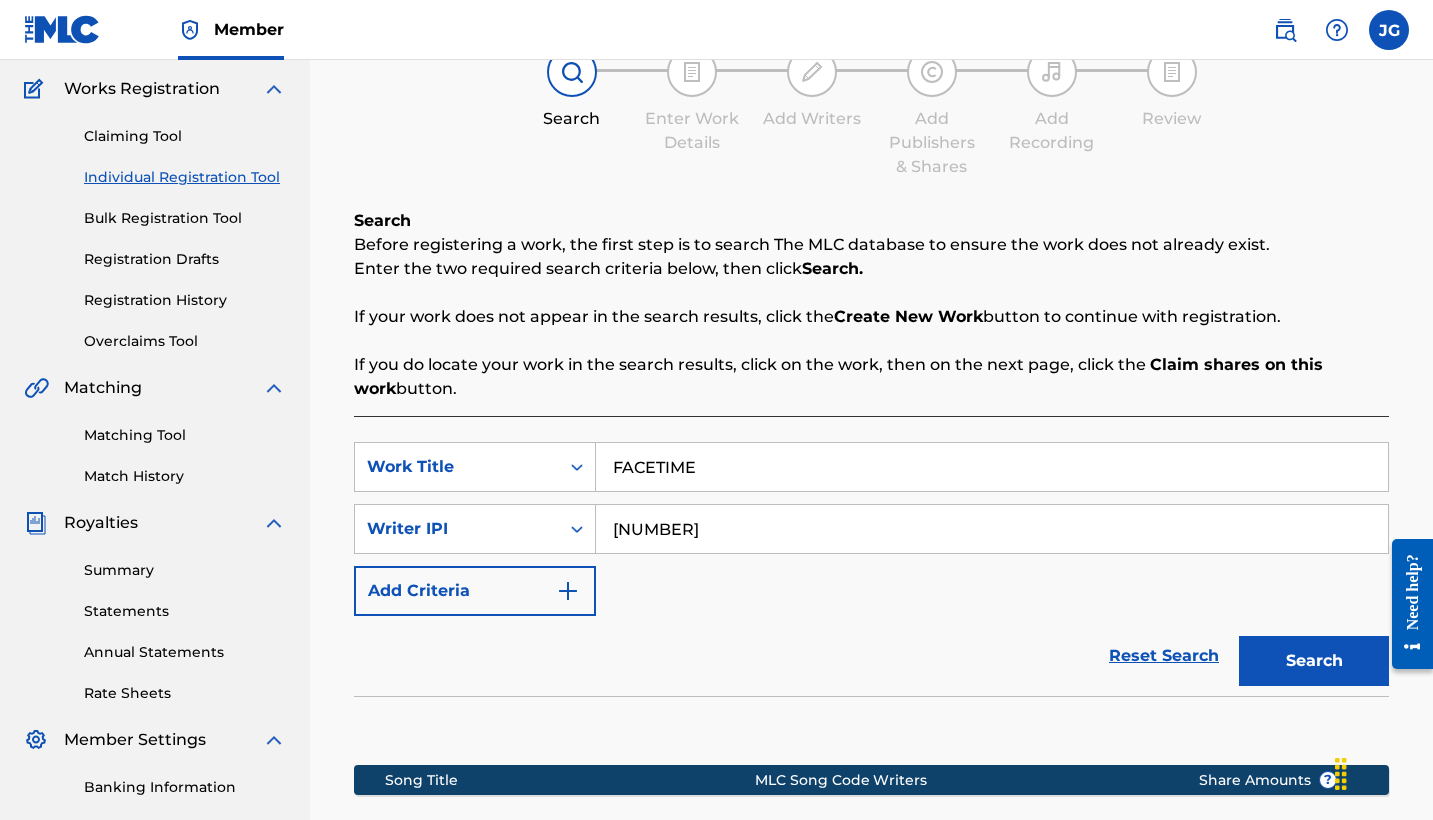click on "Search" at bounding box center (1314, 661) 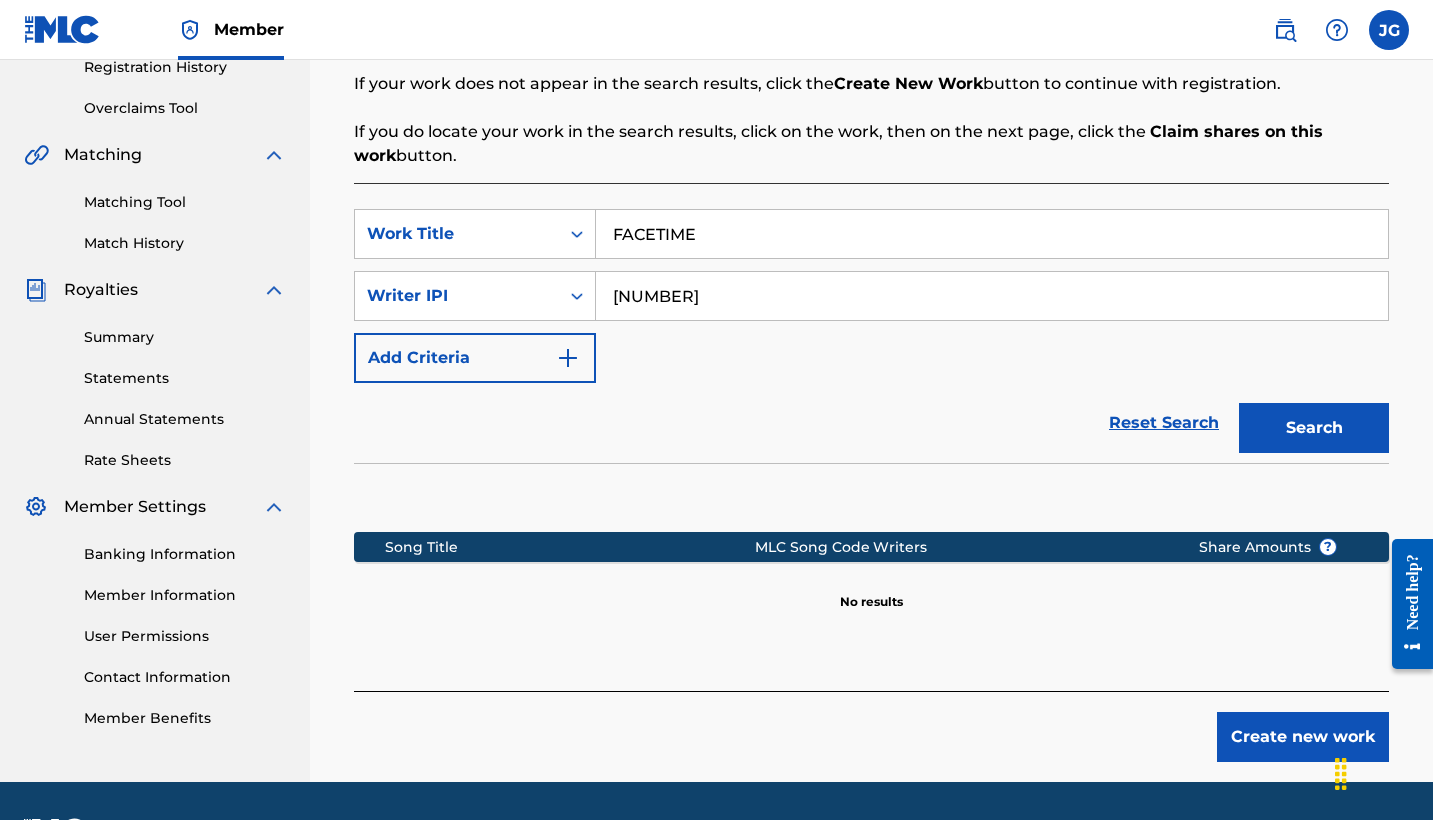 scroll, scrollTop: 396, scrollLeft: 0, axis: vertical 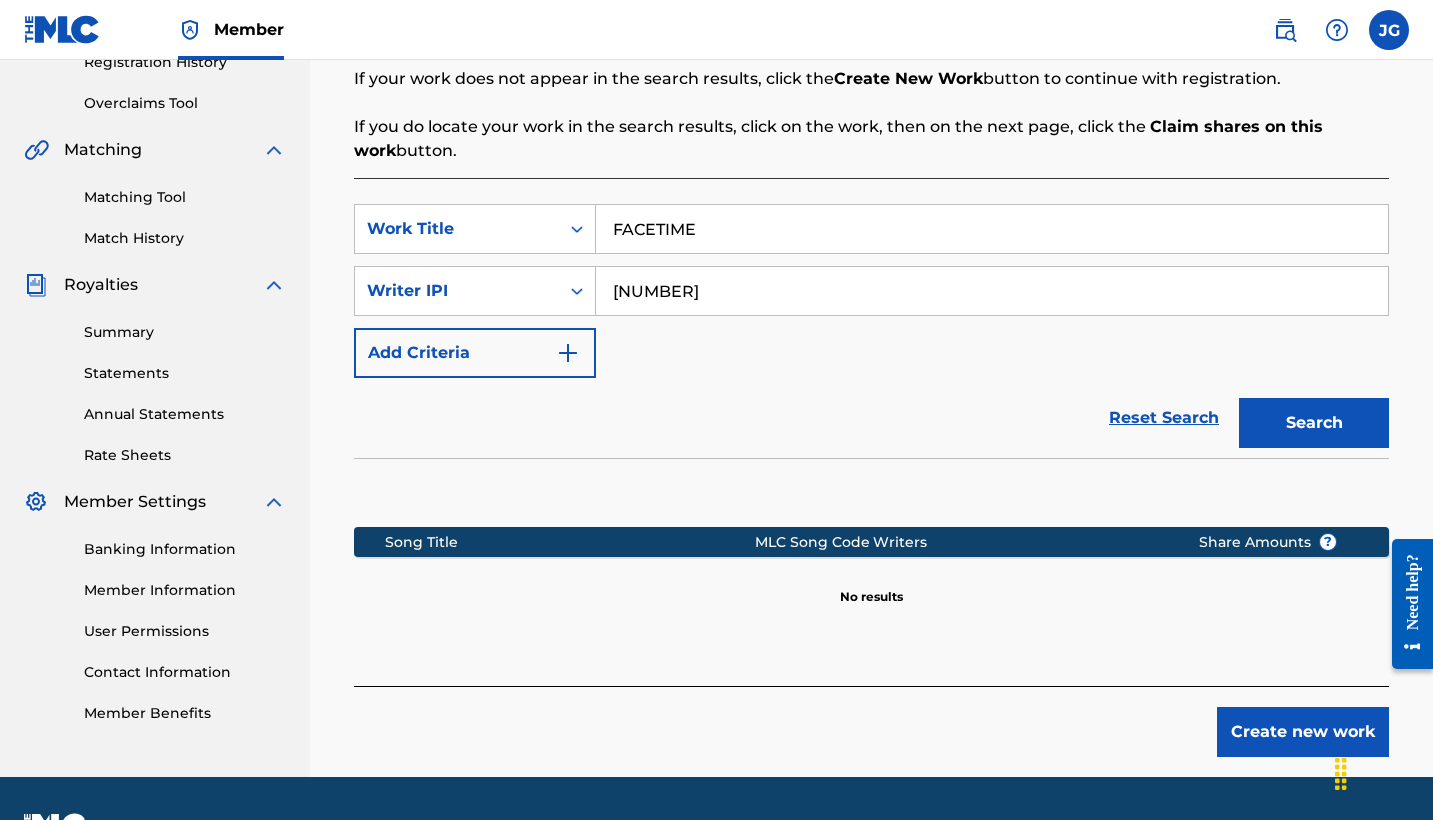 click on "[NUMBER]" at bounding box center [992, 291] 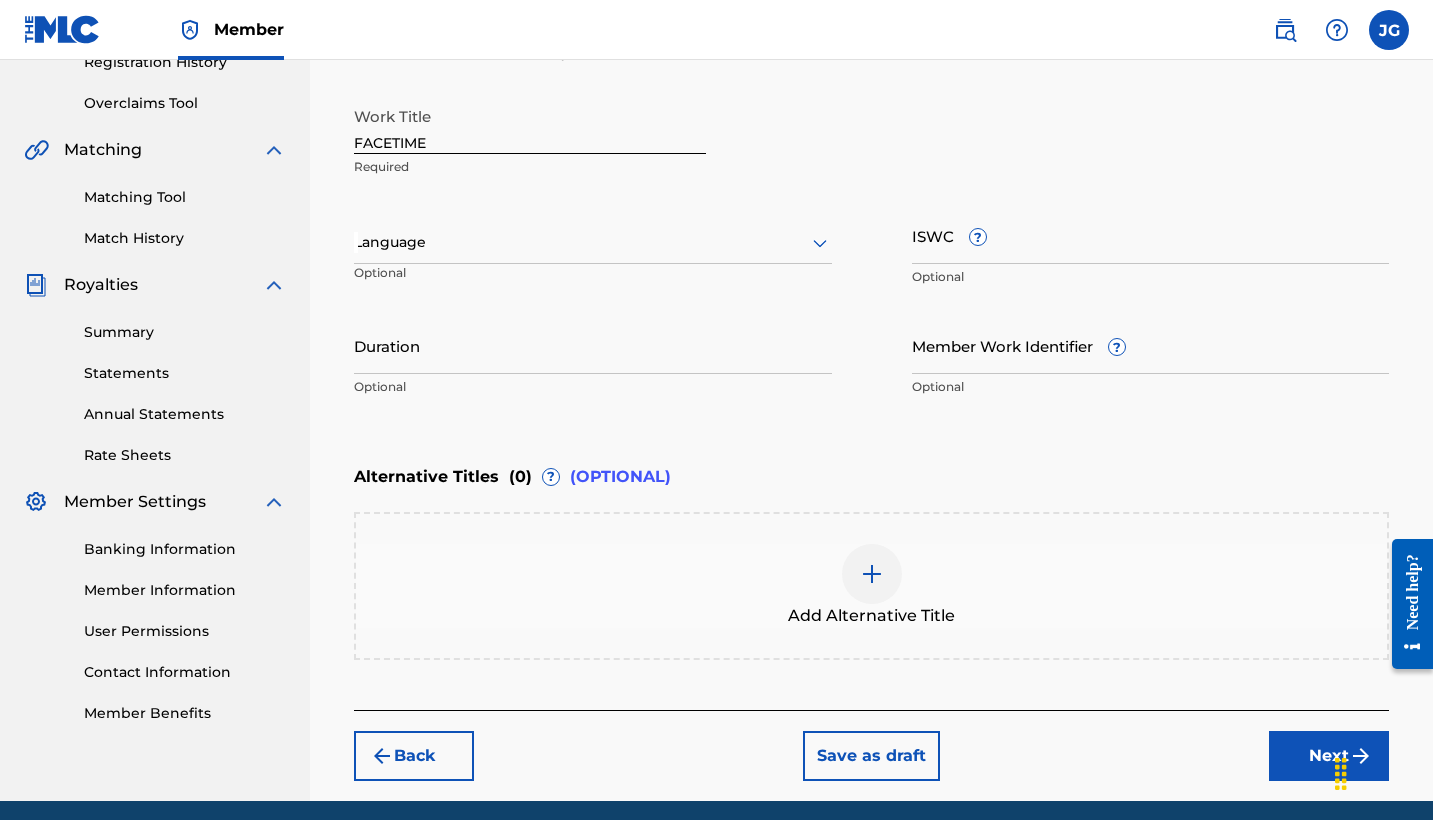 click on "Language" at bounding box center [593, 243] 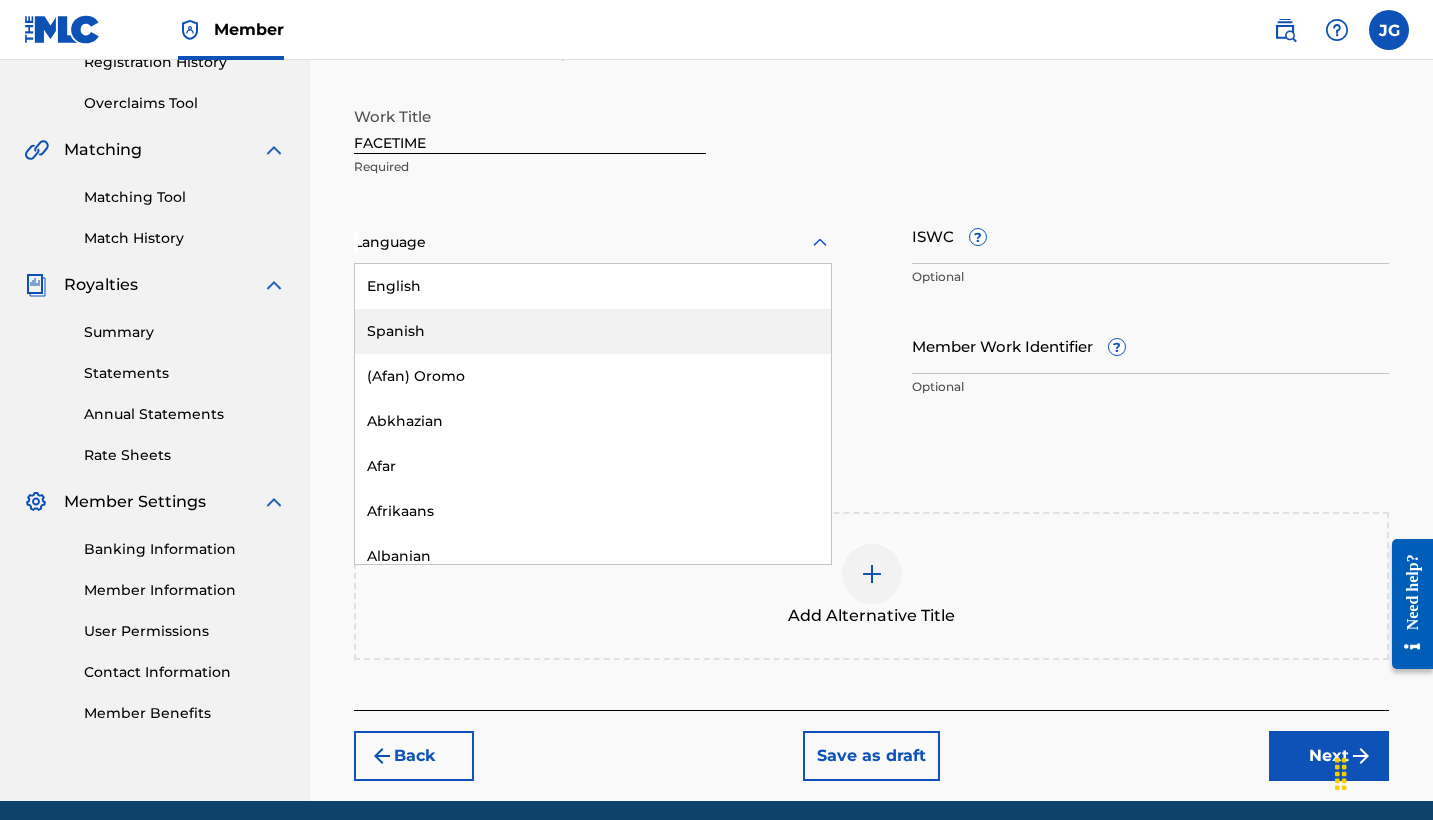click on "Spanish" at bounding box center (593, 331) 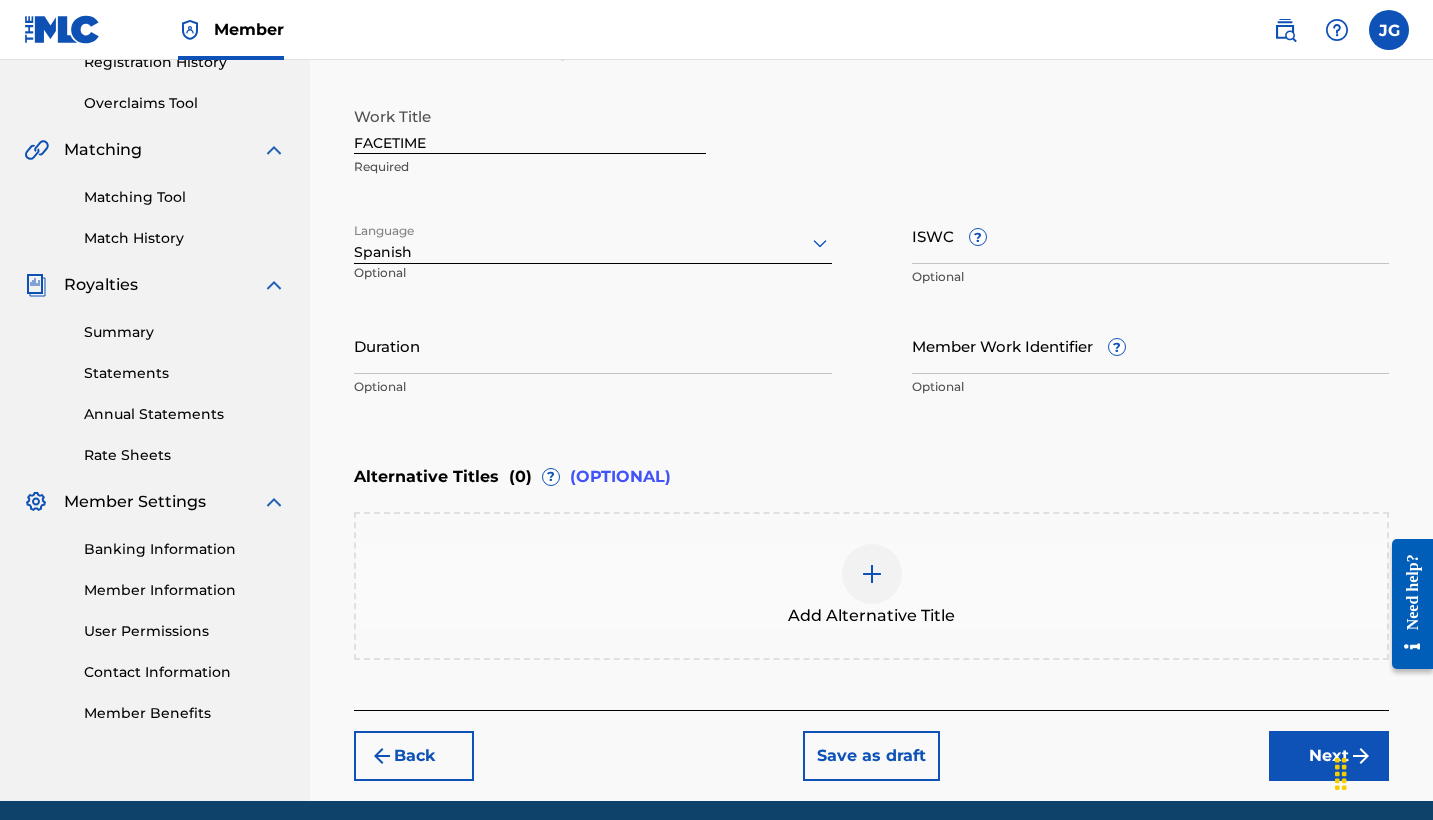 click on "Duration" at bounding box center (593, 345) 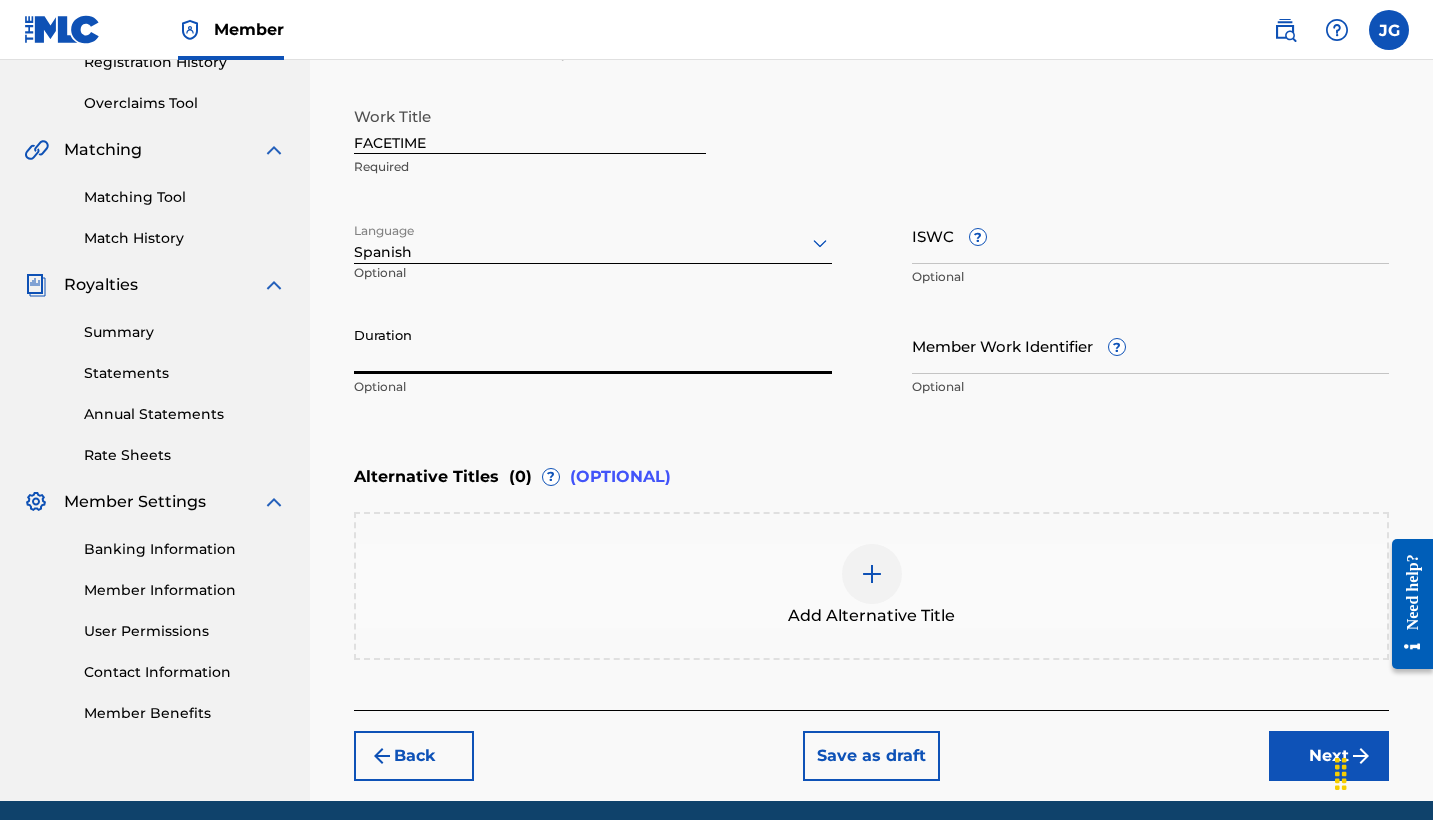 click on "ISWC   ?" at bounding box center [1151, 235] 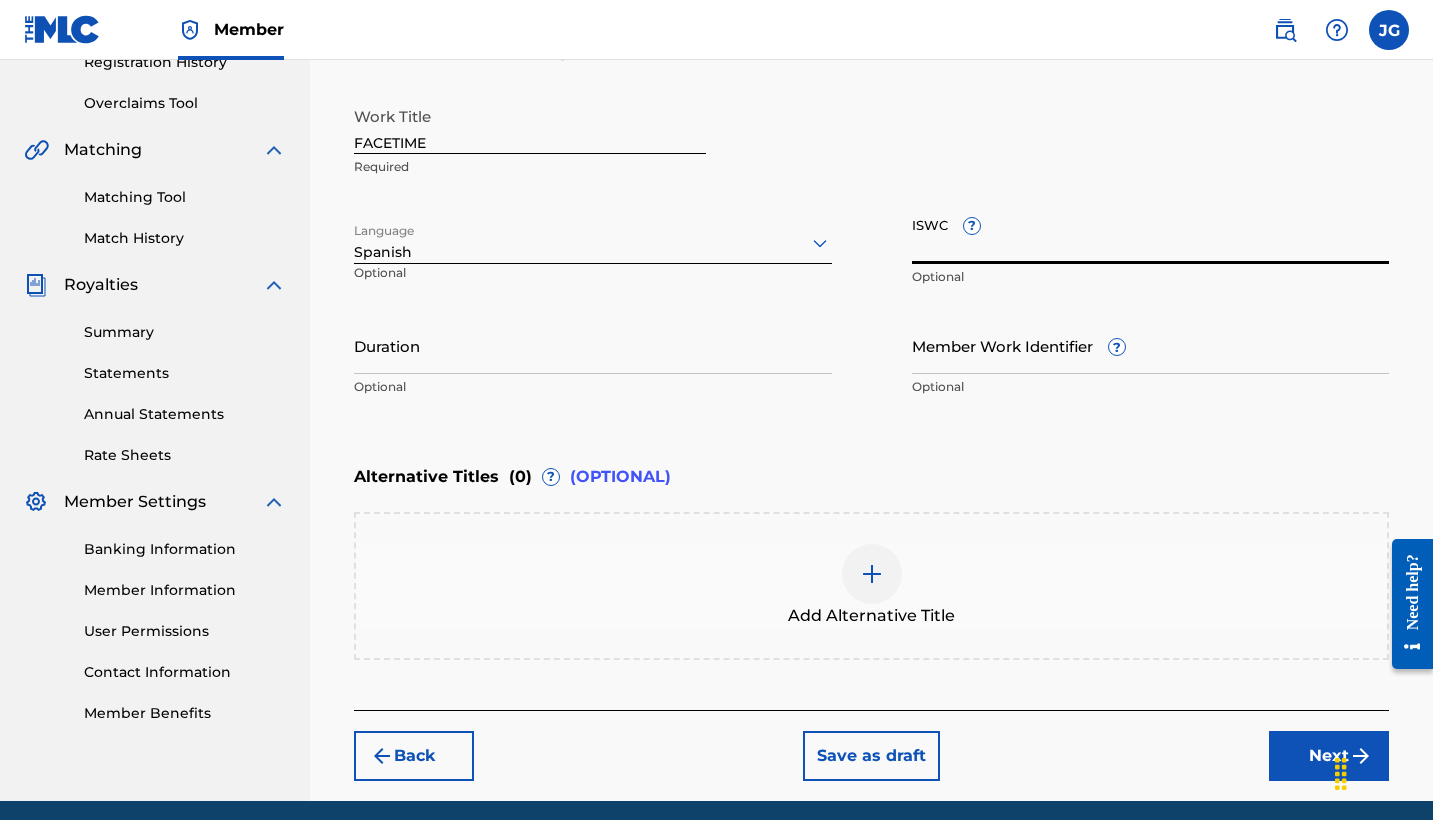 paste on "[CODE]" 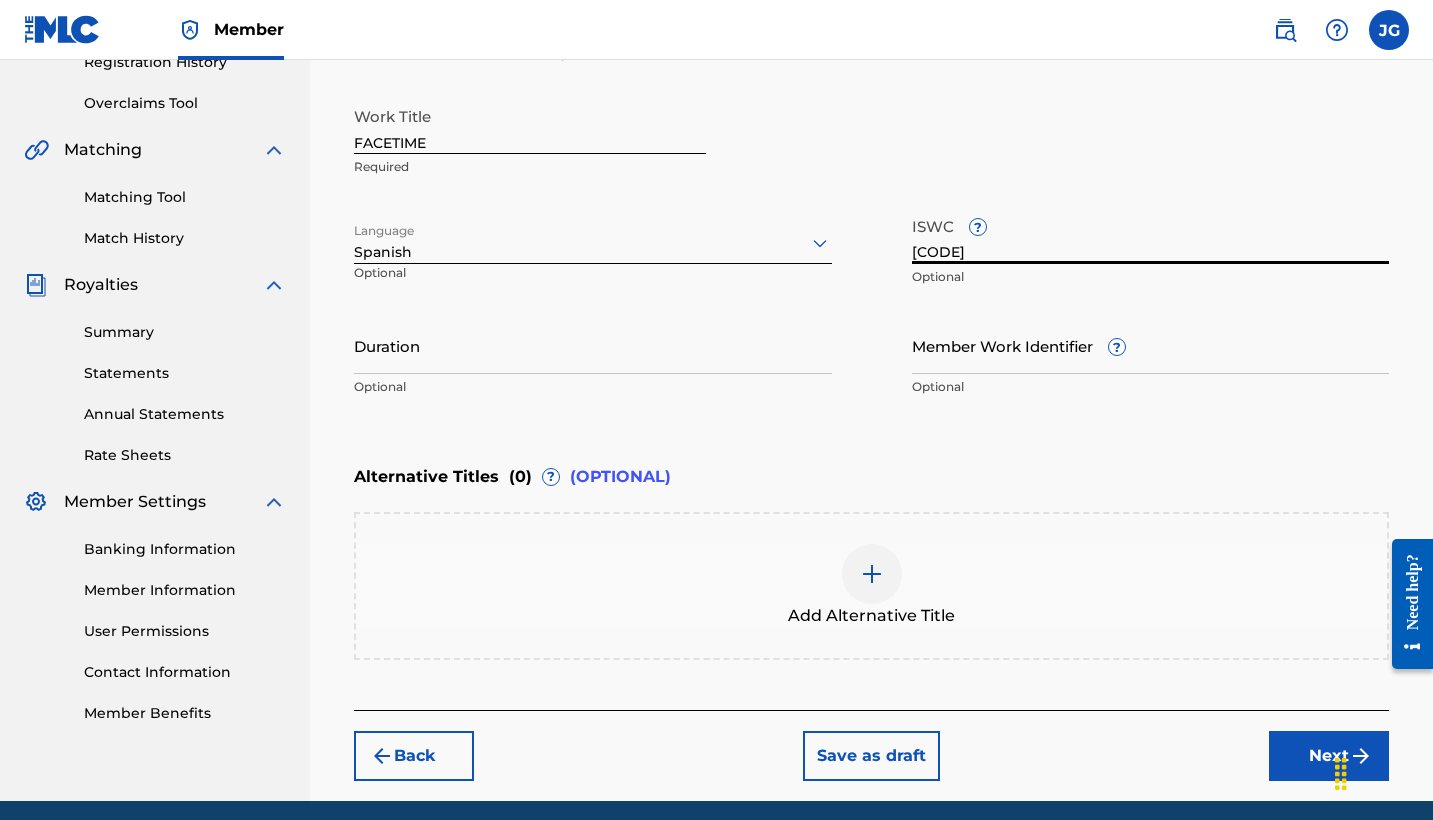 type on "[CODE]" 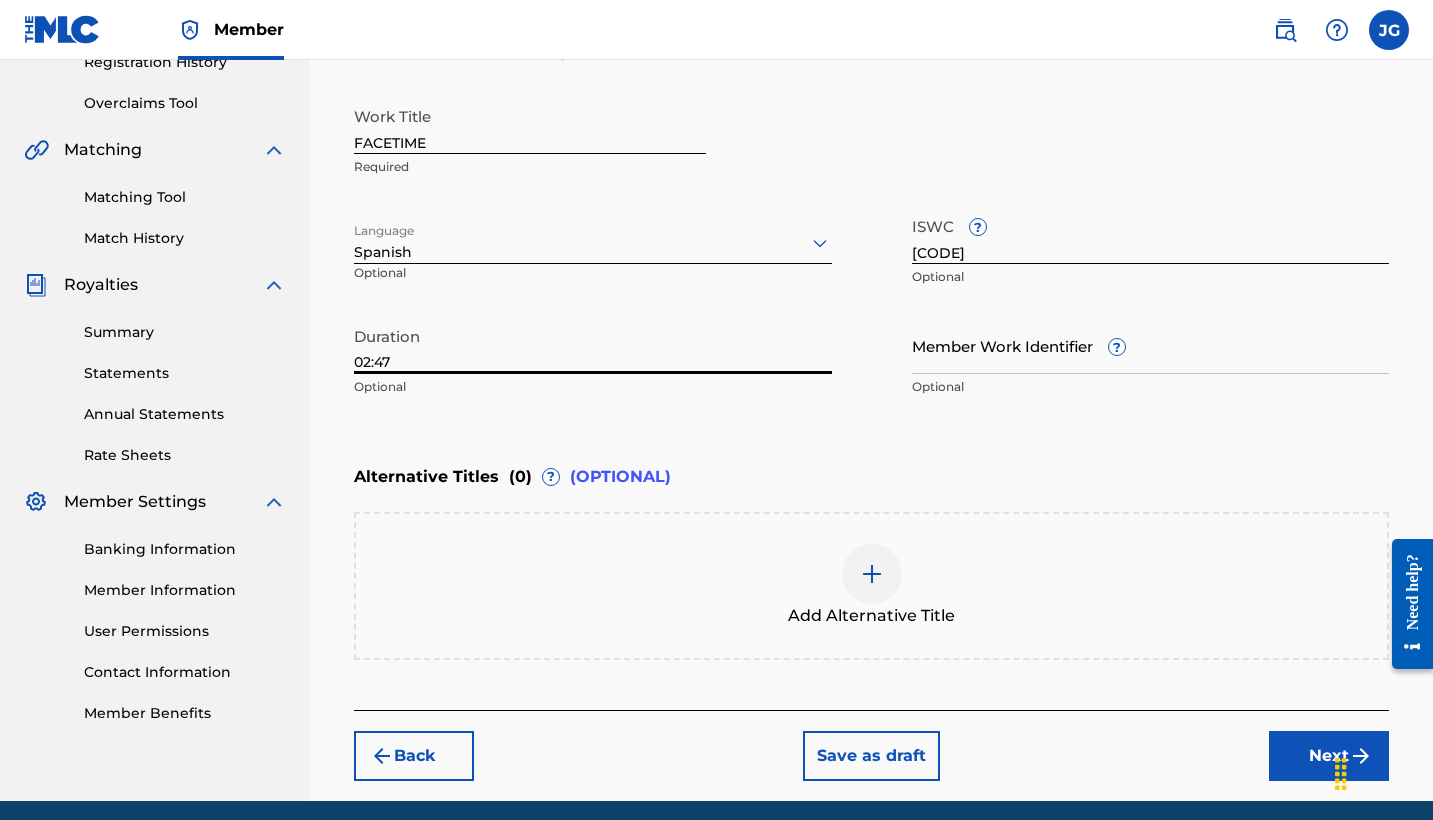 type on "02:47" 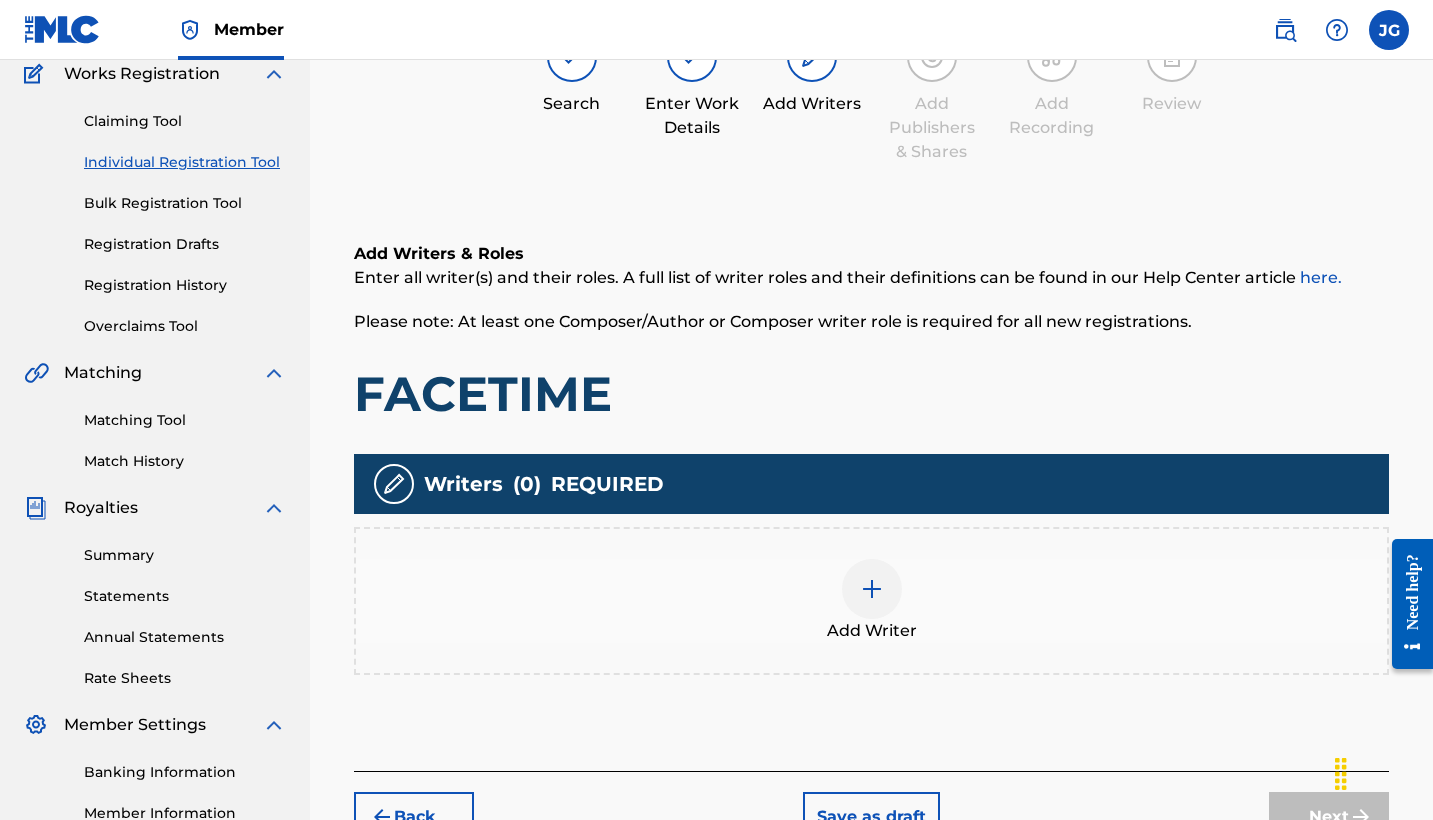 scroll, scrollTop: 90, scrollLeft: 0, axis: vertical 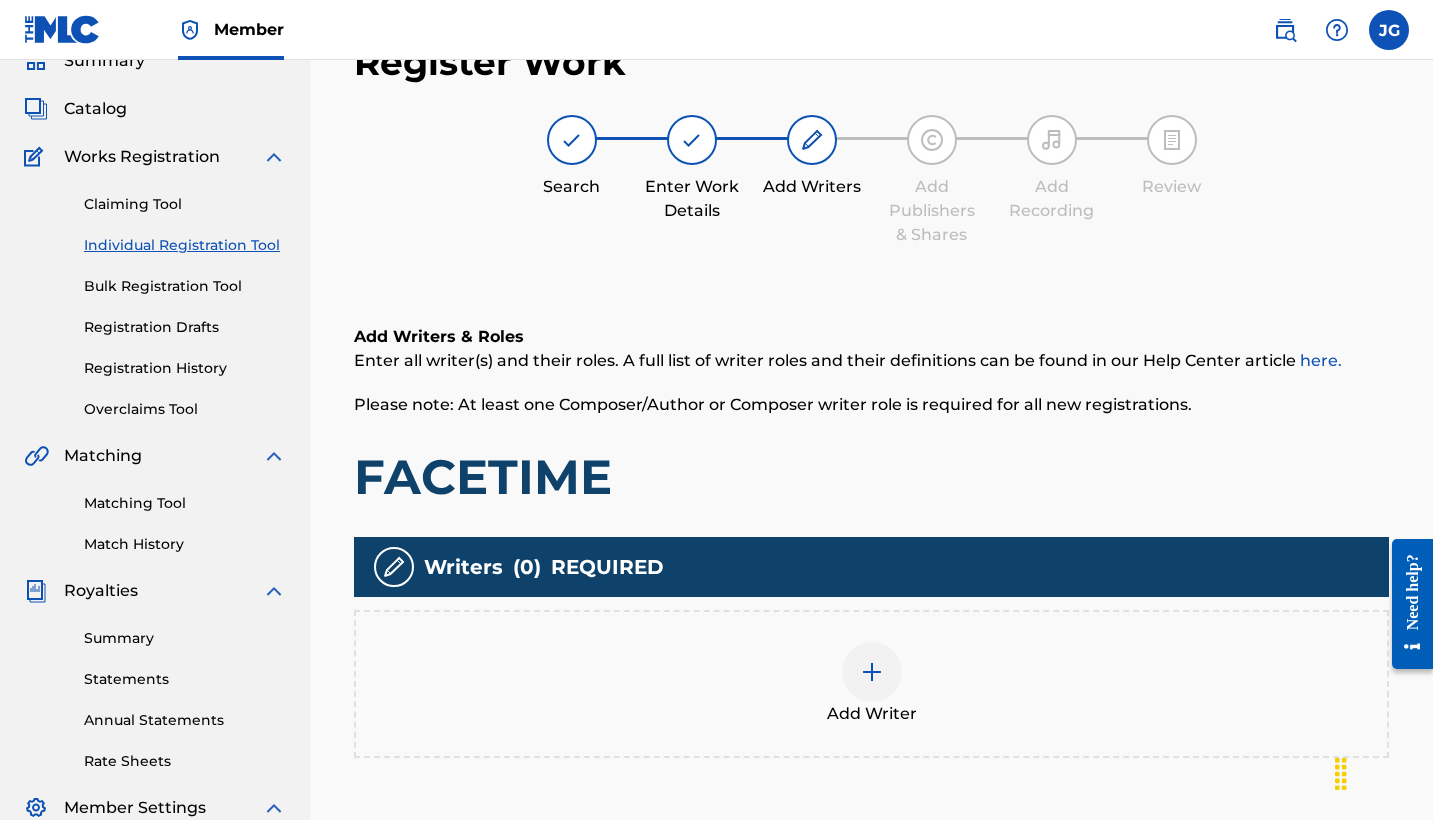 click on "Add Writer" at bounding box center [871, 684] 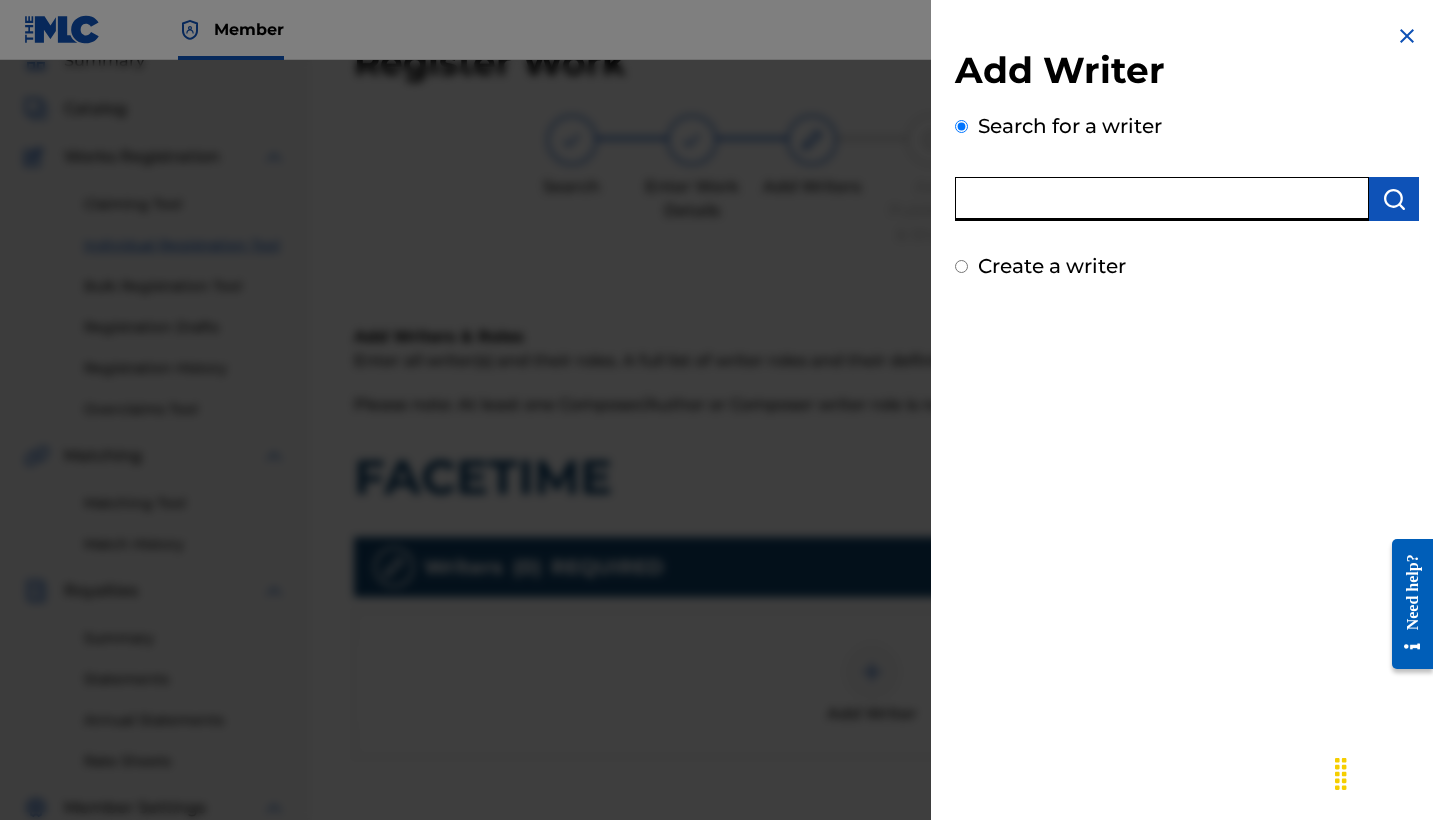 click at bounding box center (1162, 199) 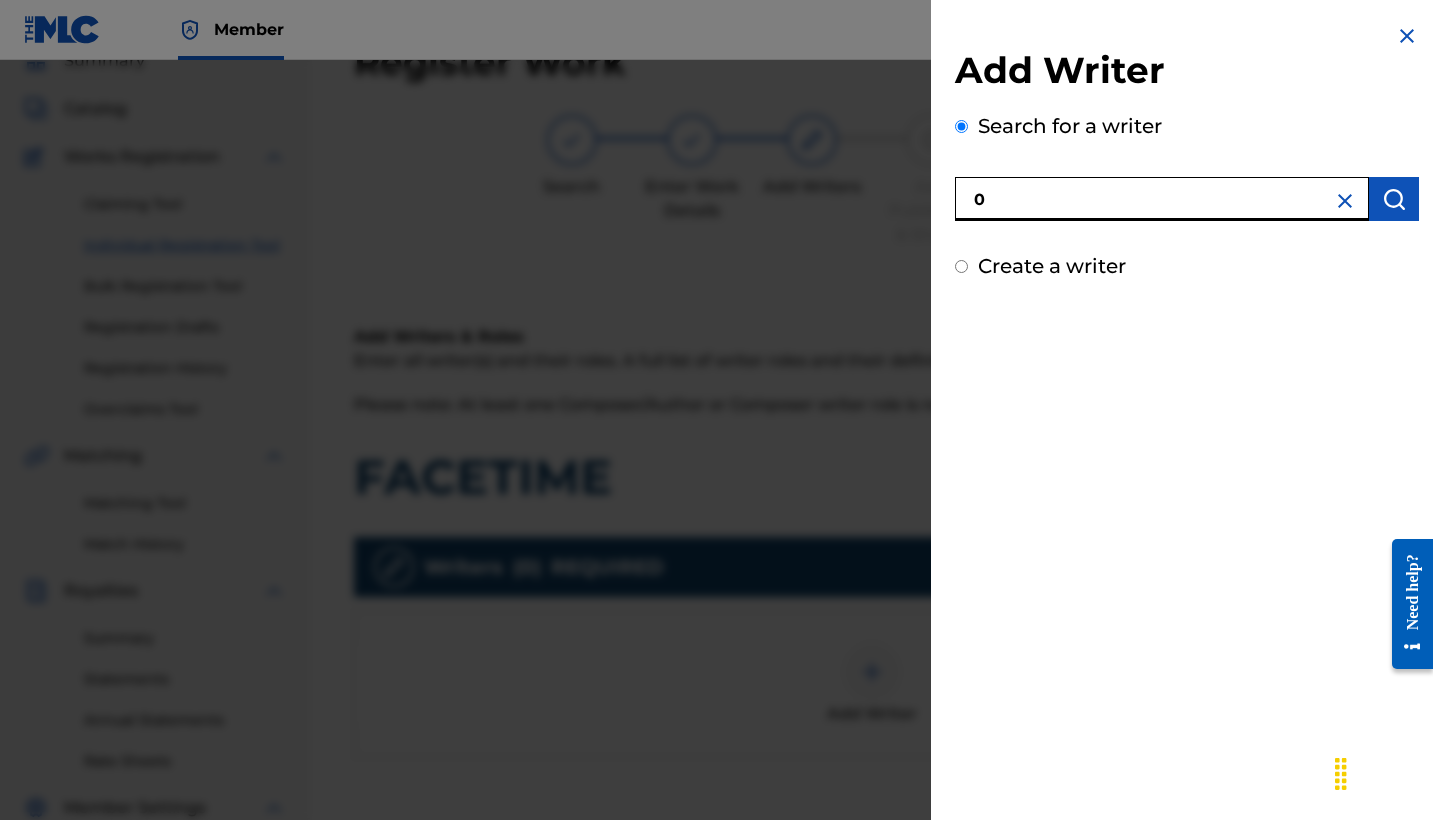 paste on "[CODE]" 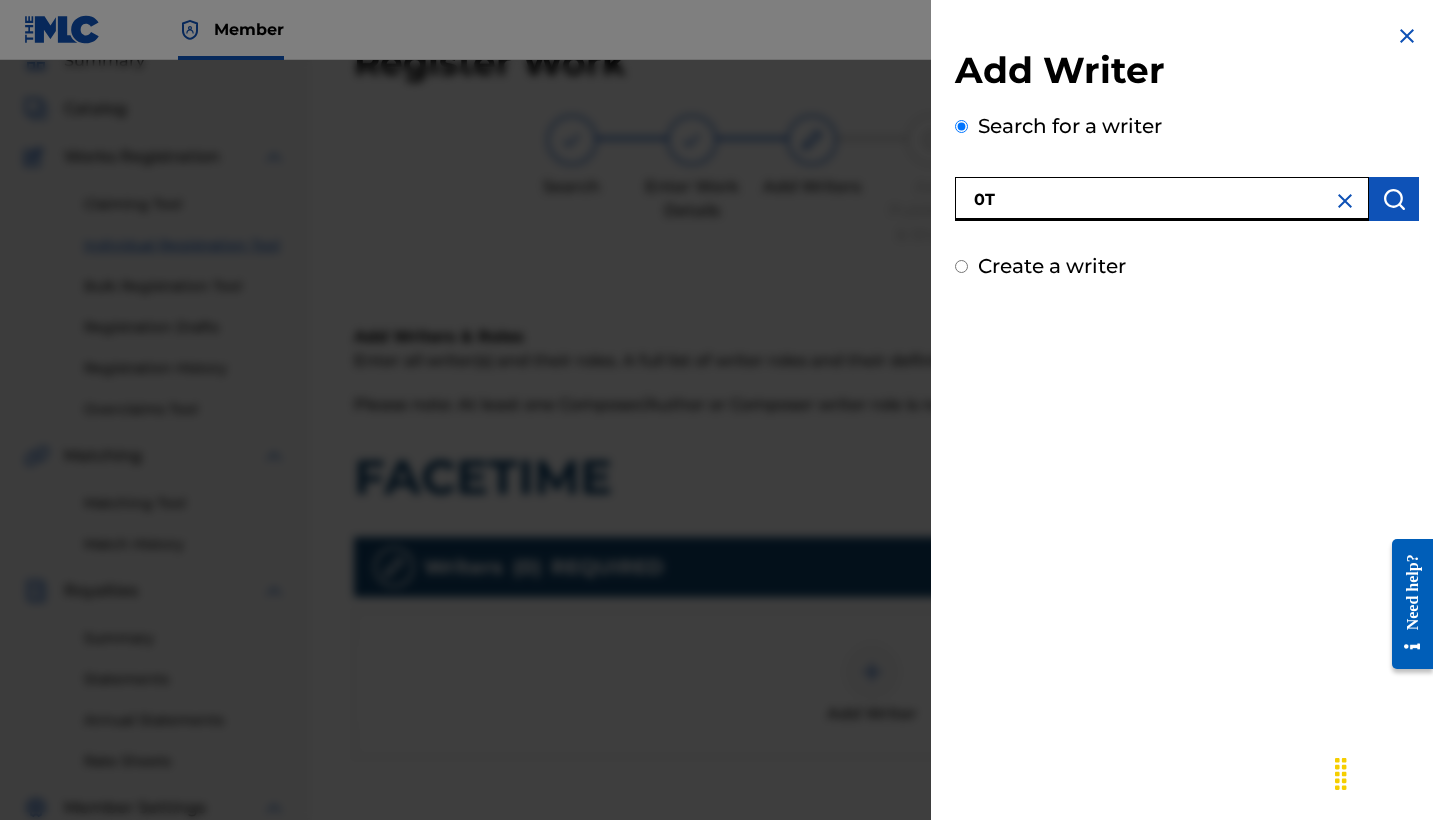 type on "0" 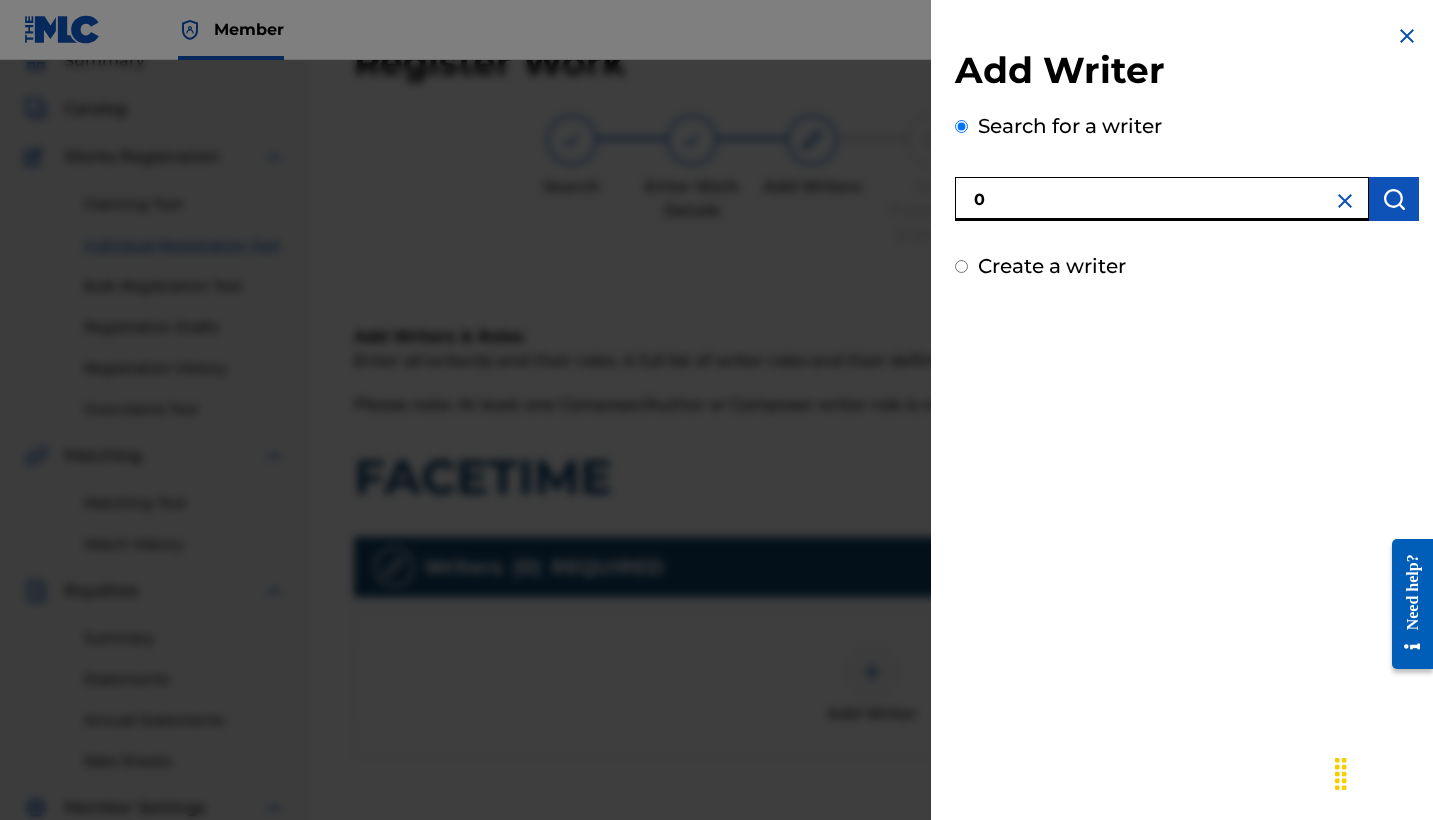 paste on "[NUMBER]" 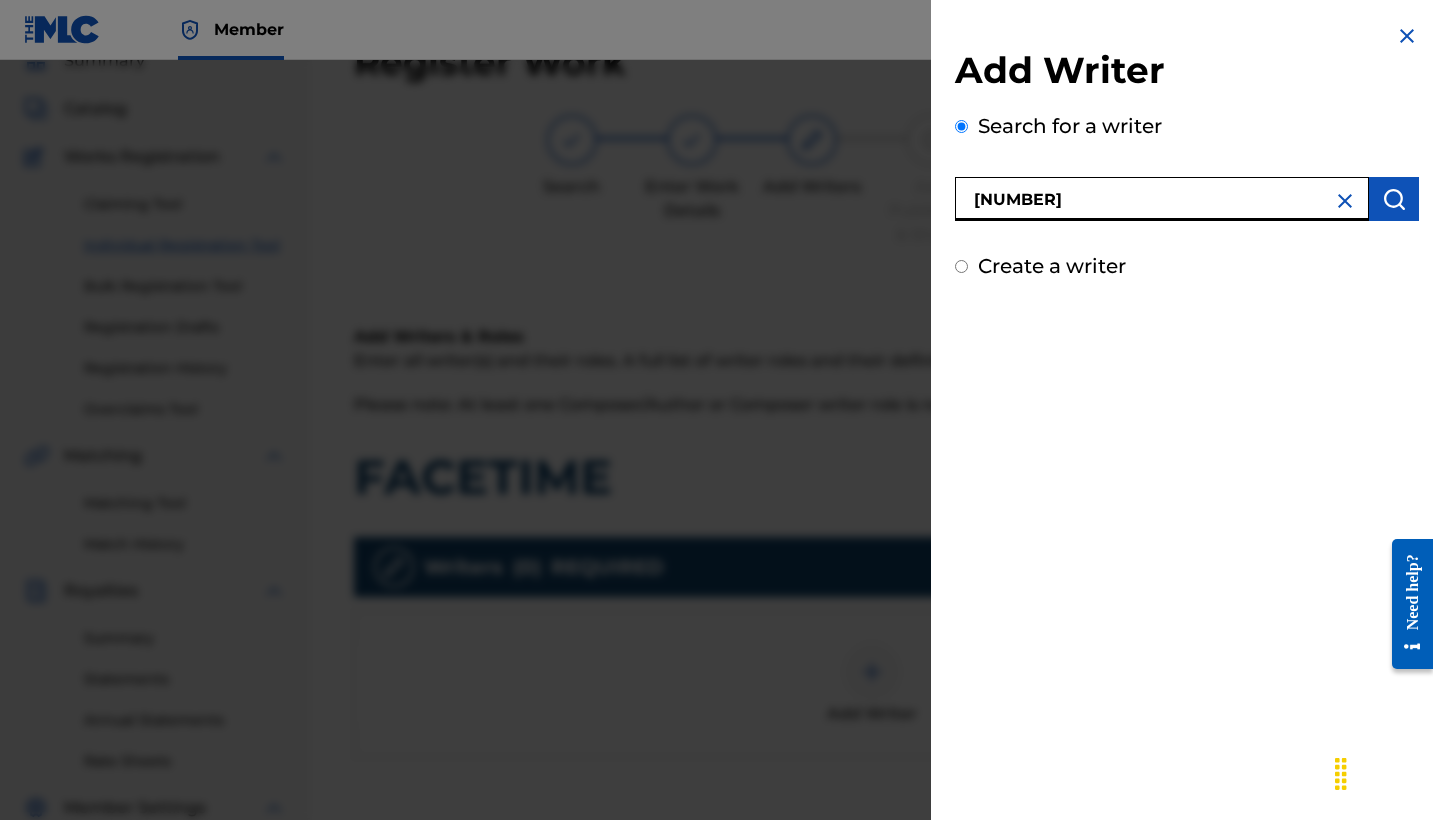 type on "[NUMBER]" 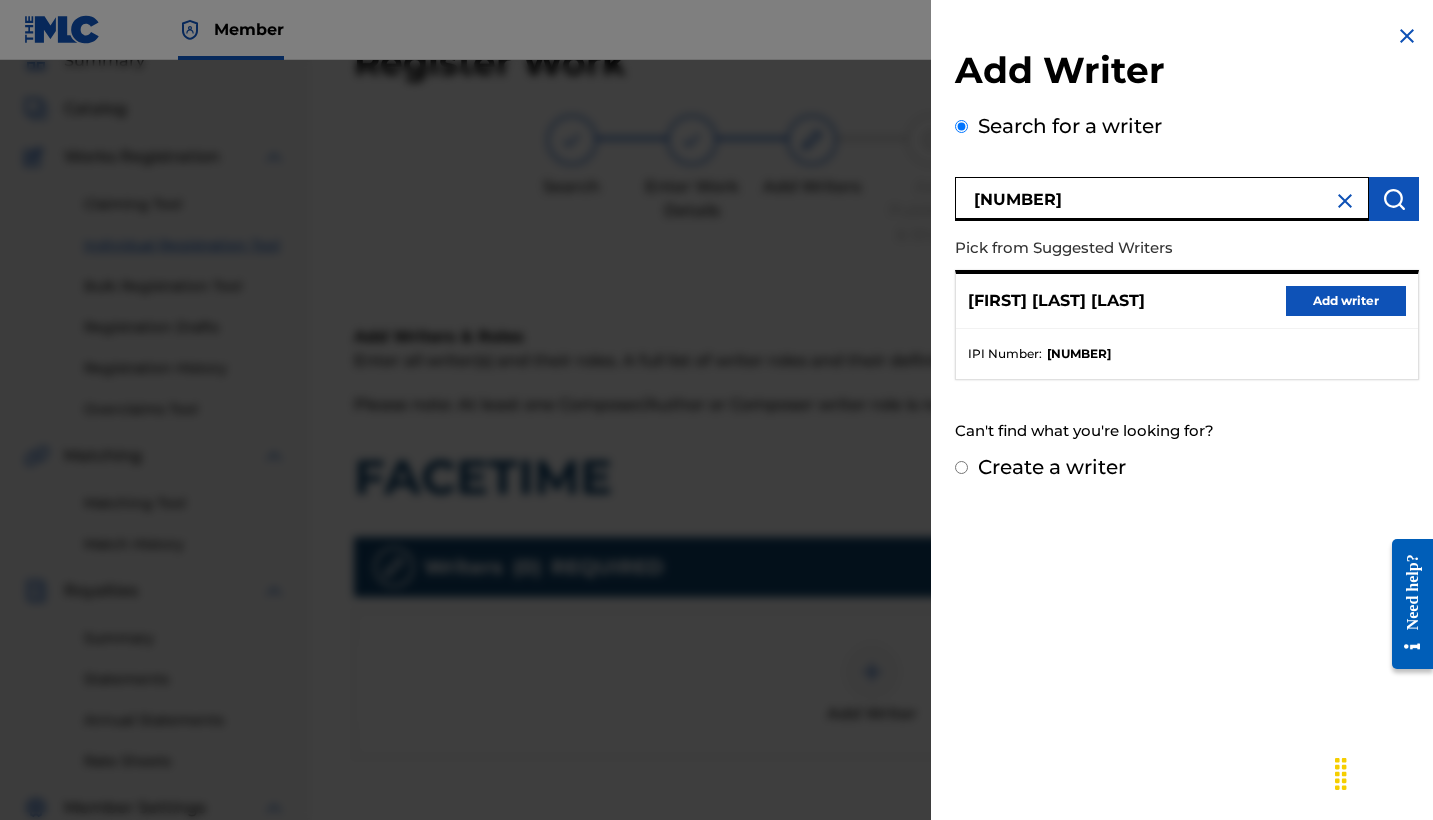 click on "Add writer" at bounding box center [1346, 301] 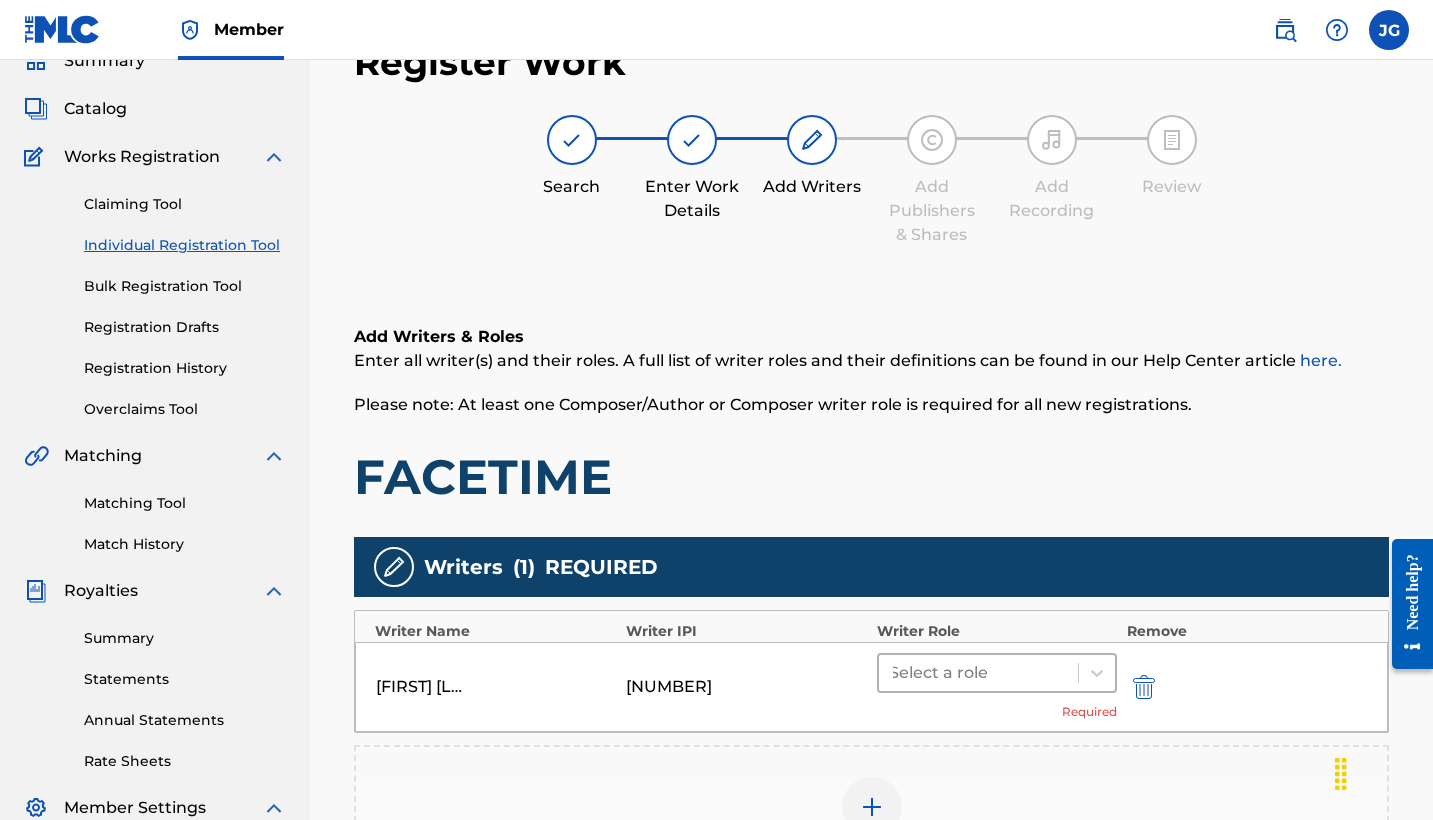 click at bounding box center (978, 673) 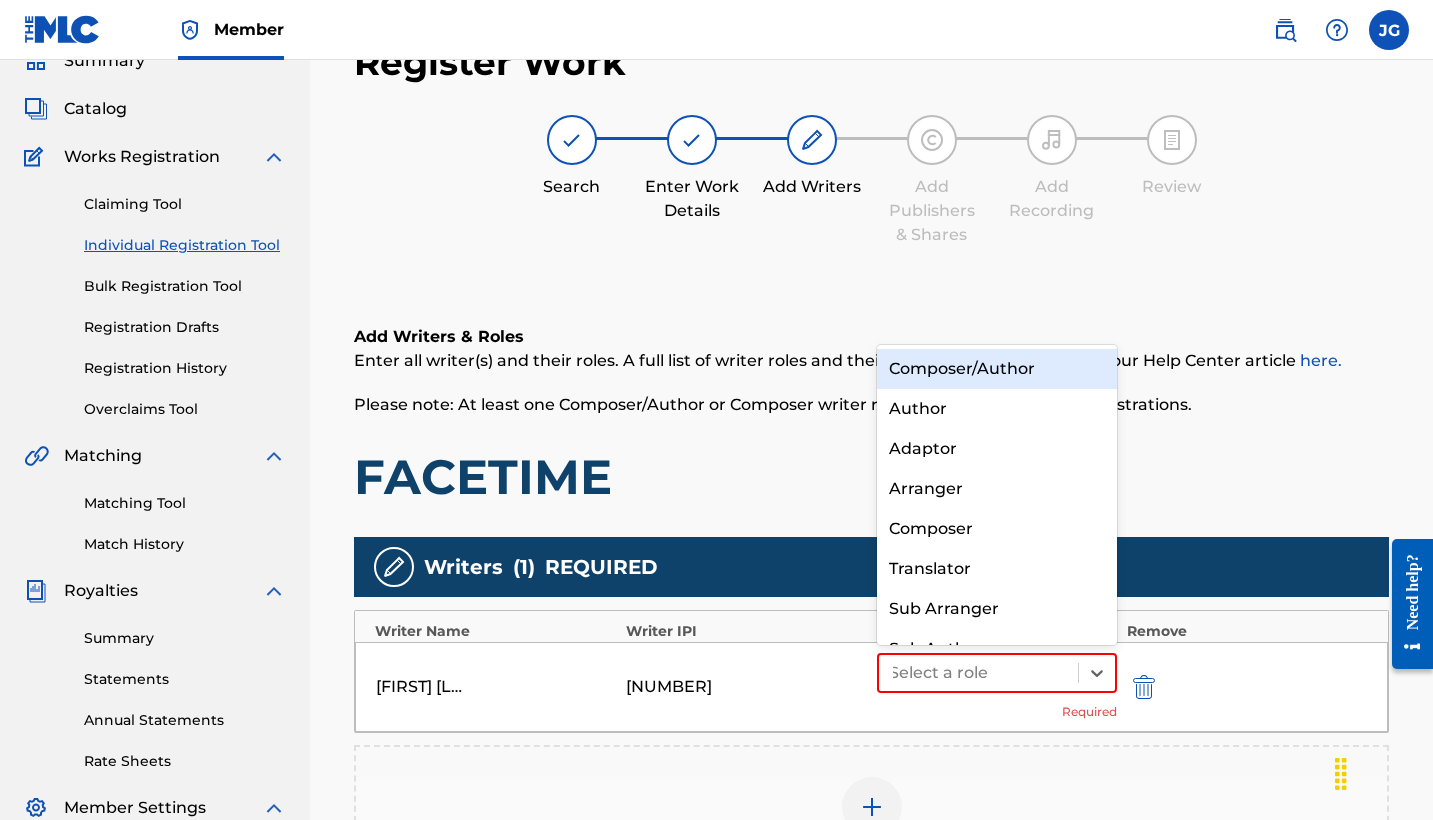 scroll, scrollTop: 28, scrollLeft: 0, axis: vertical 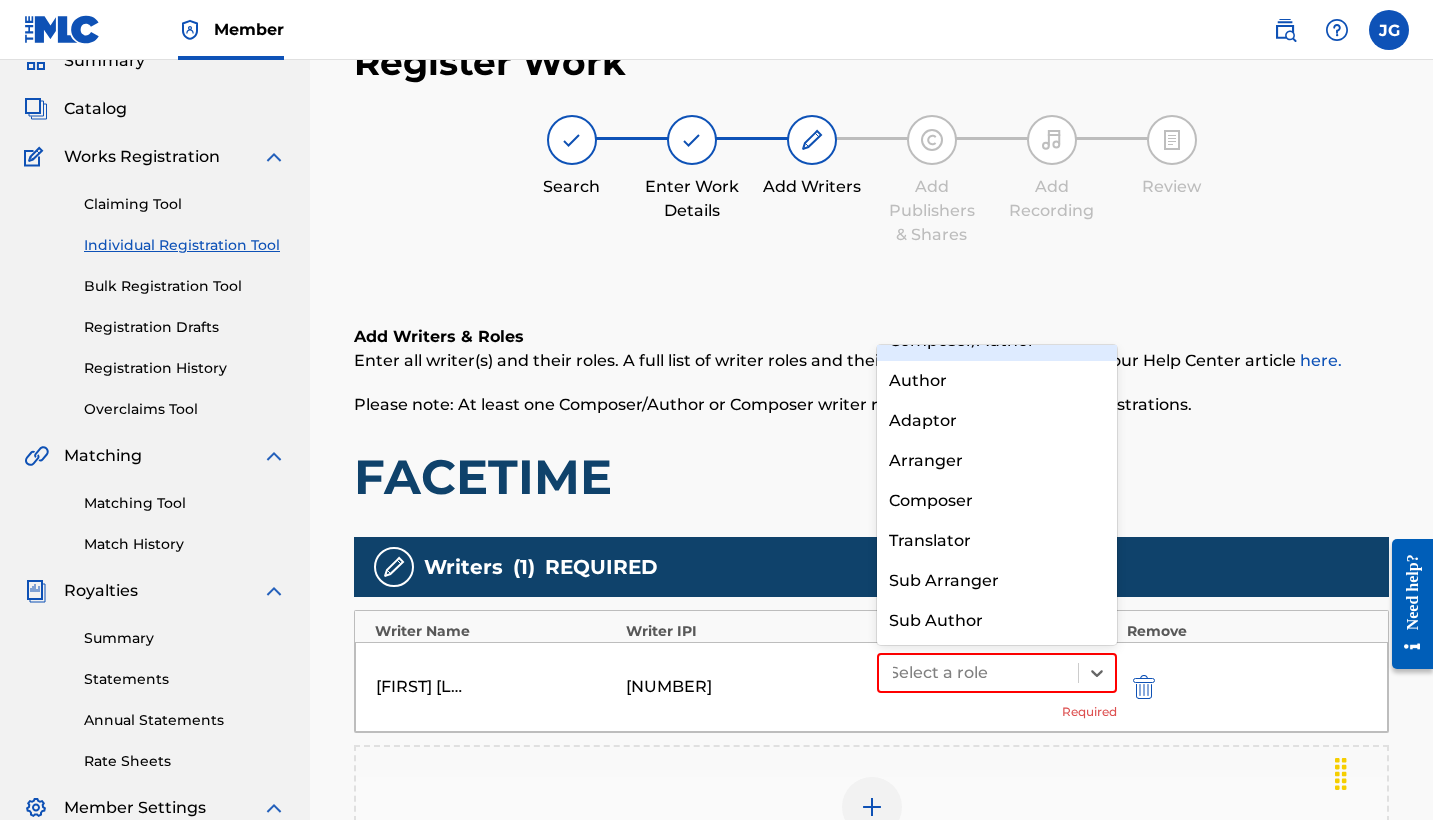 click on "Composer/Author" at bounding box center [997, 341] 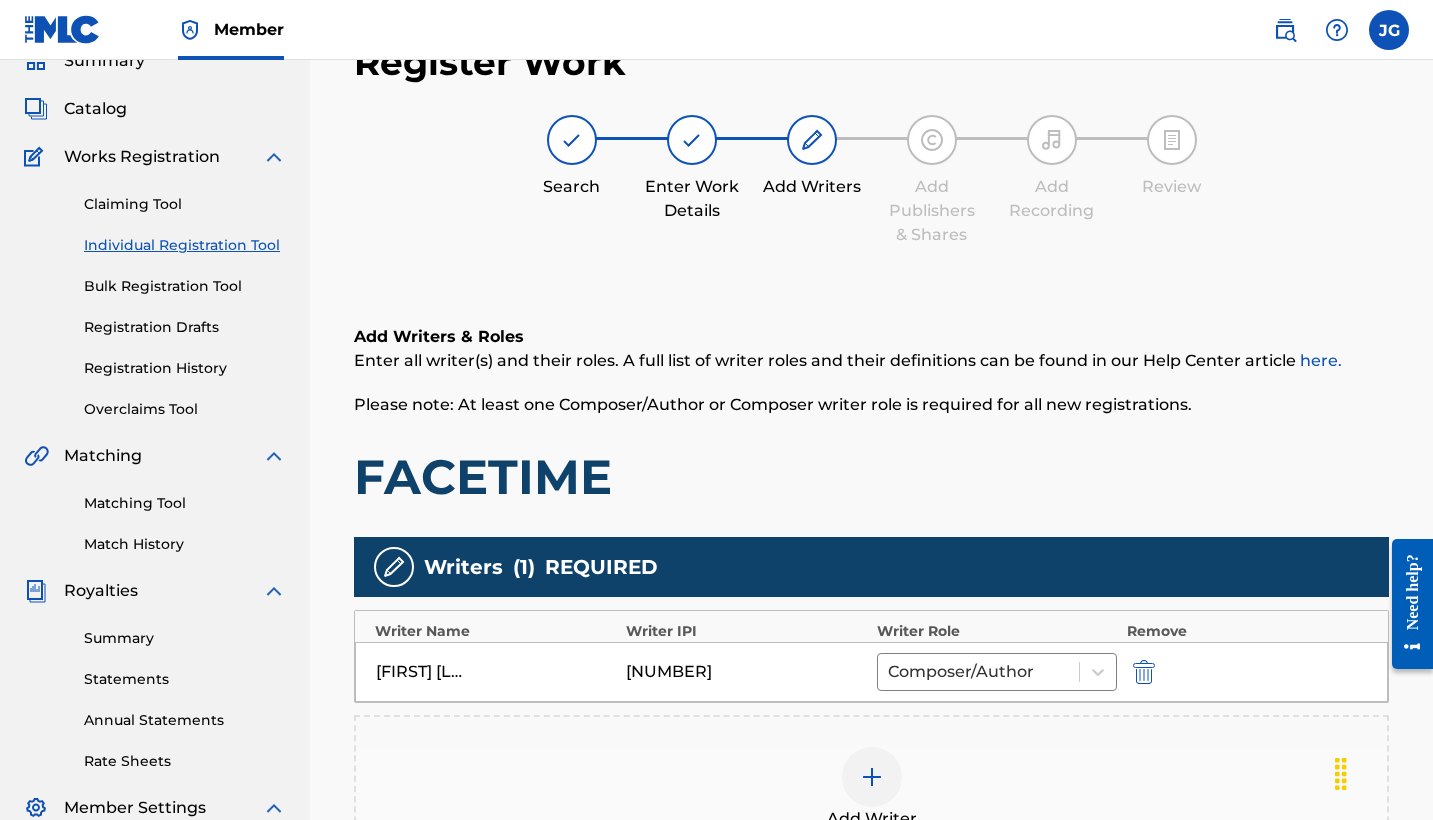 click at bounding box center [872, 777] 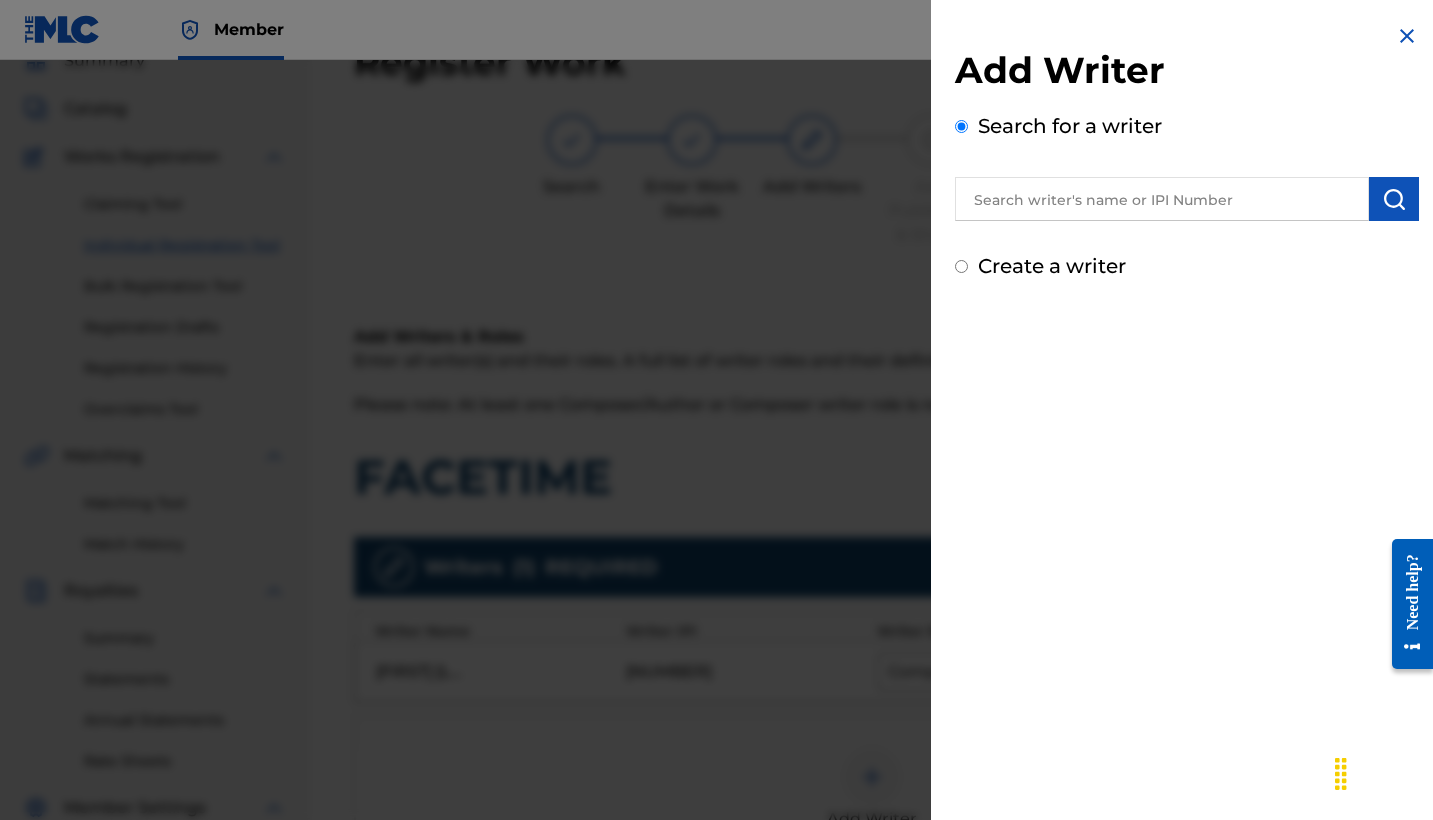 click at bounding box center [1162, 199] 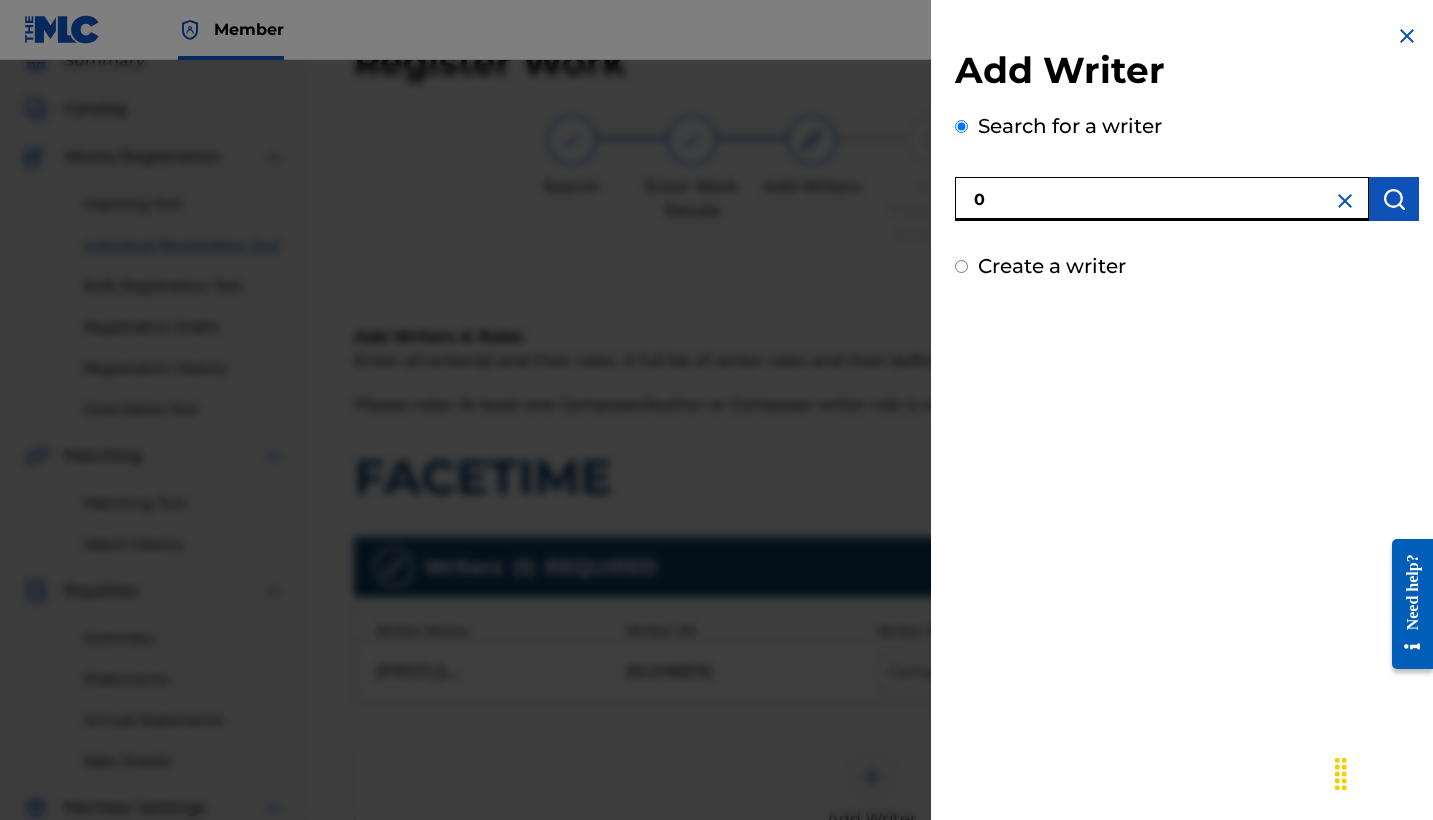 paste on "[NUMBER]" 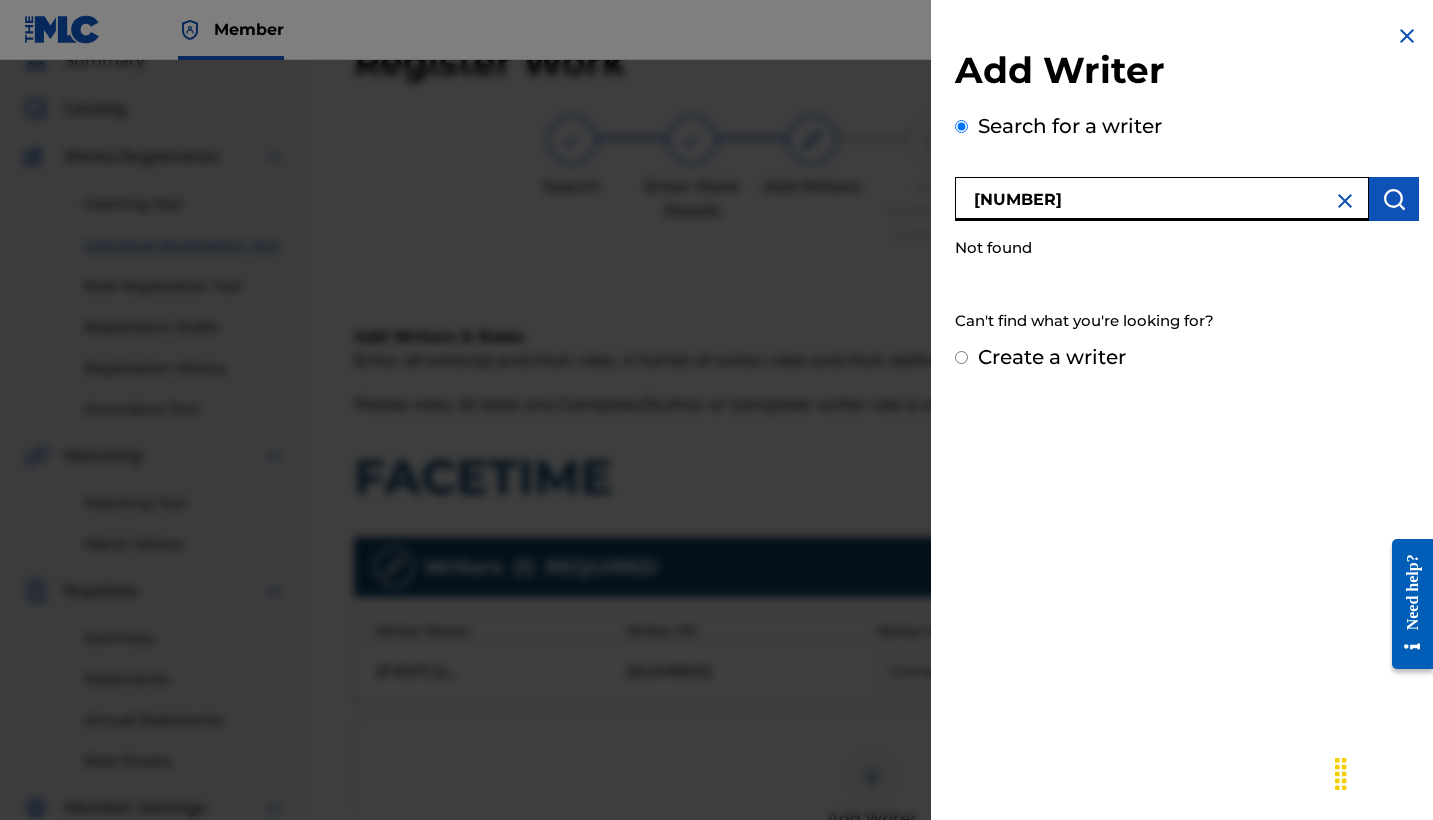 click on "[NUMBER]" at bounding box center (1162, 199) 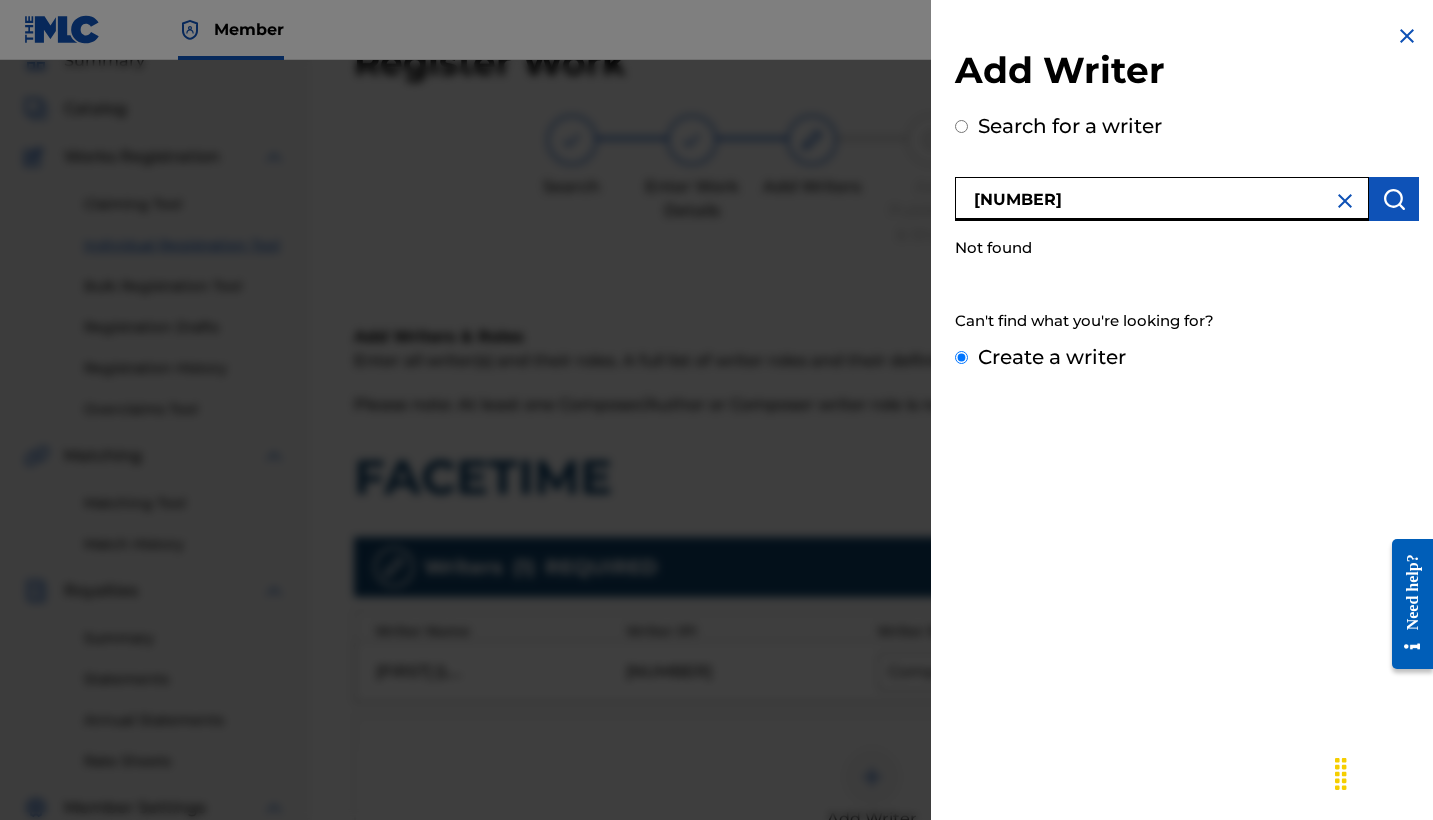 click on "Create a writer" at bounding box center (961, 357) 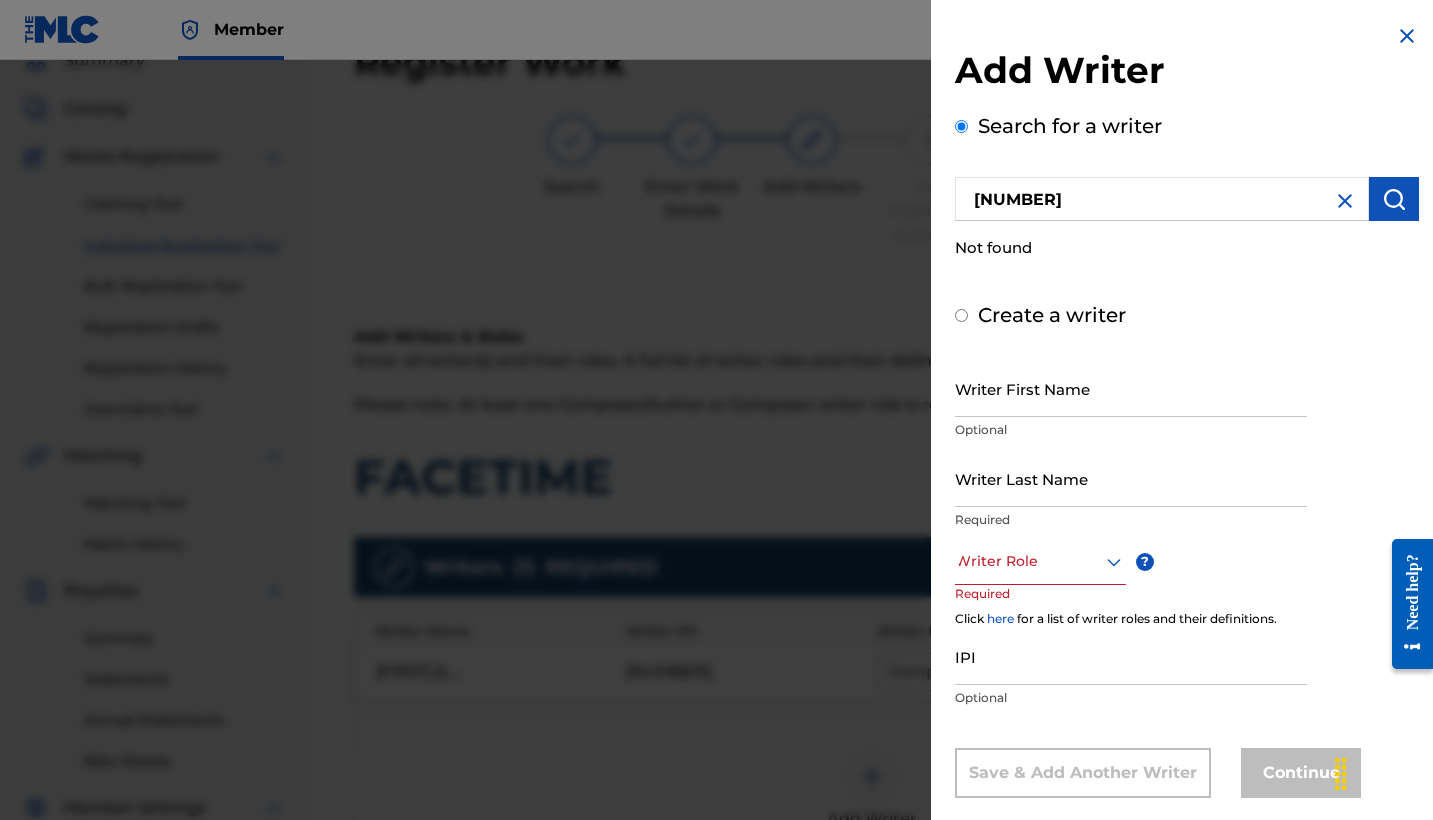 radio on "false" 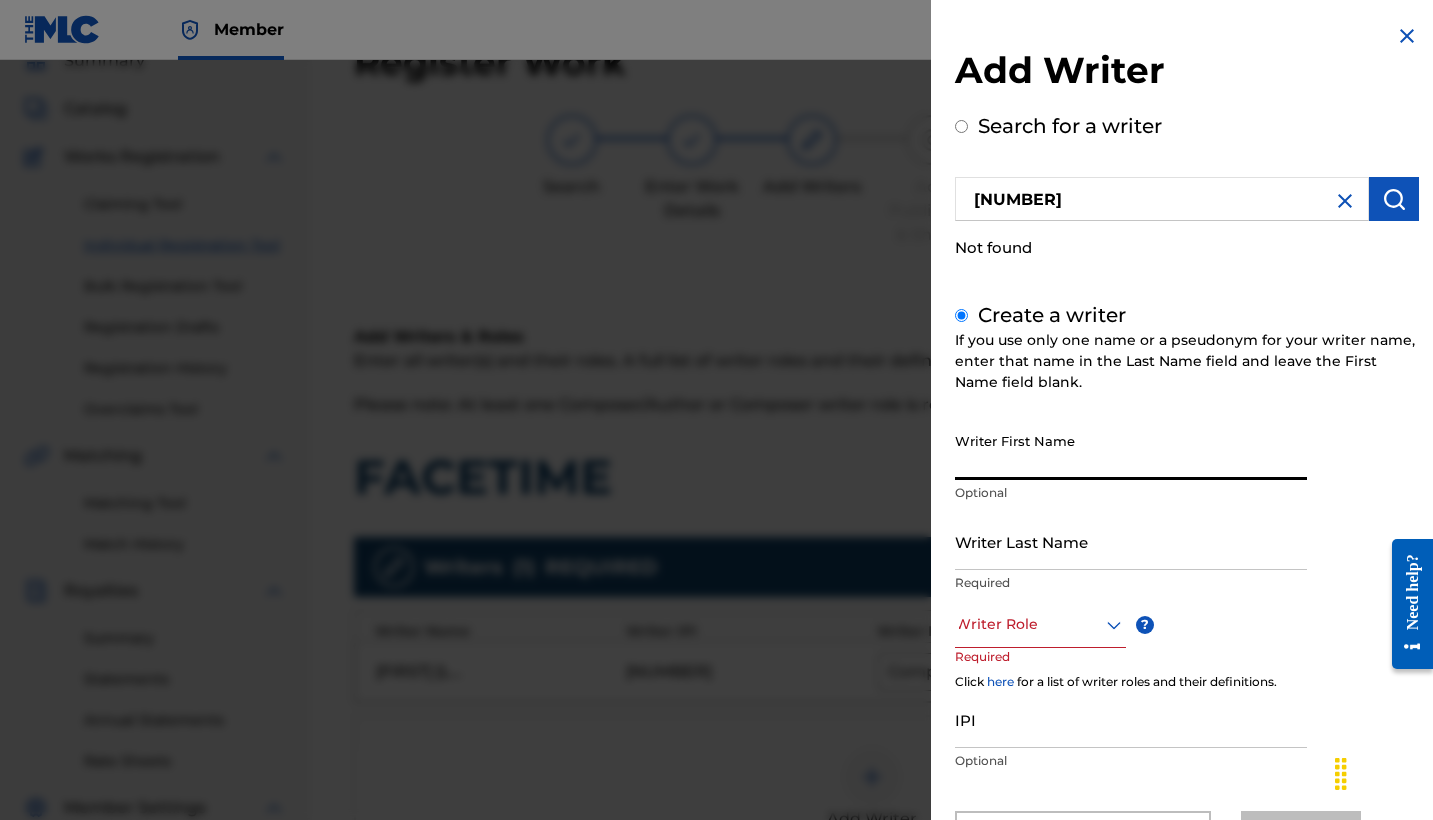 click on "Writer First Name" at bounding box center [1131, 451] 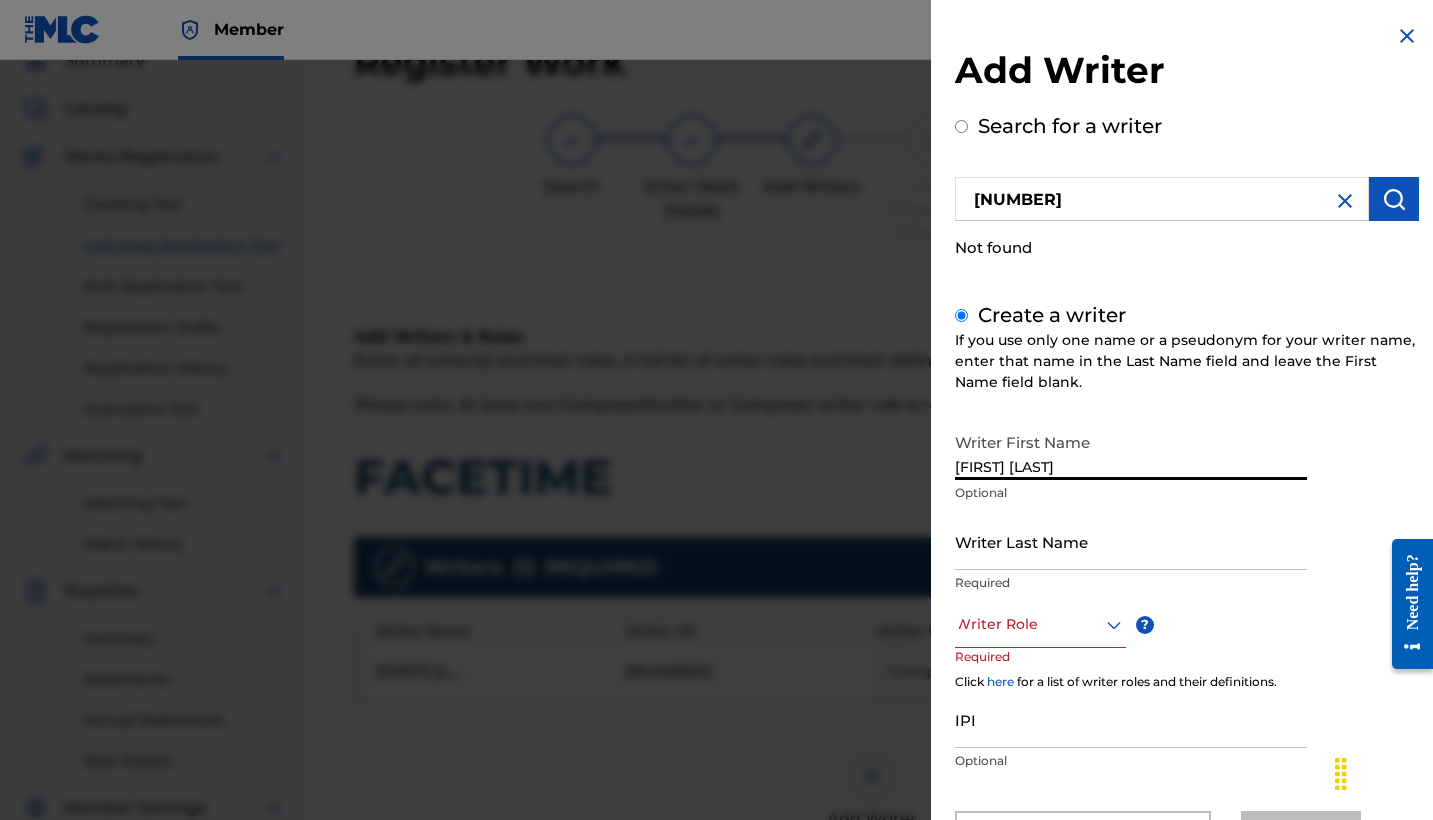 type on "[FIRST] [LAST]" 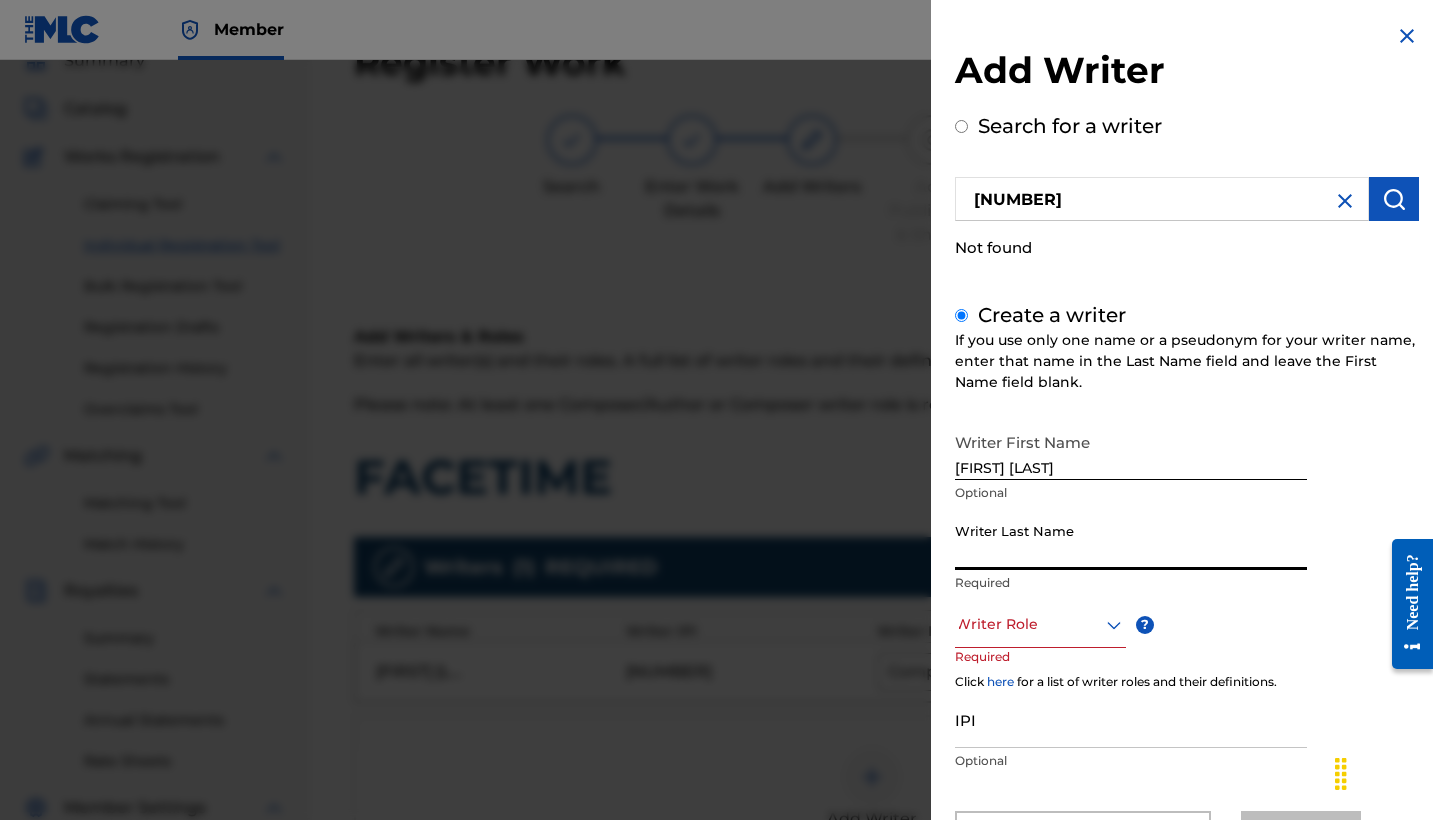 click on "Writer Last Name" at bounding box center [1131, 541] 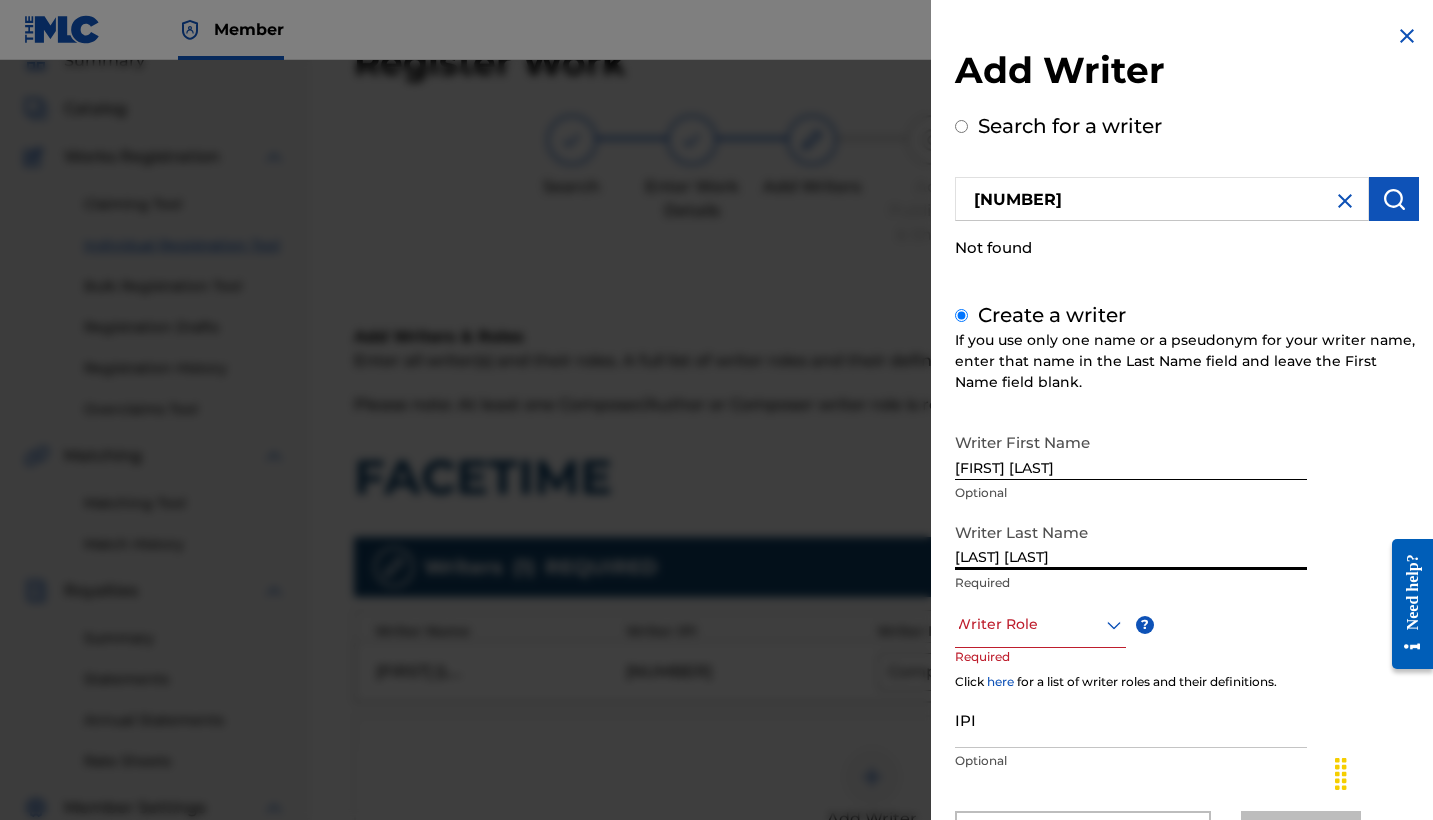 type on "[LAST] [LAST]" 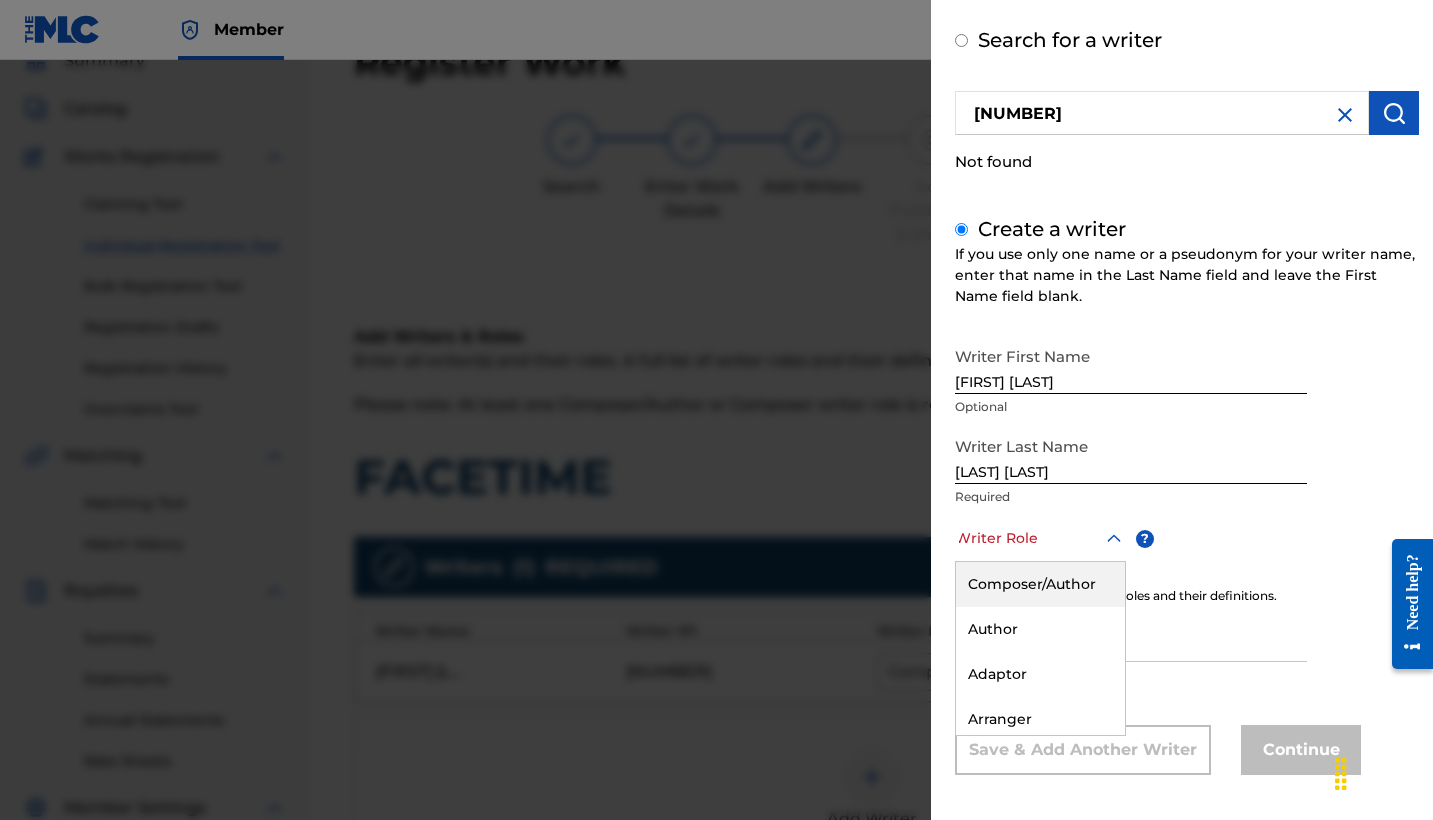 scroll, scrollTop: 94, scrollLeft: 0, axis: vertical 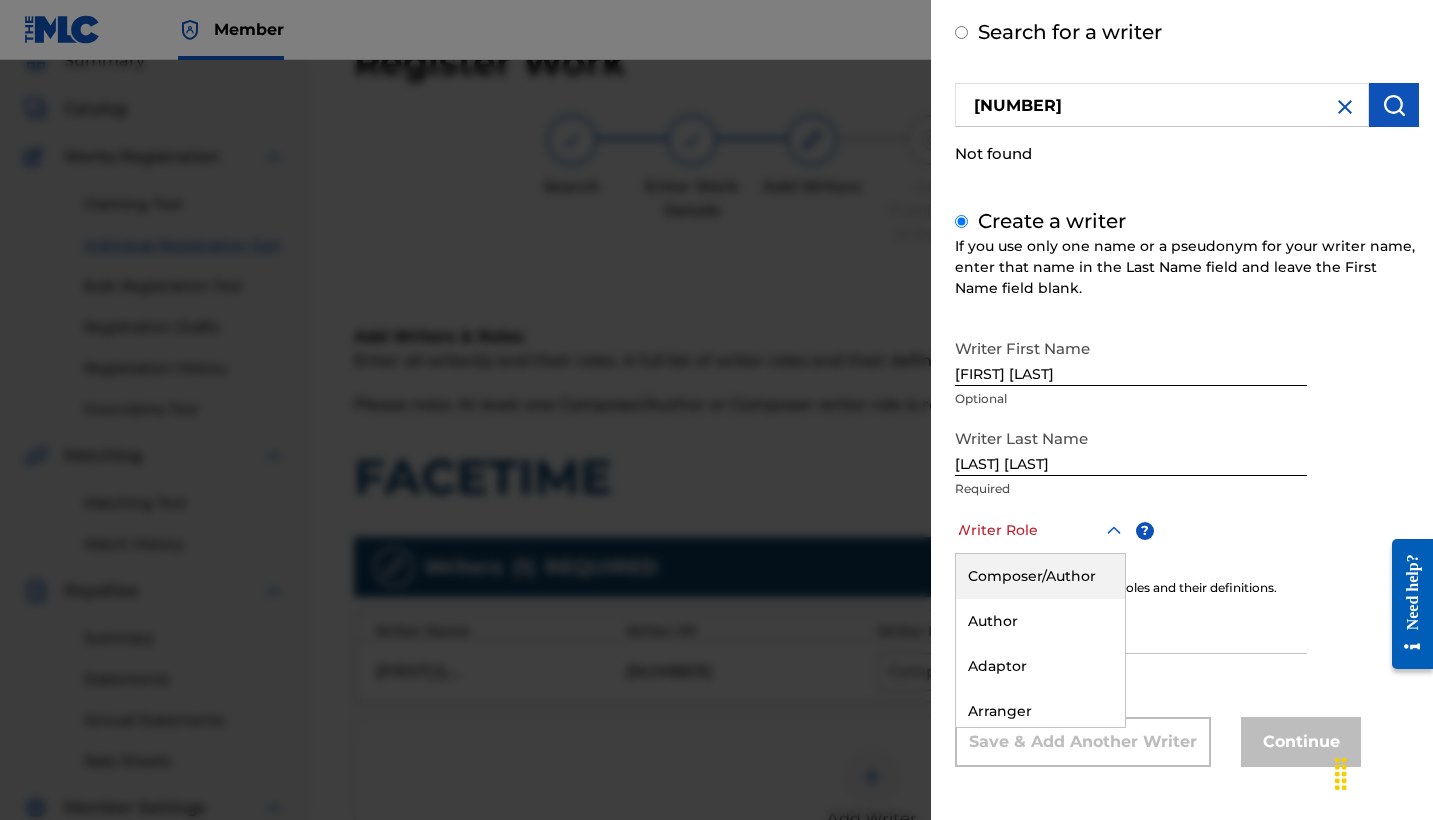 click on "Composer/Author" at bounding box center [1040, 576] 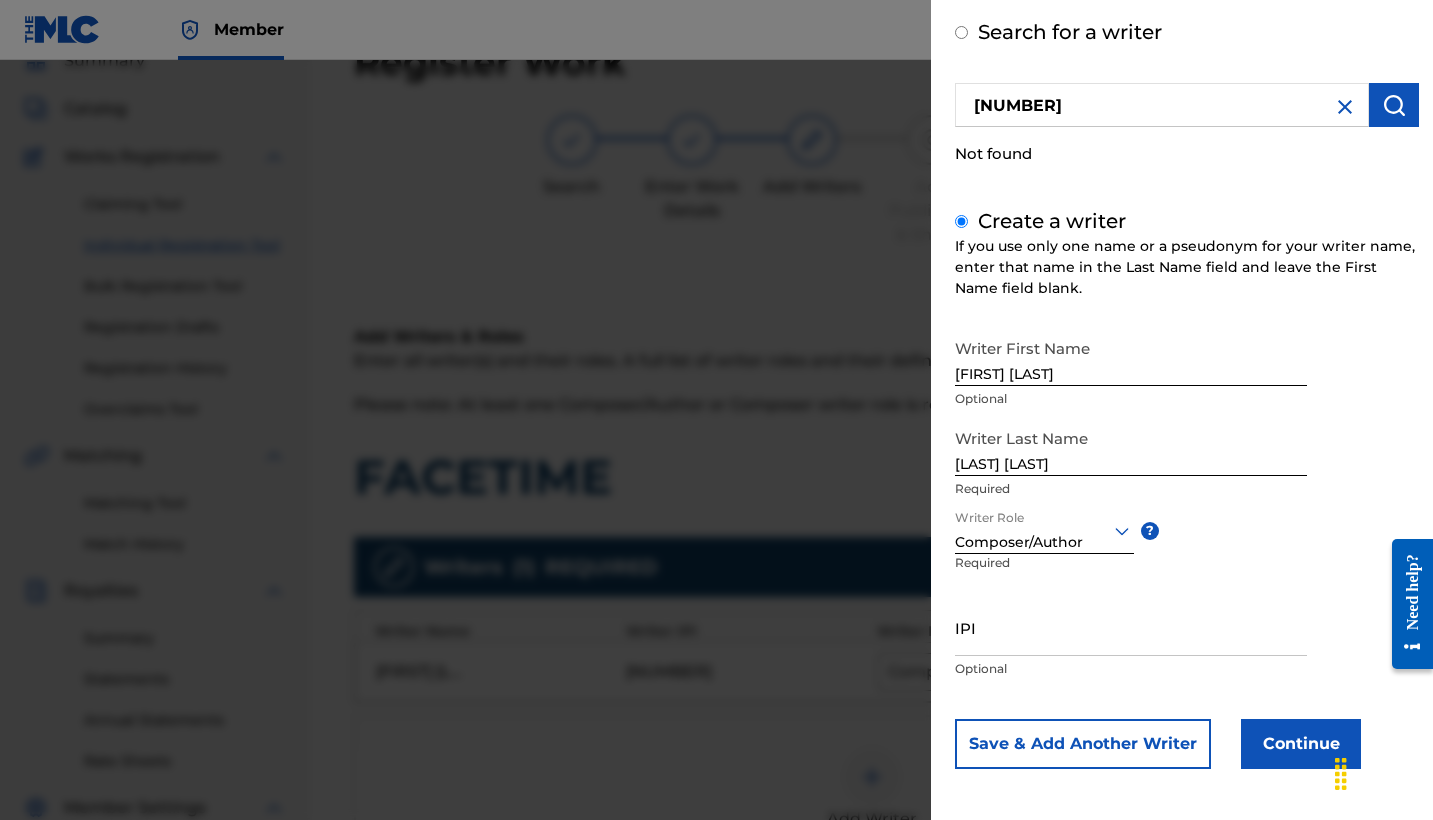 click on "Writer Role option Composer/Author, selected. Composer/Author ? Required" at bounding box center [1060, 554] 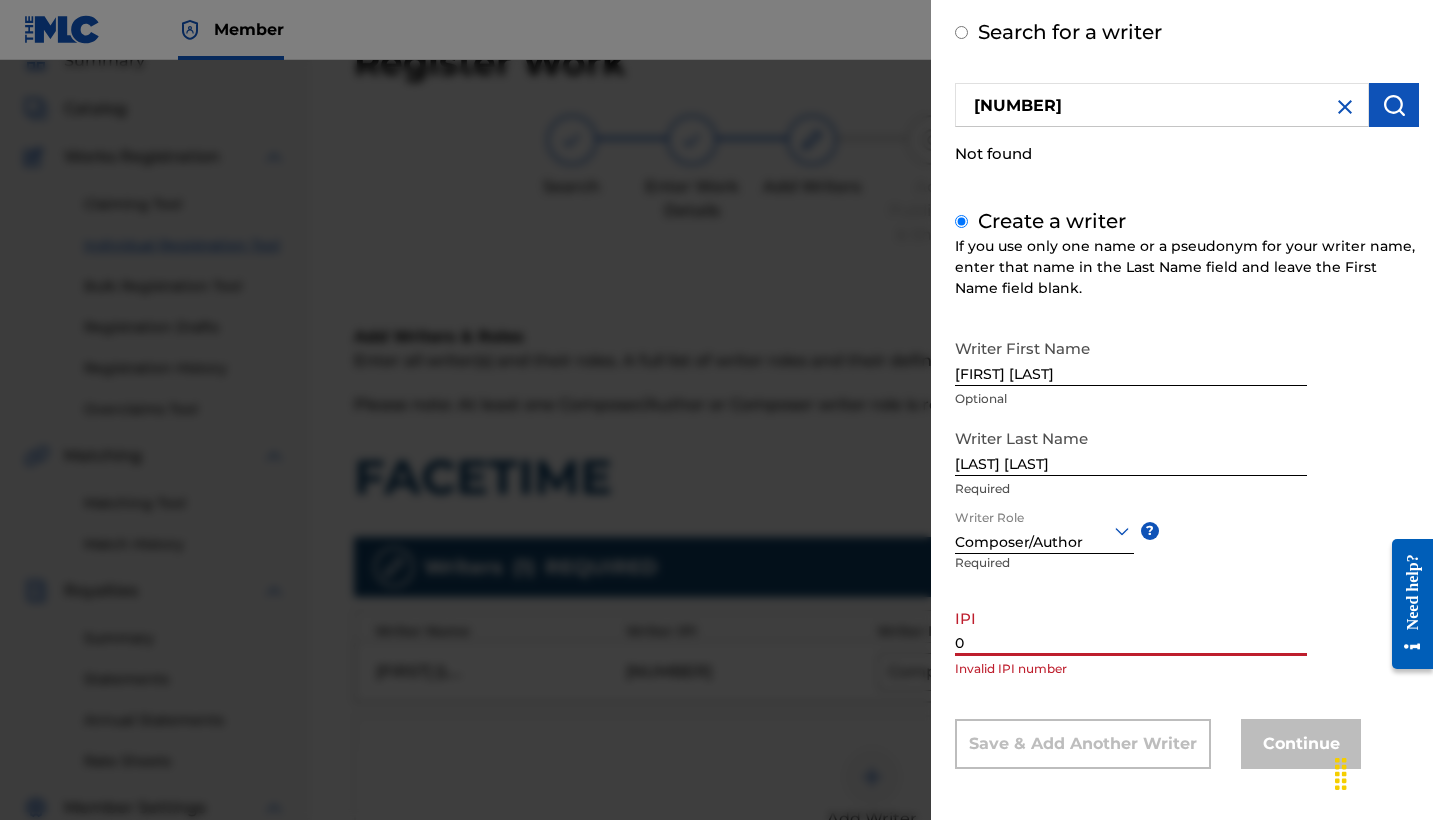 paste on "[NUMBER]" 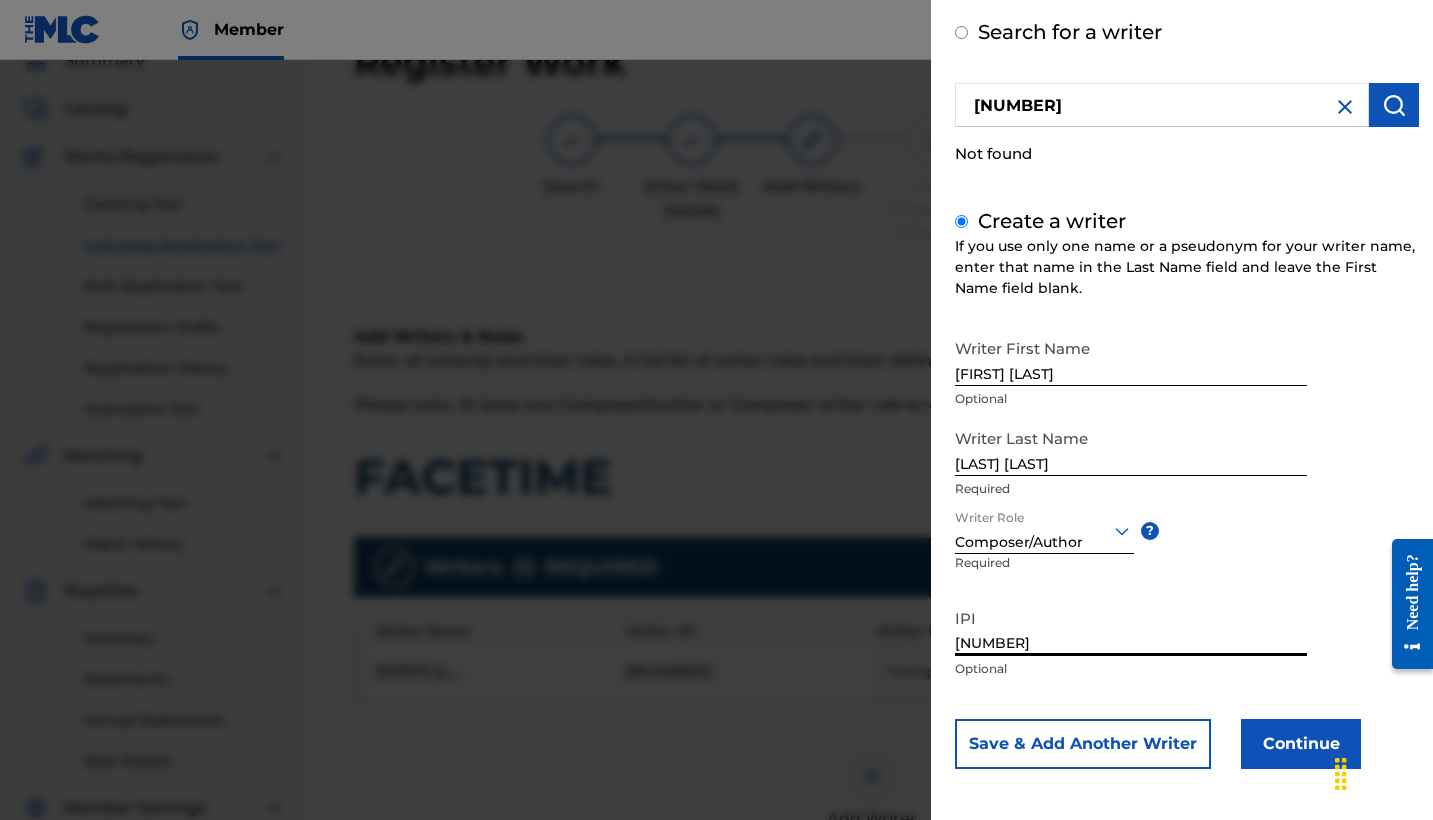 type on "[NUMBER]" 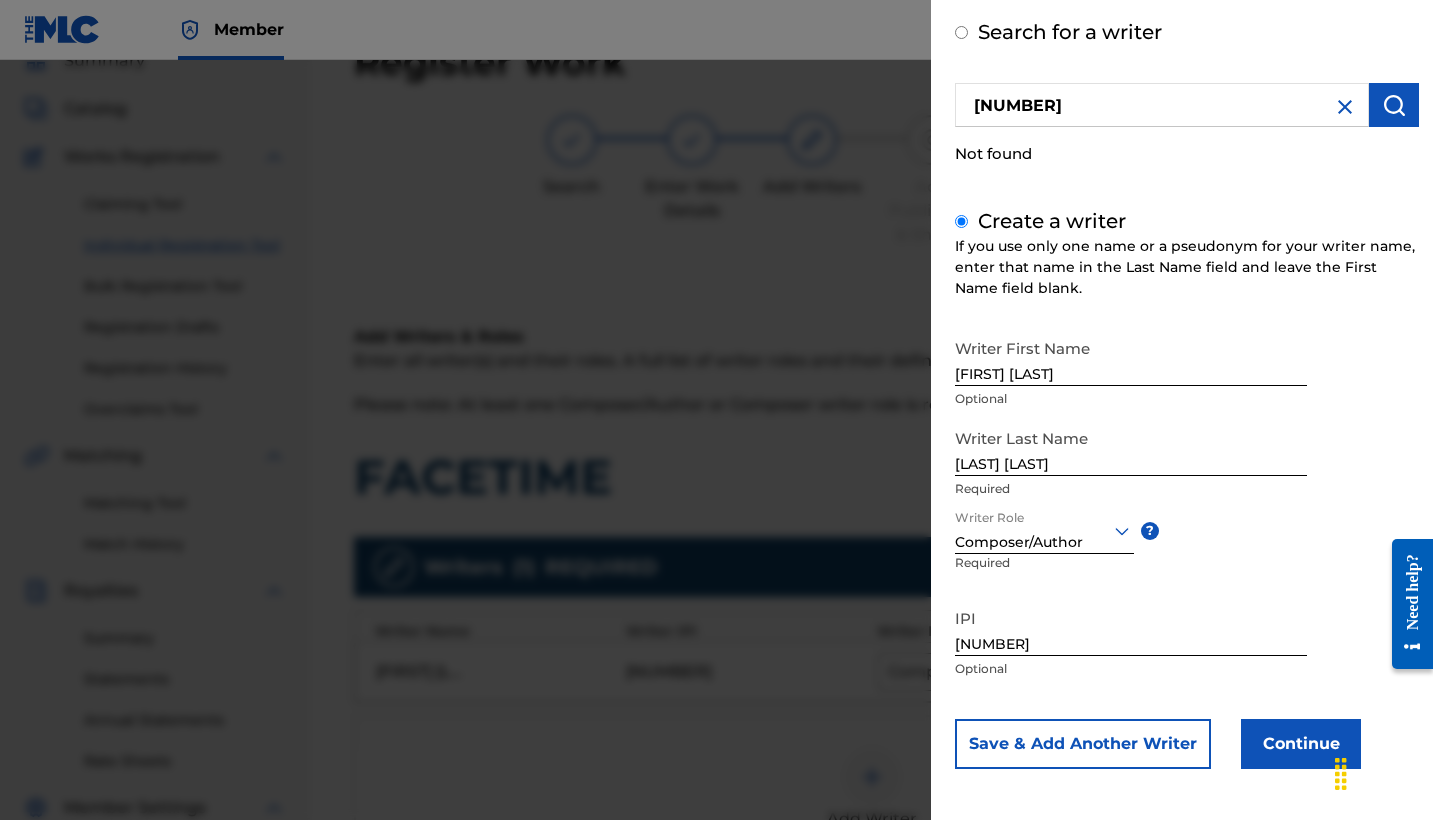 click on "Continue" at bounding box center (1301, 744) 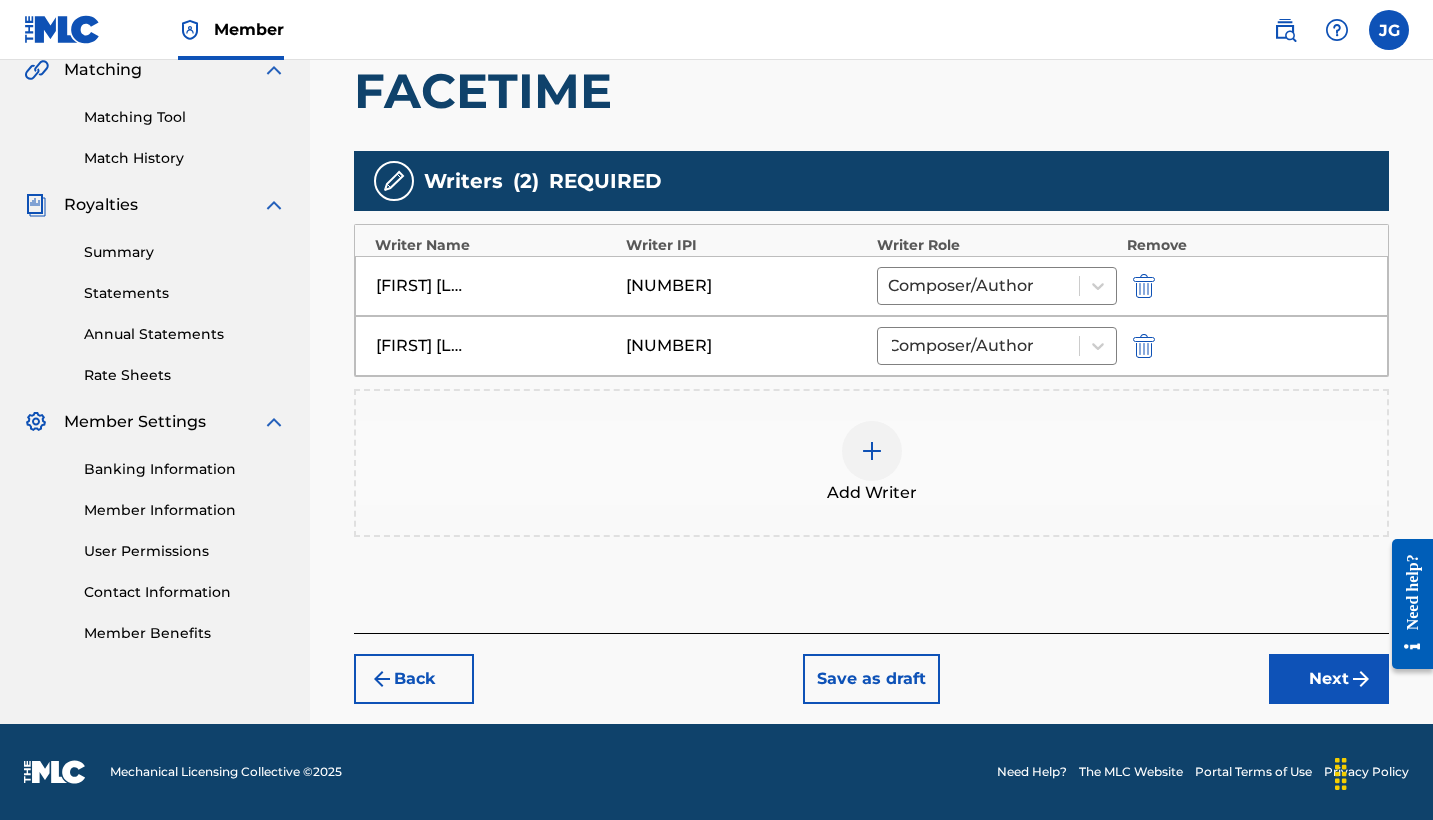 click at bounding box center (1361, 679) 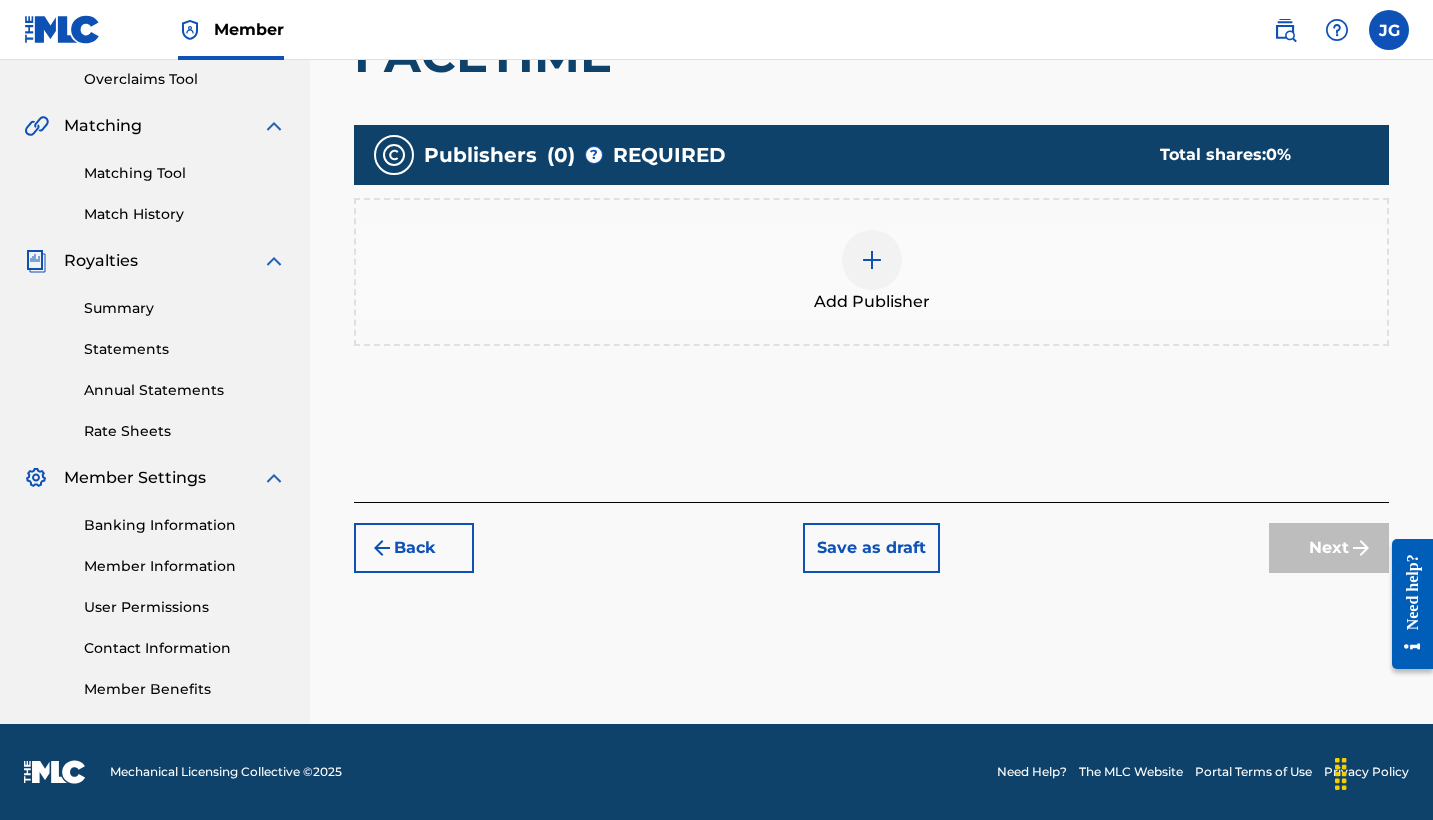 click at bounding box center (872, 260) 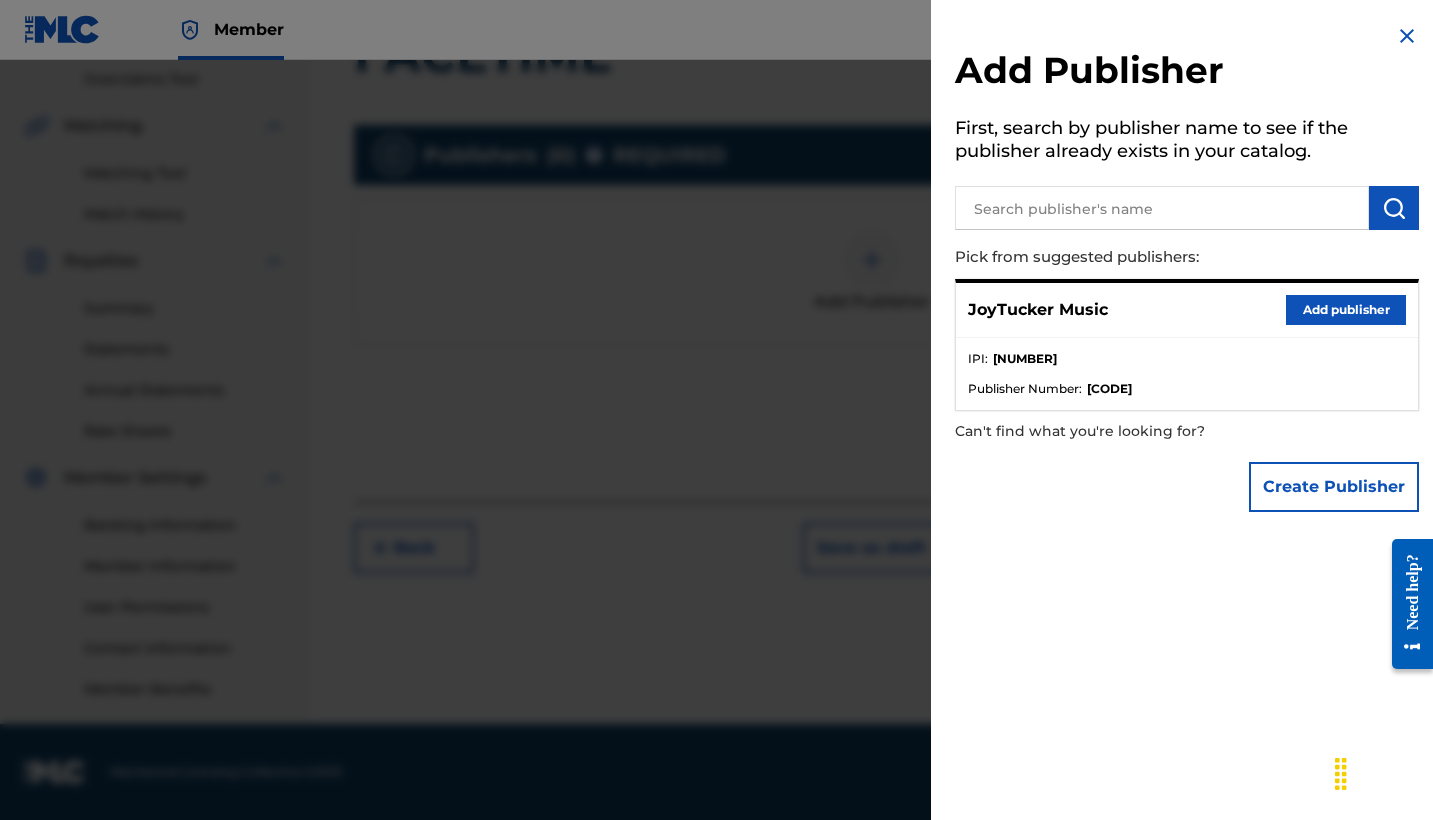 click on "Add publisher" at bounding box center (1346, 310) 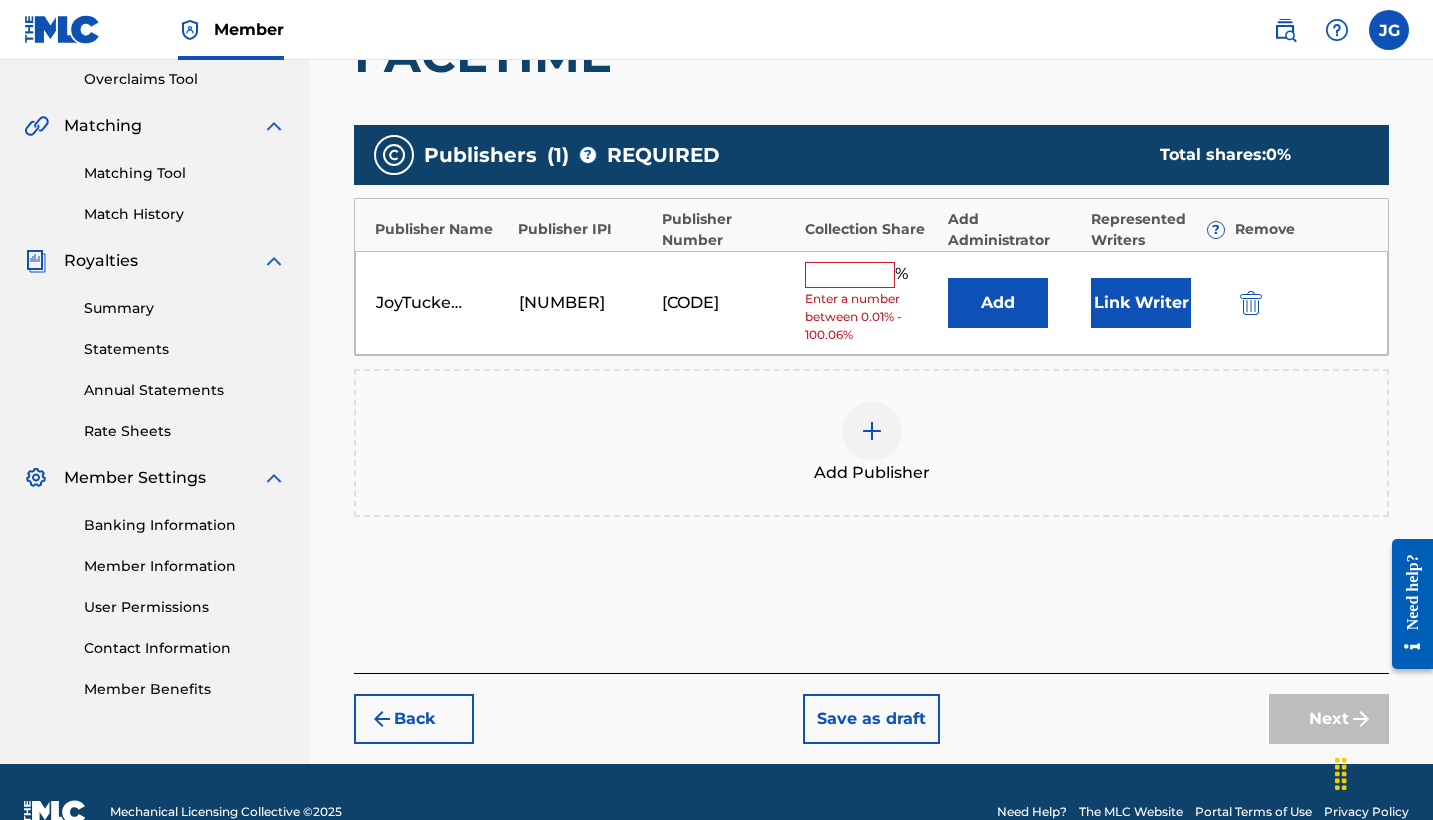 click at bounding box center [850, 275] 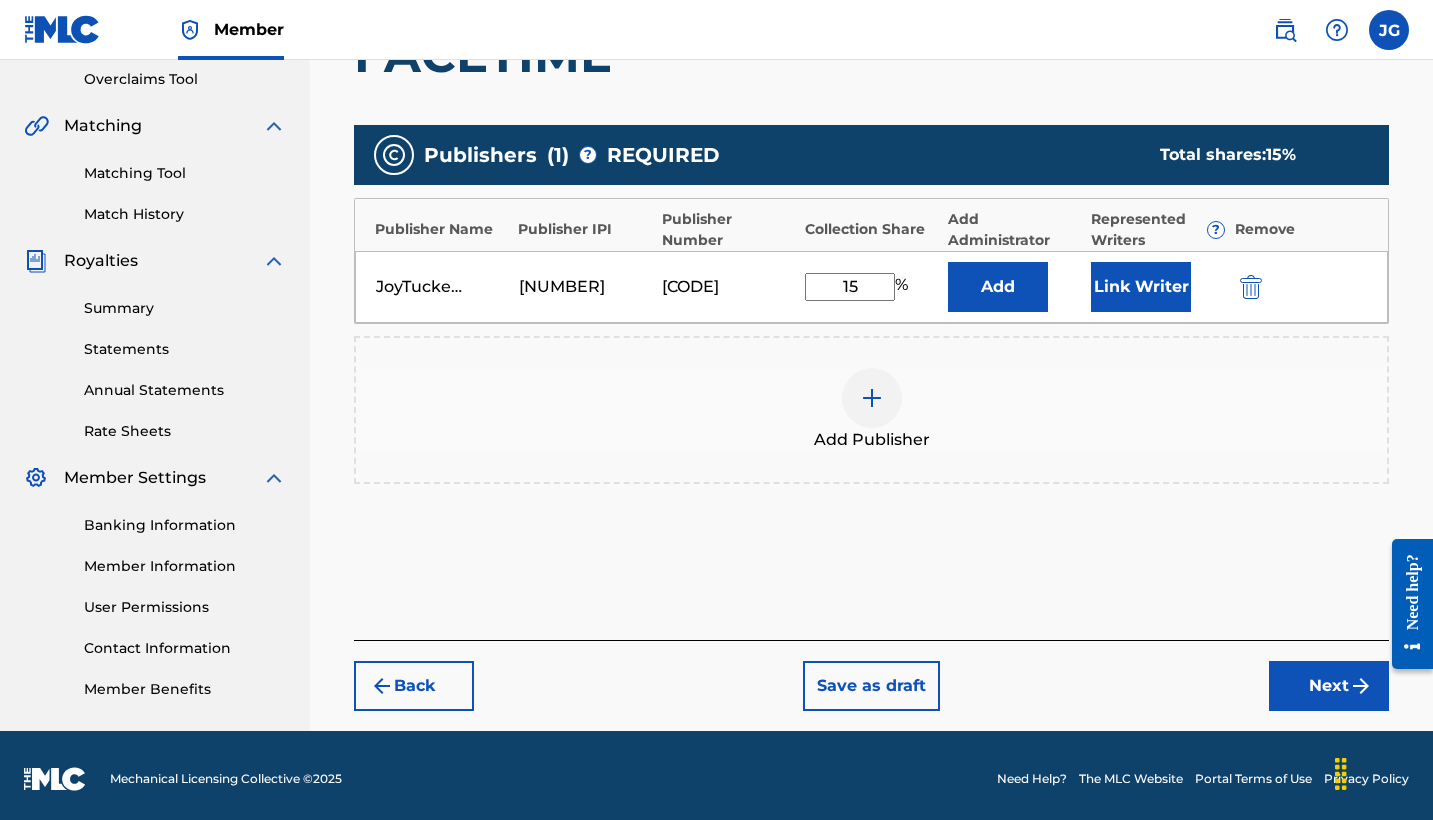 type on "15" 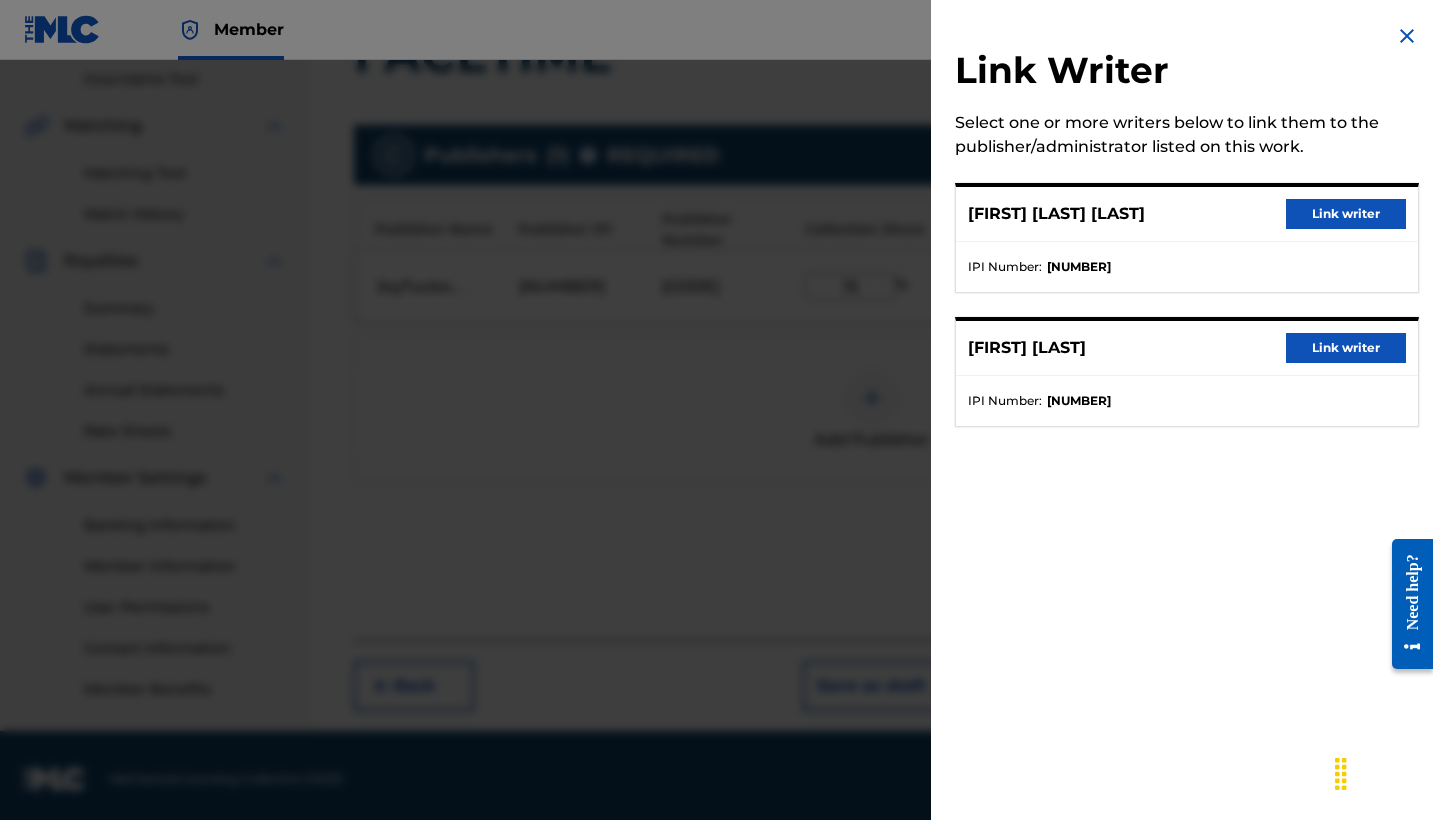 click on "Link writer" at bounding box center (1346, 214) 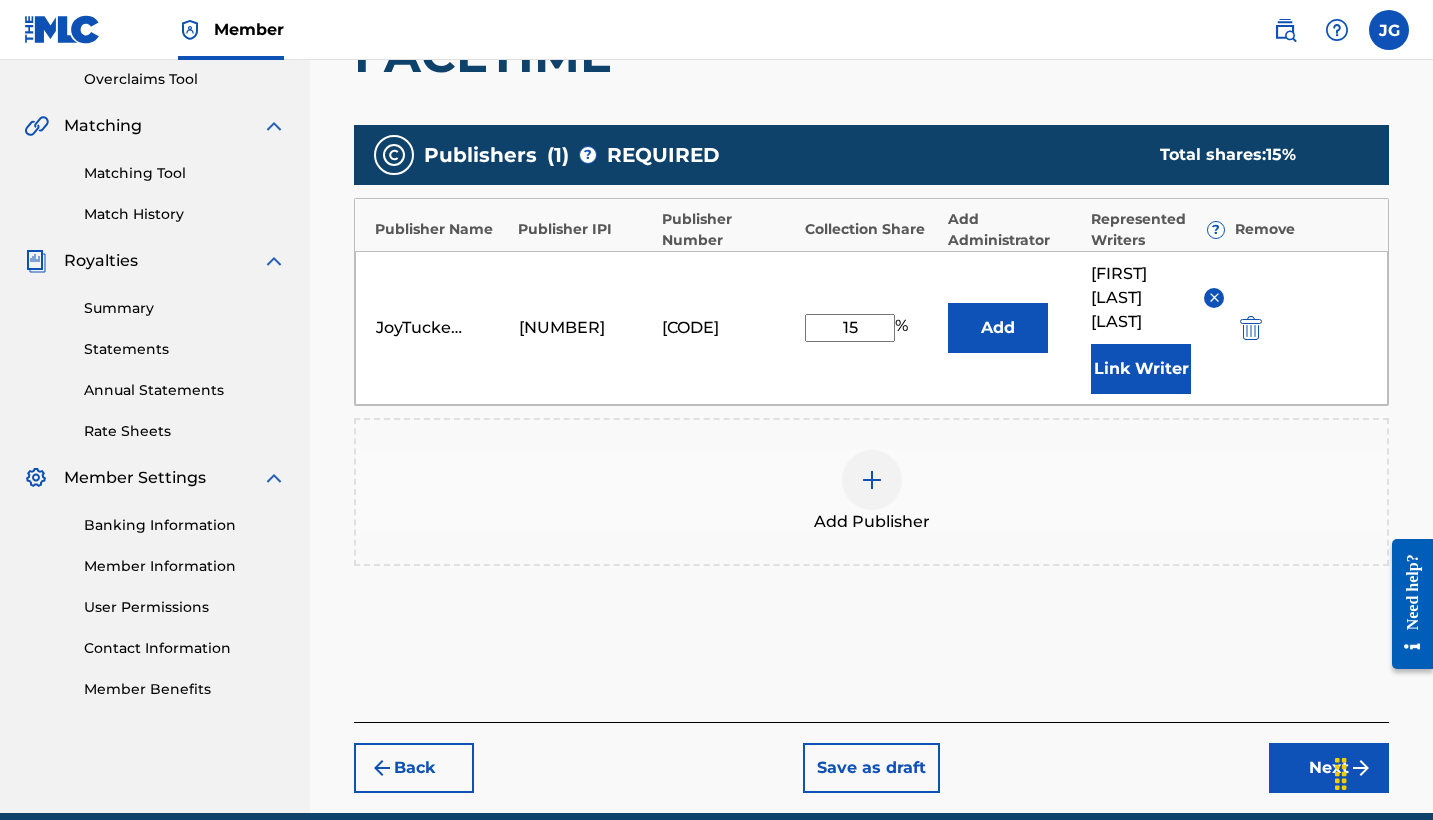 click on "Next" at bounding box center [1329, 768] 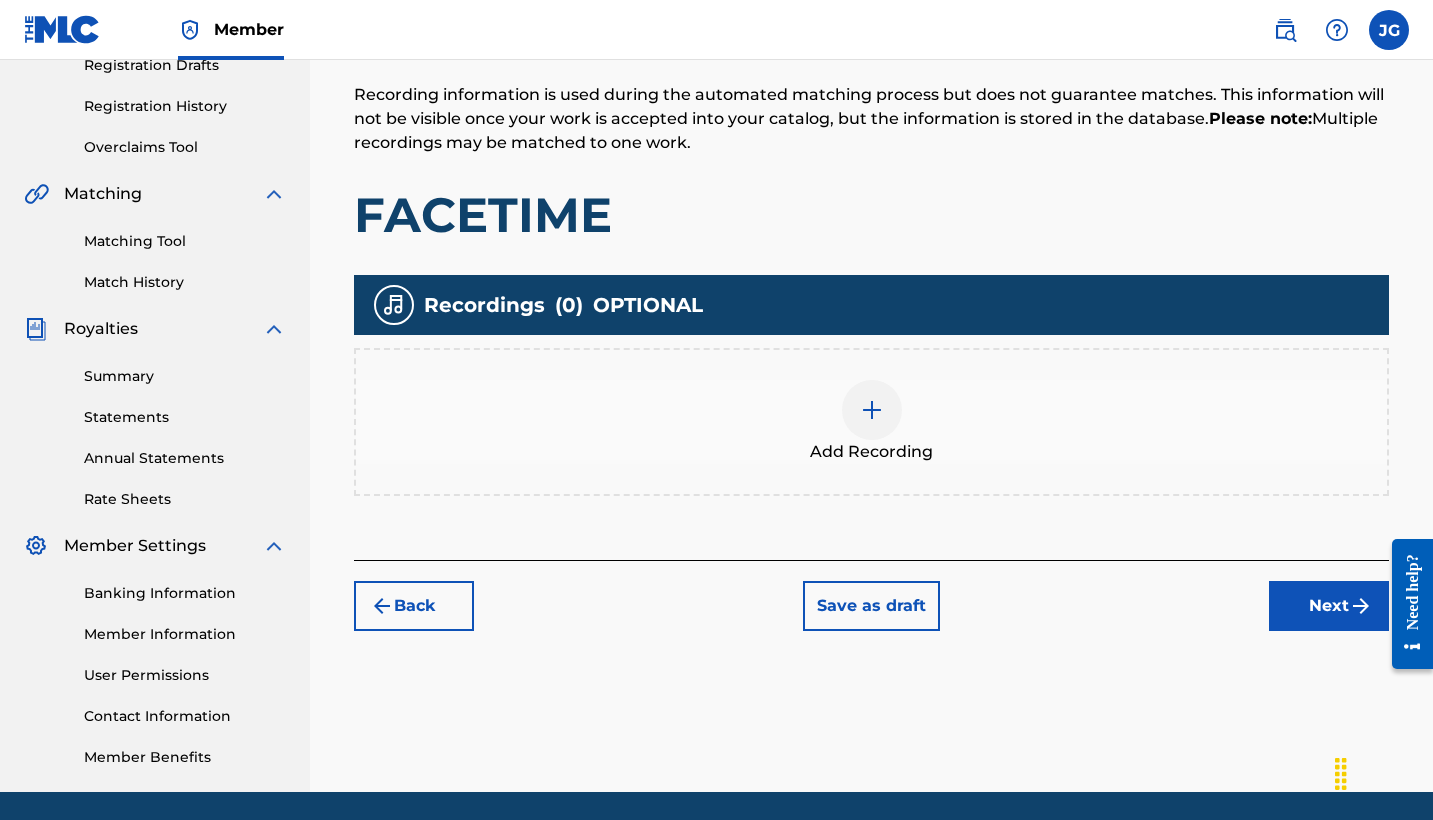 click on "Next" at bounding box center [1329, 606] 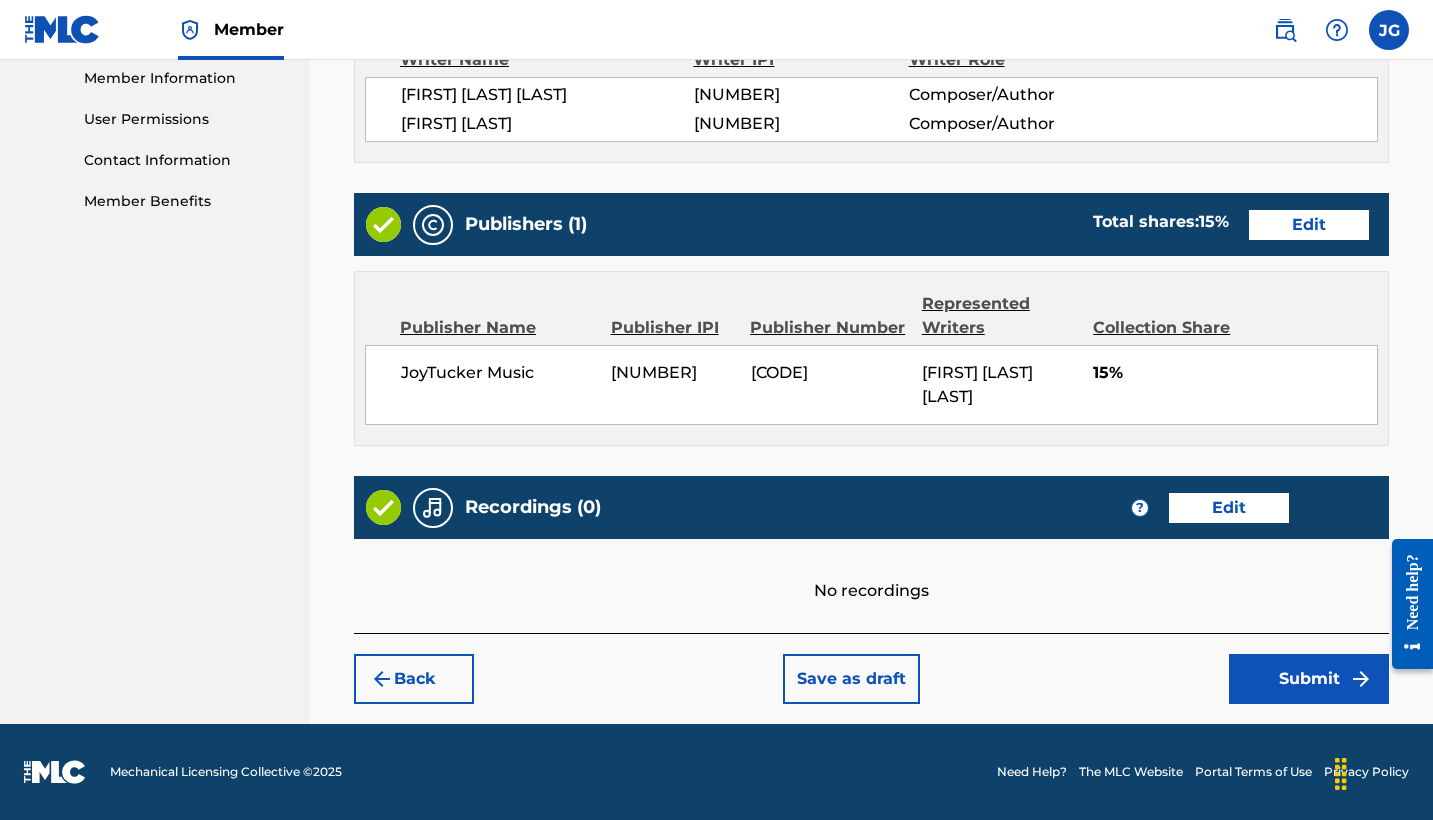 scroll, scrollTop: 954, scrollLeft: 0, axis: vertical 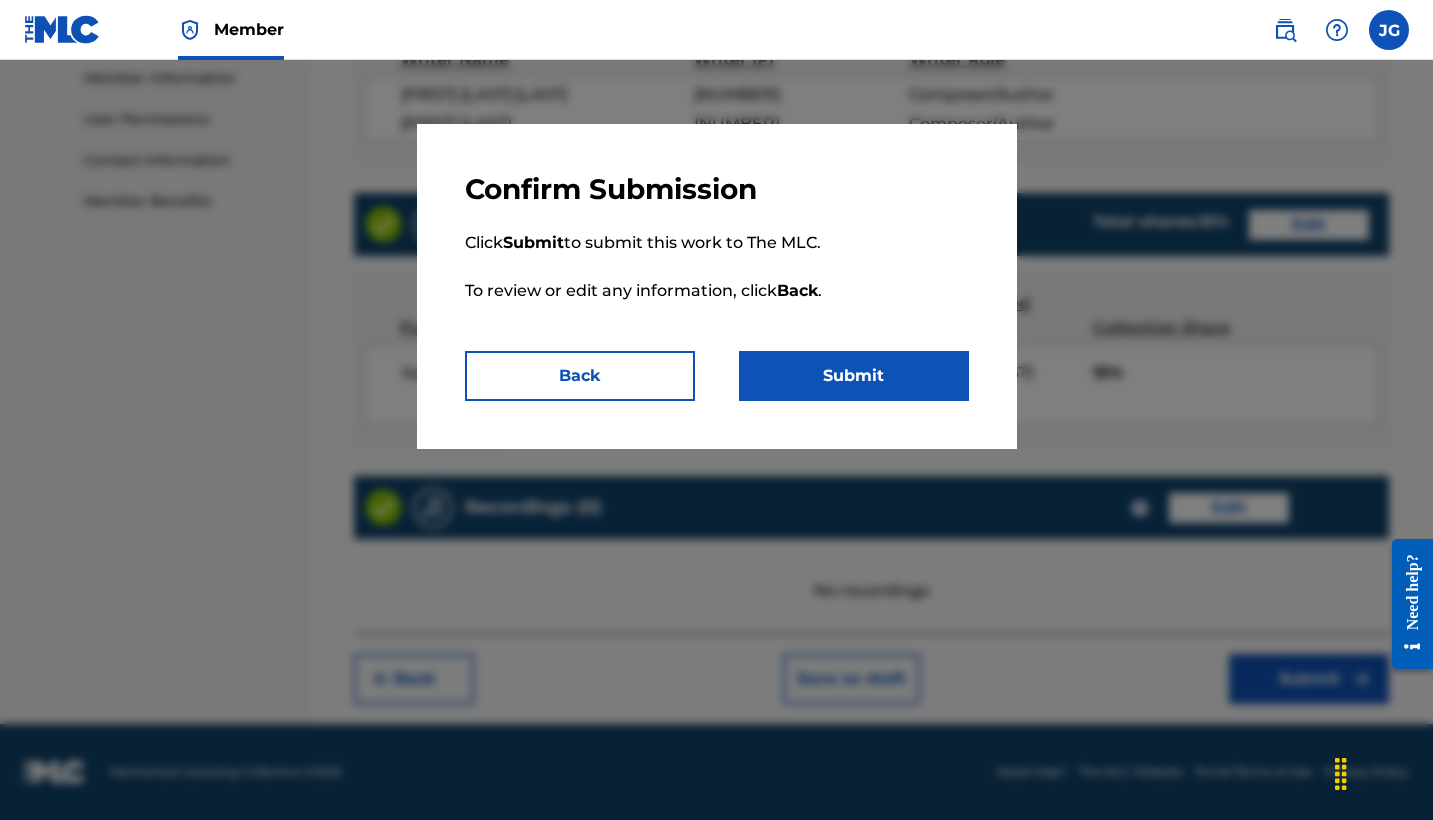 click on "Submit" at bounding box center (854, 376) 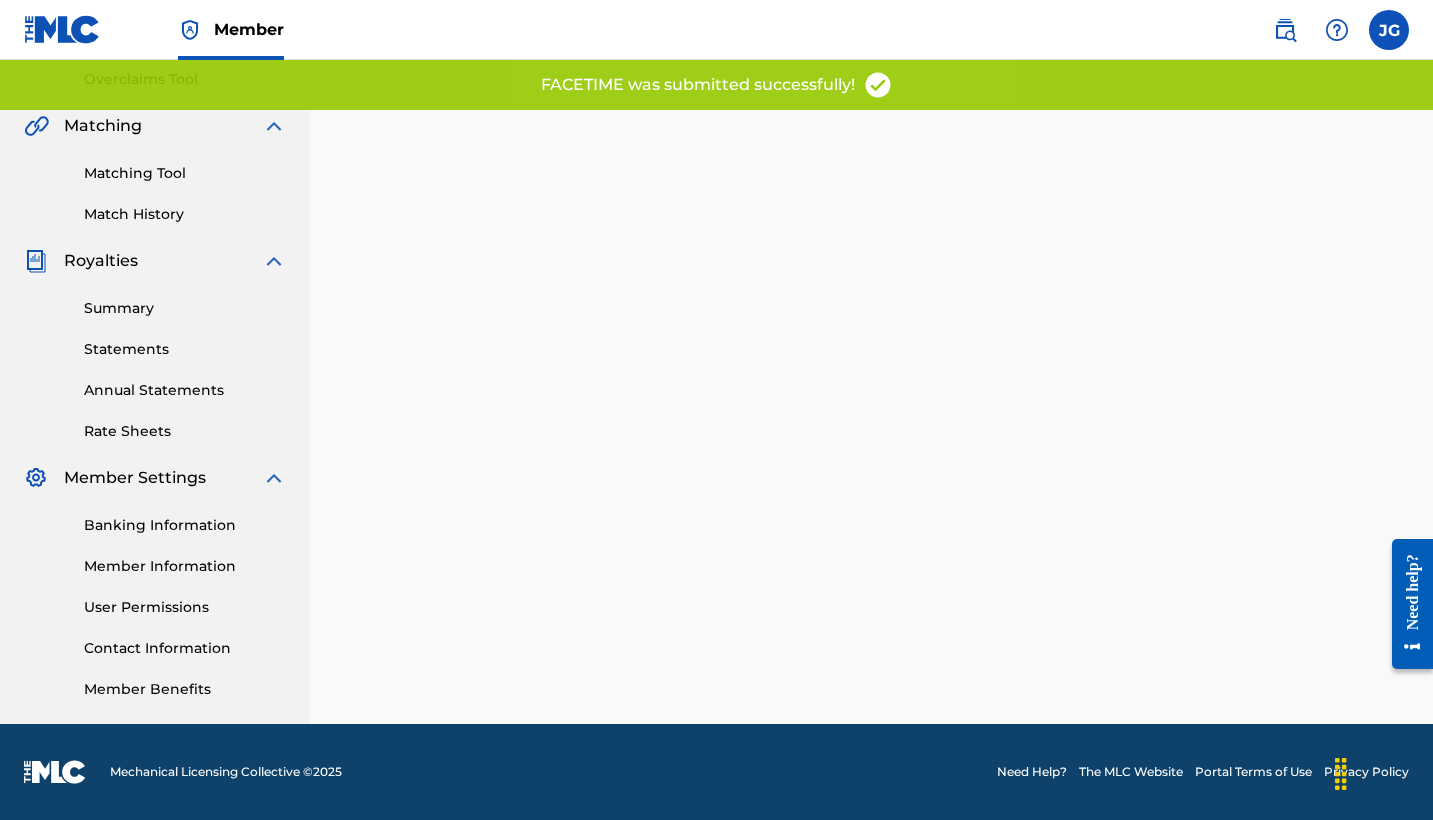 scroll, scrollTop: 0, scrollLeft: 0, axis: both 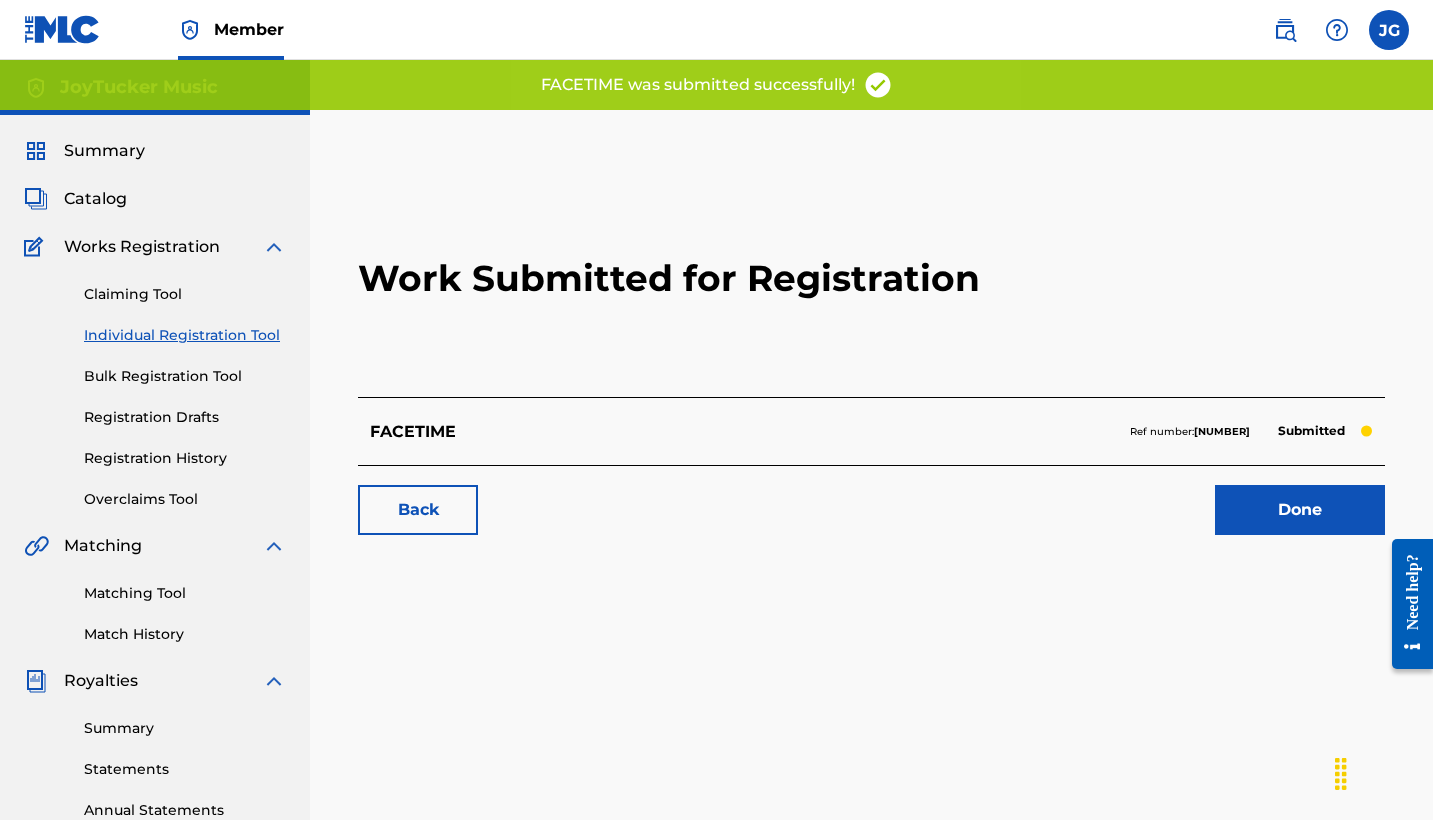 click on "Done" at bounding box center [1300, 510] 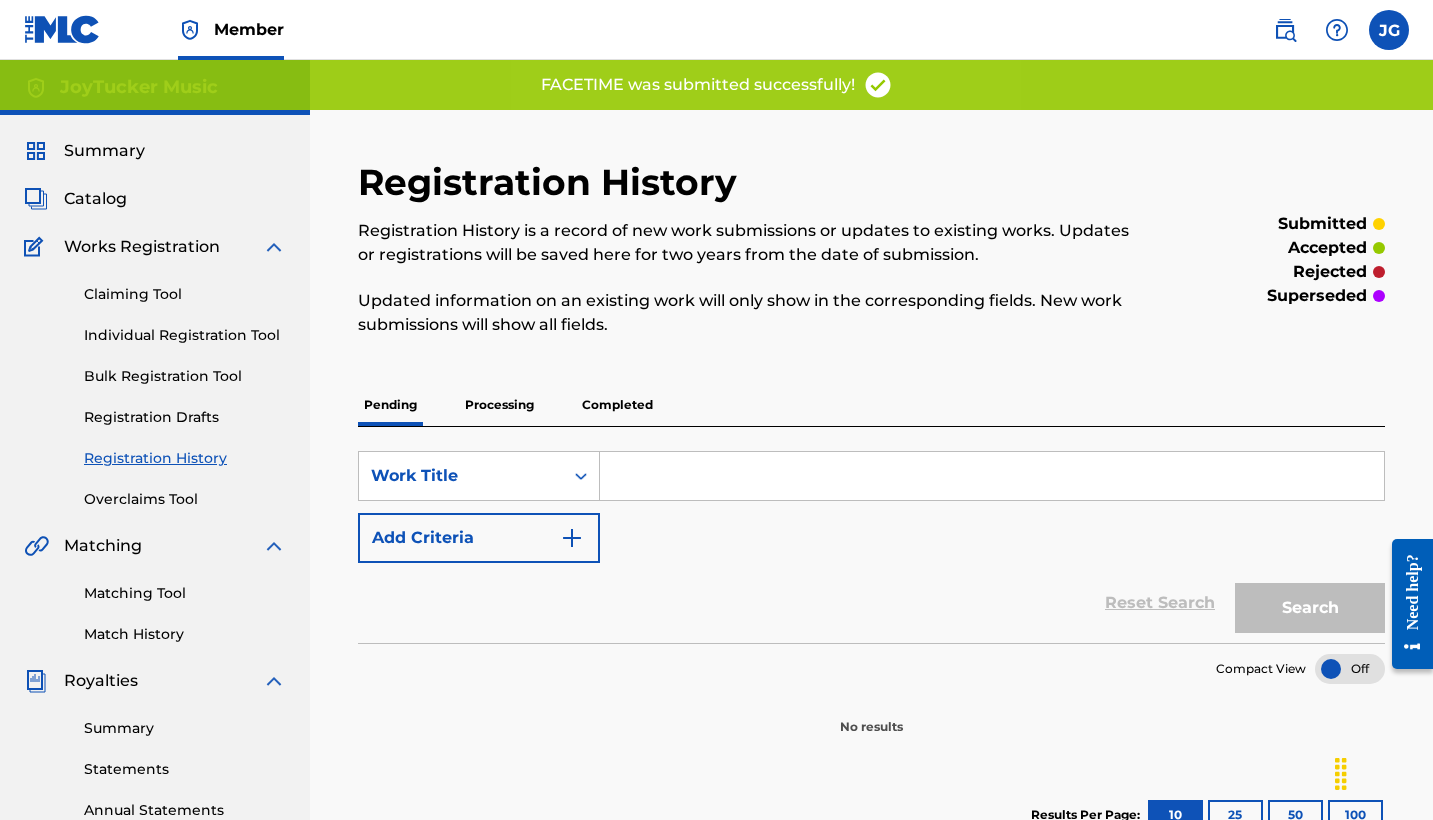 click on "Individual Registration Tool" at bounding box center (185, 335) 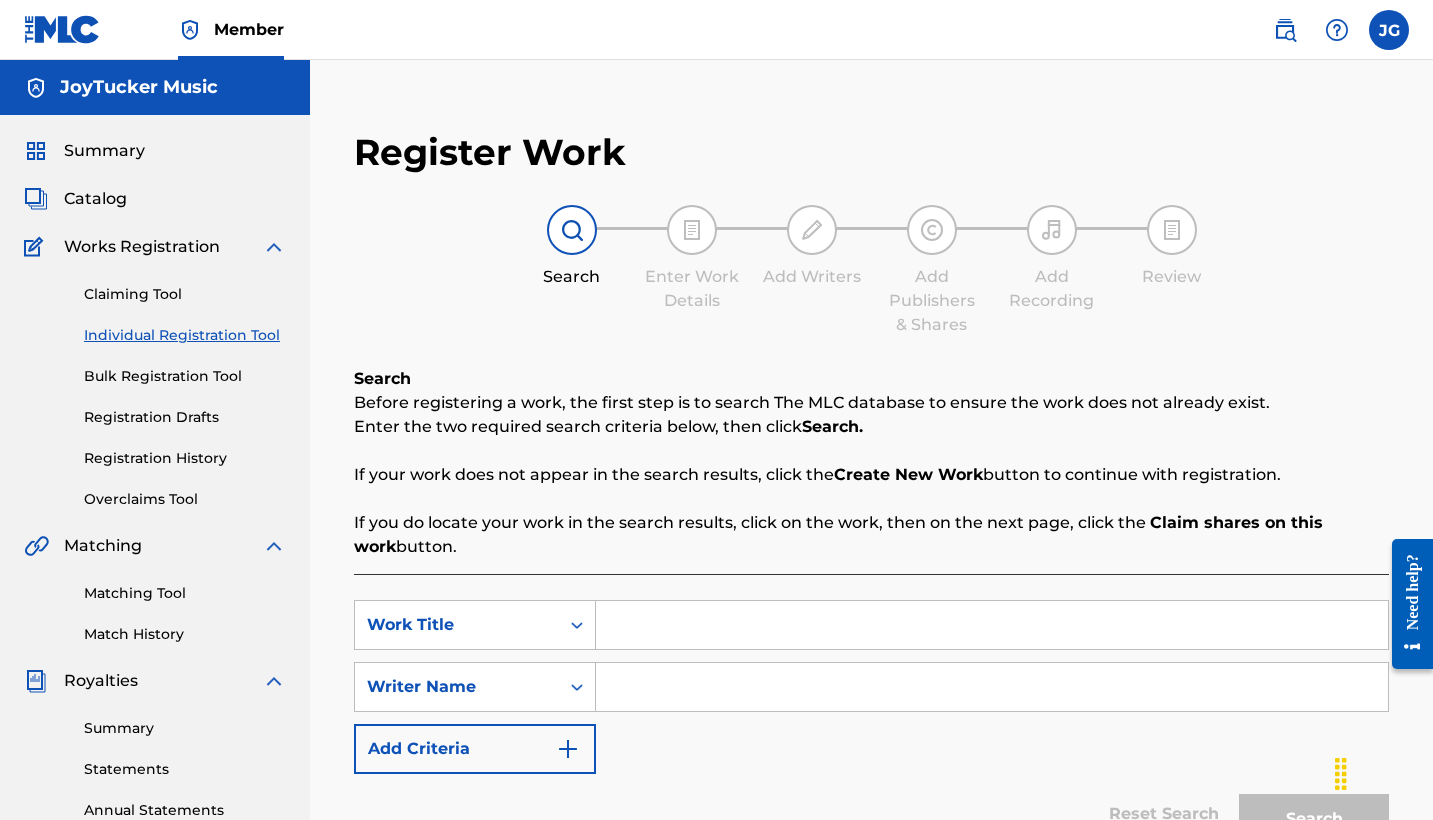 click at bounding box center (992, 625) 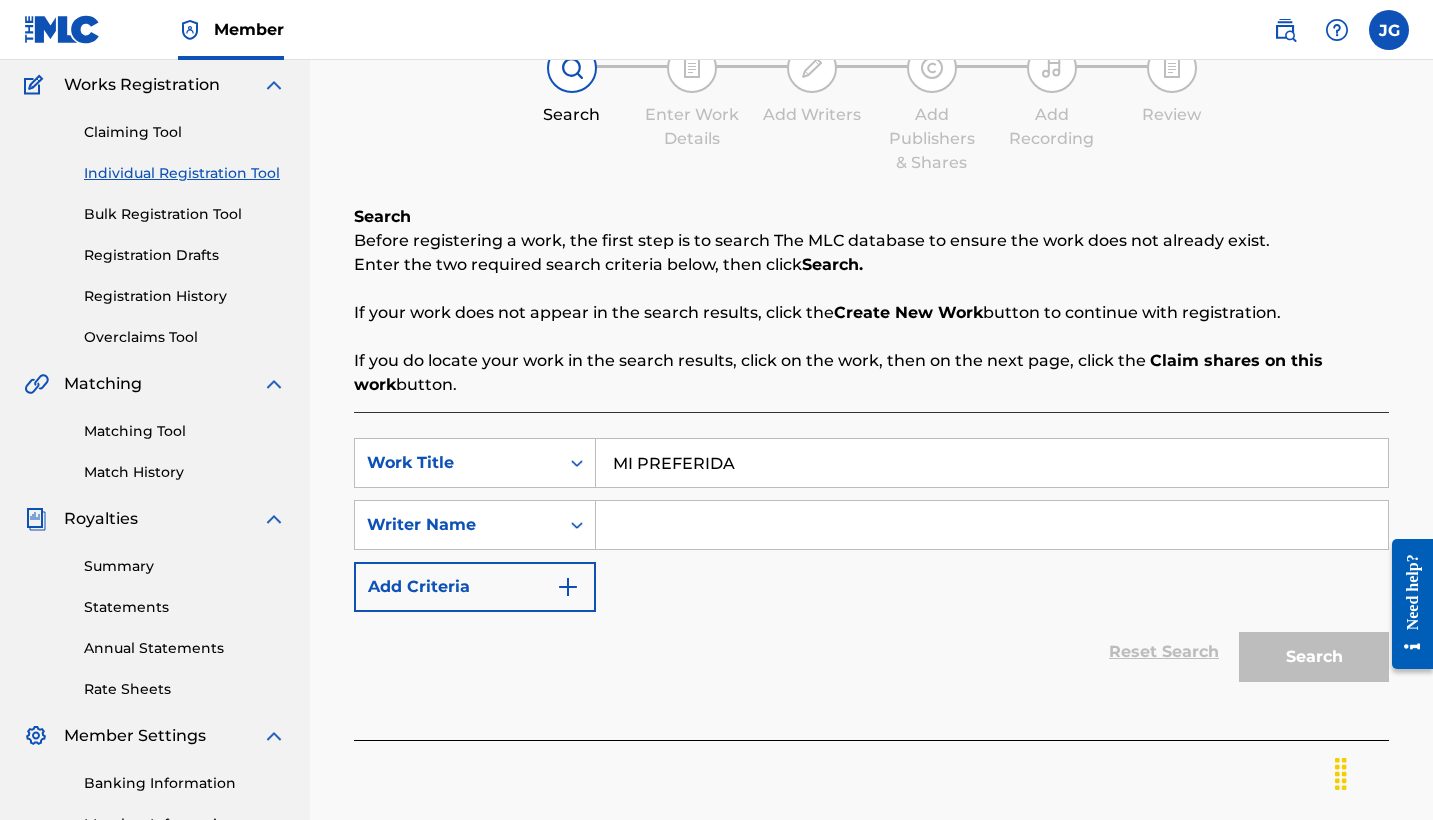 scroll, scrollTop: 183, scrollLeft: 0, axis: vertical 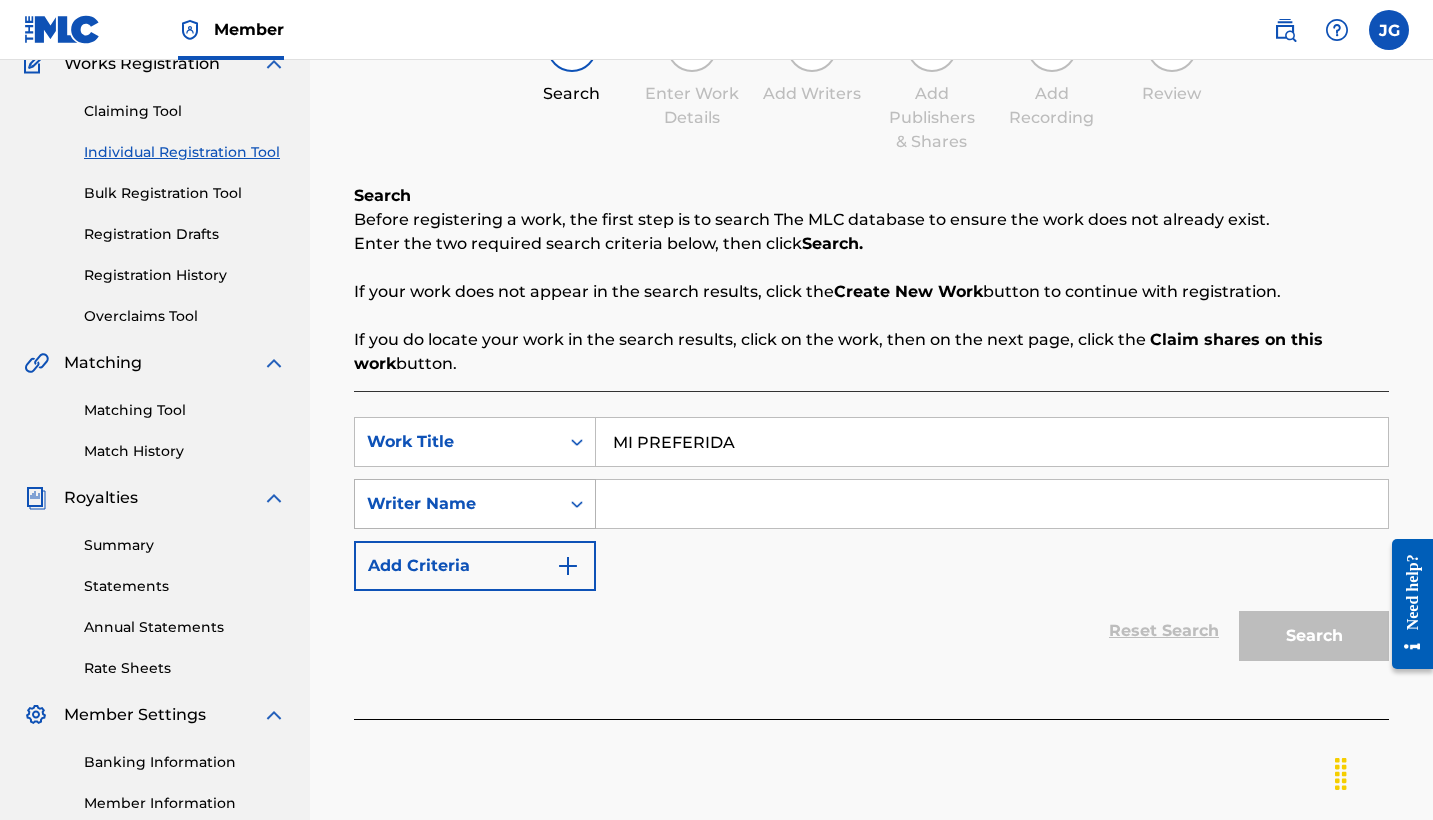 type on "MI PREFERIDA" 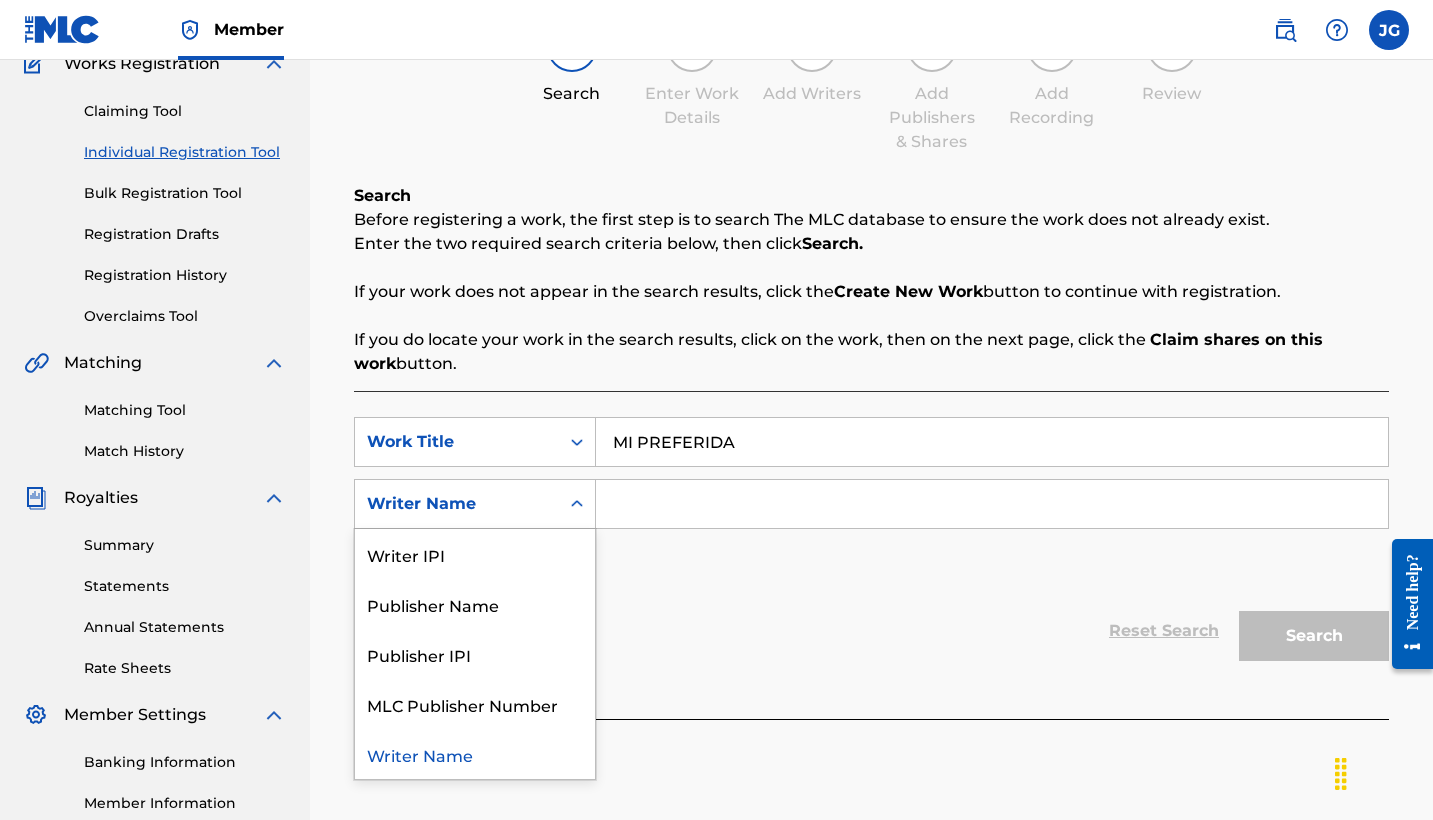 click at bounding box center [577, 504] 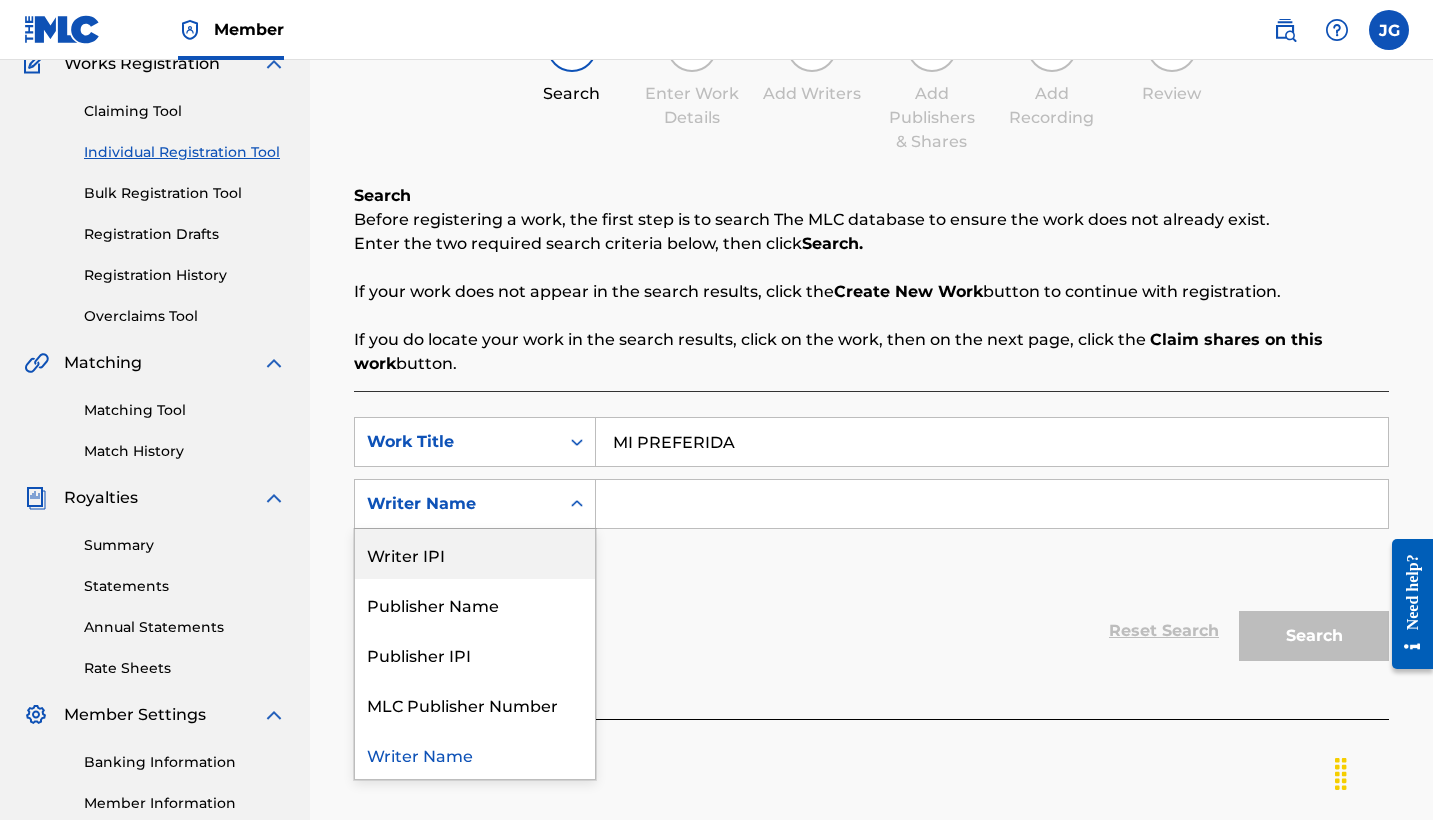 click on "Writer IPI" at bounding box center (475, 554) 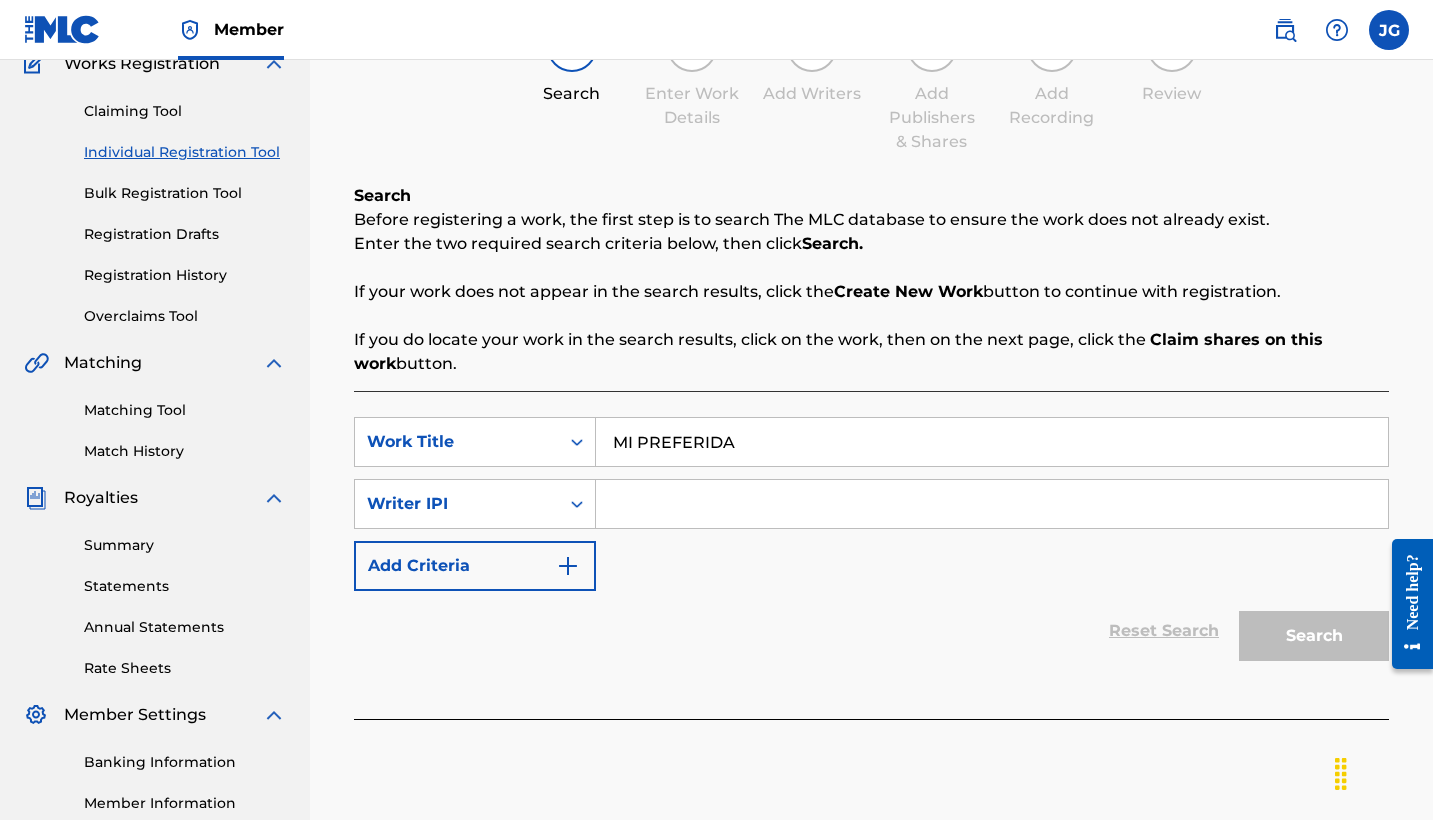 click at bounding box center [992, 504] 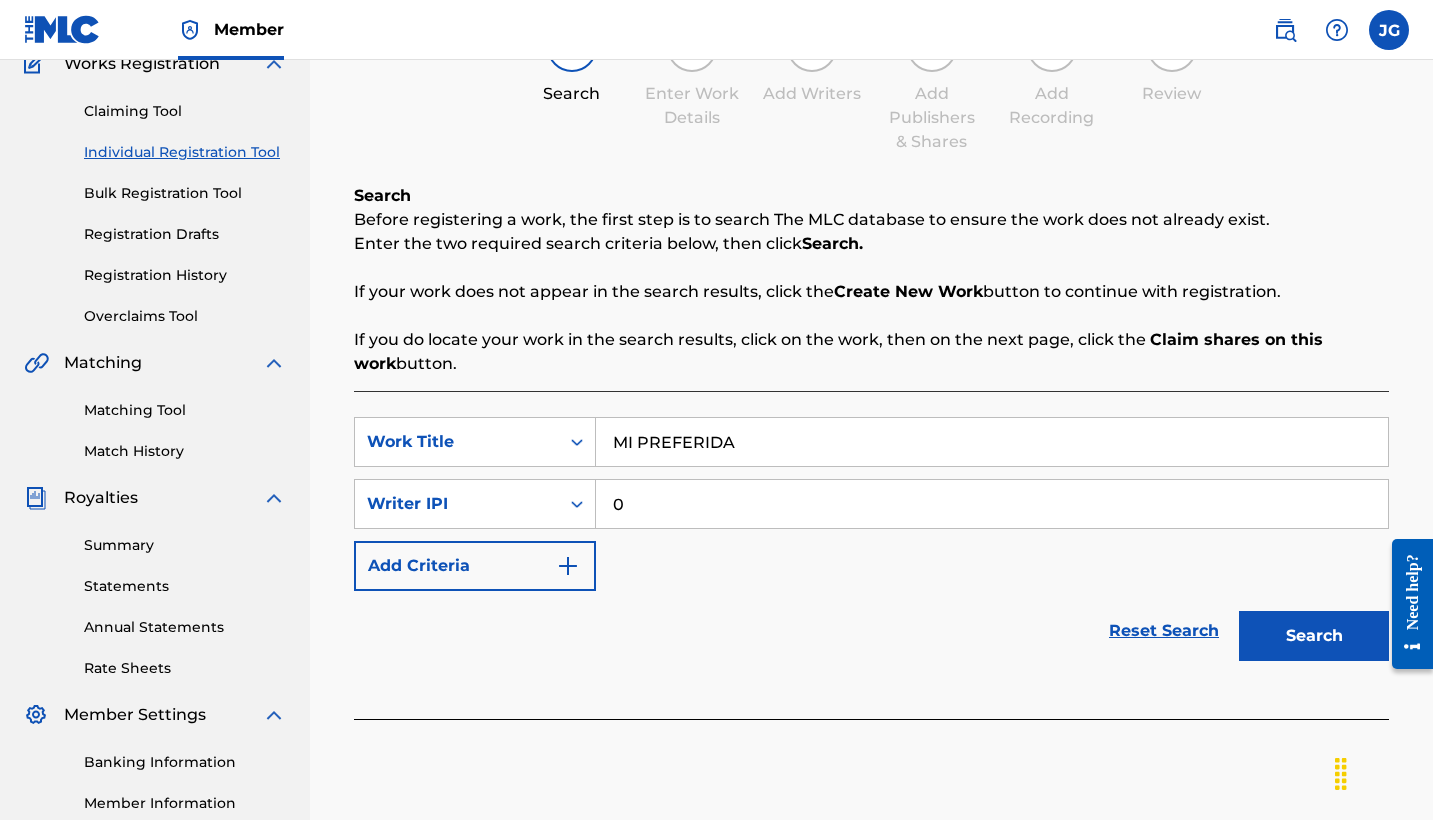 paste on "[NUMBER]" 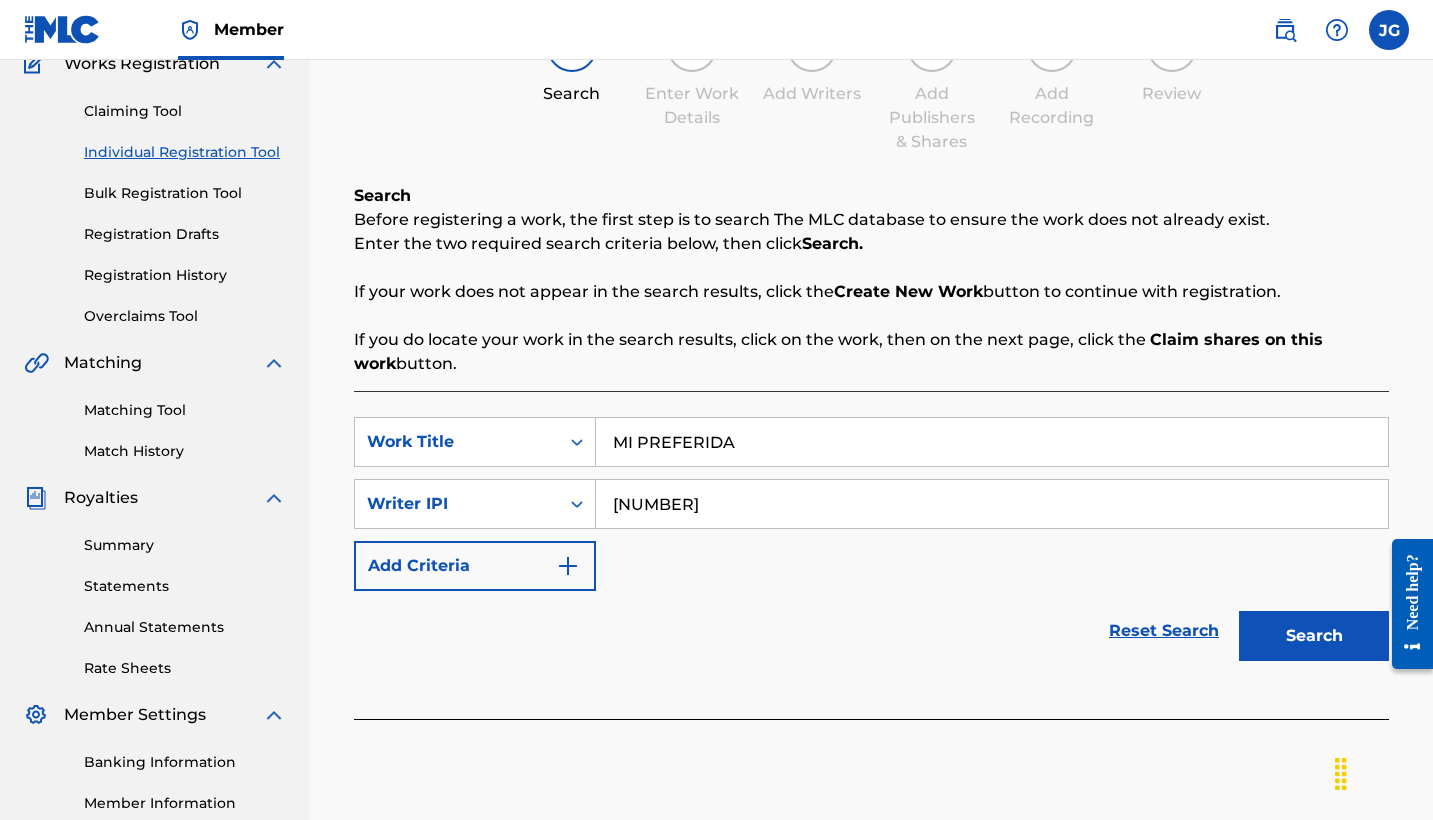 type on "[NUMBER]" 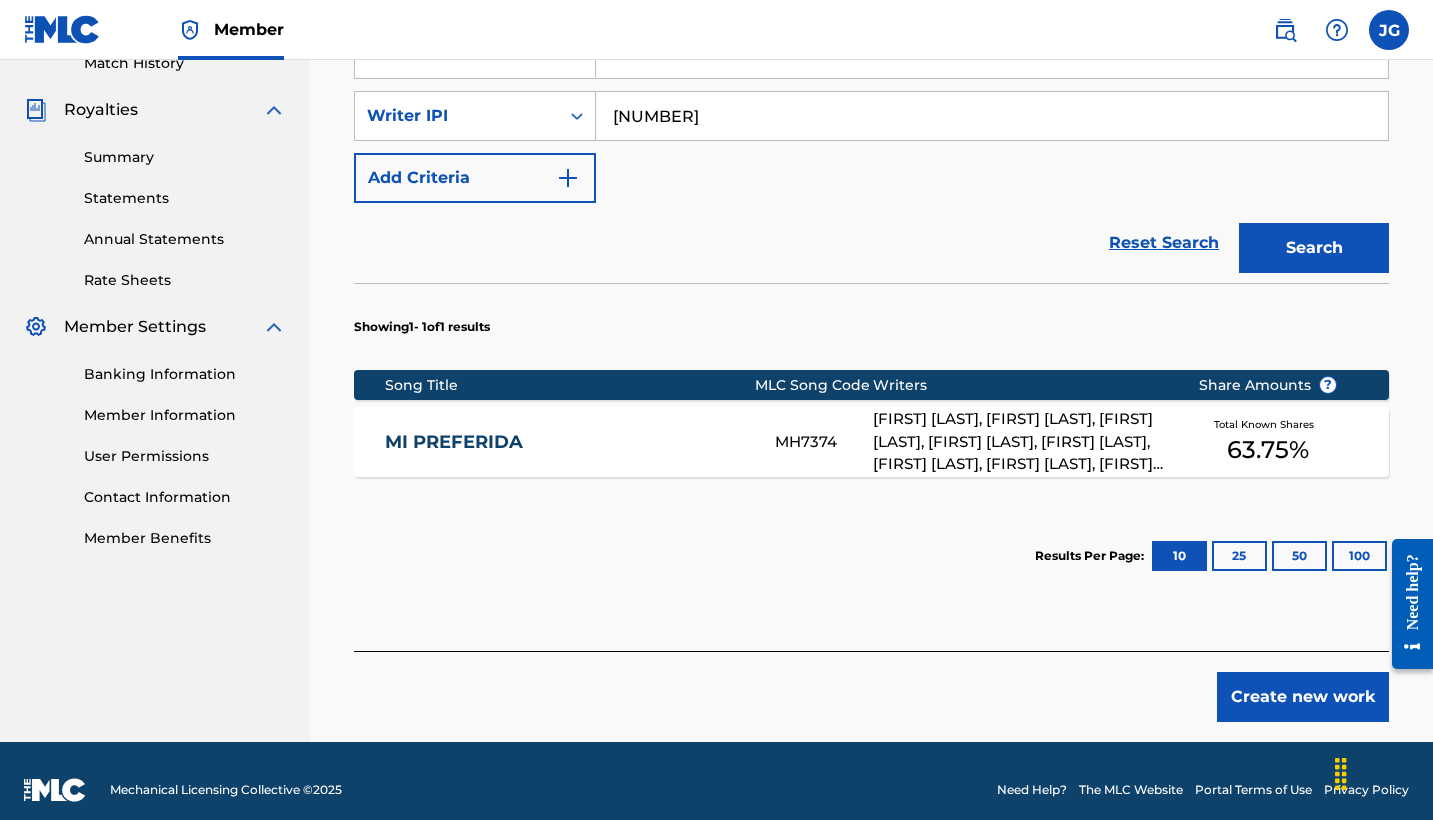 scroll, scrollTop: 549, scrollLeft: 0, axis: vertical 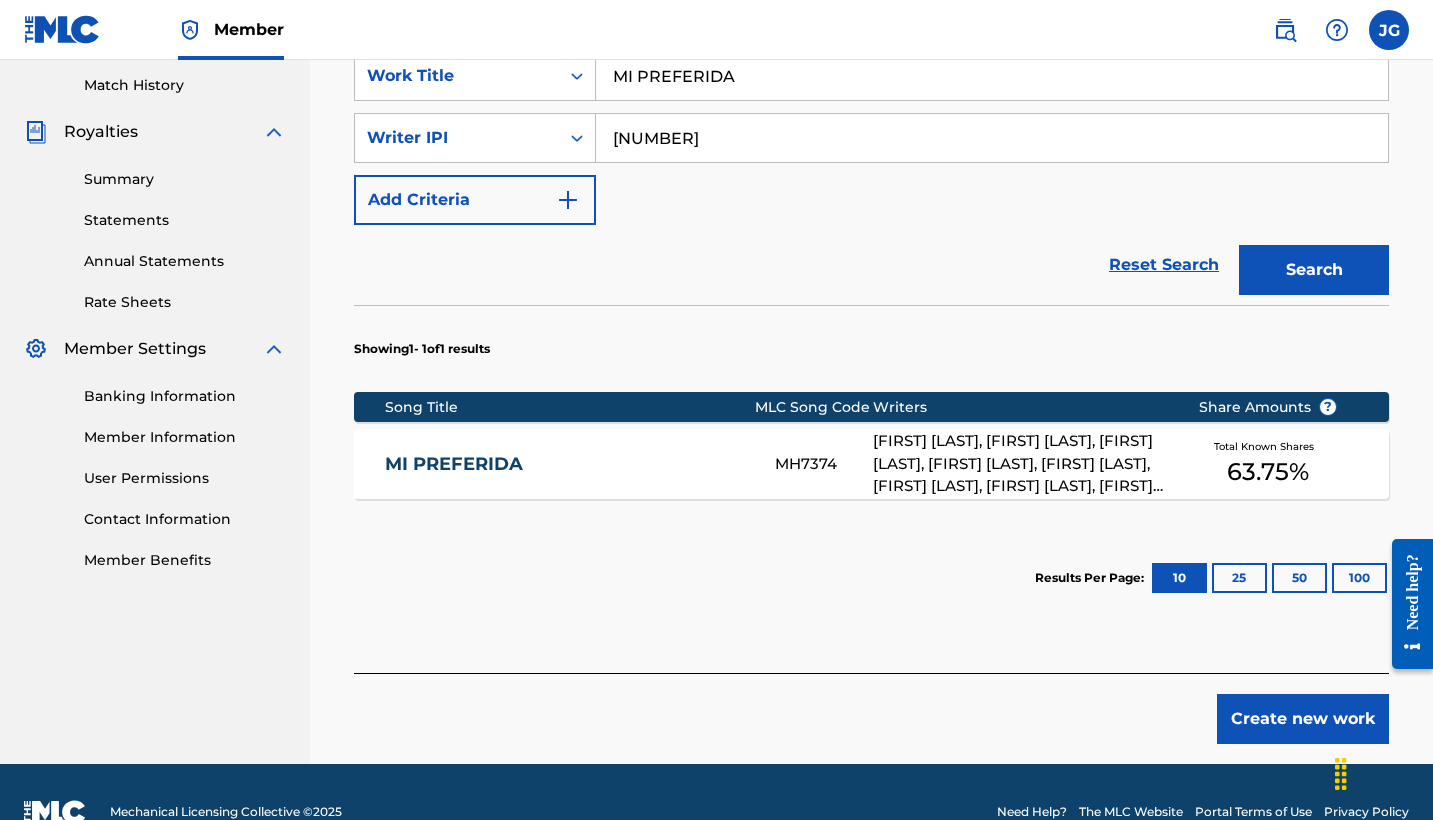 click on "MI PREFERIDA" at bounding box center [566, 464] 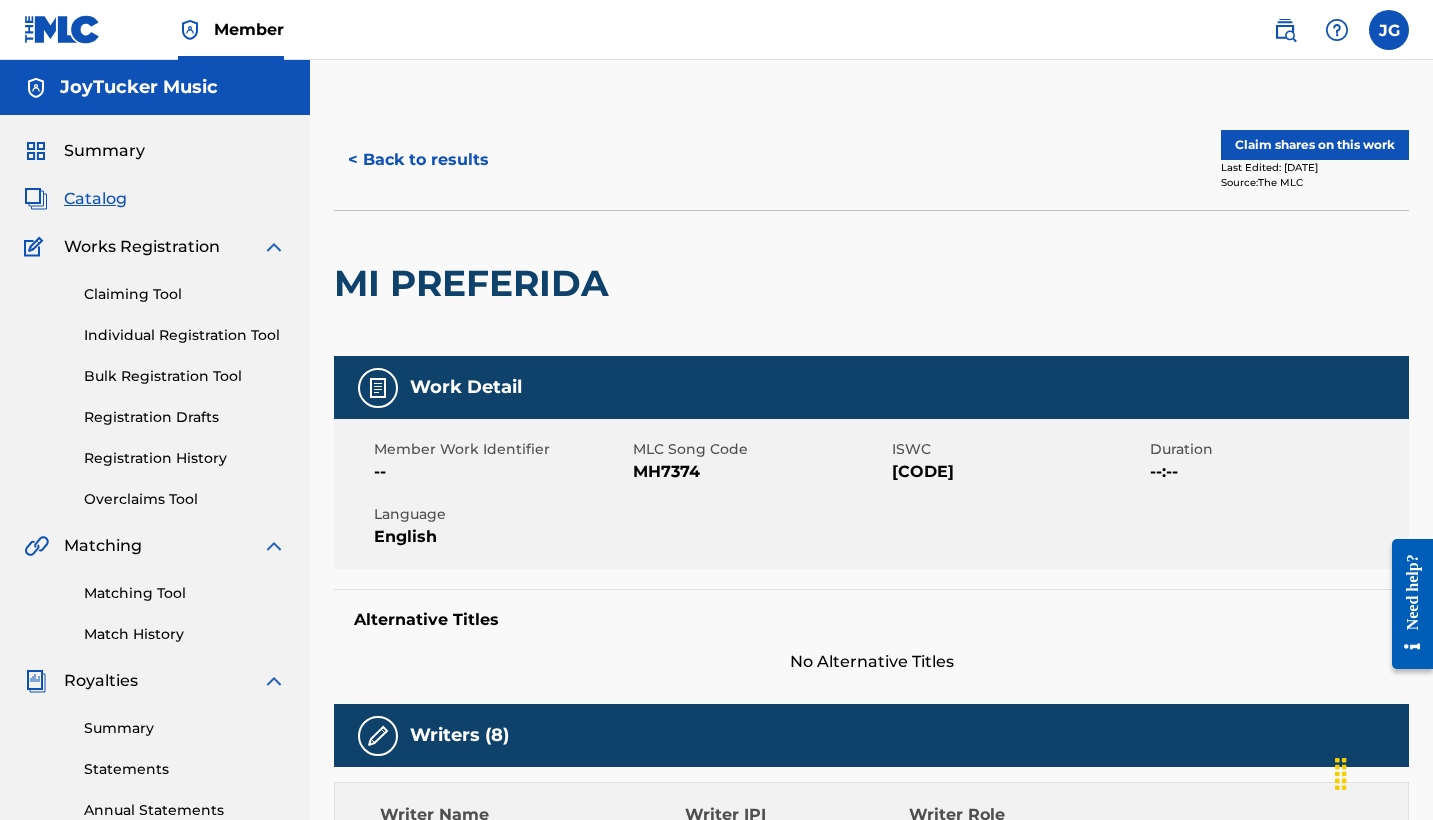 click on "Claim shares on this work" at bounding box center (1315, 145) 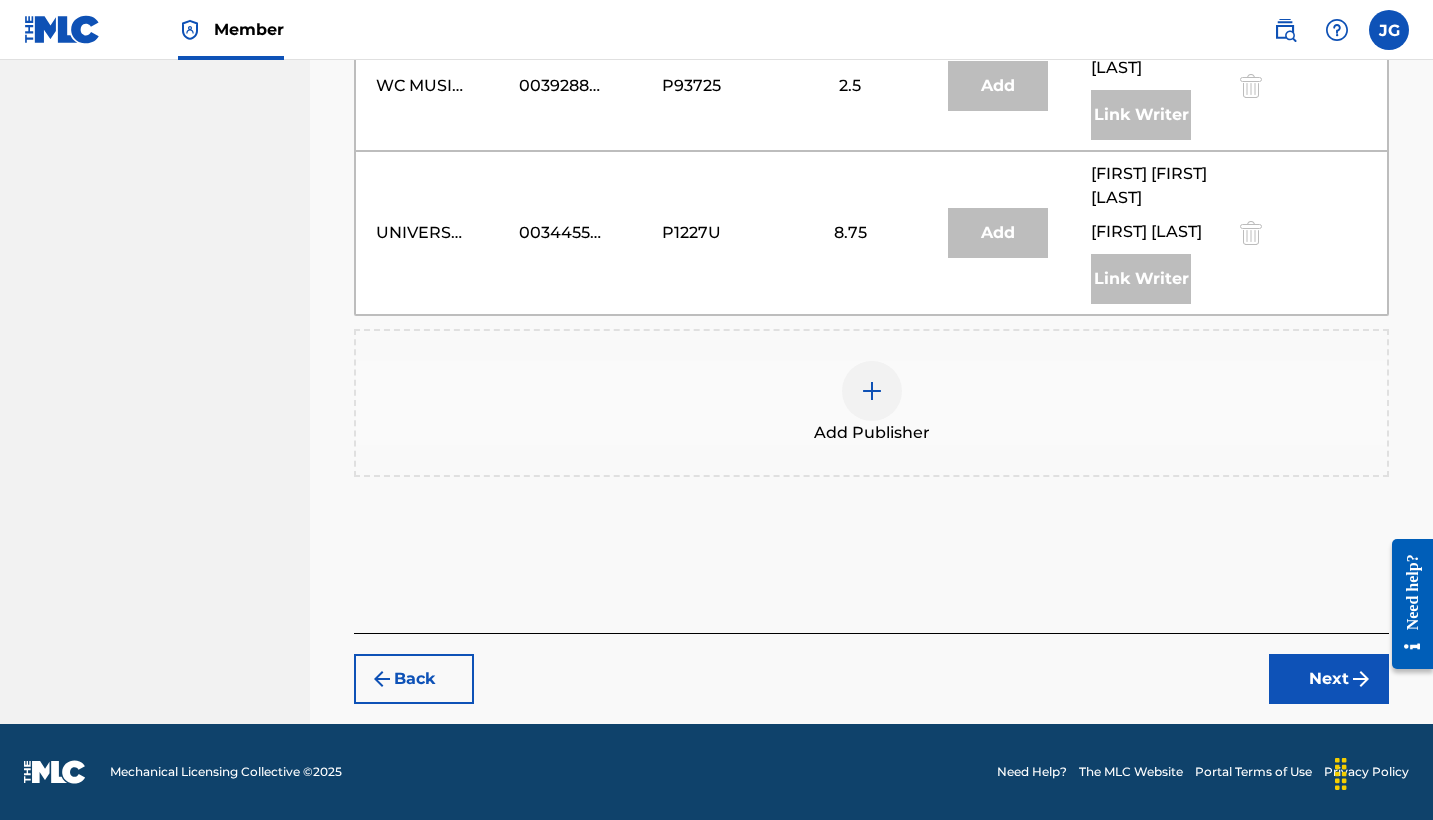 scroll, scrollTop: 2351, scrollLeft: 0, axis: vertical 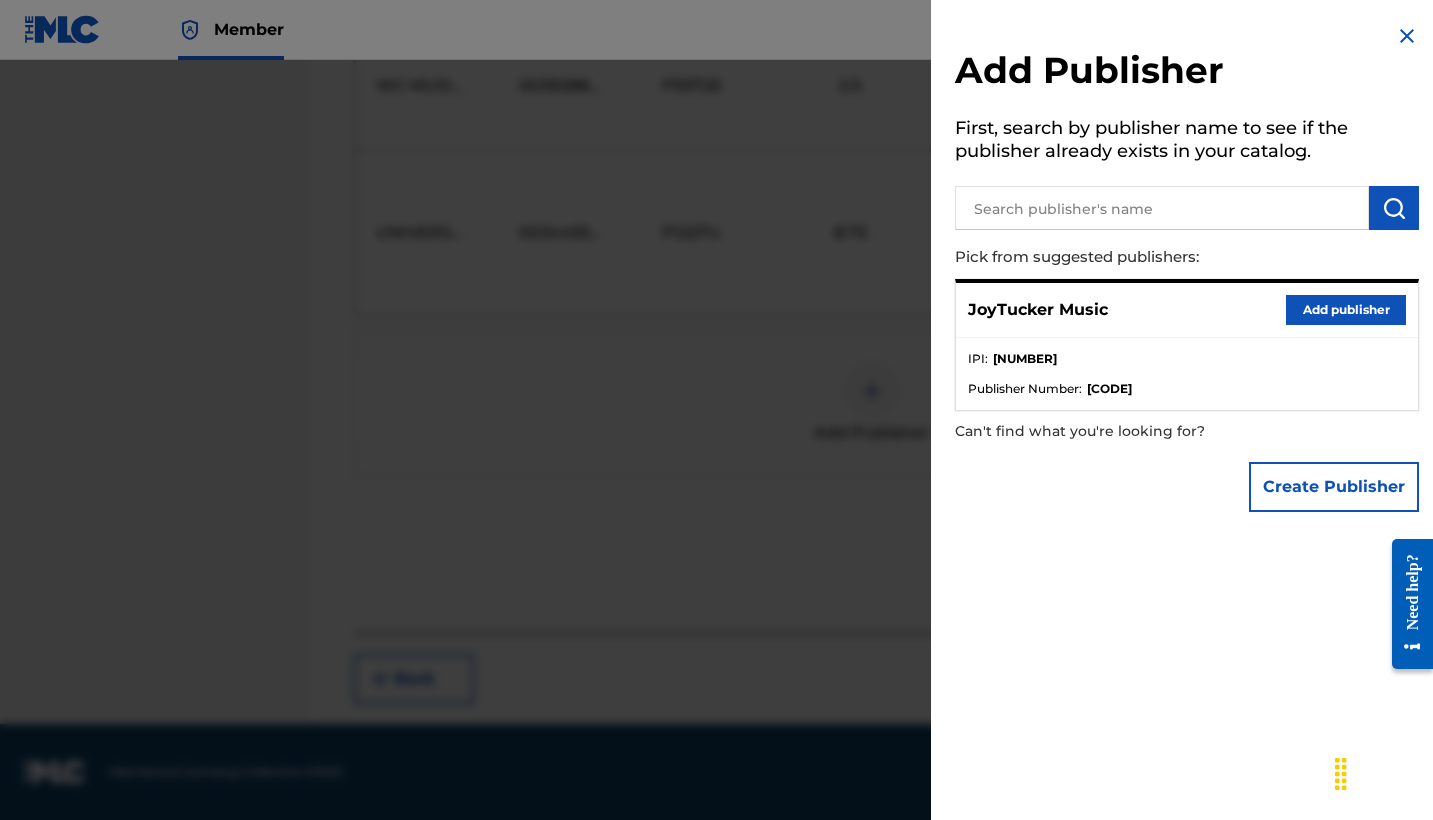 click at bounding box center (716, 470) 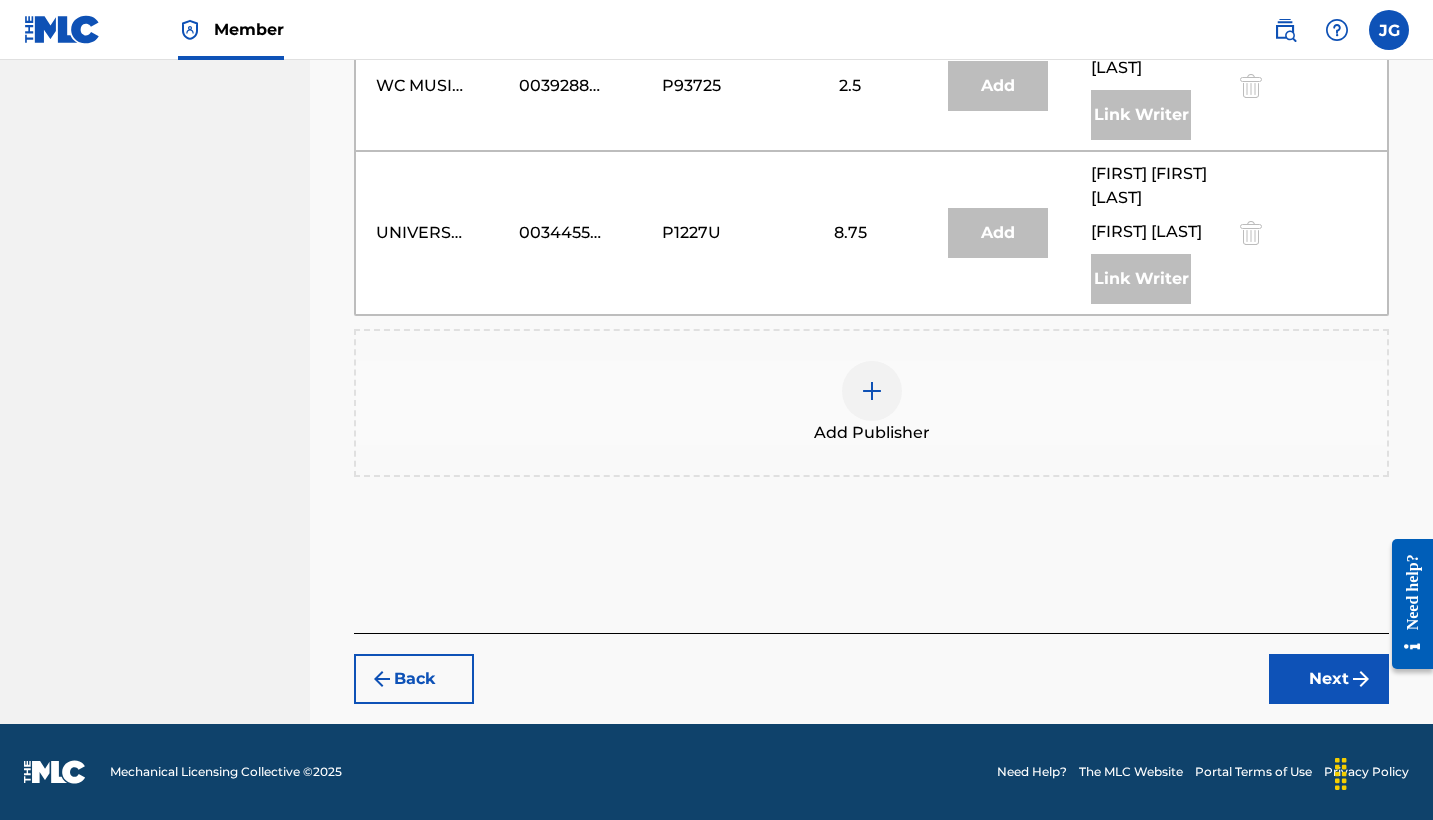click at bounding box center (872, 391) 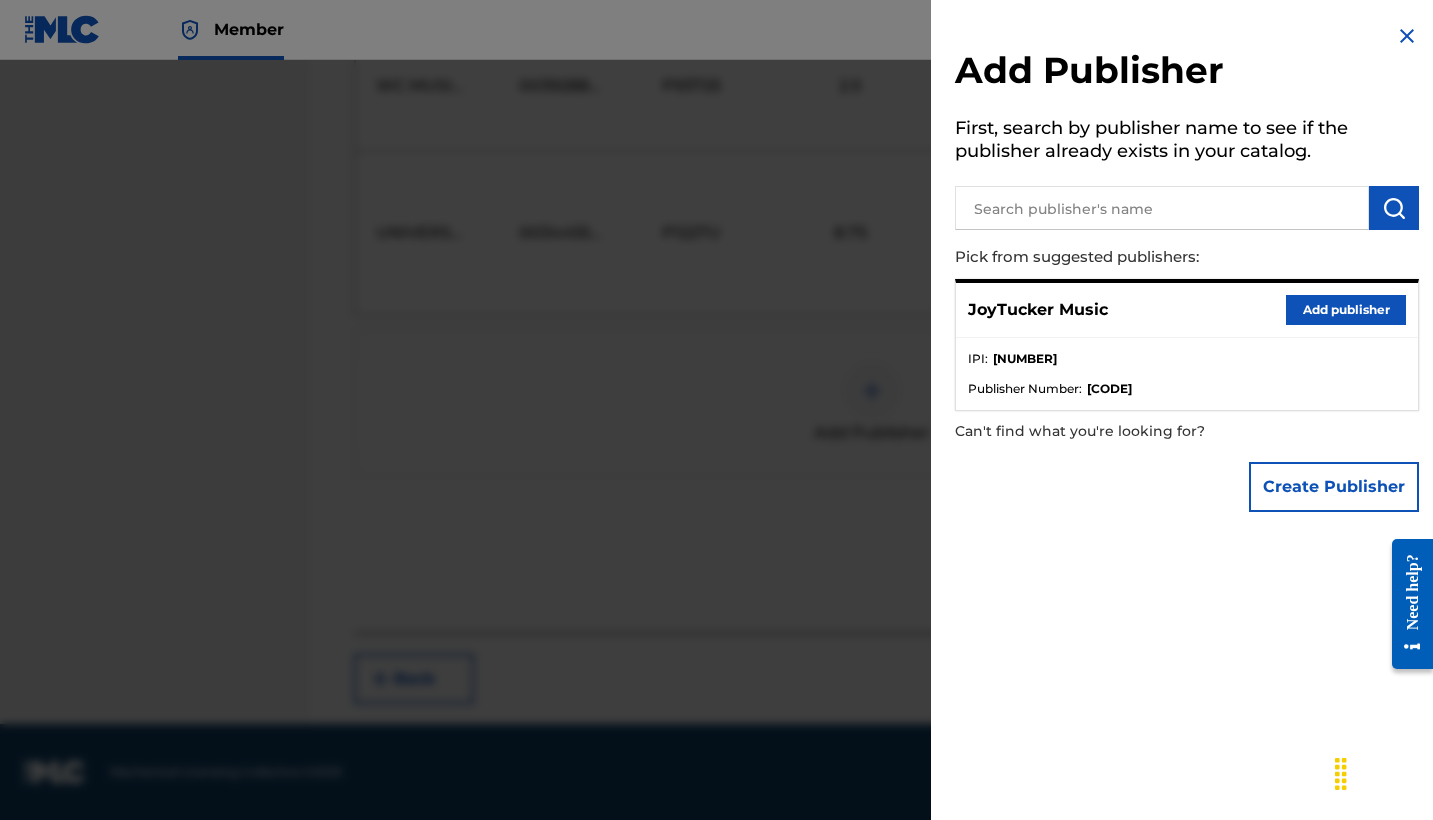 click on "Add publisher" at bounding box center (1346, 310) 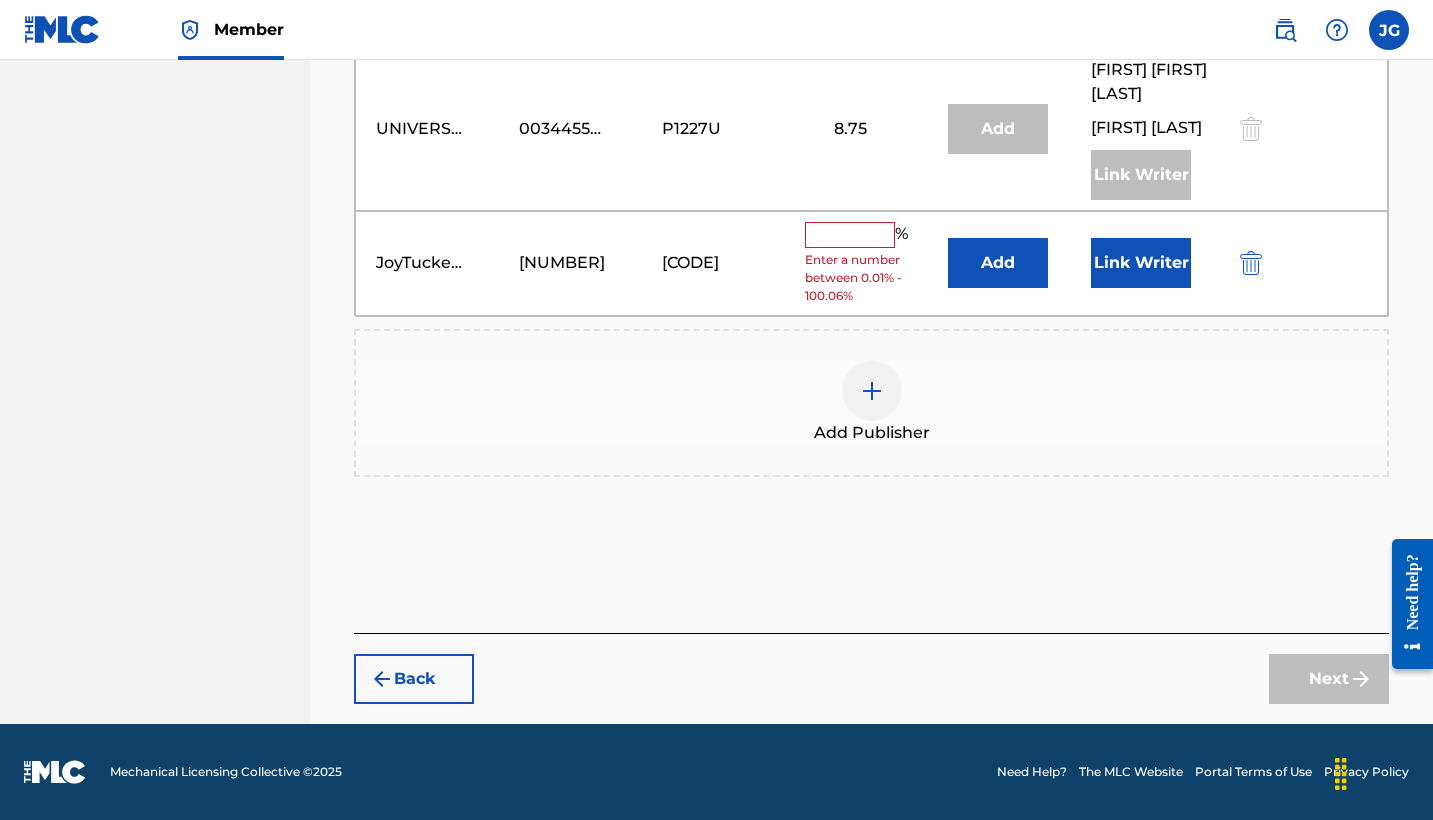 click at bounding box center [850, 235] 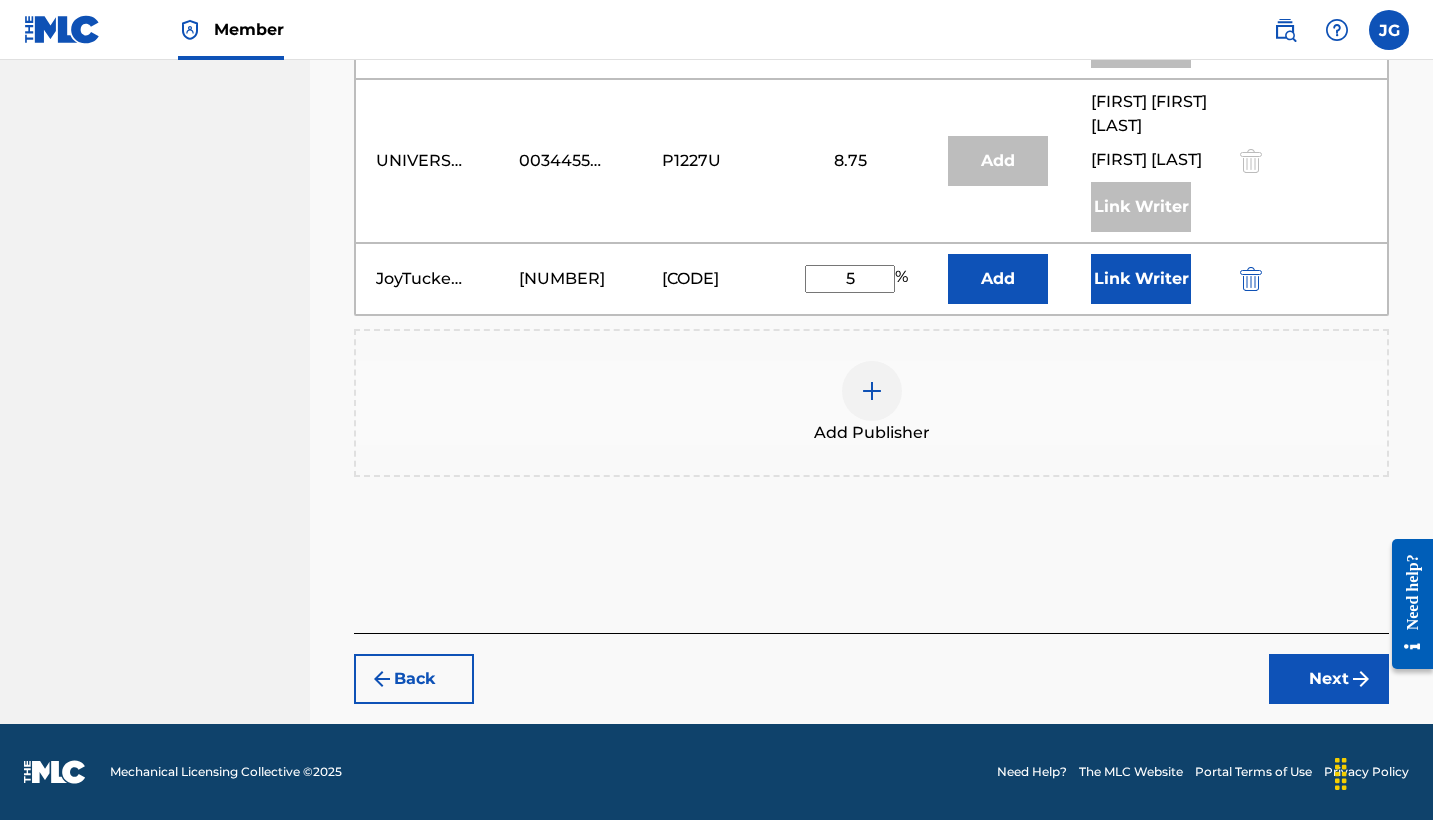 type on "5" 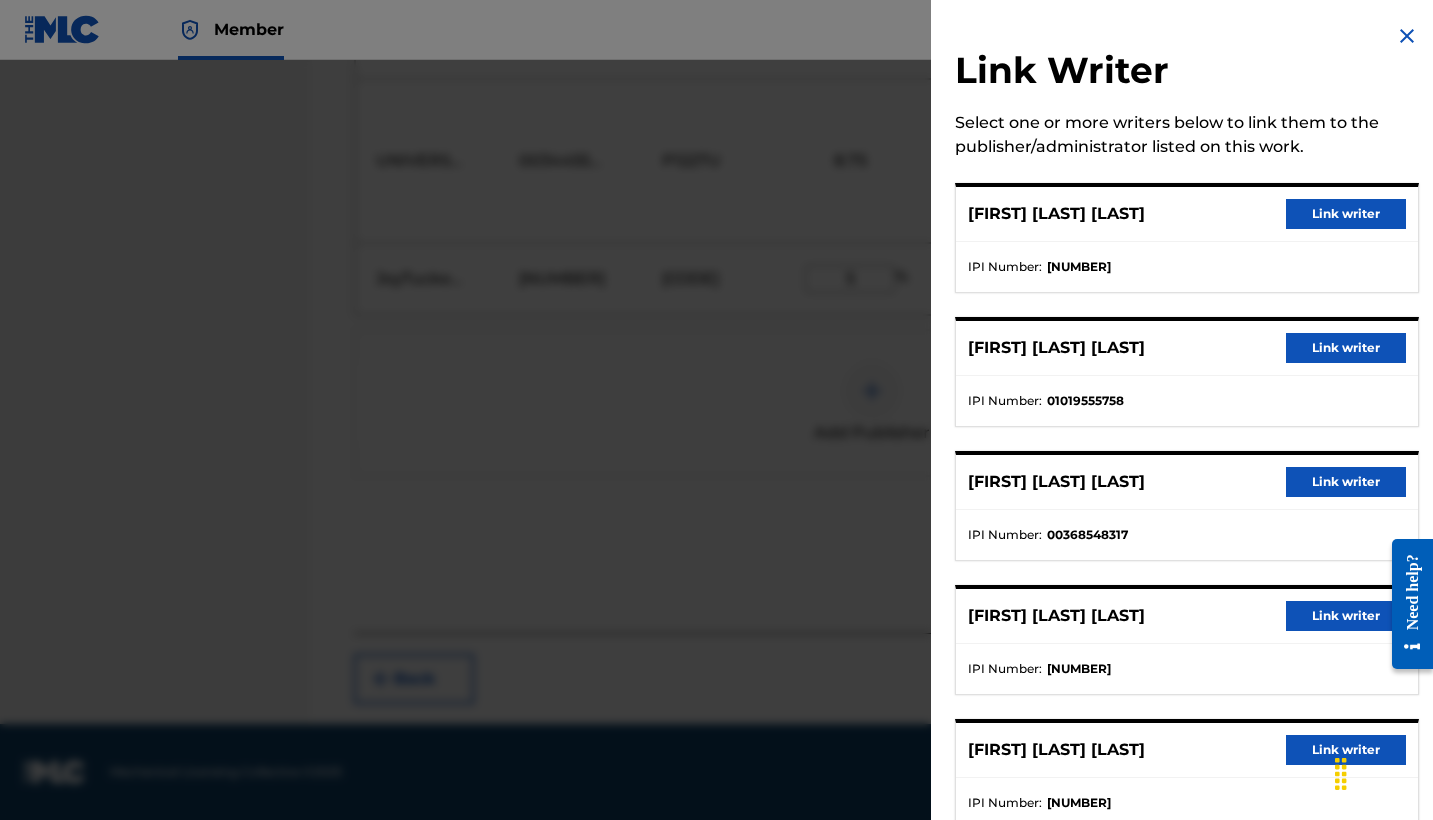 click on "Link writer" at bounding box center (1346, 616) 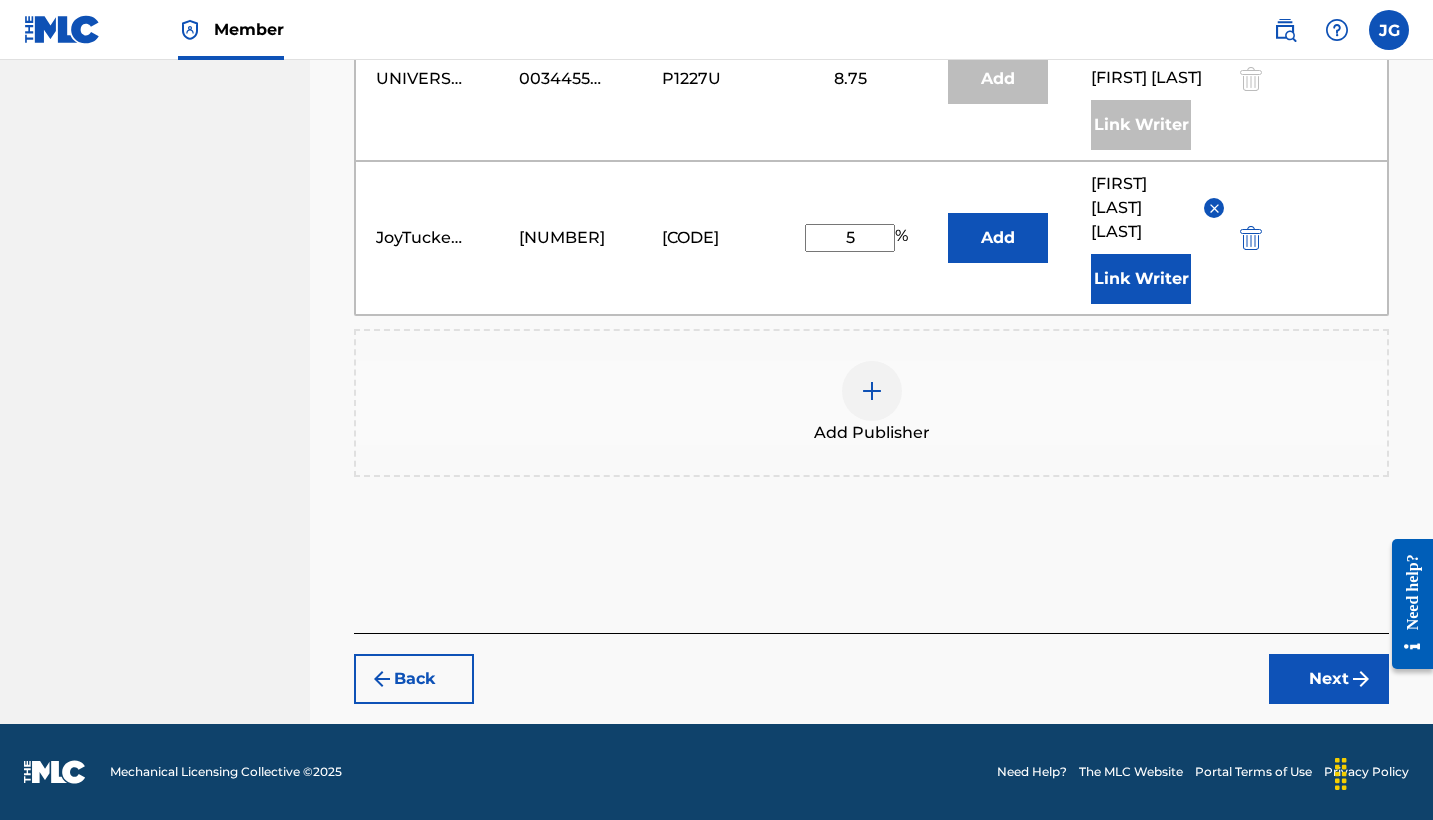 click on "Next" at bounding box center [1329, 679] 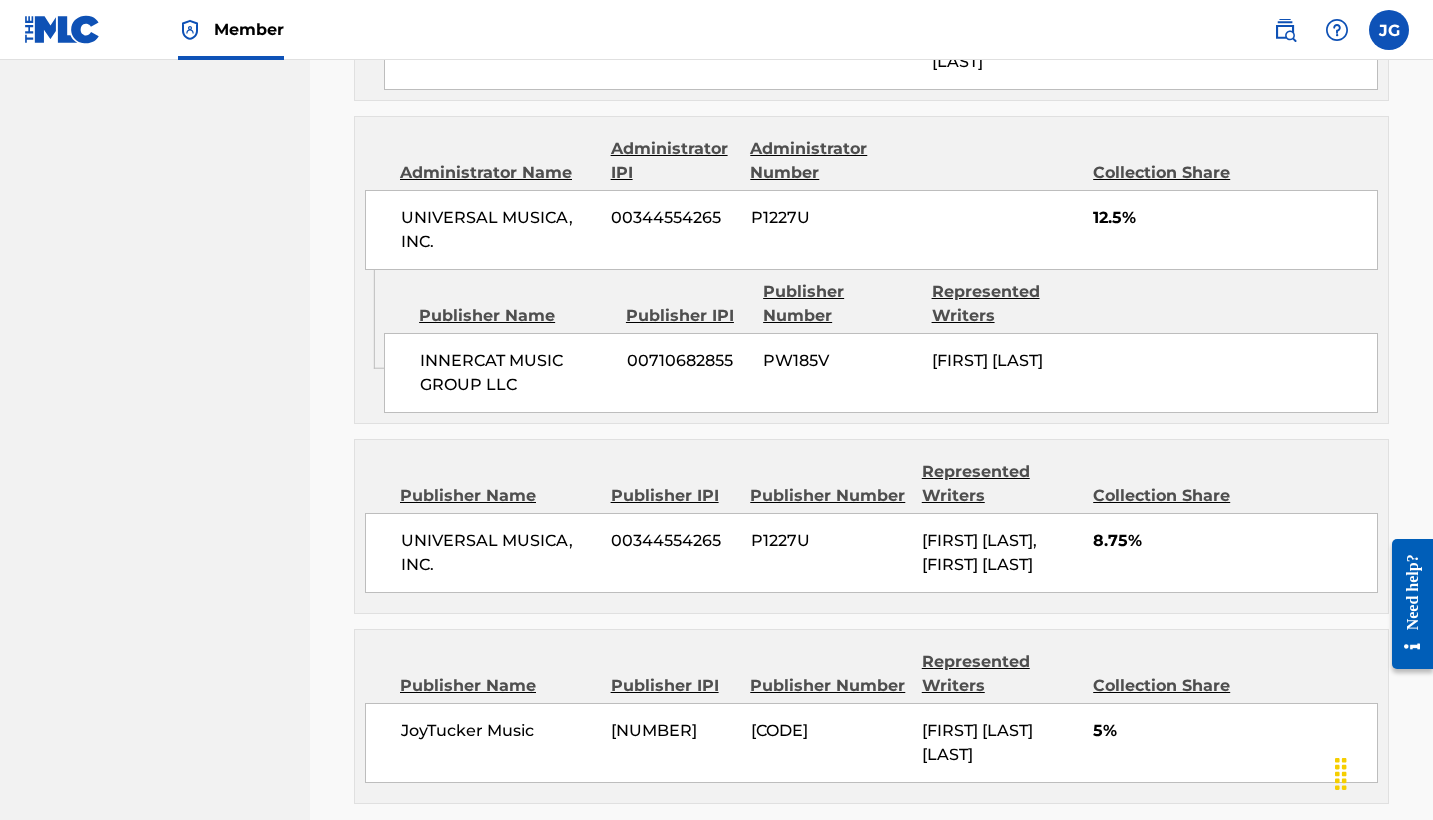scroll, scrollTop: 2791, scrollLeft: 0, axis: vertical 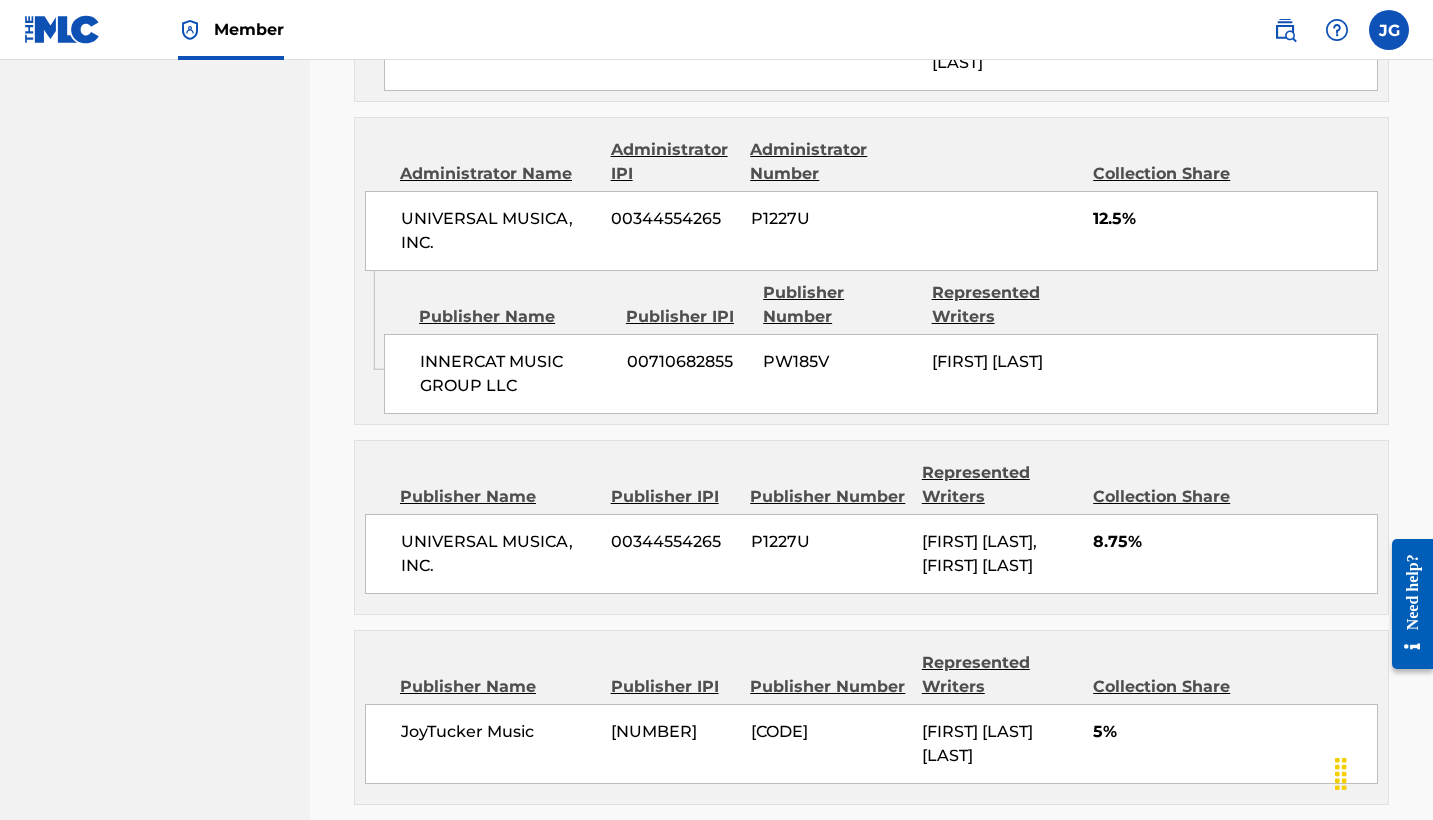 click on "Claim" at bounding box center (1309, 881) 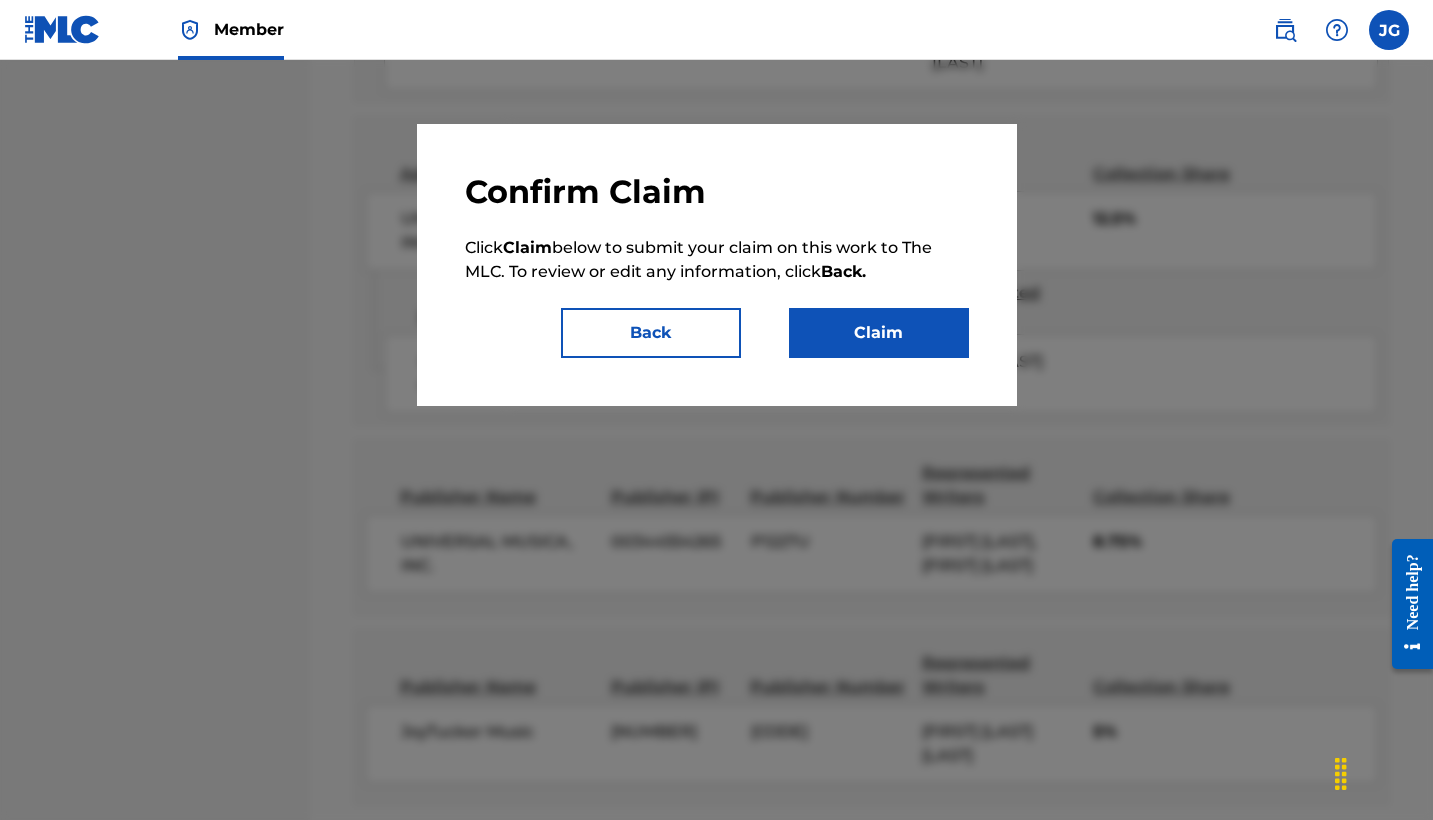 click on "Claim" at bounding box center (879, 333) 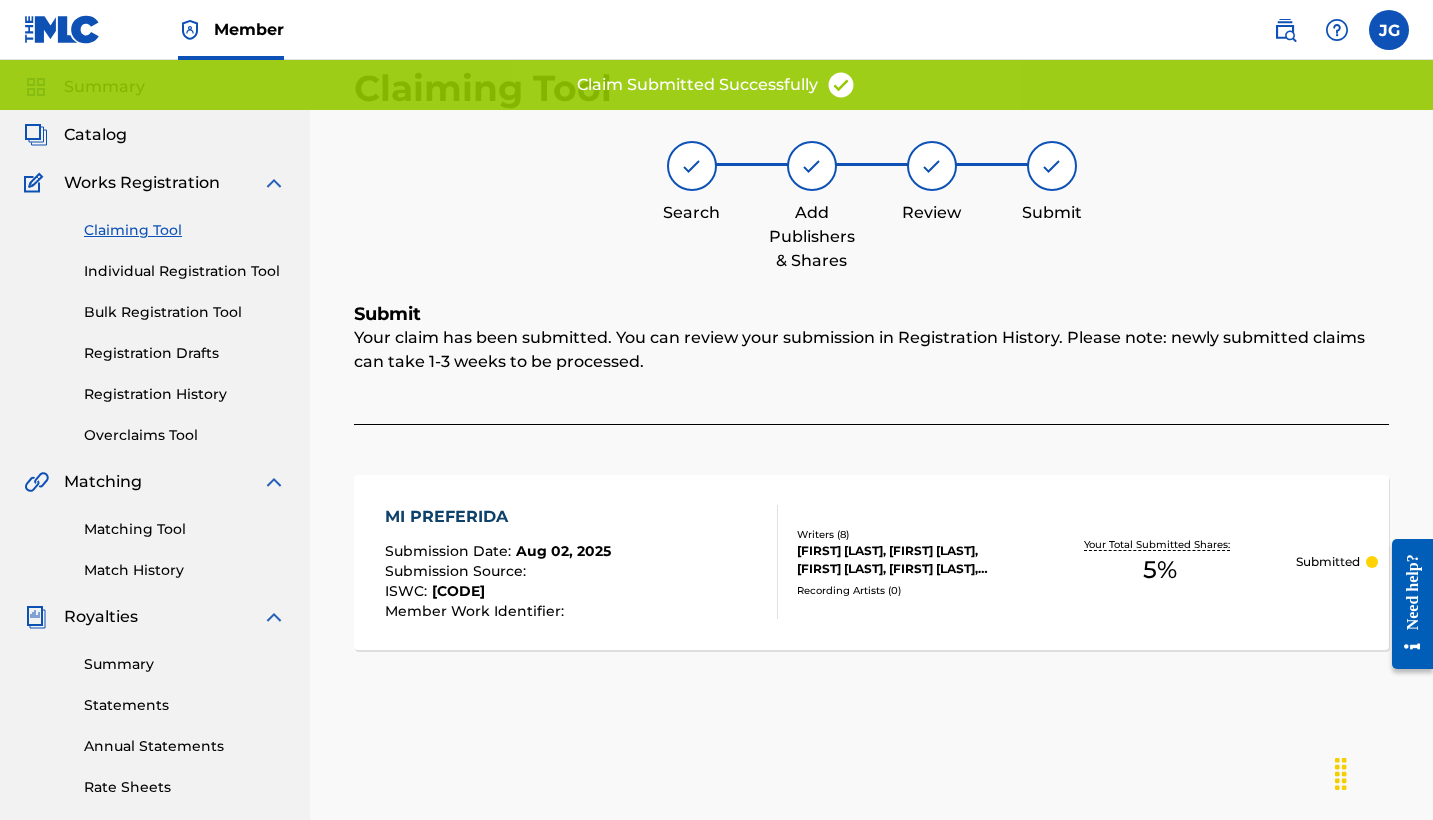 scroll, scrollTop: 58, scrollLeft: 0, axis: vertical 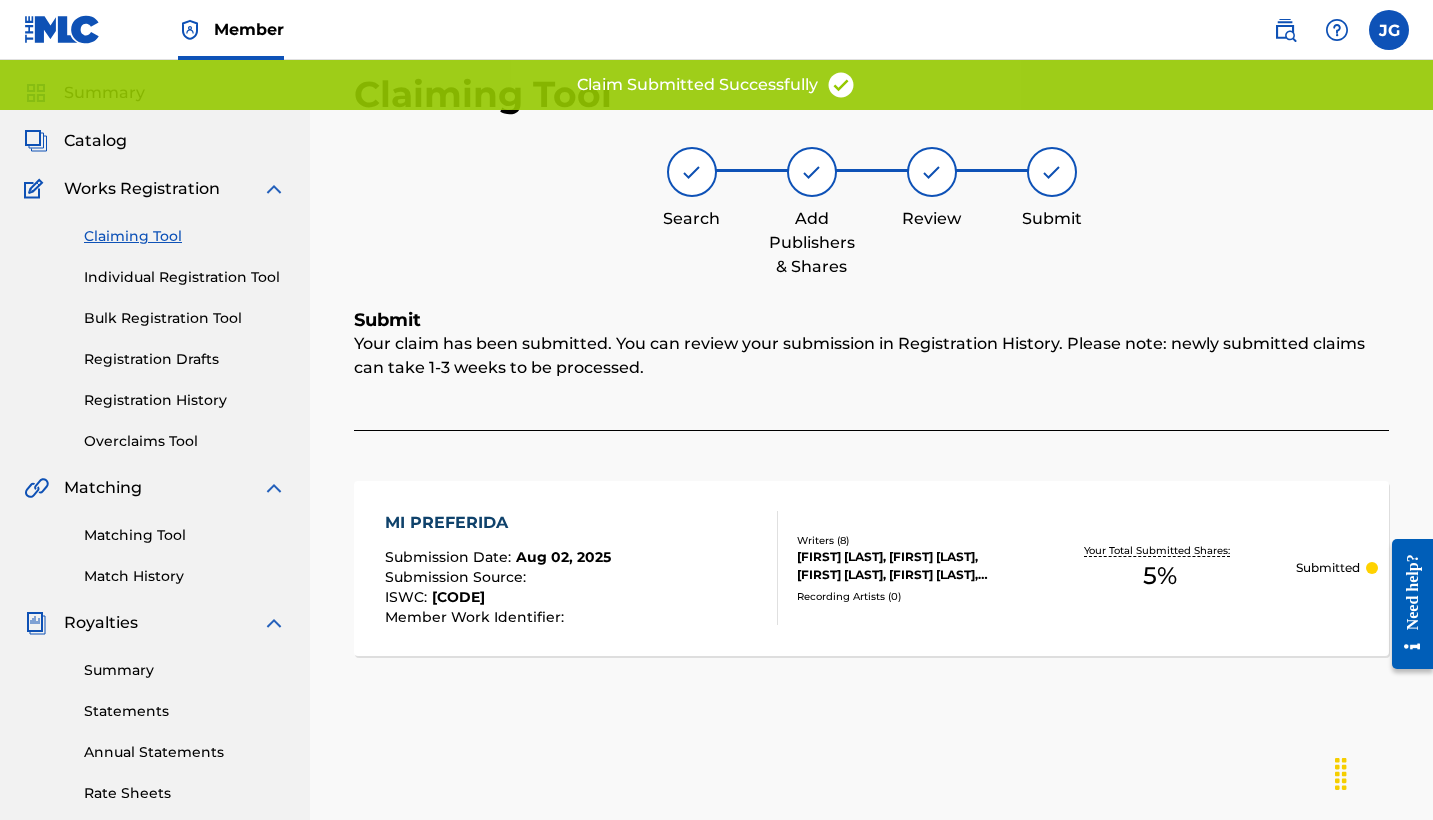 click on "Individual Registration Tool" at bounding box center (185, 277) 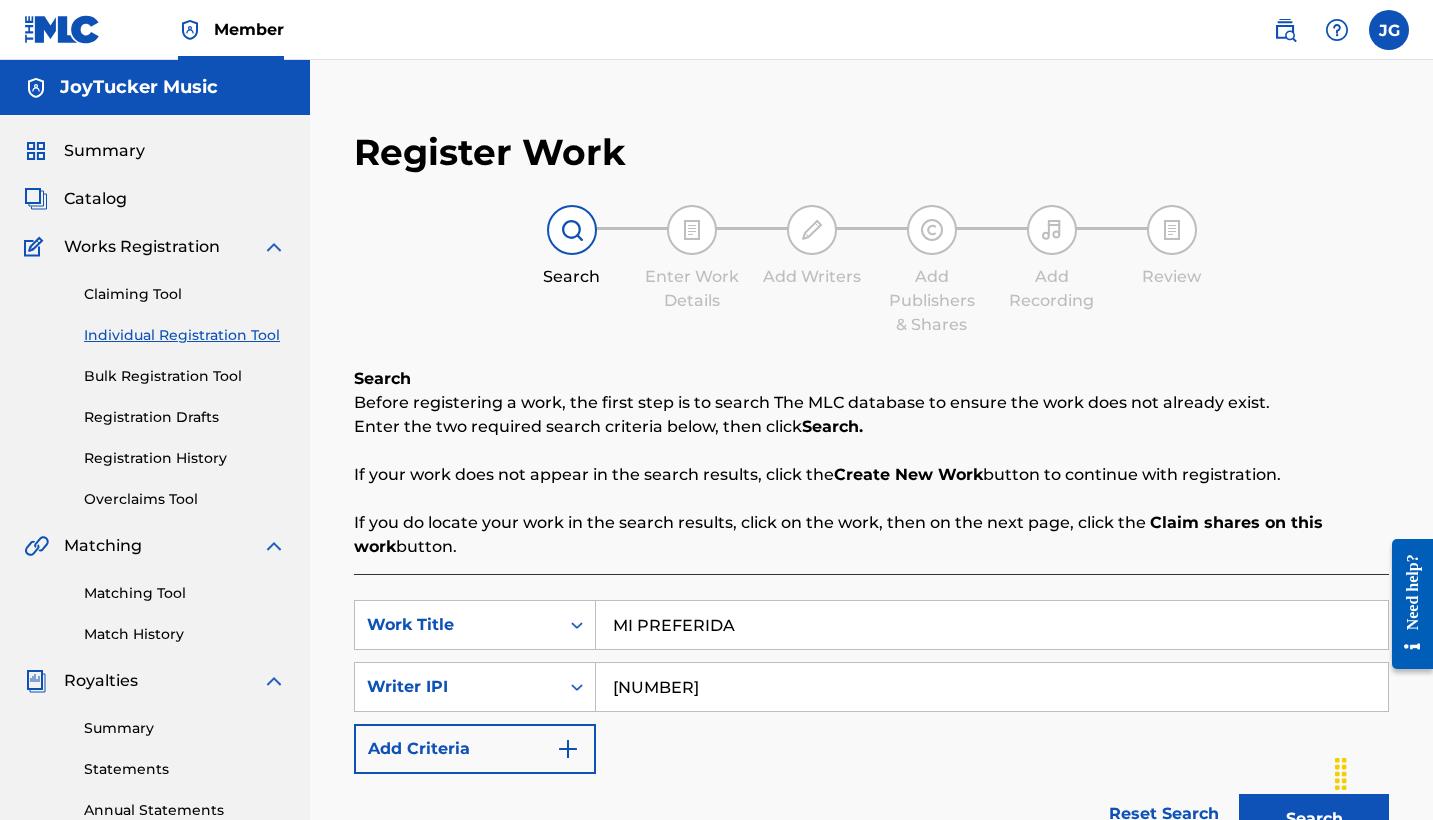 drag, startPoint x: 747, startPoint y: 636, endPoint x: 603, endPoint y: 615, distance: 145.5232 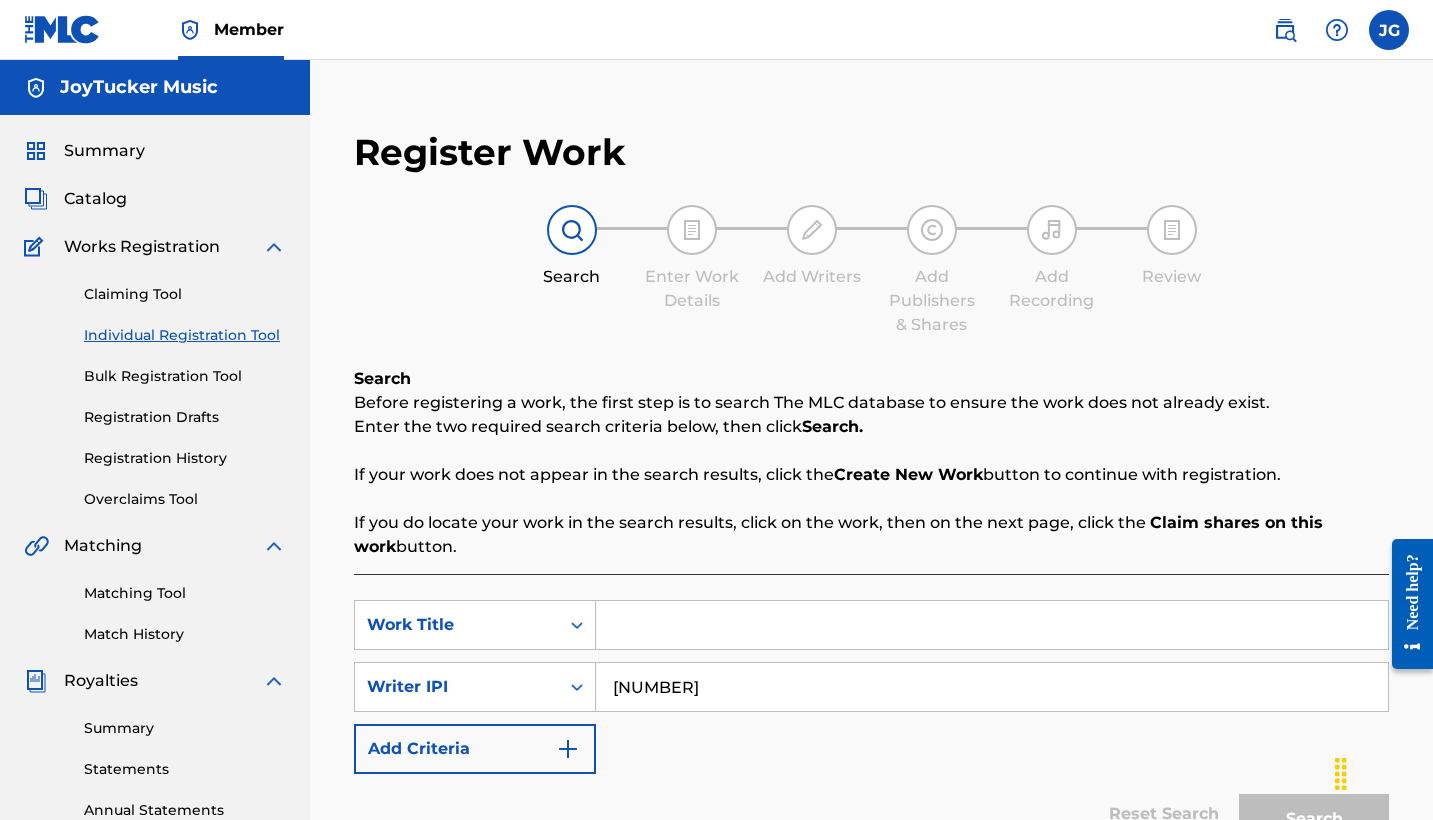 paste on "[WORD]" 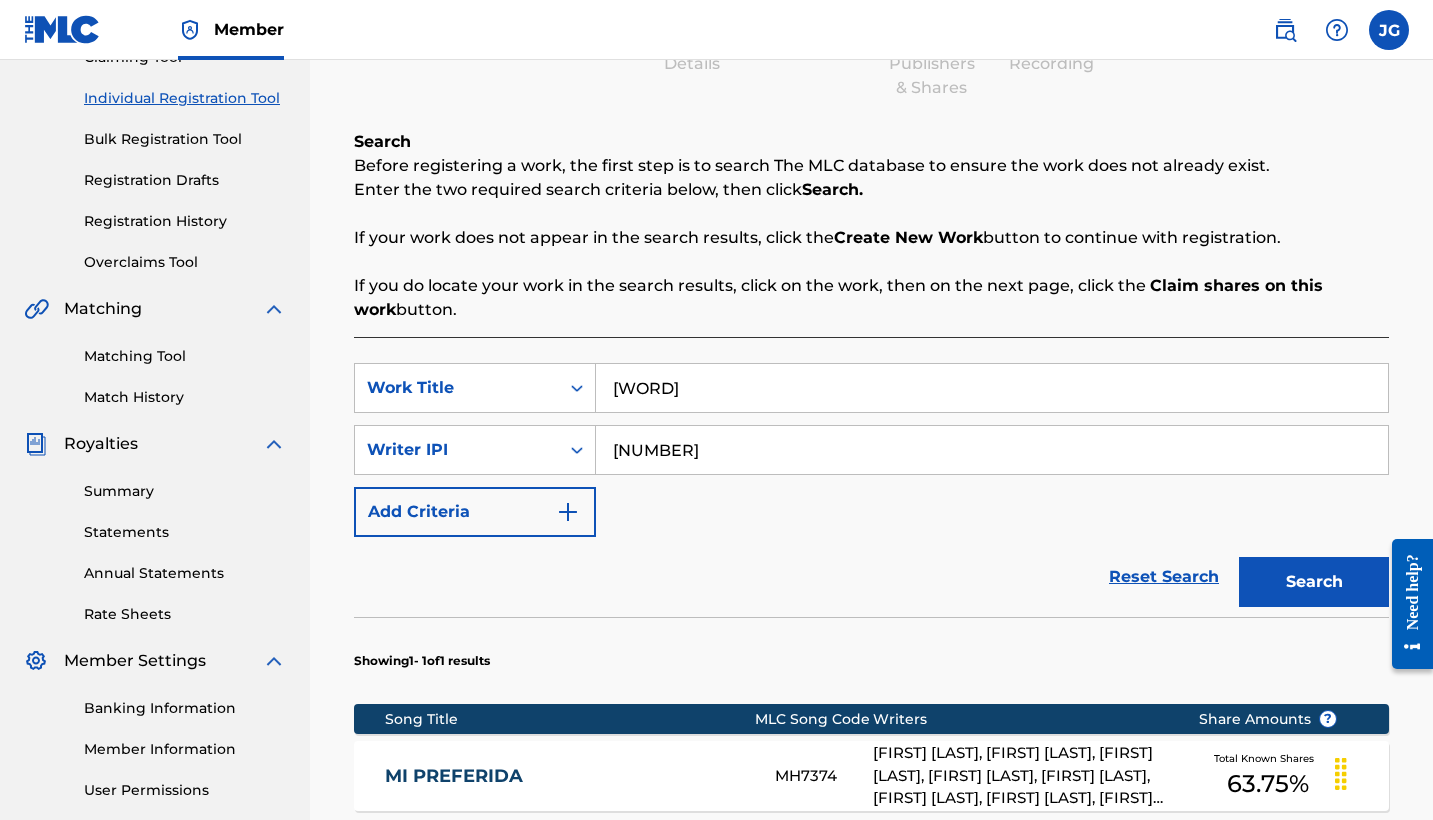 scroll, scrollTop: 265, scrollLeft: 0, axis: vertical 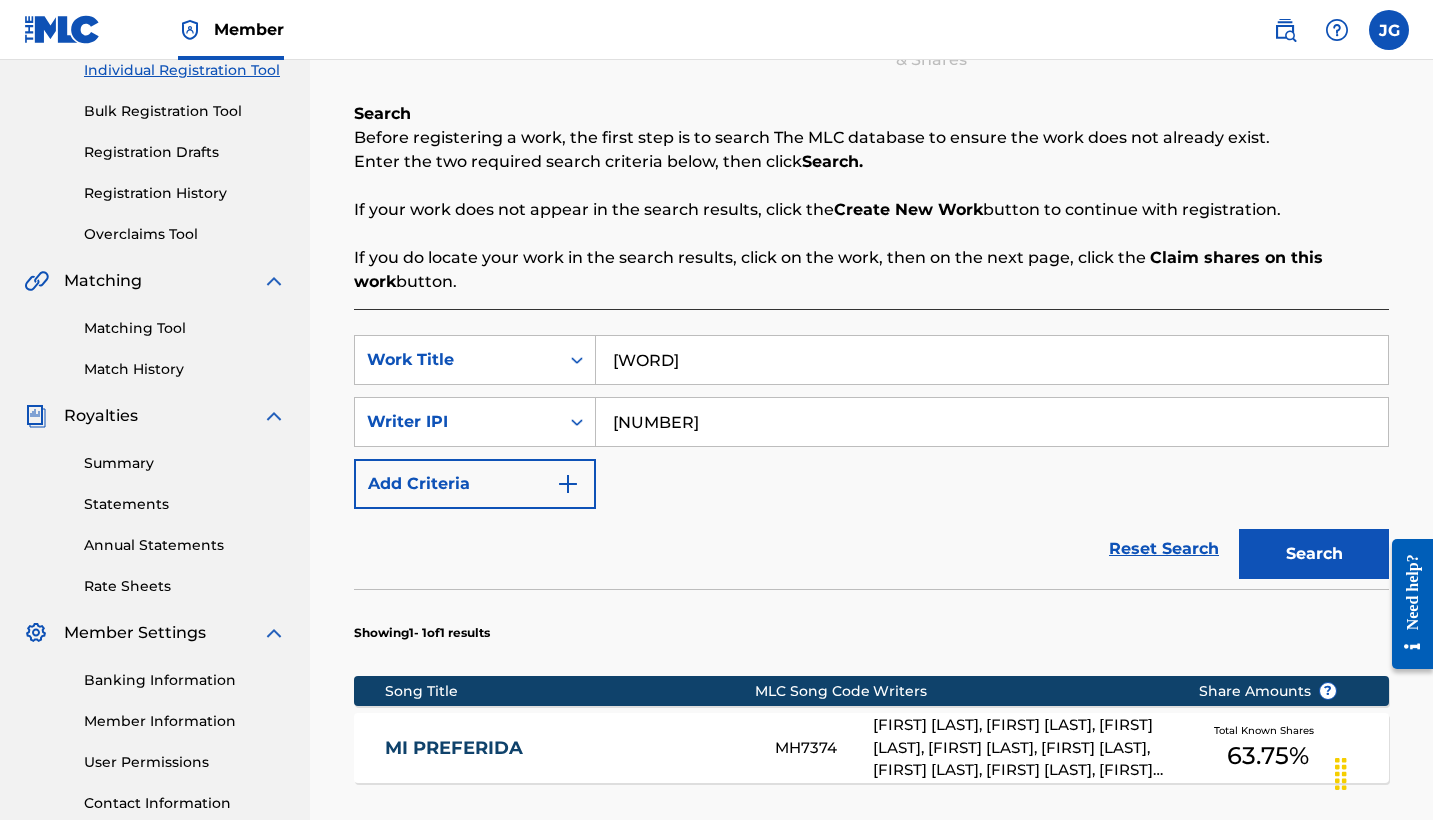 type on "[WORD]" 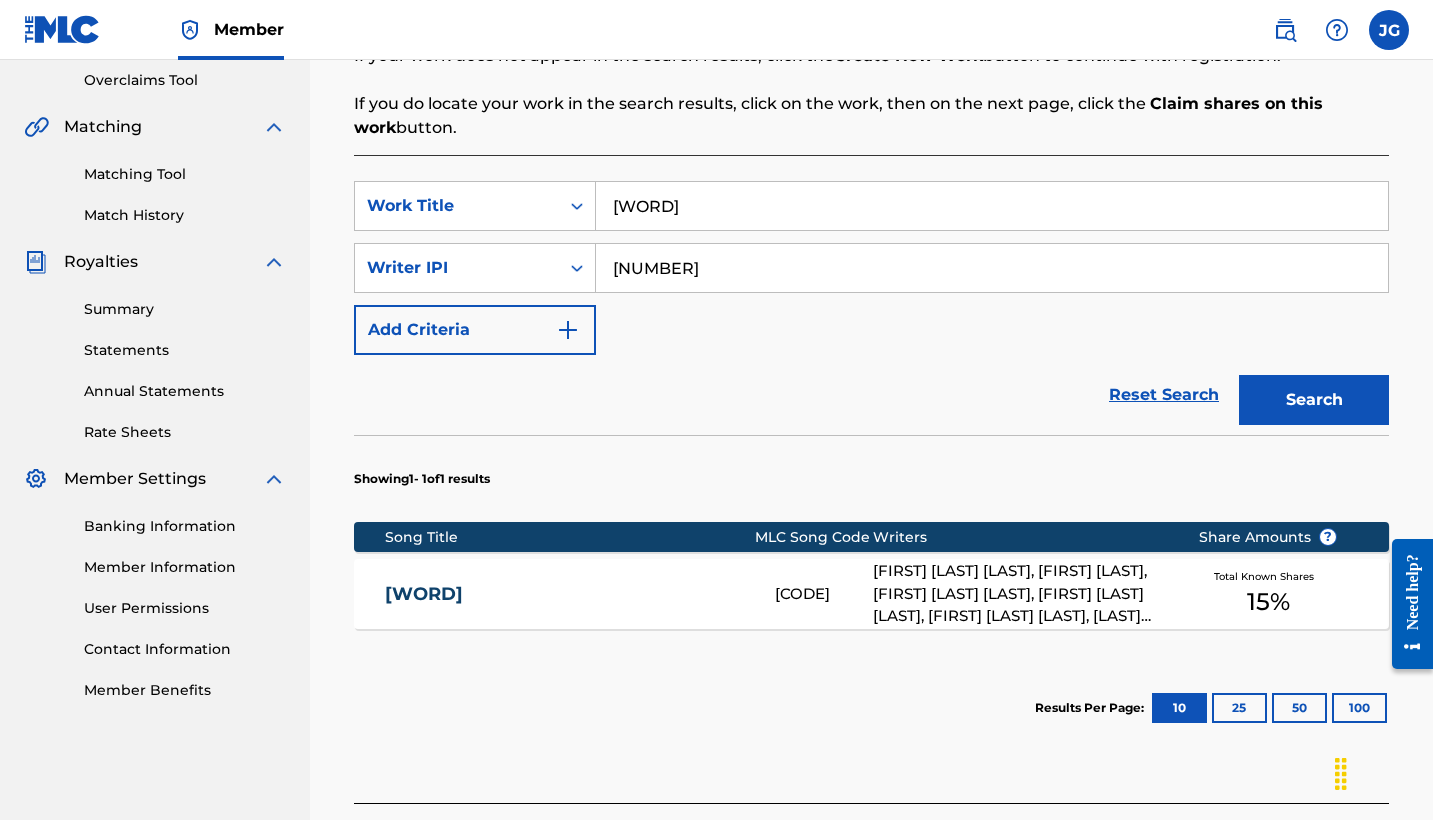 scroll, scrollTop: 428, scrollLeft: 0, axis: vertical 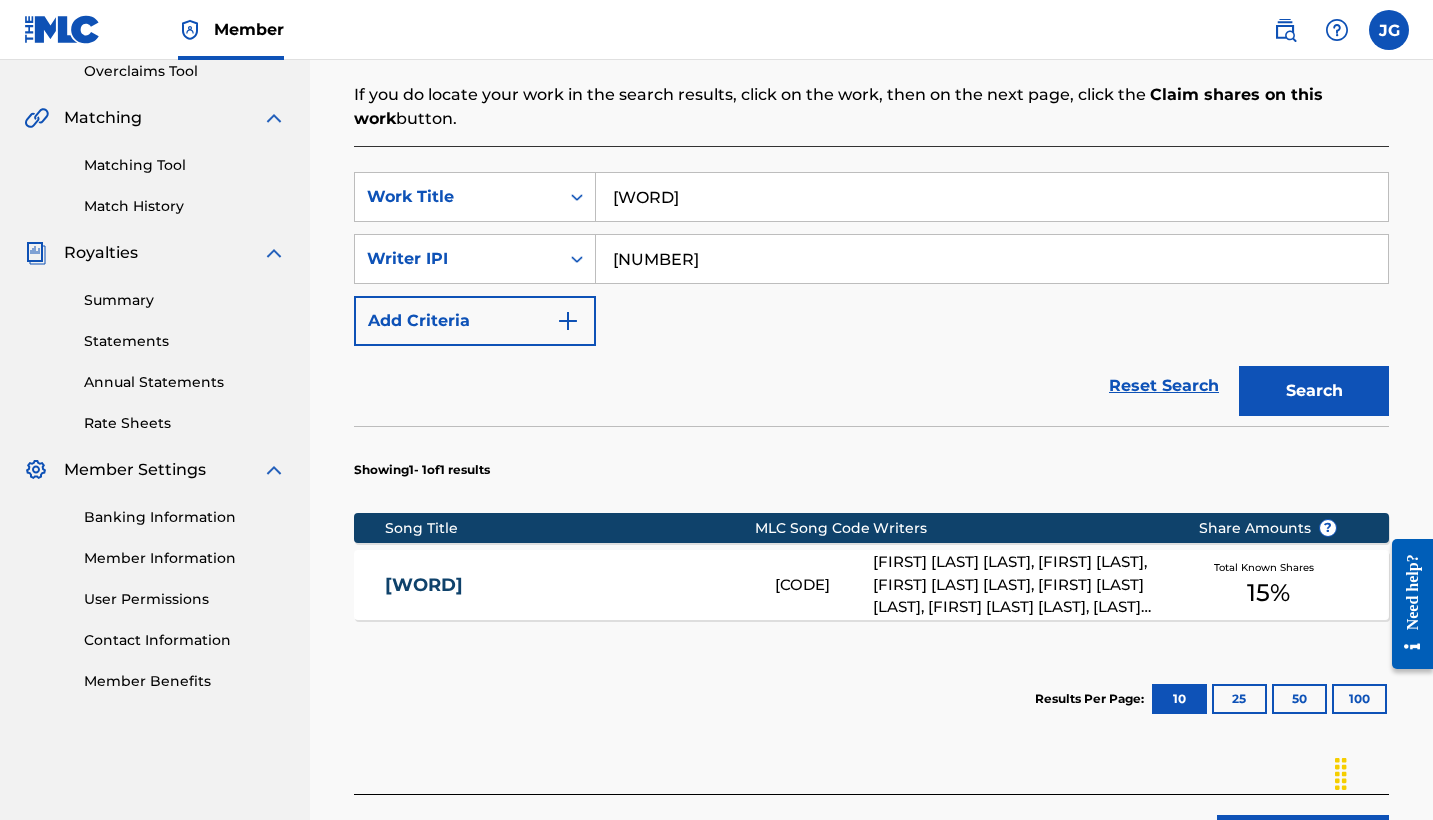 click on "[WORD]" at bounding box center (566, 585) 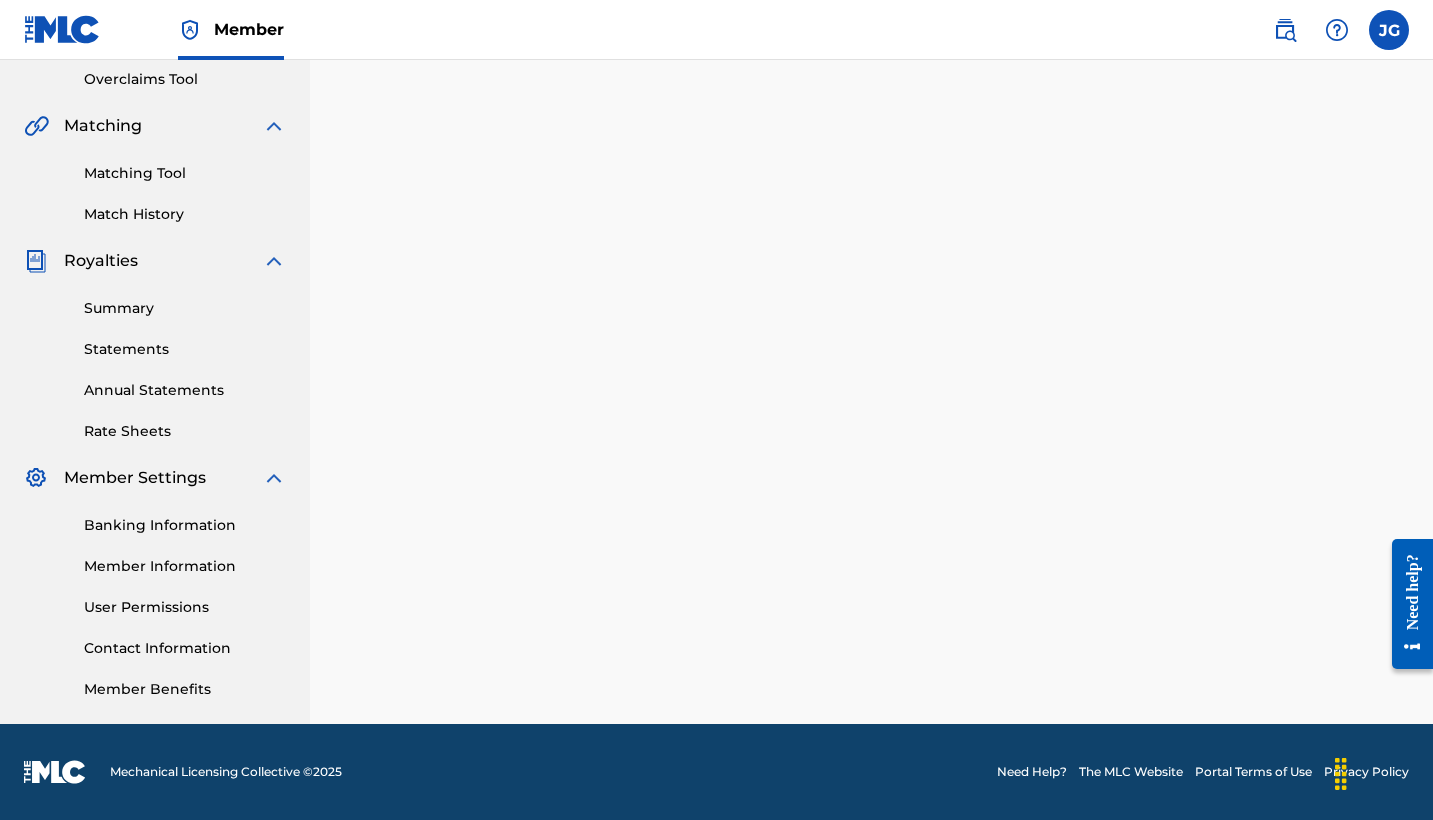 scroll, scrollTop: 0, scrollLeft: 0, axis: both 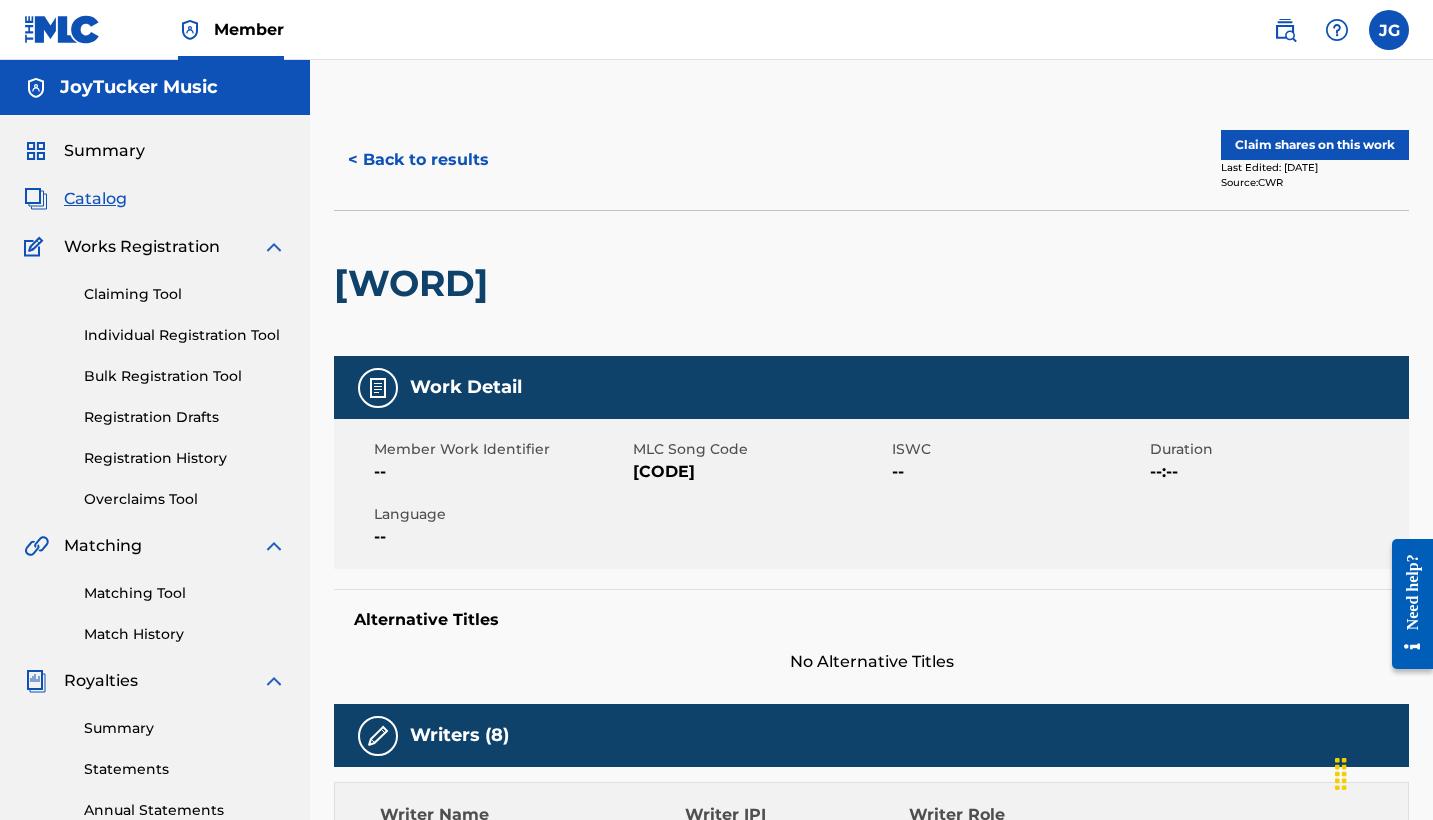 click on "Claim shares on this work" at bounding box center (1315, 145) 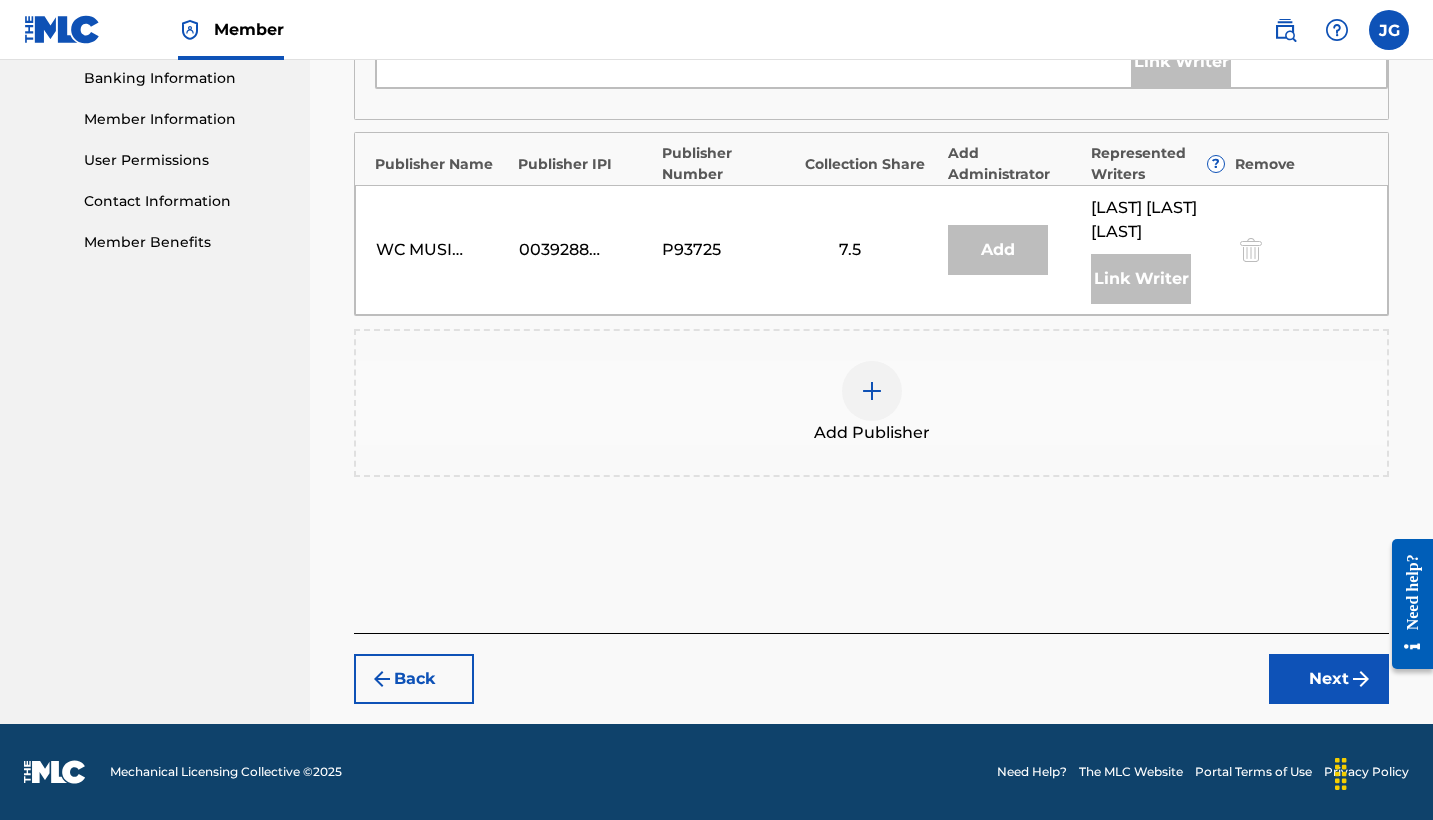 scroll, scrollTop: 915, scrollLeft: 0, axis: vertical 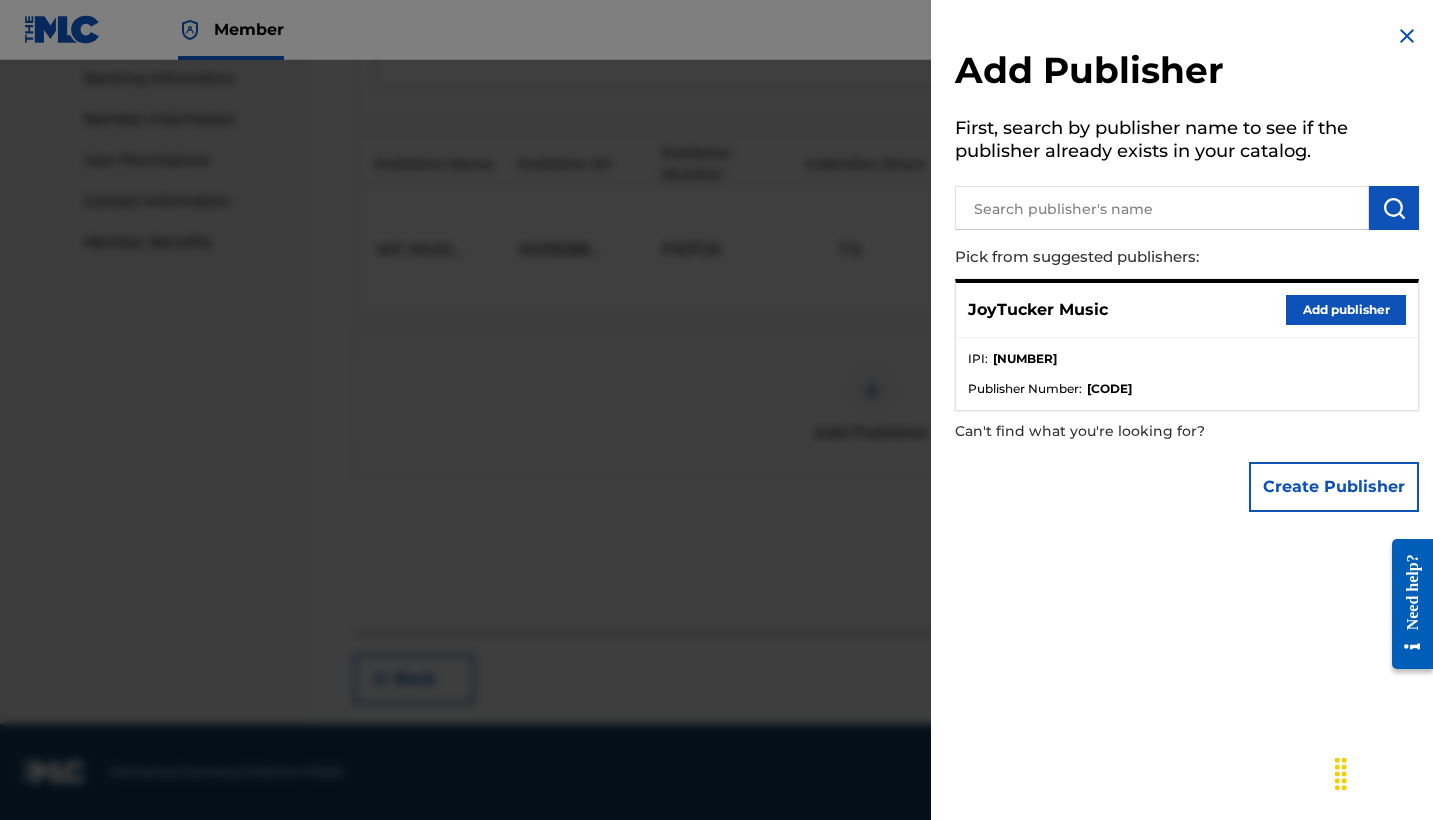 click on "Add publisher" at bounding box center (1346, 310) 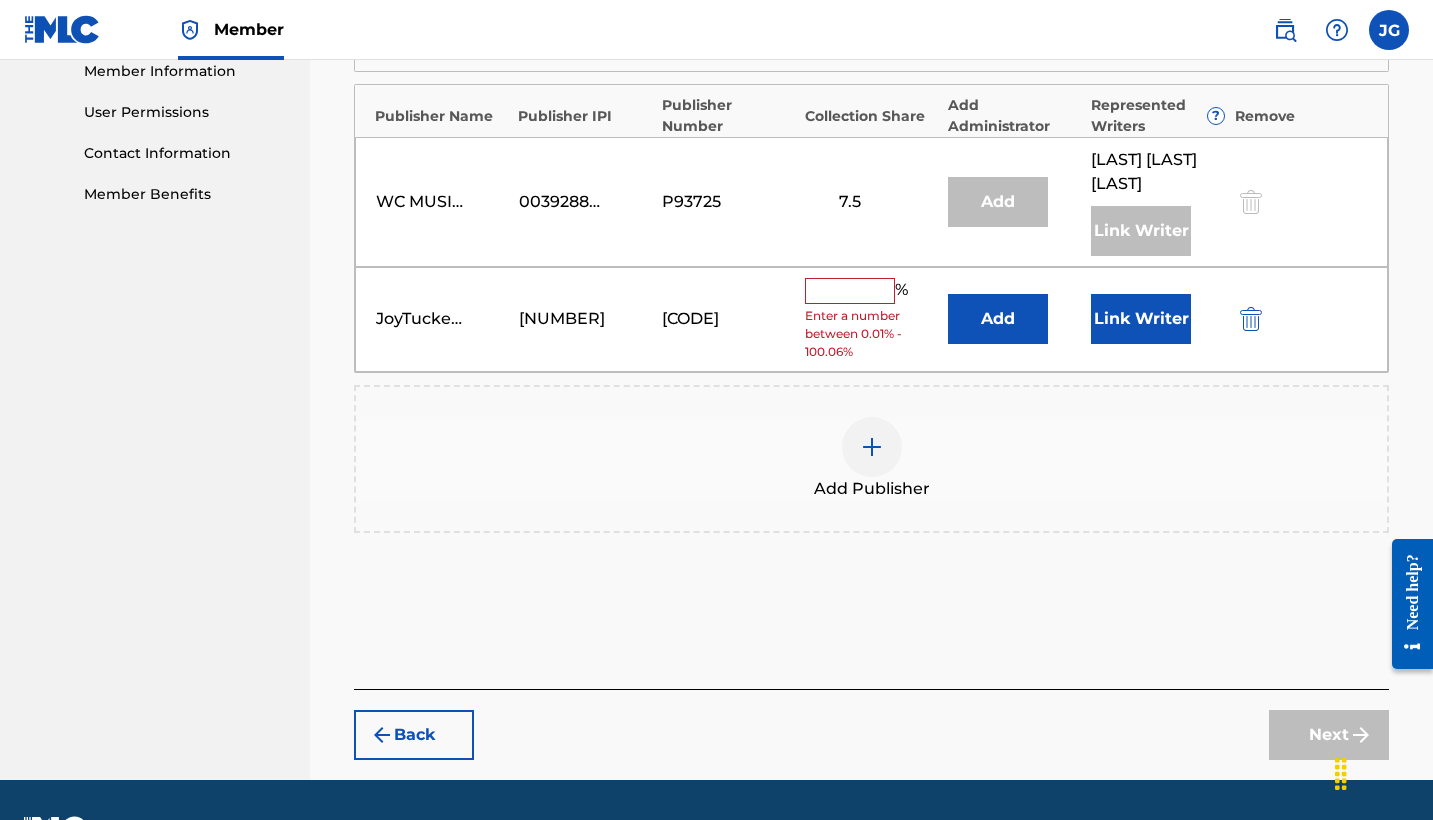 click at bounding box center [850, 291] 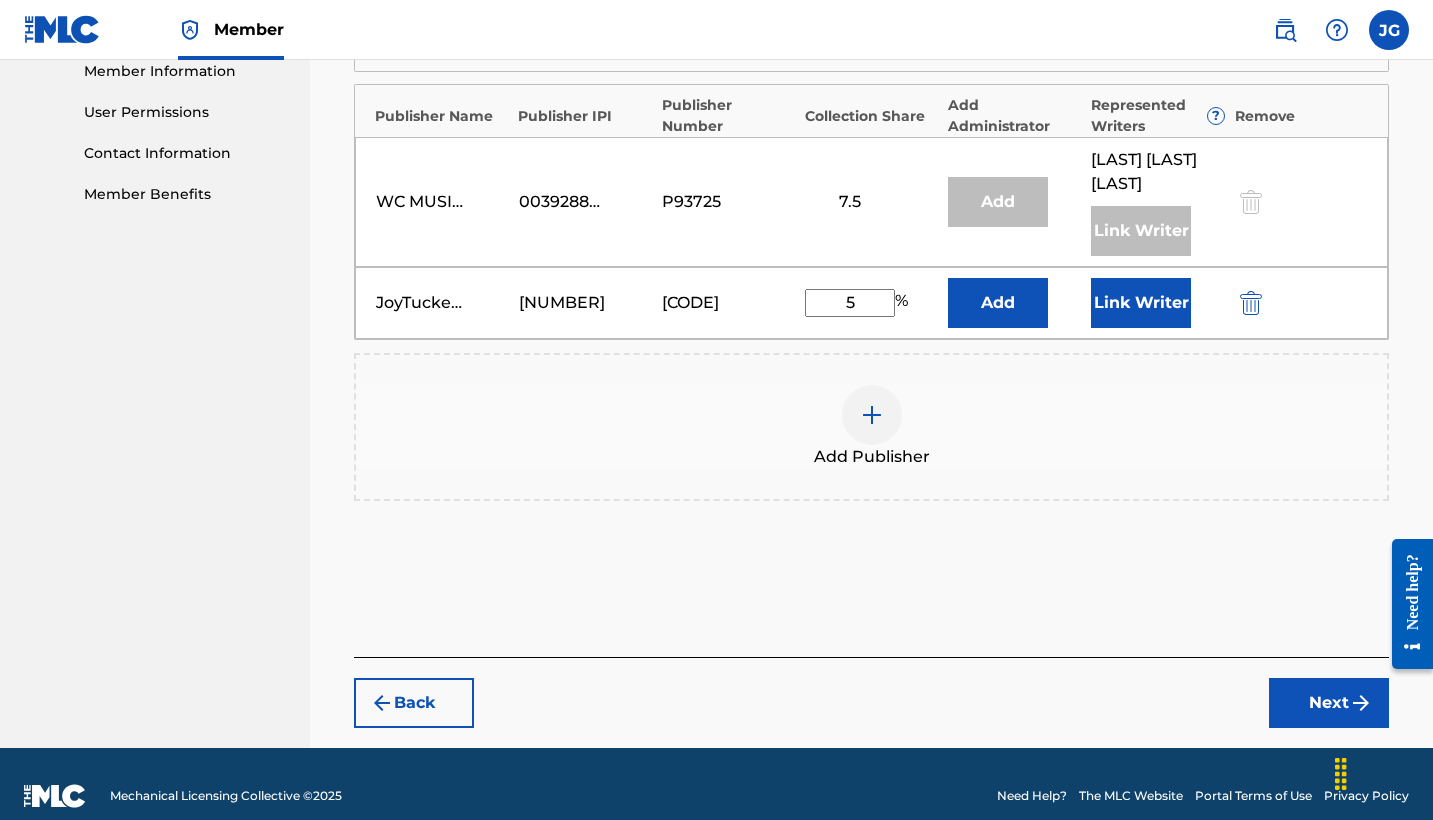 type on "5" 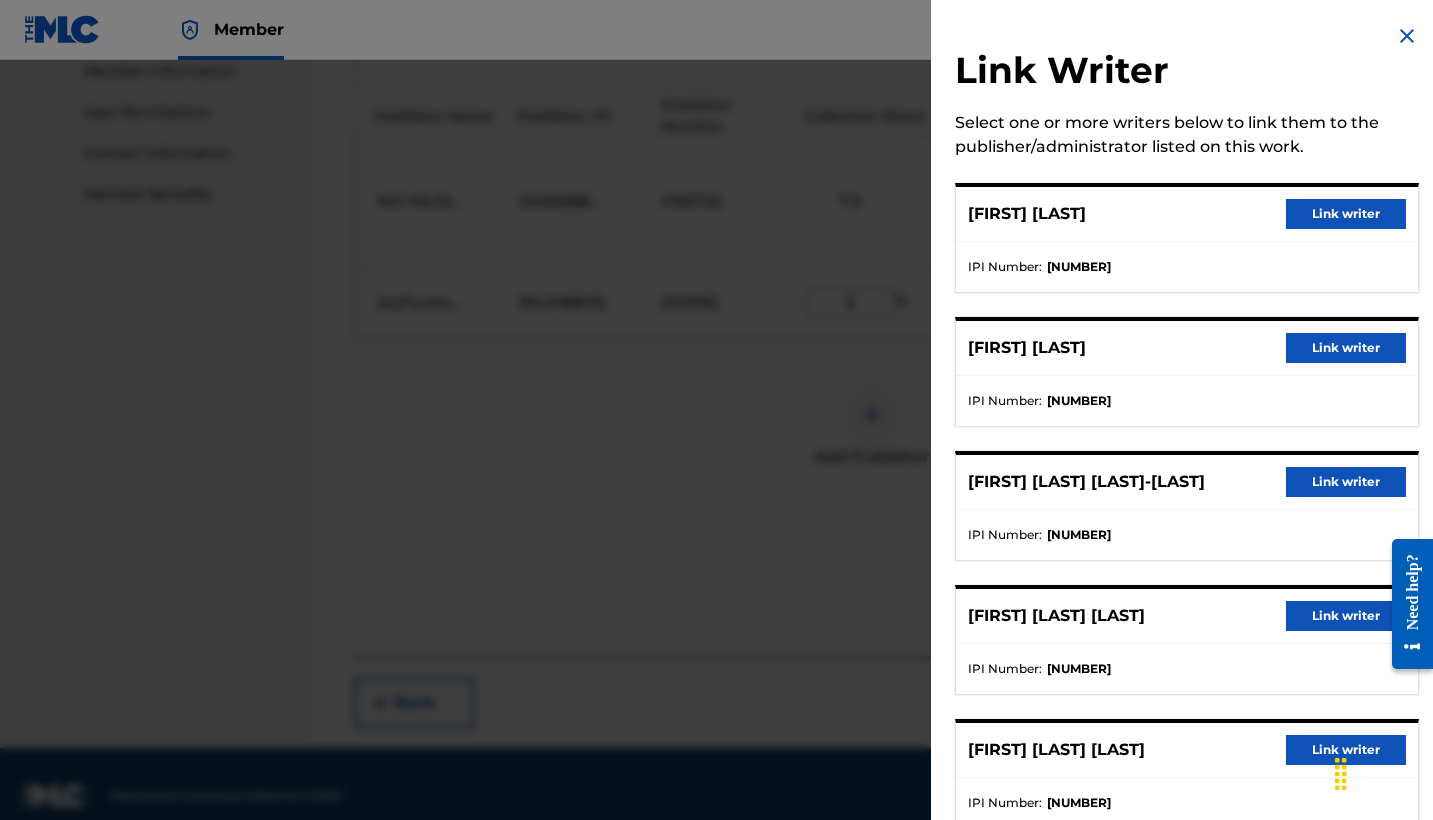 click on "Link writer" at bounding box center (1346, 750) 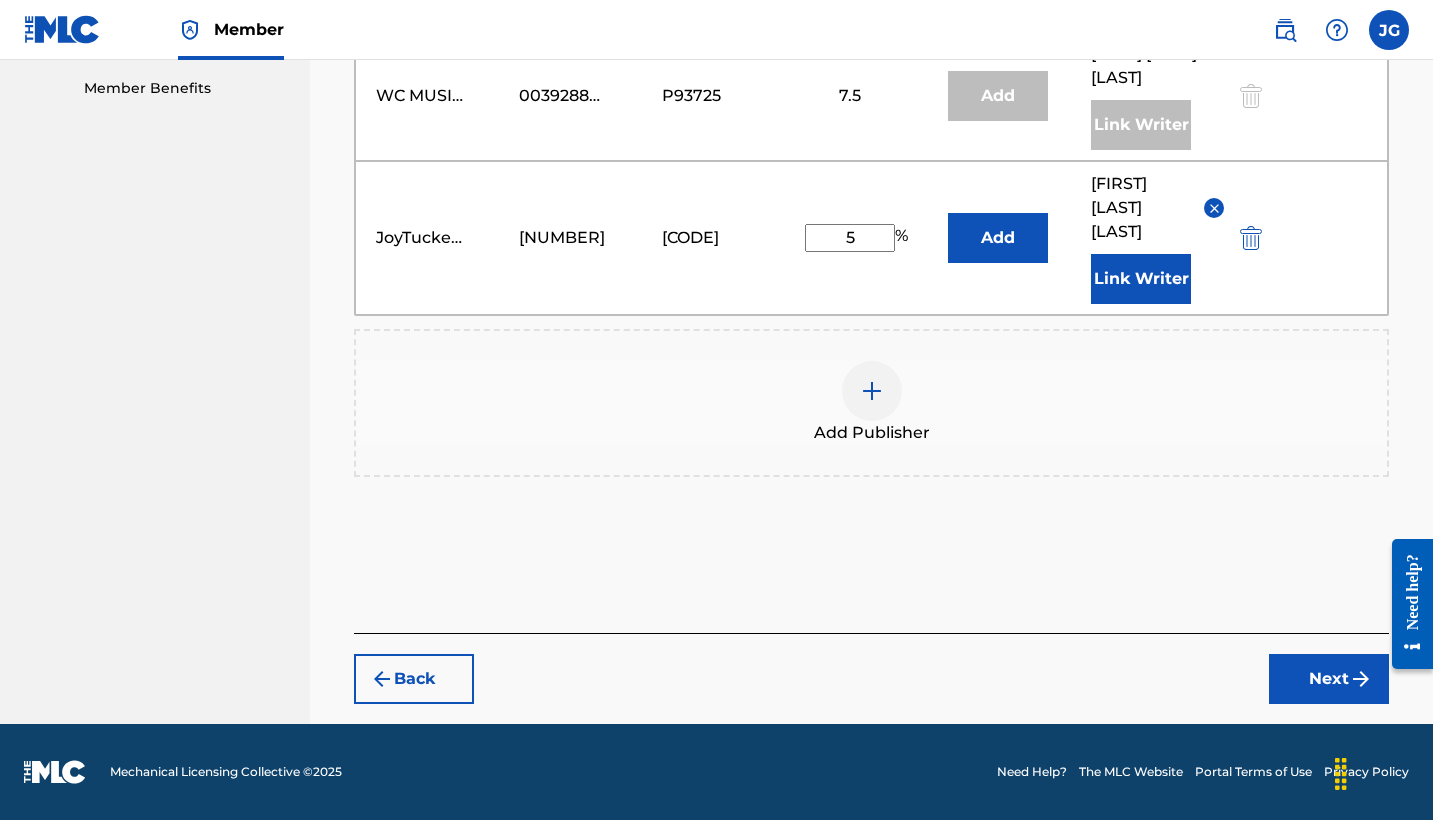 click on "Next" at bounding box center [1329, 679] 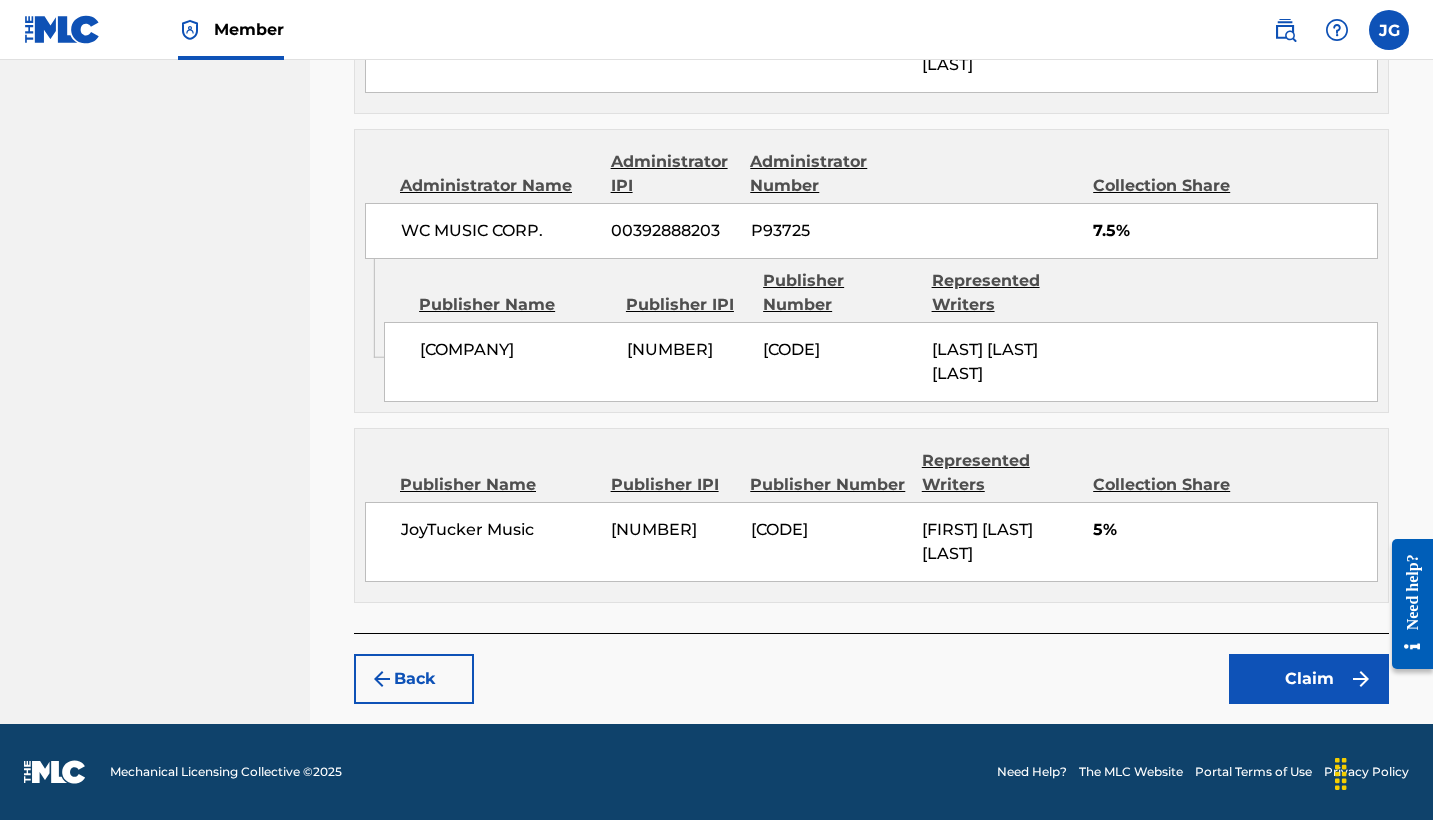 scroll, scrollTop: 1180, scrollLeft: 0, axis: vertical 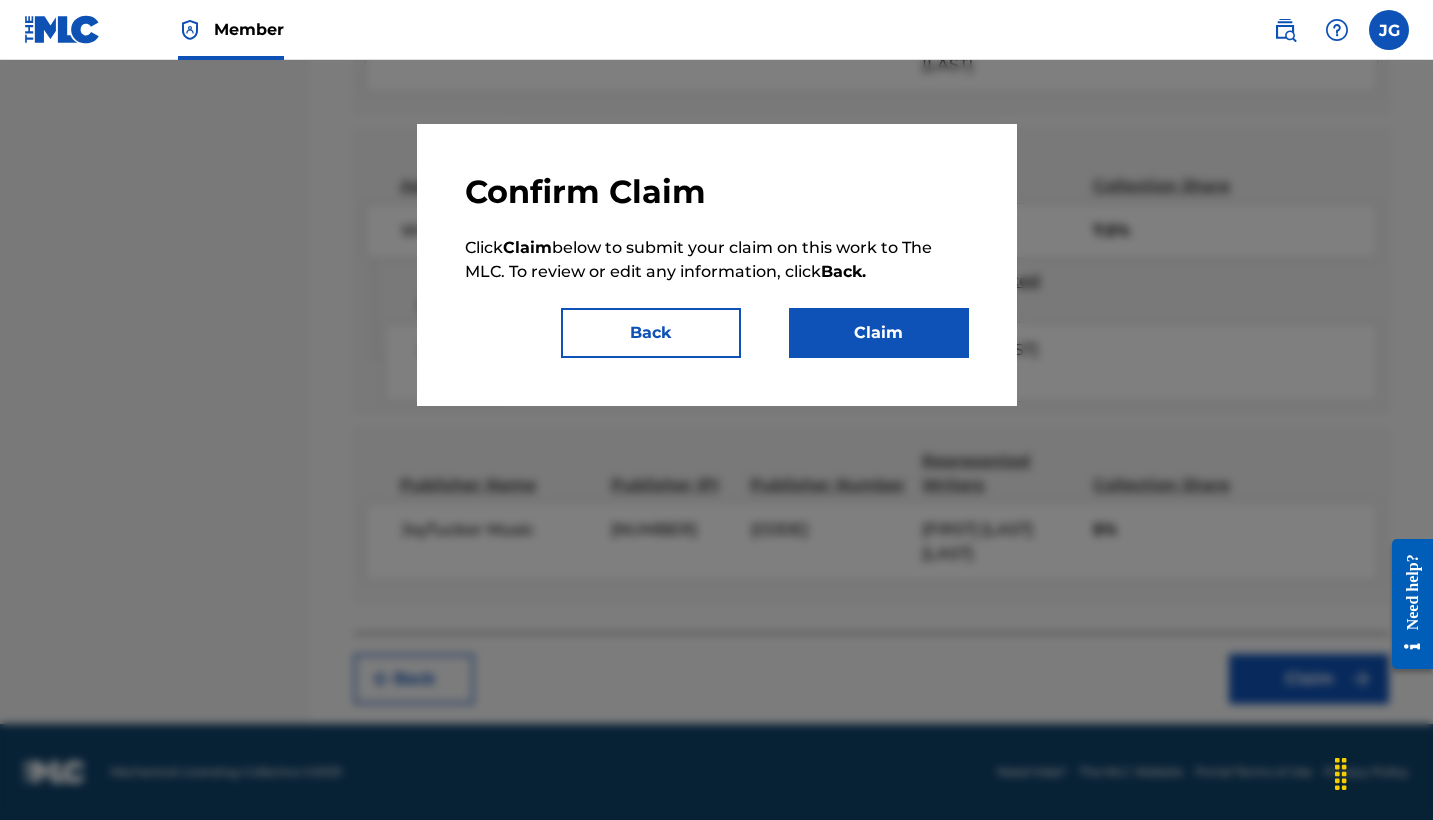 click on "Claim" at bounding box center [879, 333] 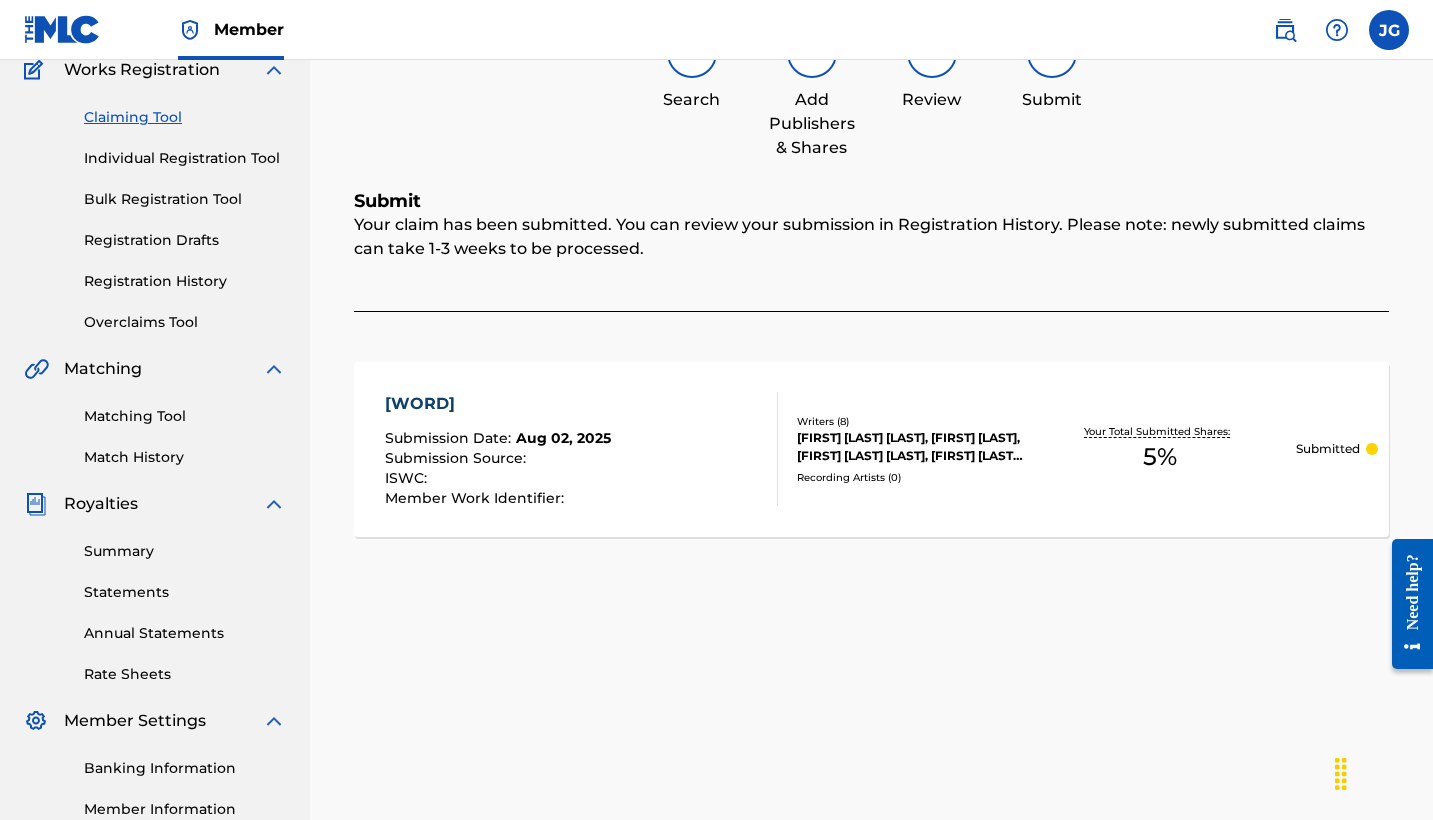 scroll, scrollTop: 130, scrollLeft: 0, axis: vertical 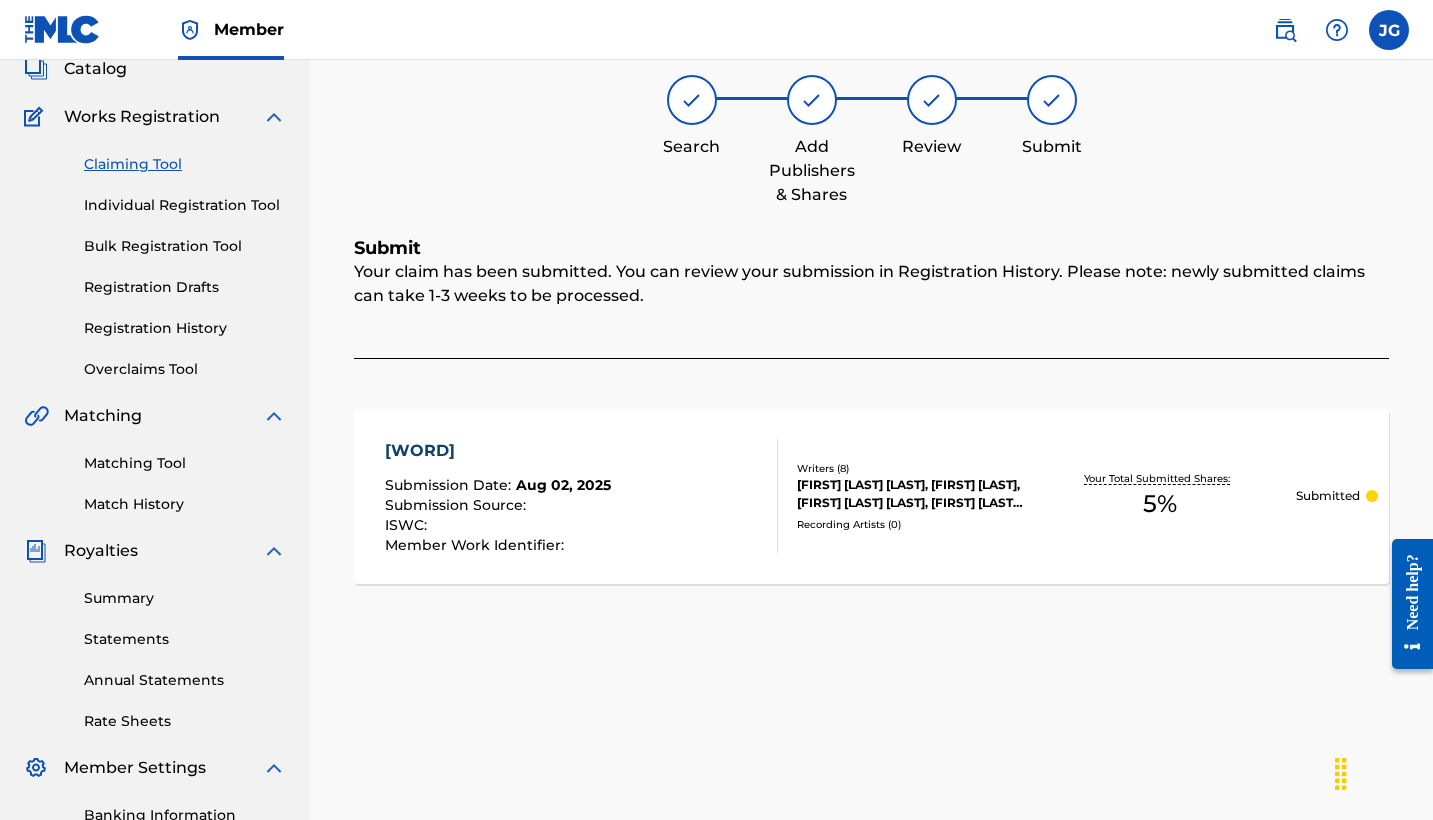 click on "Individual Registration Tool" at bounding box center [185, 205] 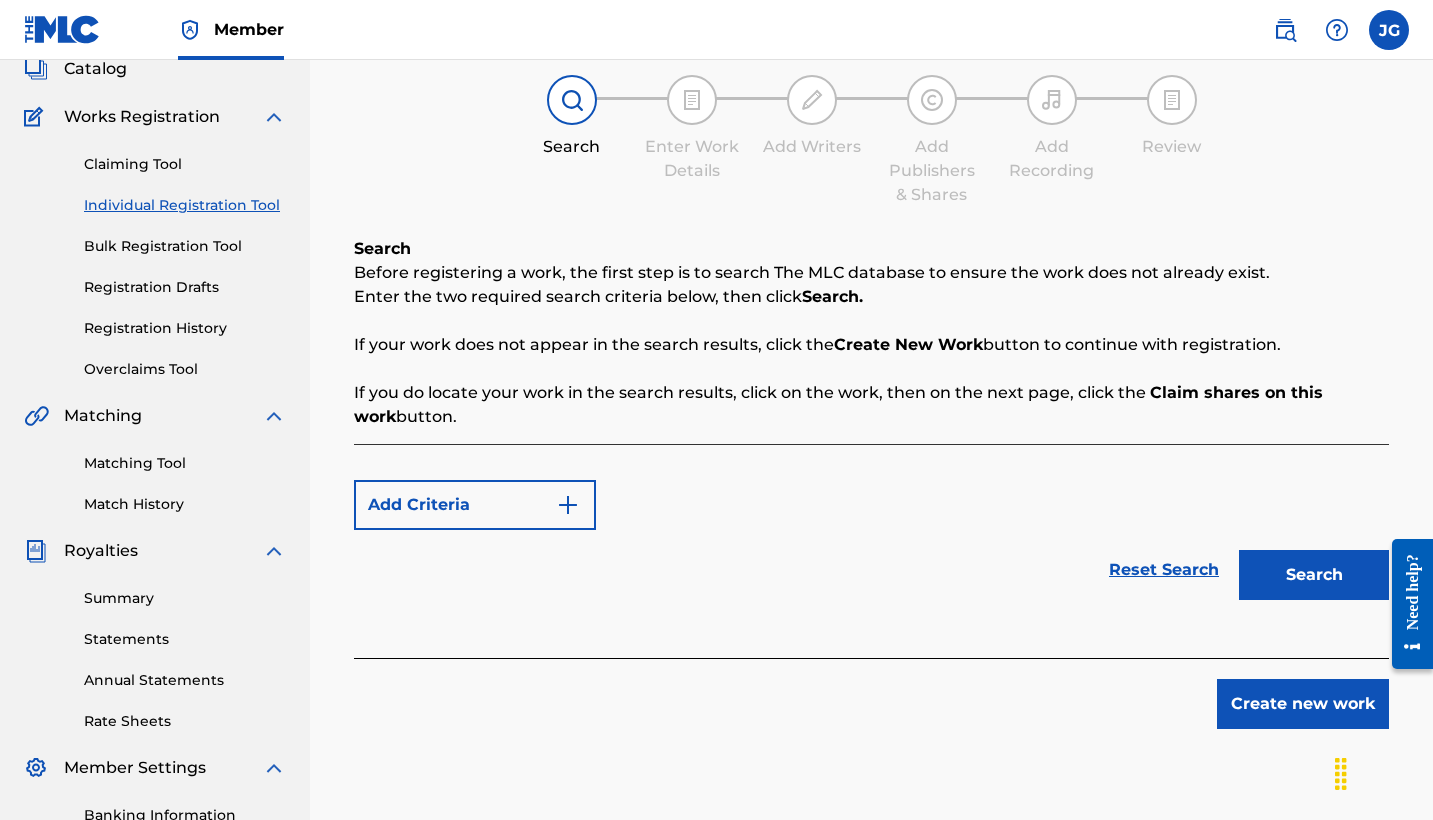 scroll, scrollTop: 0, scrollLeft: 0, axis: both 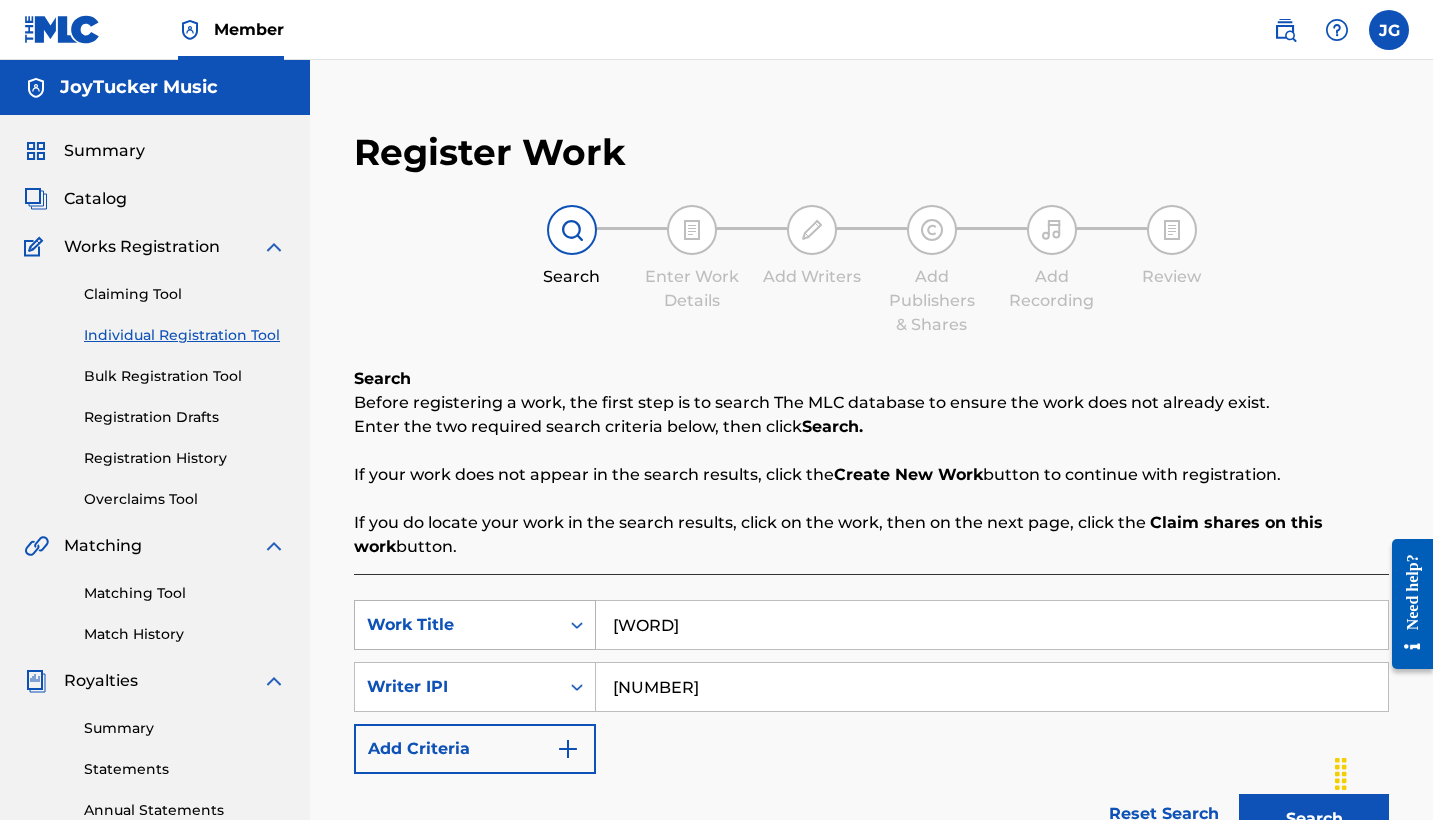 drag, startPoint x: 730, startPoint y: 630, endPoint x: 587, endPoint y: 629, distance: 143.0035 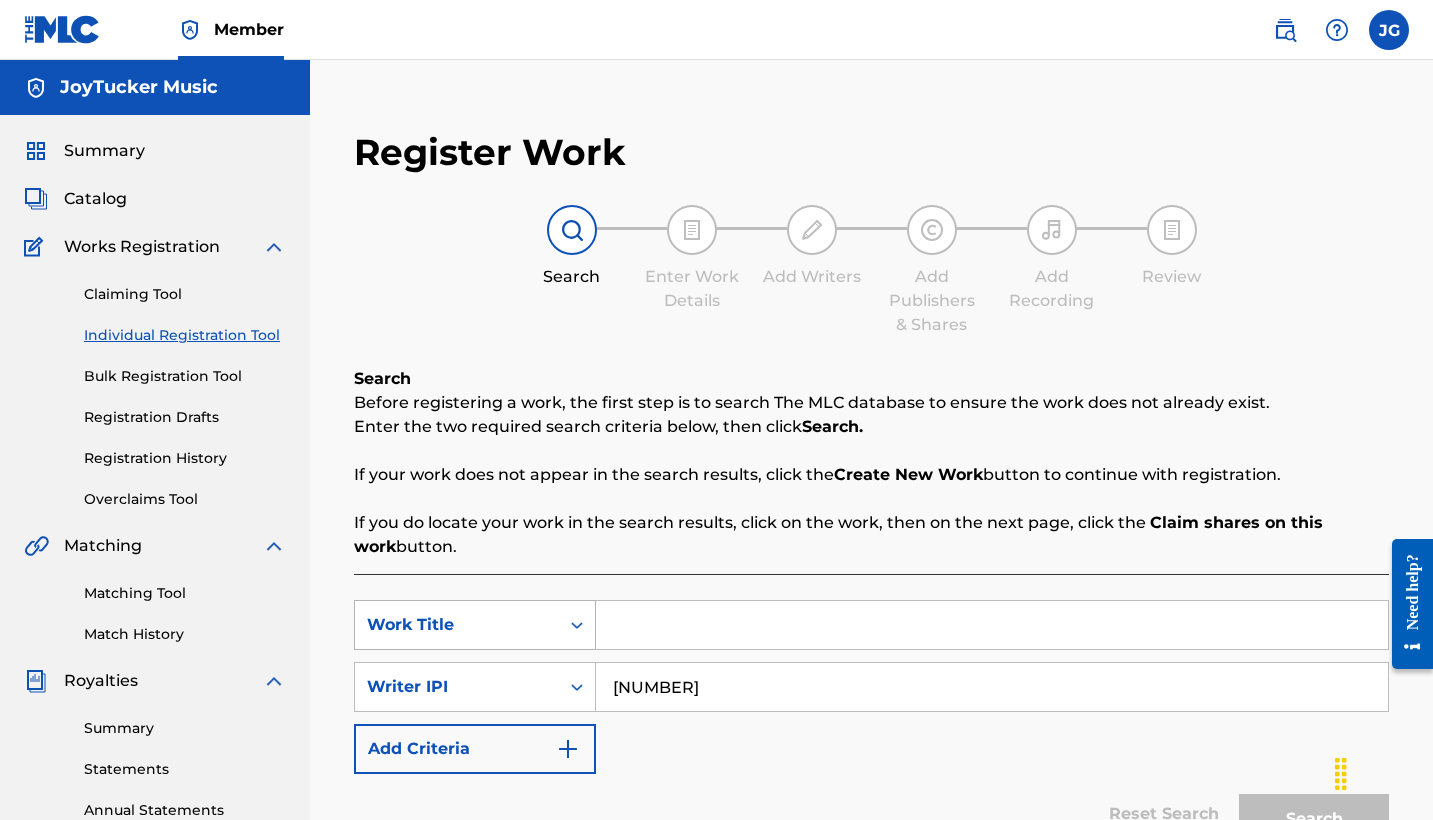 paste on "COOKIE" 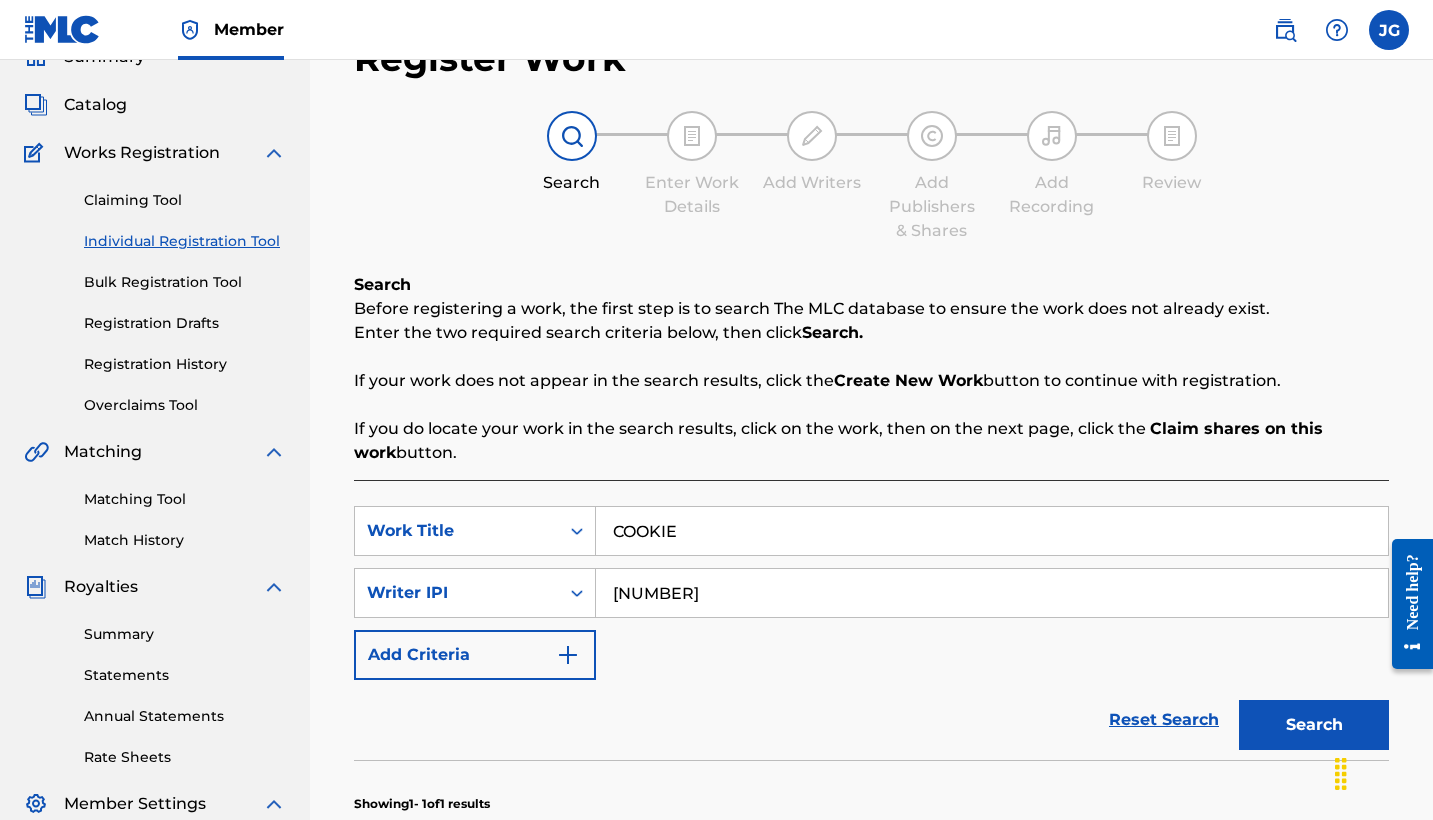 scroll, scrollTop: 193, scrollLeft: 0, axis: vertical 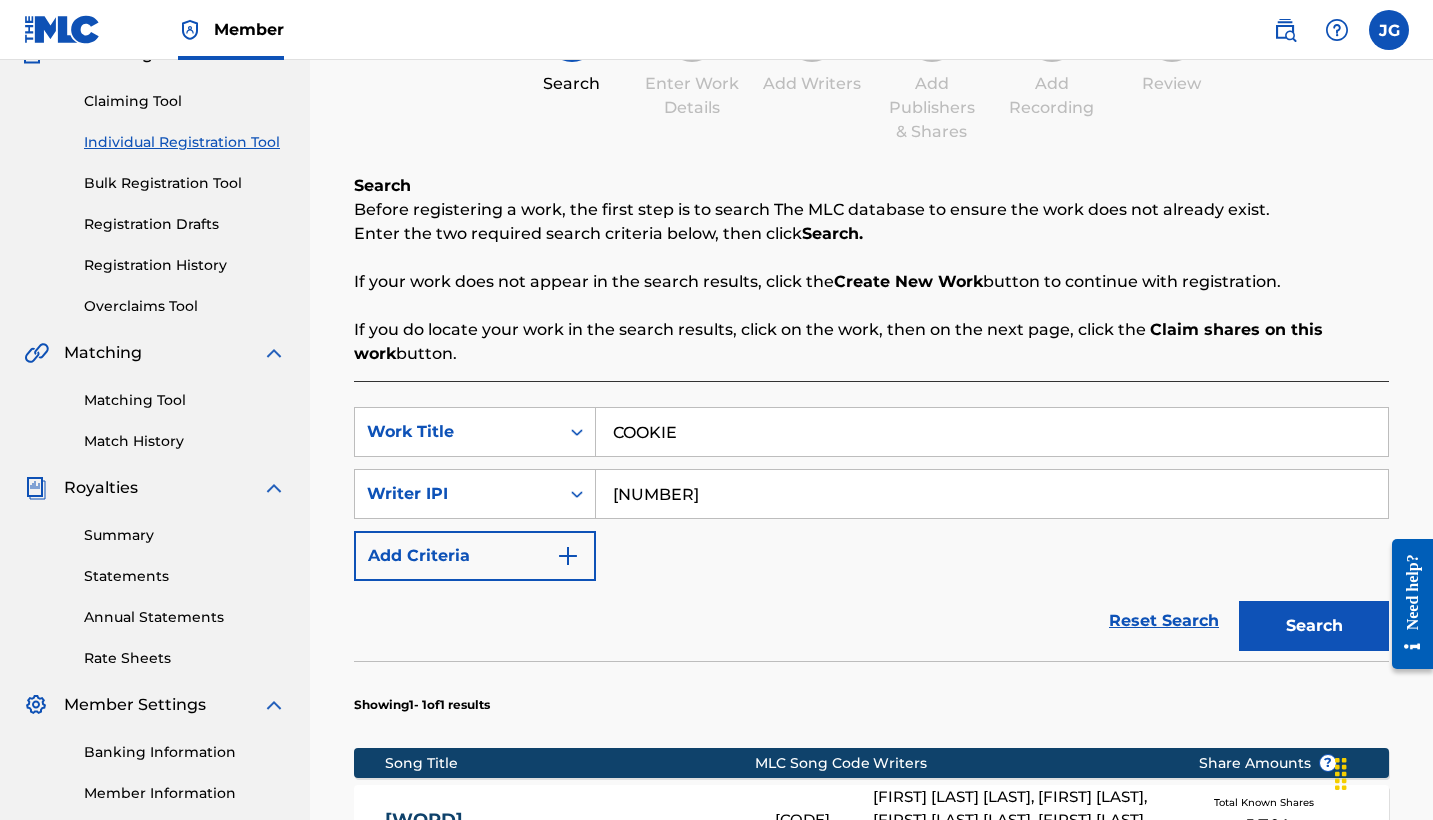 type on "COOKIE" 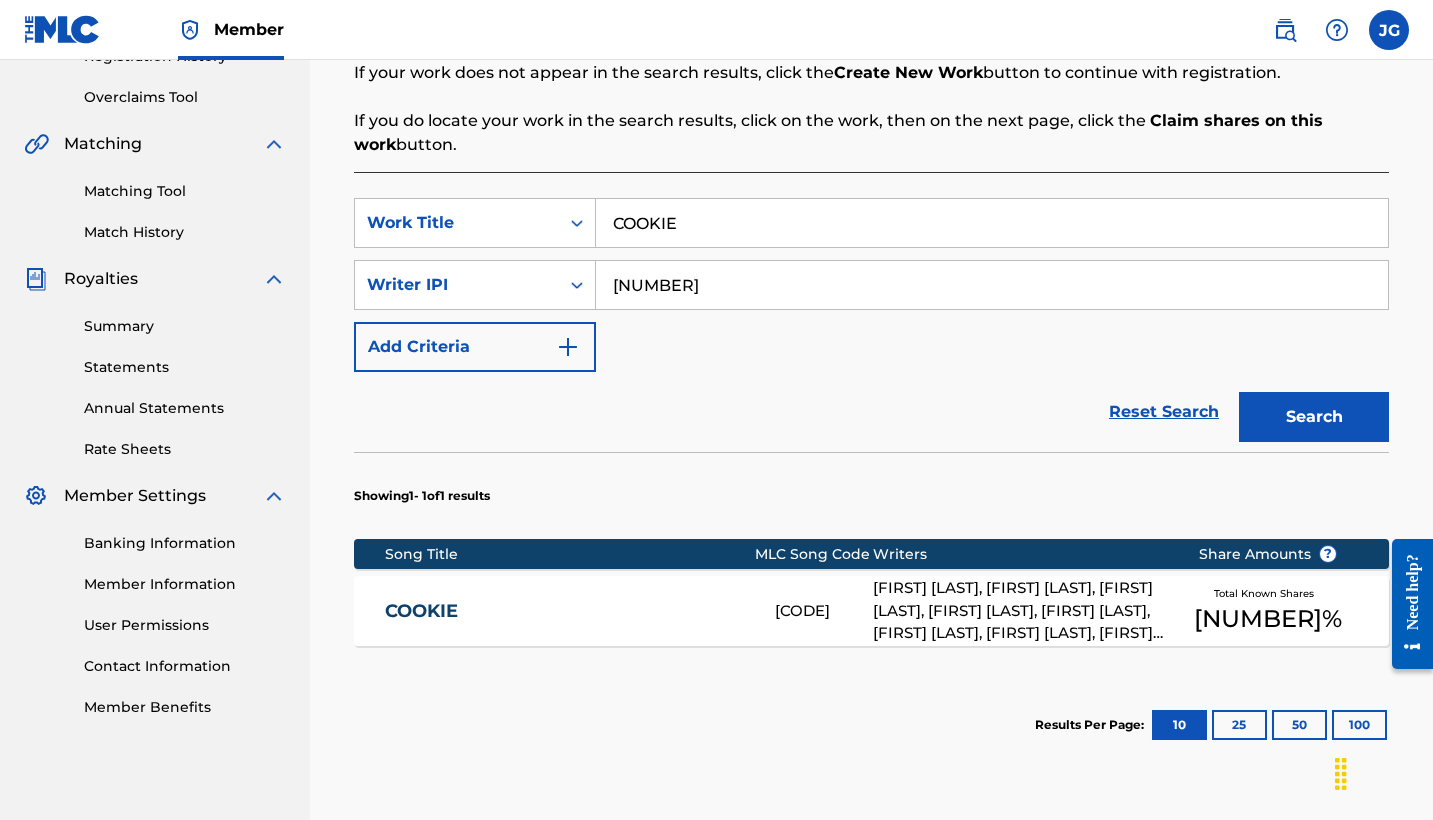 scroll, scrollTop: 455, scrollLeft: 0, axis: vertical 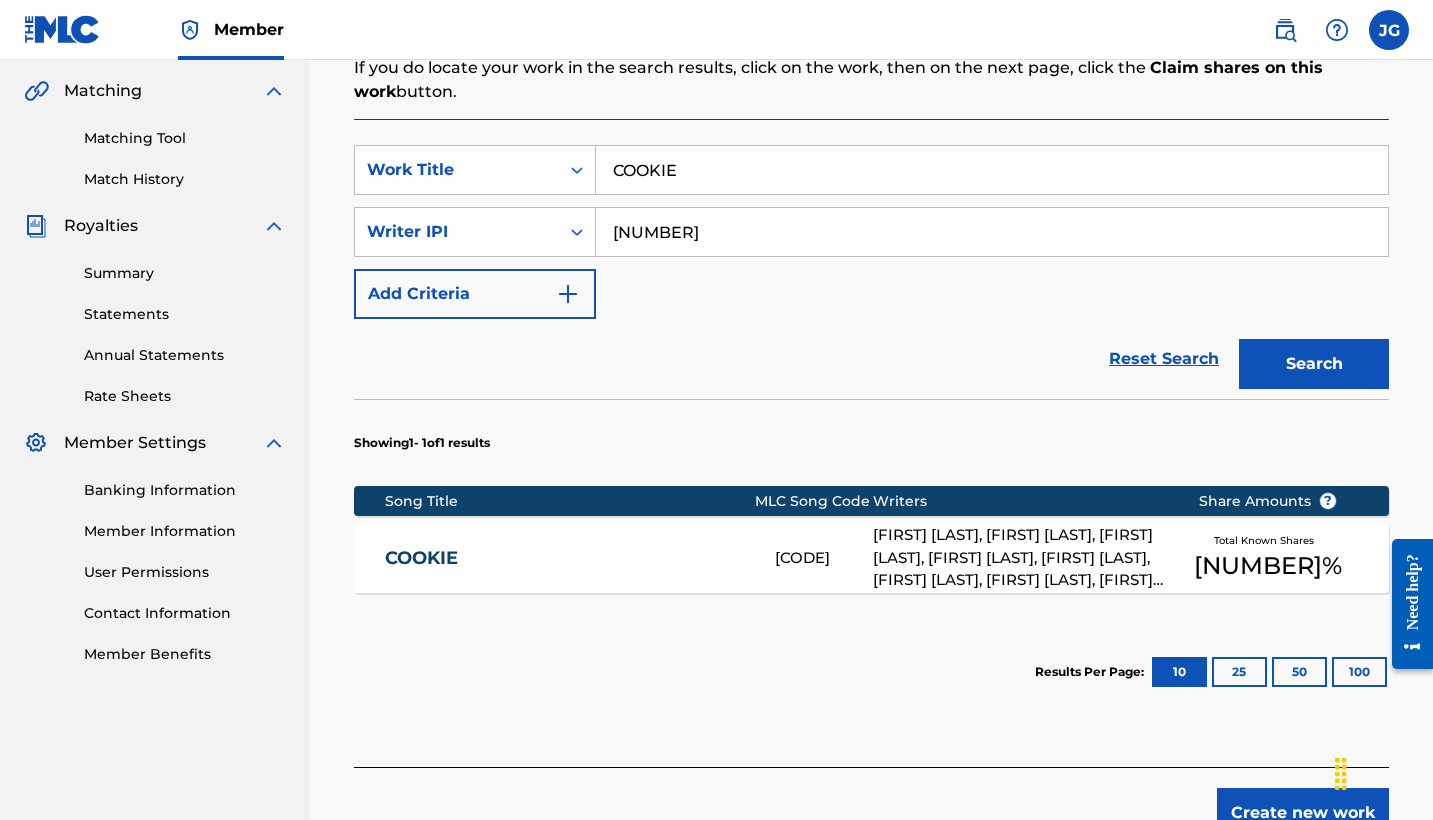 click on "COOKIE" at bounding box center [566, 558] 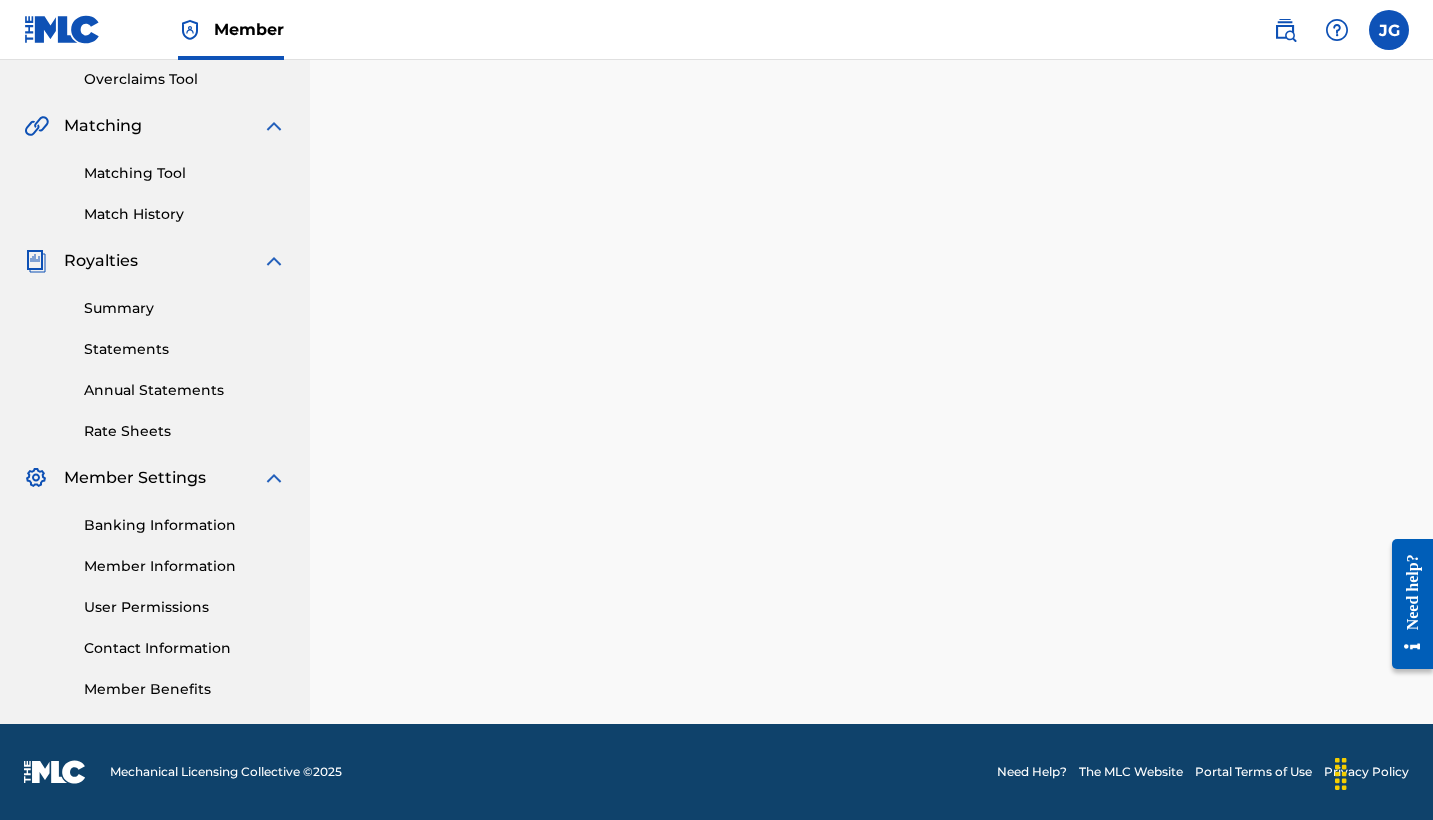 scroll, scrollTop: 0, scrollLeft: 0, axis: both 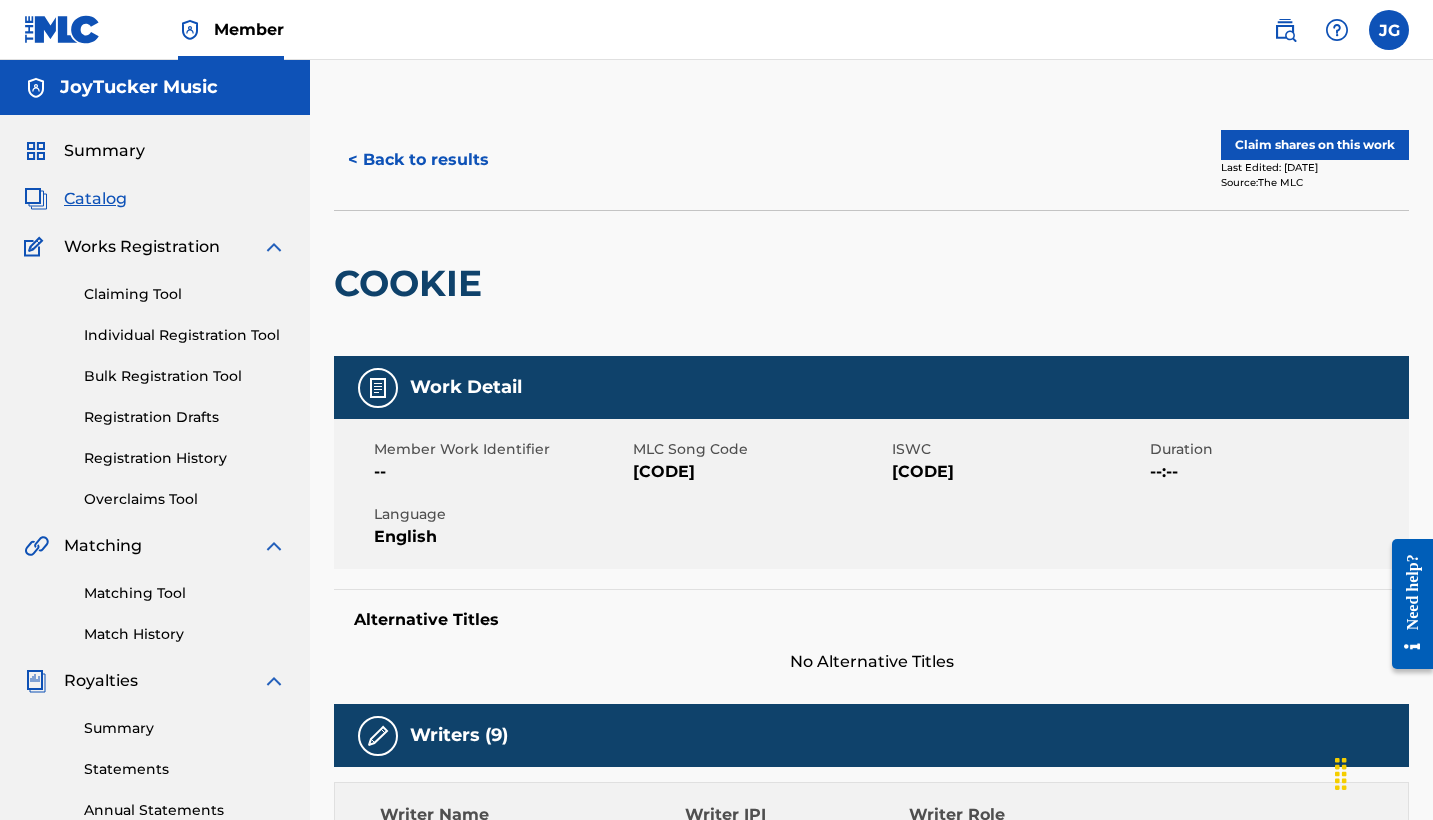 click on "Claim shares on this work" at bounding box center (1315, 145) 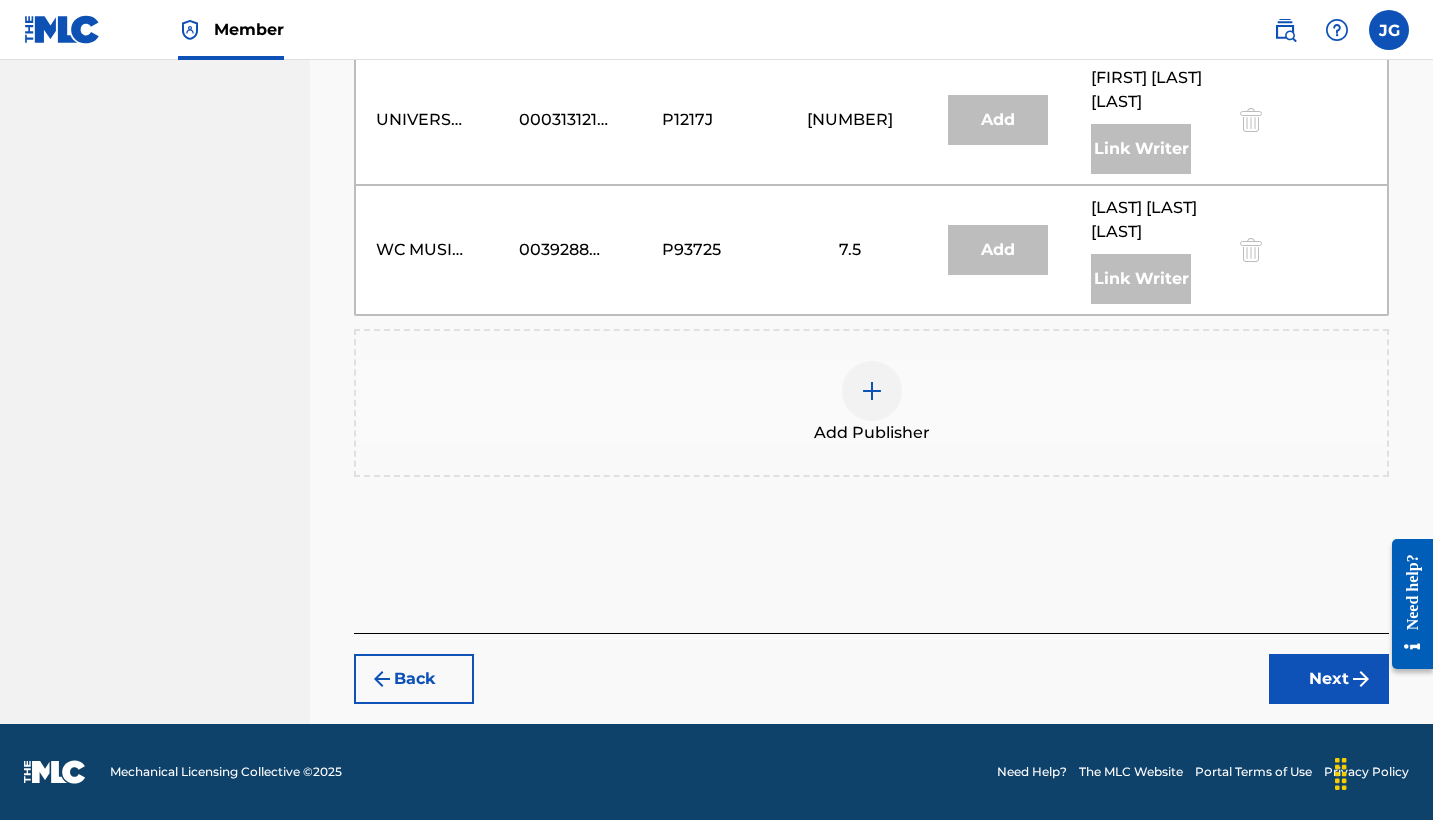 click at bounding box center [872, 391] 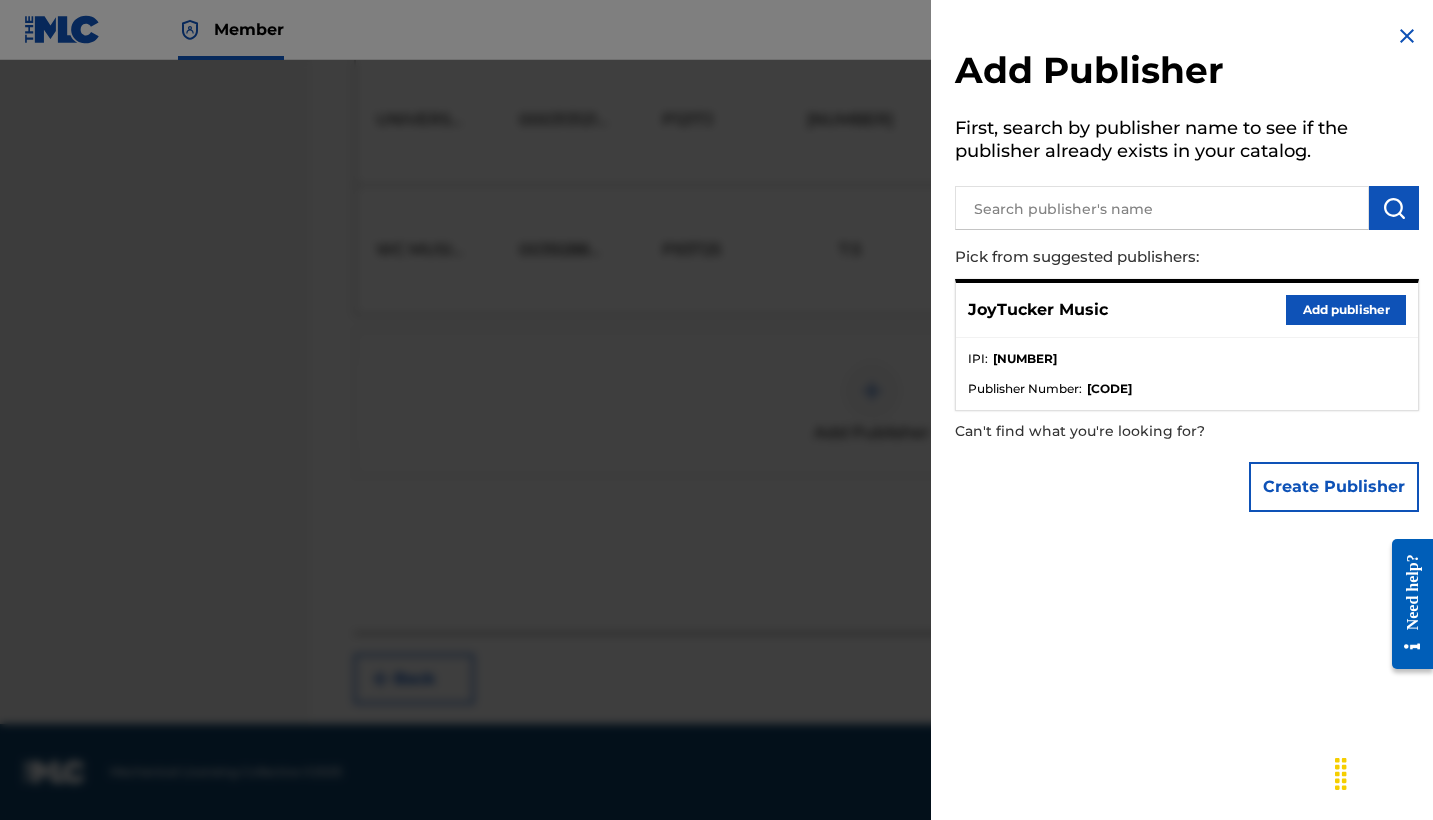 scroll, scrollTop: 1669, scrollLeft: 0, axis: vertical 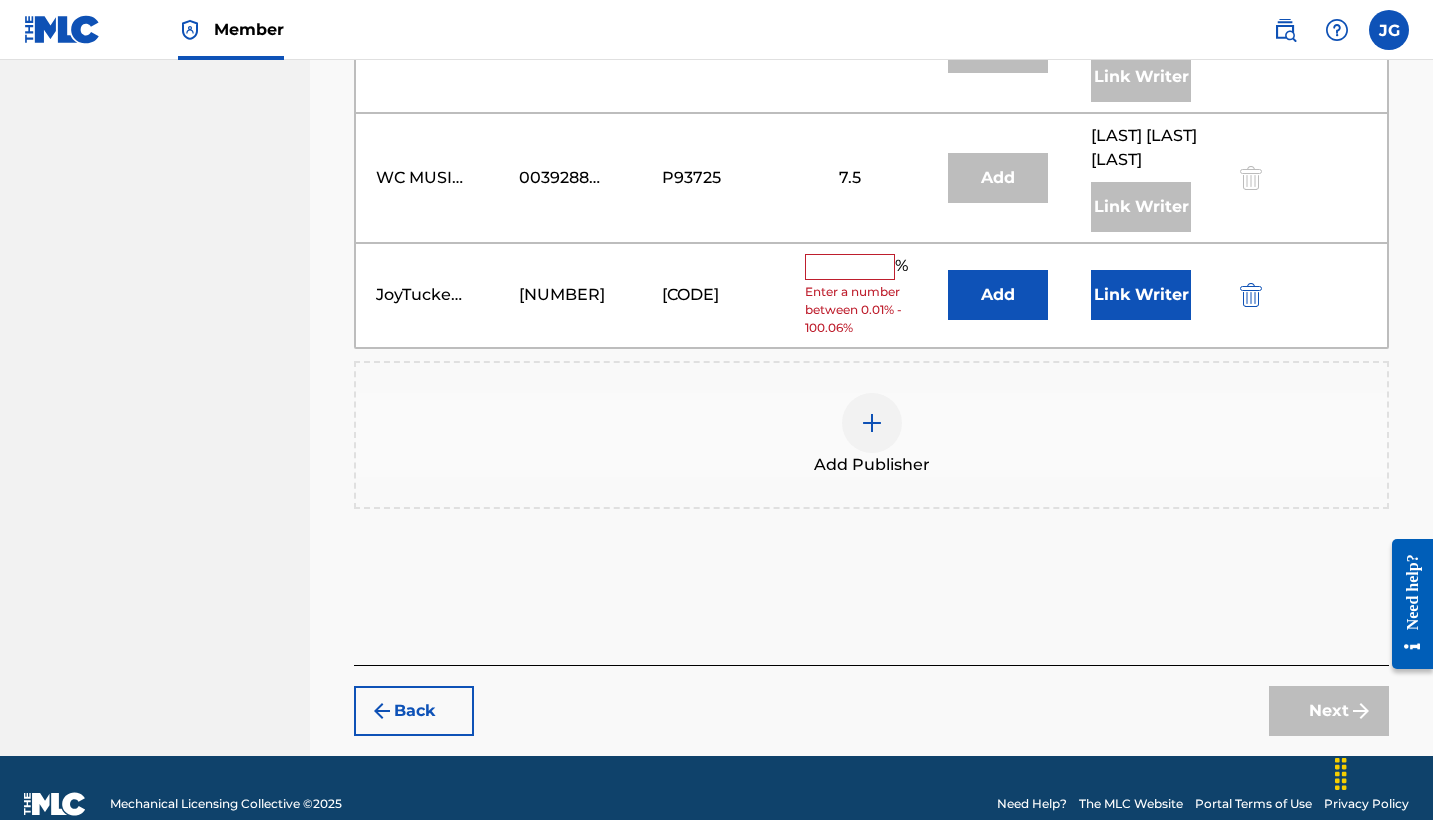 click on "Link Writer" at bounding box center [1141, 295] 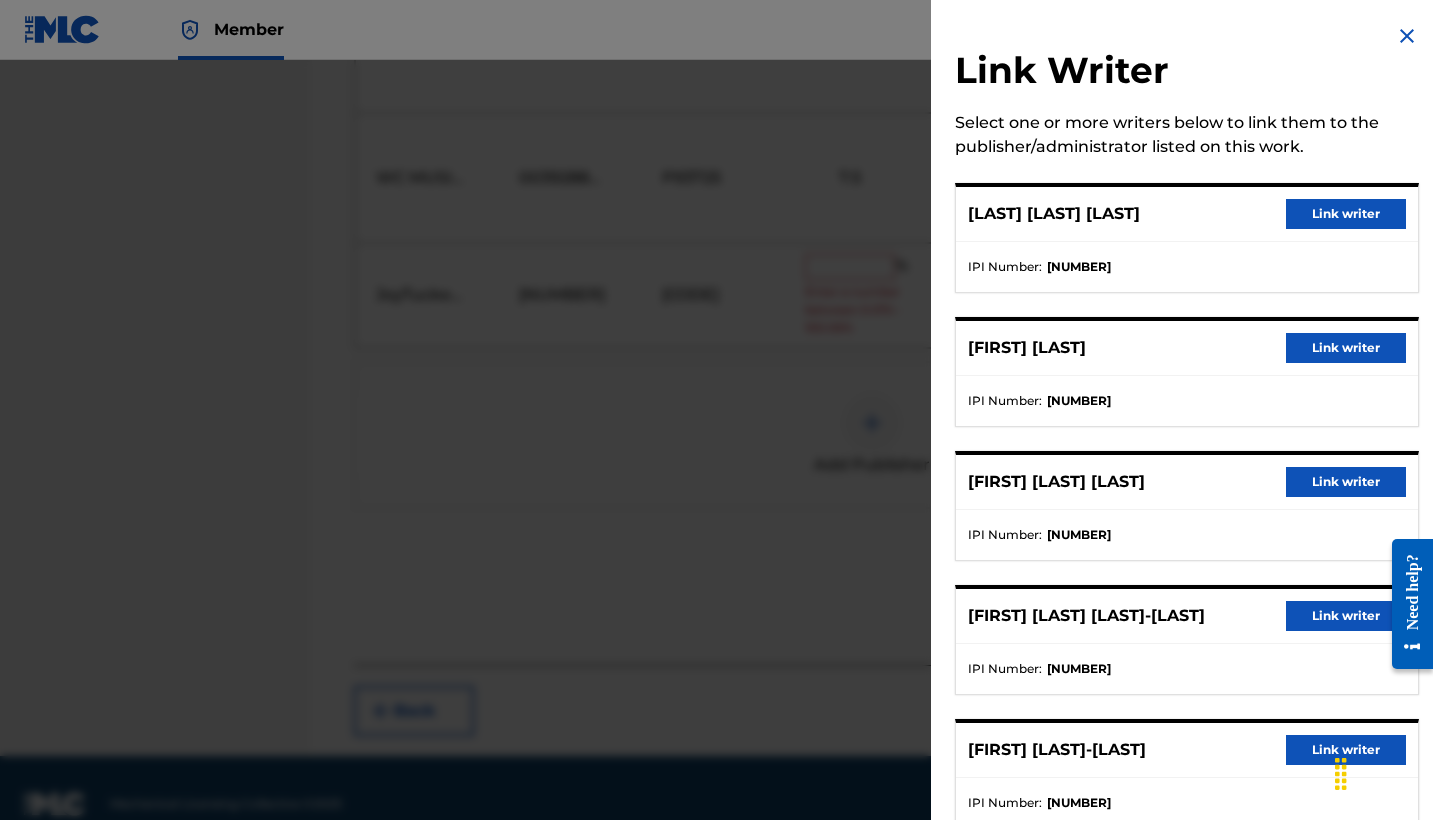 click on "Link writer" at bounding box center (1346, 482) 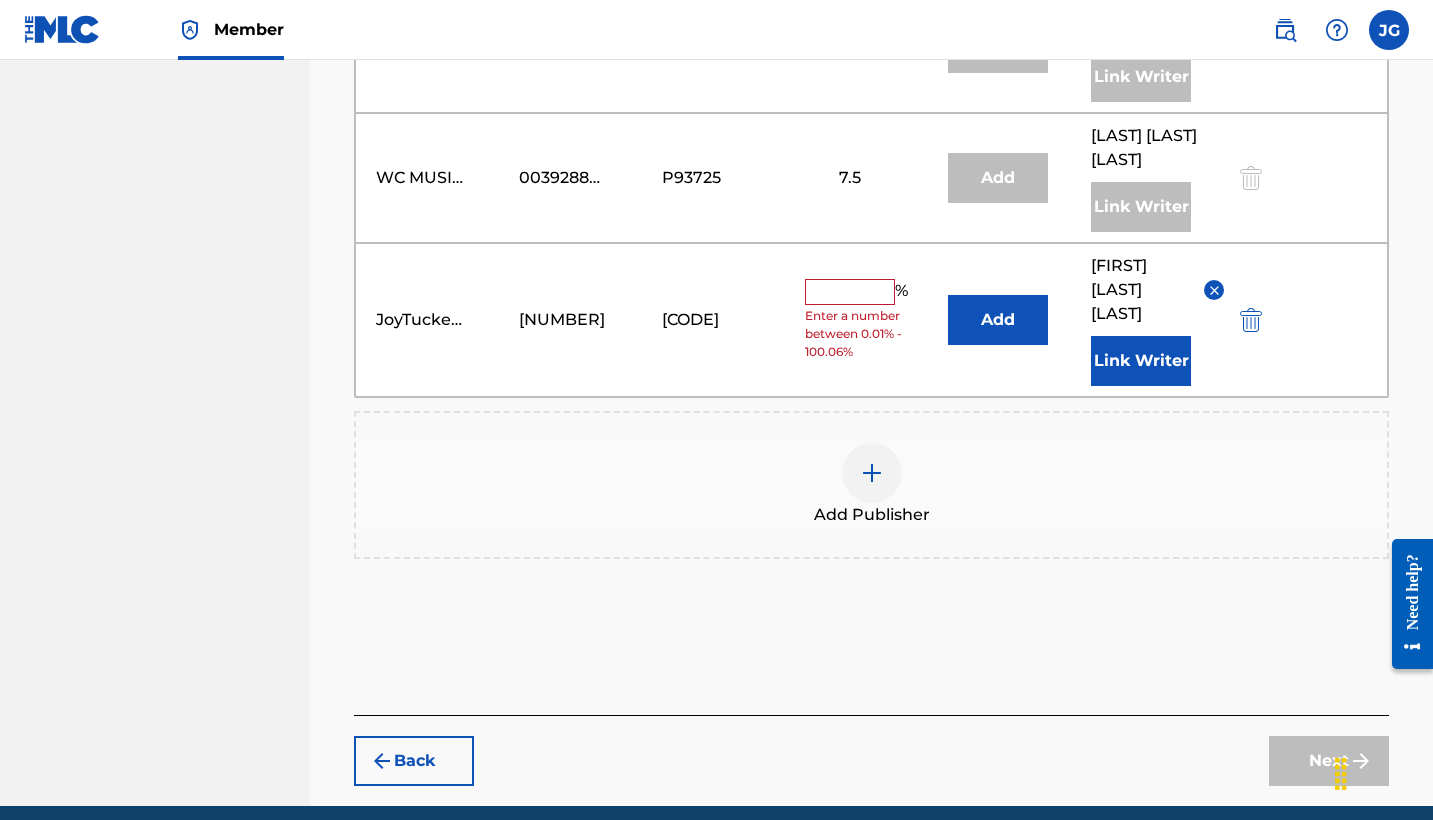 click at bounding box center [850, 292] 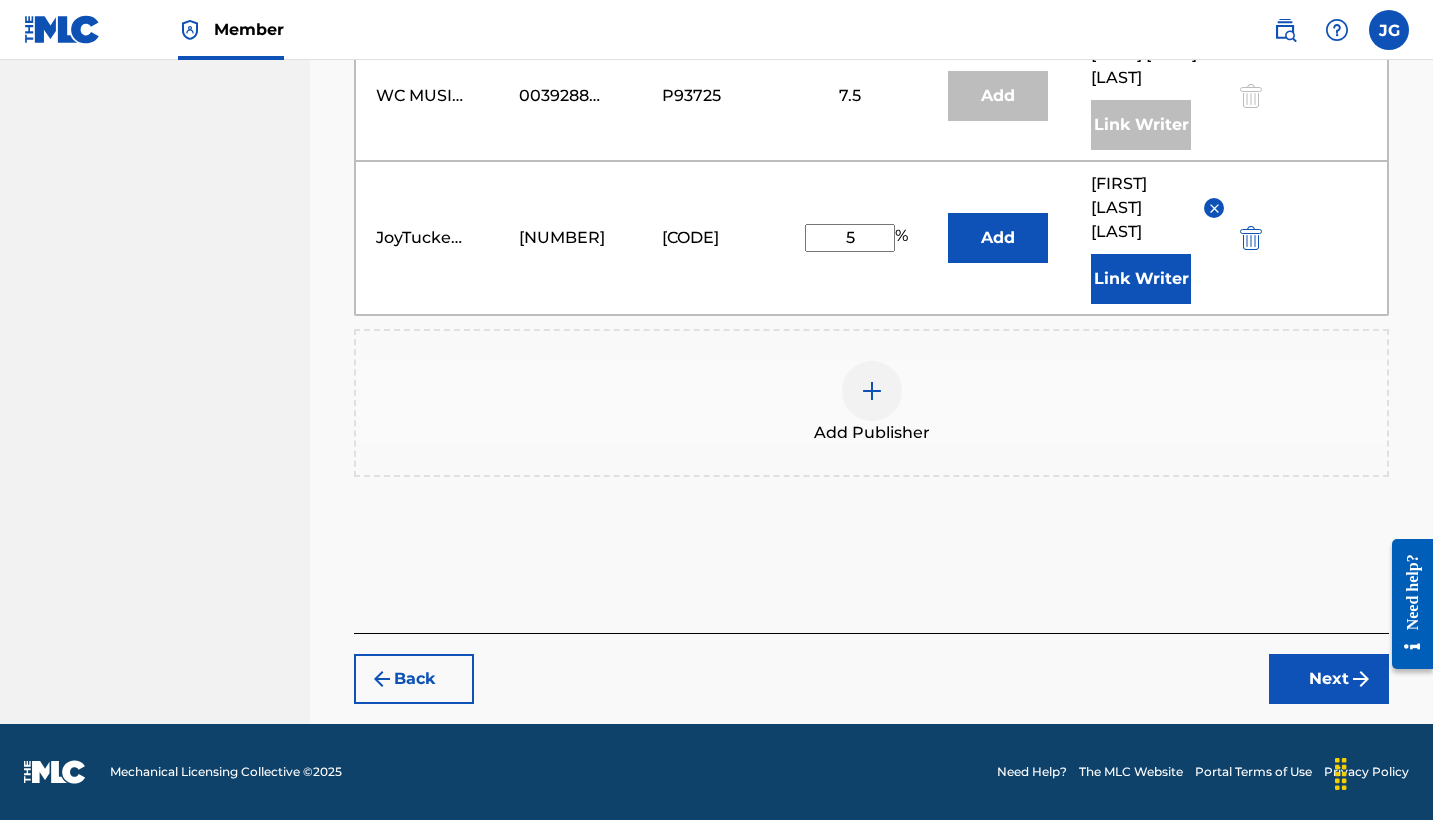 click on "Next" at bounding box center (1329, 679) 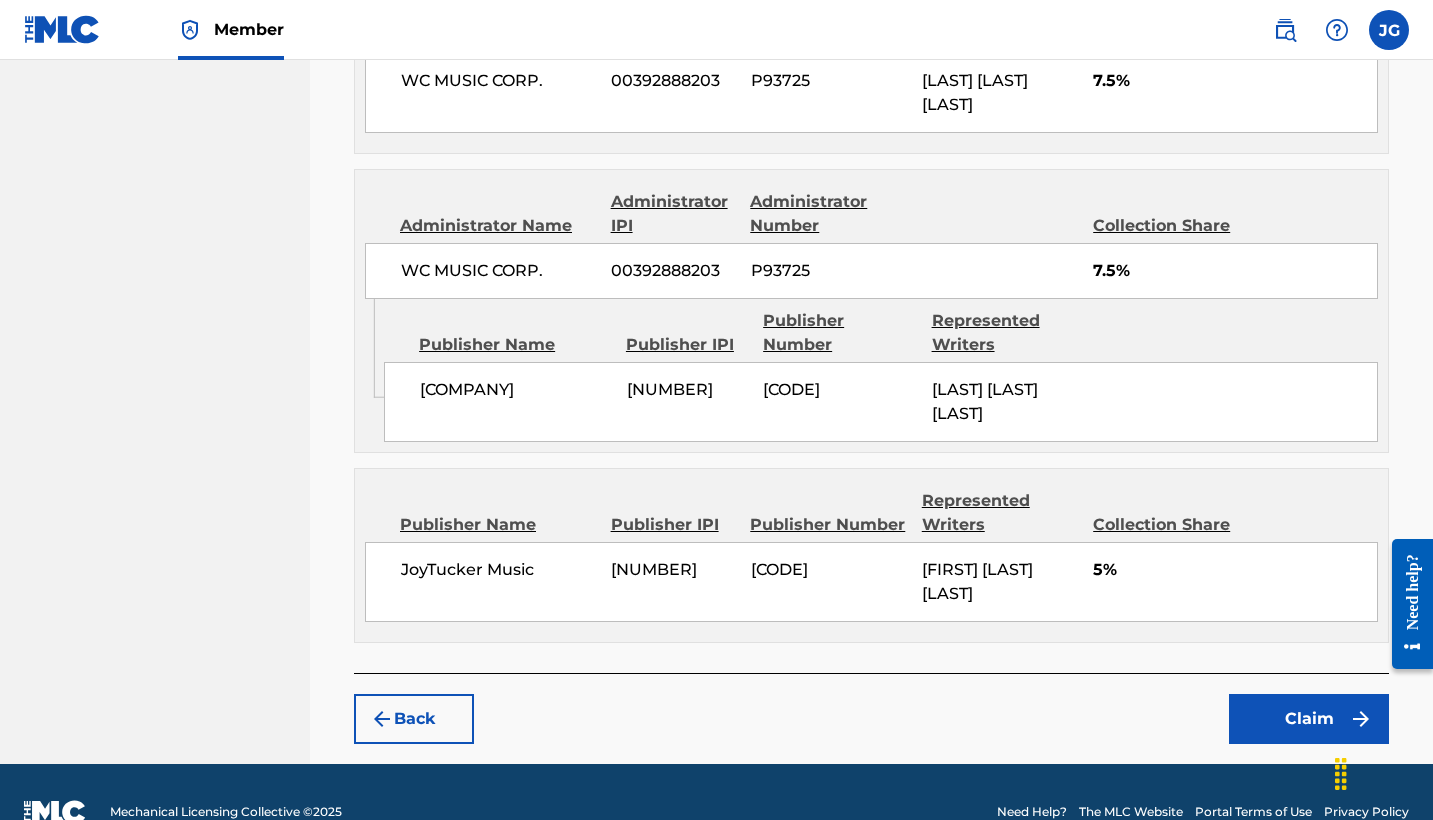 scroll, scrollTop: 2145, scrollLeft: 0, axis: vertical 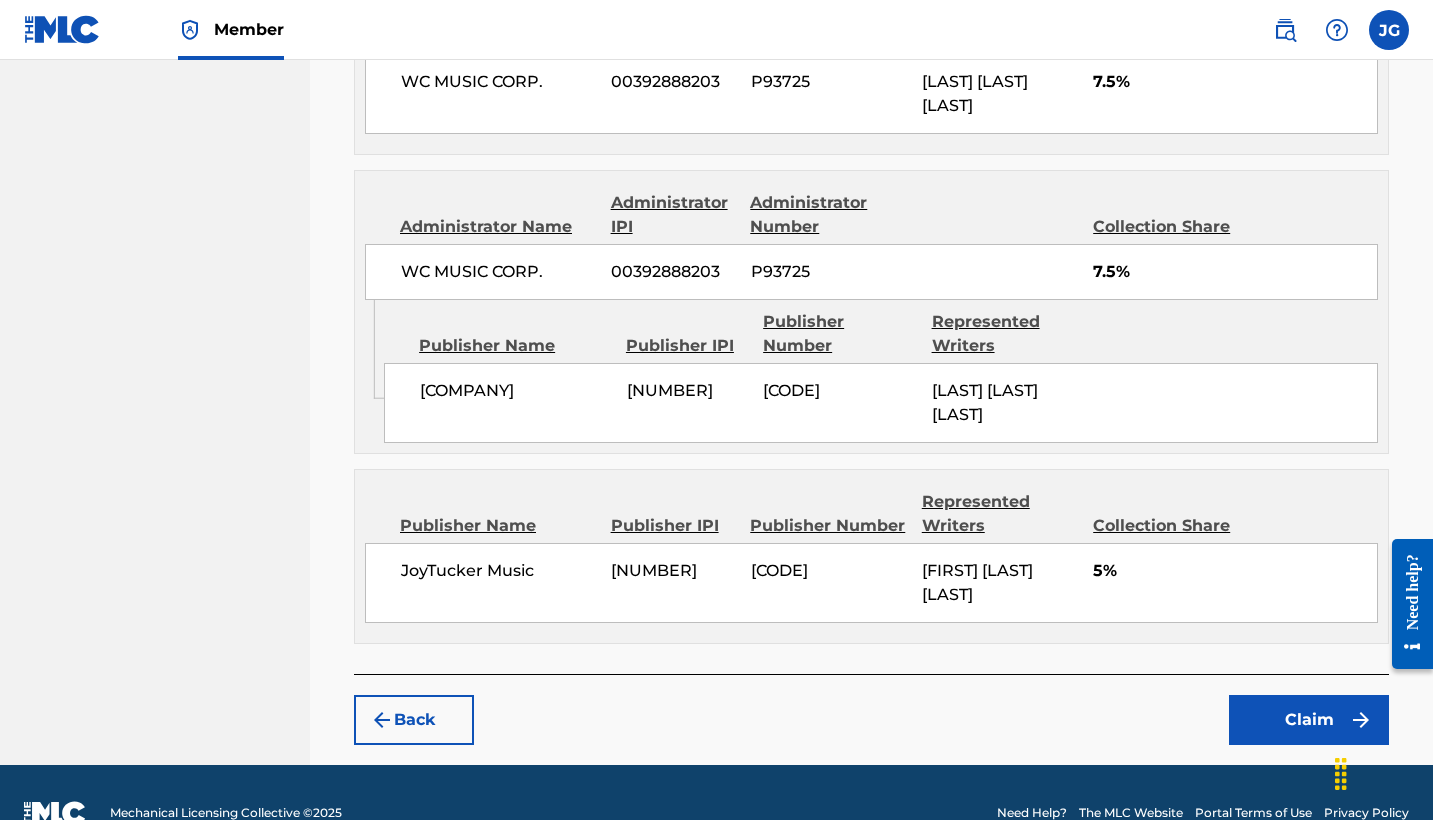 click on "Claim" at bounding box center [1309, 720] 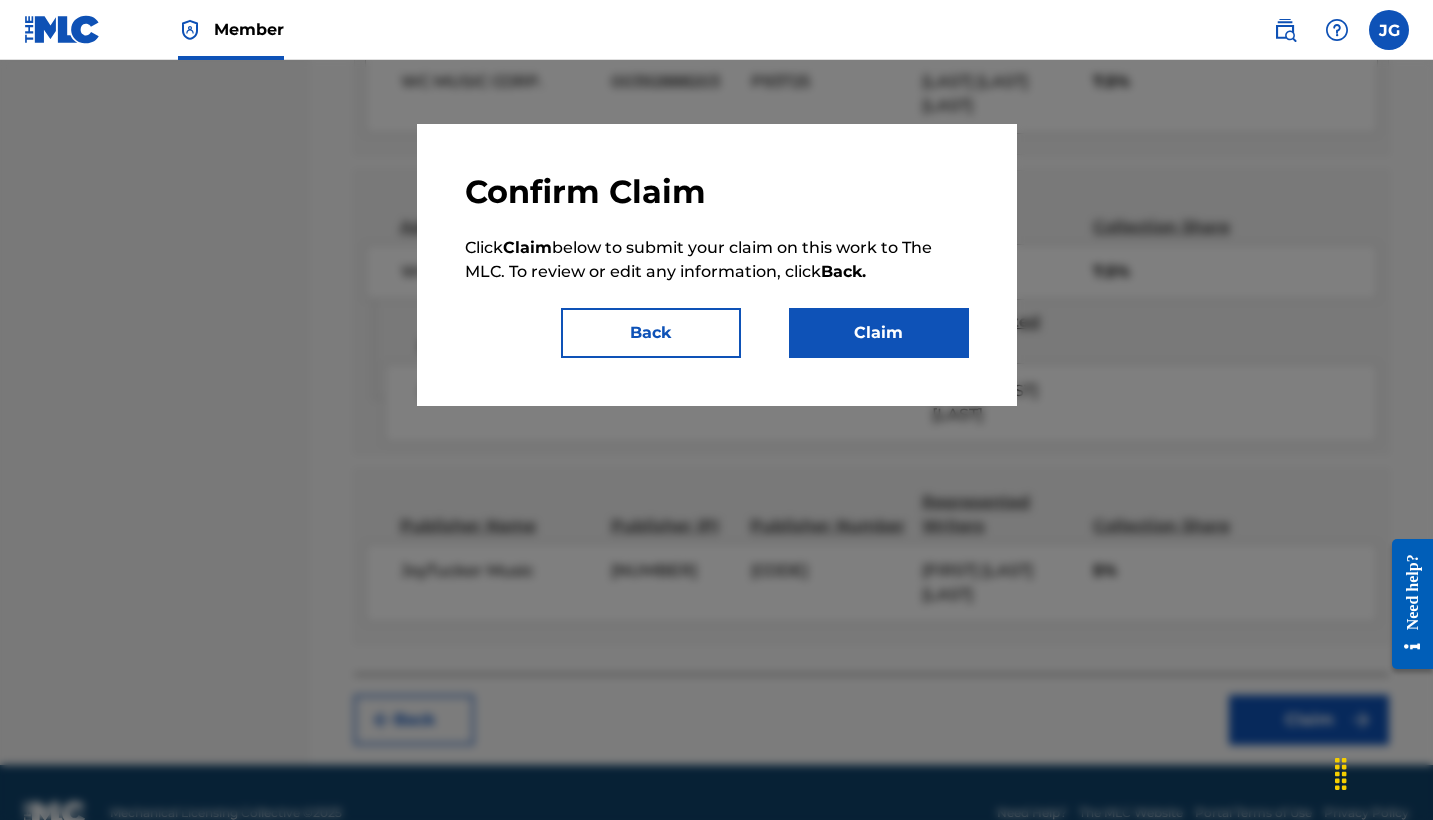 click on "Claim" at bounding box center (879, 333) 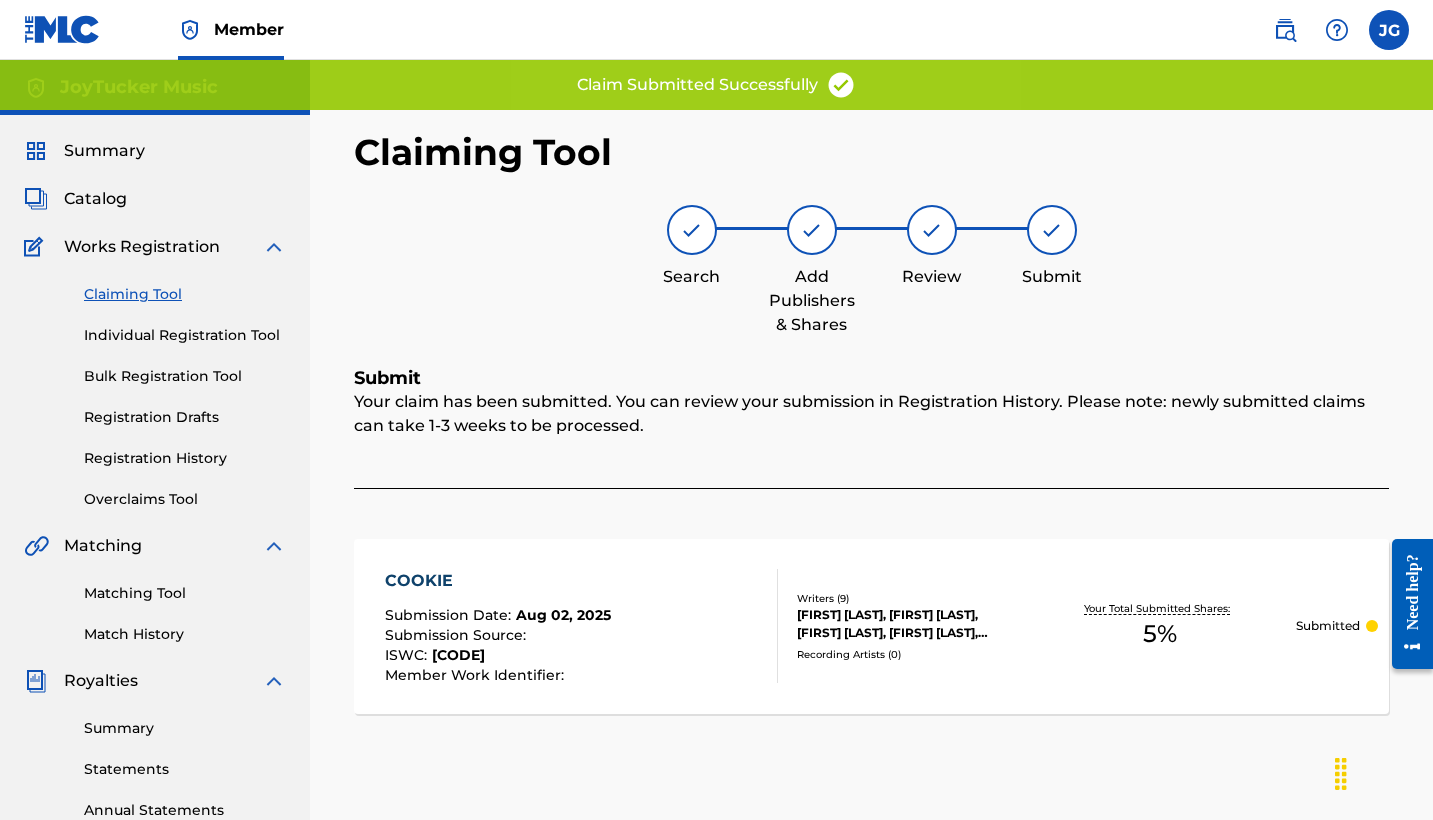 scroll, scrollTop: 0, scrollLeft: 0, axis: both 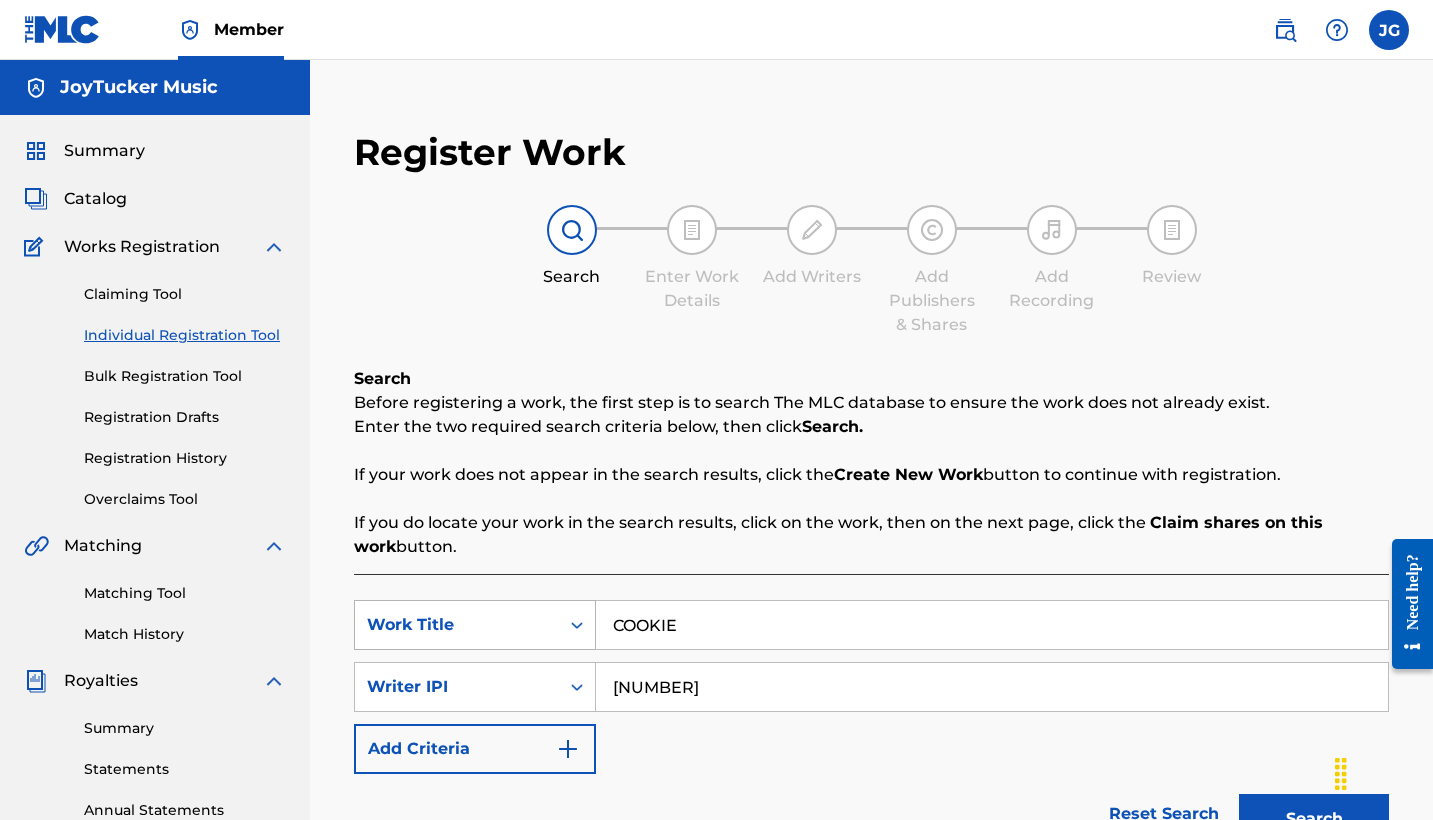 drag, startPoint x: 696, startPoint y: 638, endPoint x: 570, endPoint y: 617, distance: 127.738014 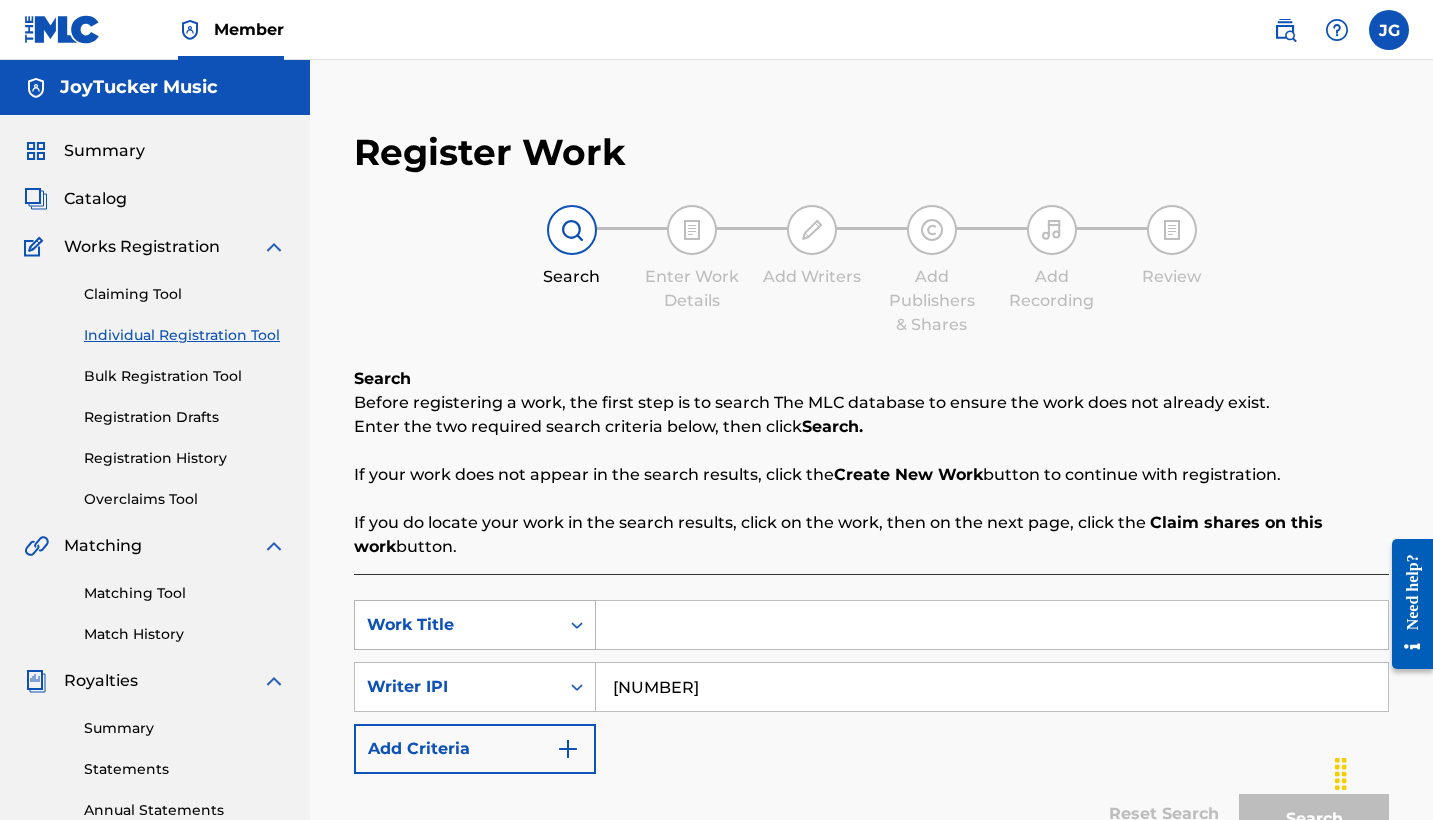 paste on "COCO" 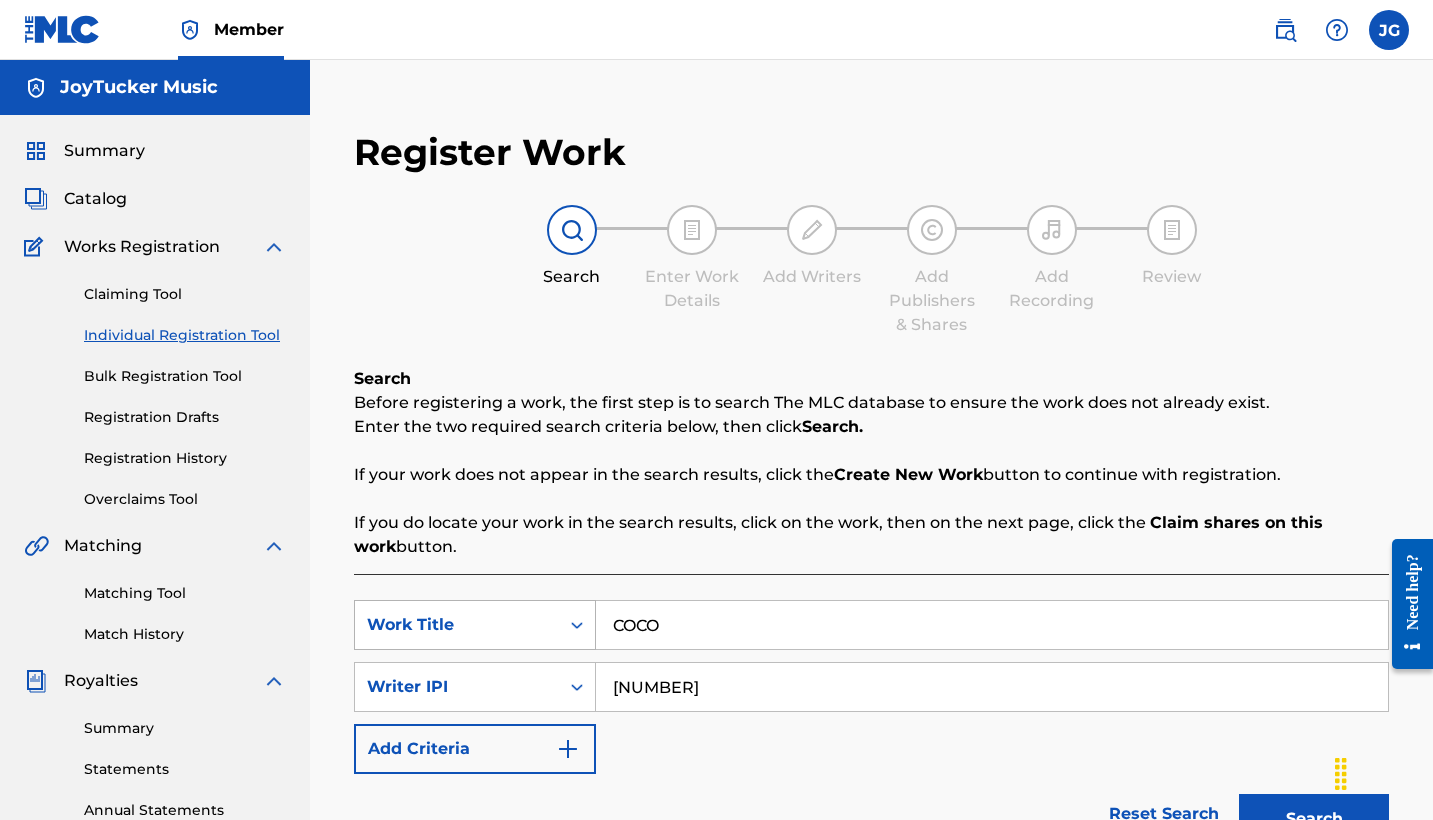 type on "COCO" 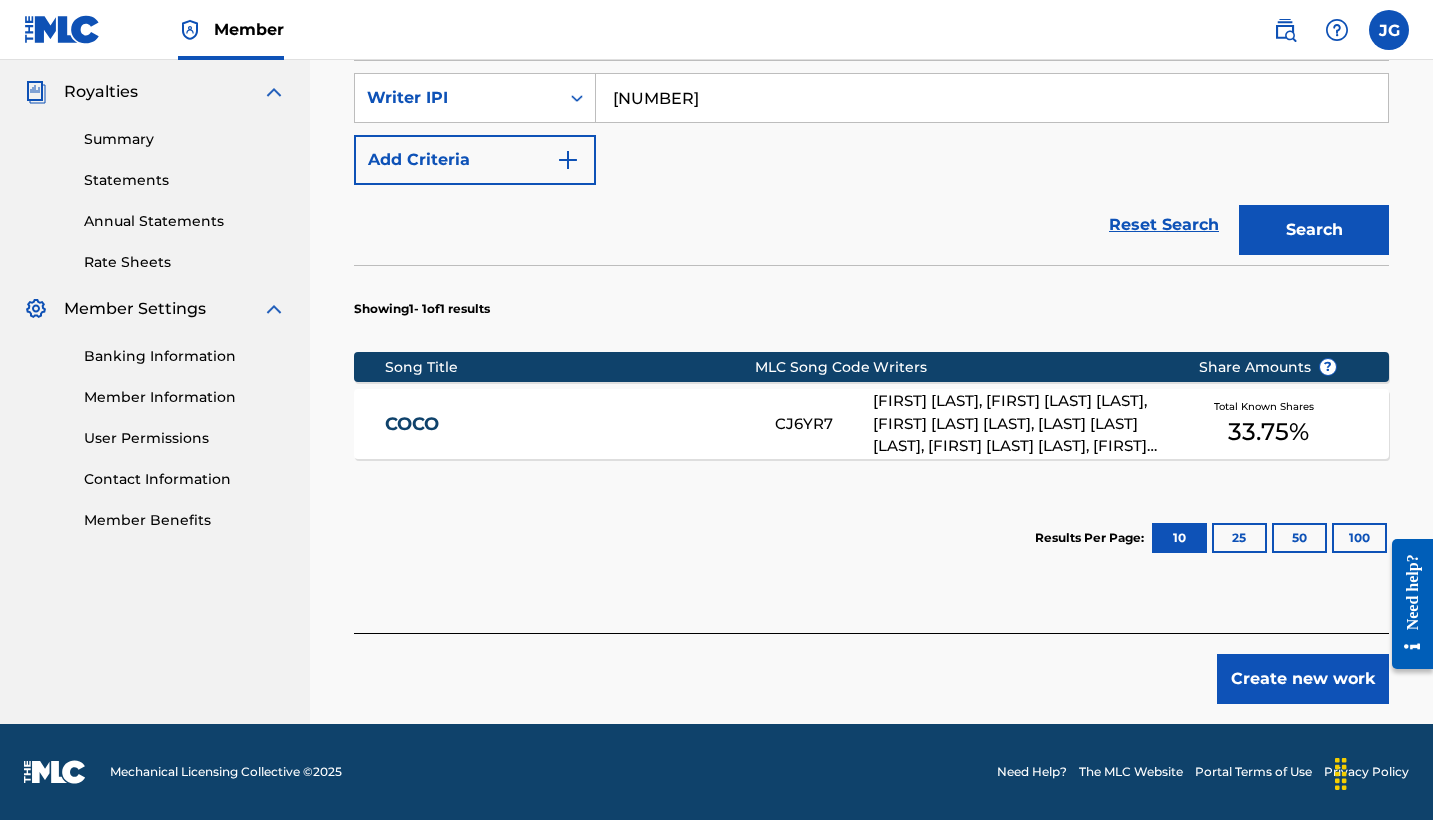 scroll, scrollTop: 589, scrollLeft: 0, axis: vertical 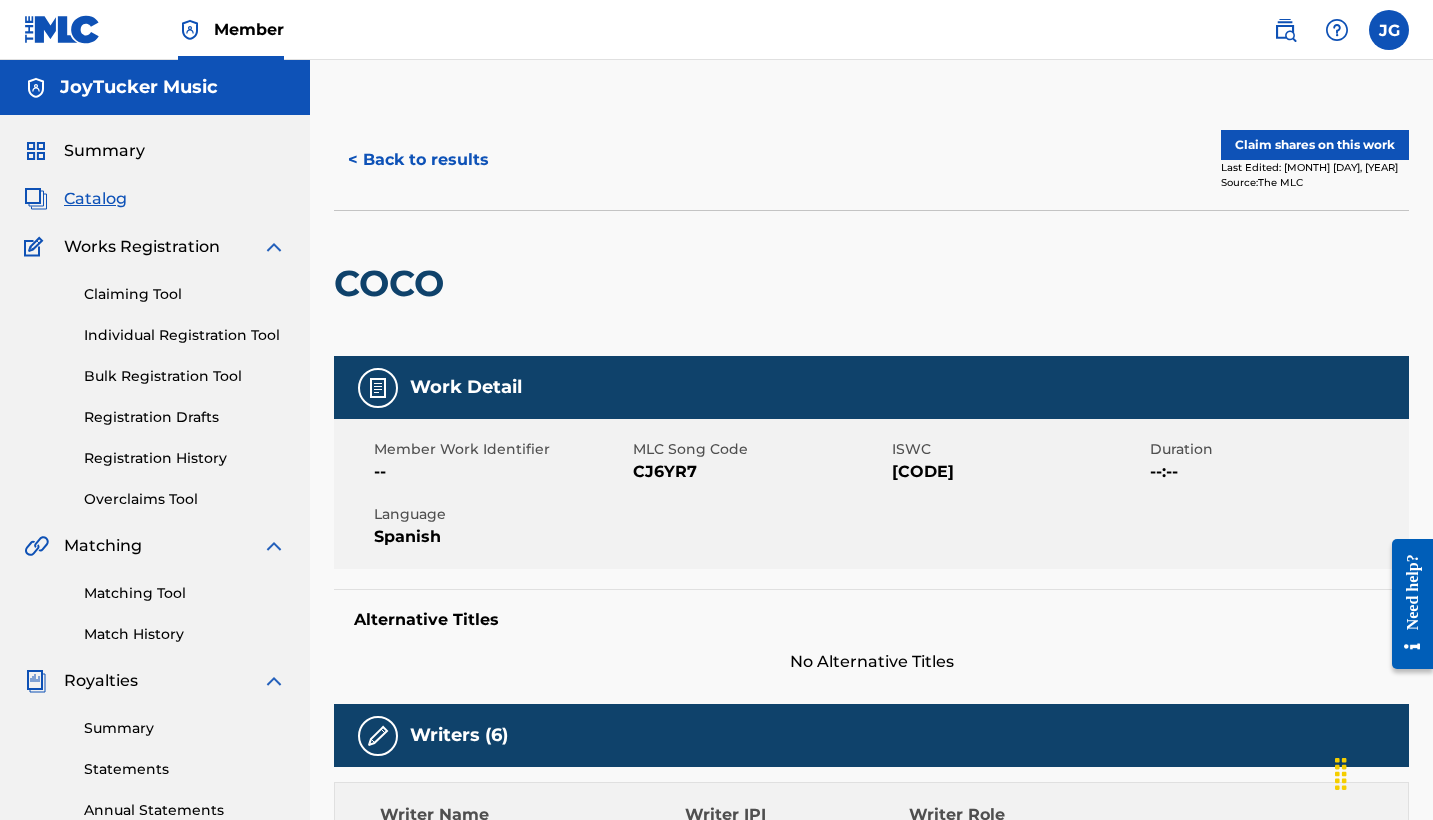 click on "Claim shares on this work" at bounding box center (1315, 145) 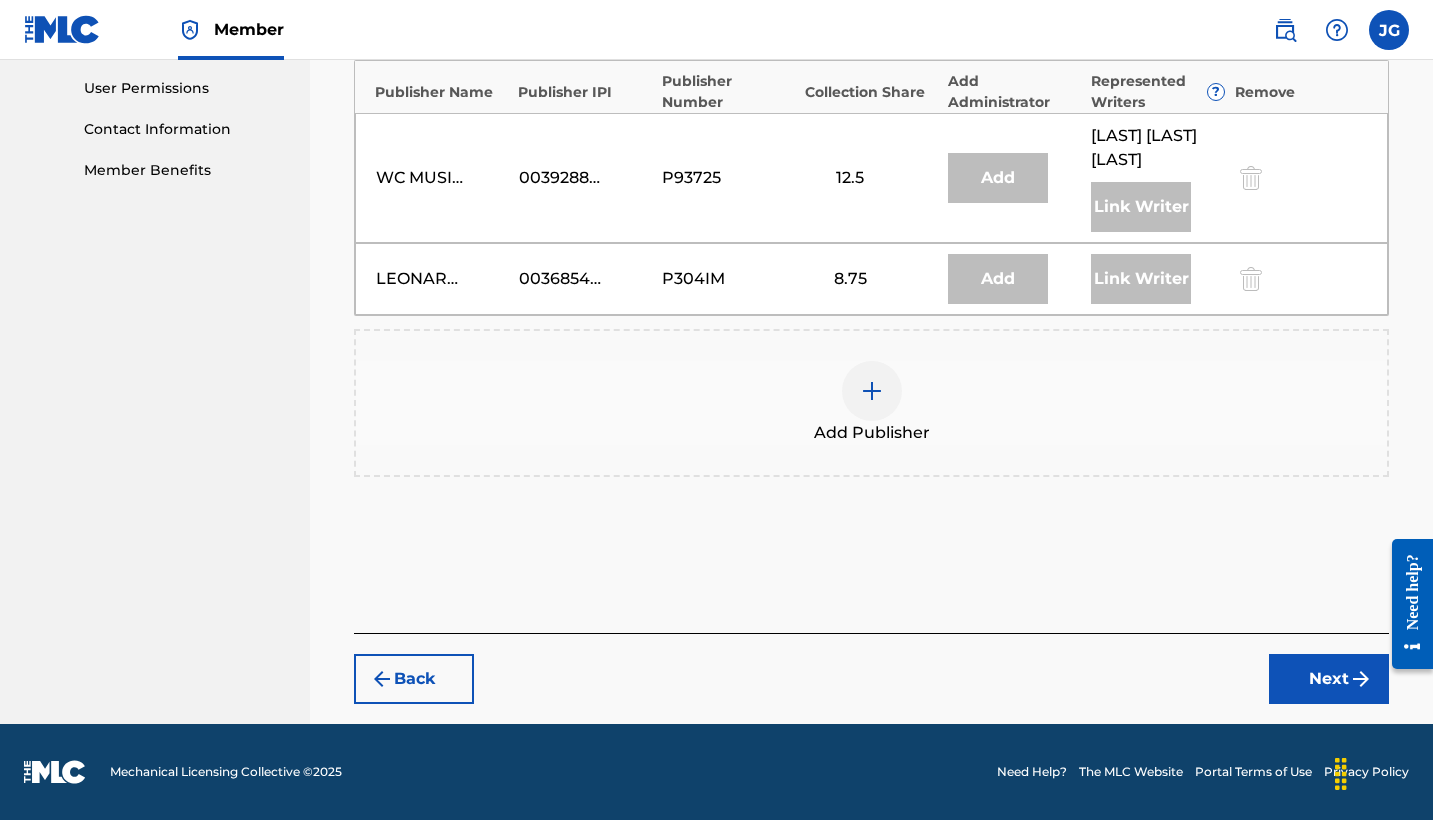 scroll, scrollTop: 987, scrollLeft: 0, axis: vertical 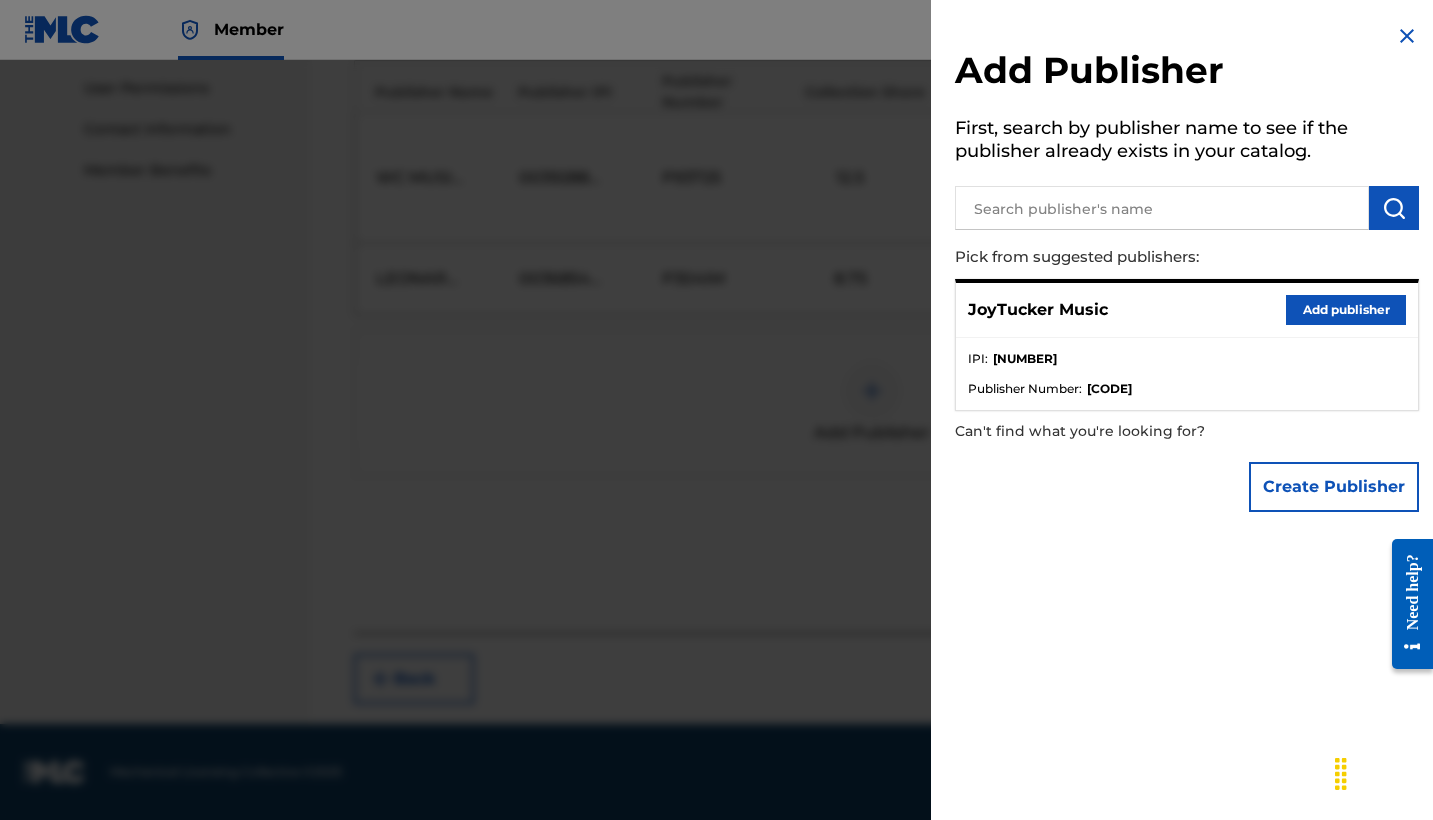 click on "Add publisher" at bounding box center [1346, 310] 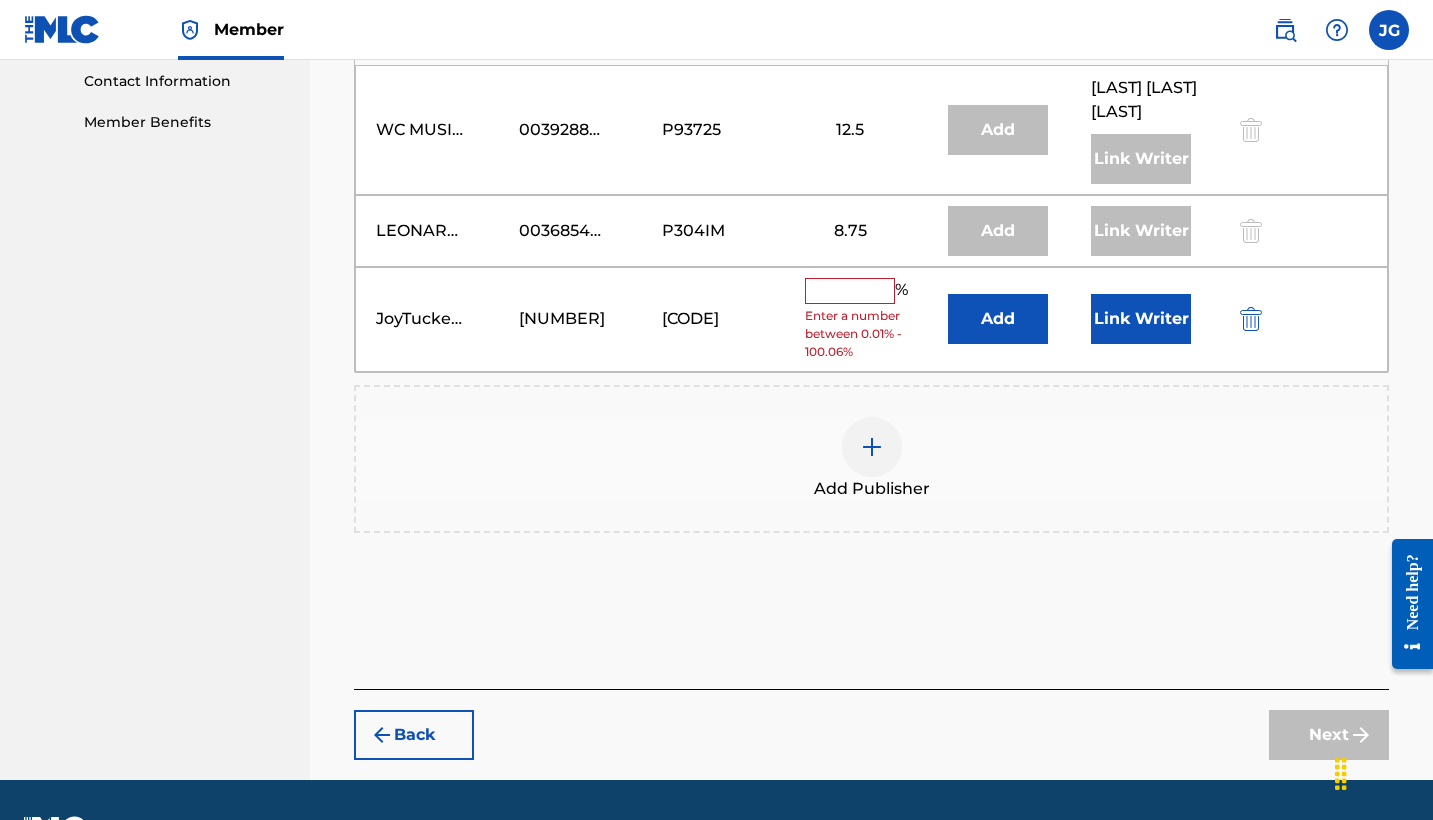 click on "Link Writer" at bounding box center [1141, 319] 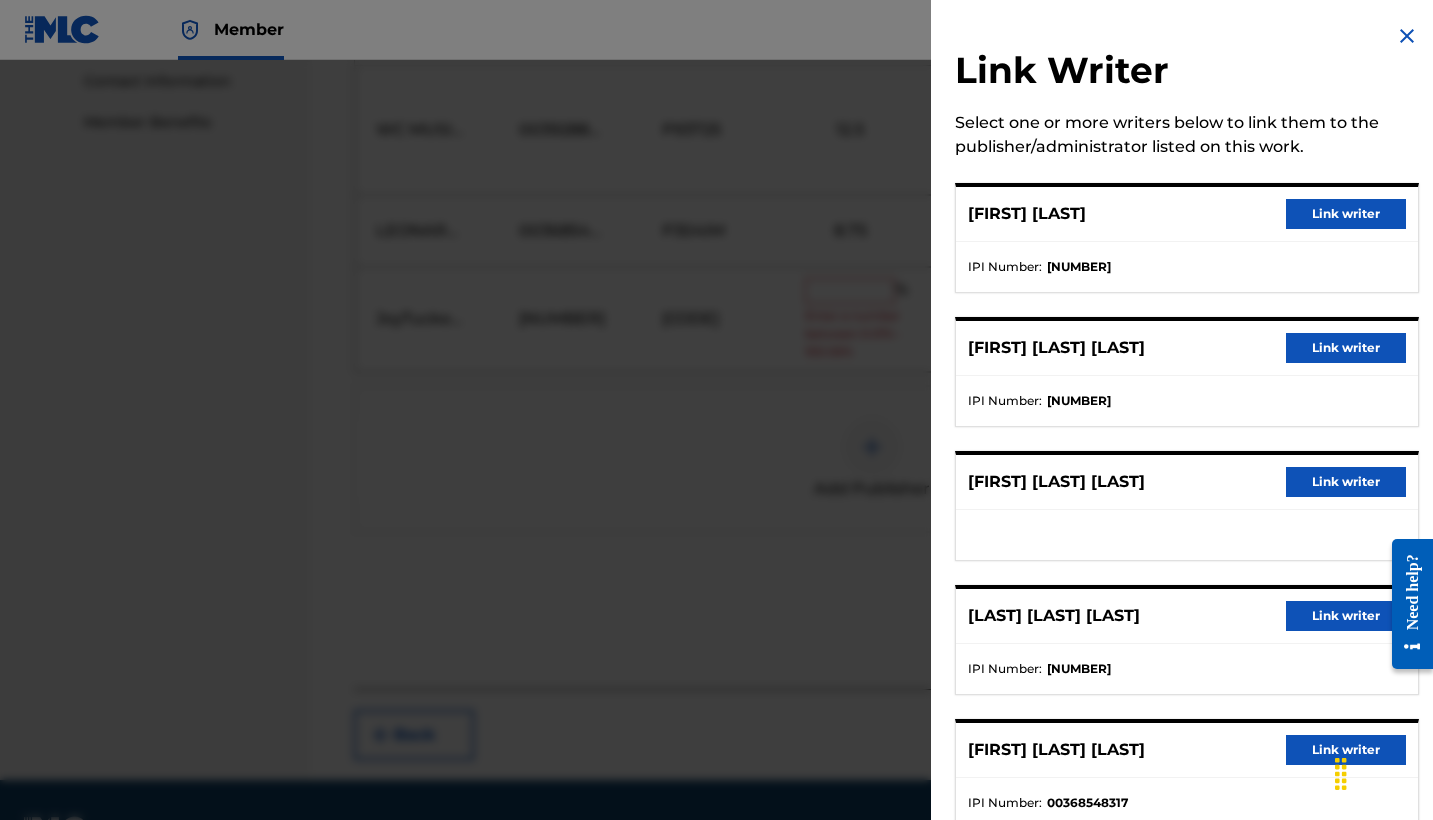 click on "[FIRST] [LAST] [LAST] Link writer" at bounding box center (1187, 348) 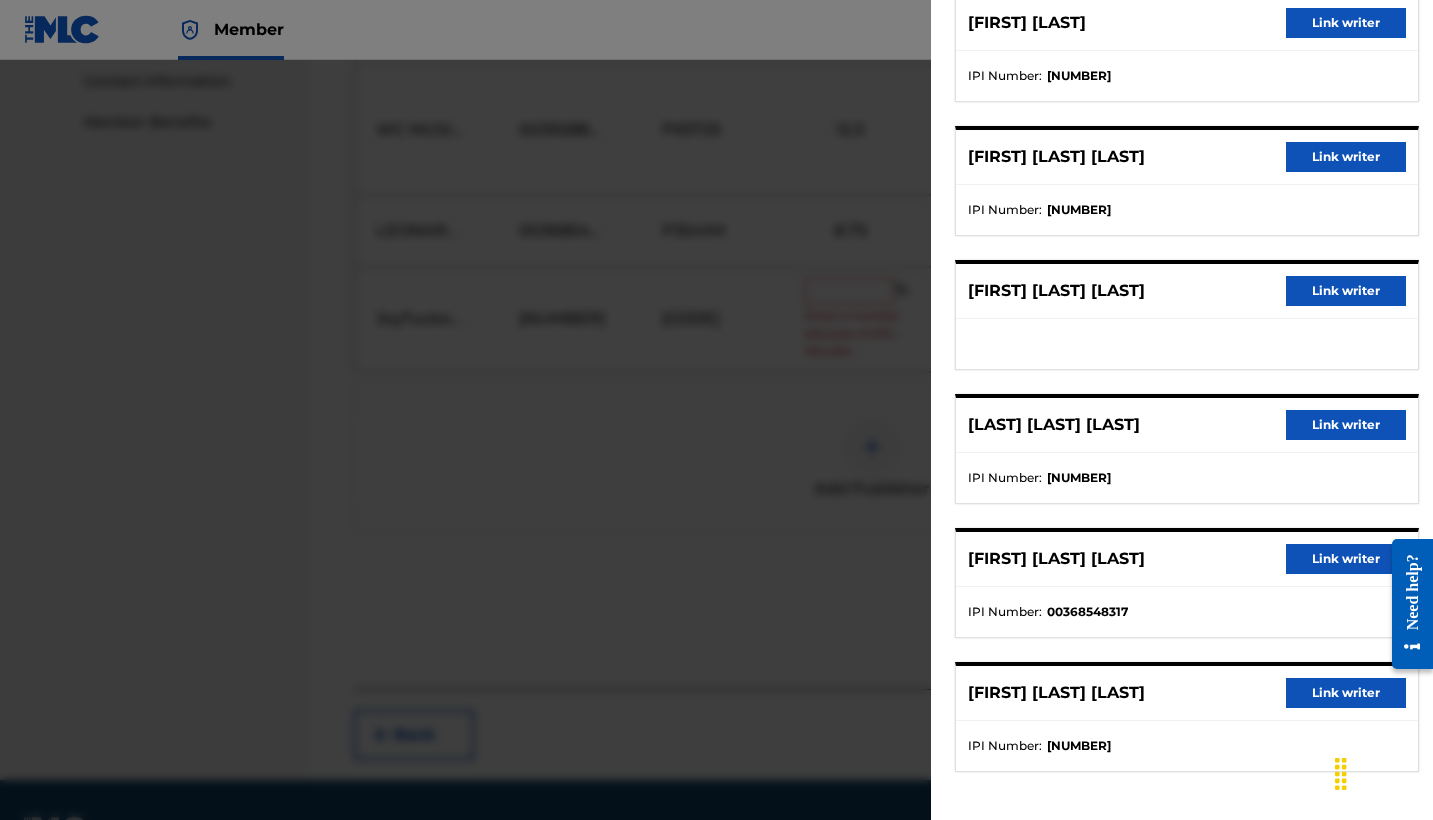 scroll, scrollTop: 191, scrollLeft: 0, axis: vertical 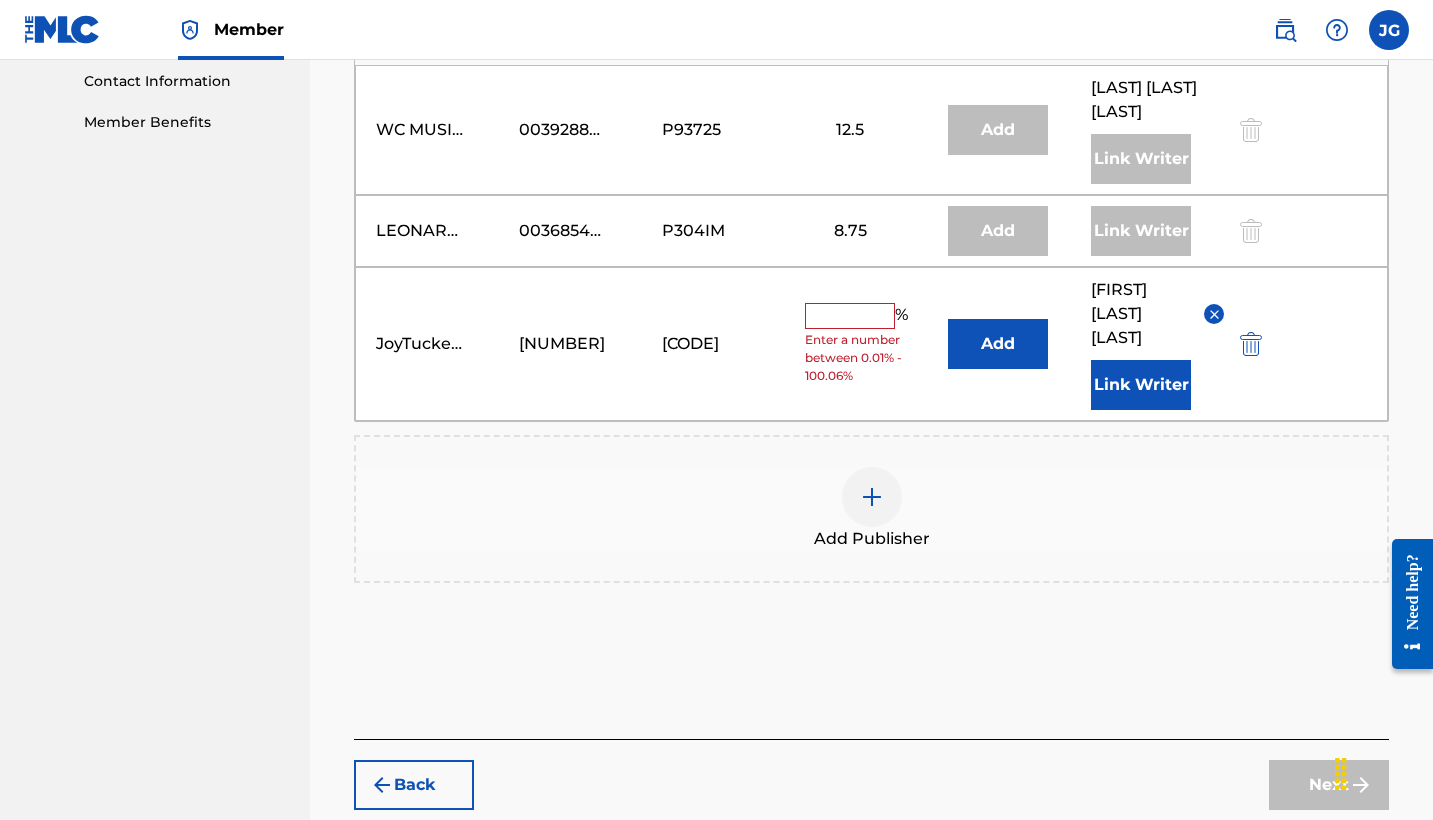 click at bounding box center [850, 316] 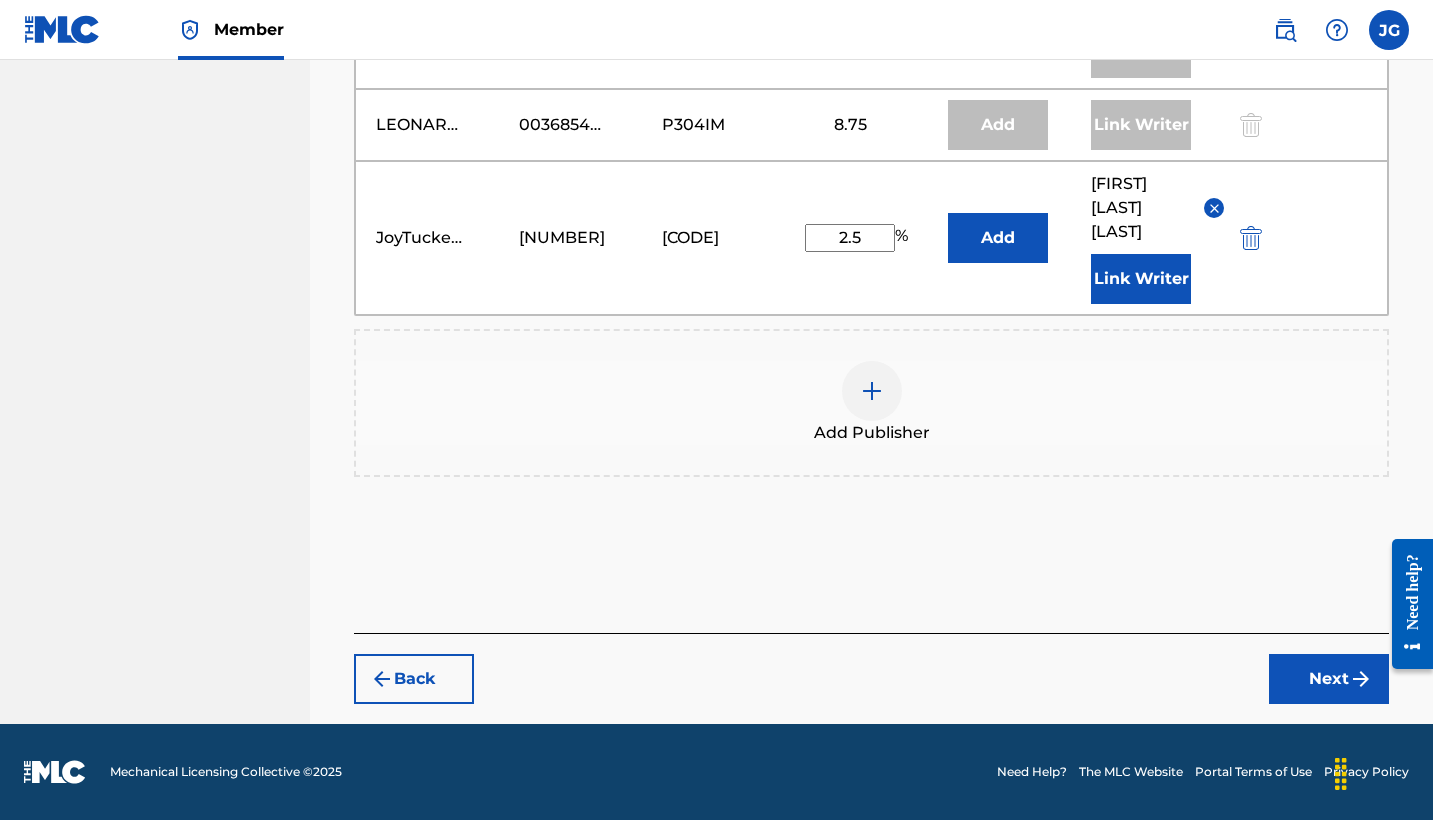 type on "2.5" 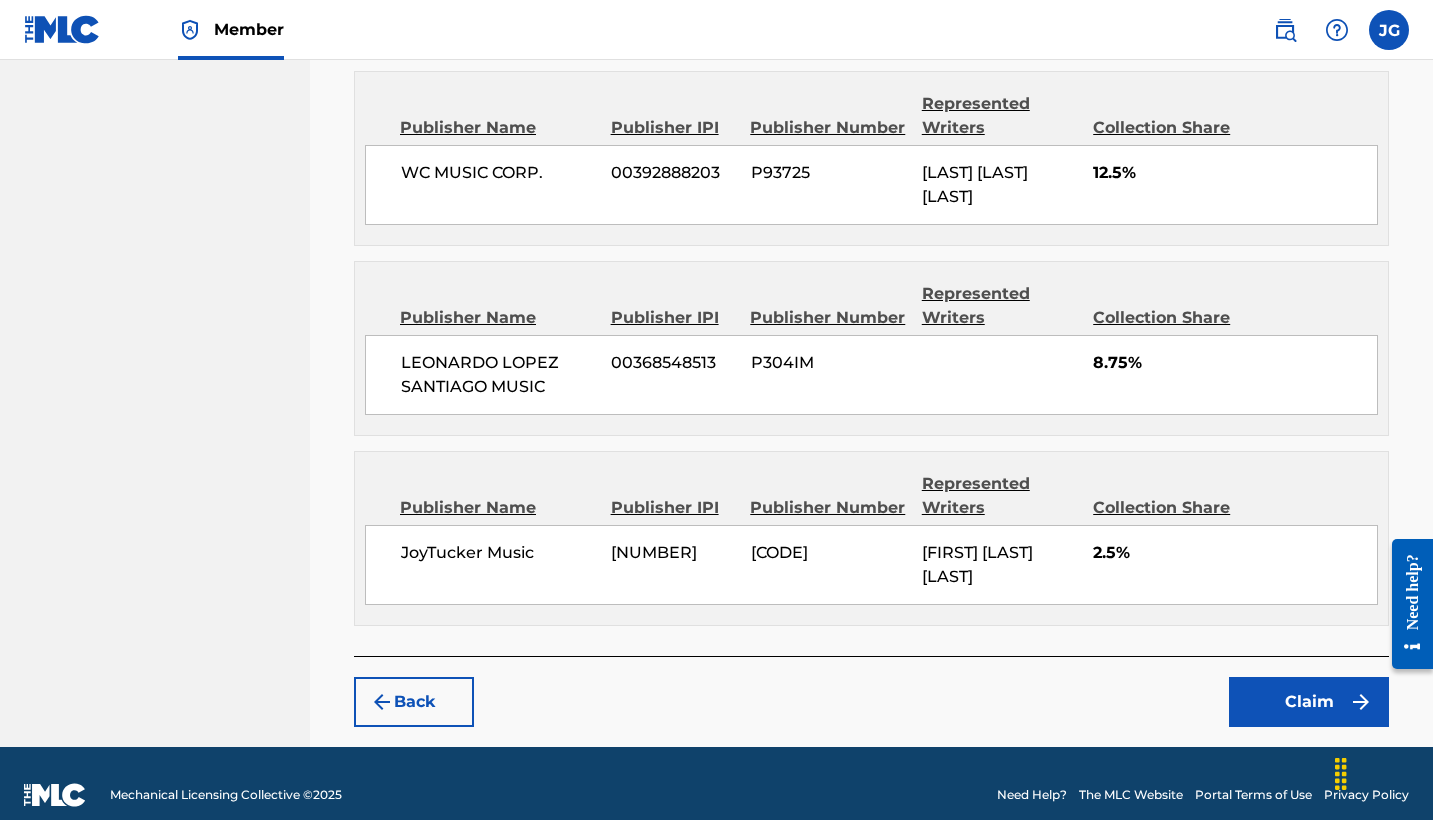 scroll, scrollTop: 1239, scrollLeft: 0, axis: vertical 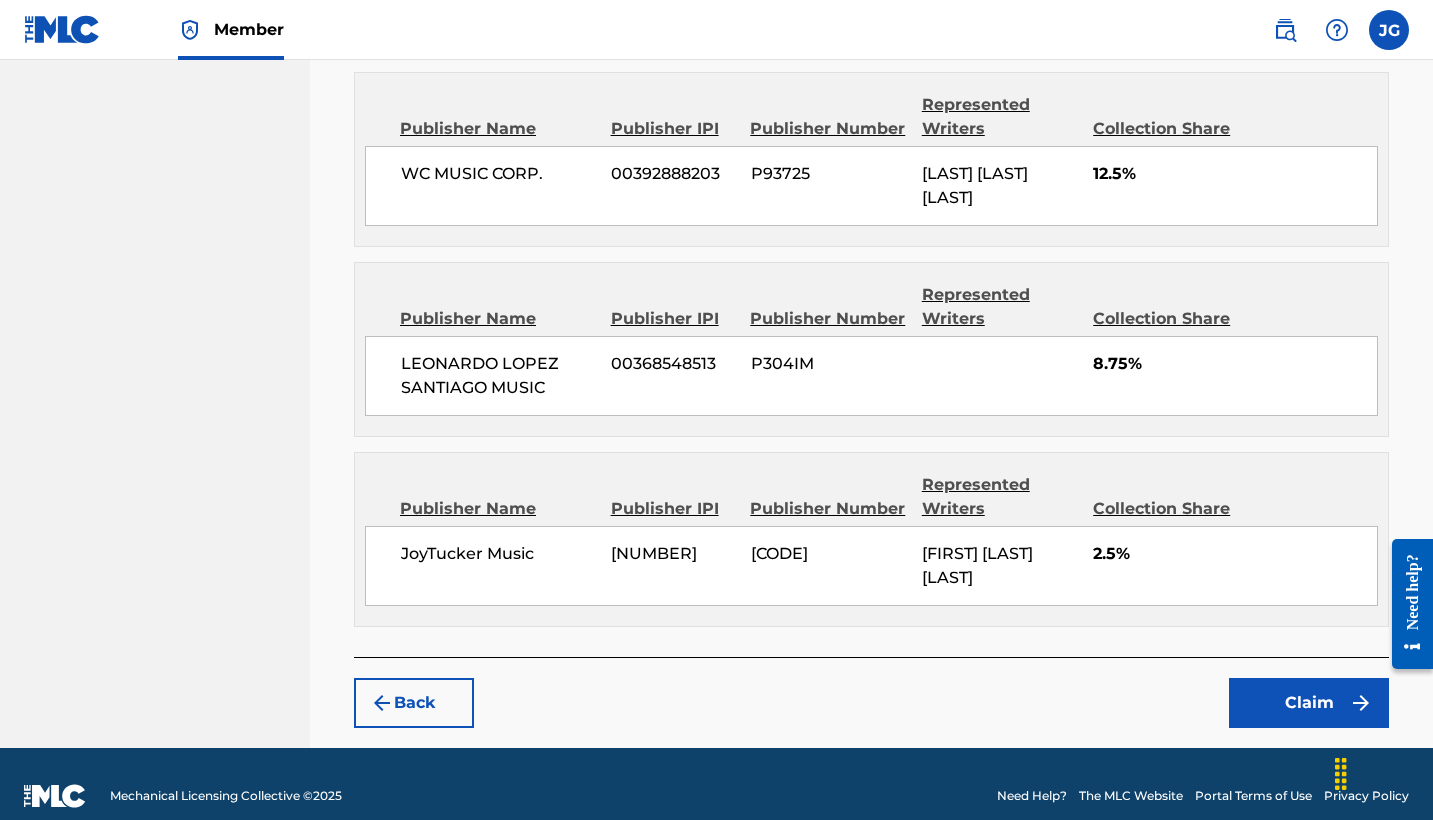 click on "Claim" at bounding box center (1309, 703) 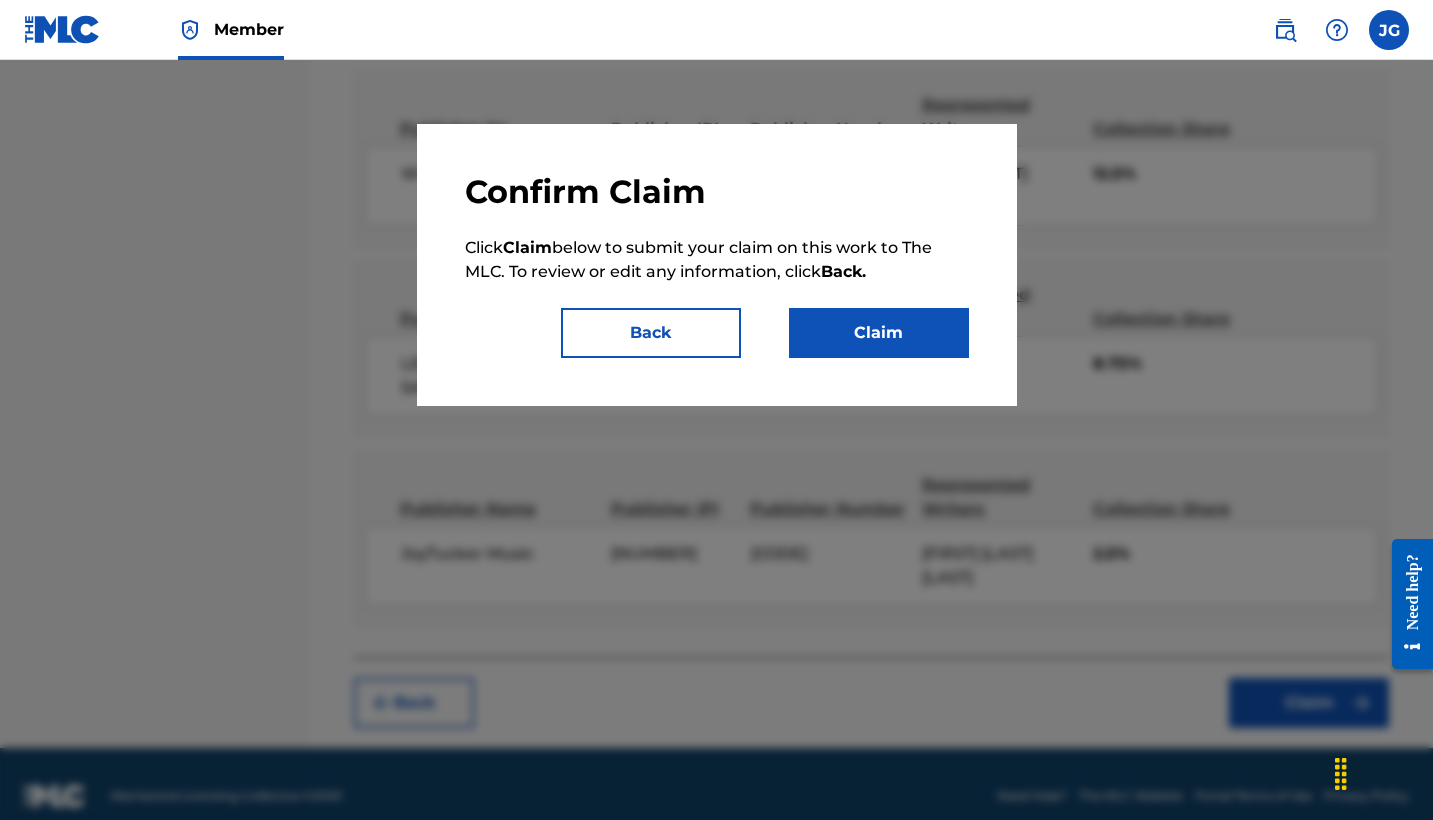 click on "Claim" at bounding box center [879, 333] 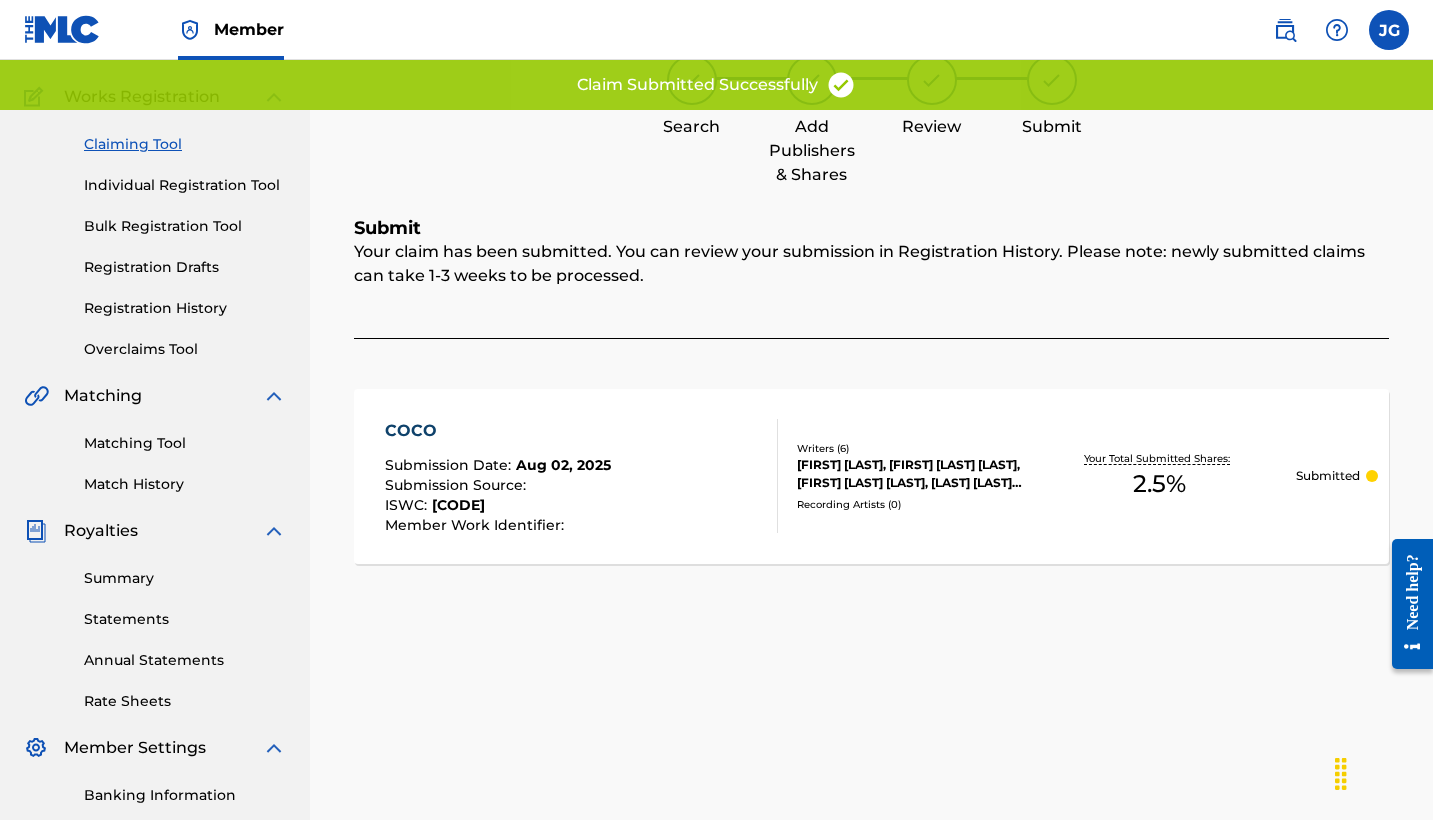 scroll, scrollTop: 93, scrollLeft: 0, axis: vertical 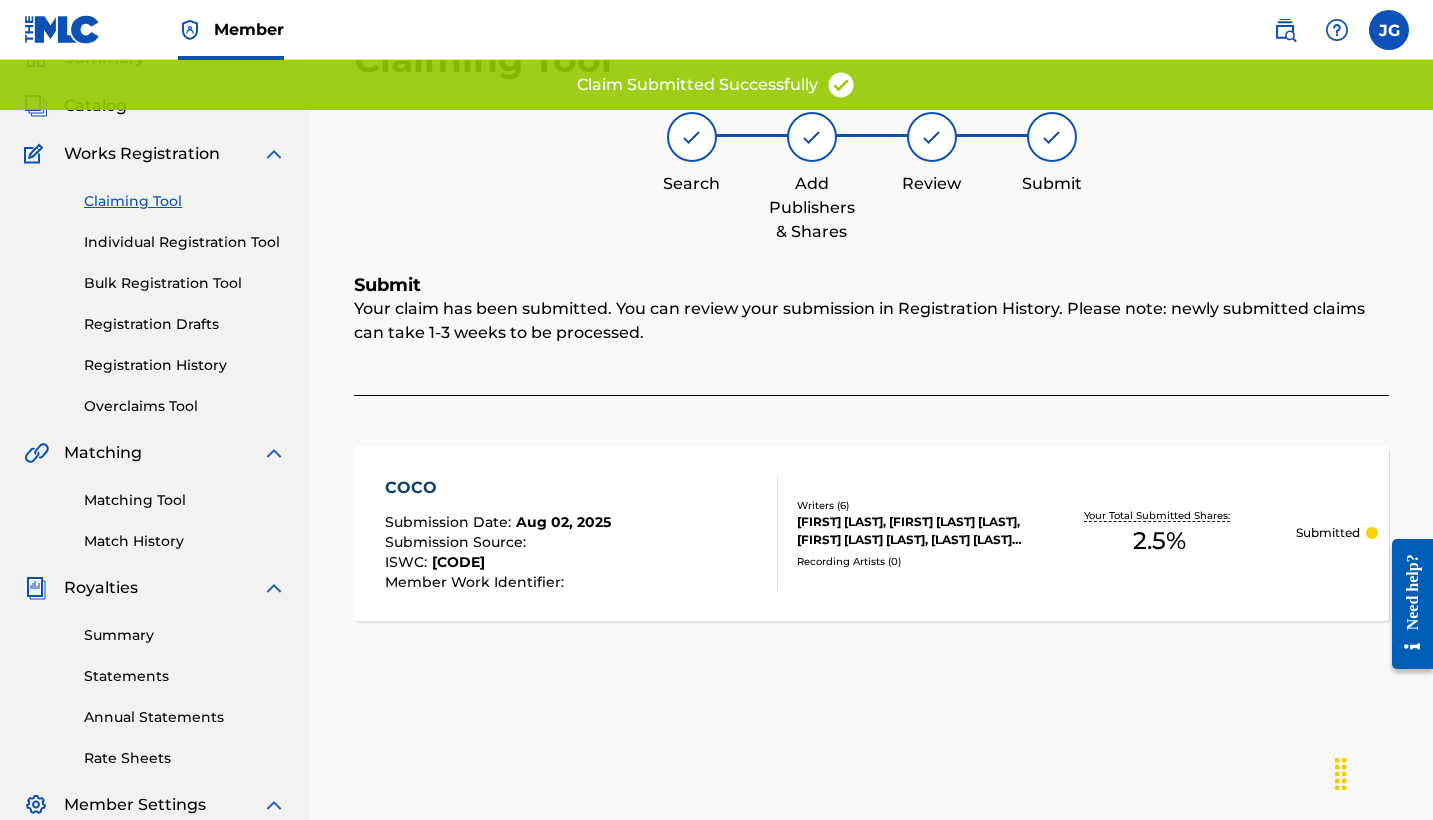 click on "Individual Registration Tool" at bounding box center (185, 242) 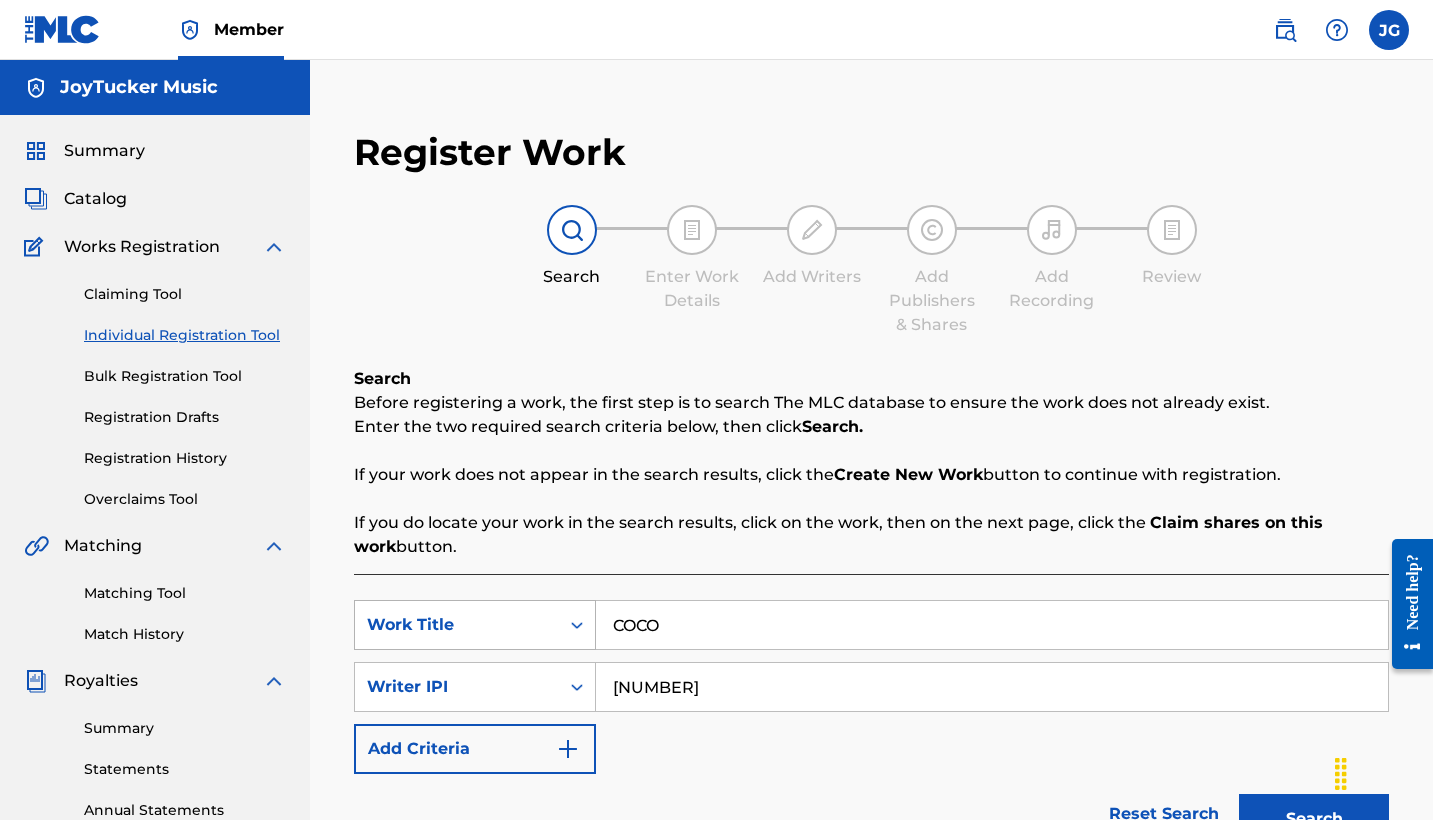 drag, startPoint x: 693, startPoint y: 637, endPoint x: 593, endPoint y: 625, distance: 100.71743 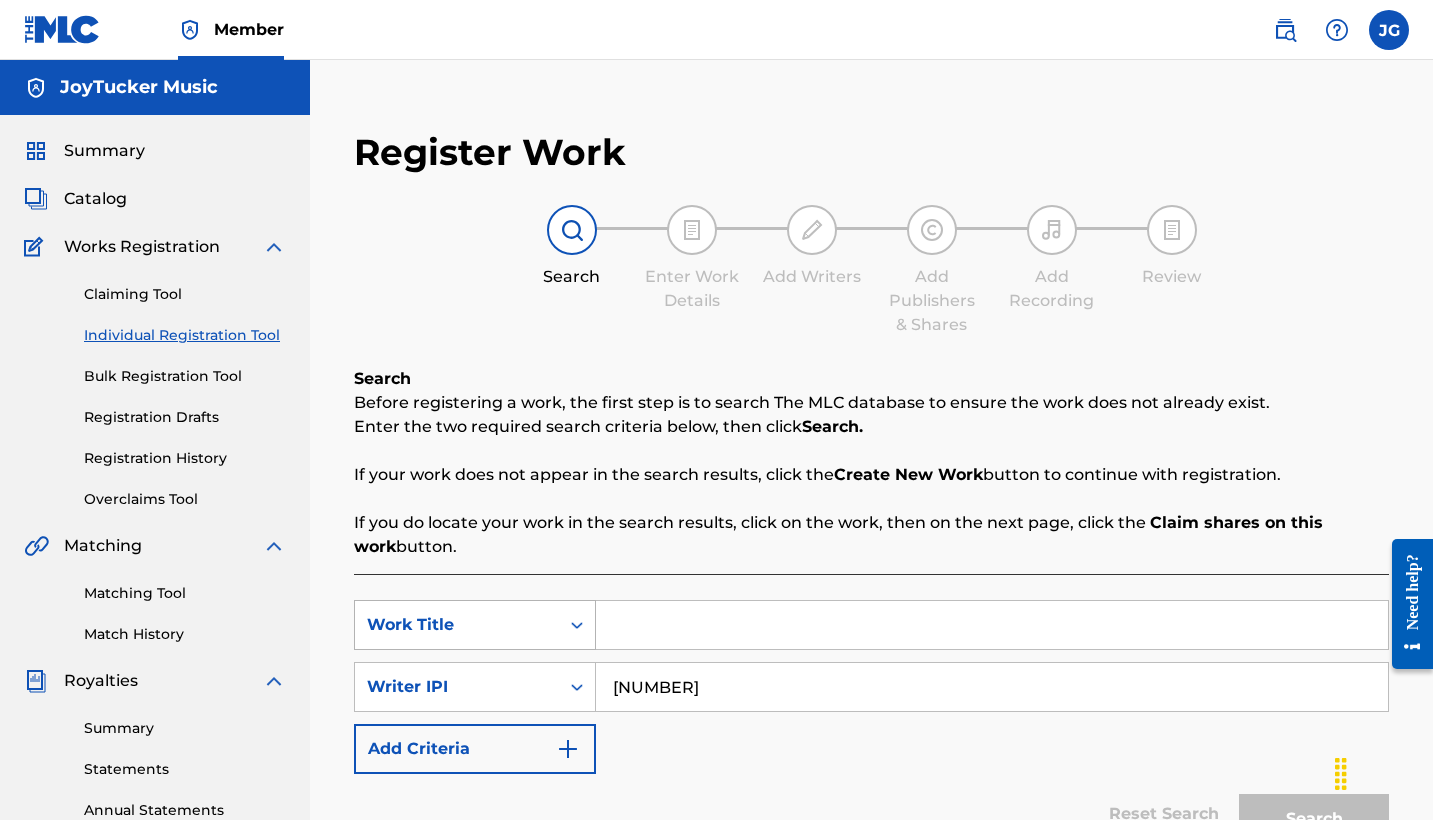 paste on "[TITLE]" 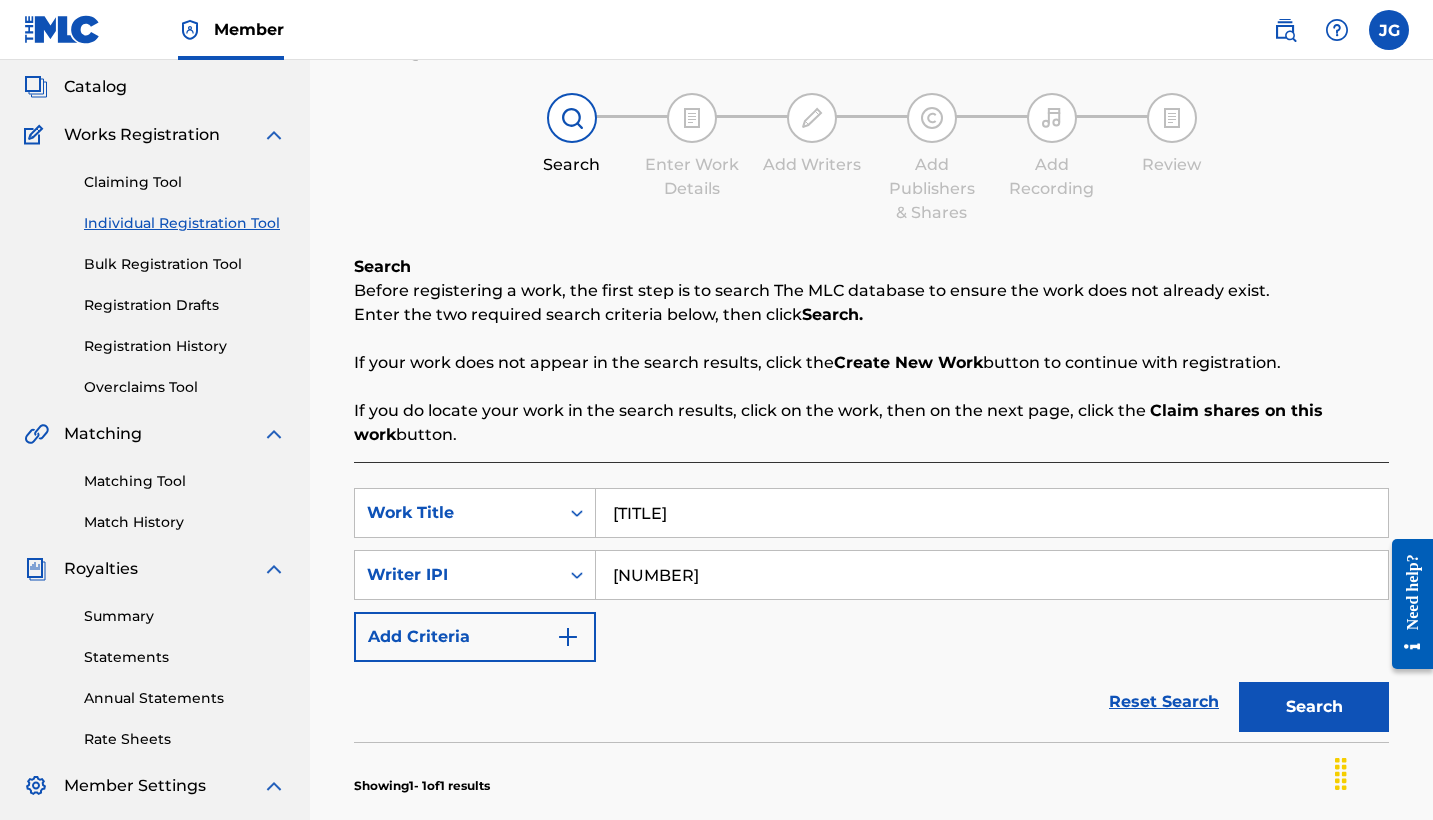 type on "[TITLE]" 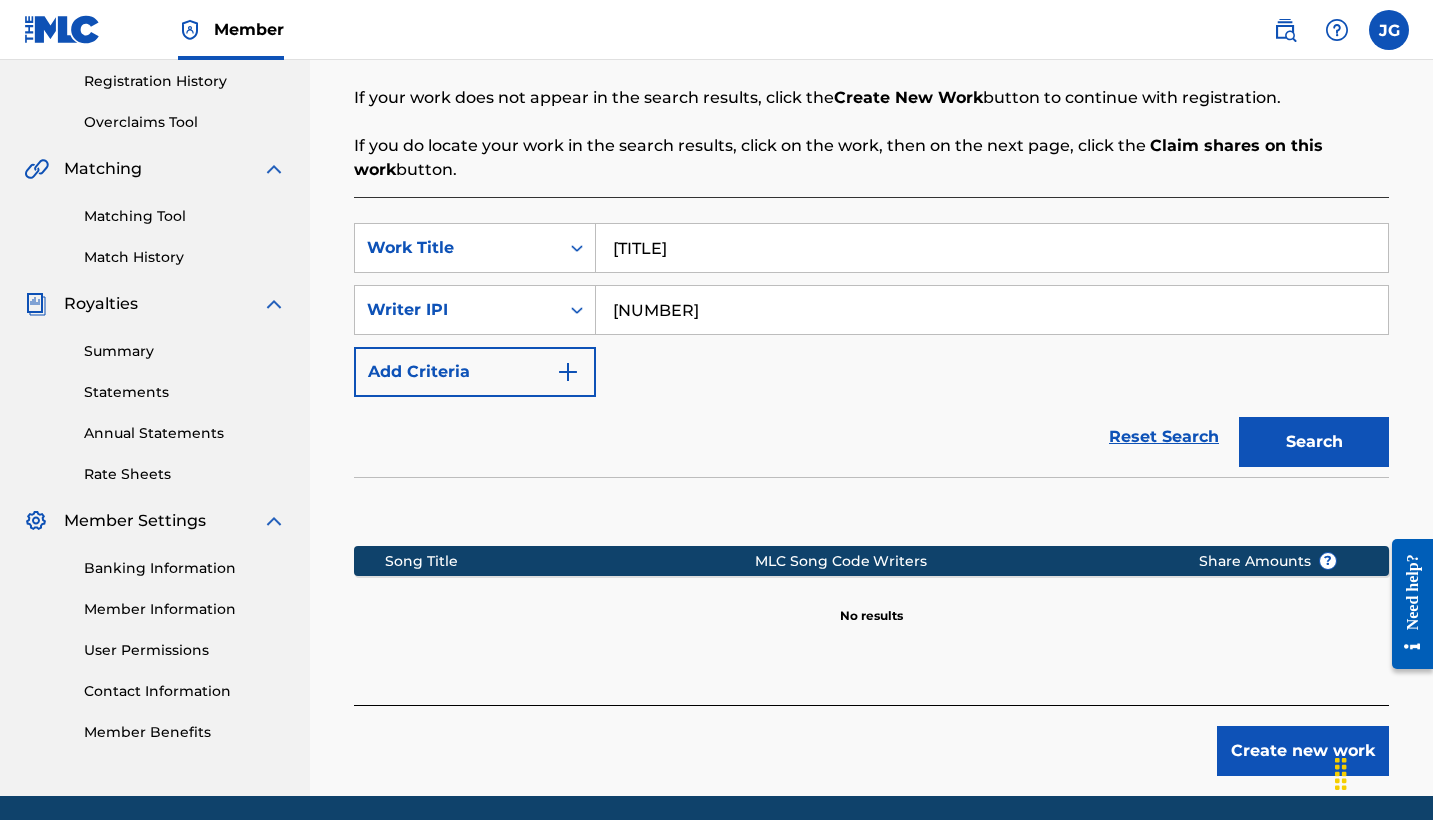 scroll, scrollTop: 434, scrollLeft: 0, axis: vertical 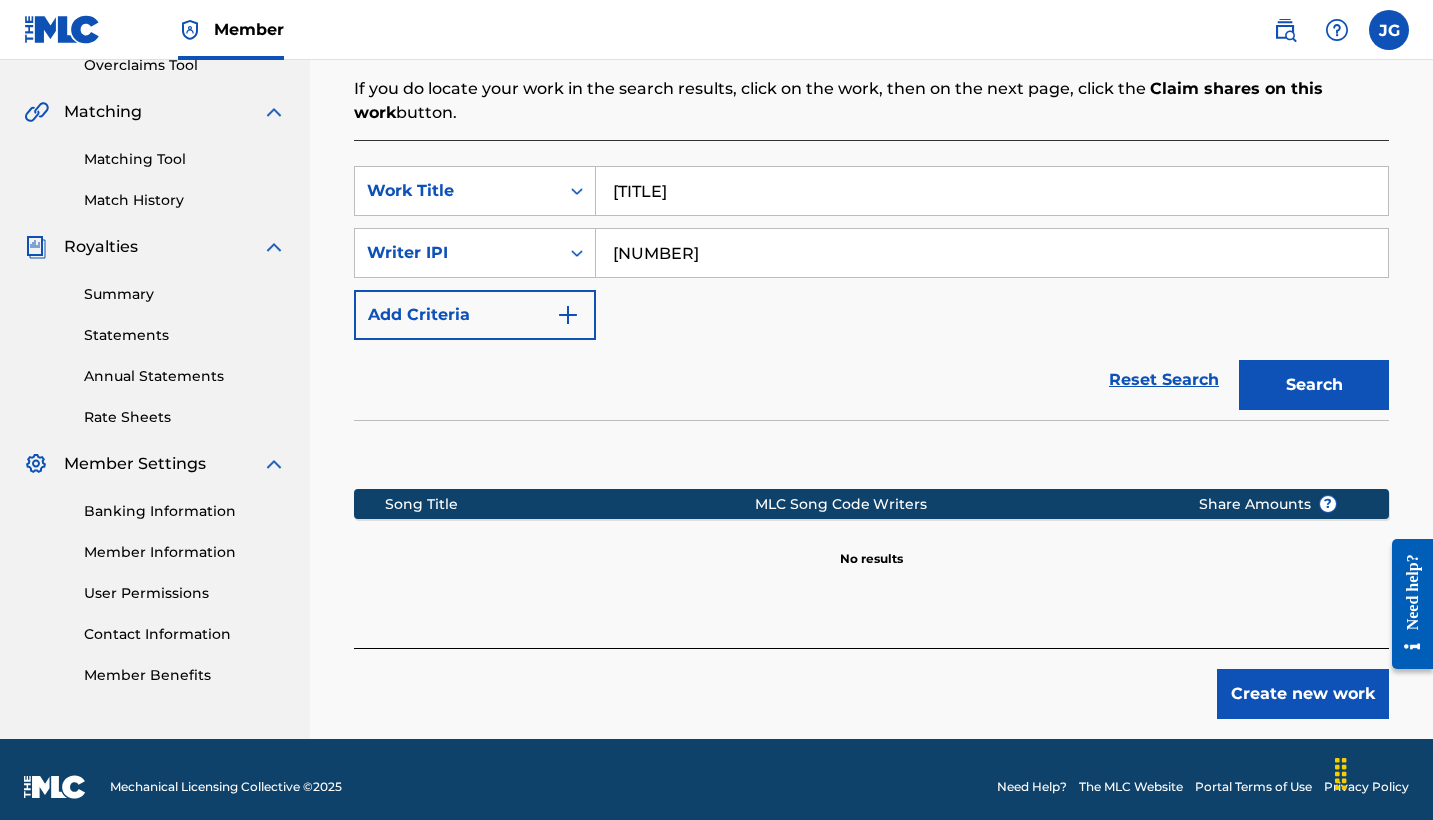click on "Create new work" at bounding box center [1303, 694] 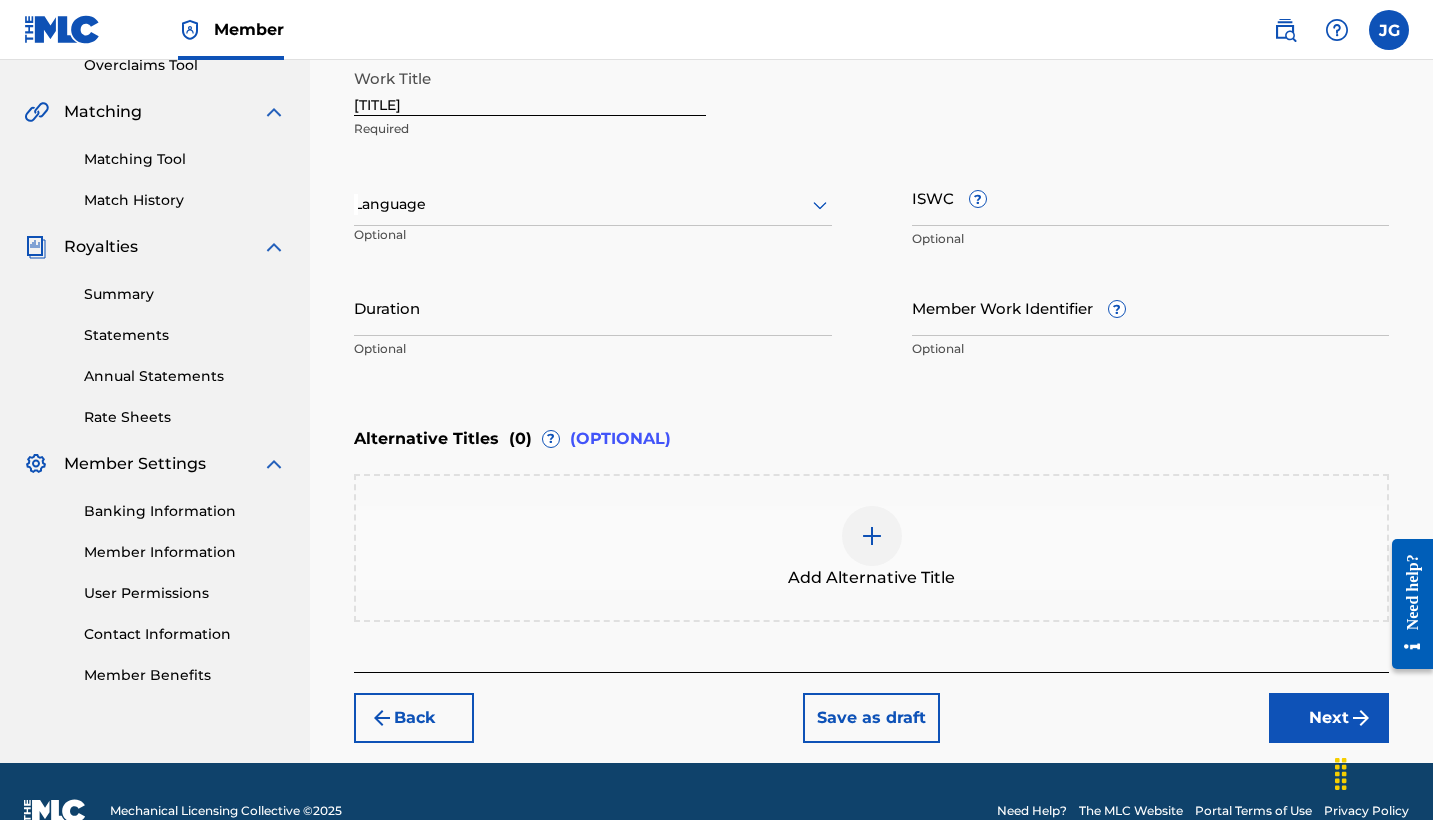 click at bounding box center [593, 204] 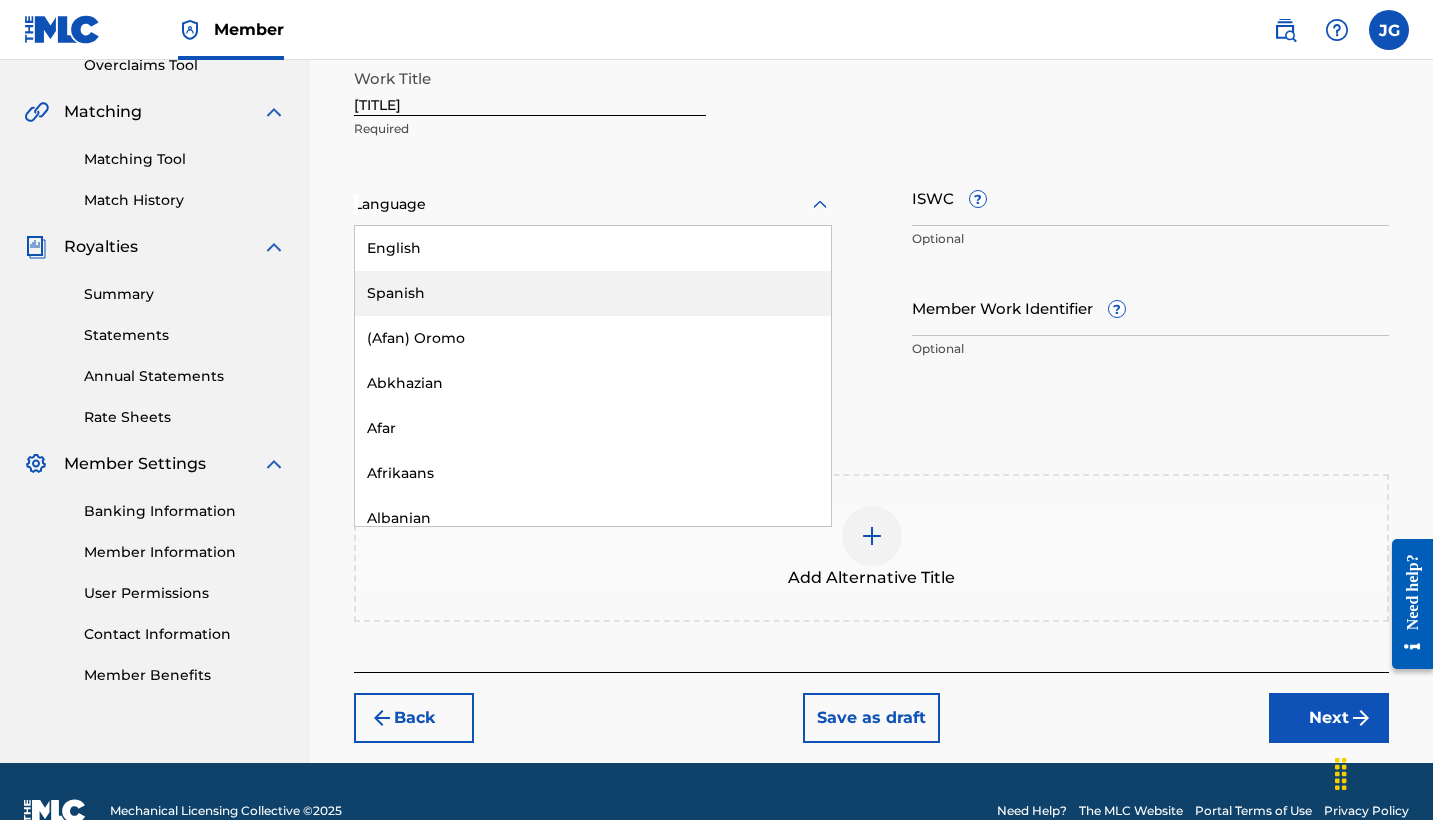 click on "Spanish" at bounding box center (593, 293) 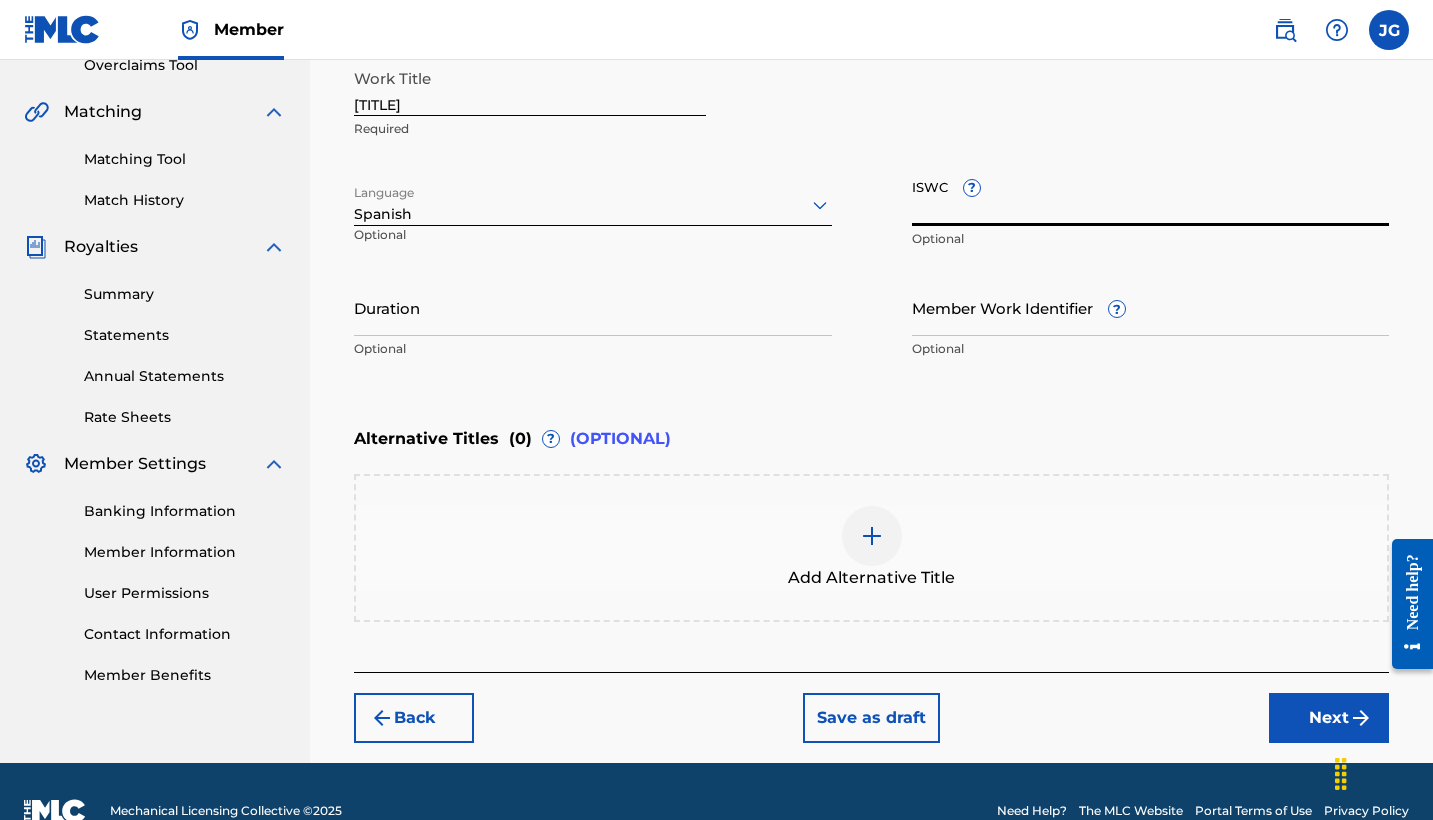 click on "ISWC   ?" at bounding box center [1151, 197] 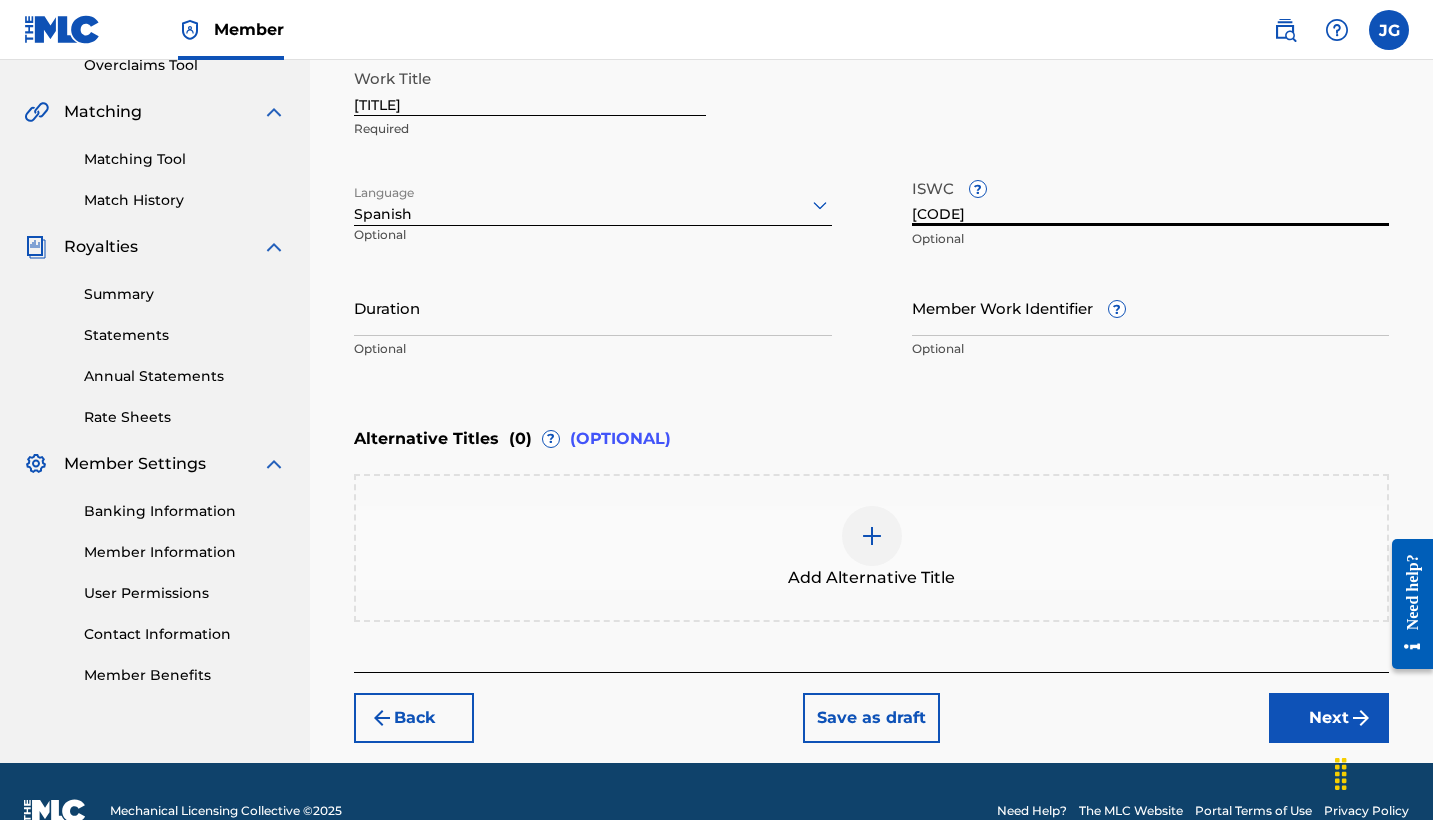 type on "[CODE]" 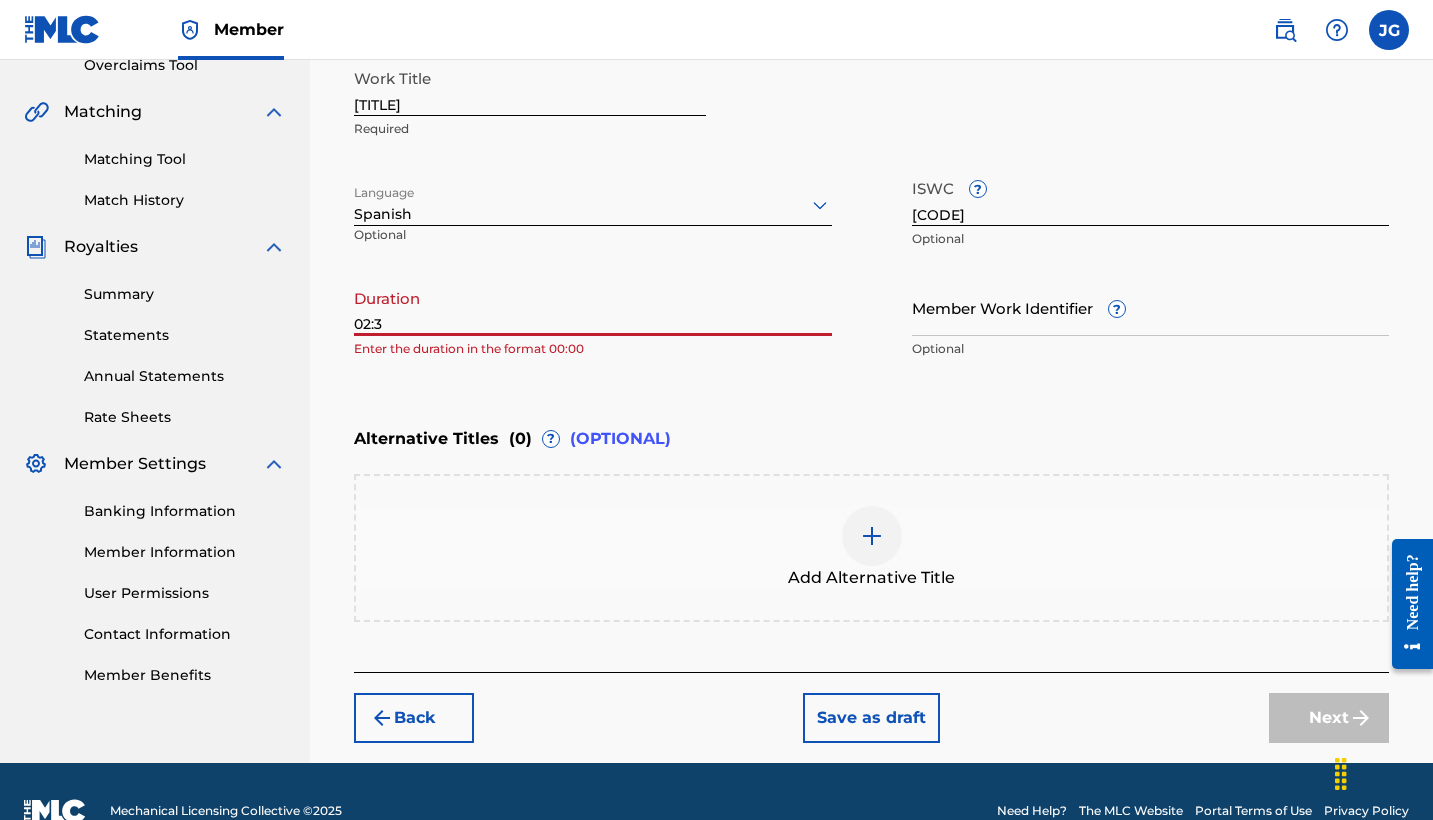 type on "02:34" 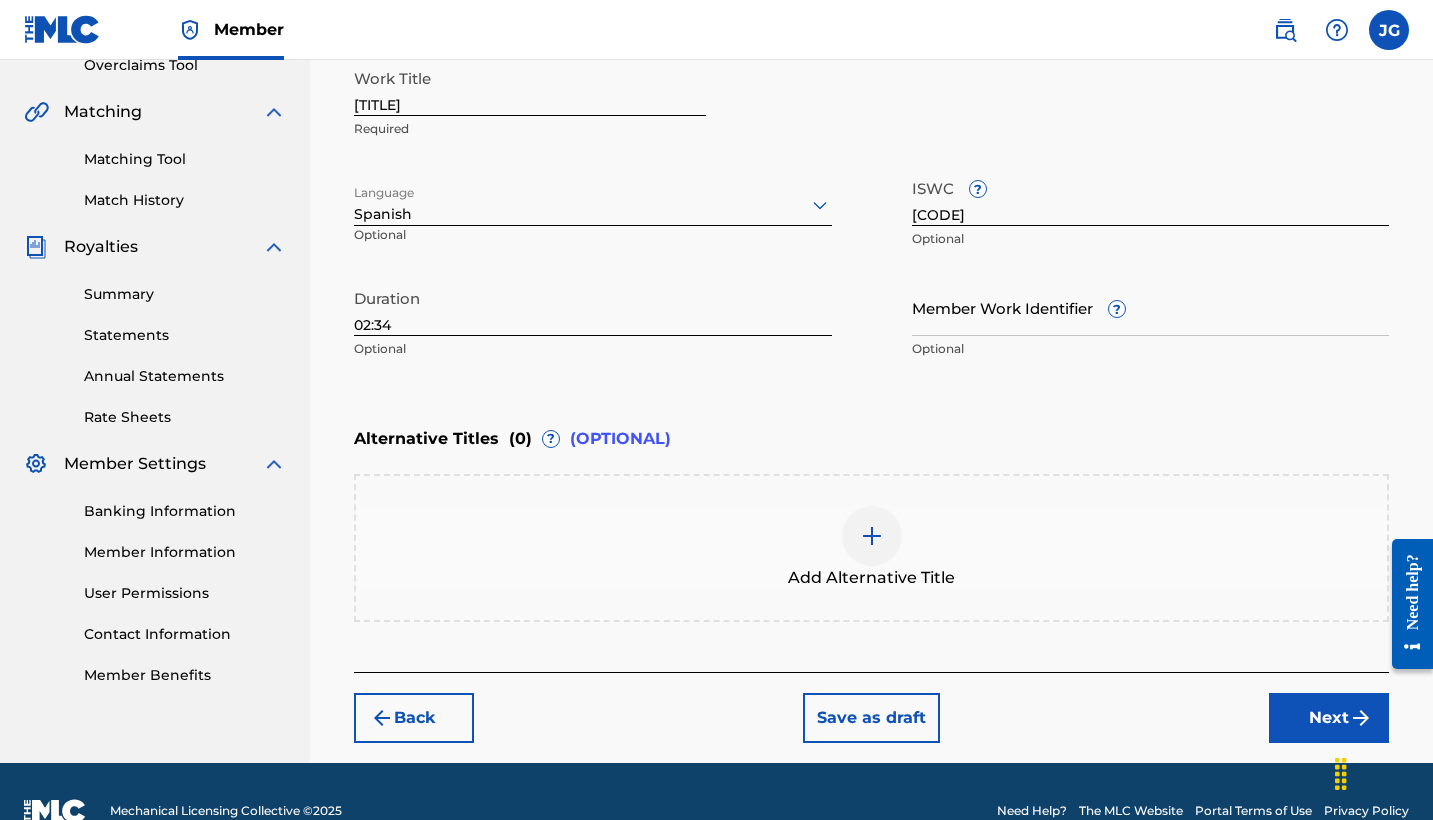 click on "Next" at bounding box center (1329, 718) 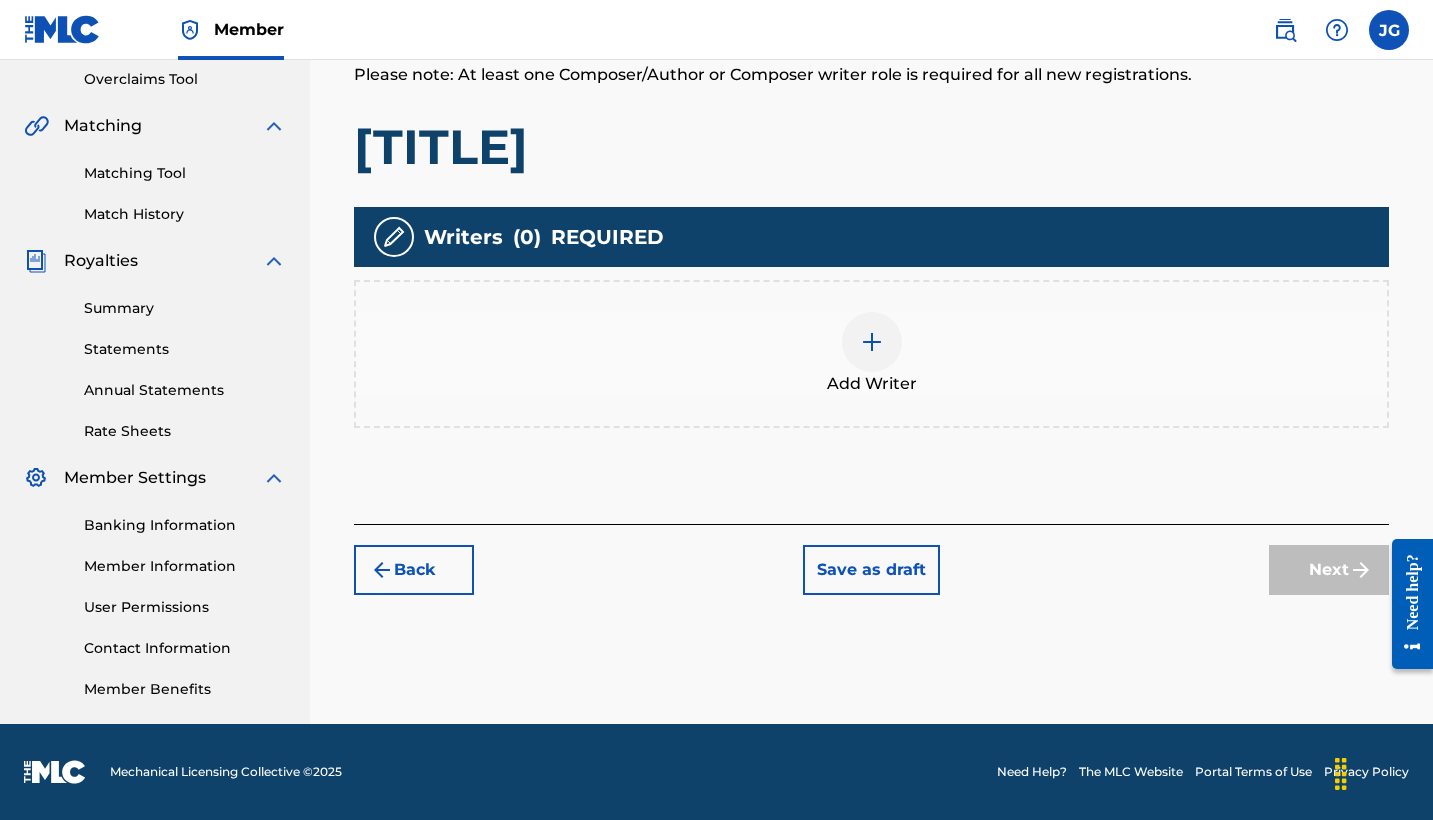 click at bounding box center (872, 342) 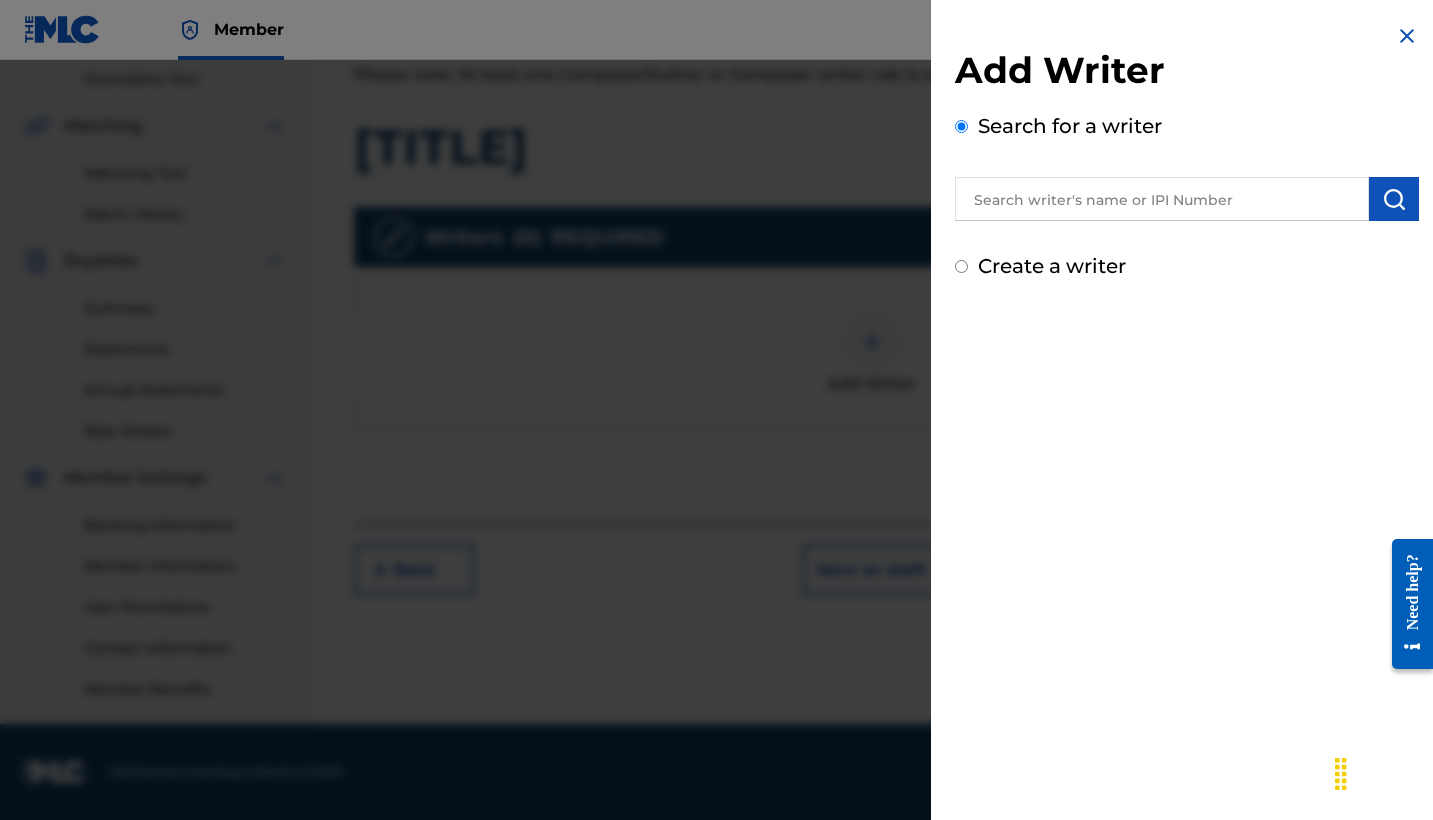 click at bounding box center [1162, 199] 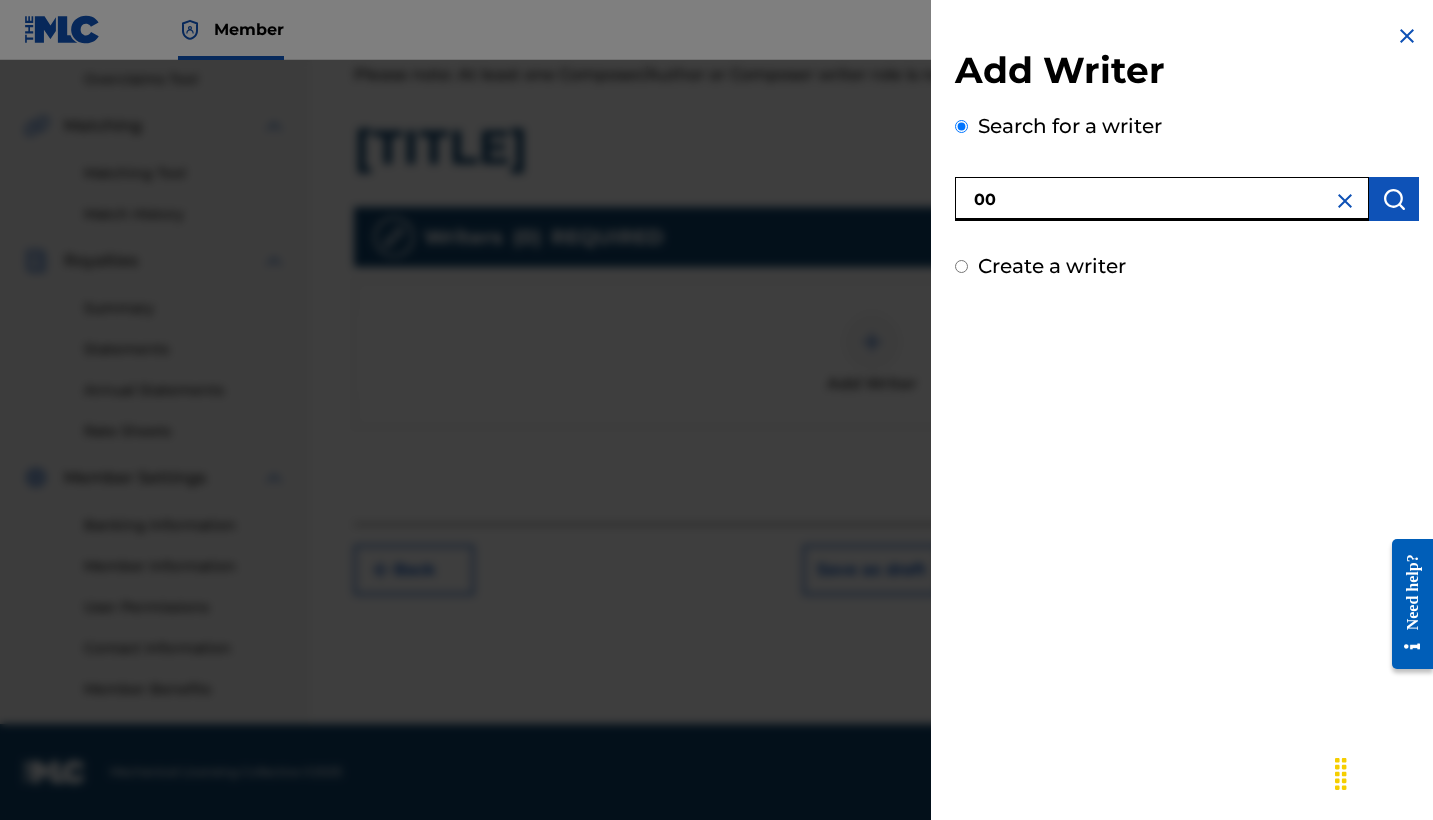 paste on "[NUMBER]" 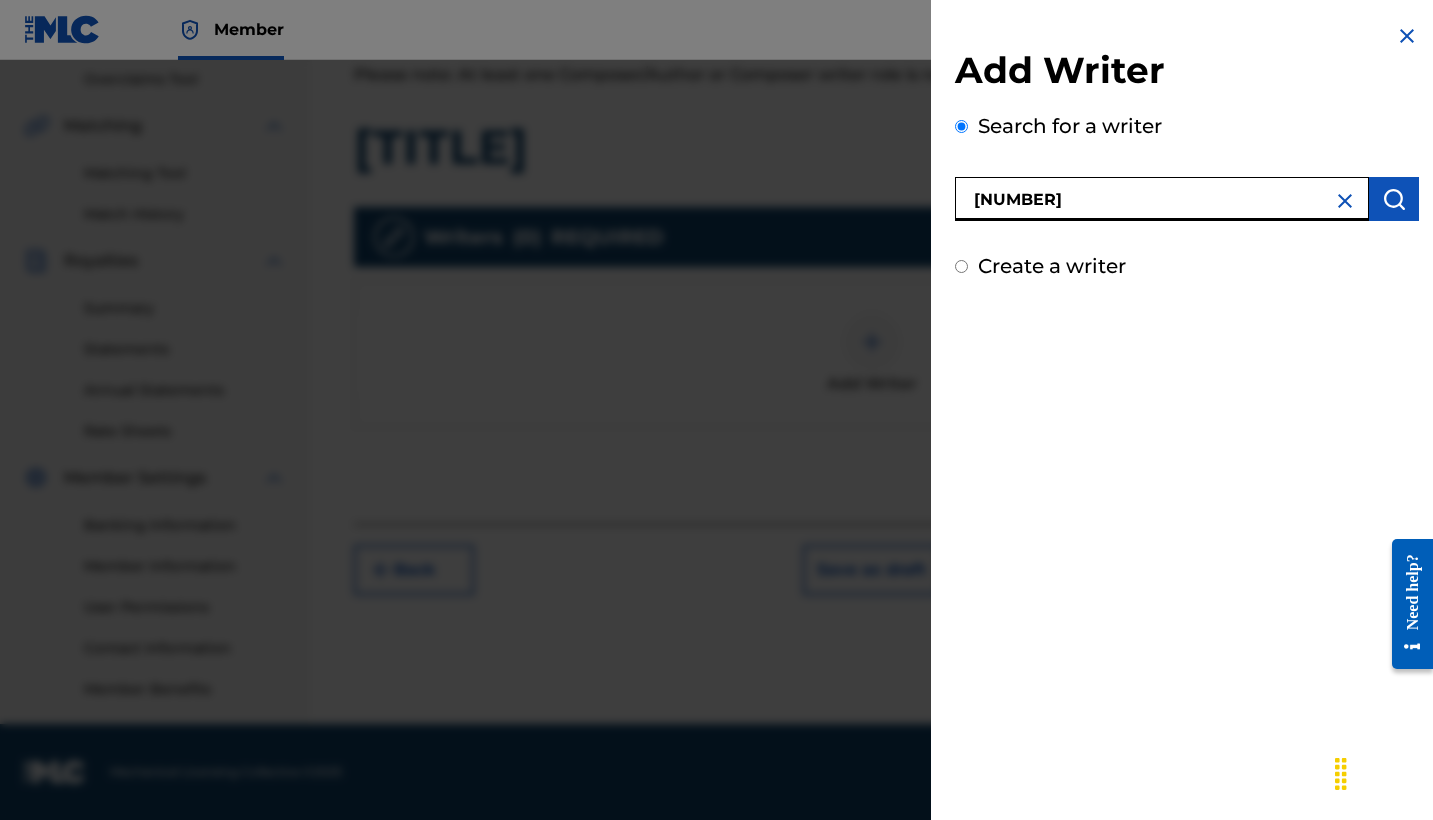 type on "[NUMBER]" 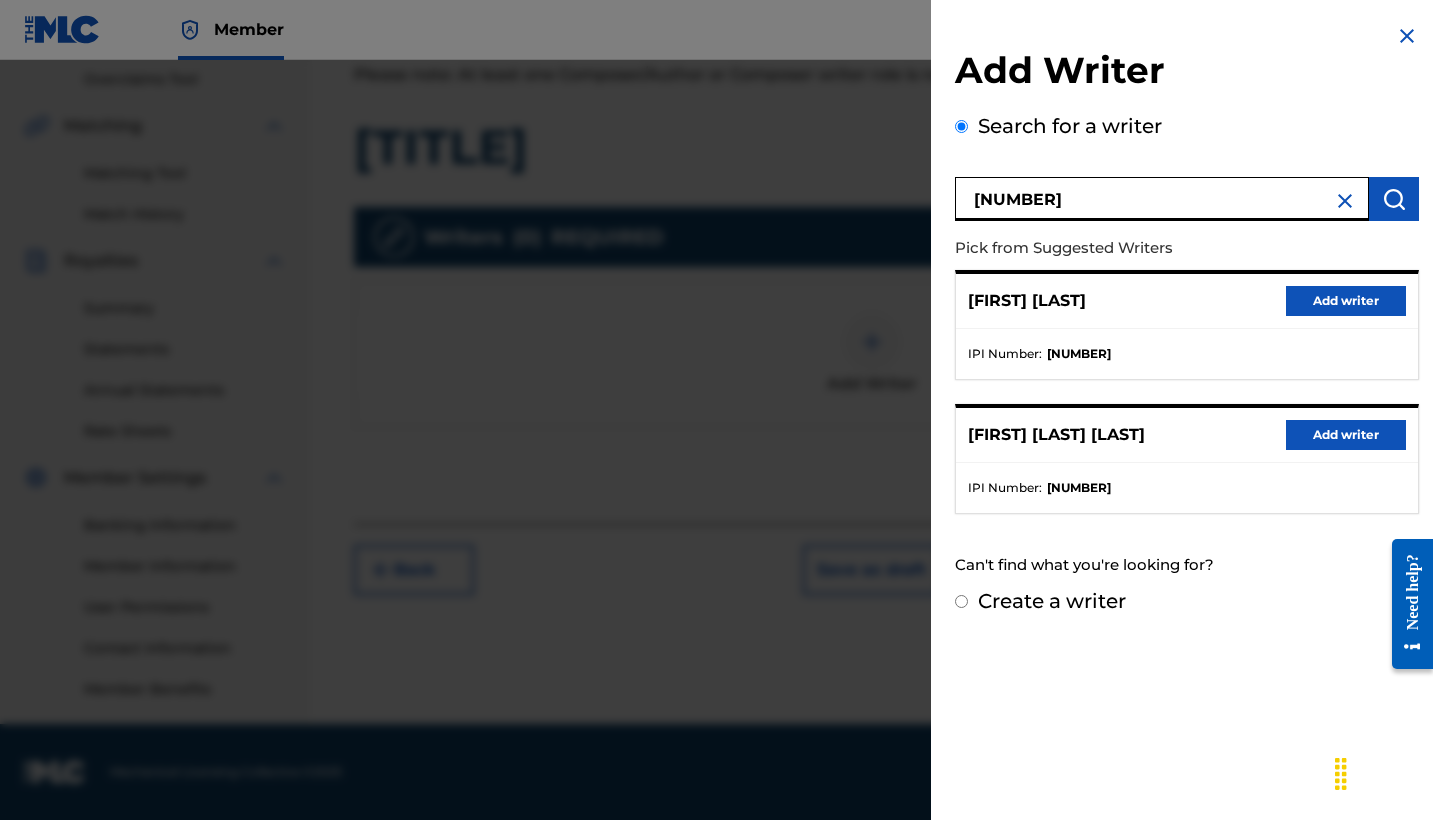 click on "Add writer" at bounding box center [1346, 435] 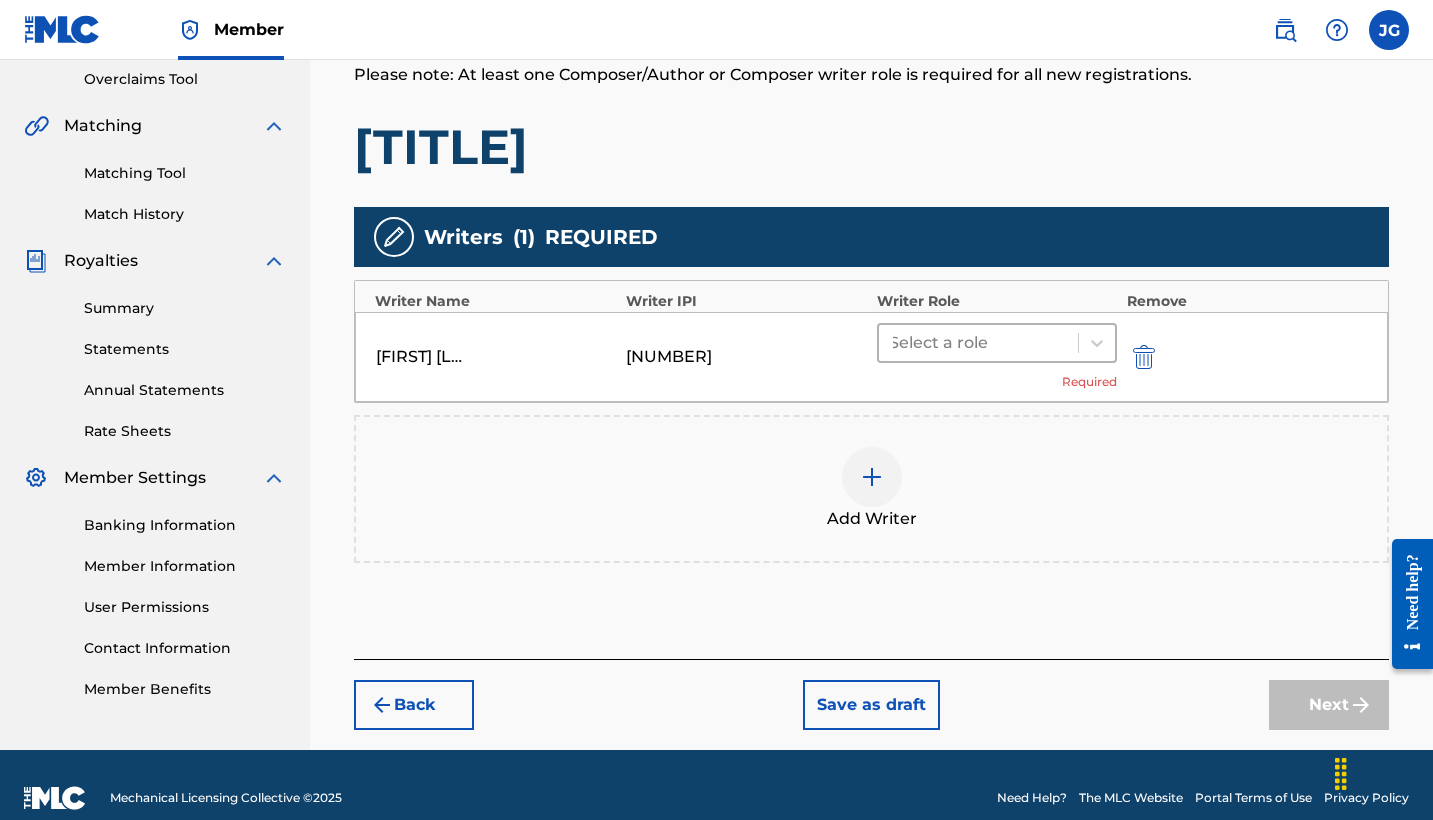 click at bounding box center [978, 343] 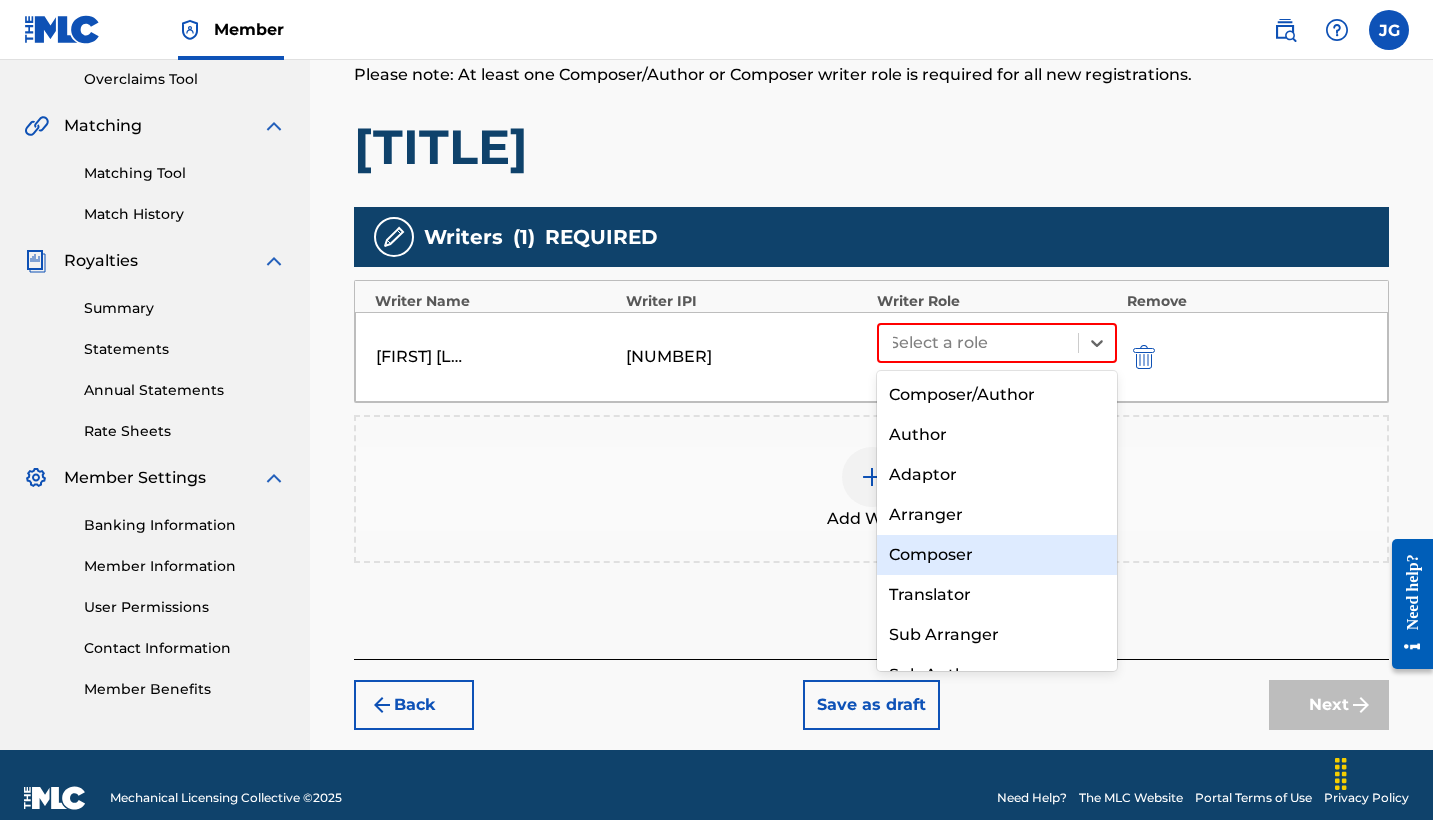 click on "Composer" at bounding box center (997, 555) 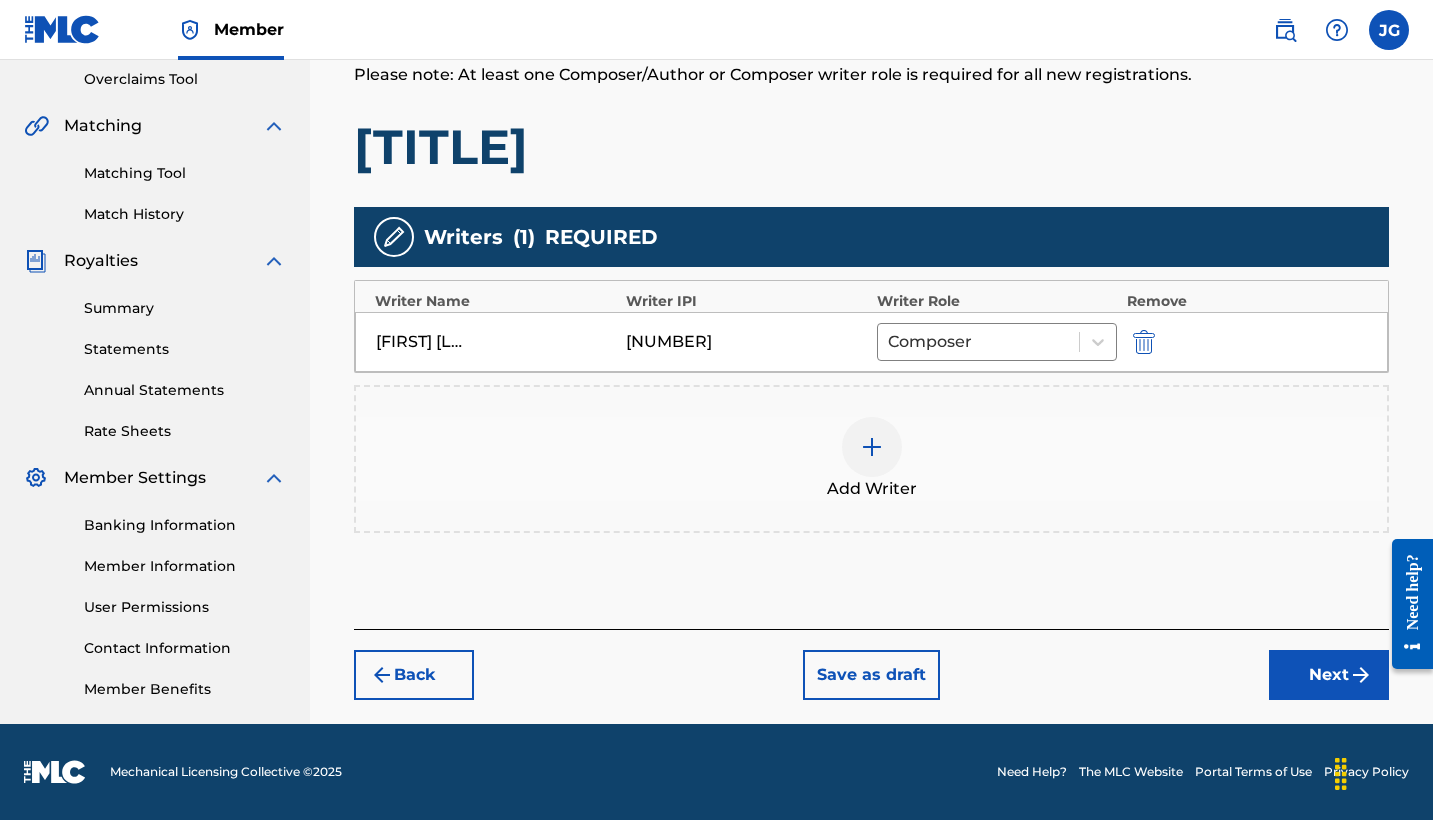 click on "Next" at bounding box center (1329, 675) 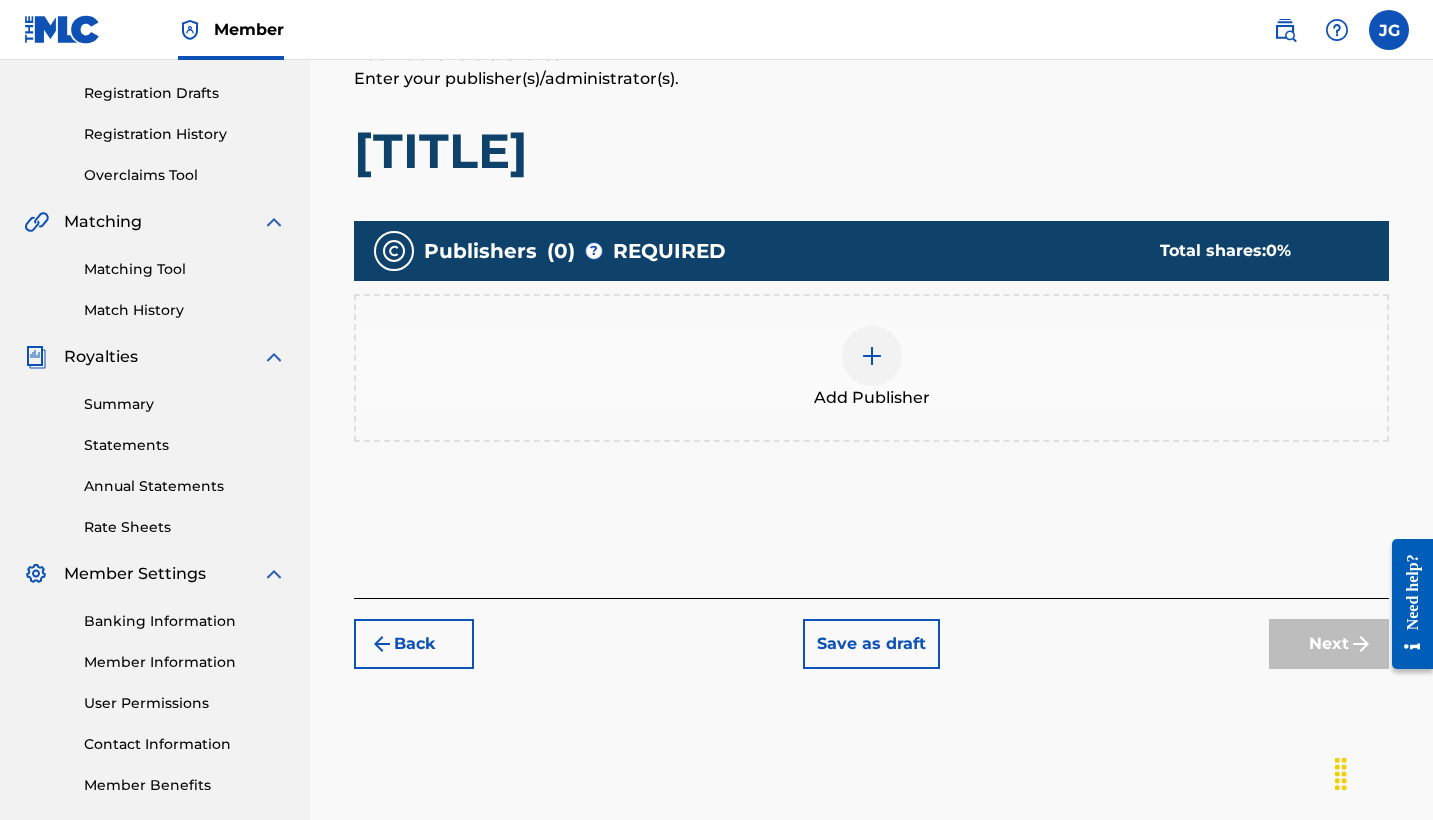 scroll, scrollTop: 342, scrollLeft: 0, axis: vertical 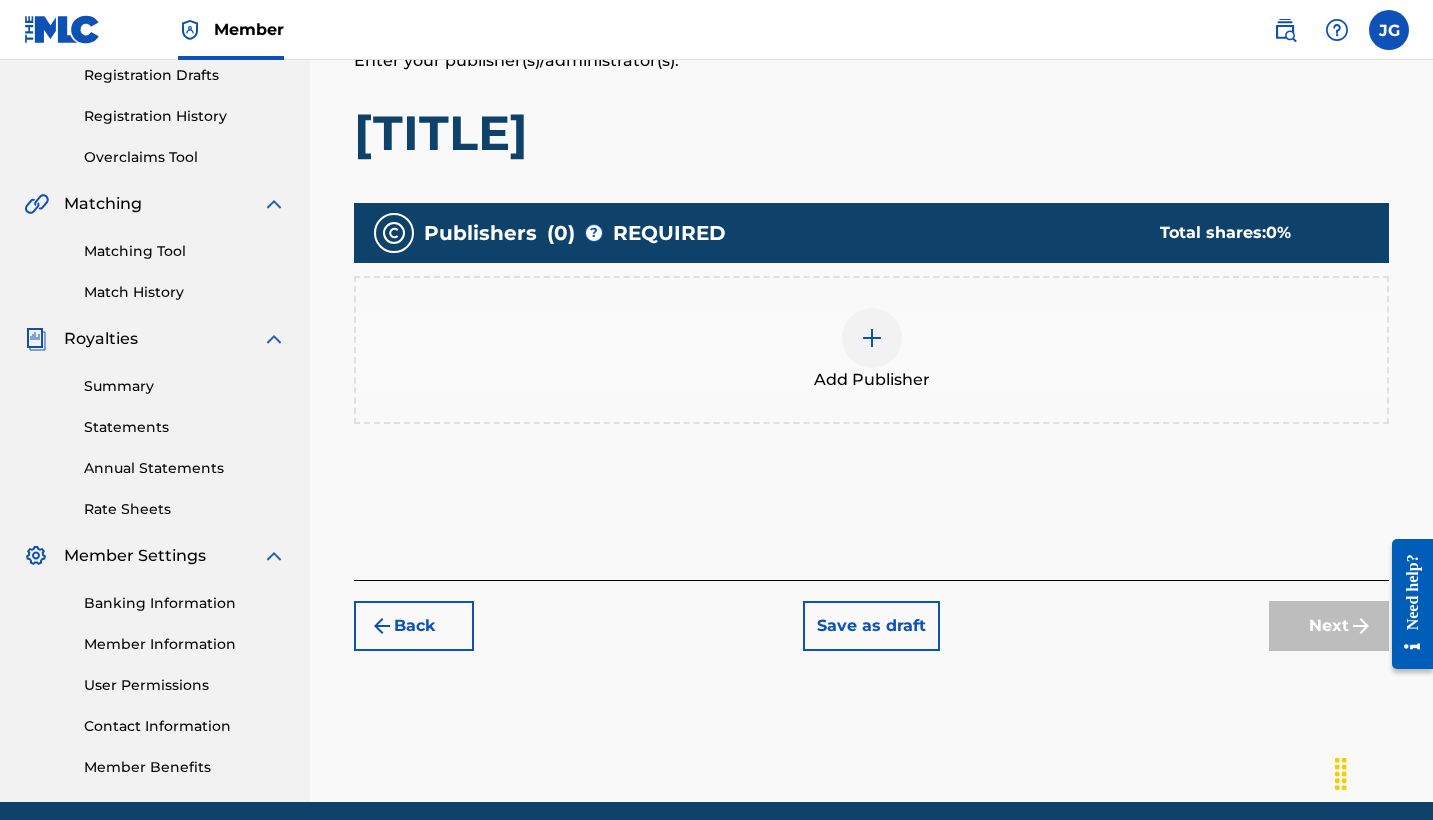 click on "Back" at bounding box center [414, 626] 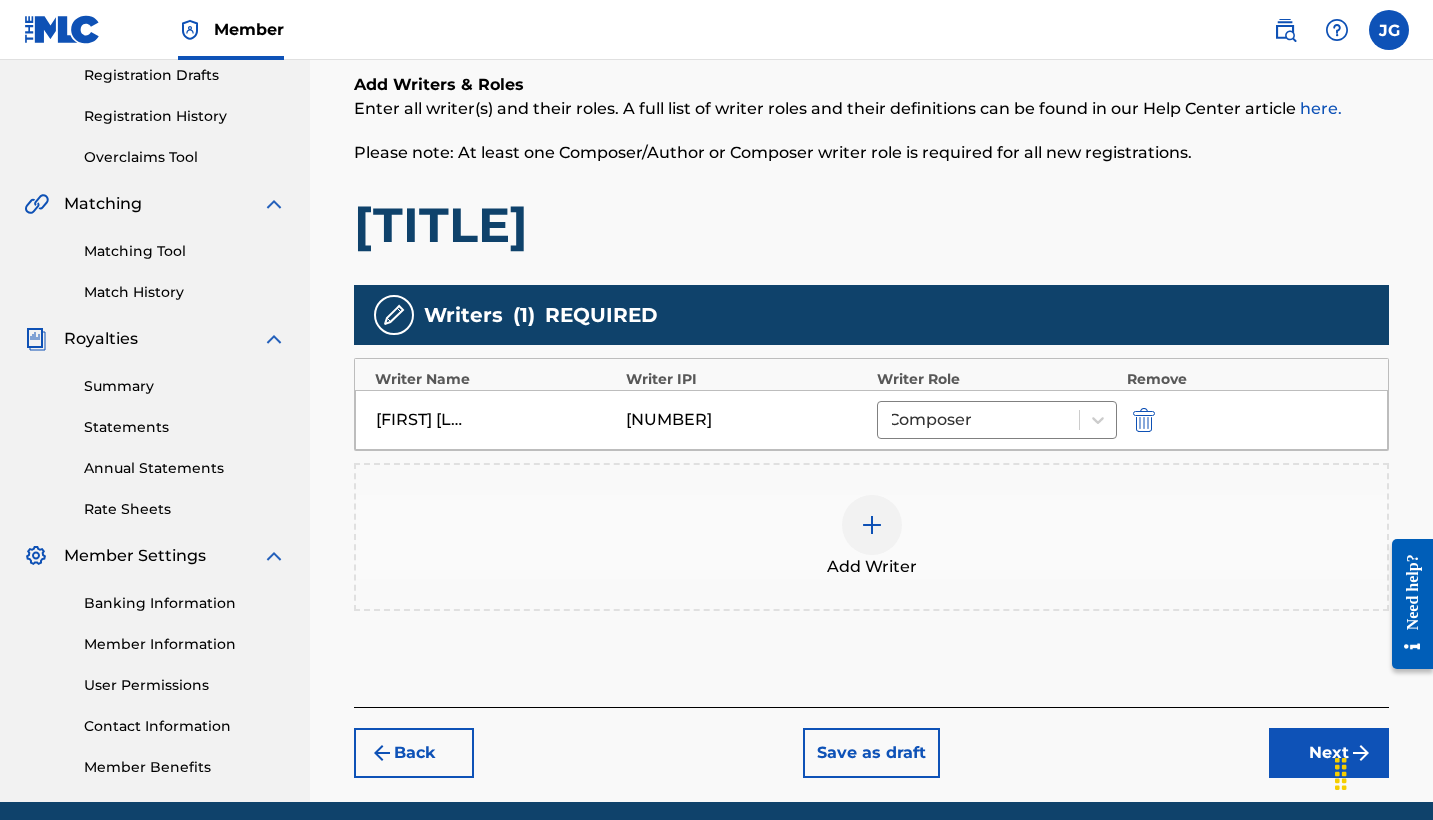 click at bounding box center (872, 525) 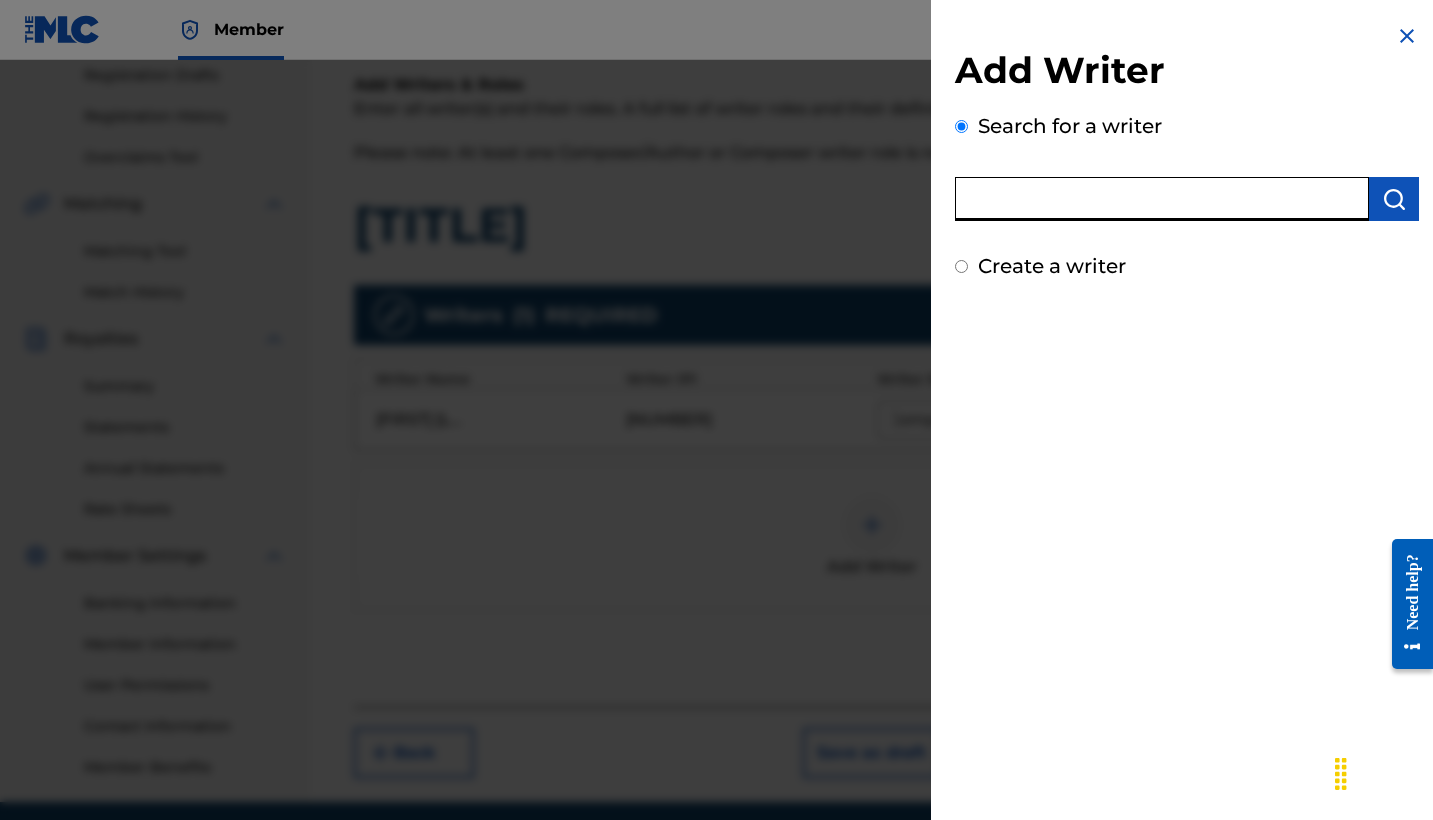 click at bounding box center (1162, 199) 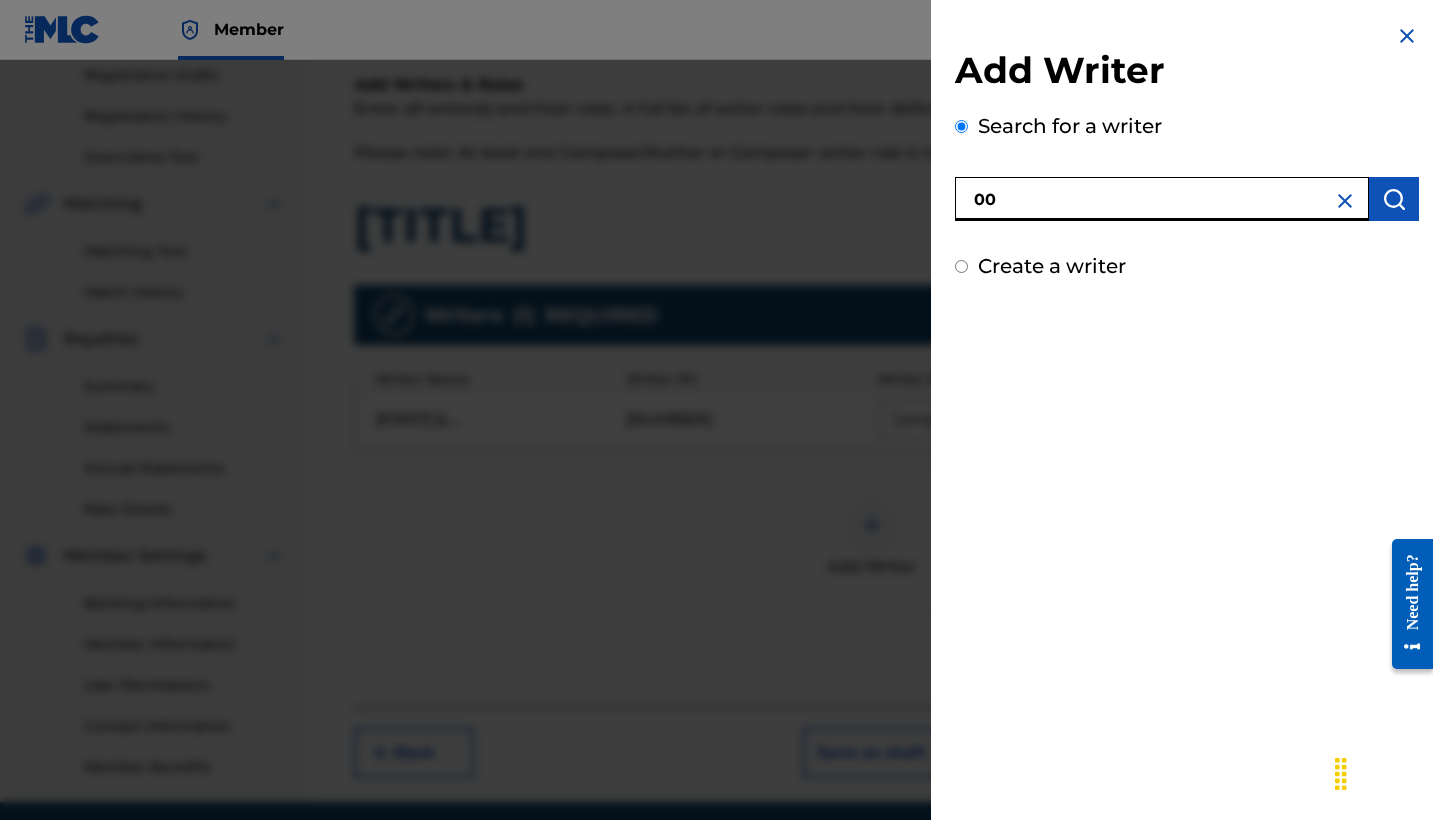 paste on "[NUMBER]" 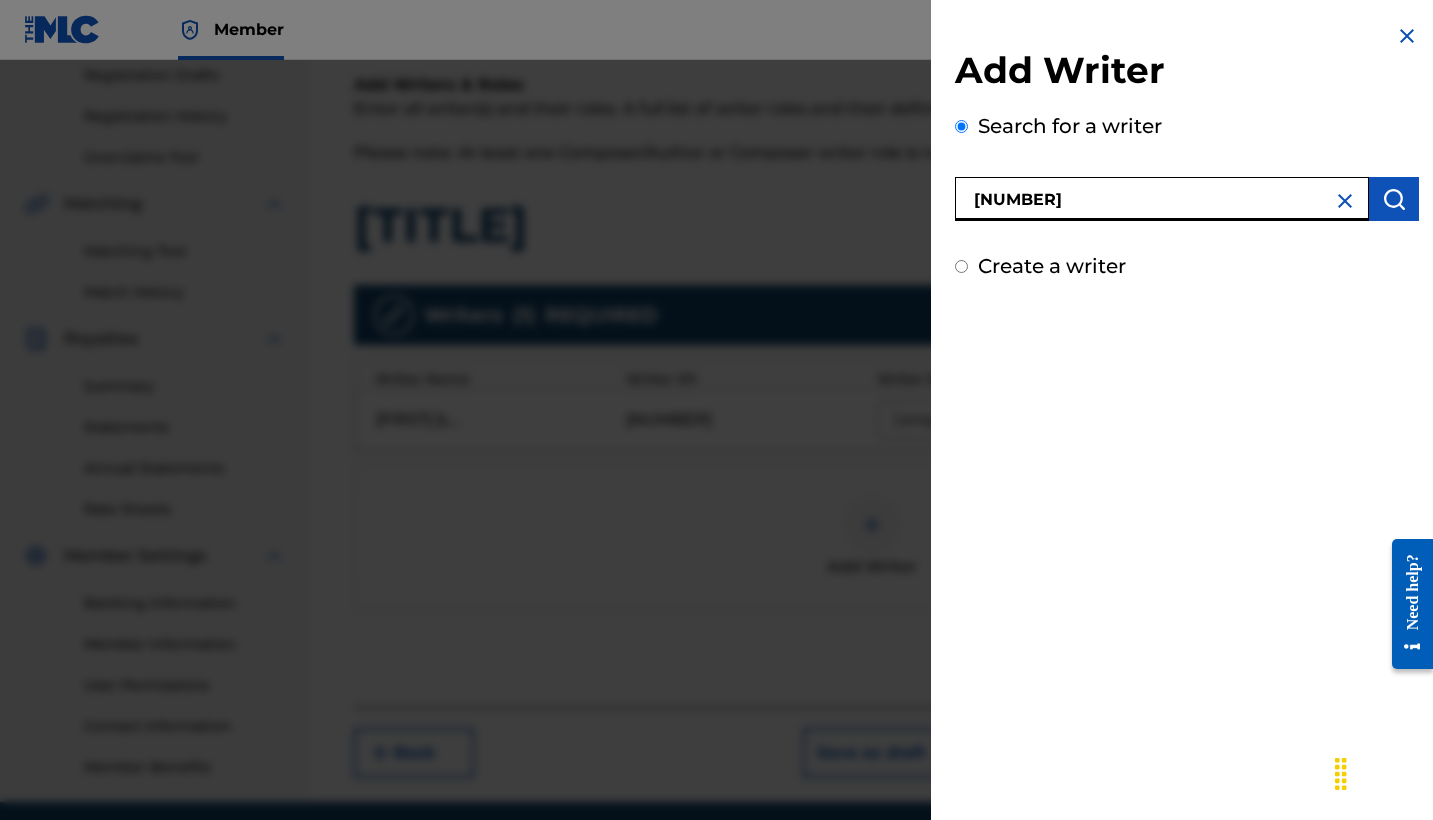 type on "[NUMBER]" 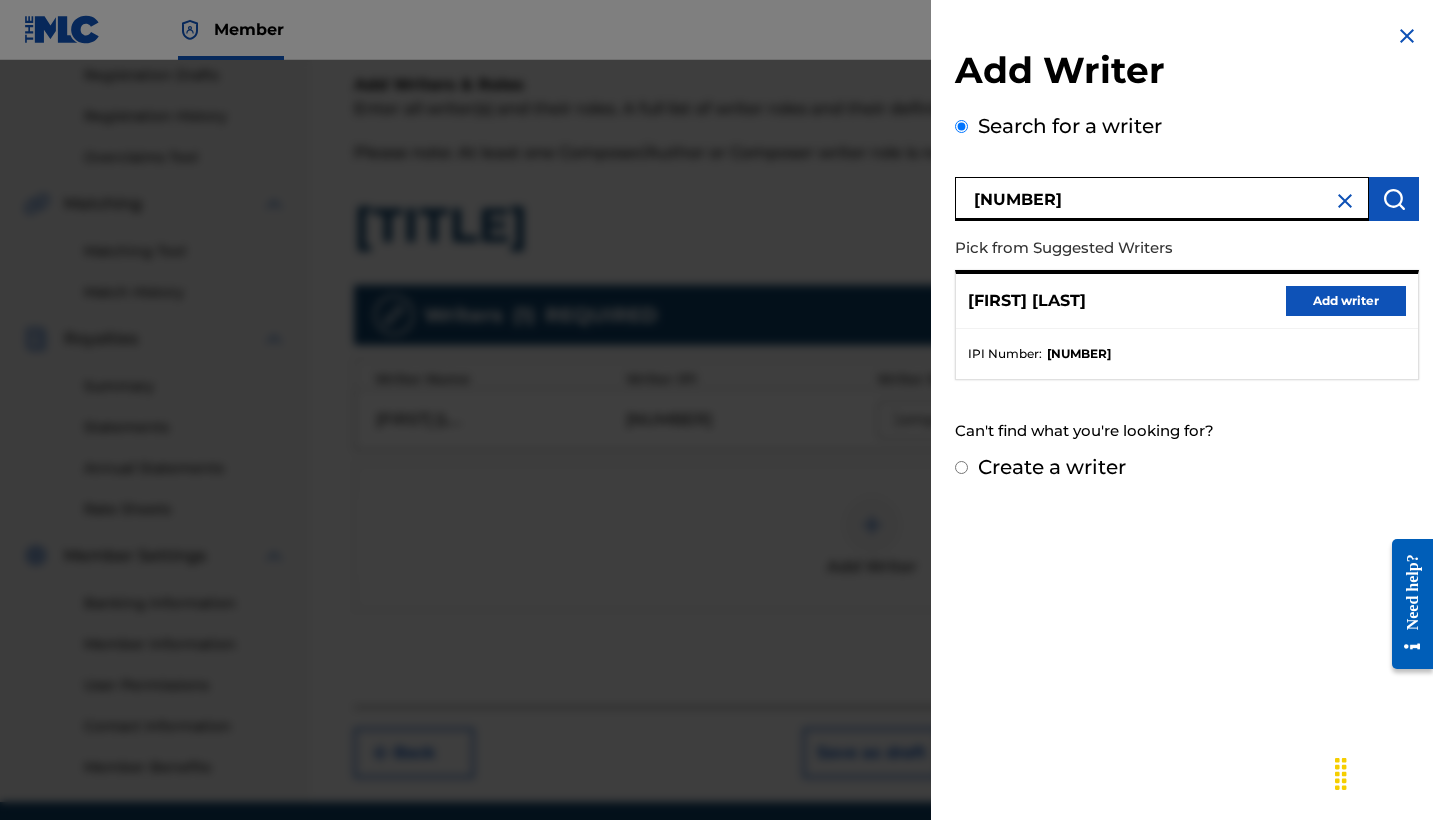 click on "Add writer" at bounding box center [1346, 301] 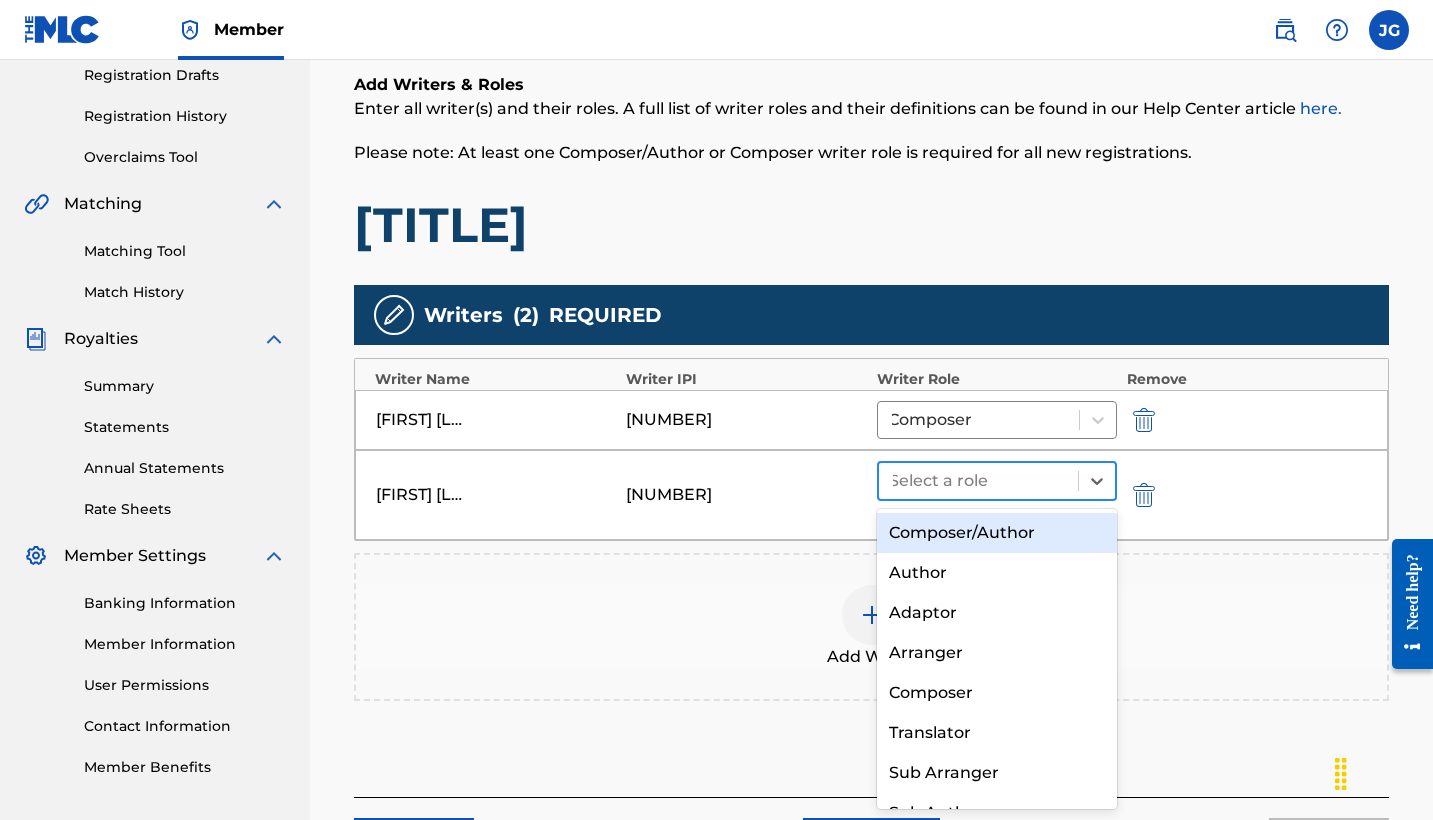 click at bounding box center [978, 481] 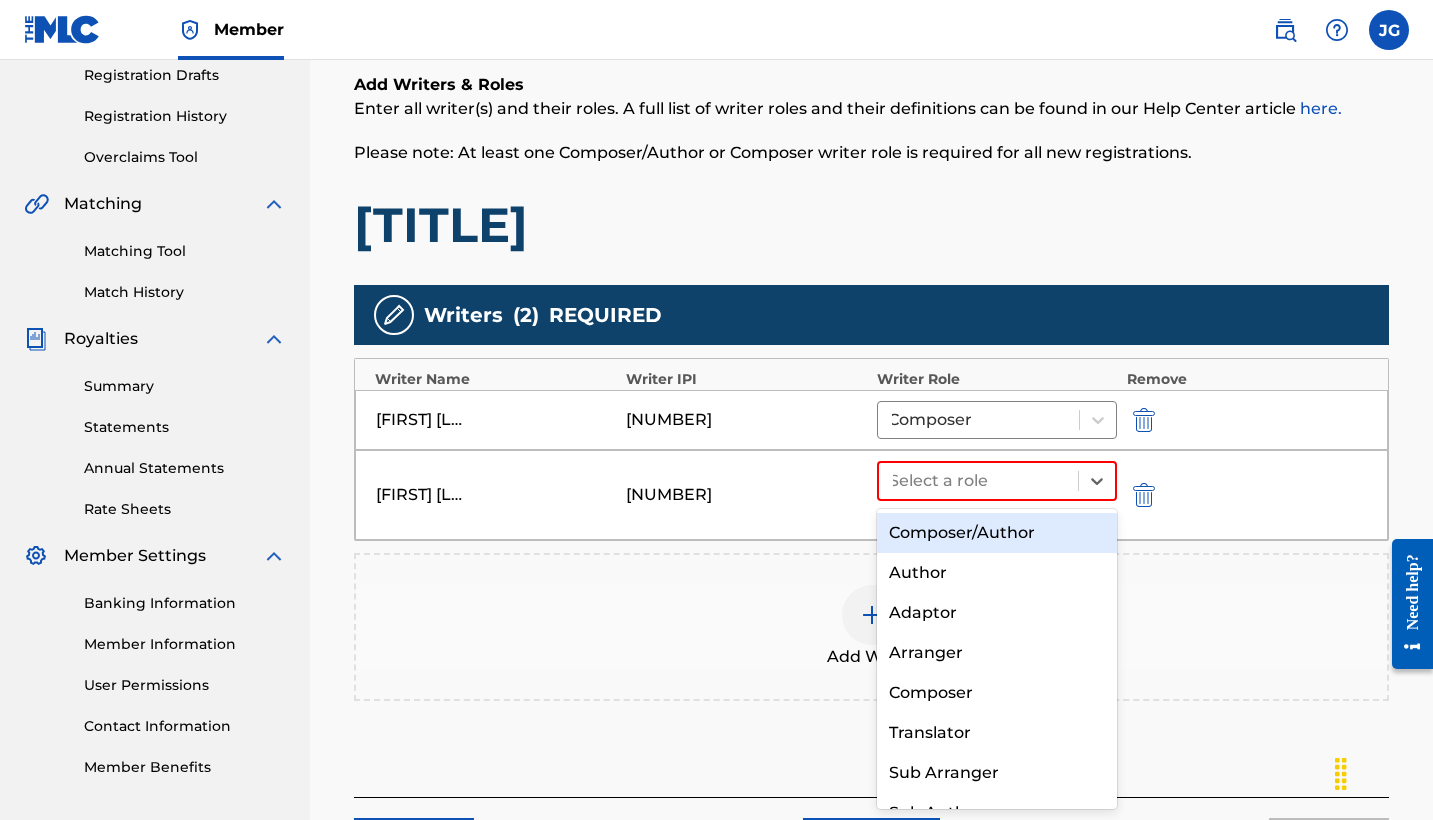 click on "Composer/Author" at bounding box center [997, 533] 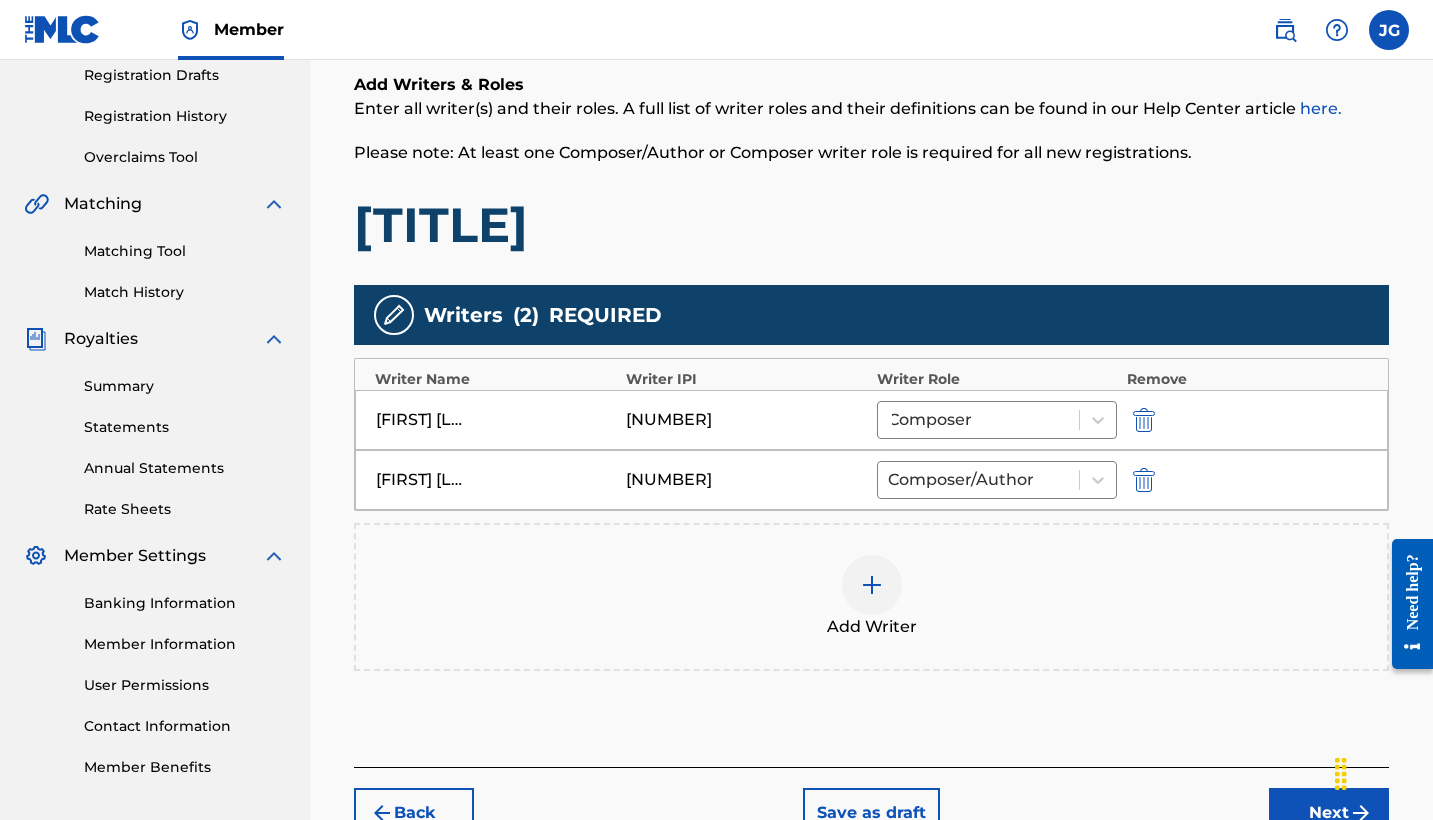 click at bounding box center (872, 585) 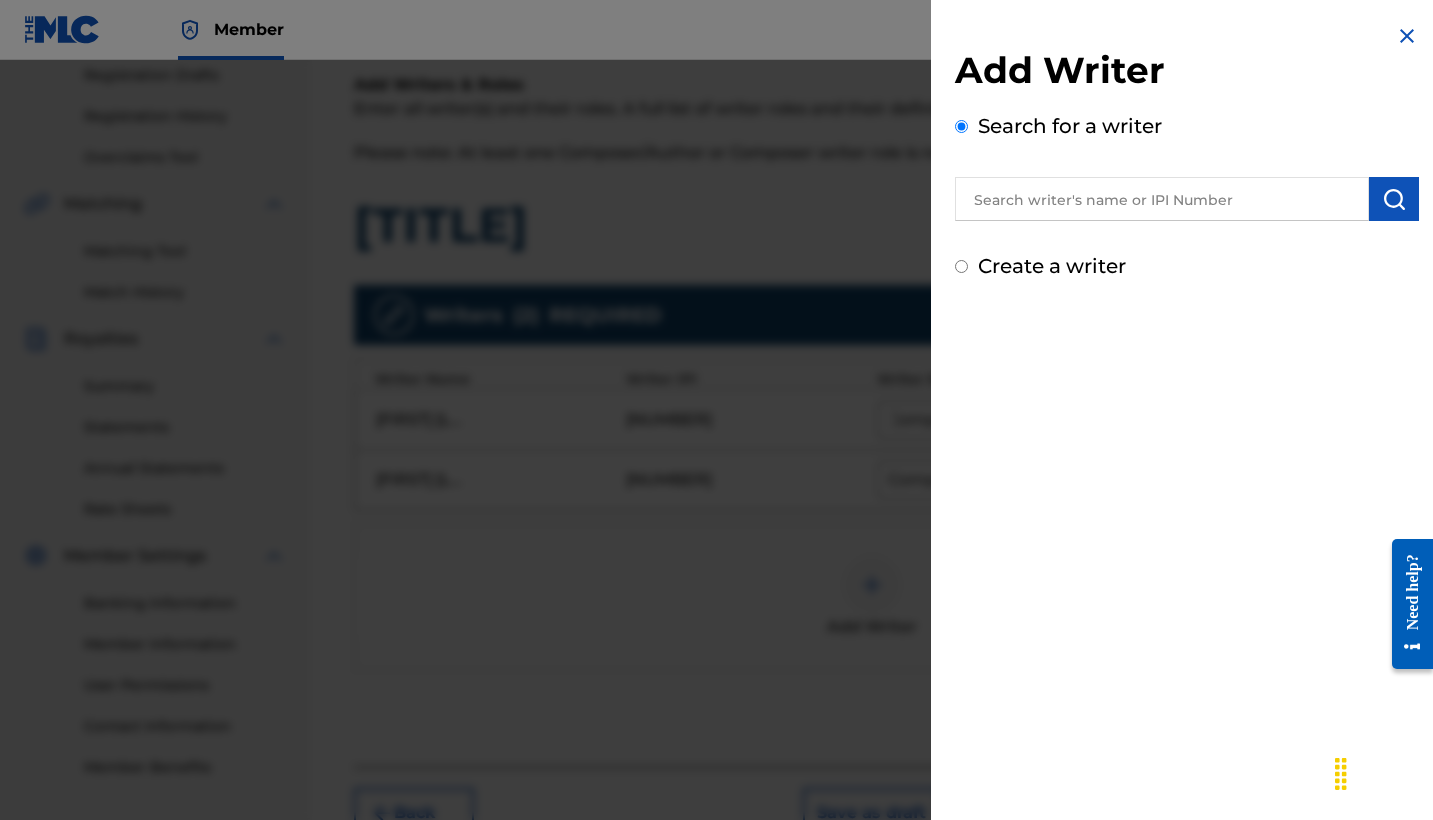 click at bounding box center (1162, 199) 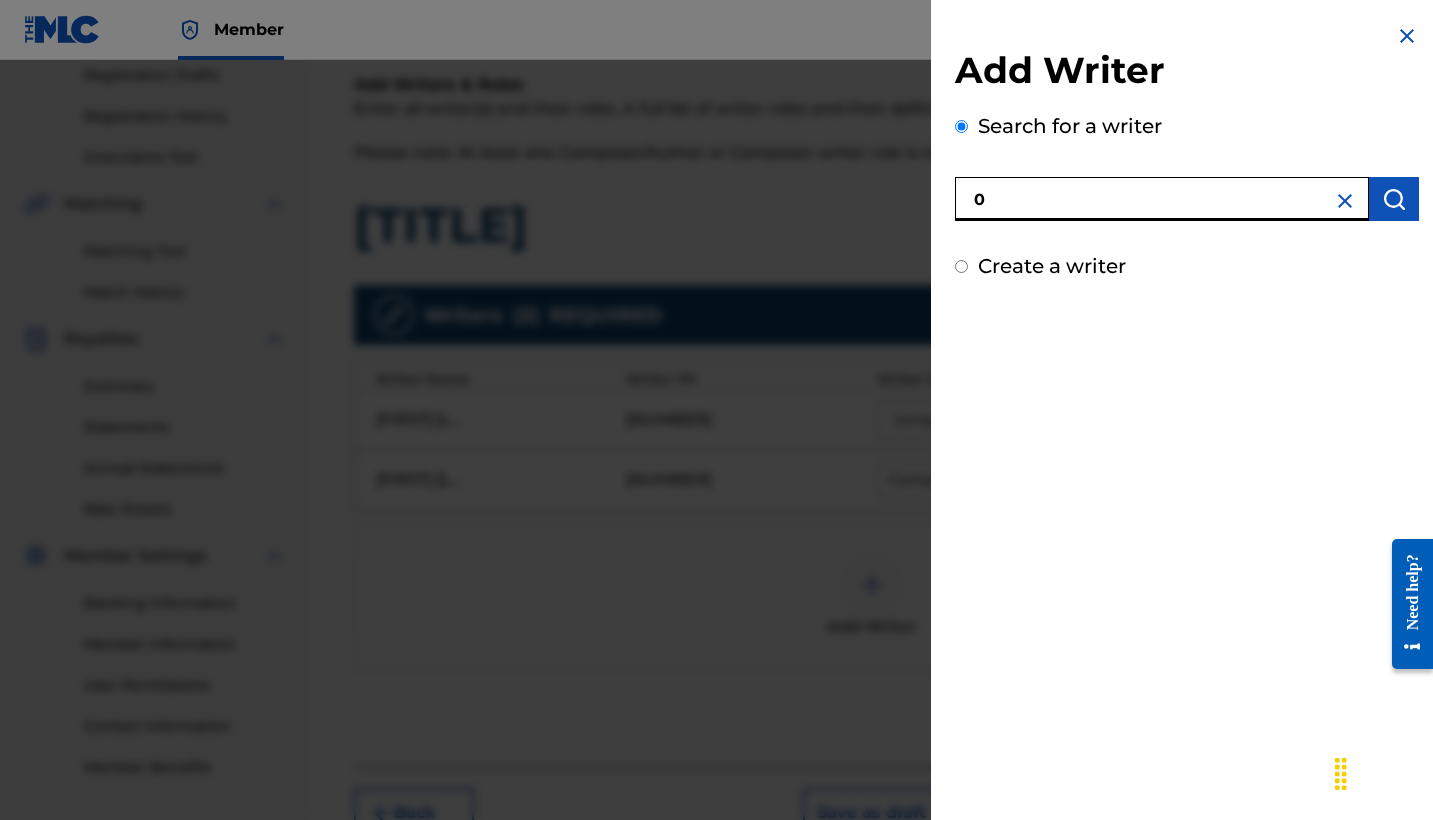 paste on "[NUMBER]" 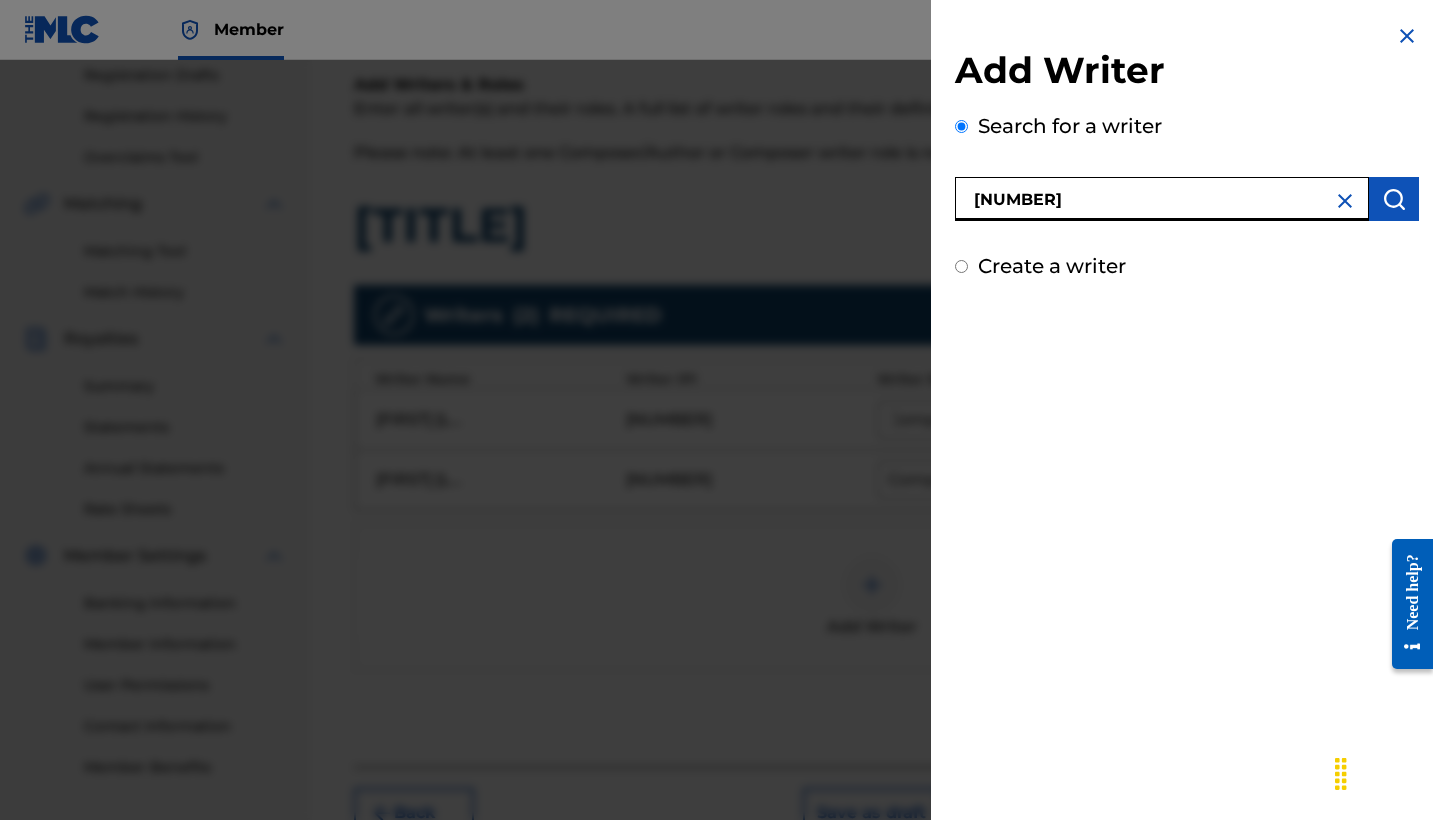 type on "[NUMBER]" 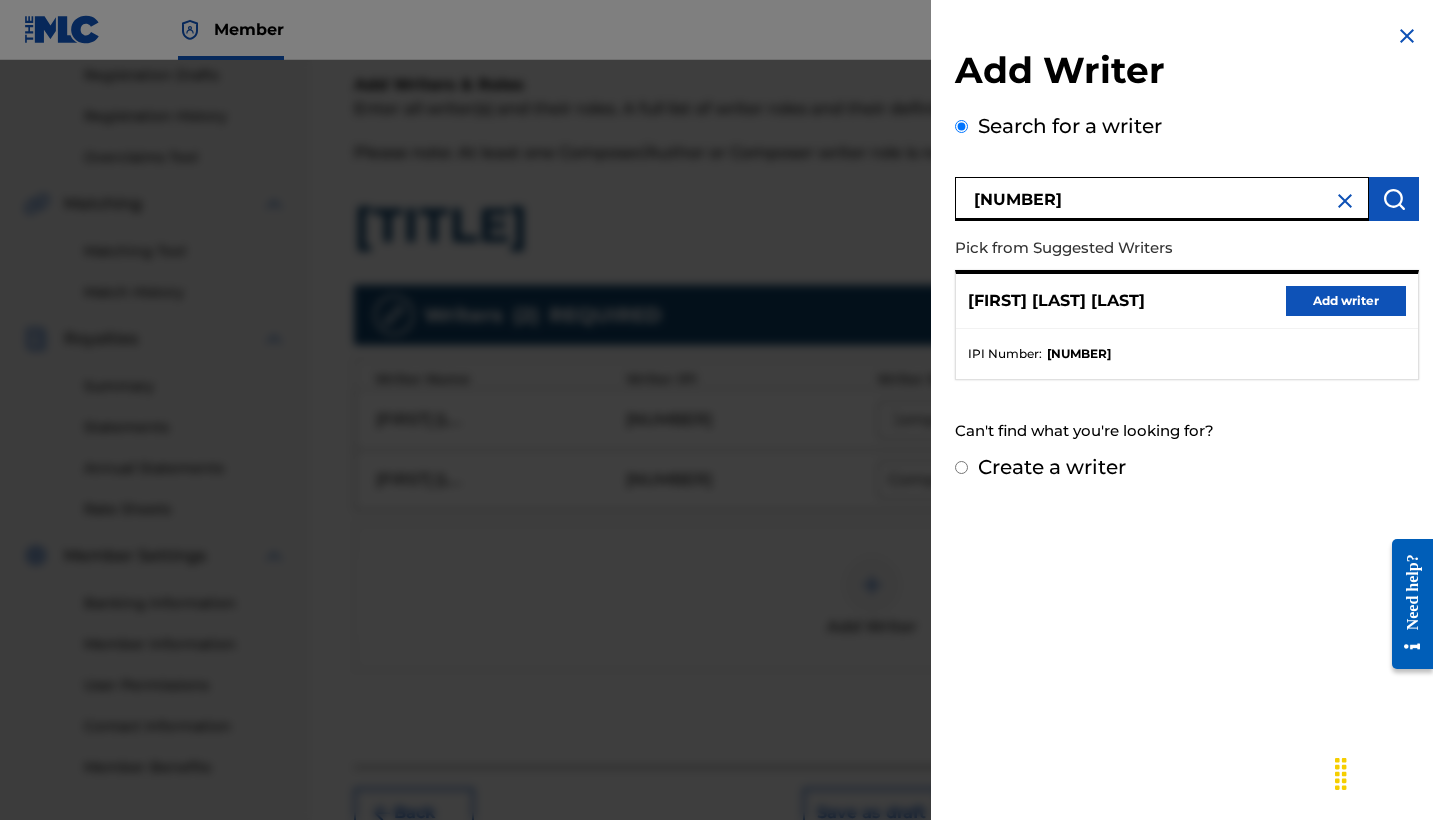 click on "Add writer" at bounding box center (1346, 301) 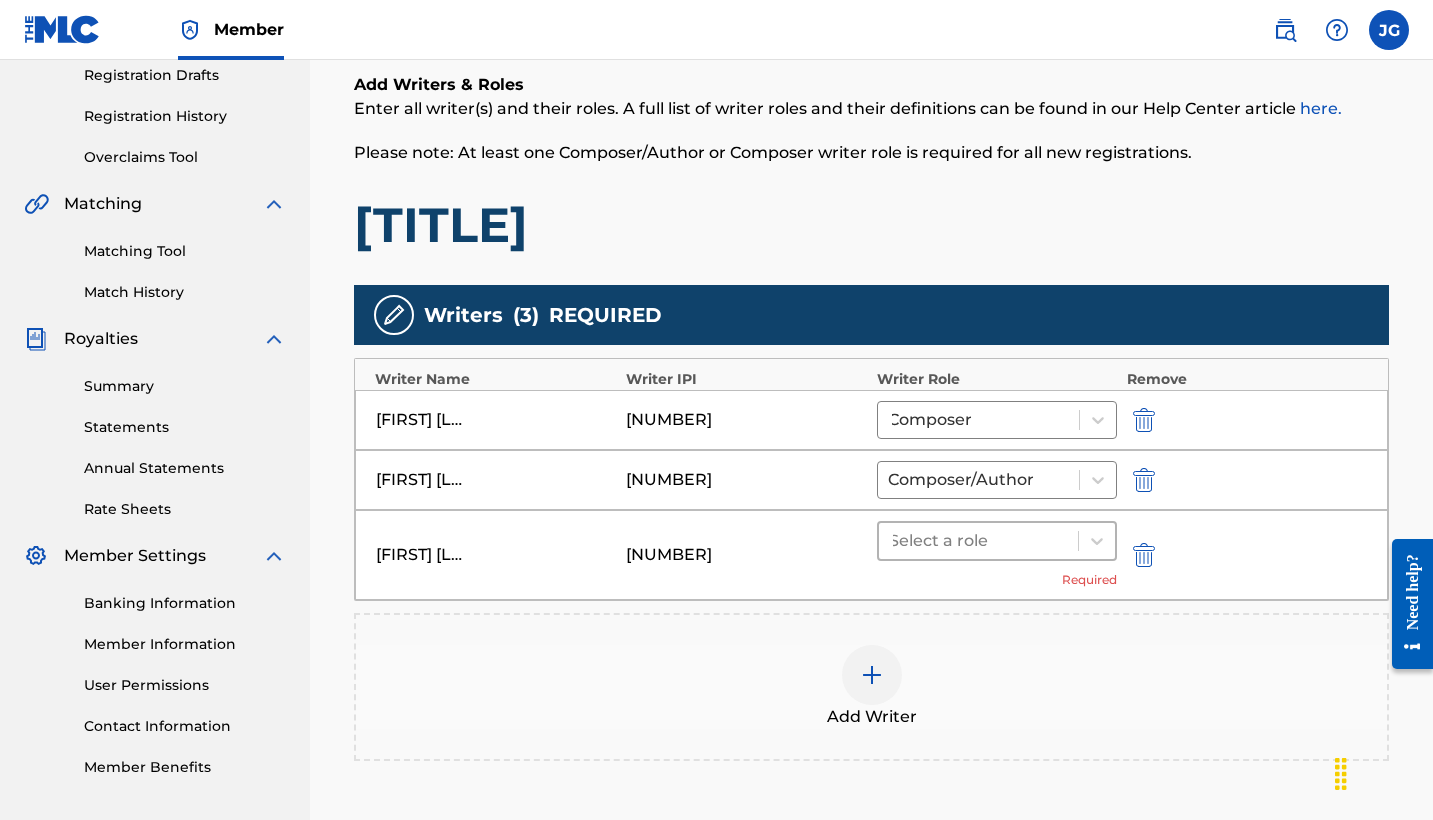 click on "Select a role" at bounding box center [997, 541] 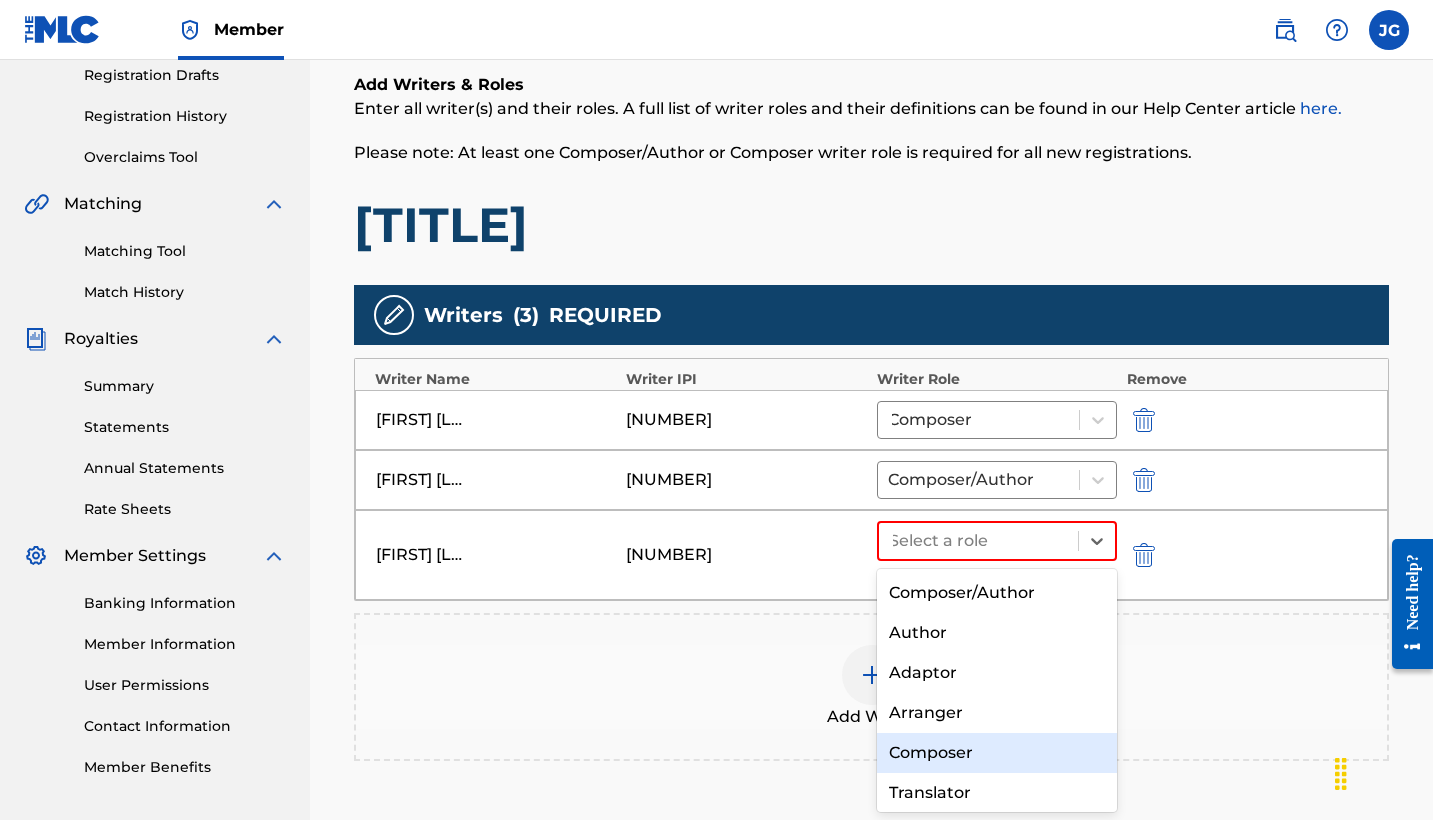 click on "Composer" at bounding box center [997, 753] 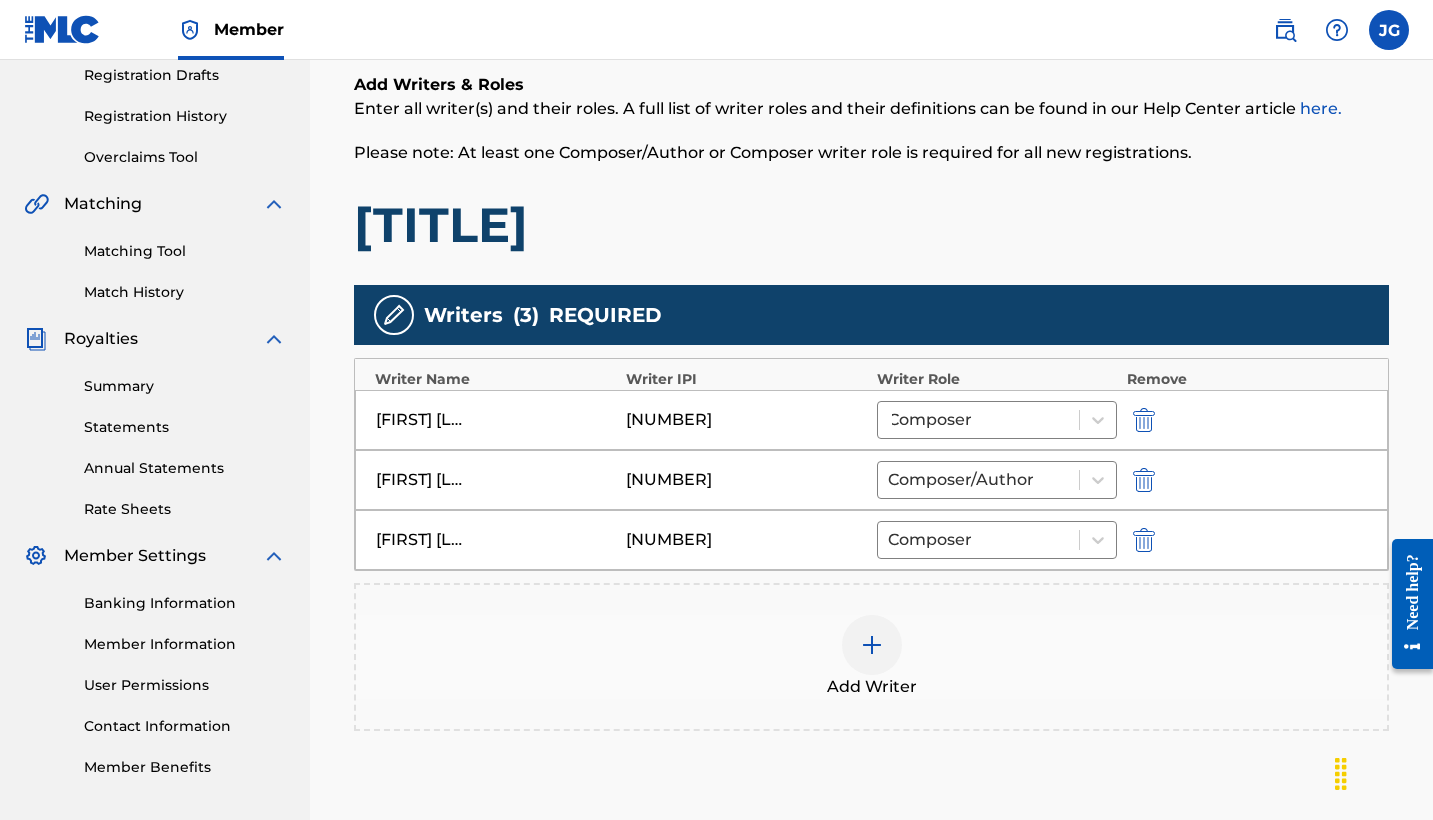 click on "Add Writer" at bounding box center (871, 657) 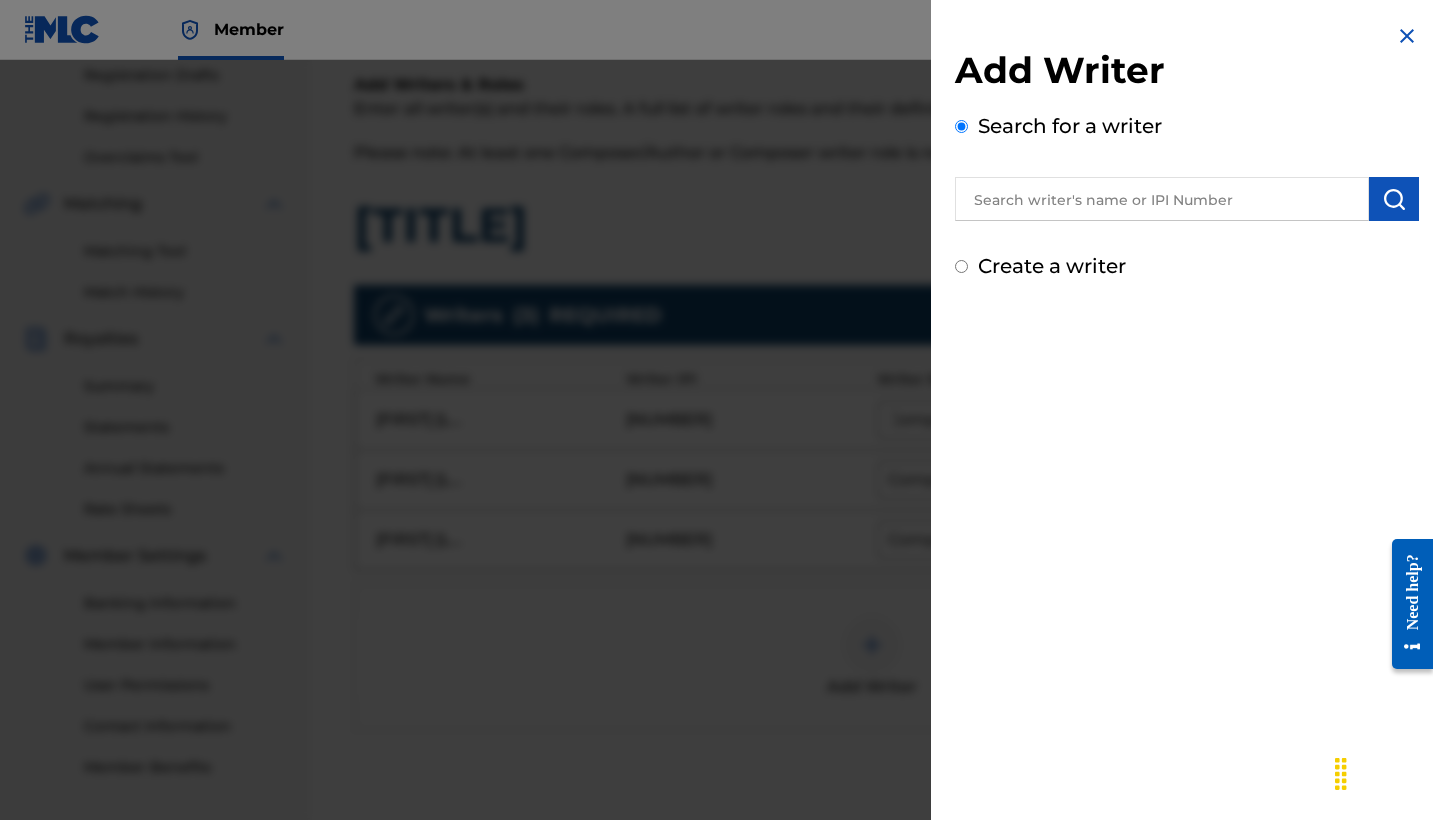 click at bounding box center (1162, 199) 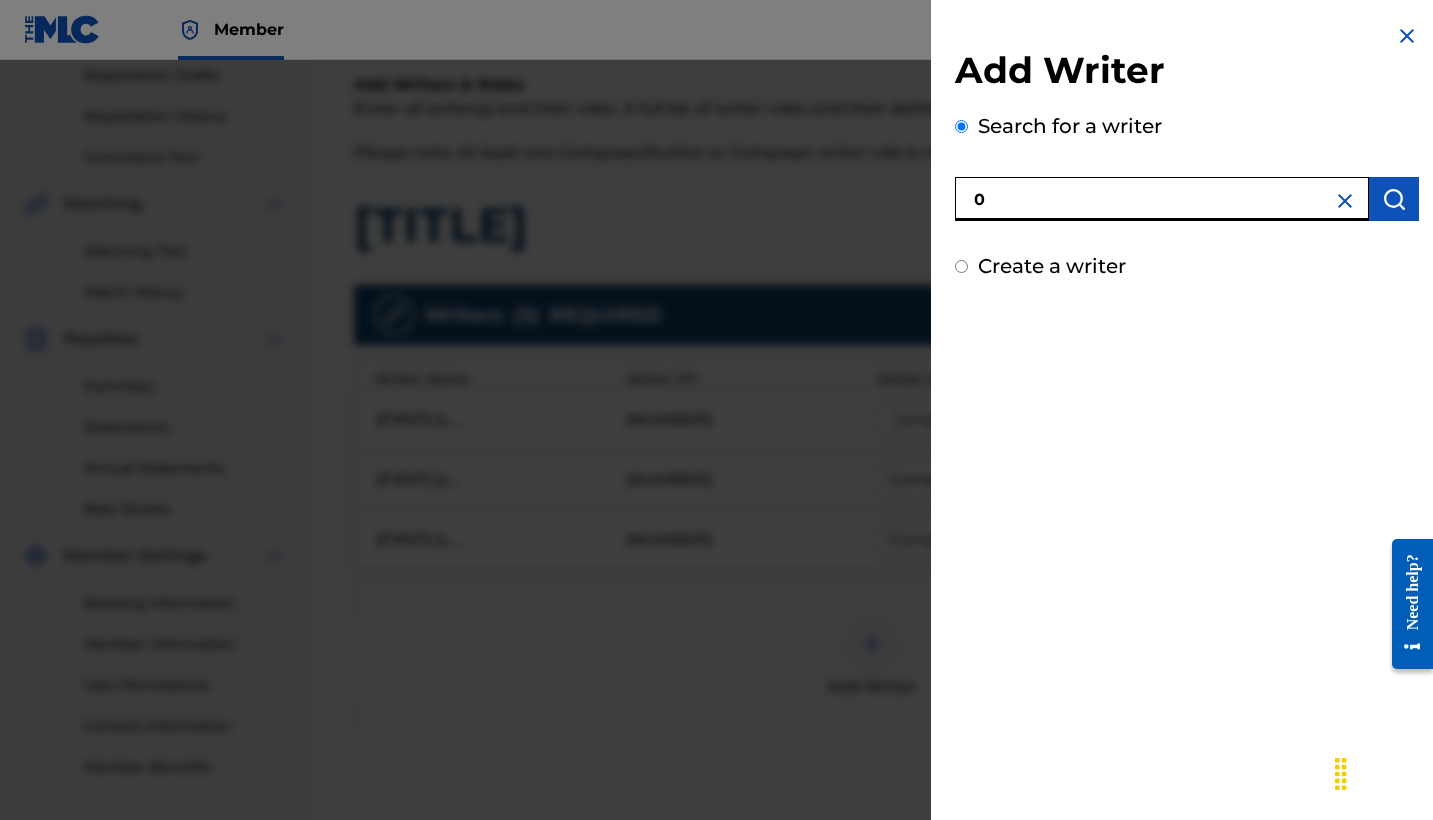 paste on "[NUMBER]" 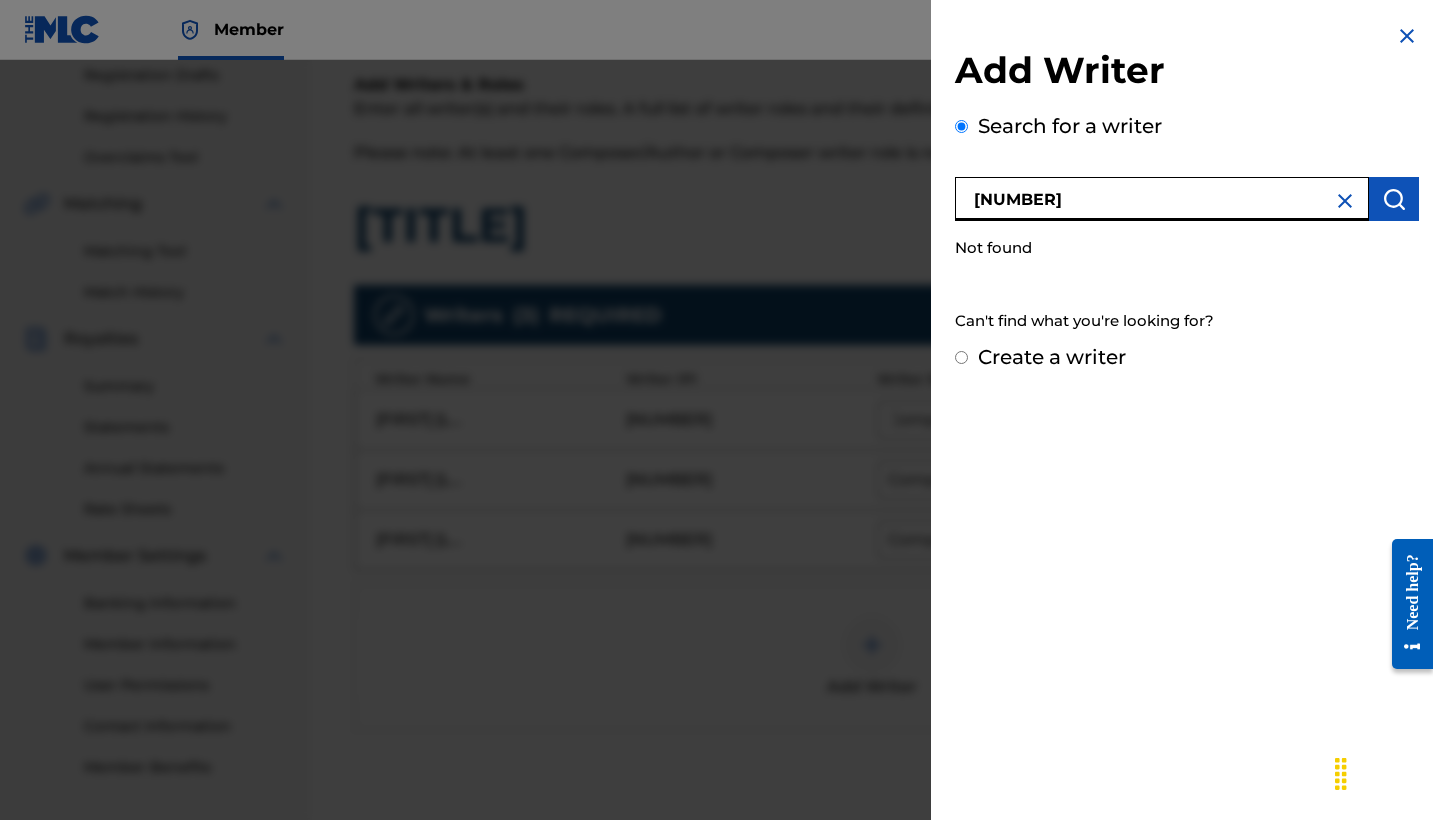 click on "[NUMBER]" at bounding box center (1162, 199) 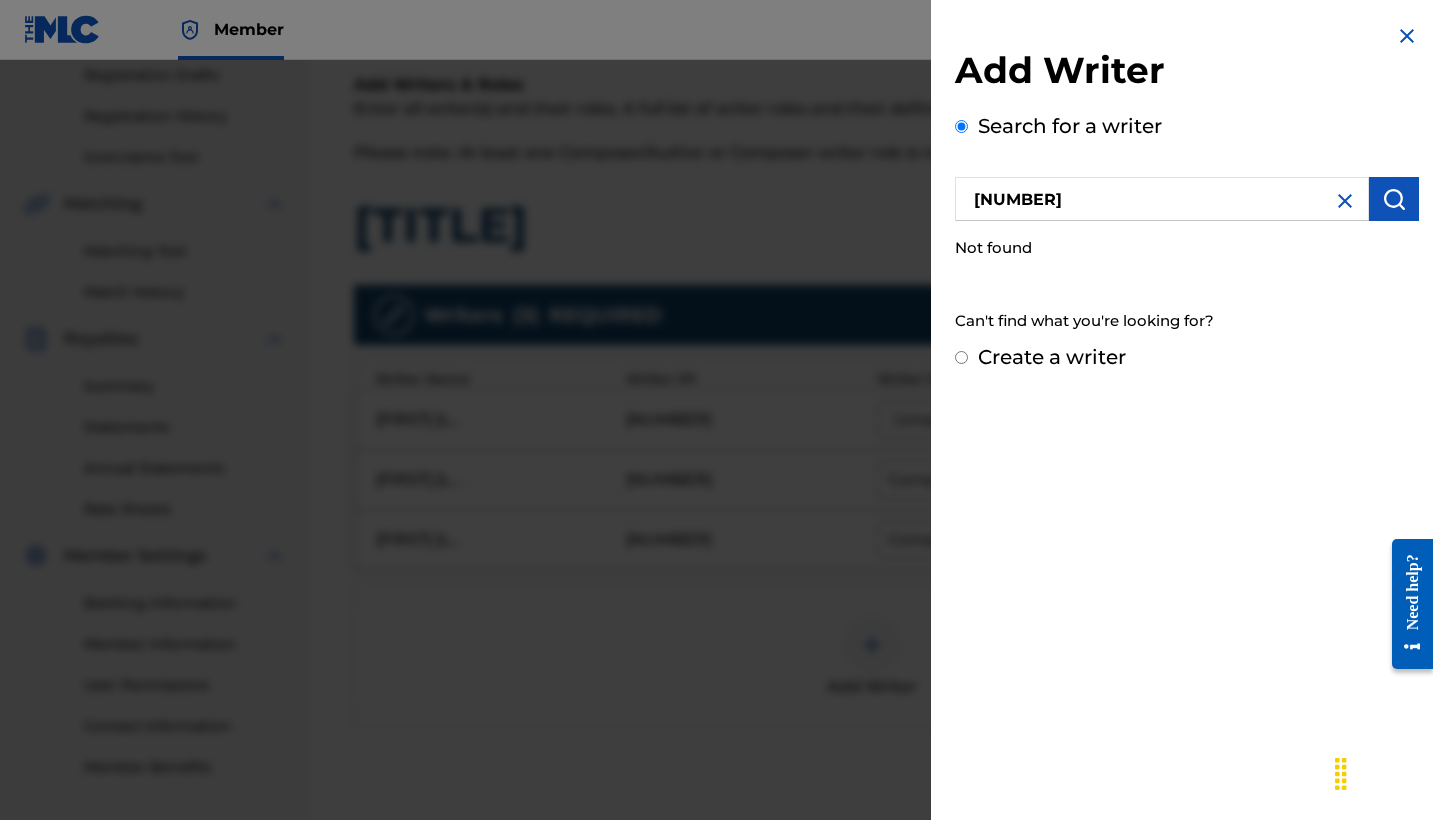 click on "Create a writer" at bounding box center [1052, 357] 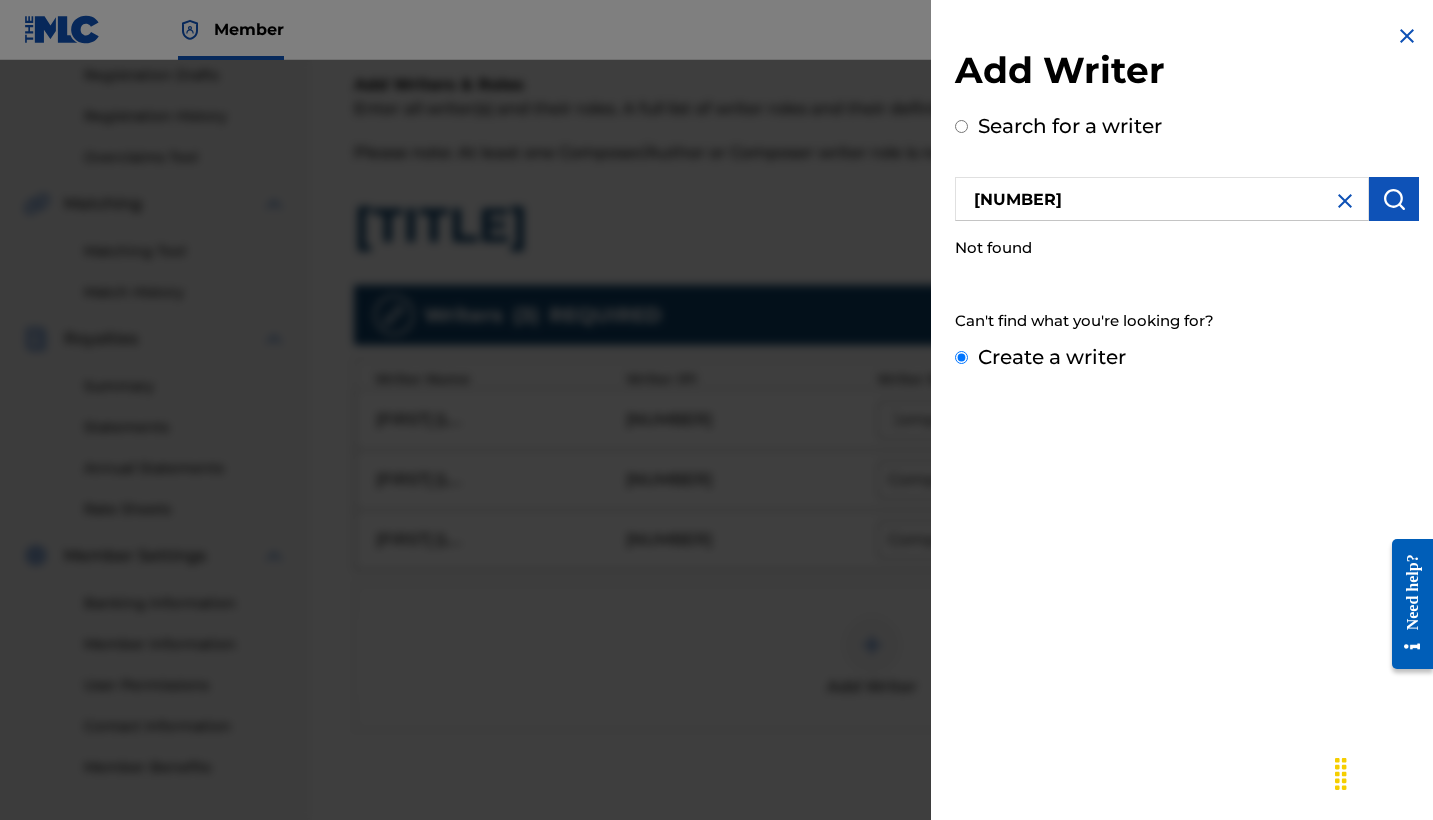click on "Create a writer" at bounding box center (961, 357) 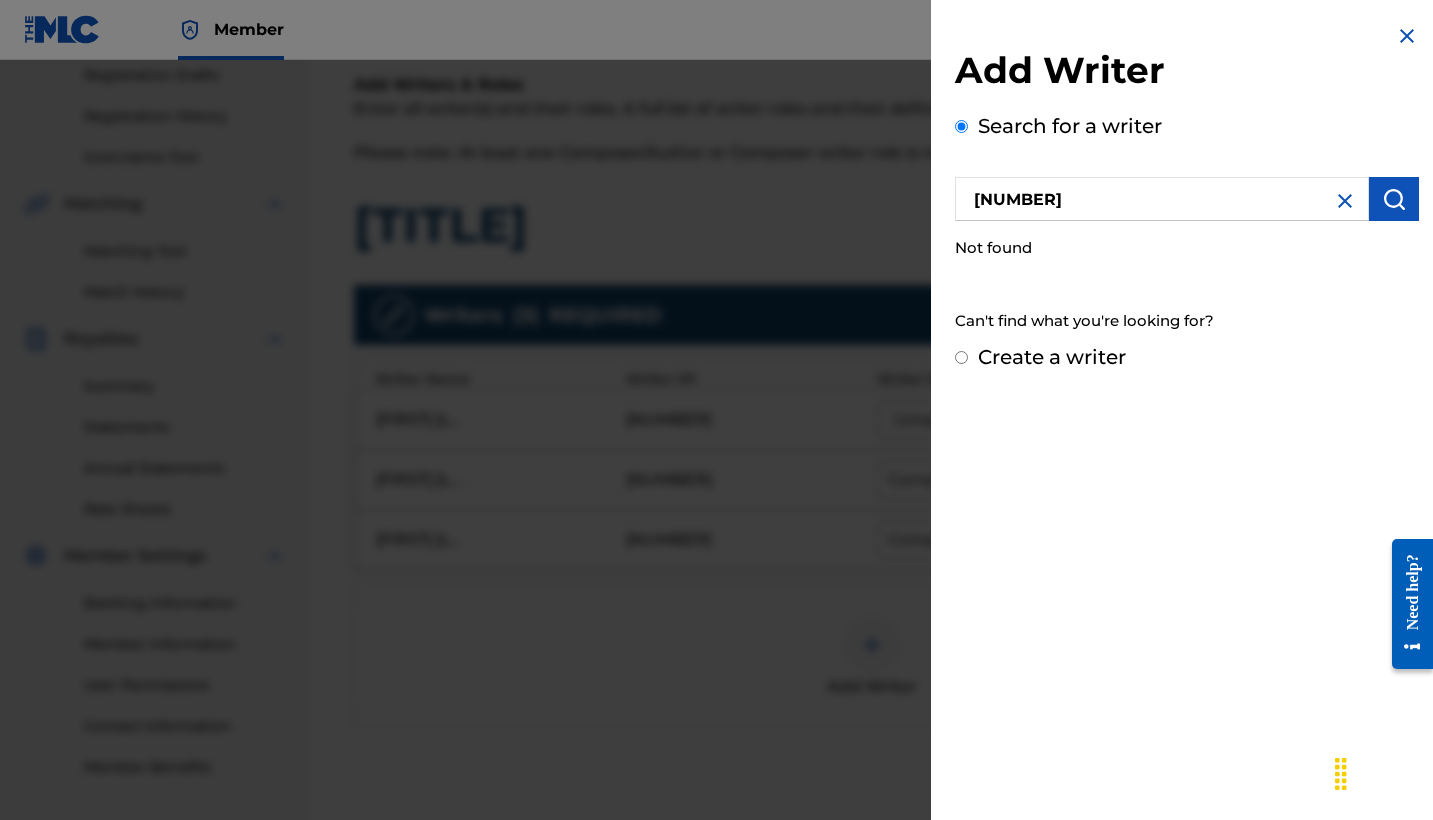 radio on "false" 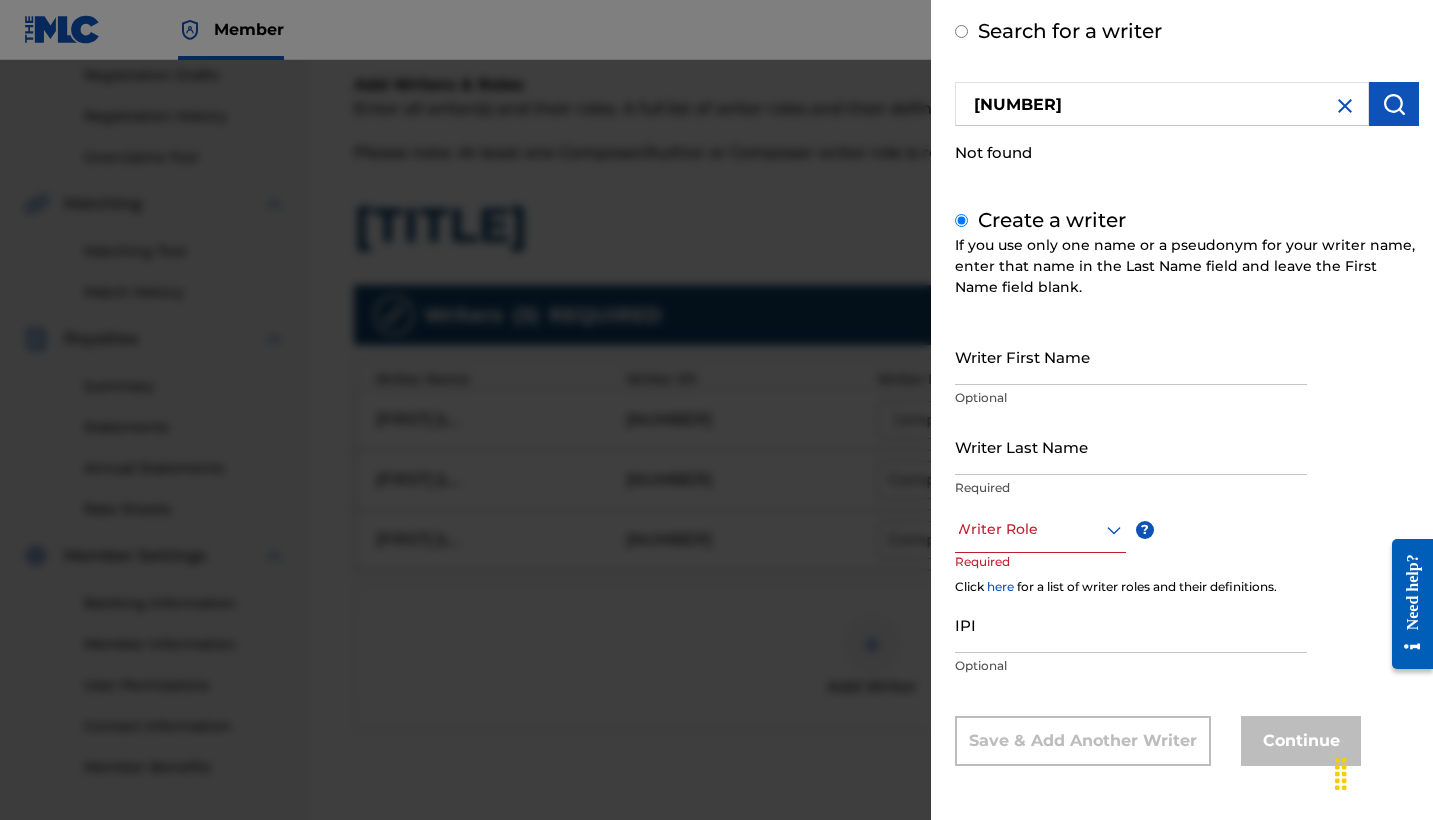scroll, scrollTop: 94, scrollLeft: 0, axis: vertical 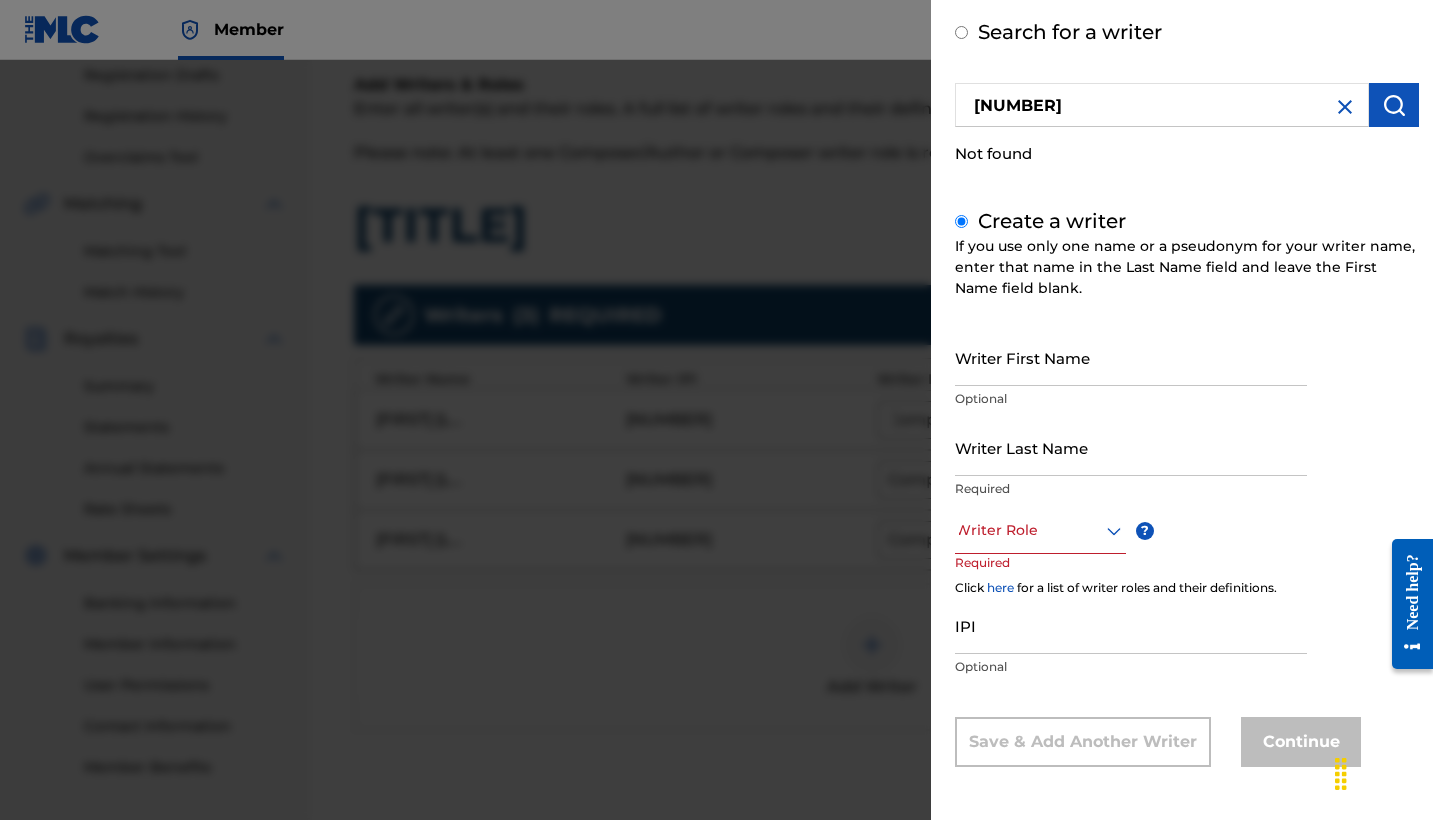 click on "IPI" at bounding box center (1131, 625) 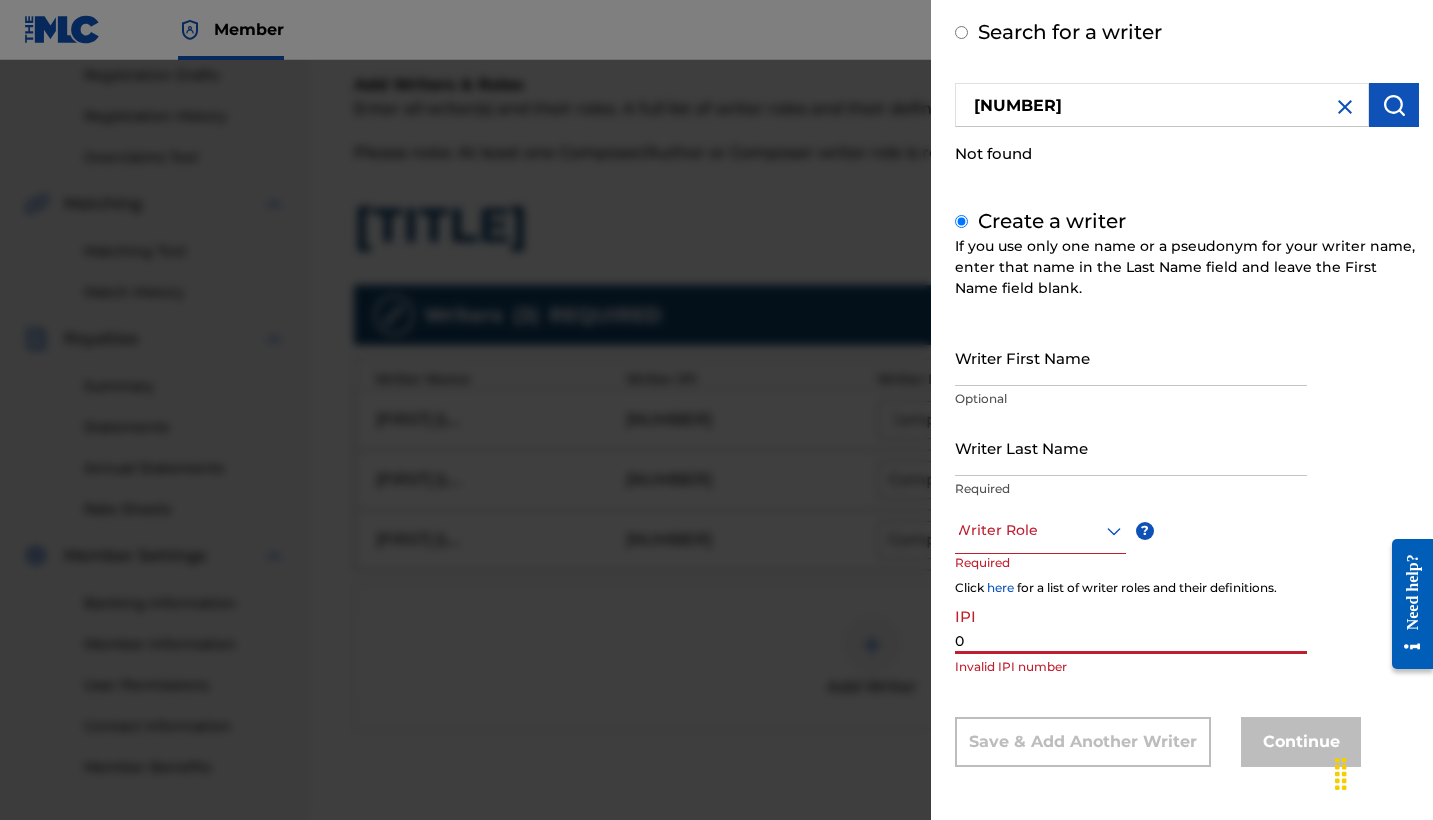 paste on "[NUMBER]" 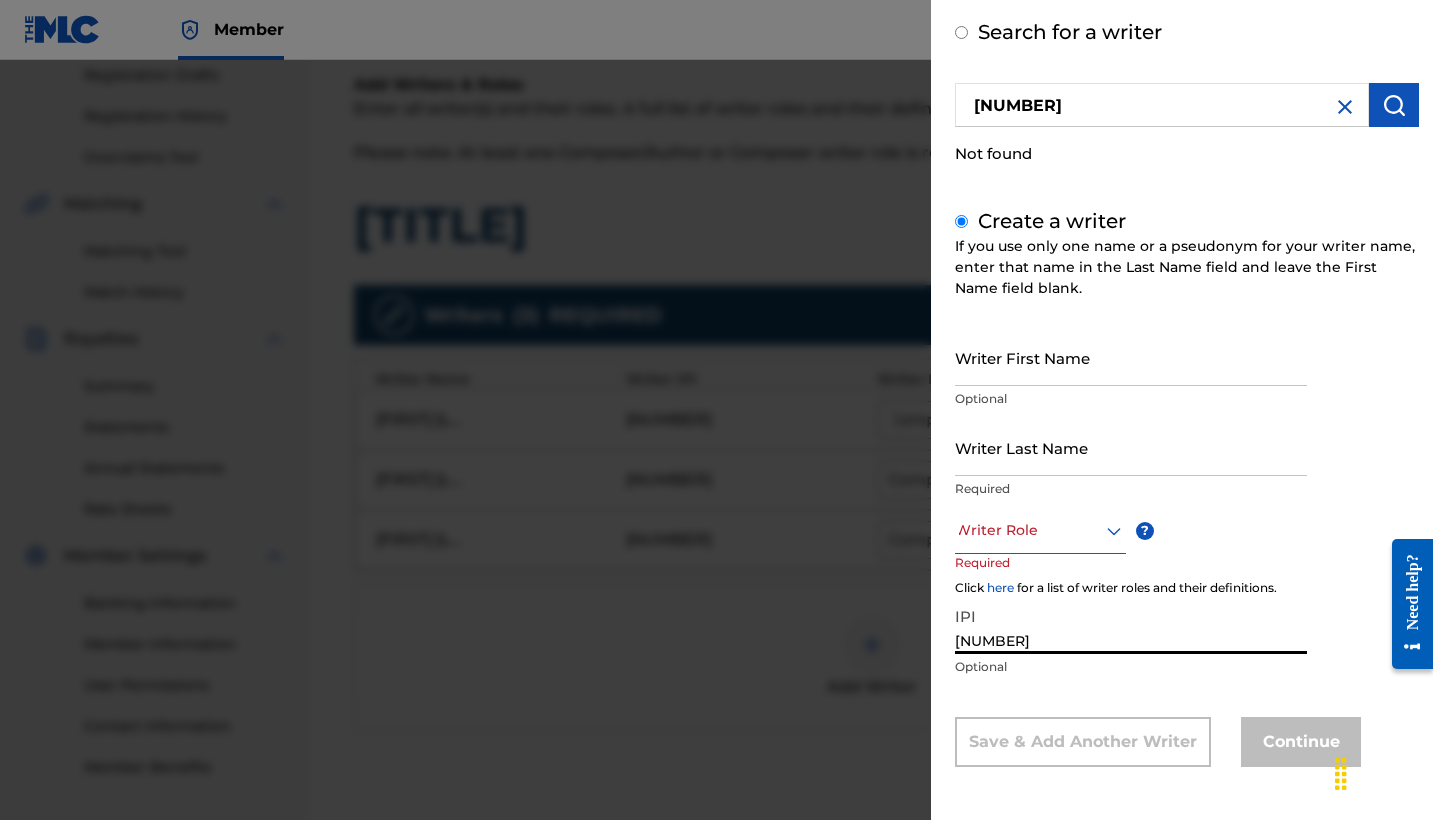 type on "[NUMBER]" 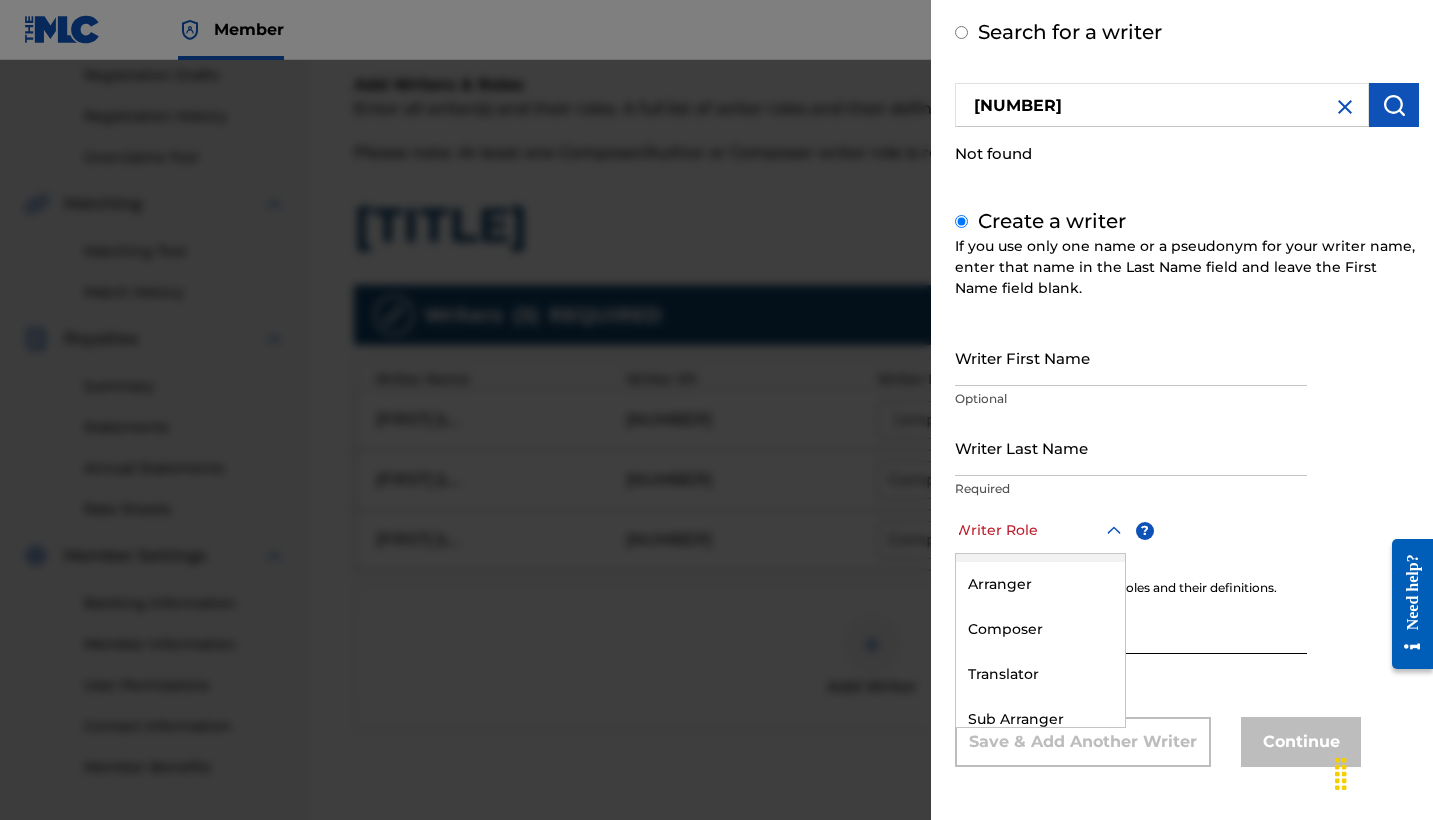 scroll, scrollTop: 178, scrollLeft: 0, axis: vertical 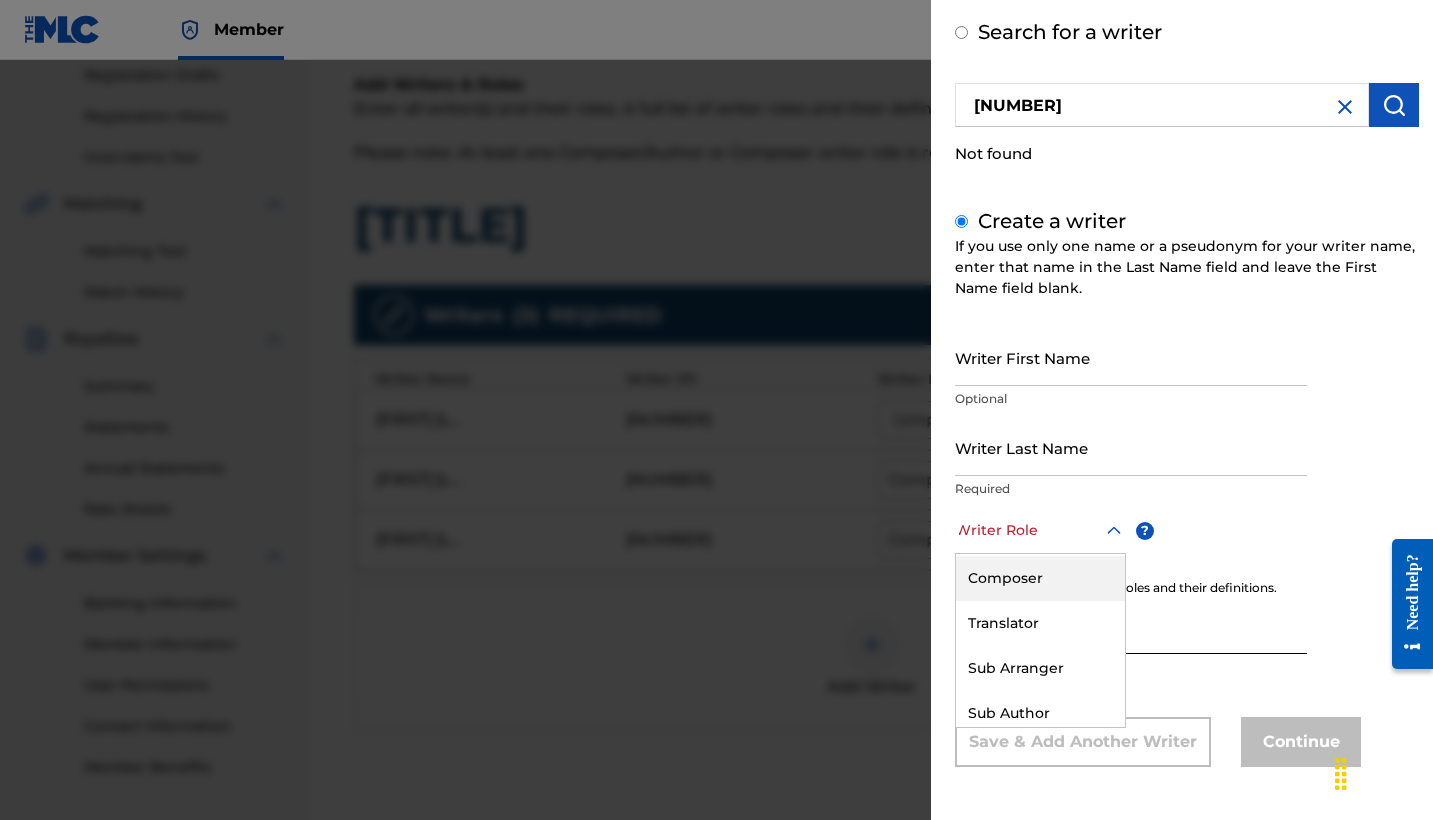 click on "Composer" at bounding box center [1040, 578] 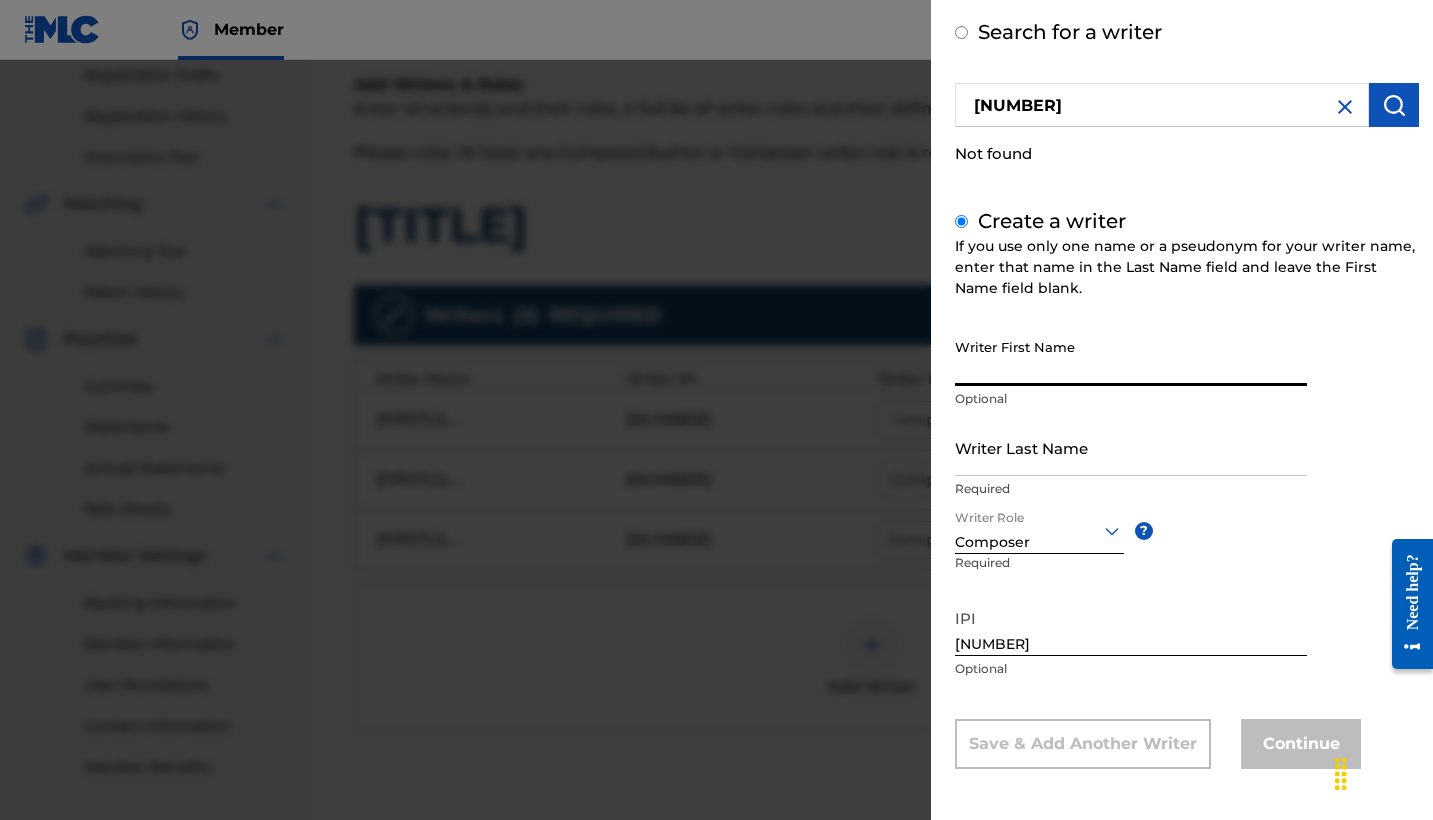 click on "Writer First Name" at bounding box center [1131, 357] 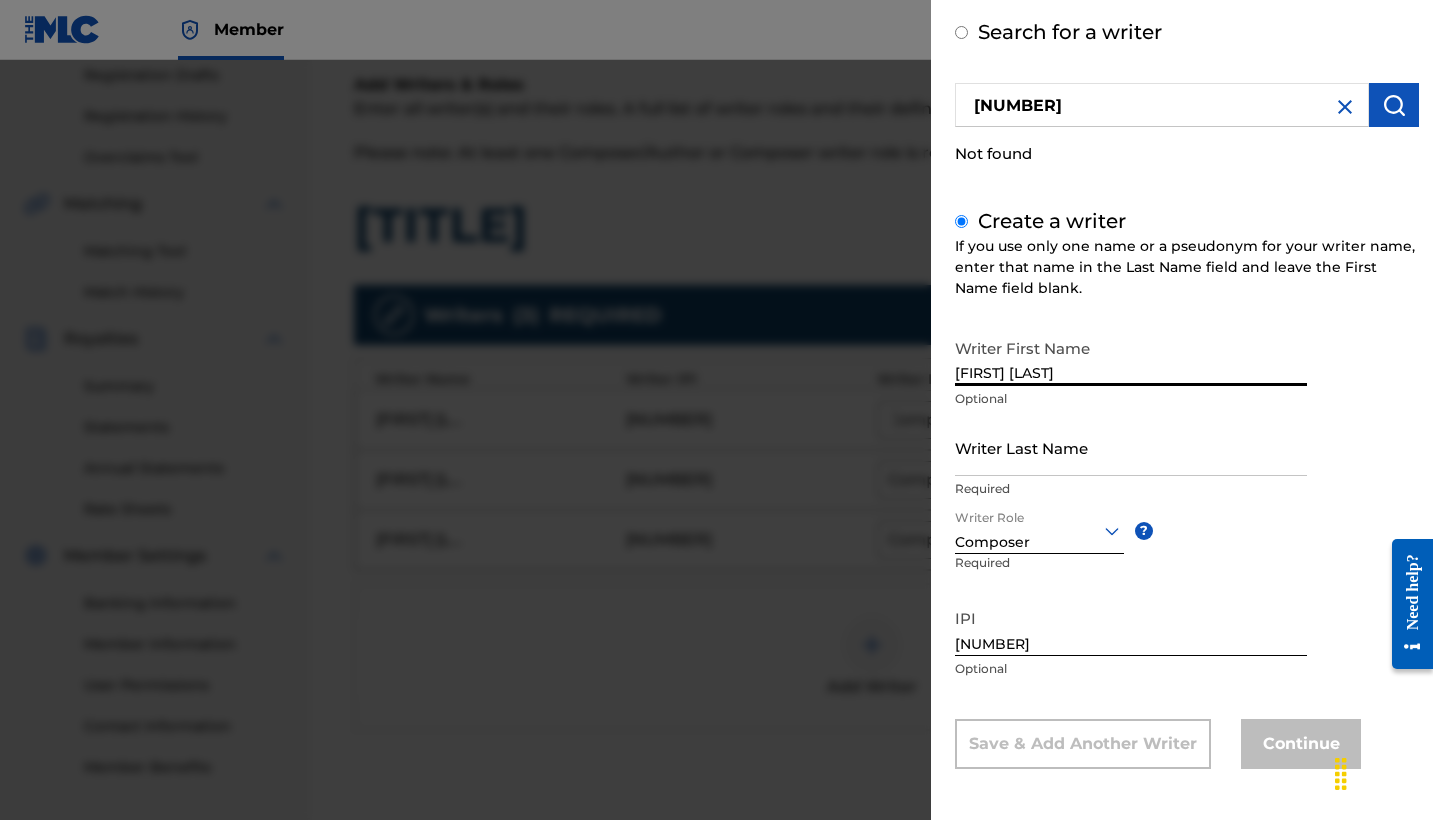 type on "[FIRST] [LAST]" 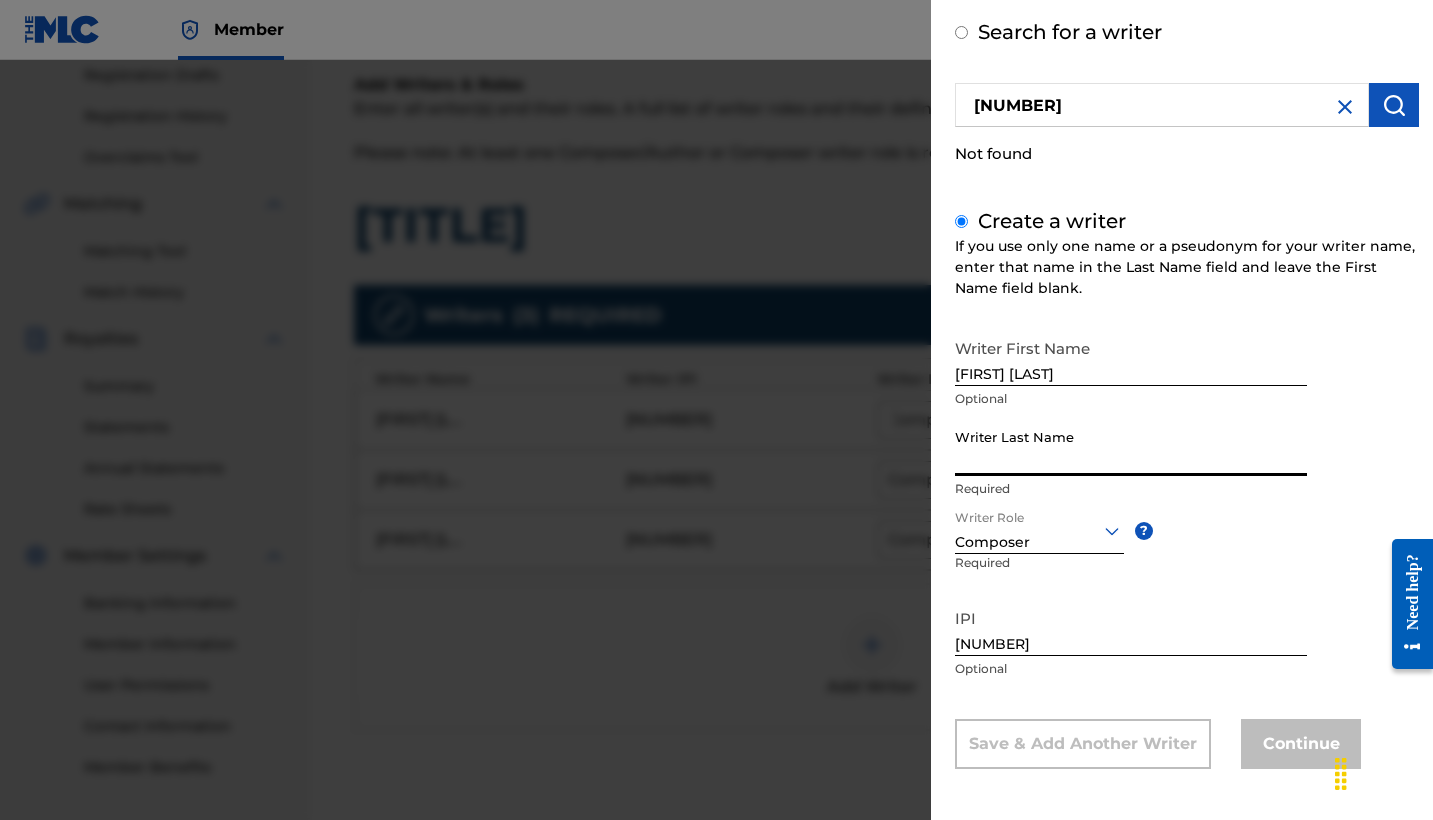 paste on "[LAST]" 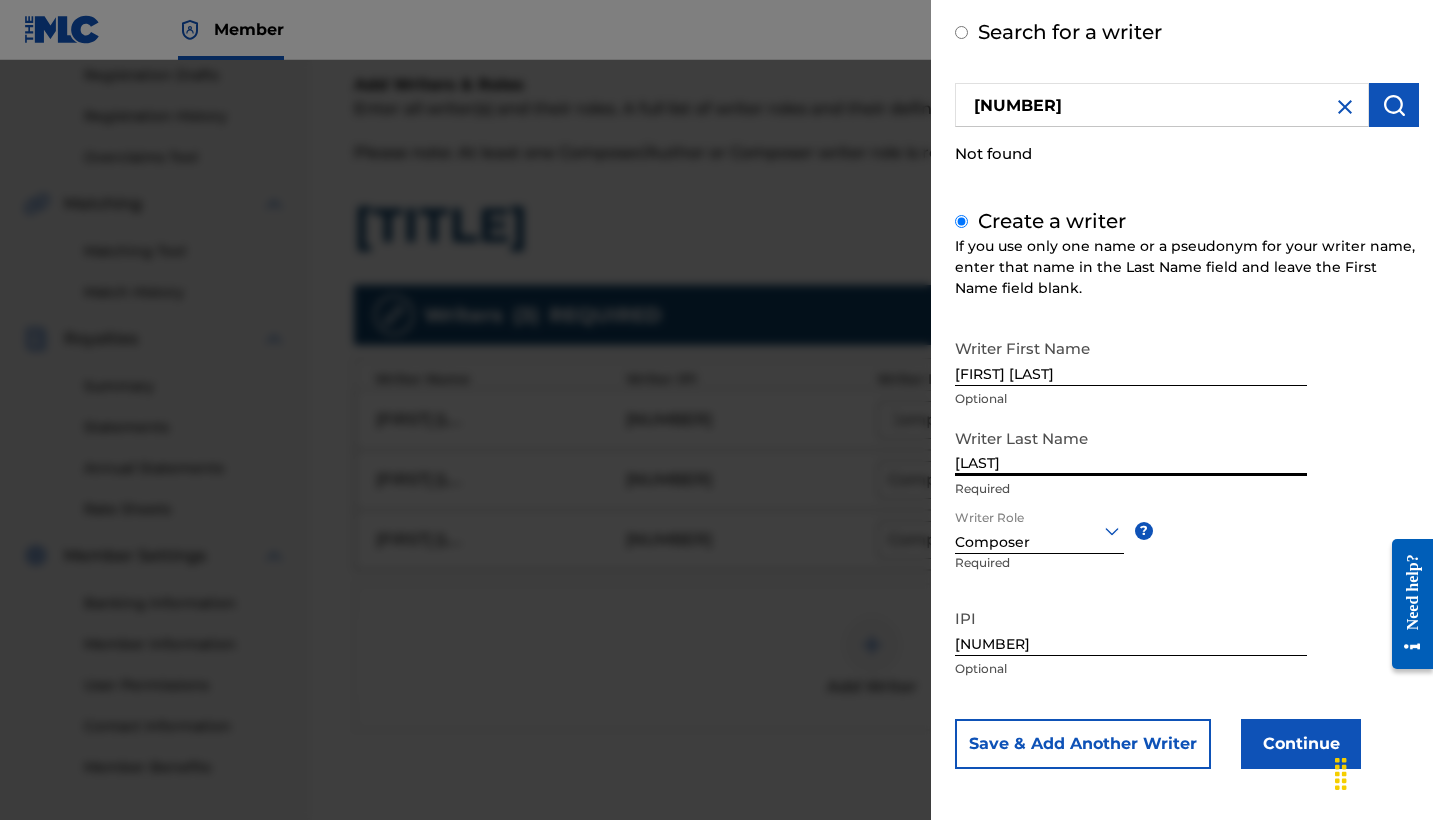 type on "[LAST]" 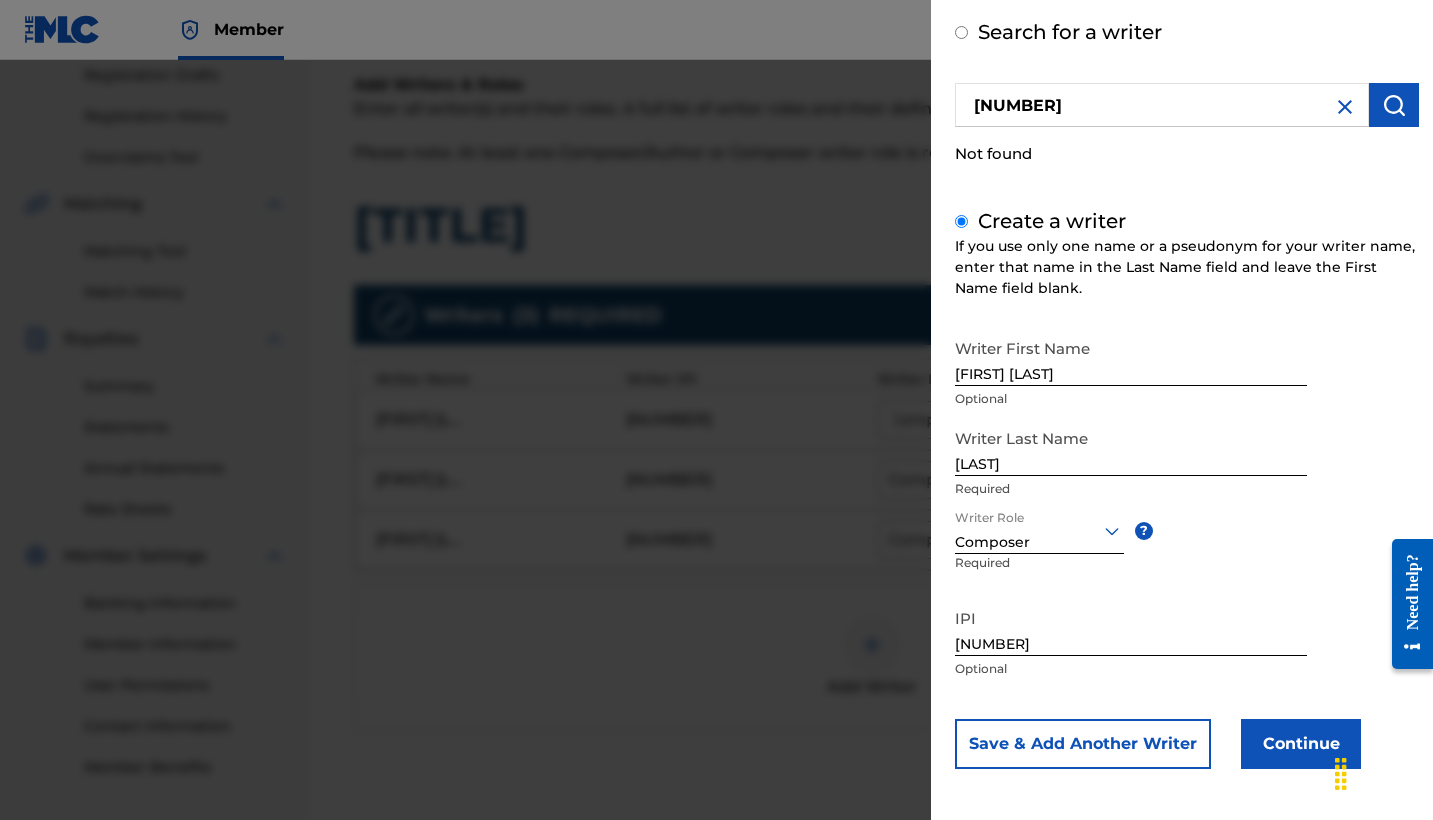 click on "Continue" at bounding box center [1301, 744] 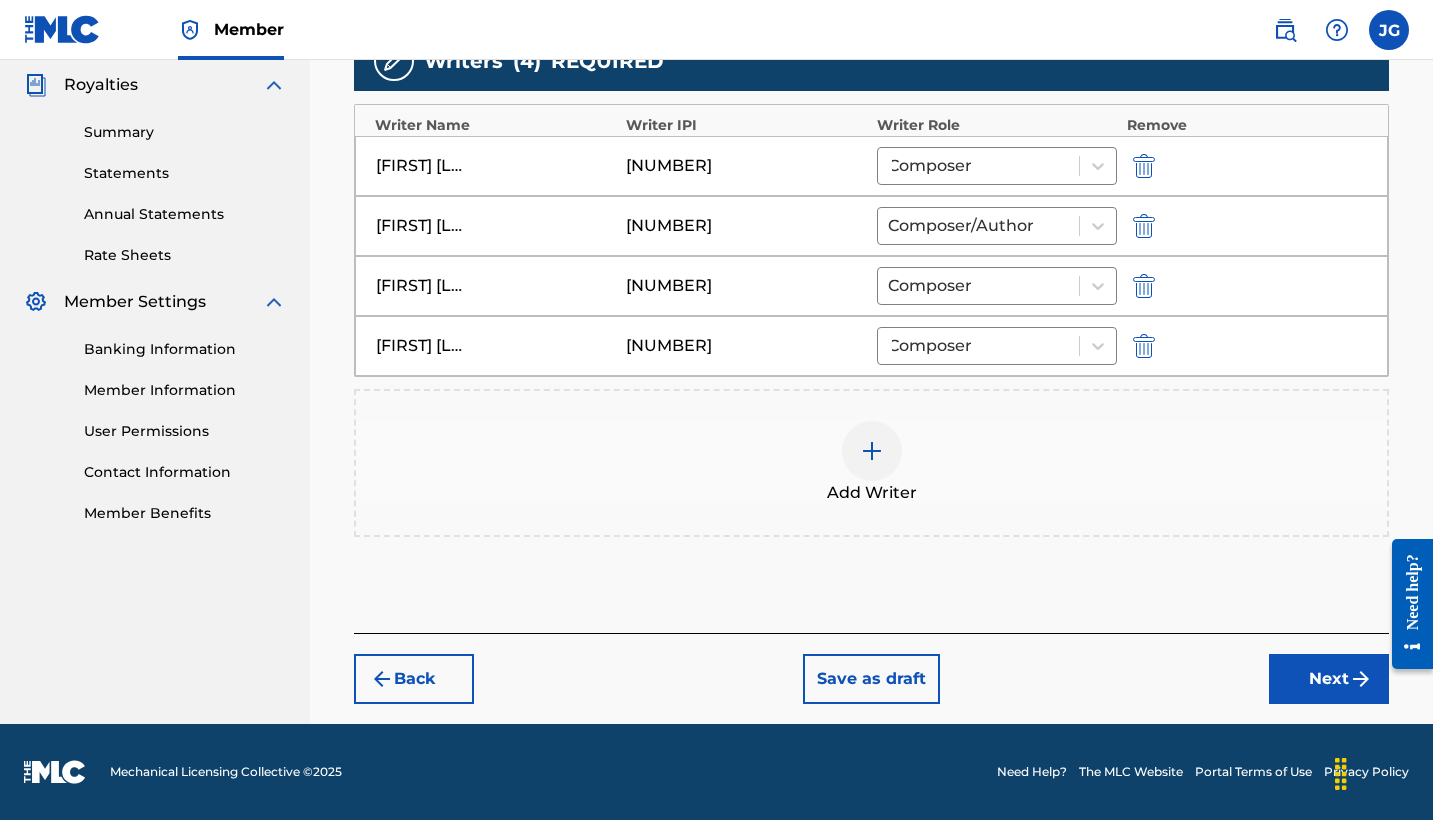 click on "Next" at bounding box center [1329, 679] 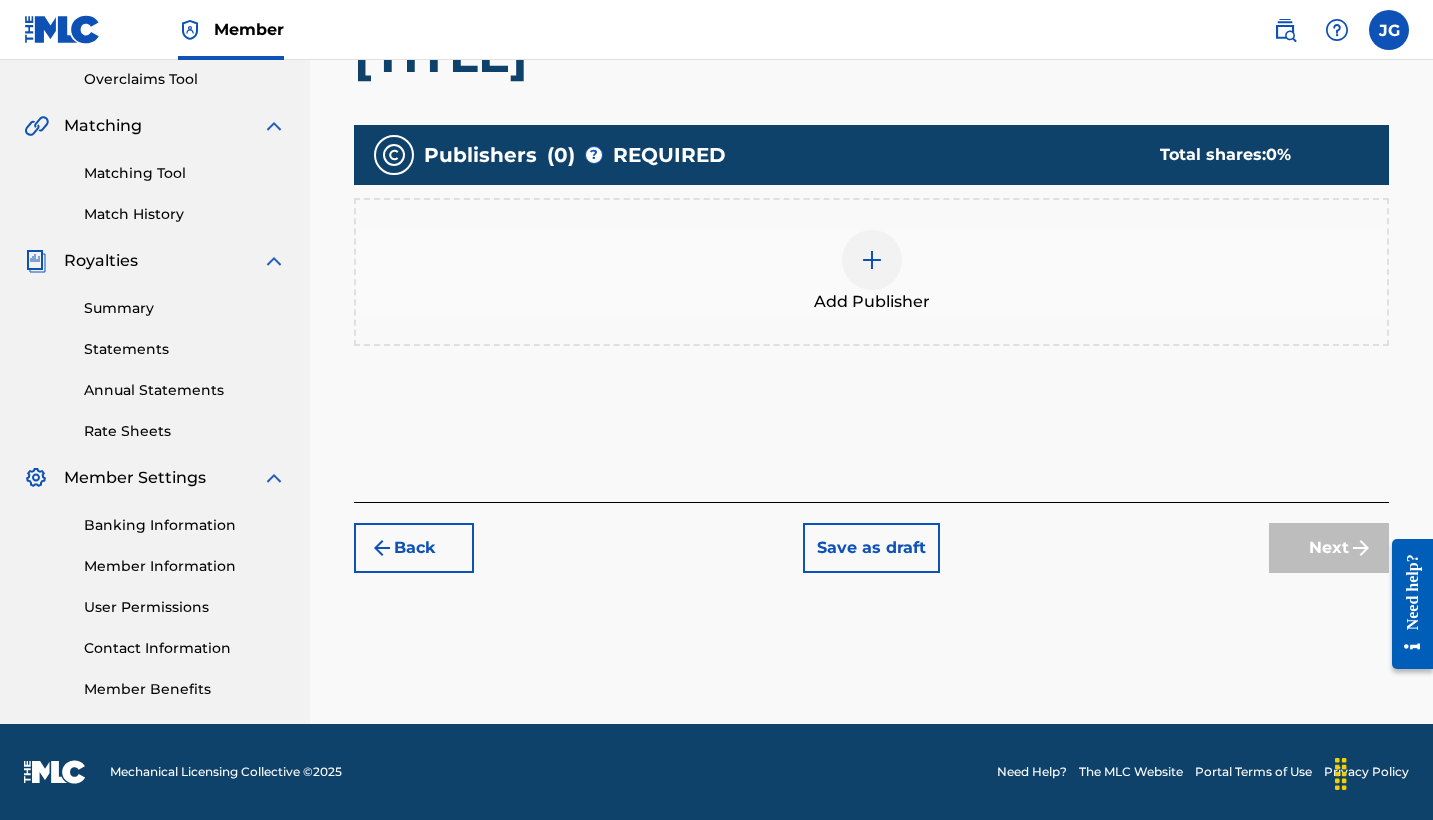 click on "Add Publisher" at bounding box center [871, 272] 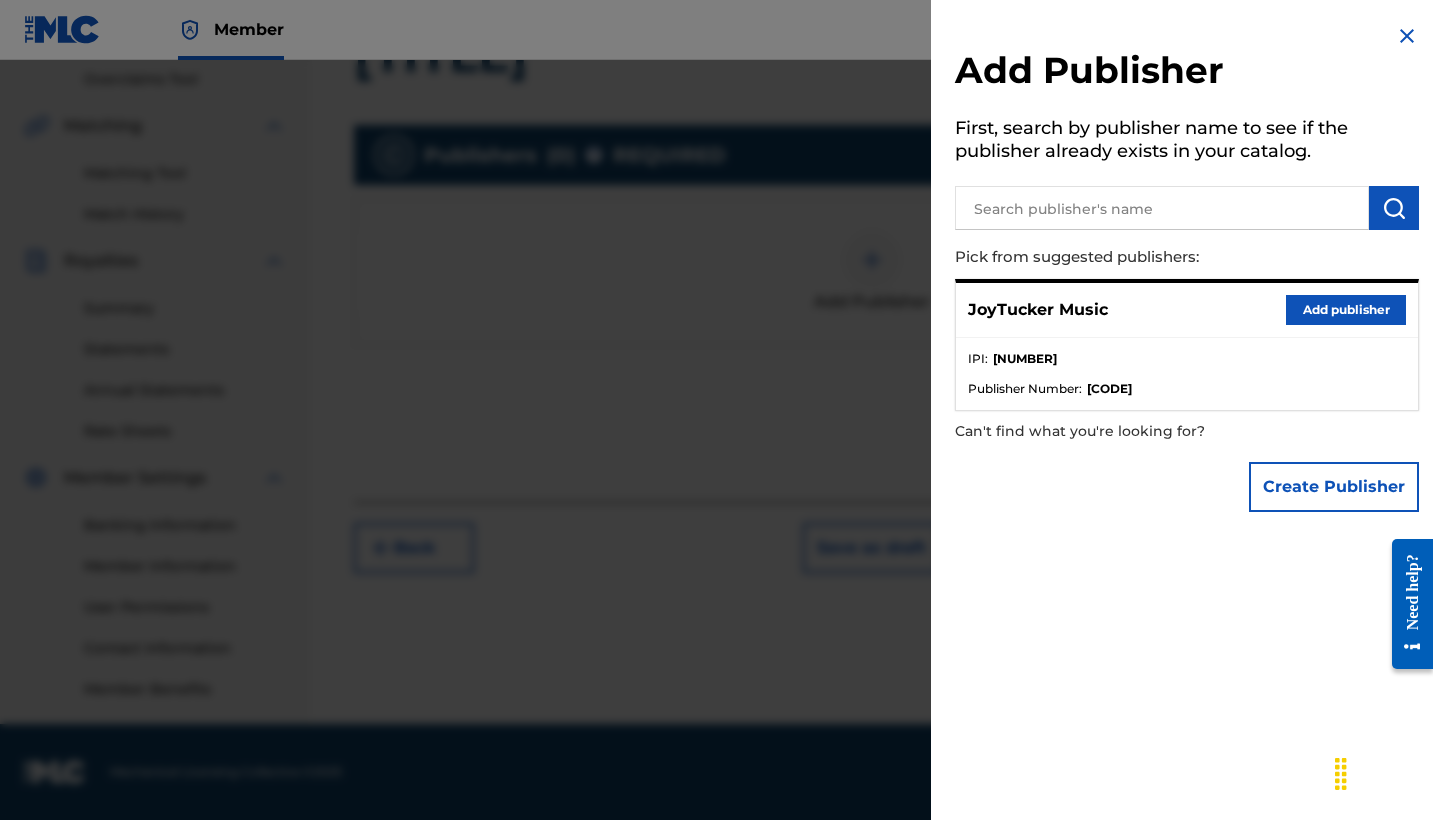 click on "Add publisher" at bounding box center [1346, 310] 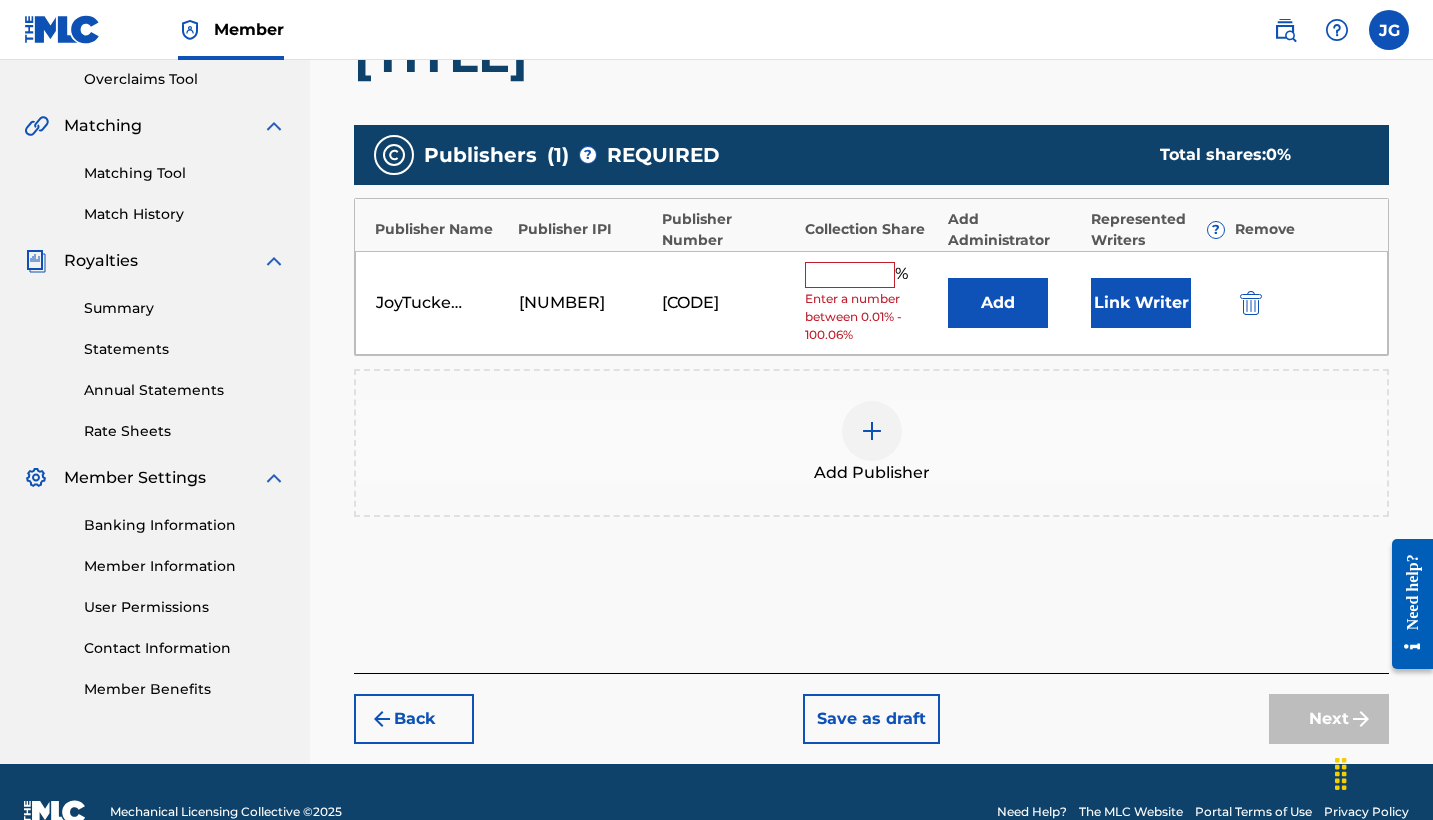 click on "Link Writer" at bounding box center (1141, 303) 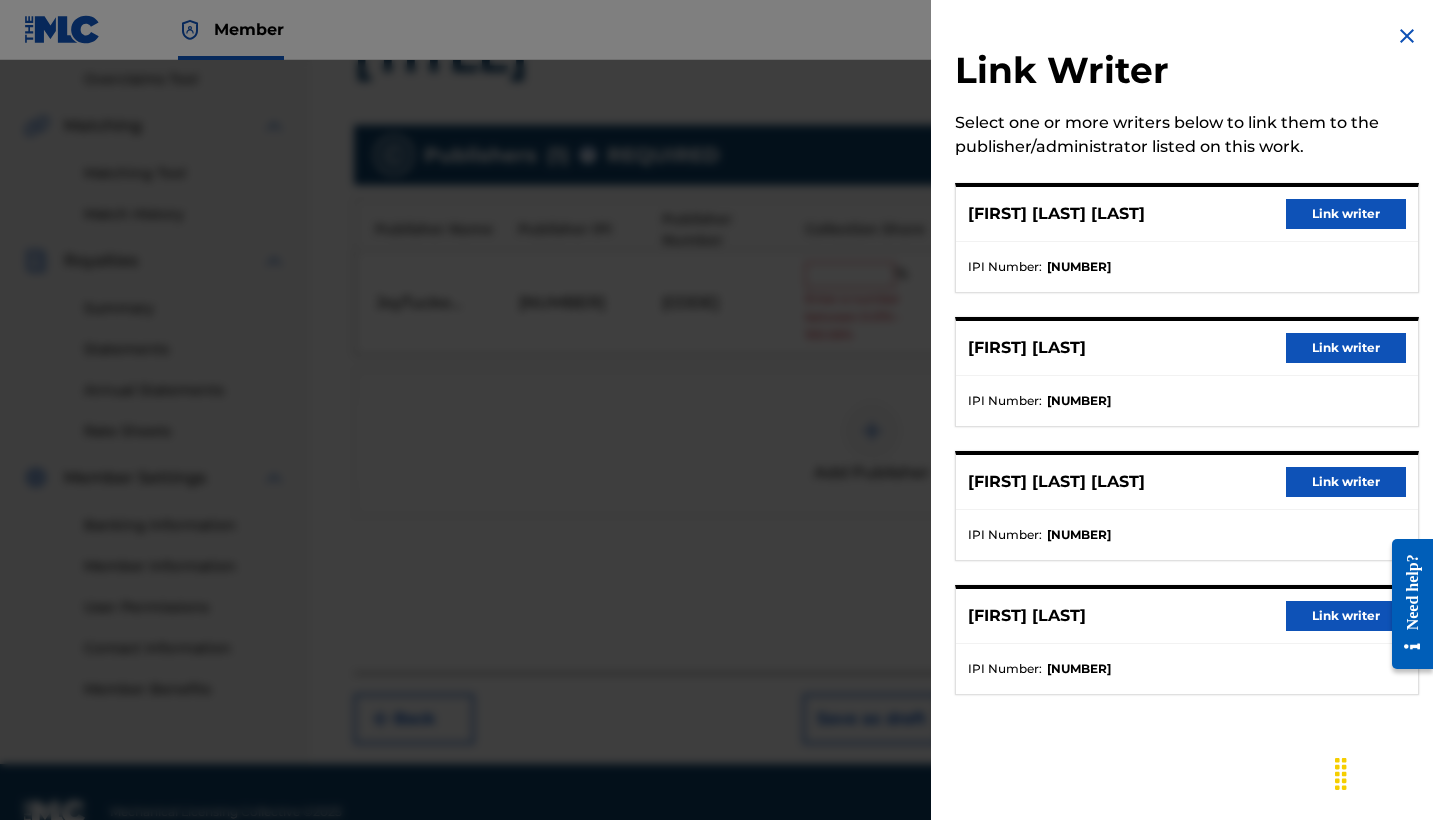 click on "IPI Number : [NUMBER]" at bounding box center [1187, 267] 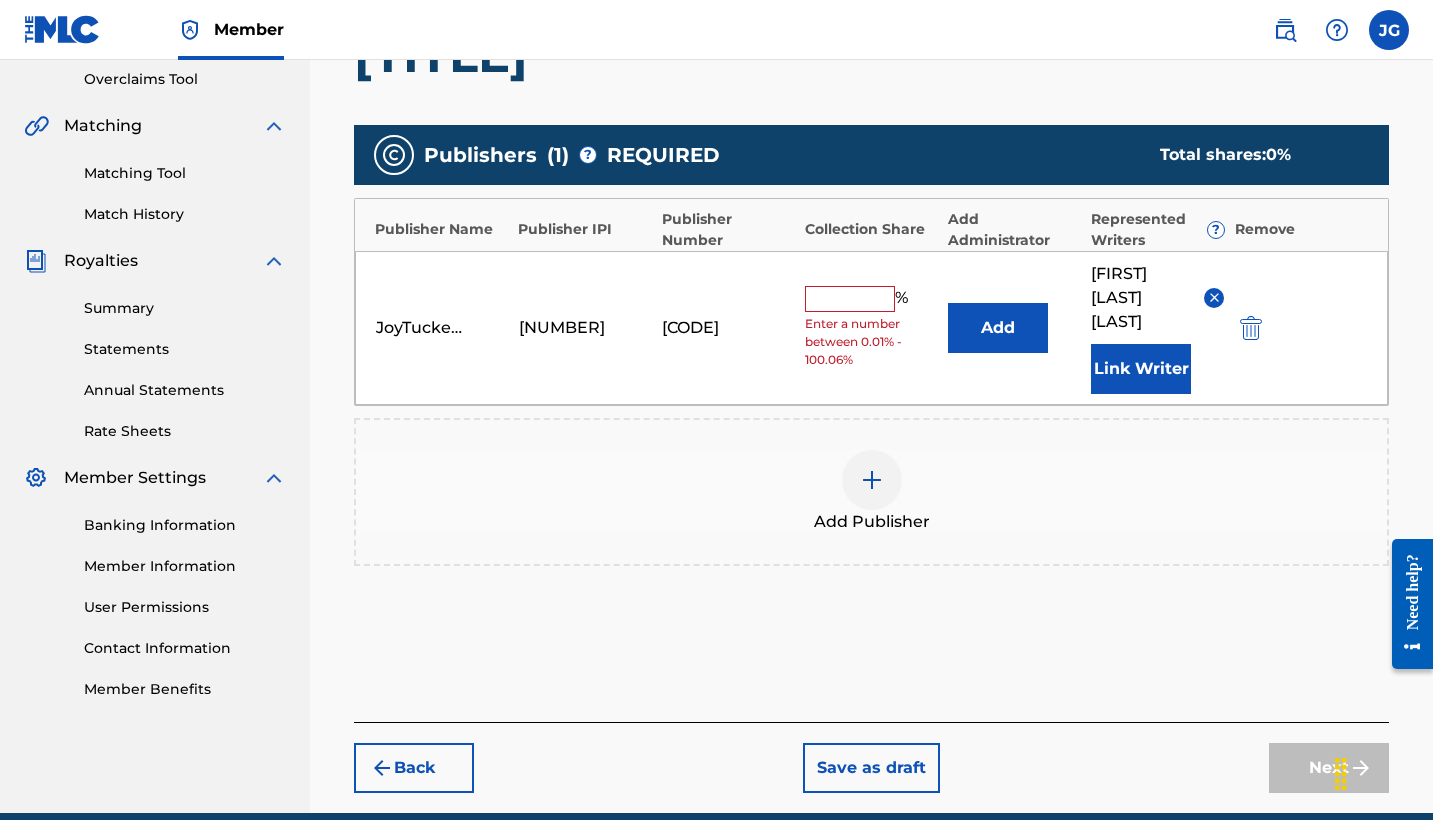 click at bounding box center (850, 299) 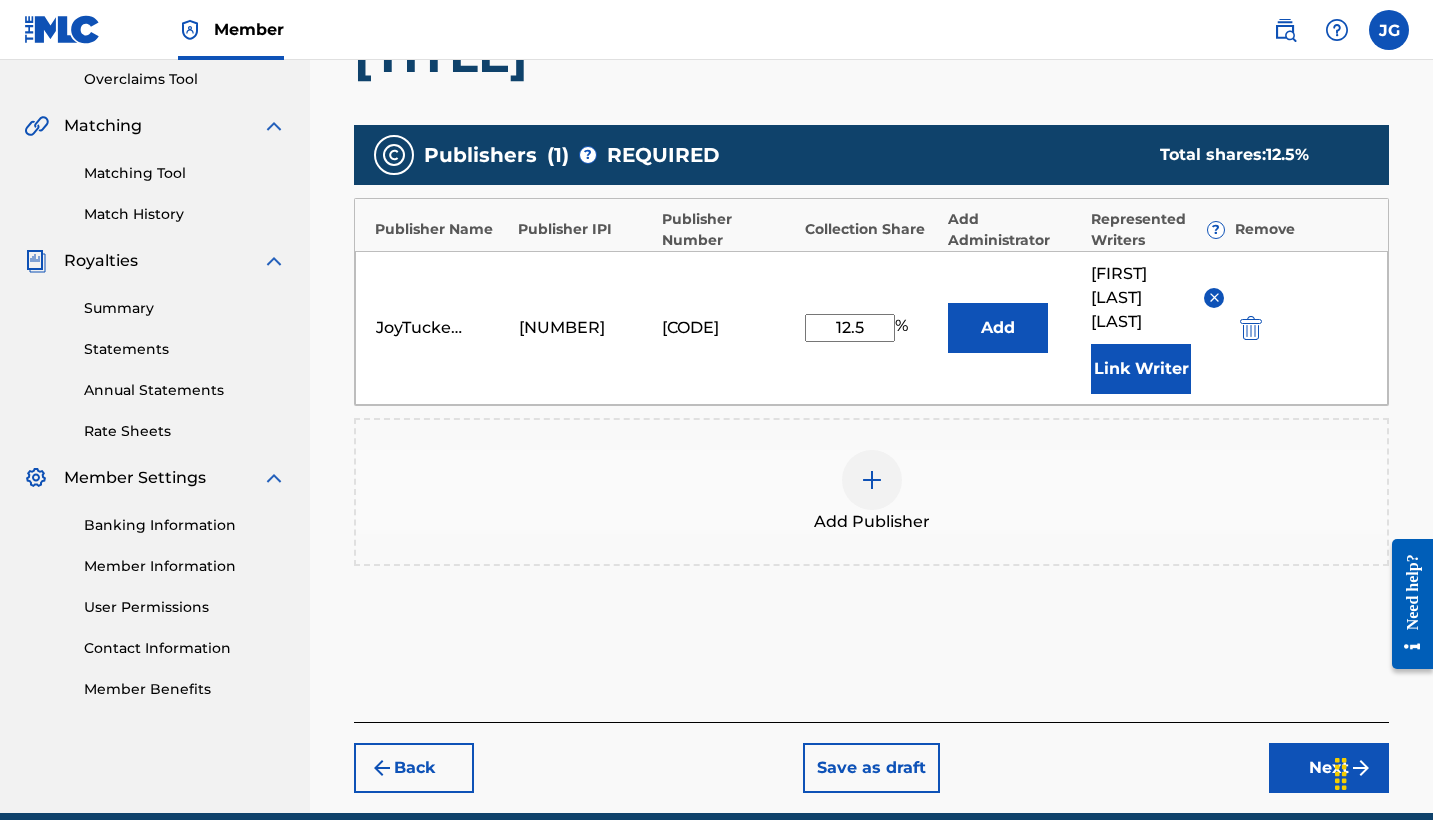 type on "12.5" 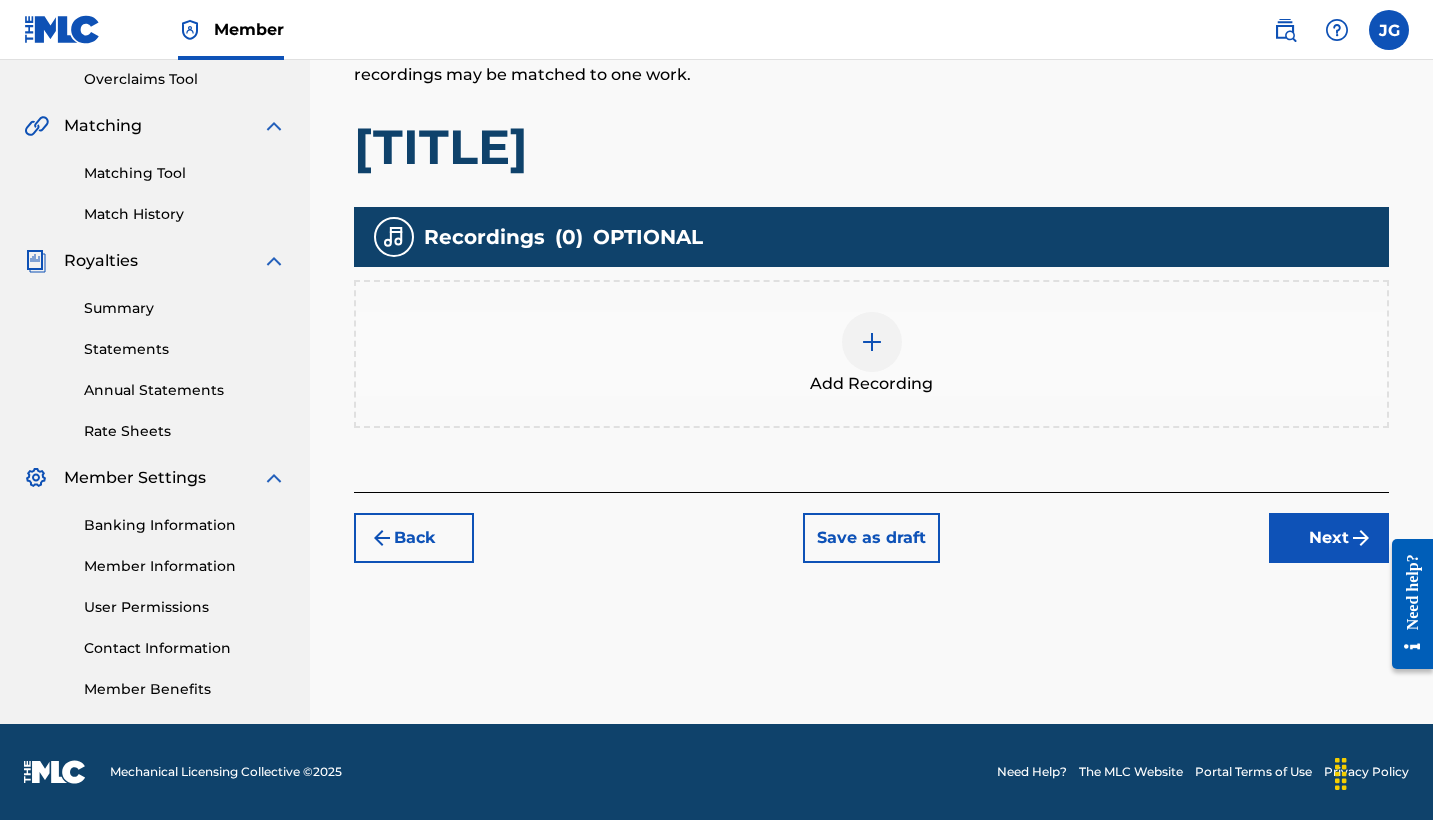 click on "Back Save as draft Next" at bounding box center (871, 527) 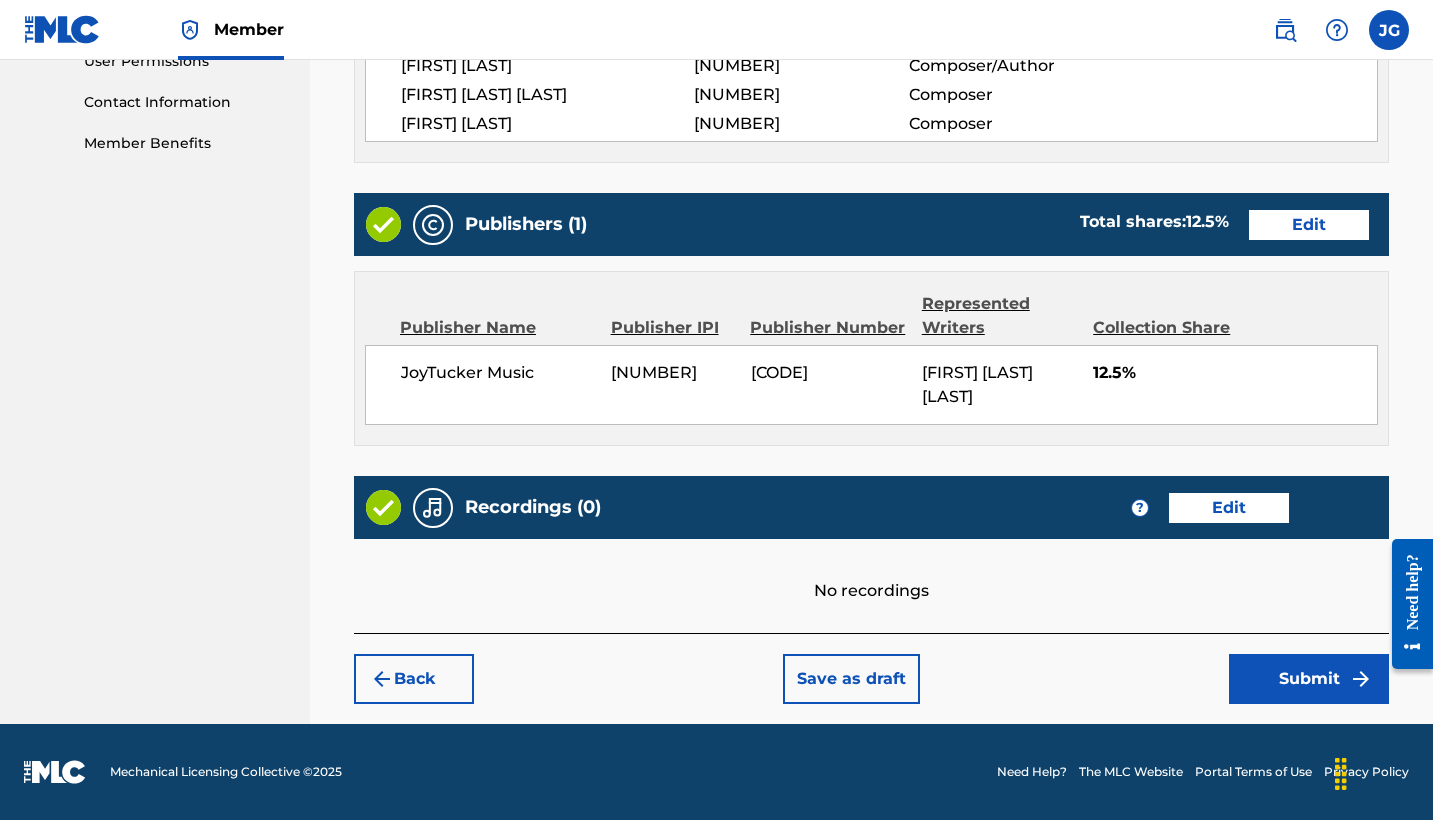 scroll, scrollTop: 988, scrollLeft: 0, axis: vertical 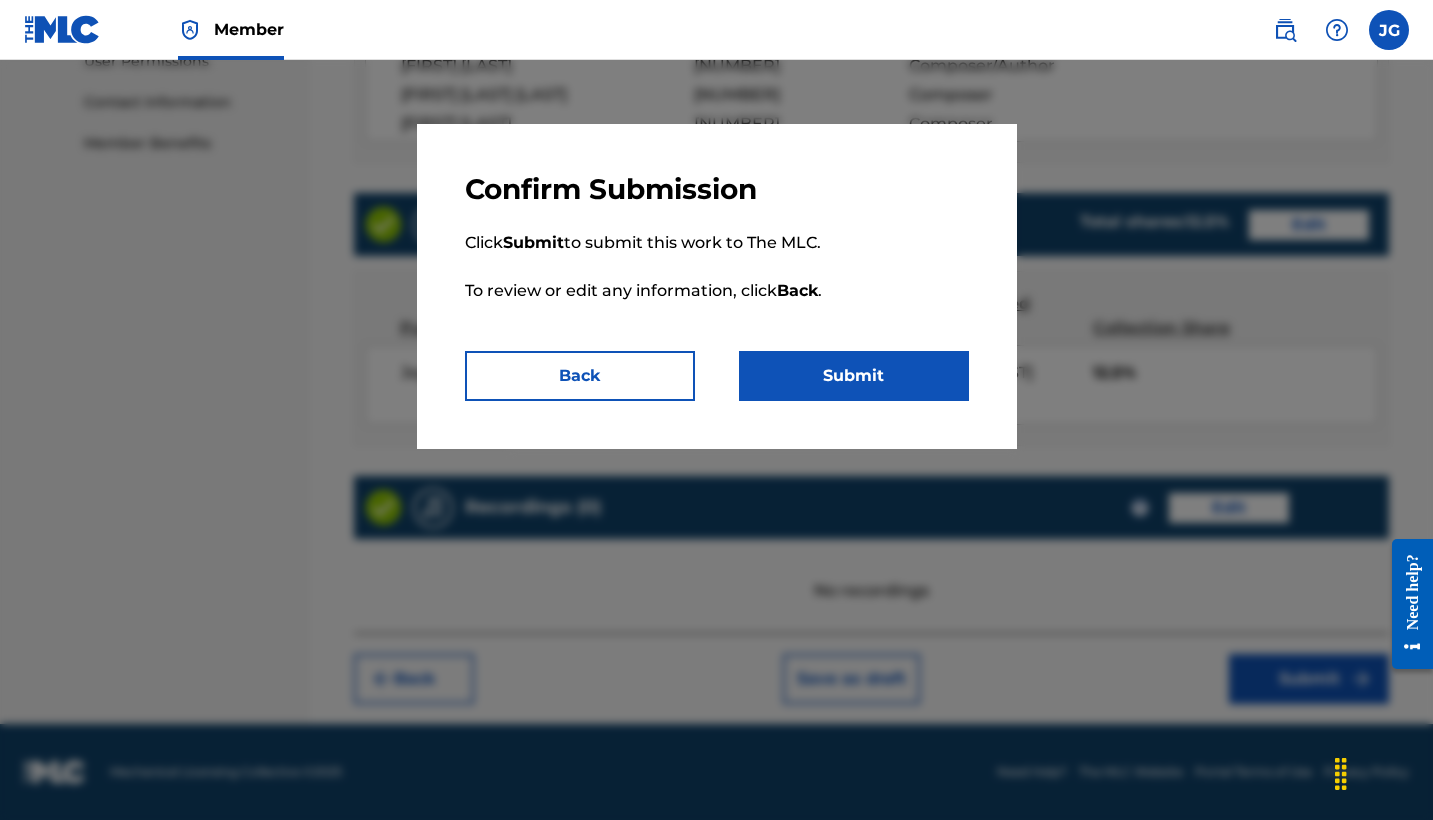 click on "Submit" at bounding box center (854, 376) 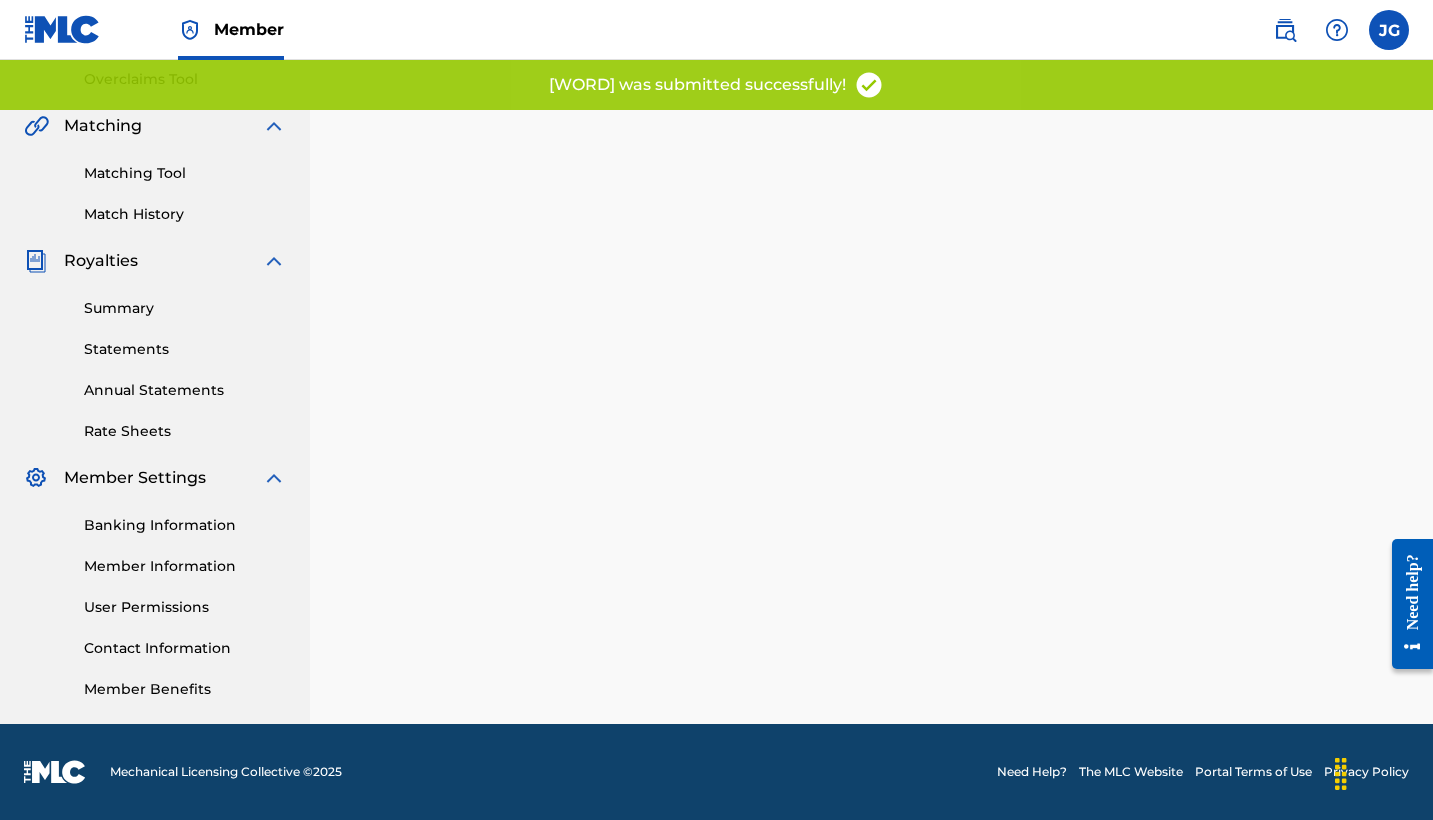 scroll, scrollTop: 0, scrollLeft: 0, axis: both 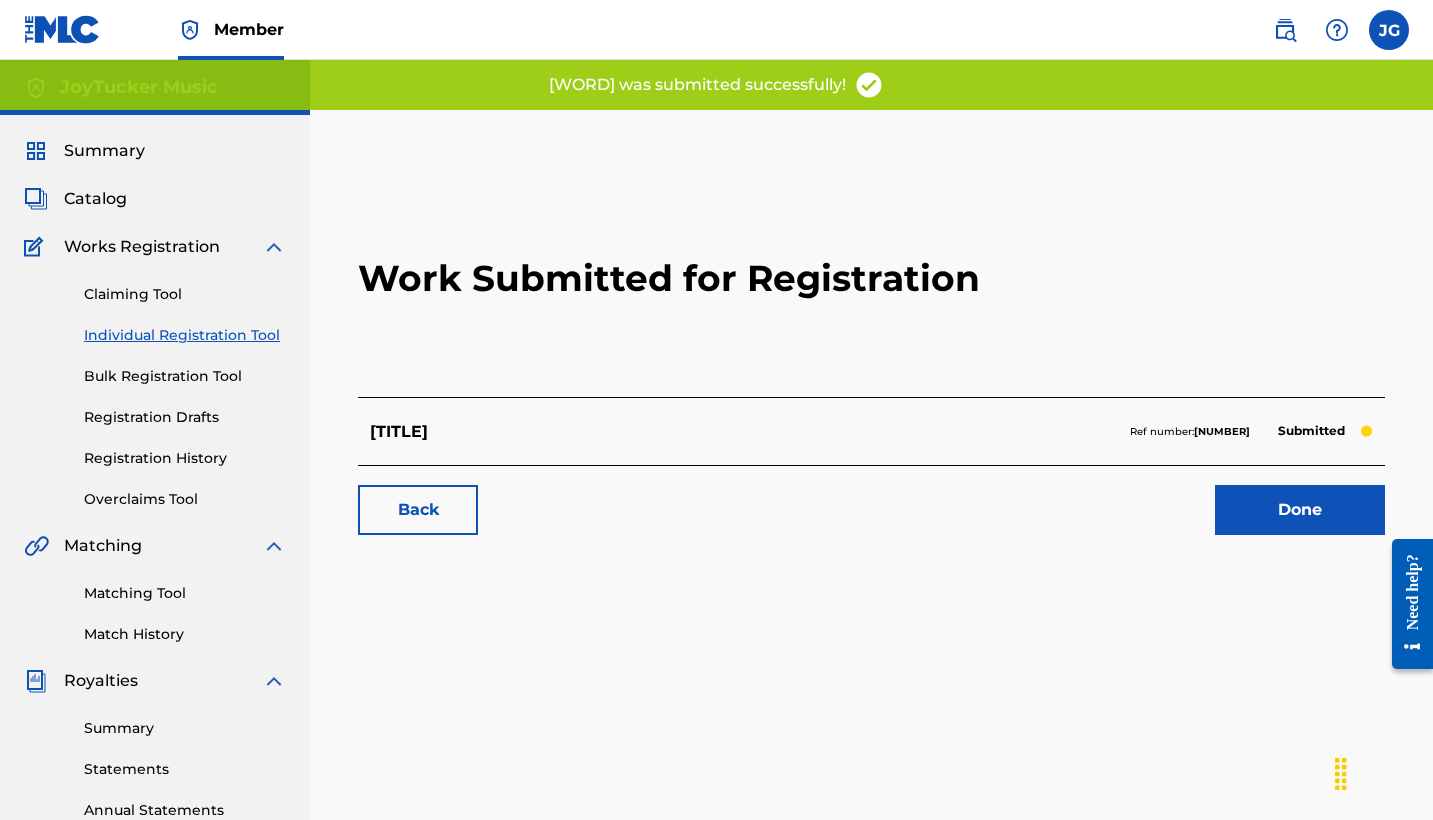 click on "Individual Registration Tool" at bounding box center (185, 335) 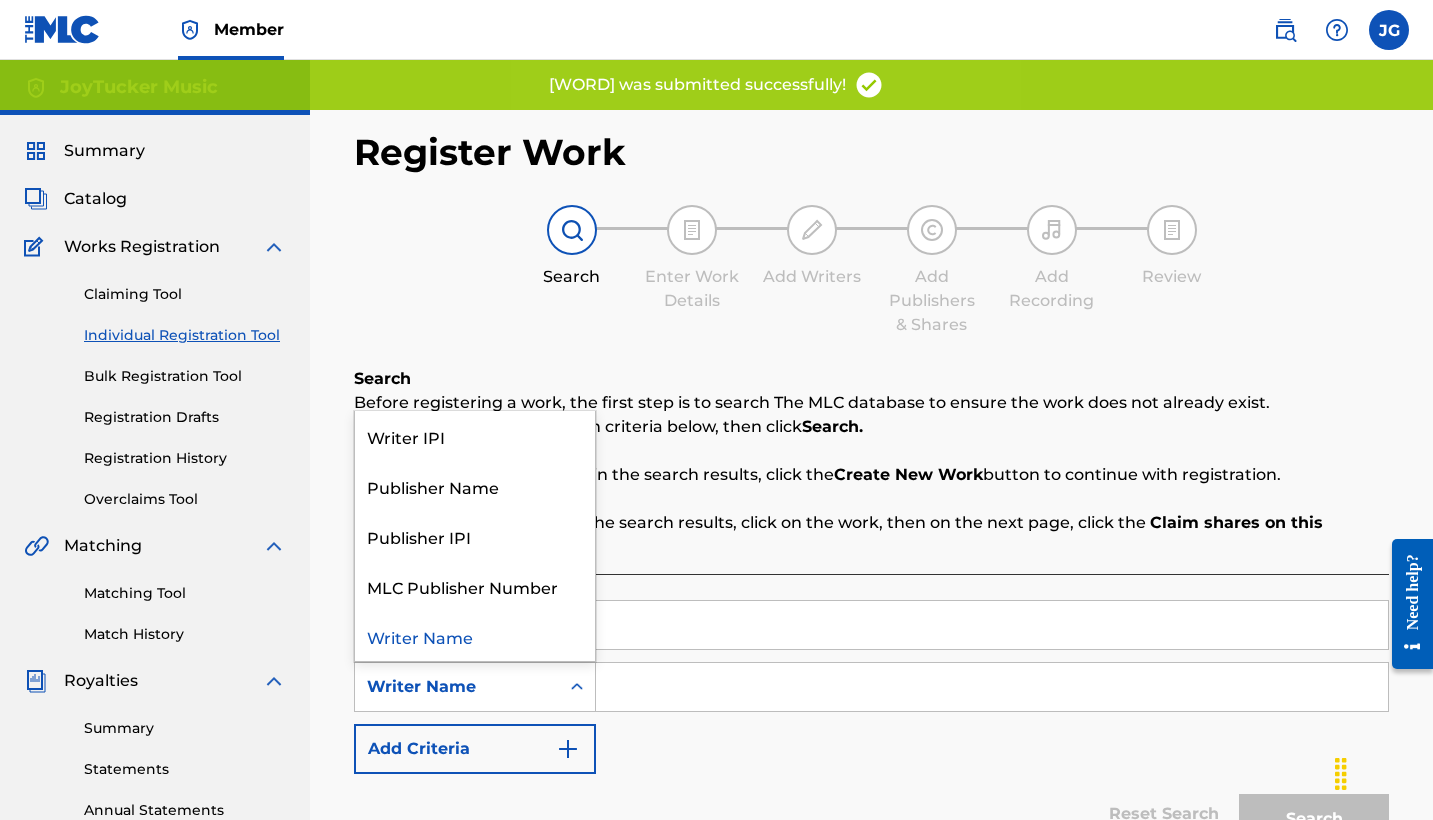 click on "Writer Name" at bounding box center (457, 687) 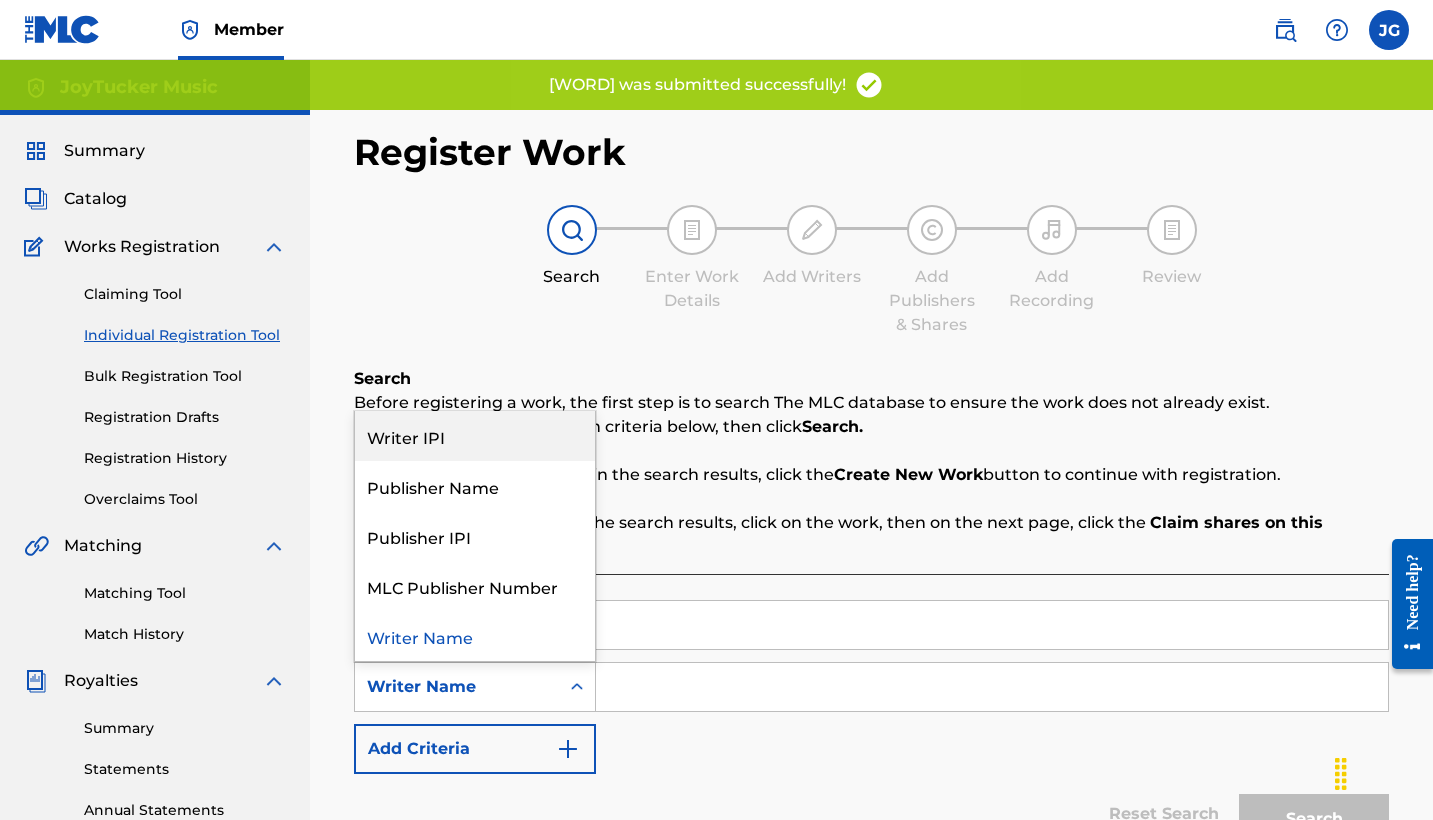 click on "Writer IPI" at bounding box center [475, 436] 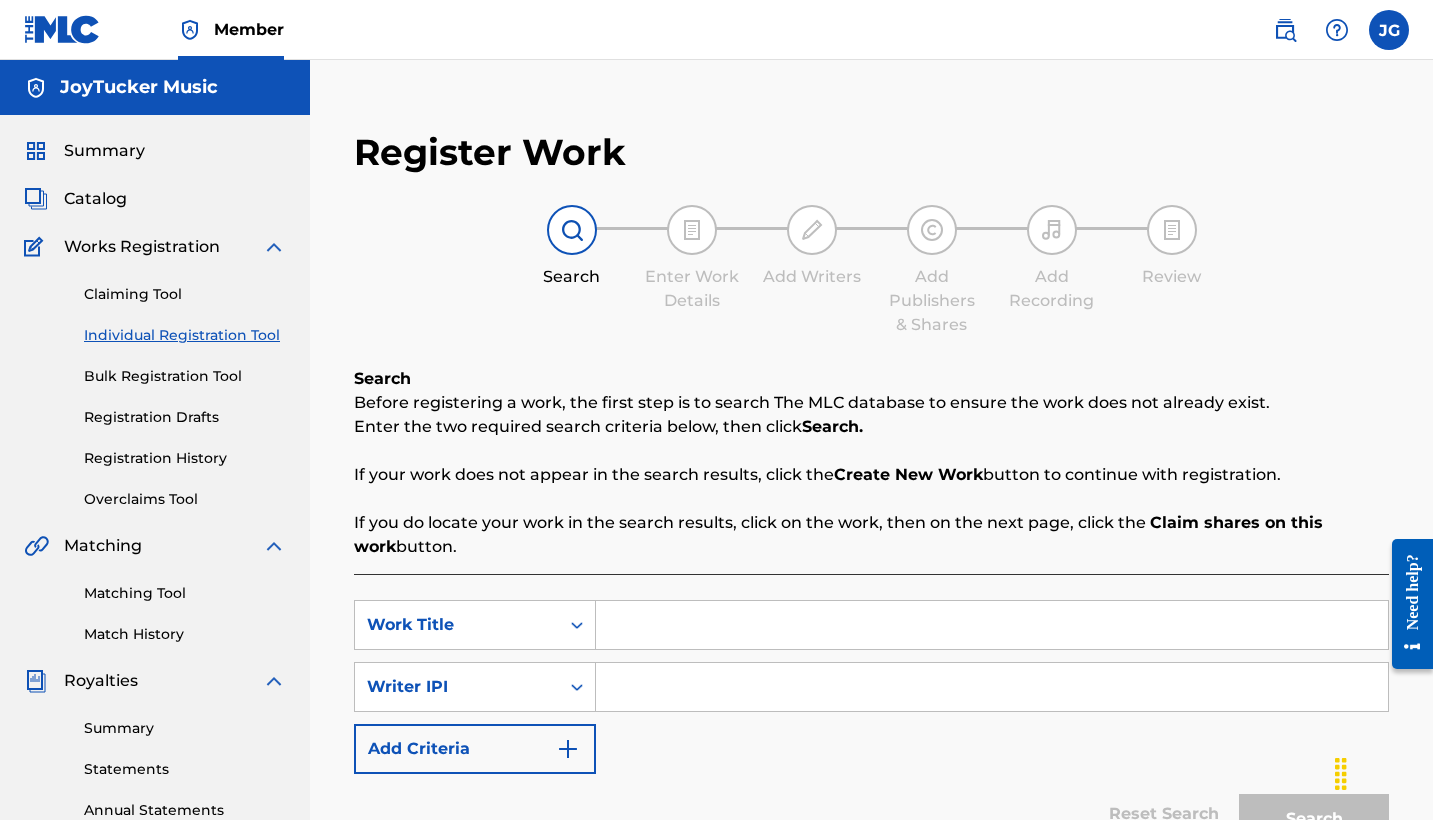click at bounding box center (992, 687) 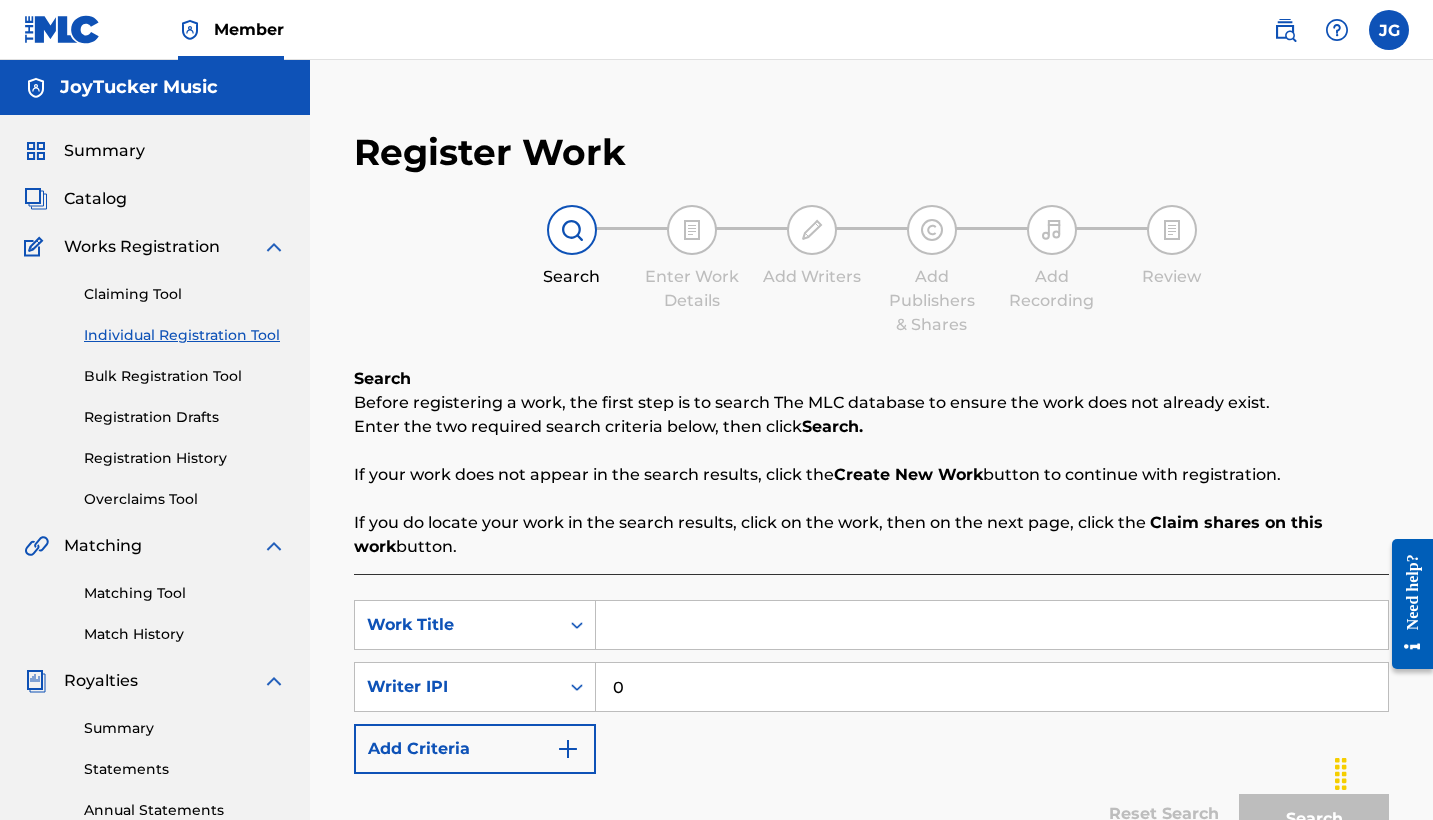 paste on "[NUMBER]" 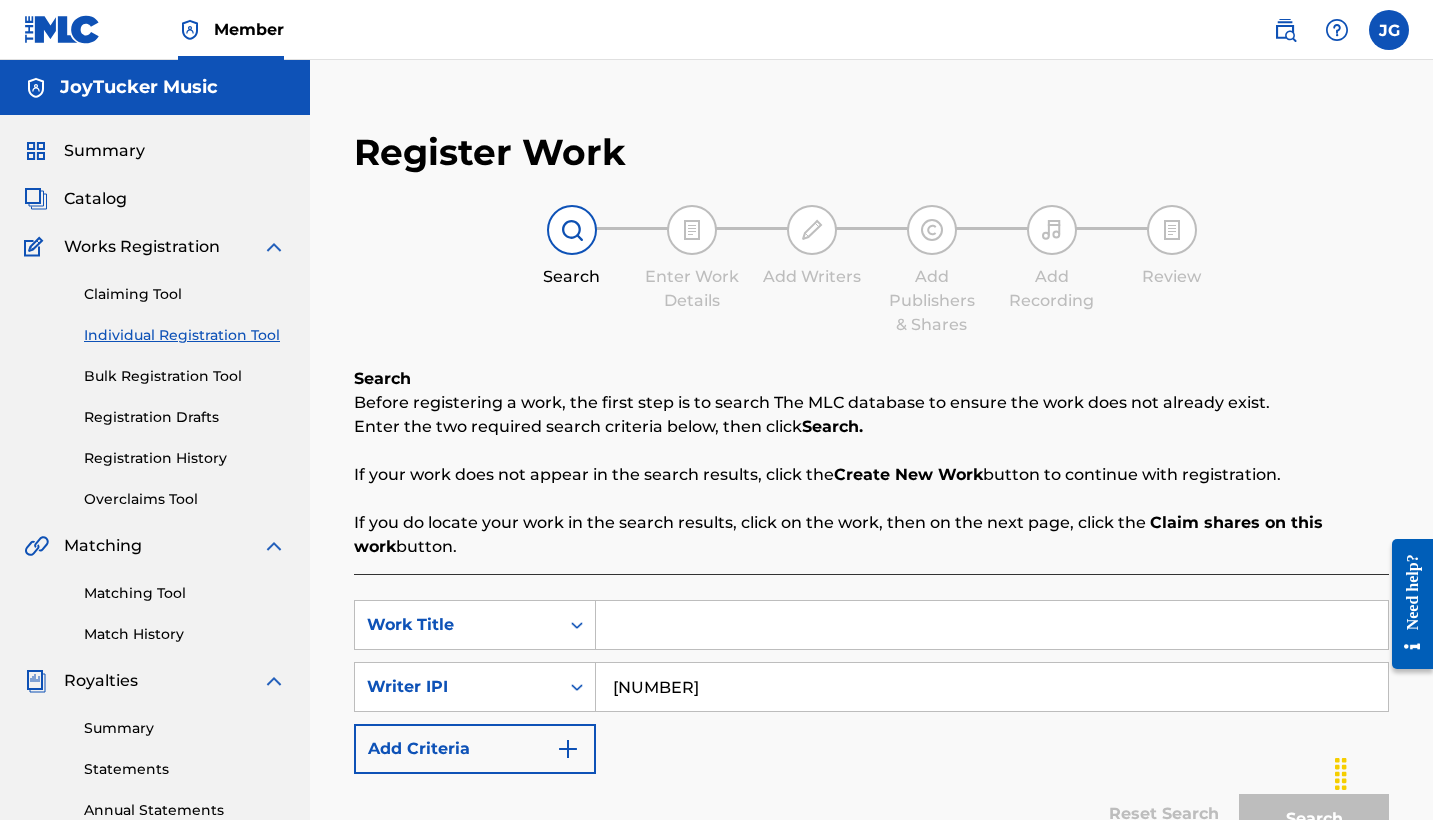 type on "[NUMBER]" 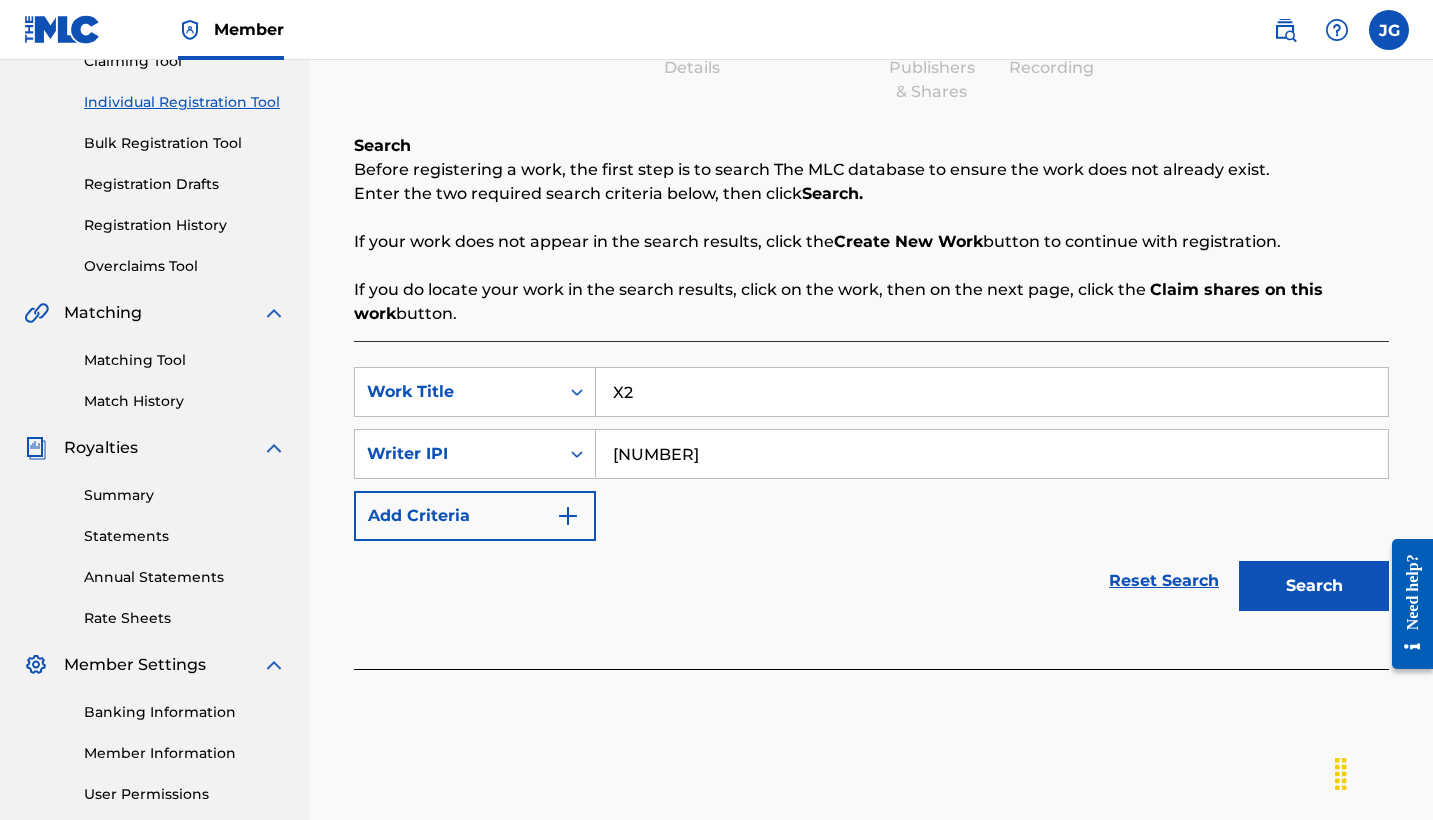 scroll, scrollTop: 254, scrollLeft: 0, axis: vertical 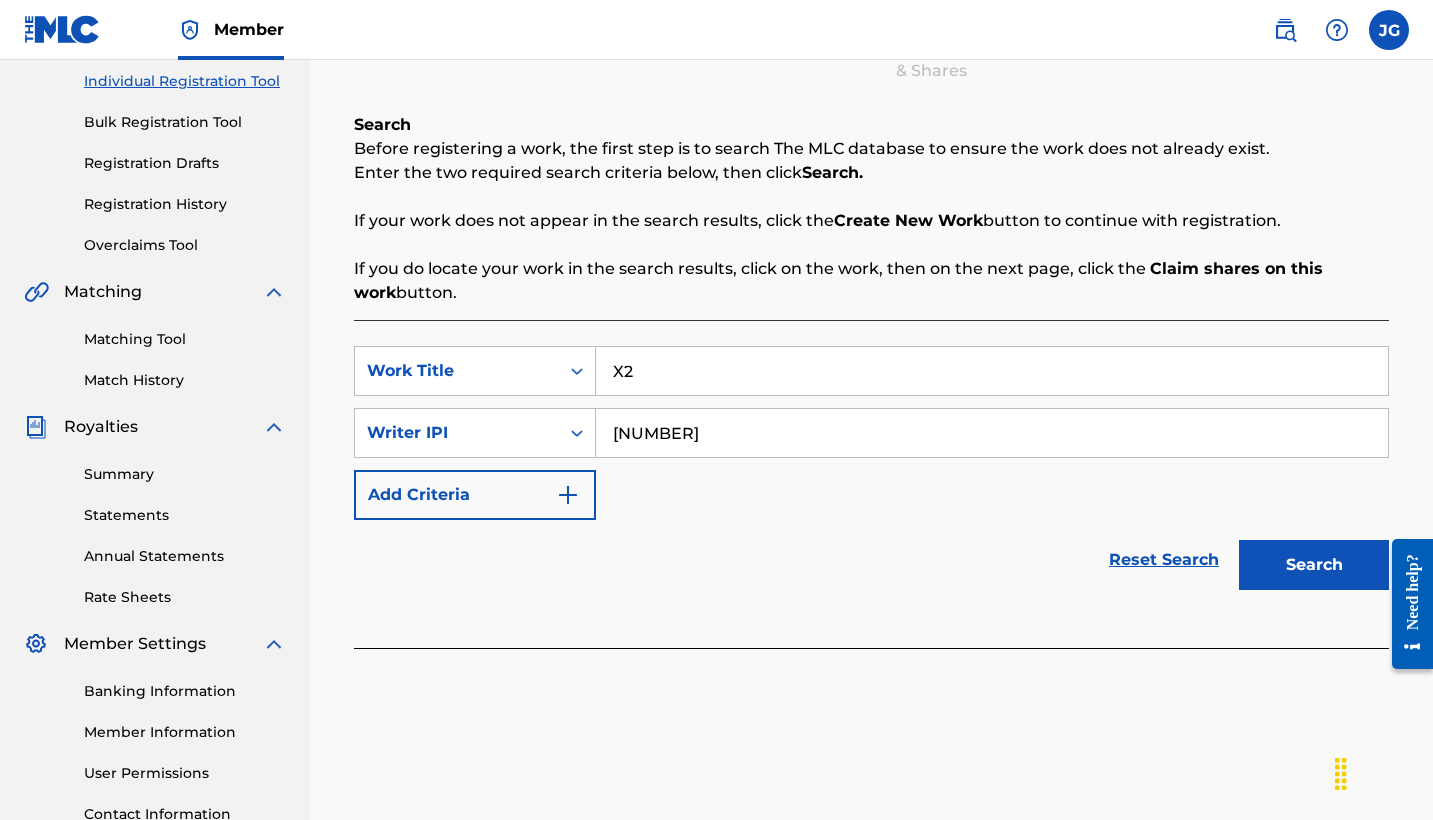 type on "X2" 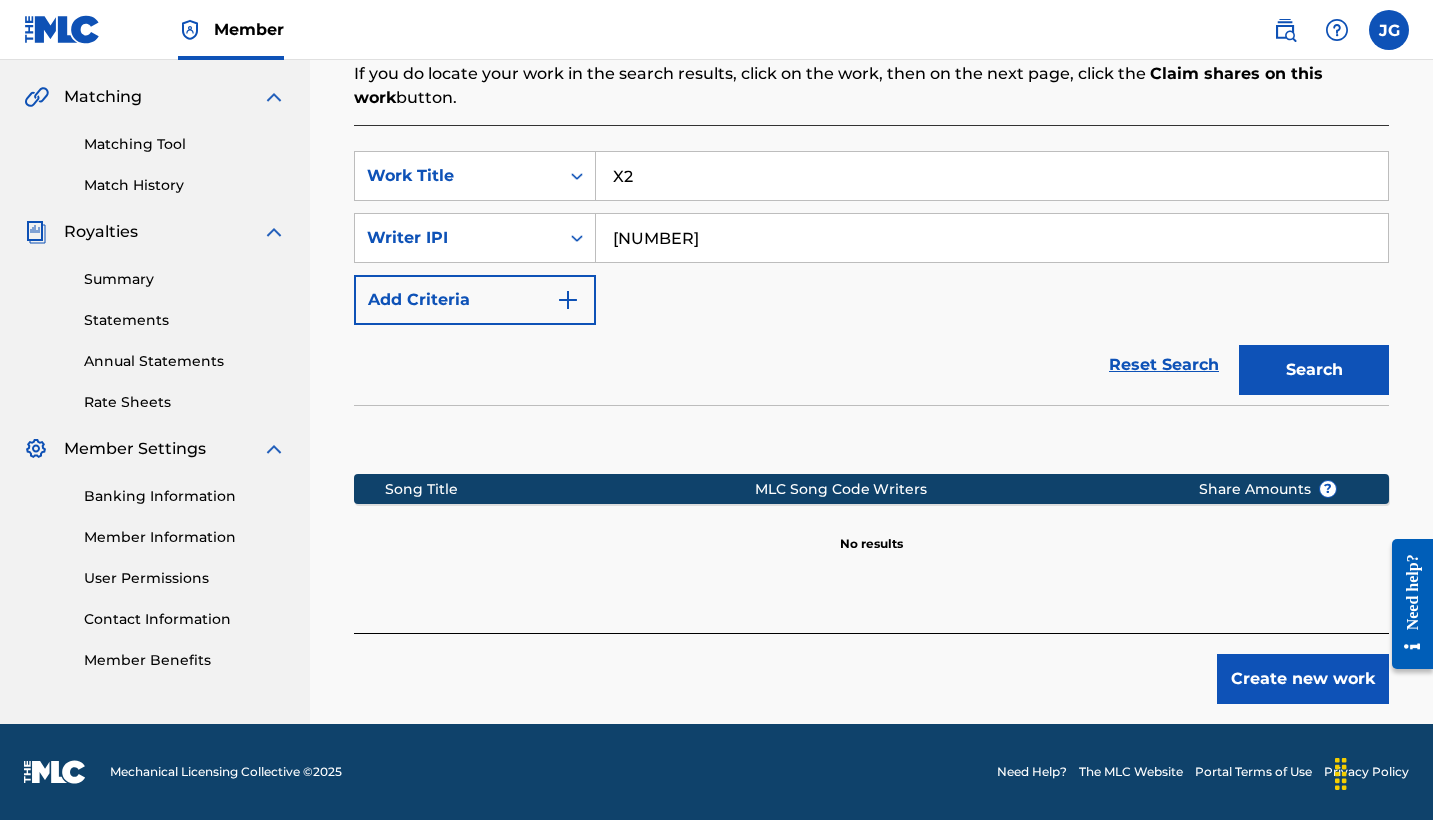 scroll, scrollTop: 449, scrollLeft: 0, axis: vertical 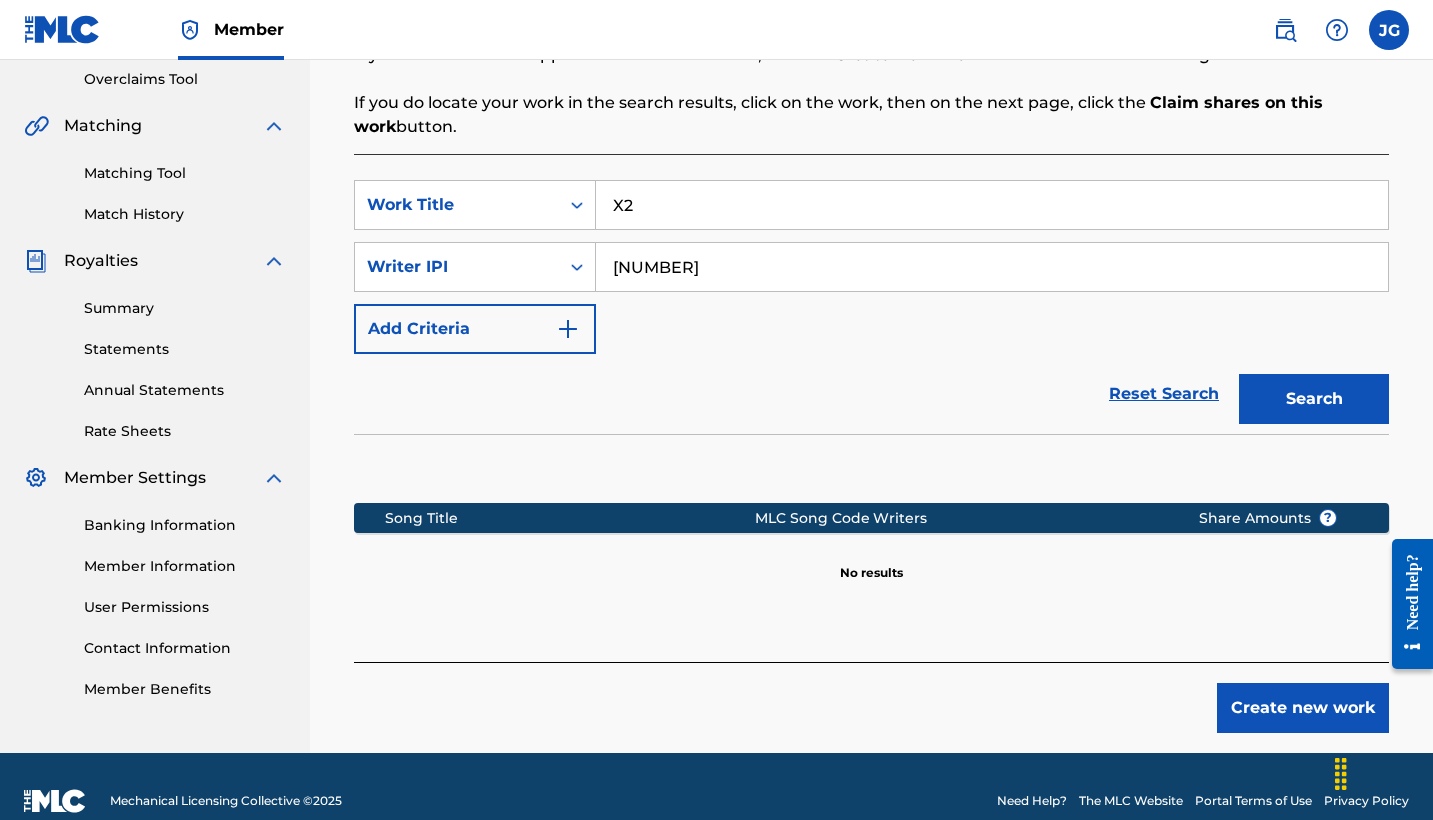 type on "[NUMBER]" 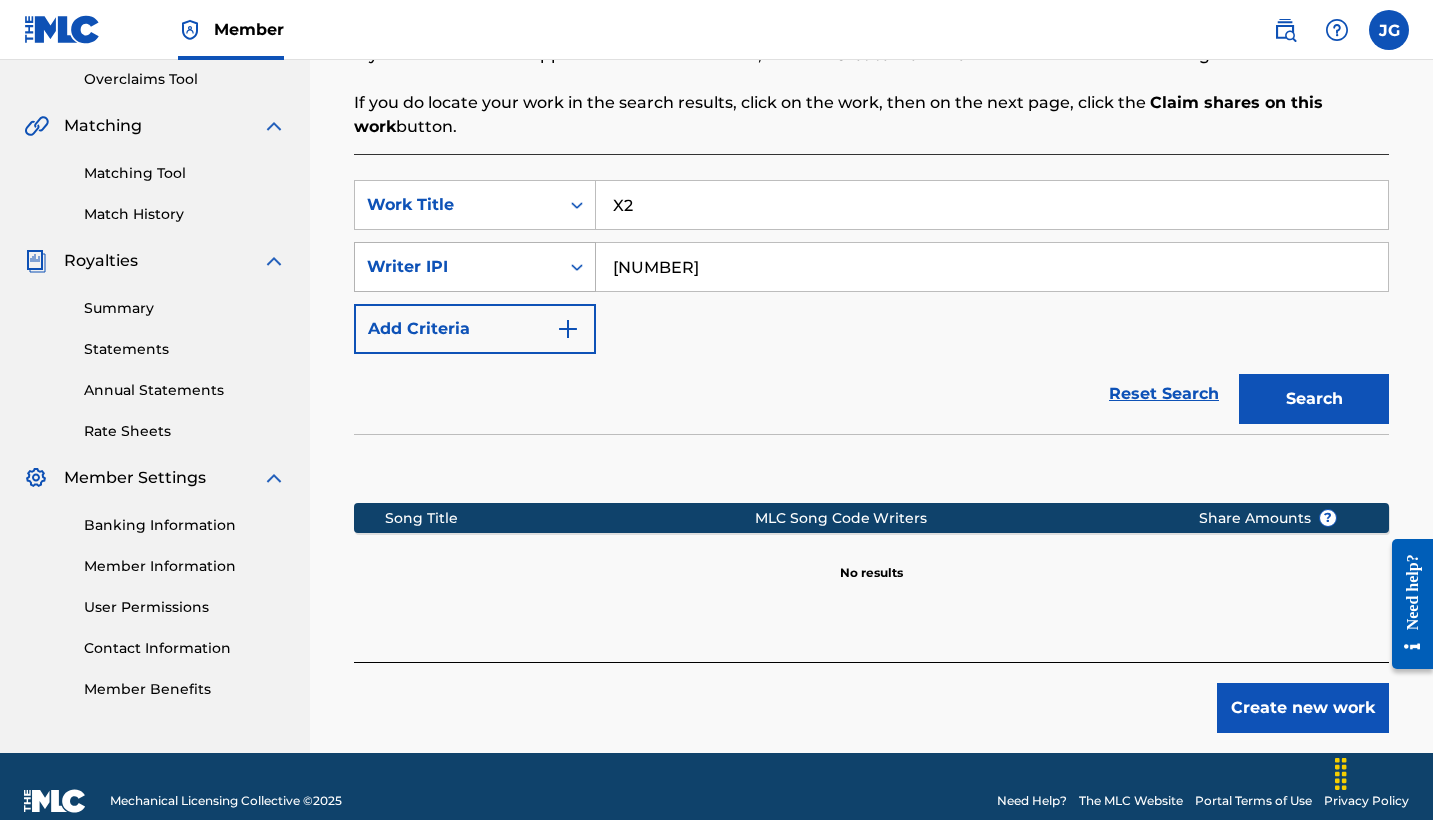 drag, startPoint x: 725, startPoint y: 262, endPoint x: 579, endPoint y: 265, distance: 146.03082 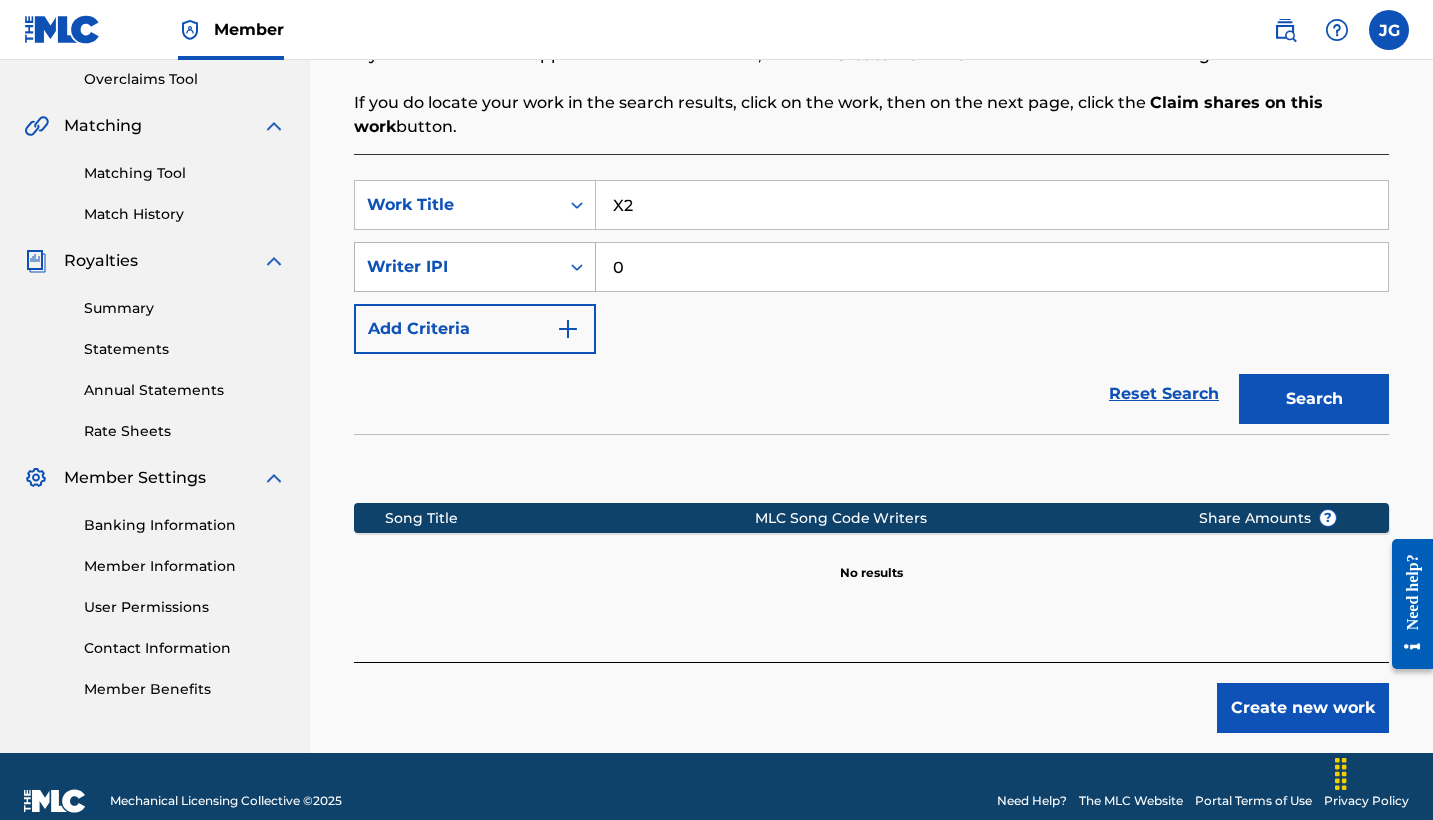 paste on "[NUMBER]" 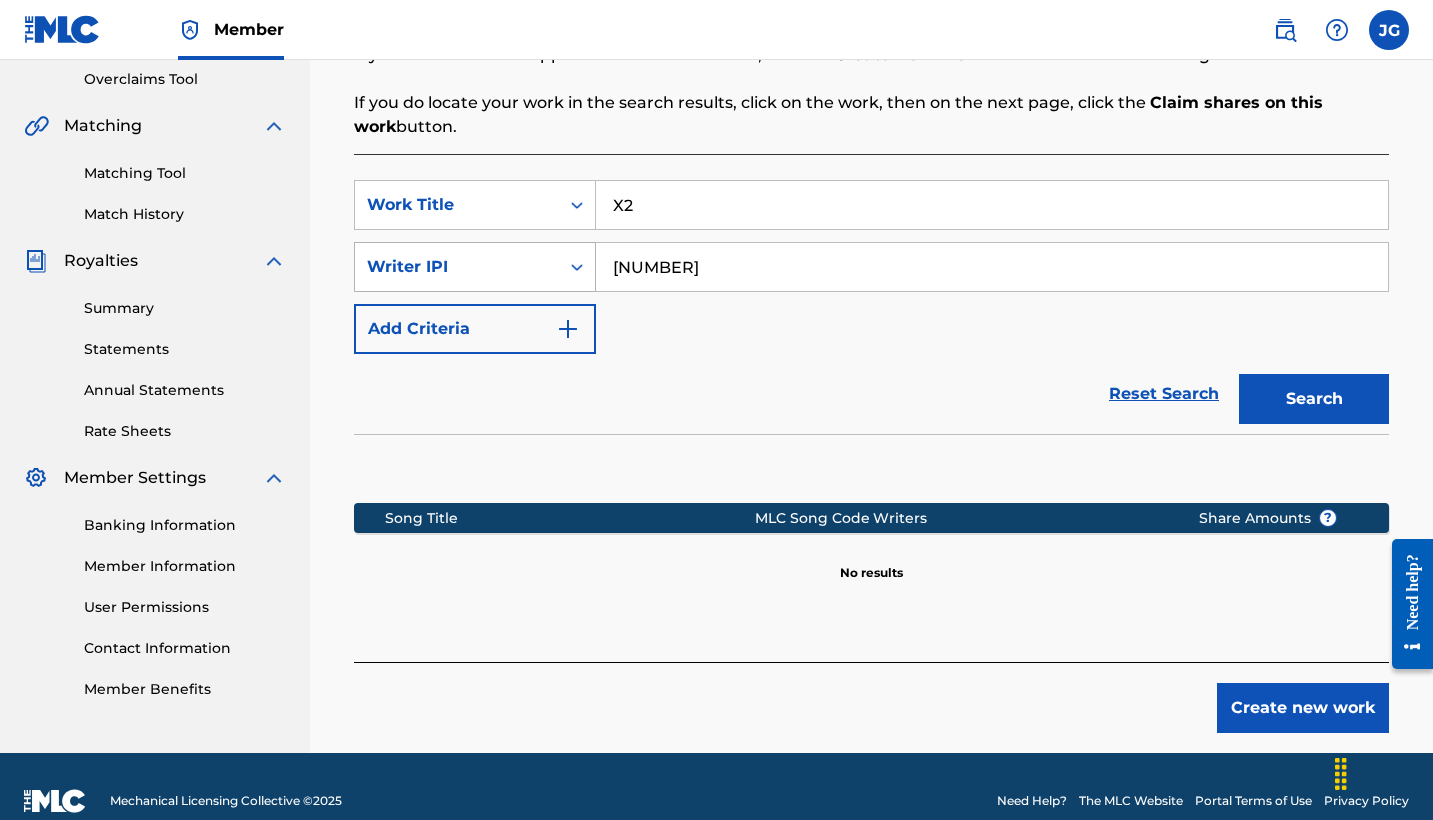 click on "Search" at bounding box center [1314, 399] 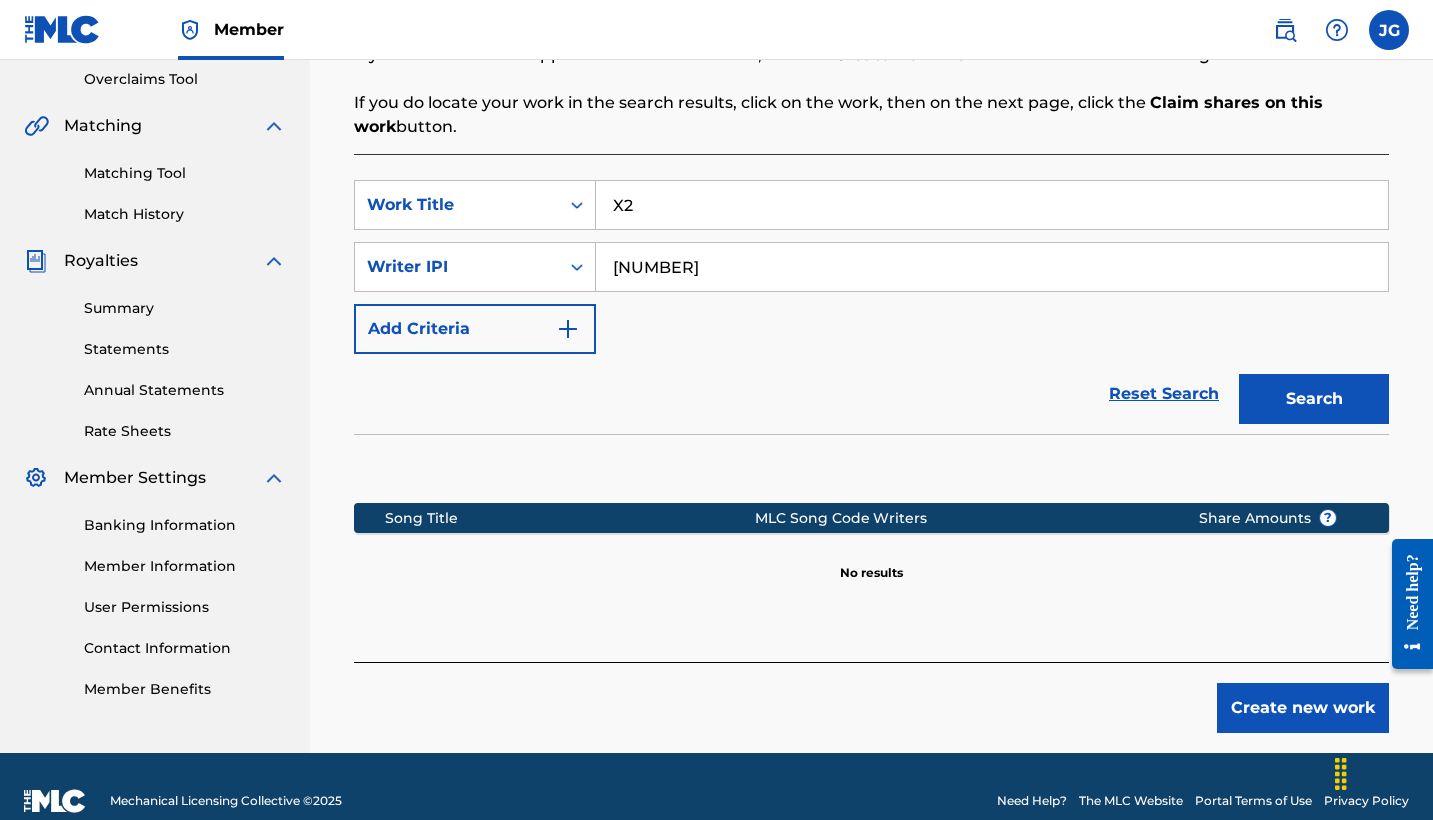 click on "[NUMBER]" at bounding box center [992, 267] 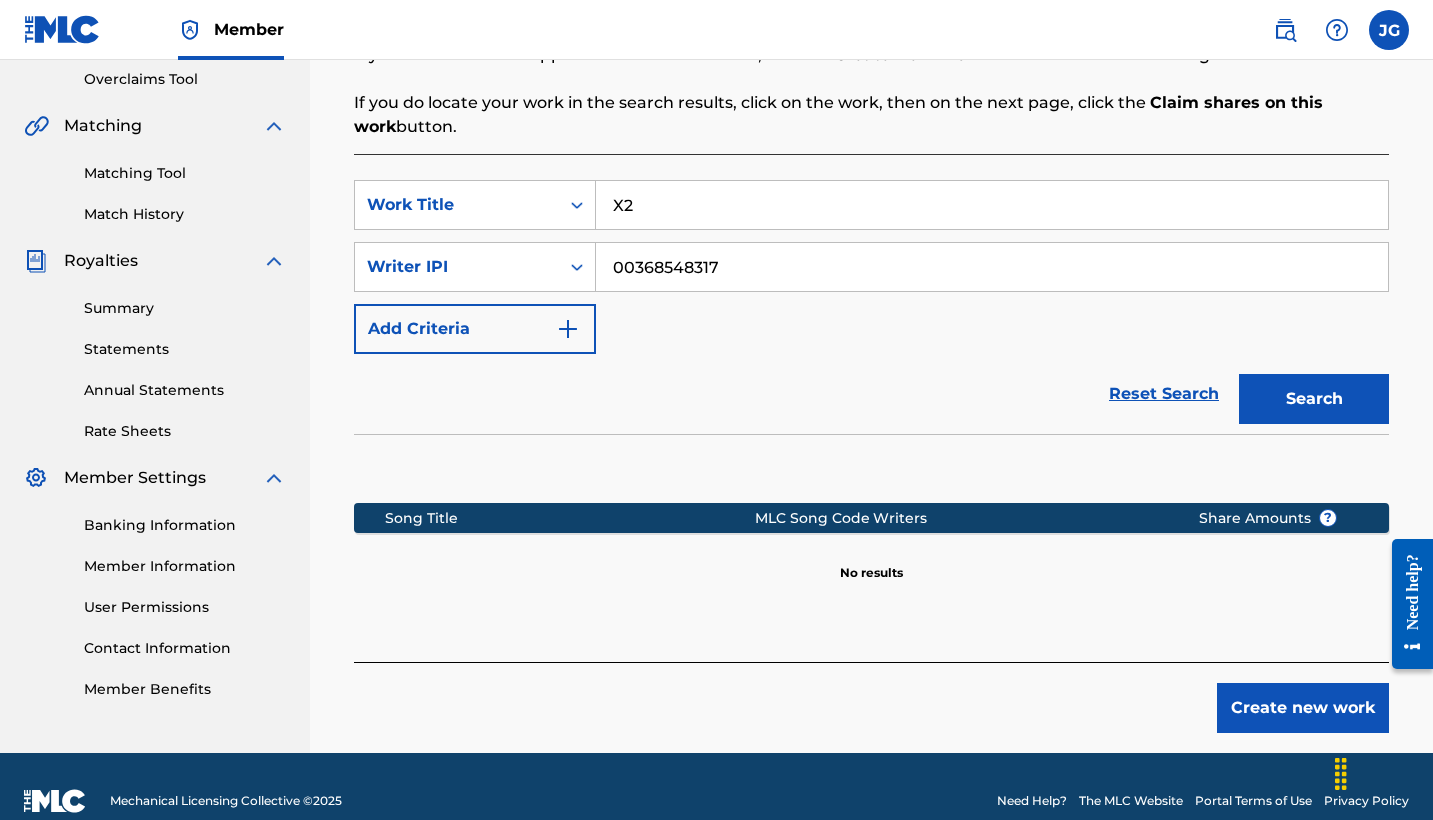 type on "00368548317" 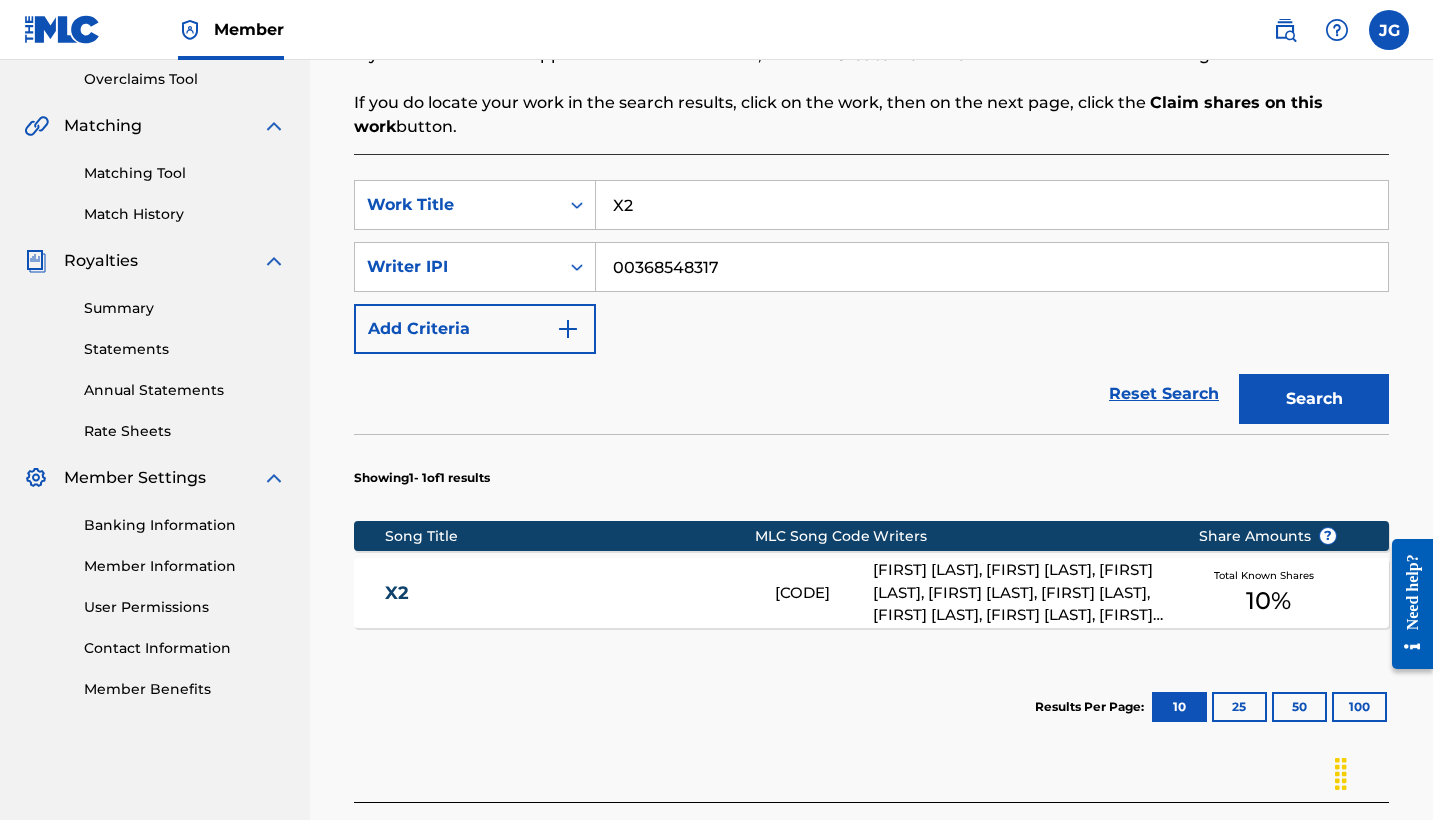 click on "X2" at bounding box center [566, 593] 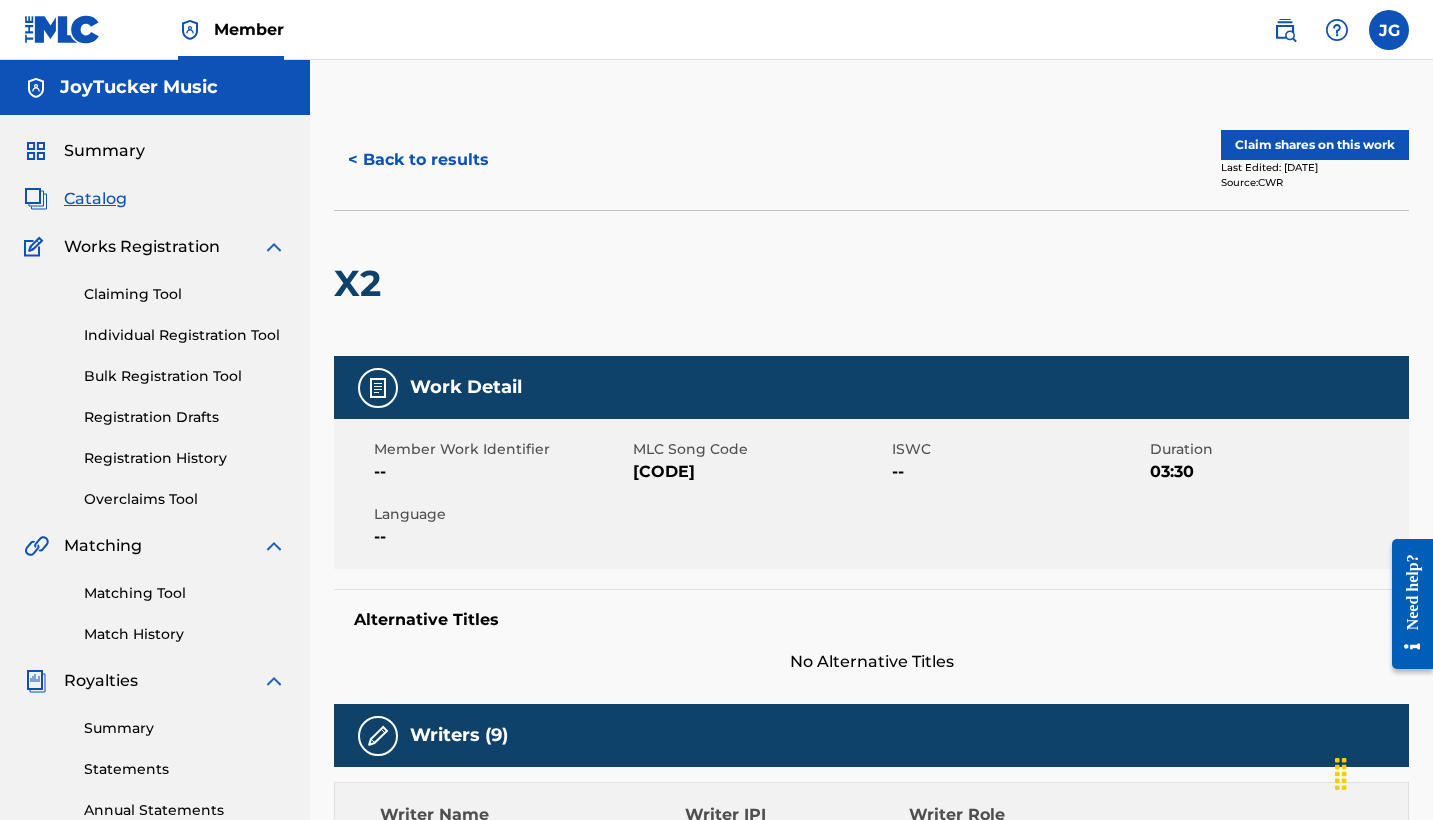 click on "Claim shares on this work" at bounding box center [1315, 145] 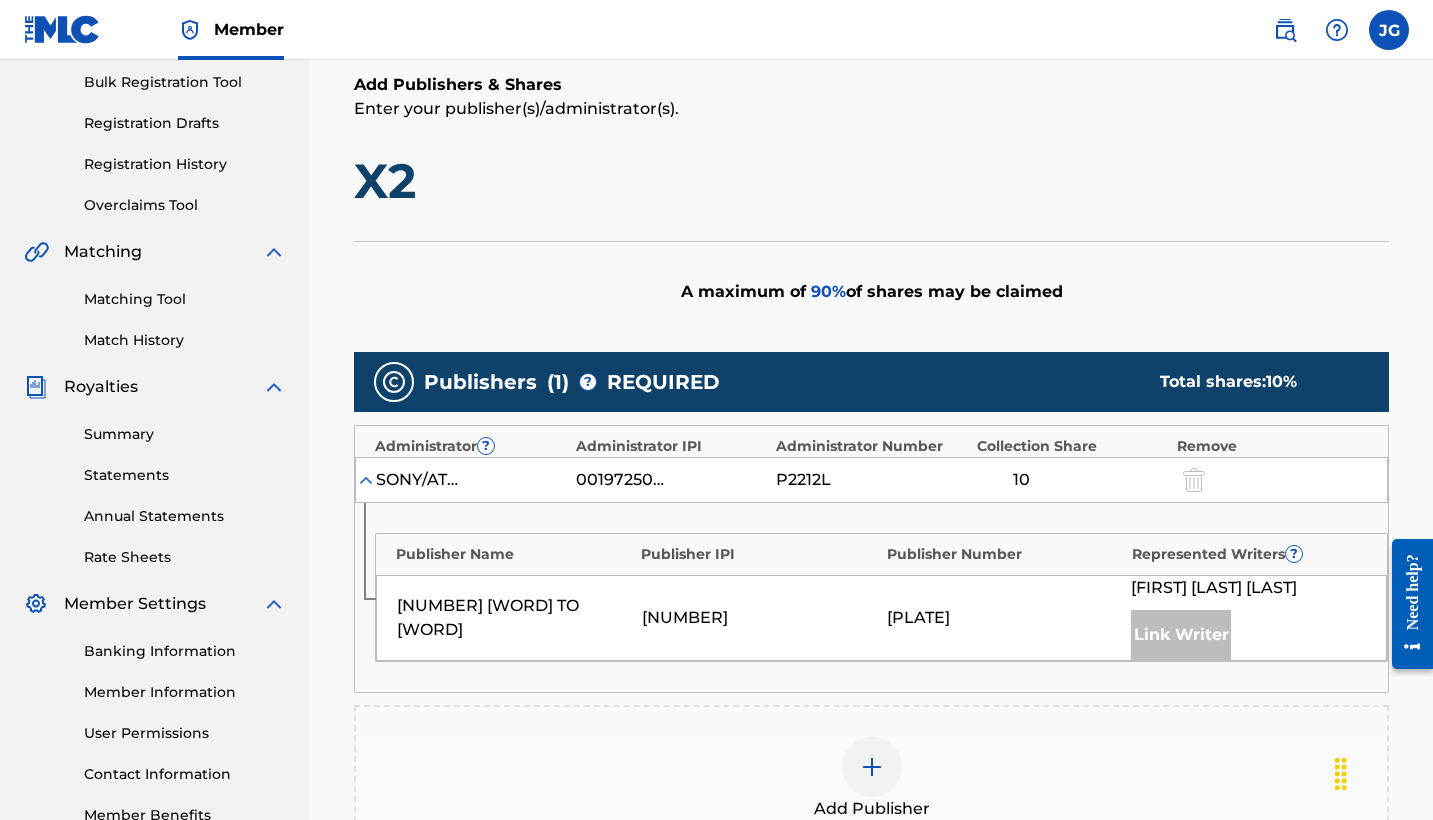scroll, scrollTop: 284, scrollLeft: 0, axis: vertical 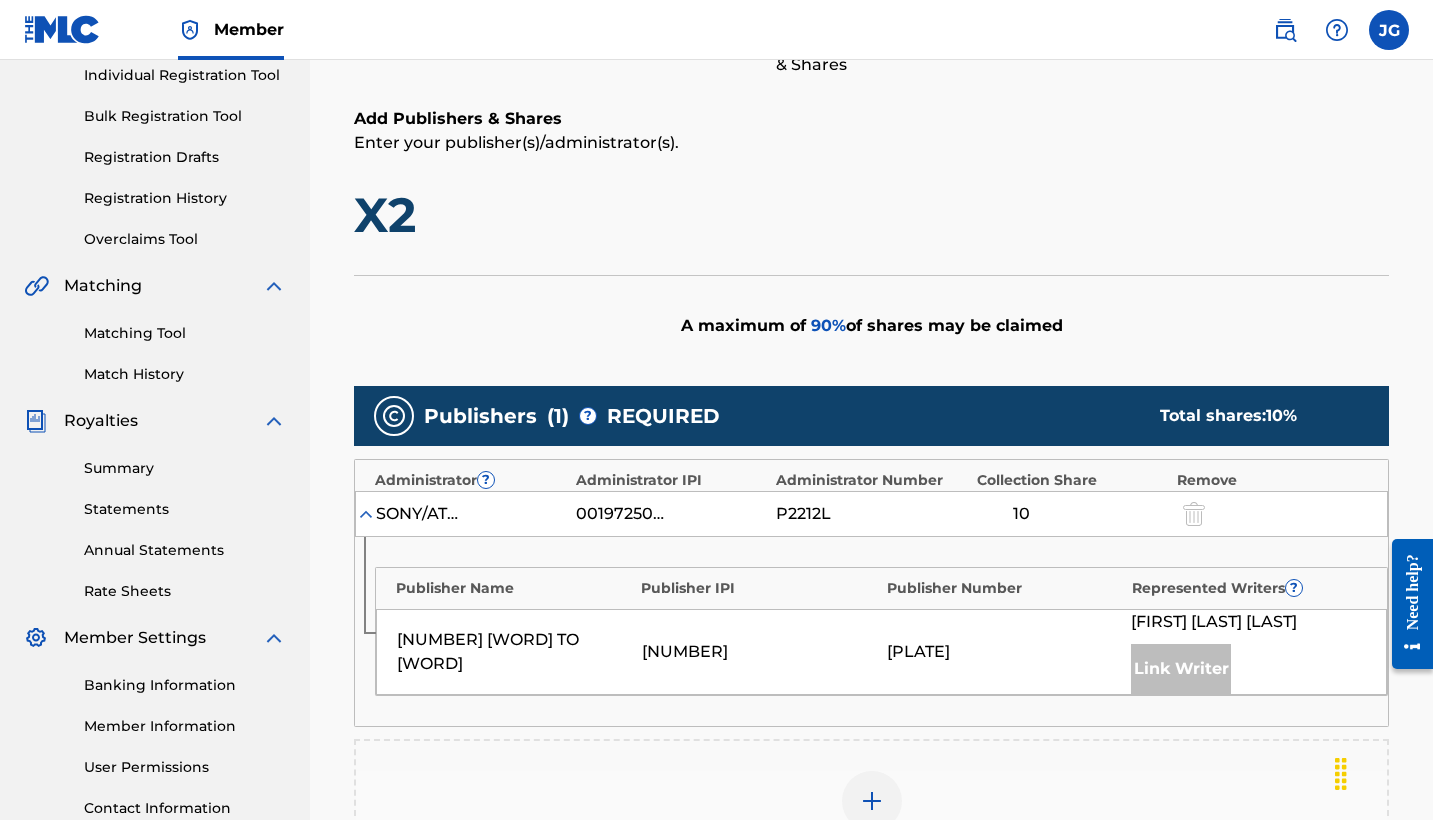 click on "A maximum of [NUMBER] % of shares may be claimed" at bounding box center [871, 325] 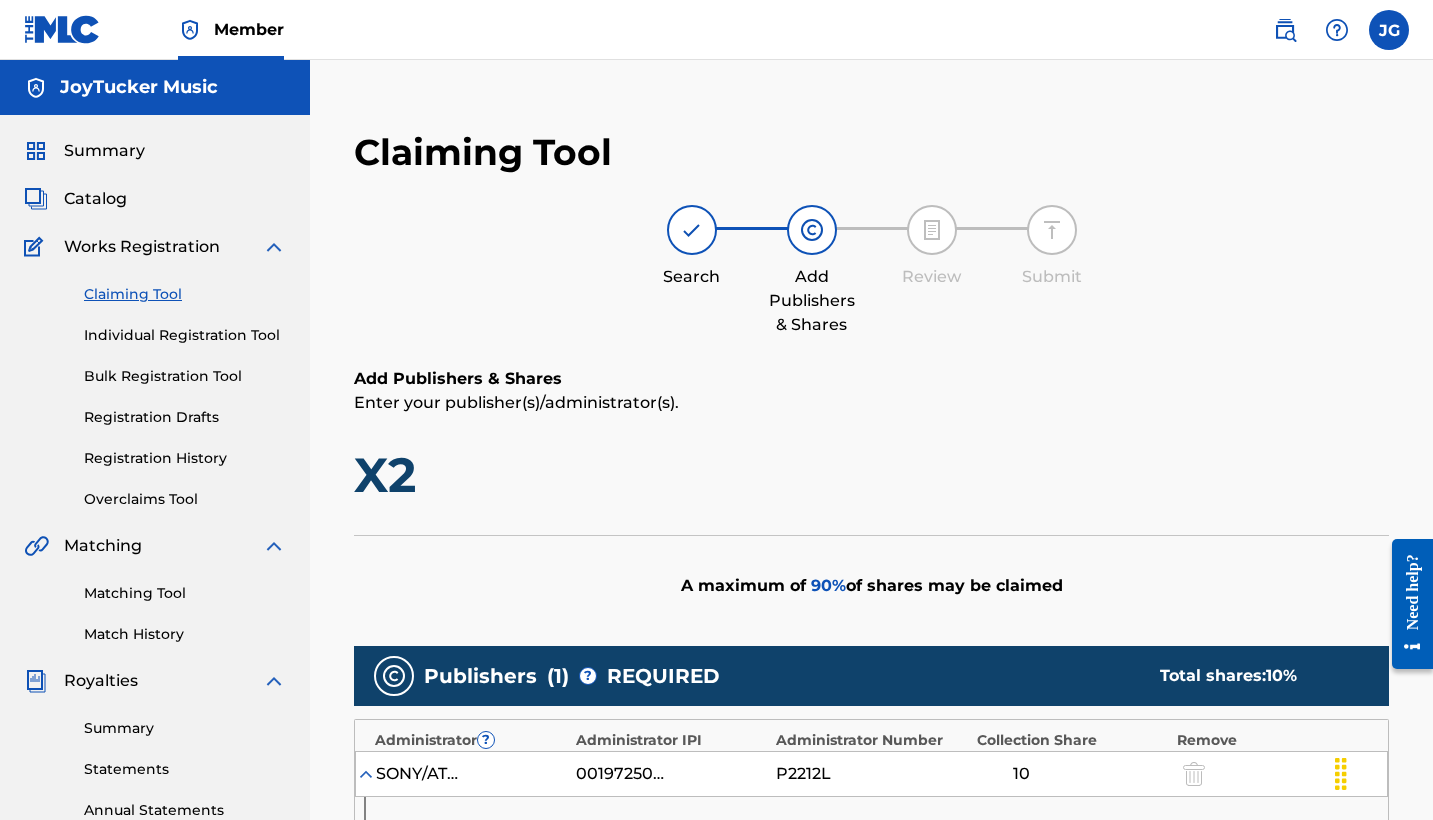 scroll, scrollTop: 0, scrollLeft: 0, axis: both 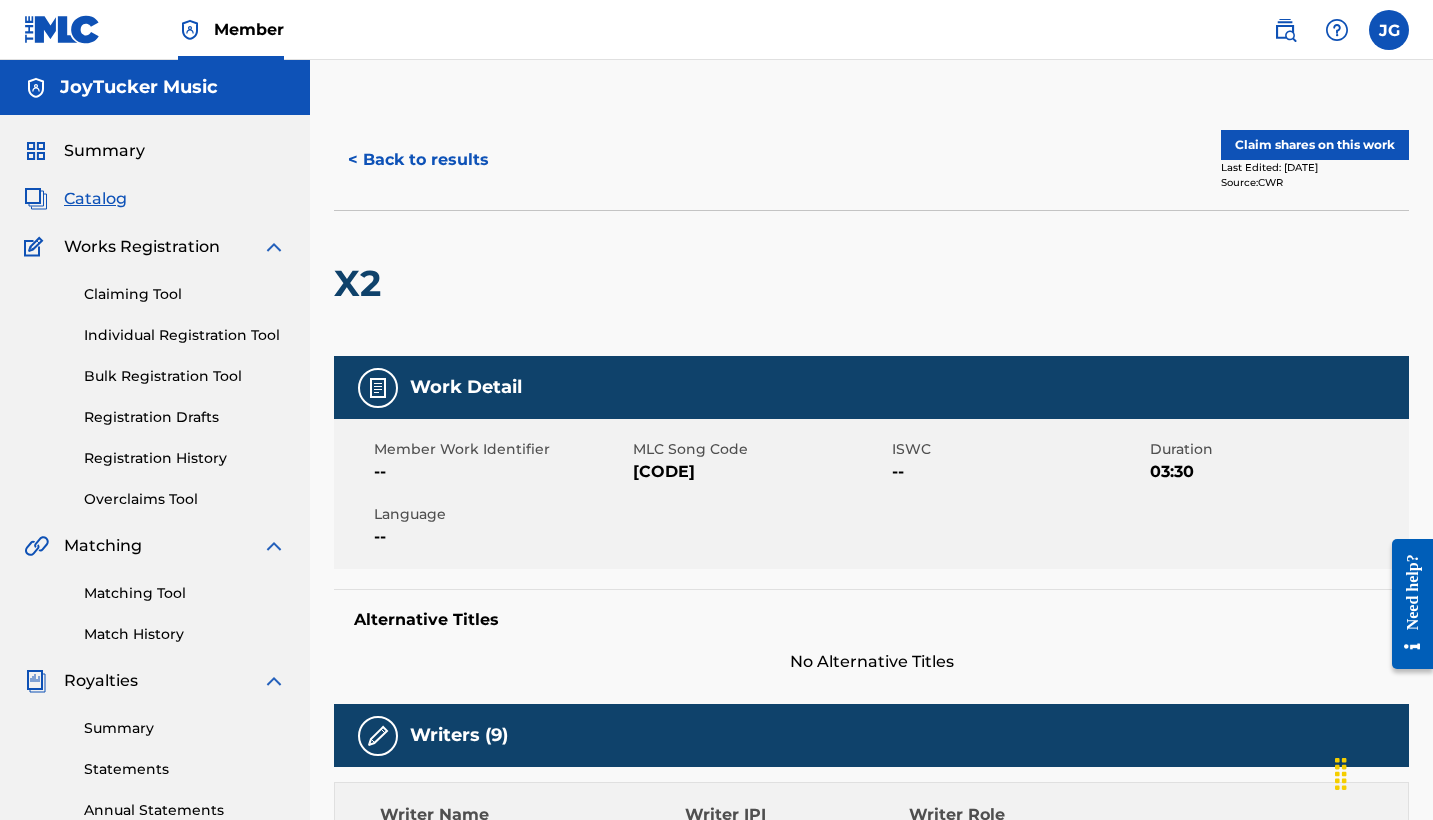 click on "< Back to results" at bounding box center [418, 160] 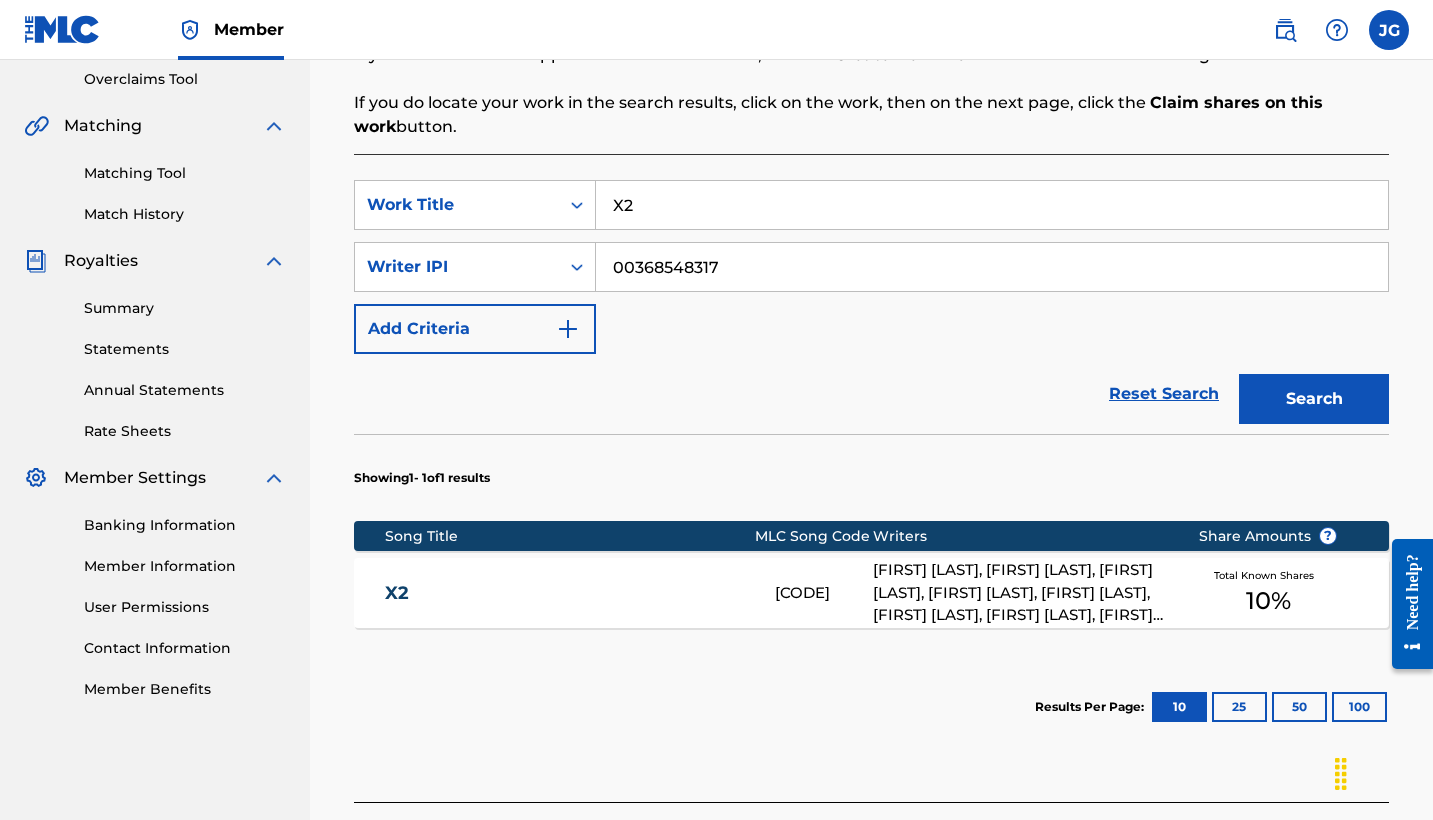 drag, startPoint x: 743, startPoint y: 279, endPoint x: 596, endPoint y: 262, distance: 147.97972 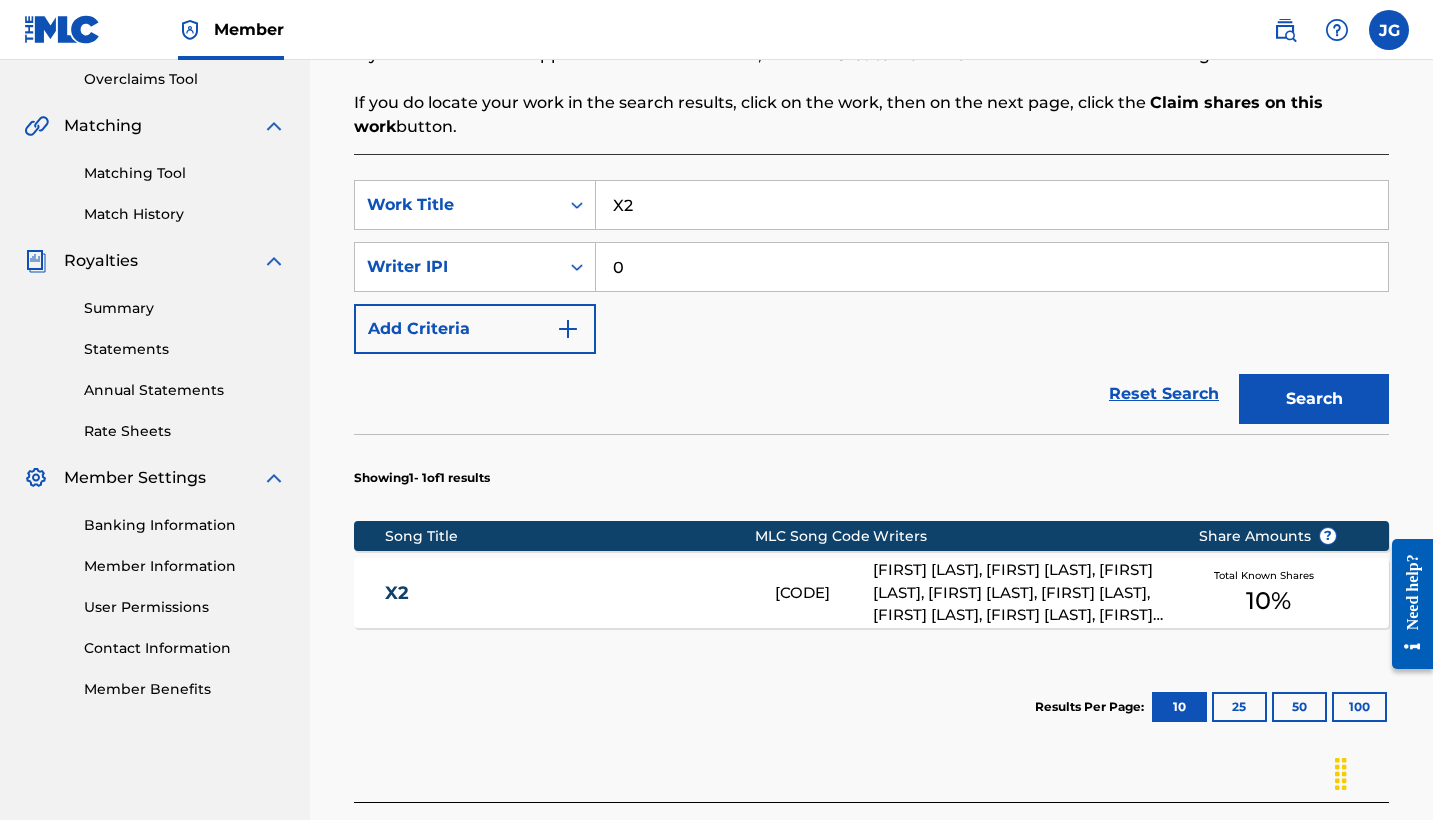 paste on "[NUMBER]" 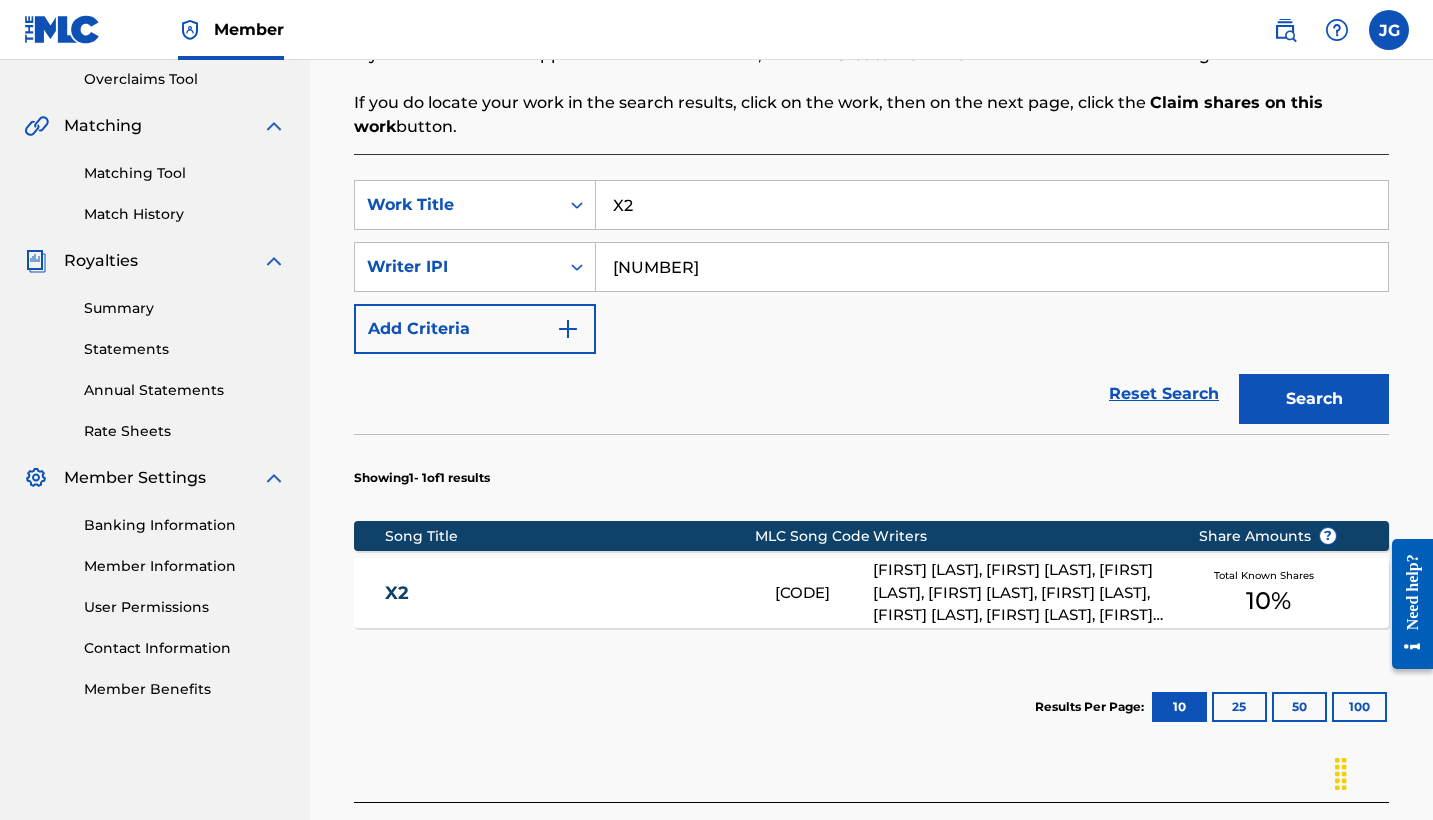 click on "Search" at bounding box center [1314, 399] 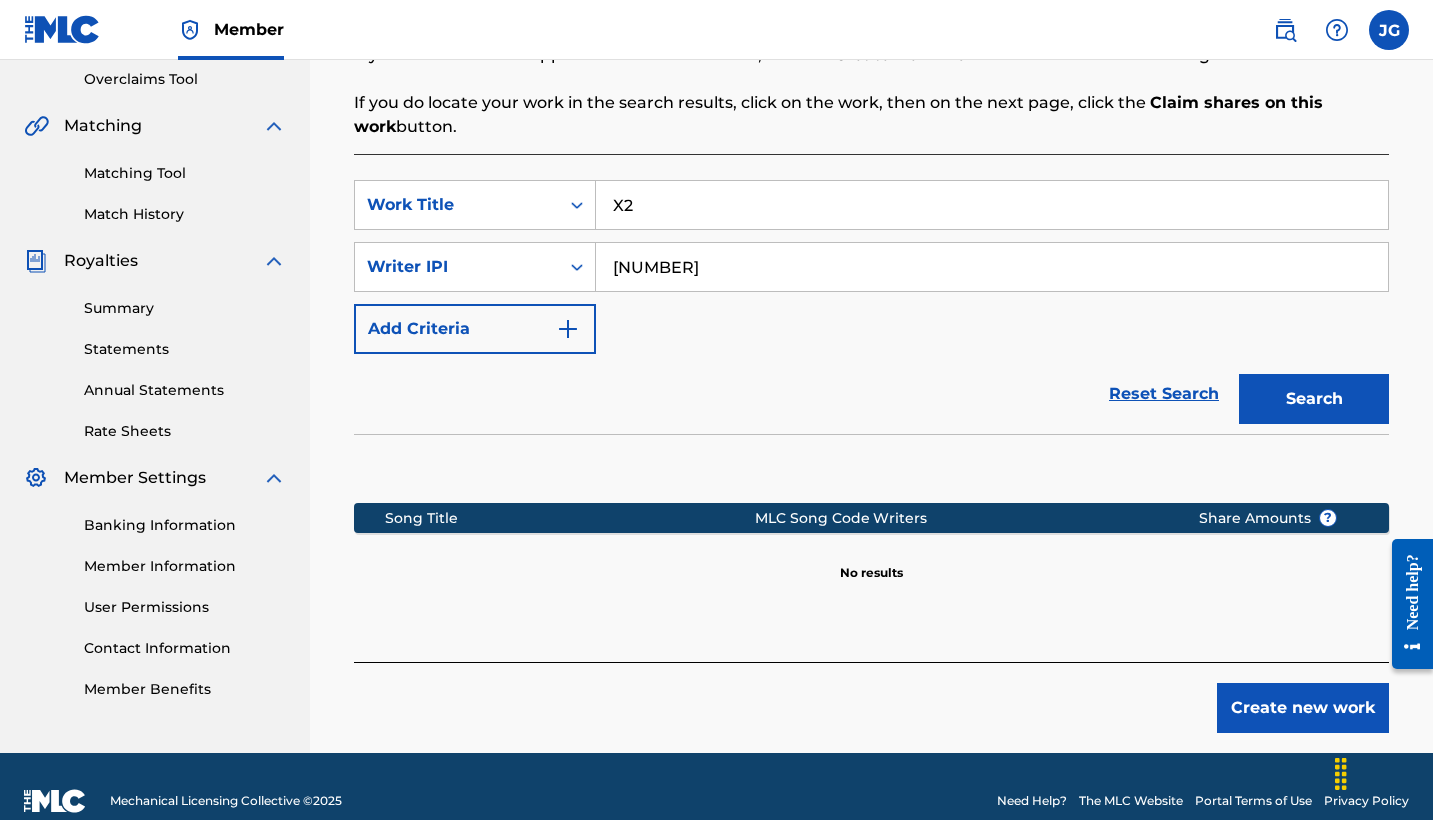 click on "[NUMBER]" at bounding box center (992, 267) 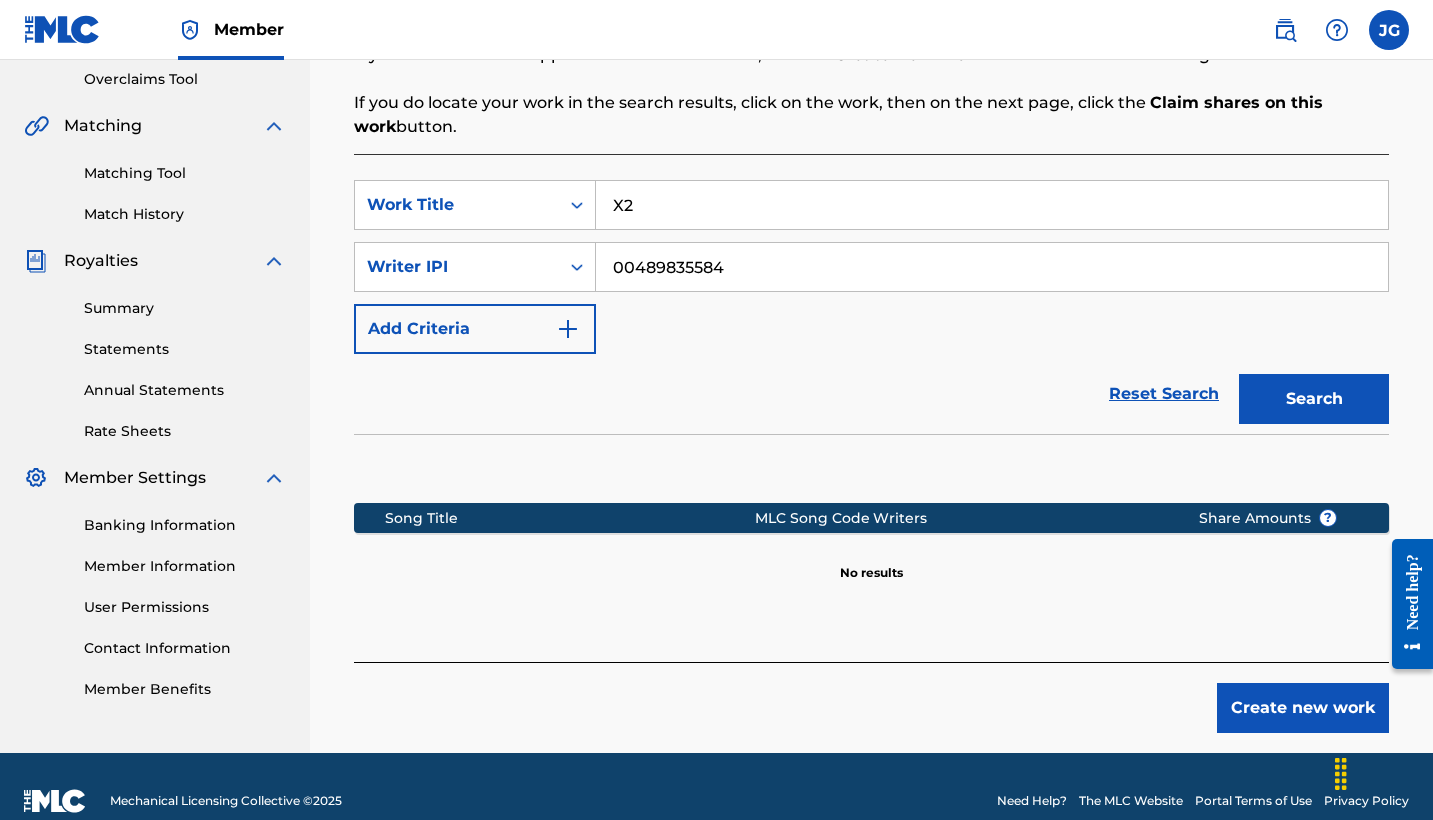 type on "00489835584" 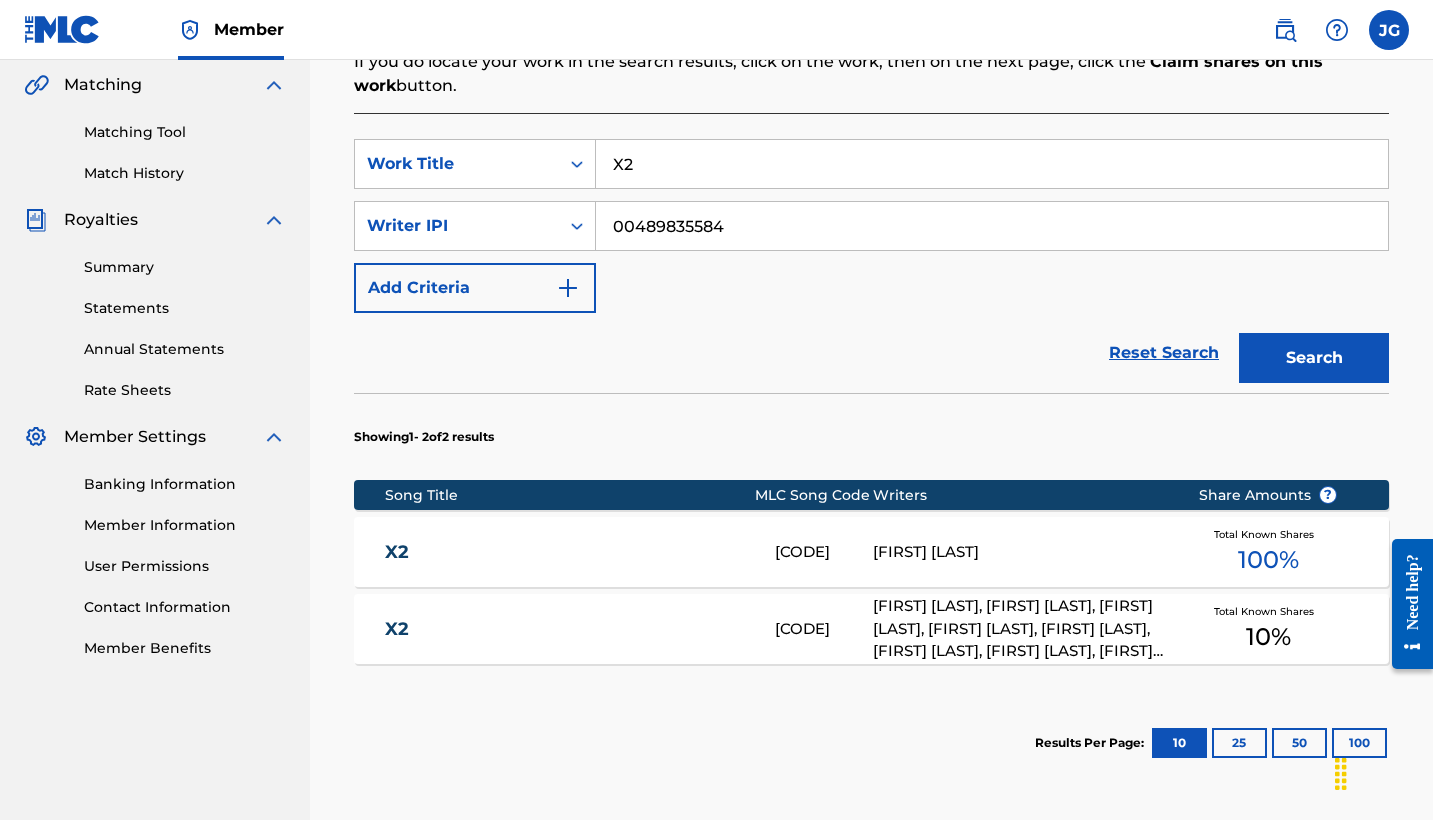 scroll, scrollTop: 478, scrollLeft: 0, axis: vertical 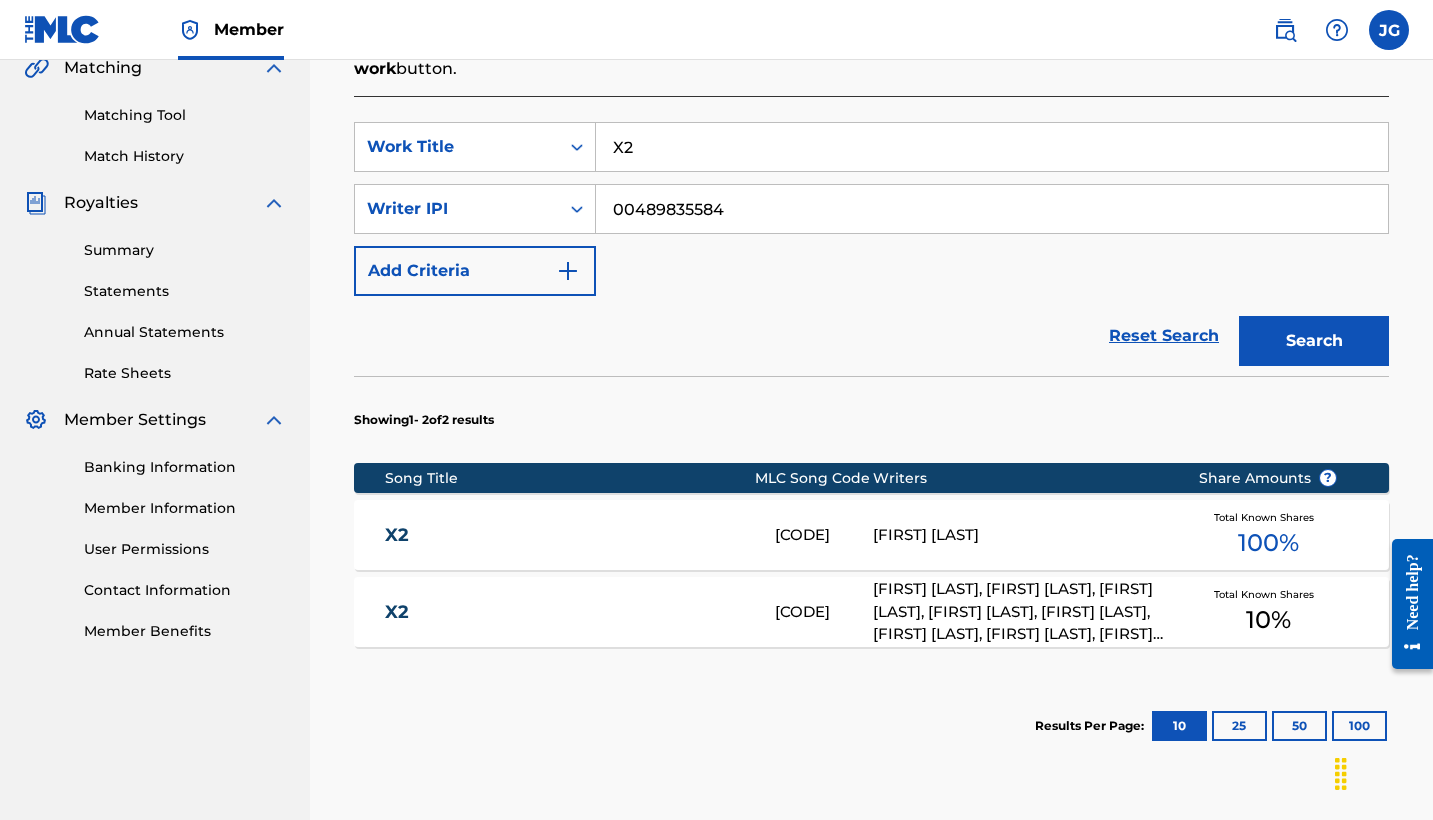 click on "[FIRST] [LAST]" at bounding box center [1020, 535] 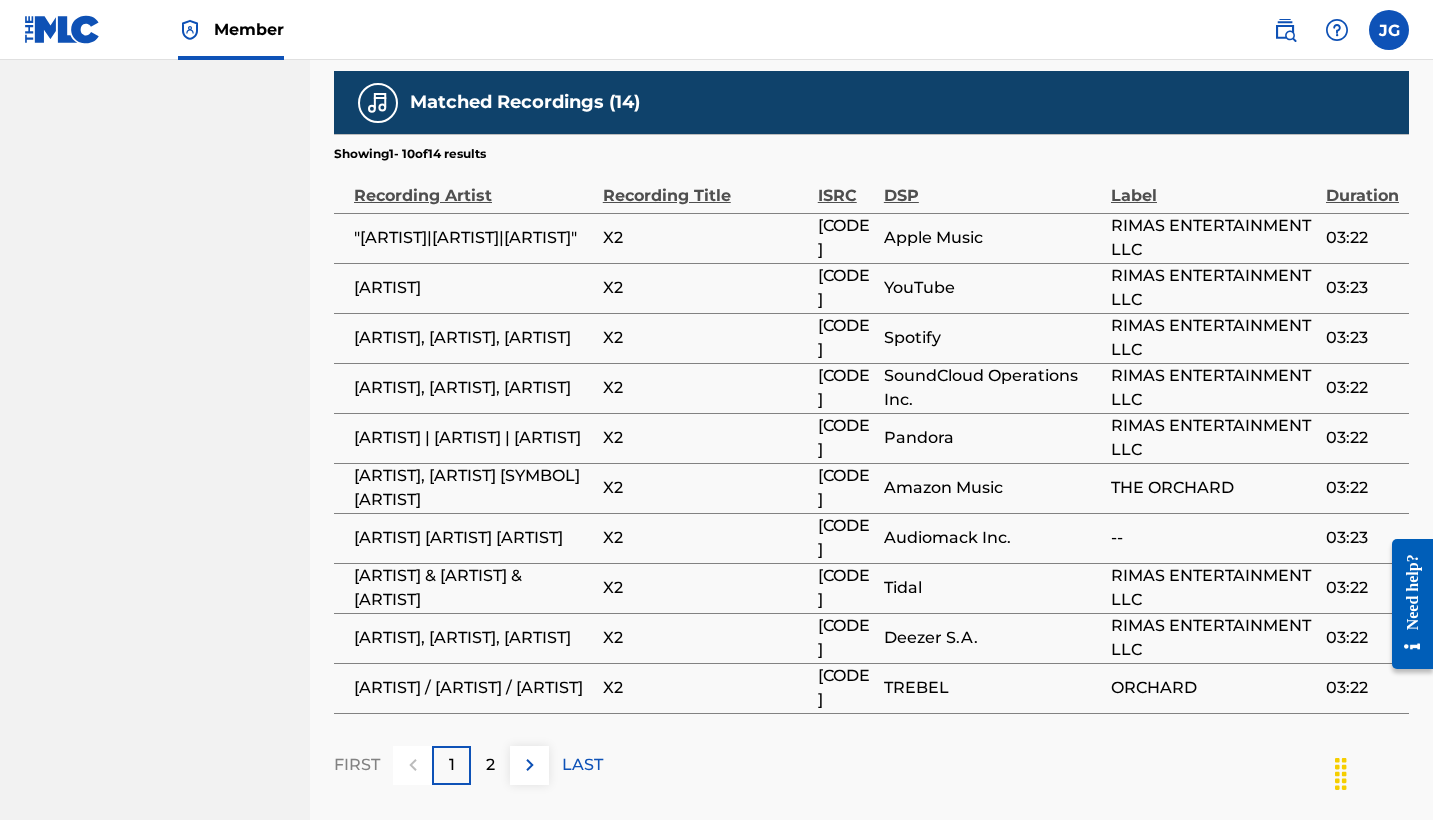 scroll, scrollTop: 1395, scrollLeft: 0, axis: vertical 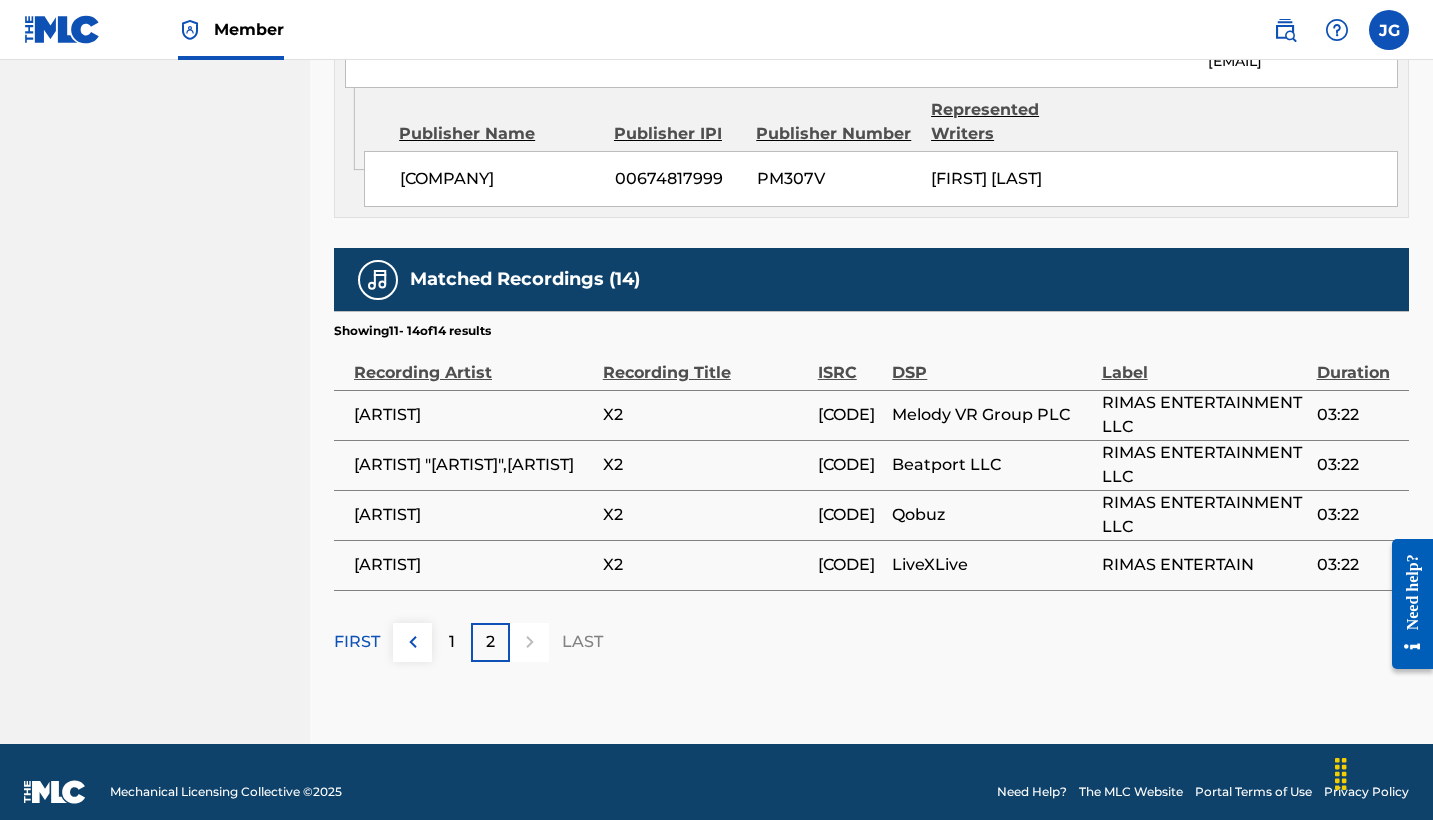 click on "1" at bounding box center (451, 642) 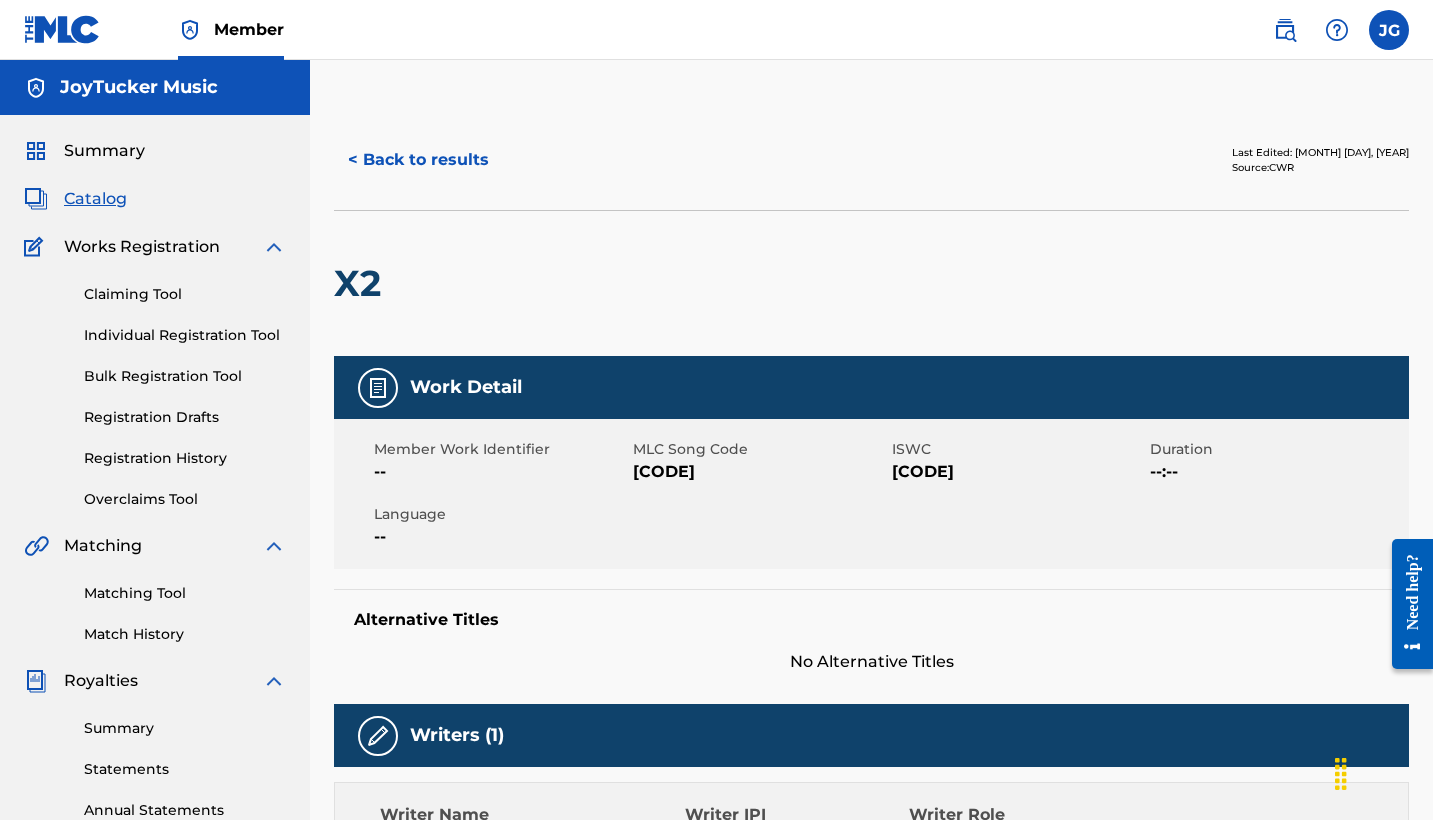 scroll, scrollTop: 0, scrollLeft: 0, axis: both 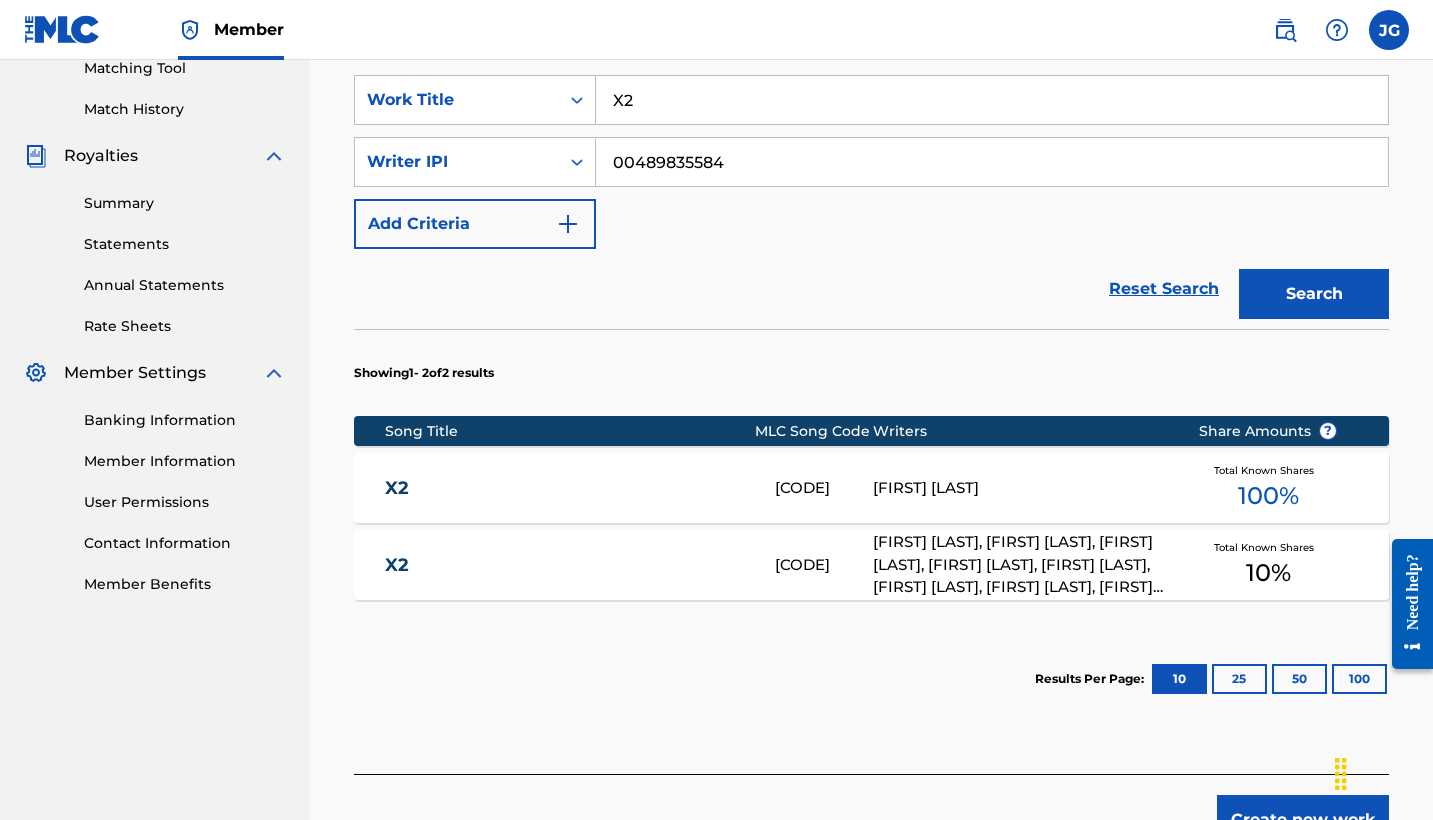 click on "[FIRST] [LAST], [FIRST] [LAST], [FIRST] [LAST], [FIRST] [LAST], [FIRST] [LAST], [FIRST] [LAST], [FIRST] [LAST], [FIRST] [LAST], [FIRST] [LAST]" at bounding box center [1020, 565] 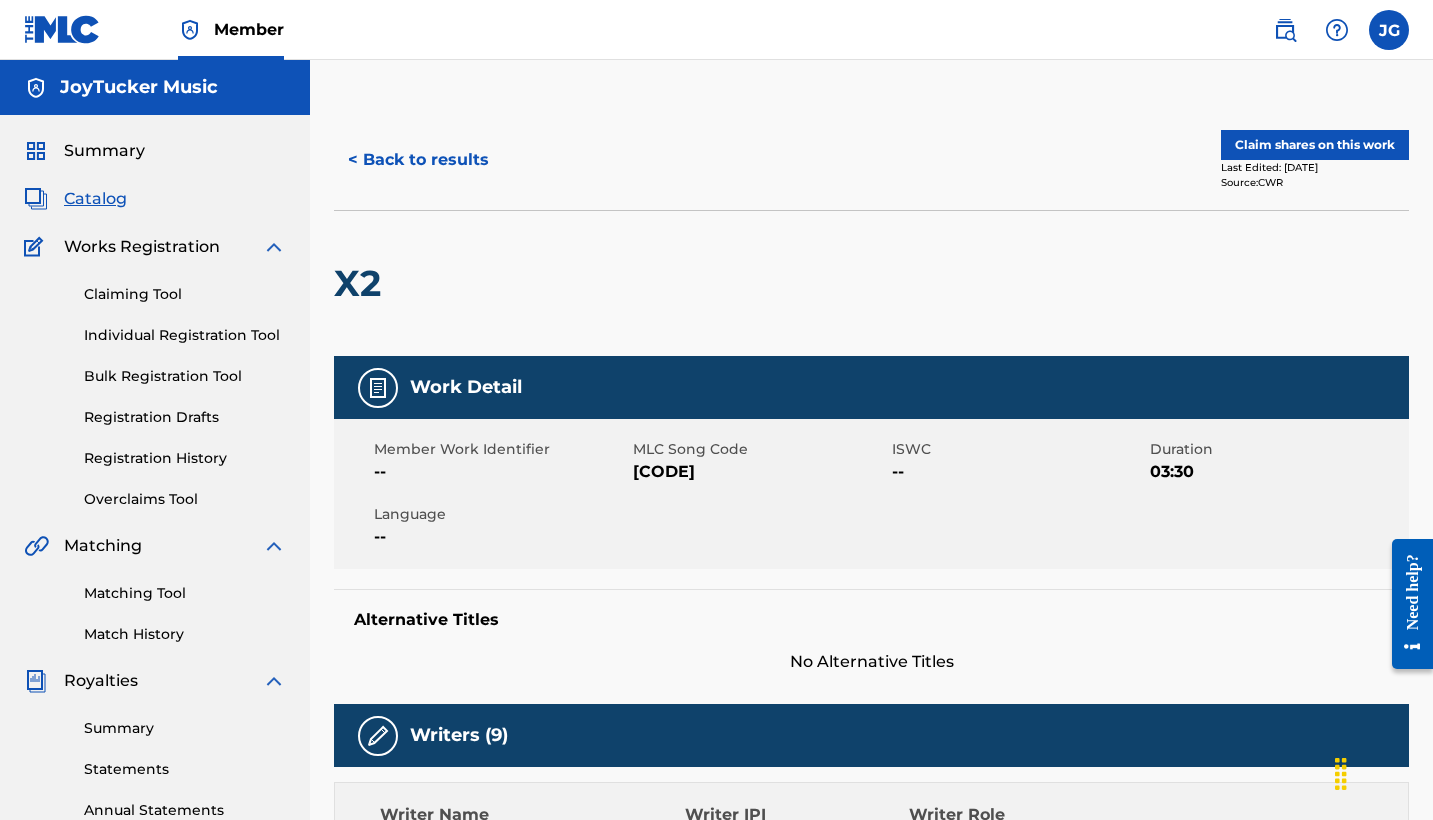 scroll, scrollTop: 0, scrollLeft: 0, axis: both 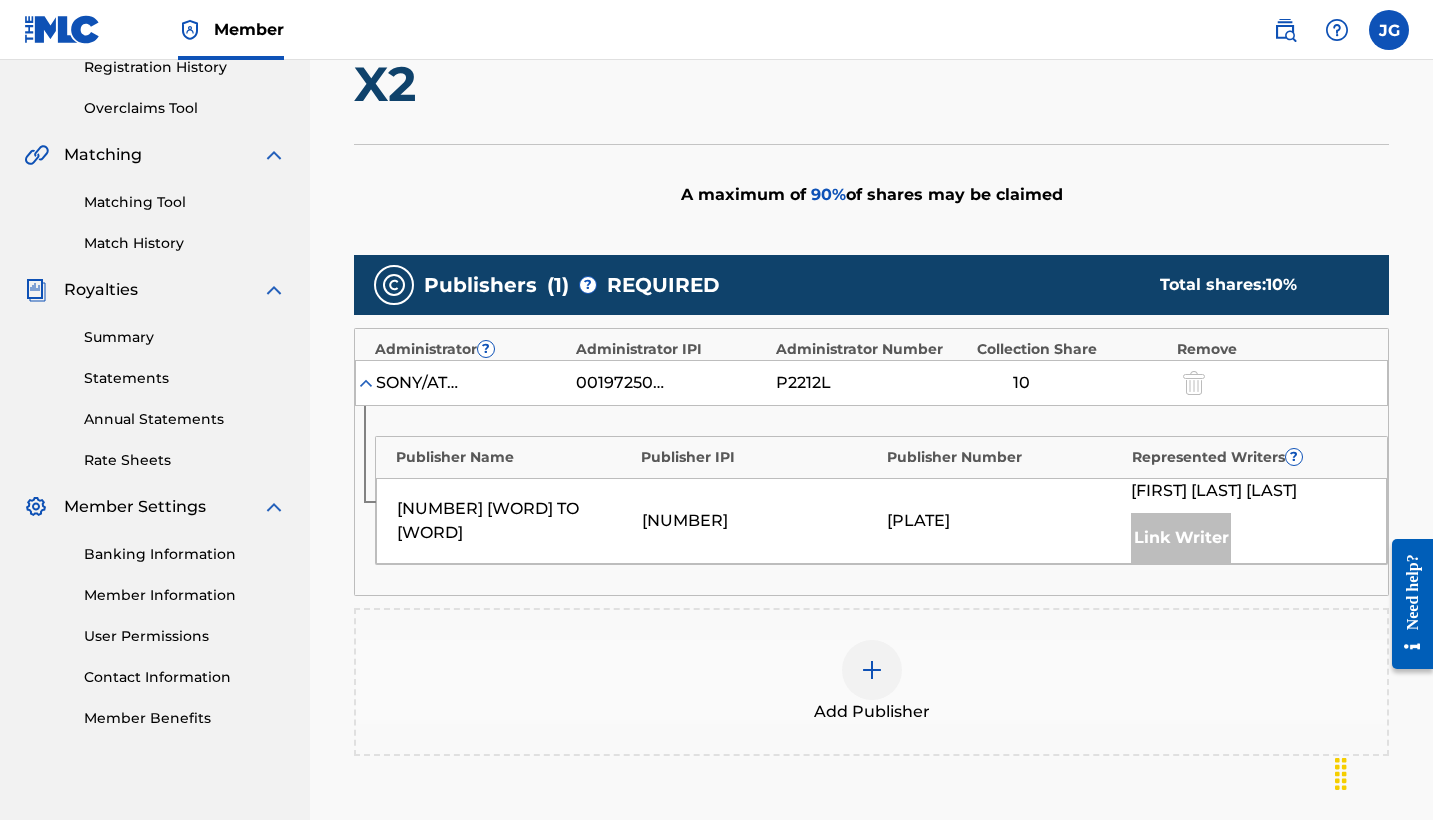 click on "Add Publisher" at bounding box center (872, 712) 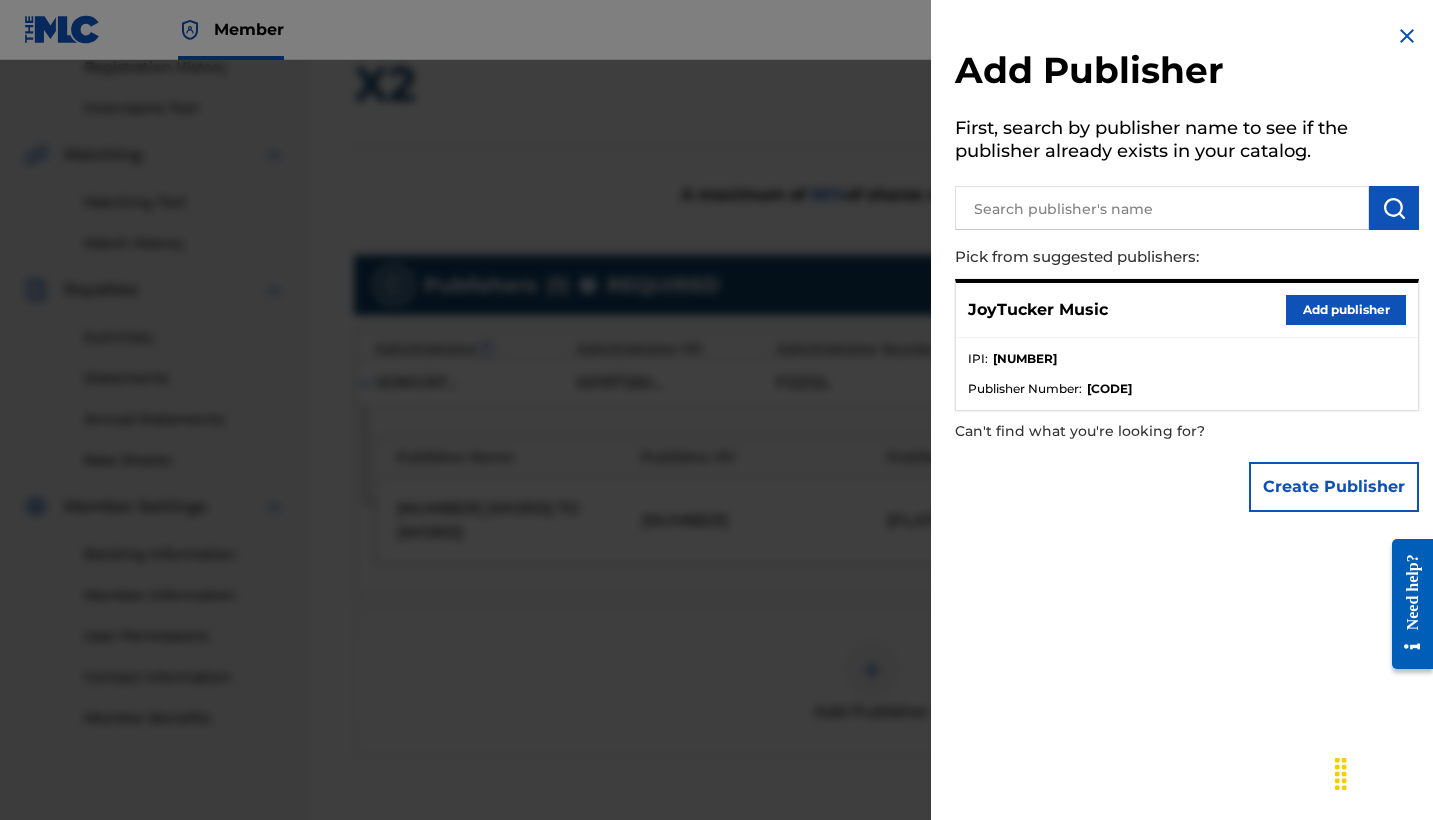 click on "Add publisher" at bounding box center [1346, 310] 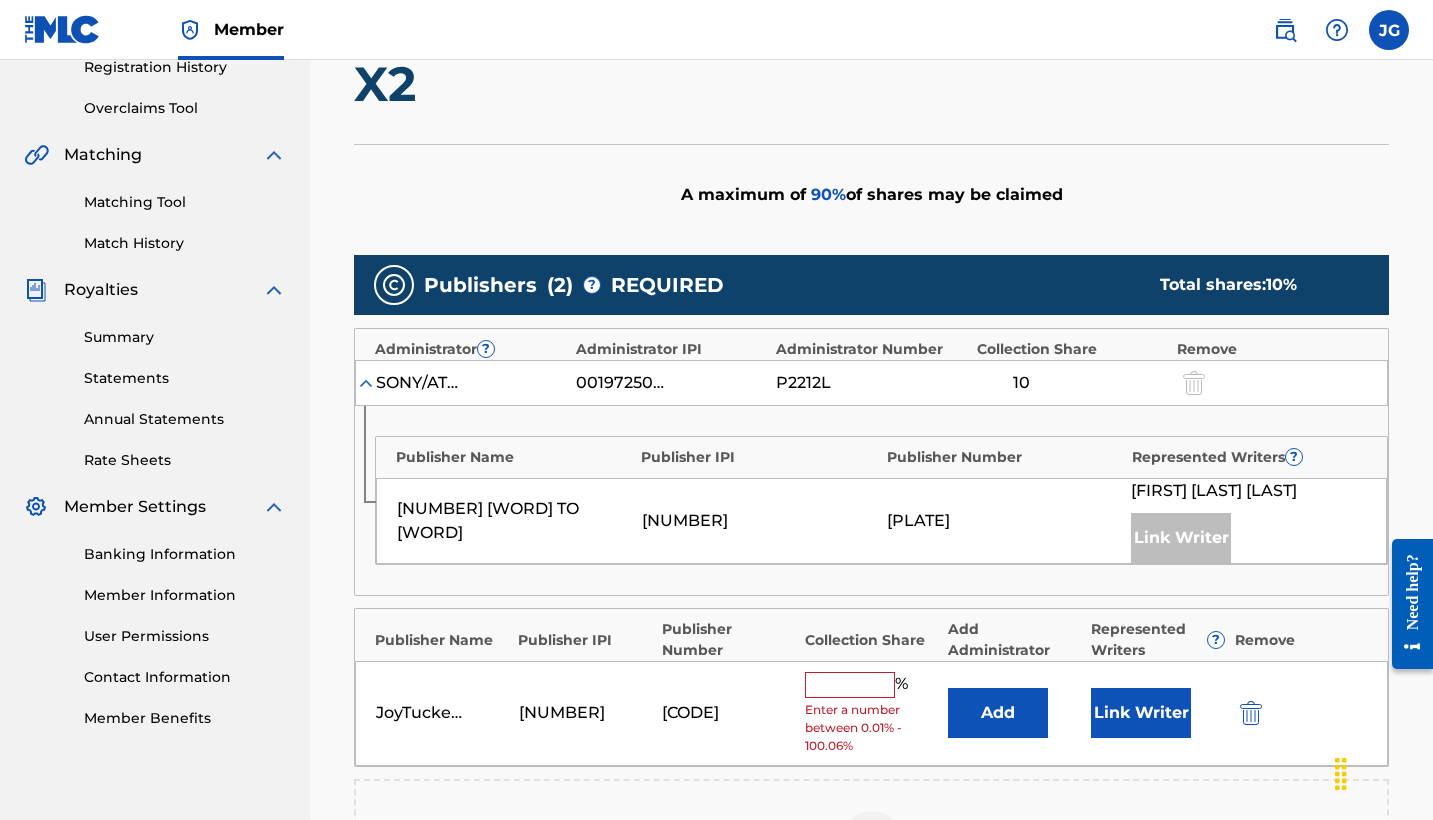 click on "Link Writer" at bounding box center (1141, 713) 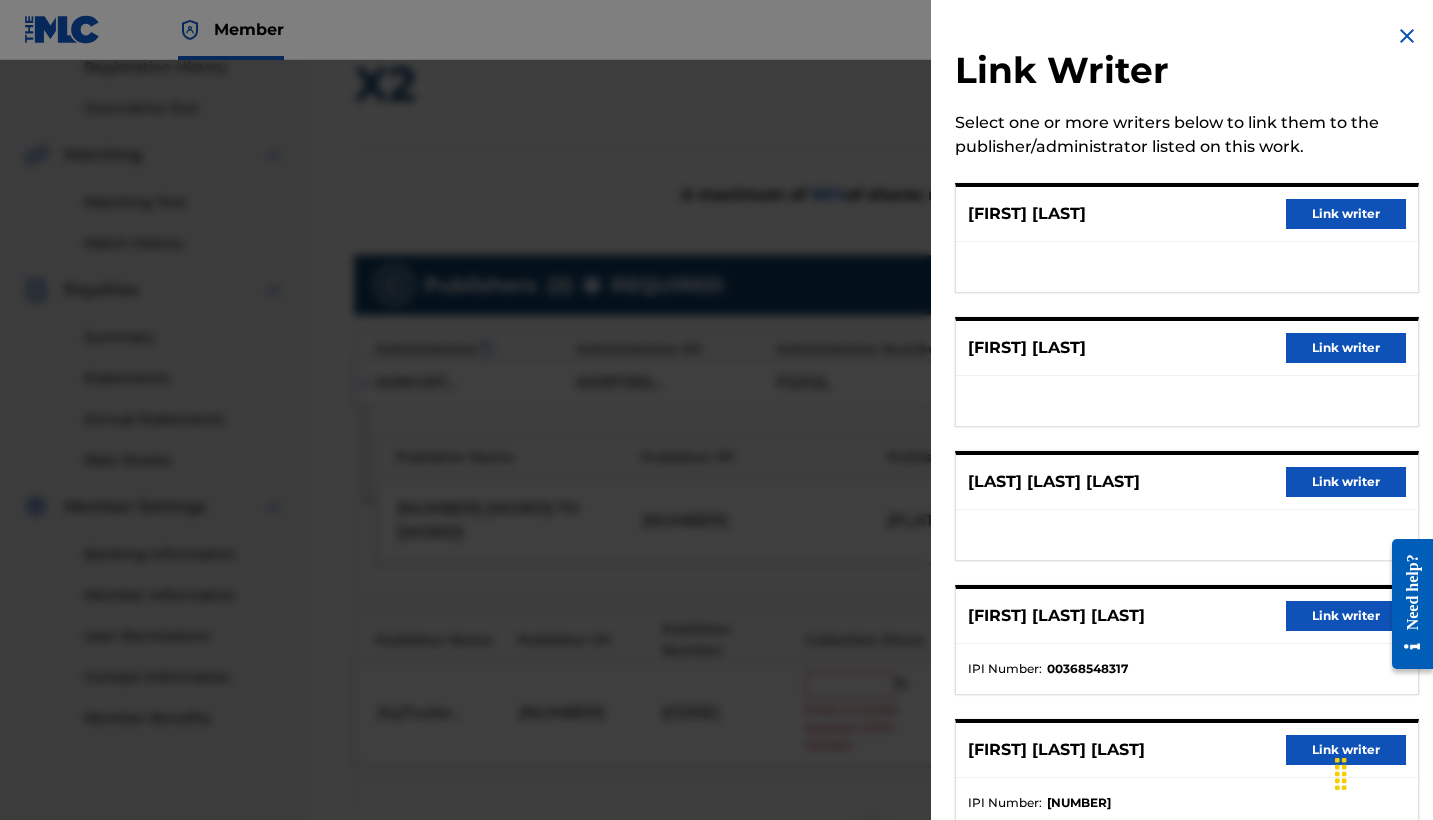 scroll, scrollTop: 0, scrollLeft: 0, axis: both 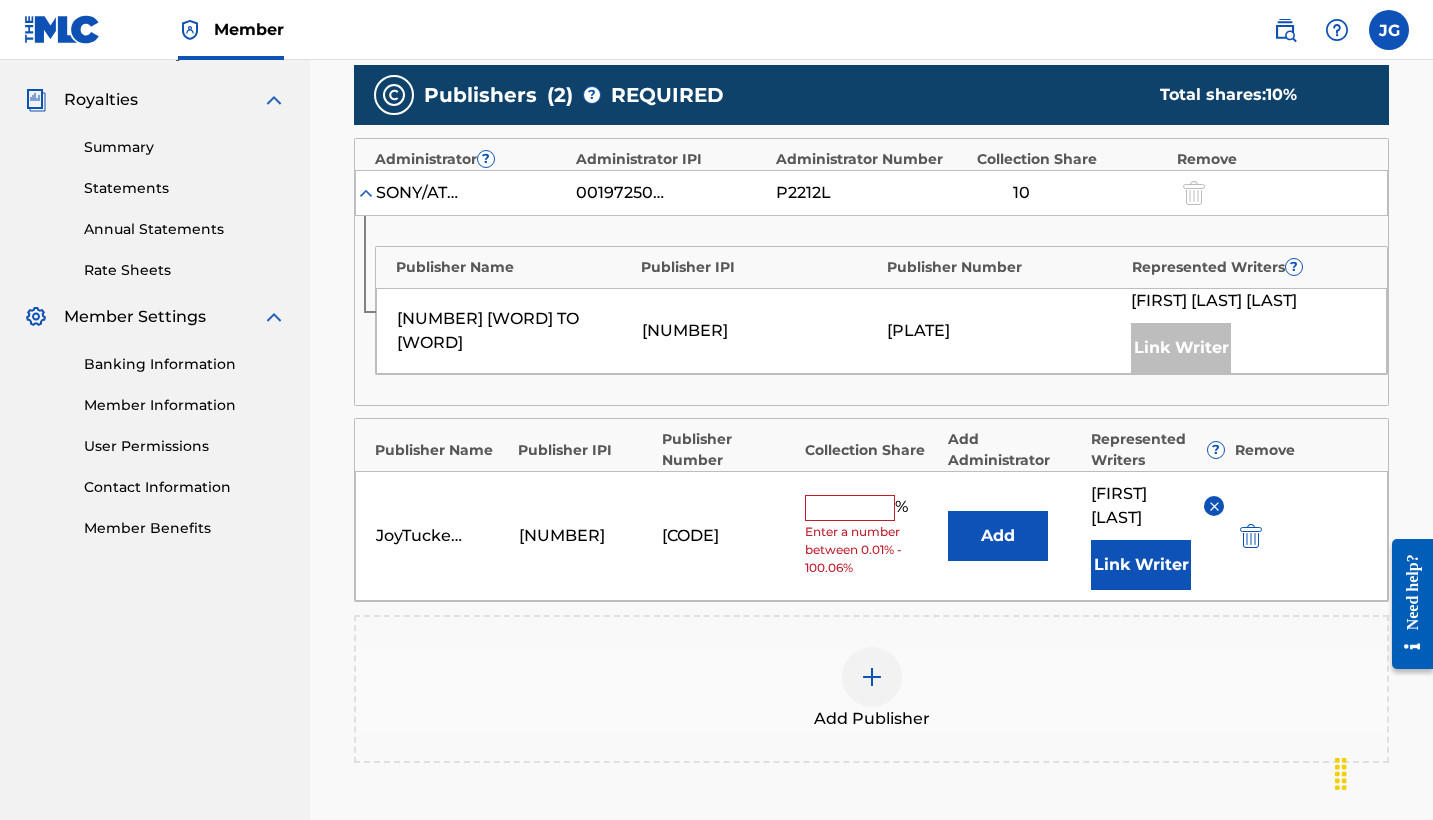 click at bounding box center (850, 508) 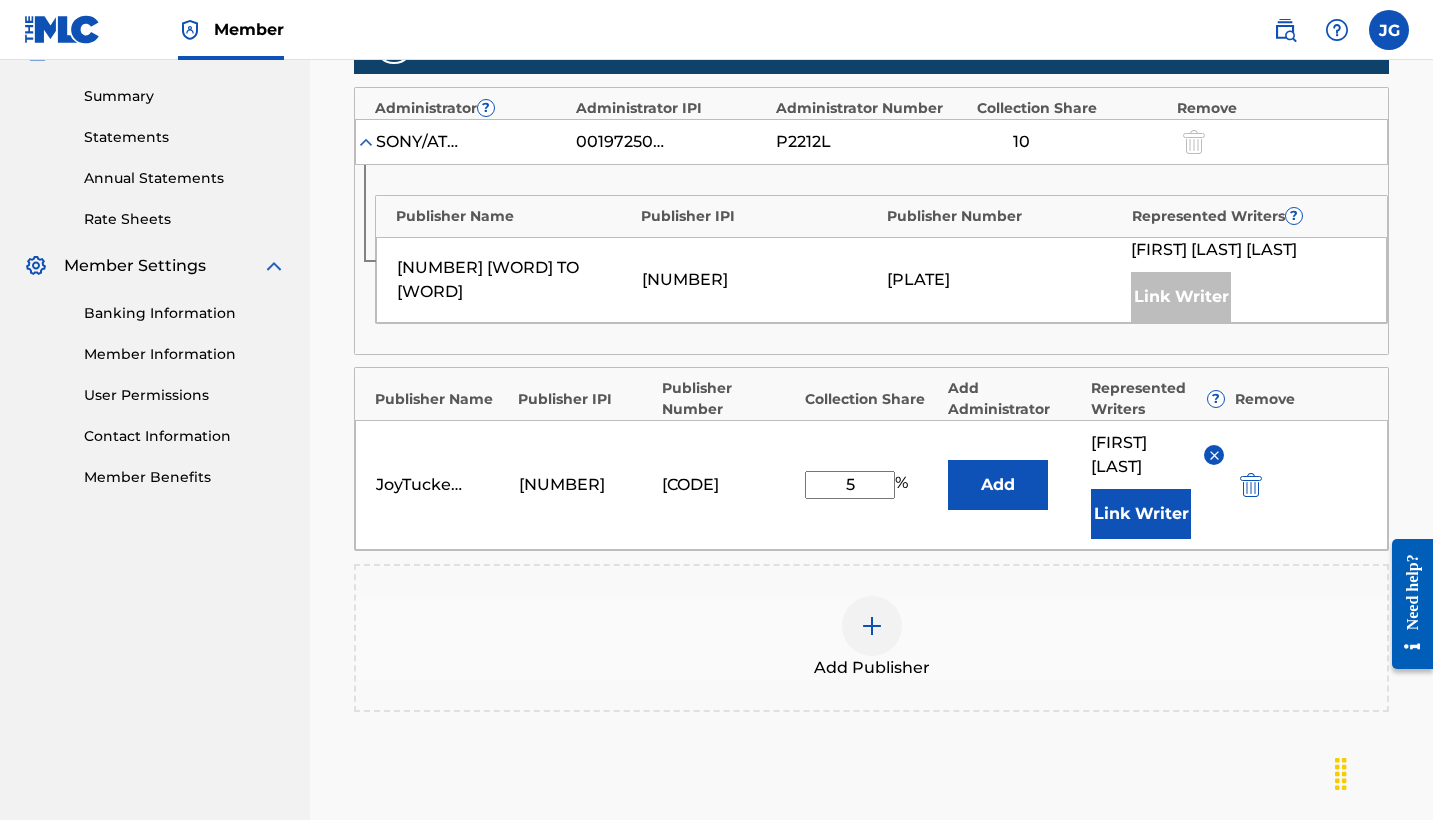 scroll, scrollTop: 656, scrollLeft: 0, axis: vertical 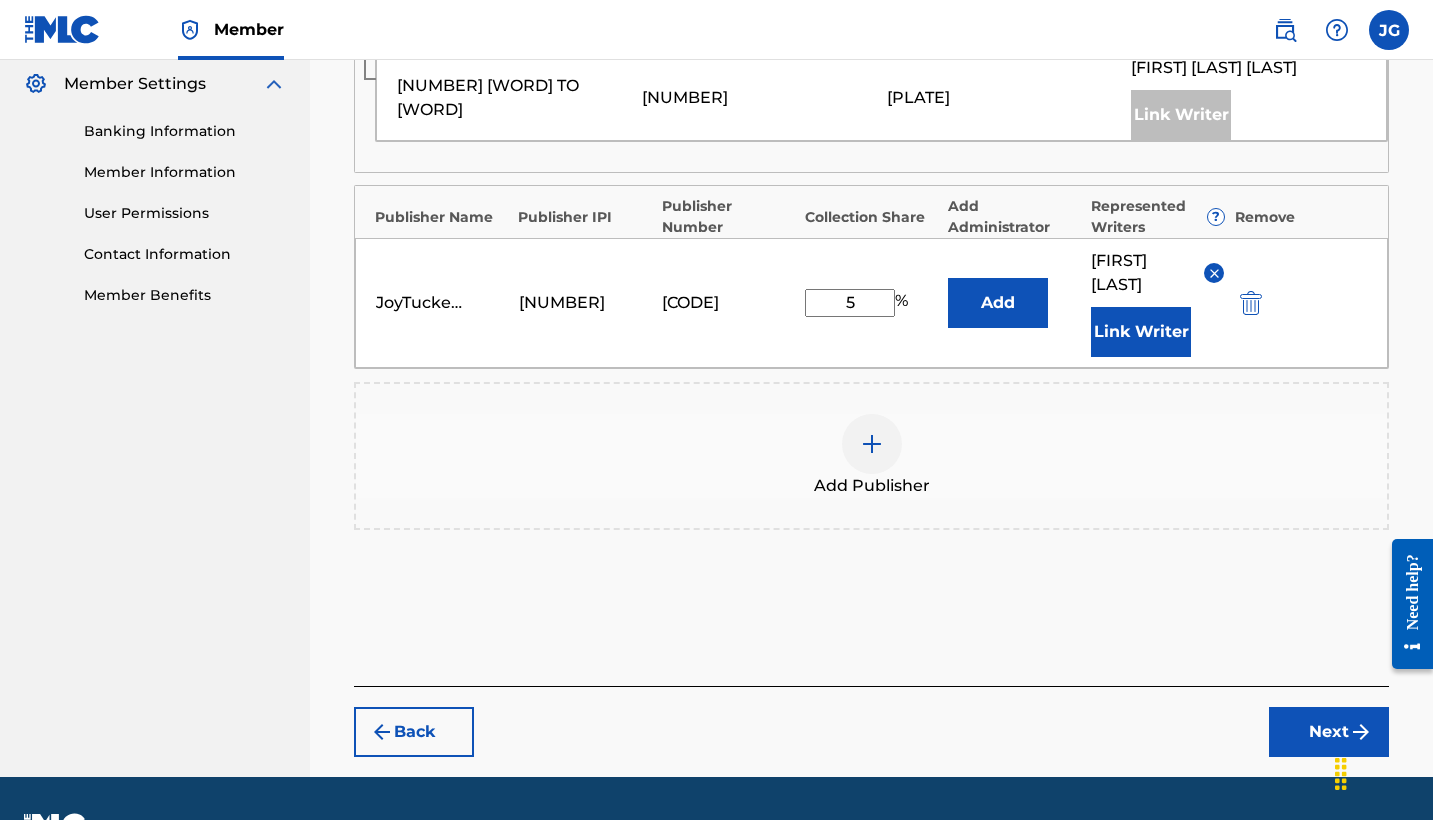 click on "Next" at bounding box center (1329, 732) 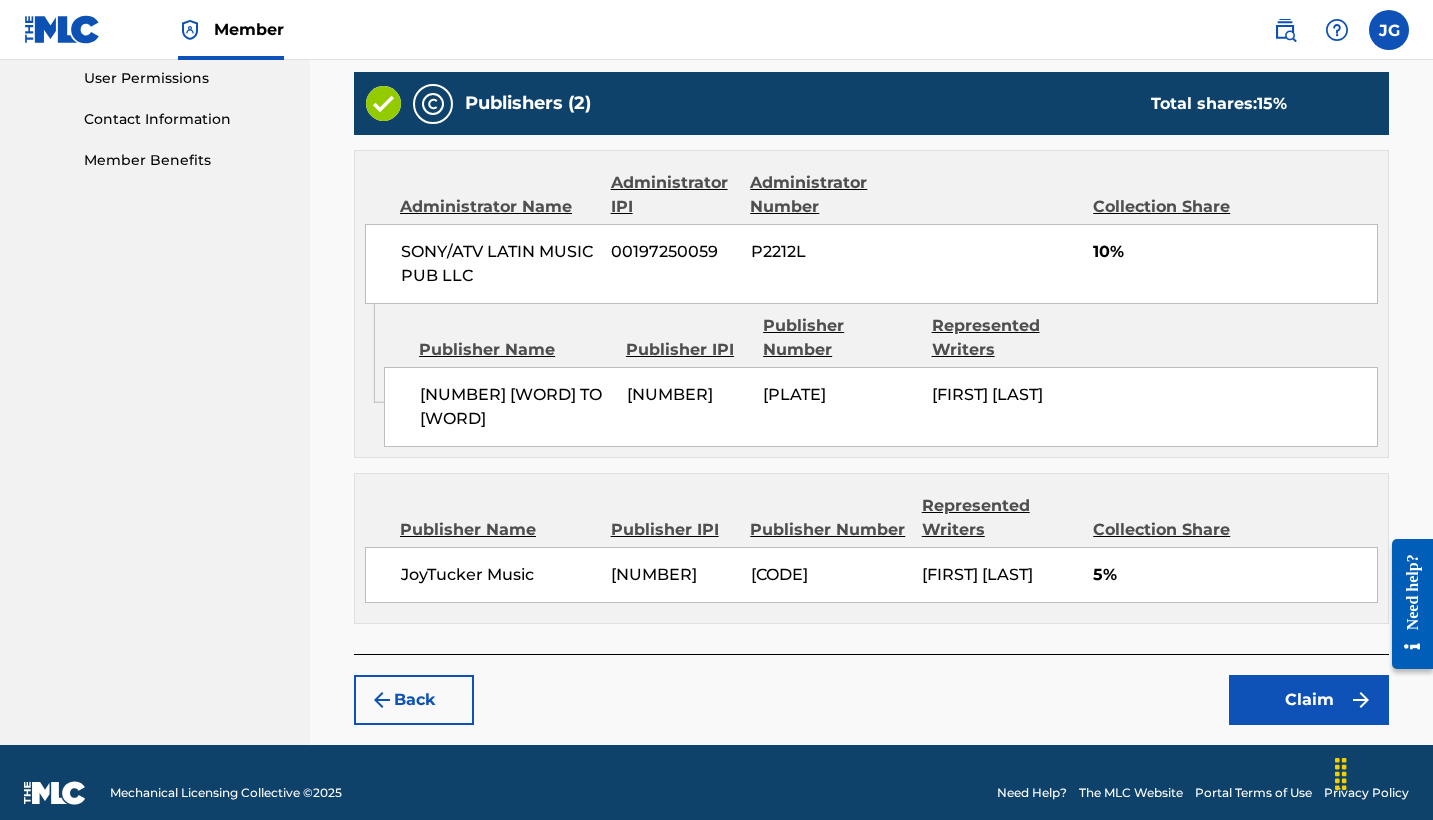 scroll, scrollTop: 948, scrollLeft: 0, axis: vertical 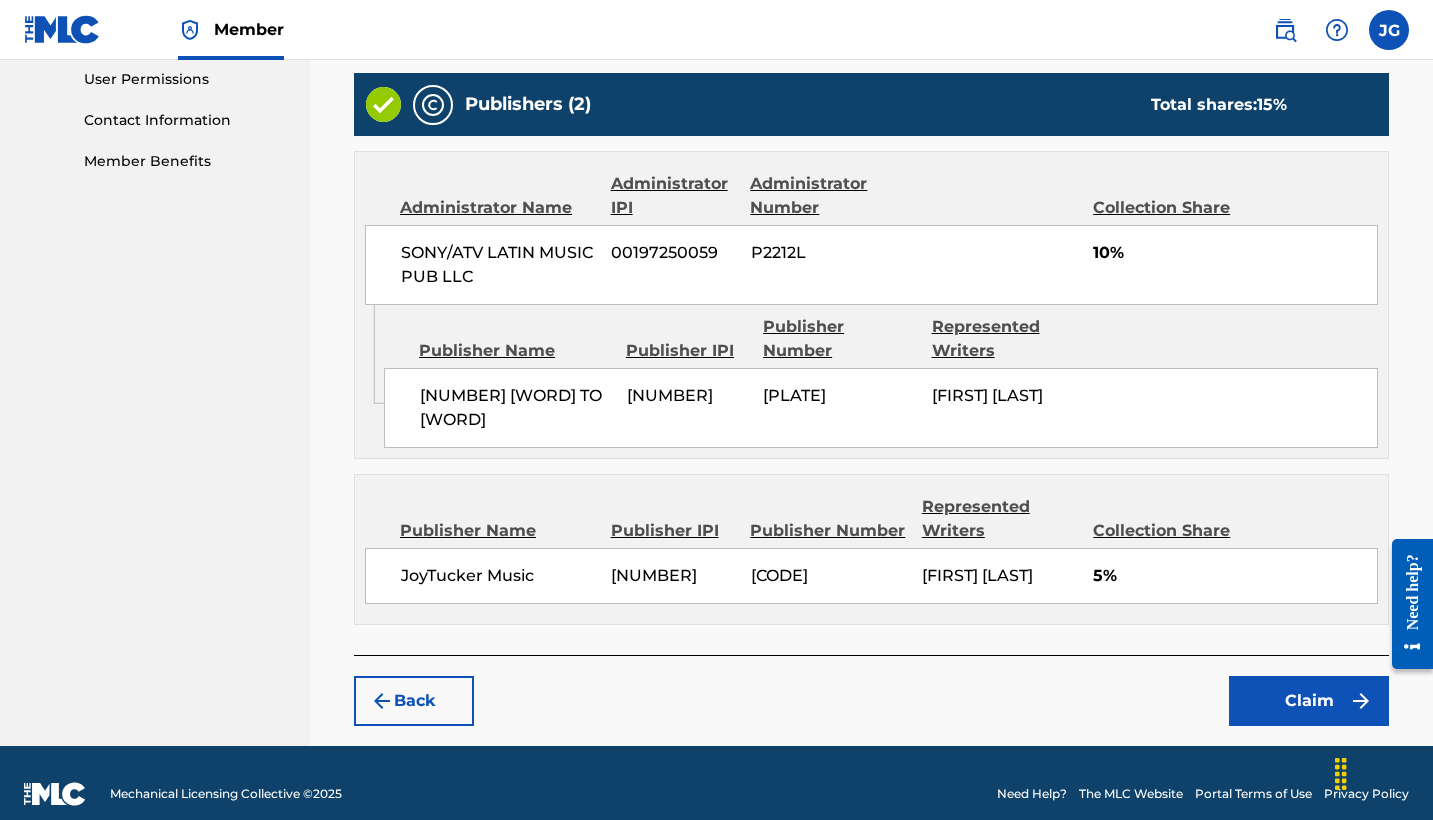 click on "Claim" at bounding box center [1309, 701] 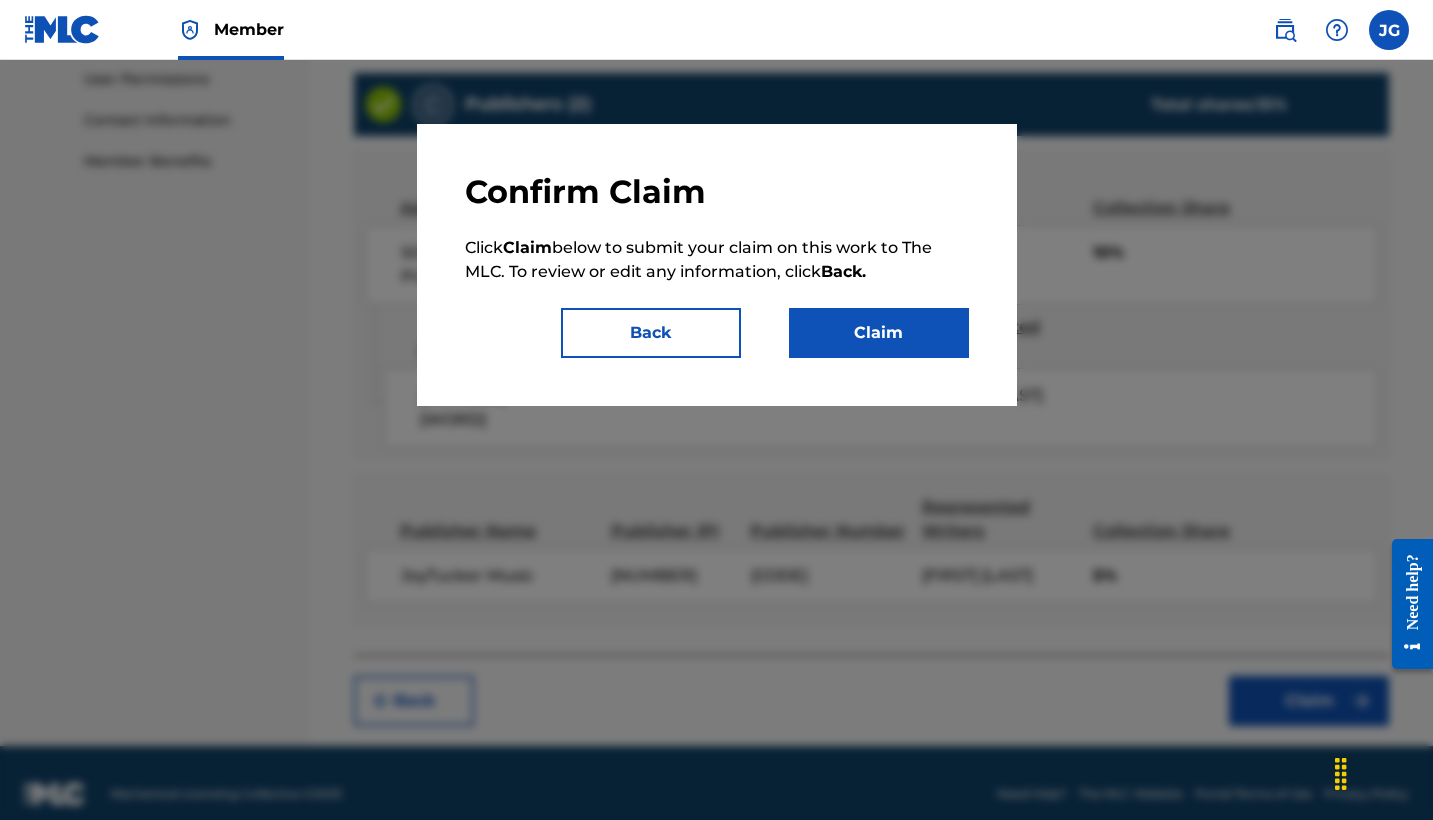 click on "Claim" at bounding box center [879, 333] 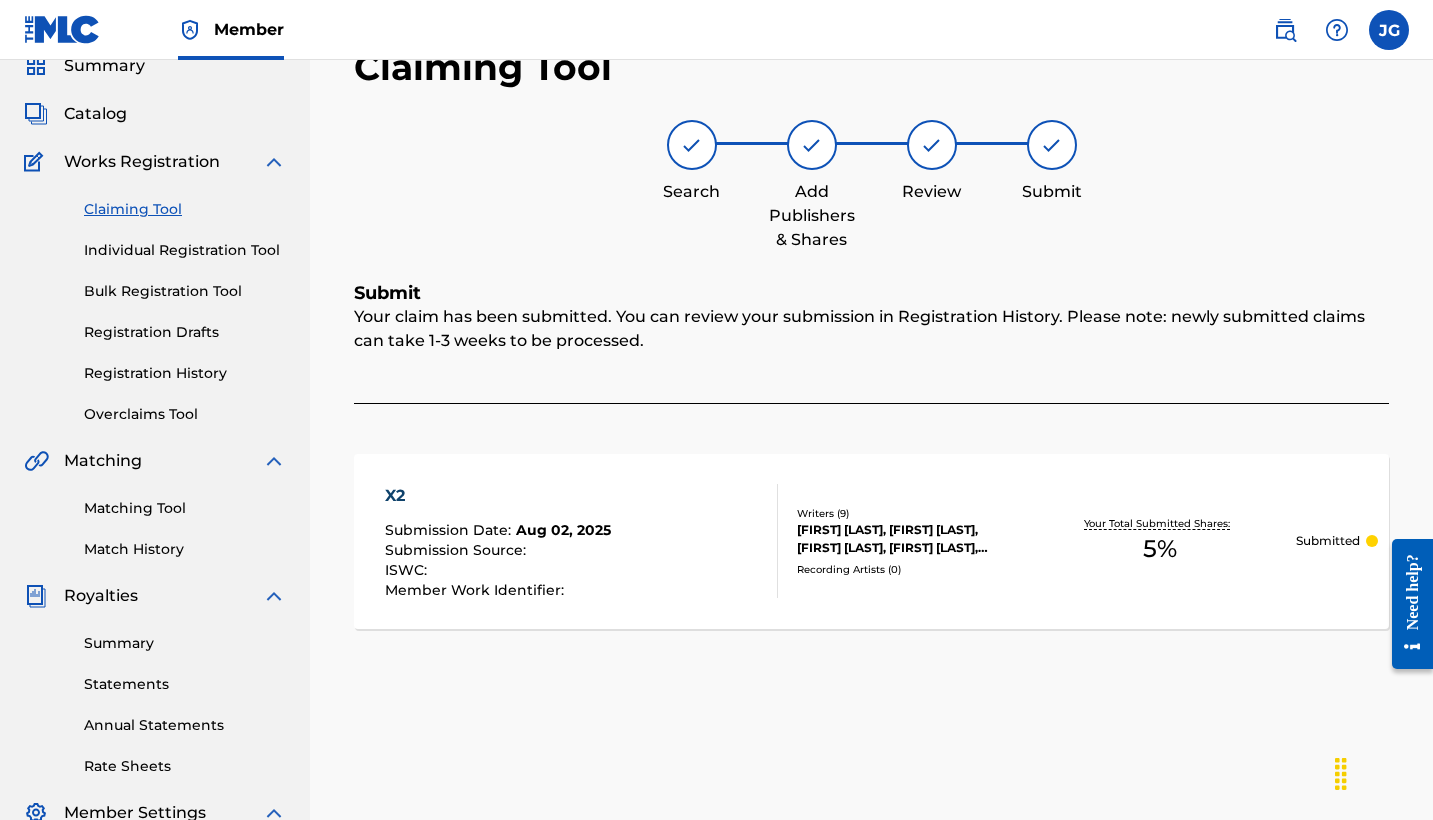 scroll, scrollTop: 77, scrollLeft: 0, axis: vertical 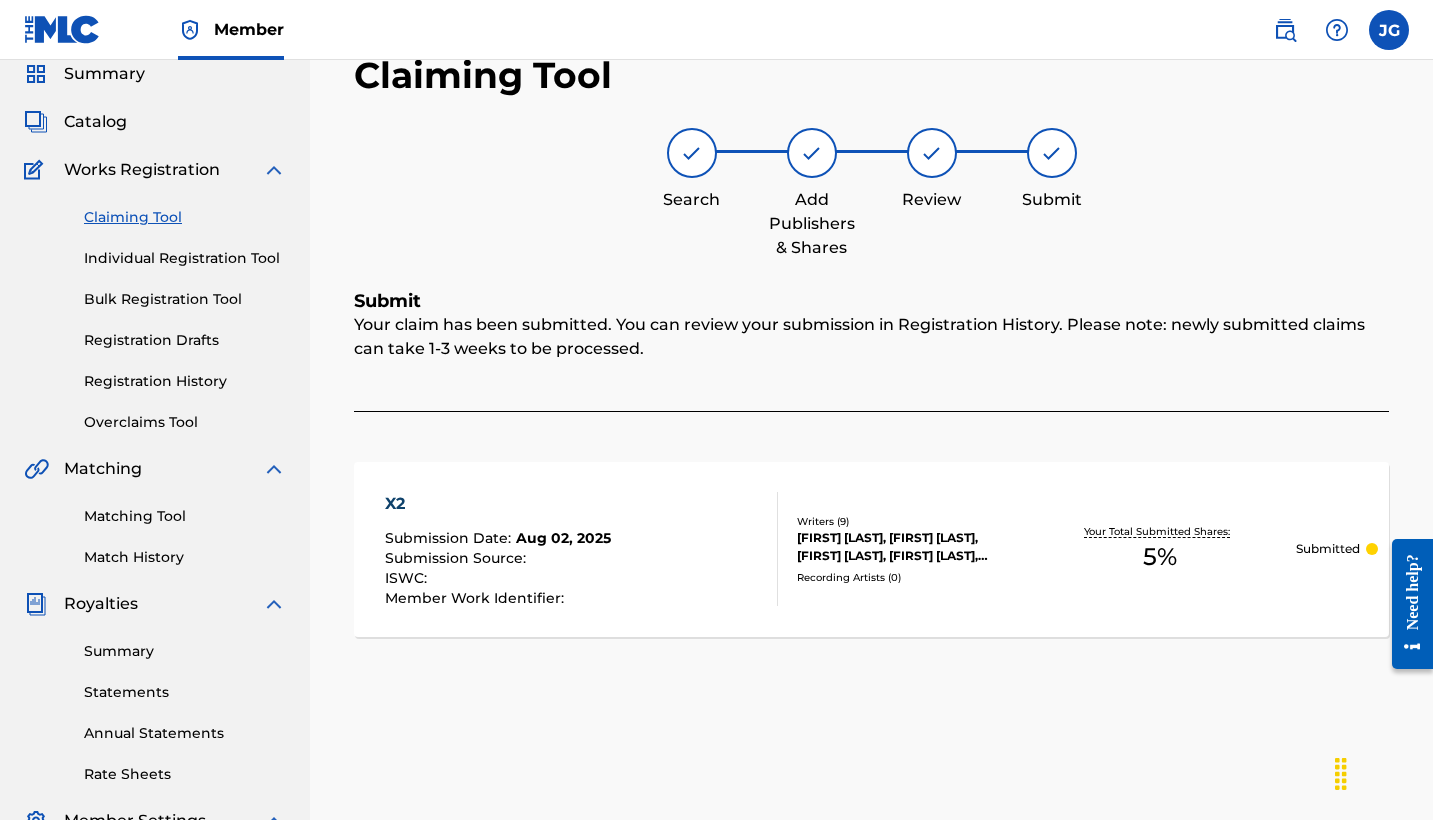 click on "Individual Registration Tool" at bounding box center [185, 258] 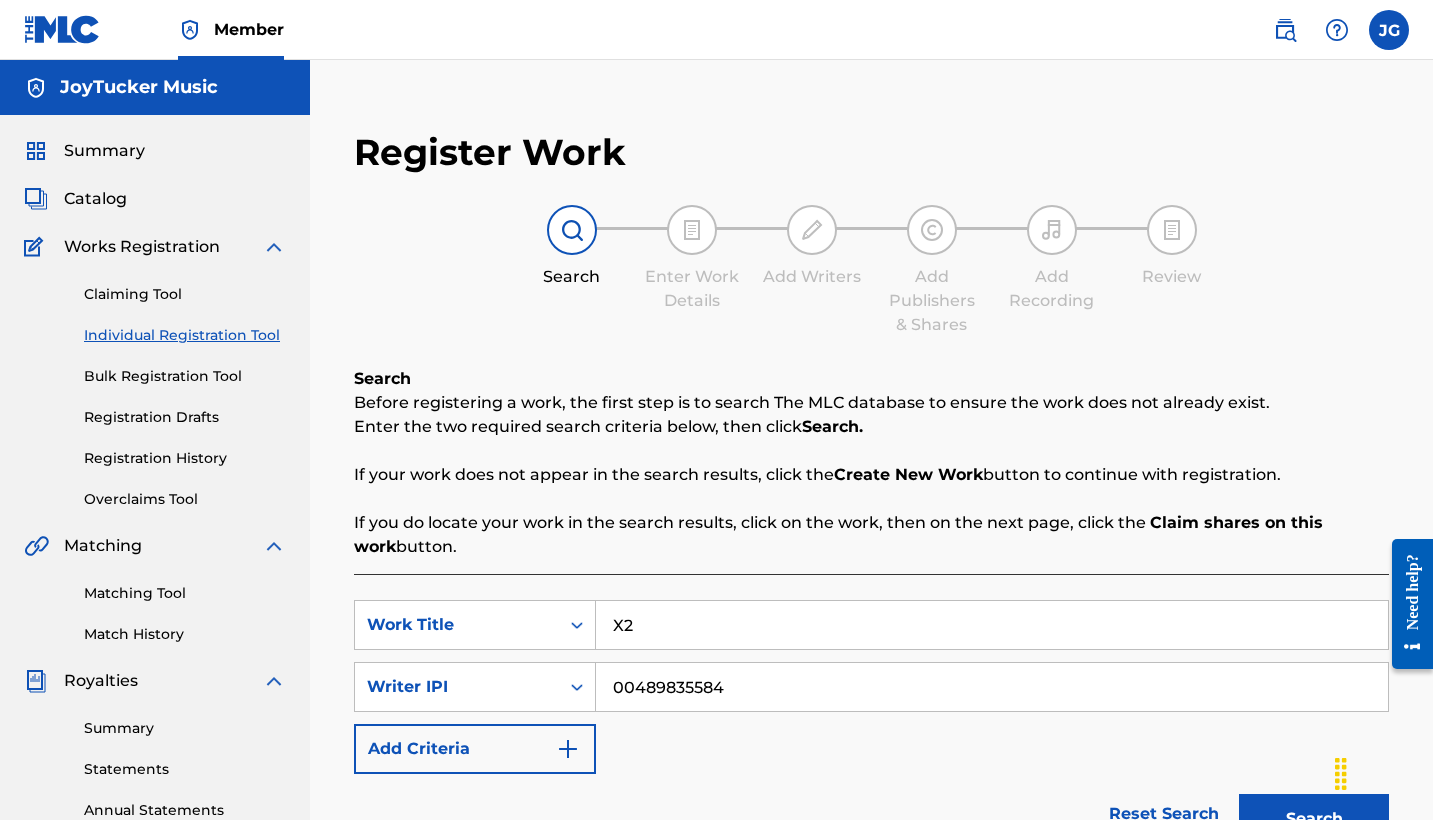 drag, startPoint x: 646, startPoint y: 617, endPoint x: 605, endPoint y: 623, distance: 41.4367 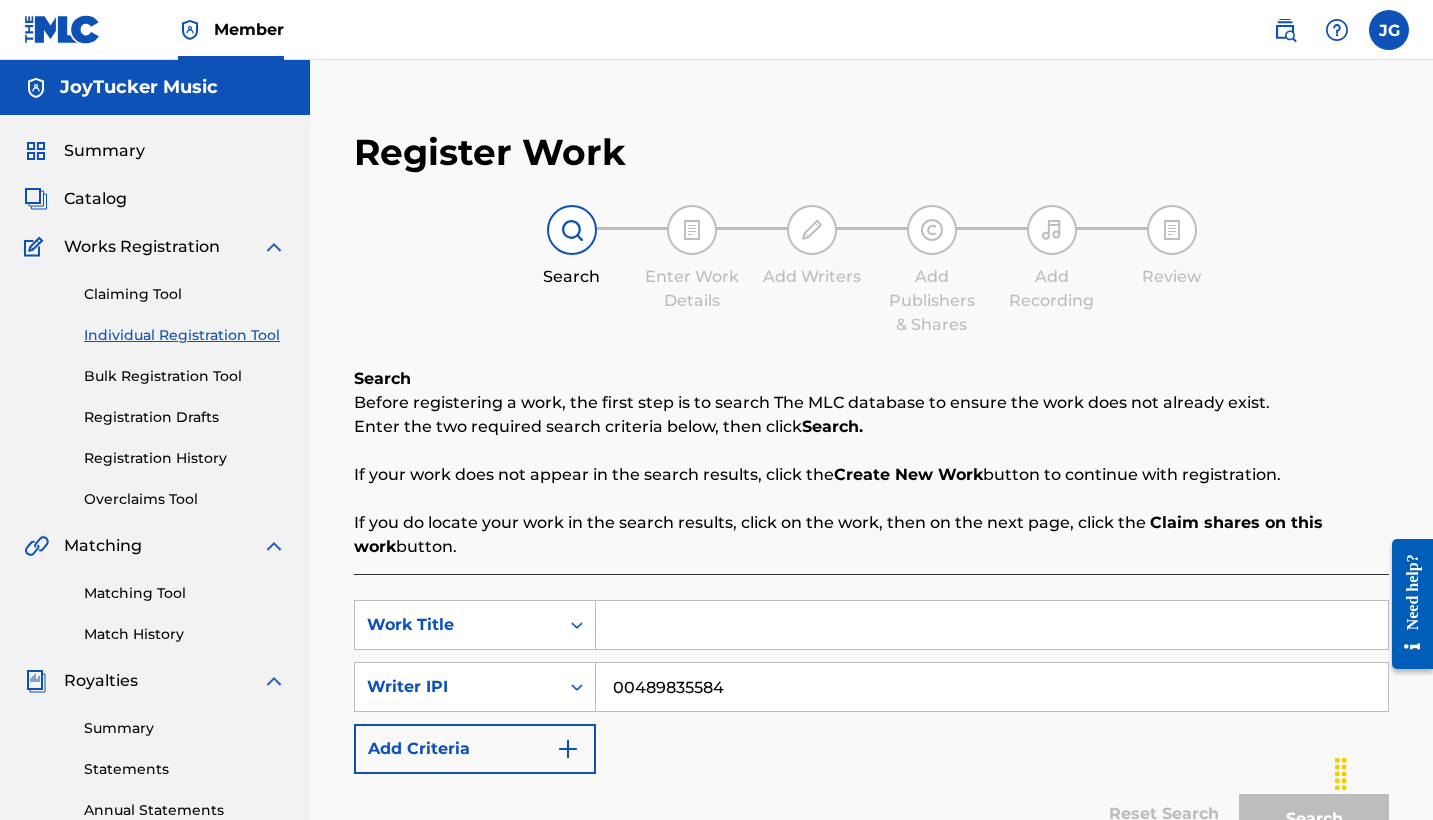 paste on "[PHRASE]" 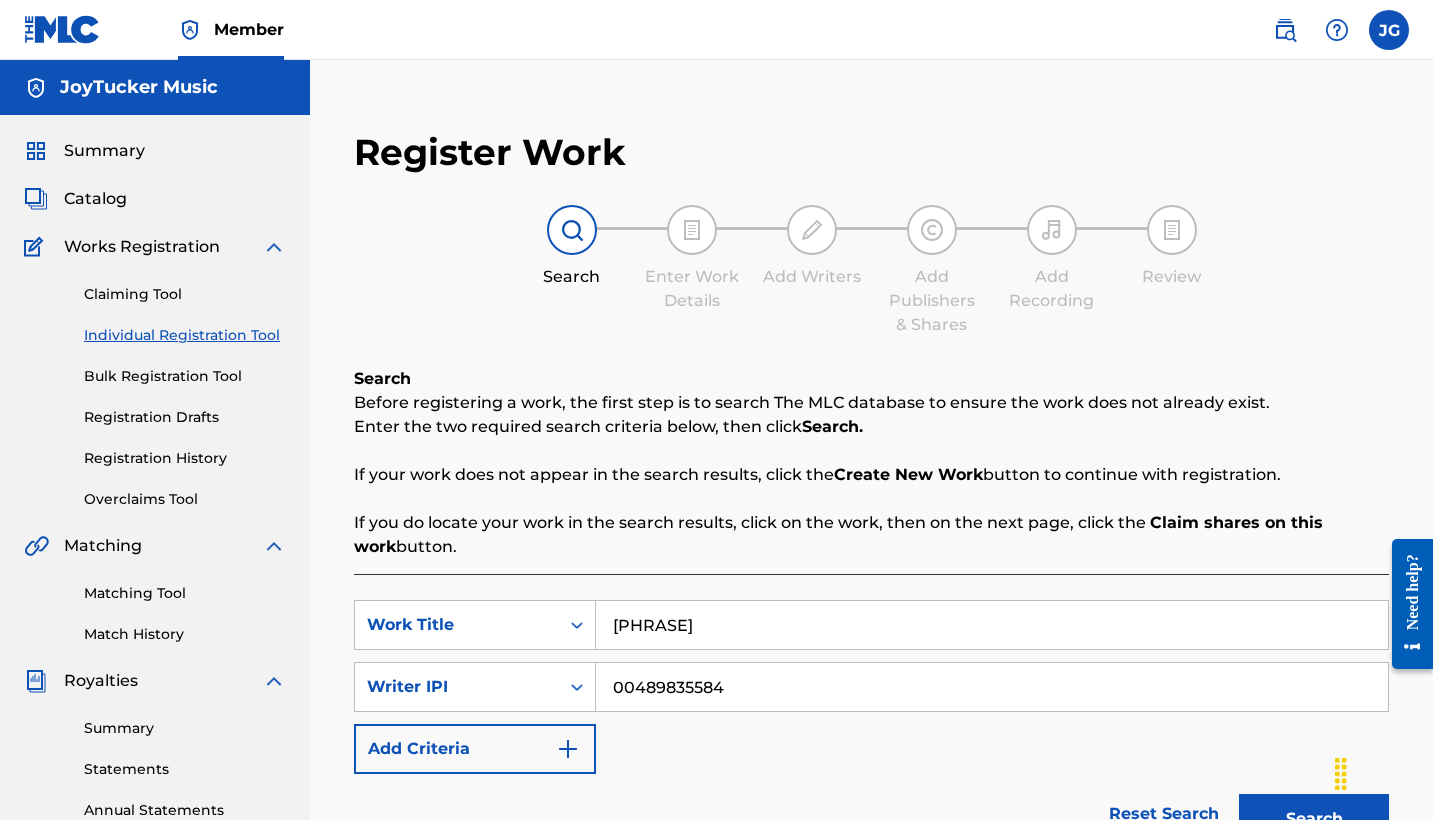 type on "[PHRASE]" 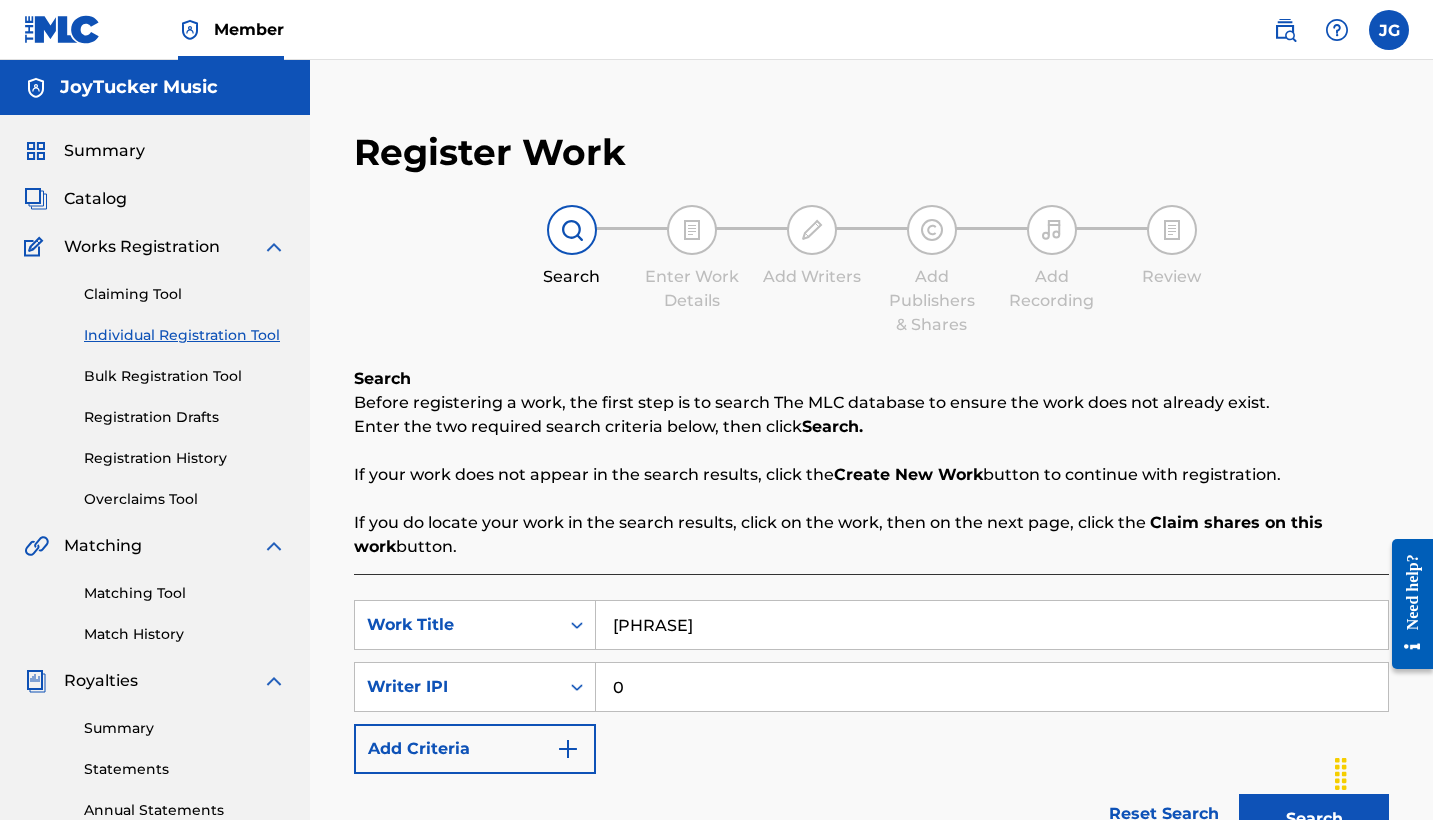paste on "[NUMBER]" 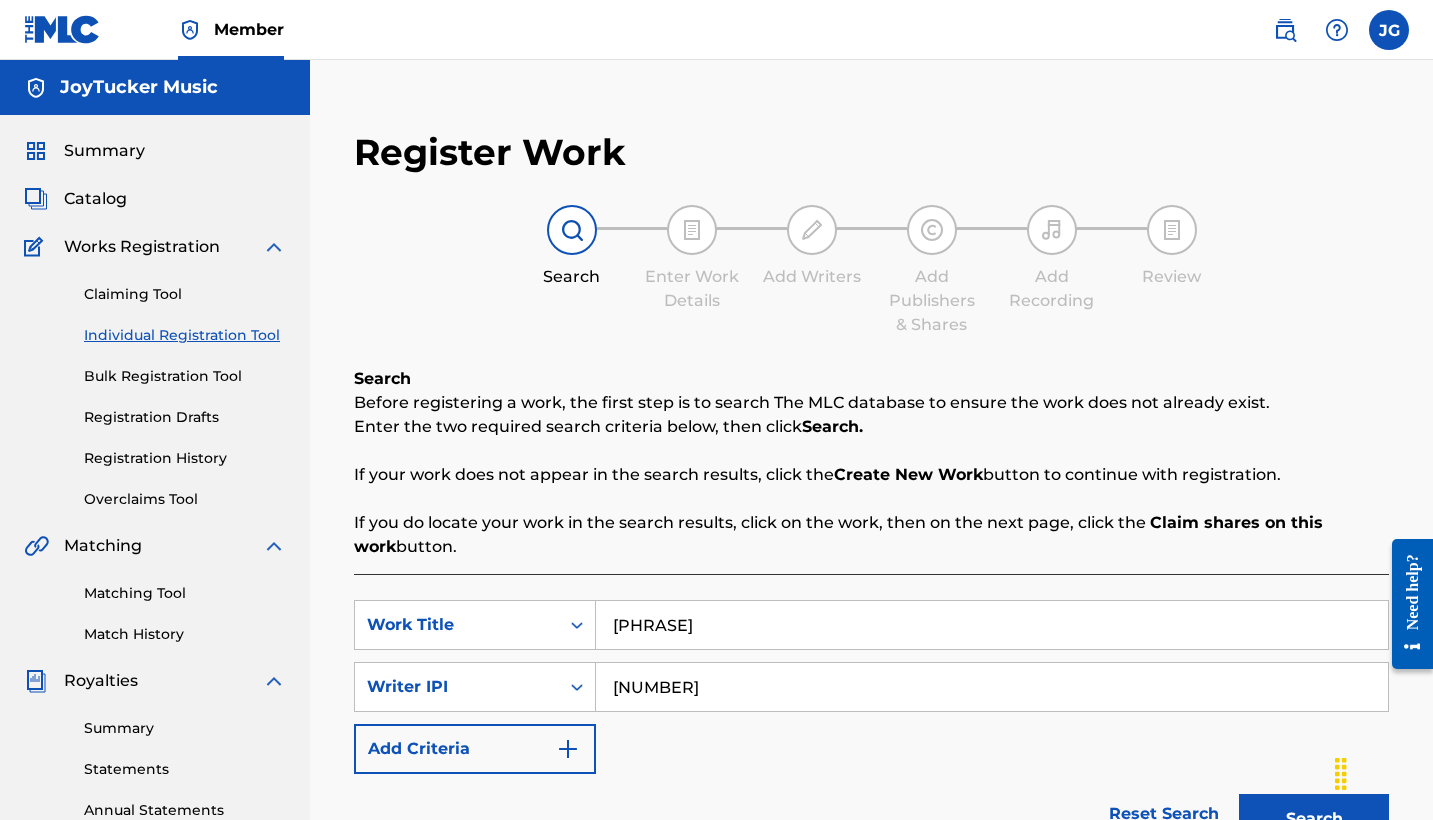 click on "Search" at bounding box center [1314, 819] 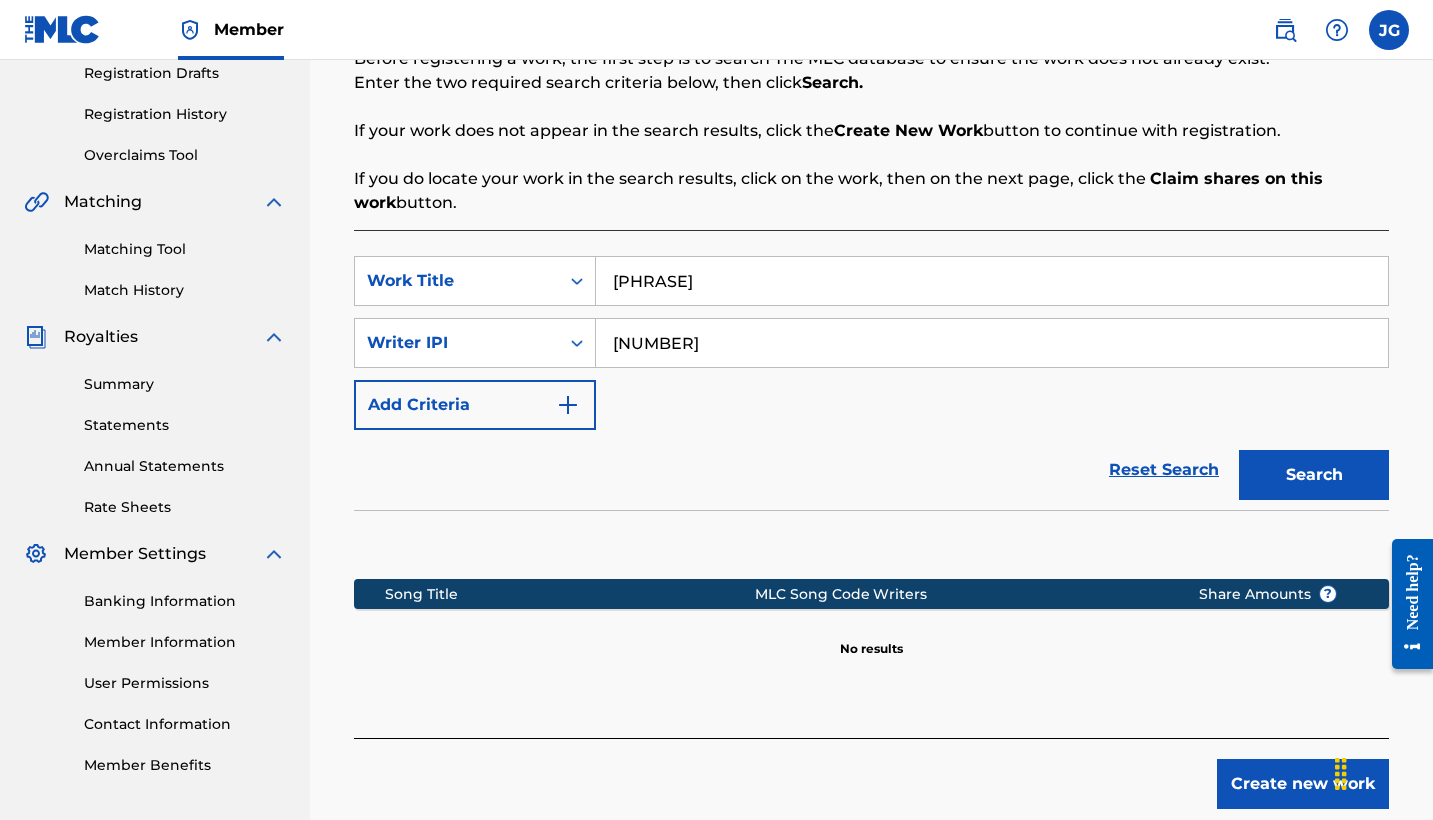 scroll, scrollTop: 359, scrollLeft: 0, axis: vertical 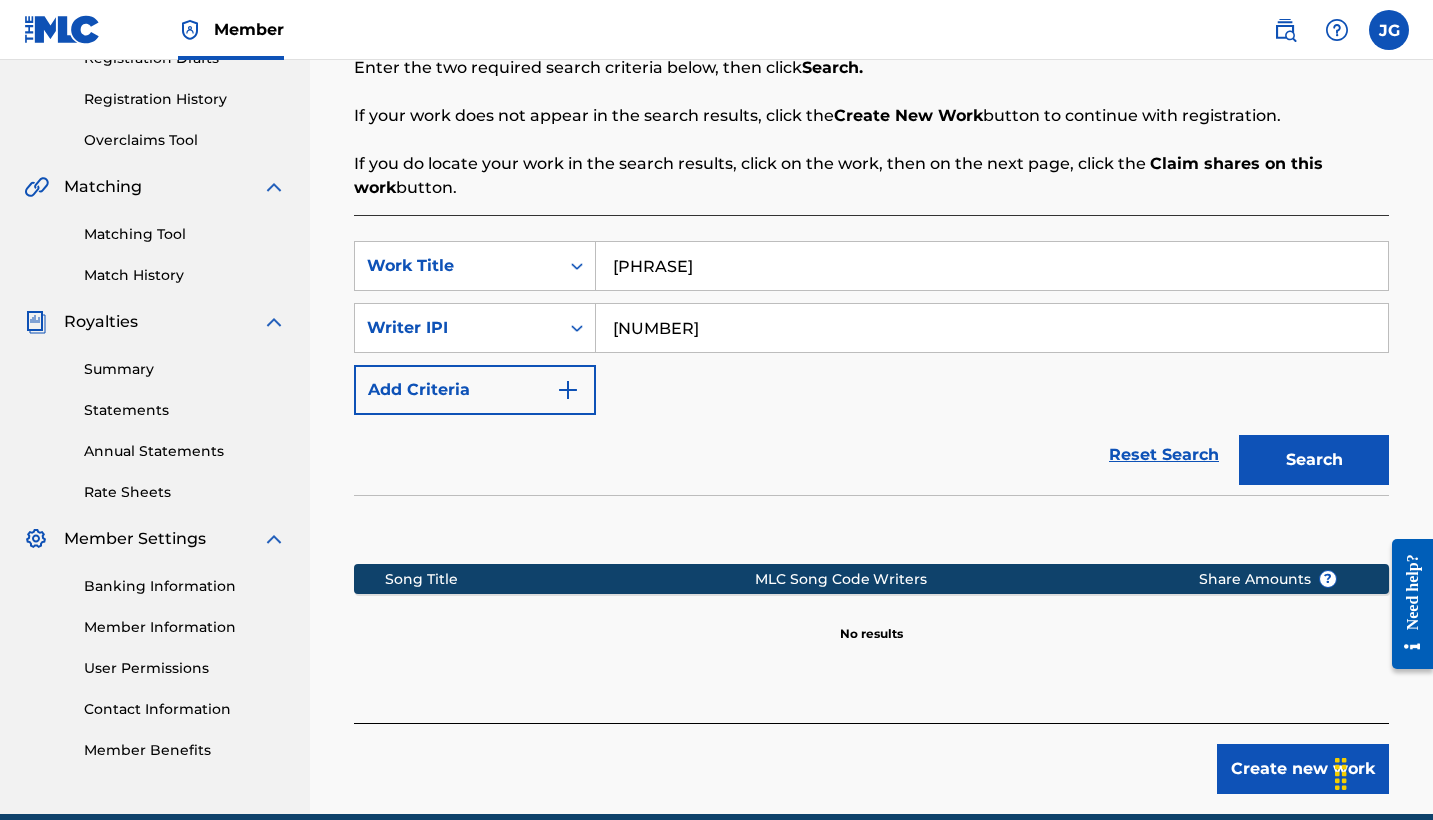 click on "[NUMBER]" at bounding box center [992, 328] 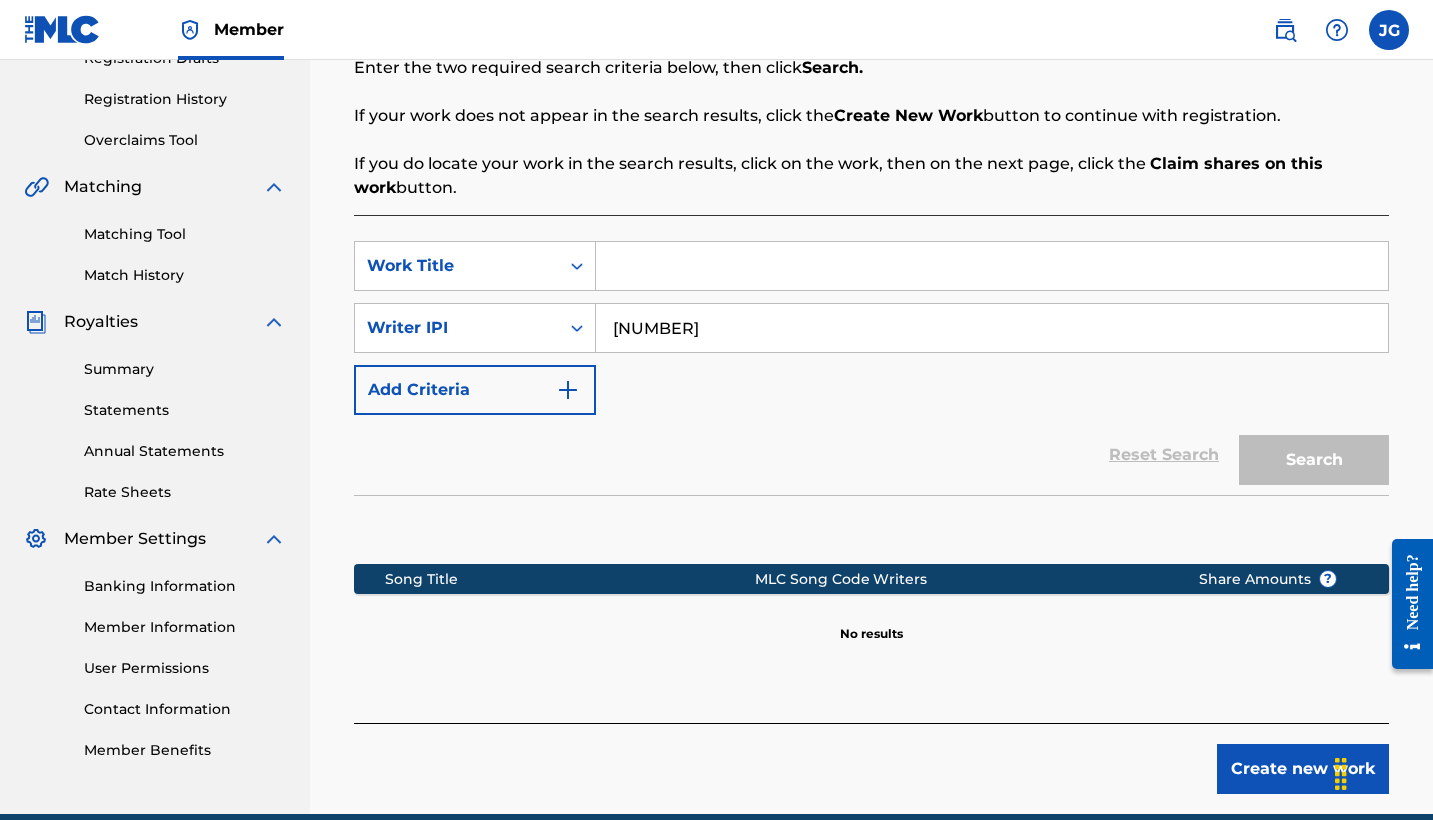 paste on "CALIENTE" 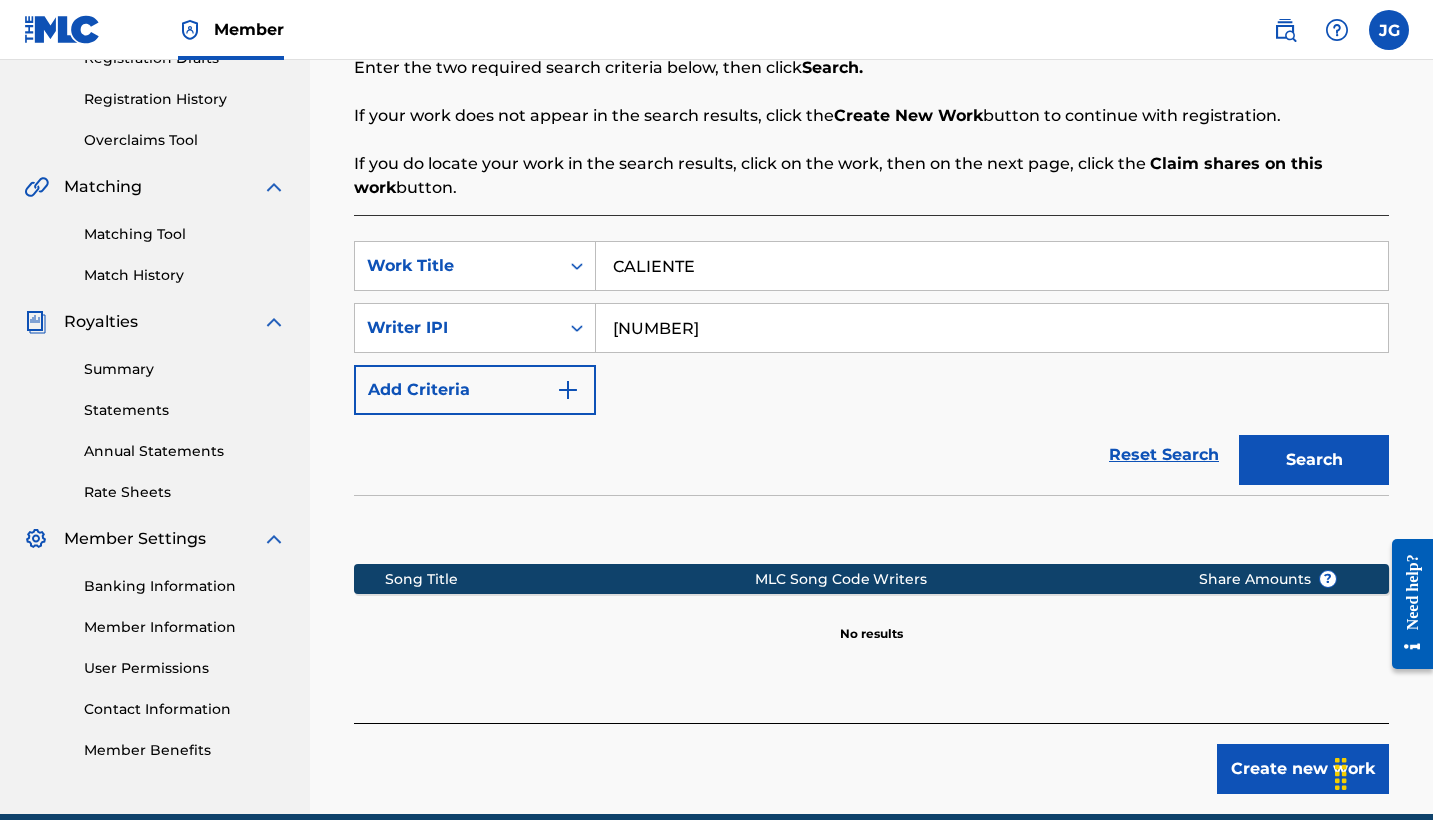 type on "CALIENTE" 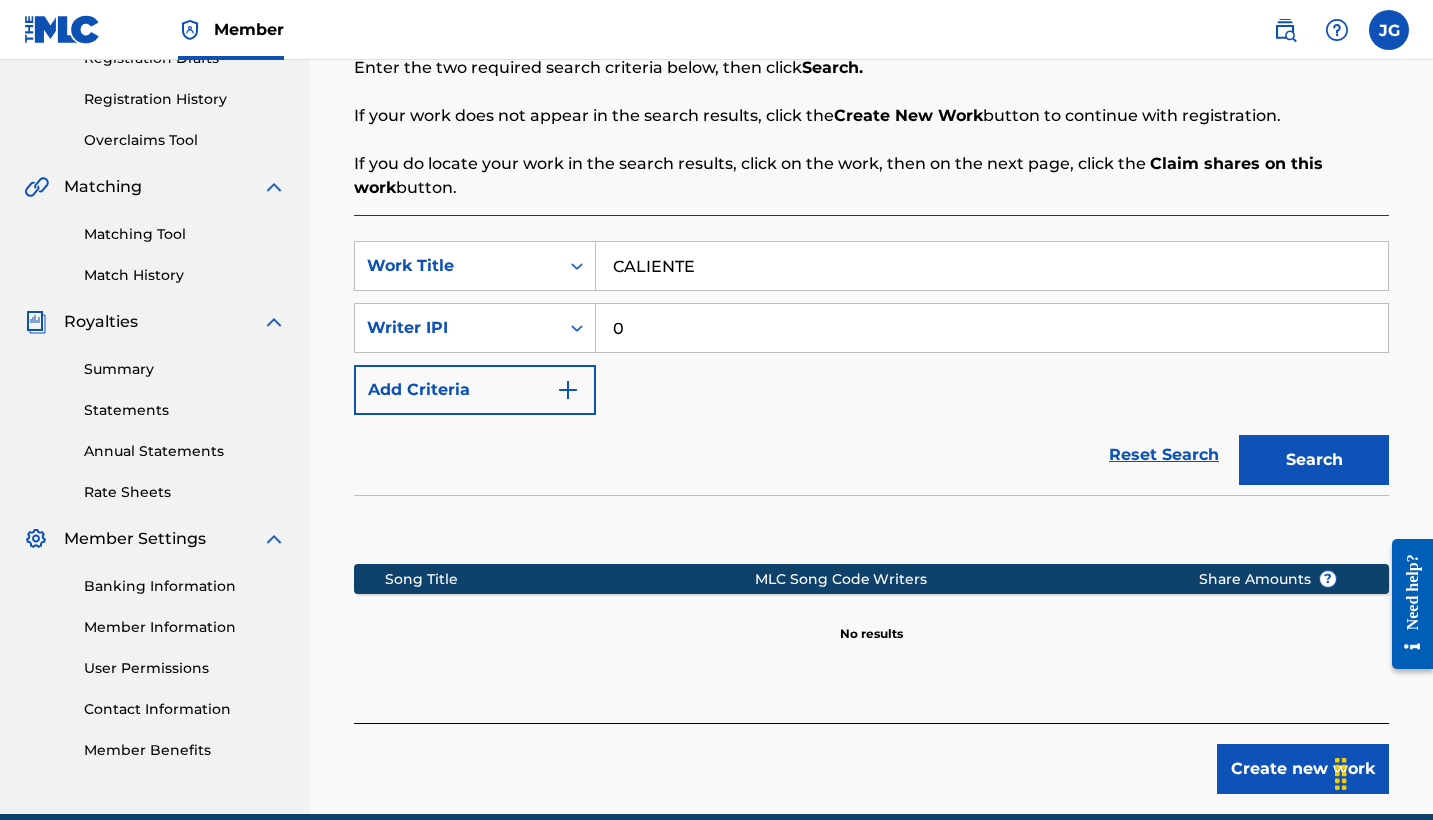 paste on "[NUMBER]" 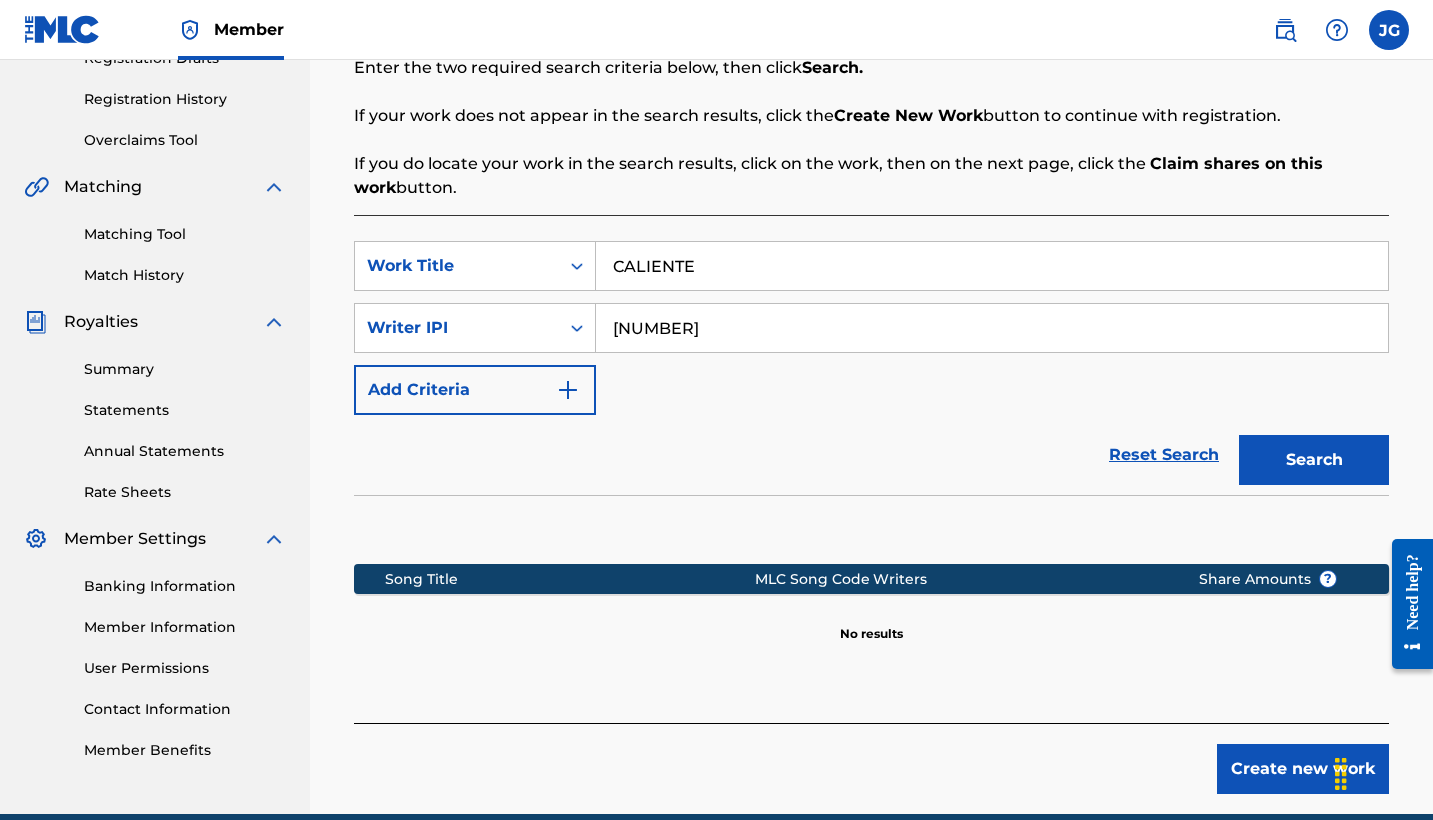click on "Search" at bounding box center [1314, 460] 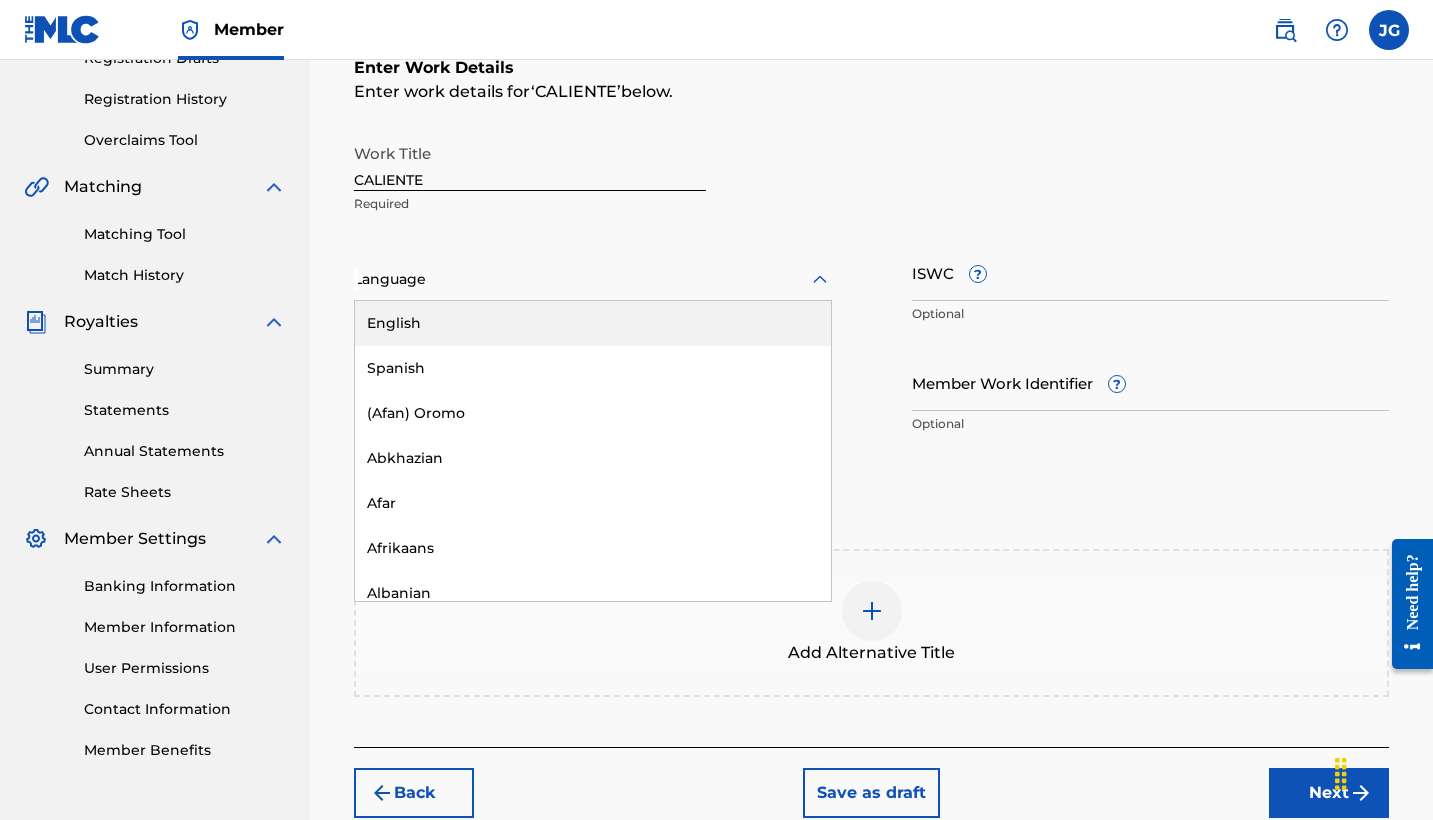 click at bounding box center (593, 279) 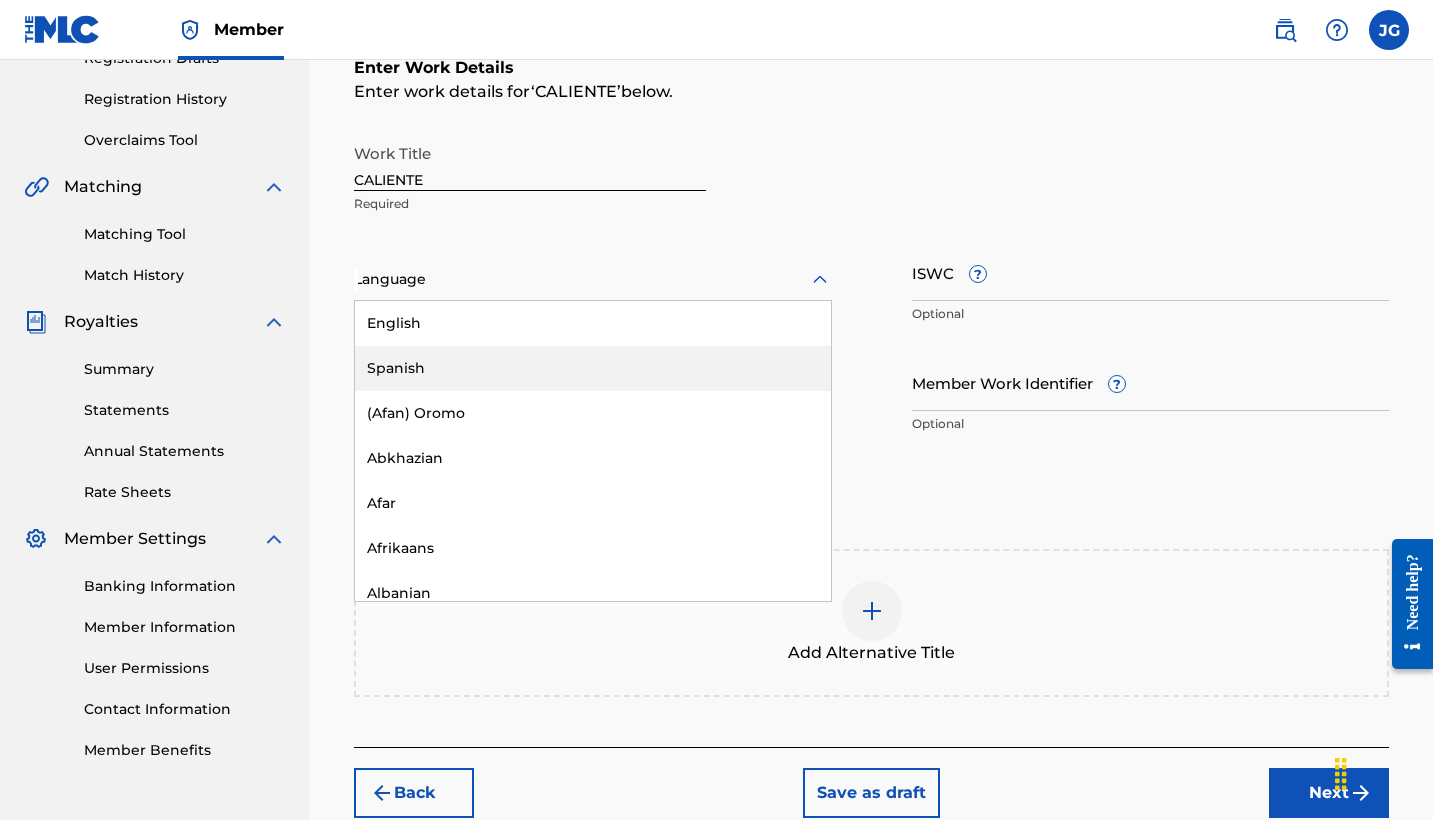 click on "Spanish" at bounding box center (593, 368) 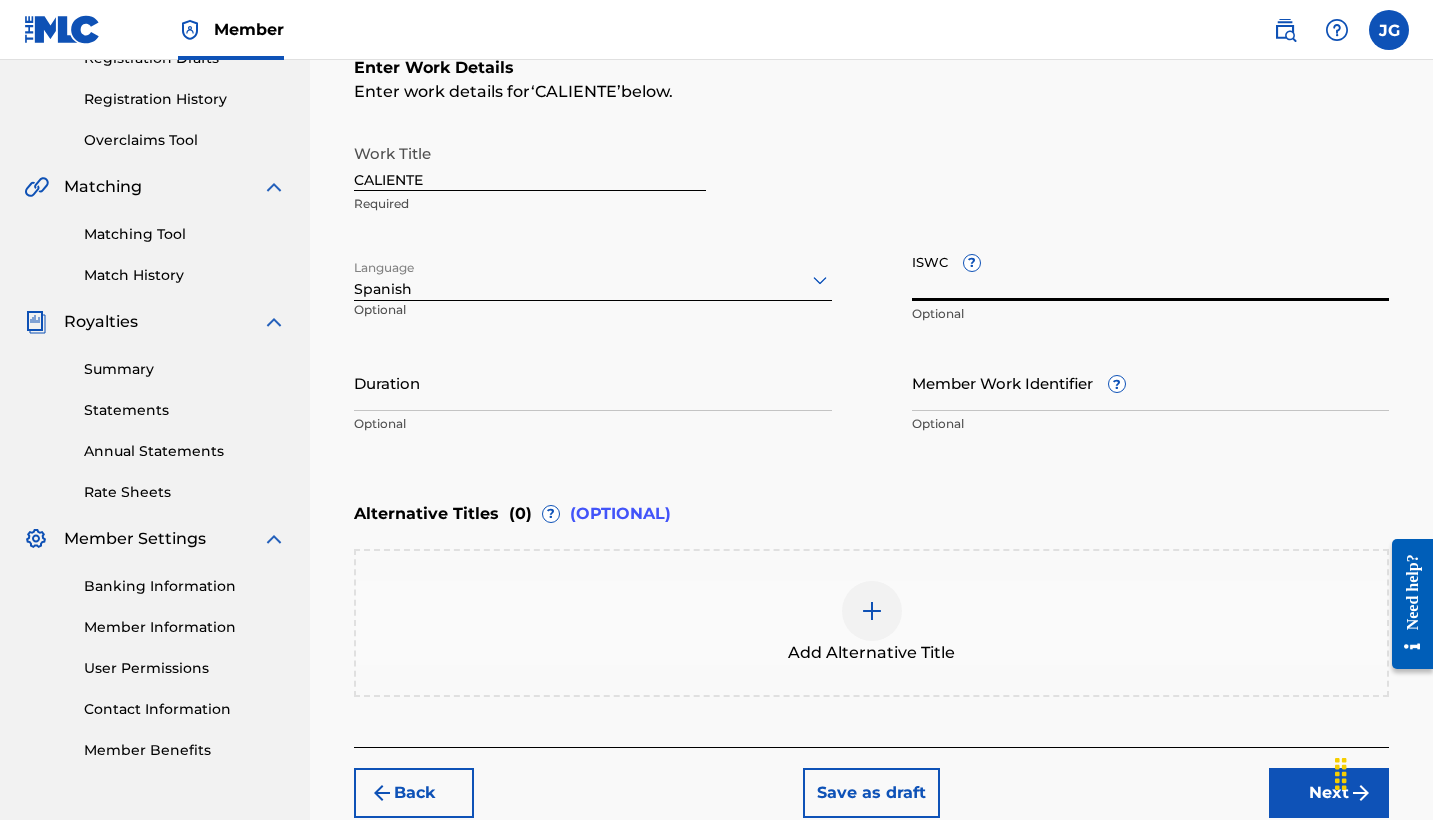 click on "ISWC   ?" at bounding box center (1151, 272) 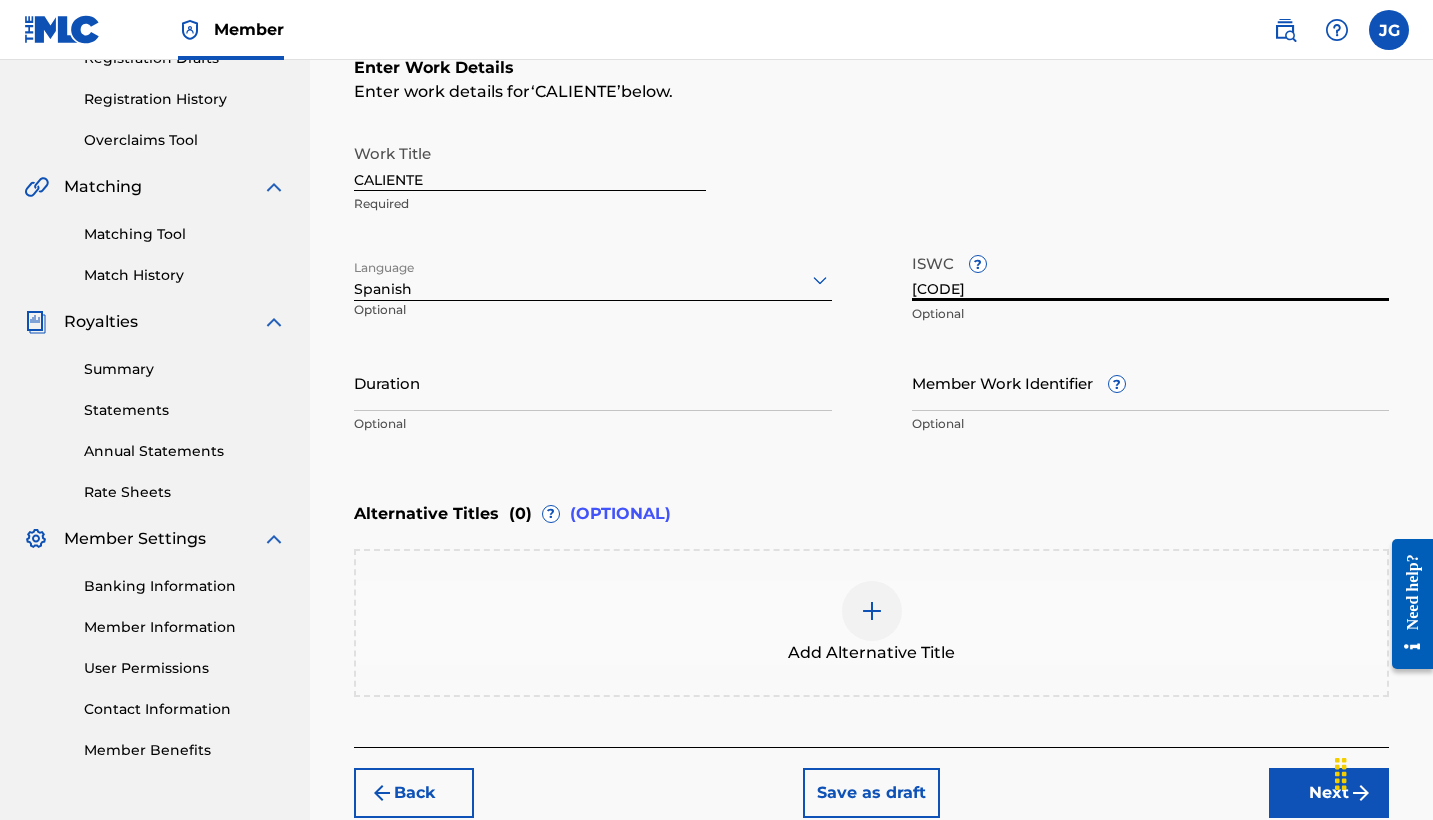 type on "[CODE]" 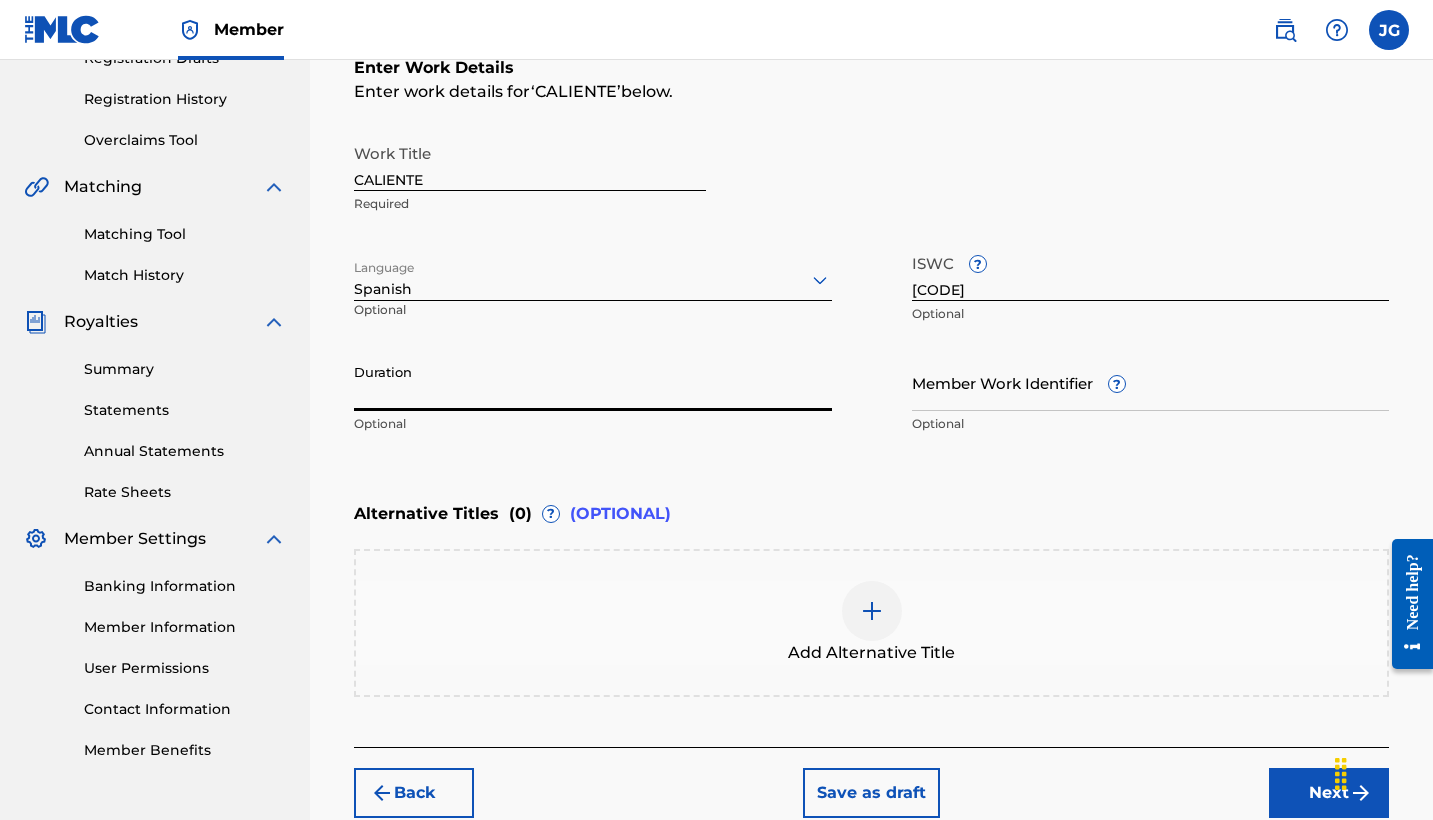 click on "Duration" at bounding box center (593, 382) 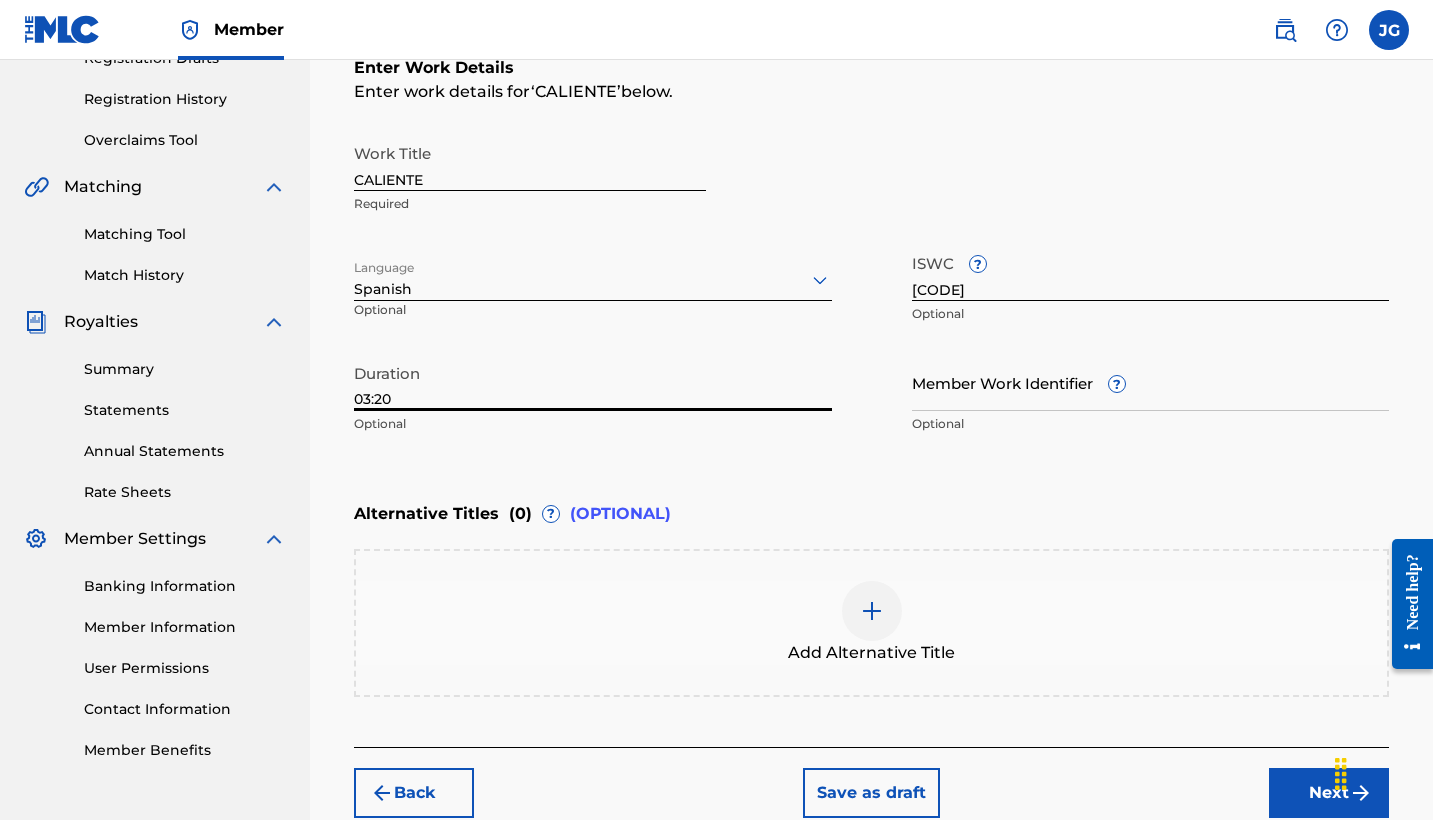 type on "03:20" 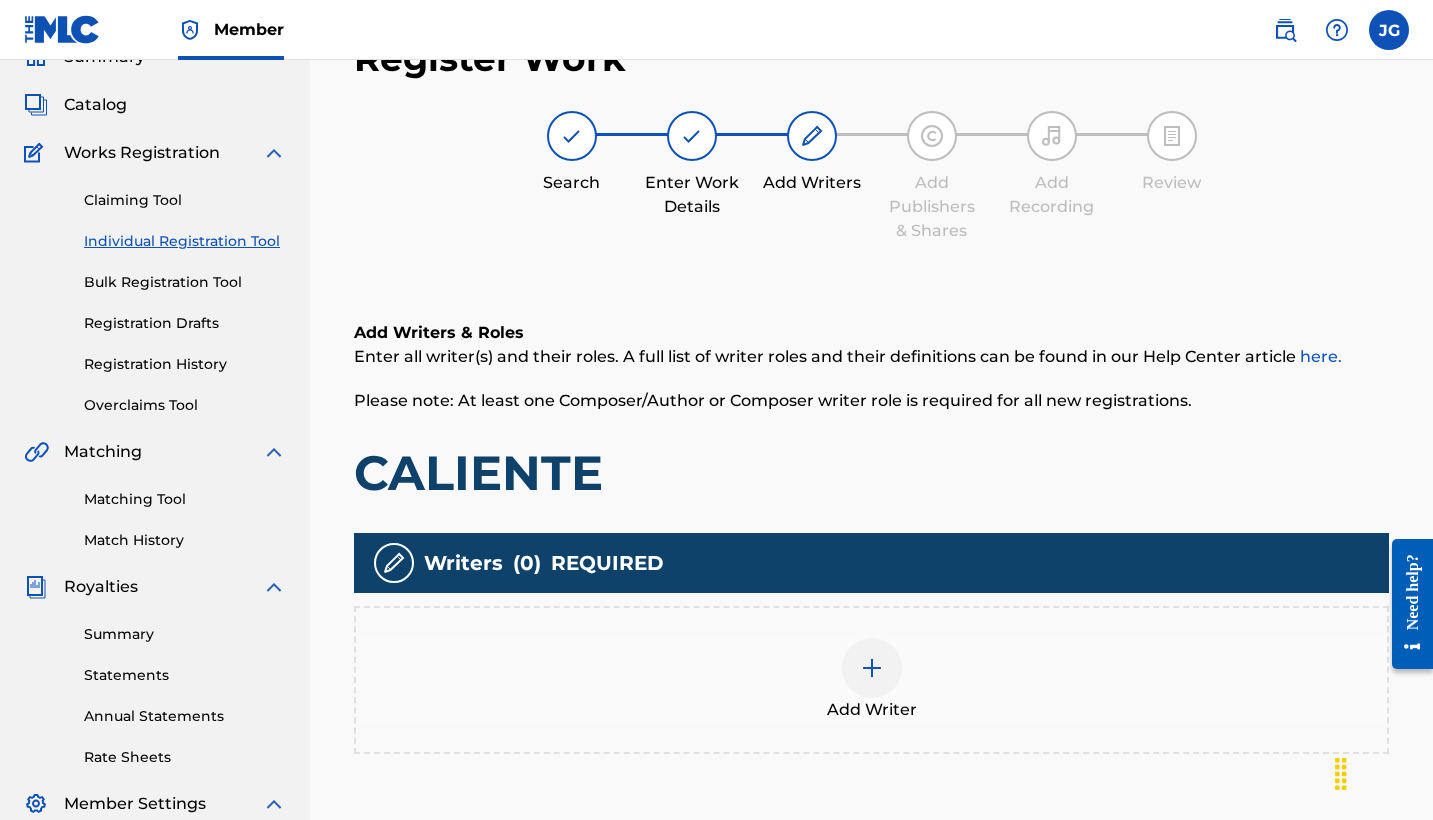 scroll, scrollTop: 90, scrollLeft: 0, axis: vertical 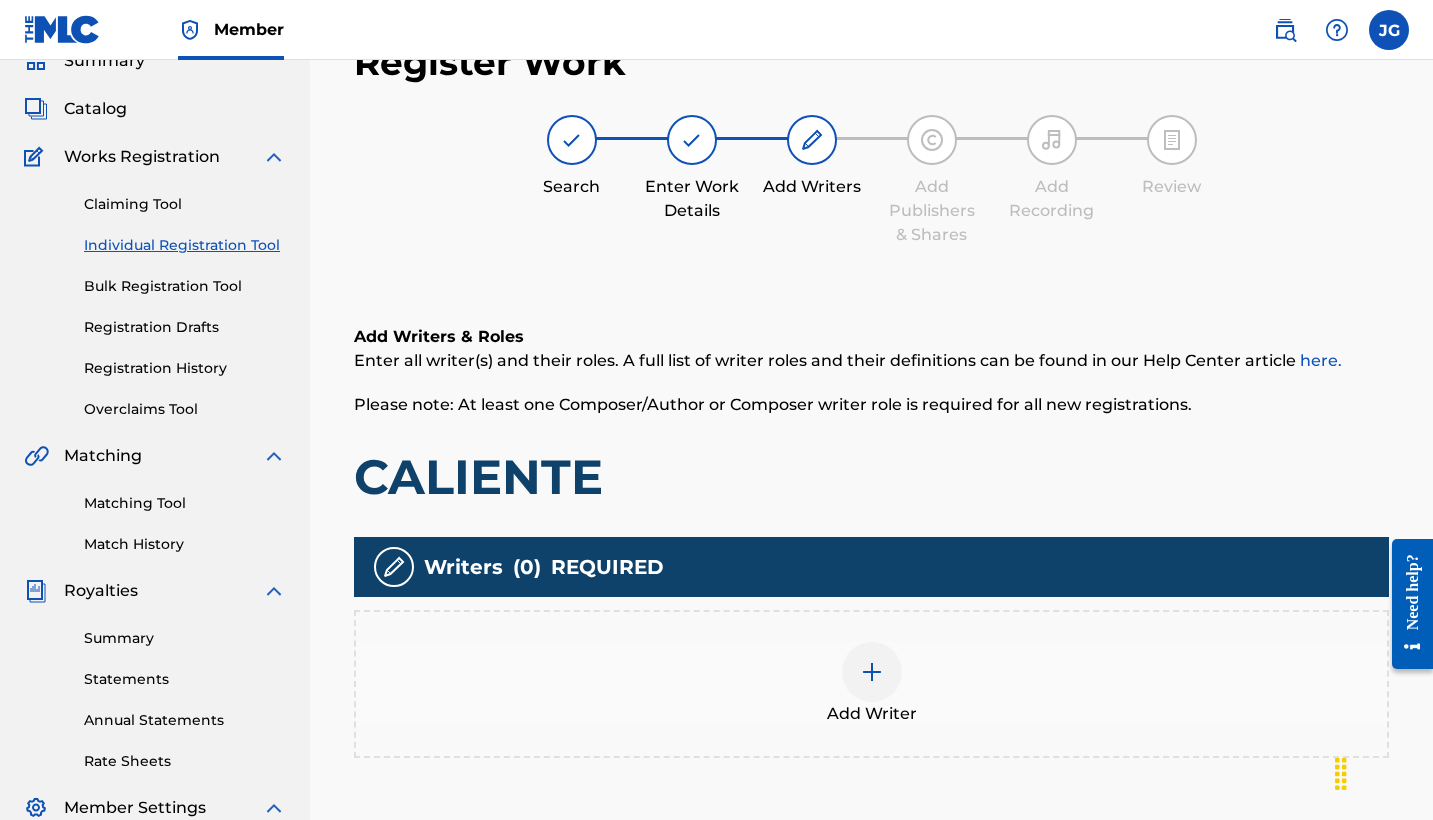 click at bounding box center [872, 672] 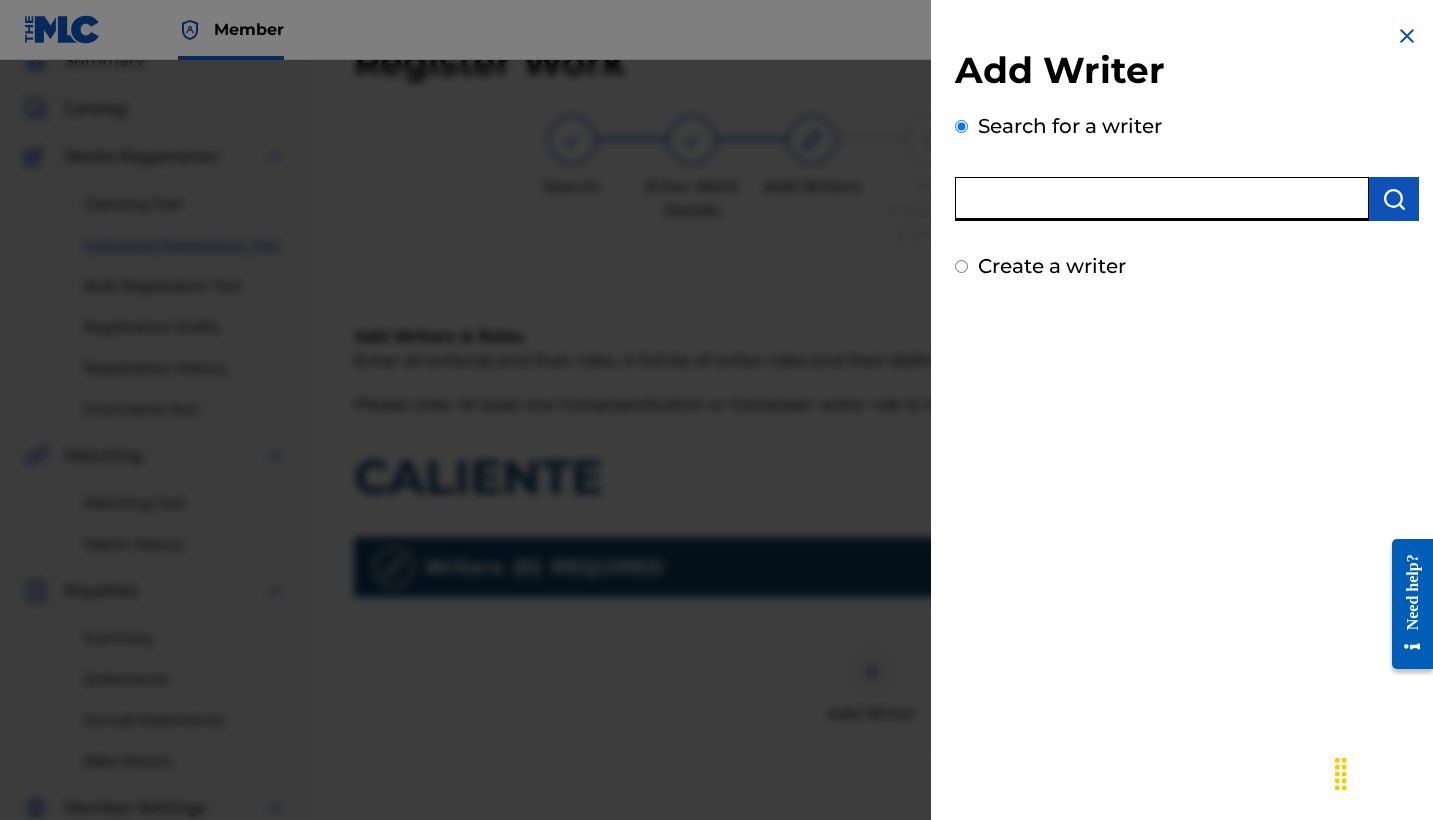 click at bounding box center (1162, 199) 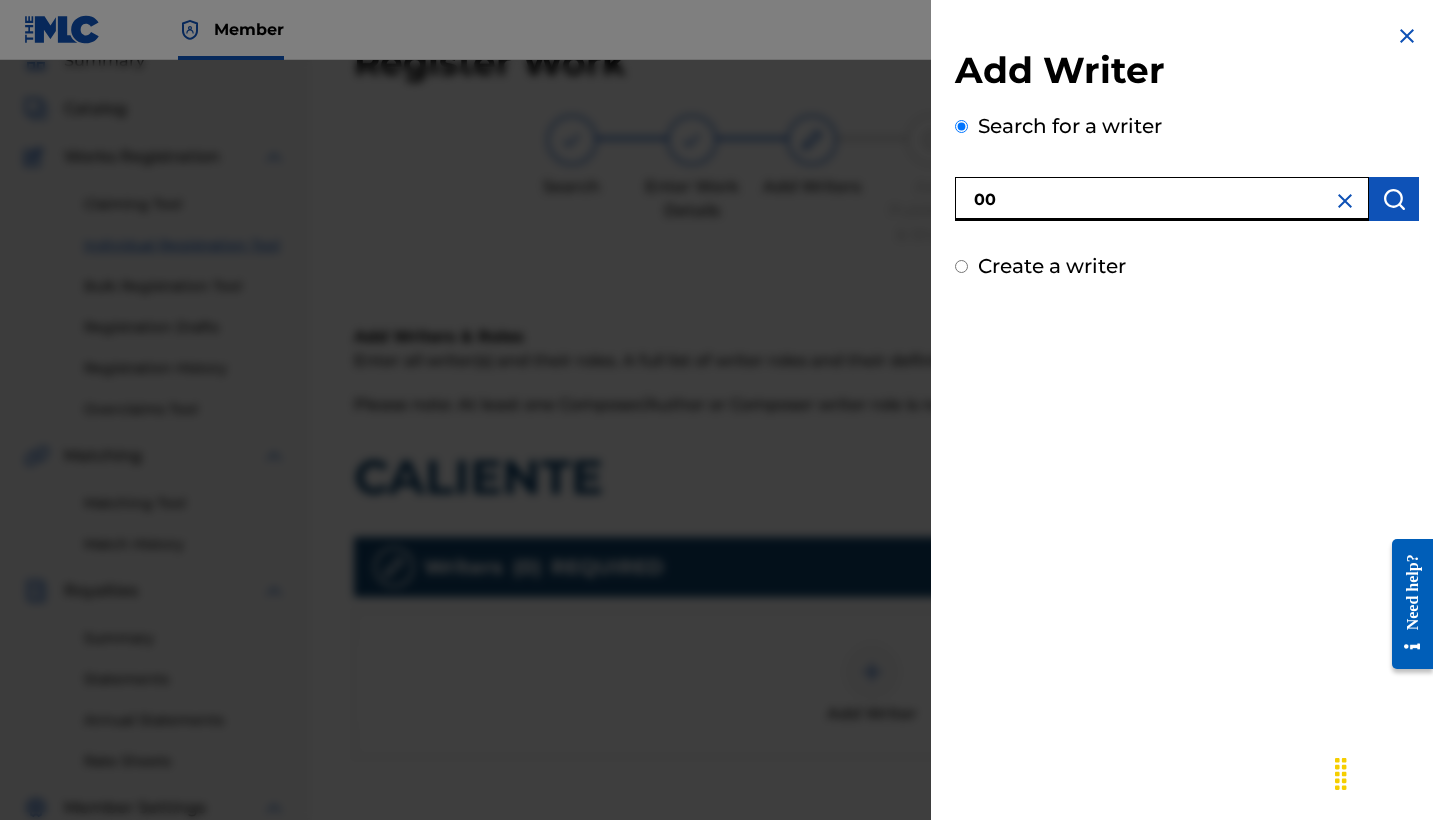 paste on "[NUMBER]" 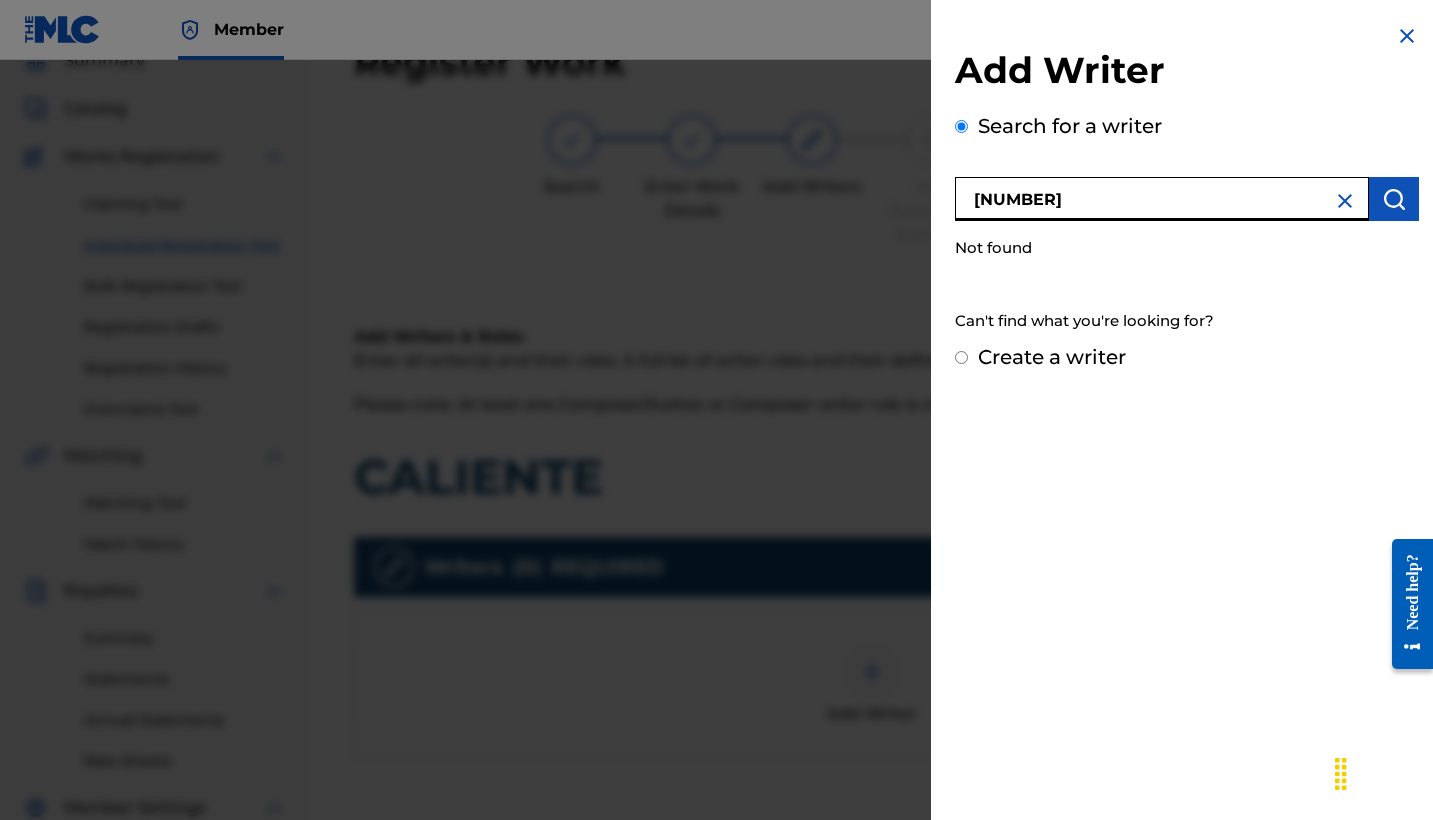 click on "[NUMBER]" at bounding box center [1162, 199] 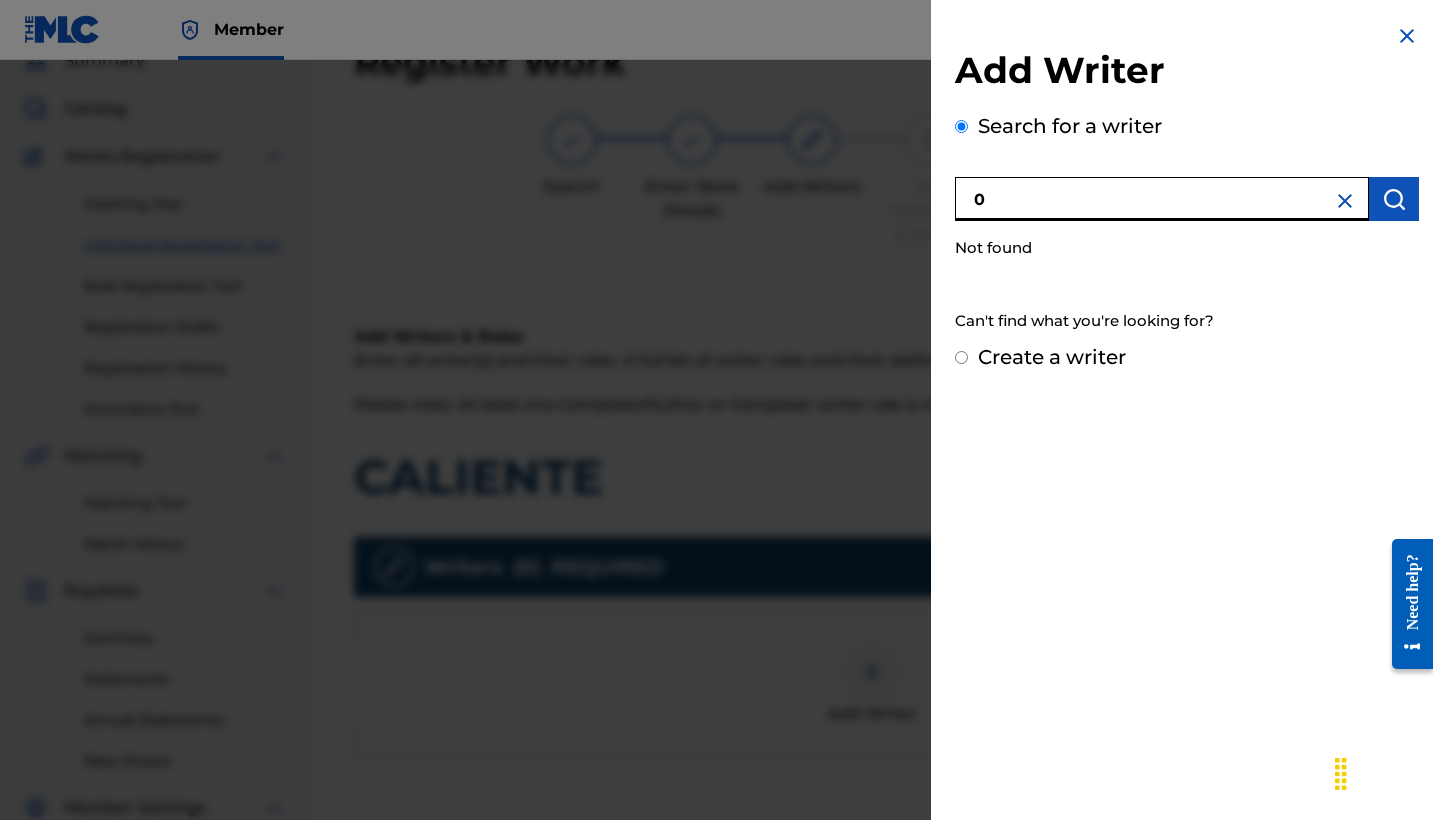 paste on "[NUMBER]" 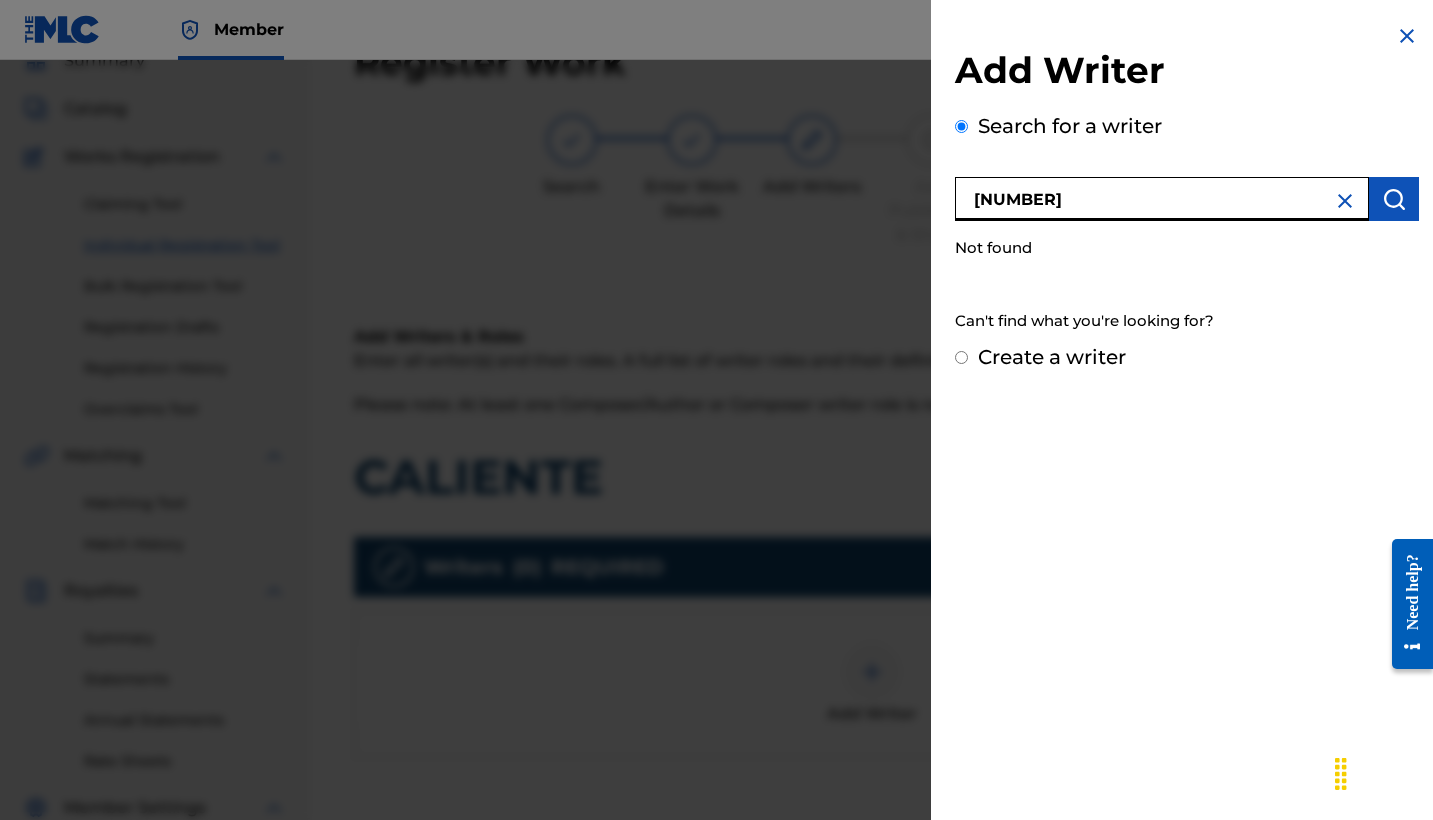 type on "[NUMBER]" 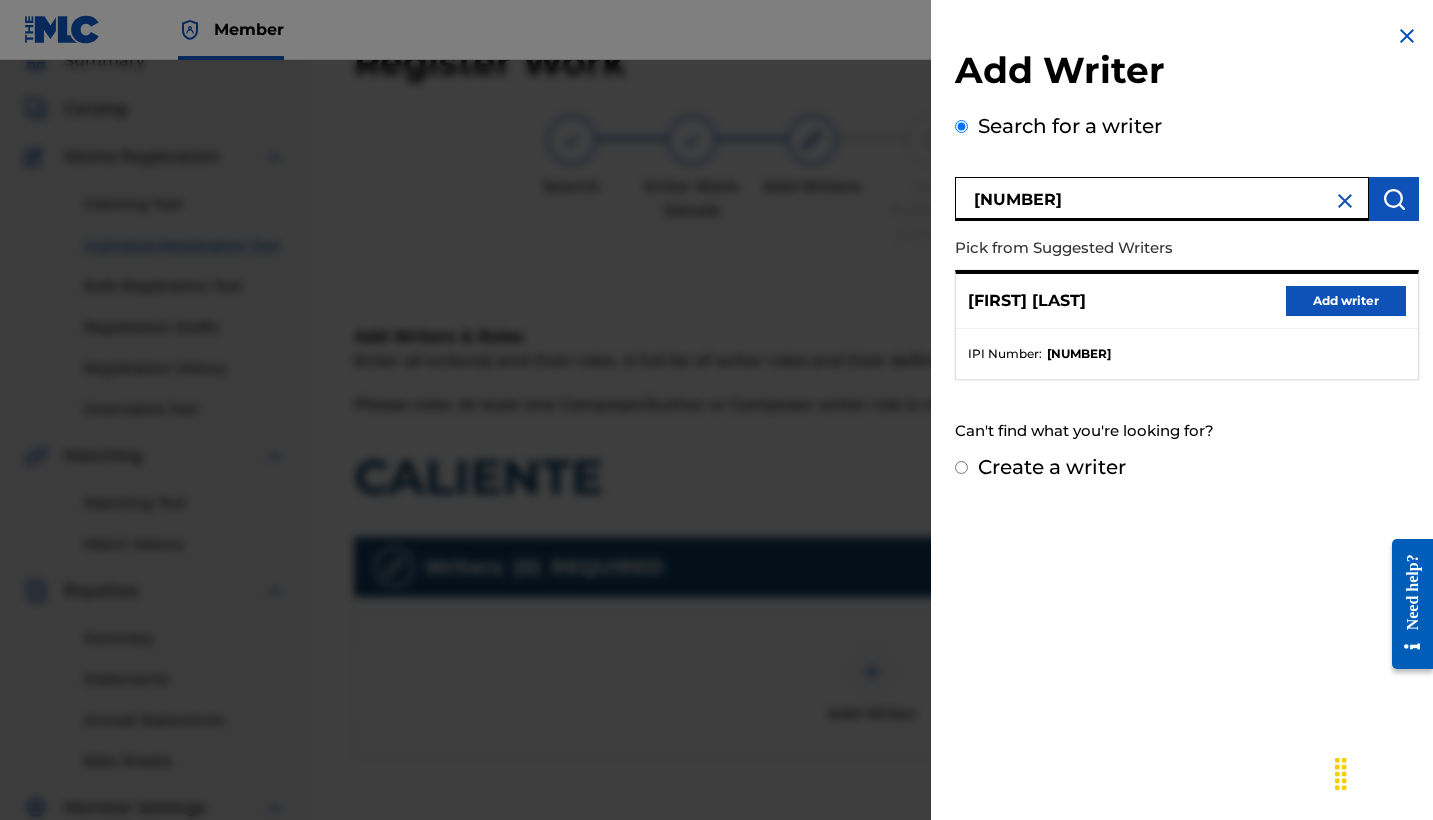 click on "Add writer" at bounding box center (1346, 301) 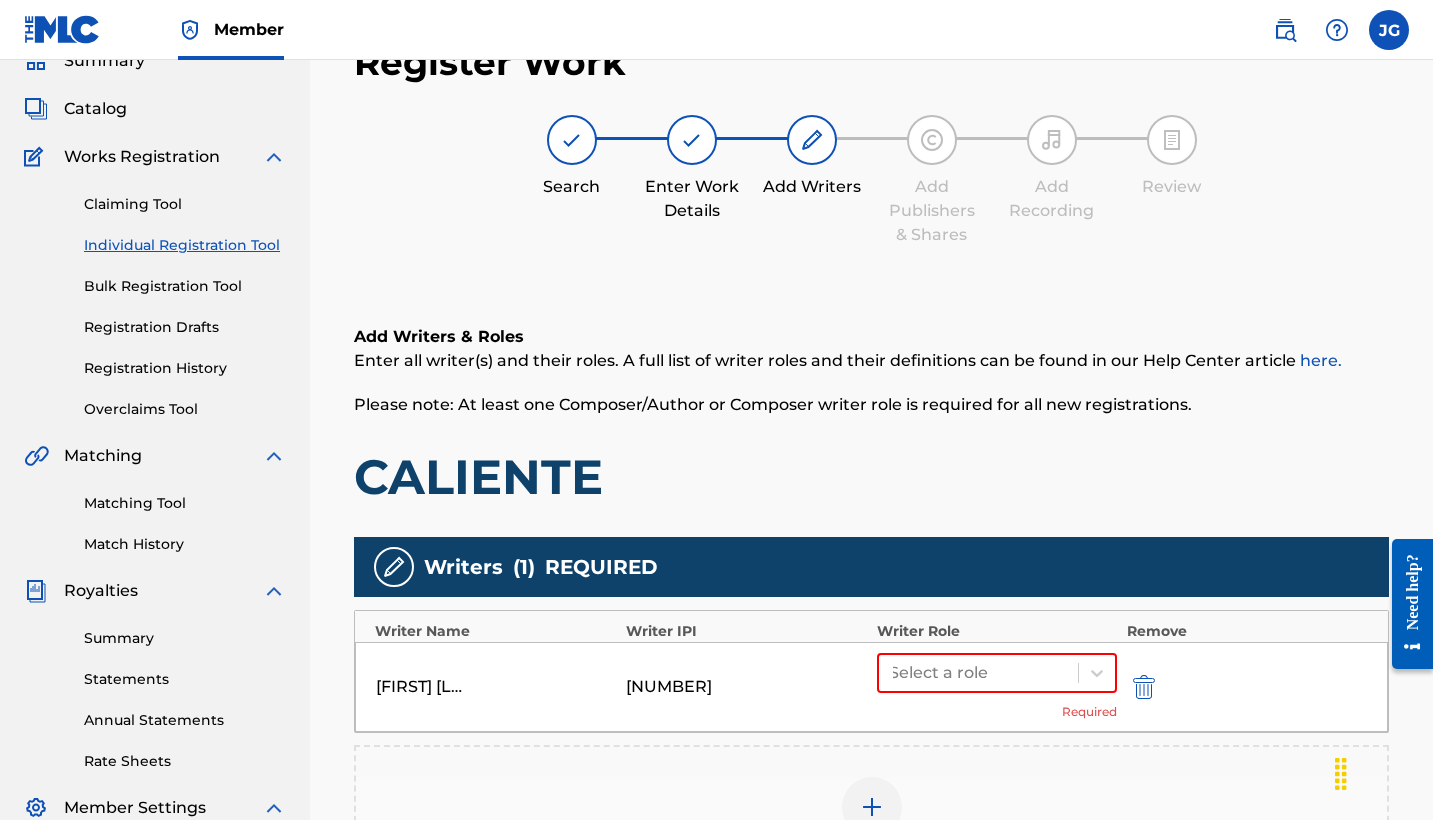 click on "Select a role Required" at bounding box center (997, 687) 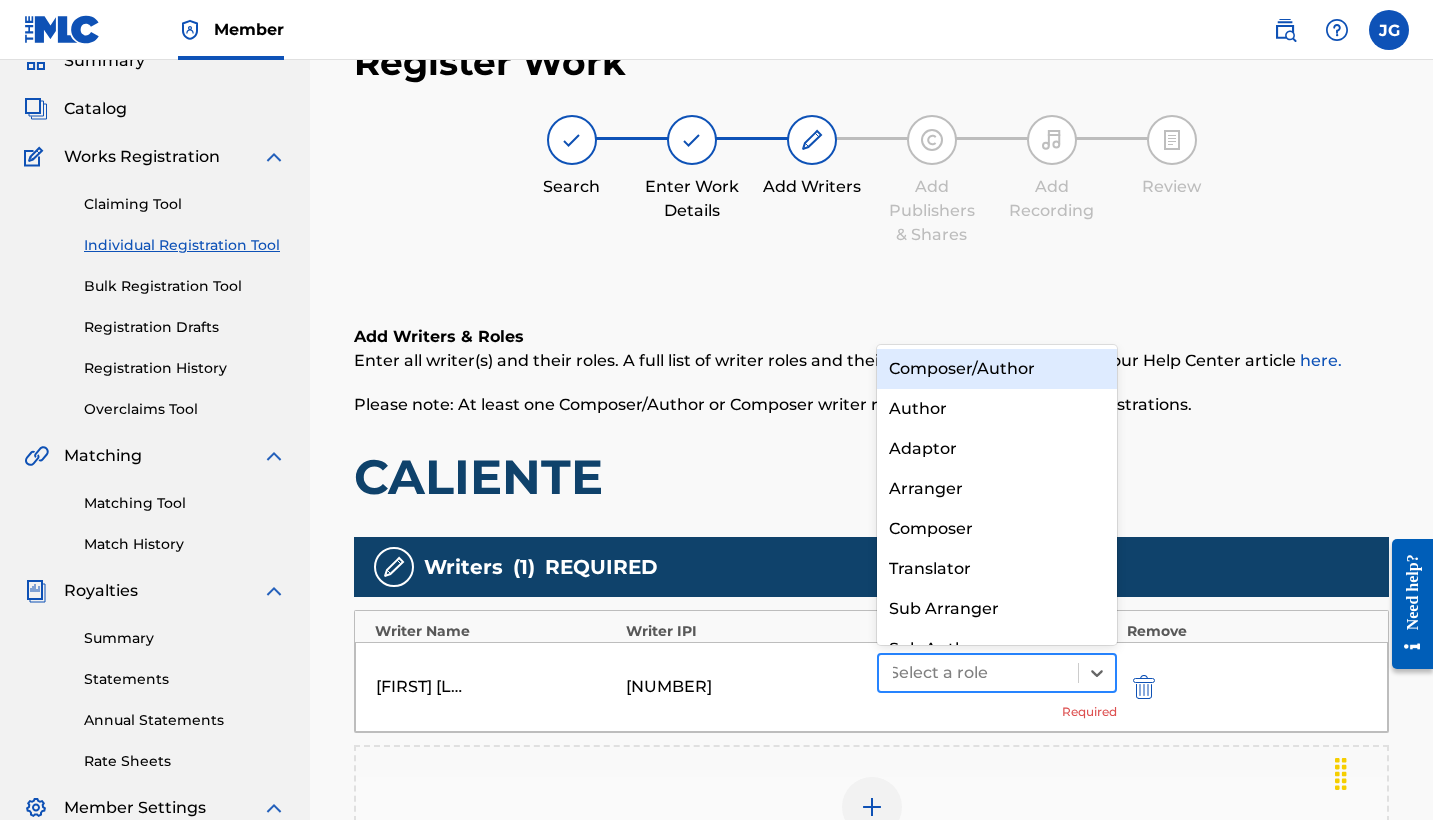 click at bounding box center (978, 673) 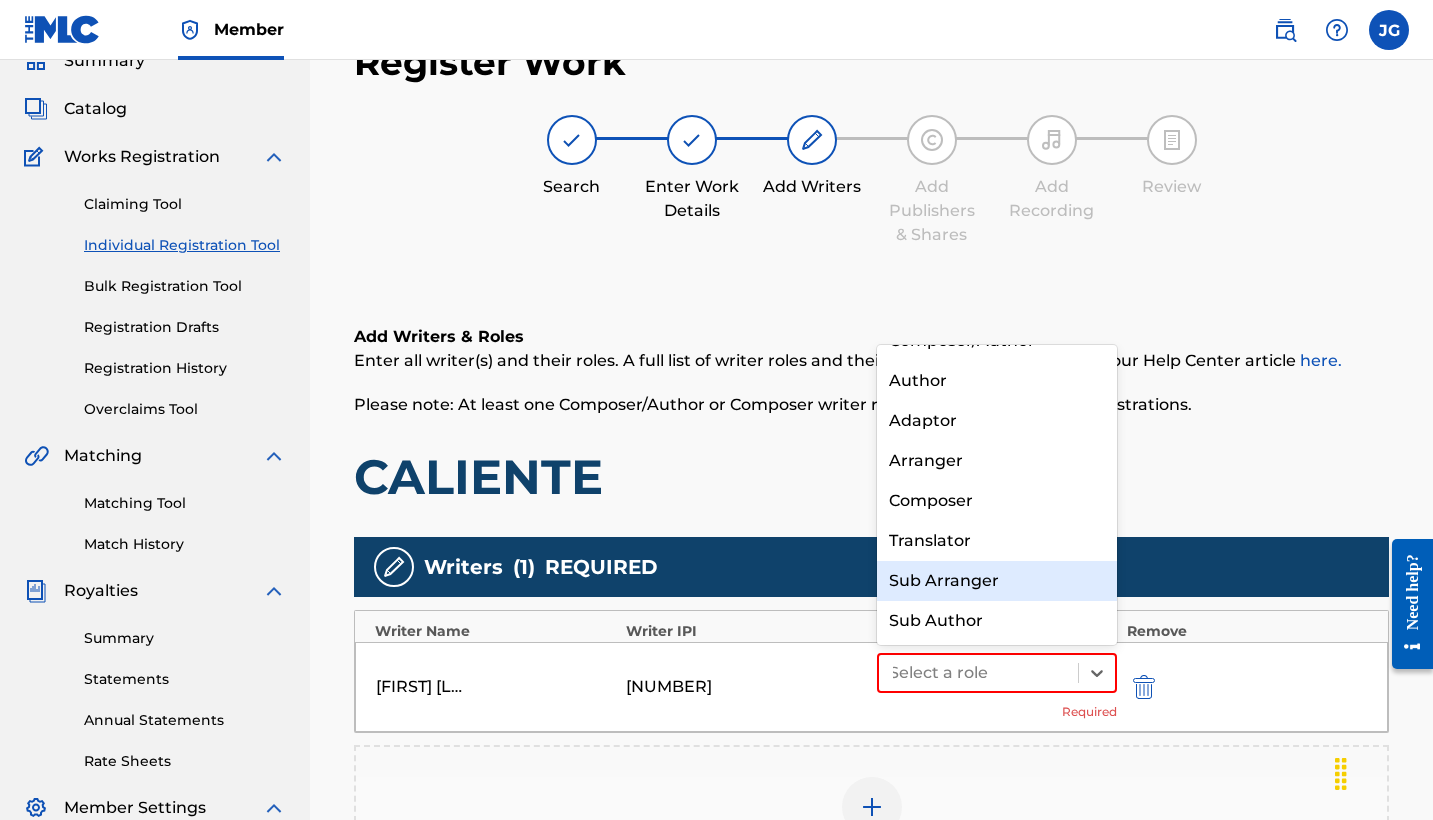 scroll, scrollTop: 0, scrollLeft: 0, axis: both 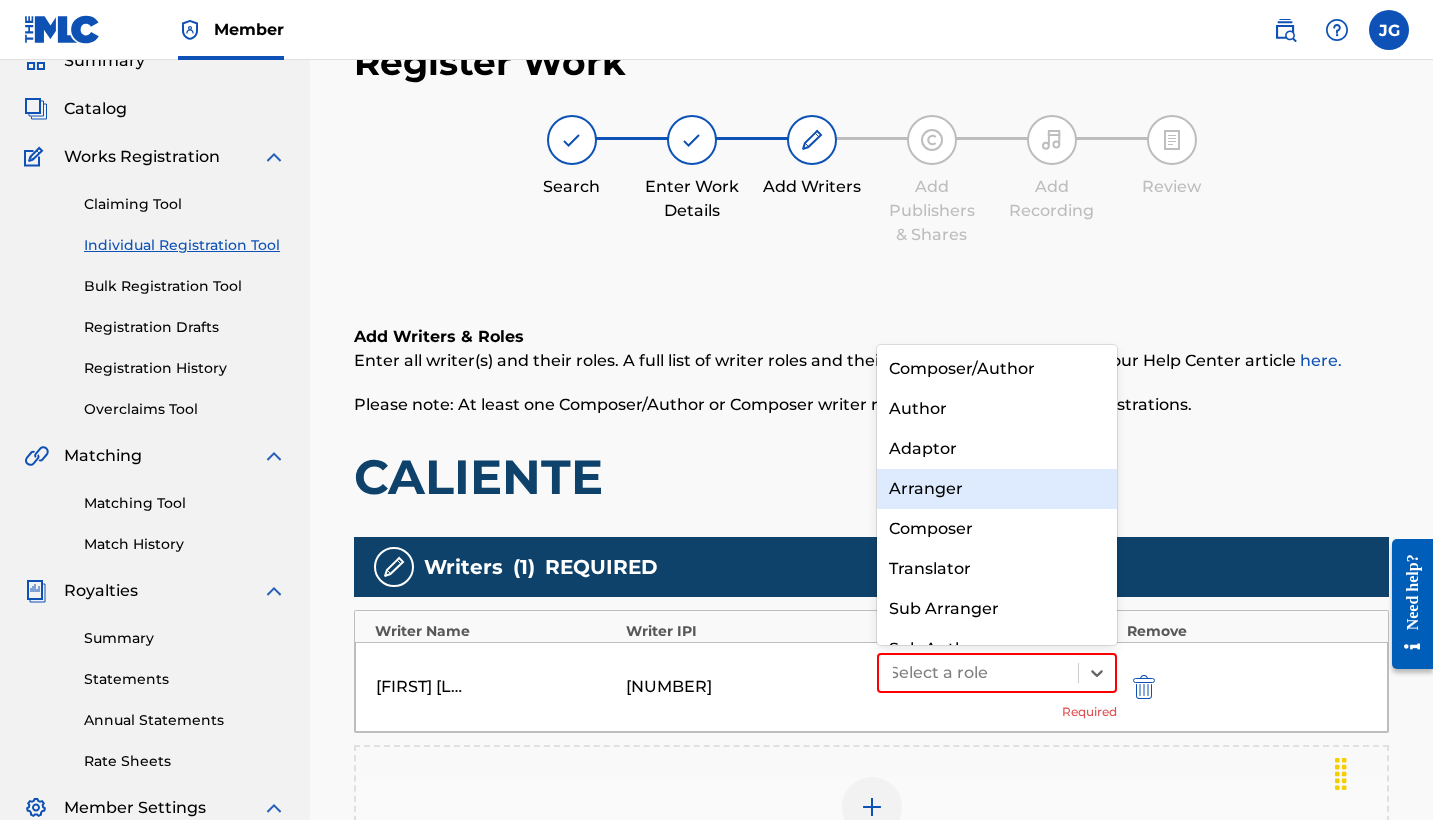 click on "Arranger" at bounding box center [997, 489] 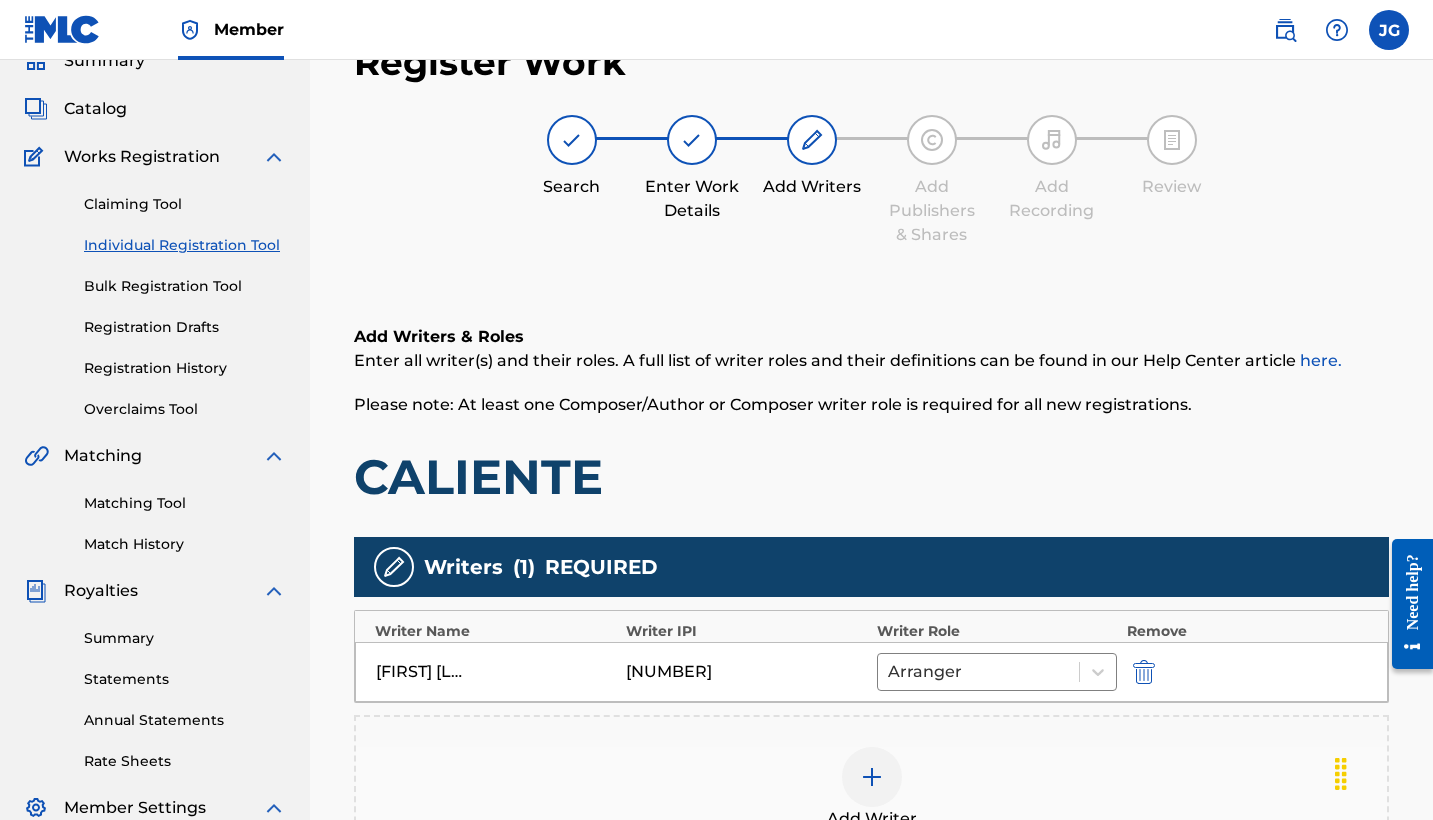 click on "Add Writers & Roles Enter all writer(s) and their roles. A full list of writer roles and their definitions can be found in our Help Center article here. Please note: At least one Composer/Author or Composer writer role is required for all new registrations. CALIENTE Writers ( 1 ) REQUIRED Writer Name Writer IPI Writer Role Remove [FIRST] [LAST] [NUMBER] Arranger Add Writer At least one Composer/Author or Composer writer role is required to submit a work registration." at bounding box center [871, 650] 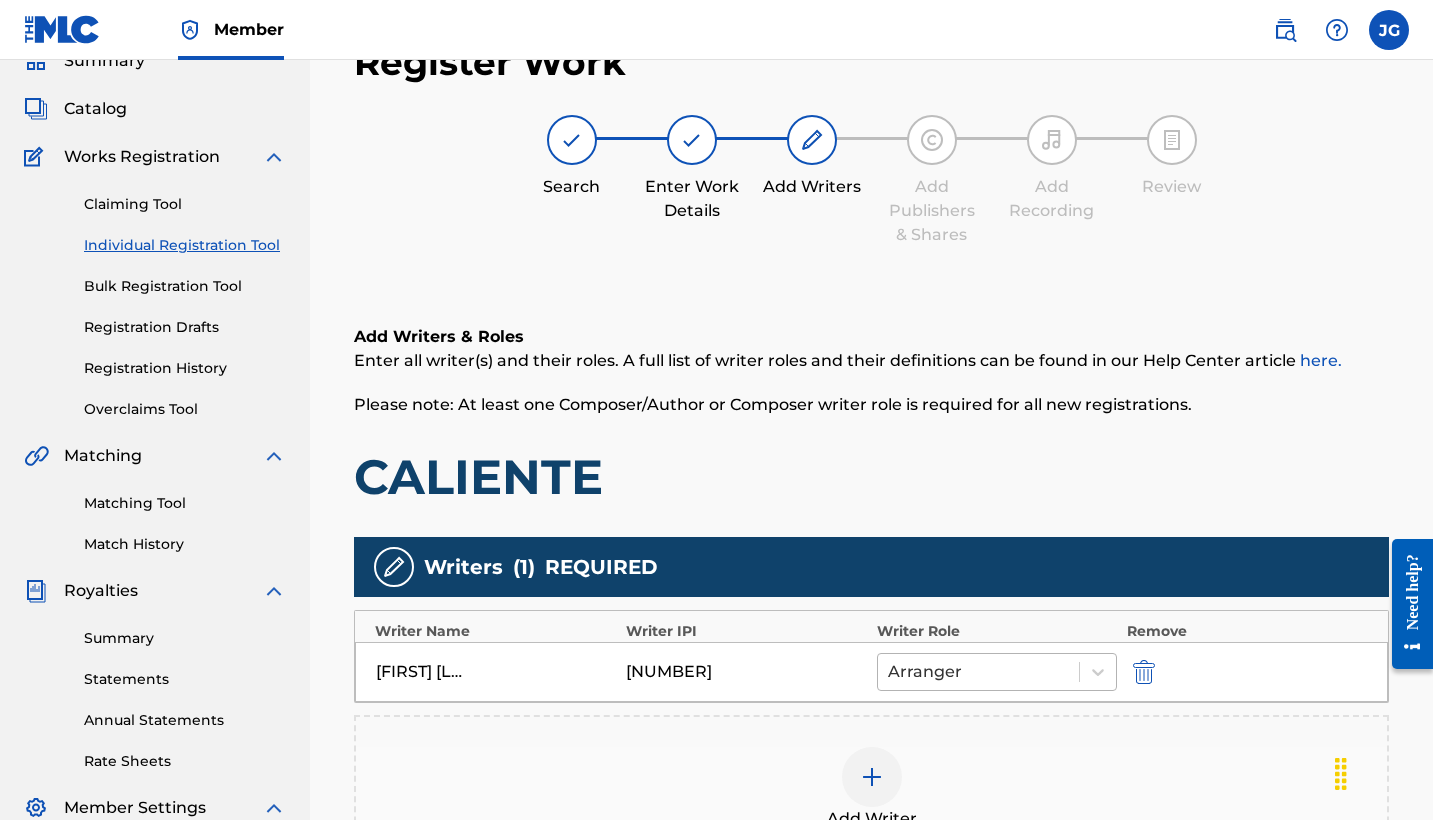 click at bounding box center [978, 672] 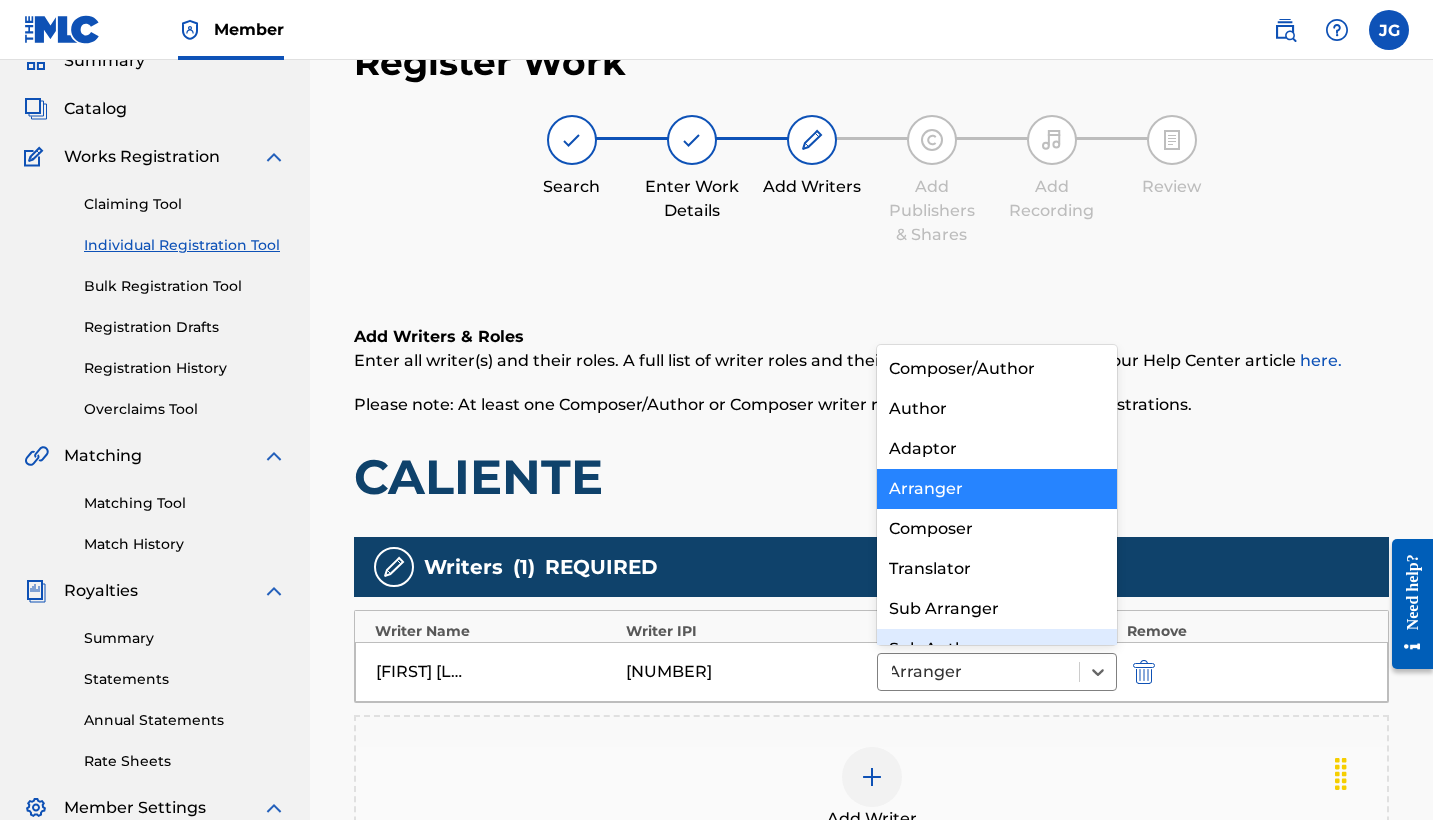 scroll, scrollTop: 28, scrollLeft: 0, axis: vertical 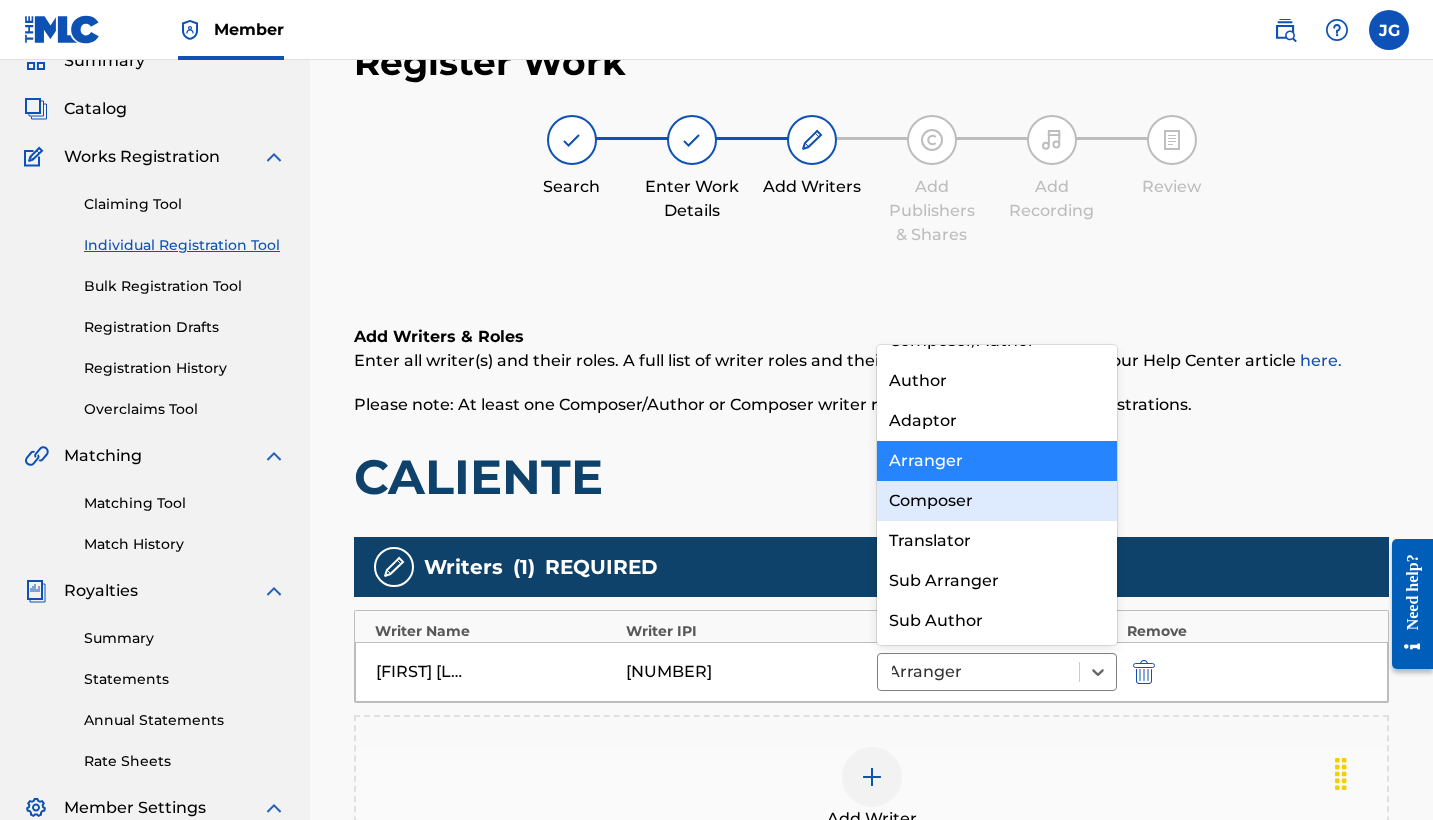 click on "Composer" at bounding box center [997, 501] 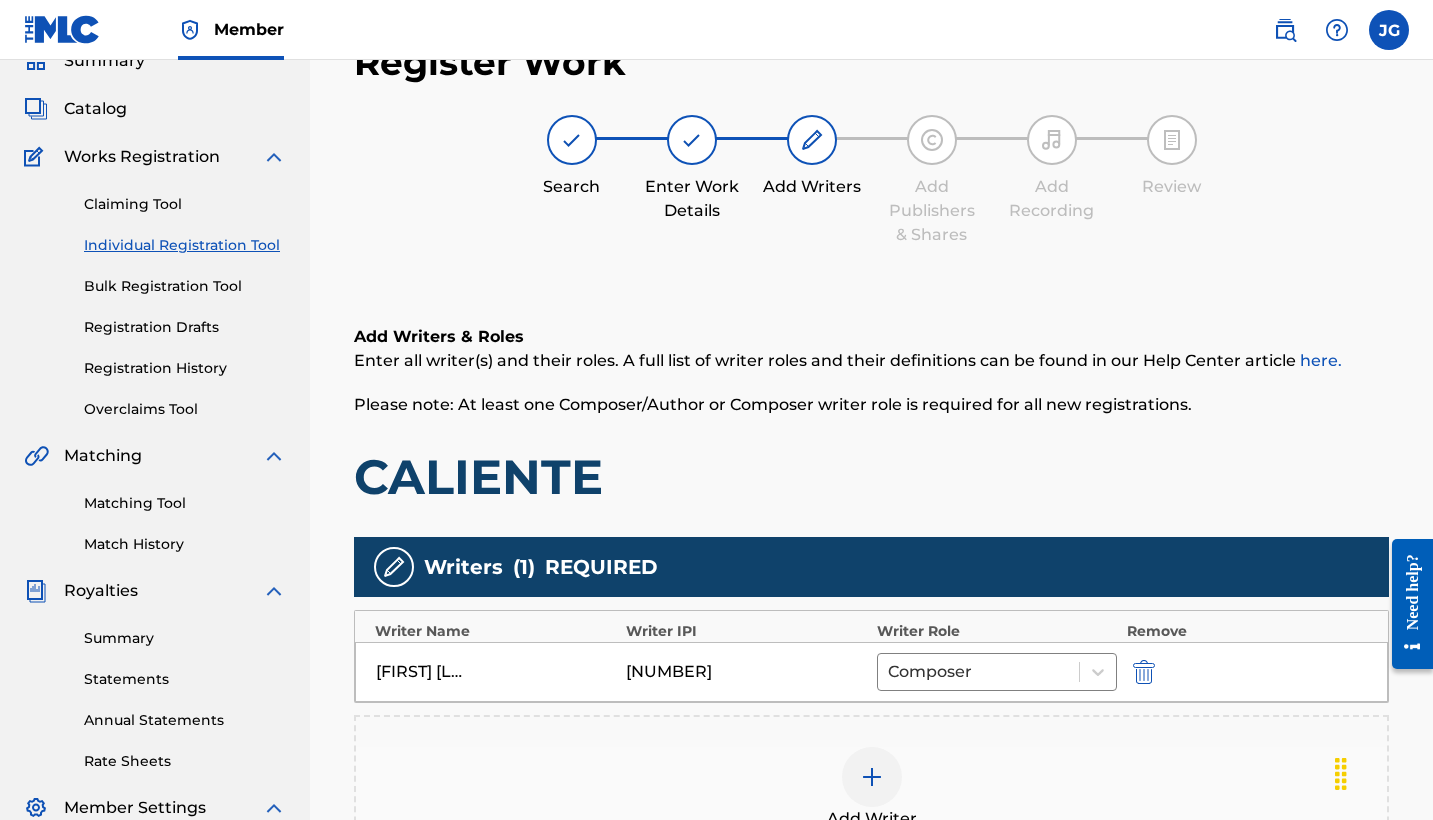 click at bounding box center [872, 777] 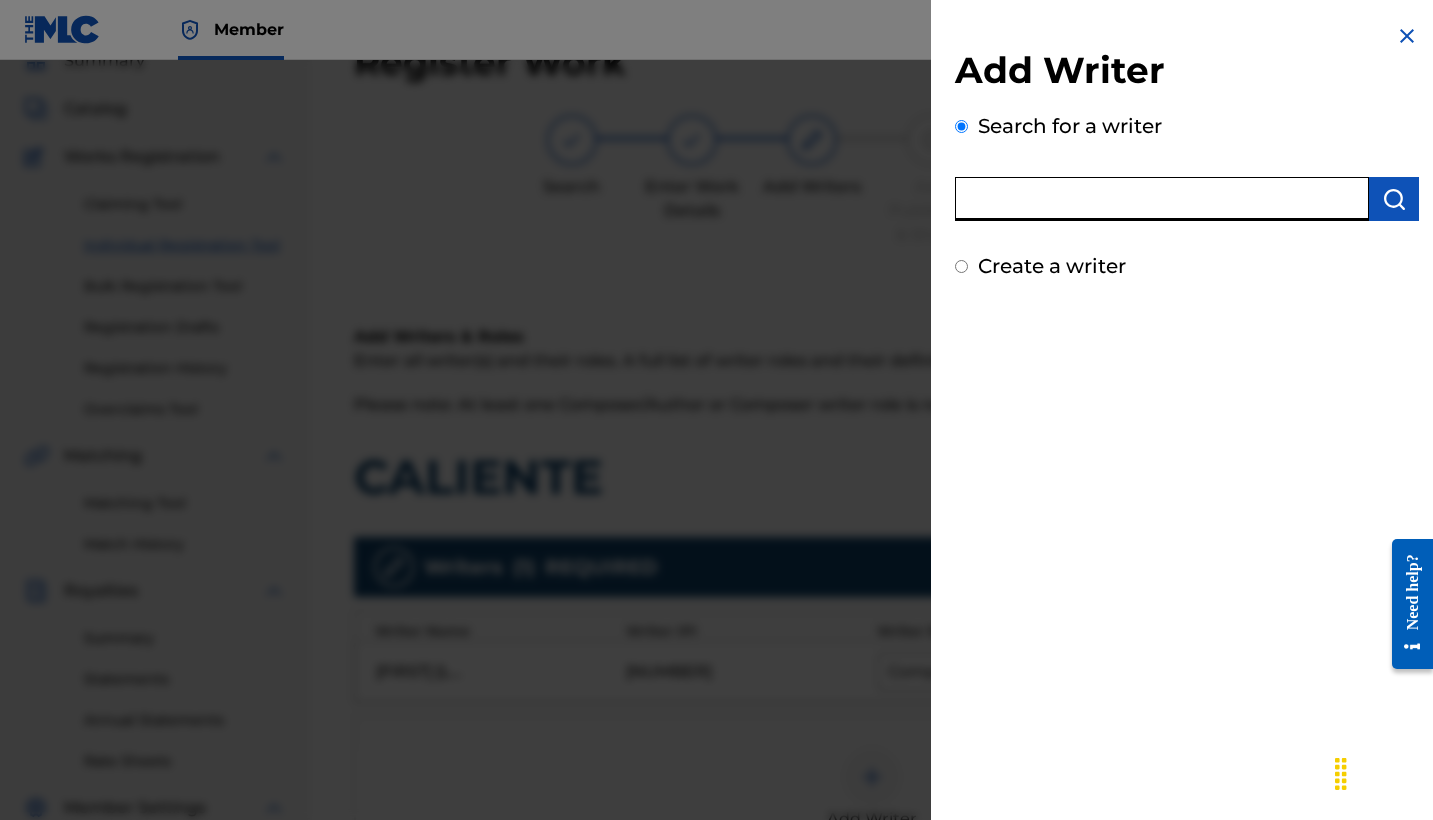 click at bounding box center [1162, 199] 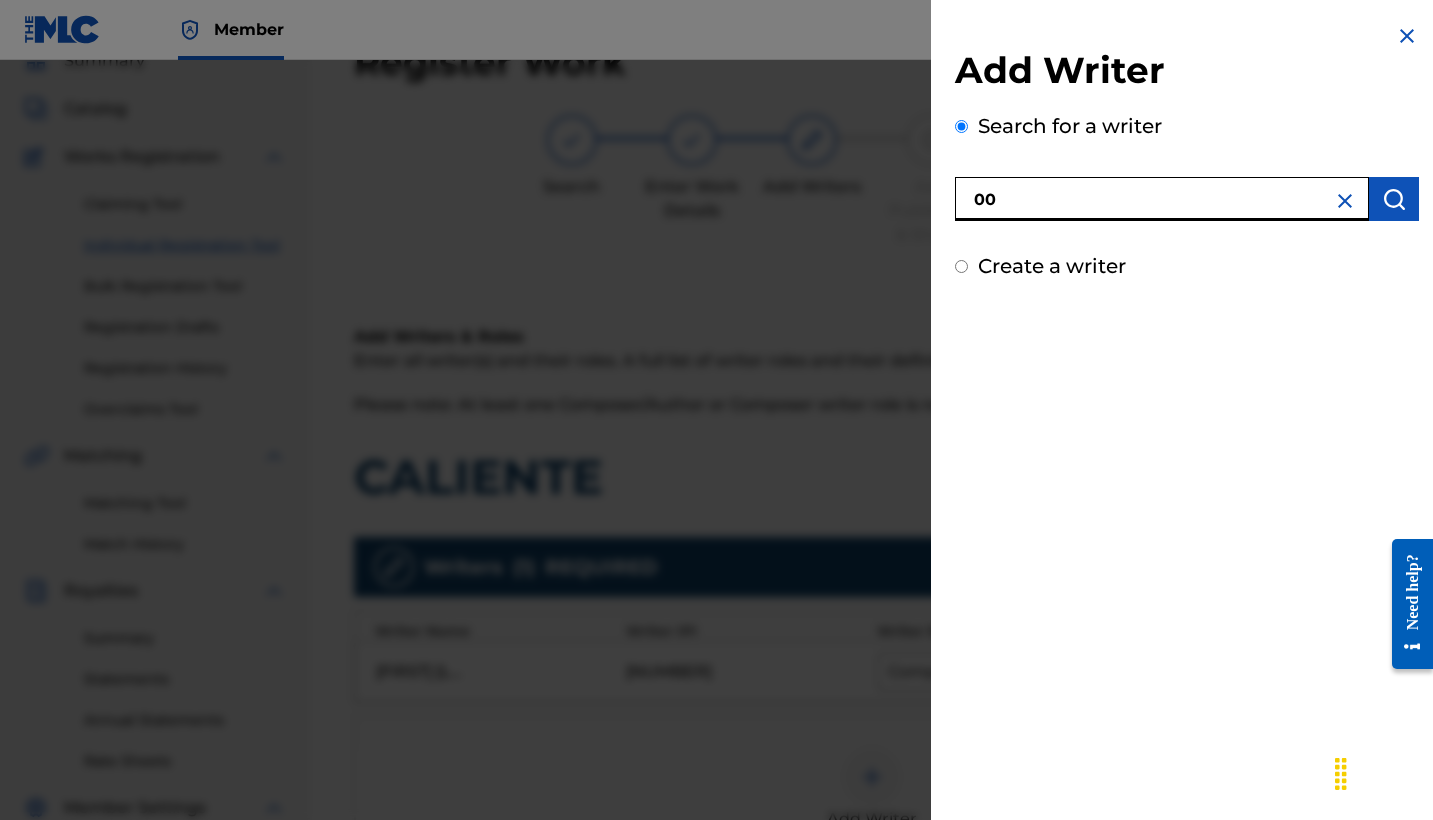 paste on "[NUMBER]" 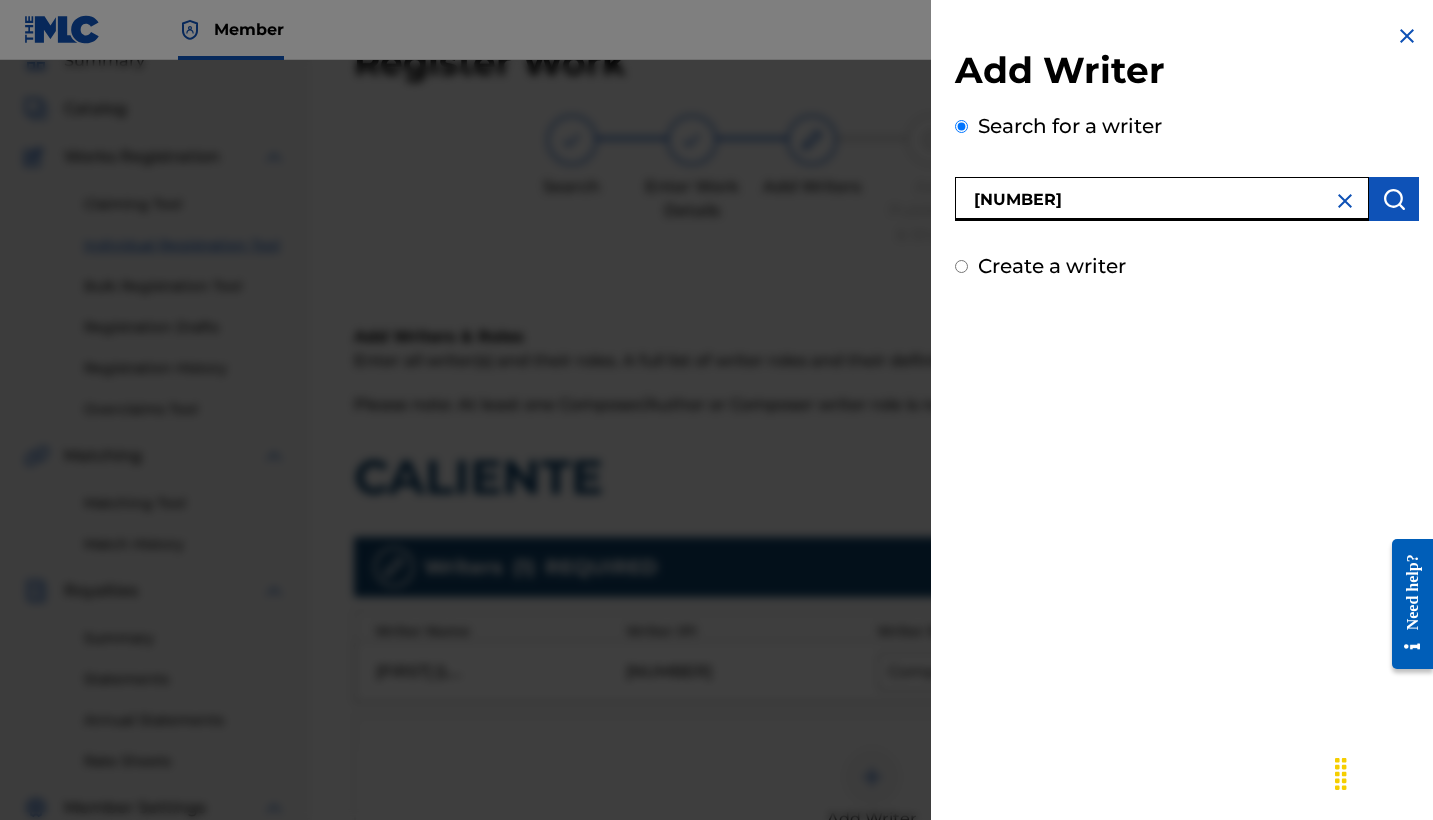 type on "[NUMBER]" 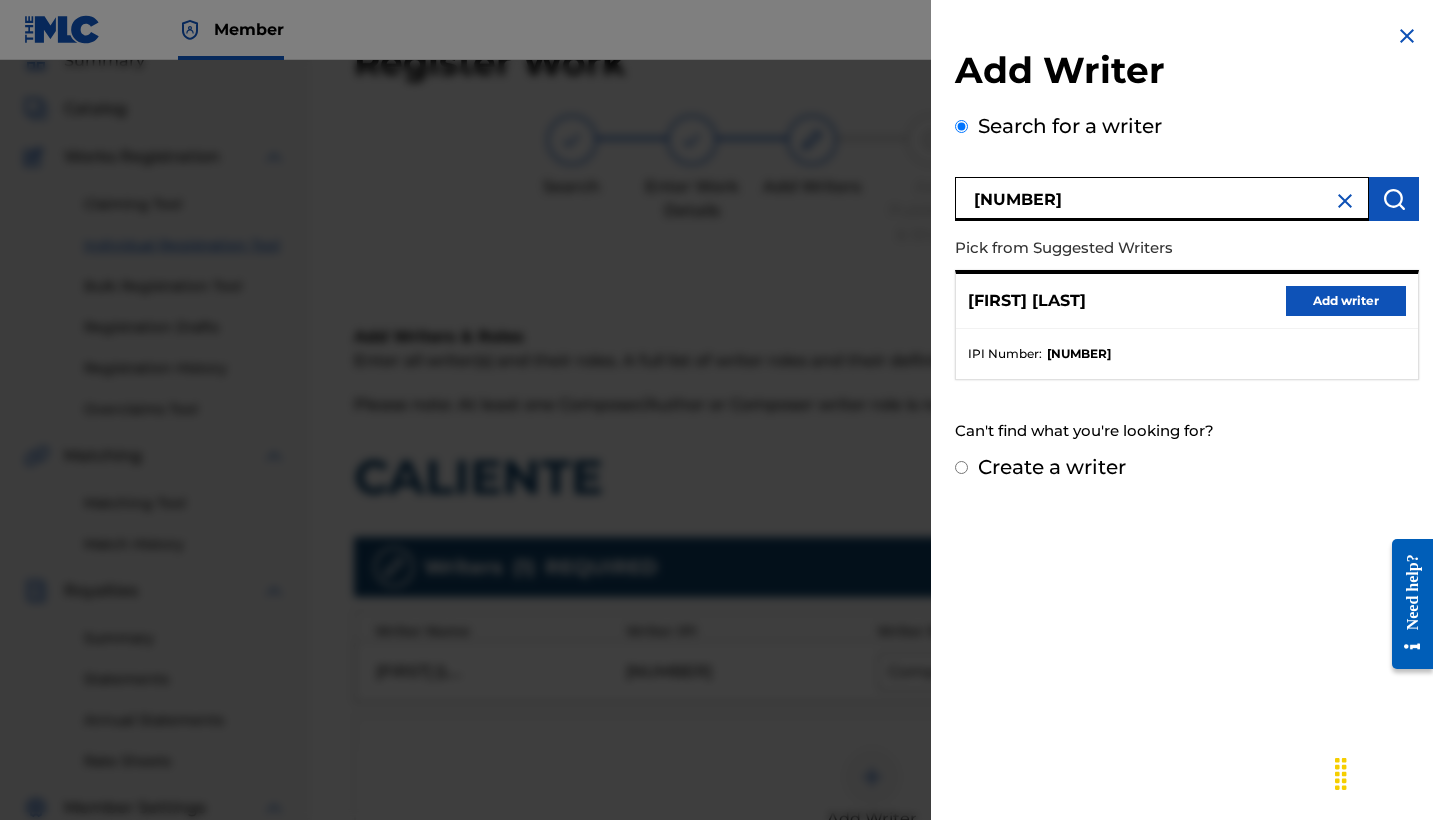click on "Add writer" at bounding box center [1346, 301] 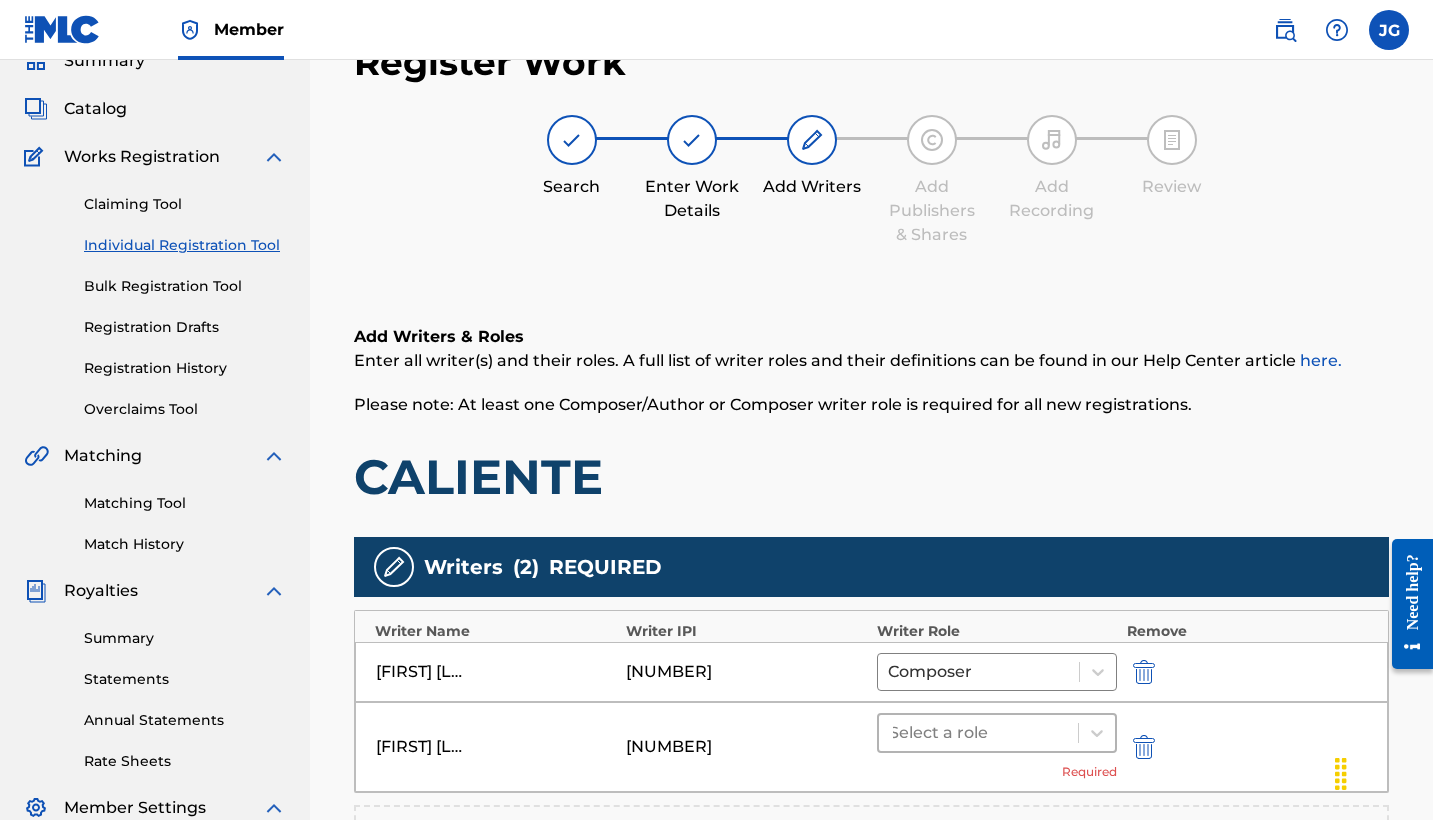 click at bounding box center (978, 733) 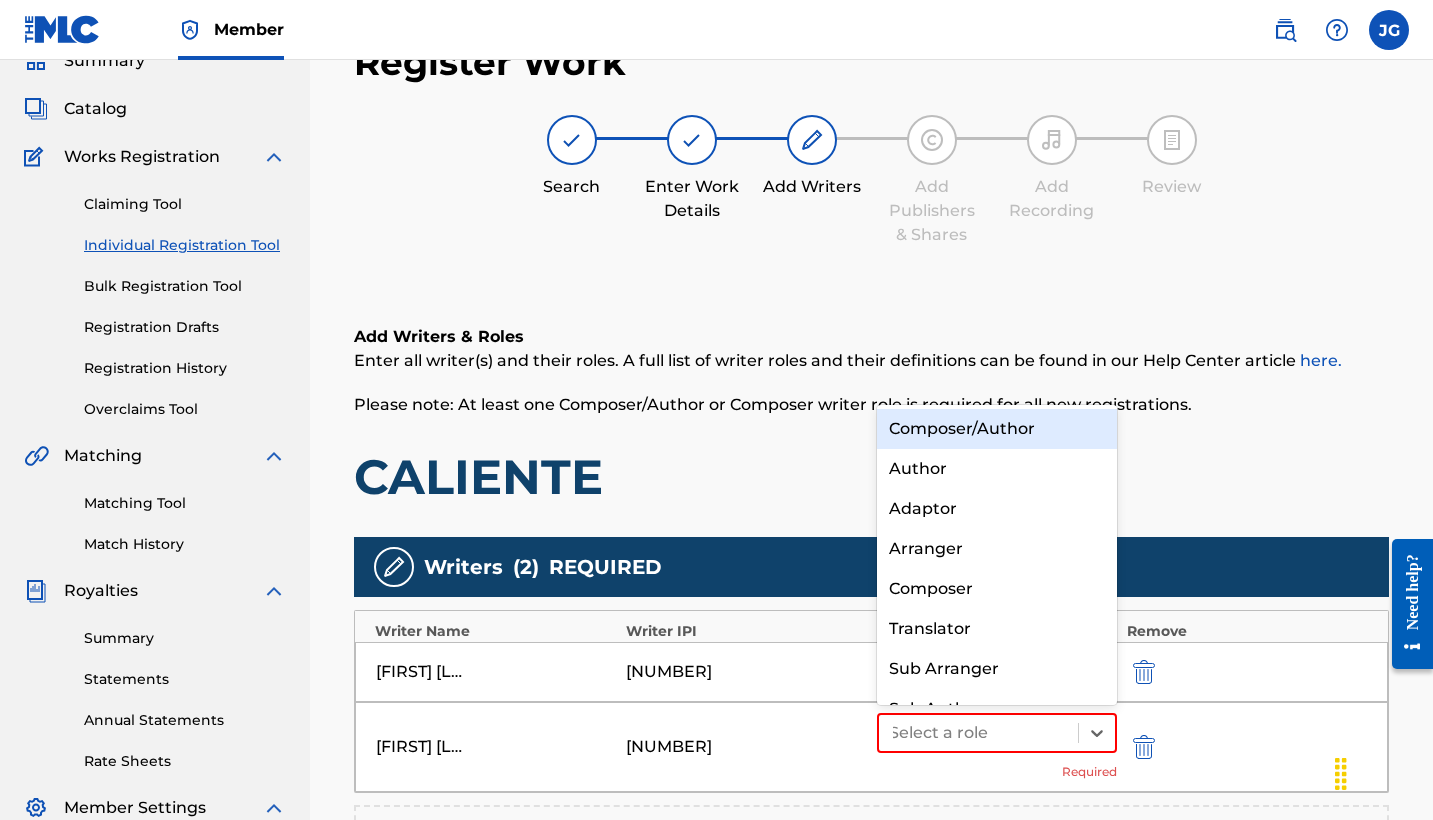 scroll, scrollTop: 28, scrollLeft: 0, axis: vertical 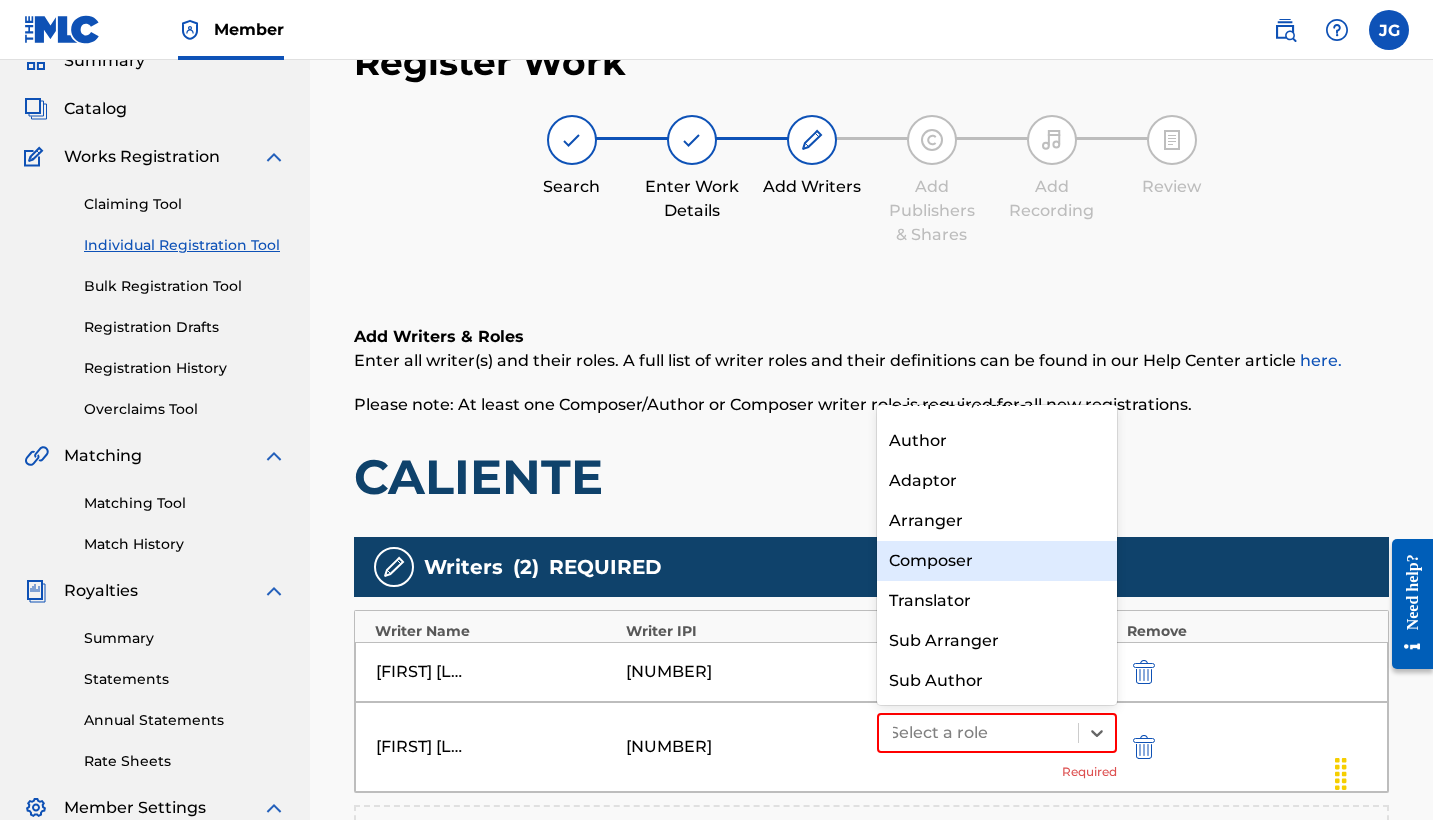click on "Composer" at bounding box center [997, 561] 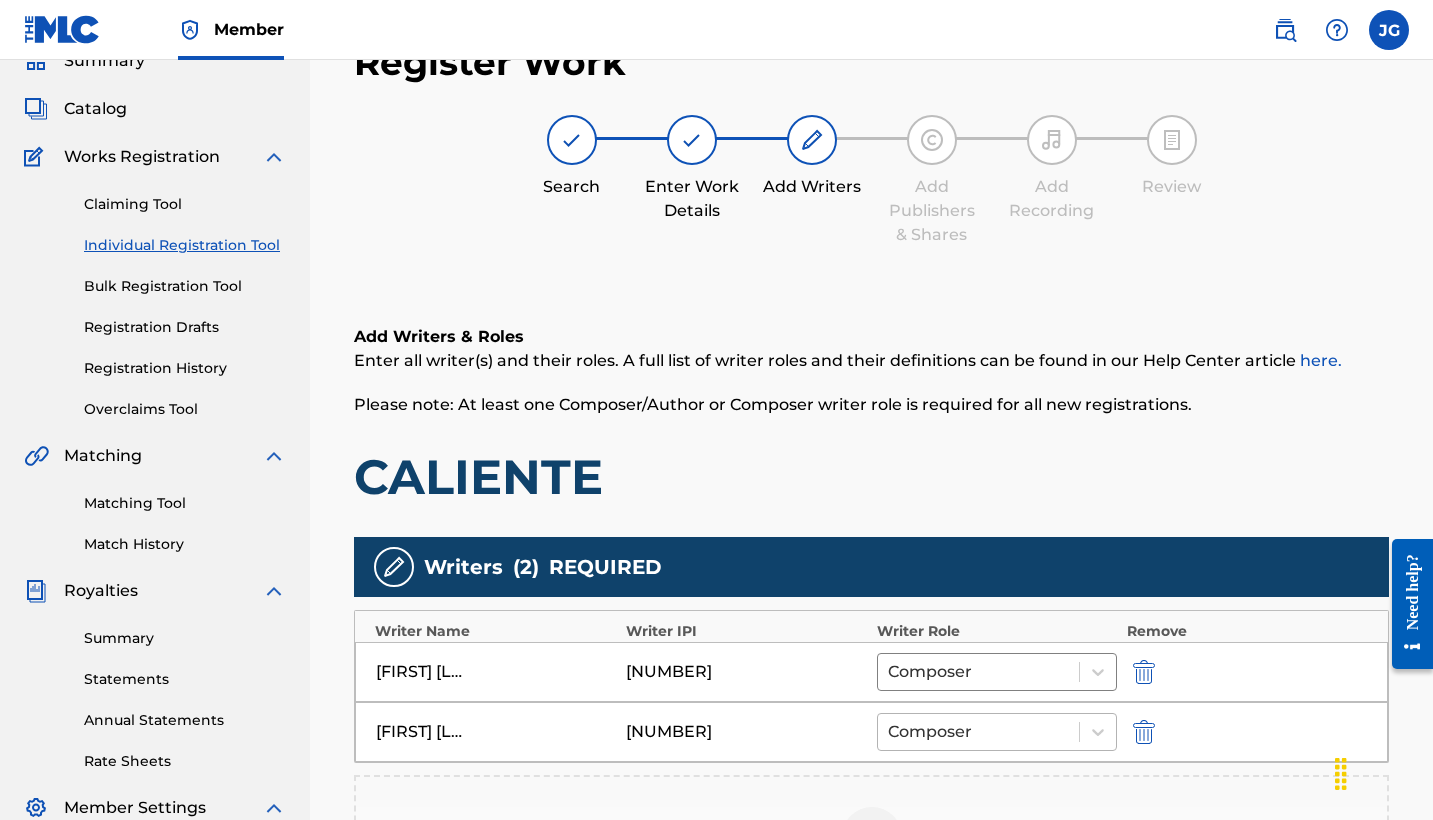 click on "Composer" at bounding box center [978, 732] 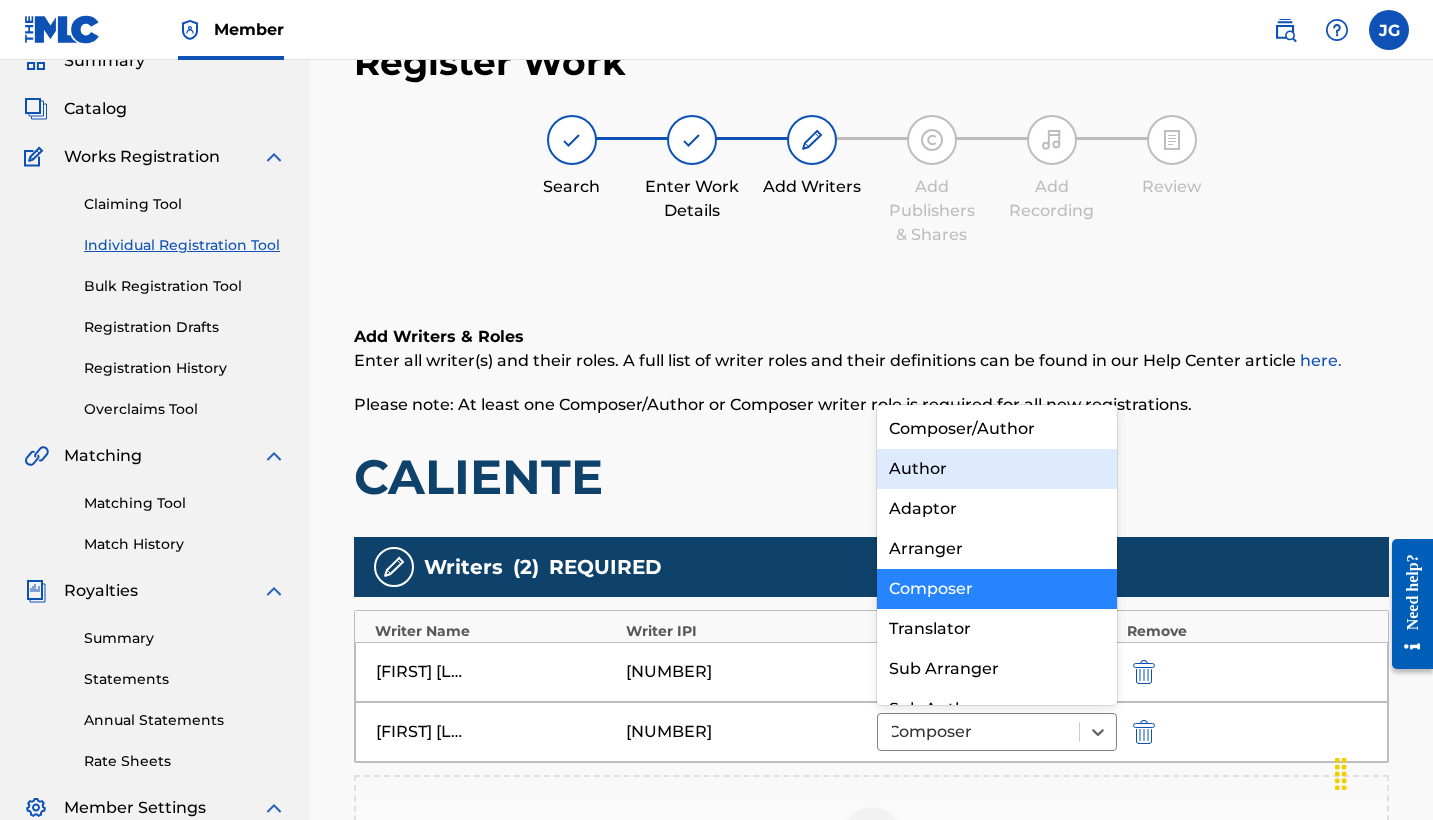 scroll, scrollTop: 0, scrollLeft: 0, axis: both 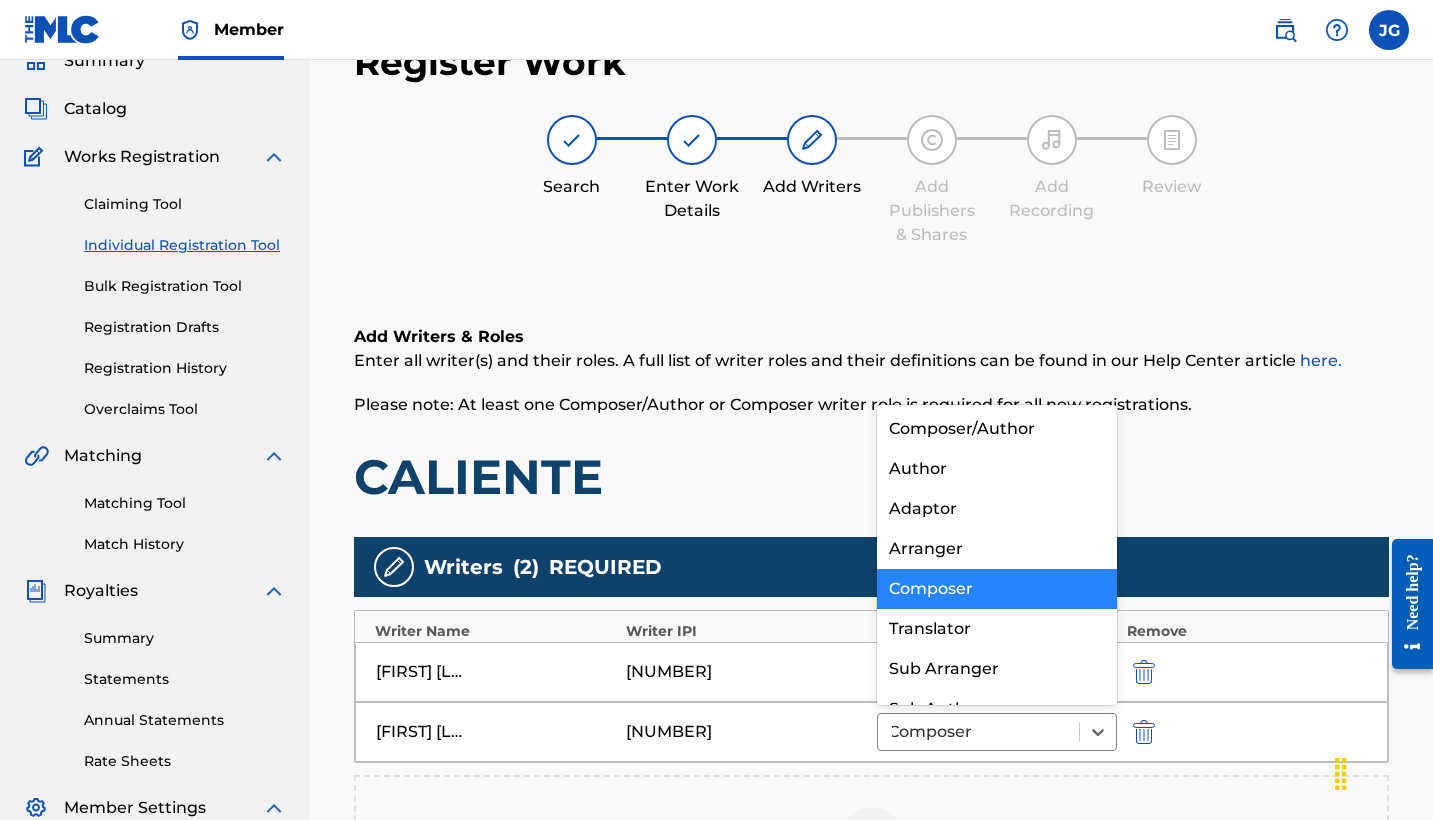 click on "Composer" at bounding box center [997, 589] 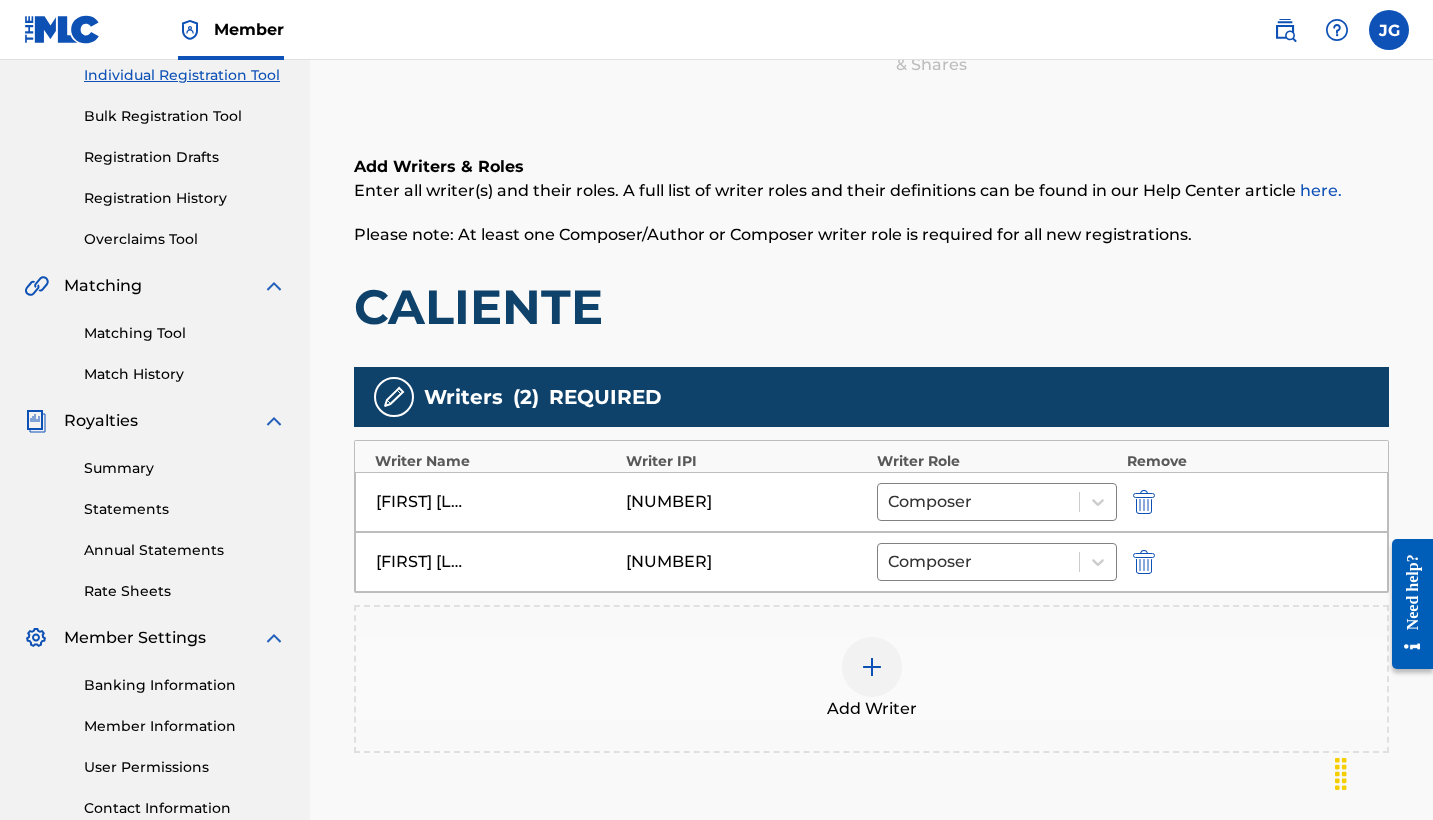 scroll, scrollTop: 298, scrollLeft: 0, axis: vertical 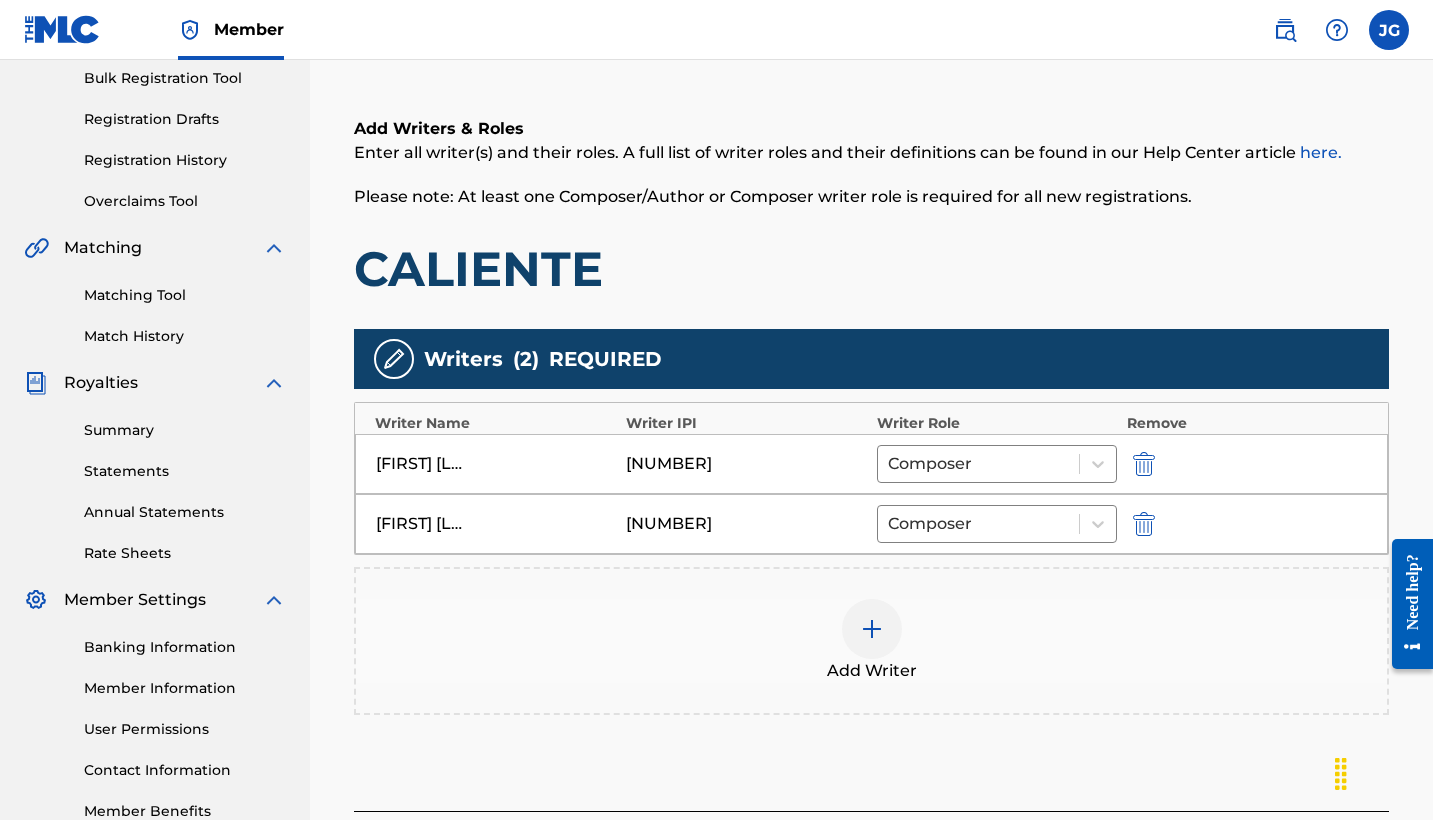 click at bounding box center (872, 629) 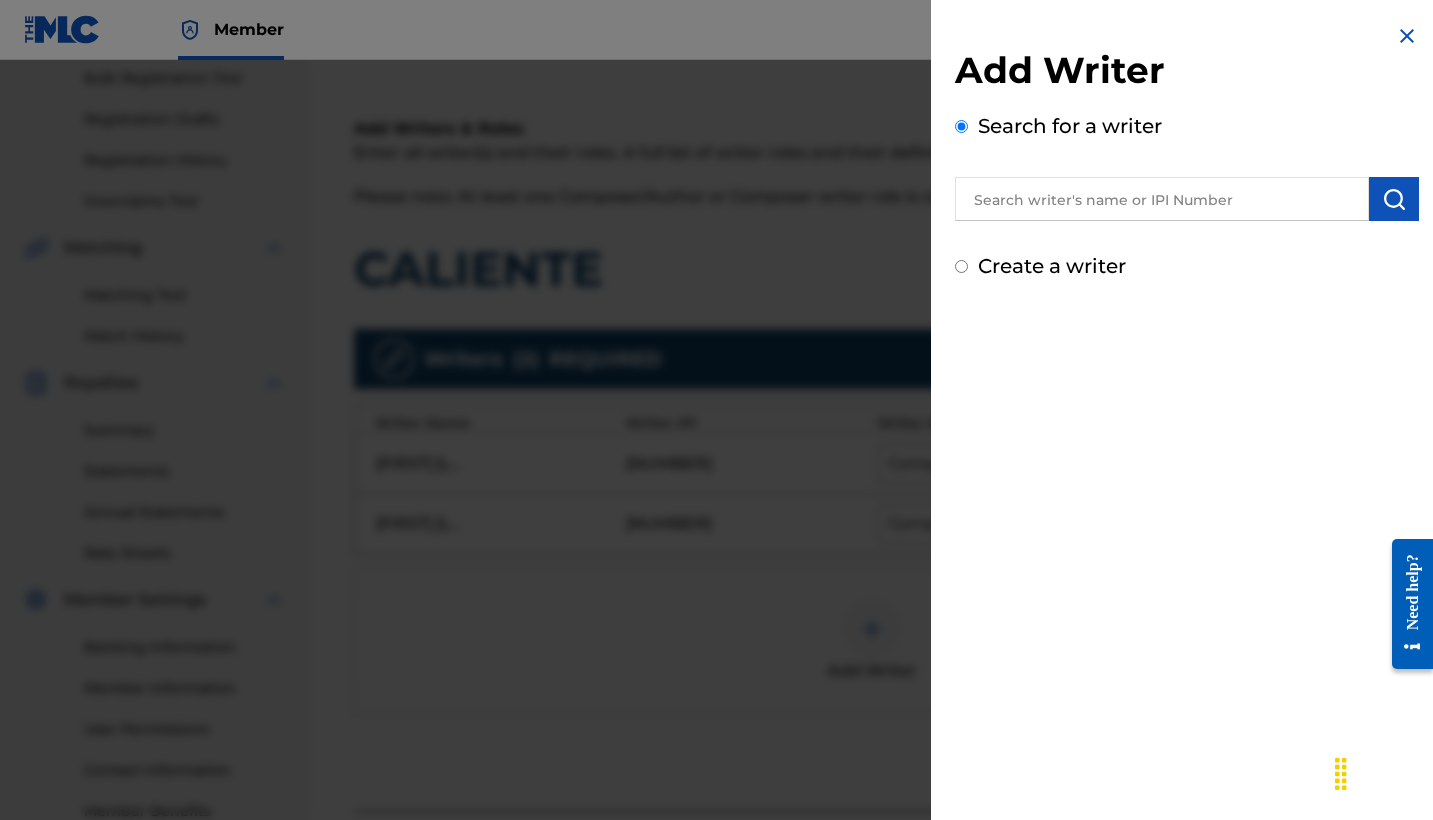 click at bounding box center (1162, 199) 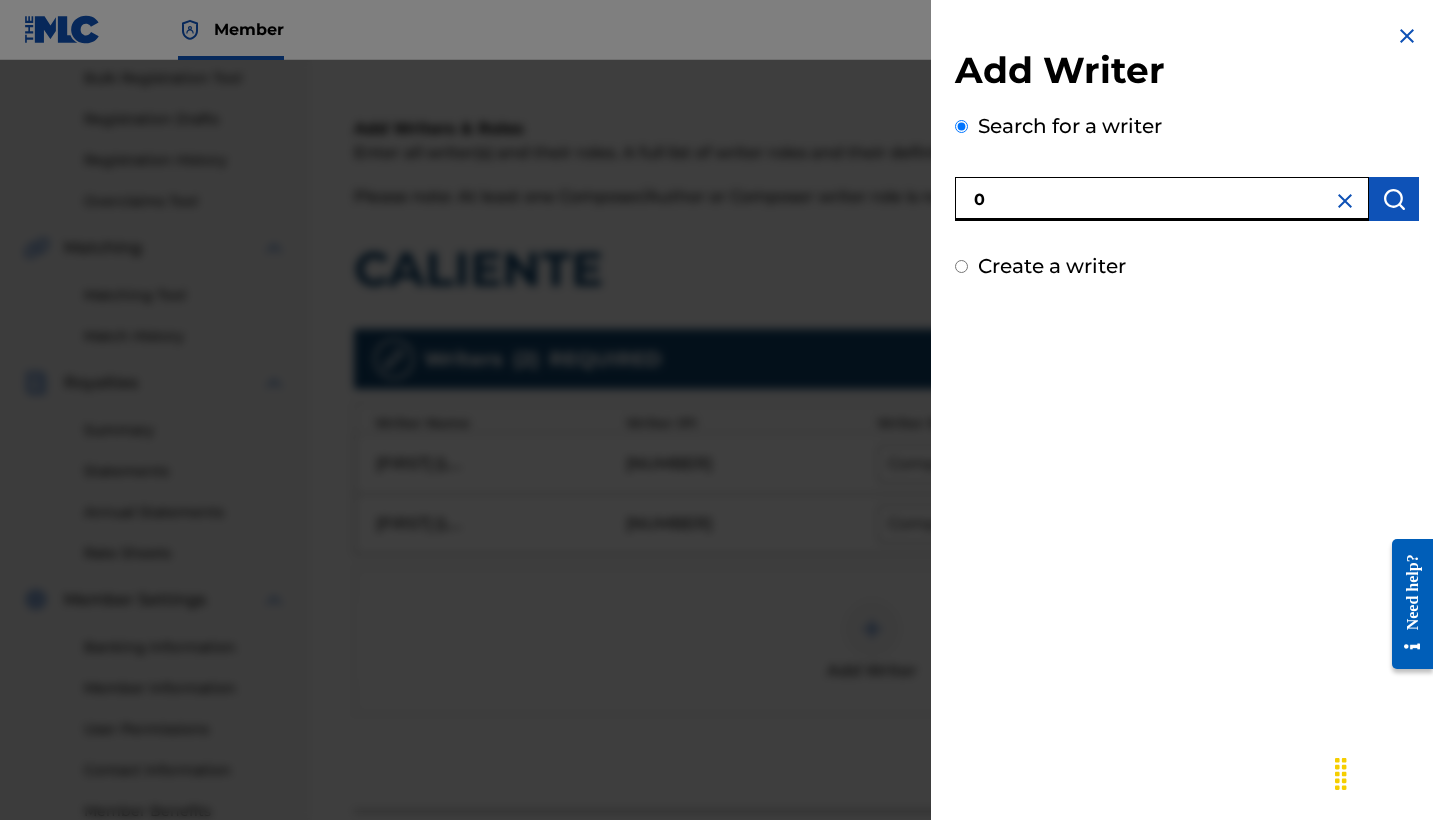 paste on "[NUMBER]" 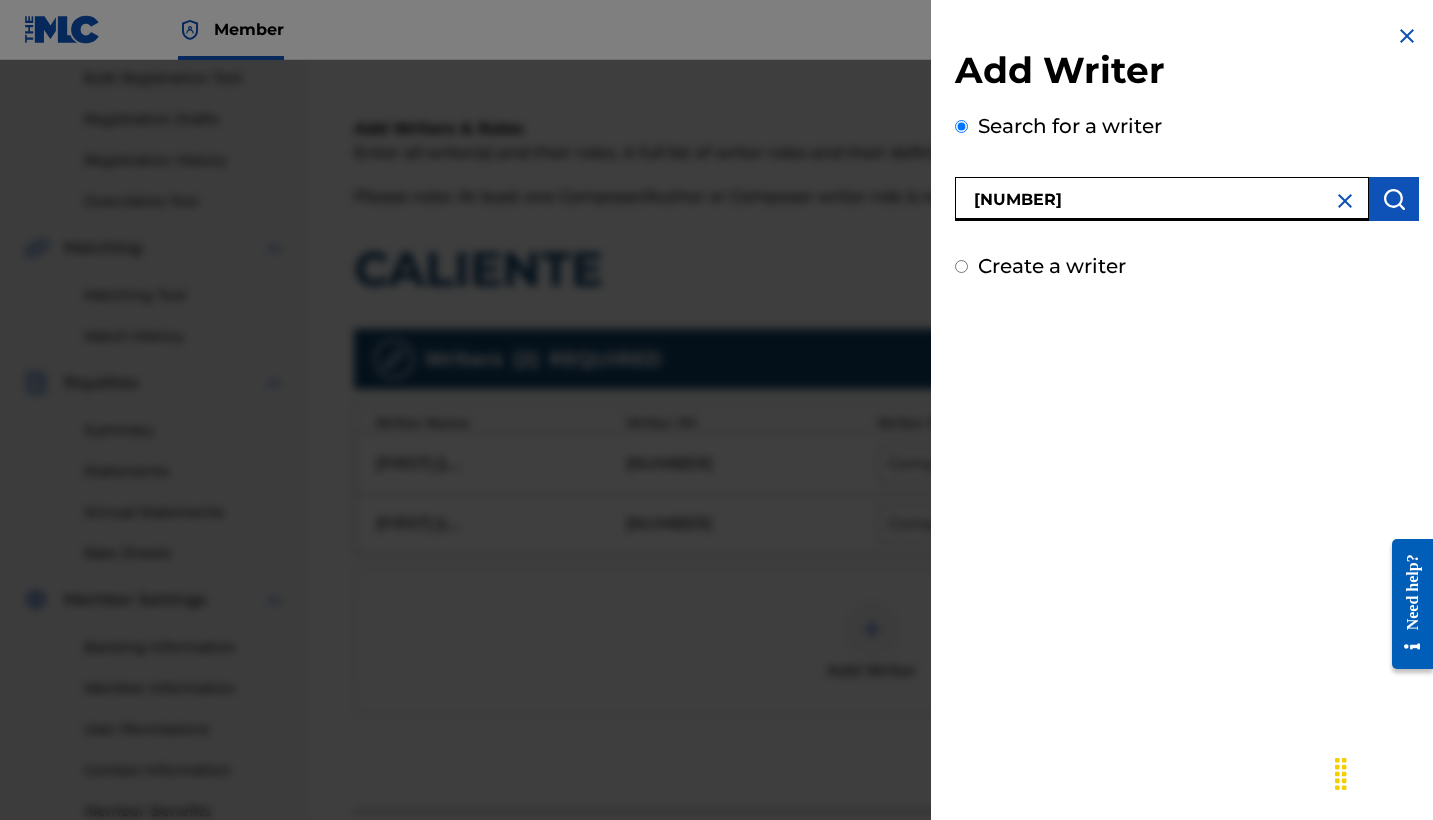 type on "[NUMBER]" 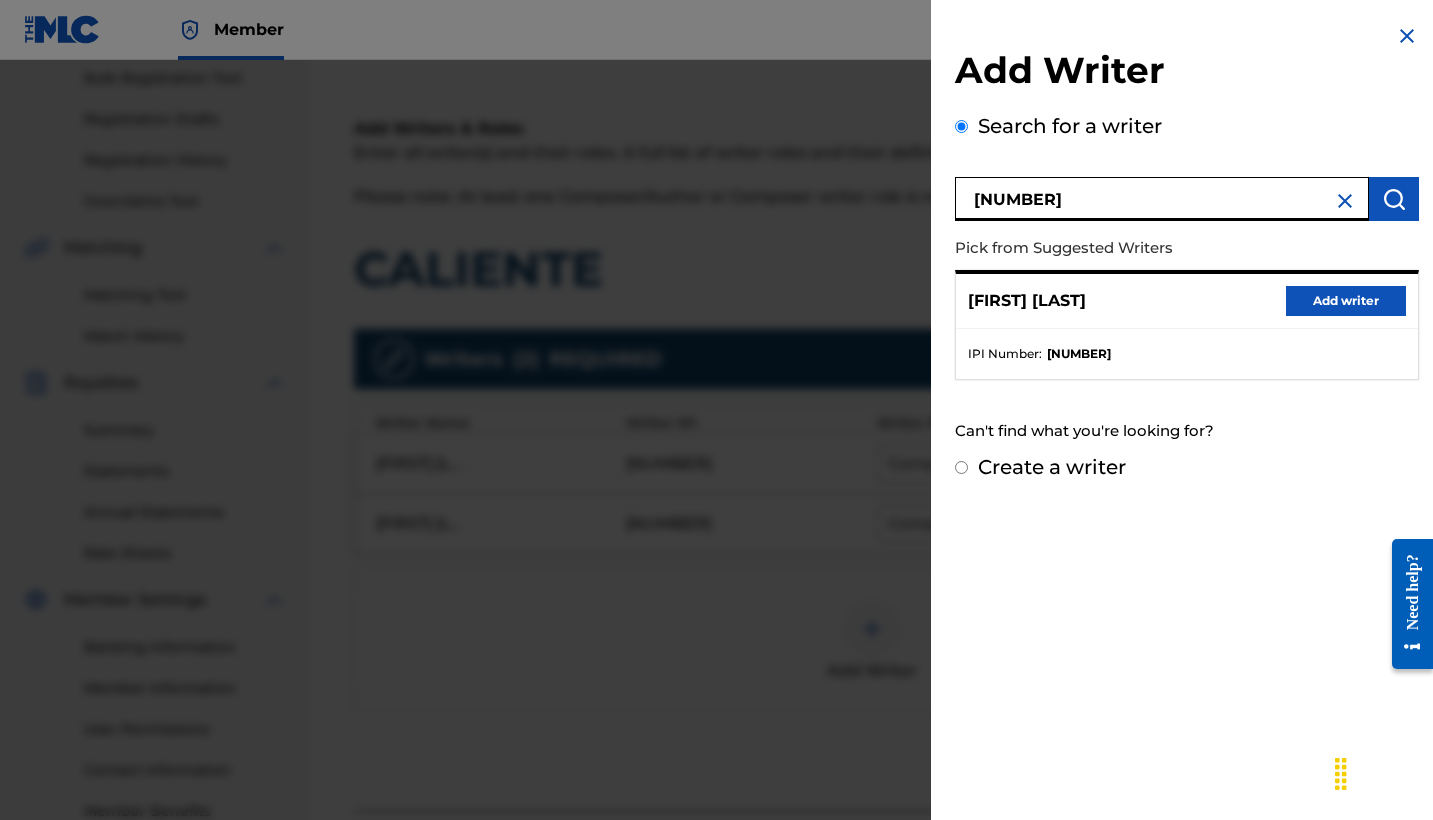 click on "Add writer" at bounding box center [1346, 301] 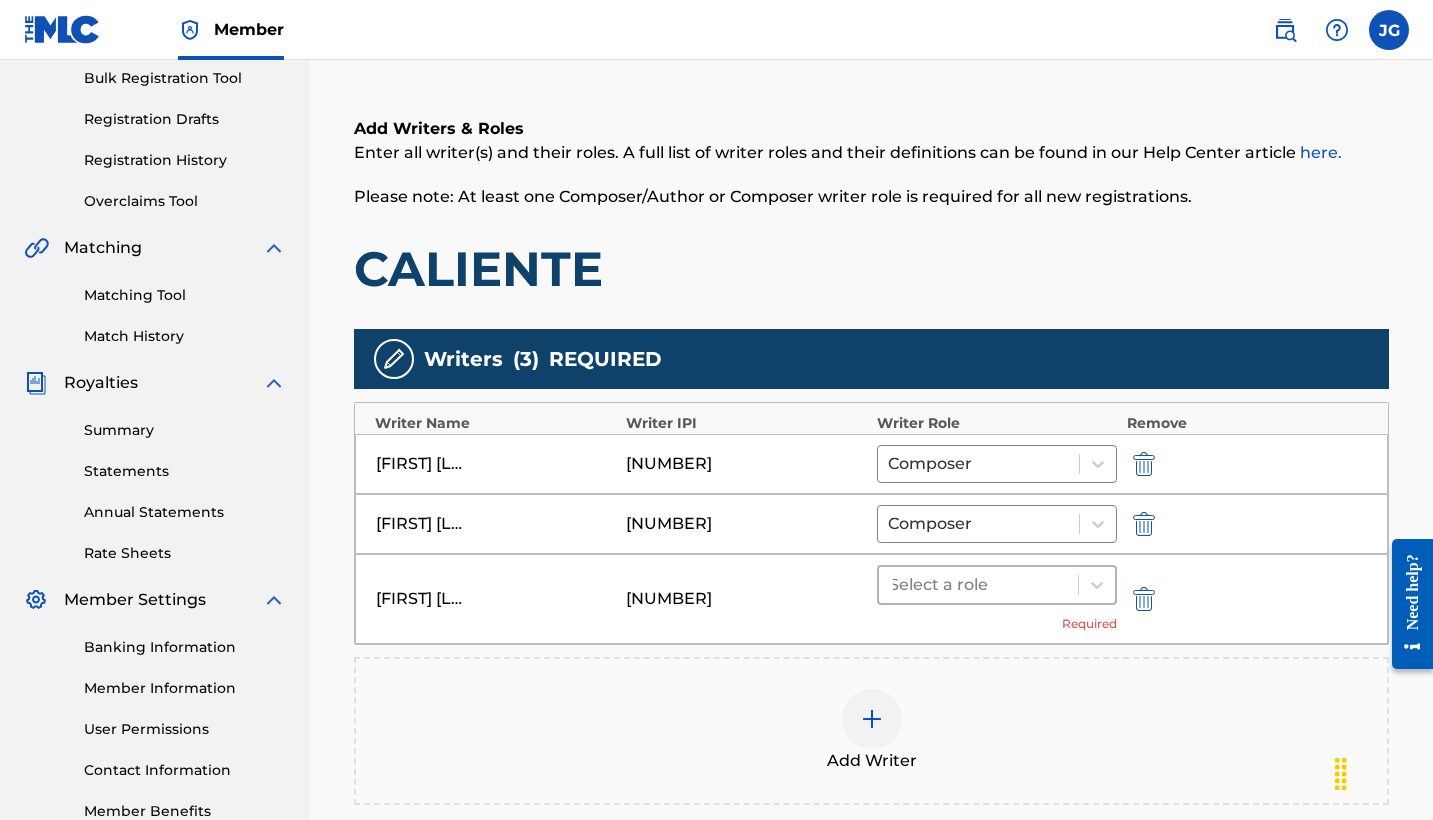 click at bounding box center (978, 585) 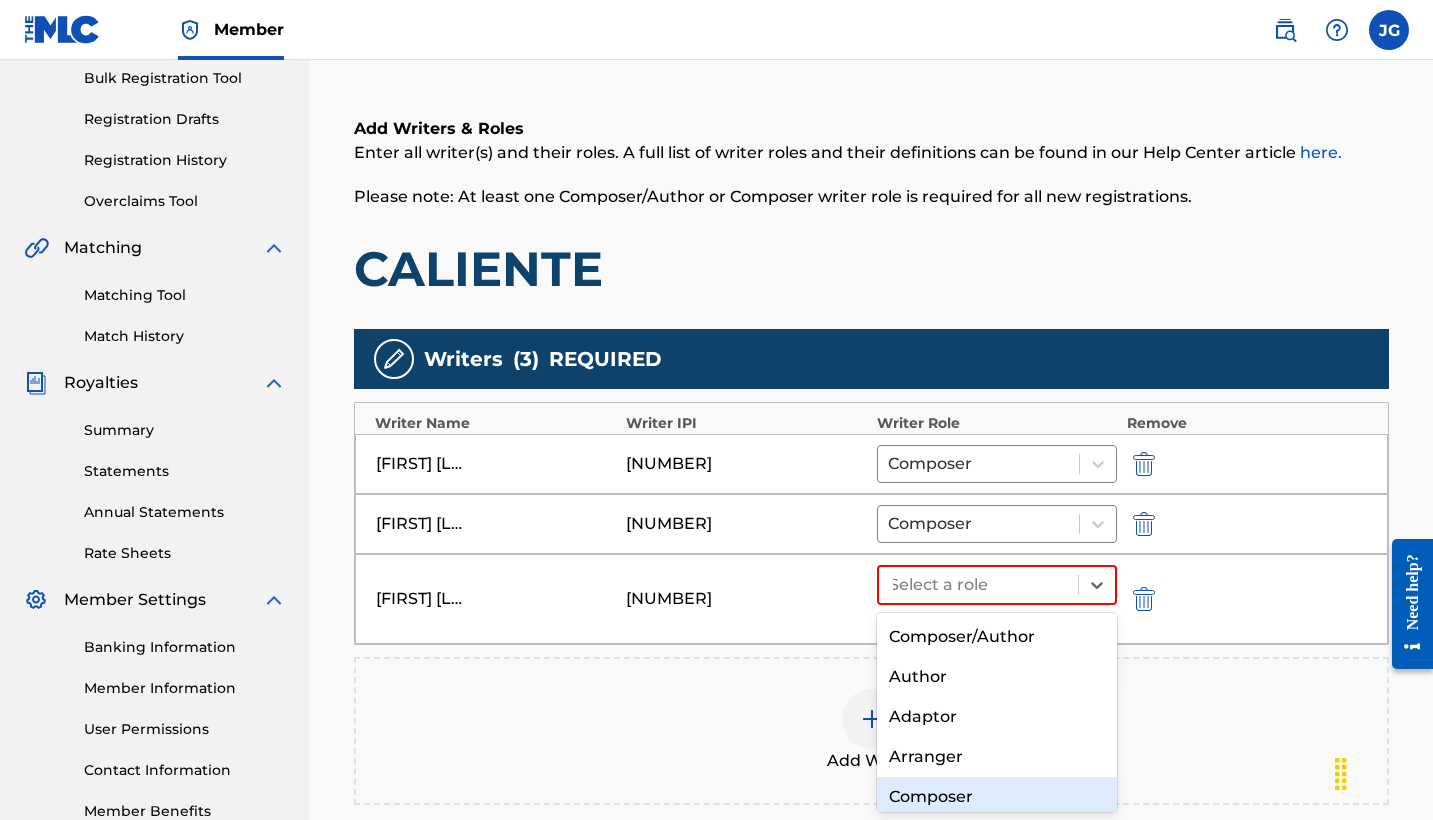 click on "Composer" at bounding box center (997, 797) 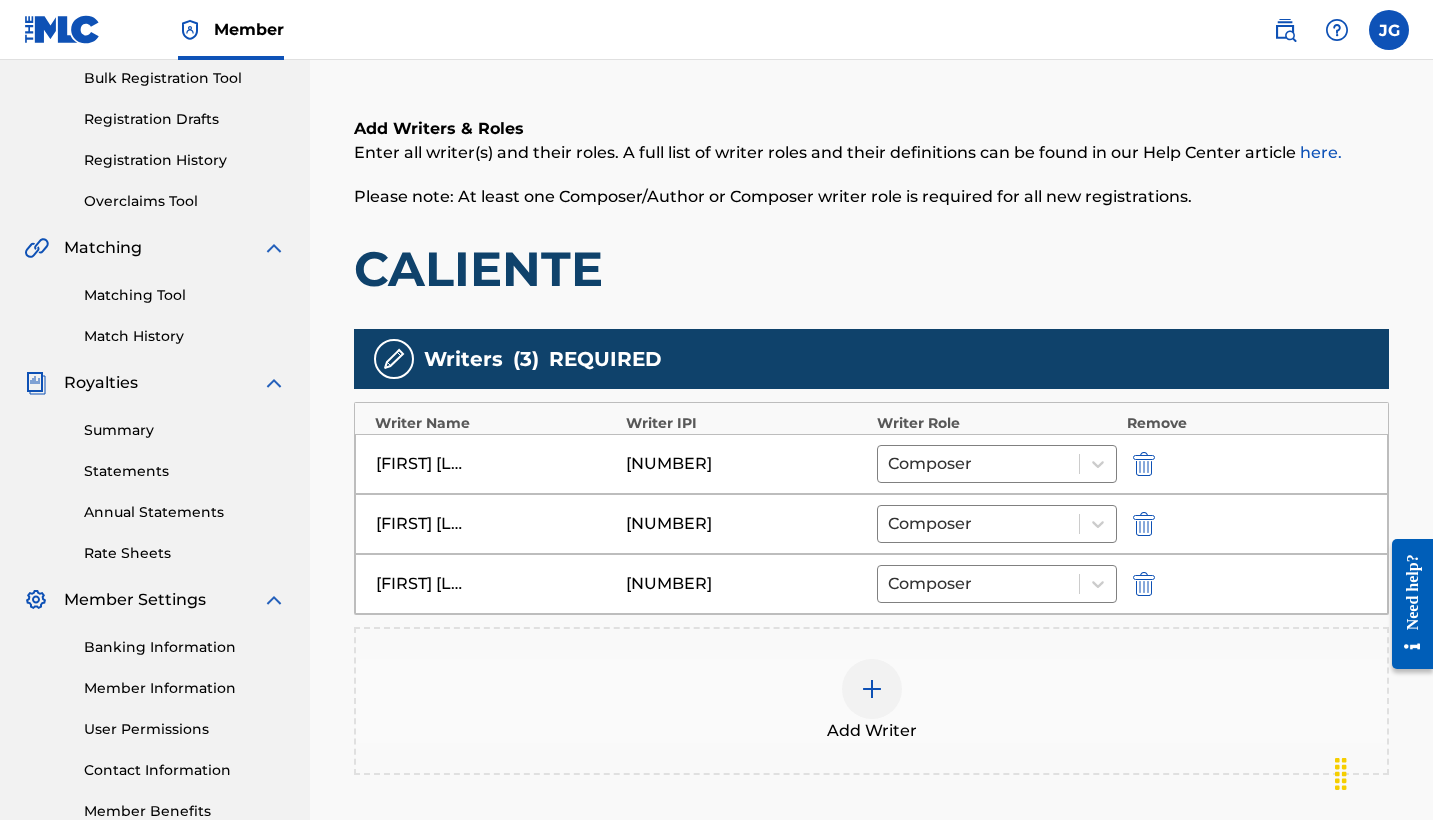 click at bounding box center [872, 689] 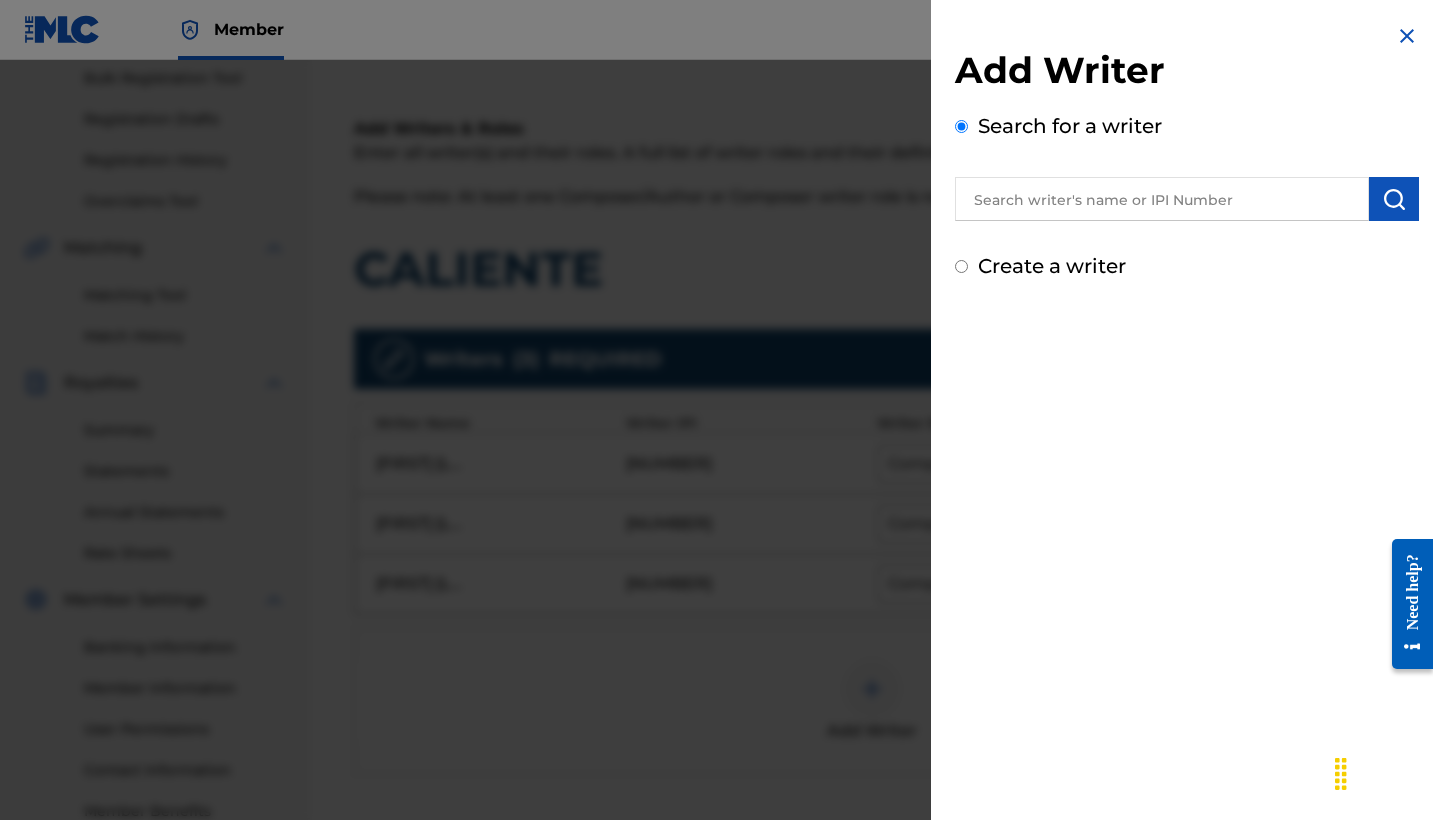 click at bounding box center (1162, 199) 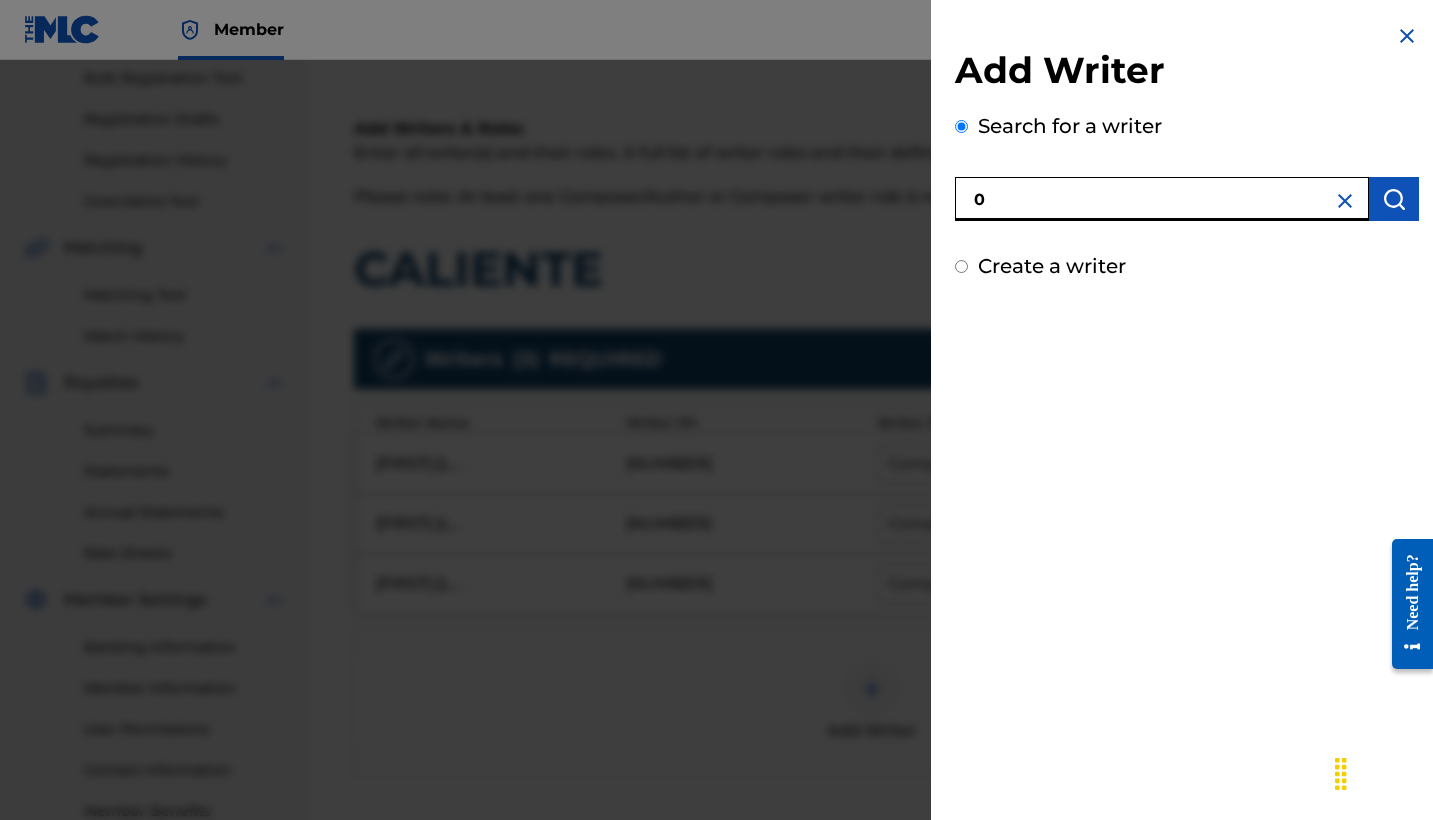 paste on "[NUMBER]" 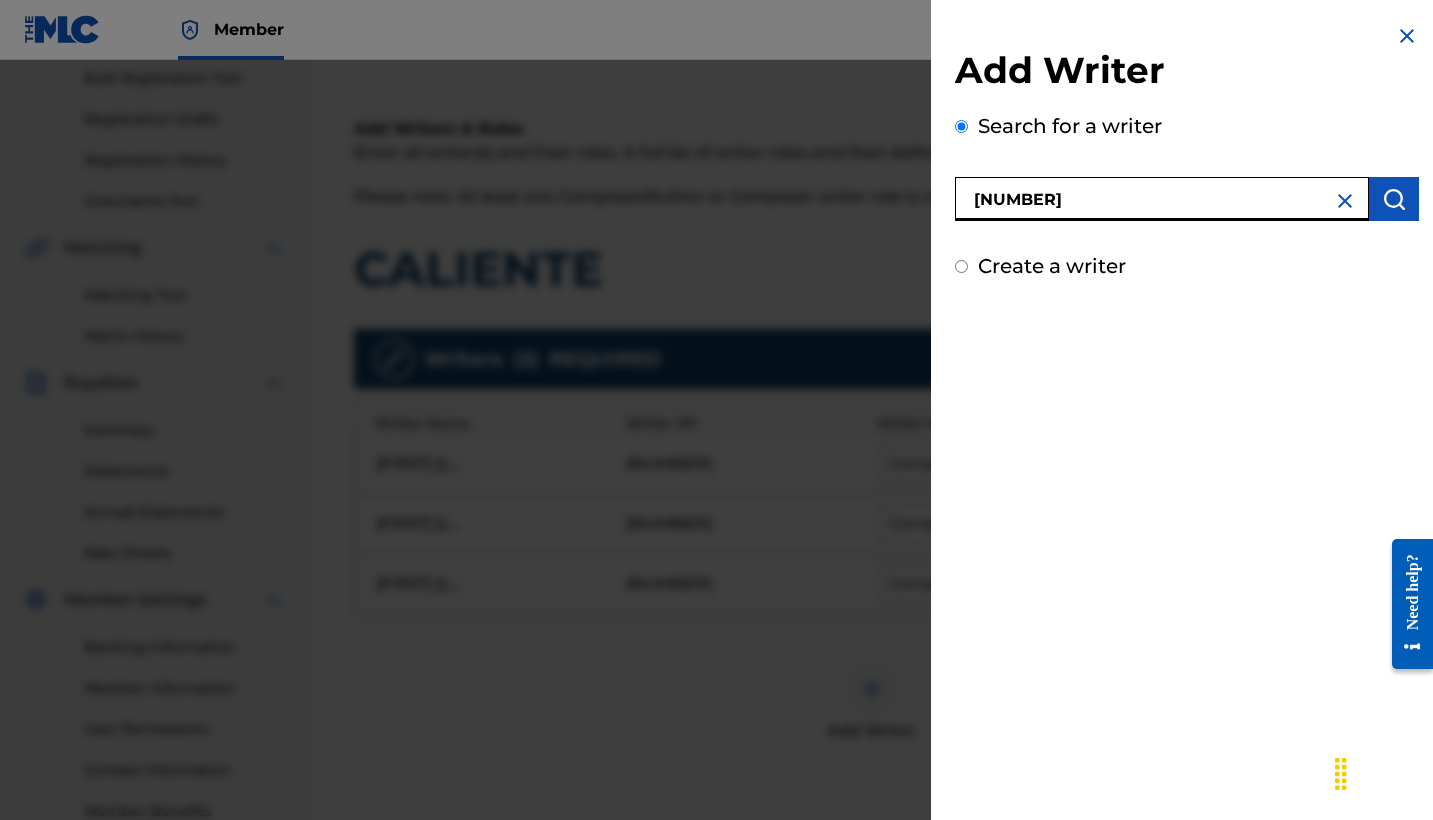 type on "[NUMBER]" 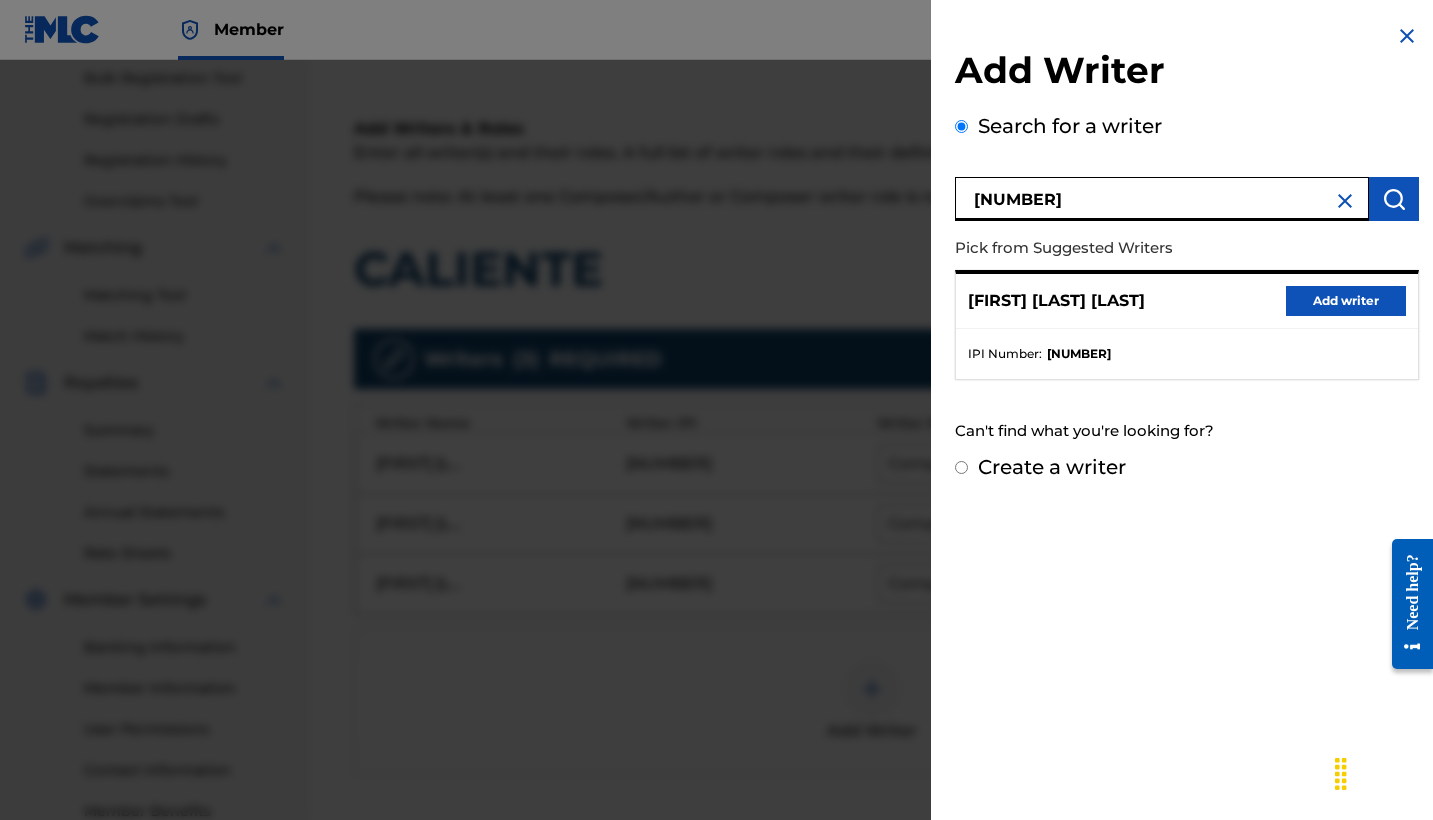 click on "Add writer" at bounding box center (1346, 301) 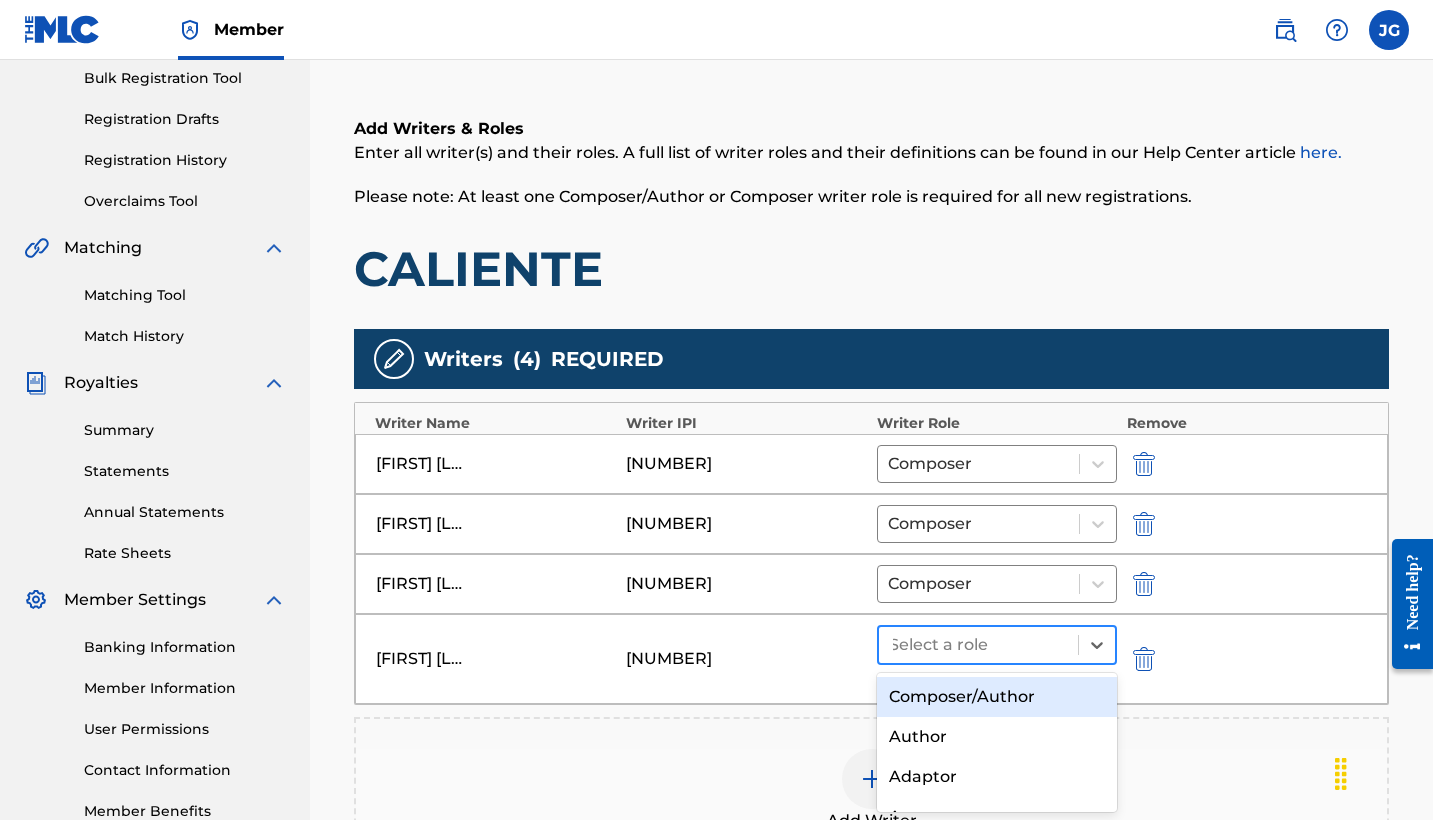click at bounding box center [978, 645] 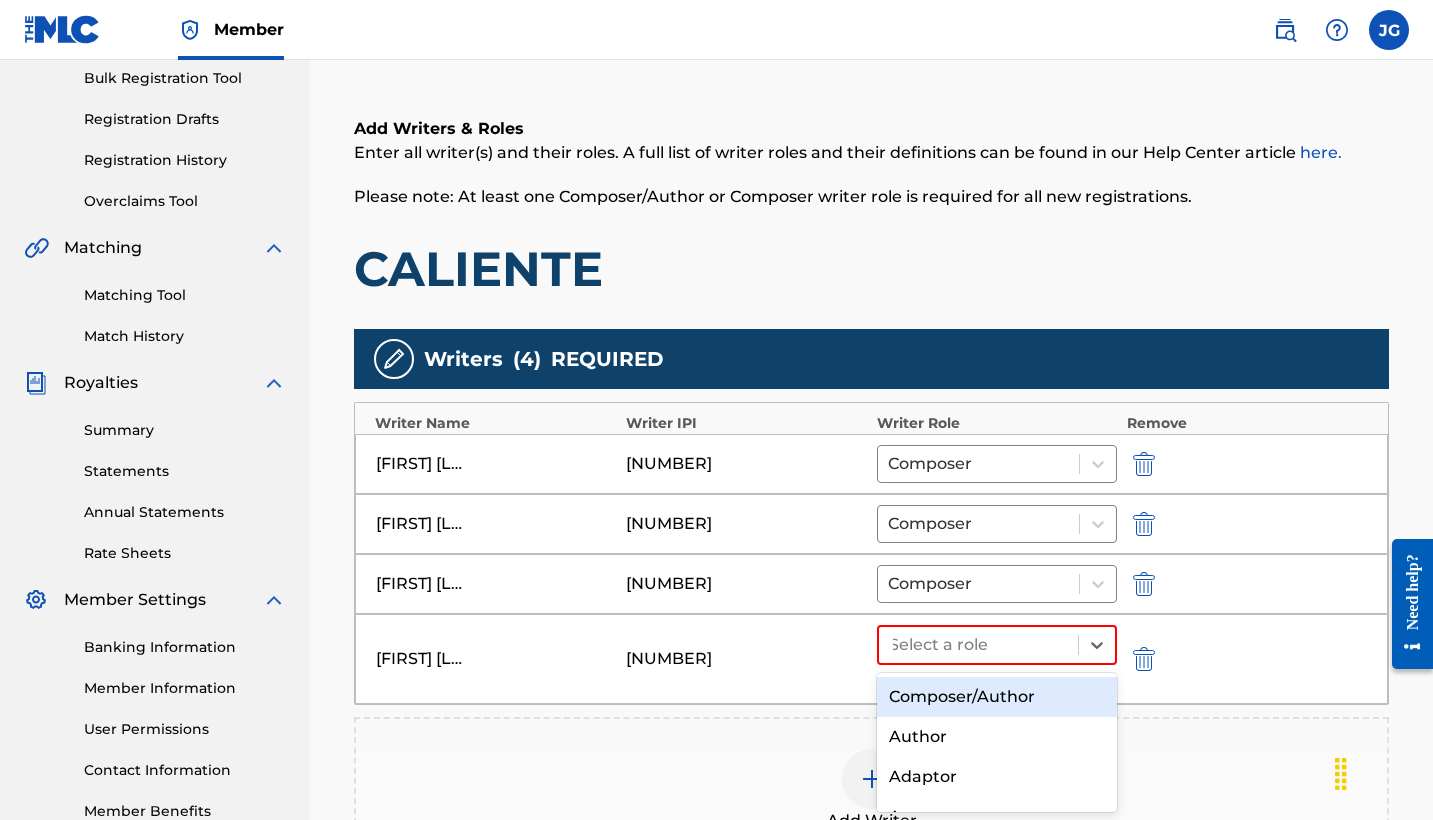 click on "Composer/Author" at bounding box center (997, 697) 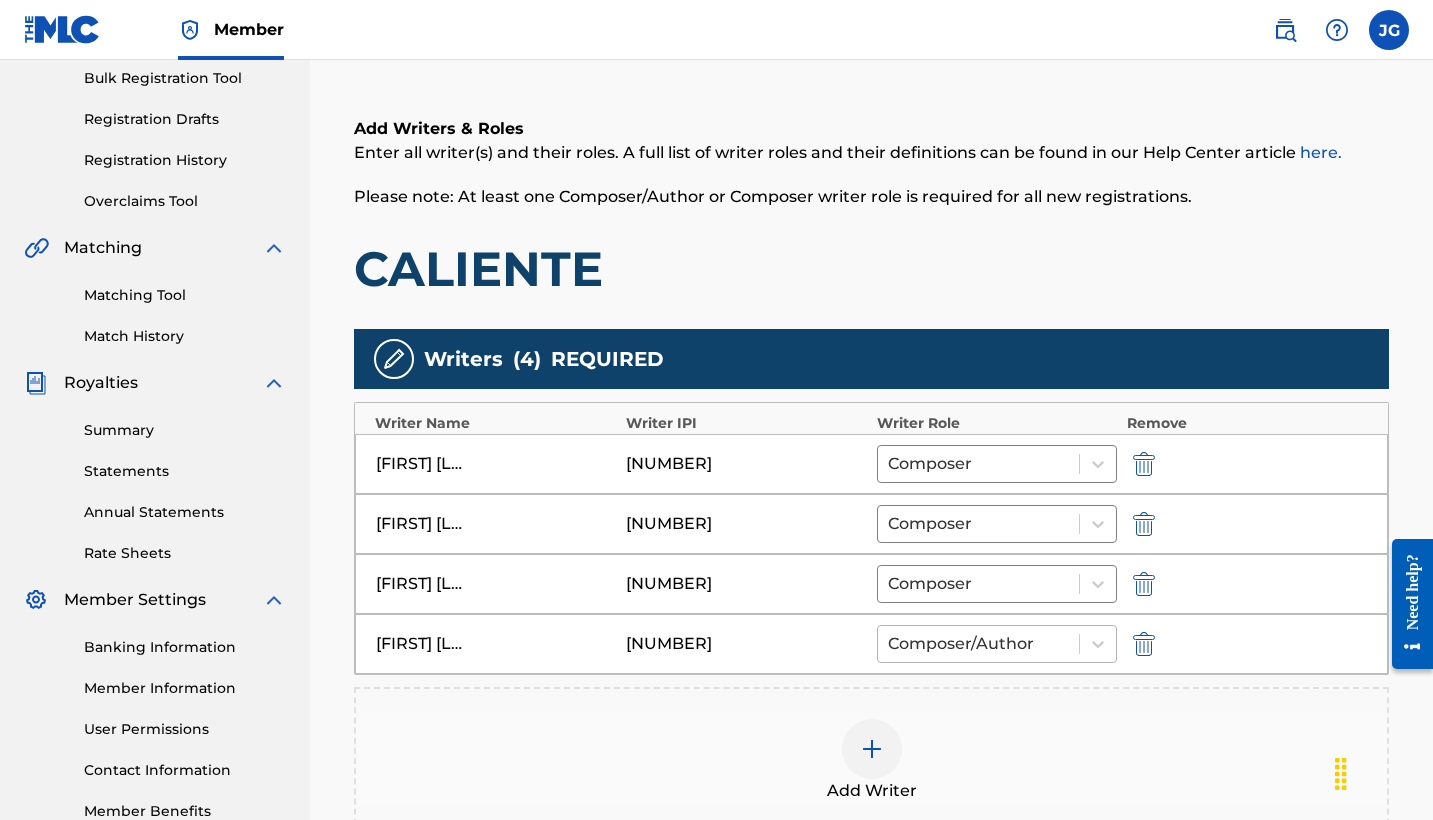 click at bounding box center (978, 644) 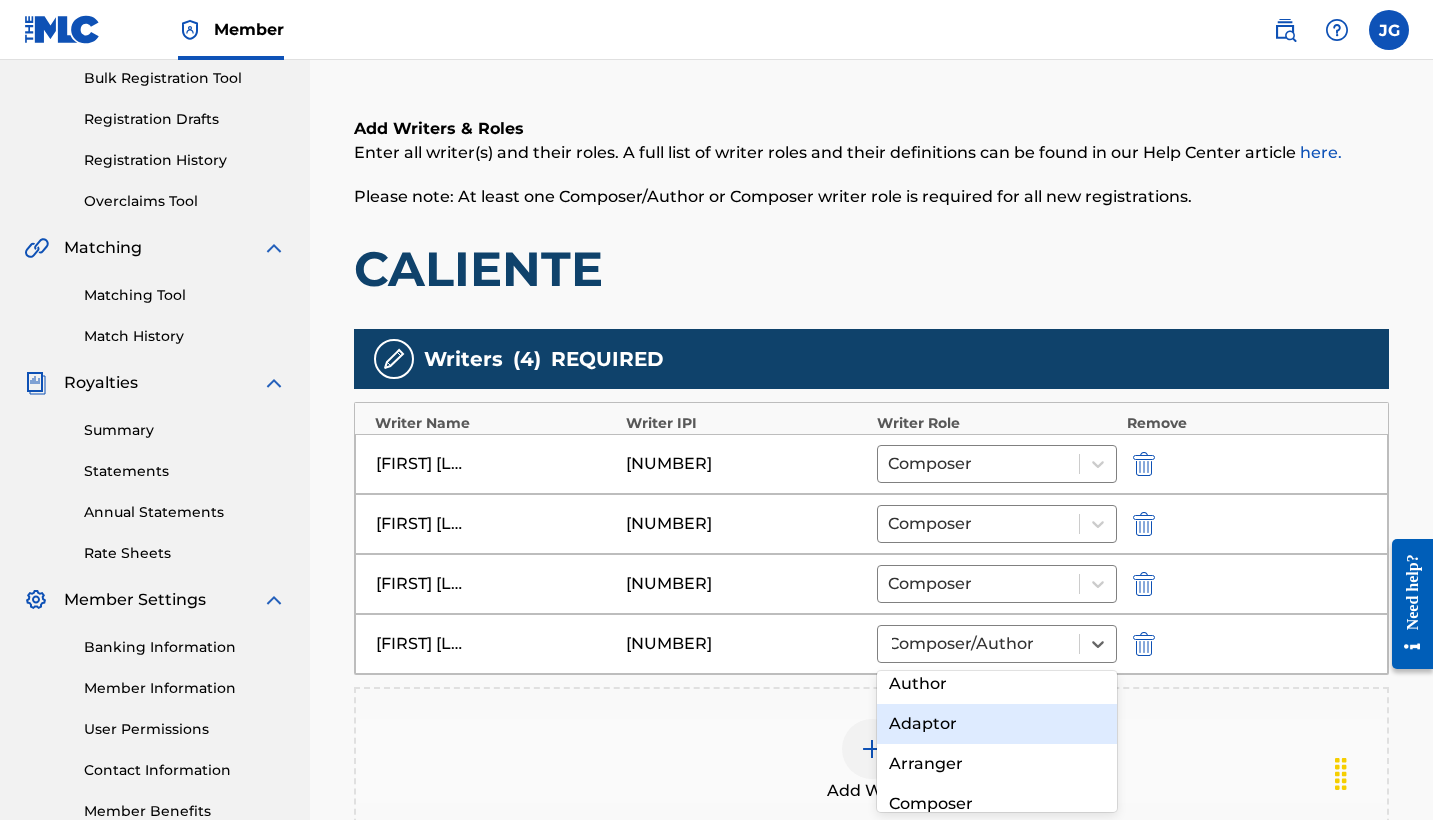 scroll, scrollTop: 64, scrollLeft: 0, axis: vertical 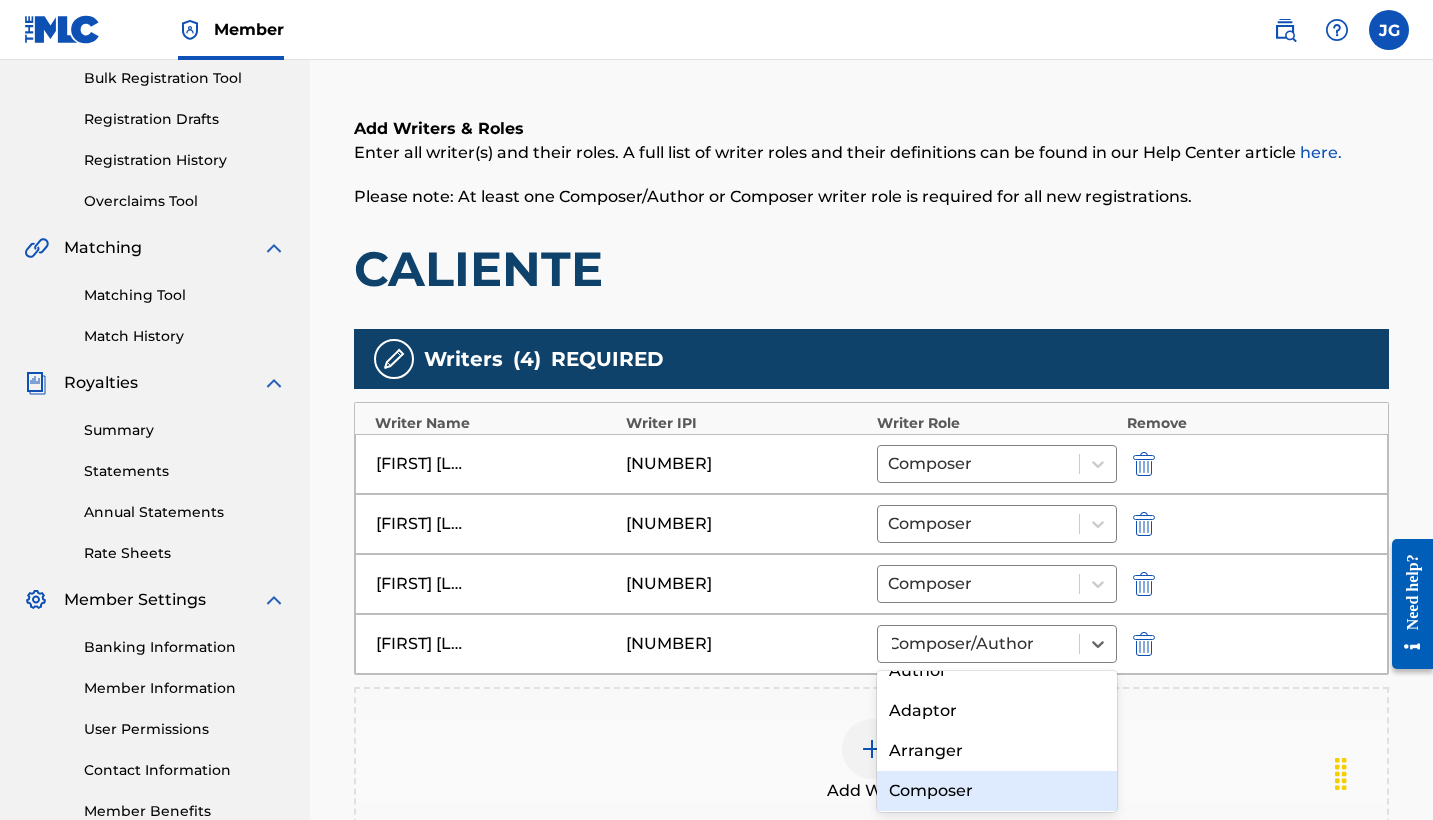 click on "Composer" at bounding box center (997, 791) 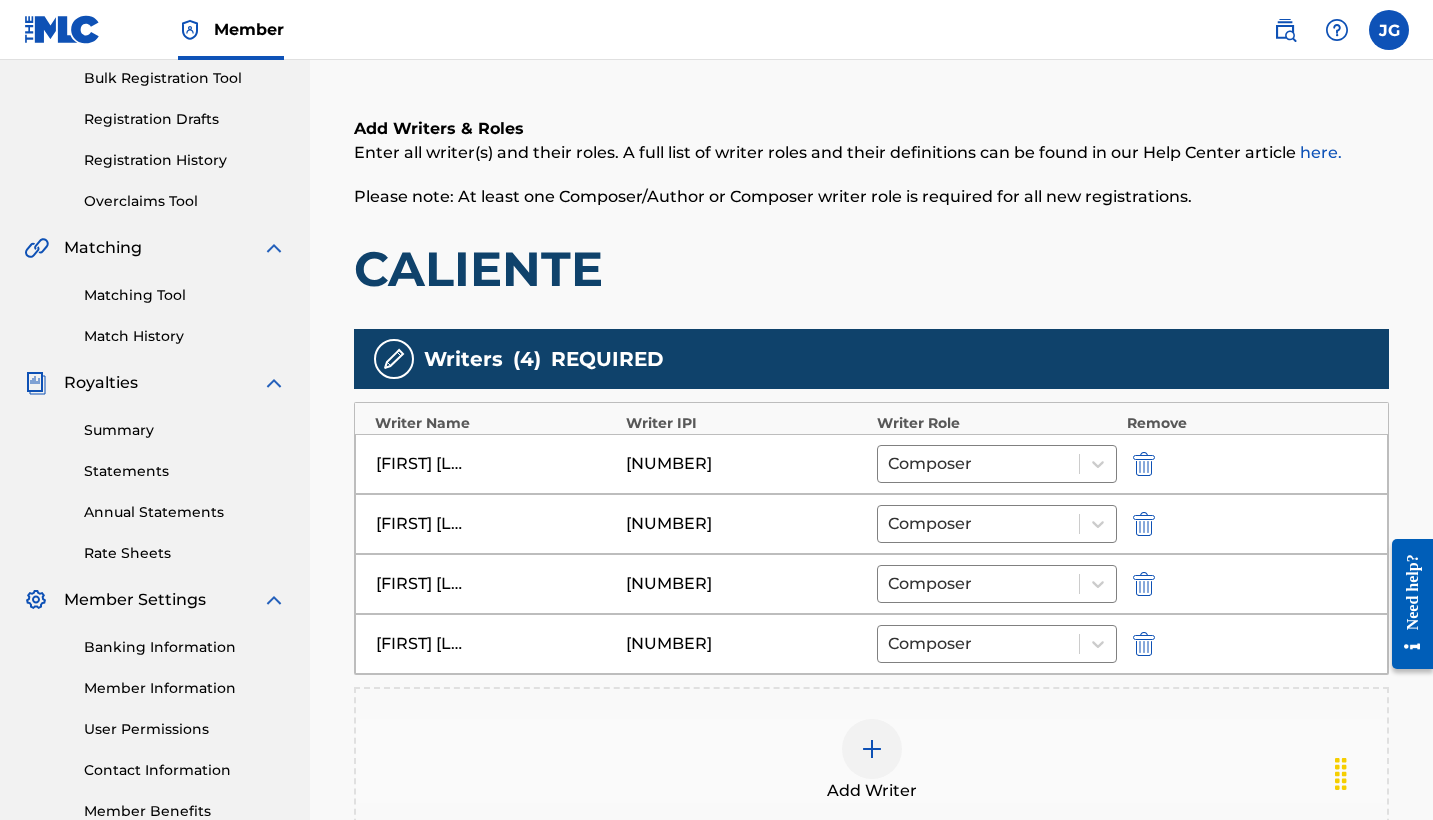 click on "Add Writer" at bounding box center (872, 791) 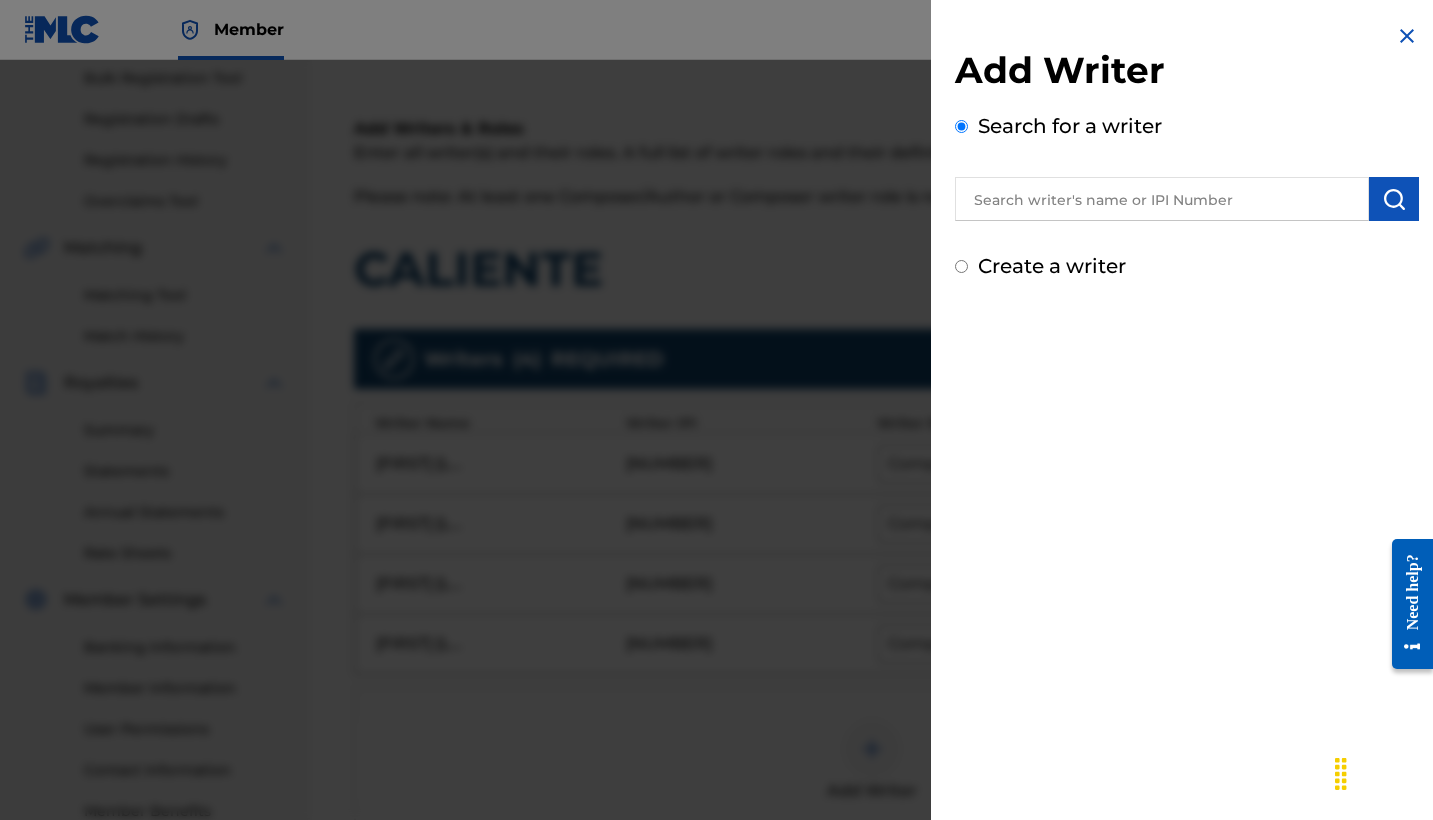 click at bounding box center [1162, 199] 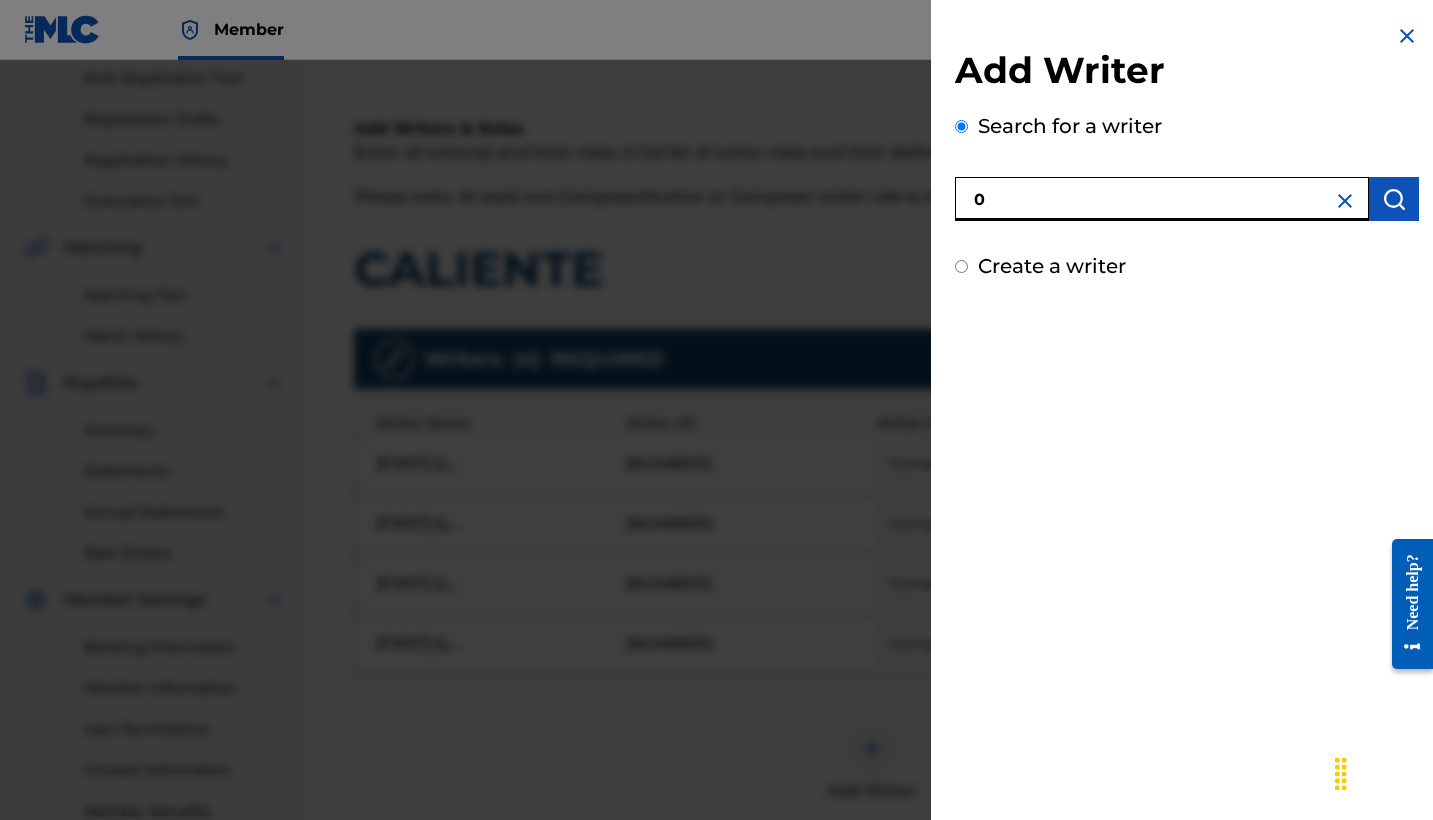 paste on "[NUMBER]" 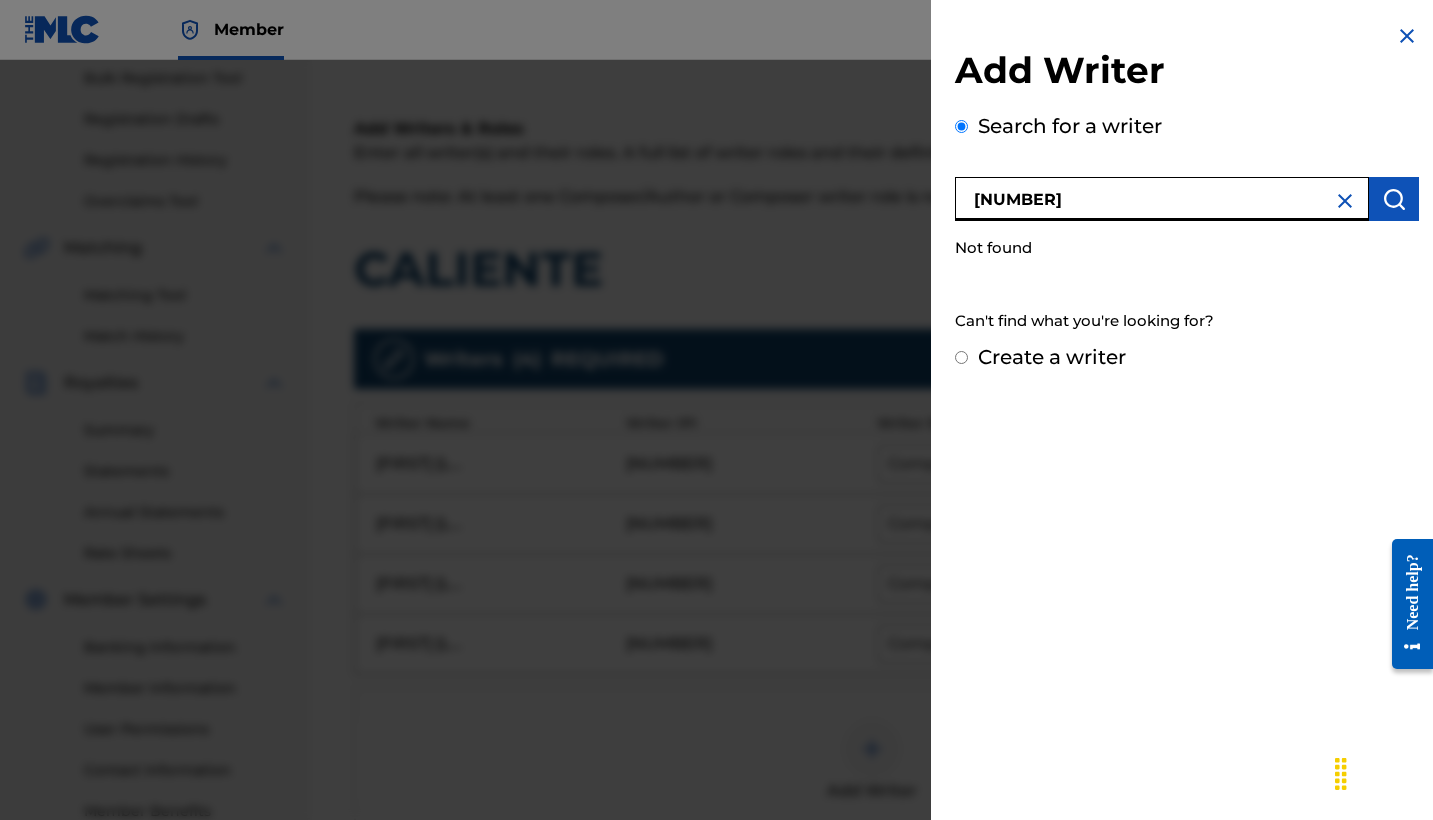 click on "[NUMBER]" at bounding box center [1162, 199] 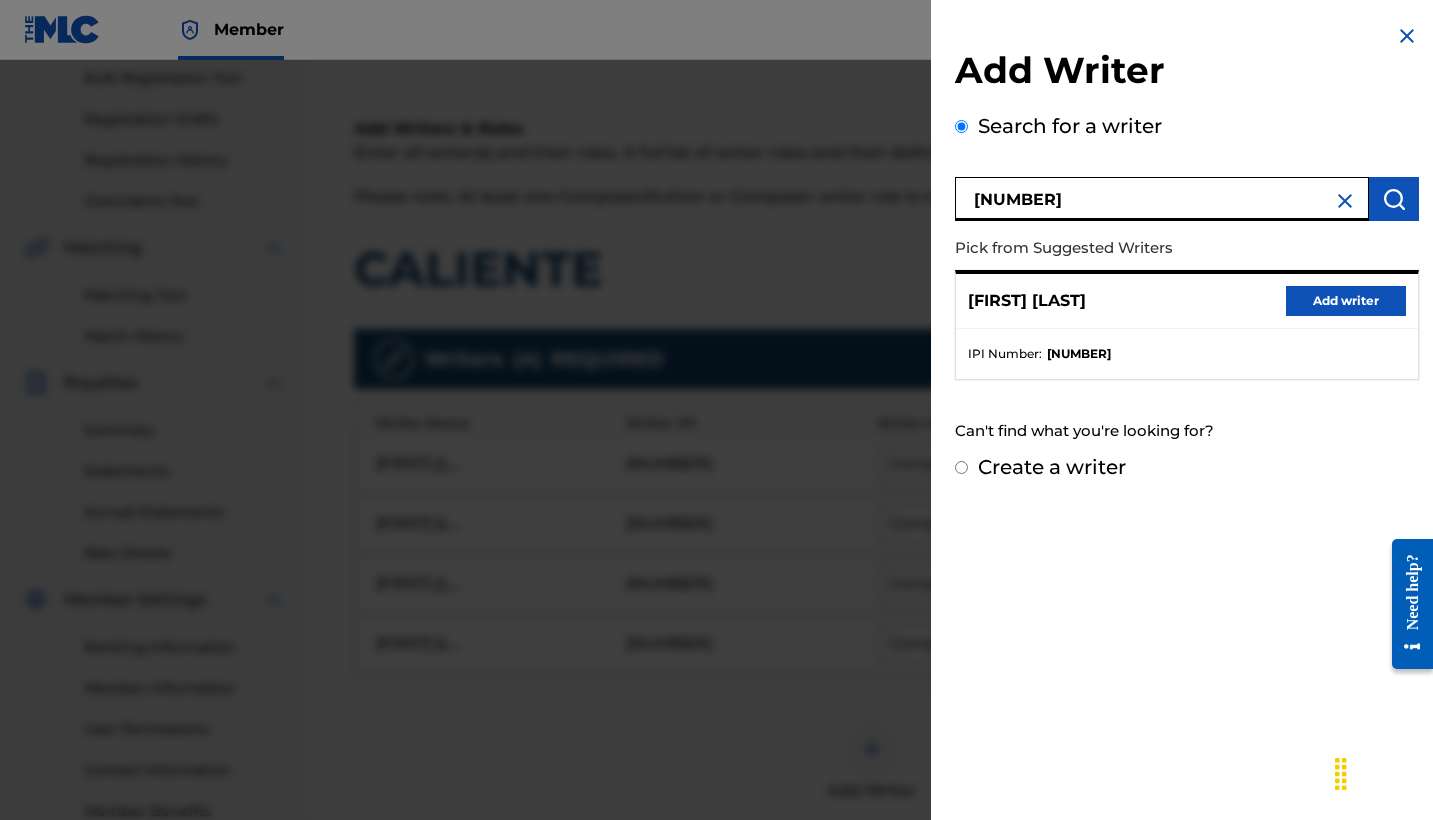 click on "Add writer" at bounding box center (1346, 301) 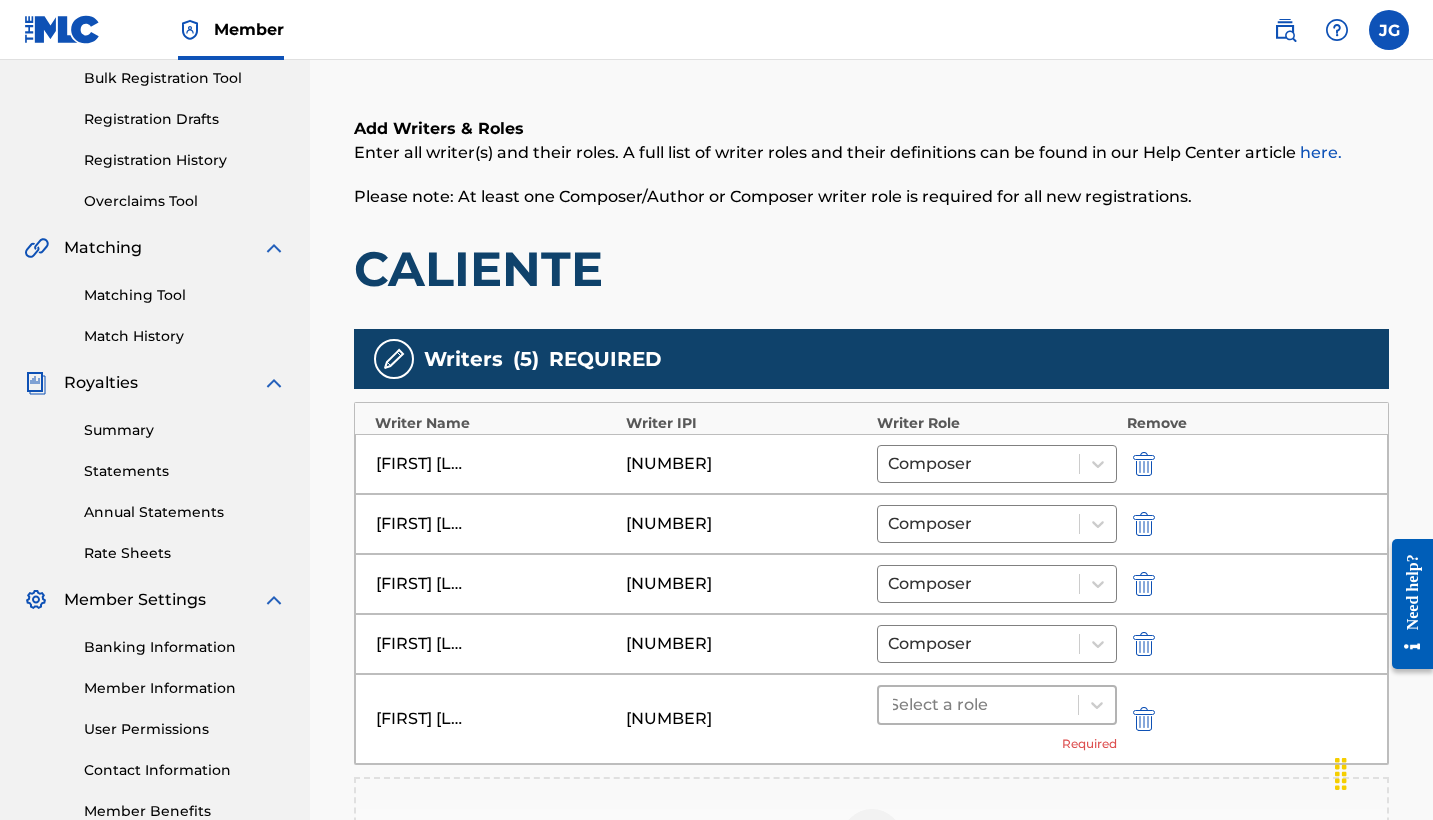click at bounding box center (978, 705) 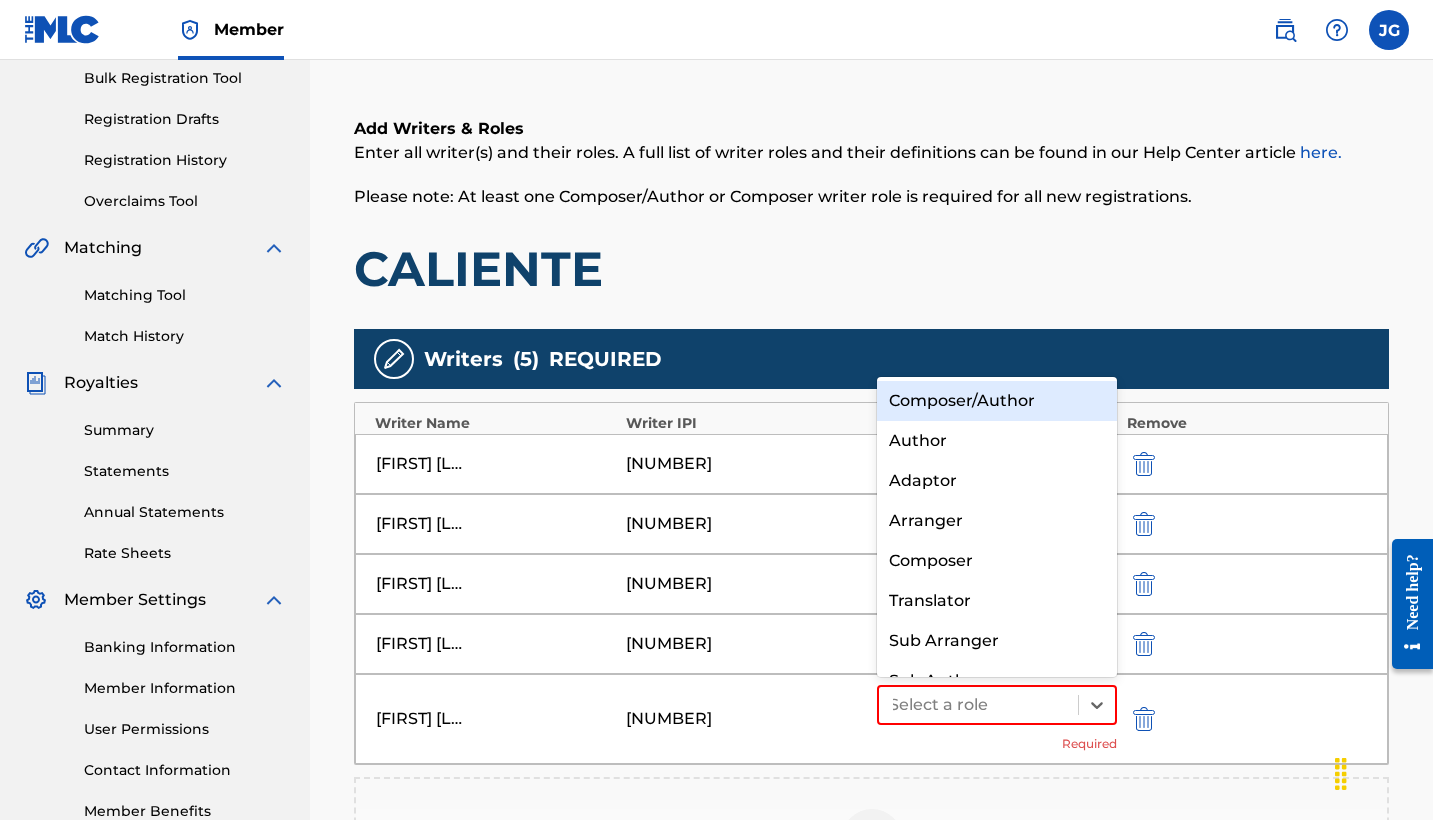 scroll, scrollTop: 28, scrollLeft: 0, axis: vertical 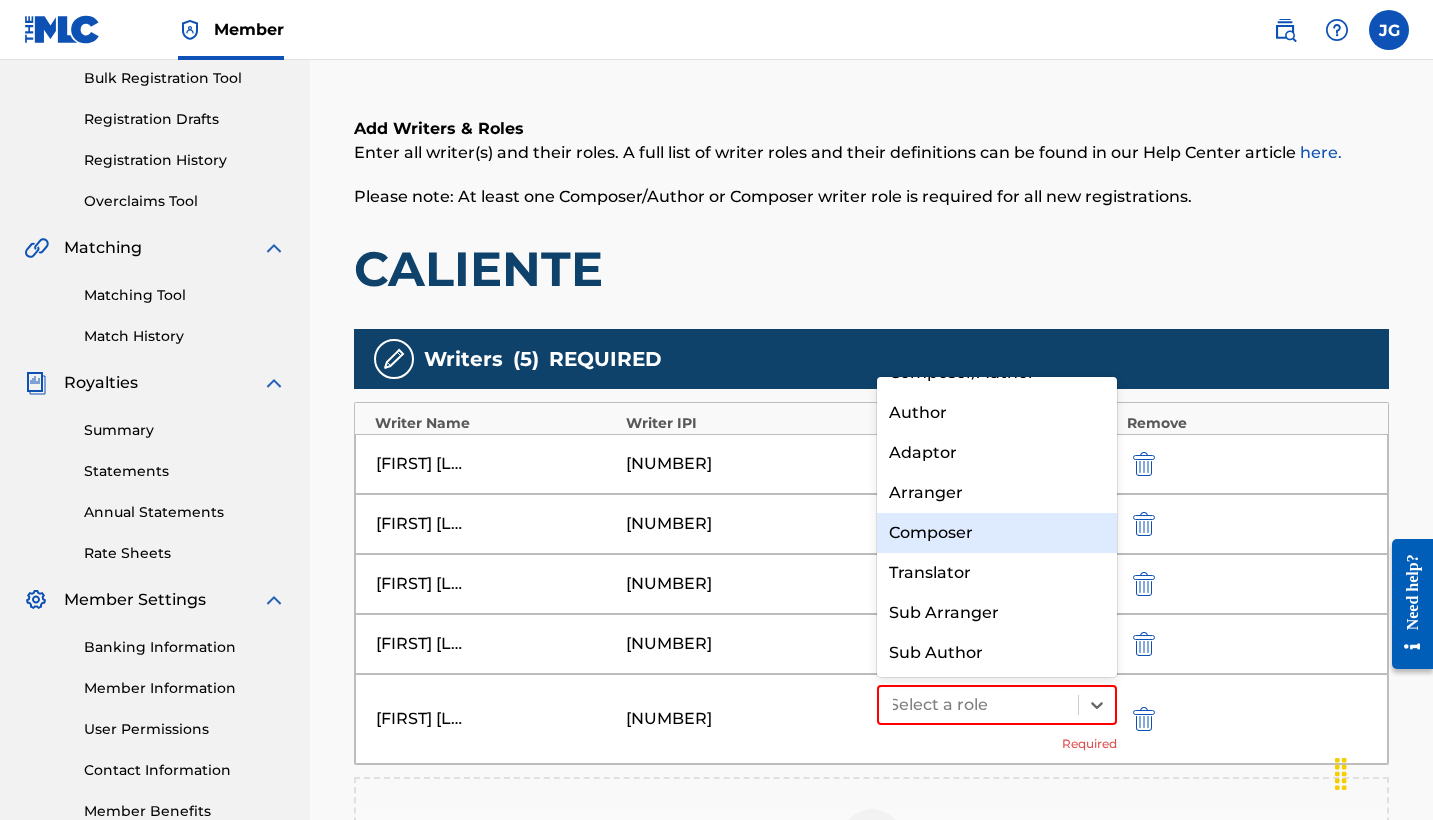 click on "Composer" at bounding box center [997, 533] 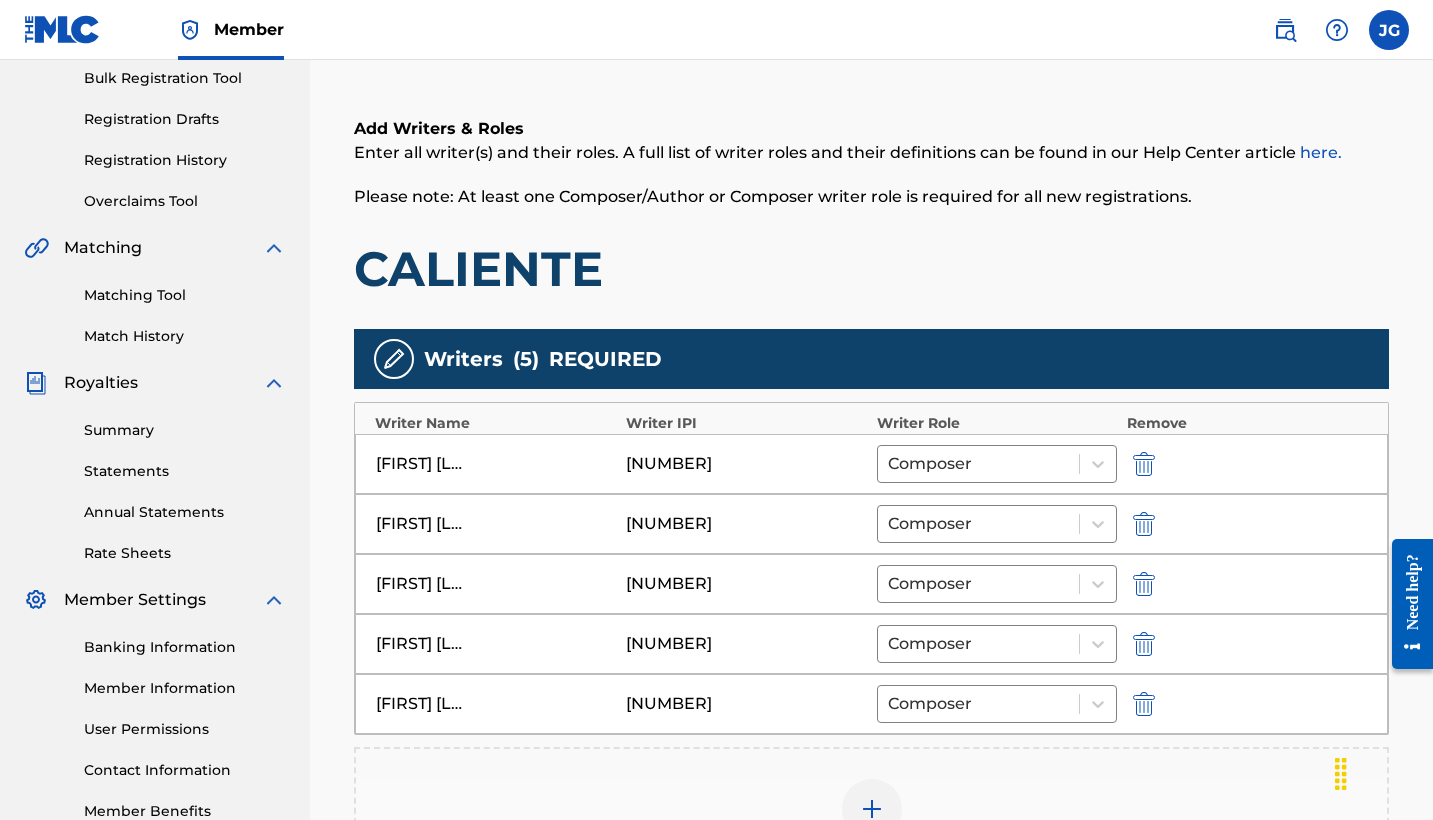 click at bounding box center (872, 809) 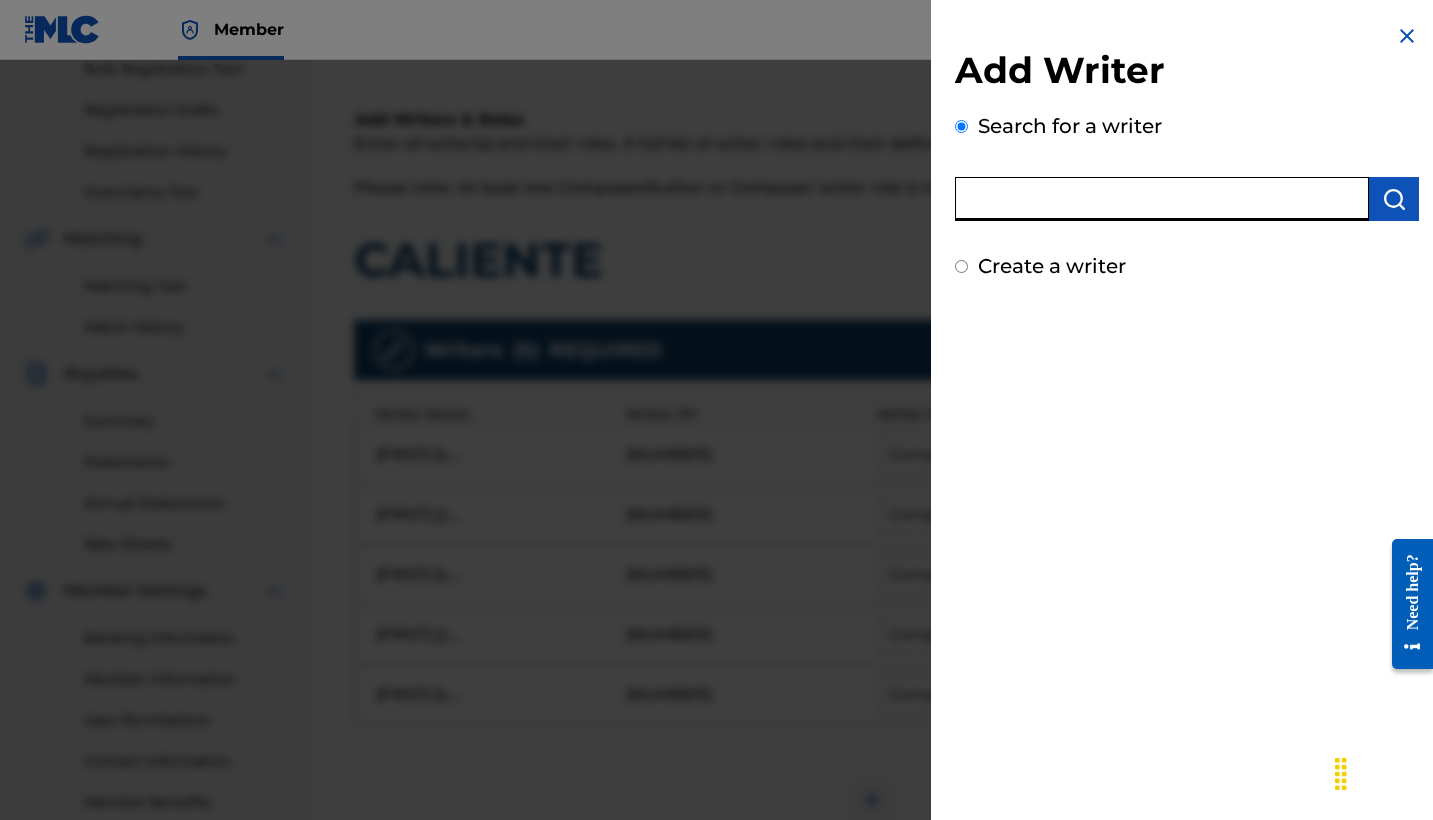 click at bounding box center (1162, 199) 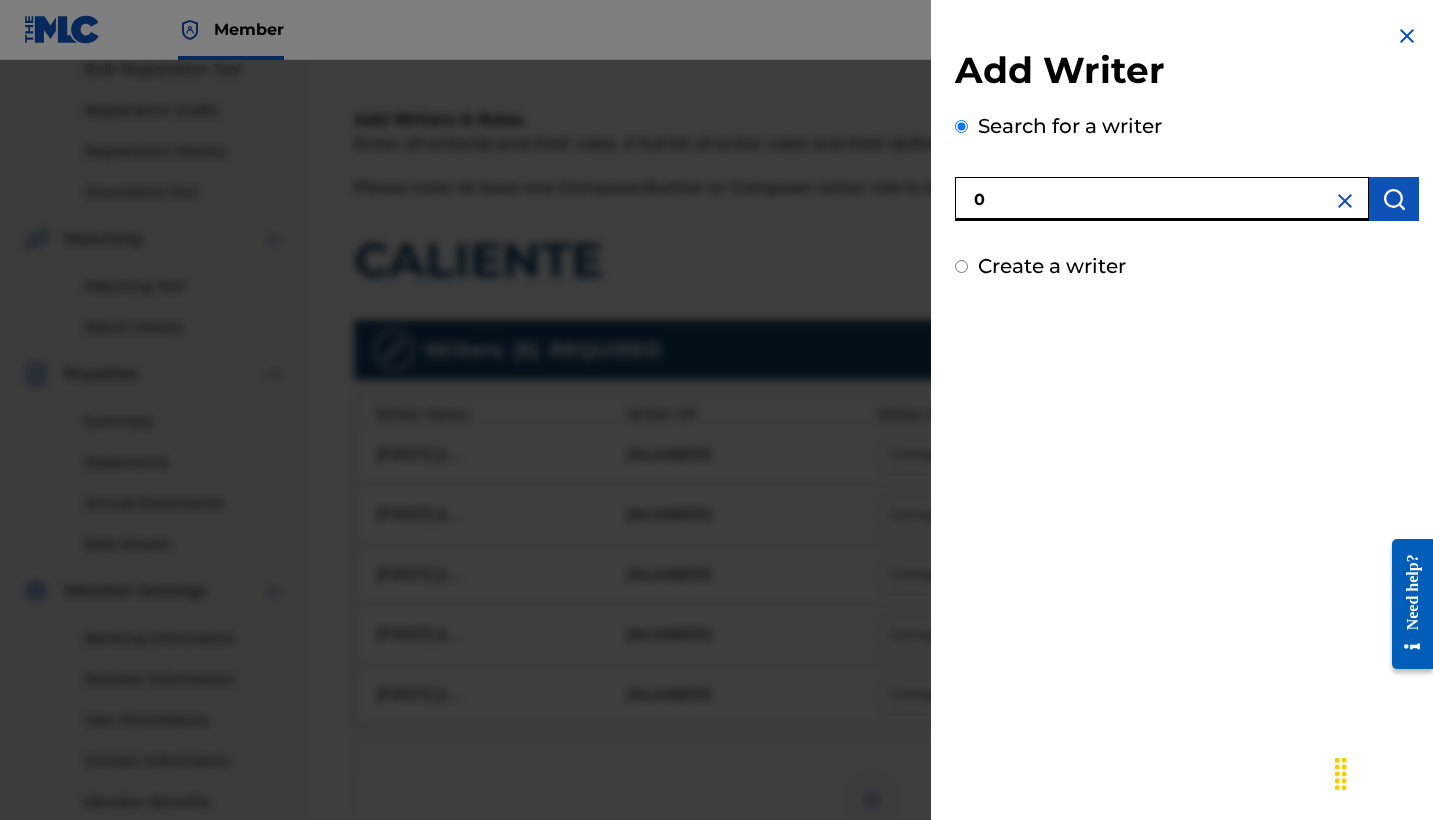 paste on "[NUMBER]" 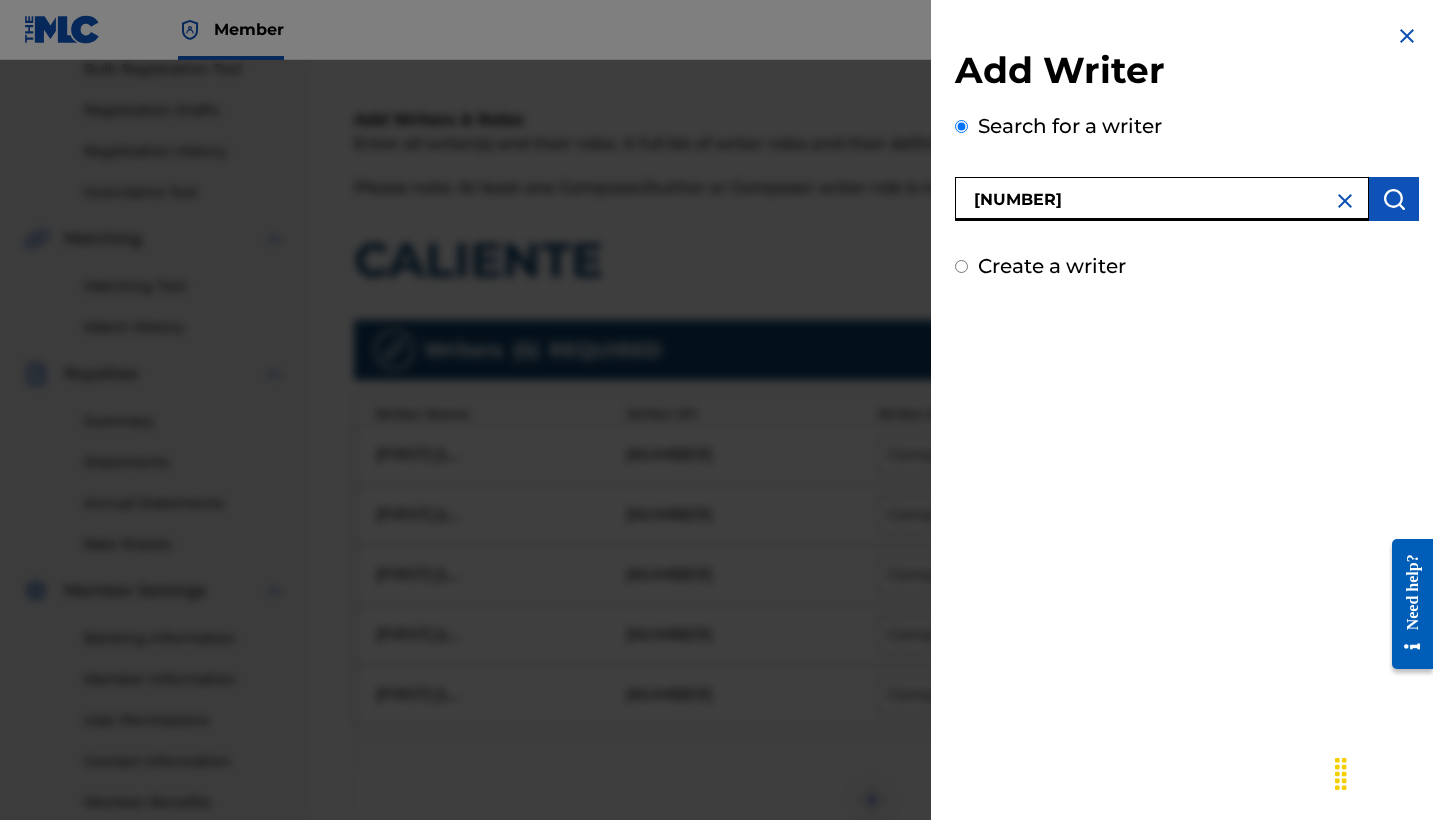 type on "[NUMBER]" 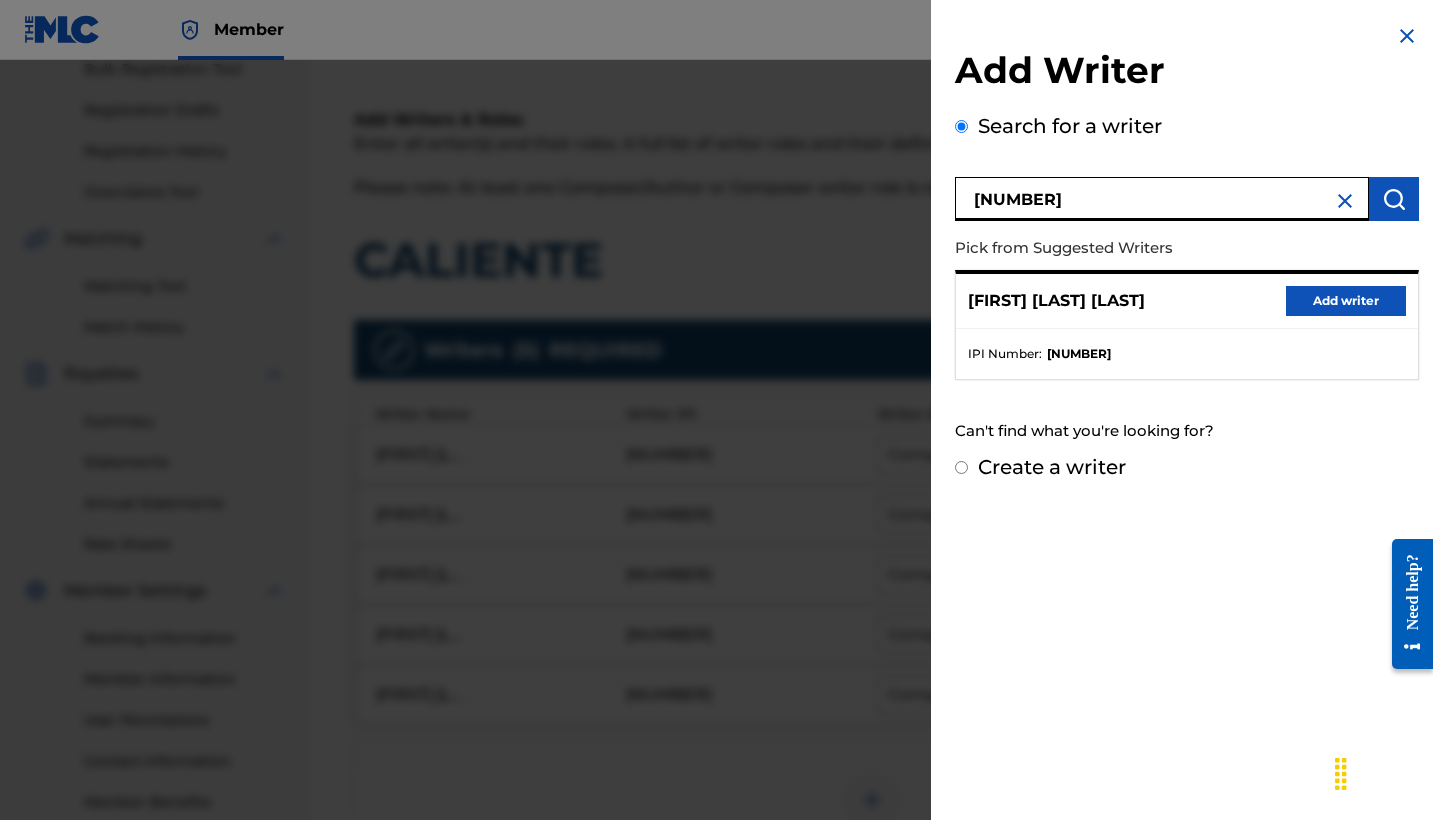 click on "Add writer" at bounding box center [1346, 301] 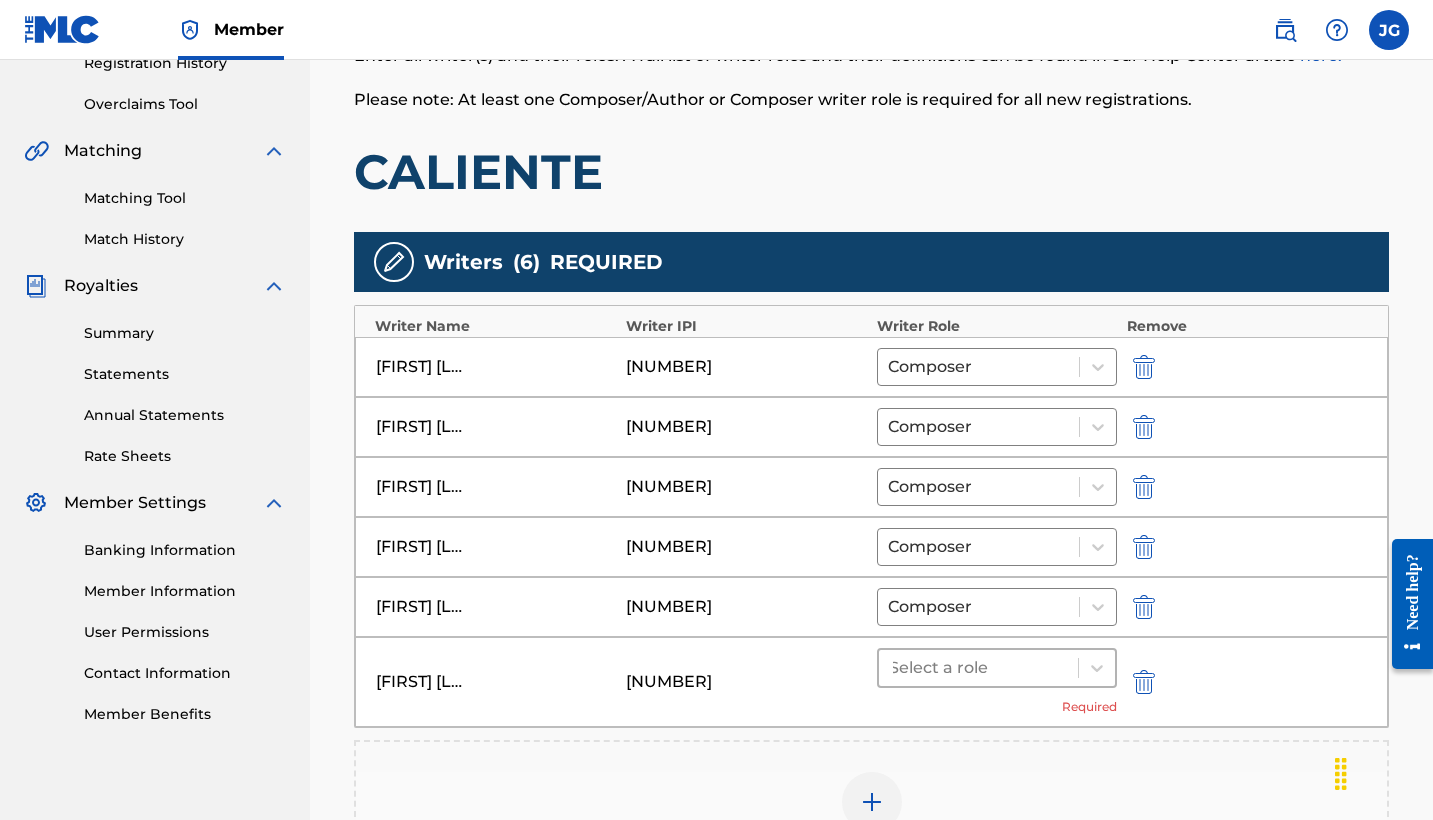 scroll, scrollTop: 536, scrollLeft: 0, axis: vertical 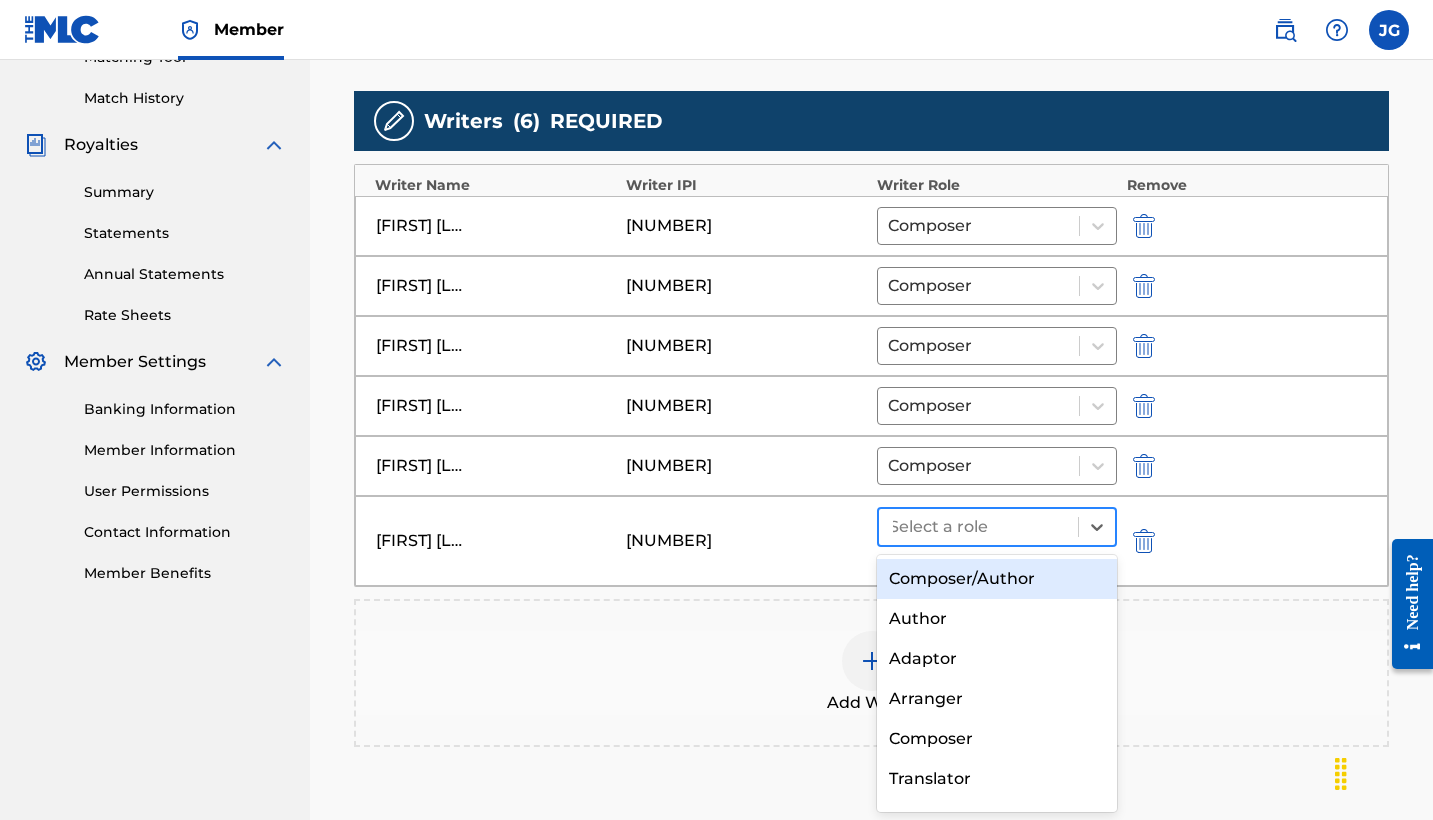 click on "Select a role" at bounding box center [978, 527] 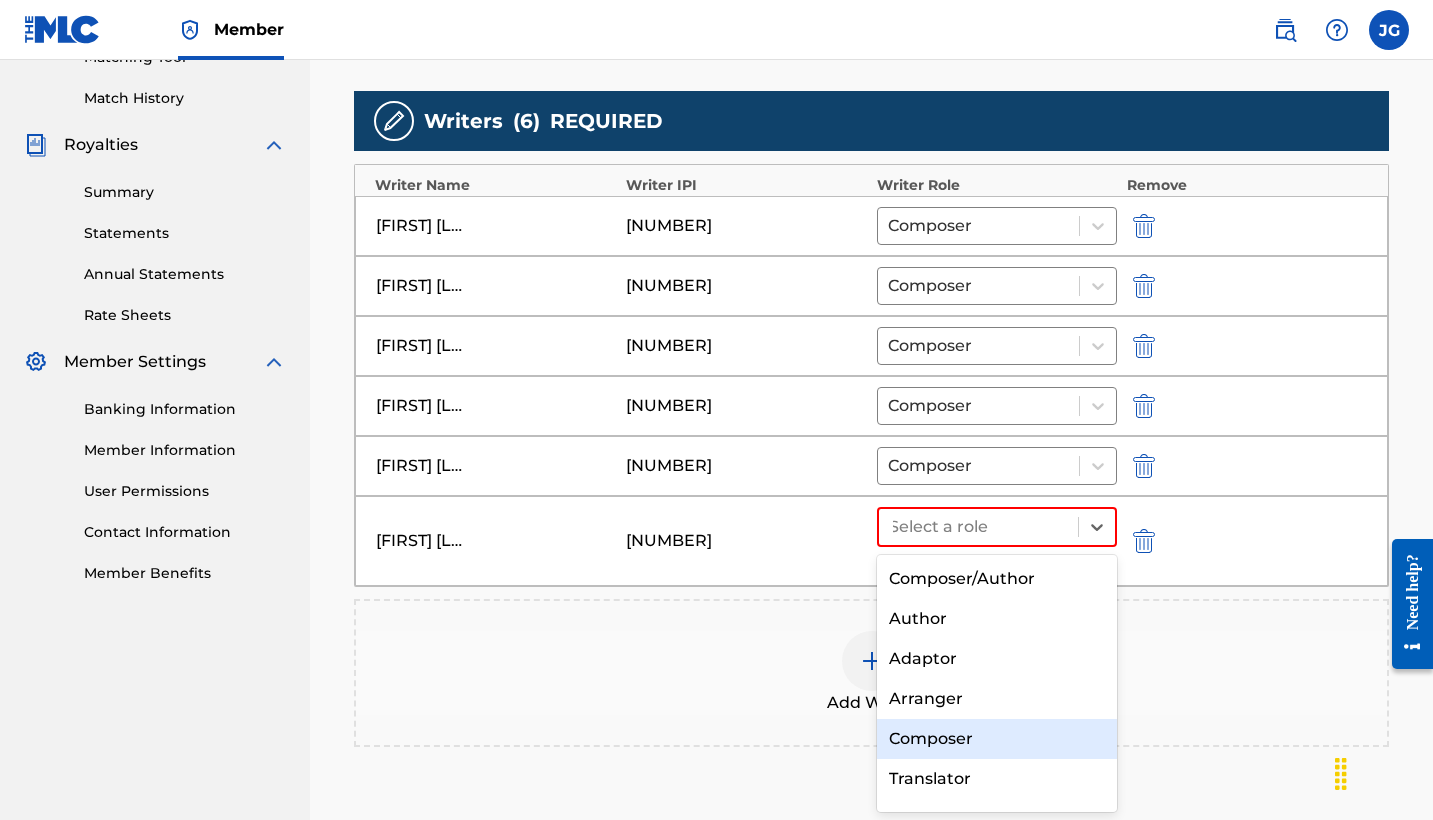 click on "Composer" at bounding box center (997, 739) 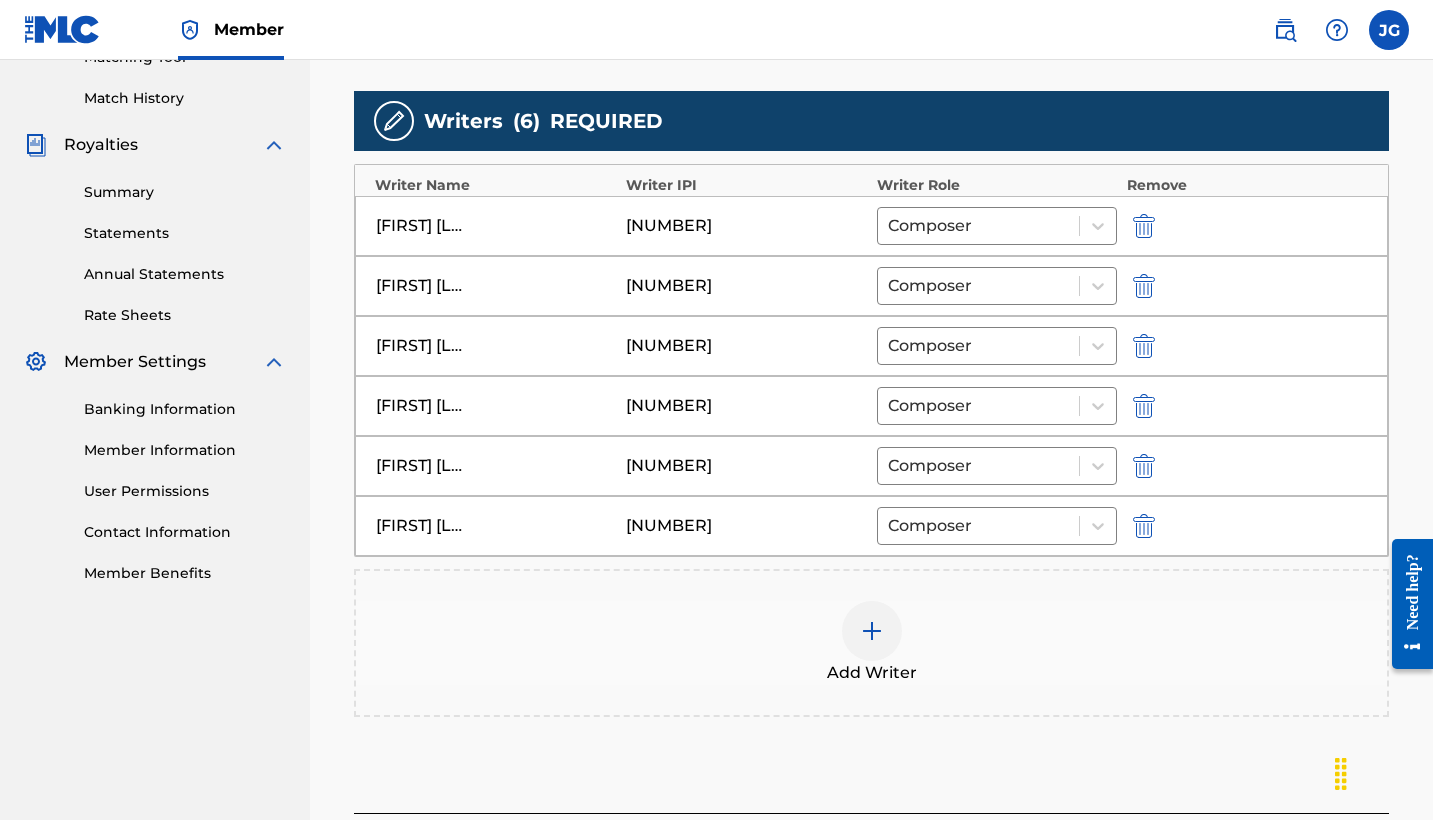 click at bounding box center (872, 631) 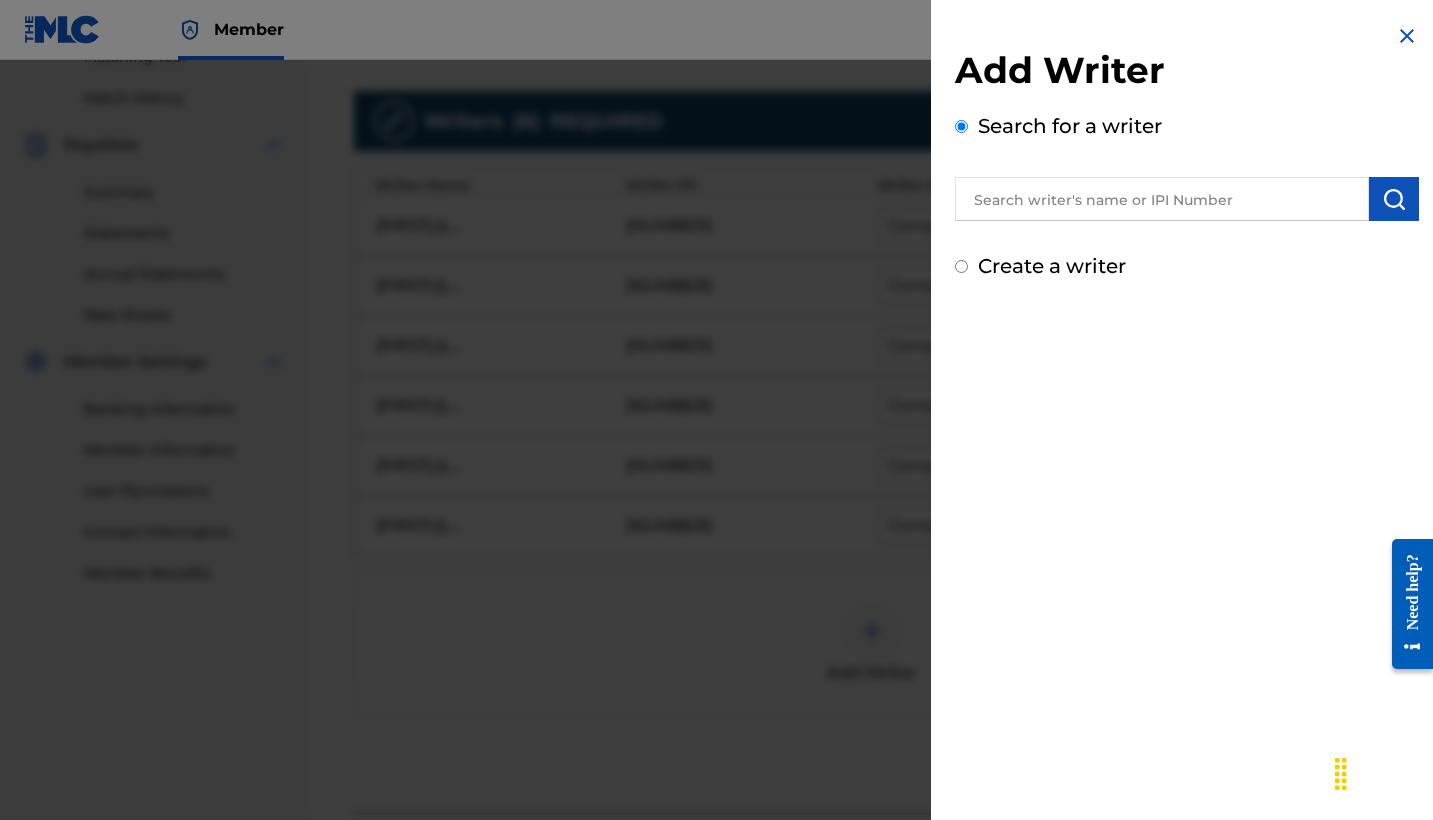 click at bounding box center (1162, 199) 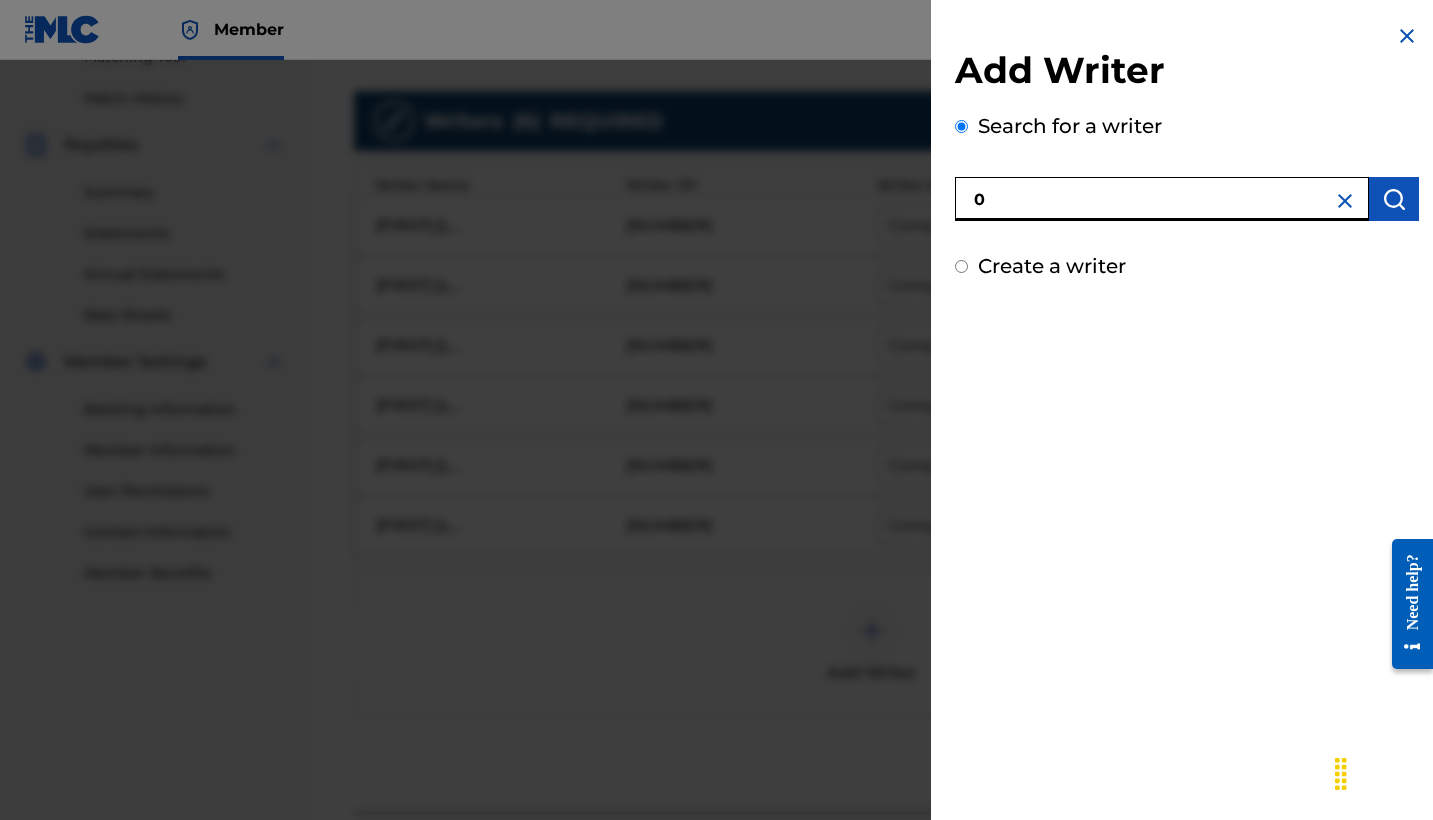 paste on "[NUMBER]" 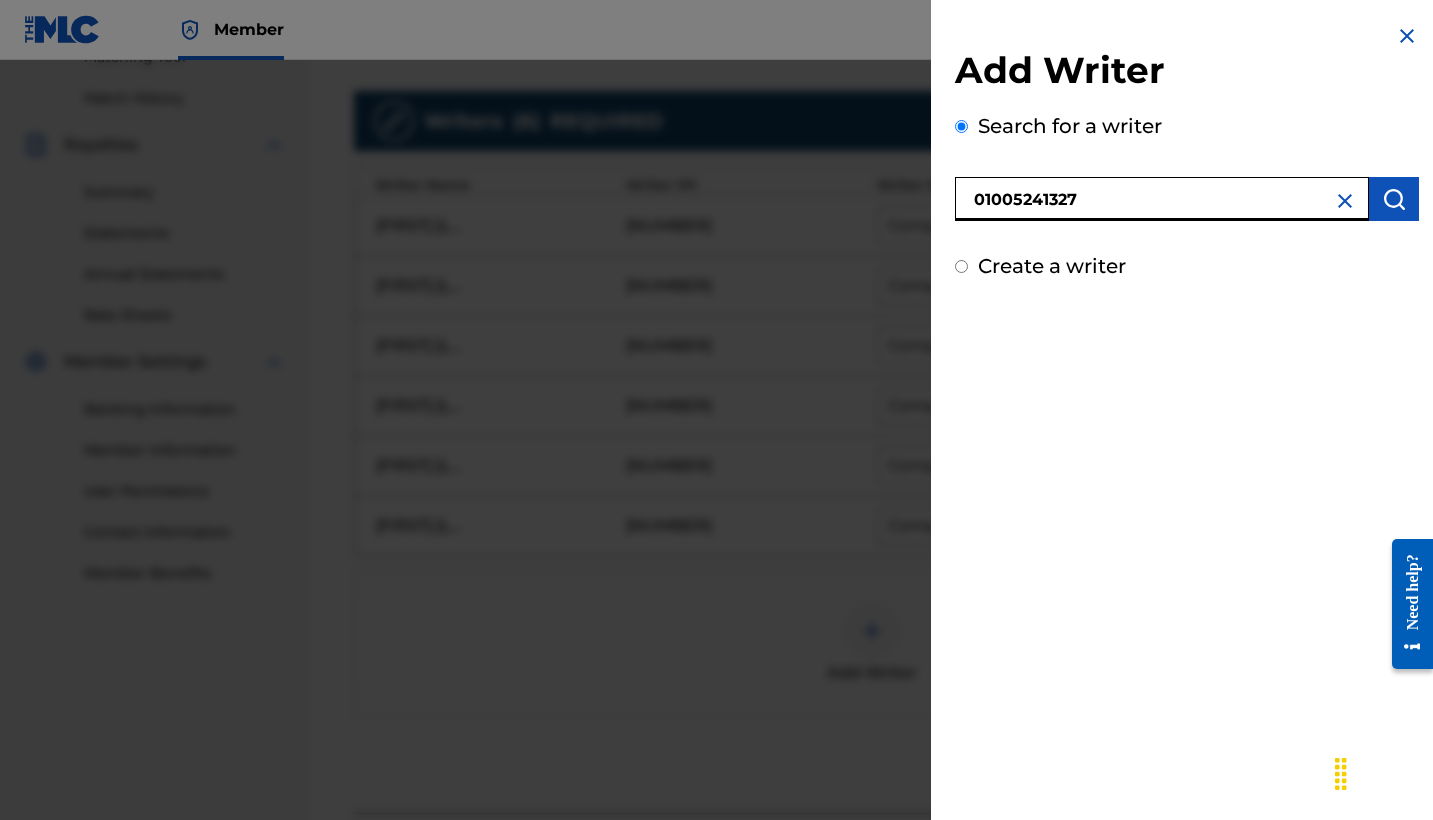 type on "01005241327" 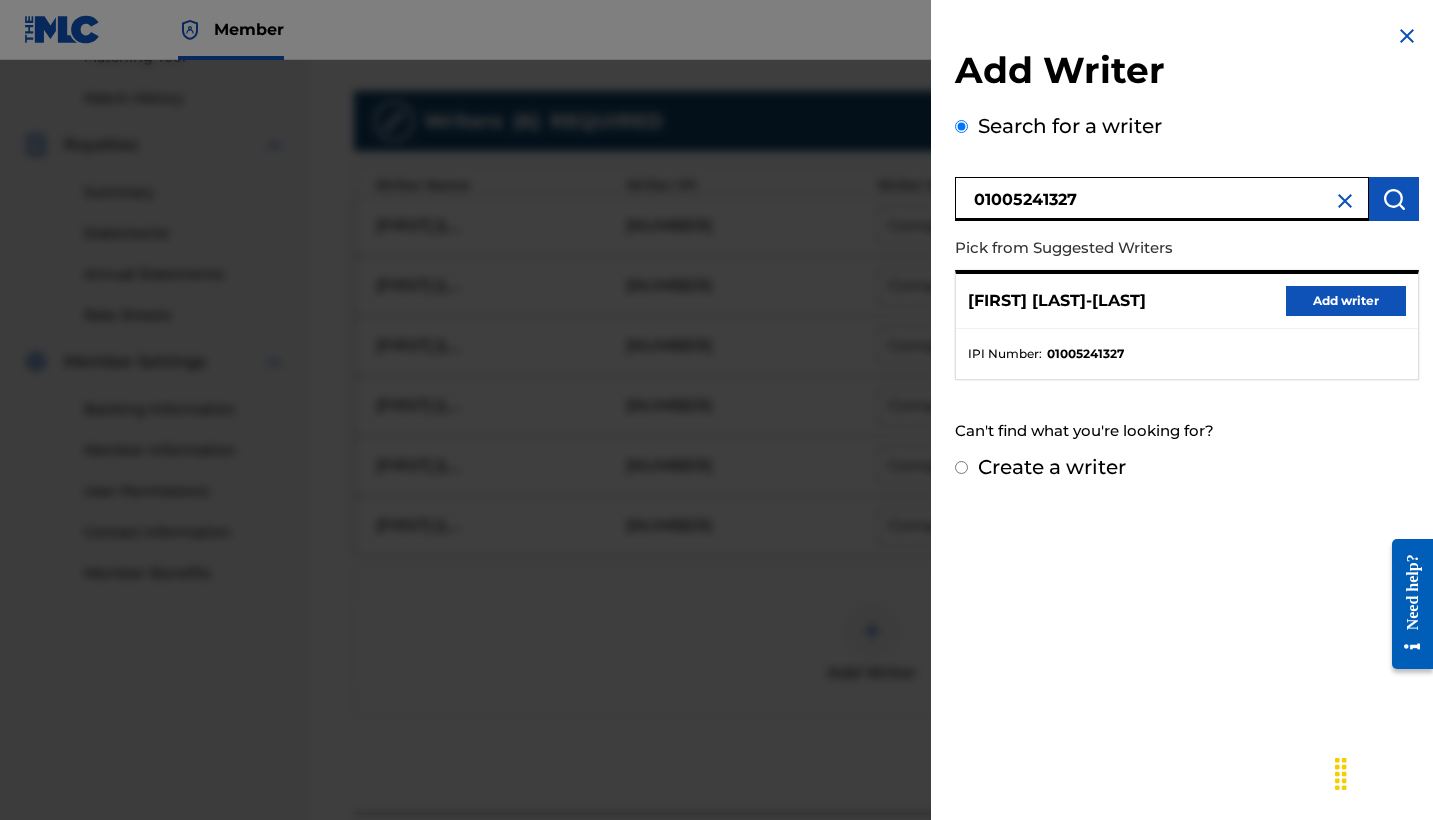 click on "Add writer" at bounding box center [1346, 301] 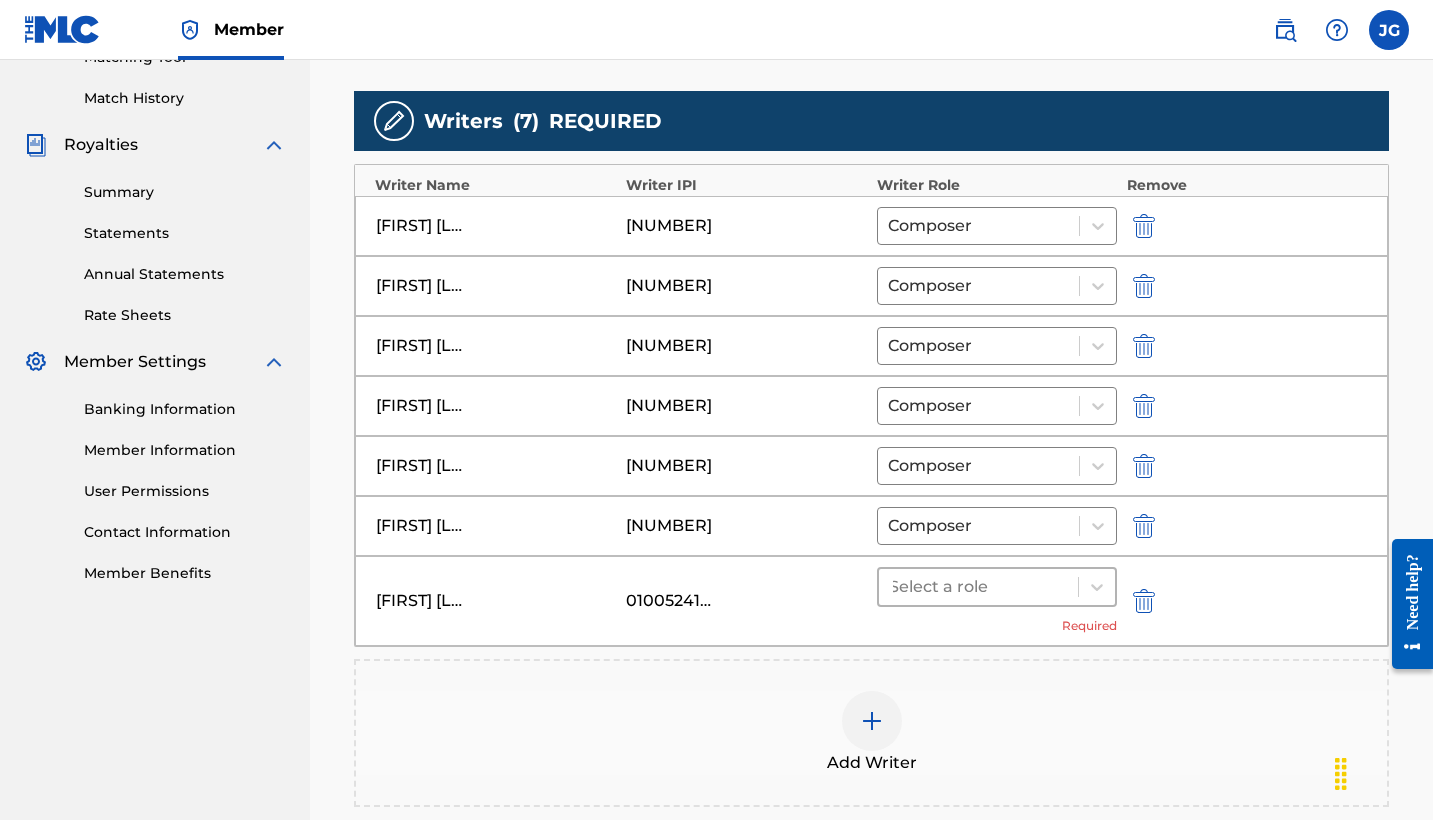 click at bounding box center [978, 587] 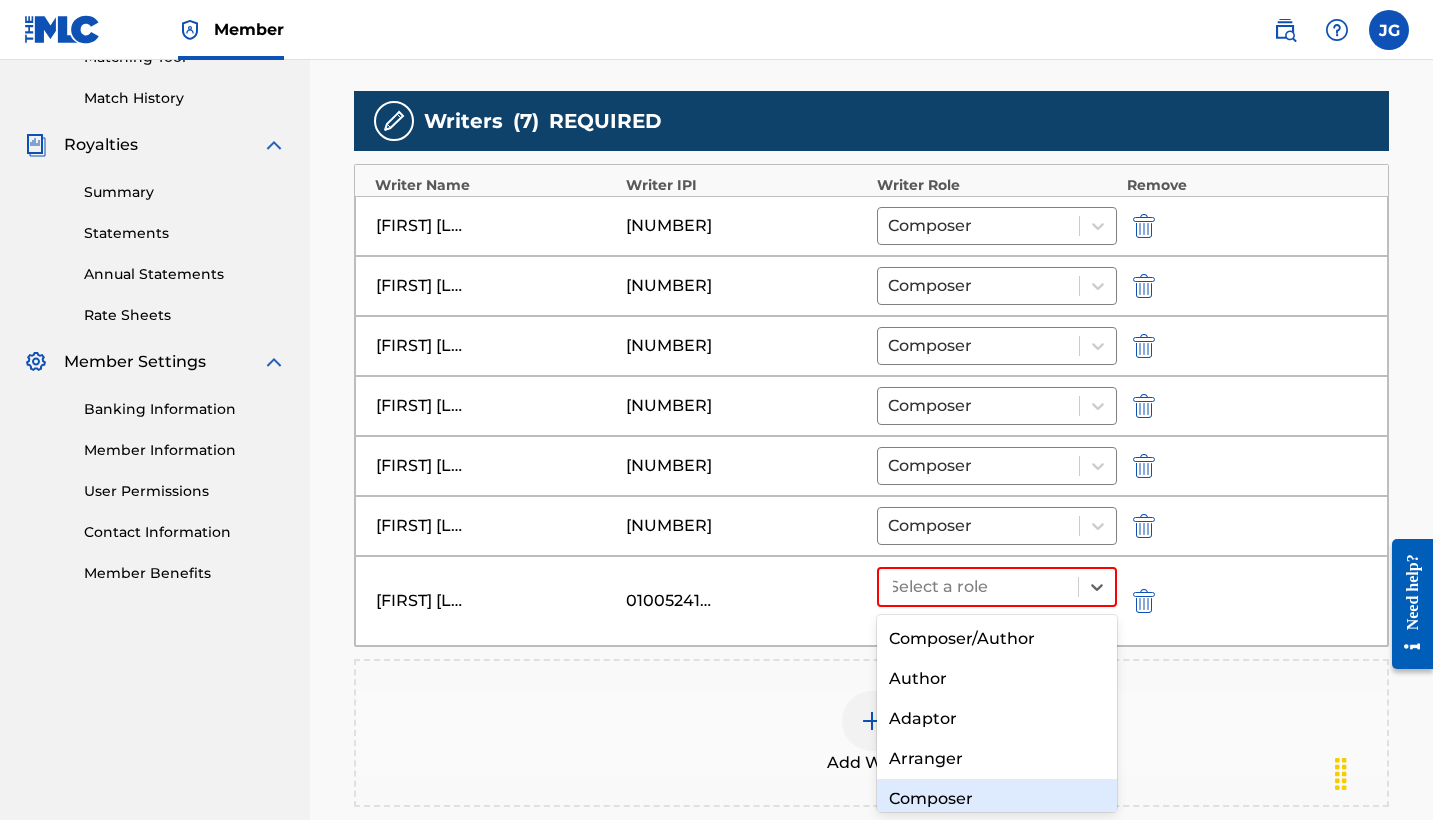 click on "Composer" at bounding box center (997, 799) 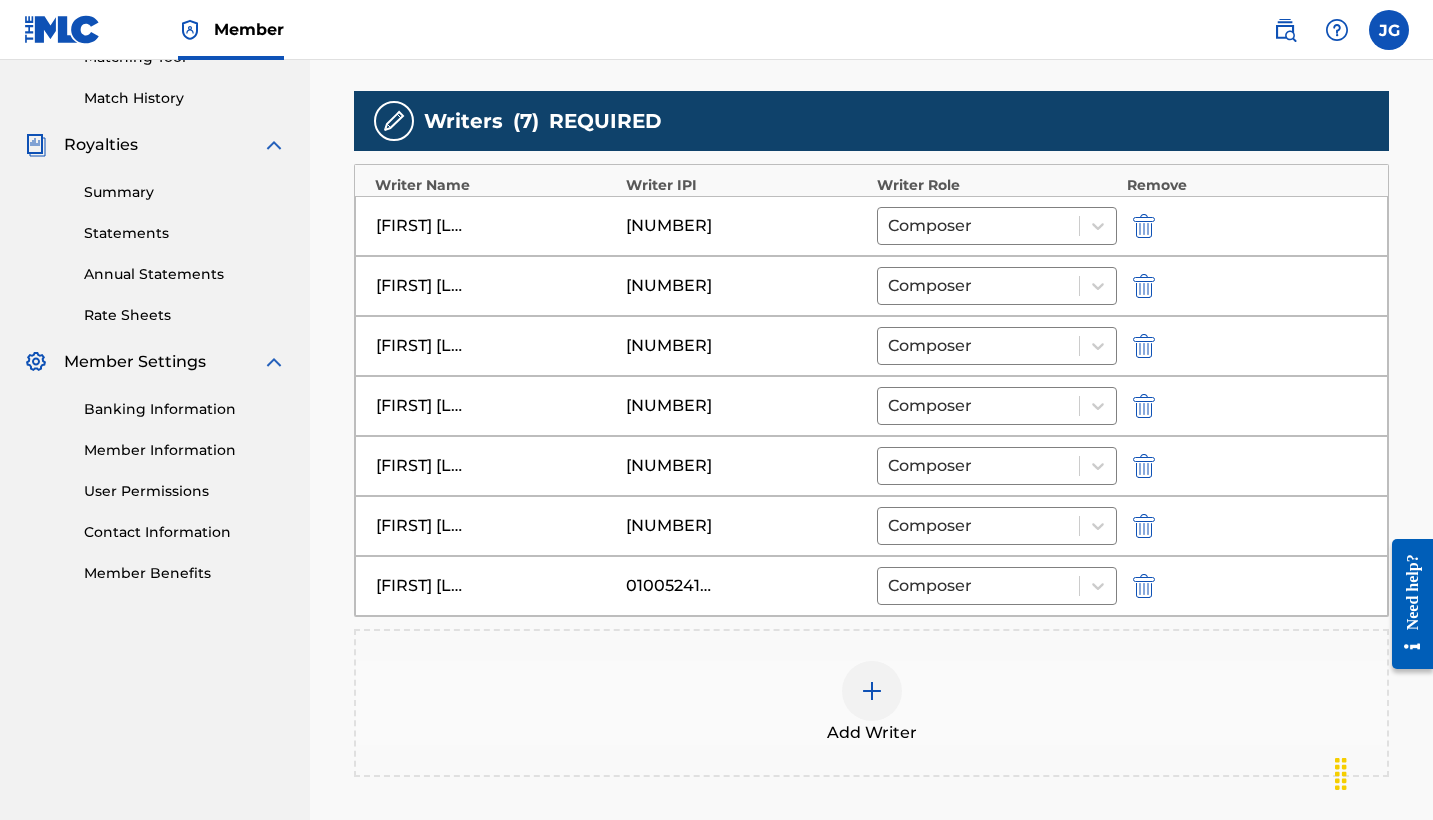 click at bounding box center (872, 691) 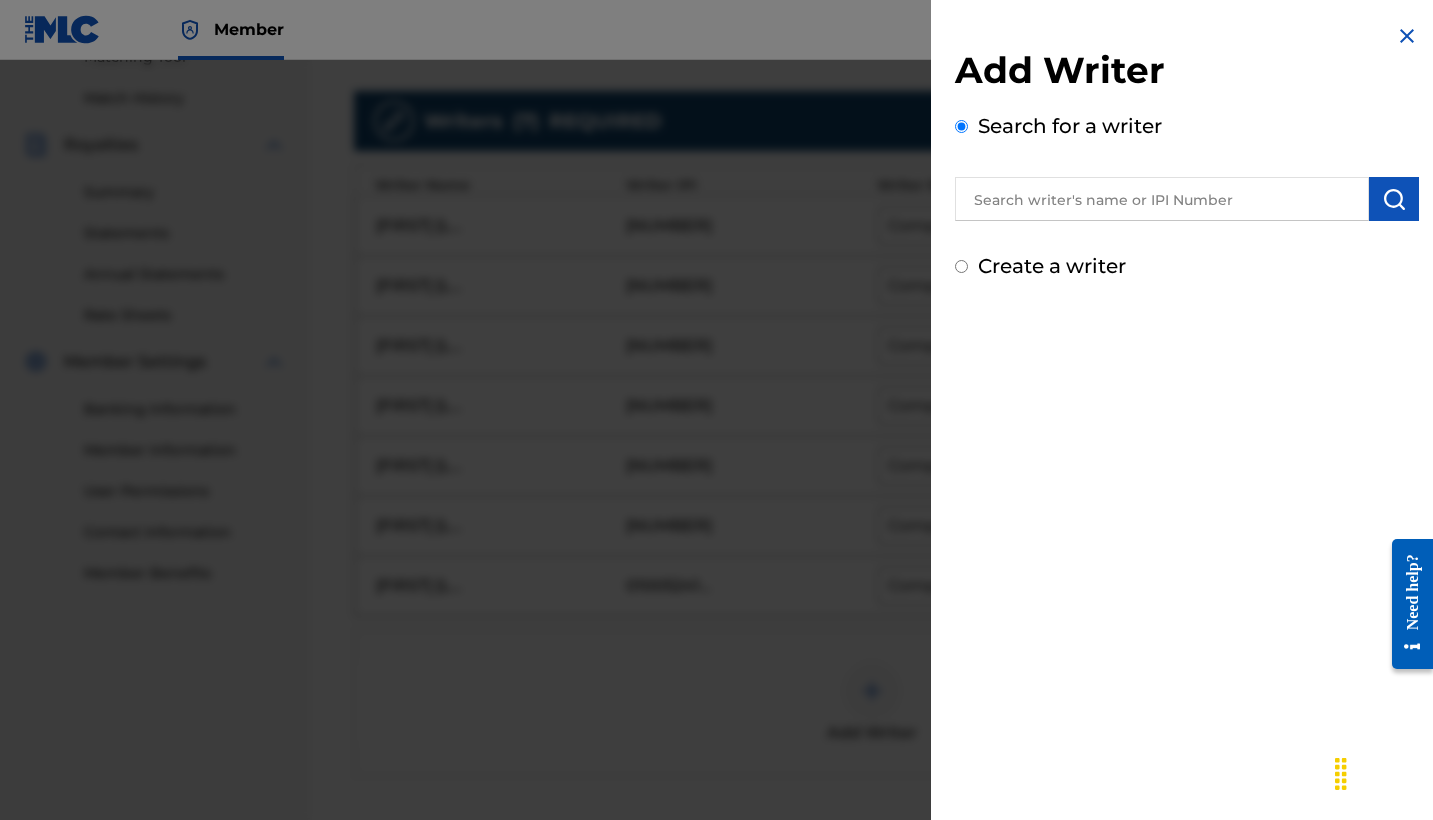 click at bounding box center (1162, 199) 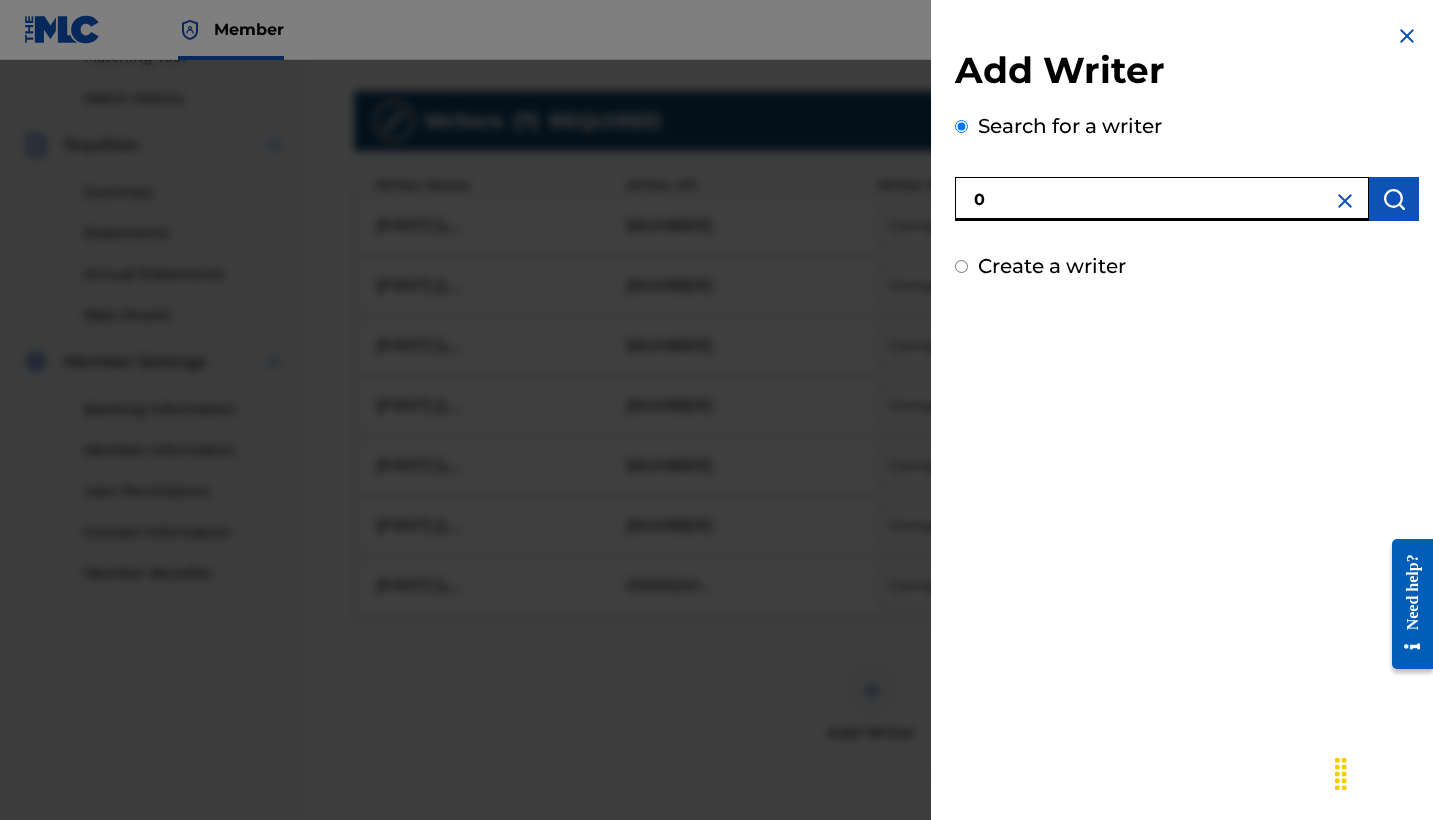 paste on "[NUMBER]" 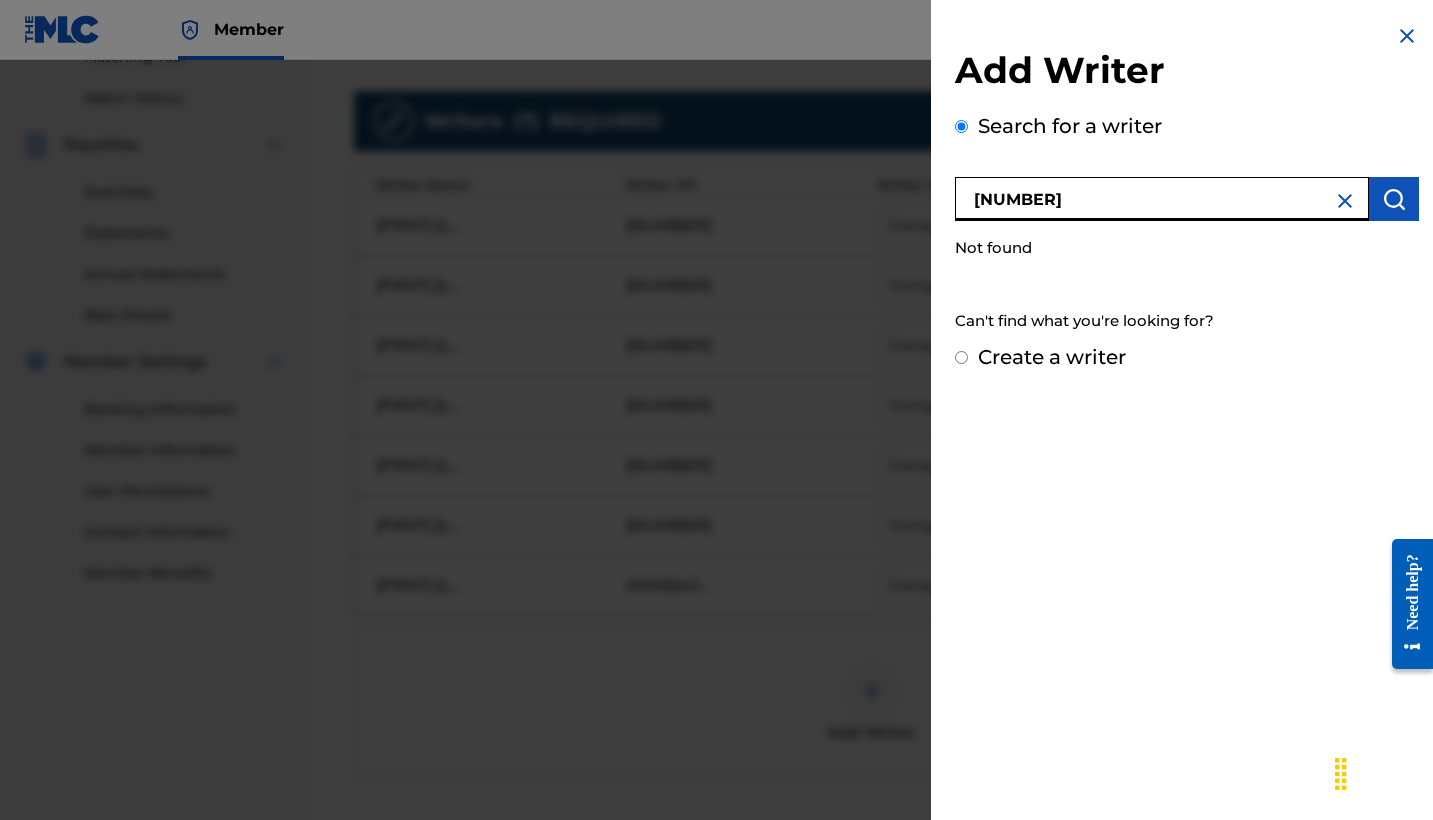click on "[NUMBER]" at bounding box center (1162, 199) 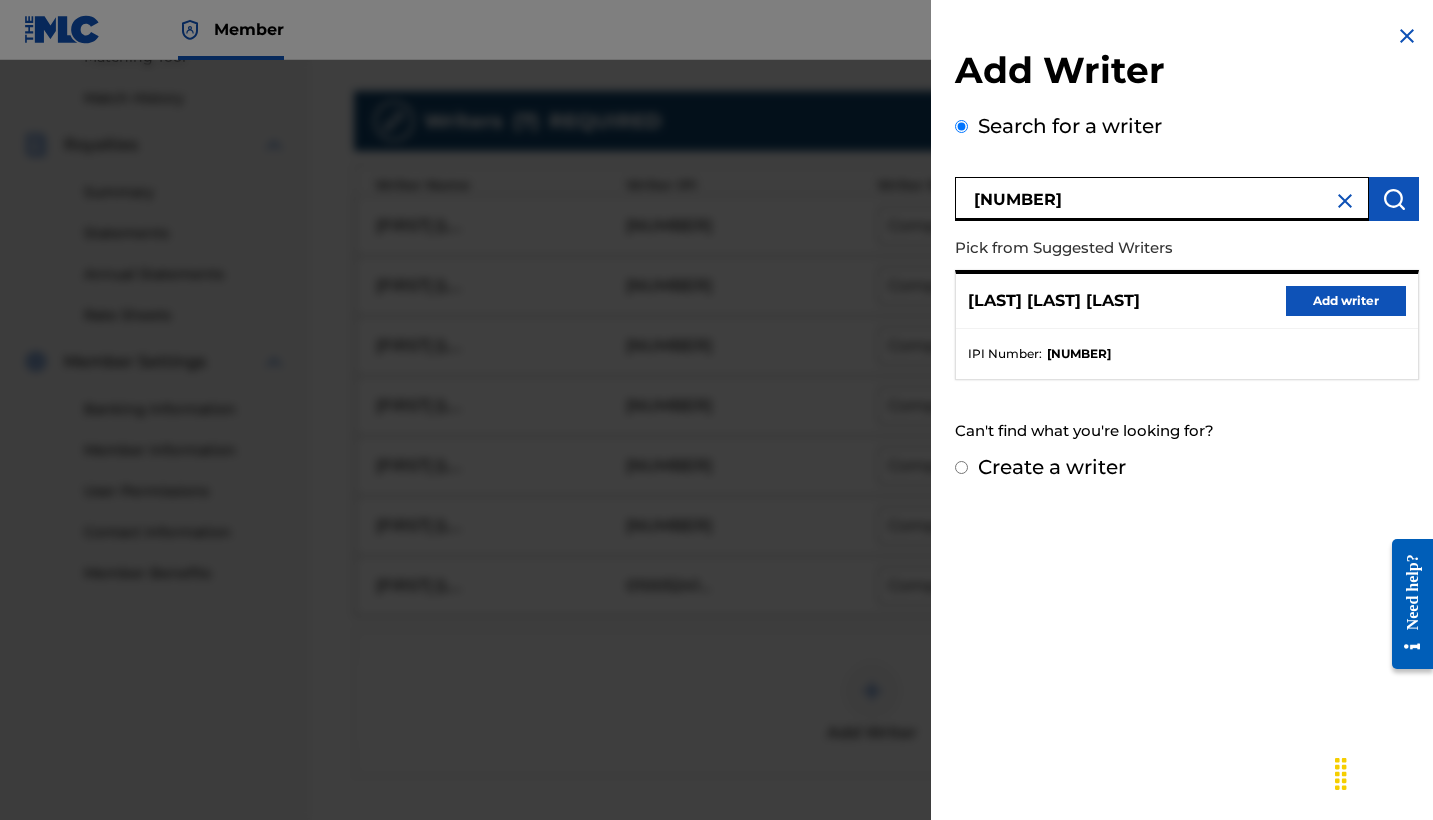 click on "[LAST] Add writer" at bounding box center [1187, 301] 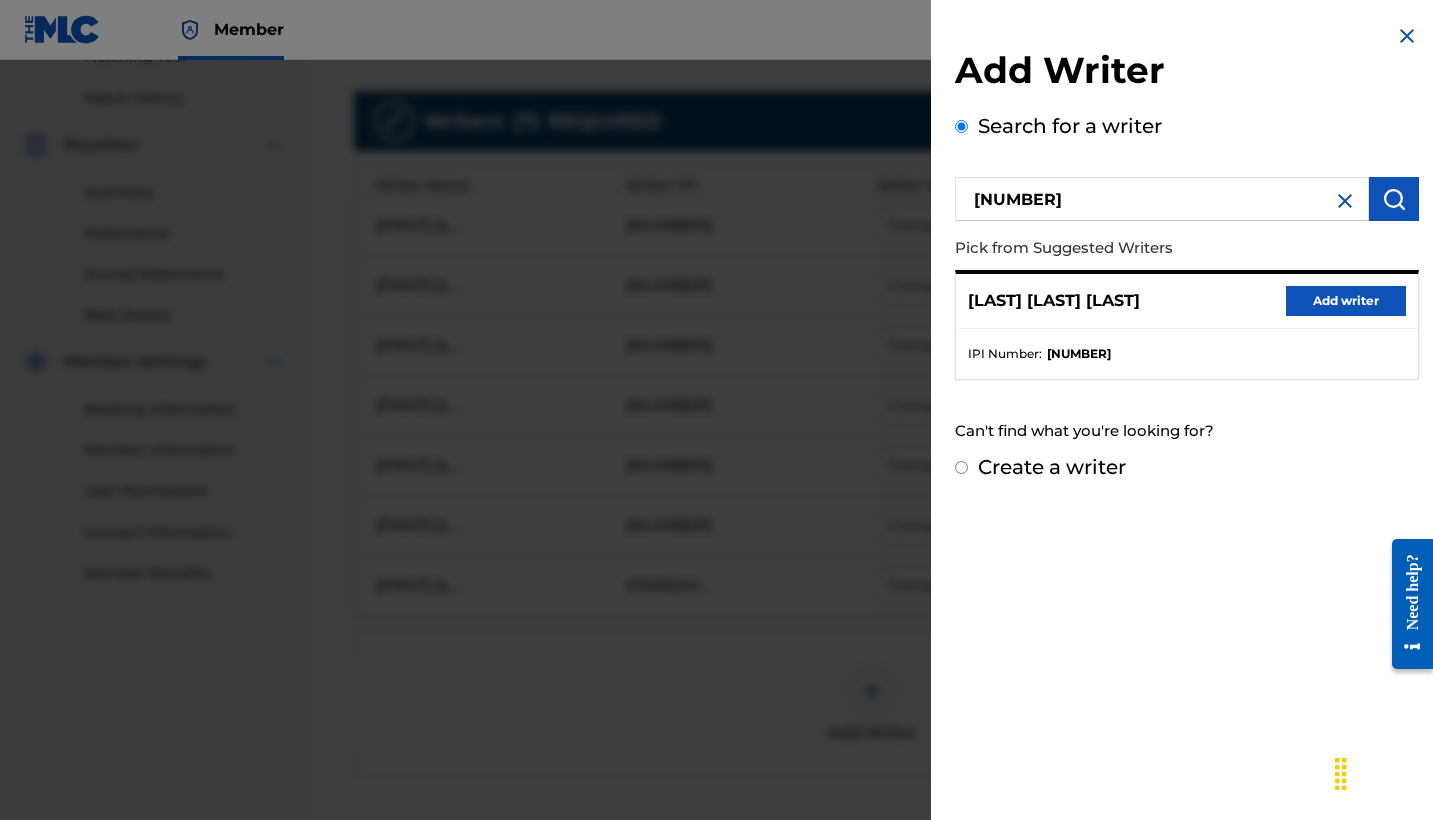 click on "[LAST] Add writer" at bounding box center (1187, 301) 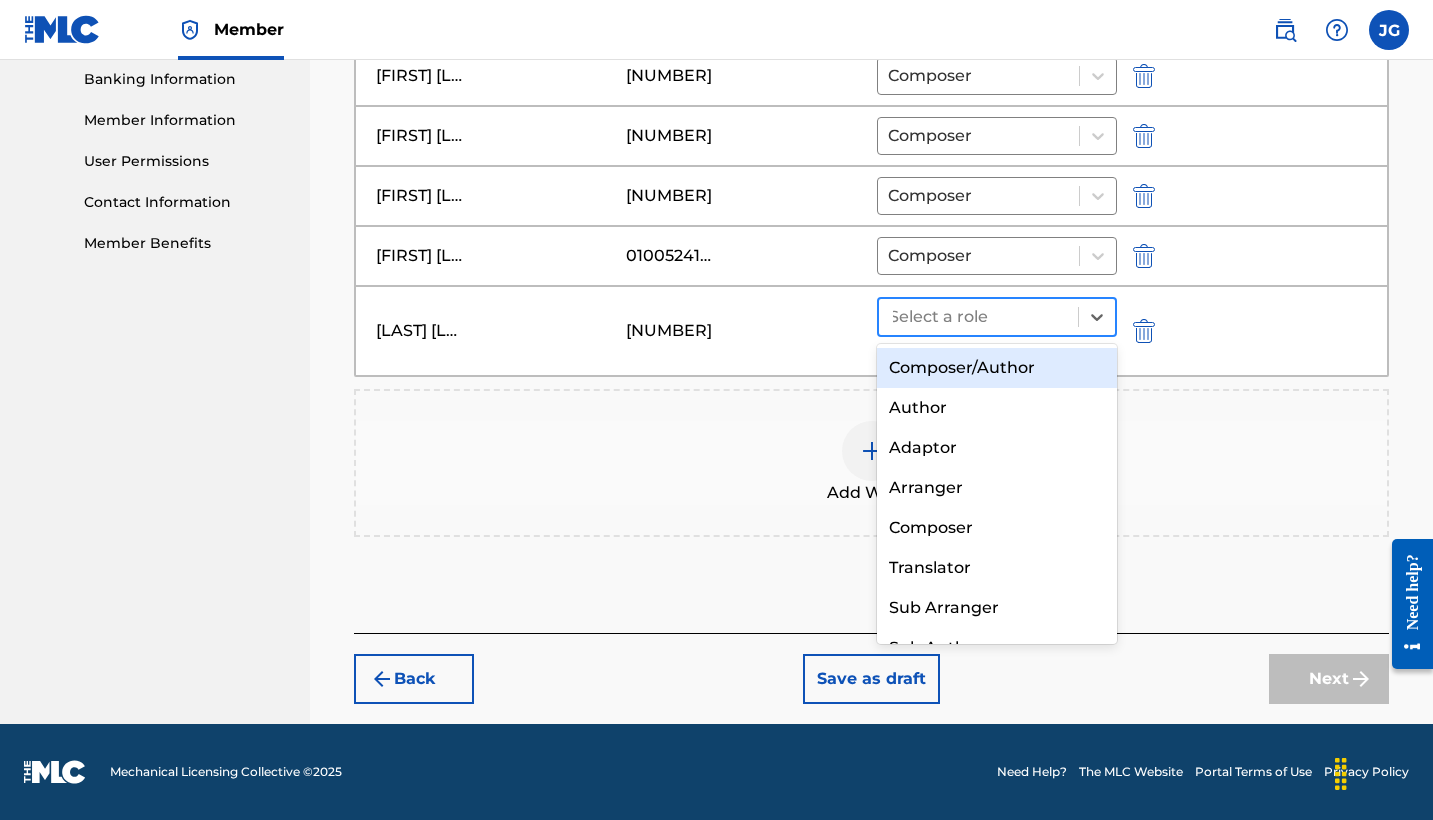 scroll, scrollTop: 866, scrollLeft: 0, axis: vertical 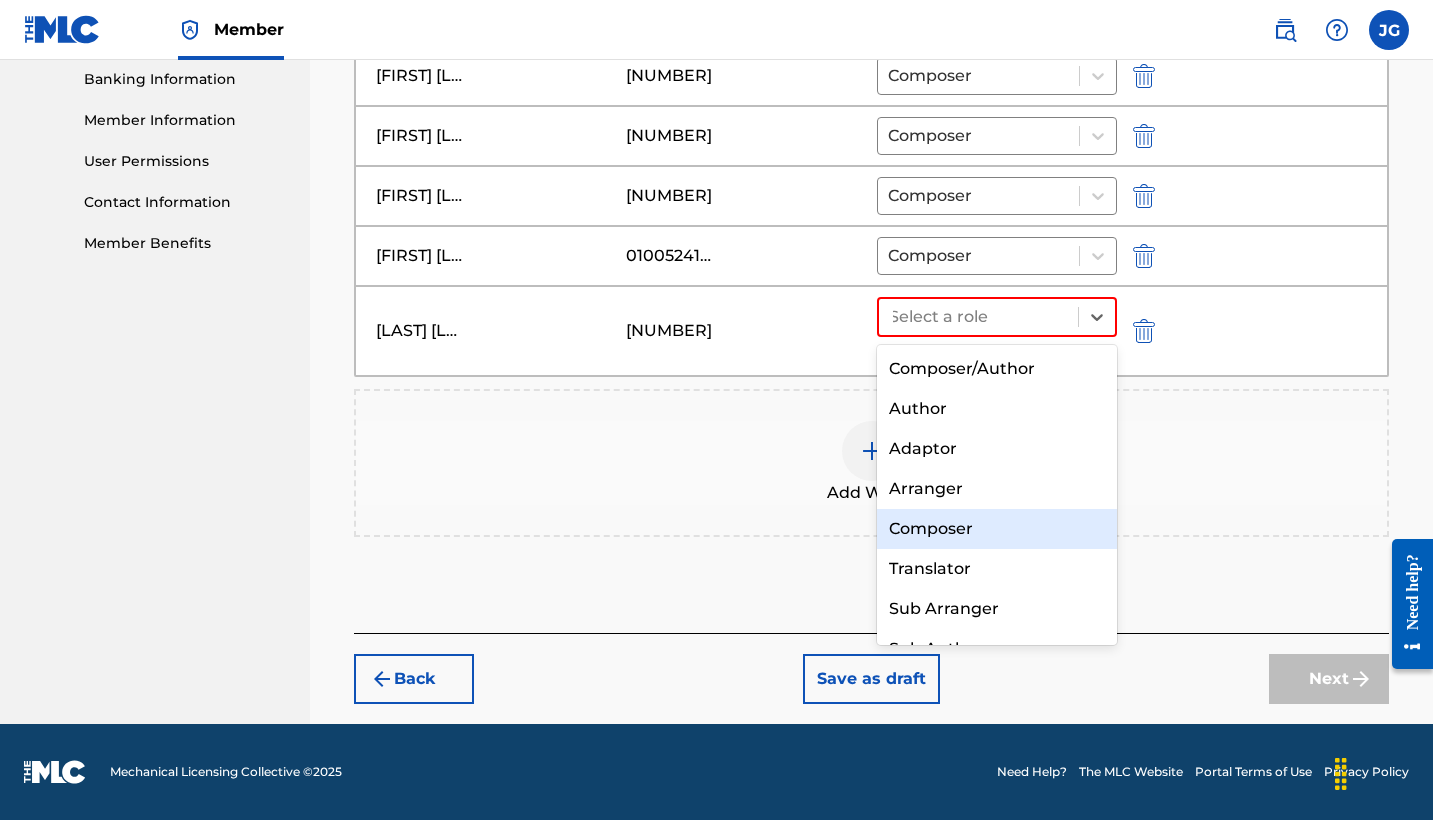 click on "Composer" at bounding box center [997, 529] 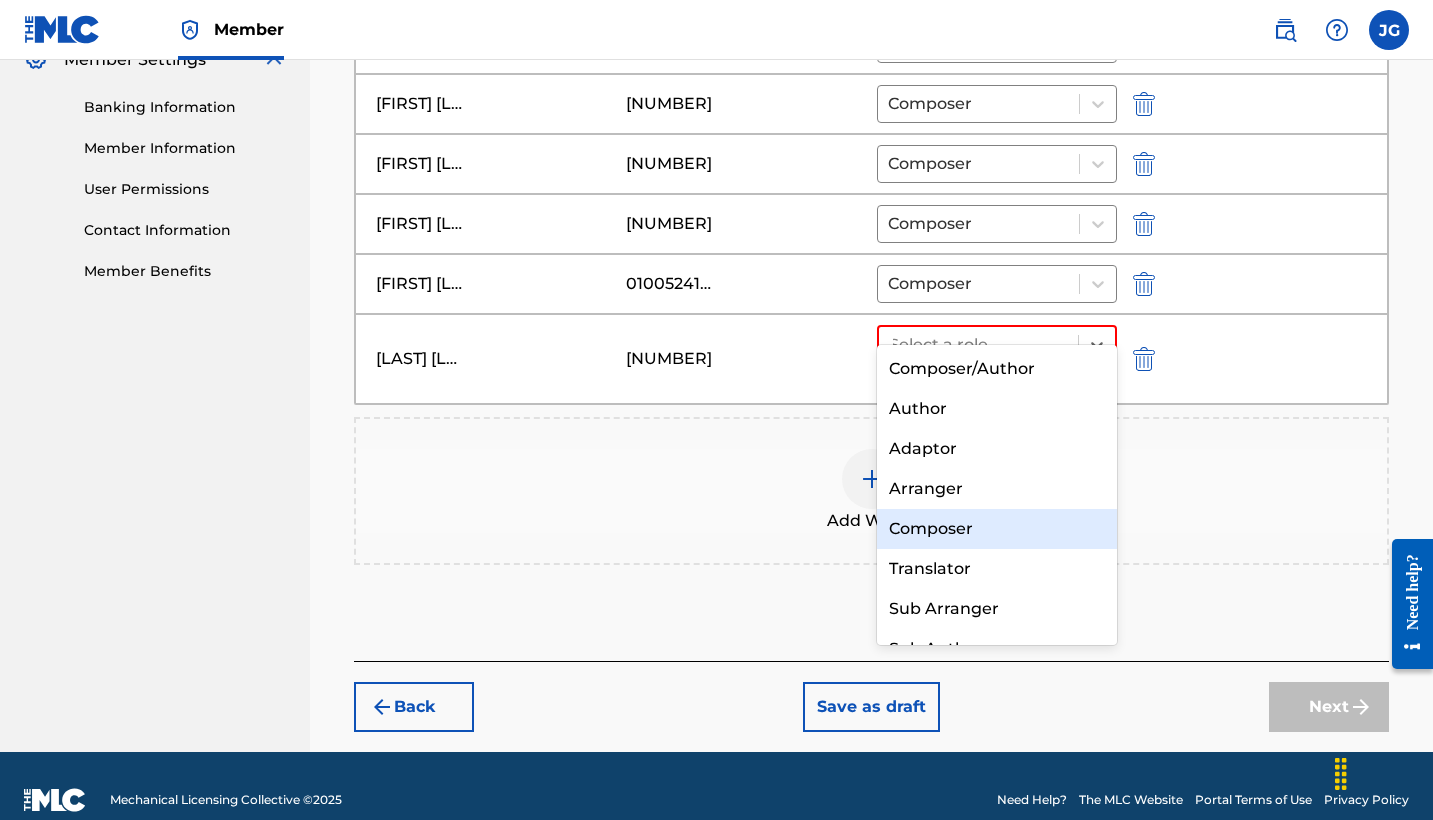 scroll, scrollTop: 836, scrollLeft: 0, axis: vertical 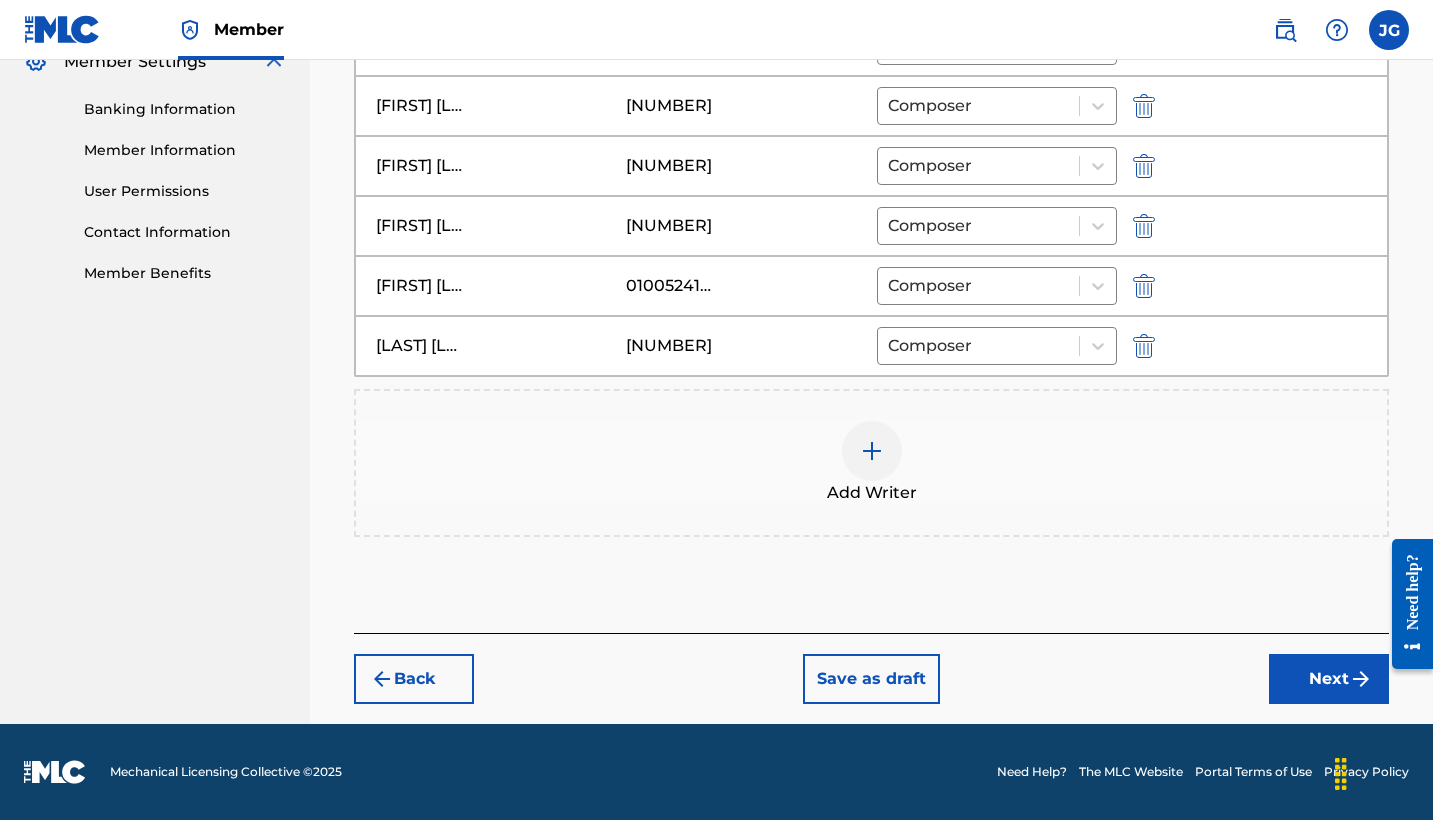 click at bounding box center [872, 451] 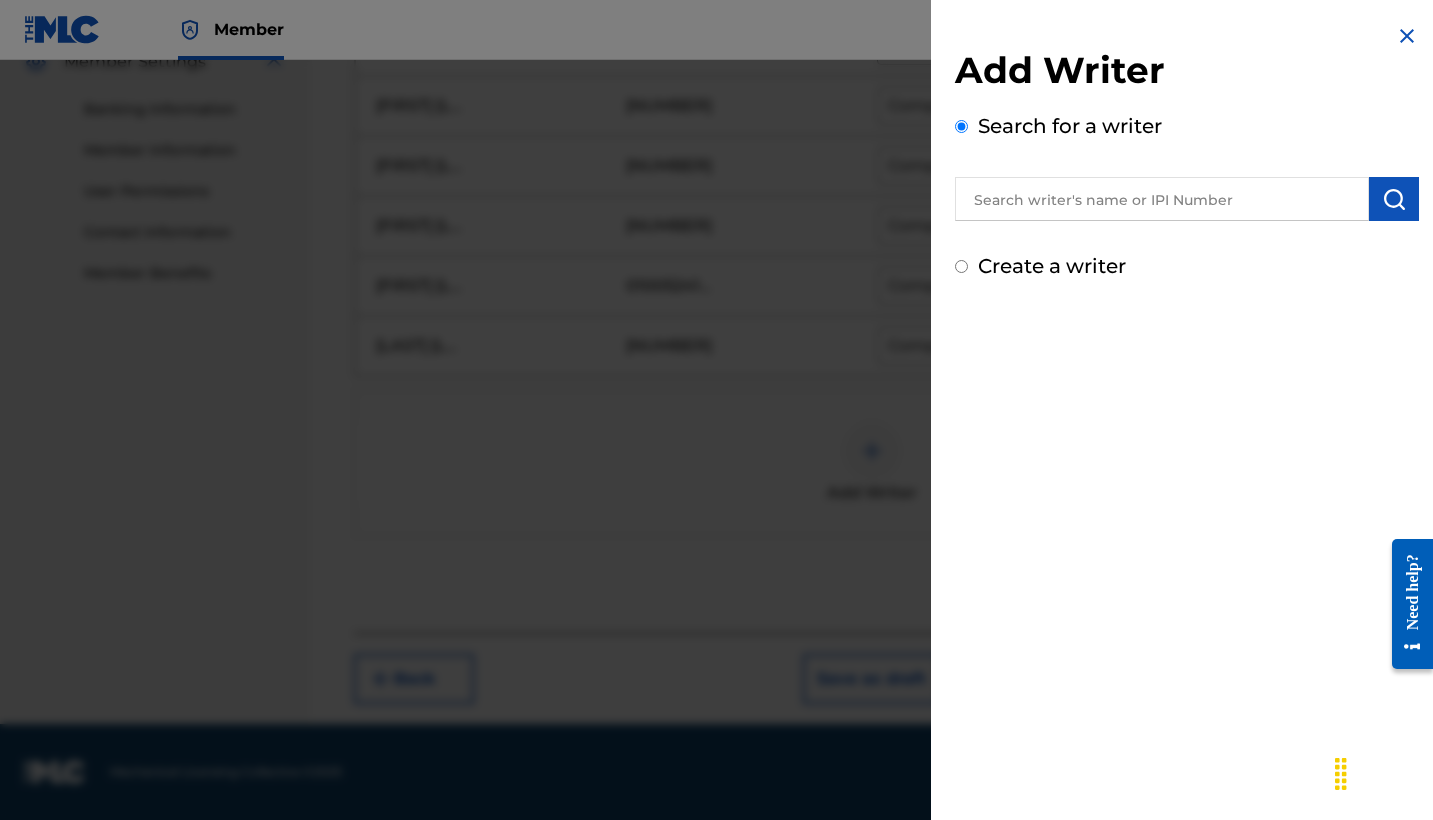 click on "Create a writer" at bounding box center (1187, 266) 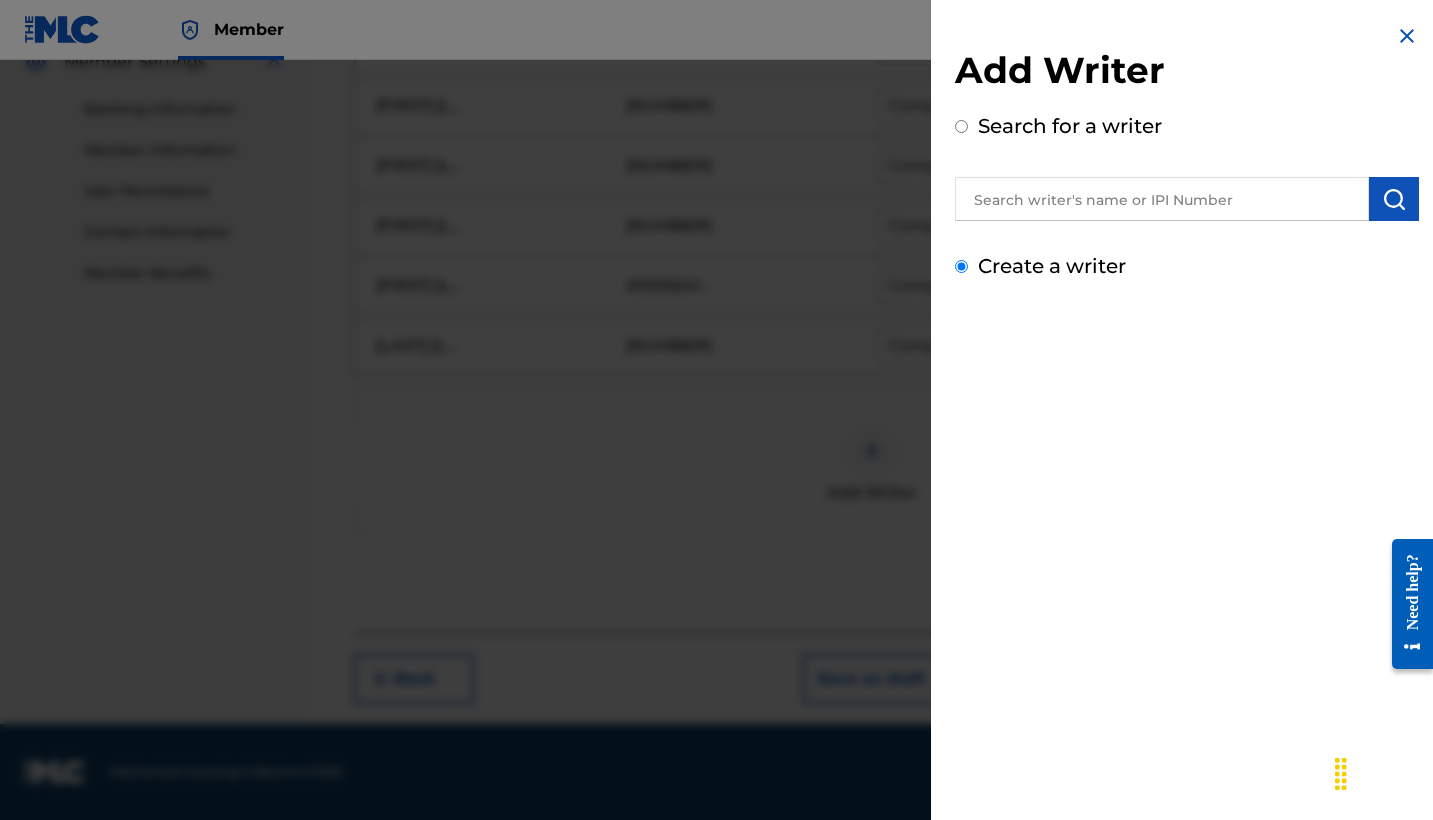 click on "Create a writer" at bounding box center [961, 266] 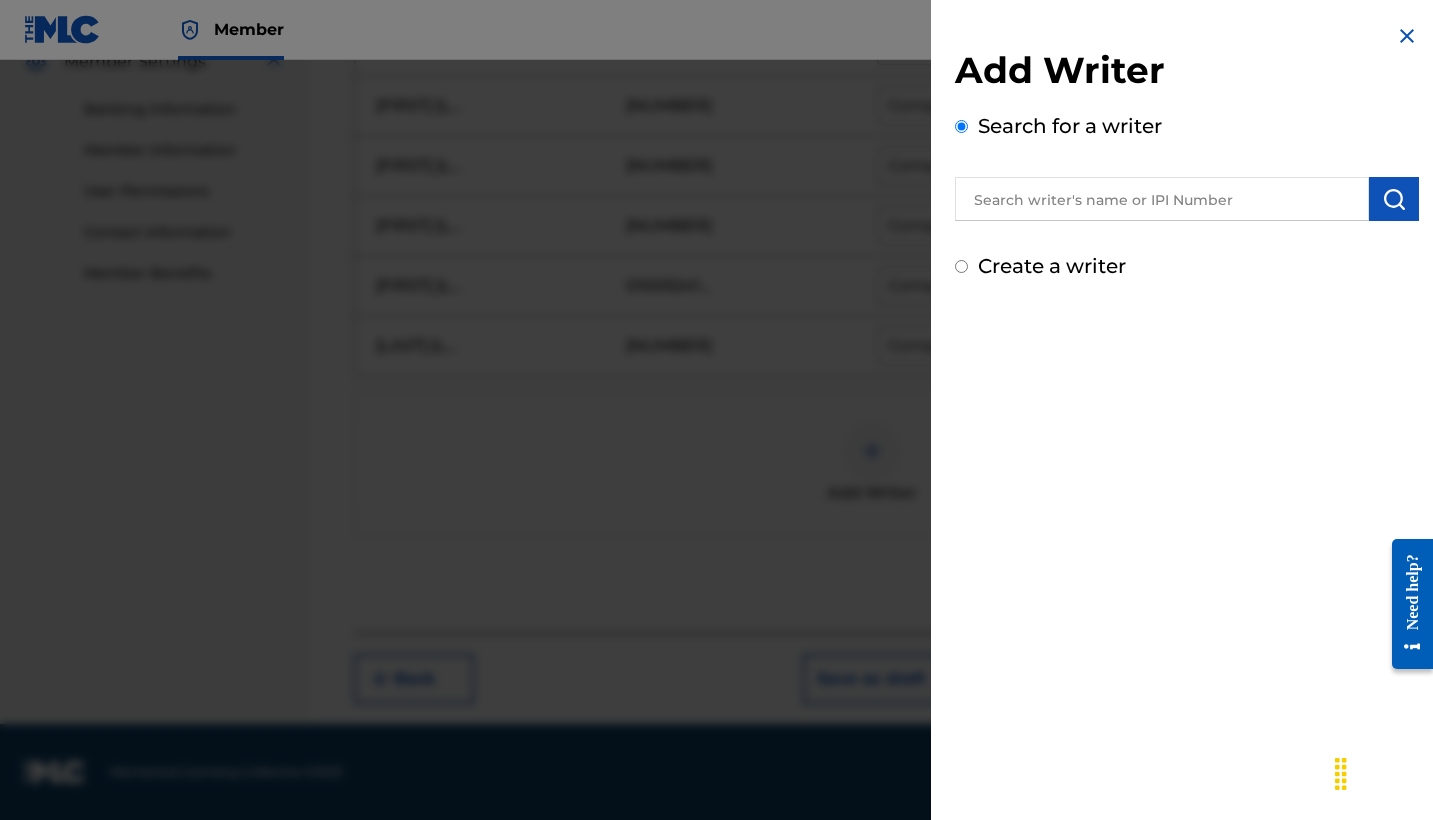 radio on "false" 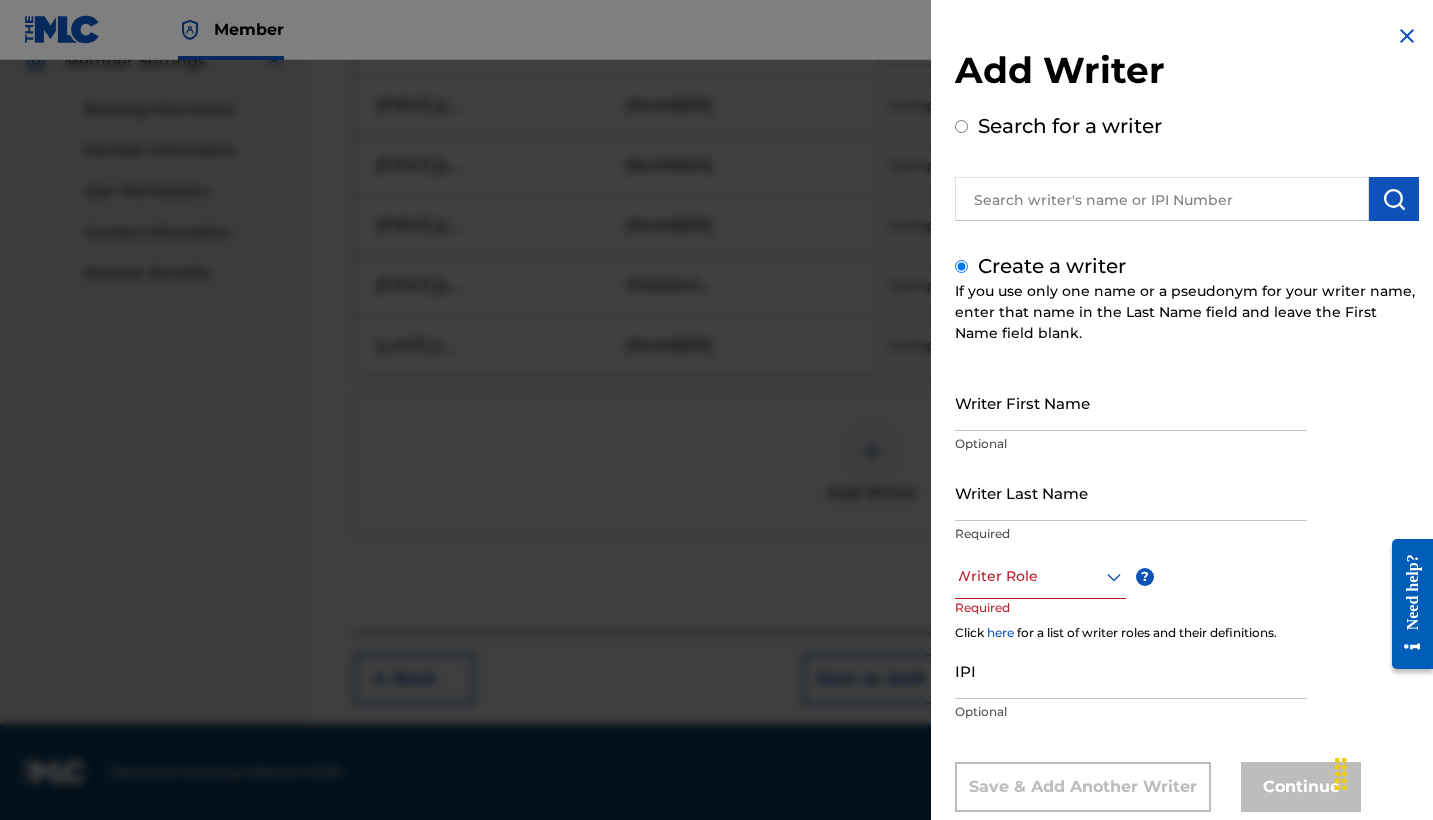 click on "Writer First Name" at bounding box center (1131, 402) 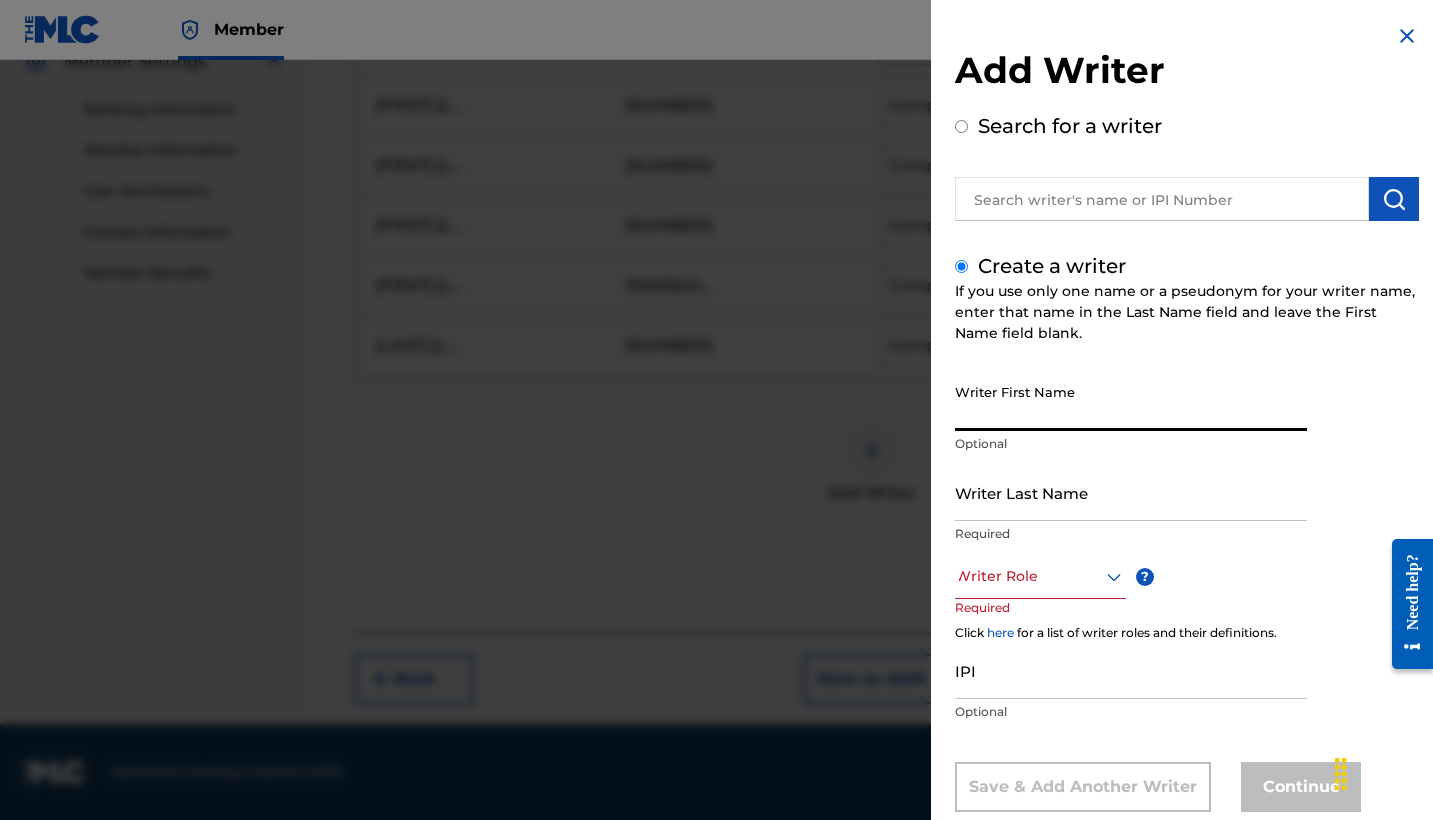paste on "[FIRST]" 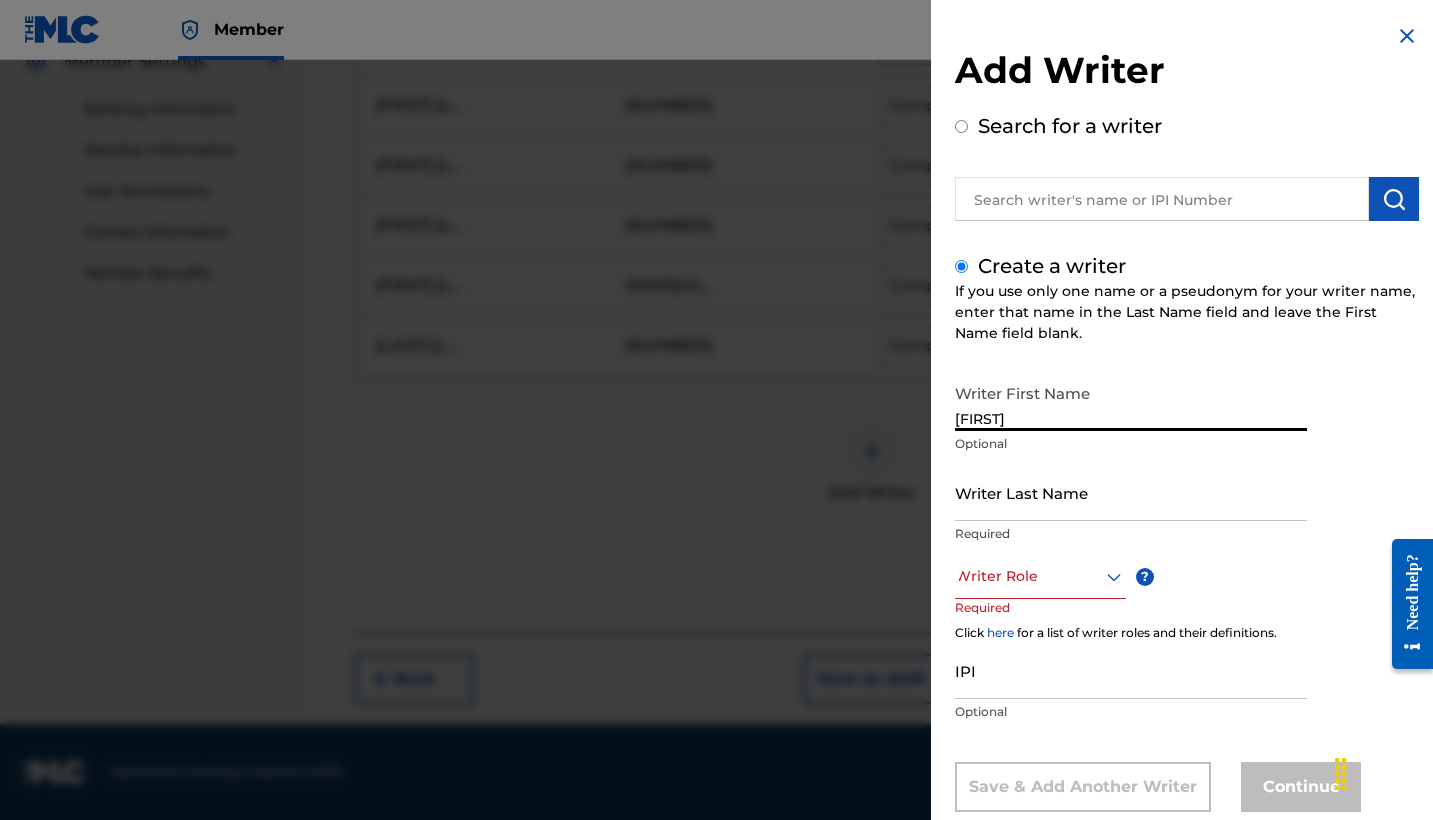 type on "[FIRST]" 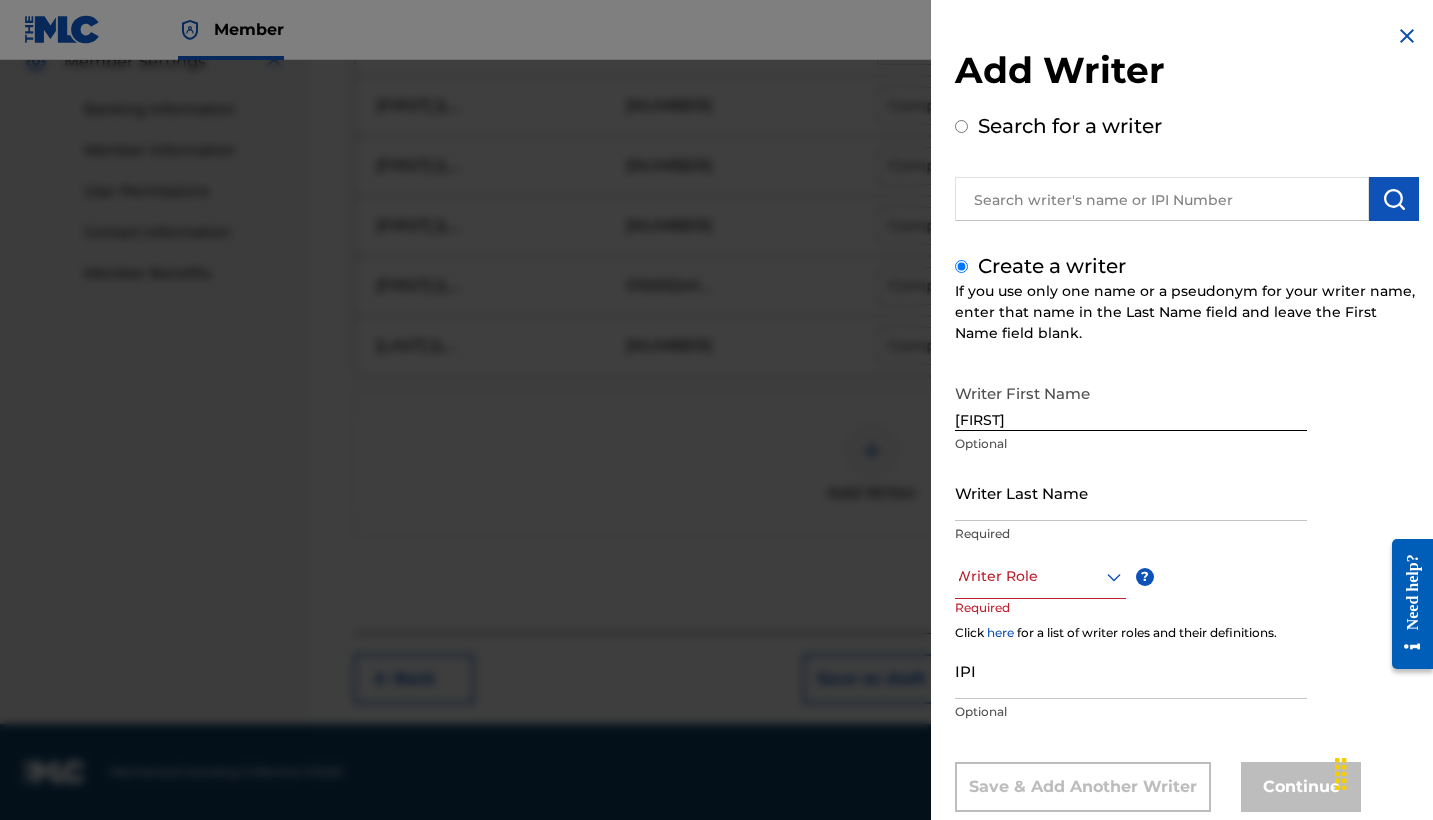 click on "Writer Last Name" at bounding box center (1131, 492) 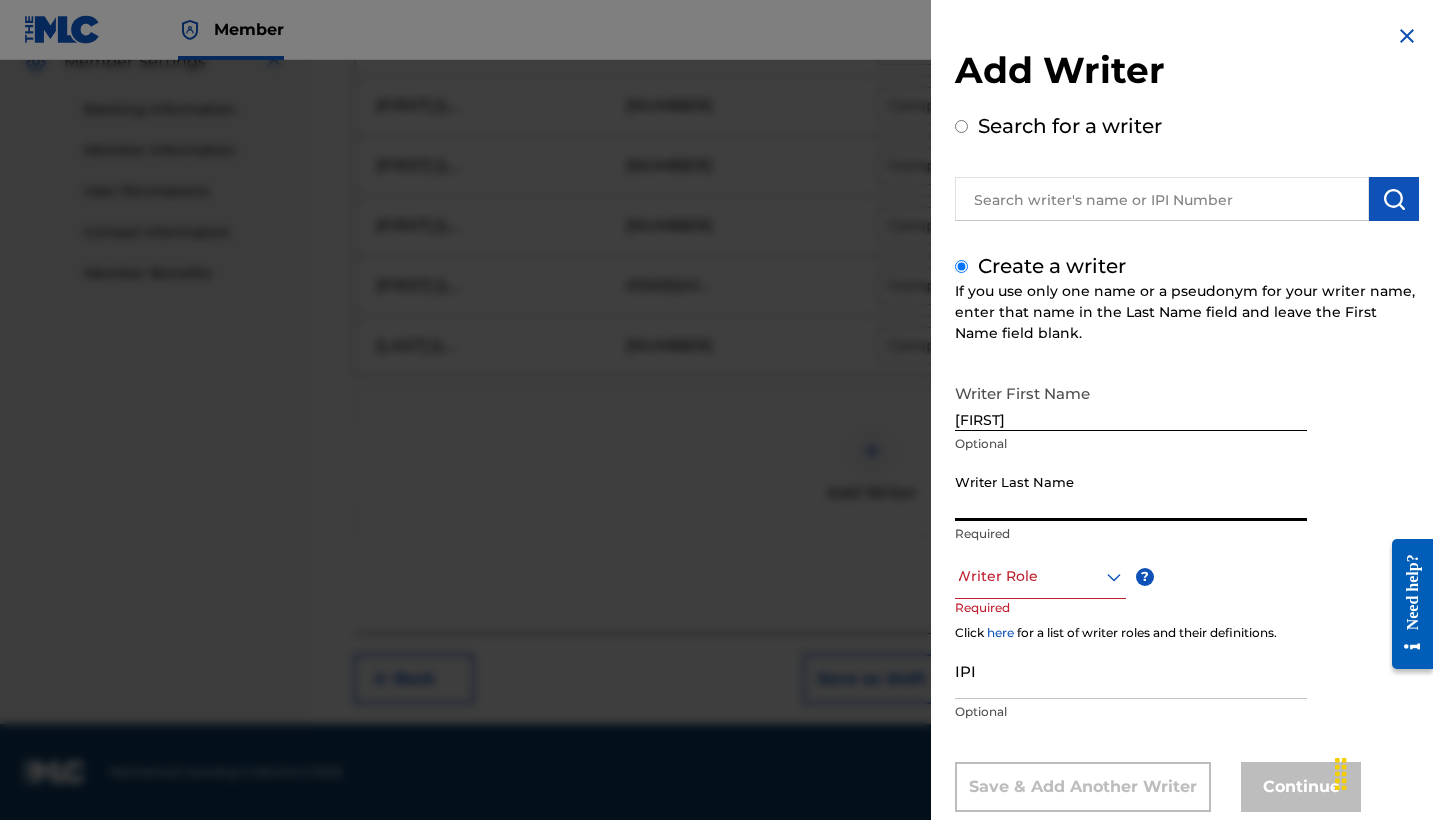 paste on "[FIRST] [LAST]" 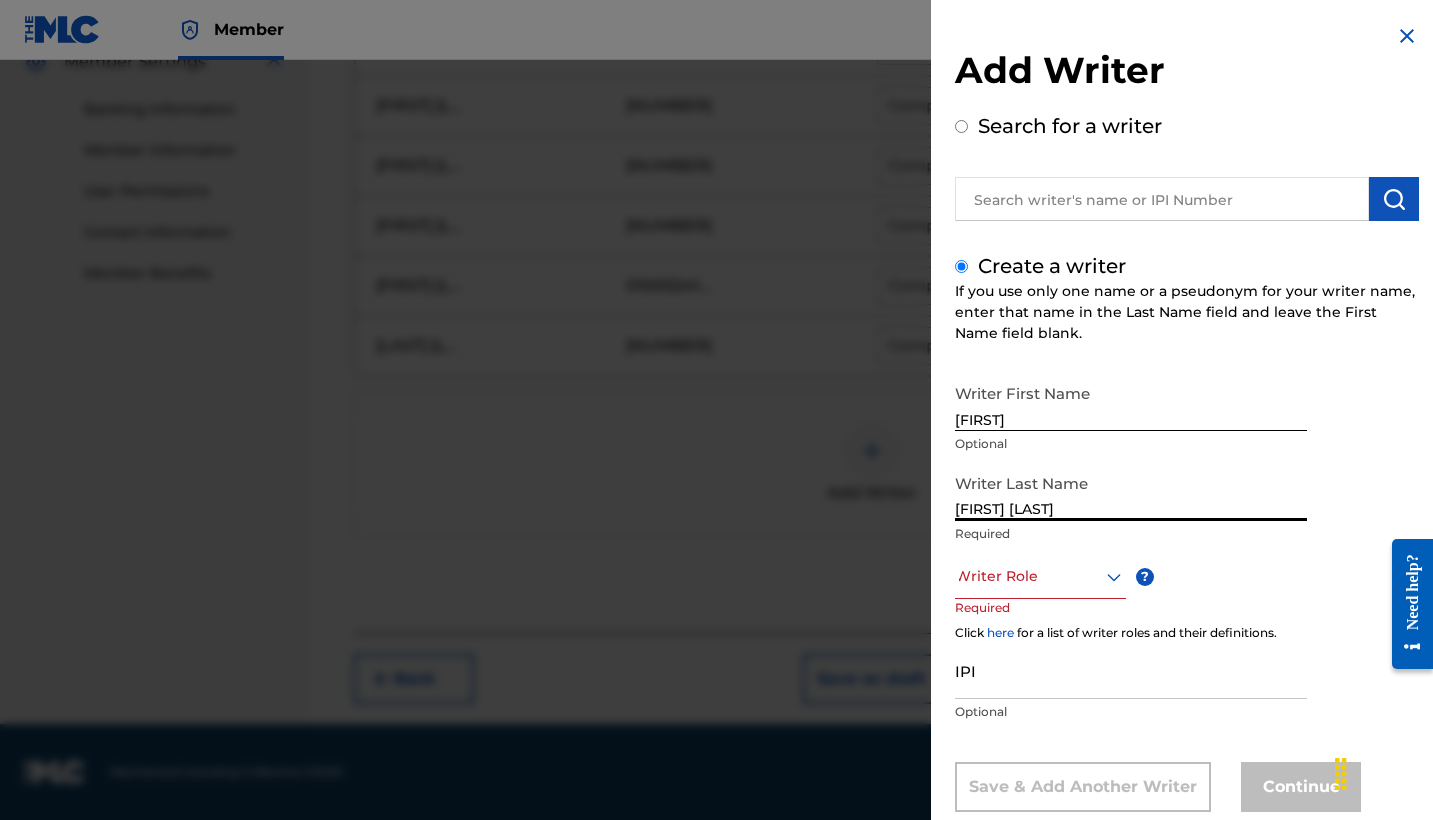 type on "[FIRST] [LAST]" 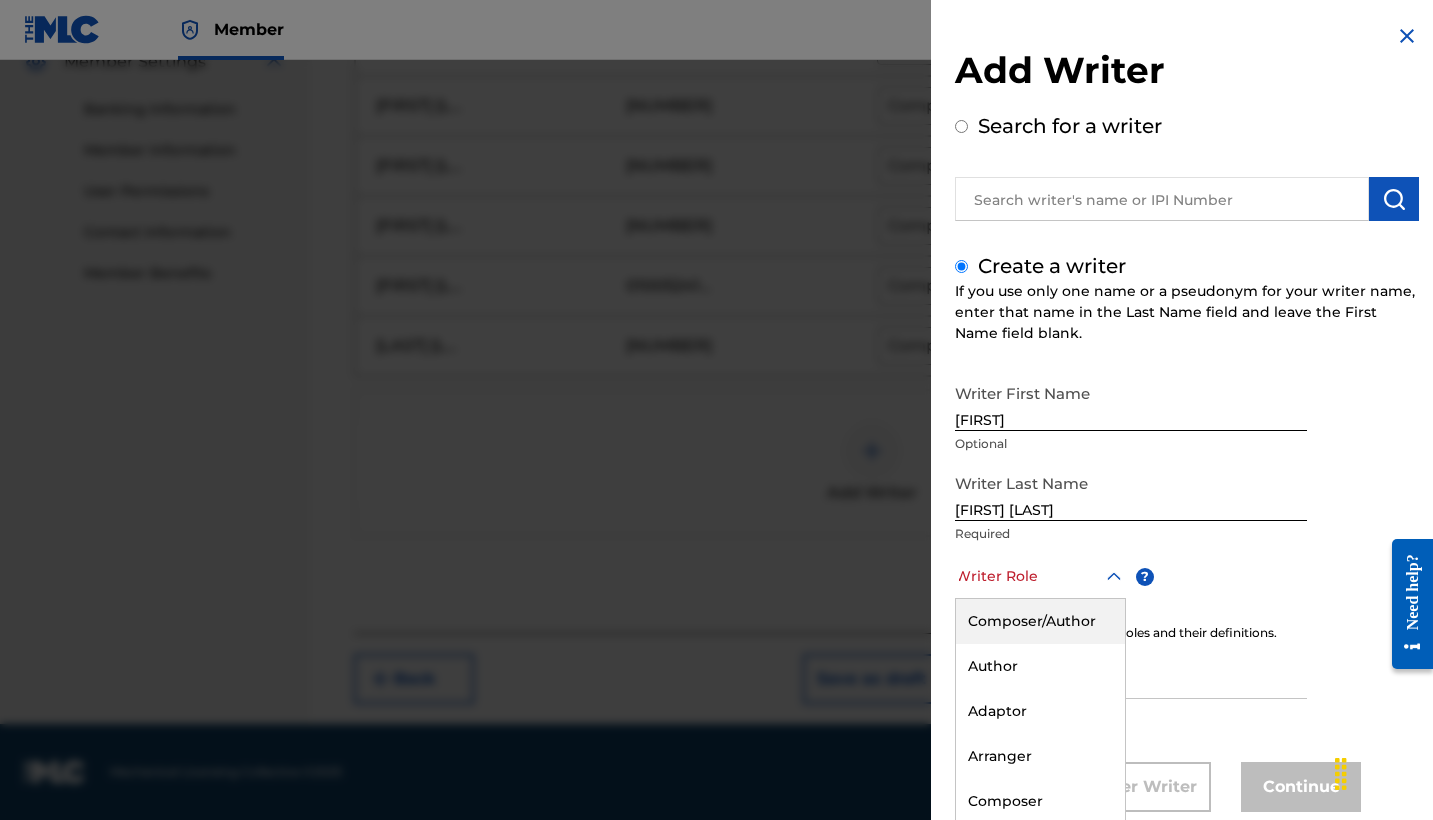 click on "Composer/Author, 1 of 8. 8 results available. Use Up and Down to choose options, press Enter to select the currently focused option, press Escape to exit the menu, press Tab to select the option and exit the menu. Writer Role Composer/Author Author Adaptor Arranger Composer Translator Sub Arranger Sub Author" at bounding box center (1040, 576) 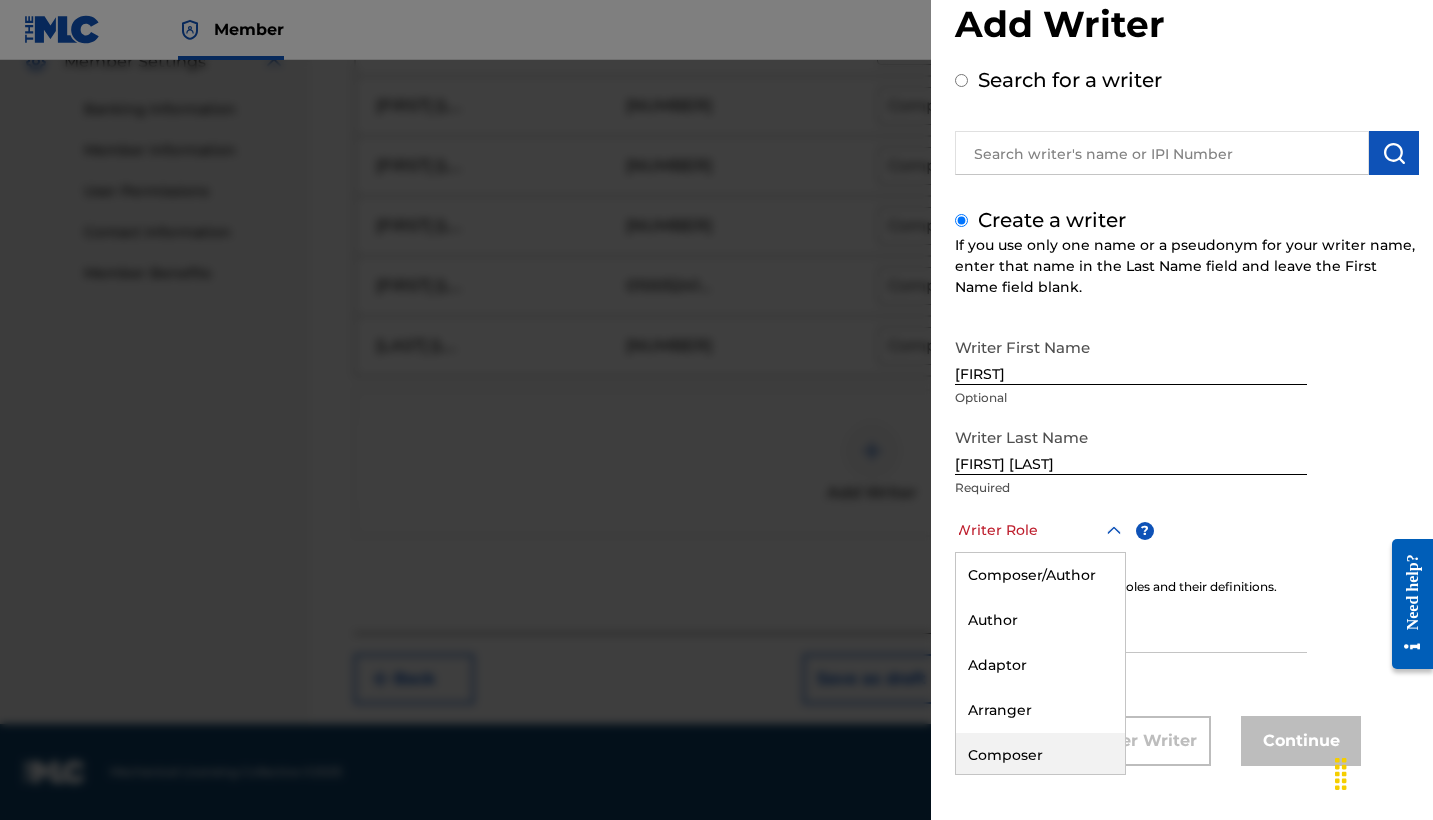 click on "Composer" at bounding box center (1040, 755) 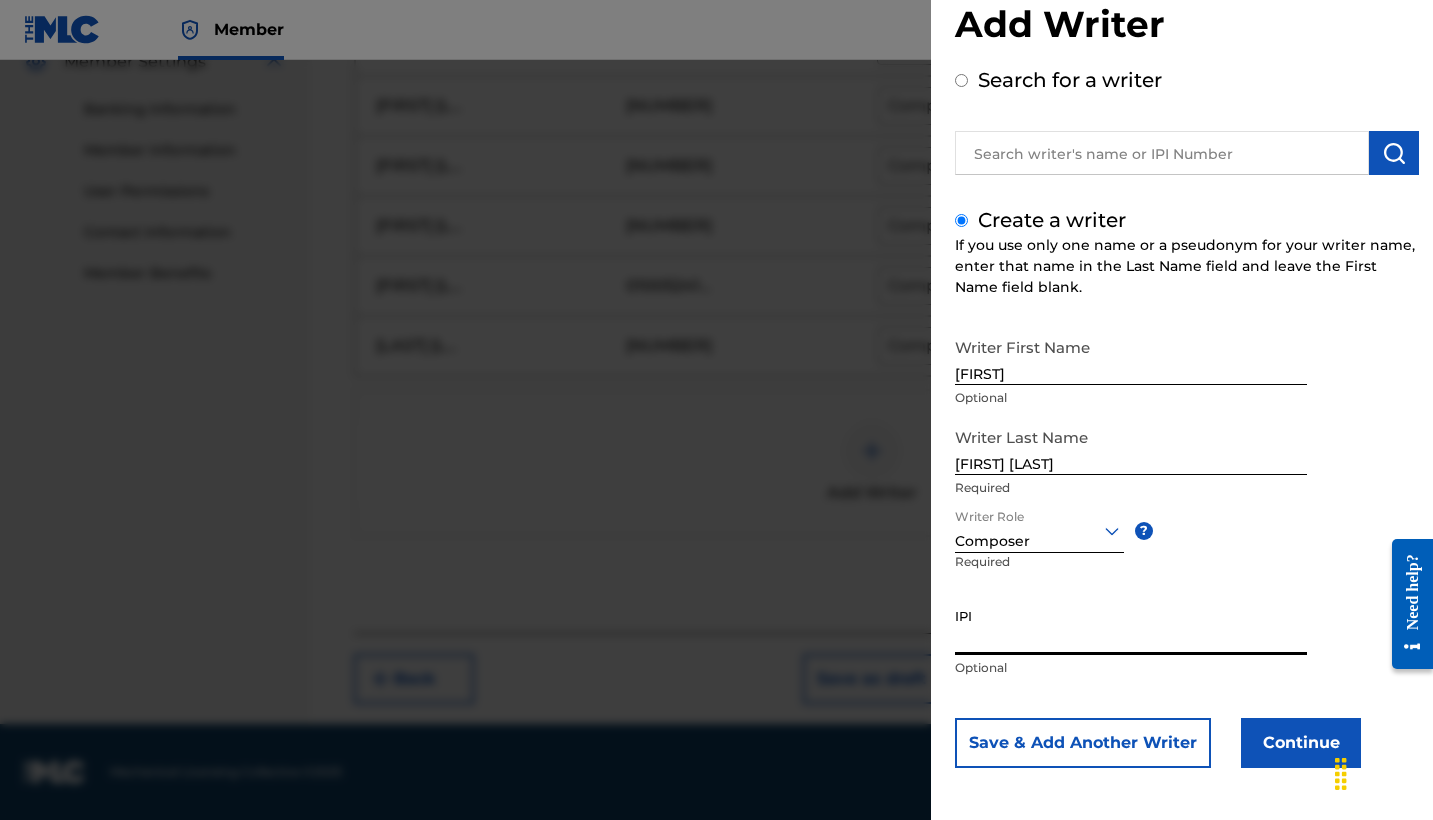 click on "IPI" at bounding box center [1131, 626] 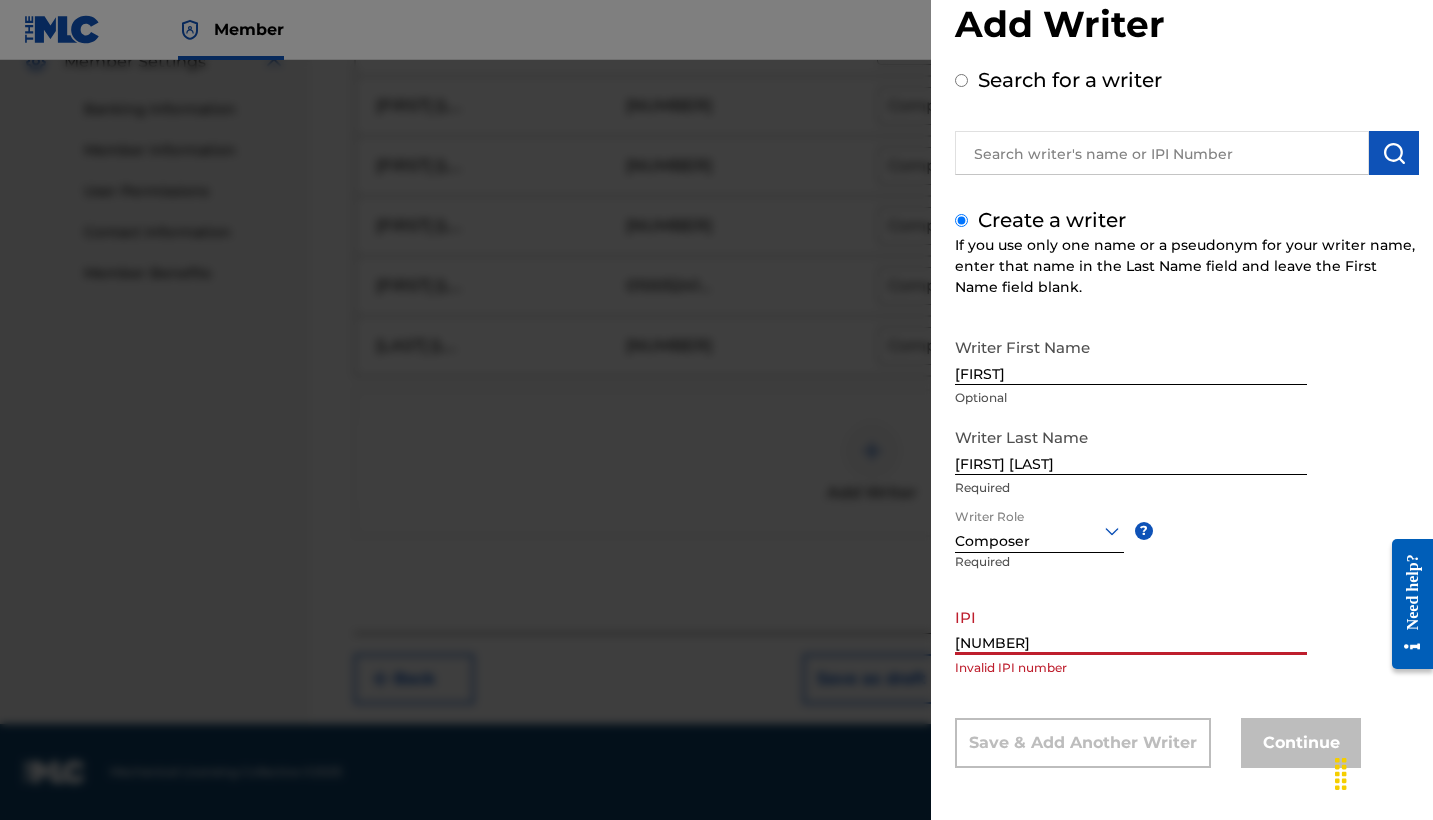 click on "[NUMBER]" at bounding box center [1131, 626] 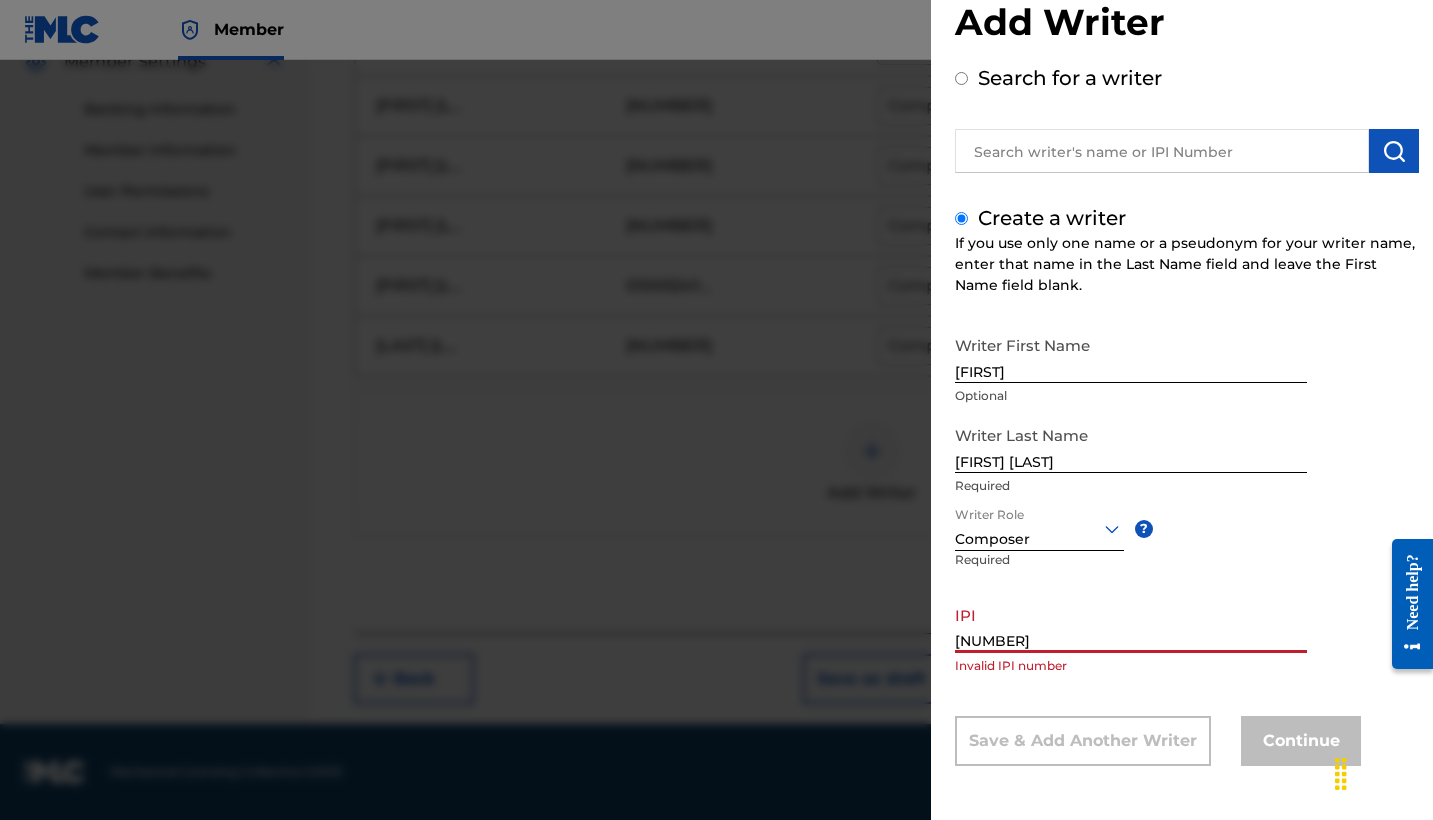 scroll, scrollTop: 48, scrollLeft: 0, axis: vertical 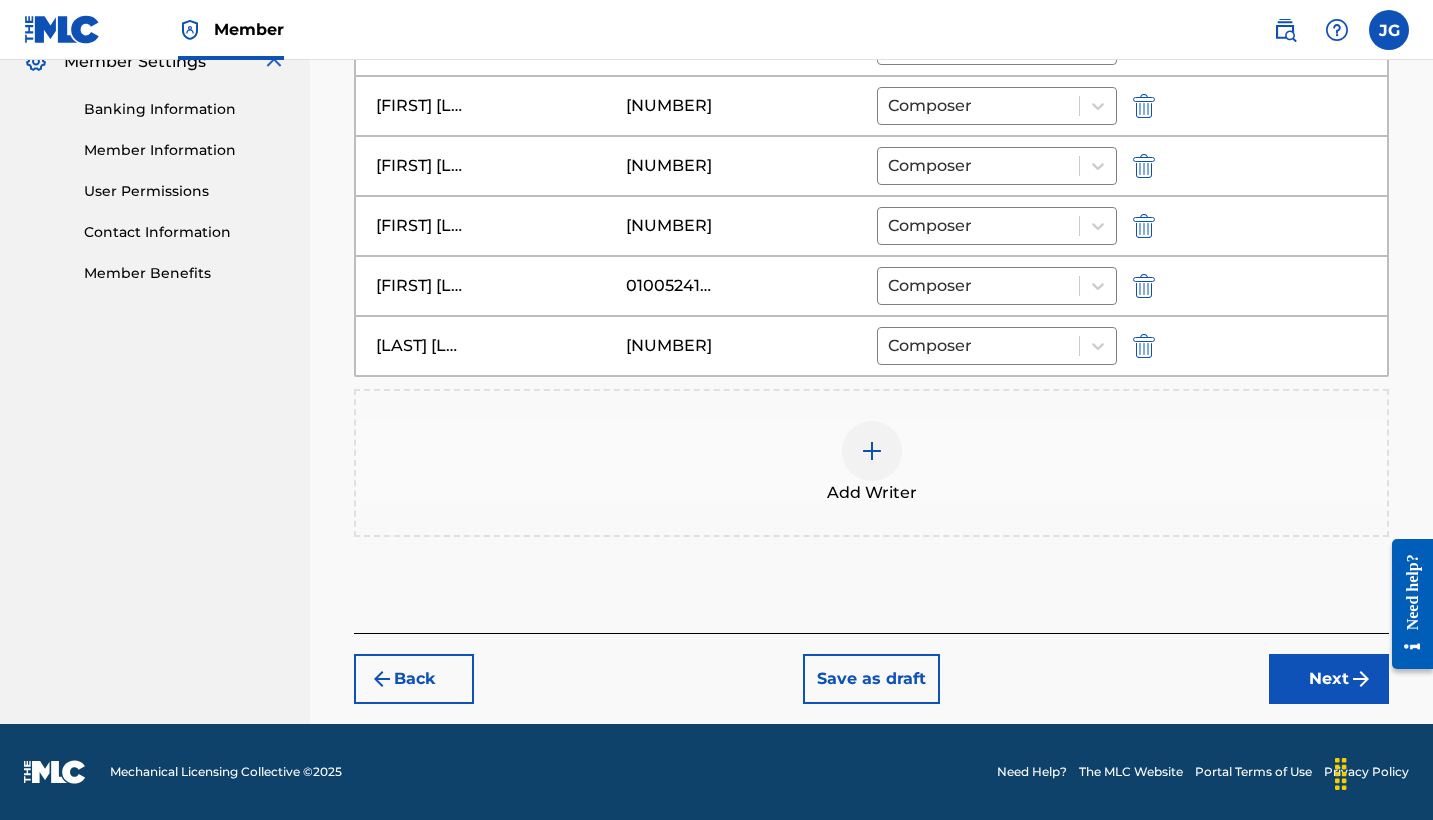 click on "Next" at bounding box center [1329, 679] 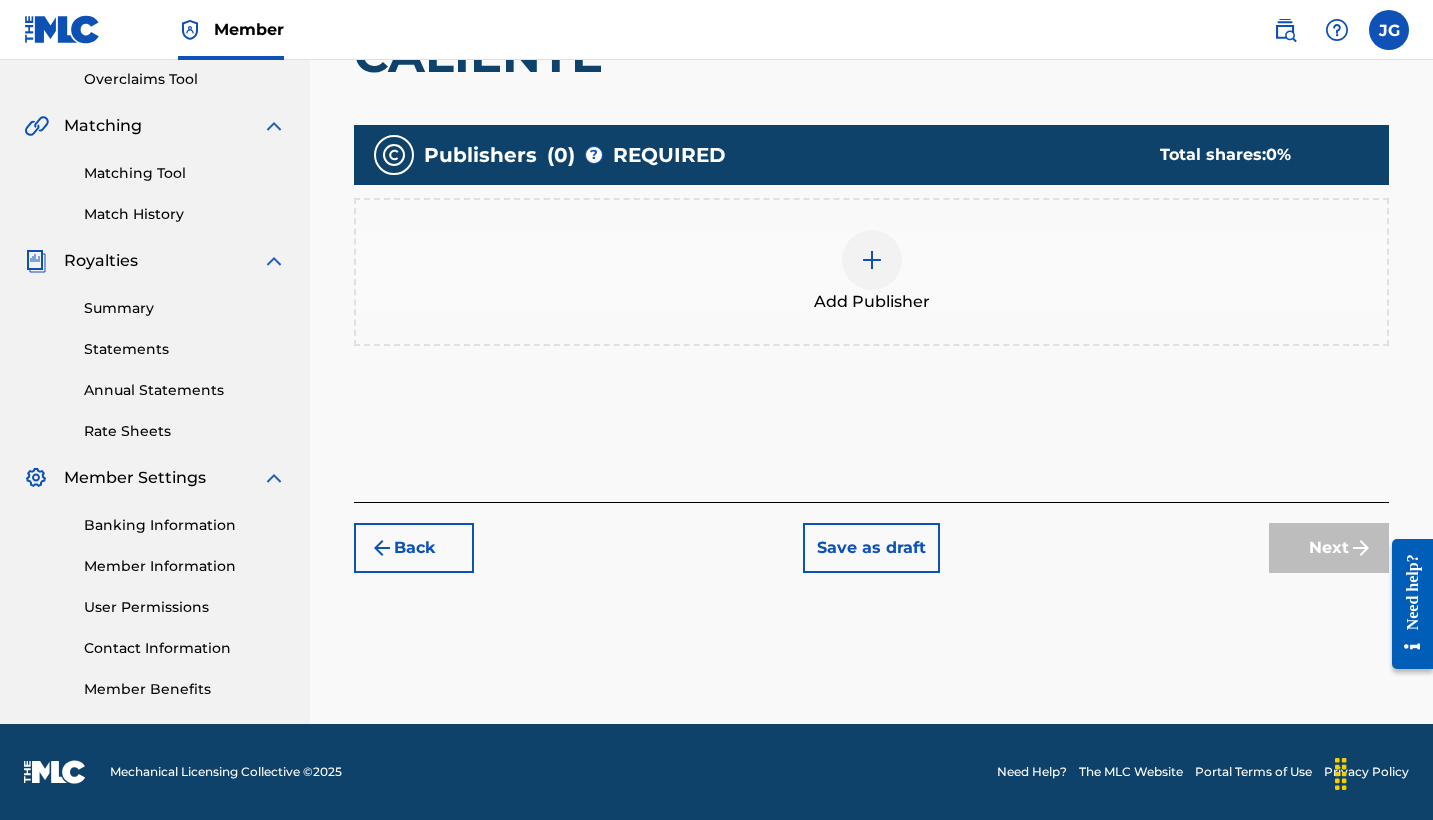 scroll, scrollTop: 420, scrollLeft: 0, axis: vertical 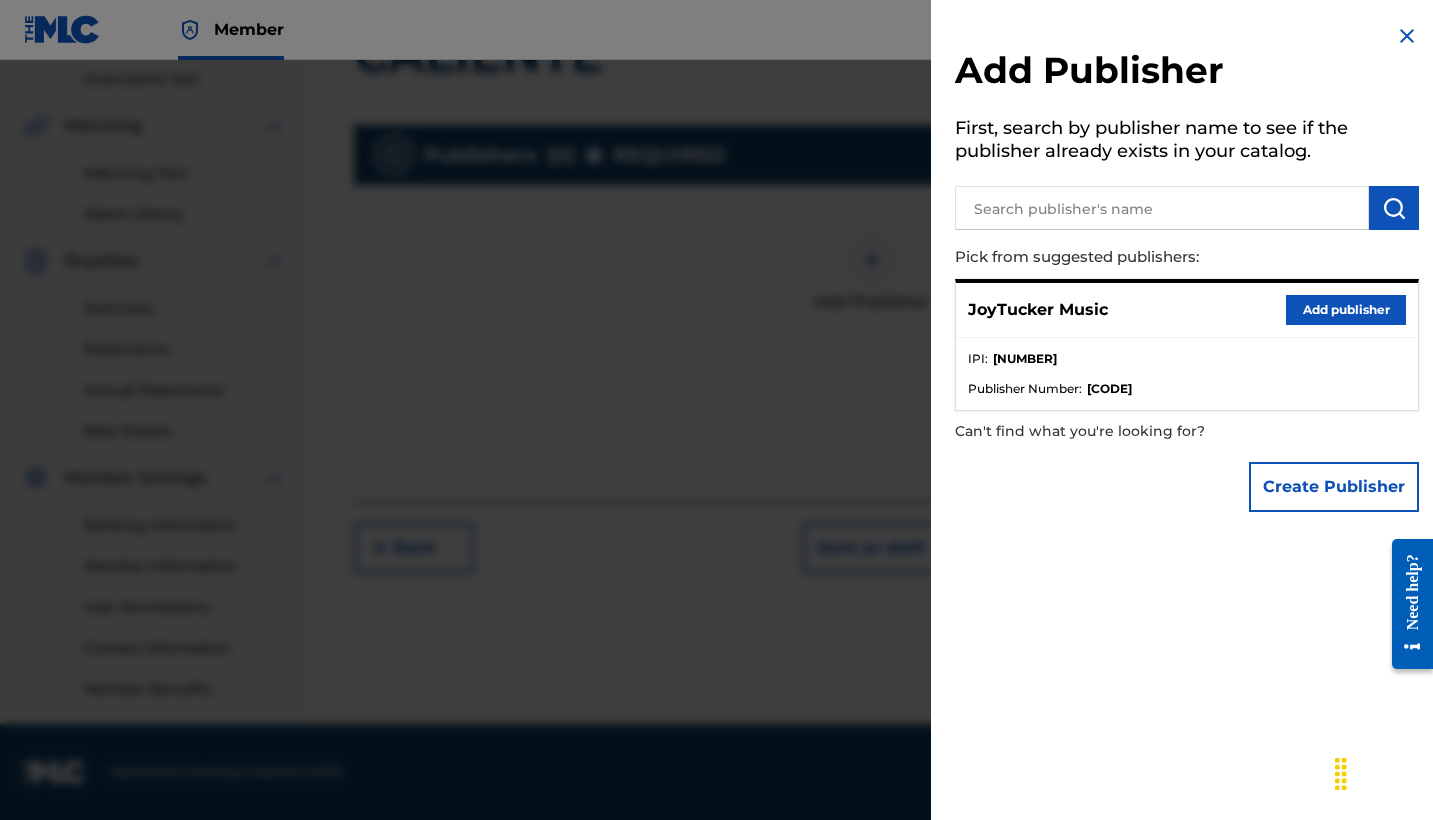 click on "Add publisher" at bounding box center [1346, 310] 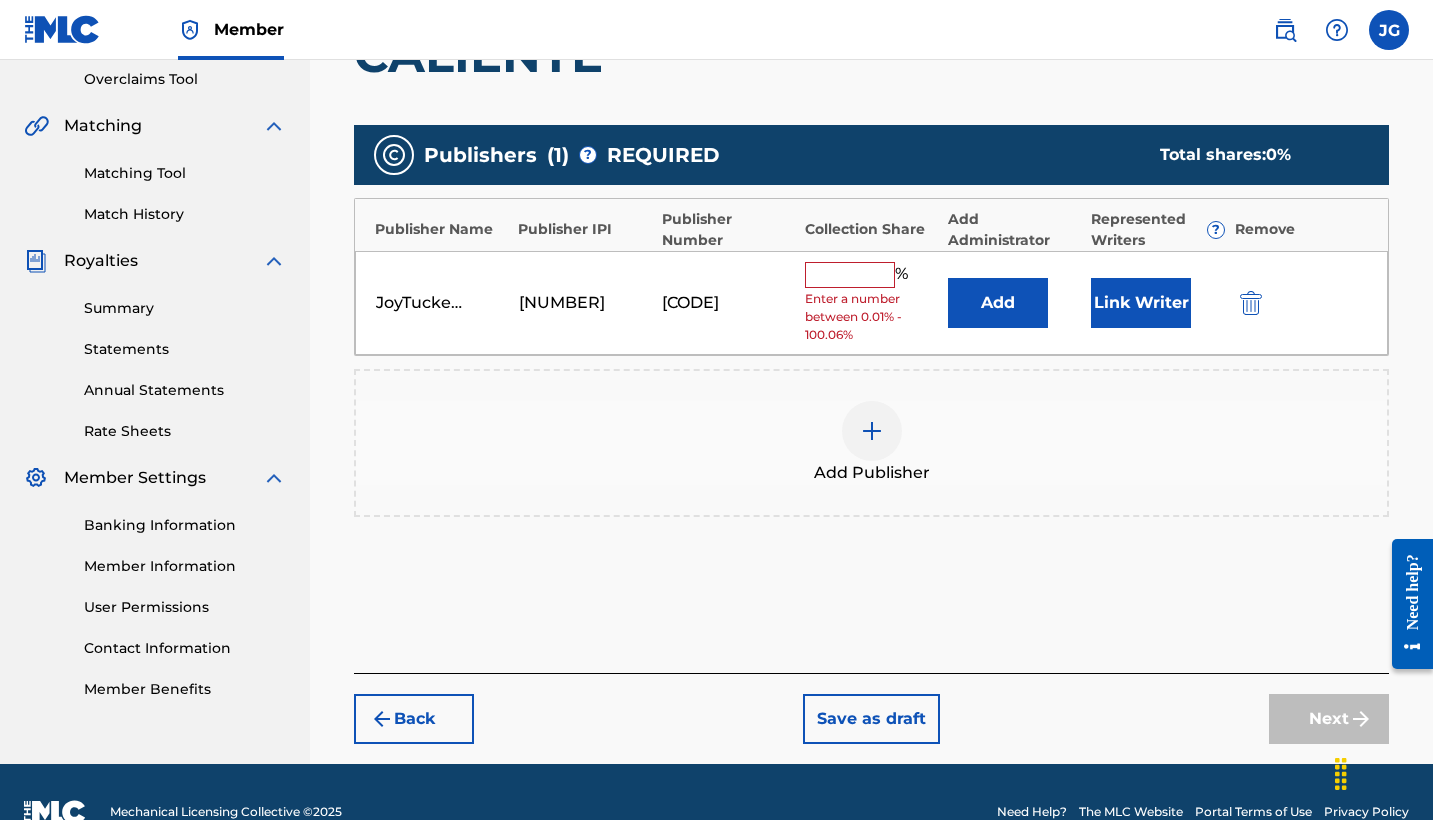 click on "Link Writer" at bounding box center [1141, 303] 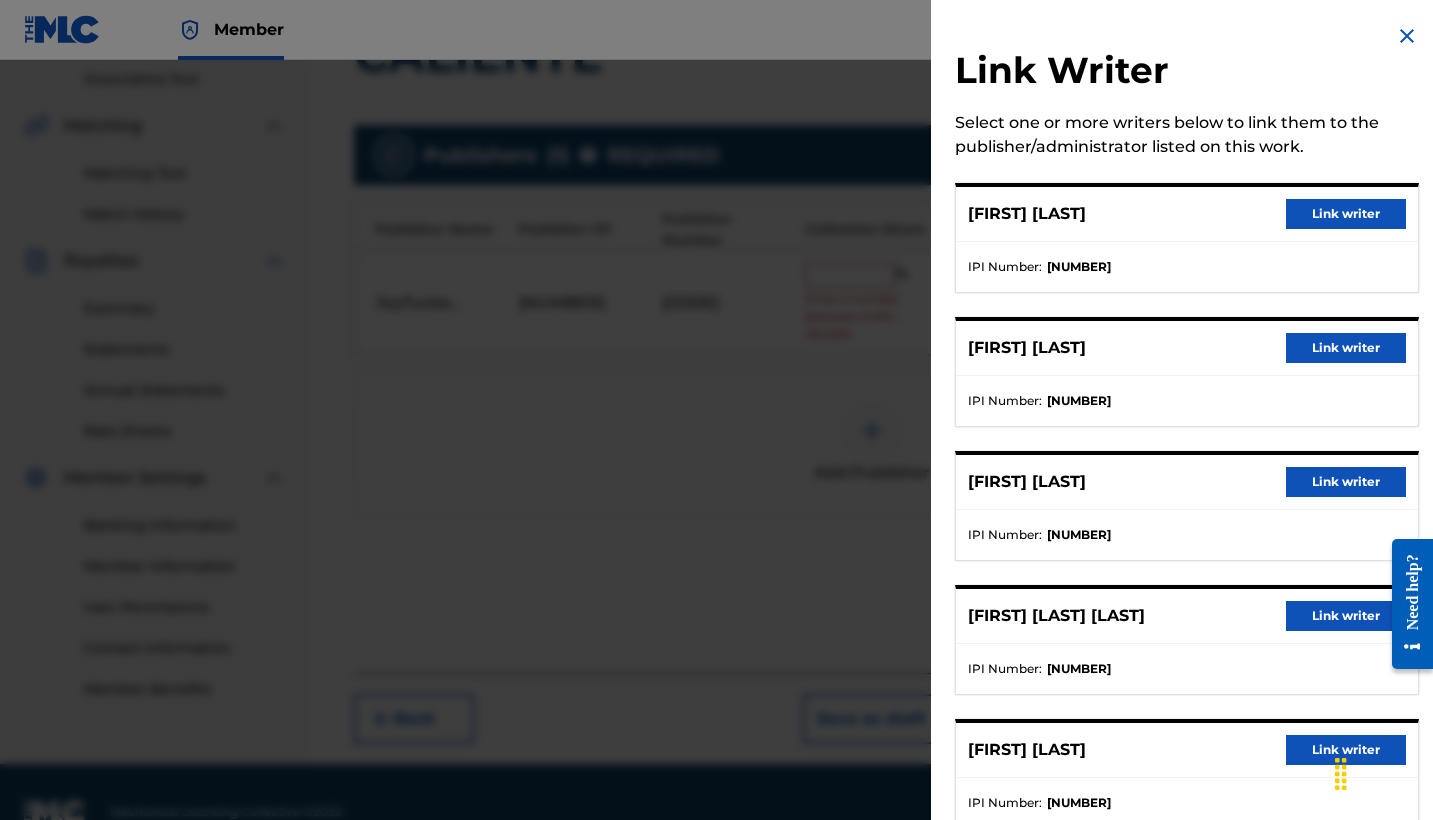 click on "Link writer" at bounding box center [1346, 616] 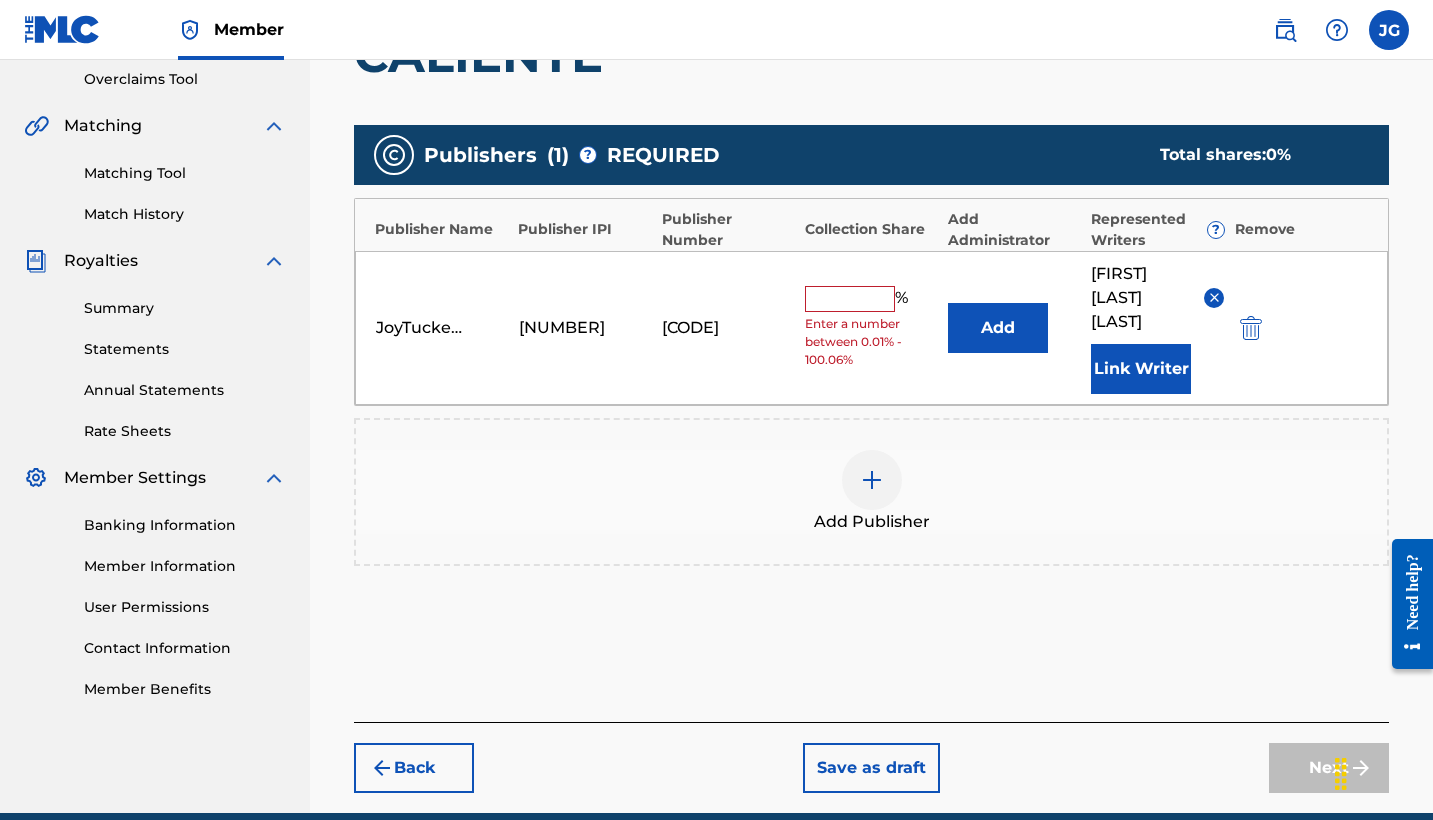 click at bounding box center [850, 299] 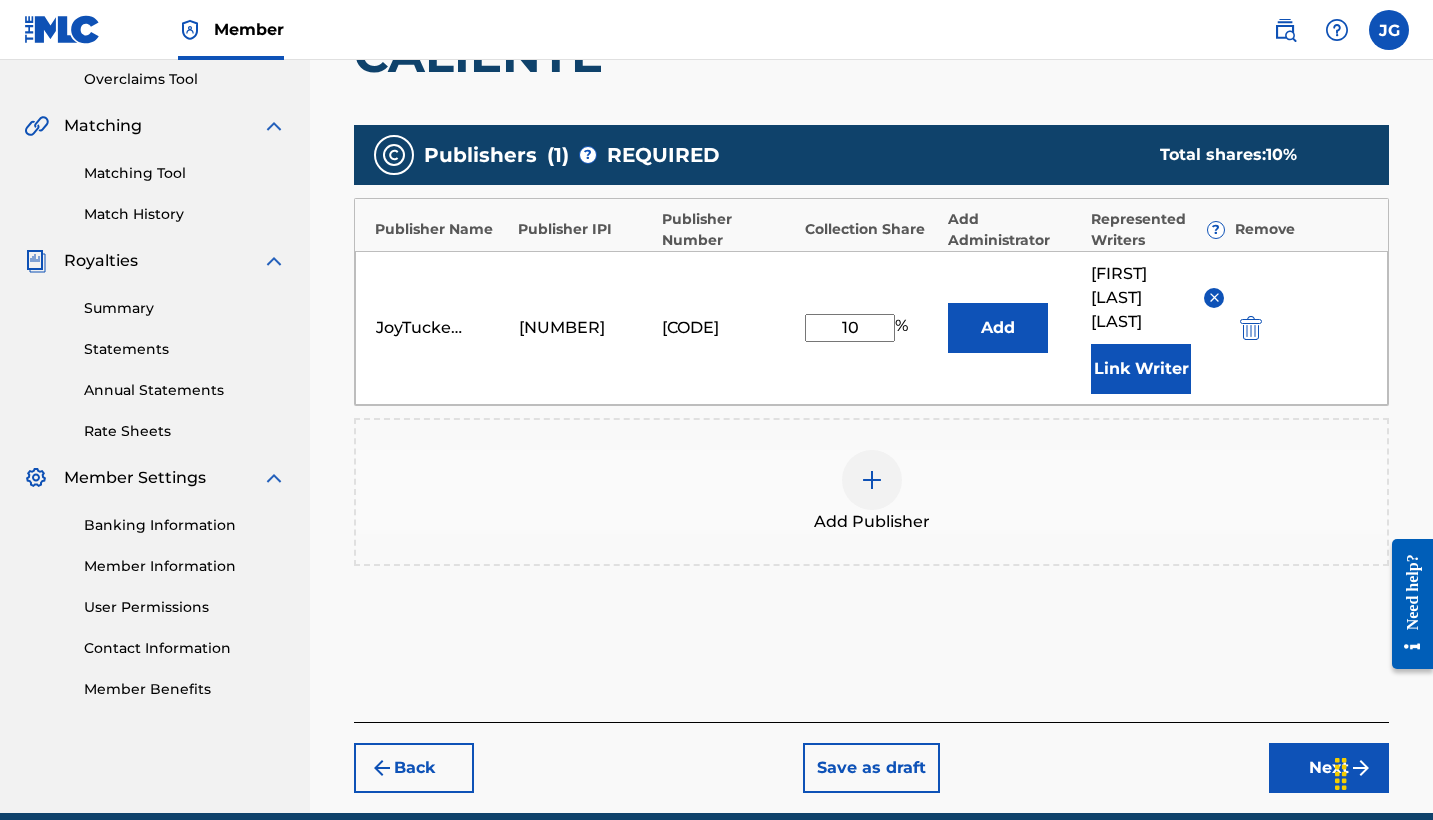 type on "10" 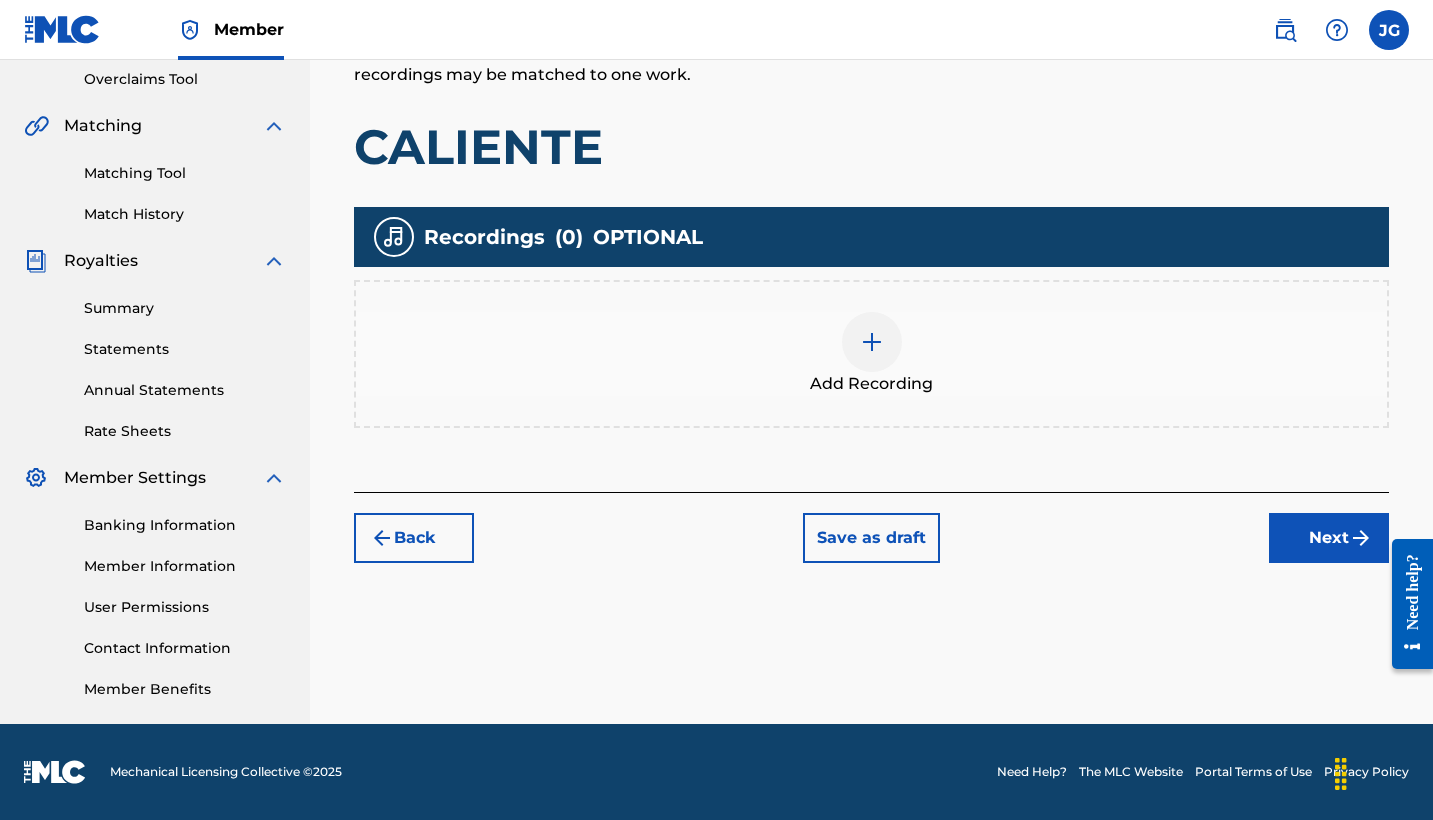 click on "Next" at bounding box center (1329, 538) 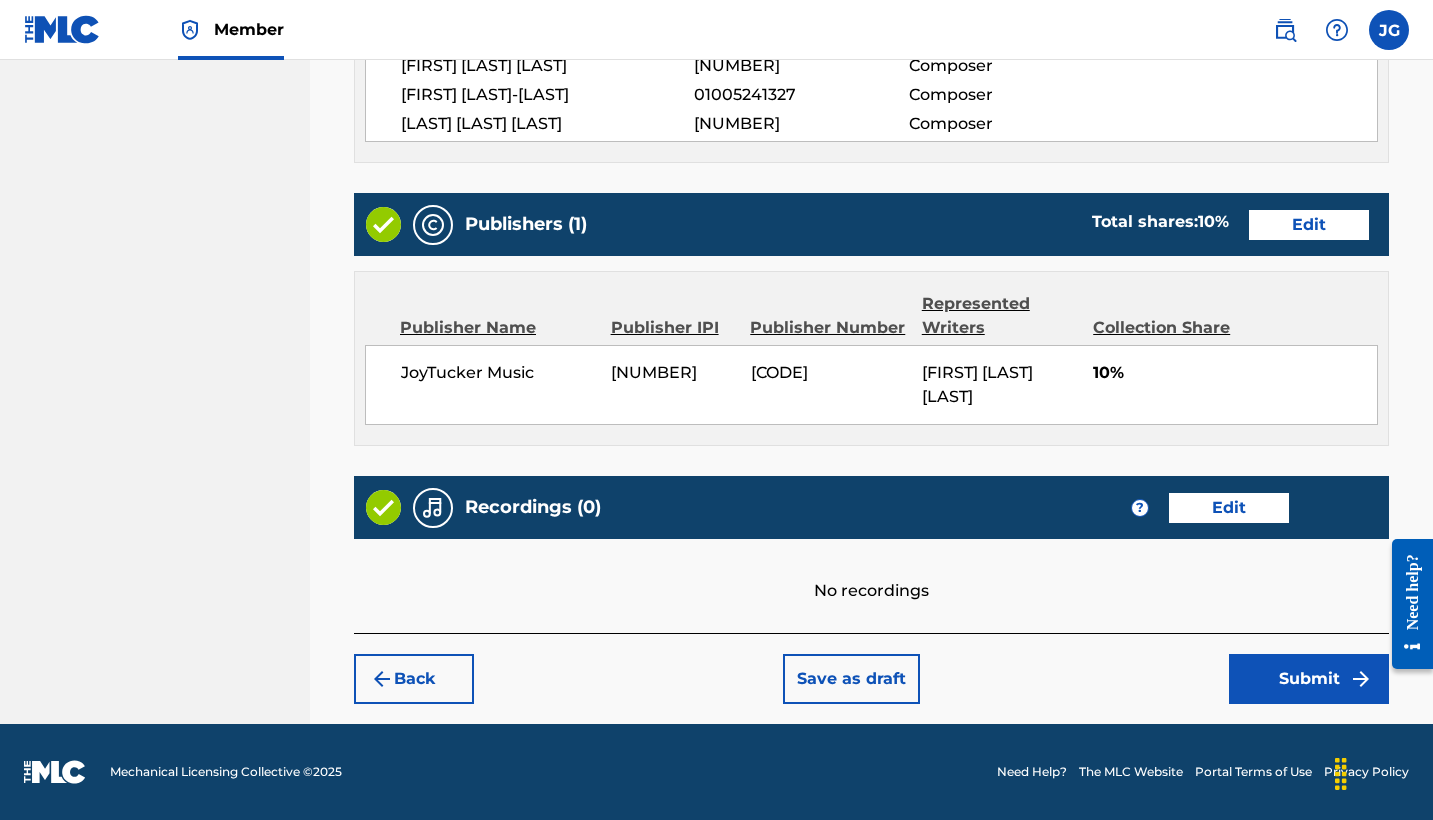 scroll, scrollTop: 1104, scrollLeft: 0, axis: vertical 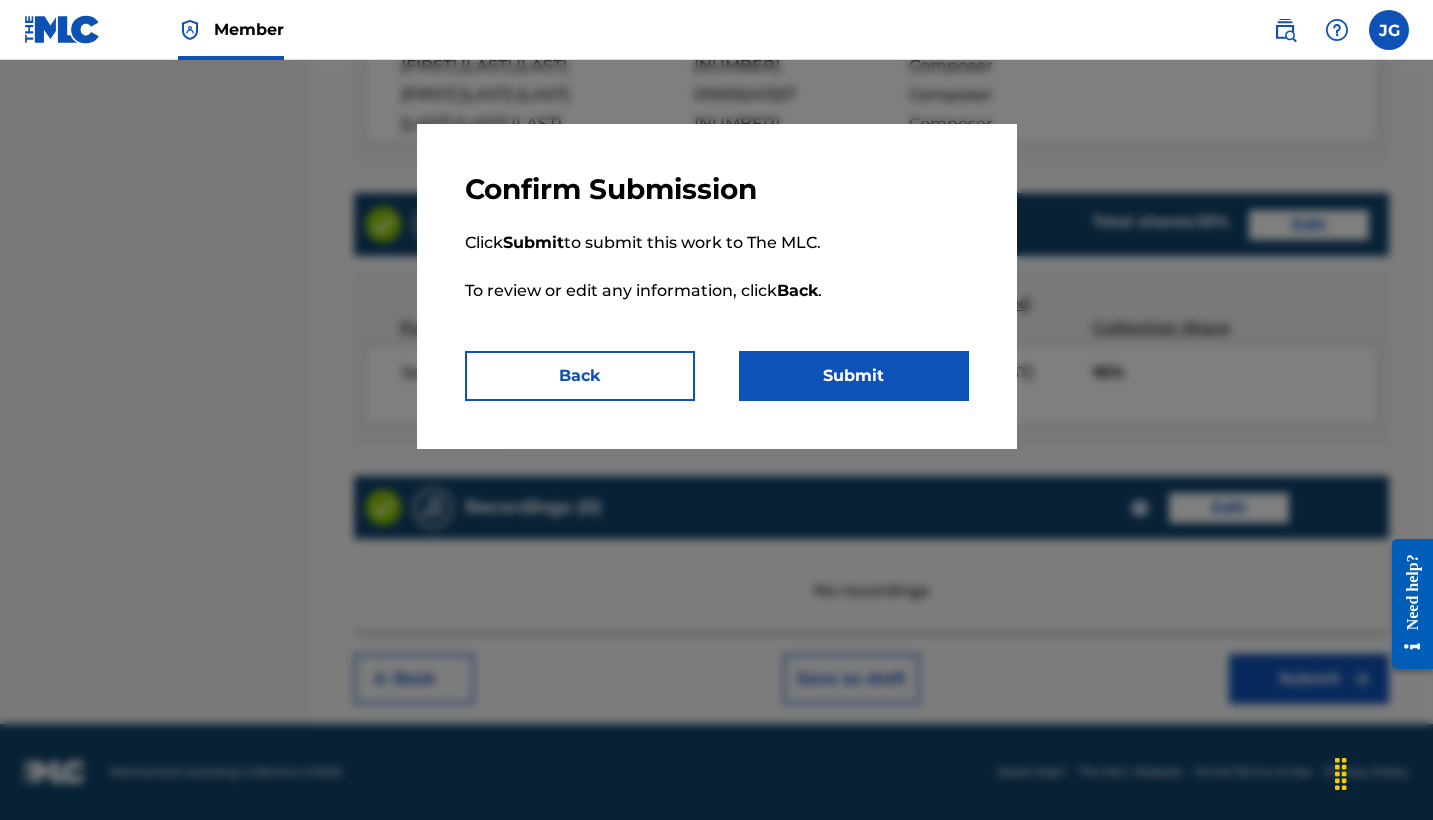 click on "Submit" at bounding box center [854, 376] 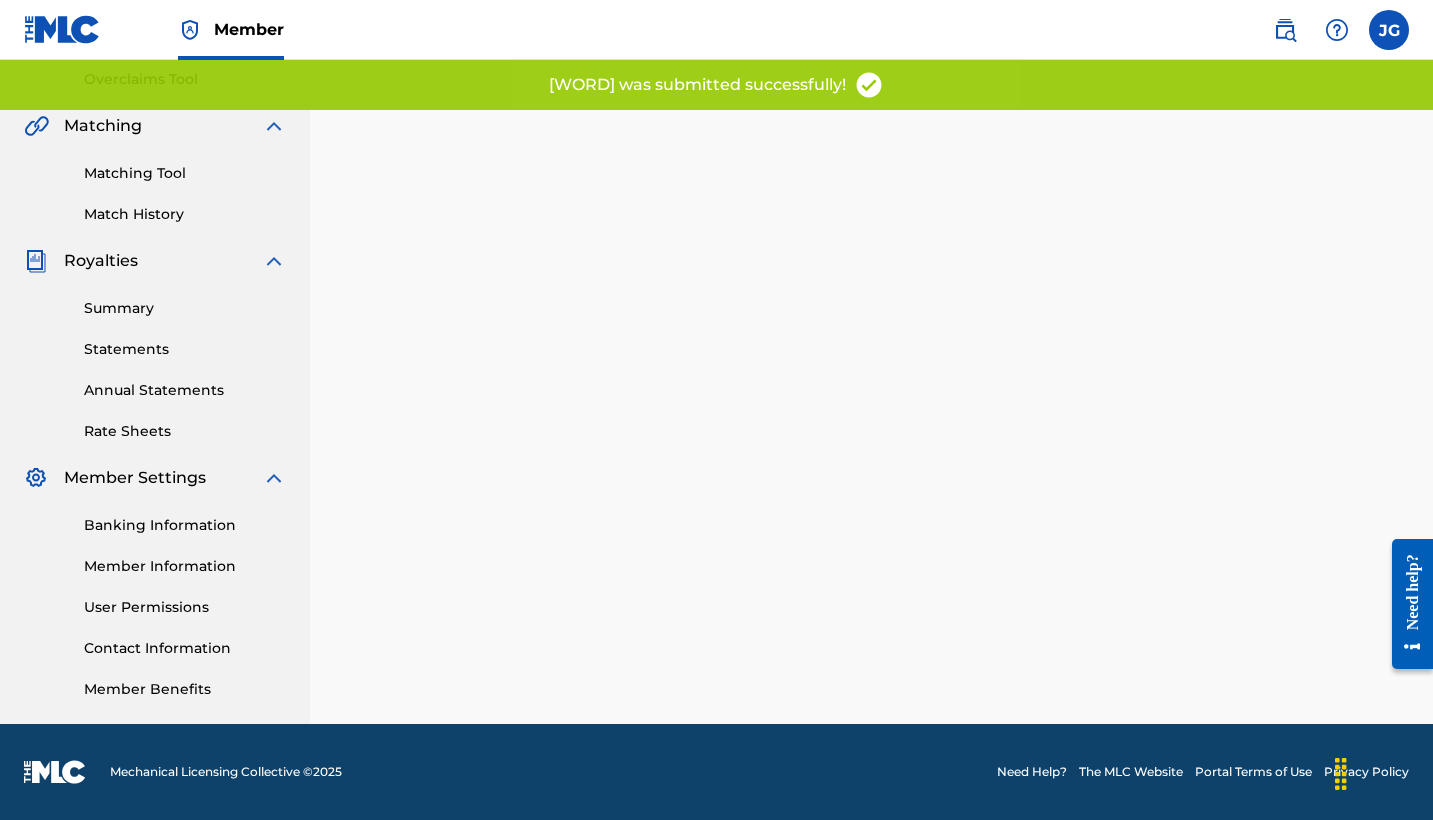 scroll, scrollTop: 0, scrollLeft: 0, axis: both 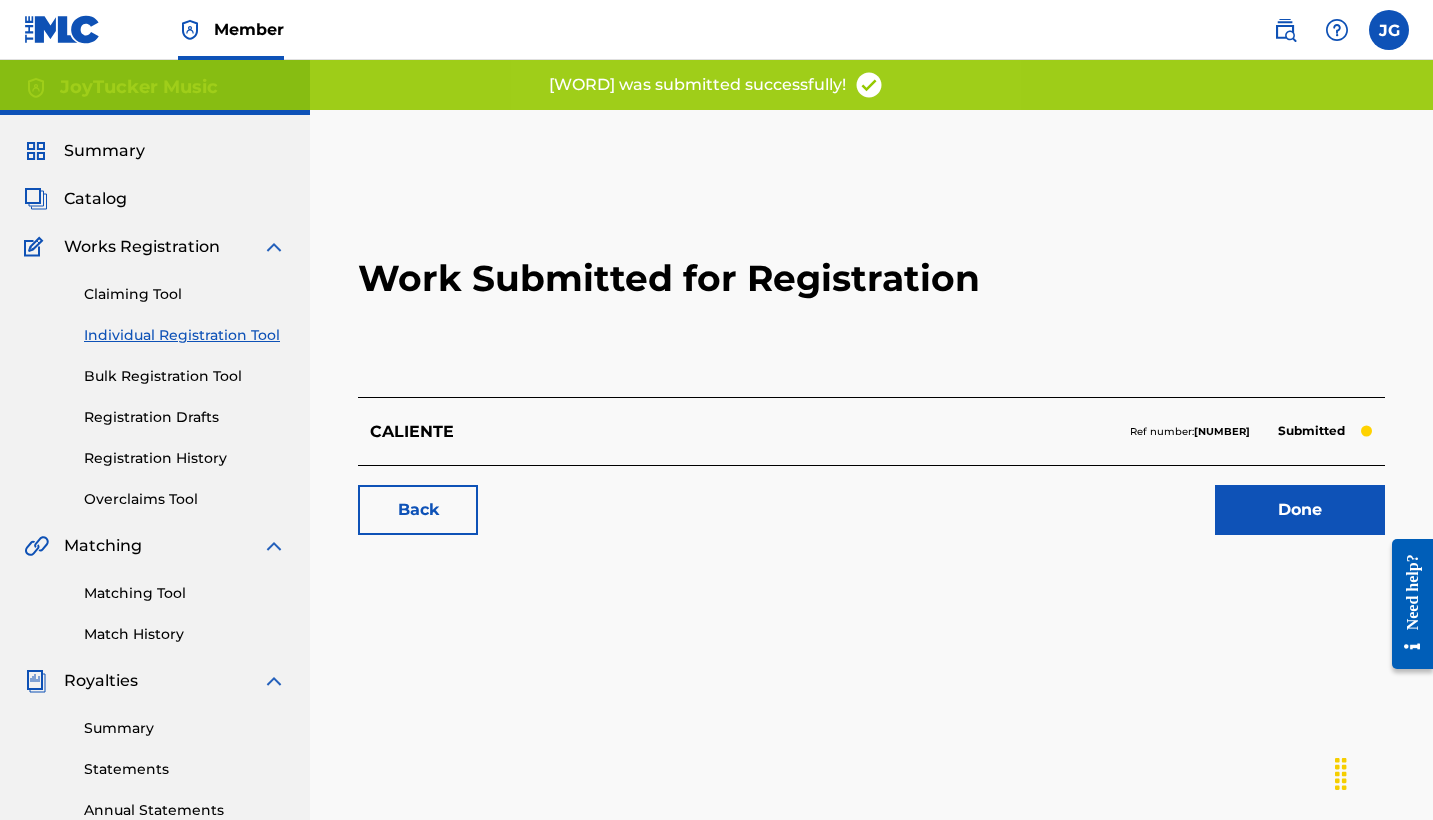 click on "Done" at bounding box center [1300, 510] 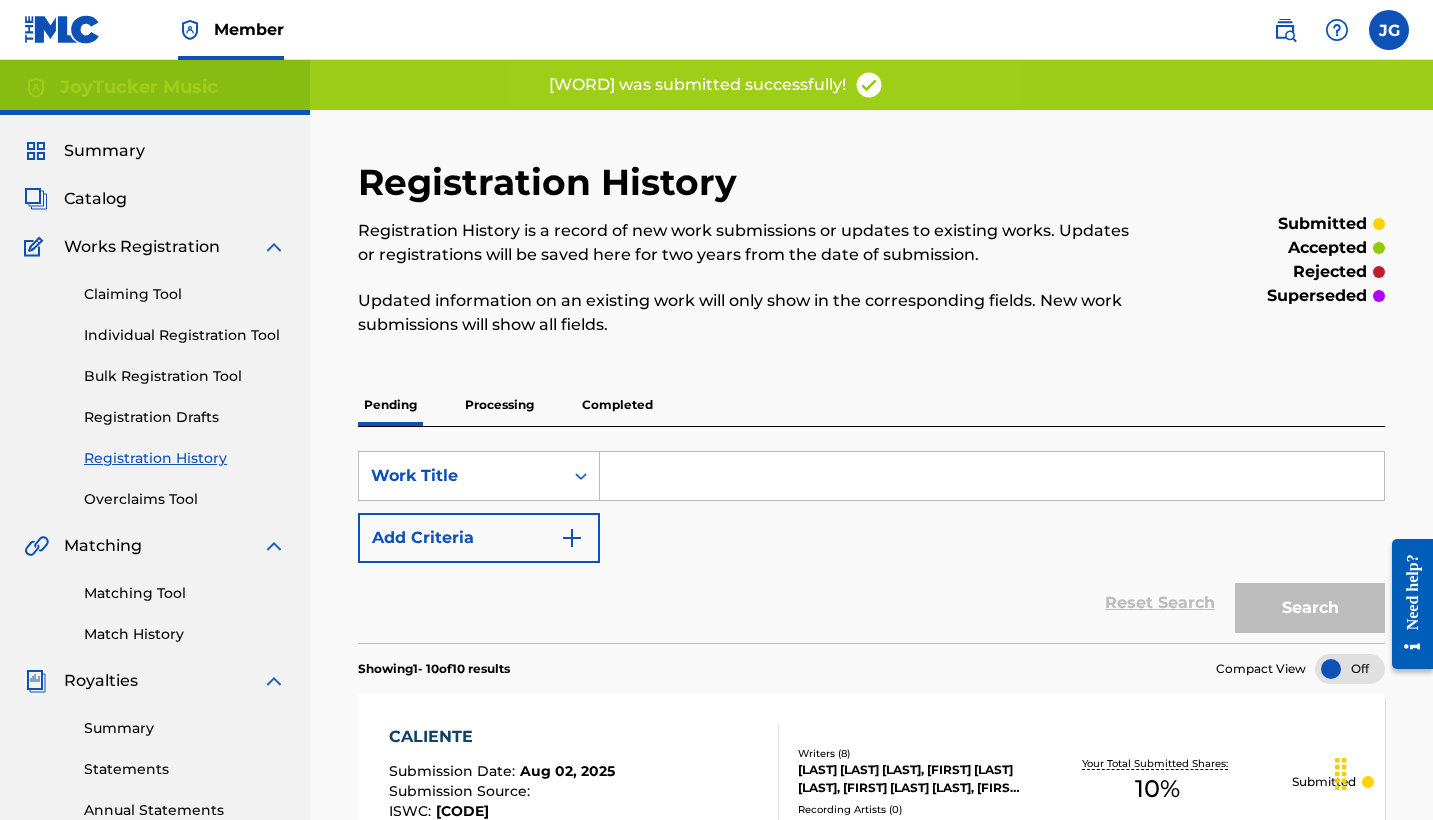 click on "Completed" at bounding box center [617, 405] 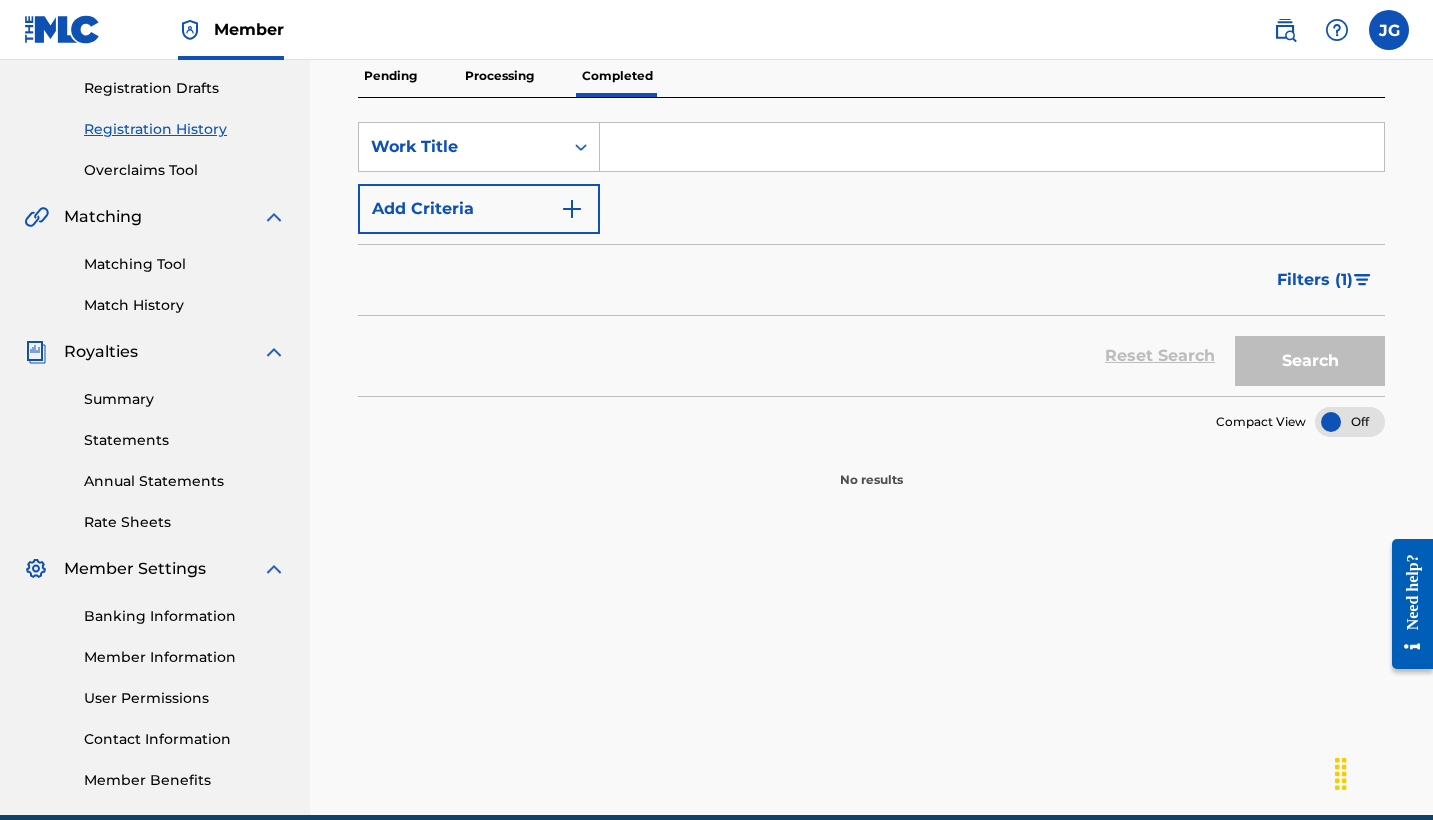 scroll, scrollTop: 327, scrollLeft: 0, axis: vertical 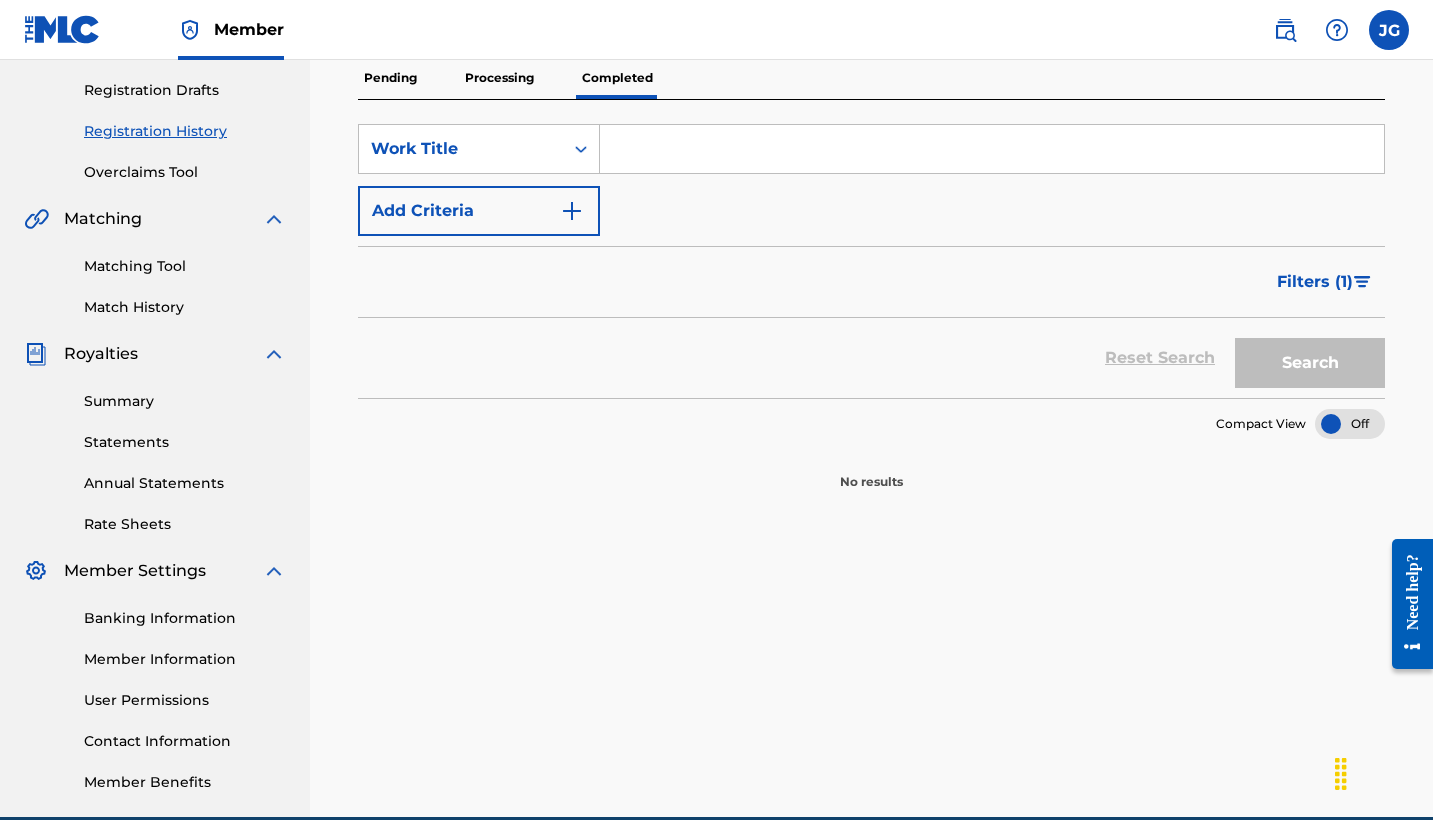 click on "Processing" at bounding box center (499, 78) 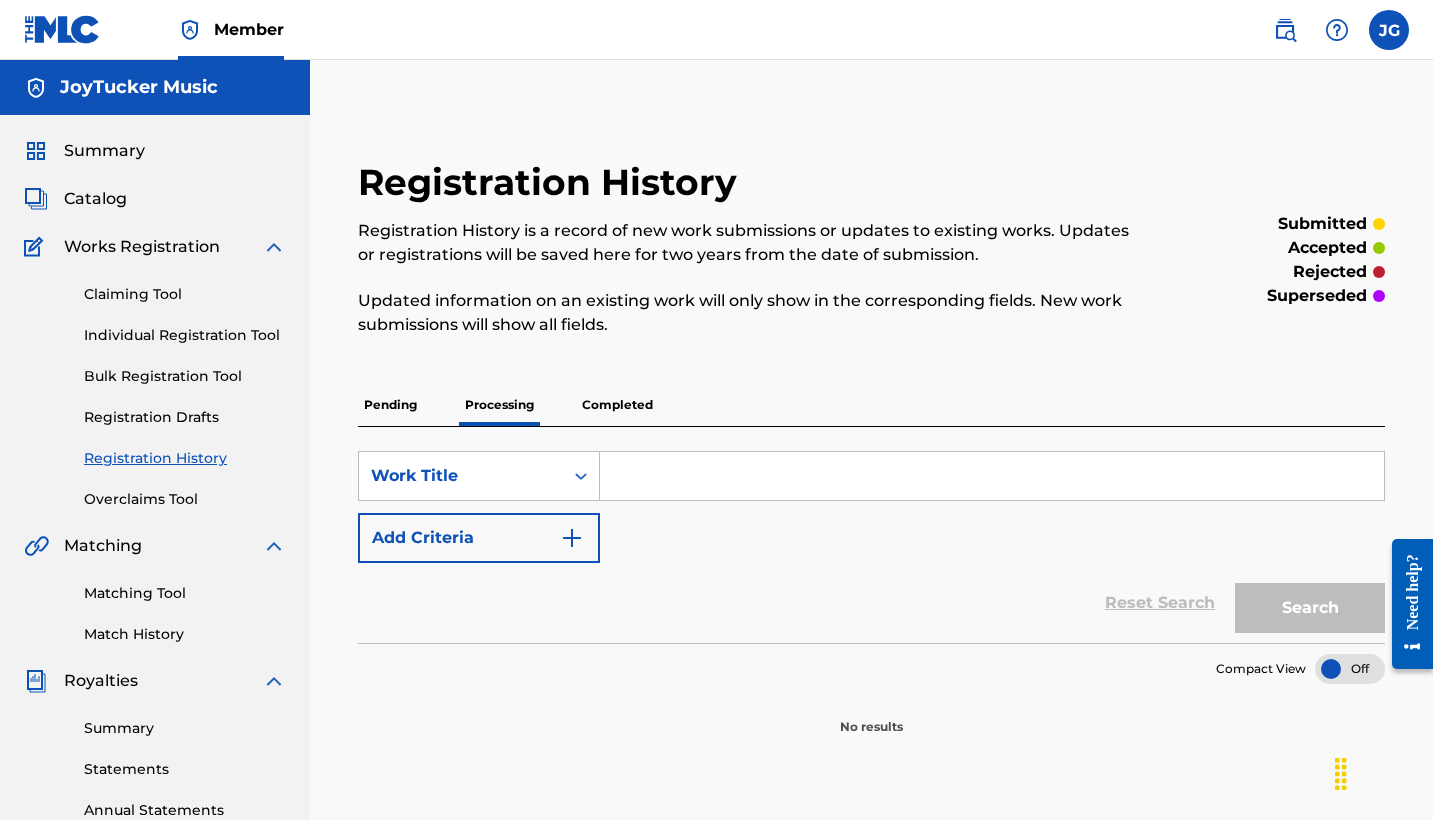 click on "Individual Registration Tool" at bounding box center (185, 335) 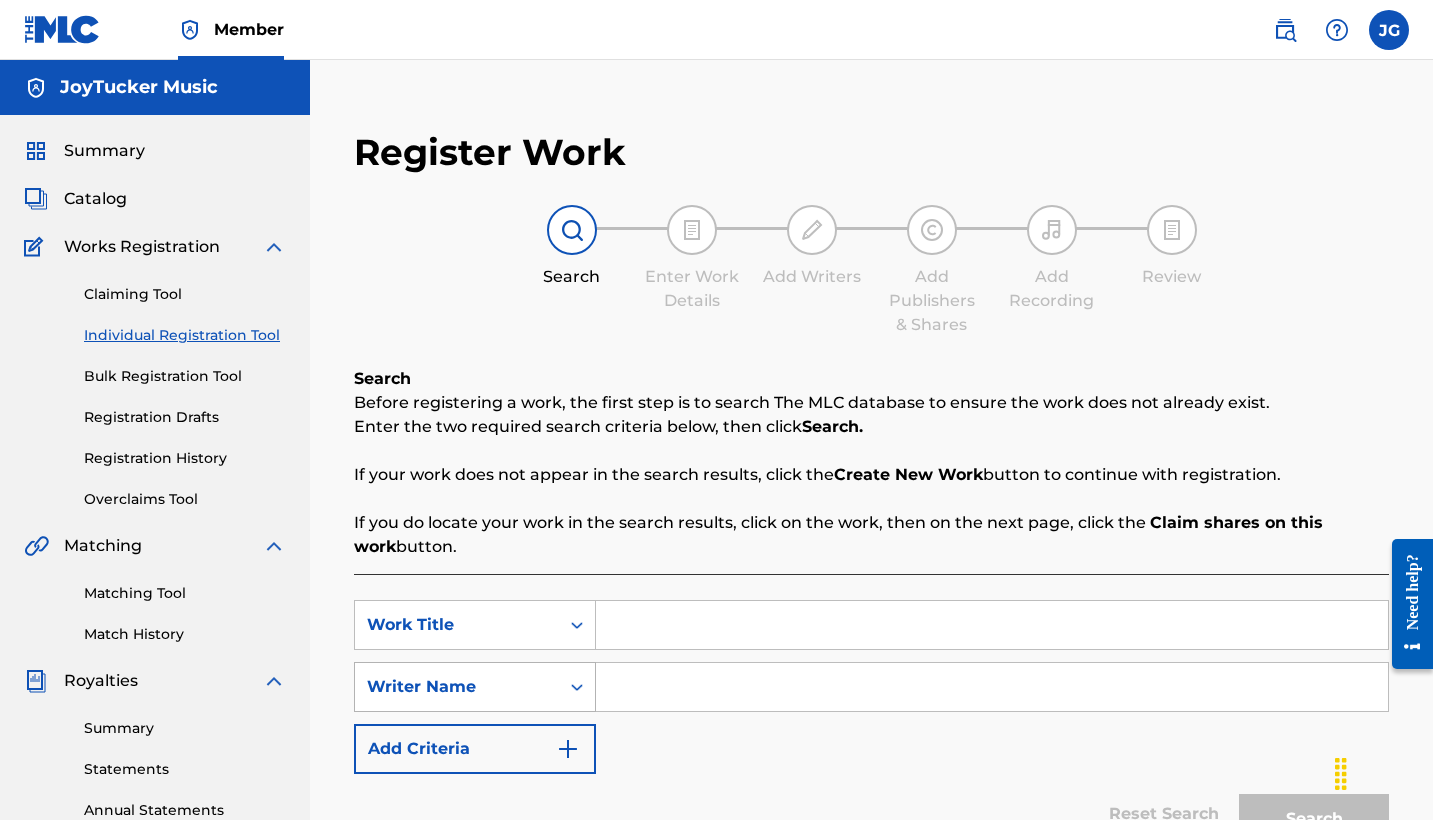click at bounding box center [577, 687] 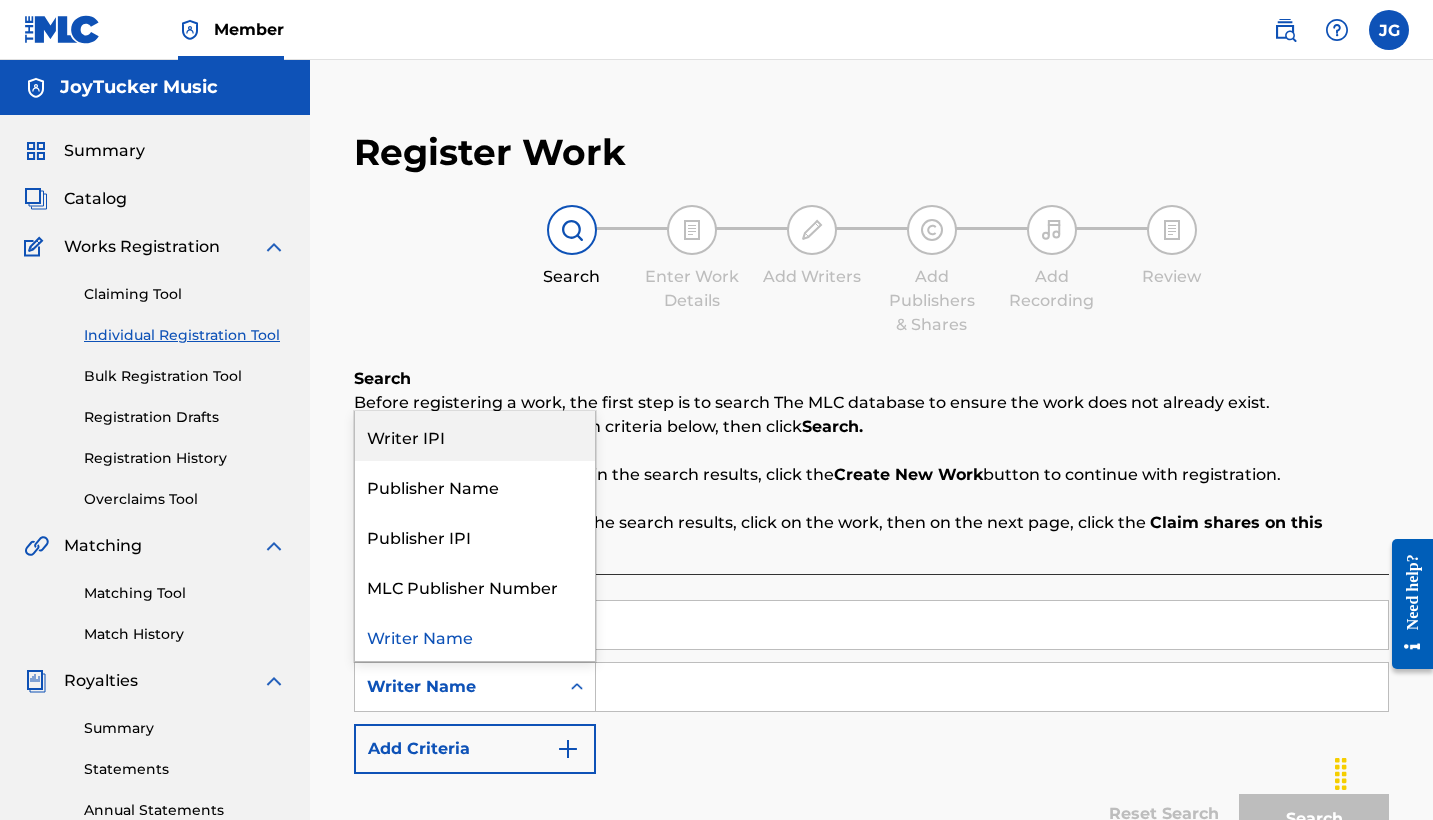 click on "Writer IPI" at bounding box center (475, 436) 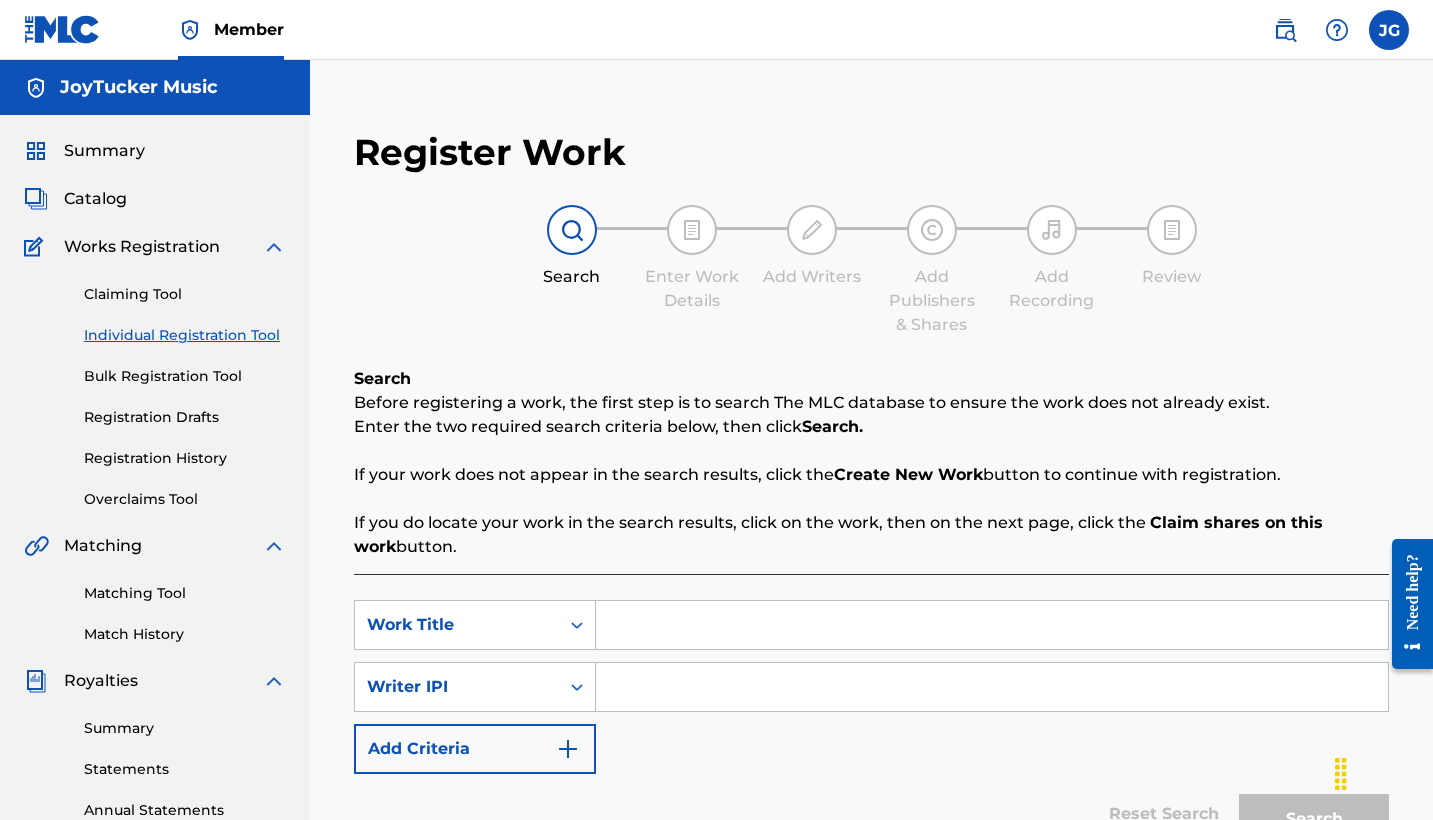 click at bounding box center [992, 625] 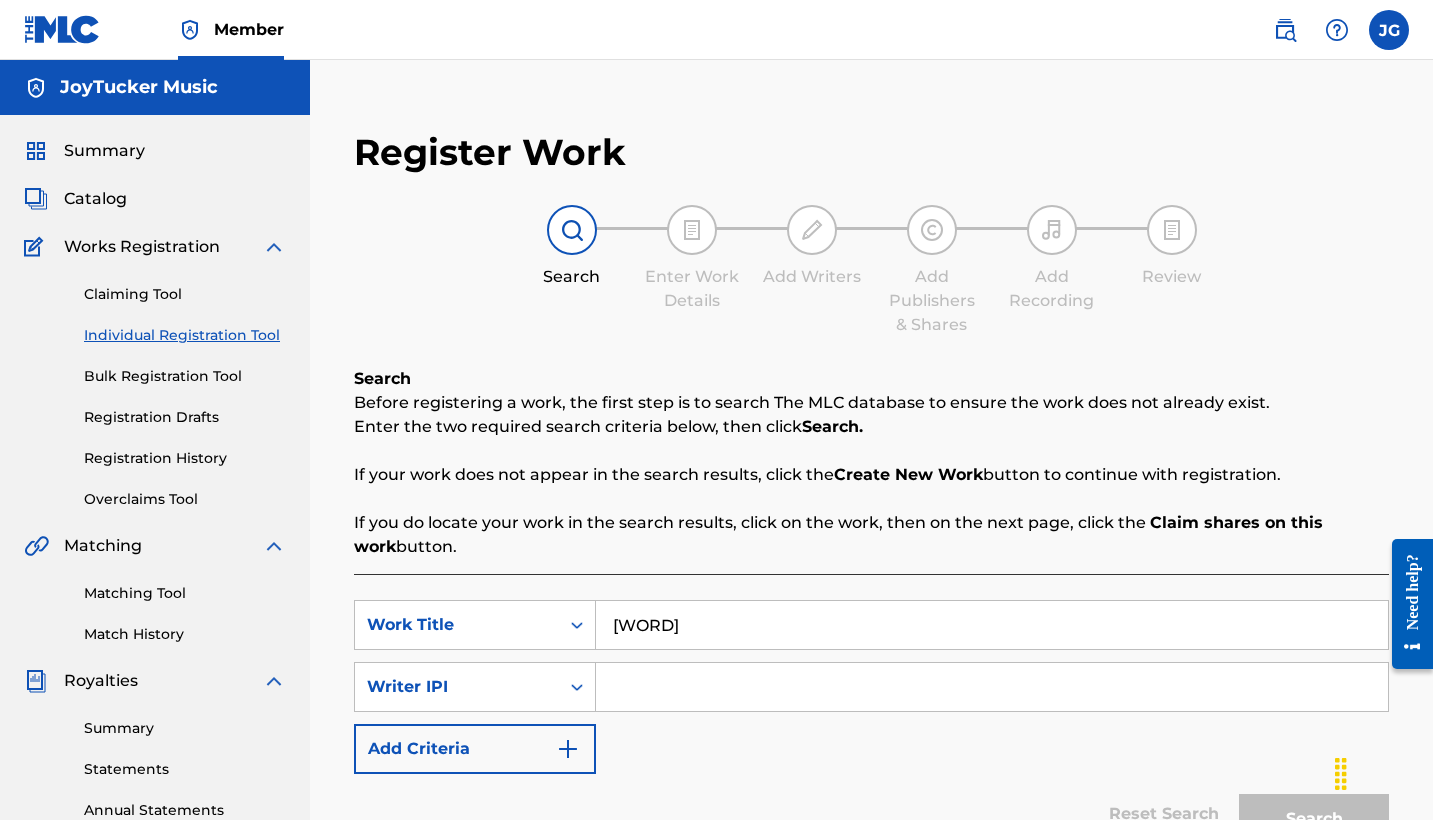 type on "[WORD]" 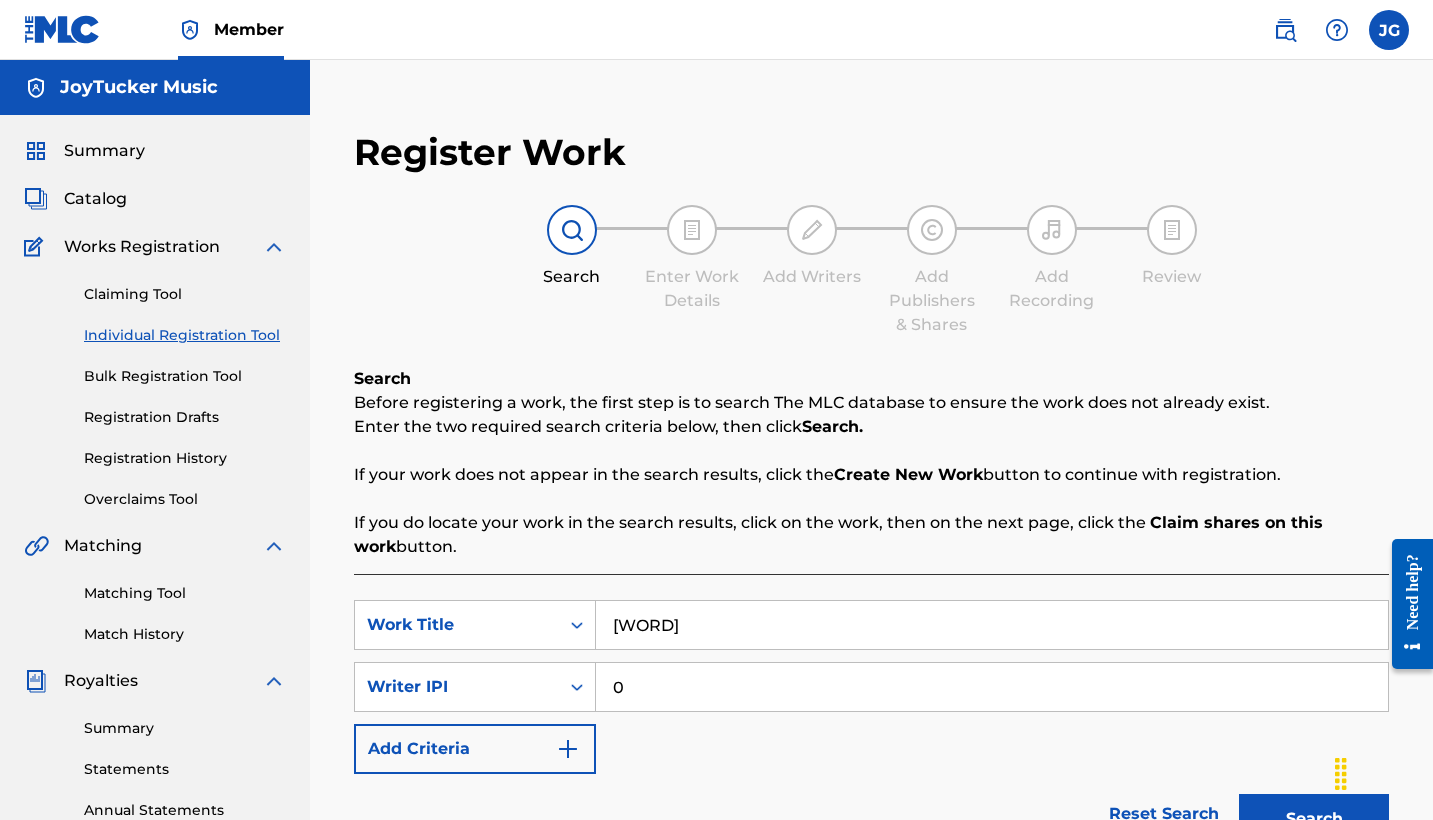 paste on "[NUMBER]" 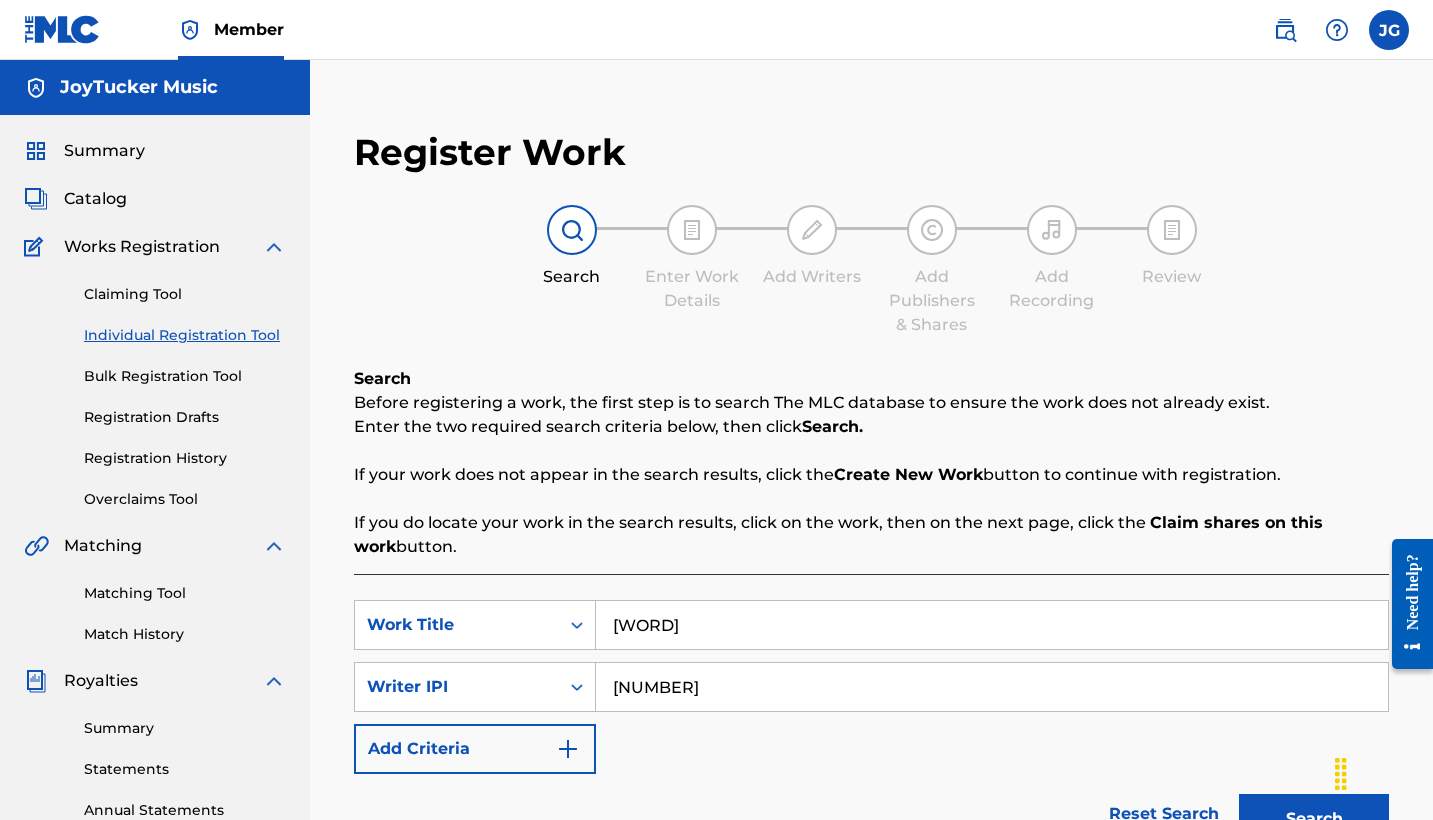 click on "Search" at bounding box center [1314, 819] 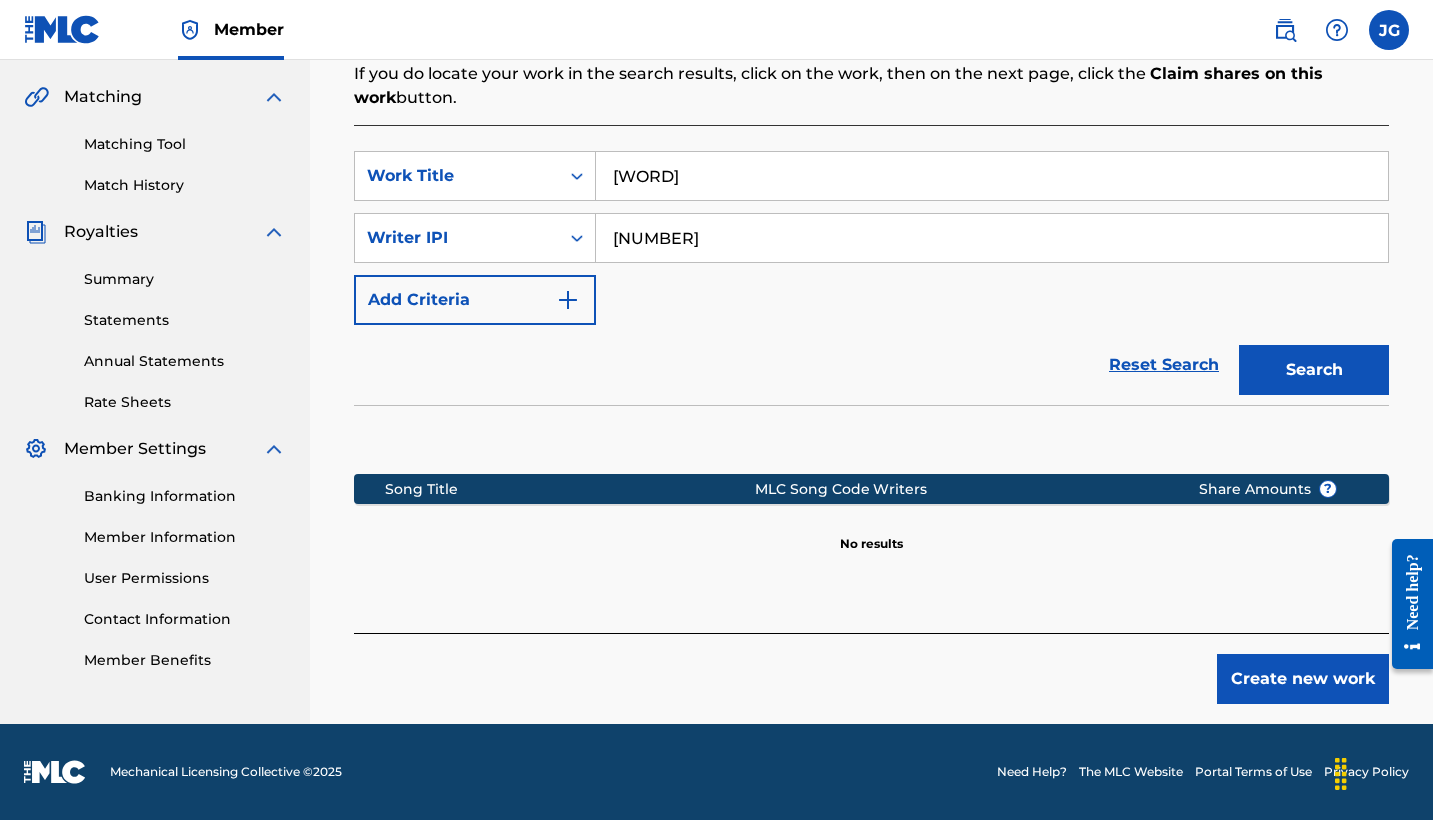 scroll, scrollTop: 449, scrollLeft: 0, axis: vertical 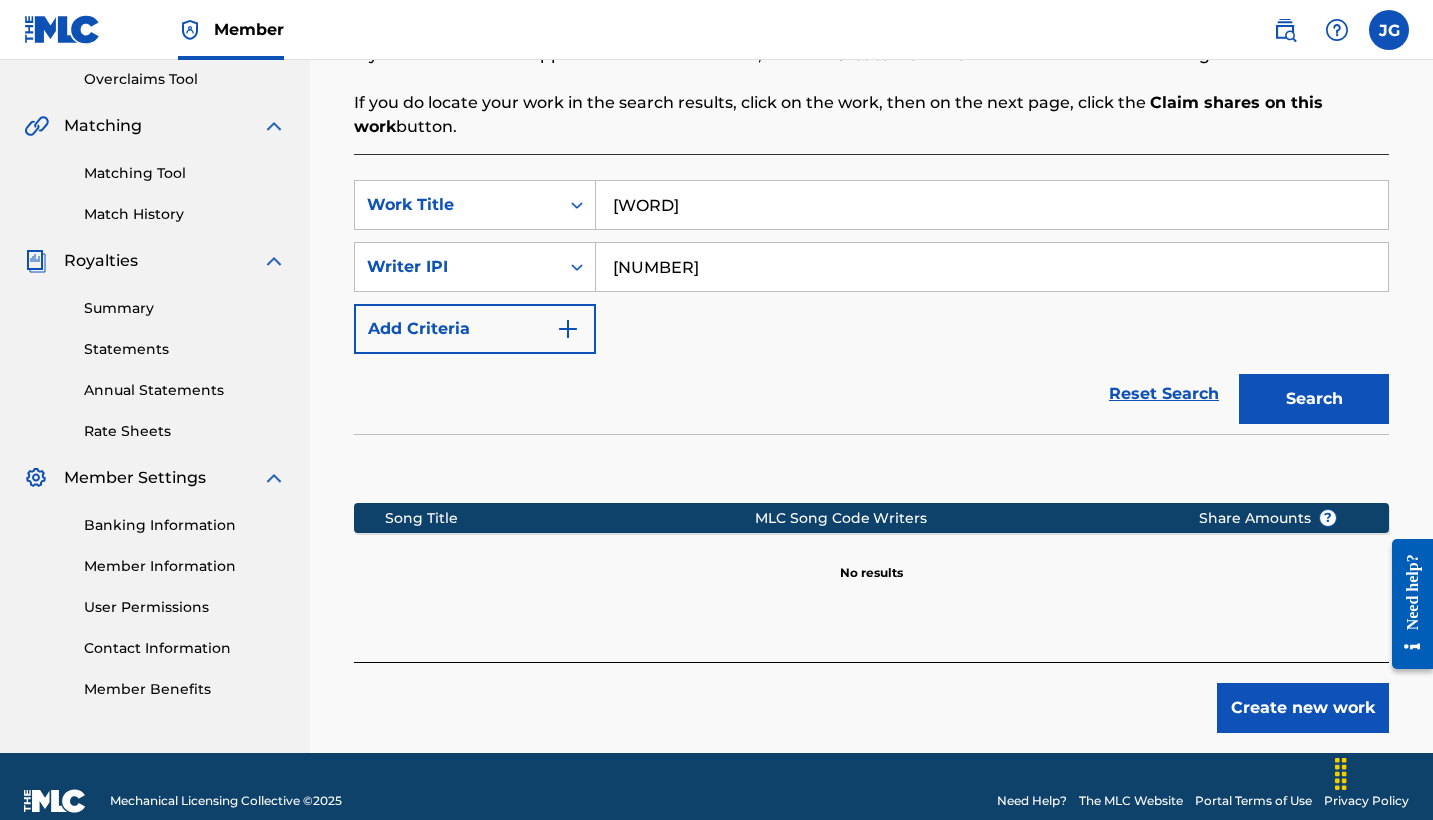 drag, startPoint x: 754, startPoint y: 283, endPoint x: 605, endPoint y: 260, distance: 150.76472 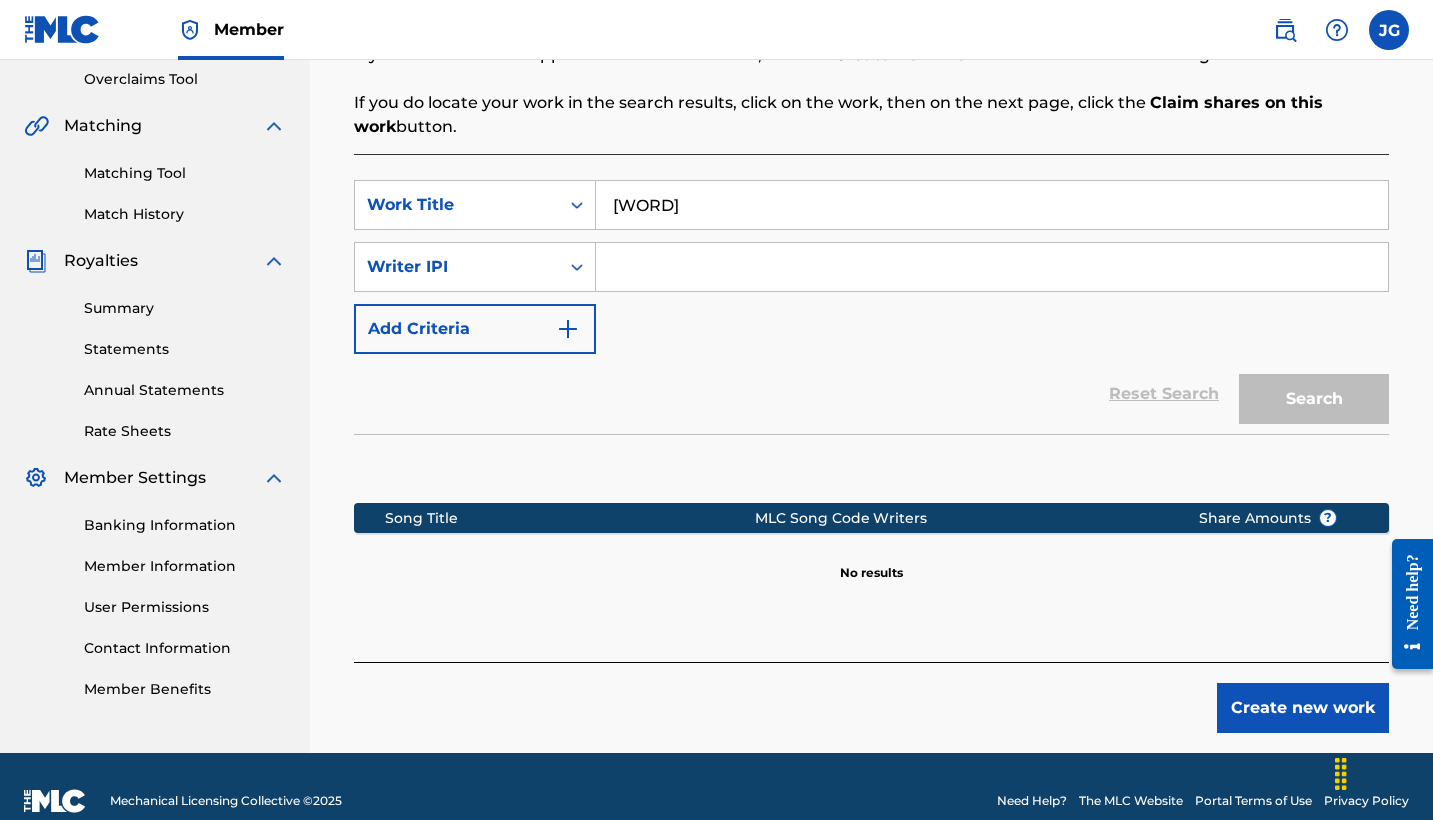 paste on "[NUMBER]" 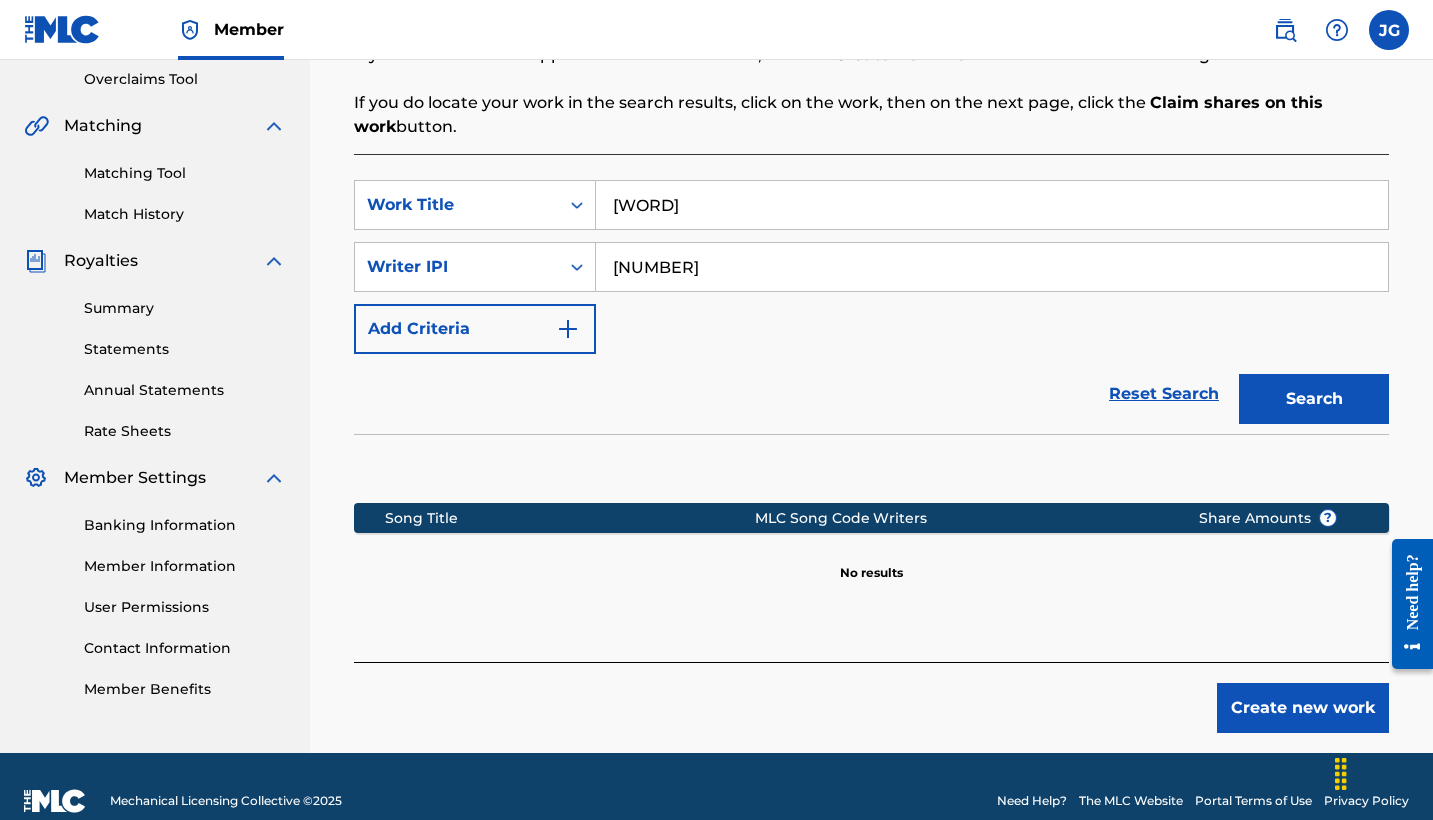 click on "[NUMBER]" at bounding box center (992, 267) 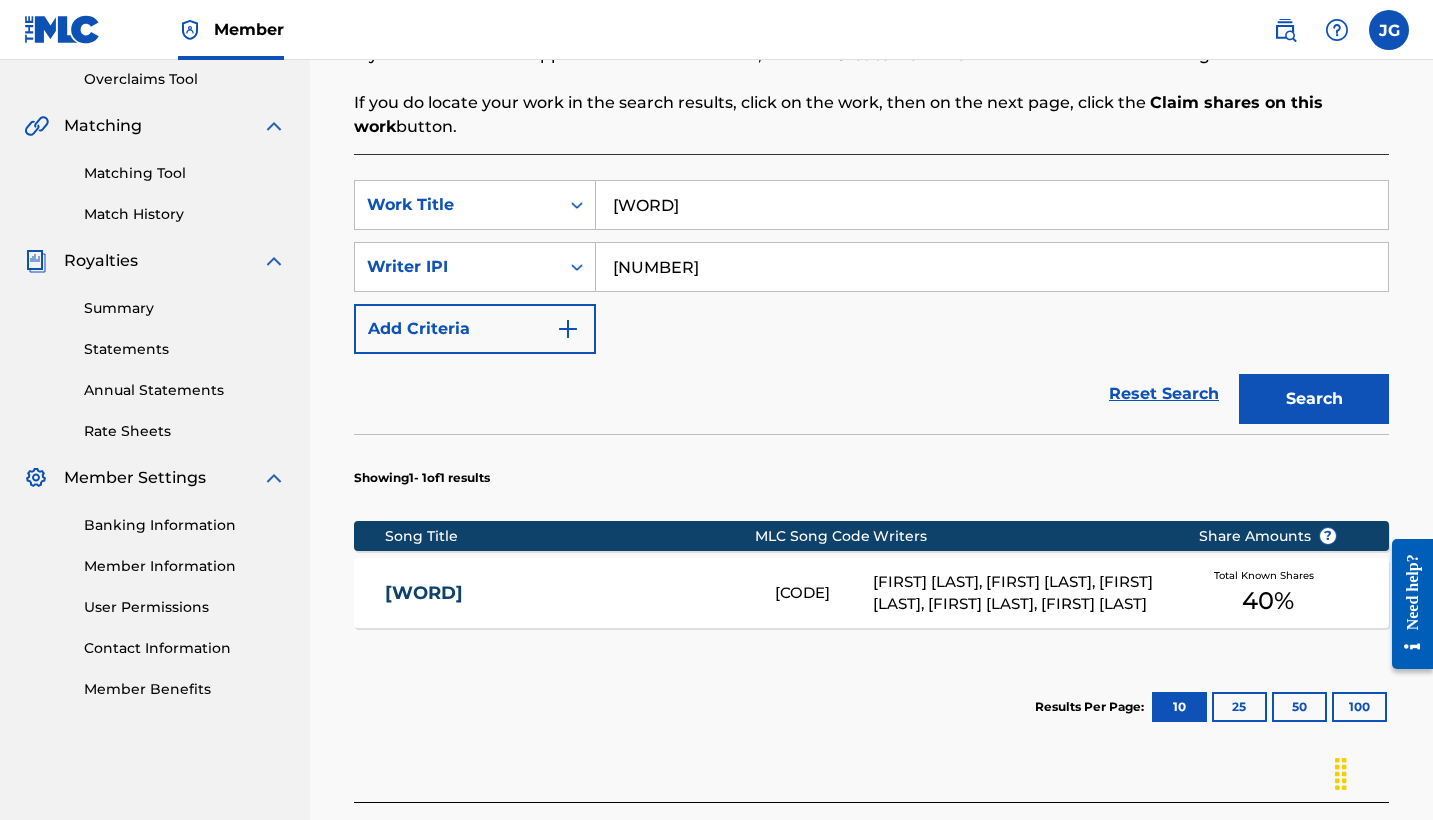 click on "[WORD]" at bounding box center [566, 593] 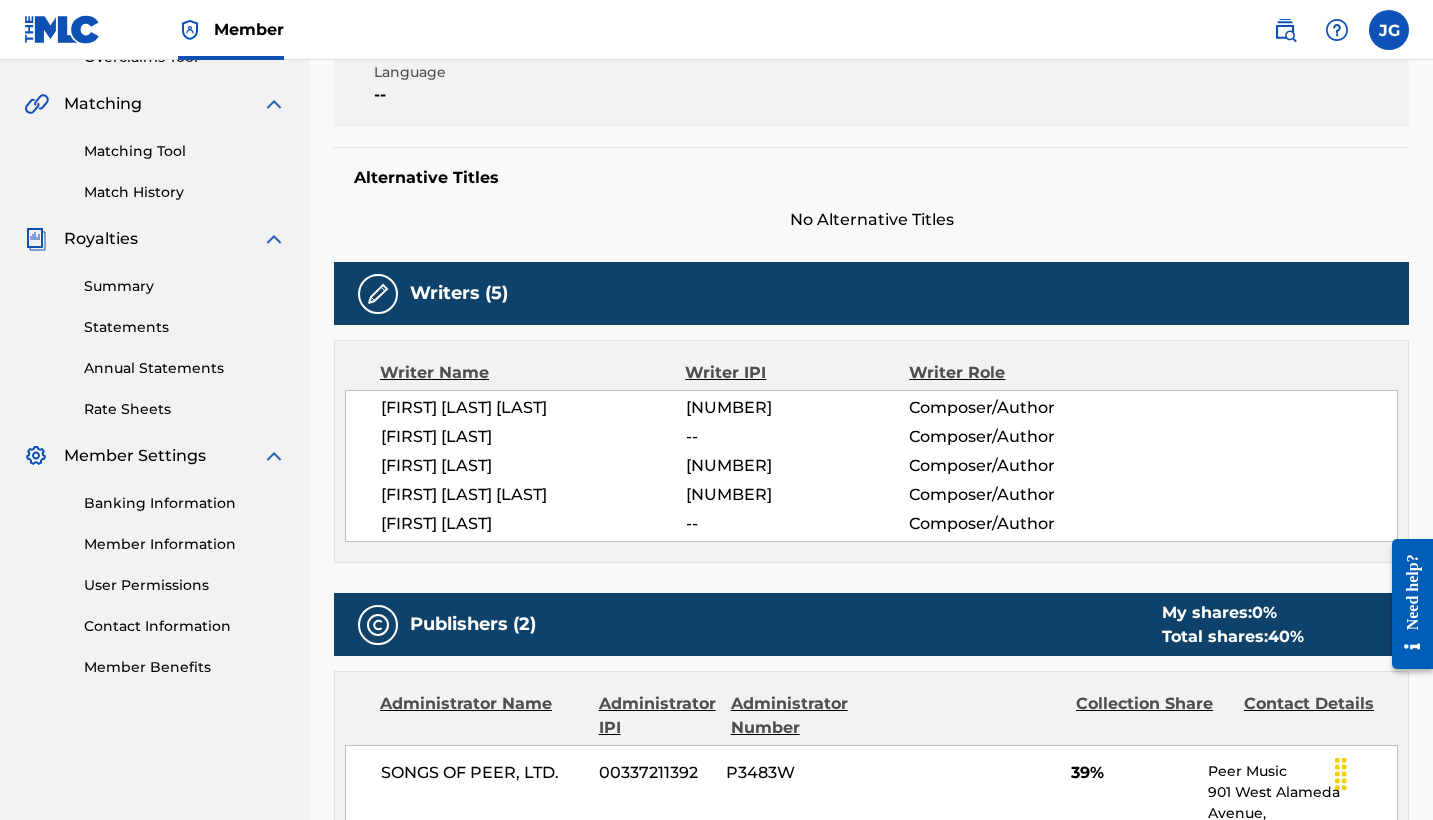 scroll, scrollTop: 11, scrollLeft: 0, axis: vertical 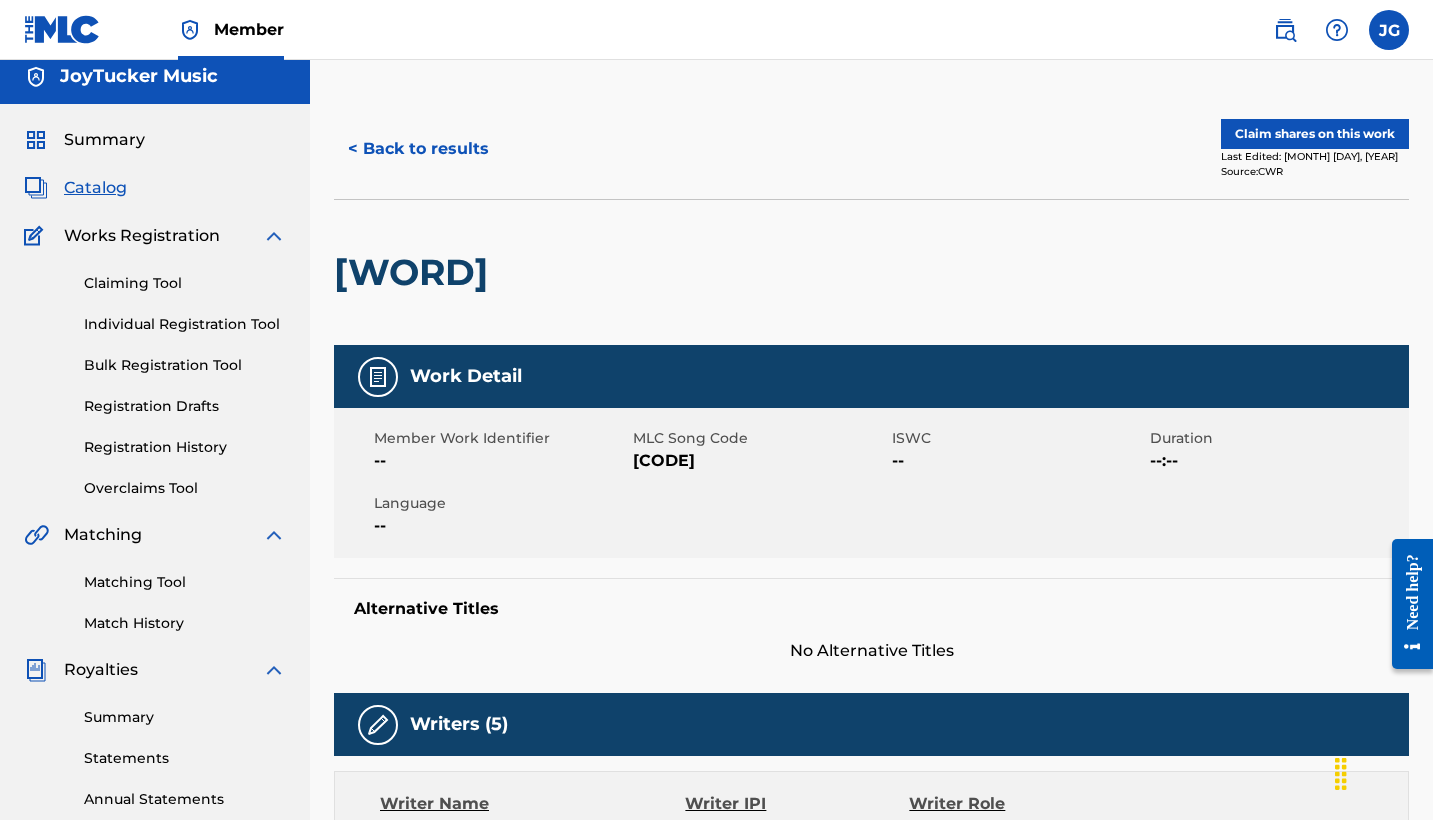 click on "Claim shares on this work" at bounding box center (1315, 134) 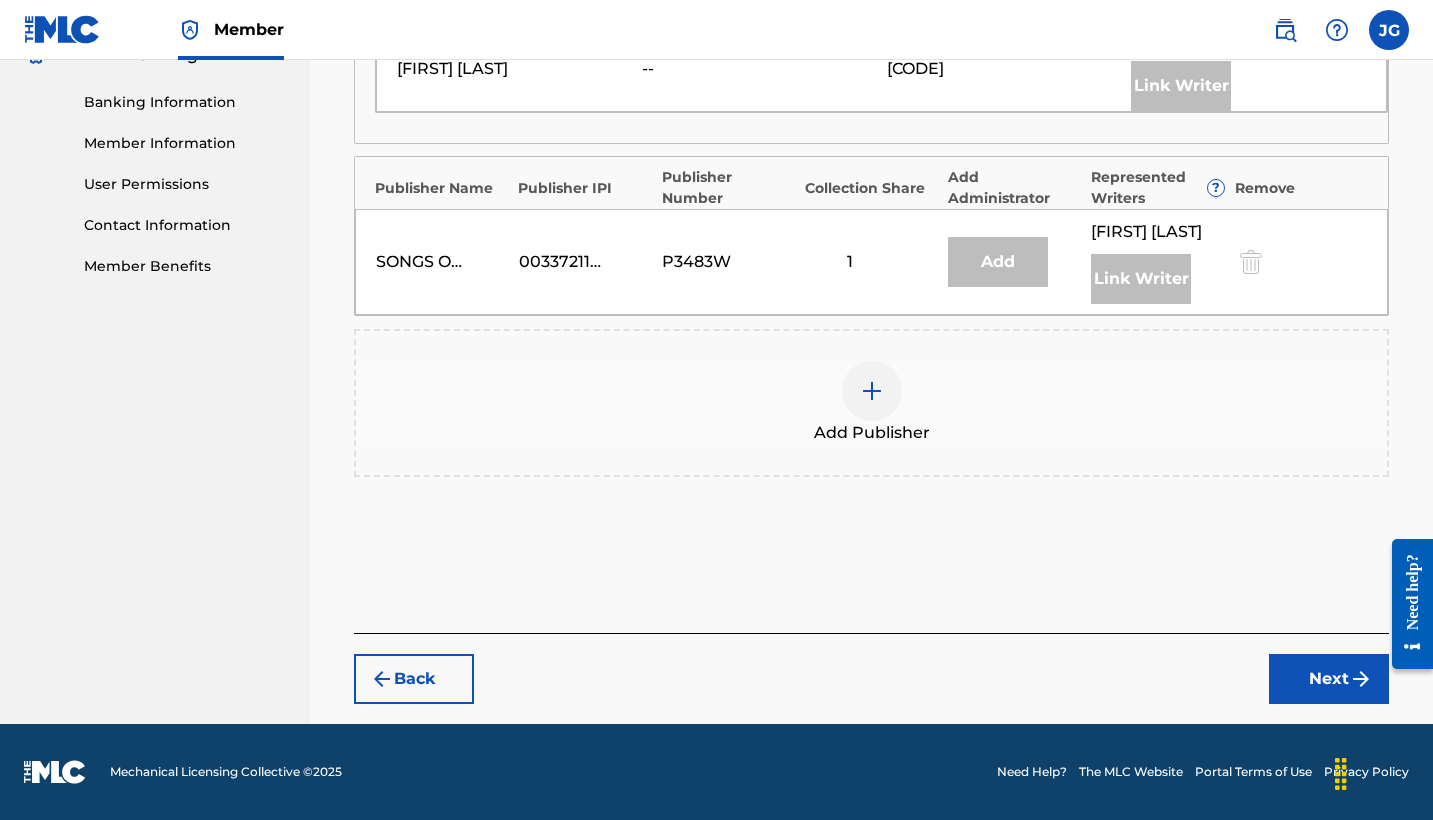scroll, scrollTop: 867, scrollLeft: 0, axis: vertical 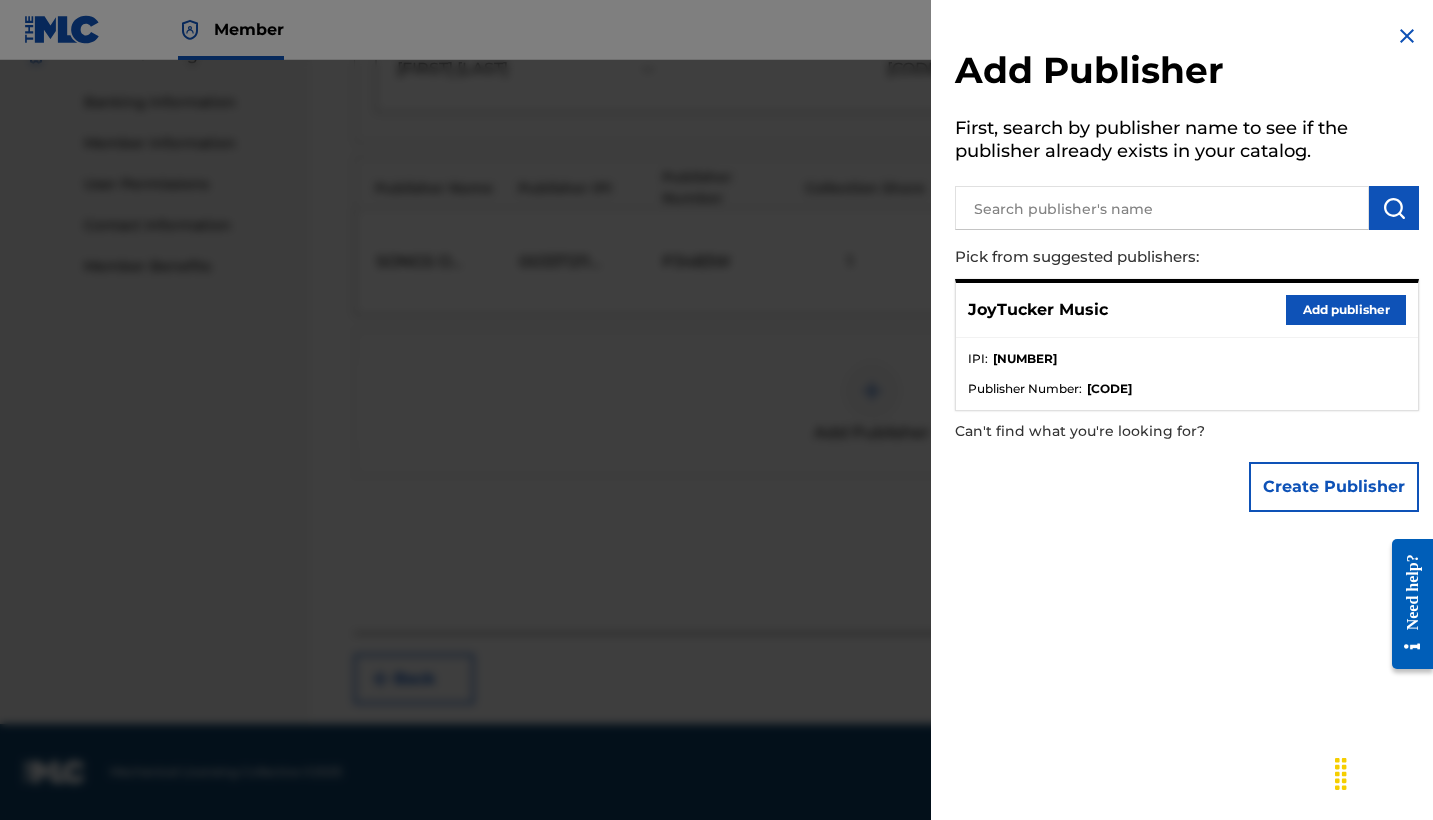 click on "Add publisher" at bounding box center [1346, 310] 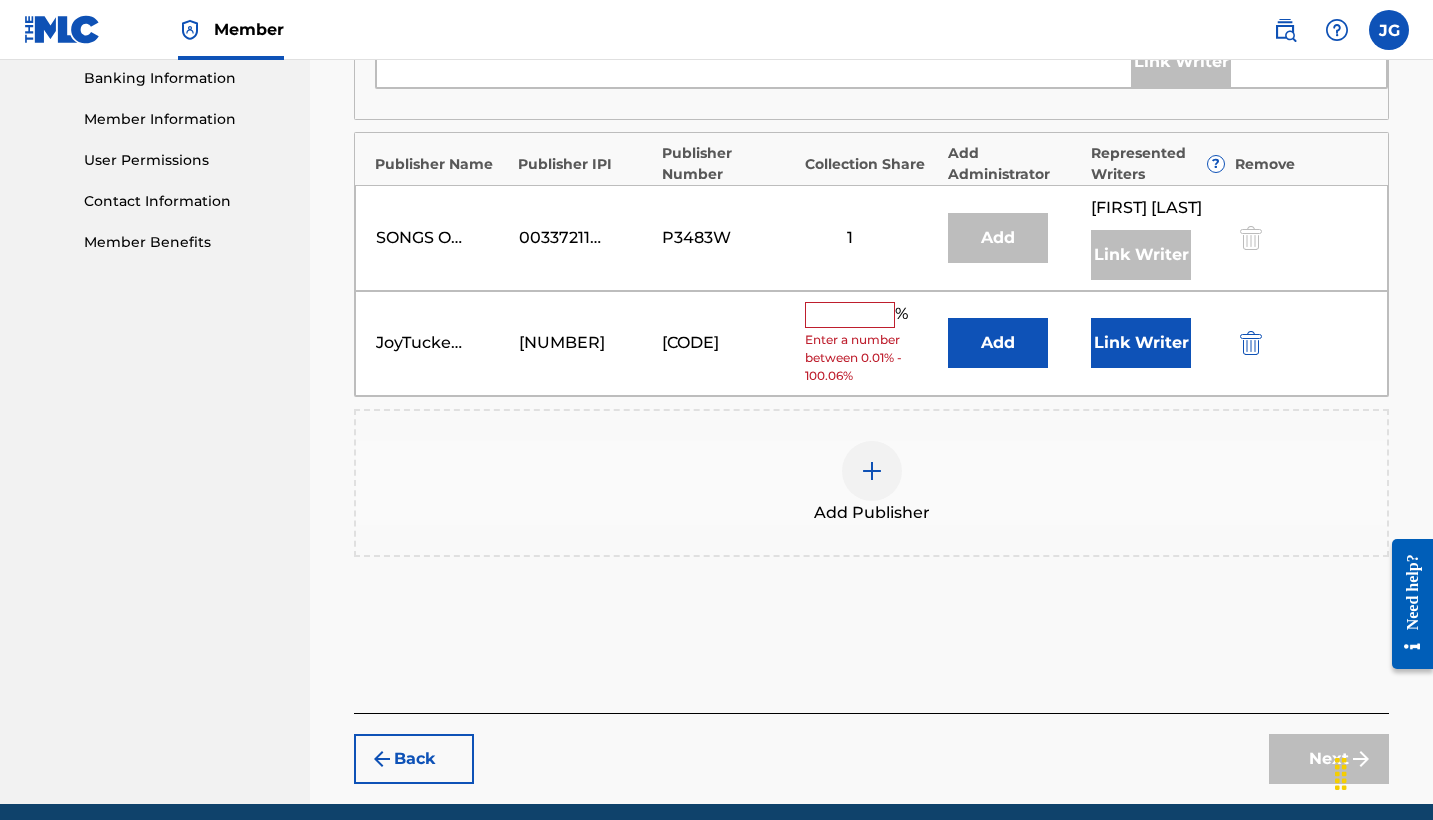 click on "Link Writer" at bounding box center [1141, 343] 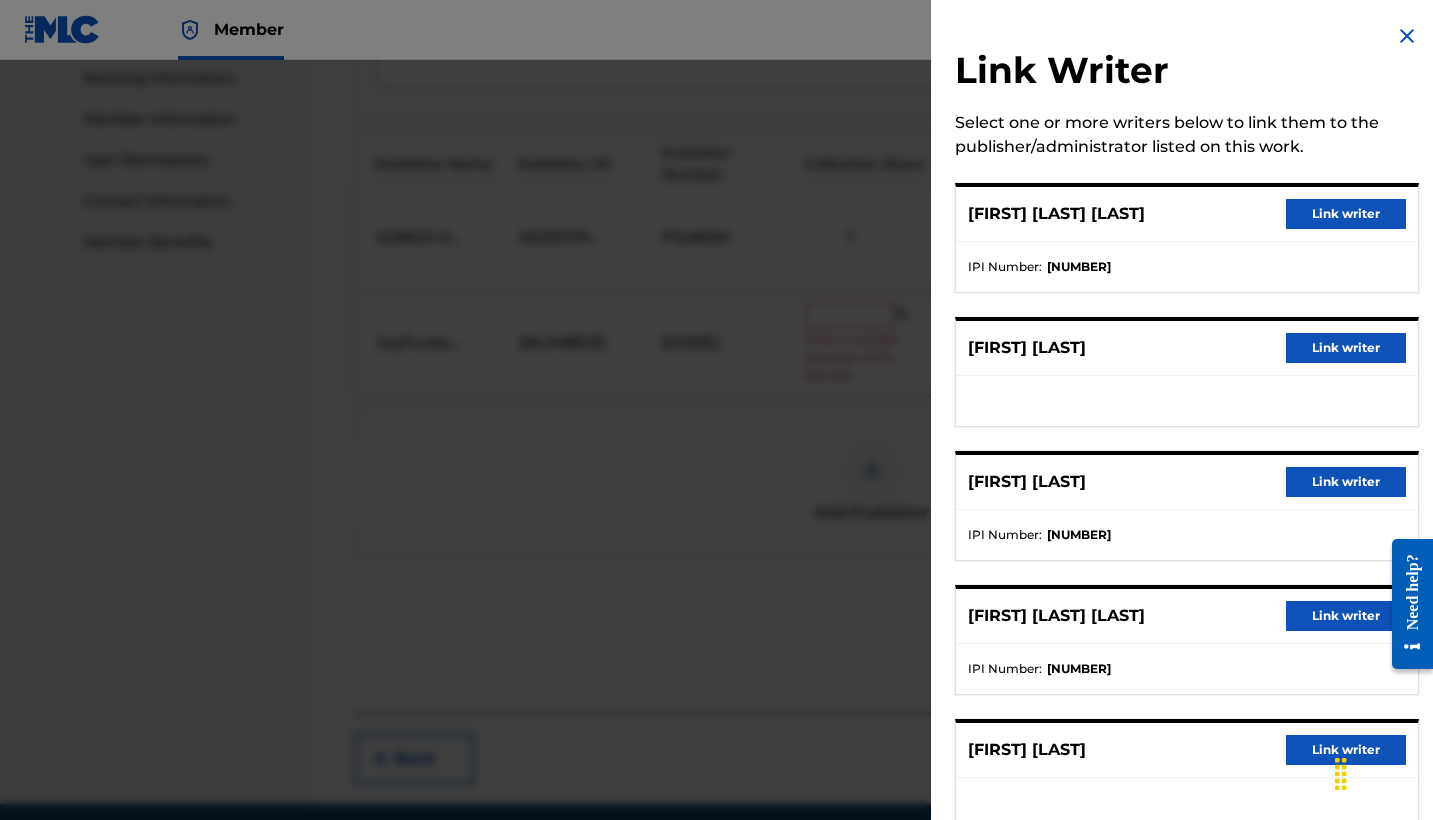 click on "Link writer" at bounding box center (1346, 616) 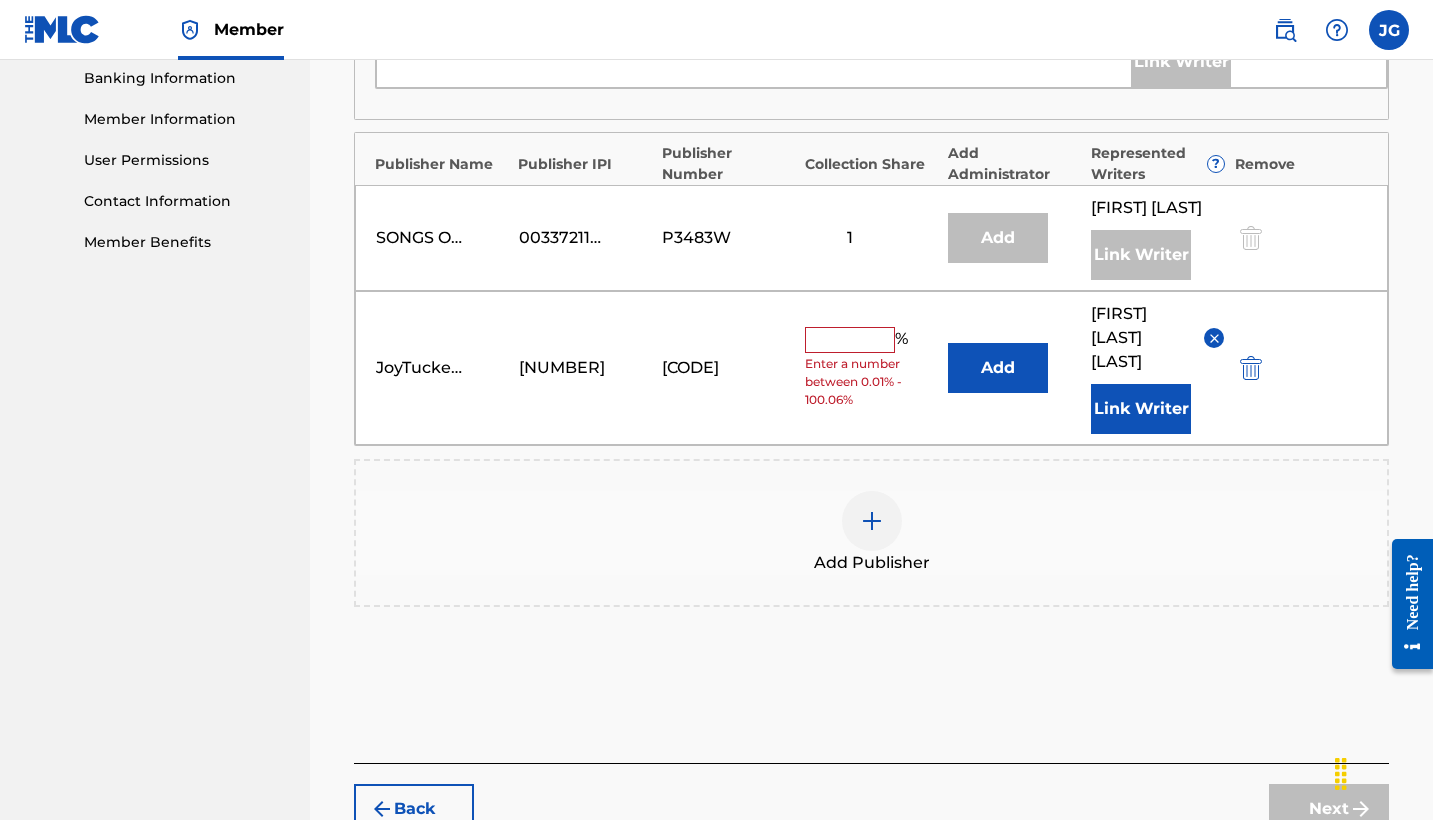 click at bounding box center [850, 340] 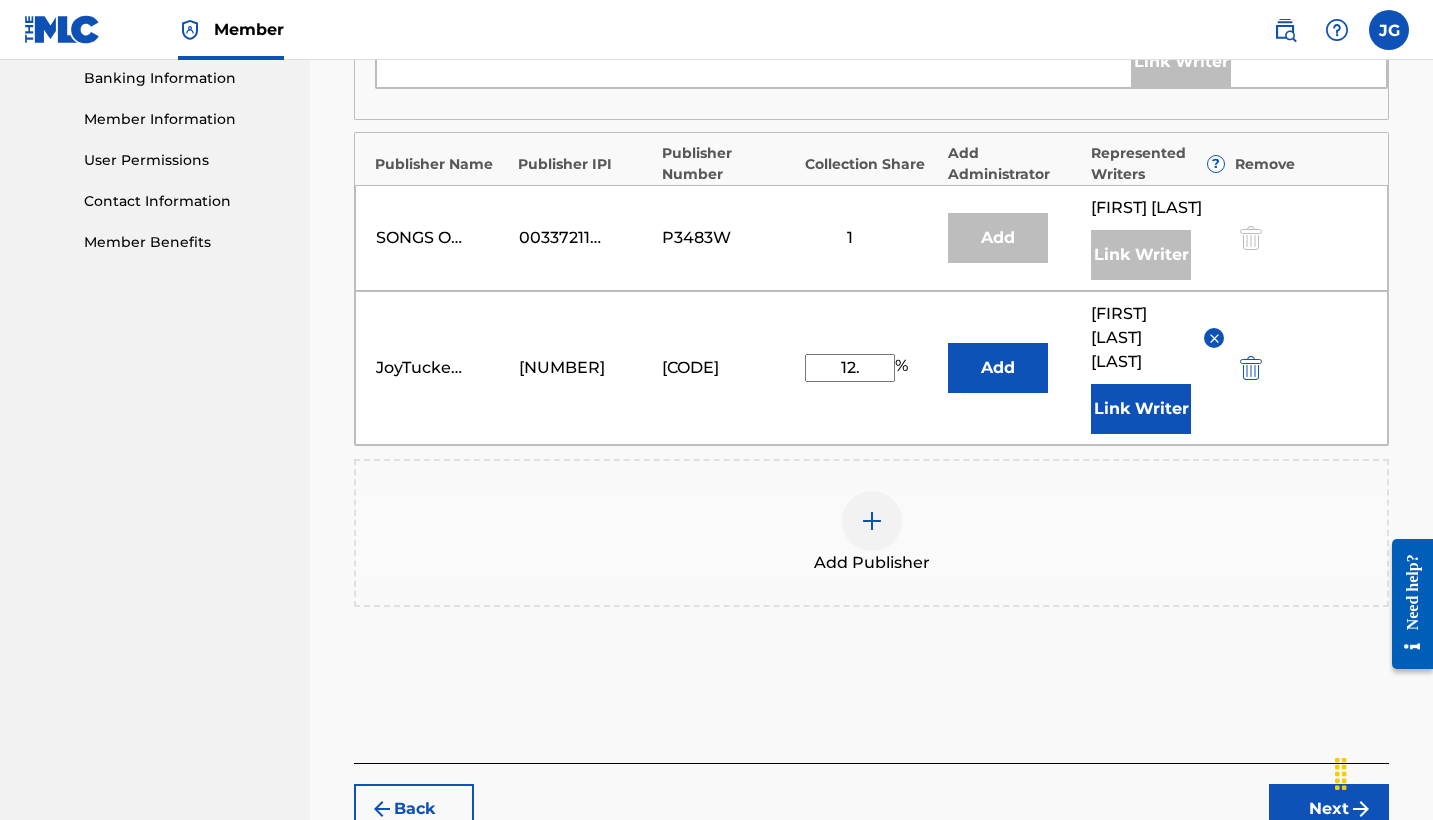 type on "12.5" 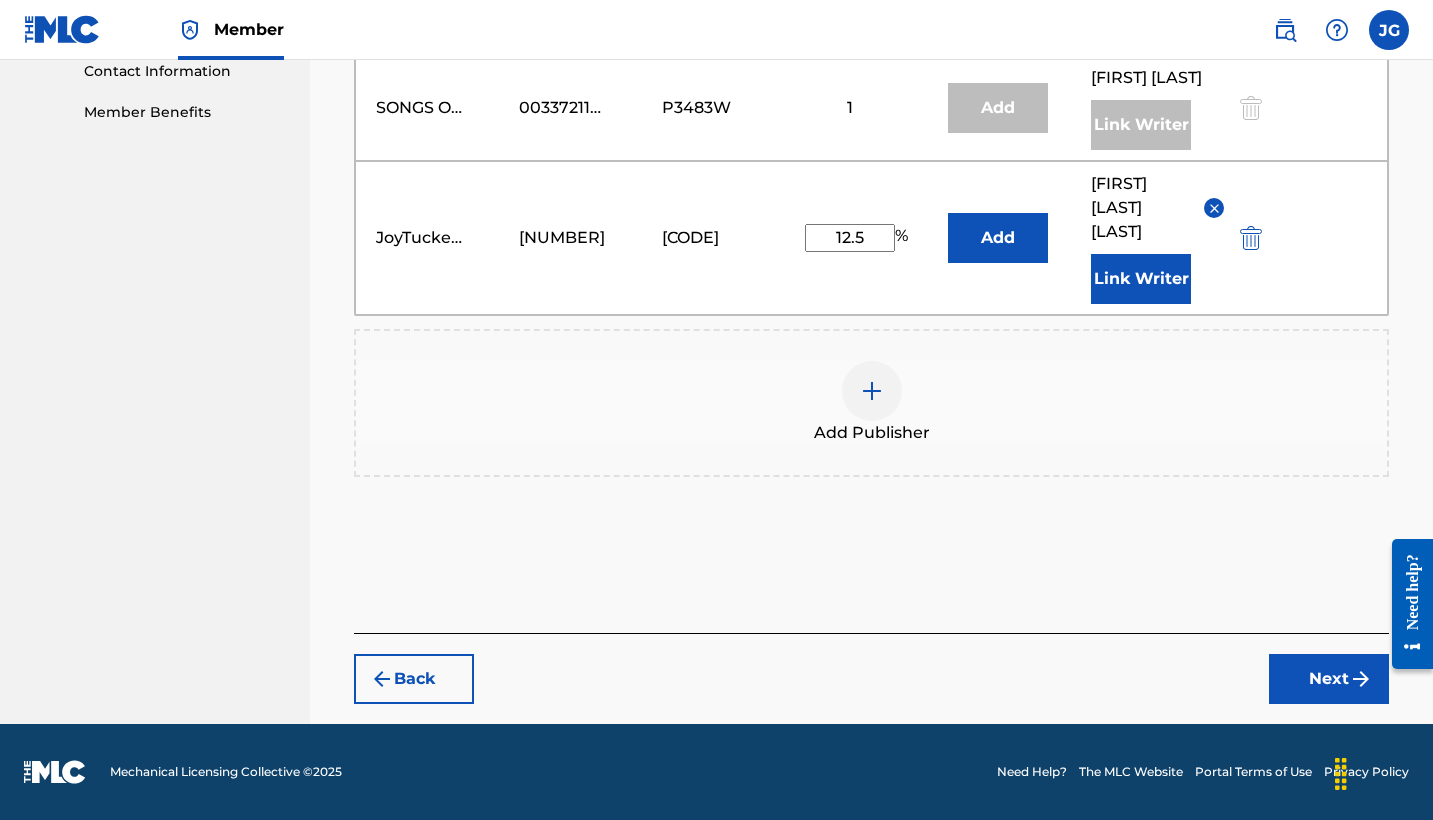 click on "Next" at bounding box center [1329, 679] 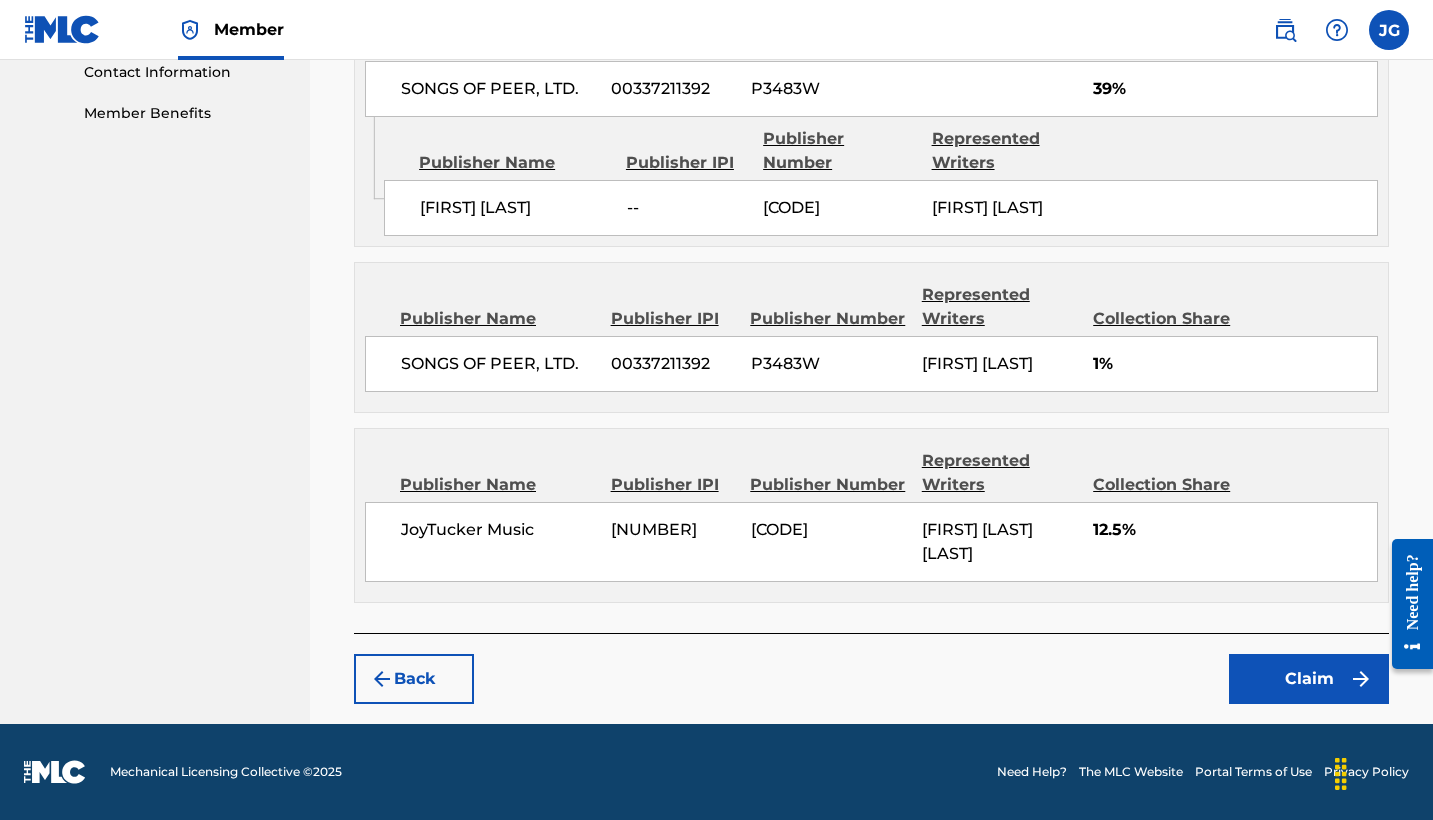 click on "Claim" at bounding box center (1309, 679) 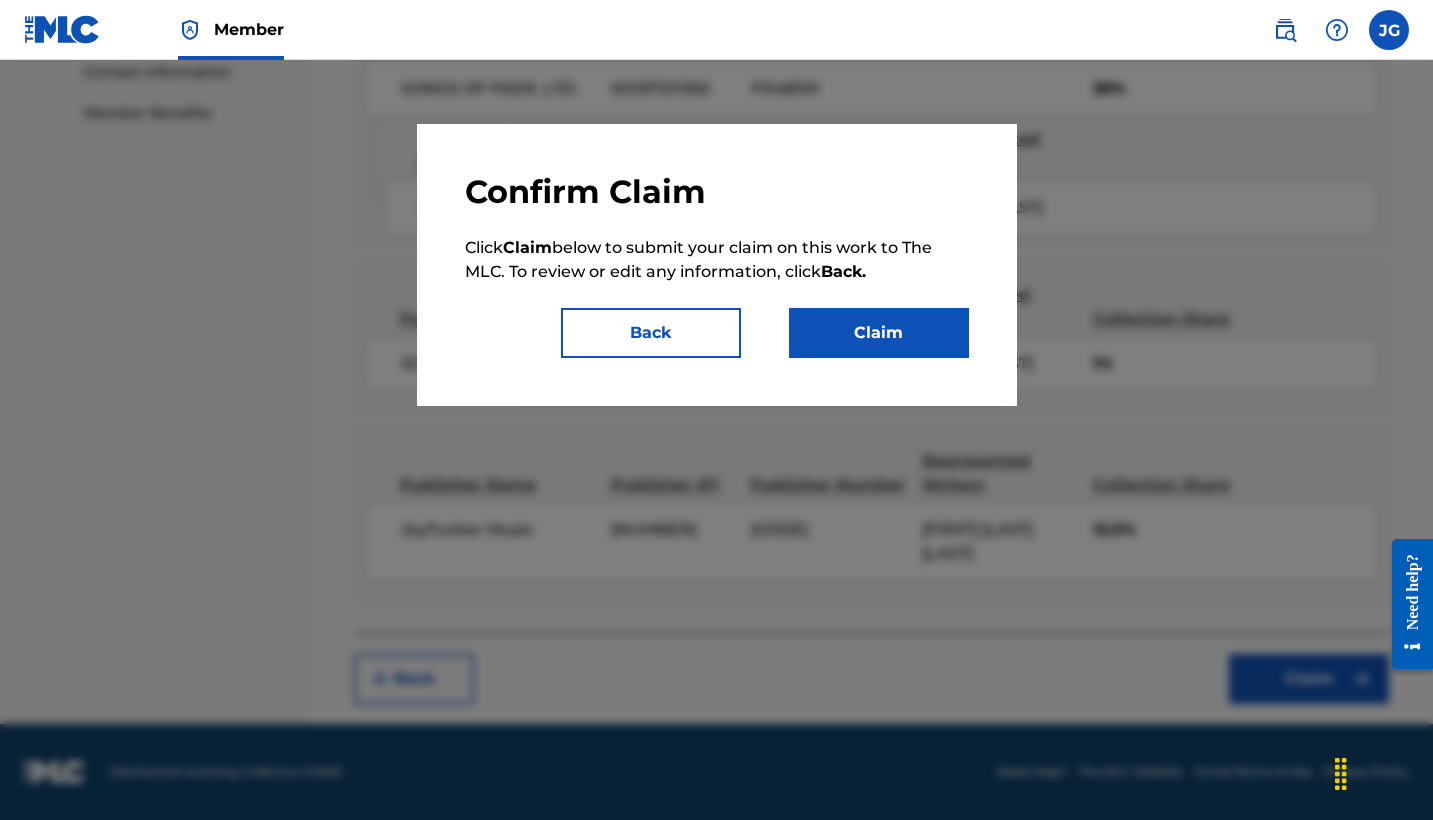 click on "Claim" at bounding box center (879, 333) 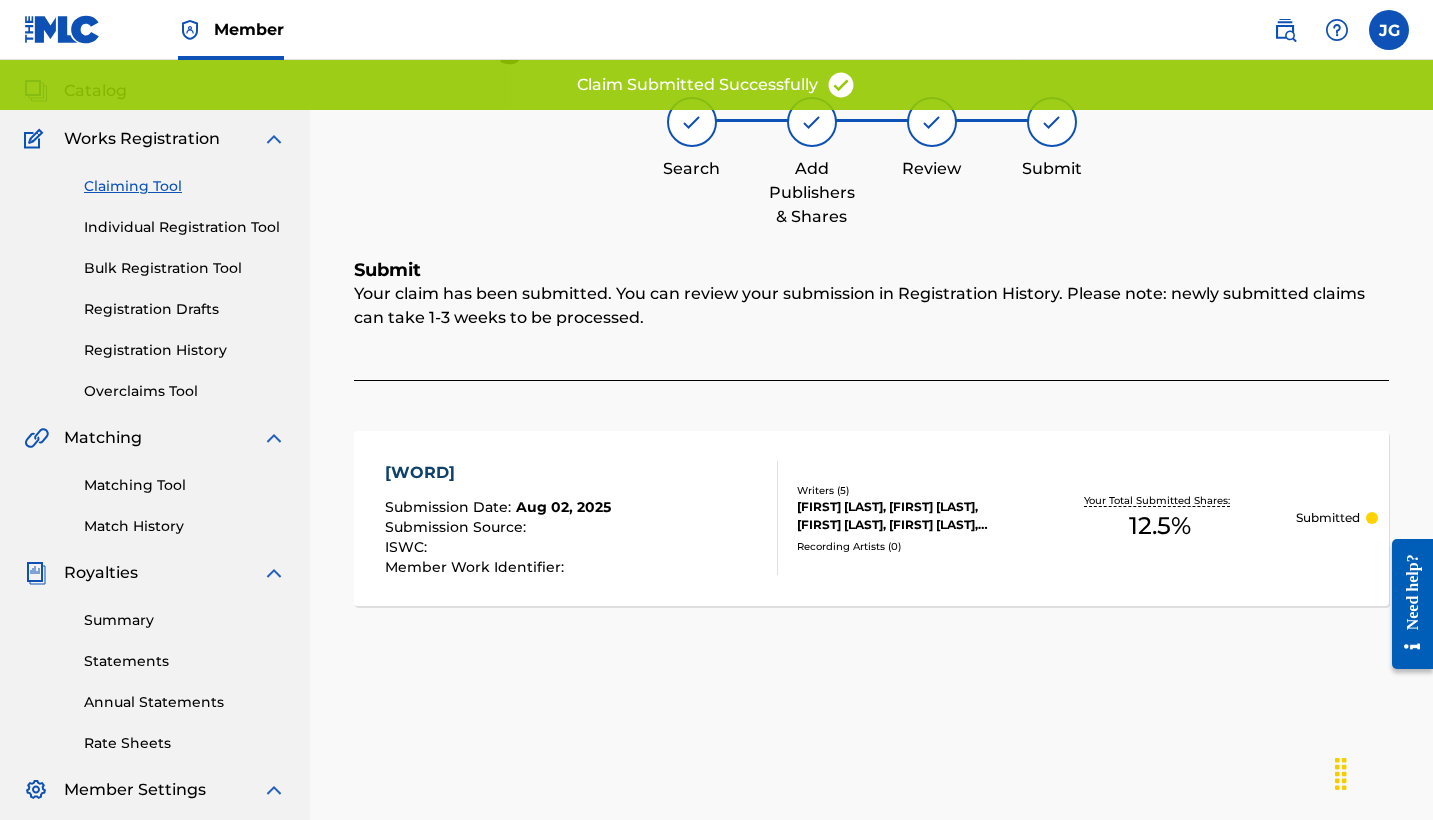 scroll, scrollTop: 104, scrollLeft: 0, axis: vertical 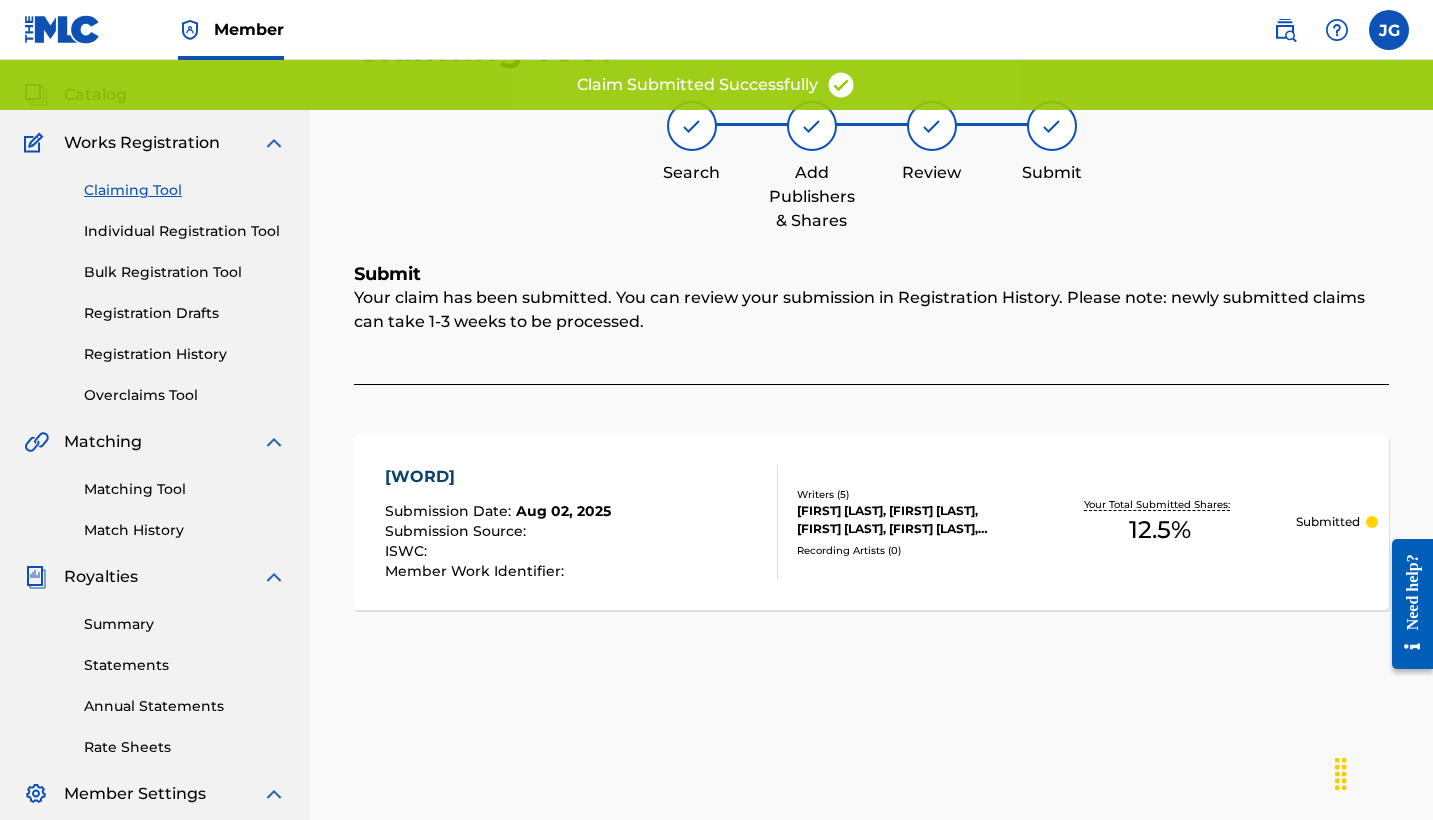 click on "Individual Registration Tool" at bounding box center (185, 231) 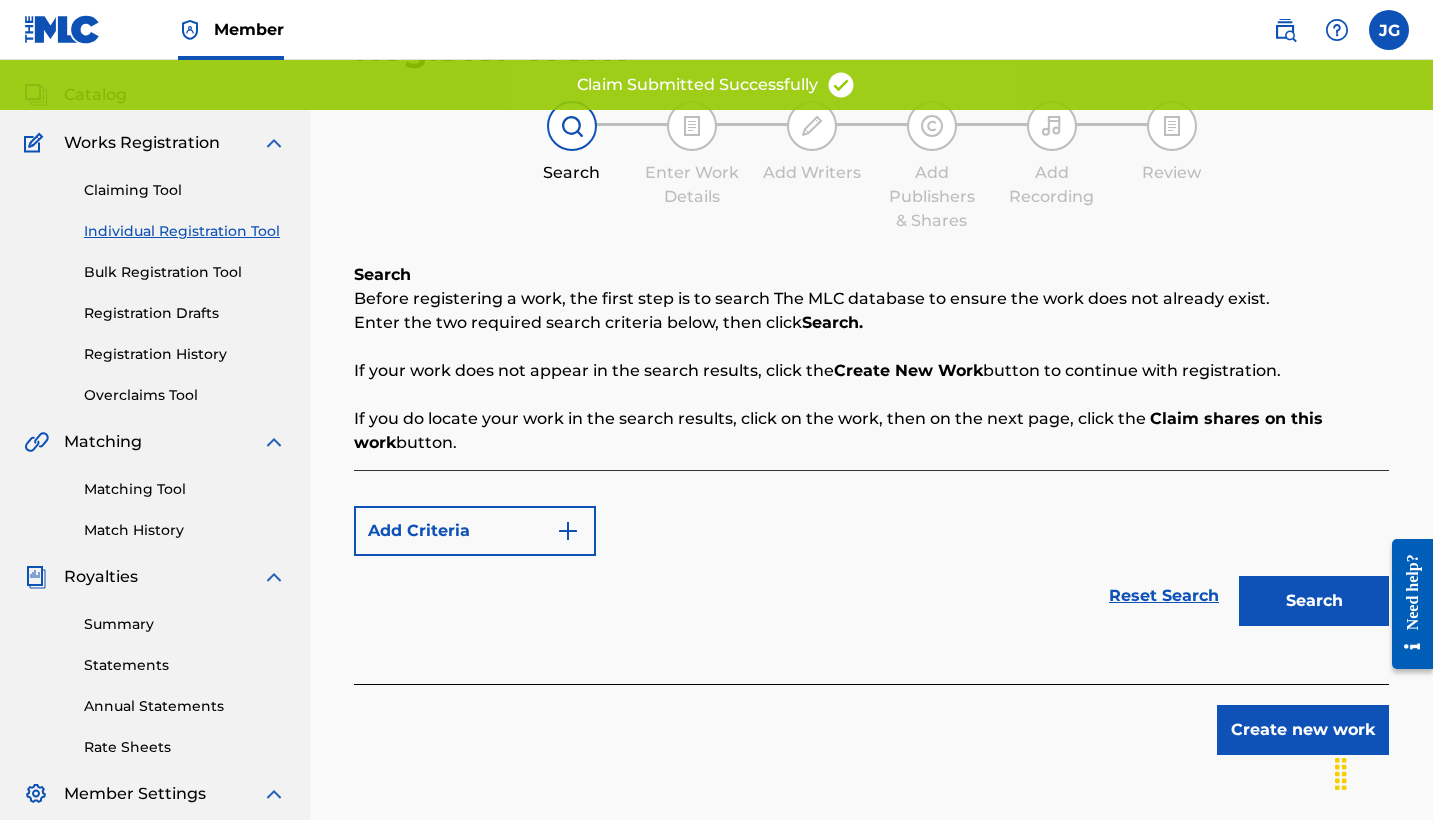scroll, scrollTop: 0, scrollLeft: 0, axis: both 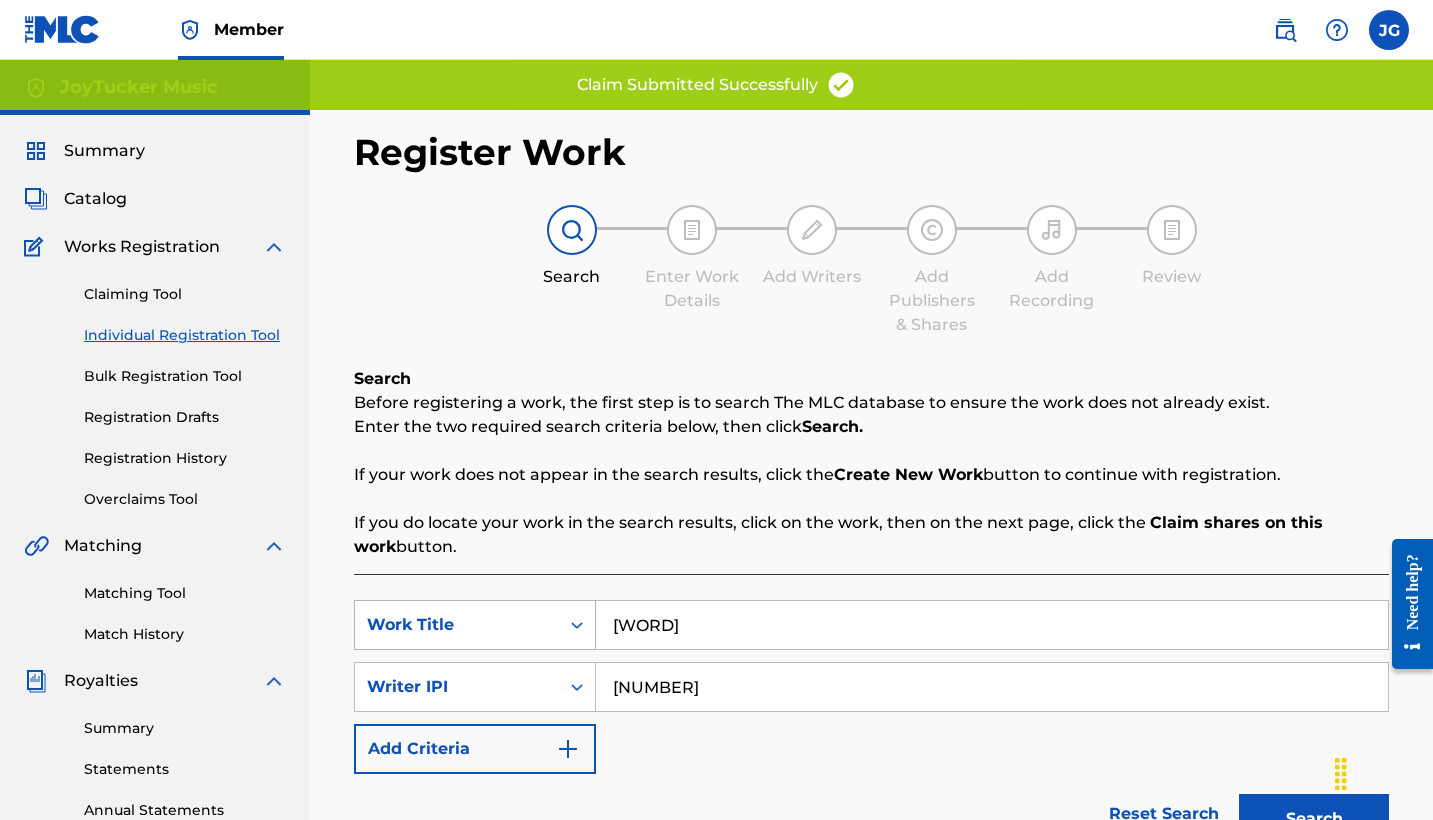 drag, startPoint x: 720, startPoint y: 616, endPoint x: 589, endPoint y: 611, distance: 131.09538 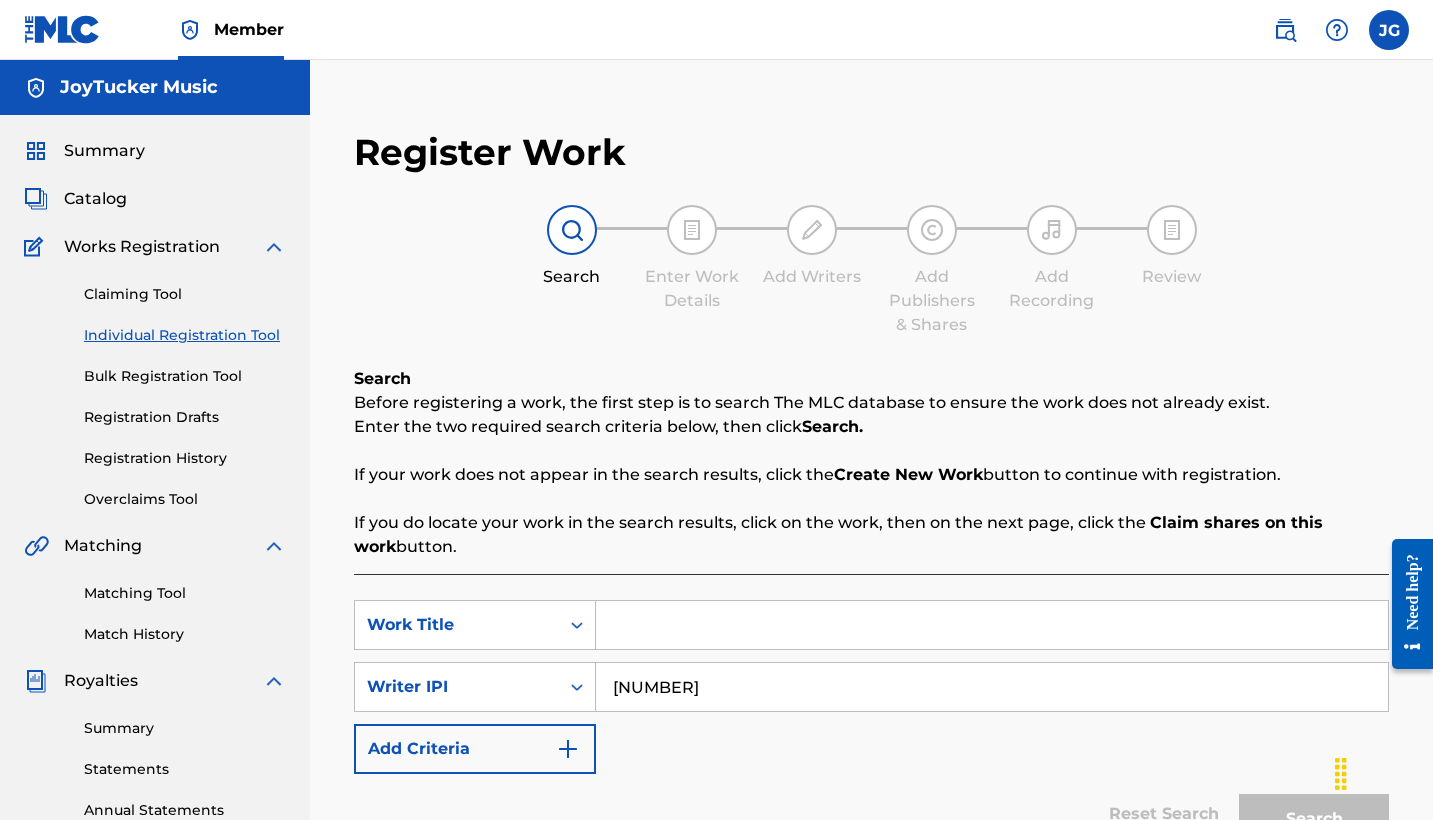 paste on "[PHRASE]" 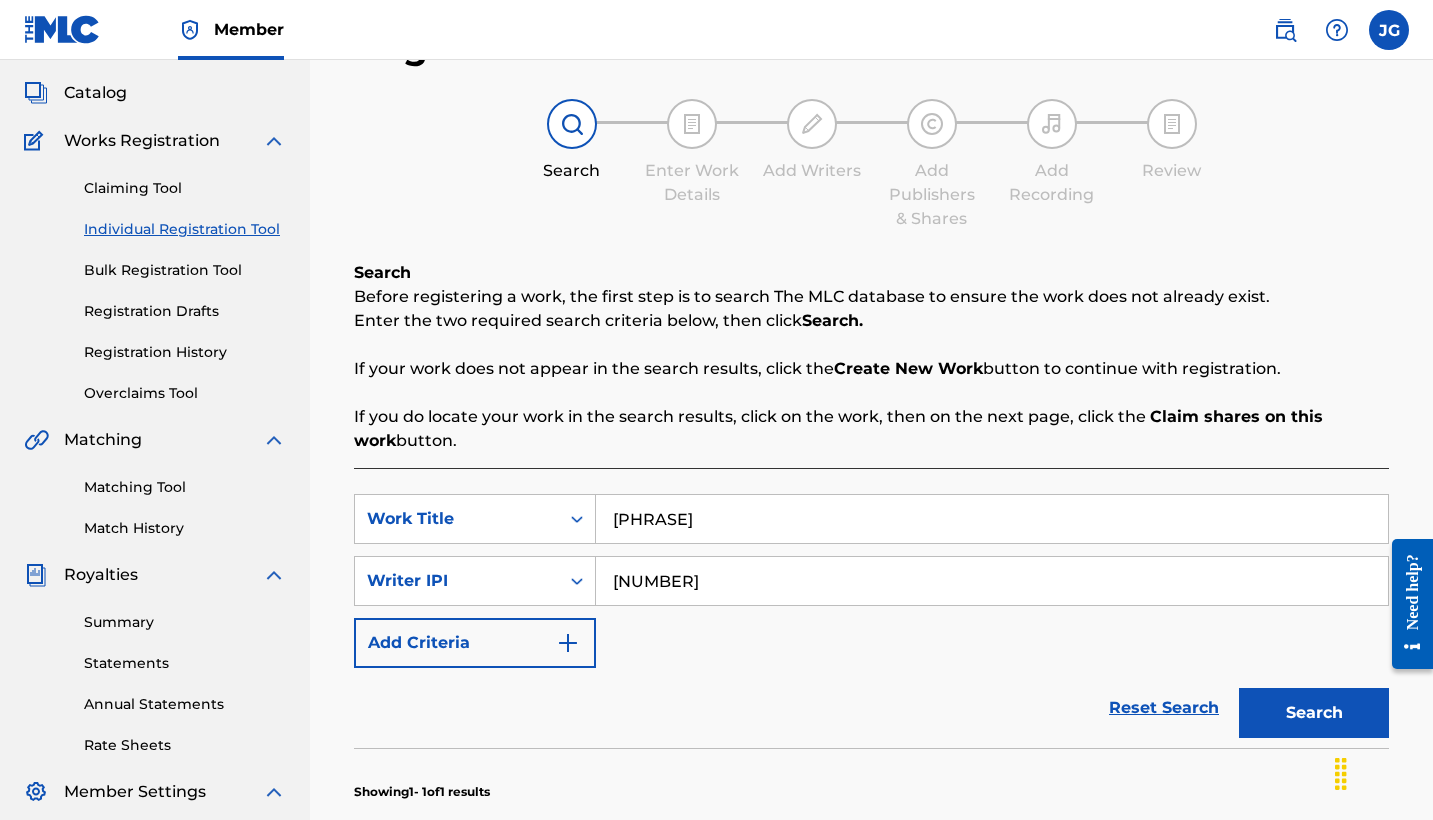 scroll, scrollTop: 118, scrollLeft: 0, axis: vertical 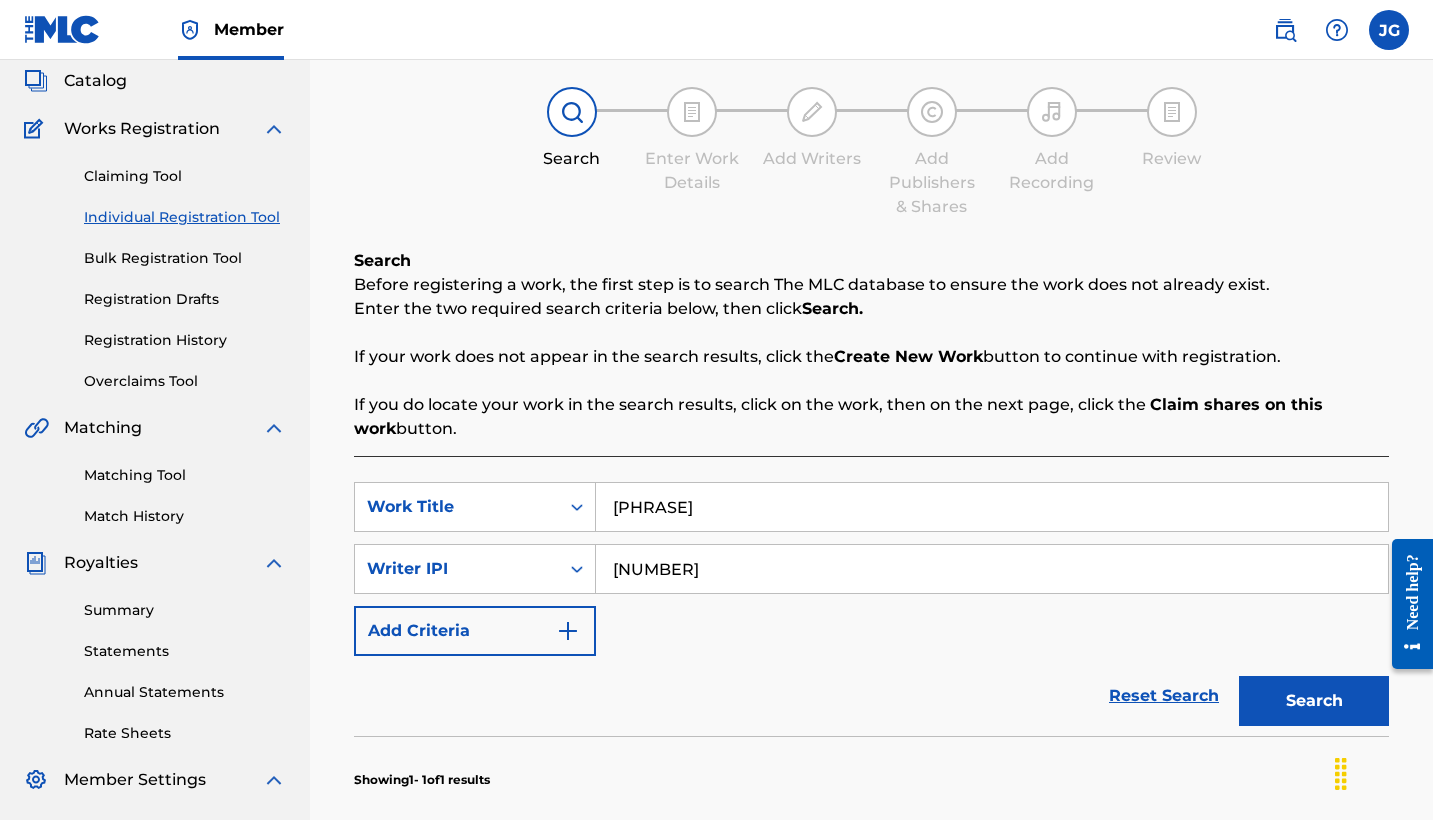 type on "[PHRASE]" 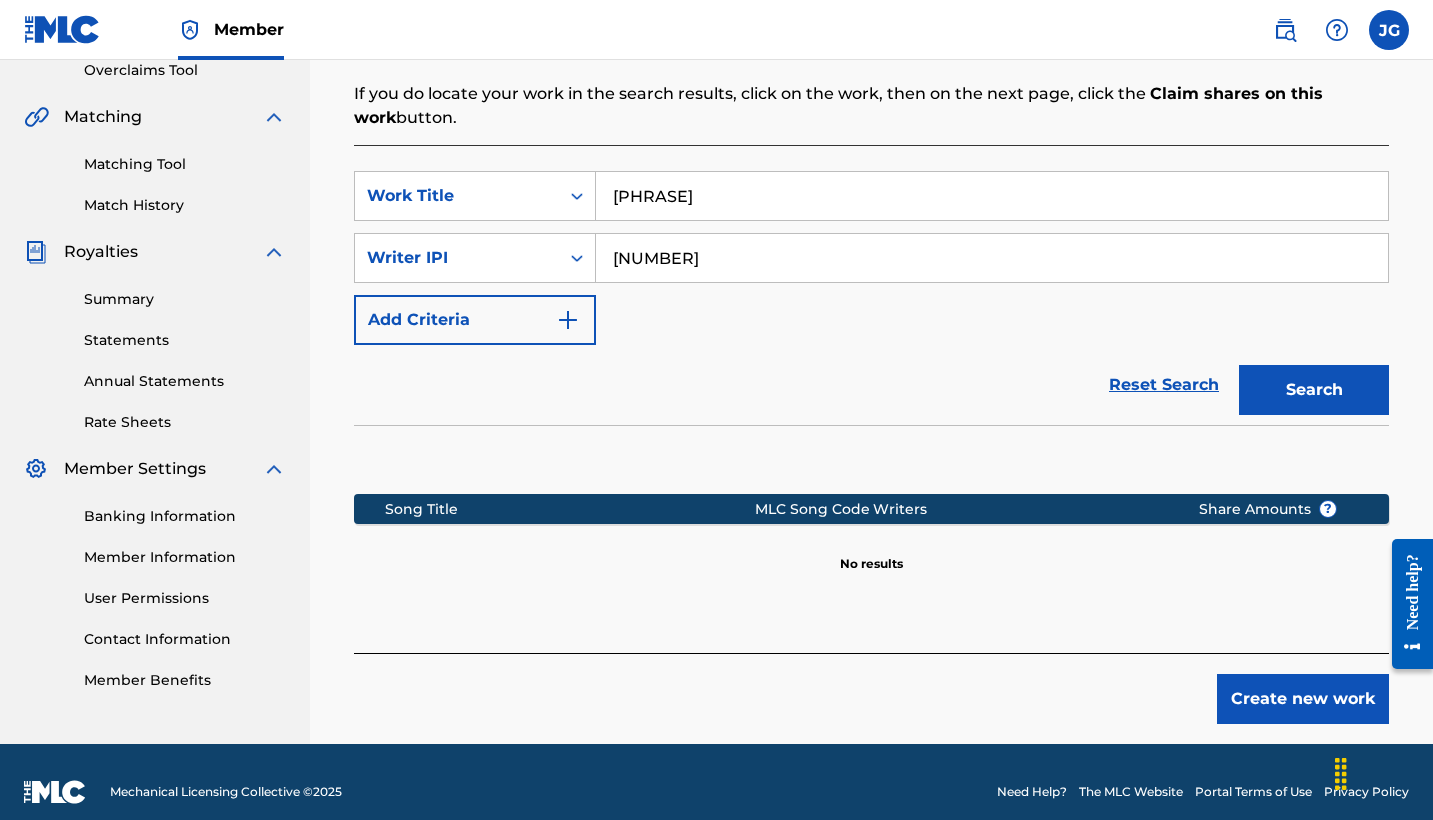 scroll, scrollTop: 444, scrollLeft: 0, axis: vertical 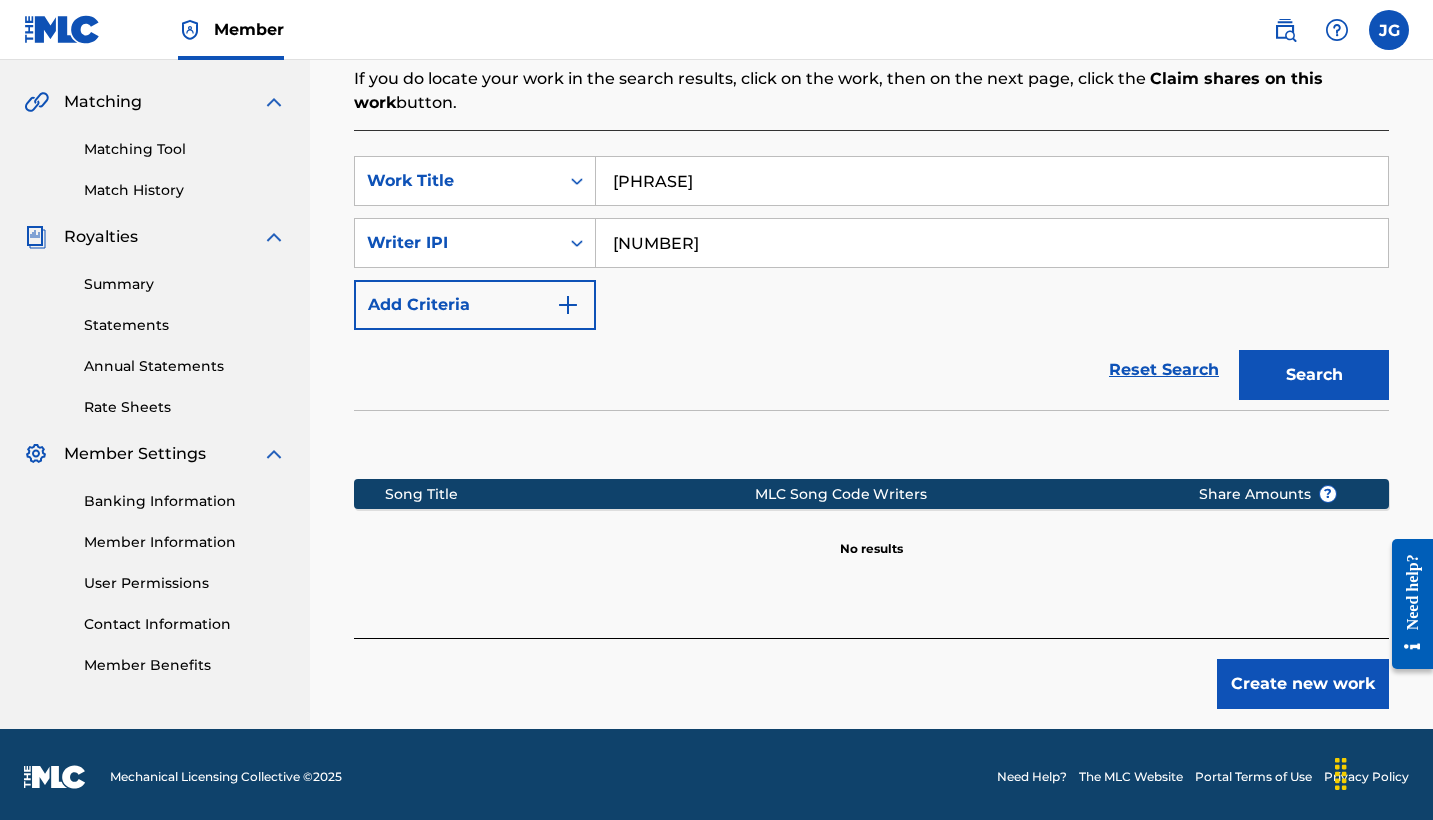 click on "[NUMBER]" at bounding box center (992, 243) 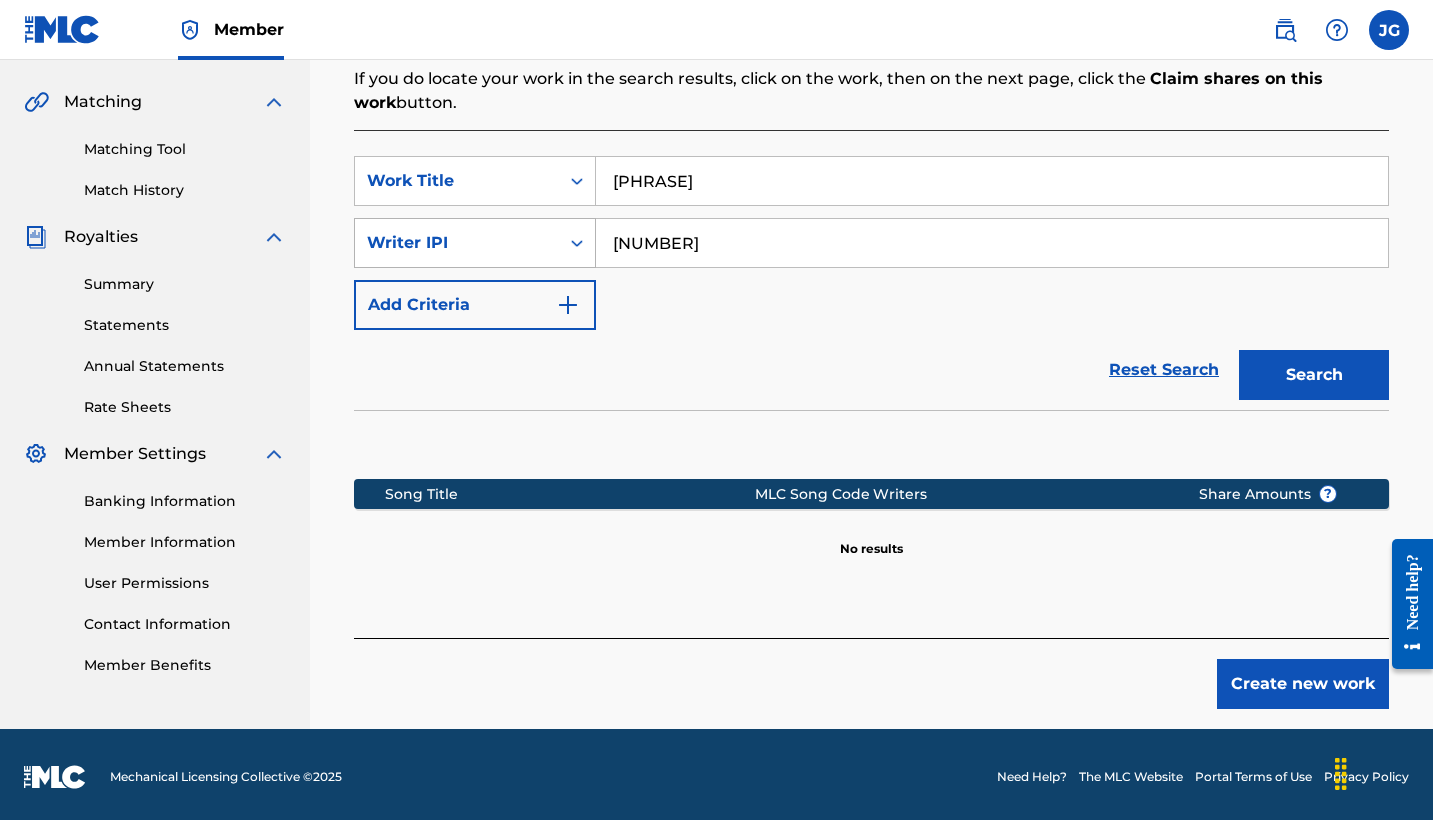 drag, startPoint x: 726, startPoint y: 244, endPoint x: 595, endPoint y: 238, distance: 131.13733 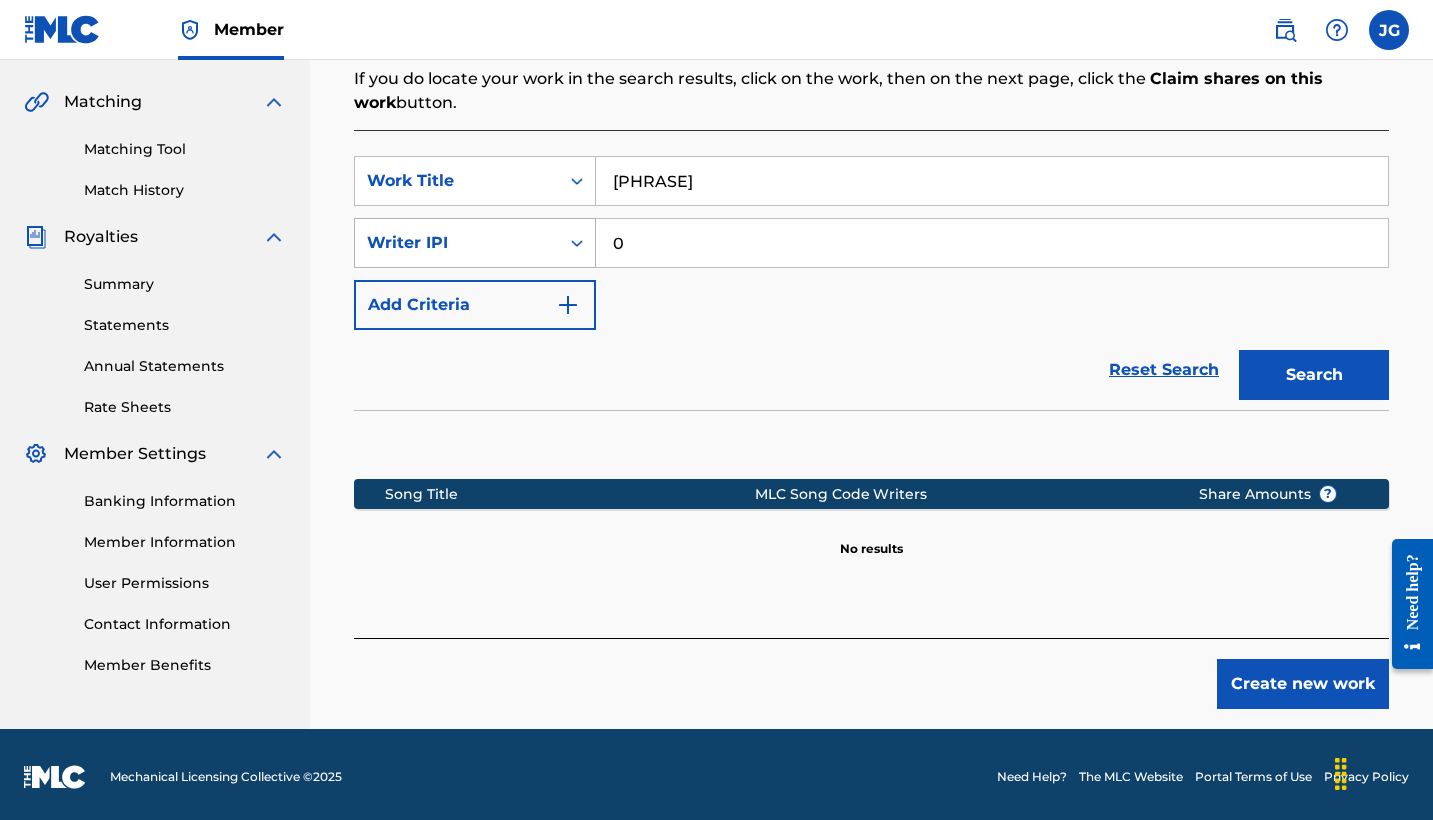paste on "[NUMBER]" 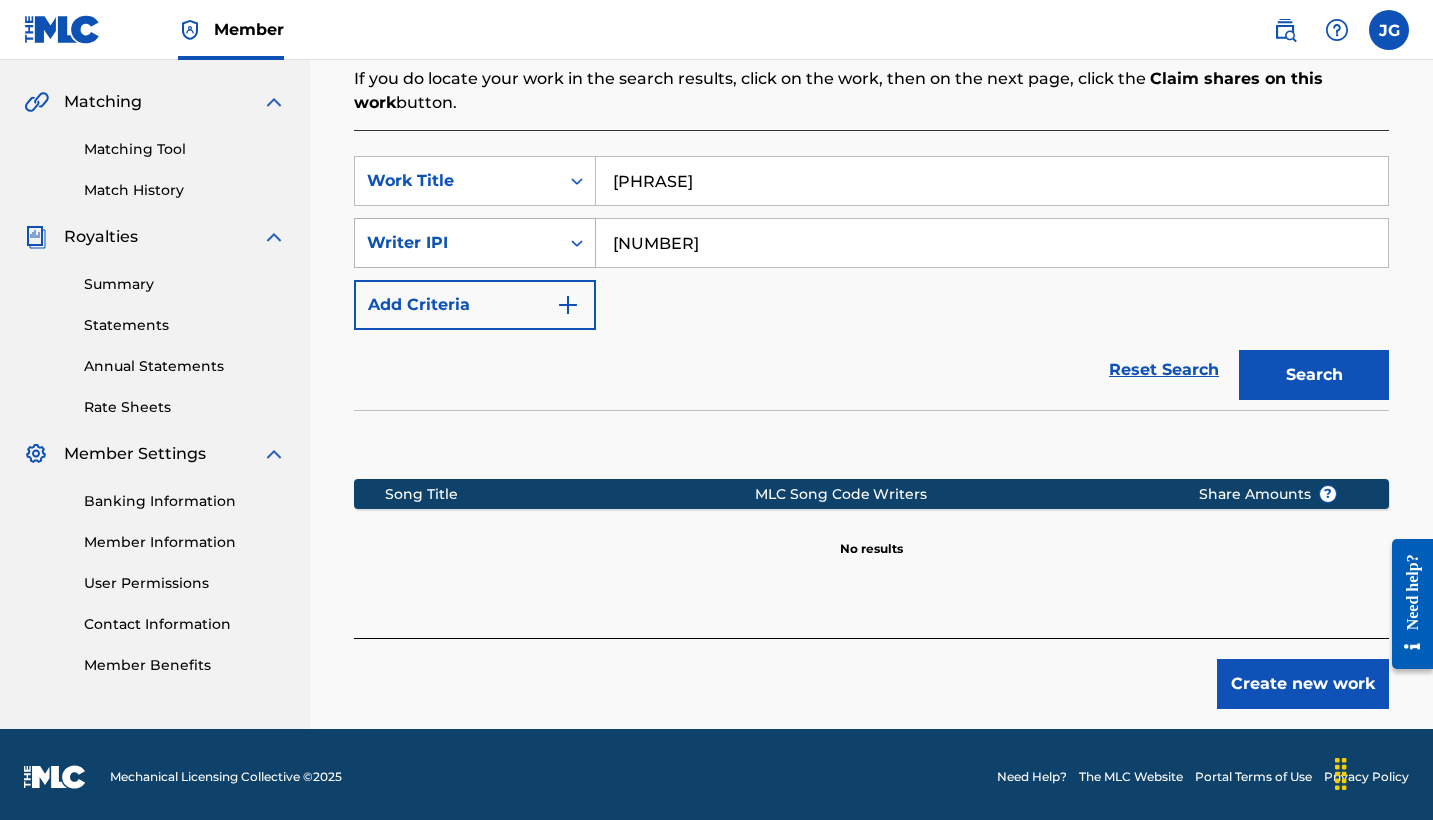 click on "Search" at bounding box center (1314, 375) 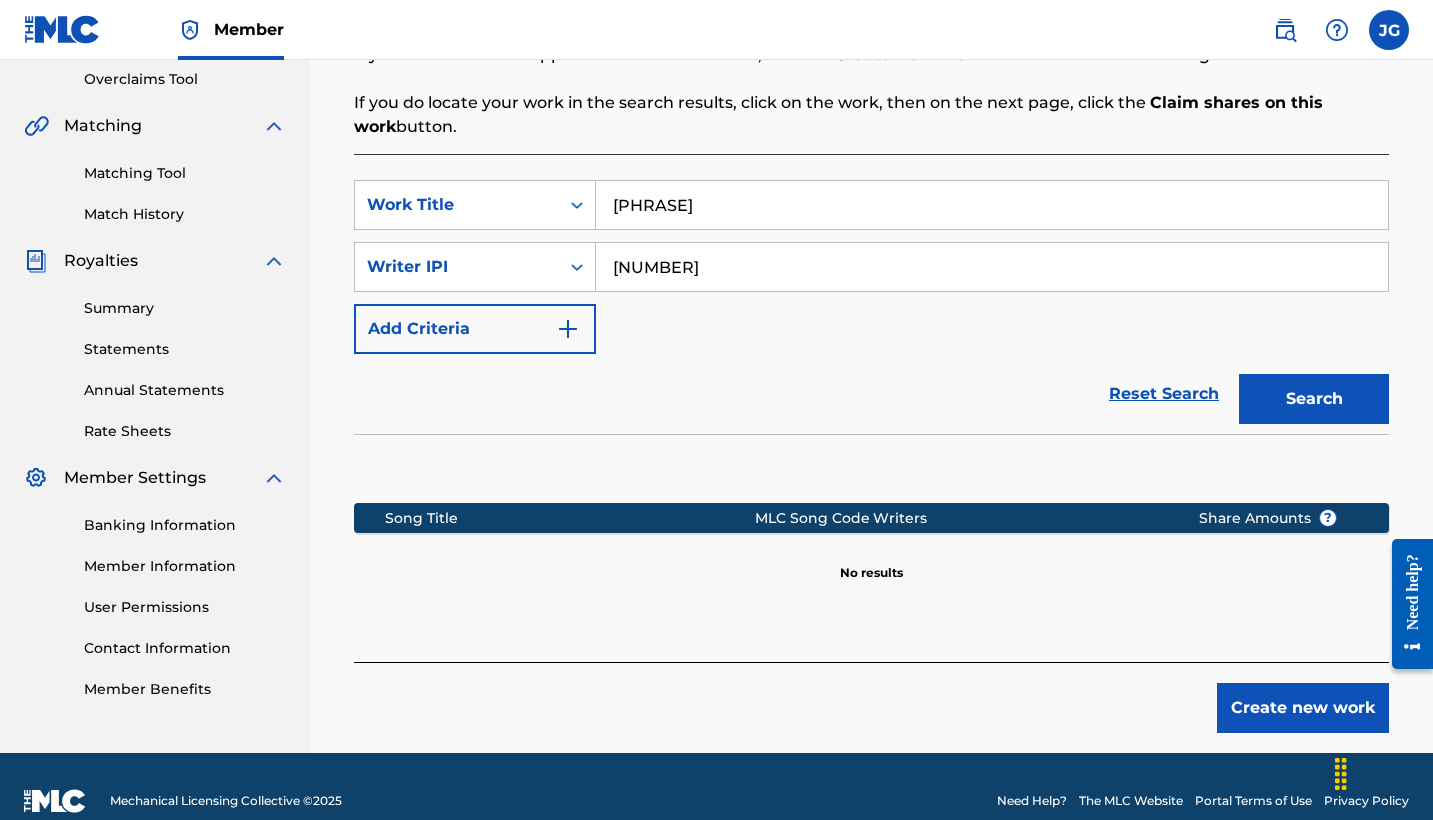click on "[NUMBER]" at bounding box center (992, 267) 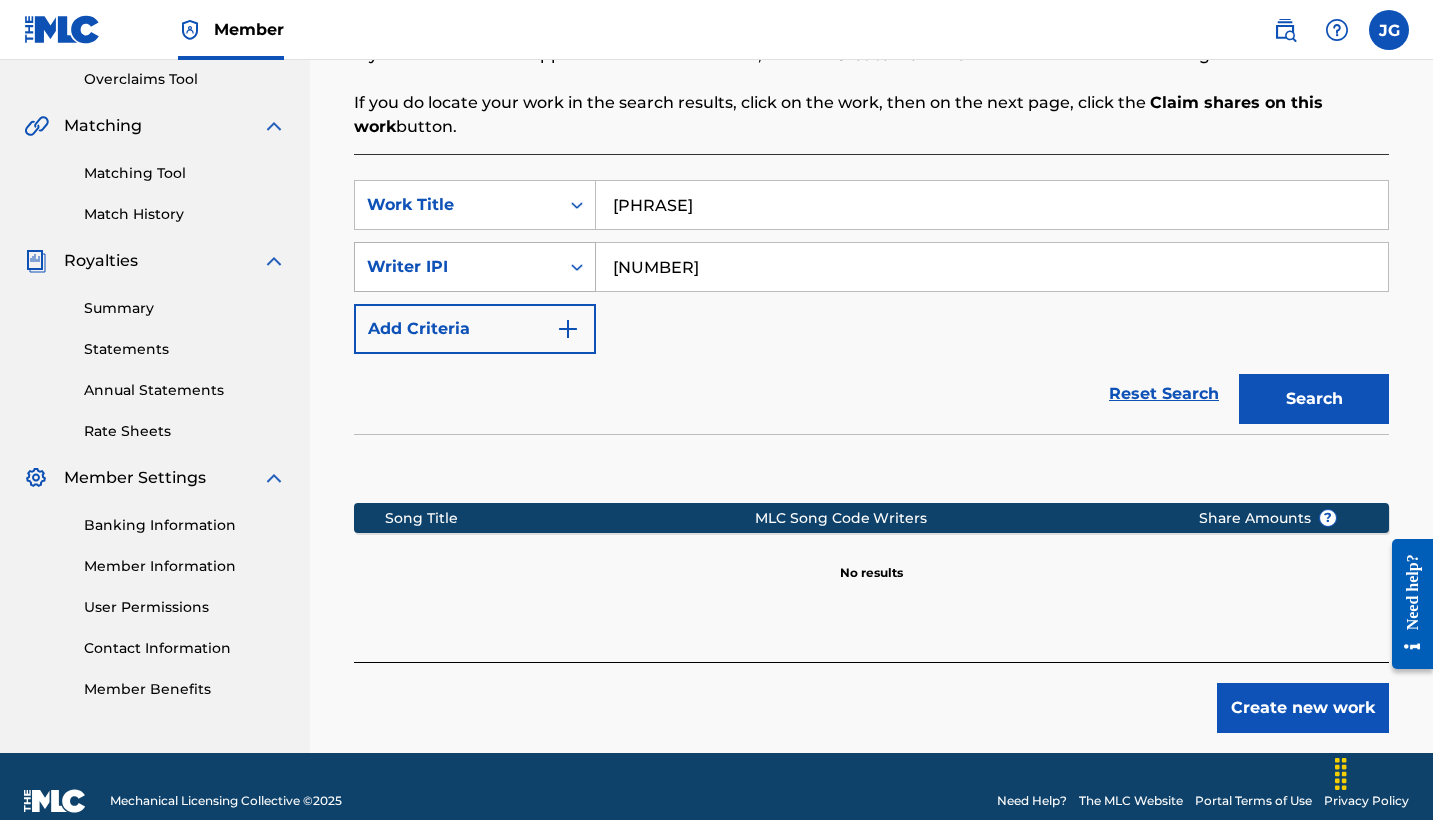 drag, startPoint x: 709, startPoint y: 259, endPoint x: 584, endPoint y: 261, distance: 125.016 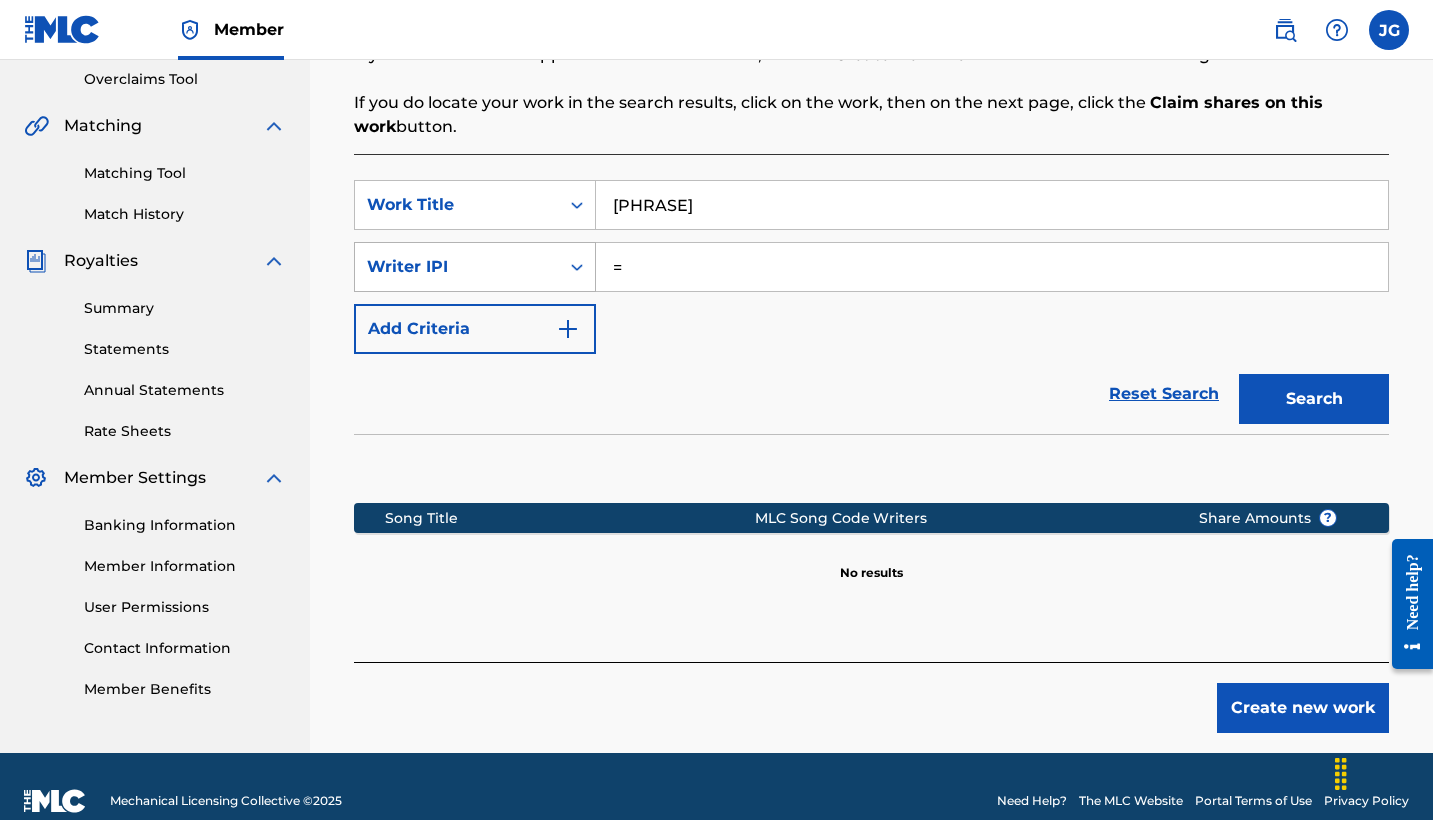 type on "=" 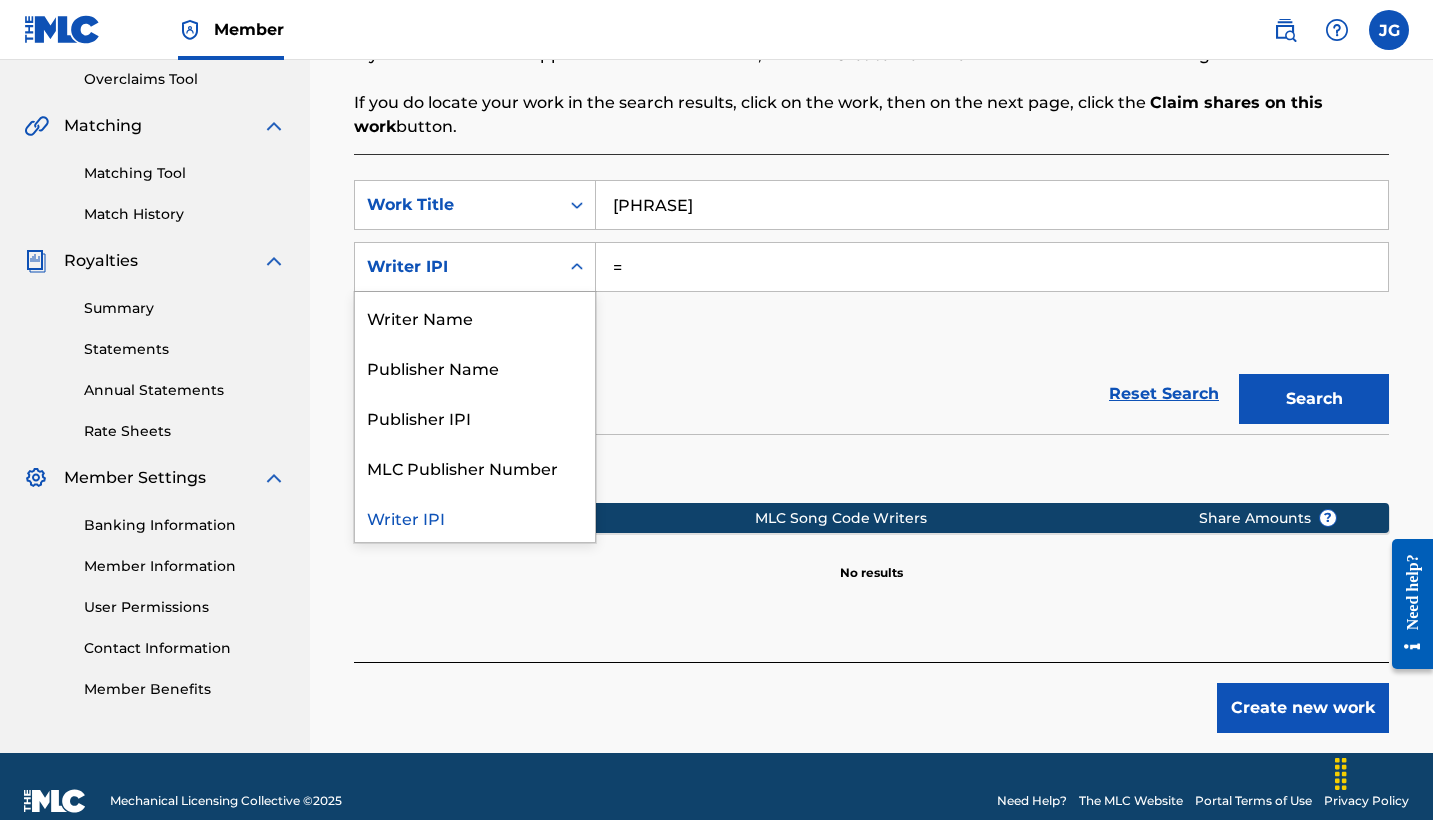 click on "=" at bounding box center [992, 267] 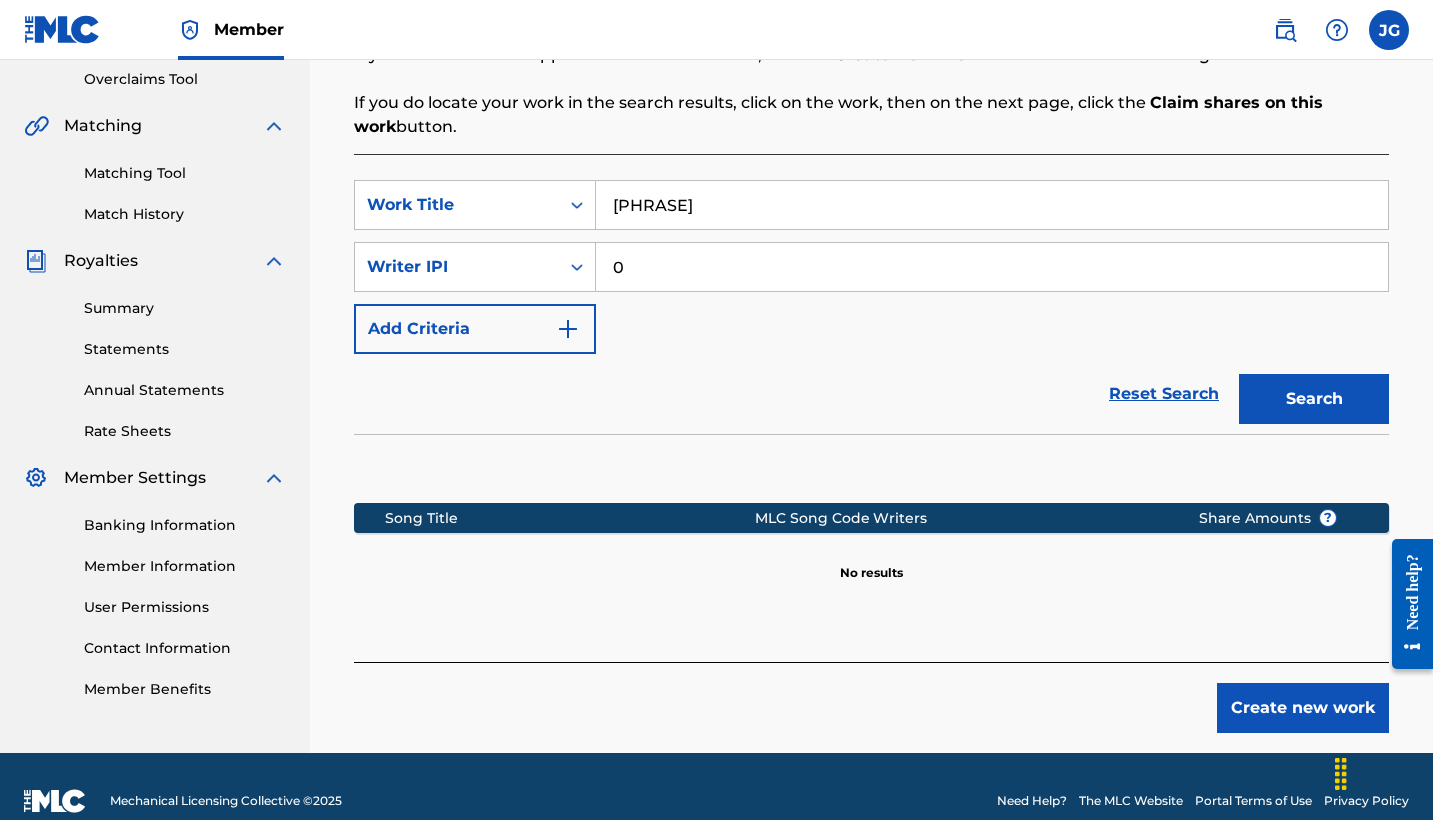 paste on "[NUMBER]" 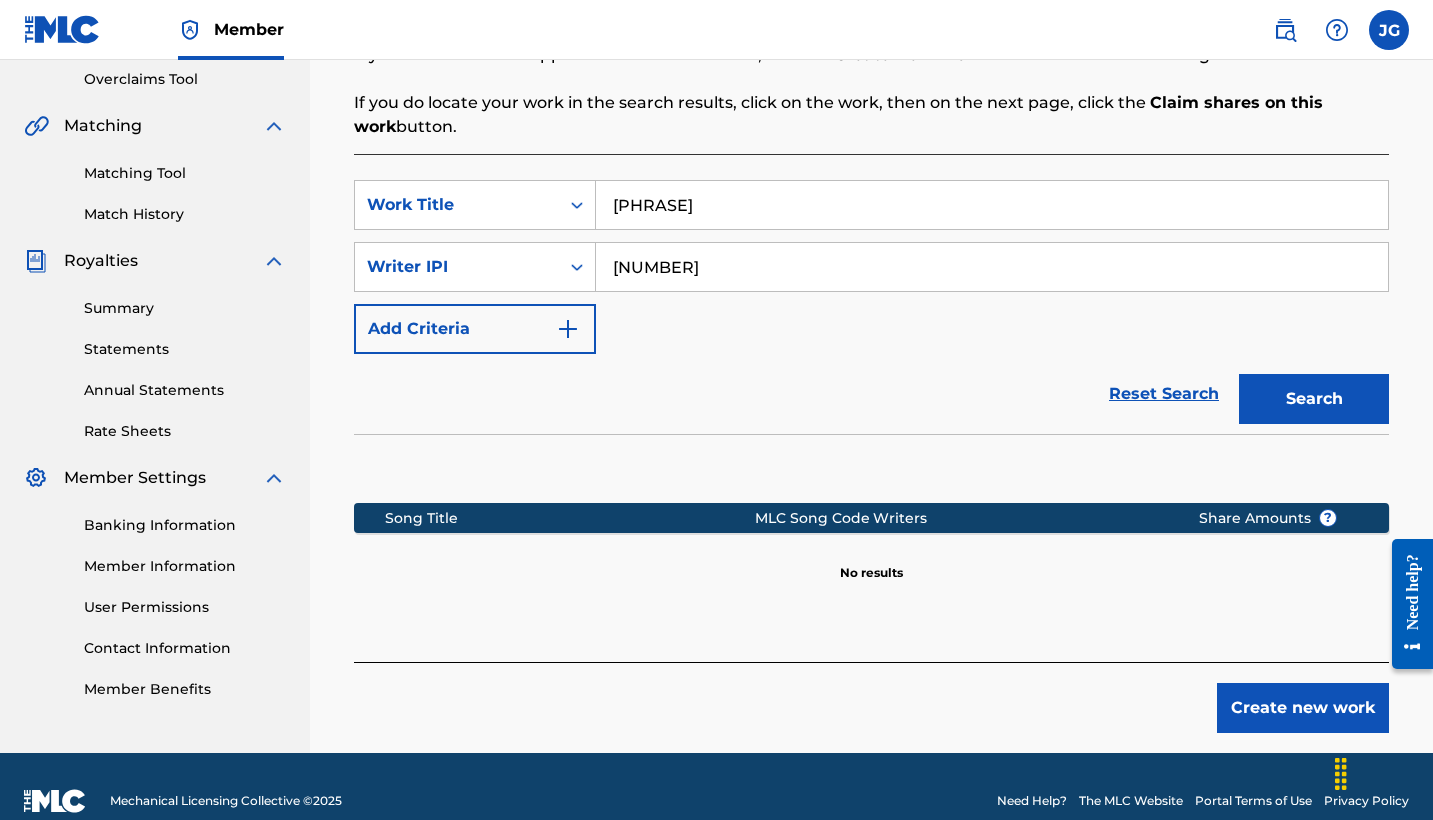click on "Search" at bounding box center [1314, 399] 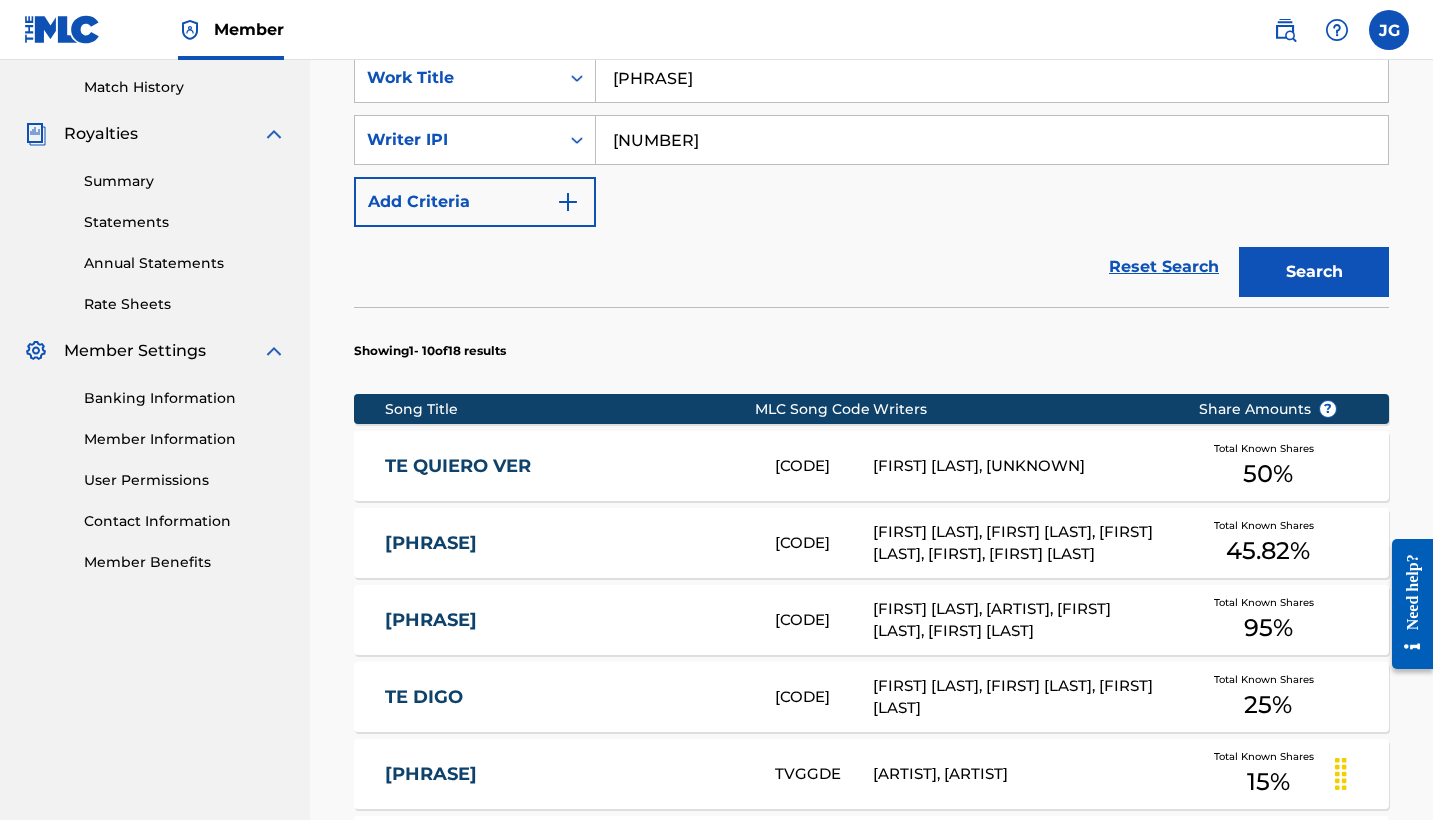 scroll, scrollTop: 549, scrollLeft: 0, axis: vertical 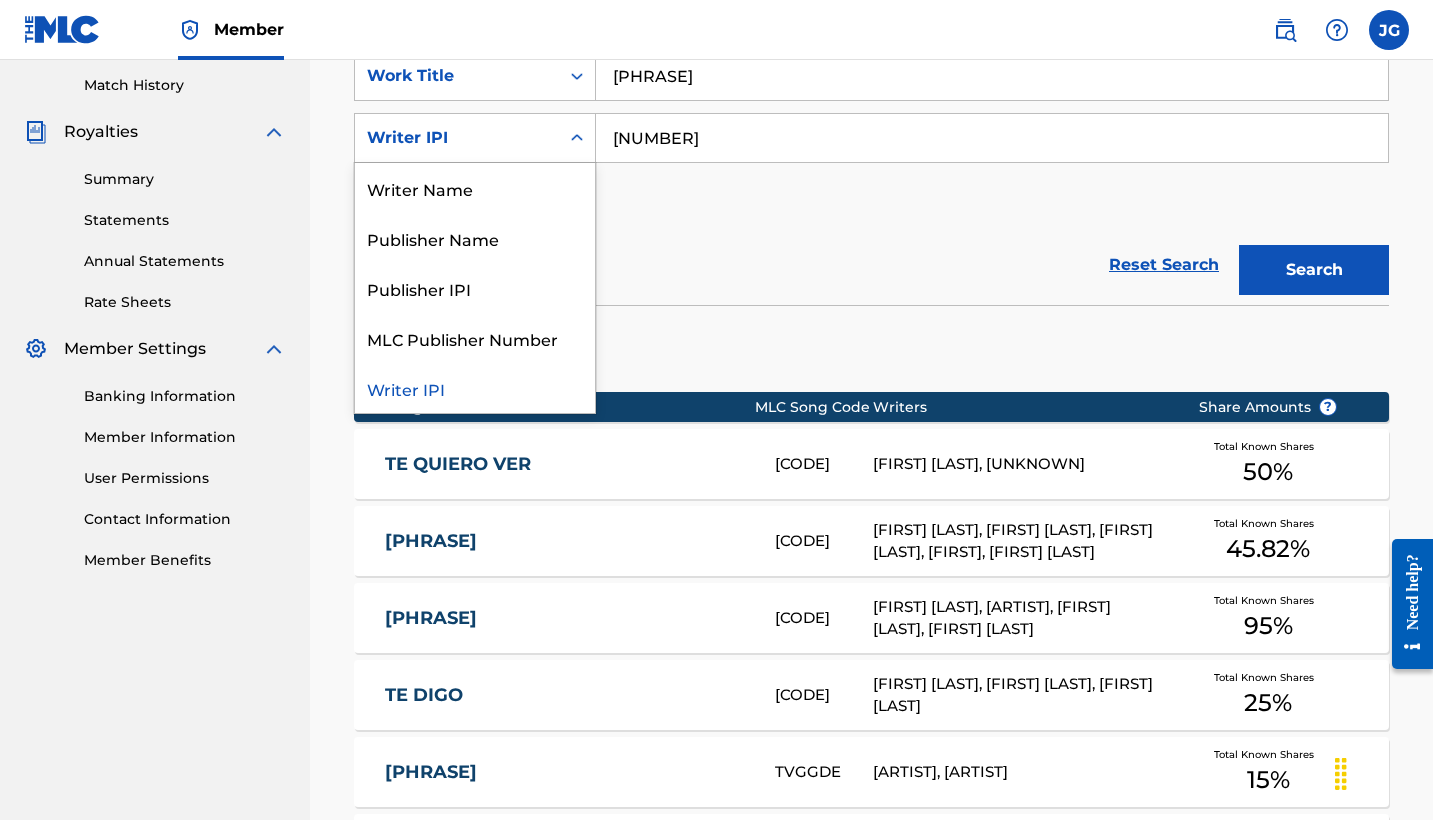 click 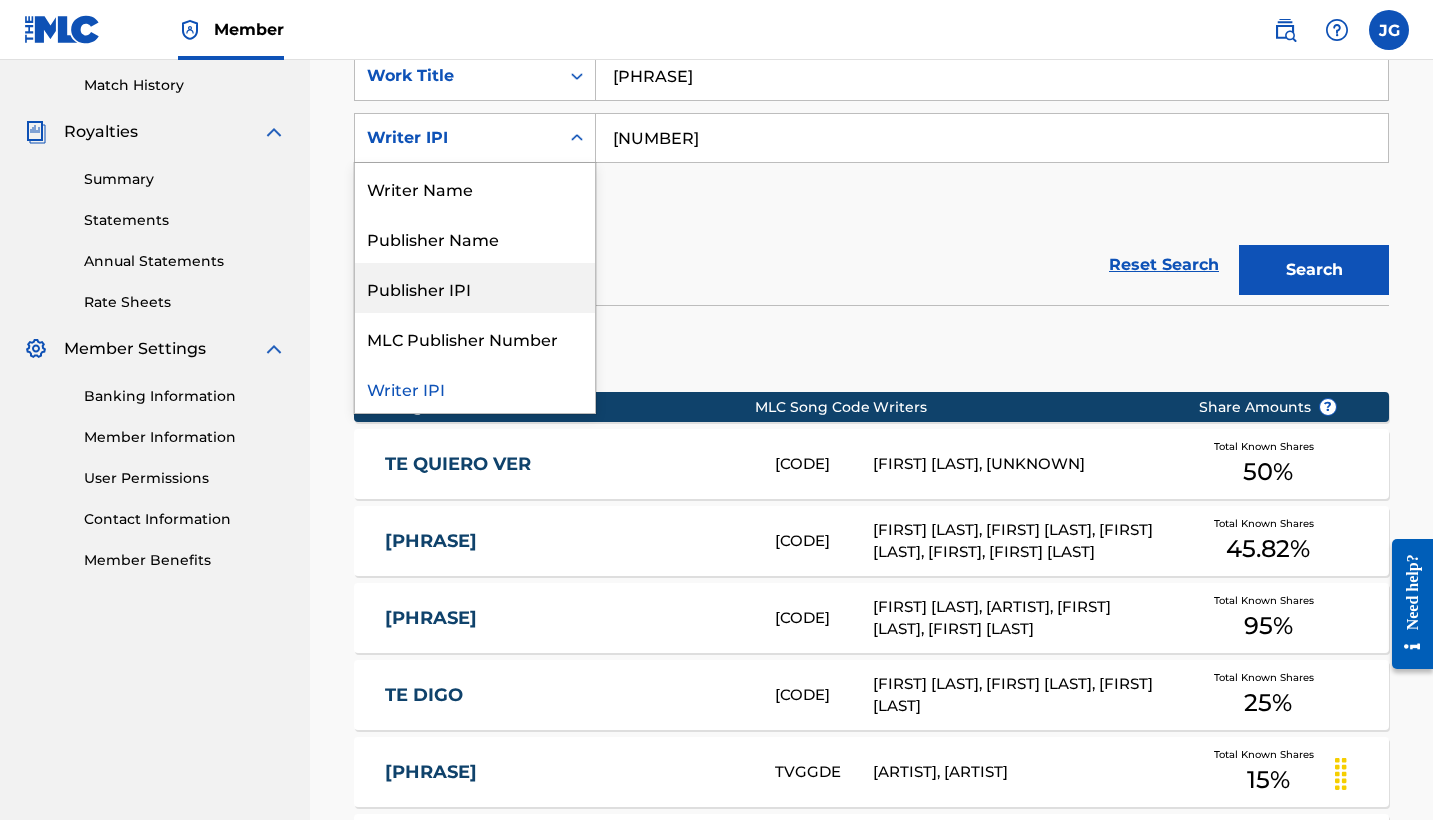 click on "Publisher IPI" at bounding box center [475, 288] 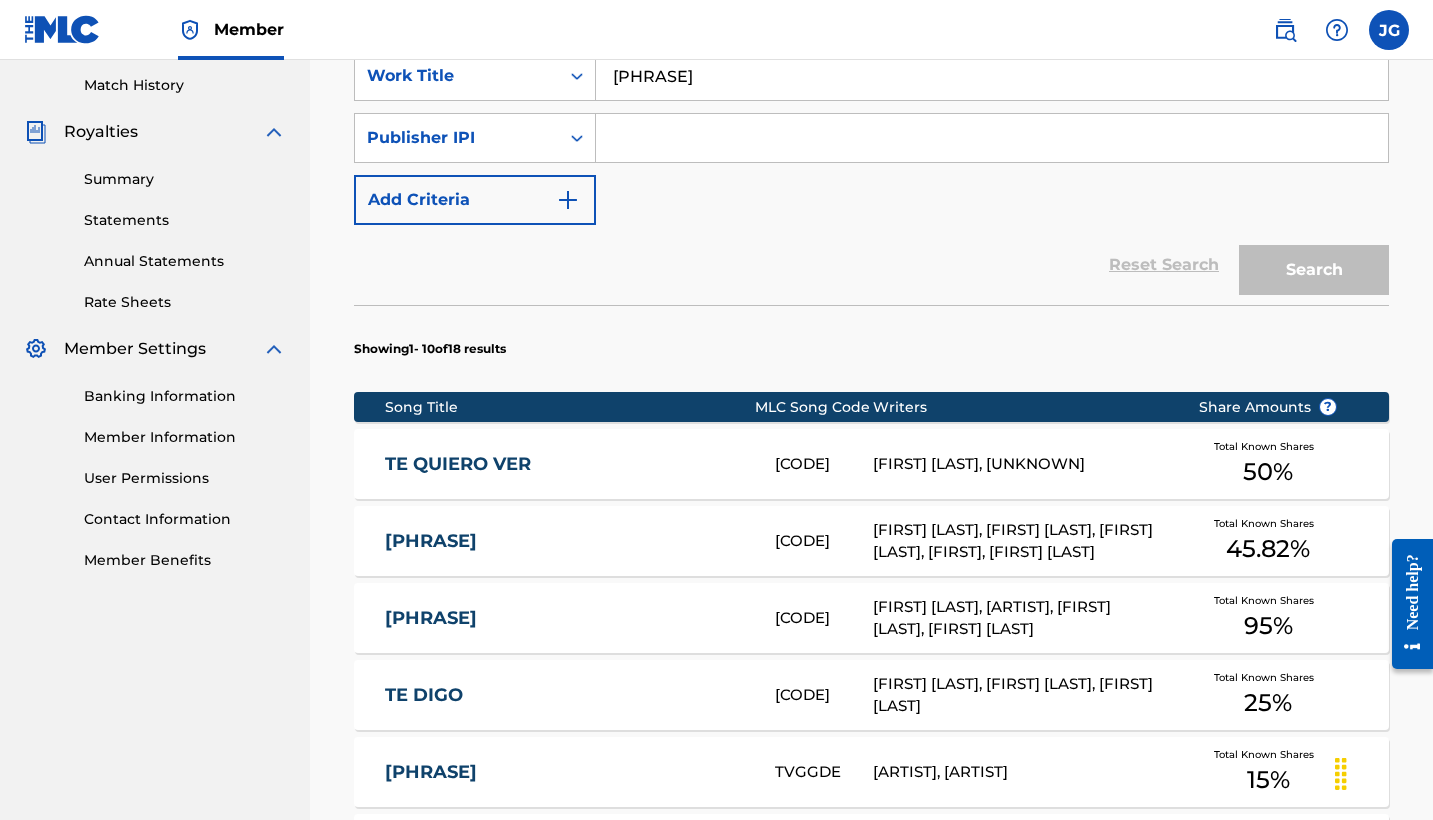 click at bounding box center [992, 138] 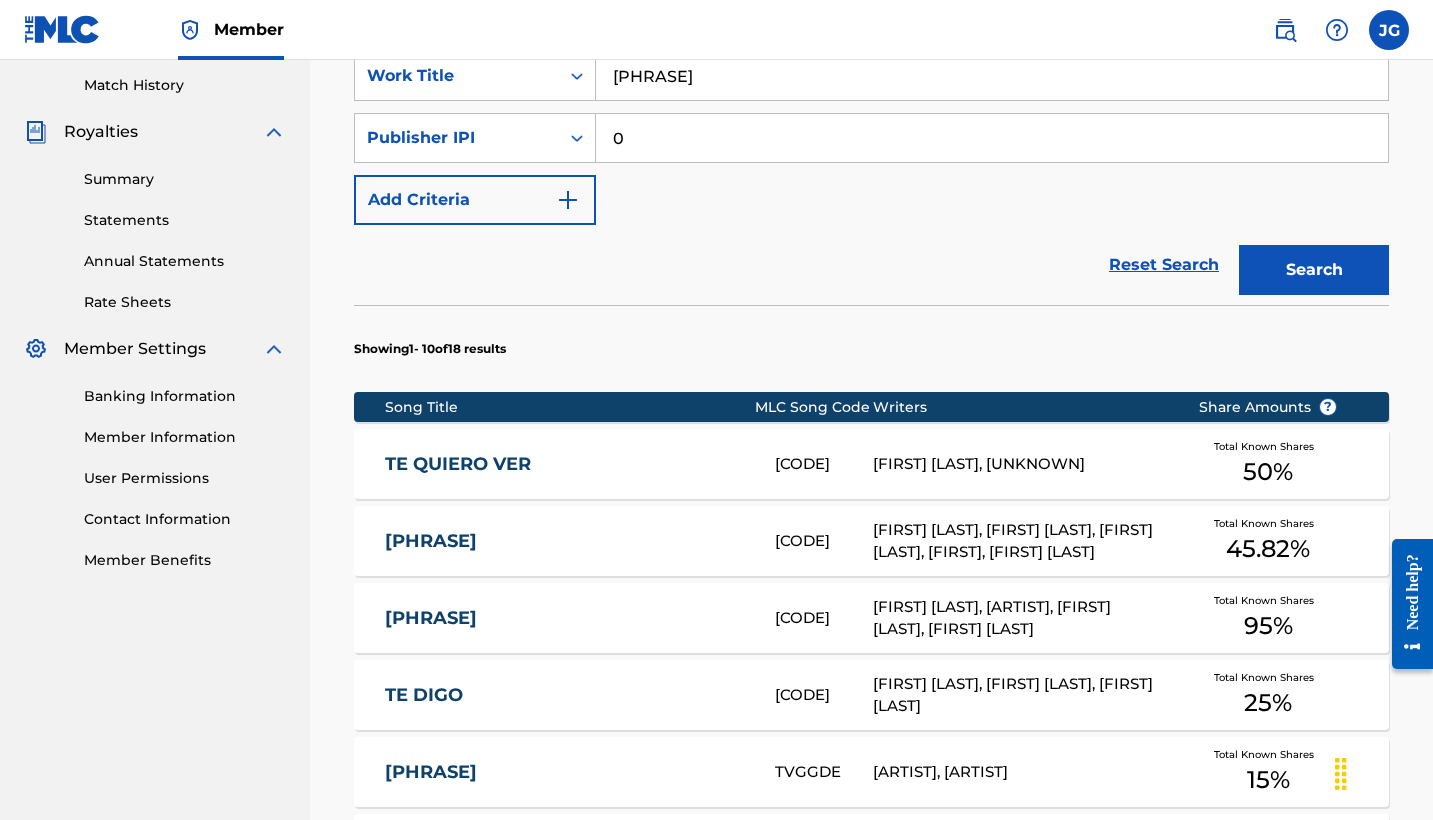 paste on "[NUMBER]" 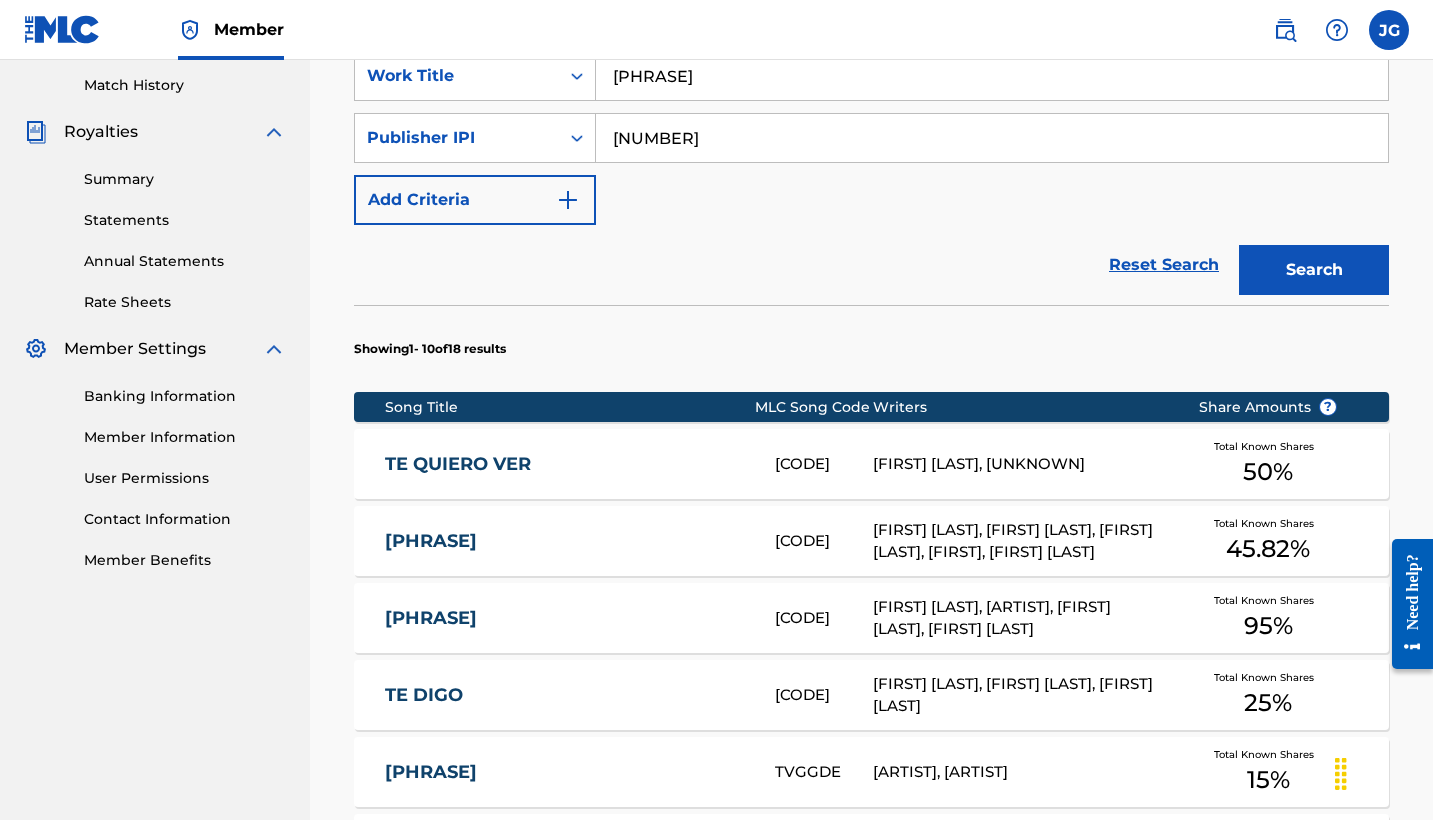 click on "Search" at bounding box center (1314, 270) 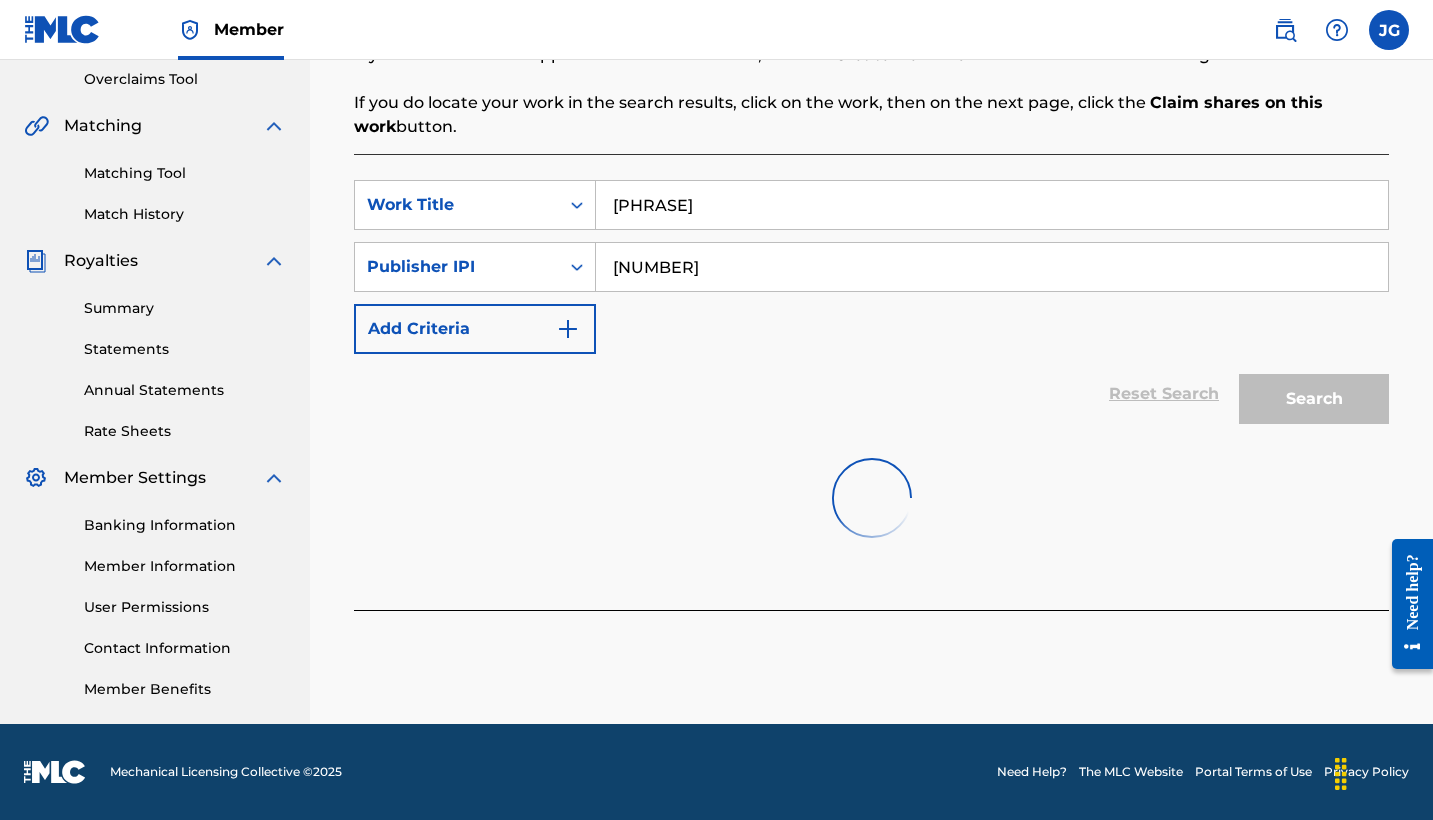 scroll, scrollTop: 420, scrollLeft: 0, axis: vertical 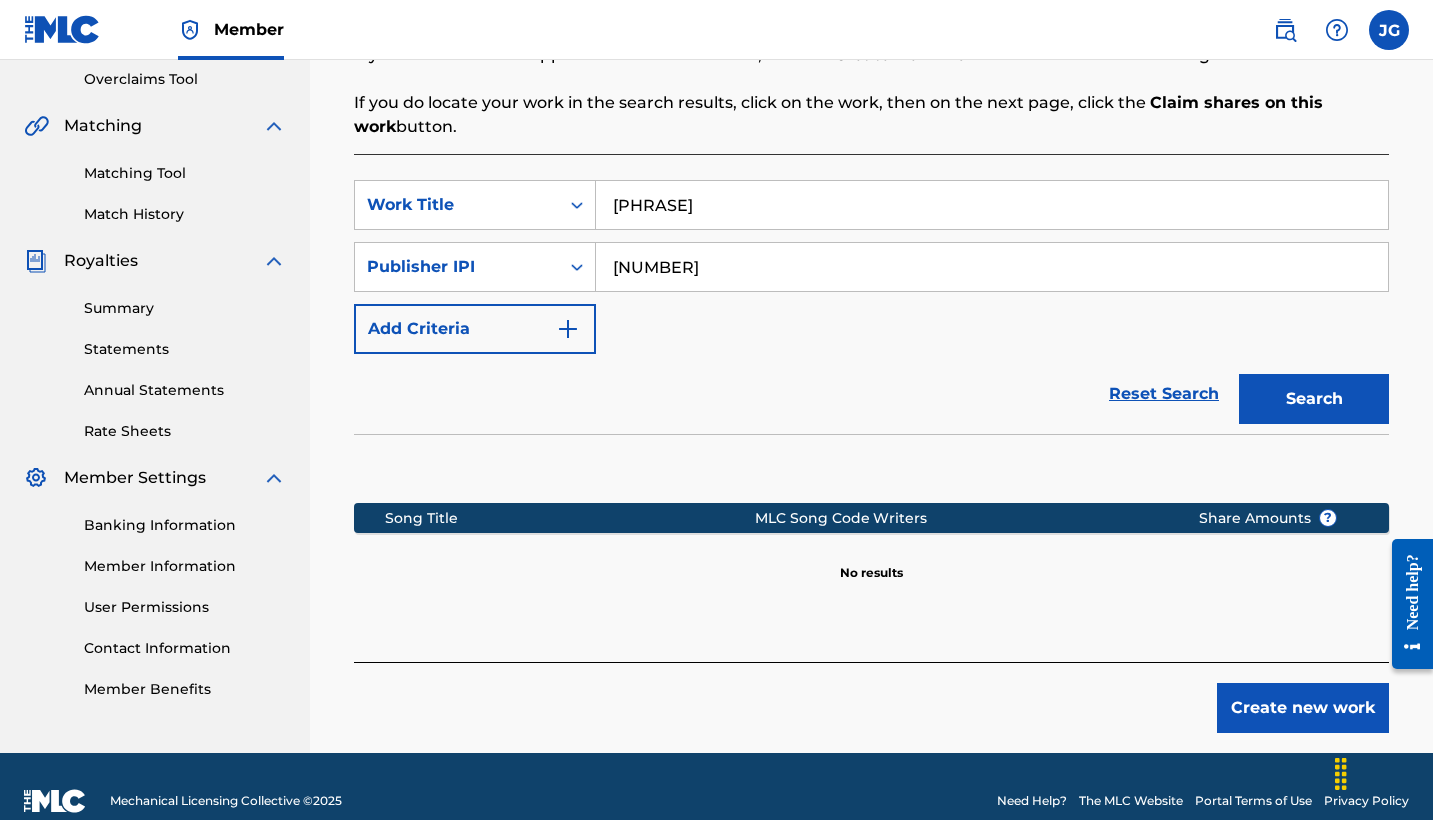 click on "[NUMBER]" at bounding box center (992, 267) 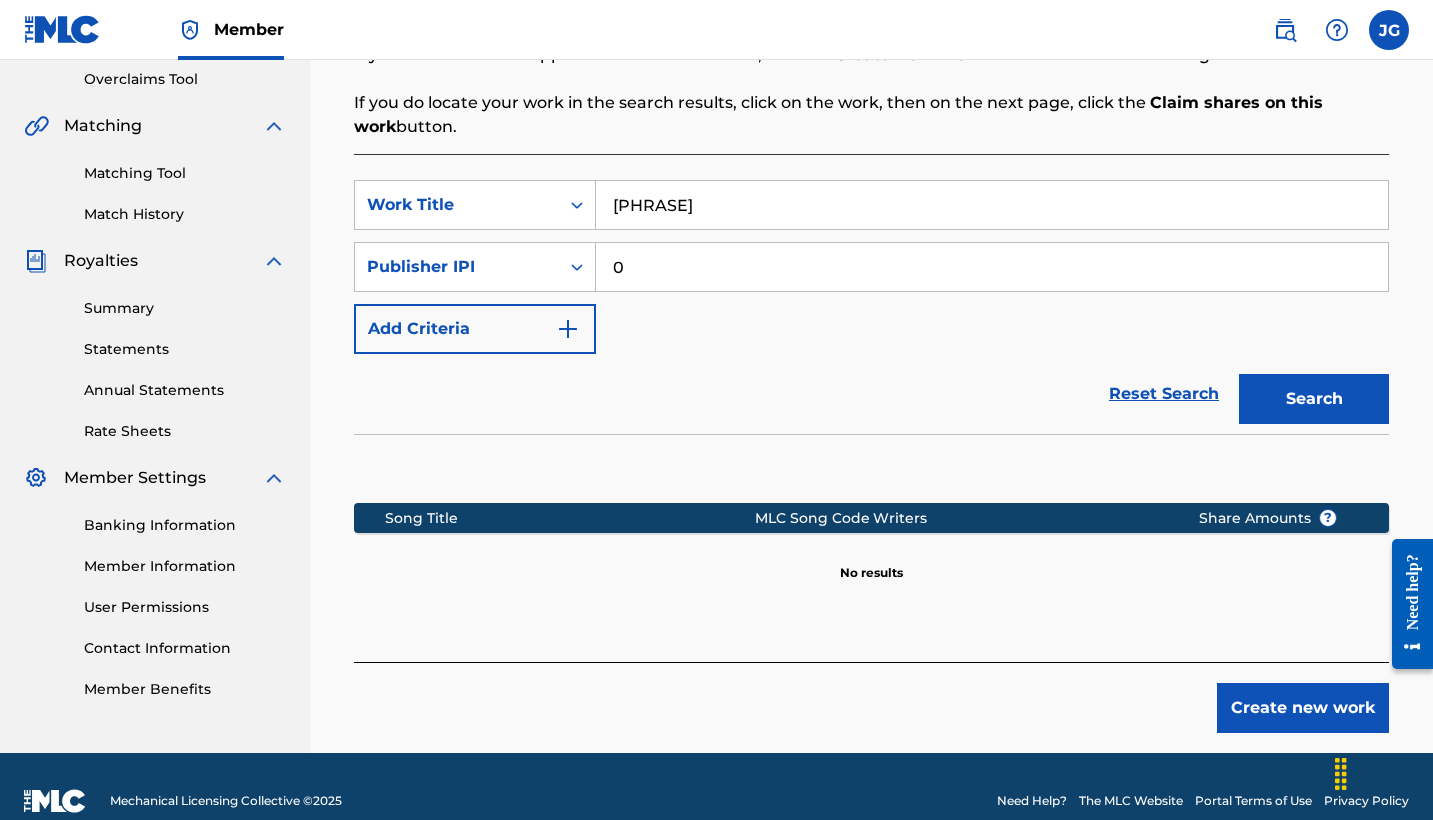 paste on "[NUMBER]" 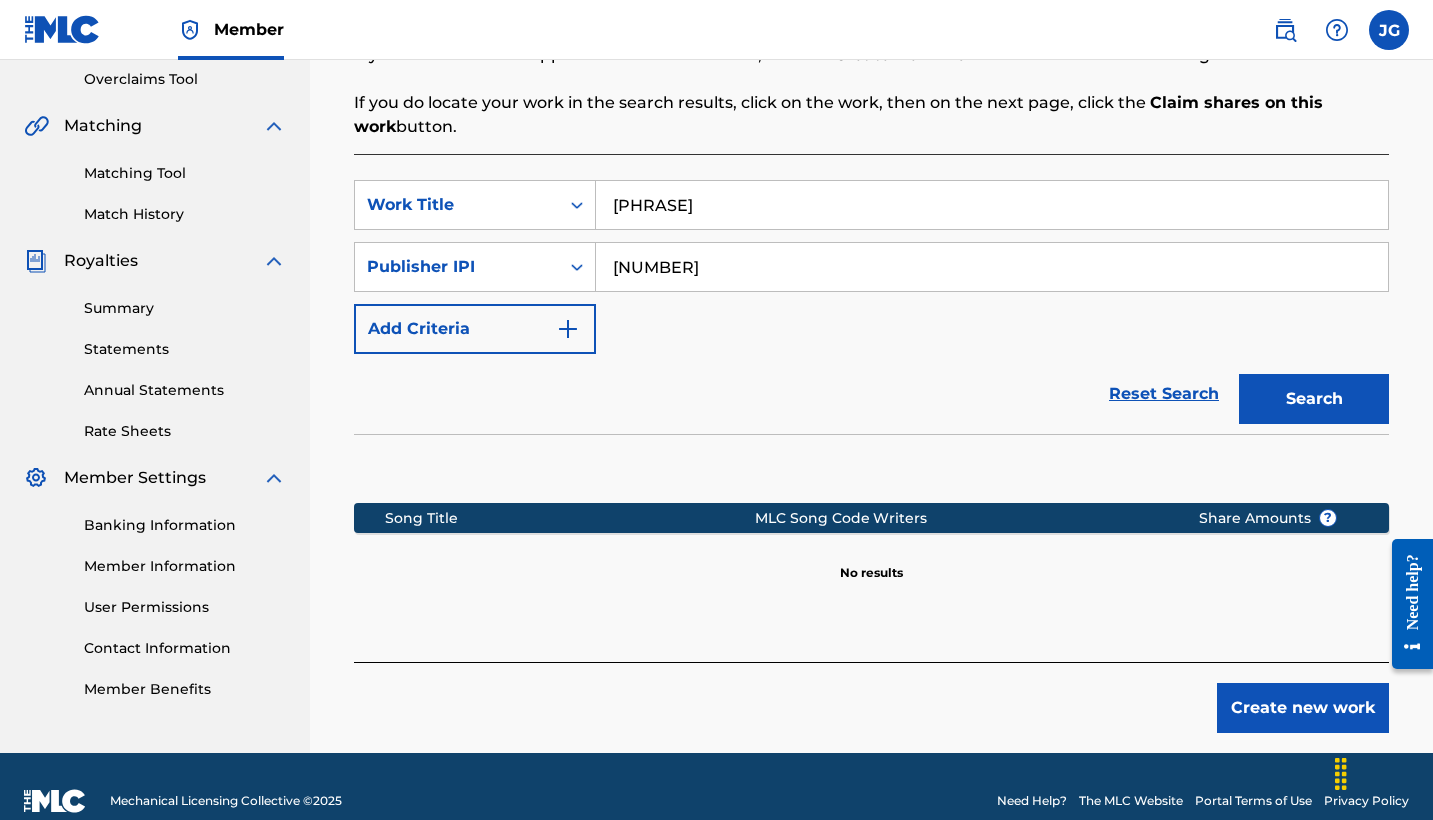 type on "[NUMBER]" 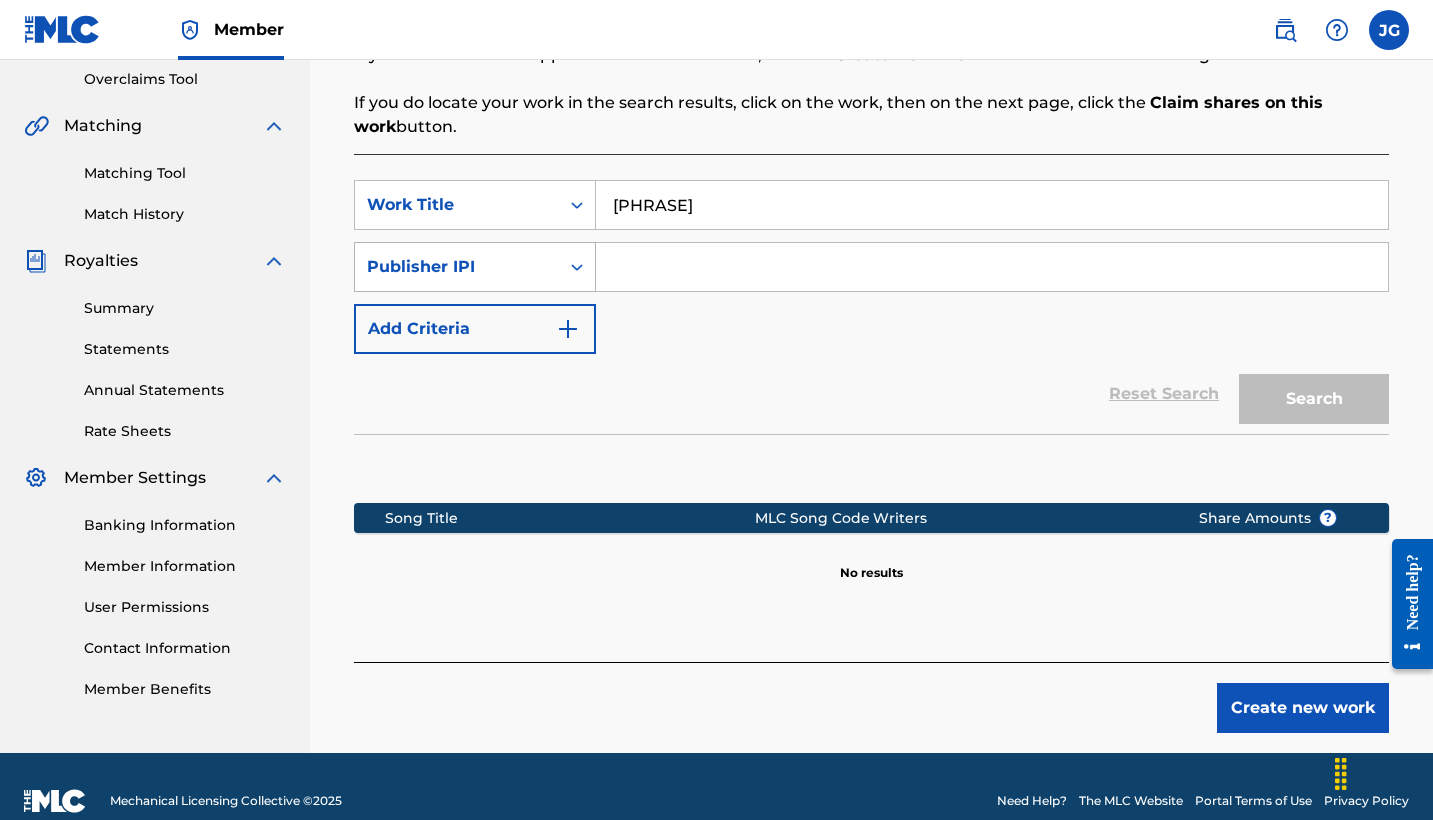 type 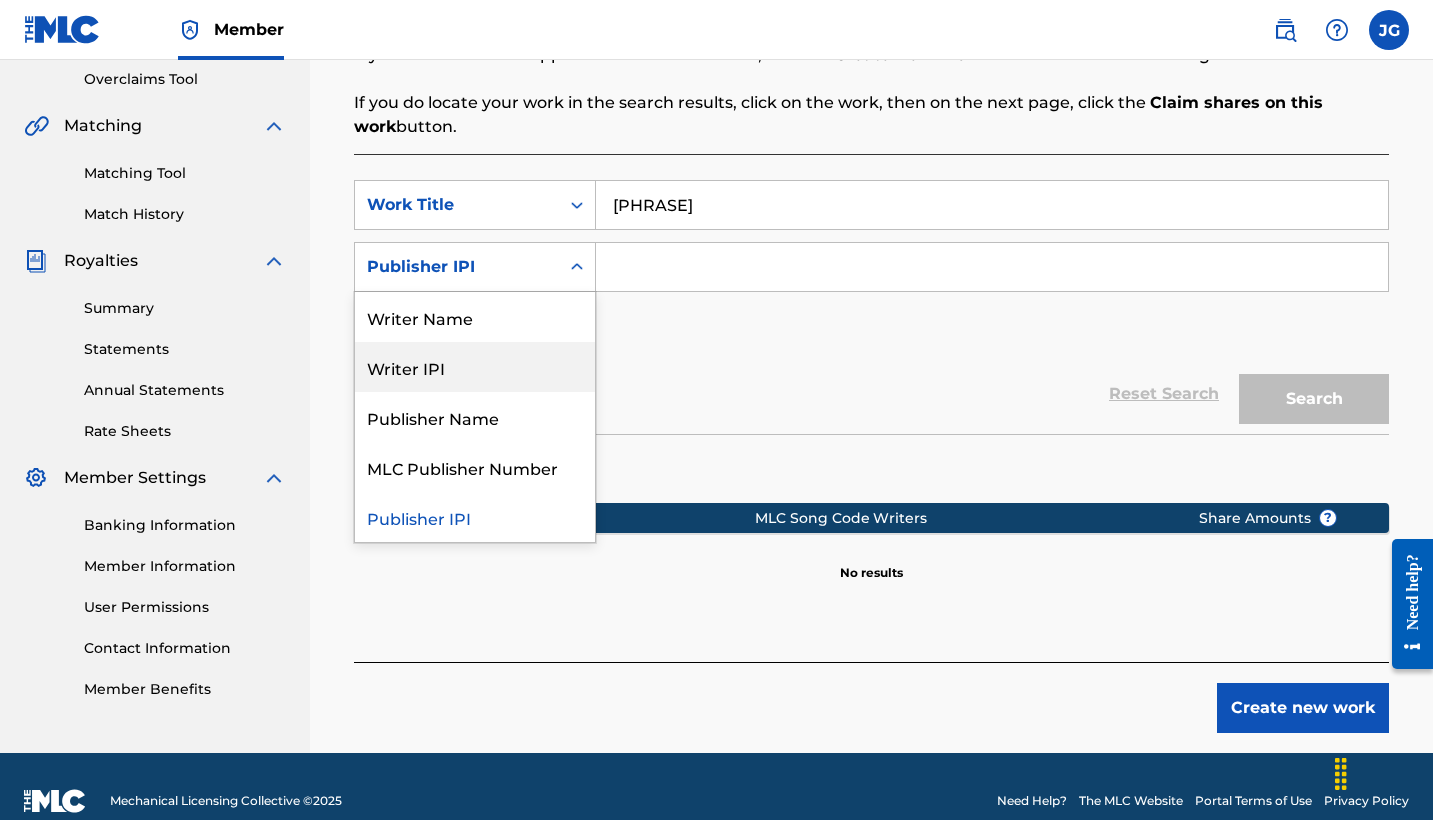 click on "Writer IPI" at bounding box center (475, 367) 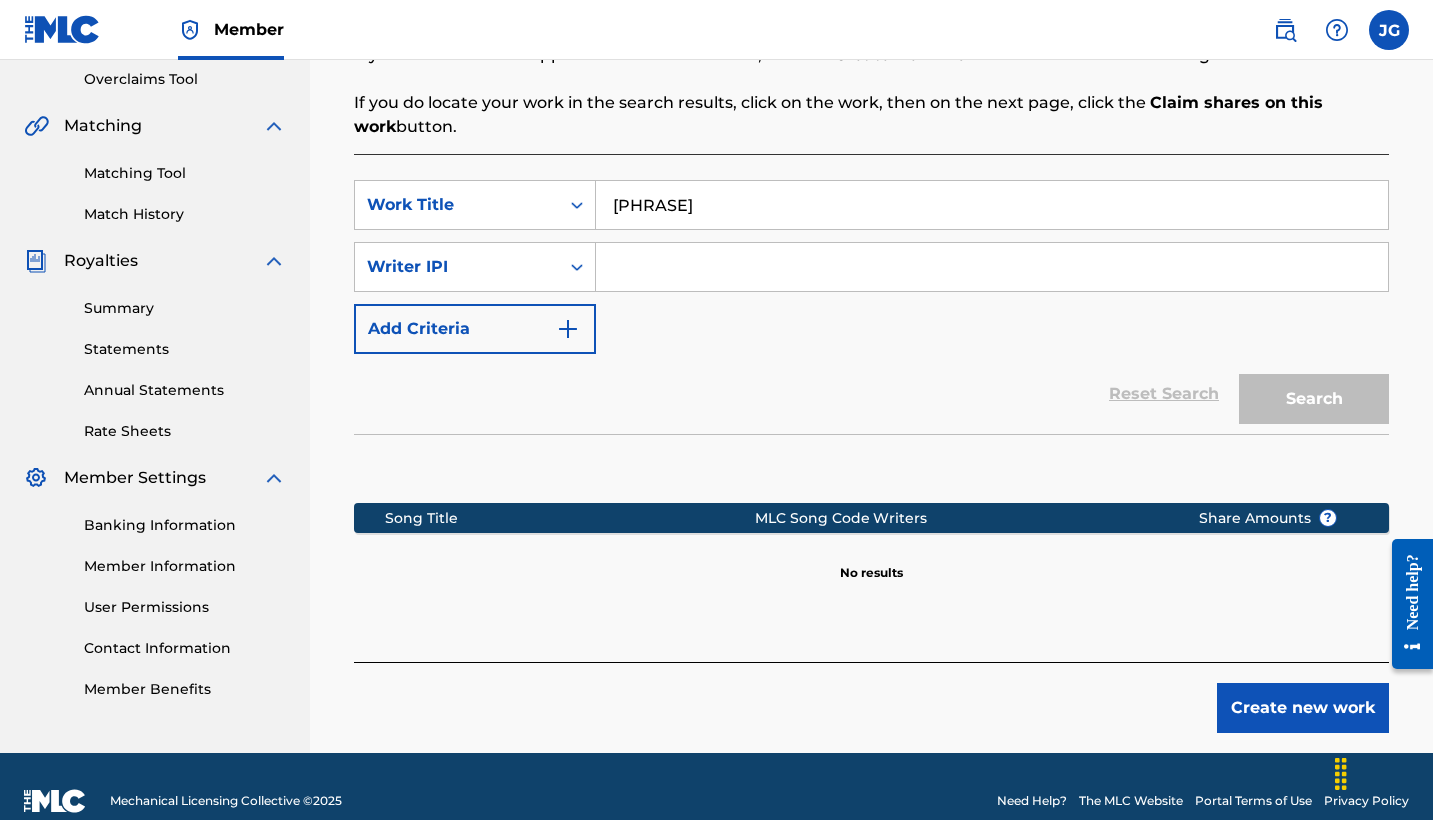 click at bounding box center (992, 267) 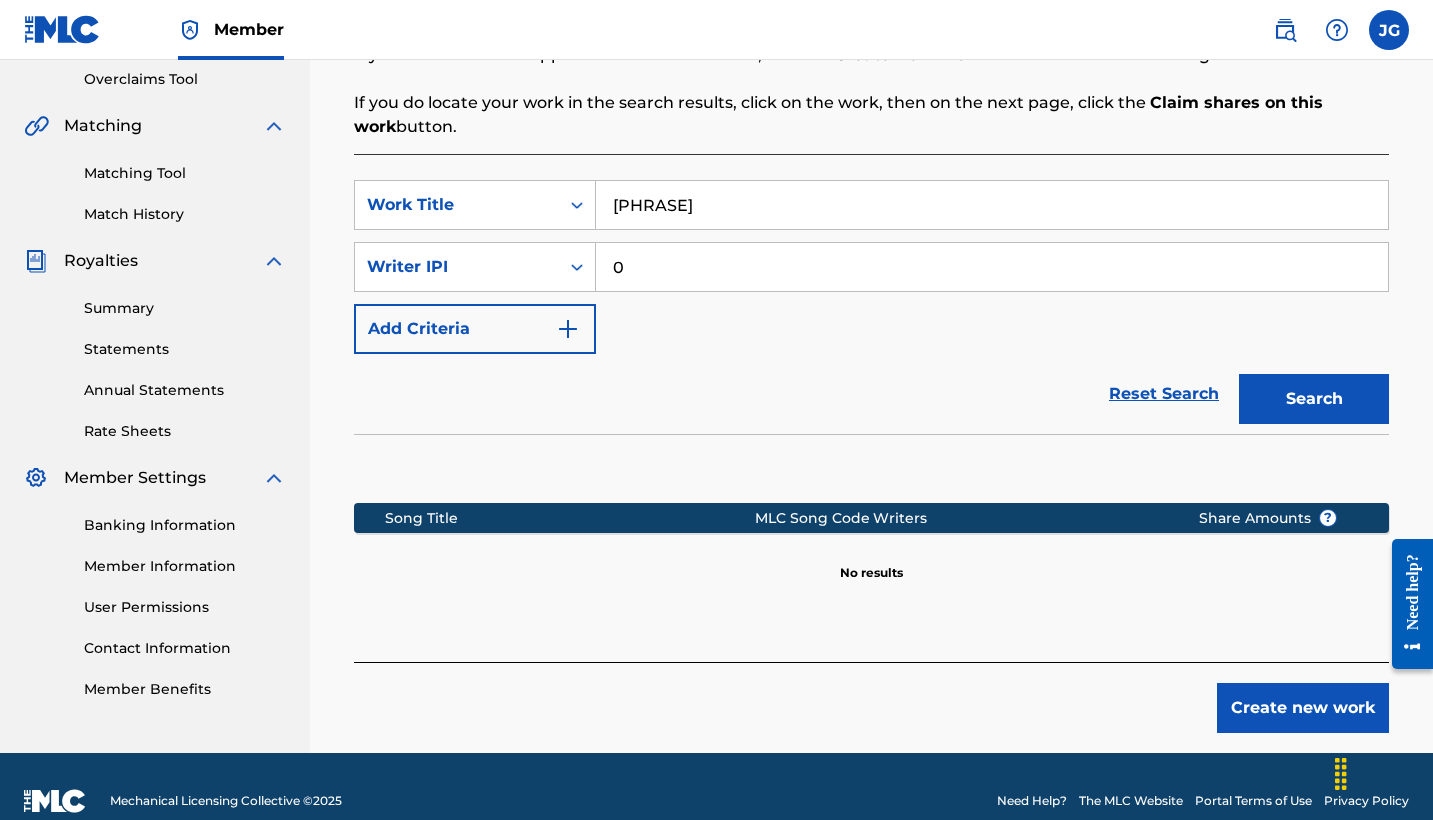 paste on "[NUMBER]" 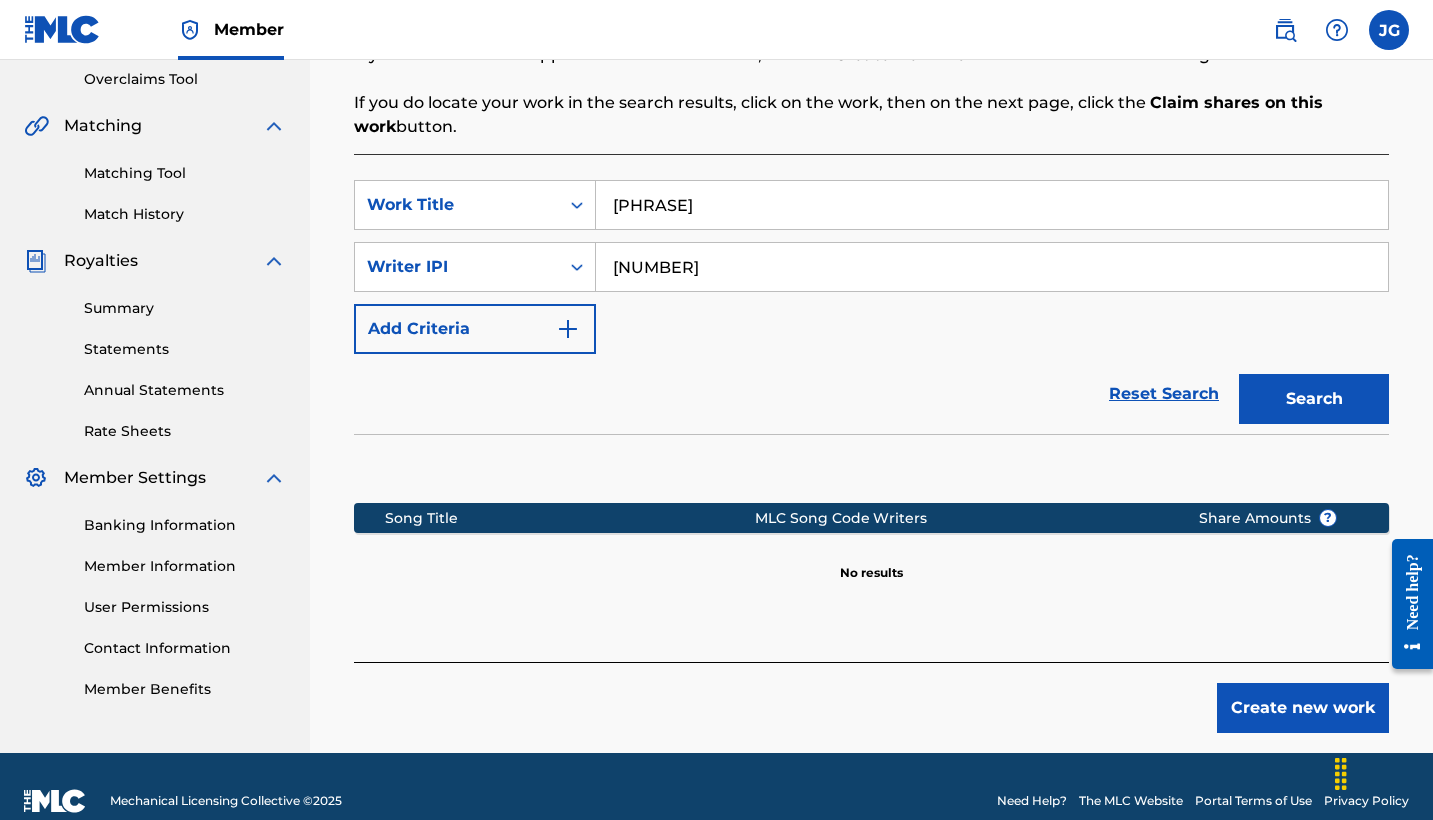 click on "Search" at bounding box center (1314, 399) 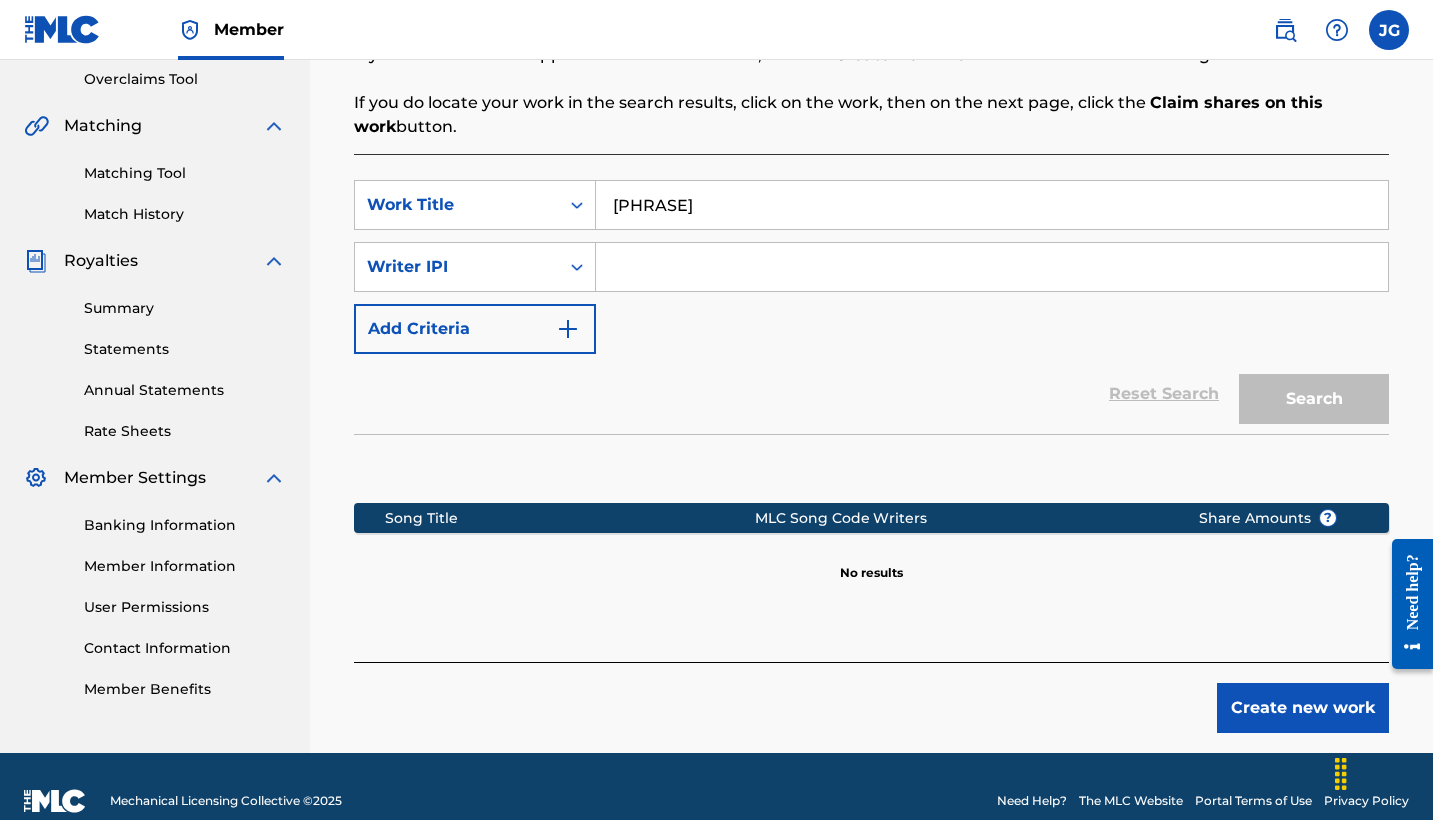 type 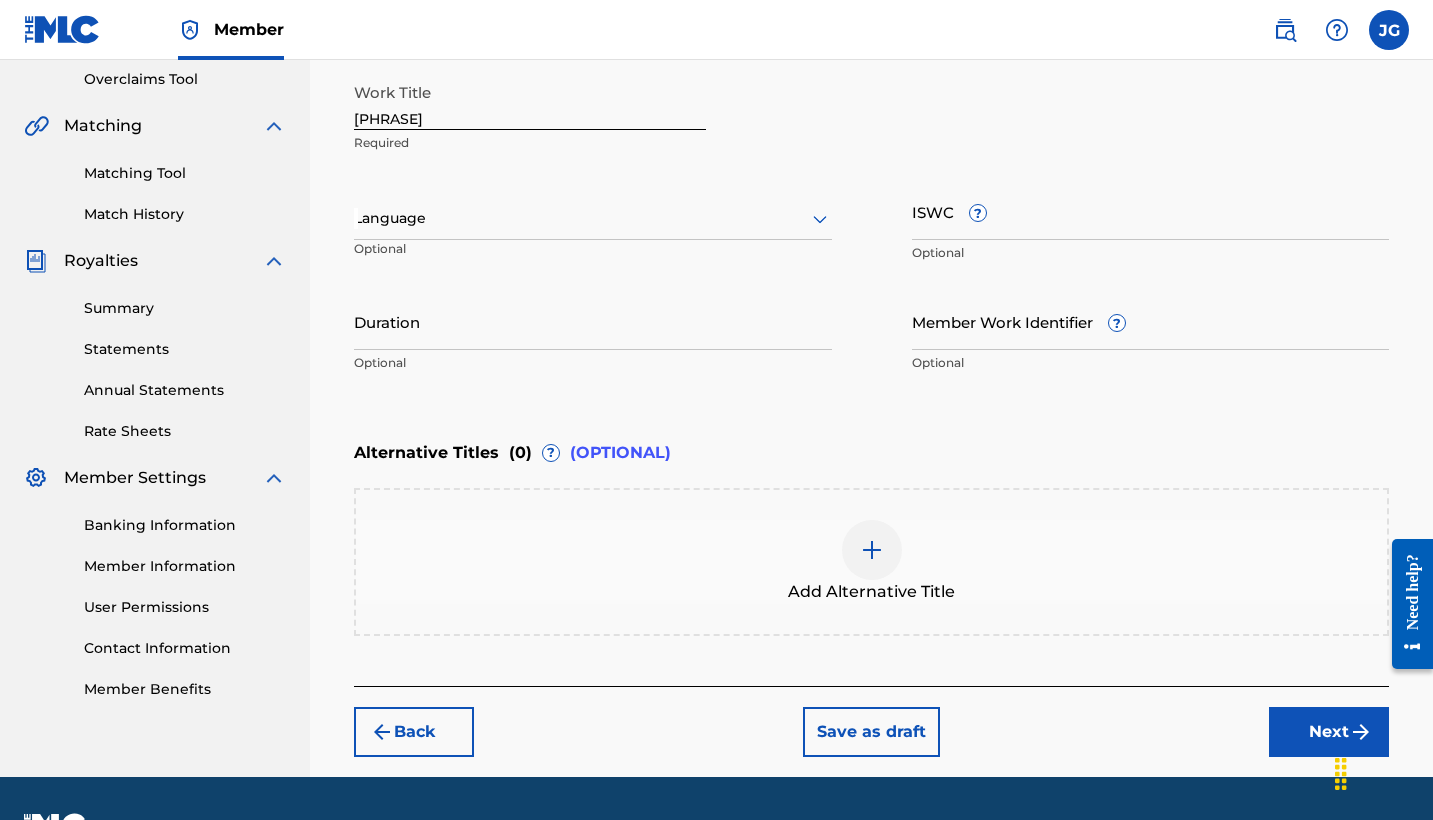 click at bounding box center (593, 218) 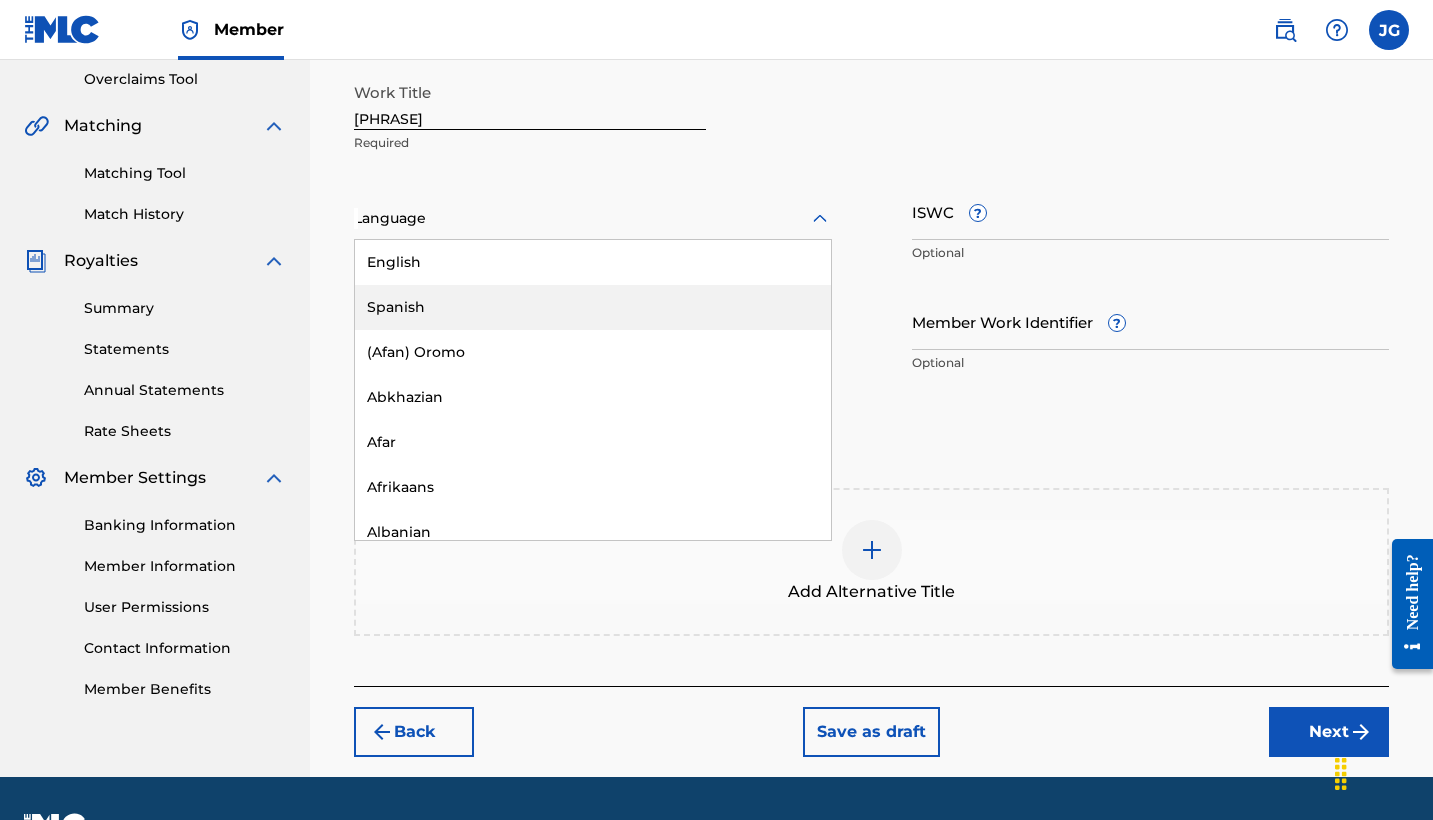 click on "Spanish" at bounding box center [593, 307] 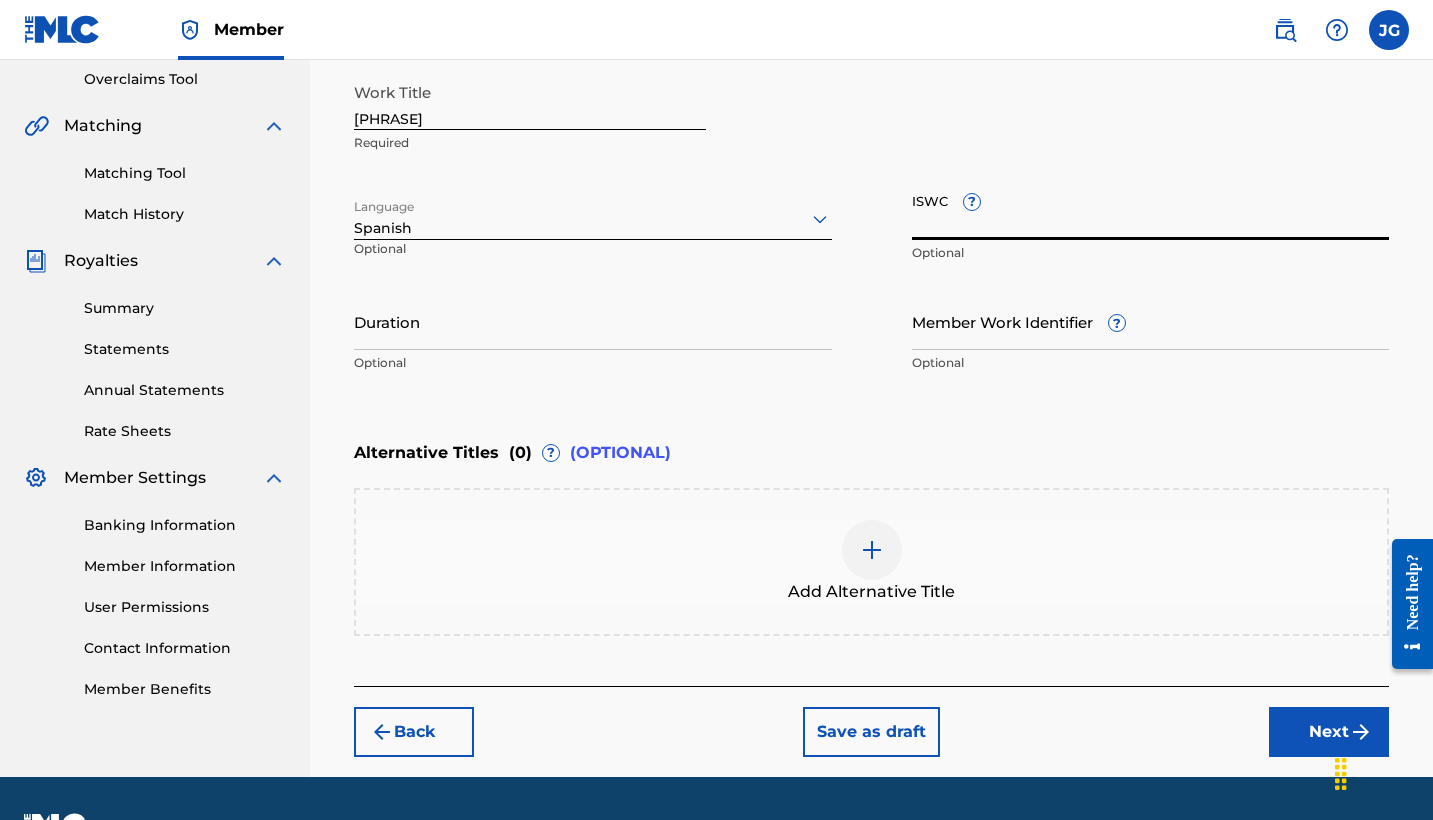 click on "ISWC   ?" at bounding box center [1151, 211] 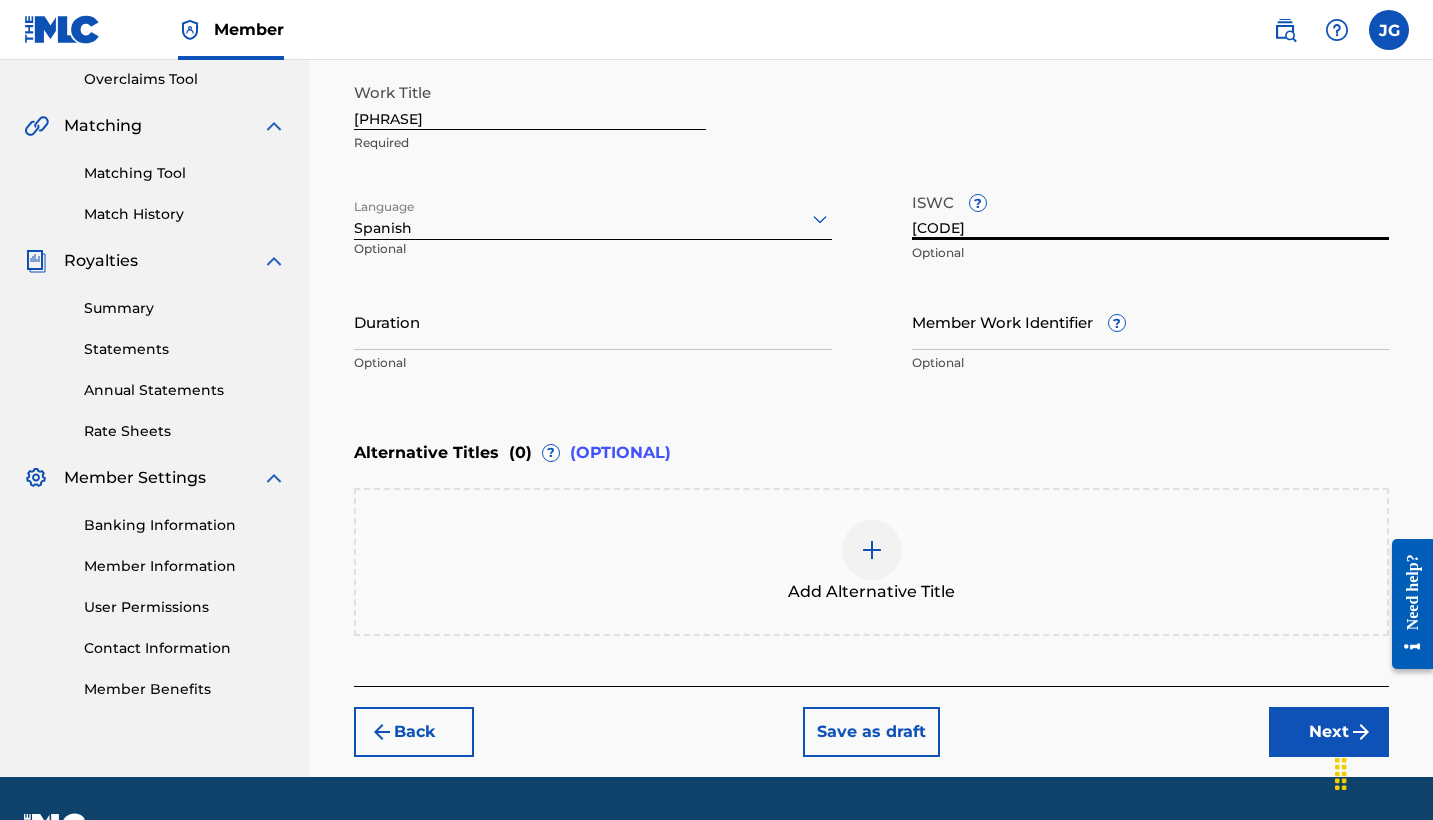 type on "[CODE]" 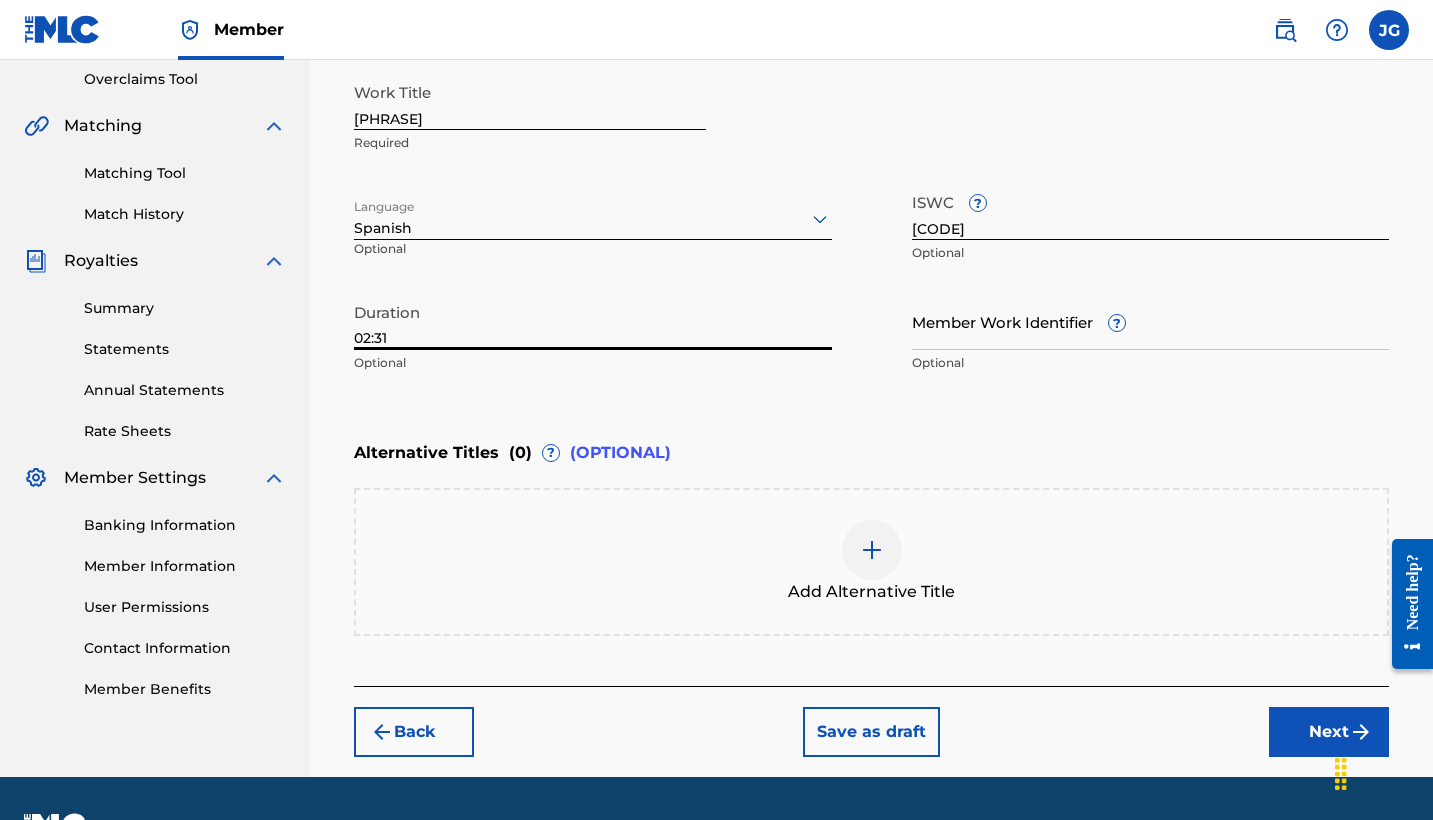 type on "02:31" 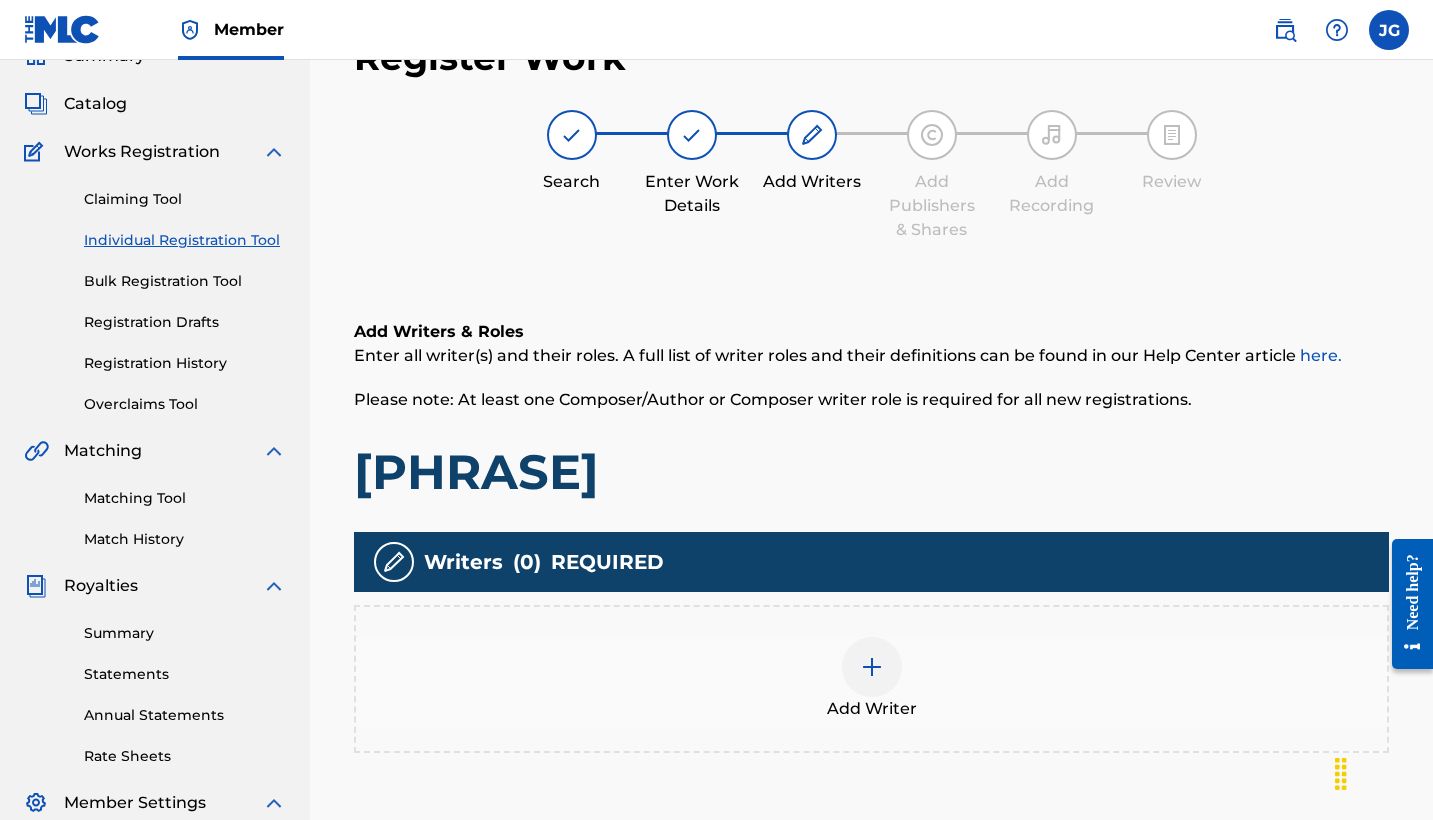 scroll, scrollTop: 90, scrollLeft: 0, axis: vertical 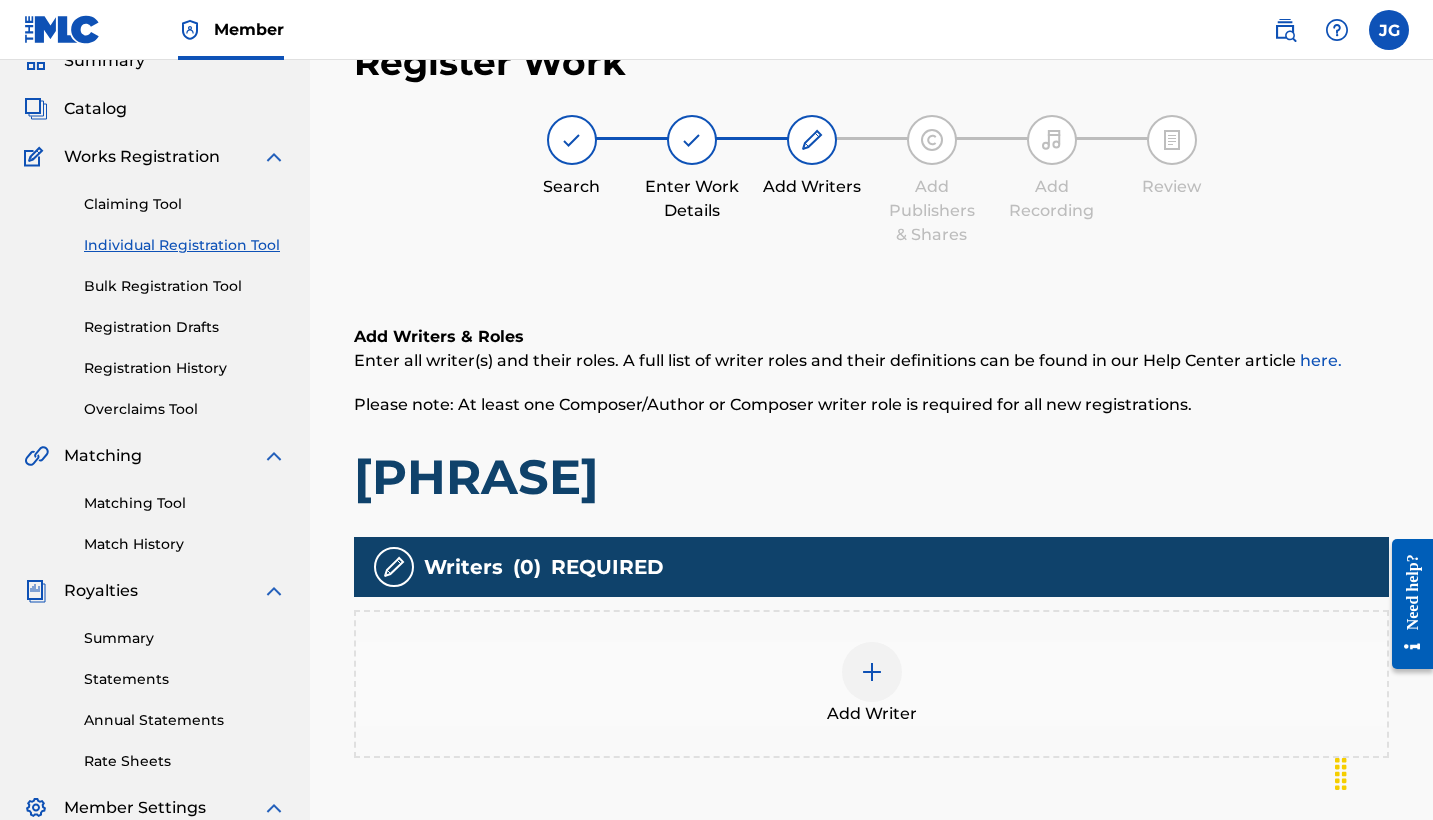 click on "Add Writer" at bounding box center [872, 714] 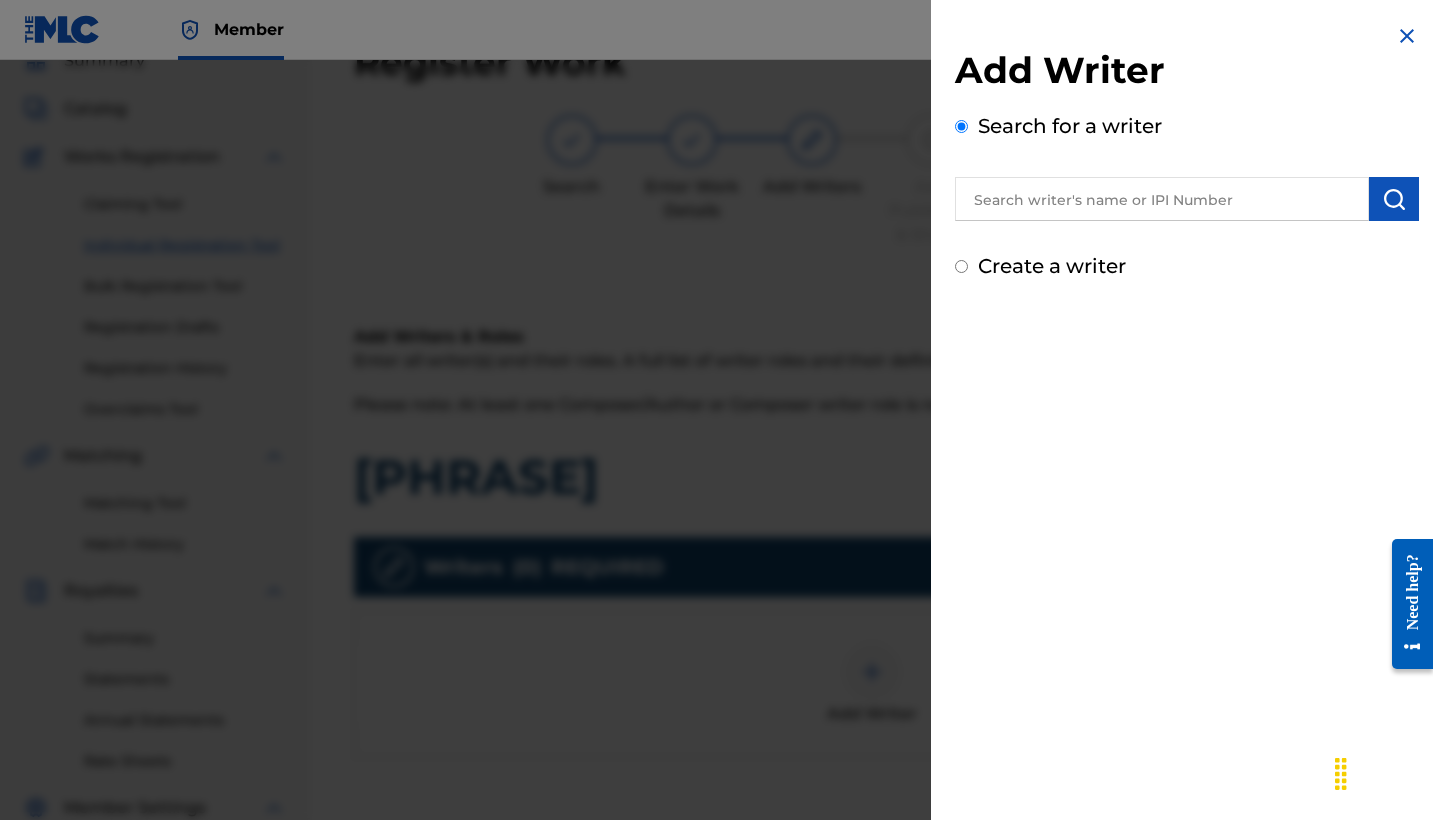click on "Add Writer Search for a writer Create a writer" at bounding box center [1187, 164] 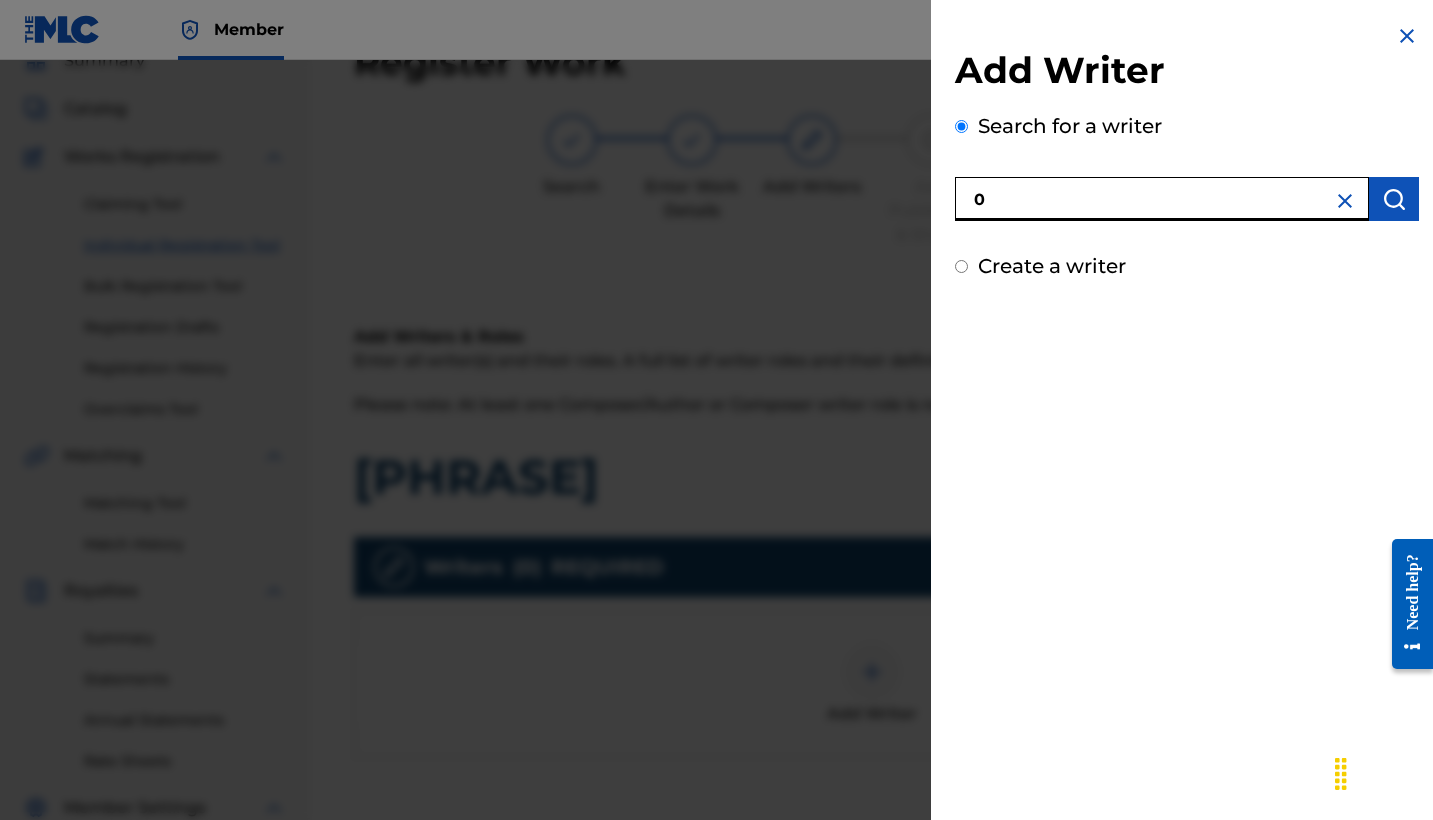 paste on "[NUMBER]" 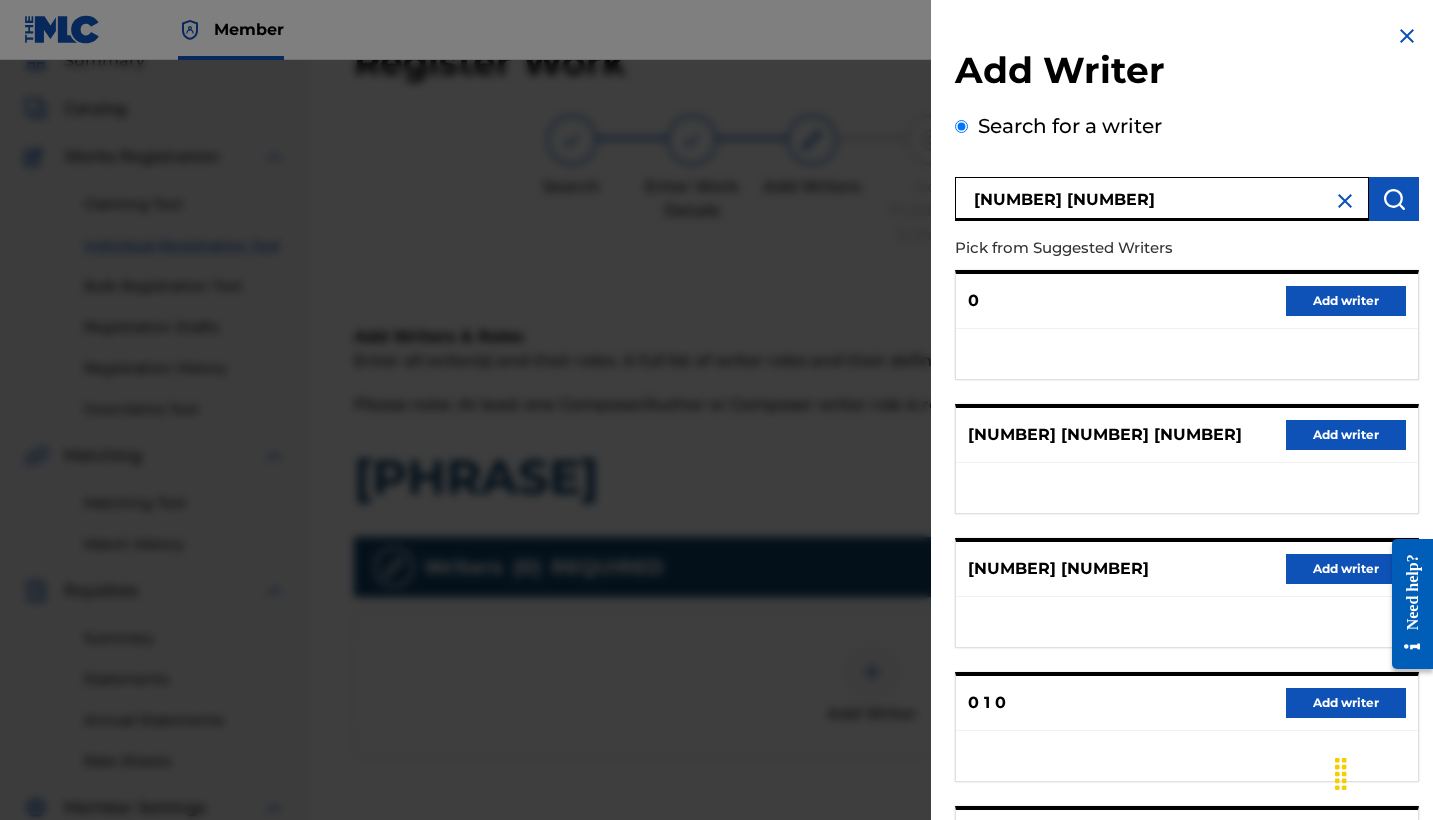 click on "[NUMBER] [NUMBER]" at bounding box center [1162, 199] 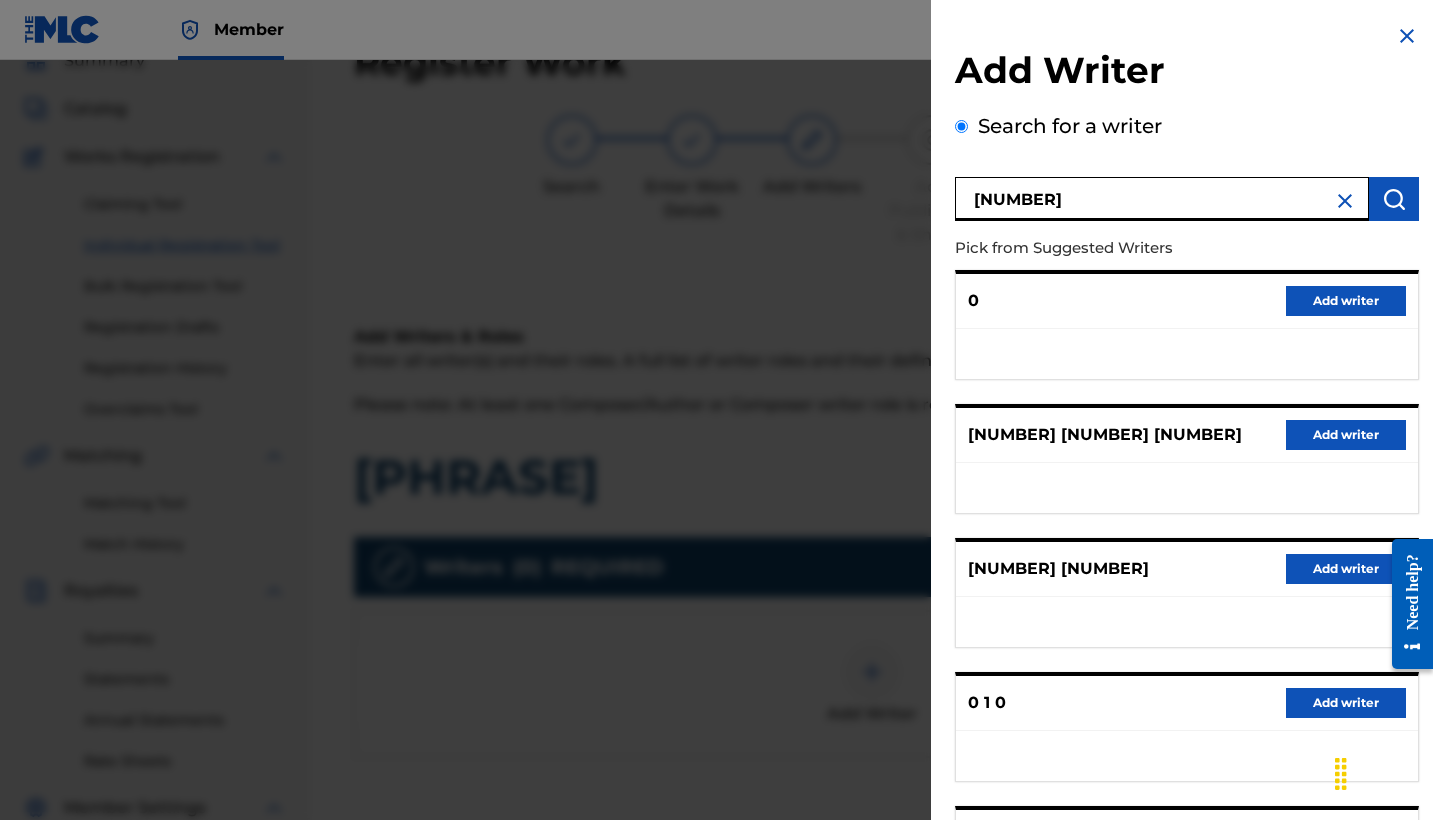 type on "[NUMBER]" 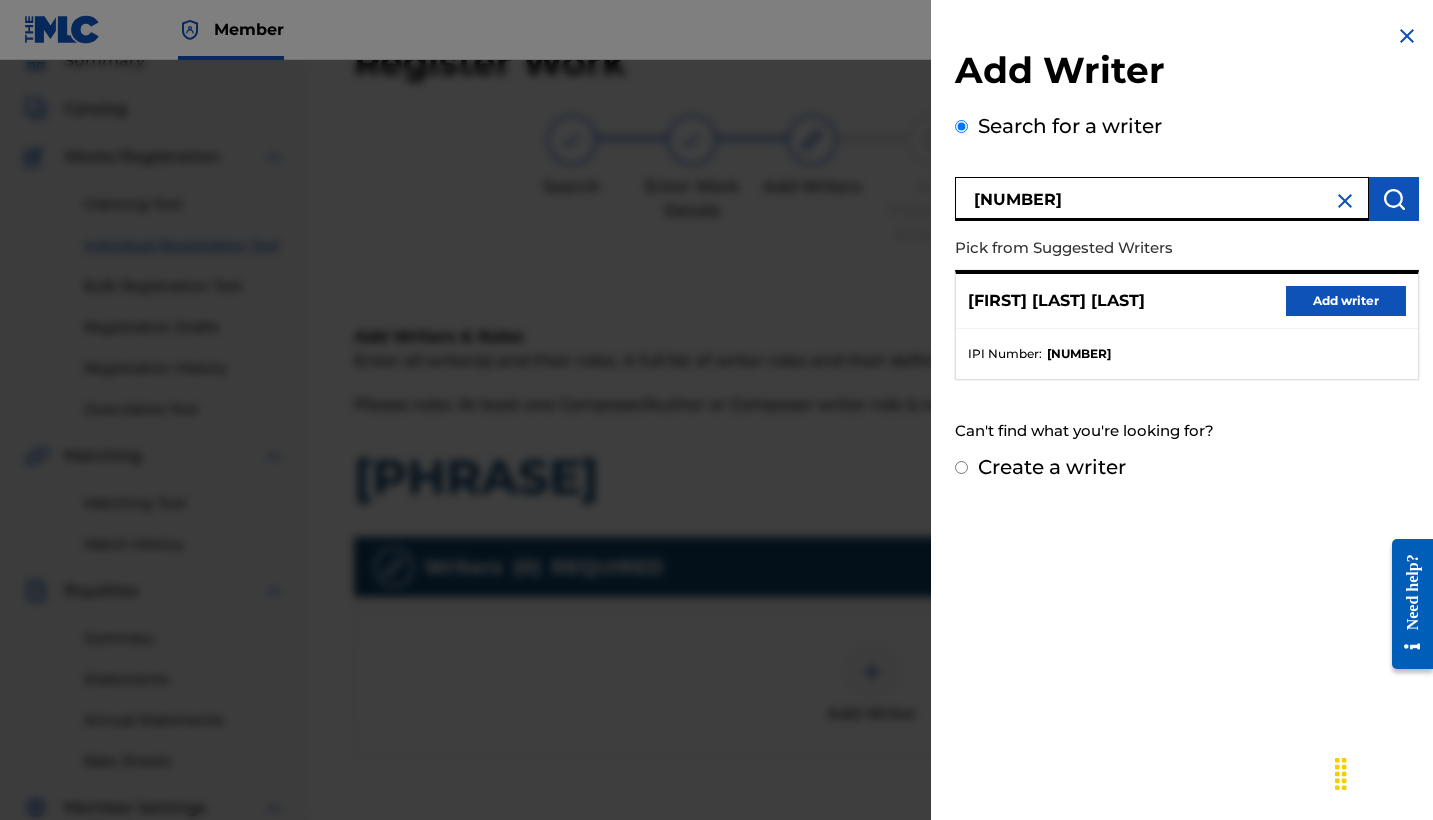 click on "Add writer" at bounding box center (1346, 301) 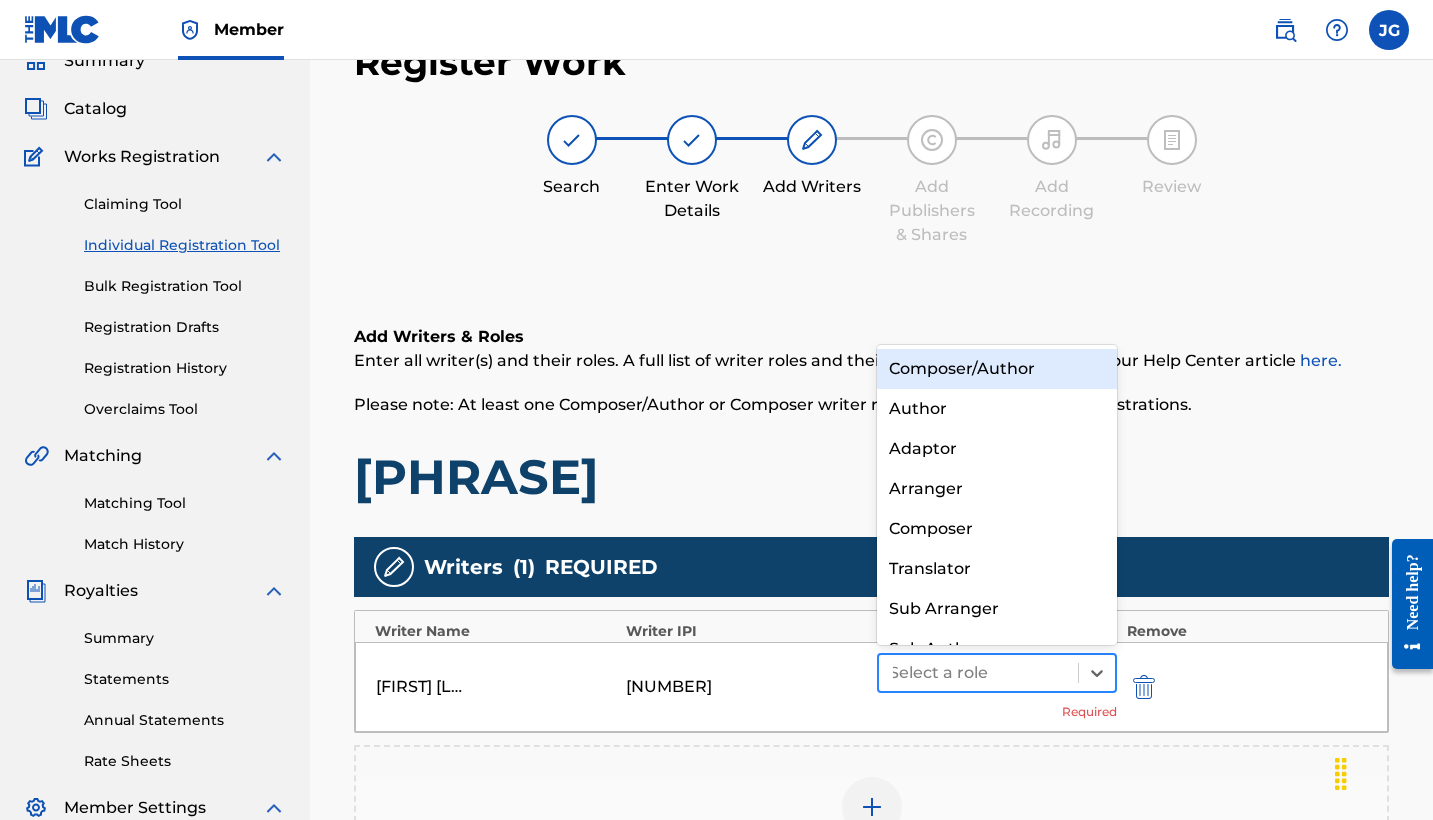 click at bounding box center [978, 673] 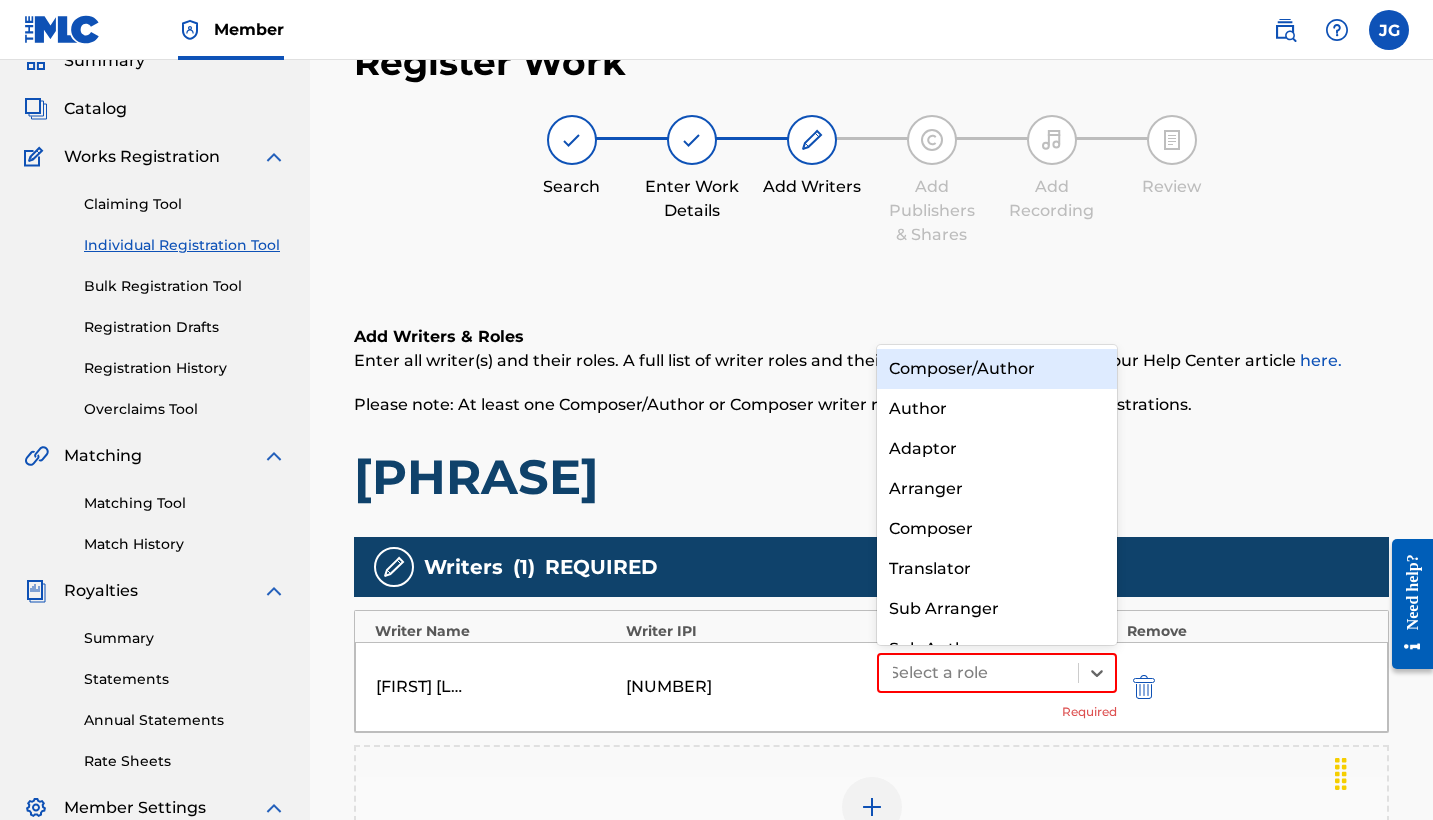 scroll, scrollTop: 28, scrollLeft: 0, axis: vertical 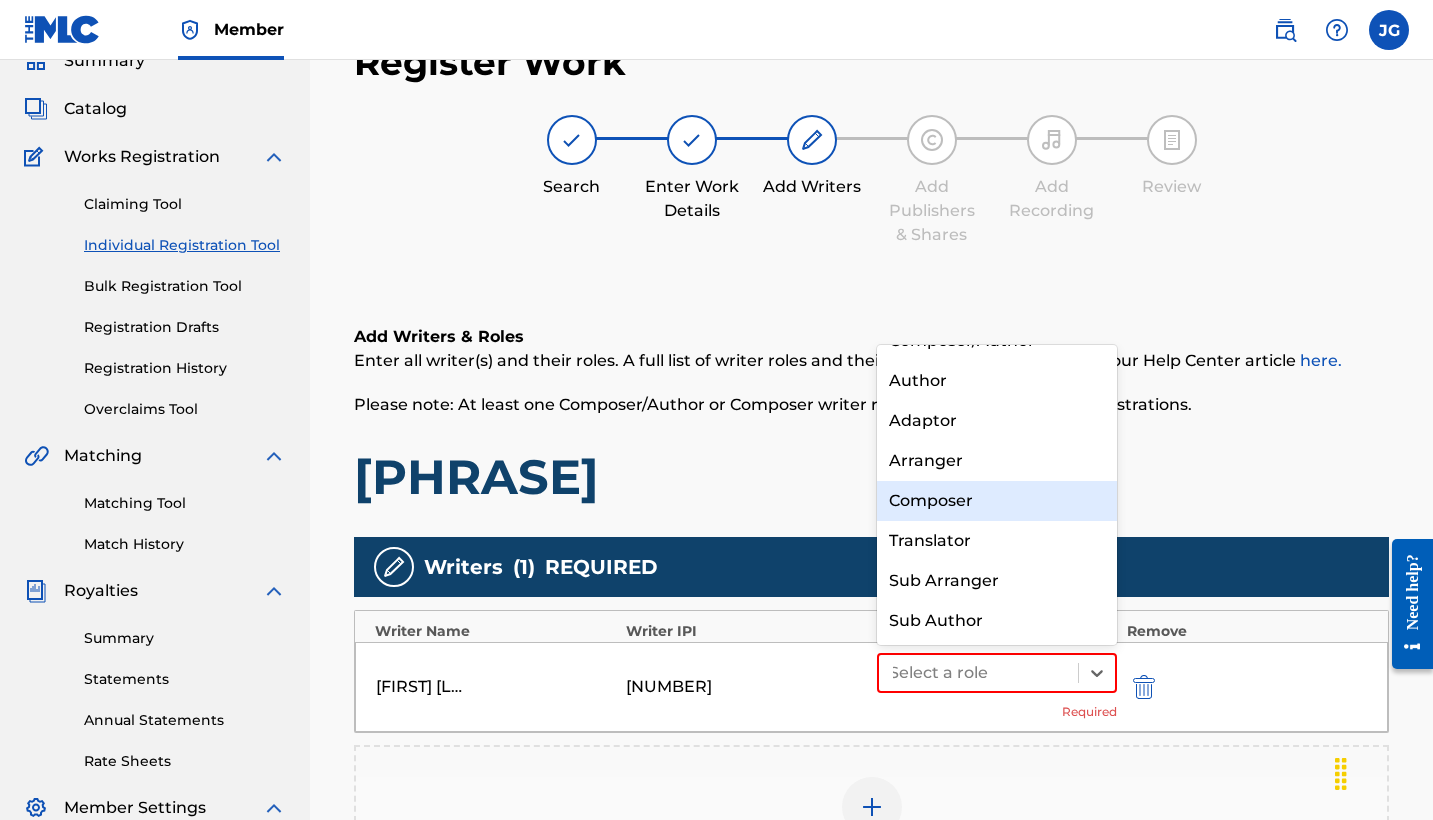 click on "Composer" at bounding box center (997, 501) 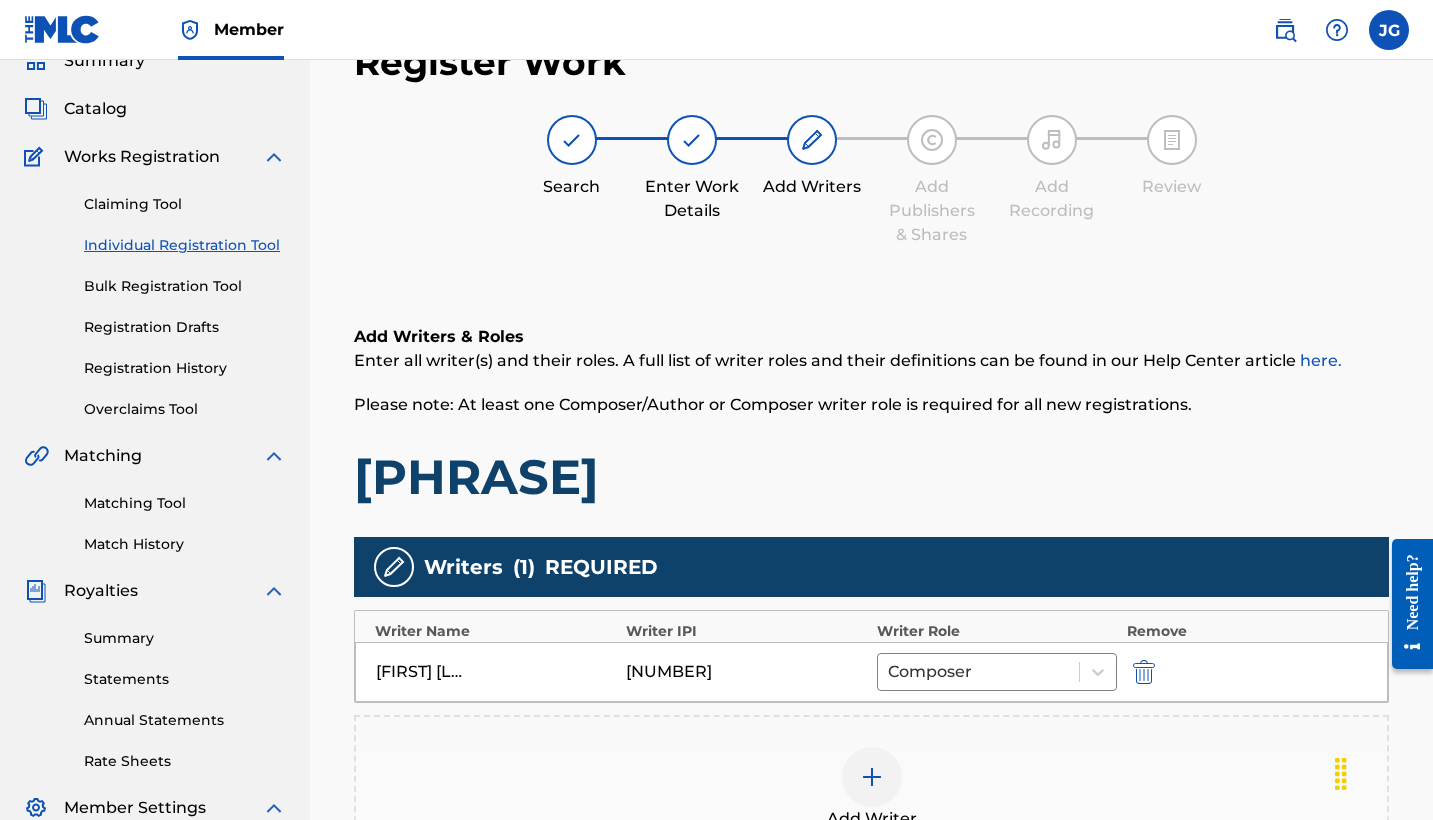 click on "Add Writer" at bounding box center [871, 789] 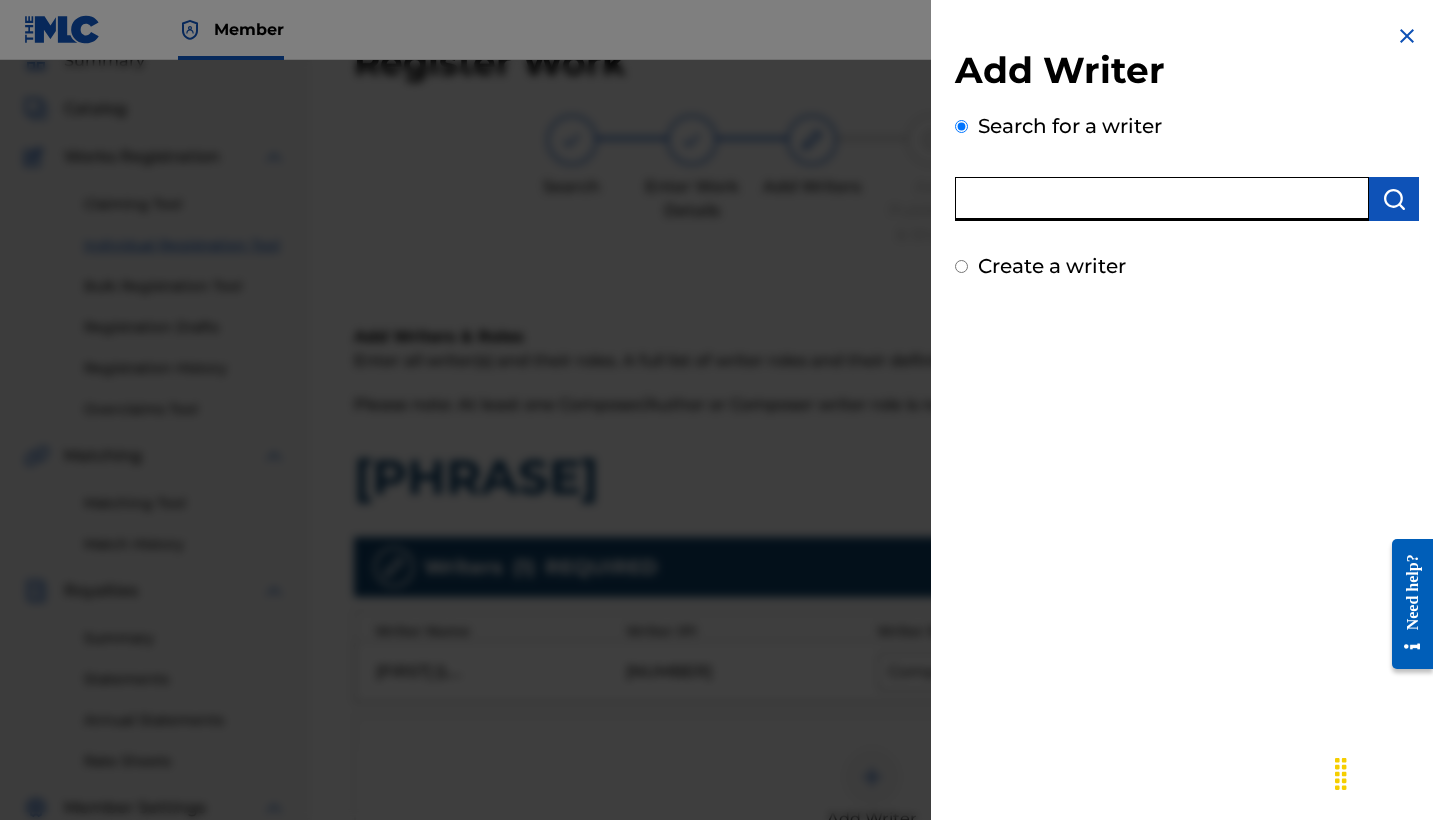 click at bounding box center [1162, 199] 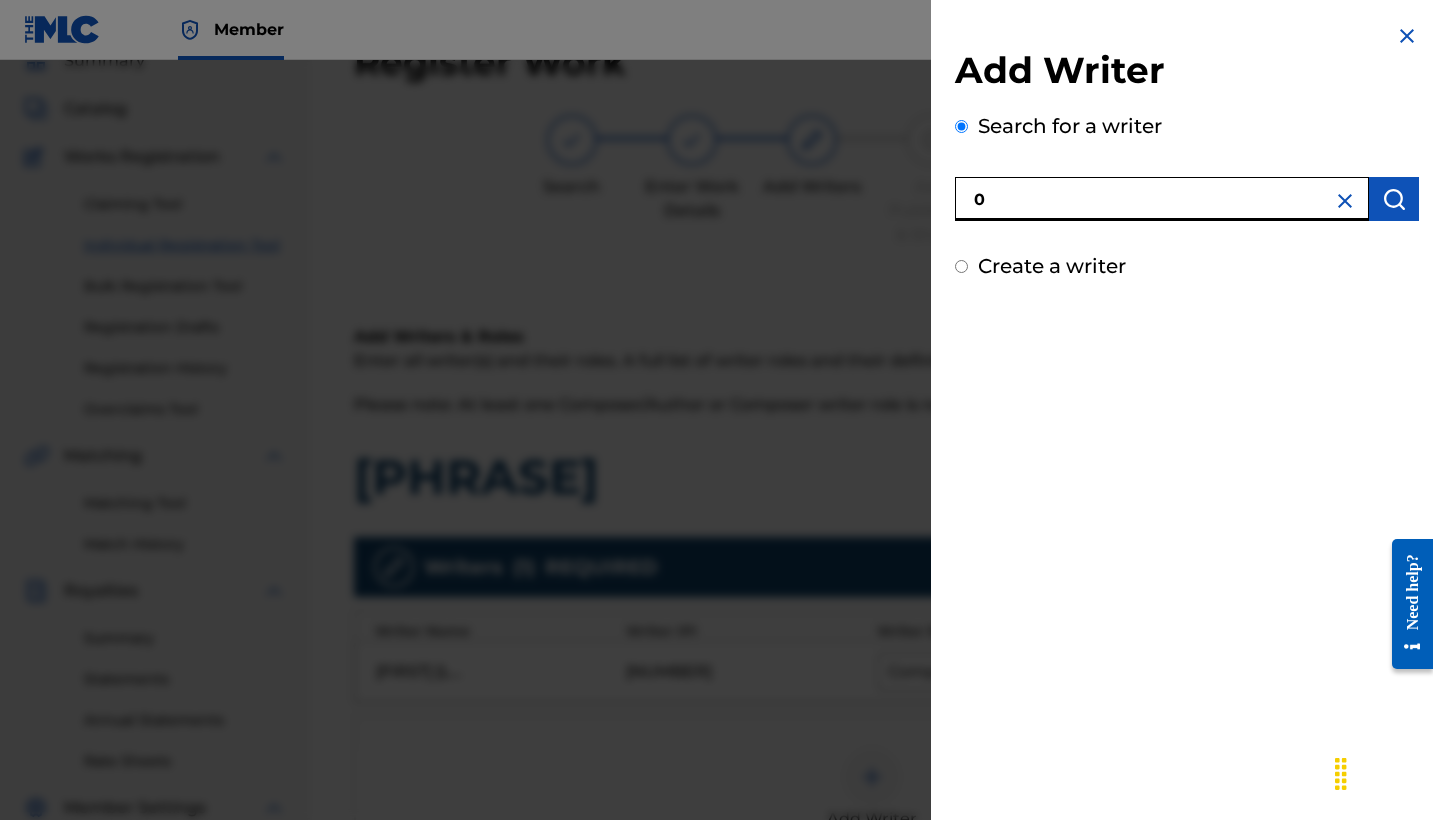 paste on "[NUMBER]" 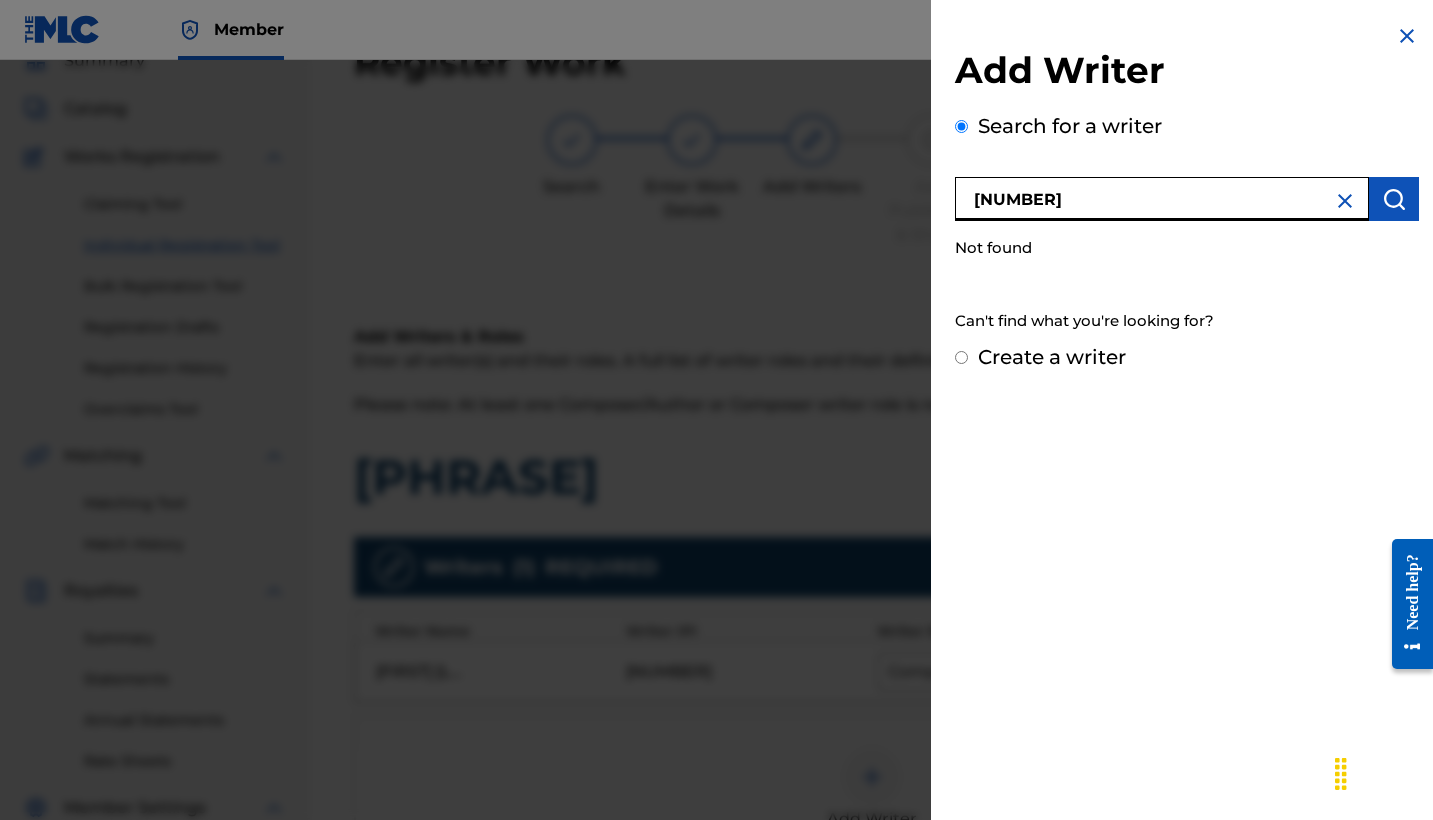 click on "[NUMBER]" at bounding box center (1162, 199) 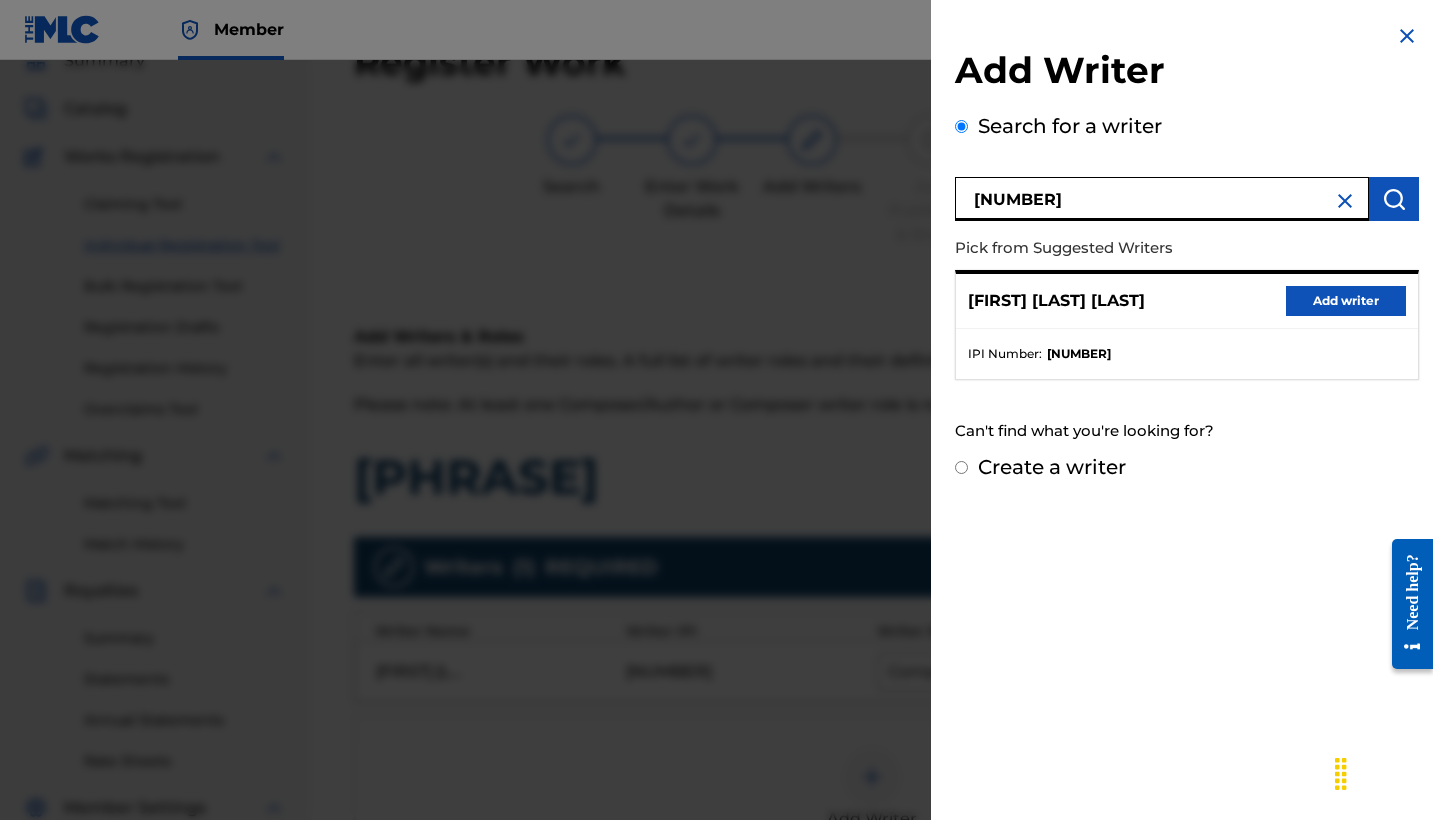 click on "Add writer" at bounding box center (1346, 301) 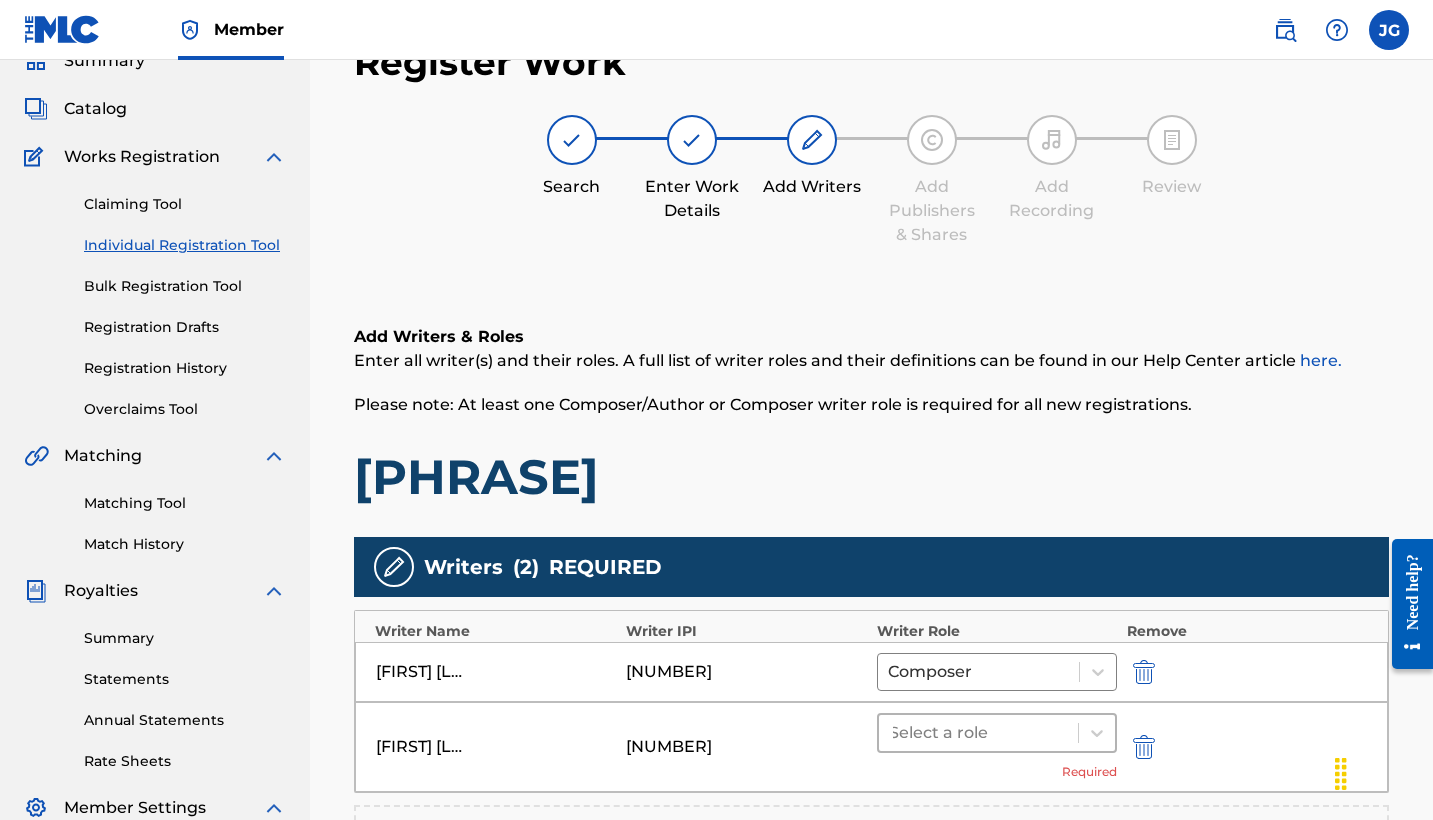 click at bounding box center (978, 733) 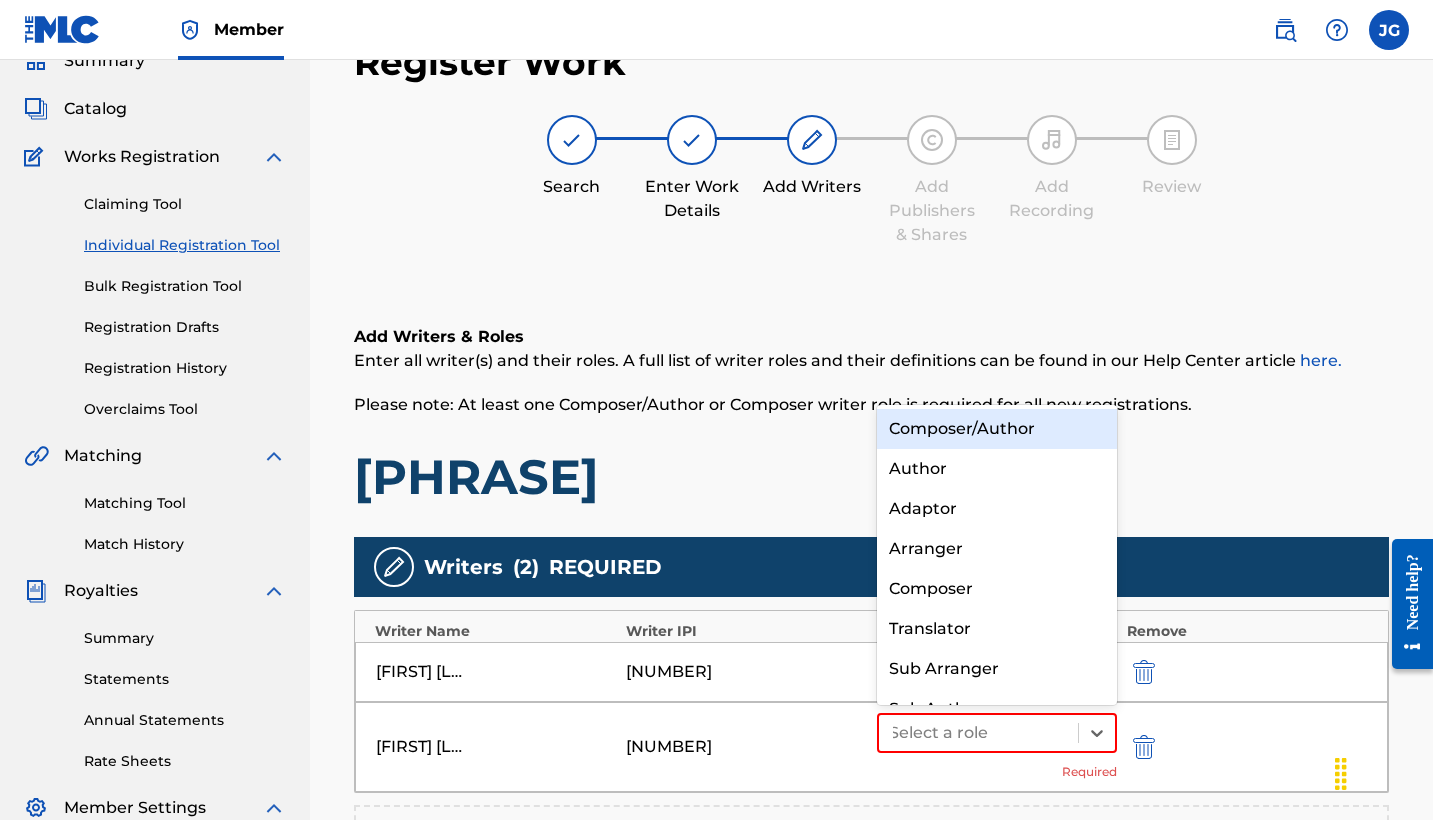 scroll, scrollTop: 28, scrollLeft: 0, axis: vertical 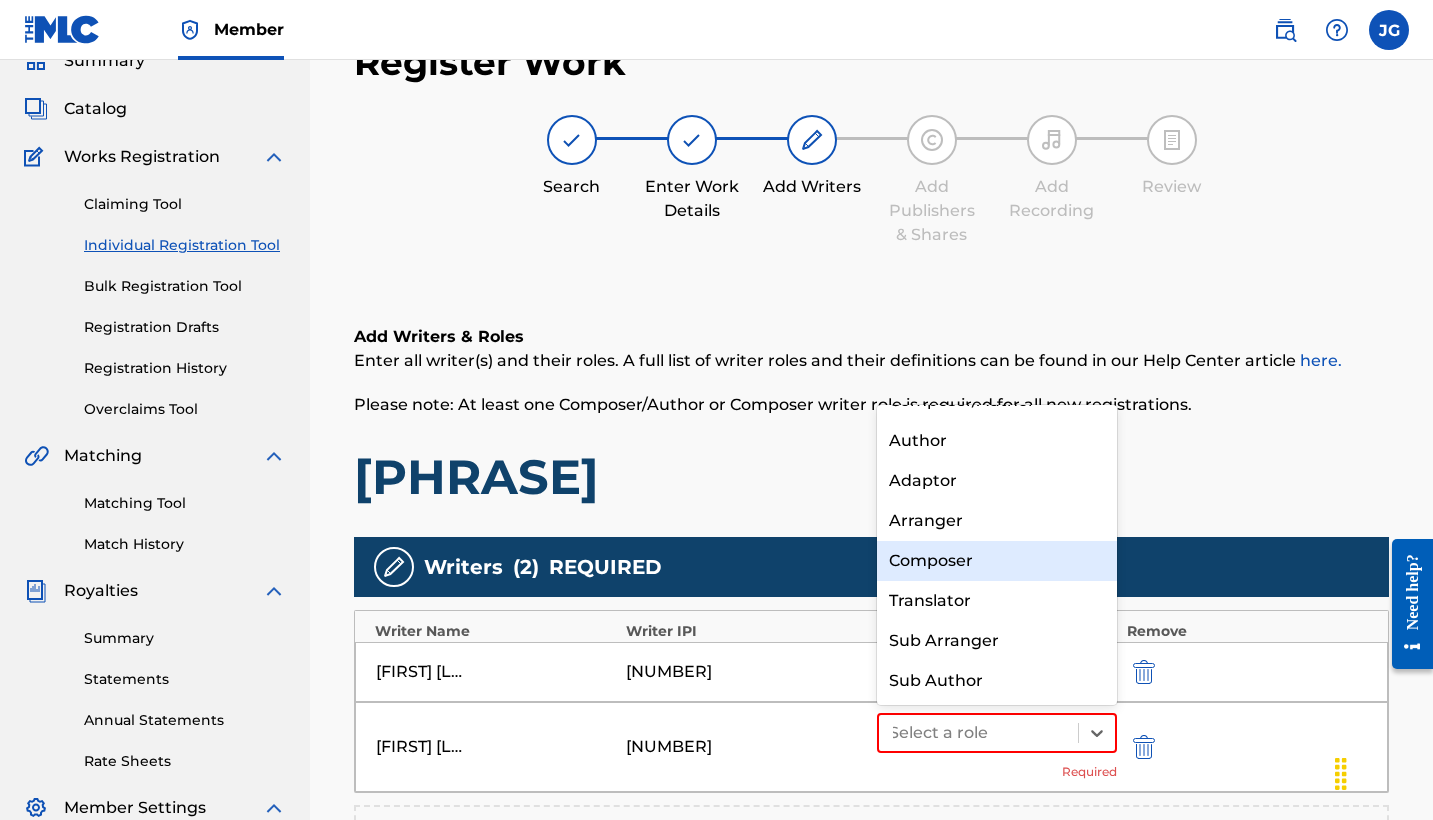 click on "Composer" at bounding box center [997, 561] 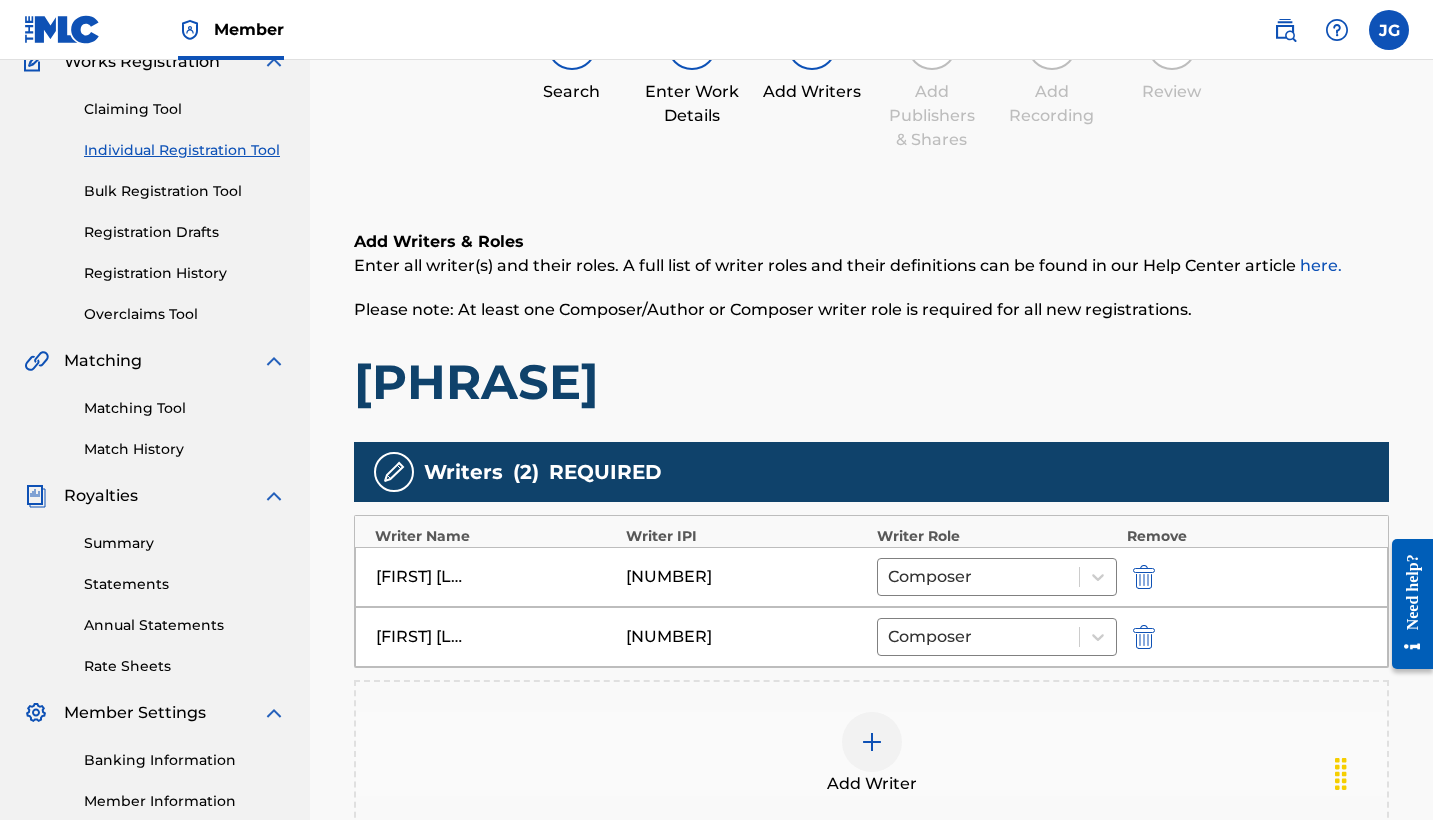 scroll, scrollTop: 324, scrollLeft: 0, axis: vertical 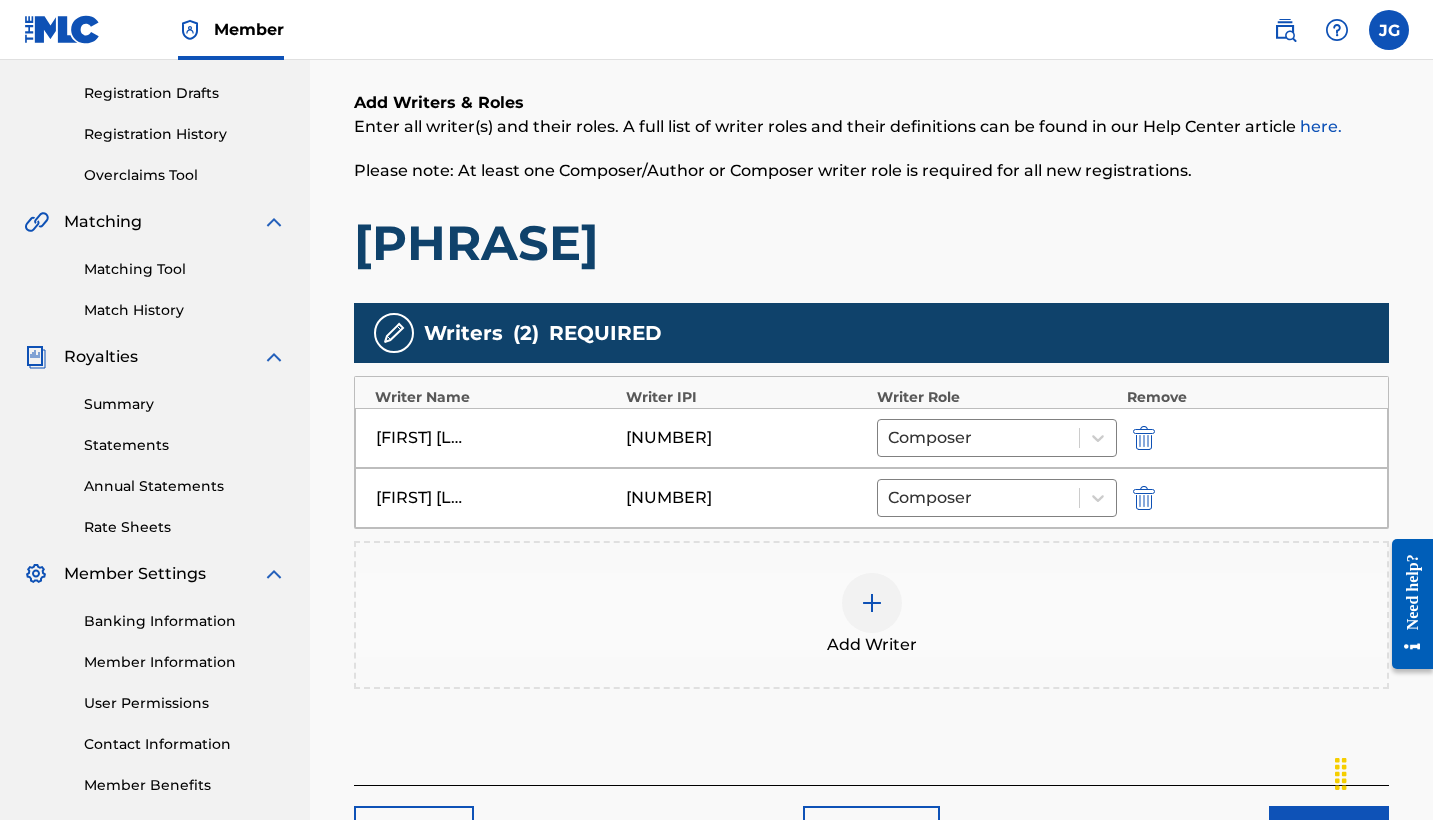 click at bounding box center (872, 603) 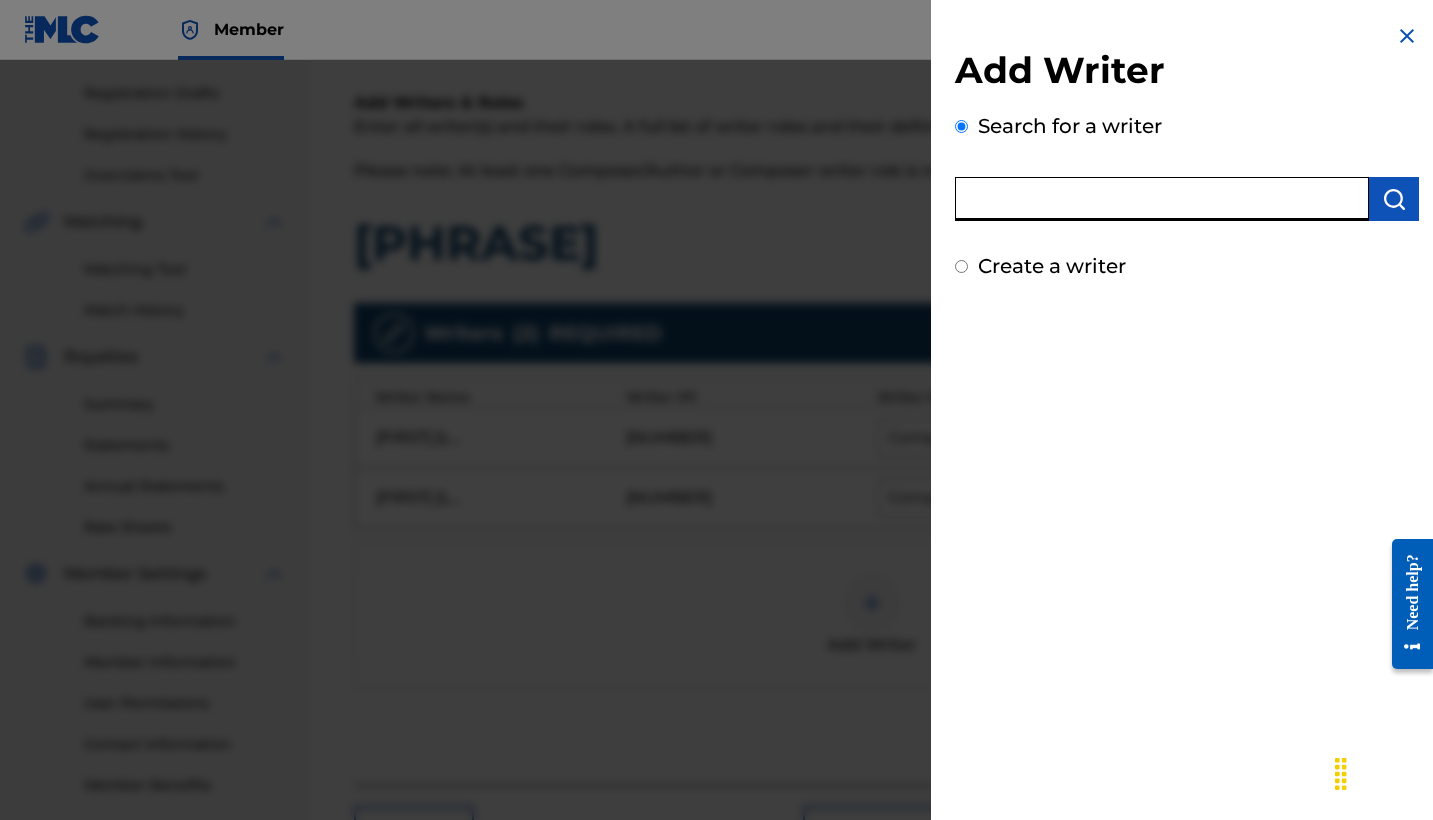 click at bounding box center [1162, 199] 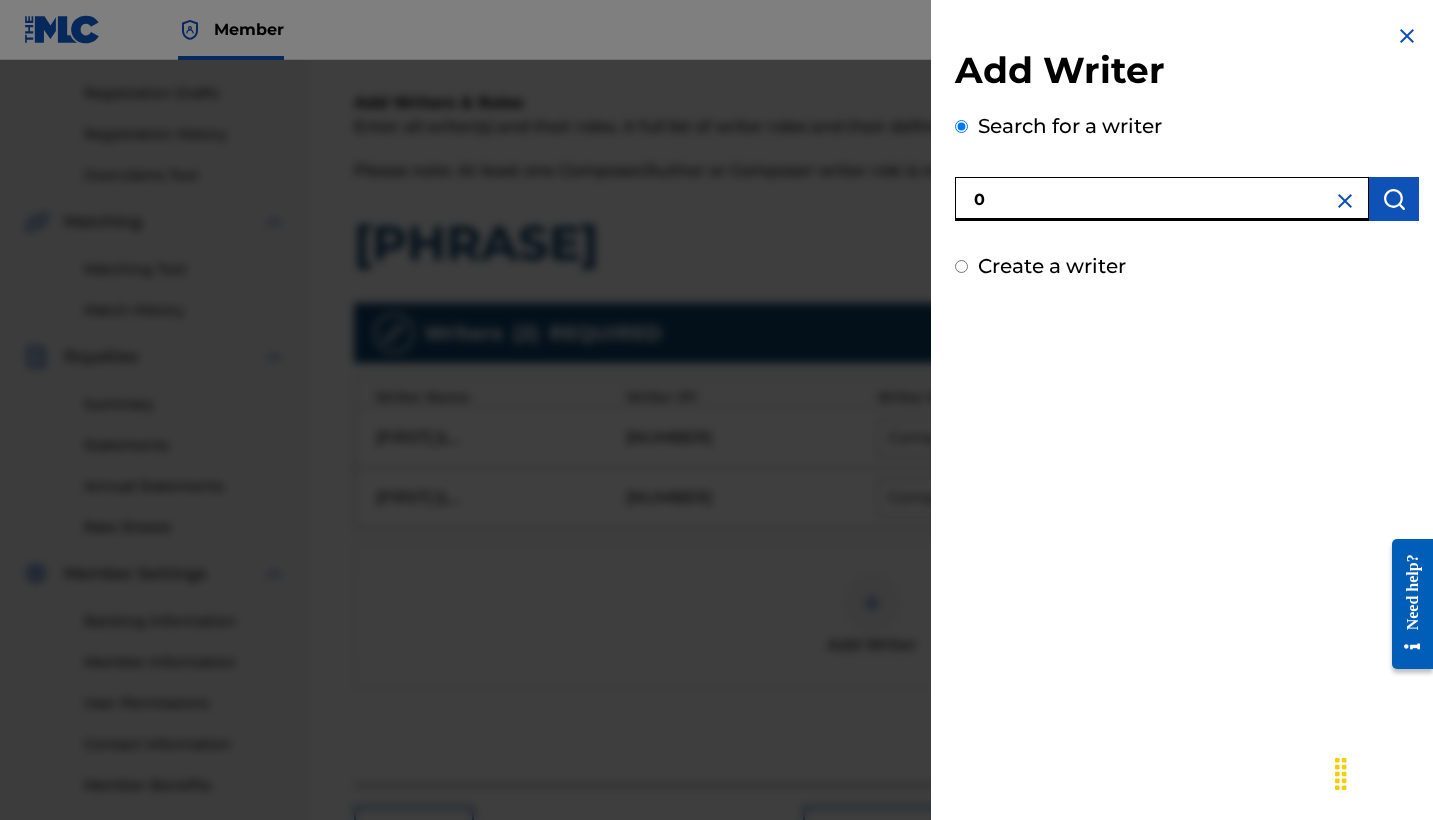 paste on "[NUMBER]" 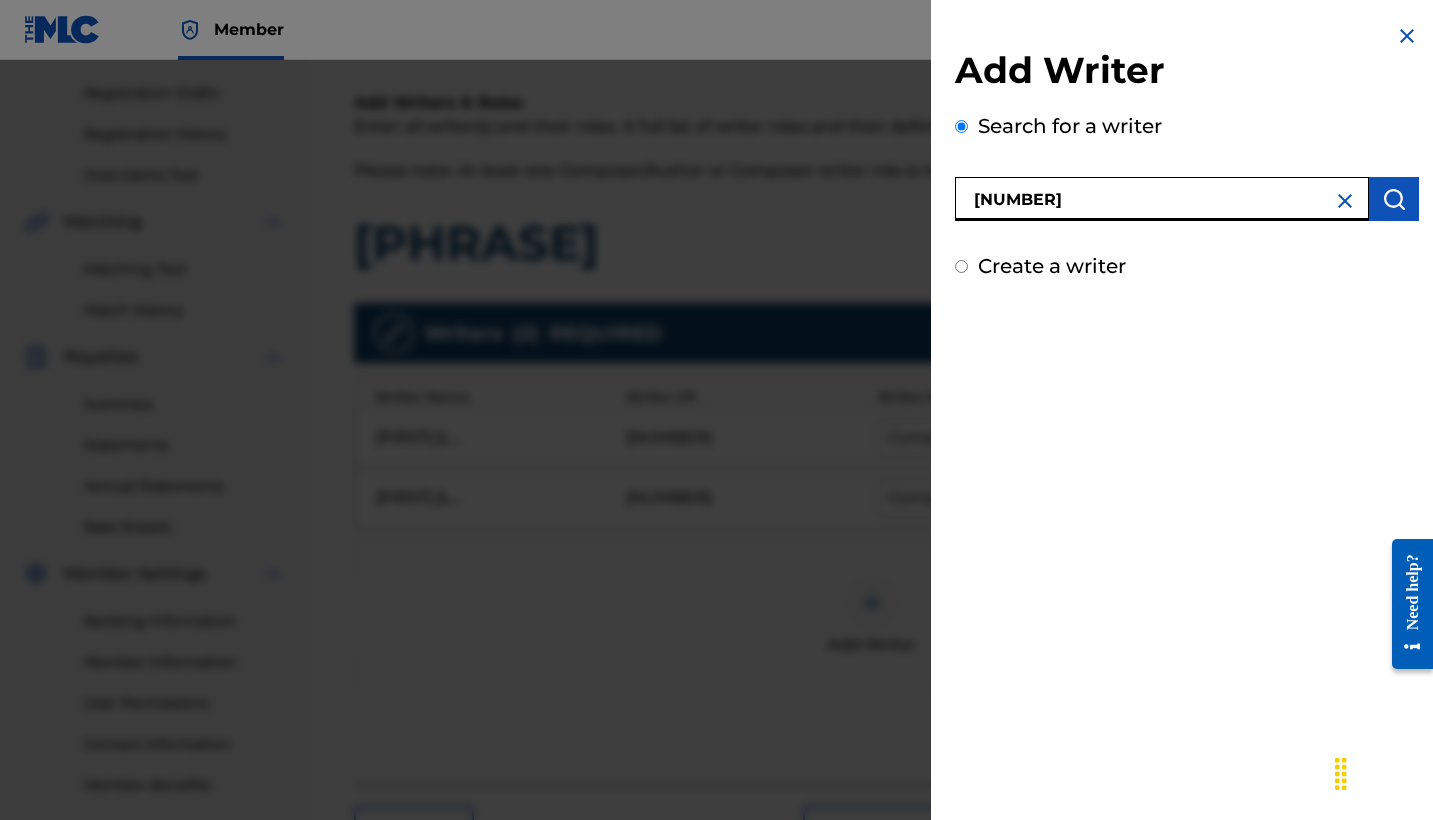 type on "[NUMBER]" 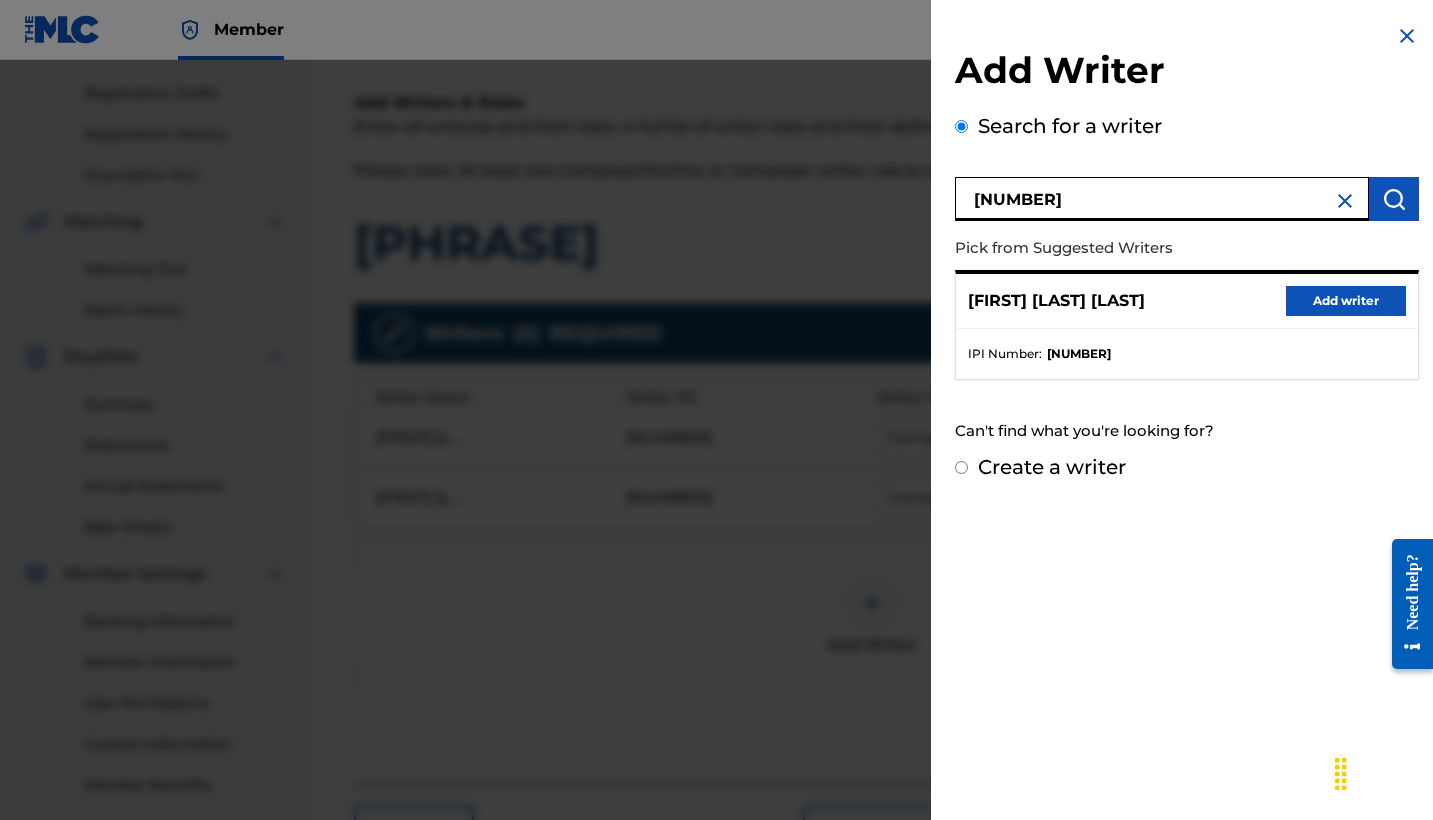 click on "Add writer" at bounding box center [1346, 301] 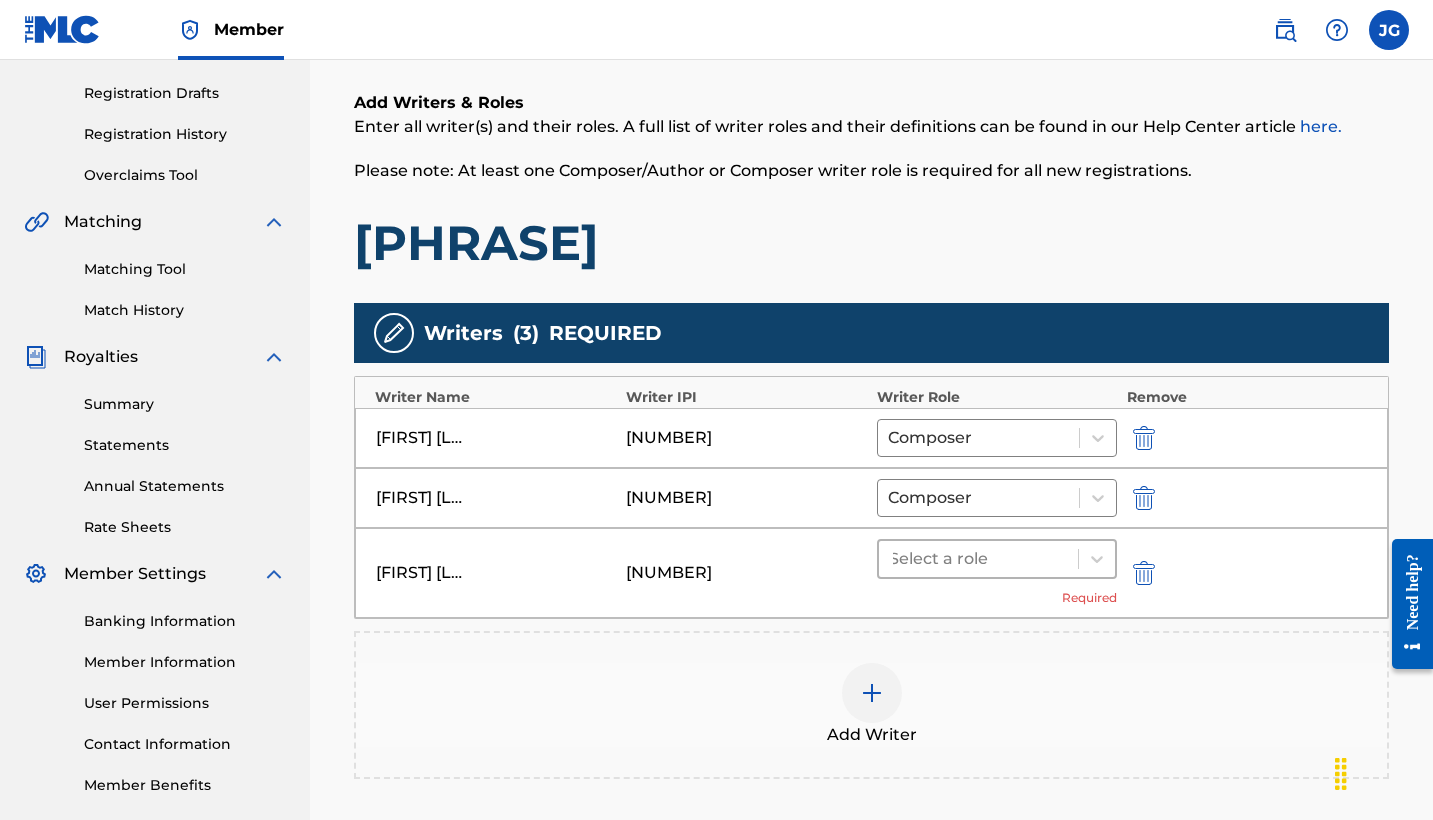 click at bounding box center (1078, 559) 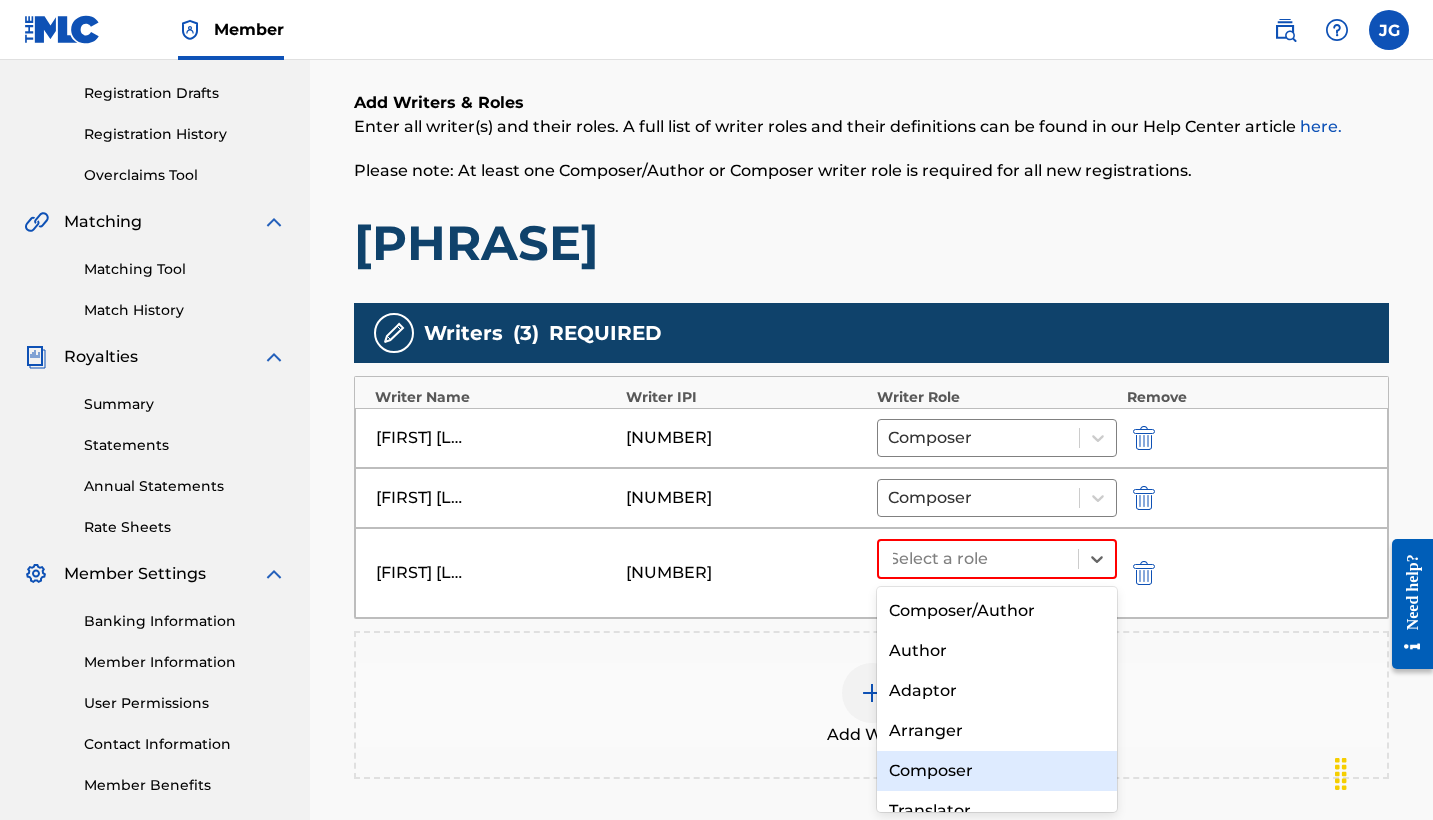 click on "Composer" at bounding box center [997, 771] 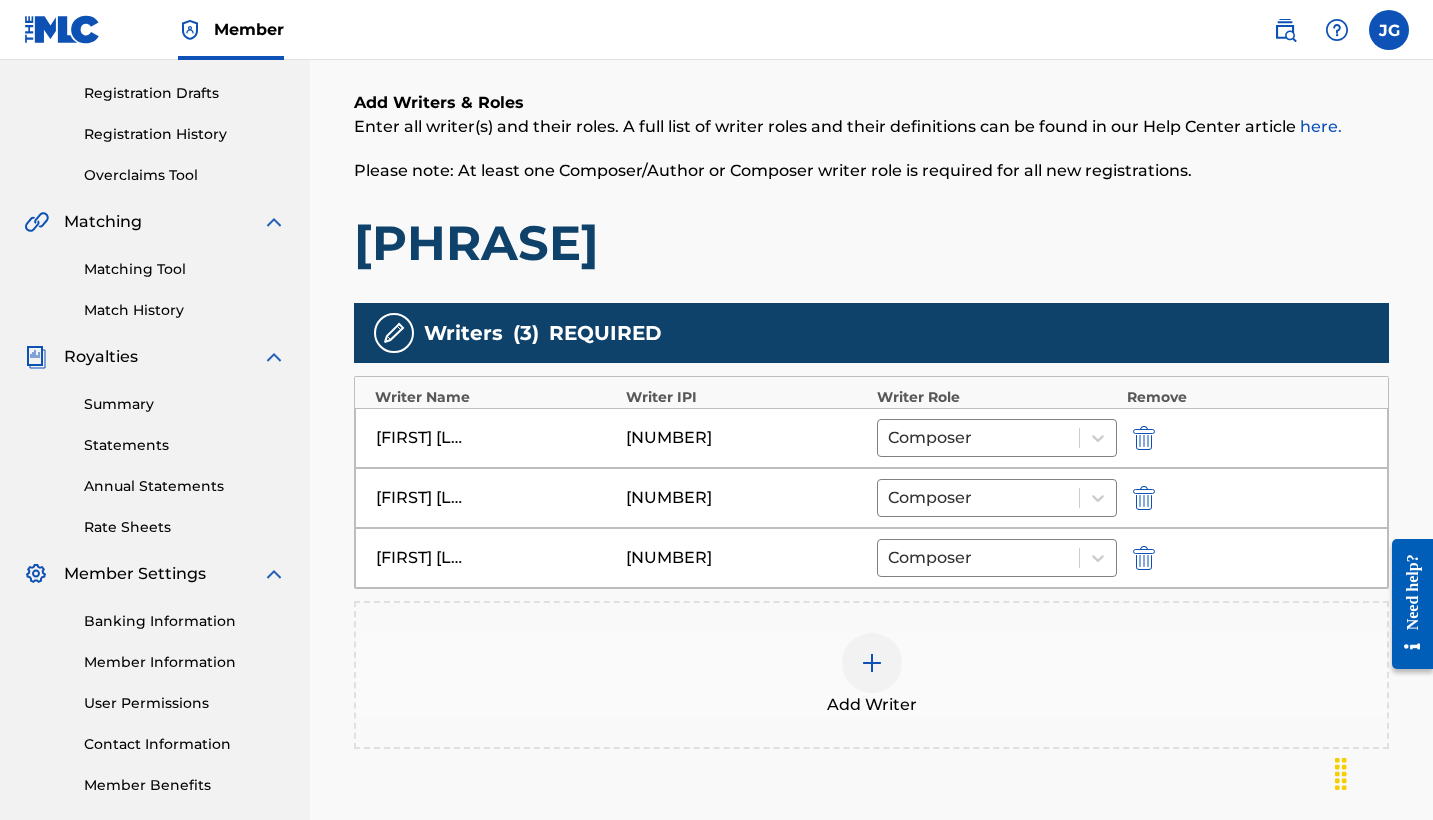 click at bounding box center (872, 663) 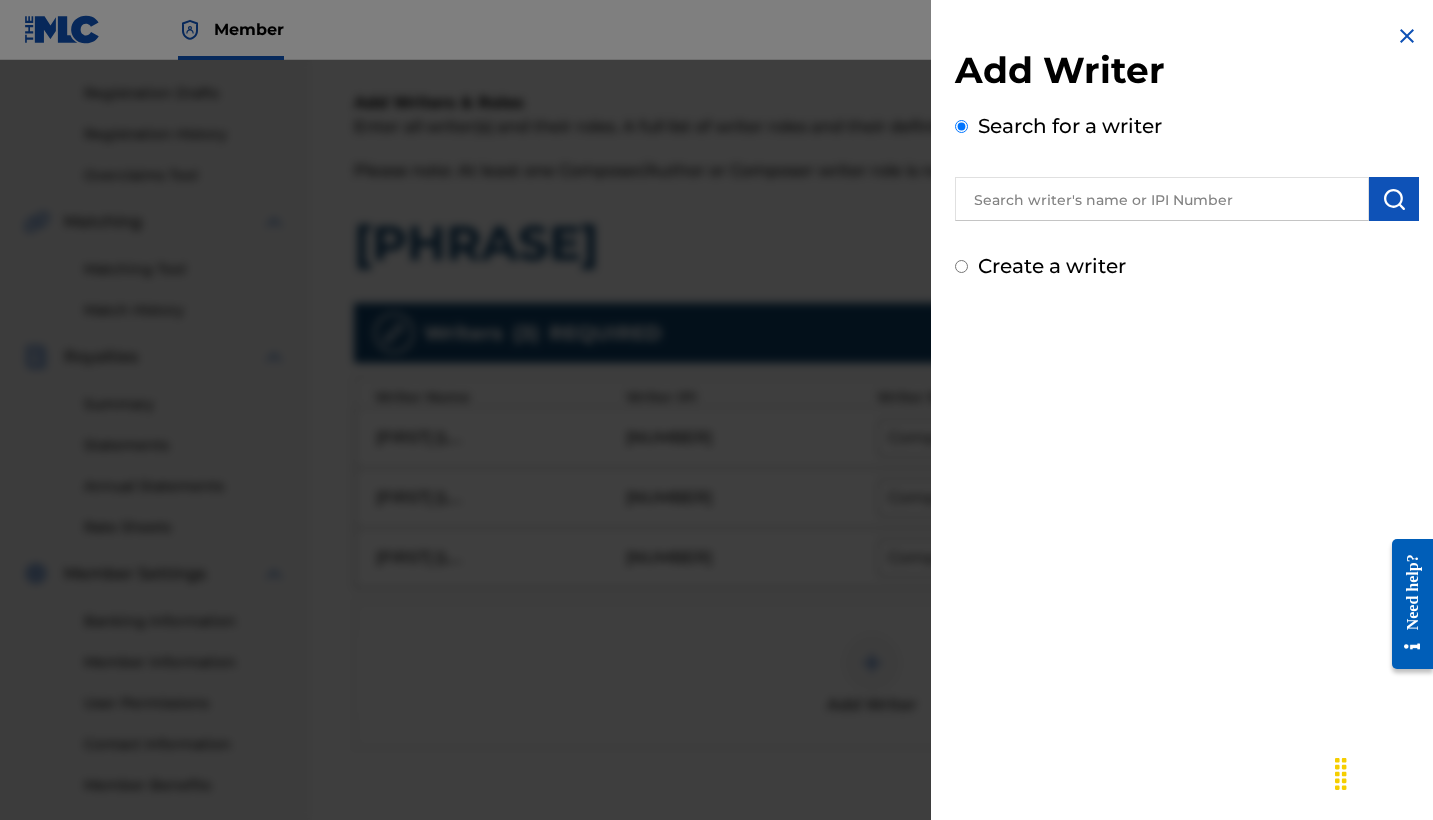 click at bounding box center (1162, 199) 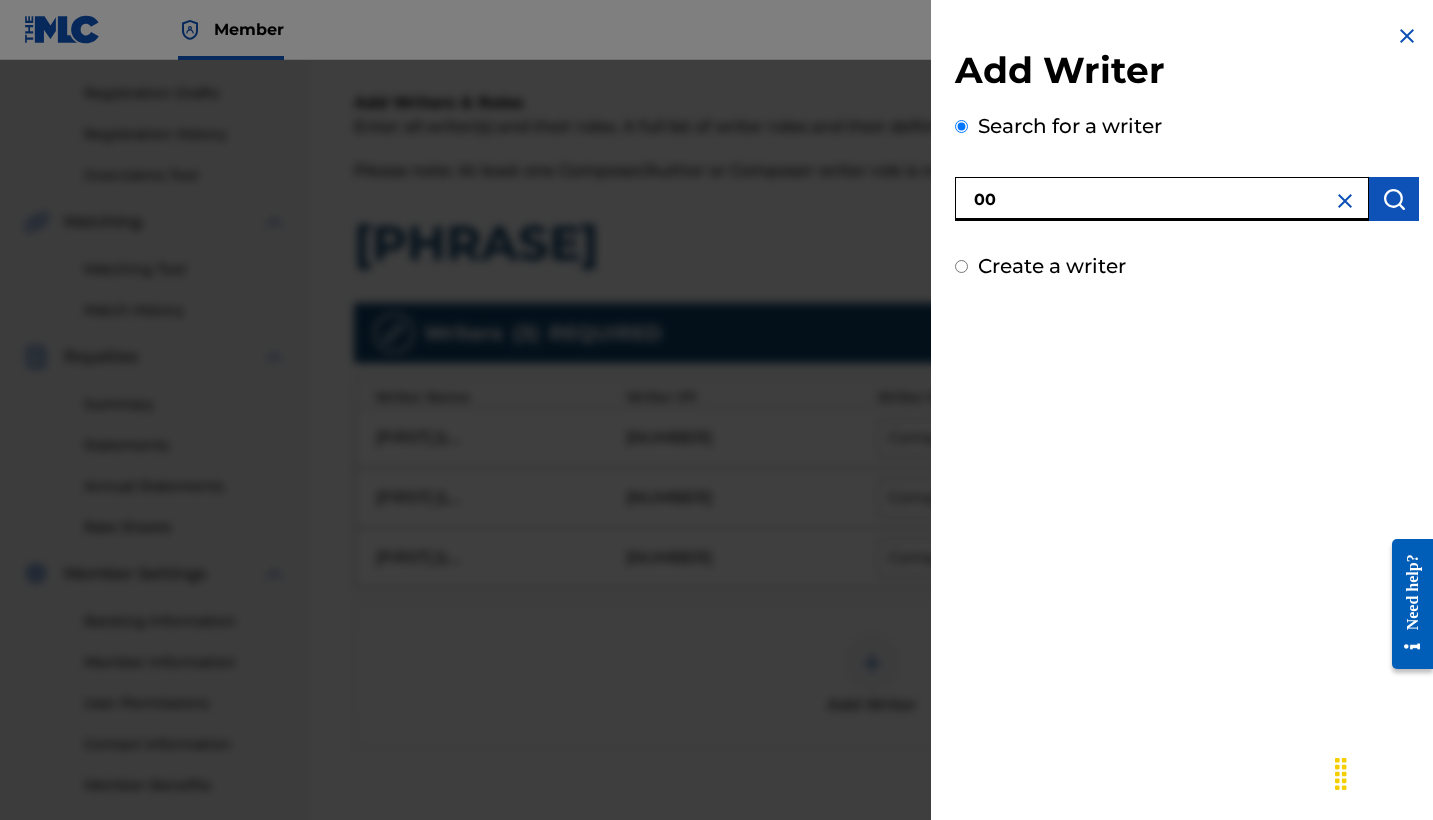 paste on "[NUMBER]" 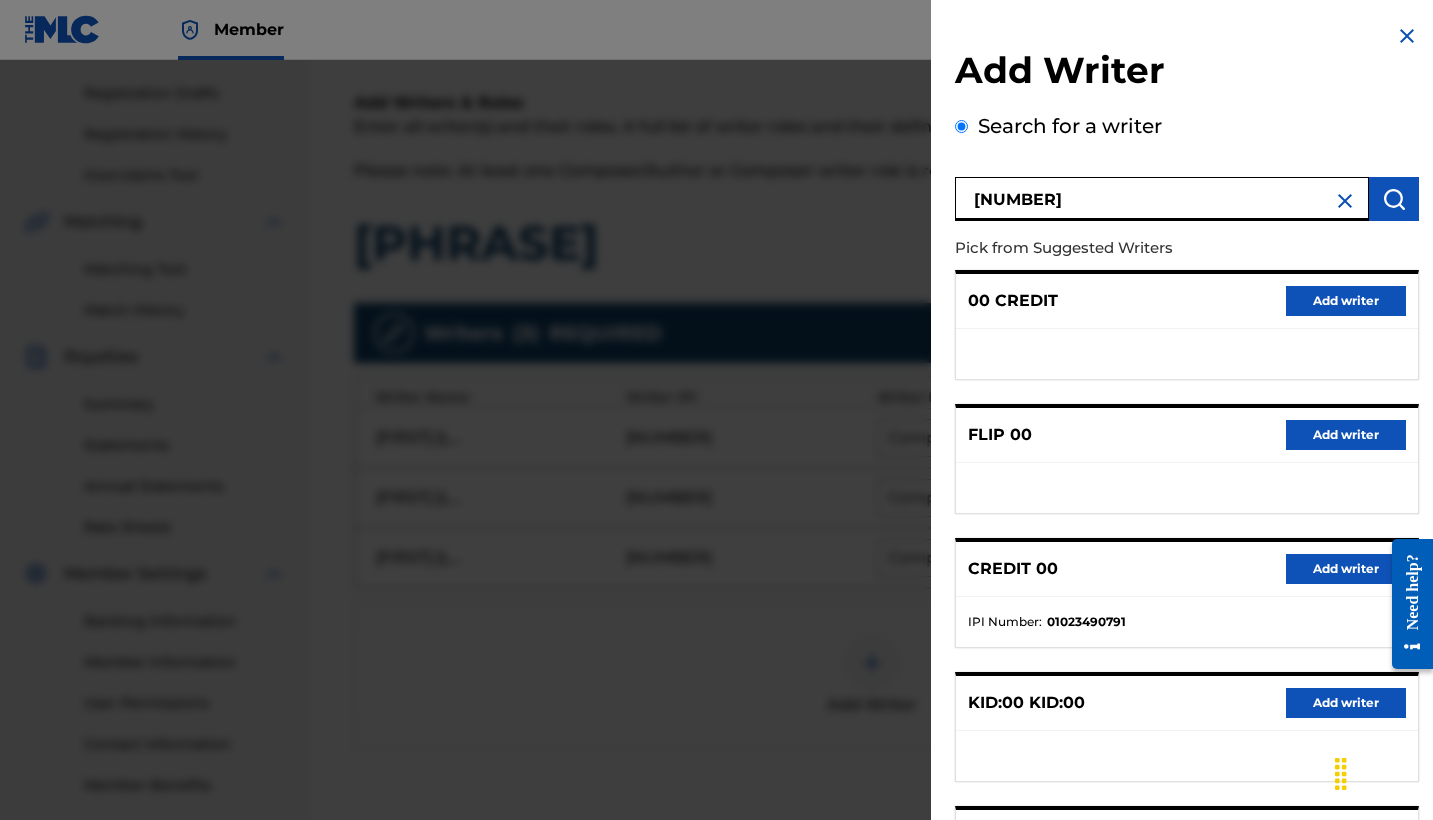 click on "[NUMBER]" at bounding box center [1162, 199] 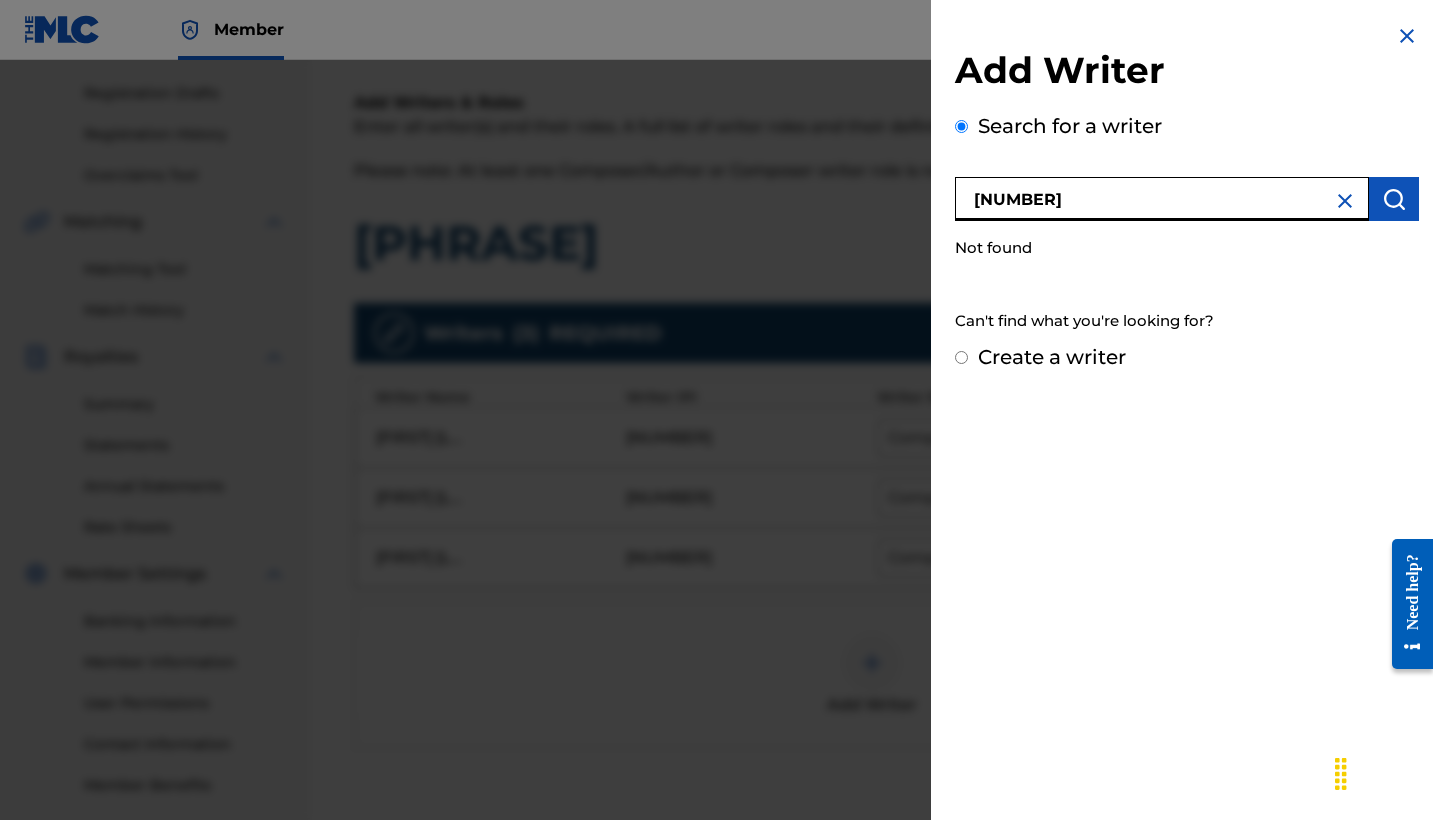 type on "[NUMBER]" 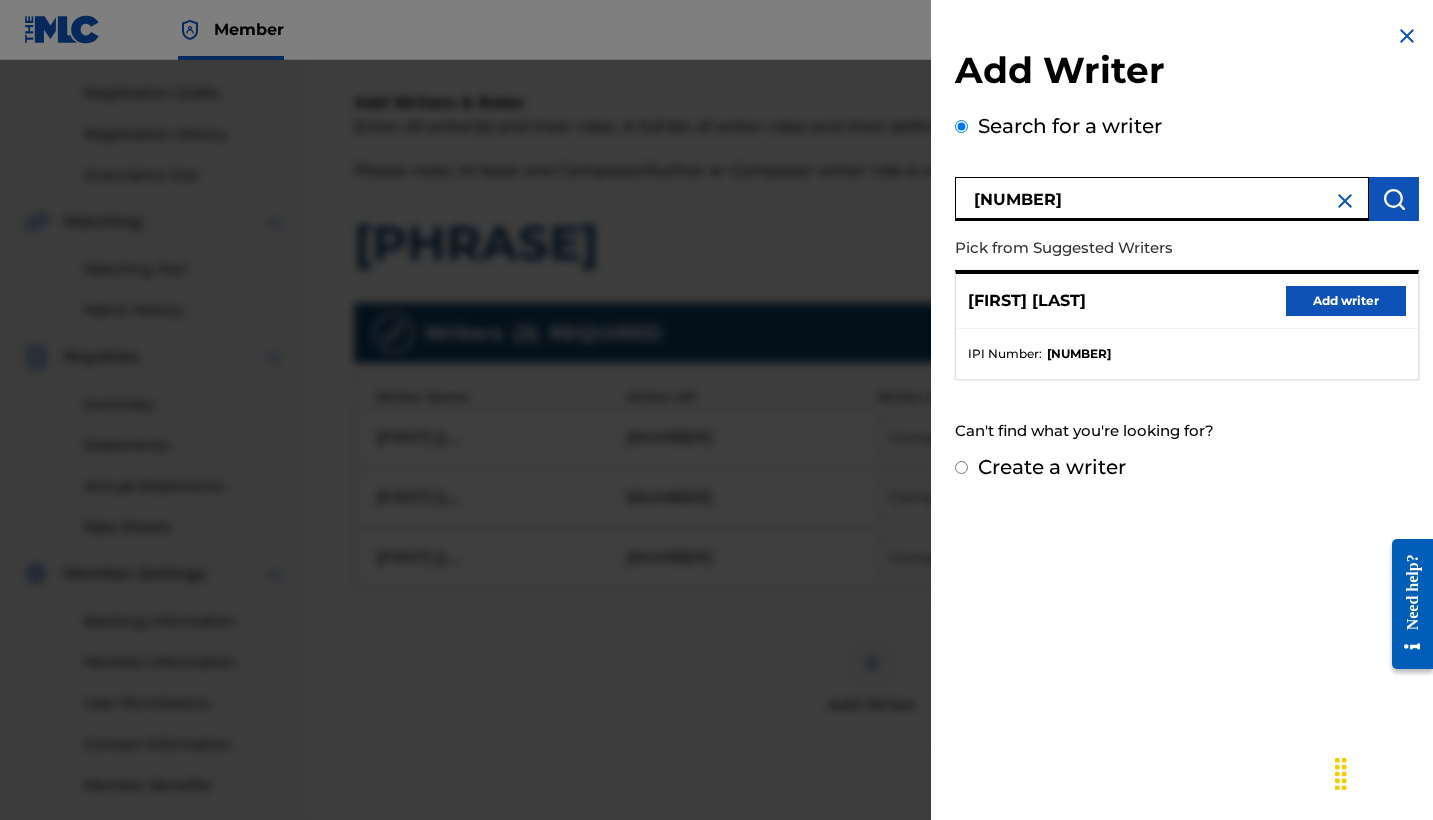 click on "Add writer" at bounding box center (1346, 301) 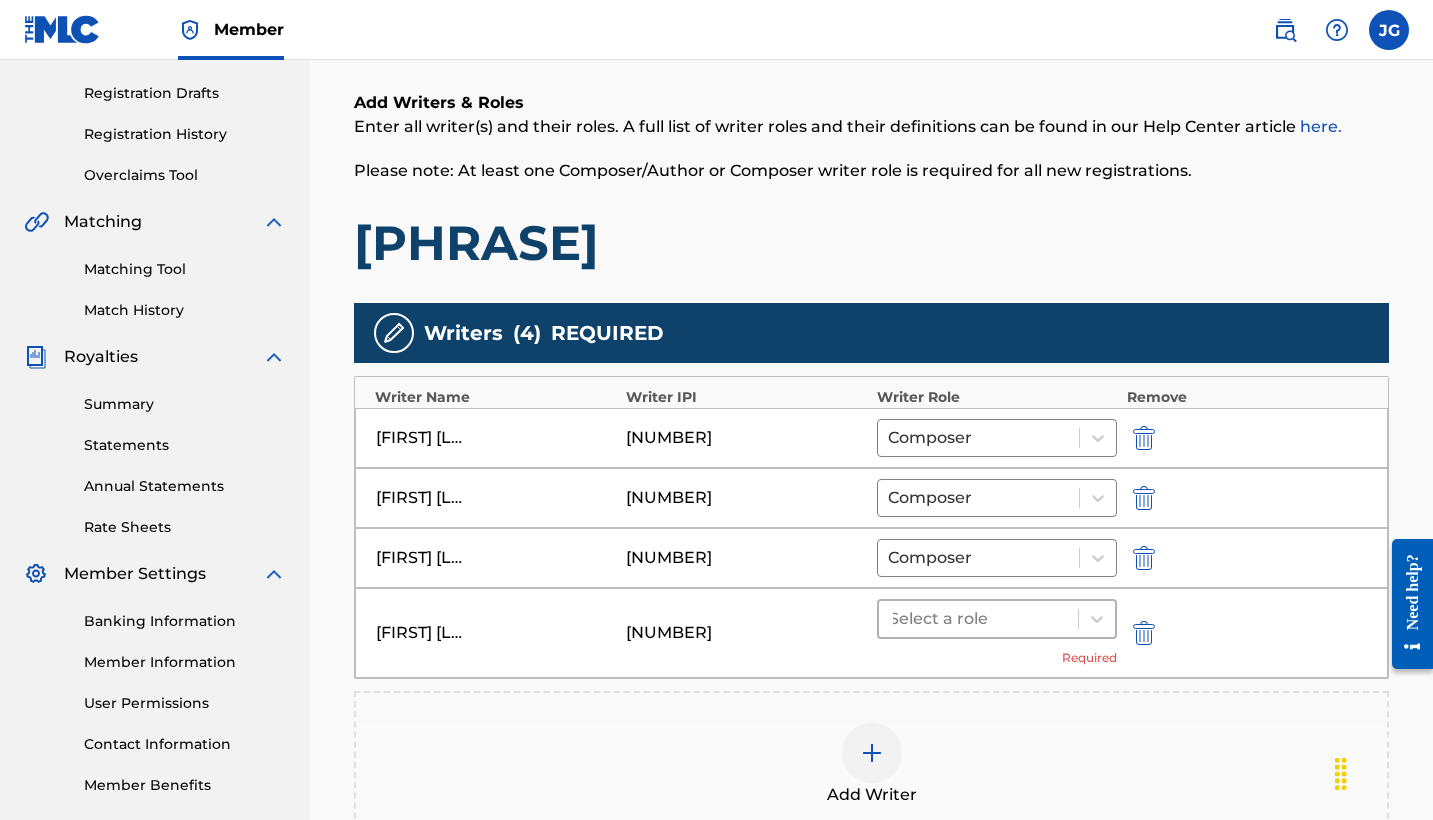 click at bounding box center (978, 619) 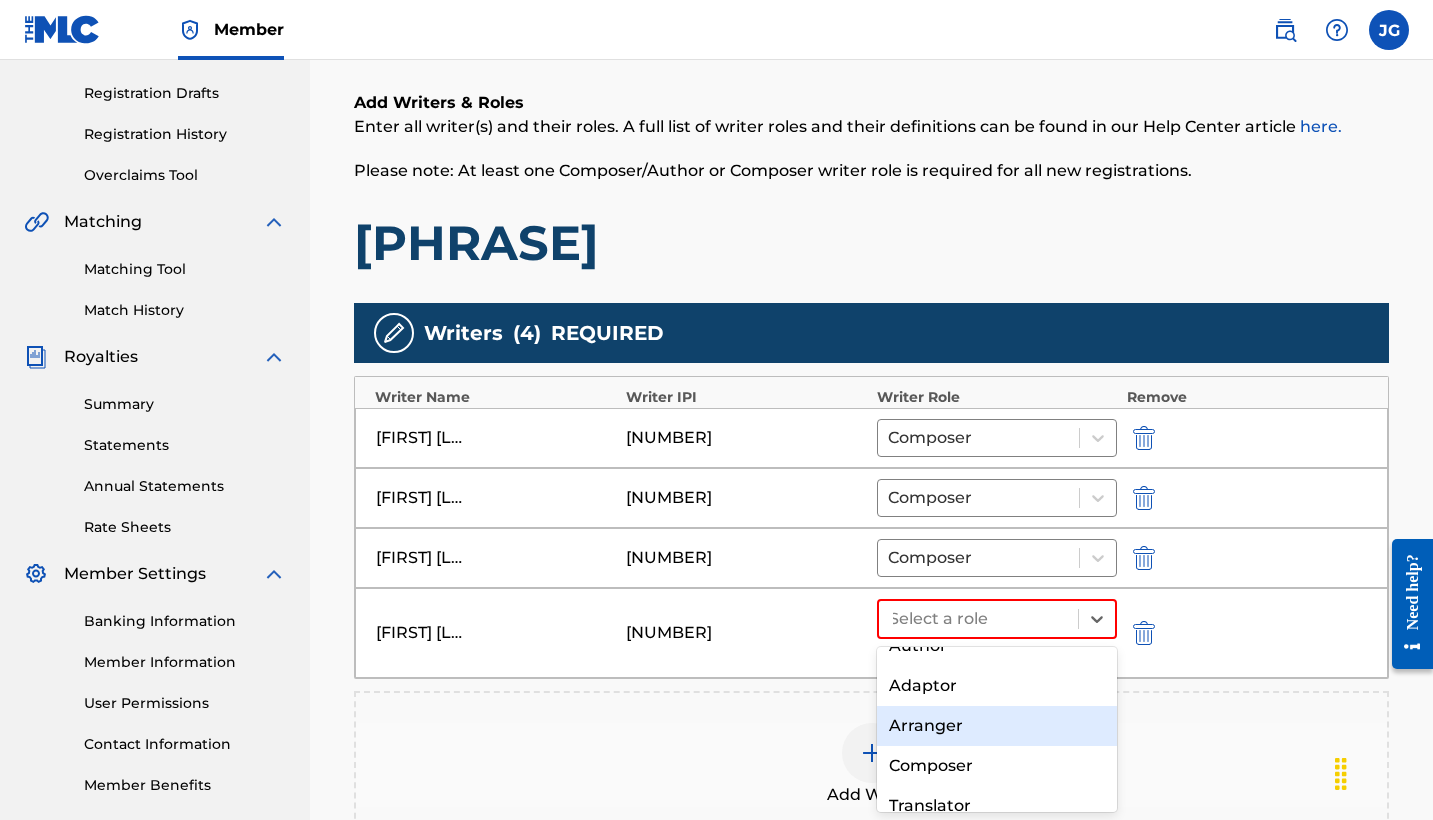 scroll, scrollTop: 87, scrollLeft: 0, axis: vertical 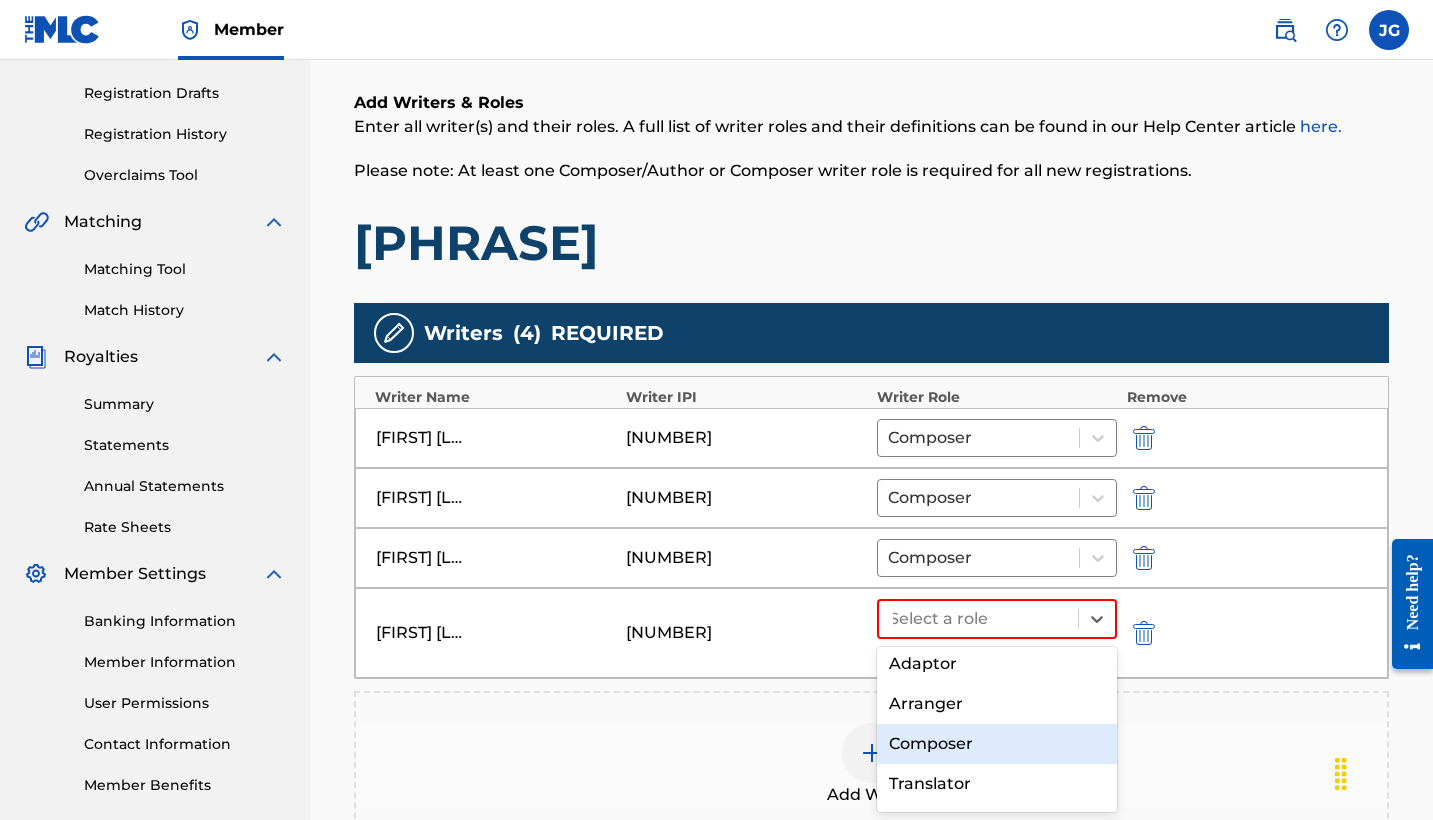 click on "Composer" at bounding box center (997, 744) 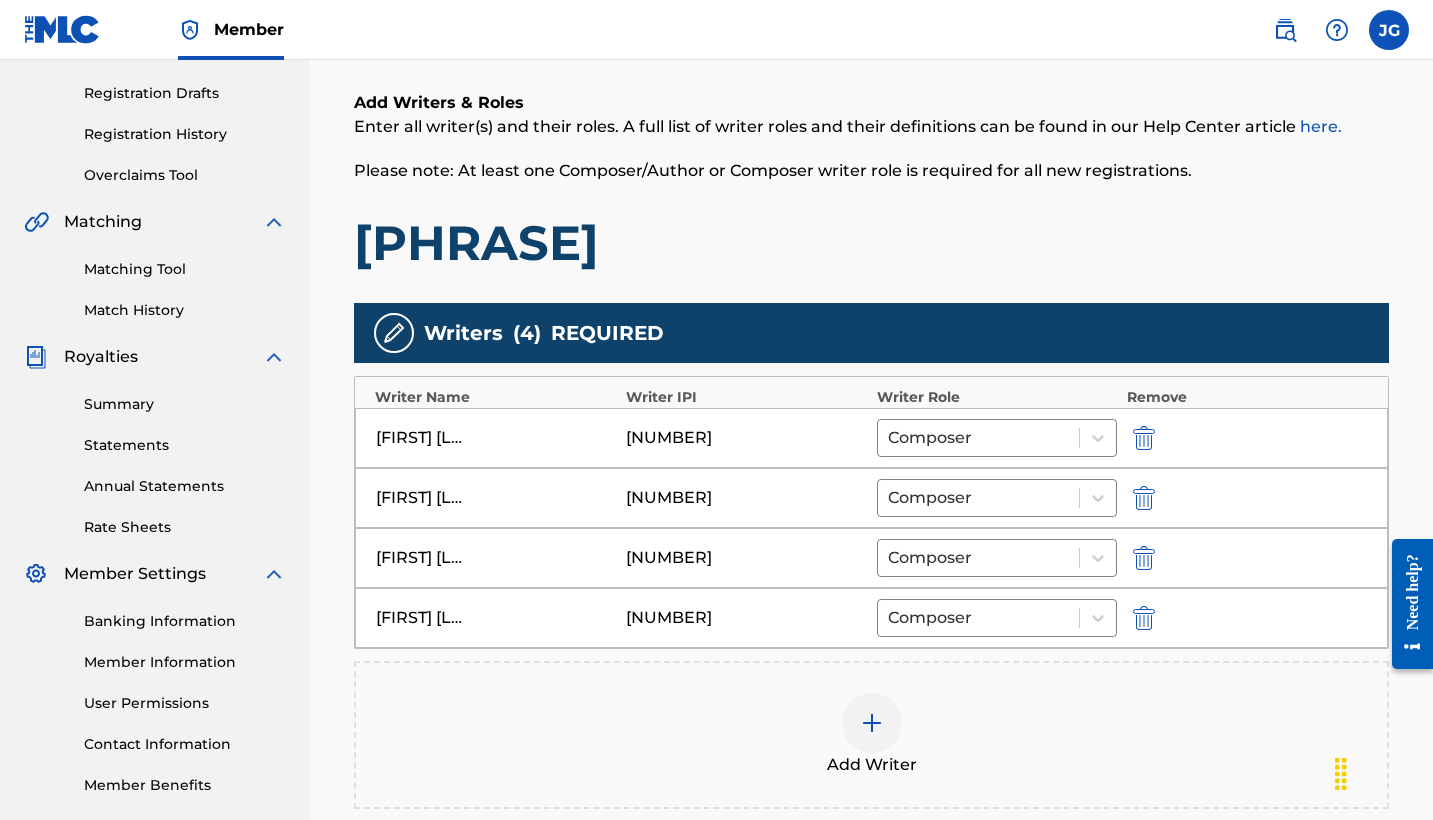 click at bounding box center [872, 723] 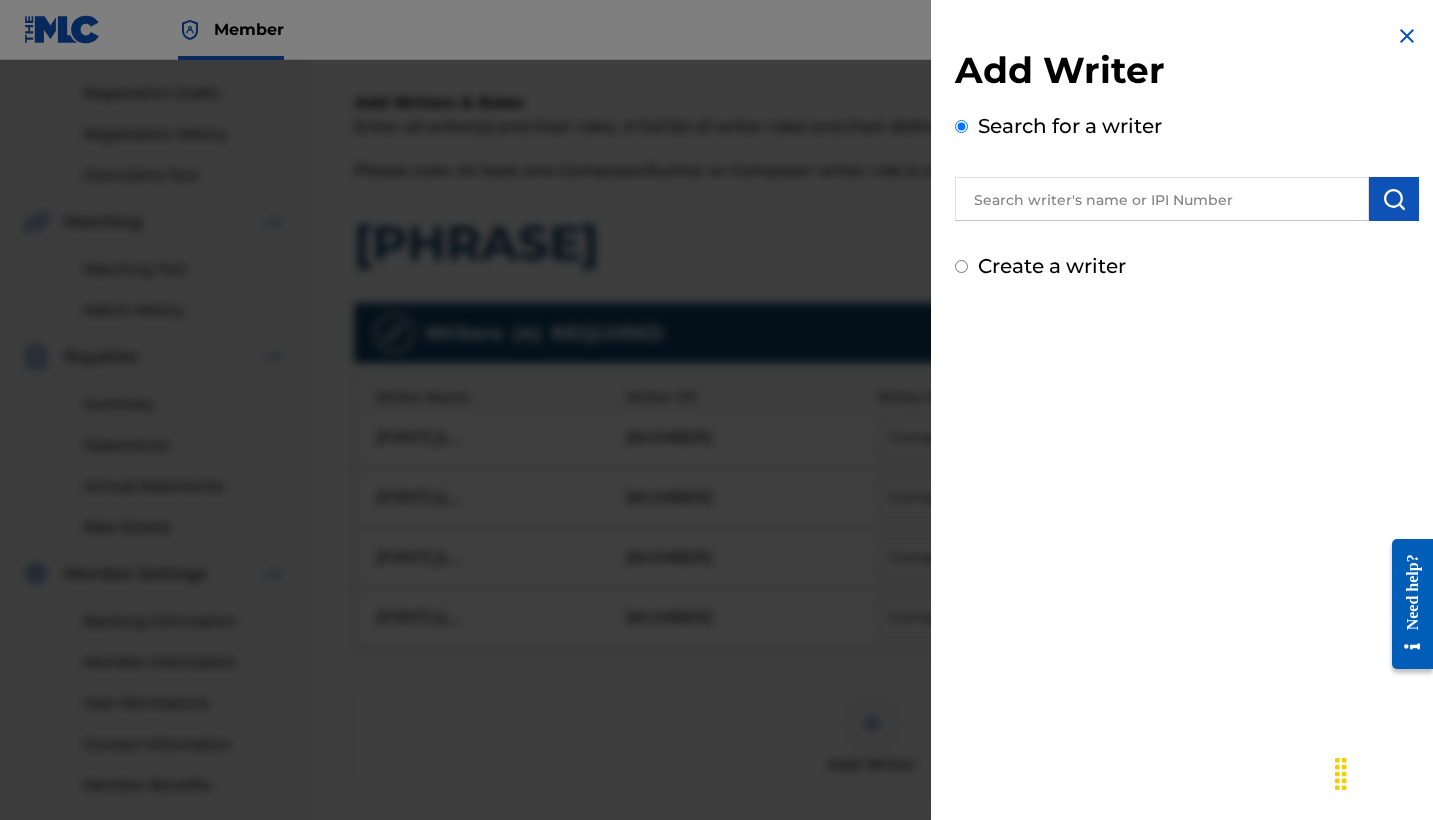 click at bounding box center (1162, 199) 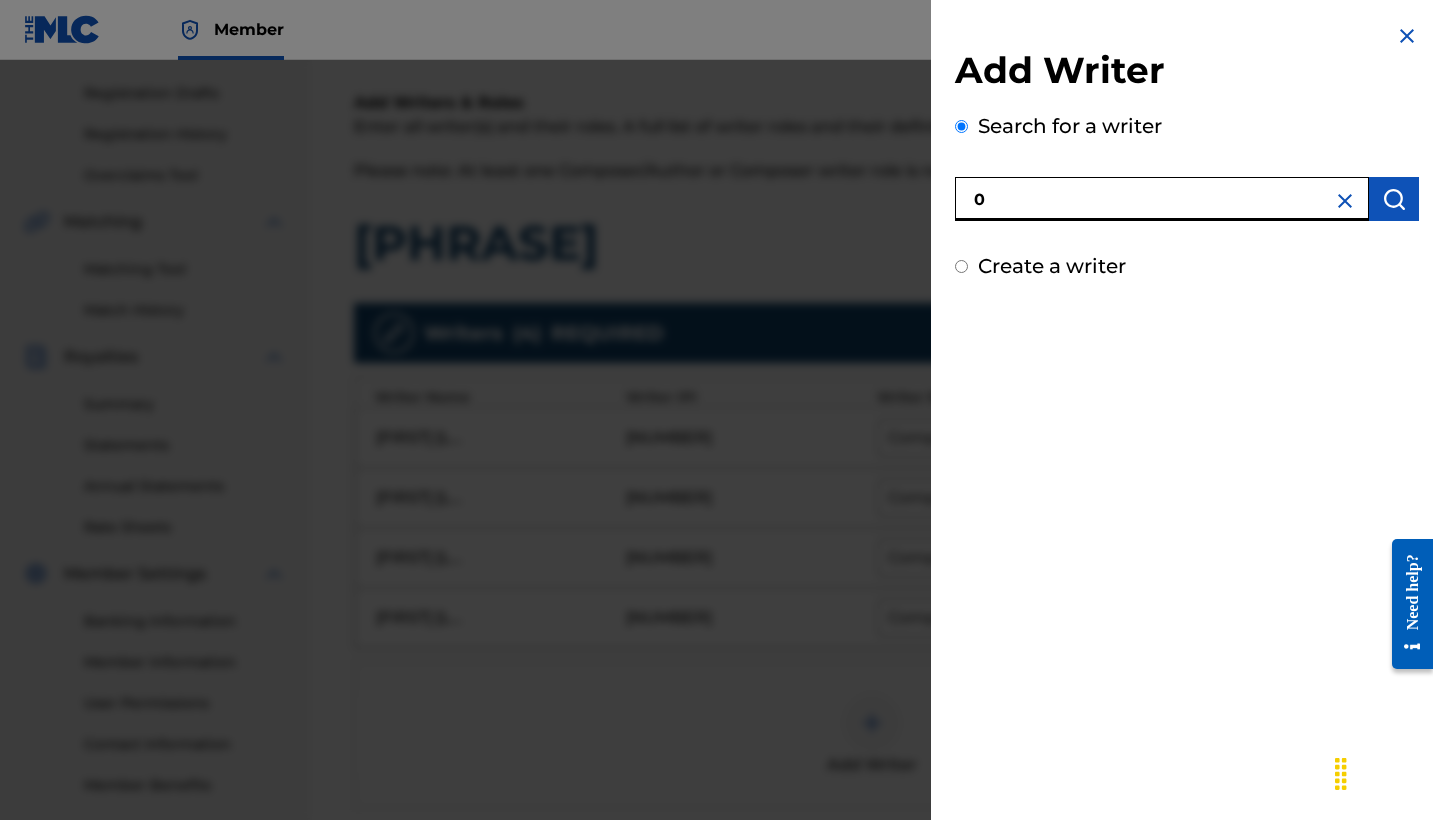 paste on "[NUMBER]" 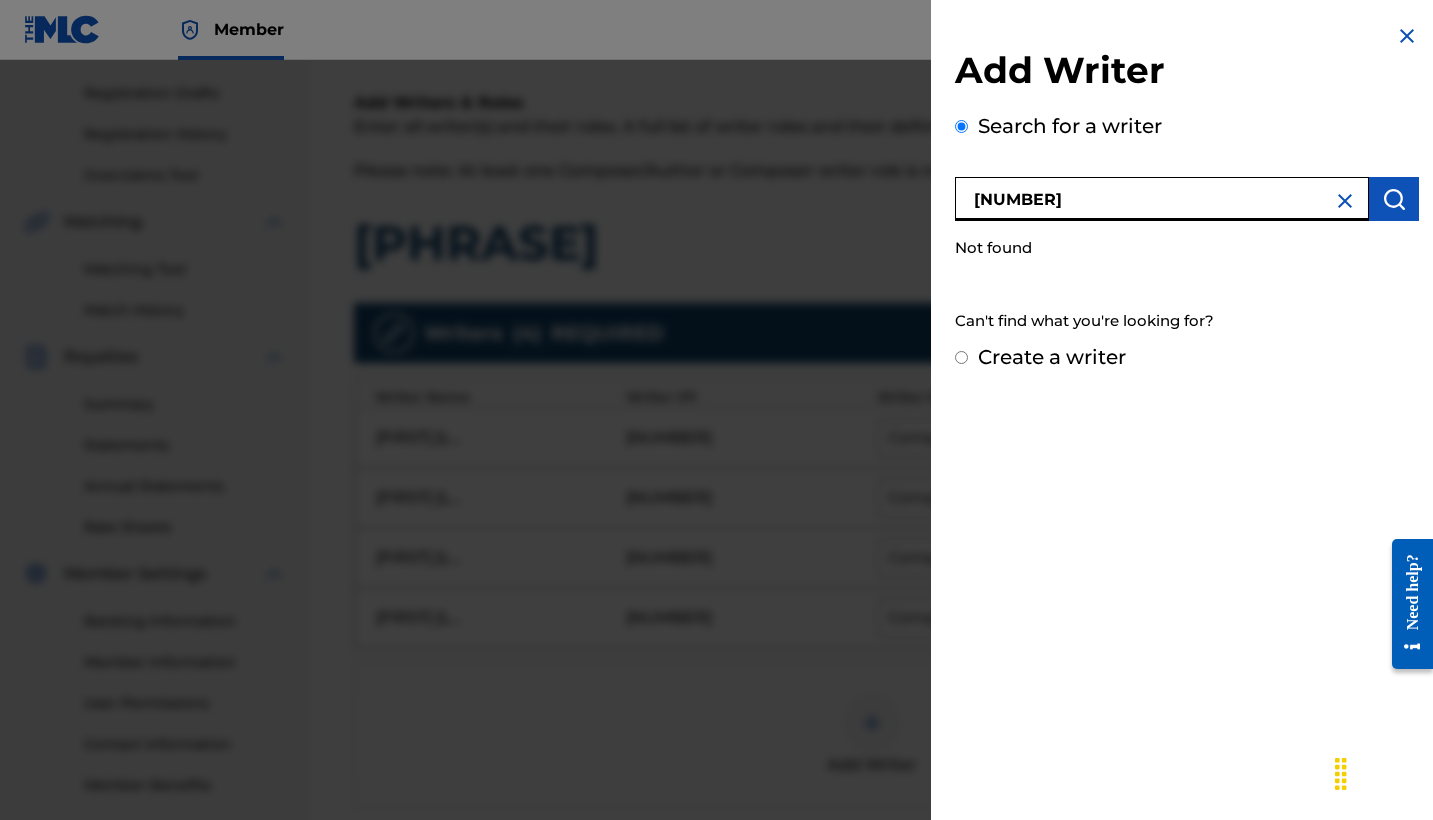 click on "[NUMBER]" at bounding box center [1162, 199] 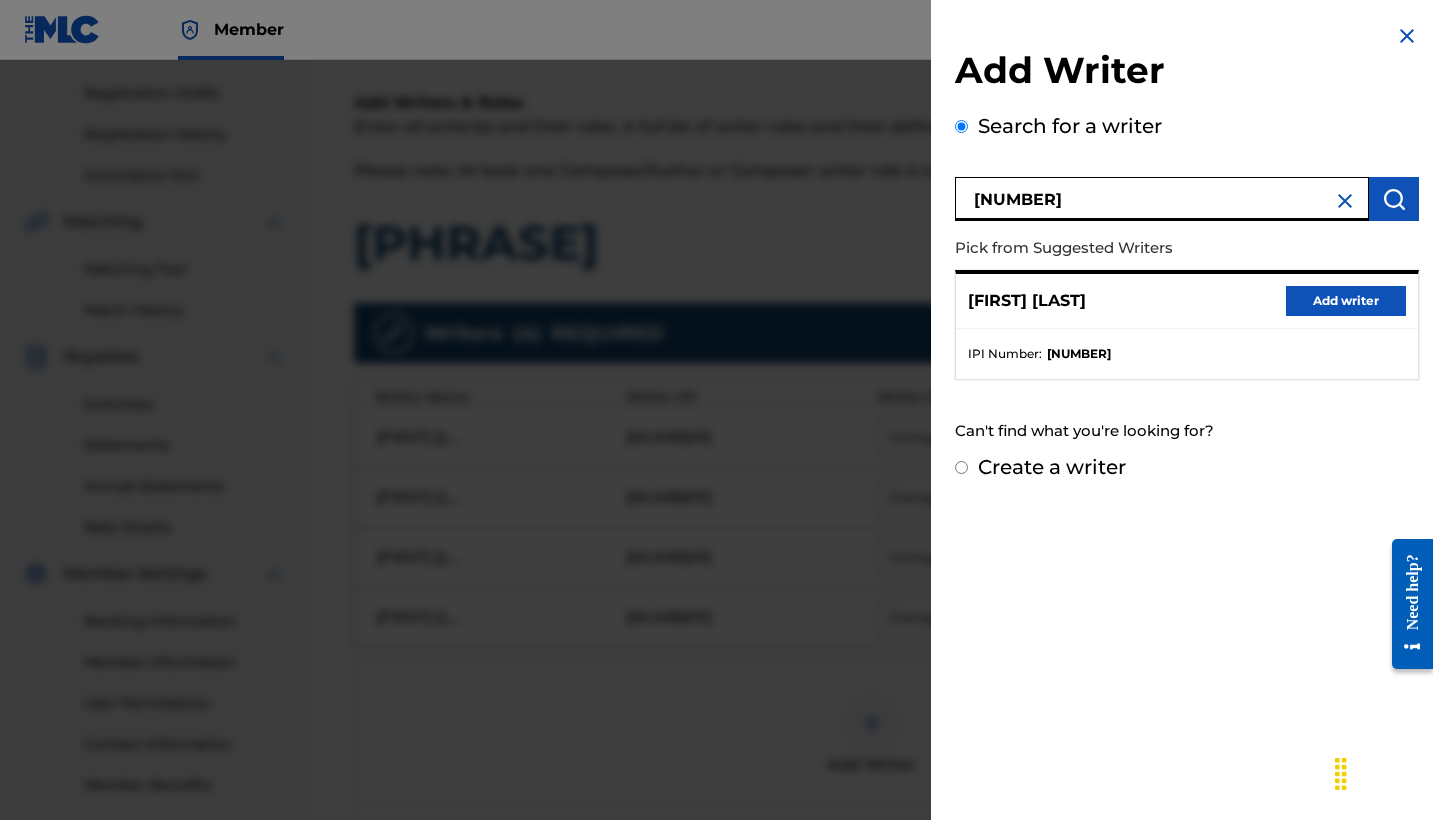 click on "Add writer" at bounding box center [1346, 301] 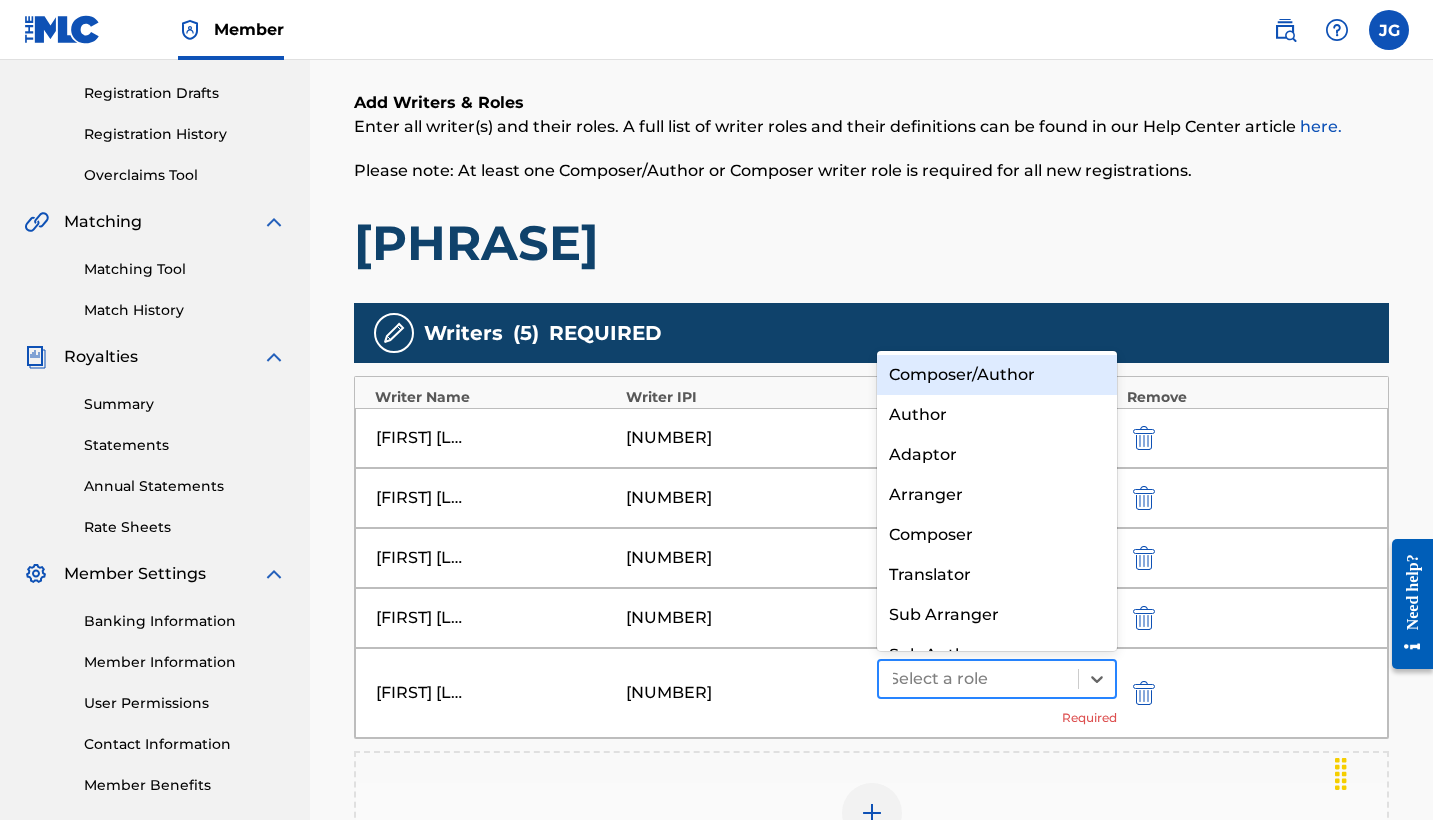 click at bounding box center (978, 679) 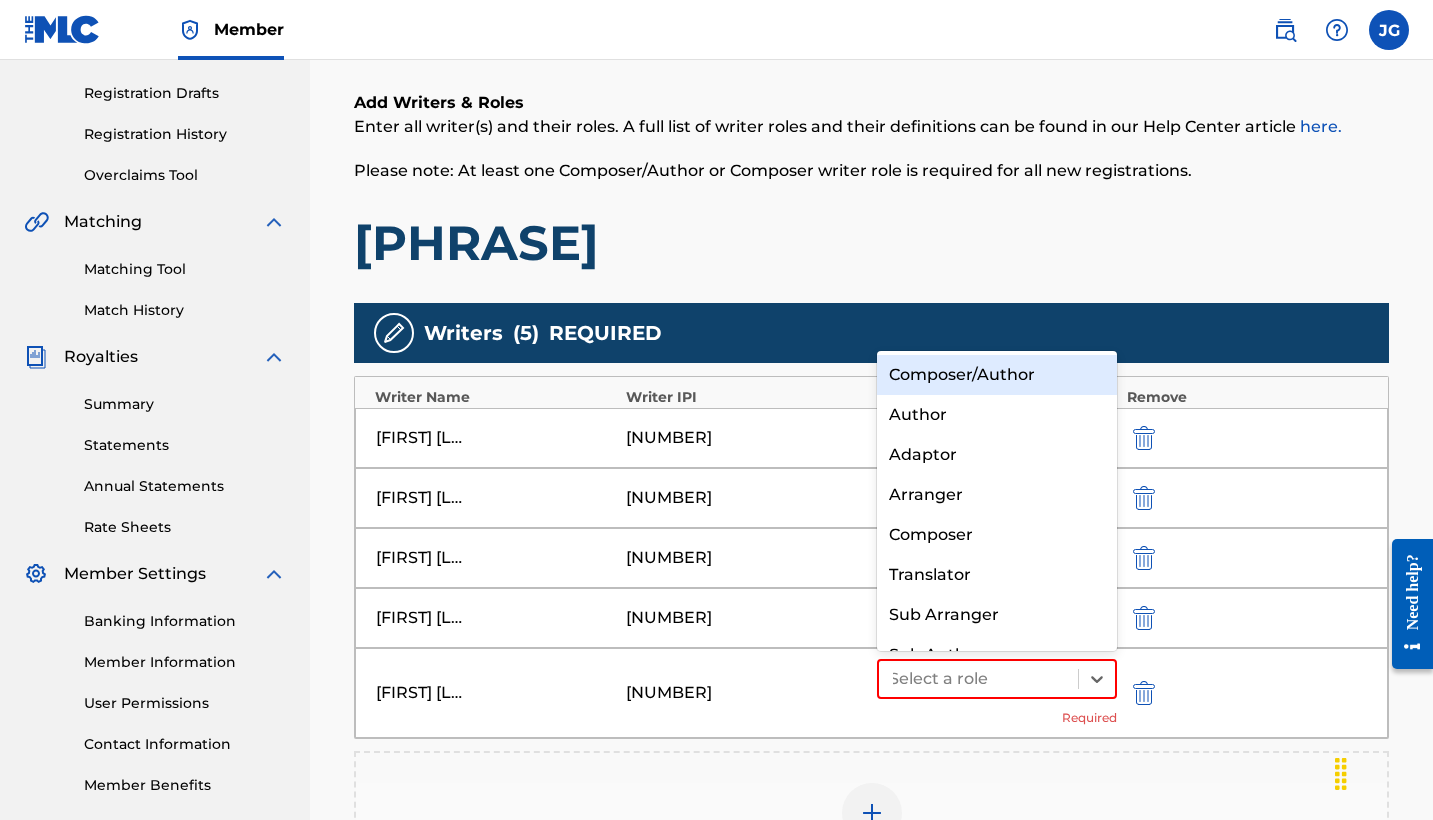 scroll, scrollTop: 28, scrollLeft: 0, axis: vertical 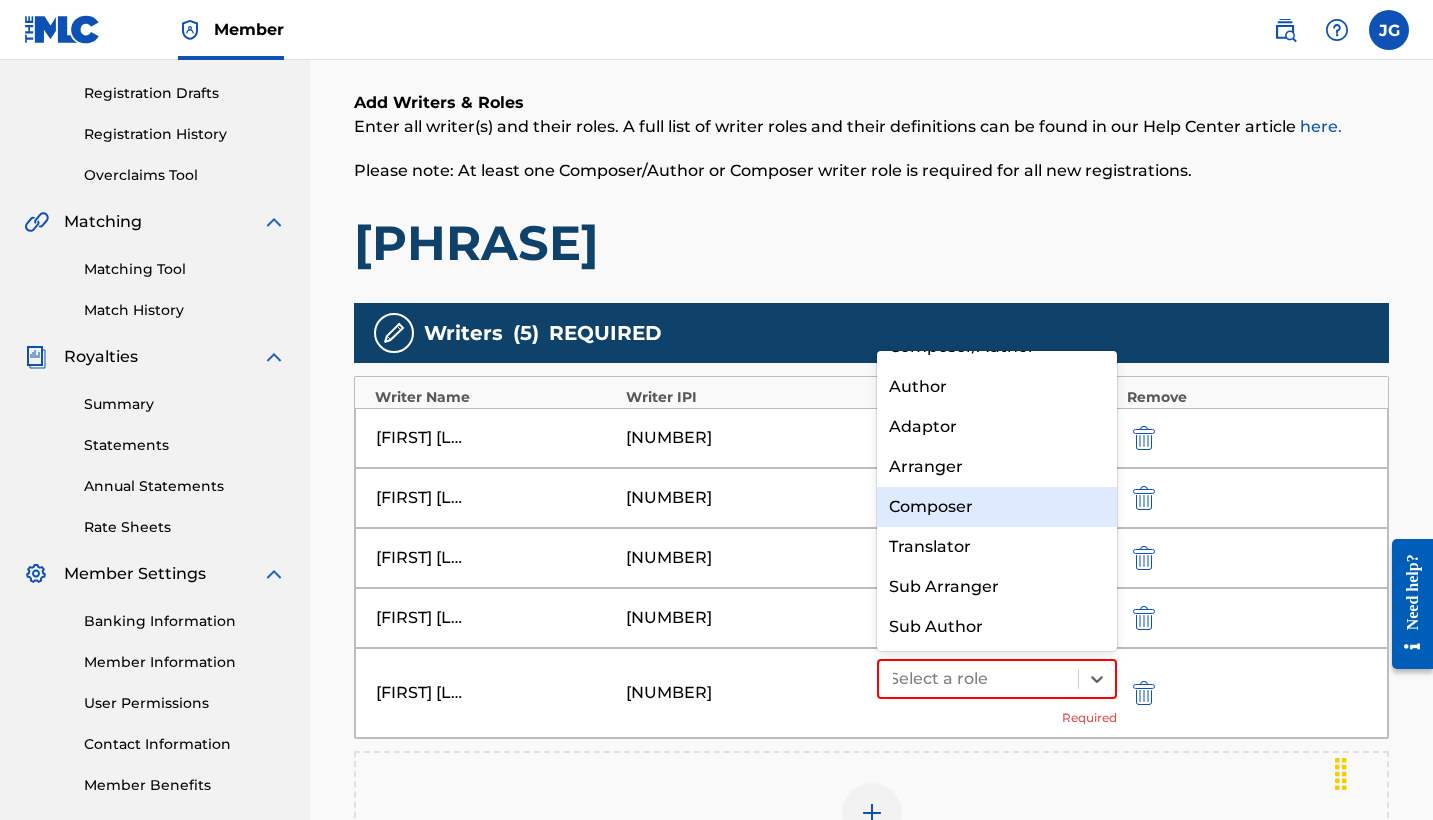 click on "Composer" at bounding box center [997, 507] 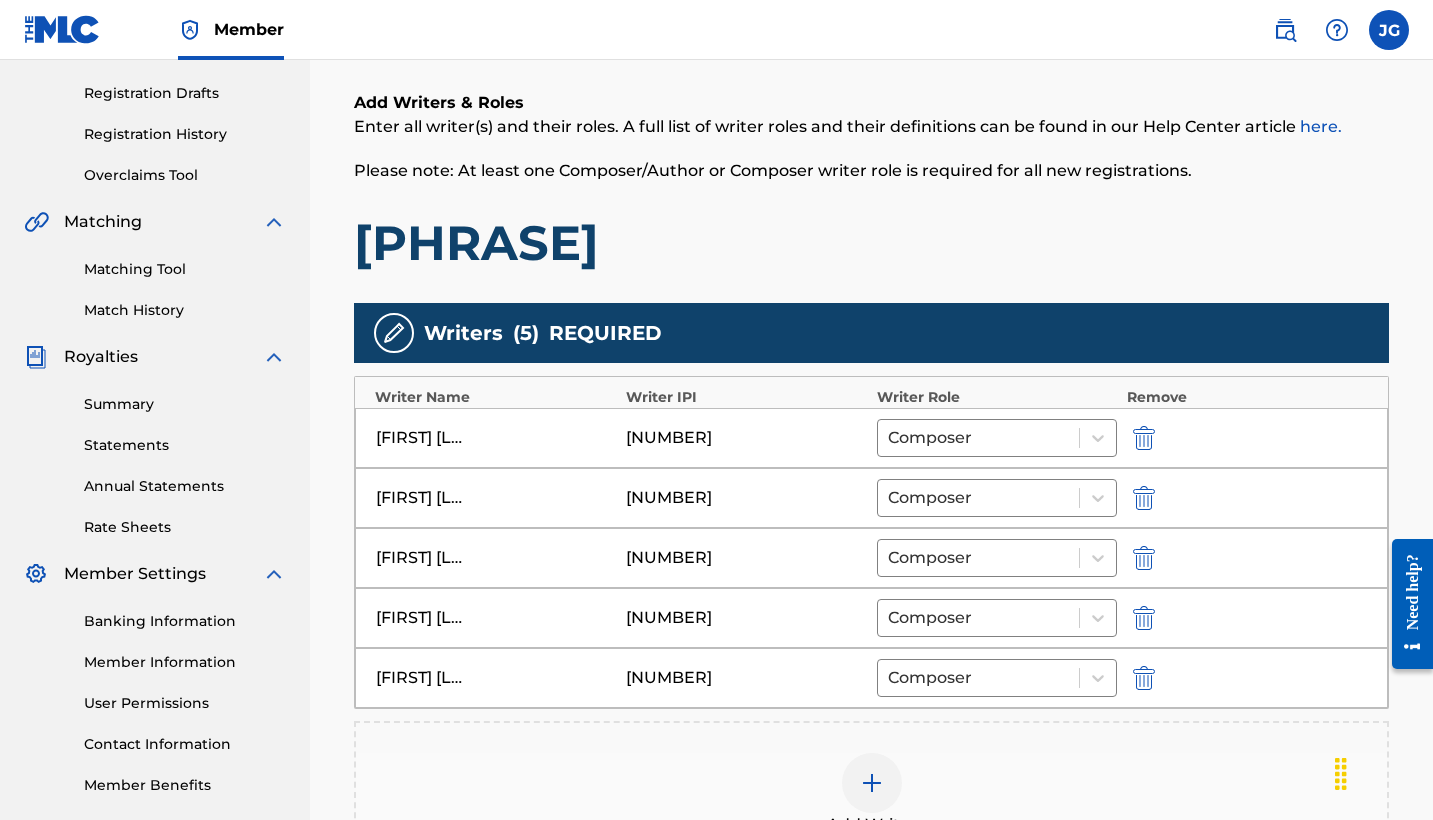 click on "Add Writer" at bounding box center [871, 795] 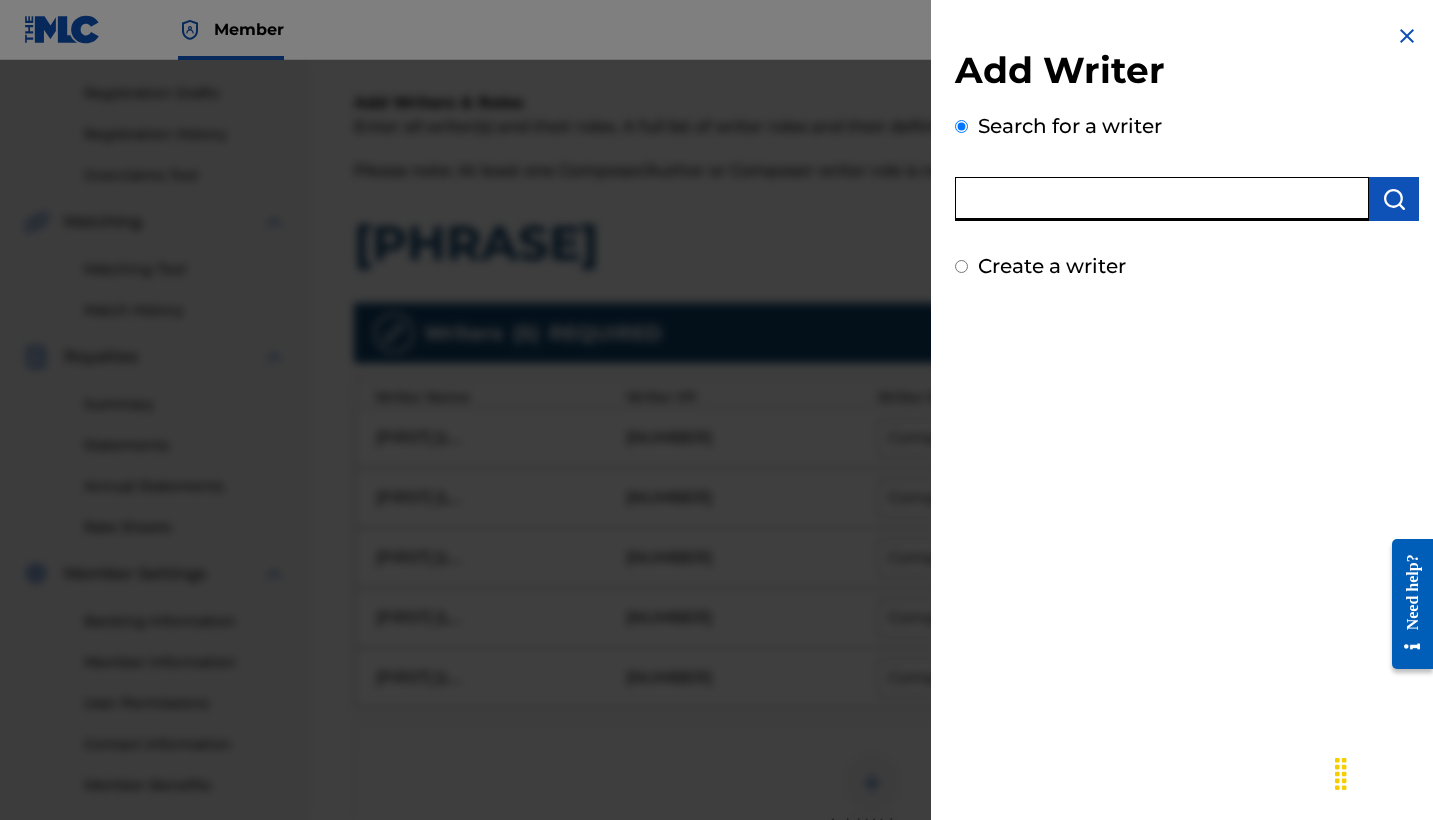 click at bounding box center [1162, 199] 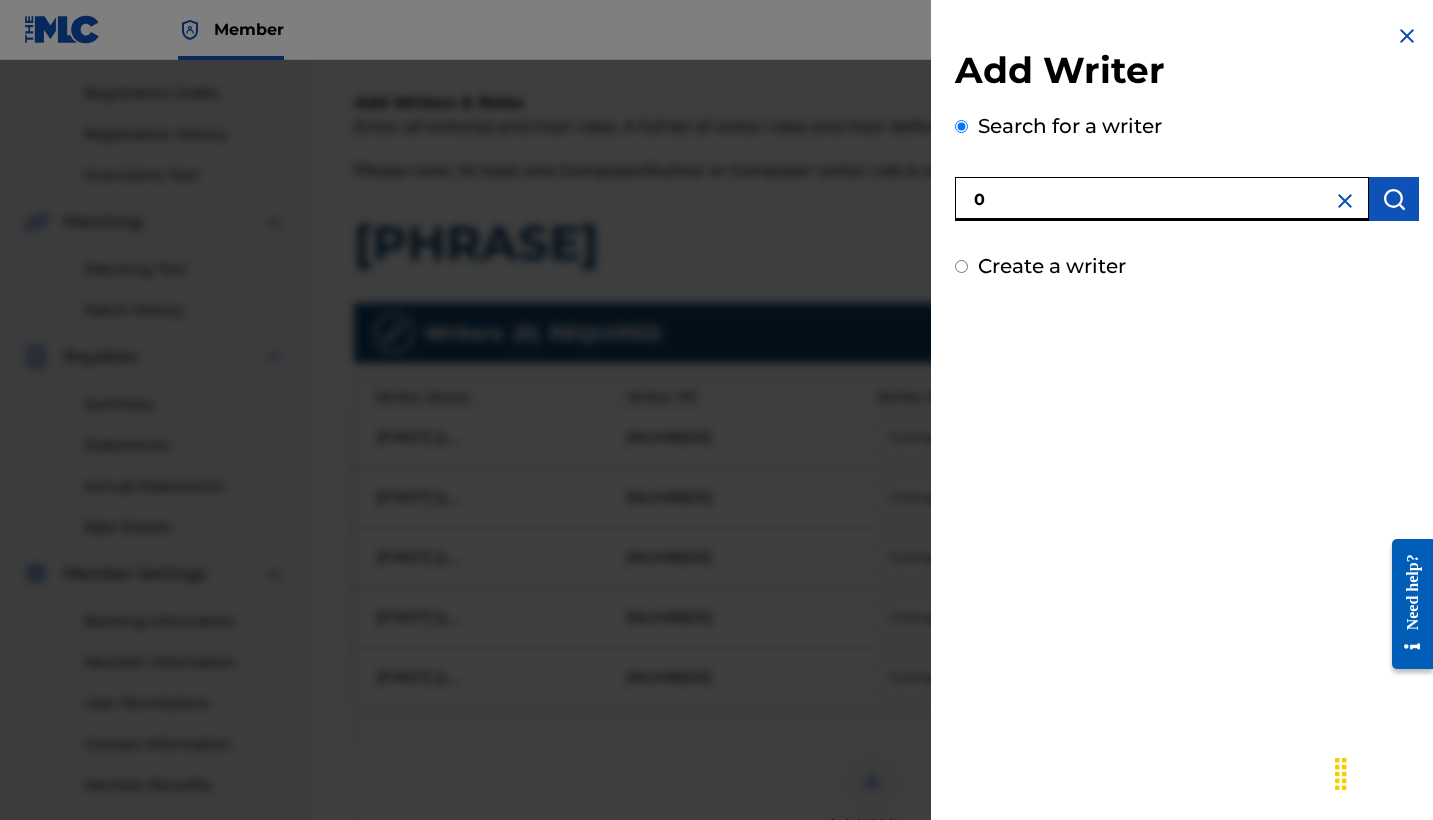 paste on "[NUMBER]" 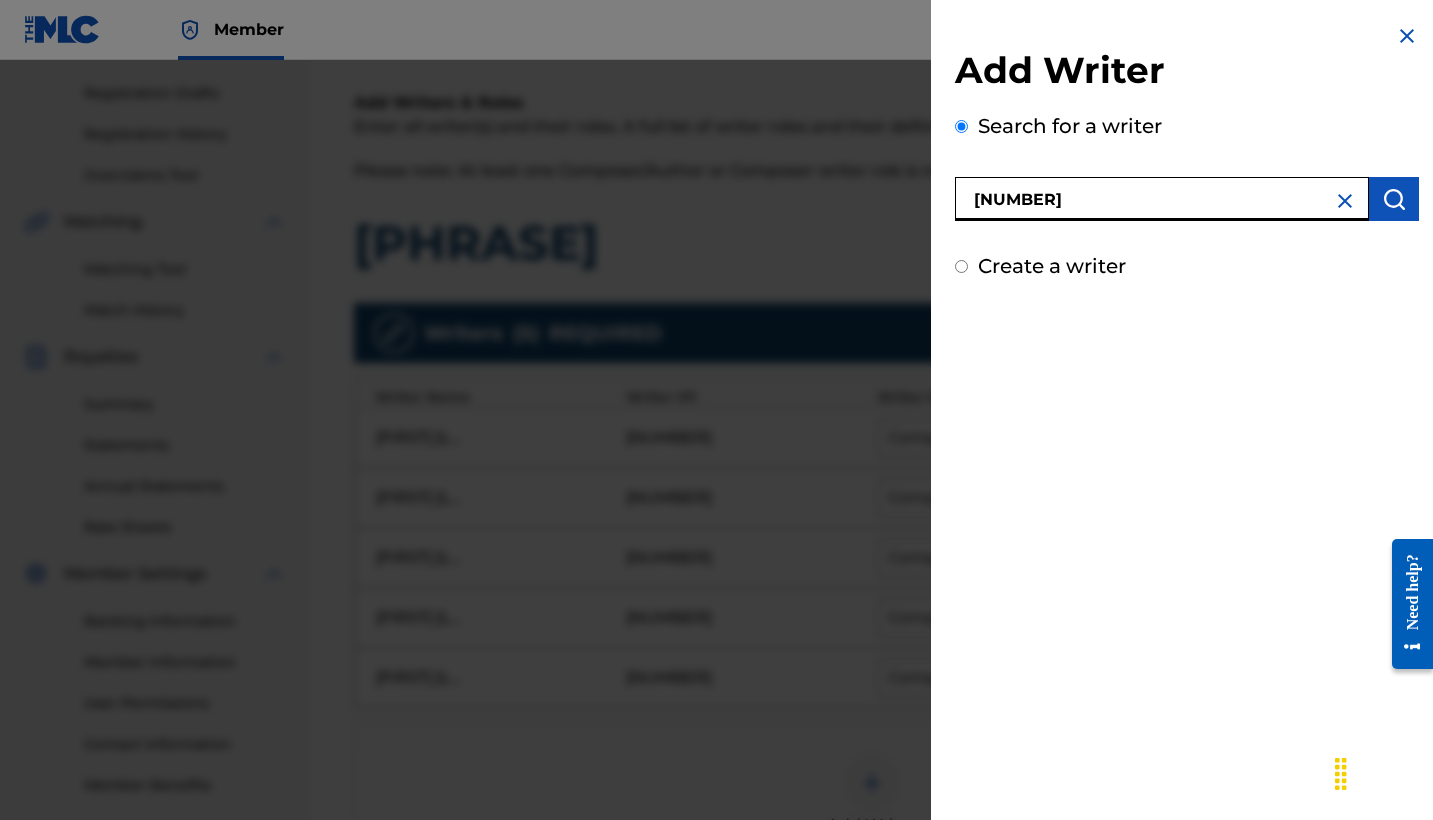 type on "[NUMBER]" 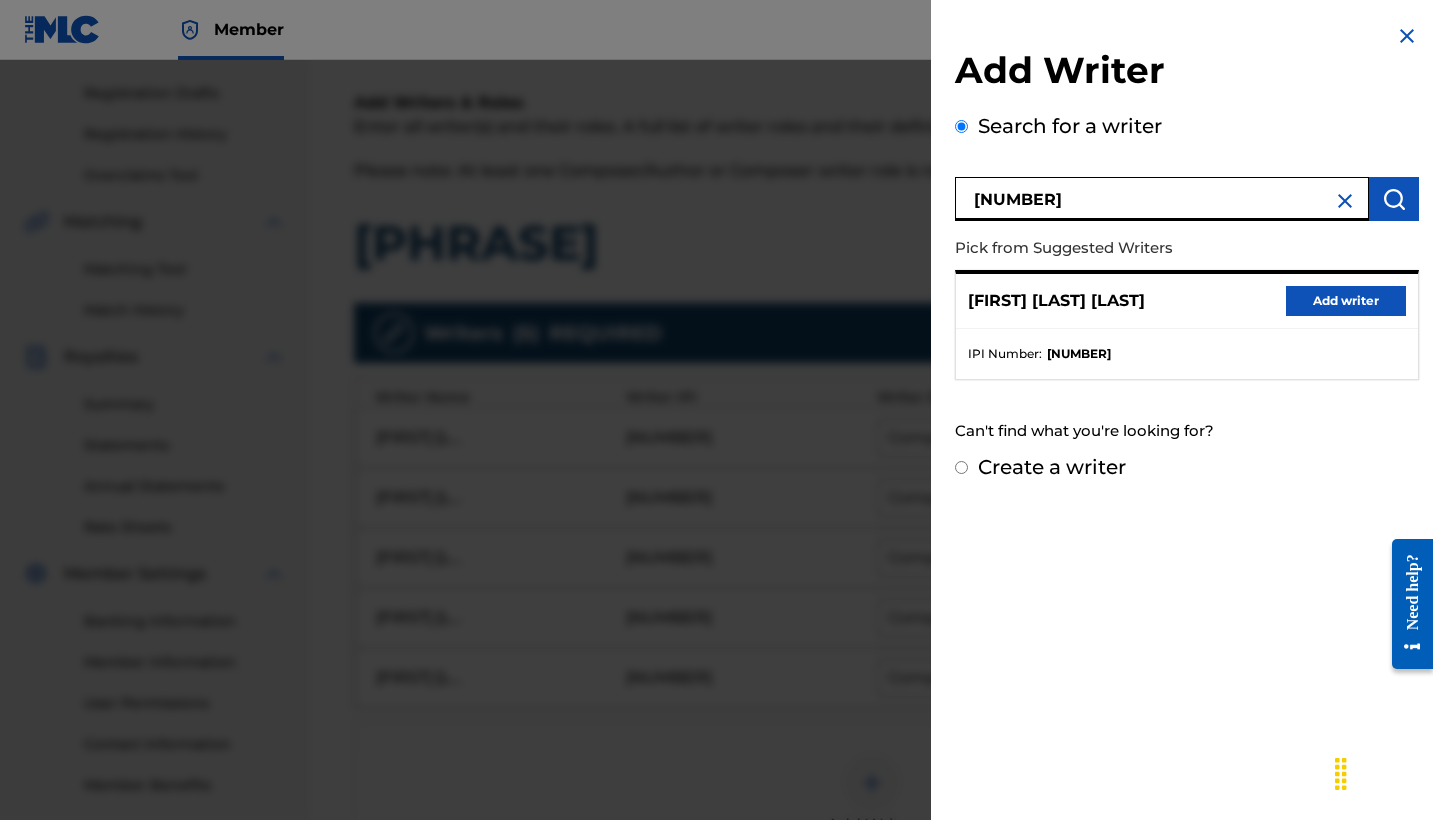 click on "Add writer" at bounding box center (1346, 301) 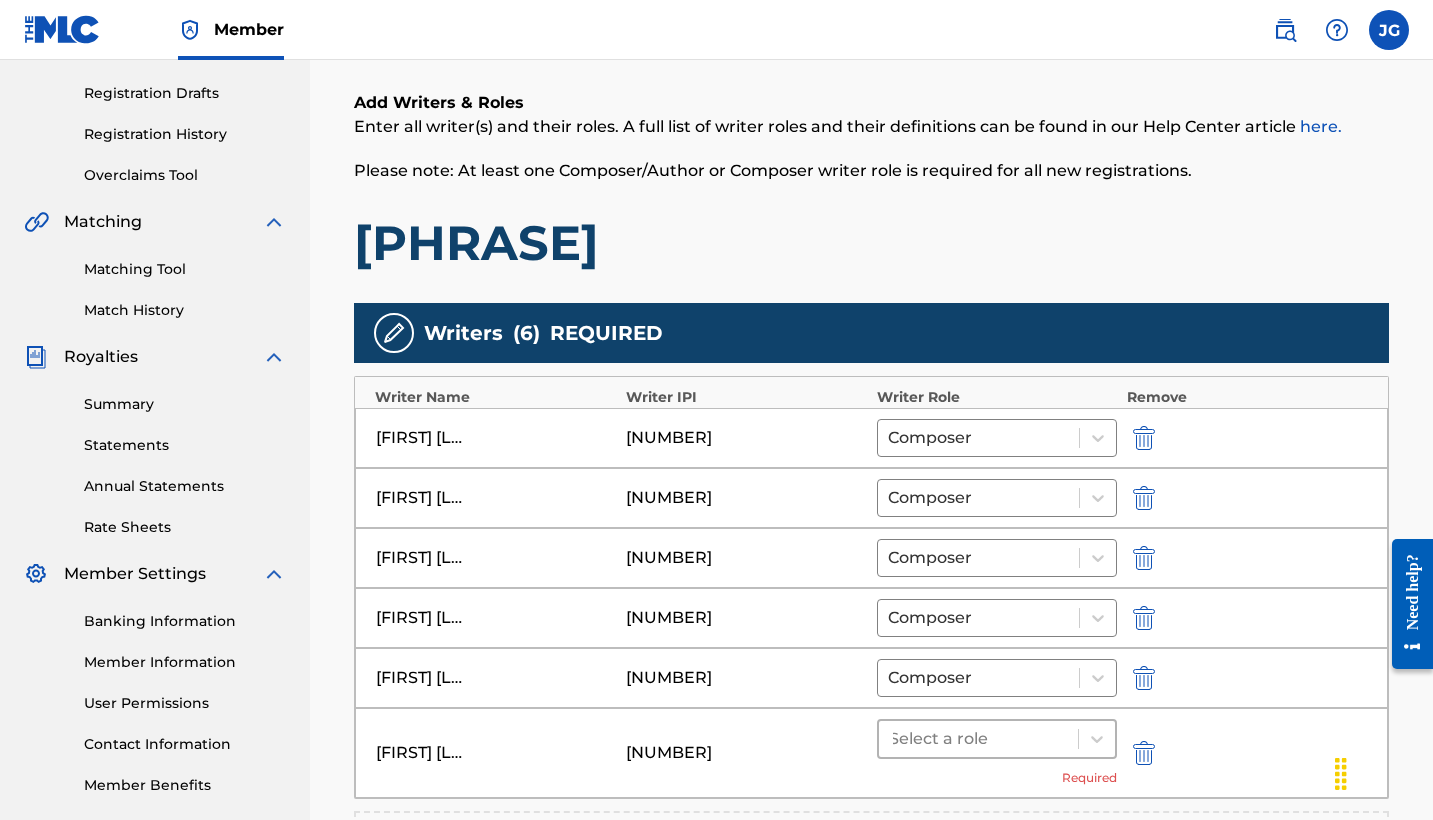 click at bounding box center [978, 739] 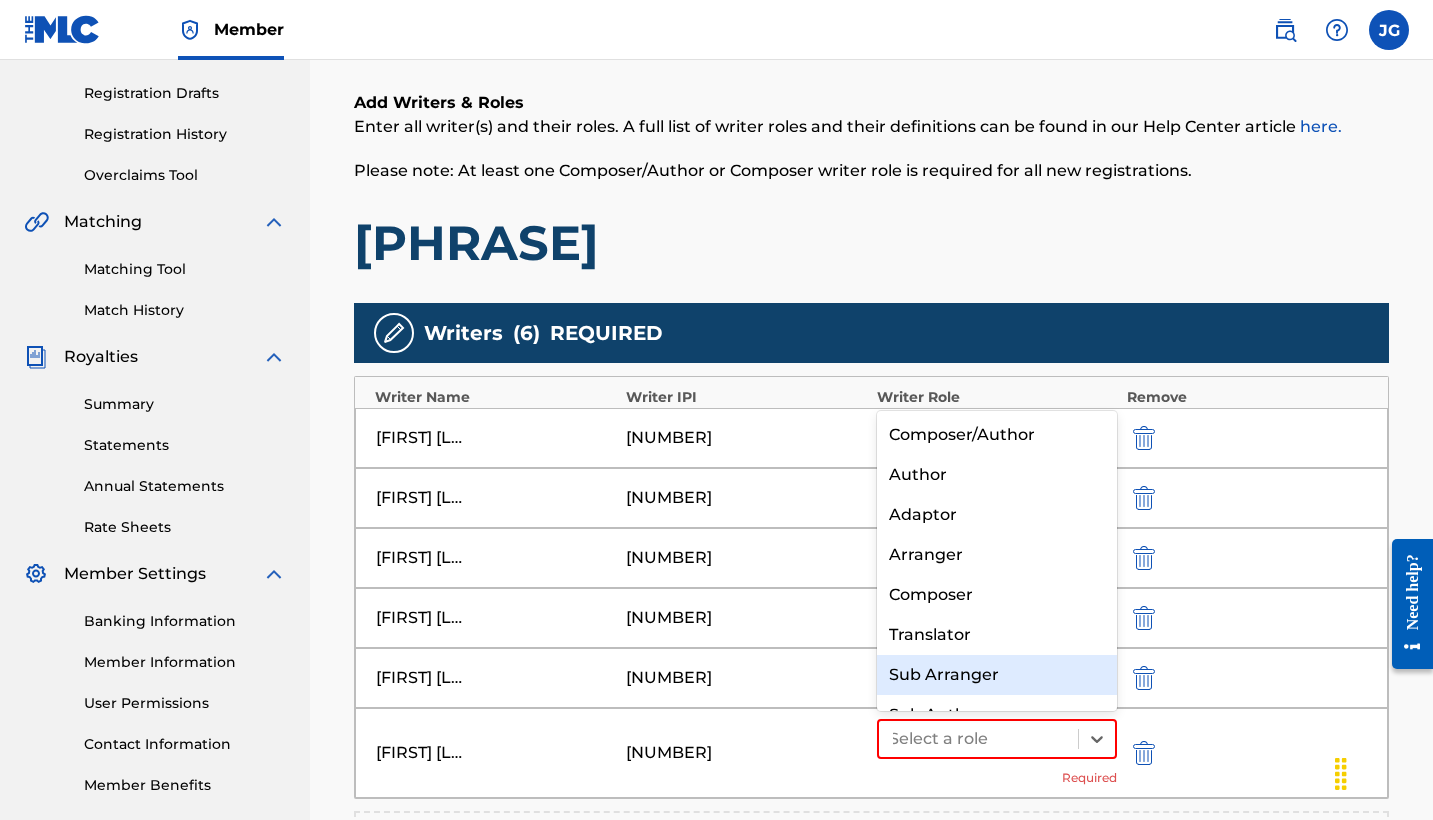 scroll, scrollTop: 28, scrollLeft: 0, axis: vertical 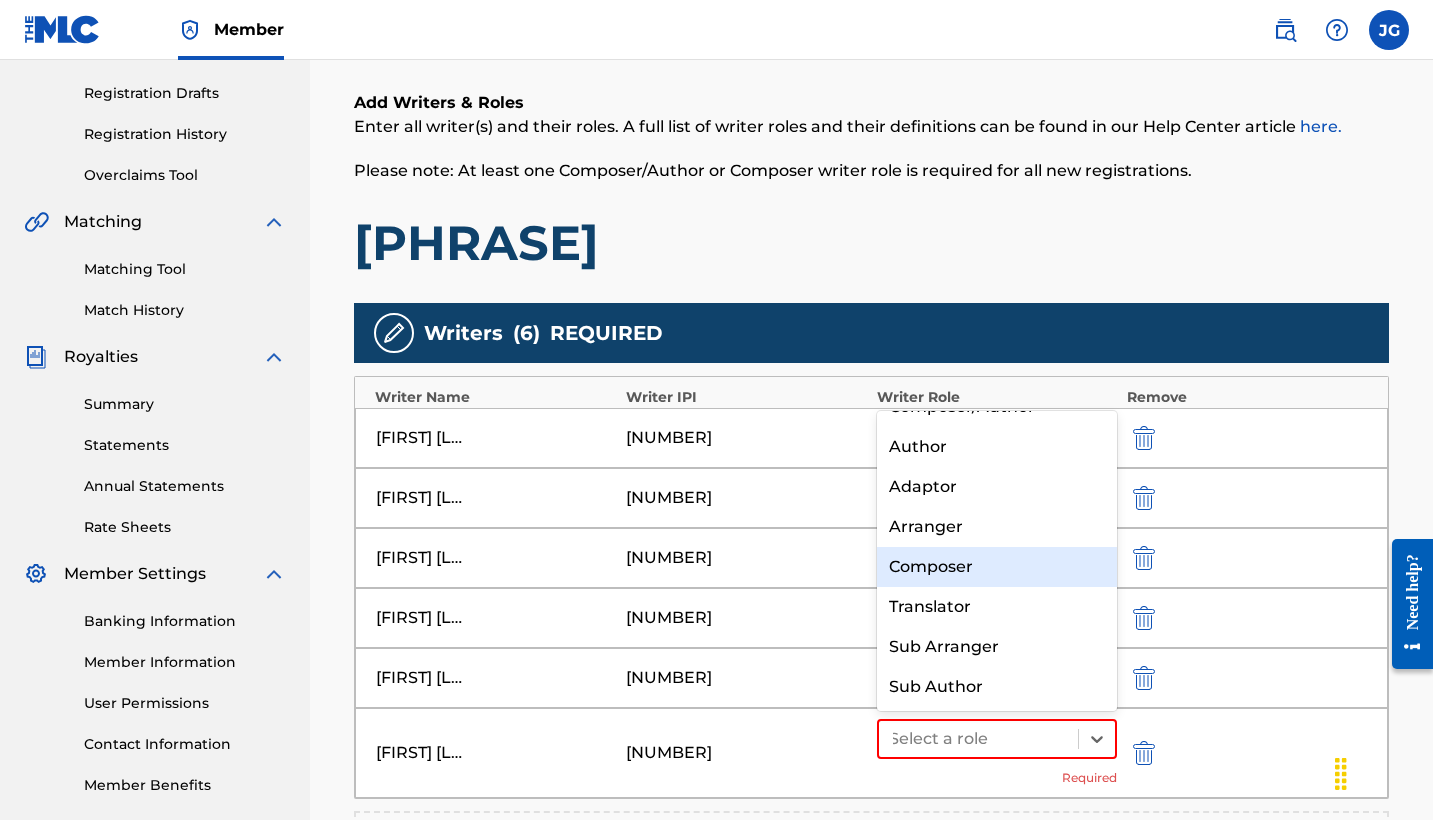 click on "Composer" at bounding box center [997, 567] 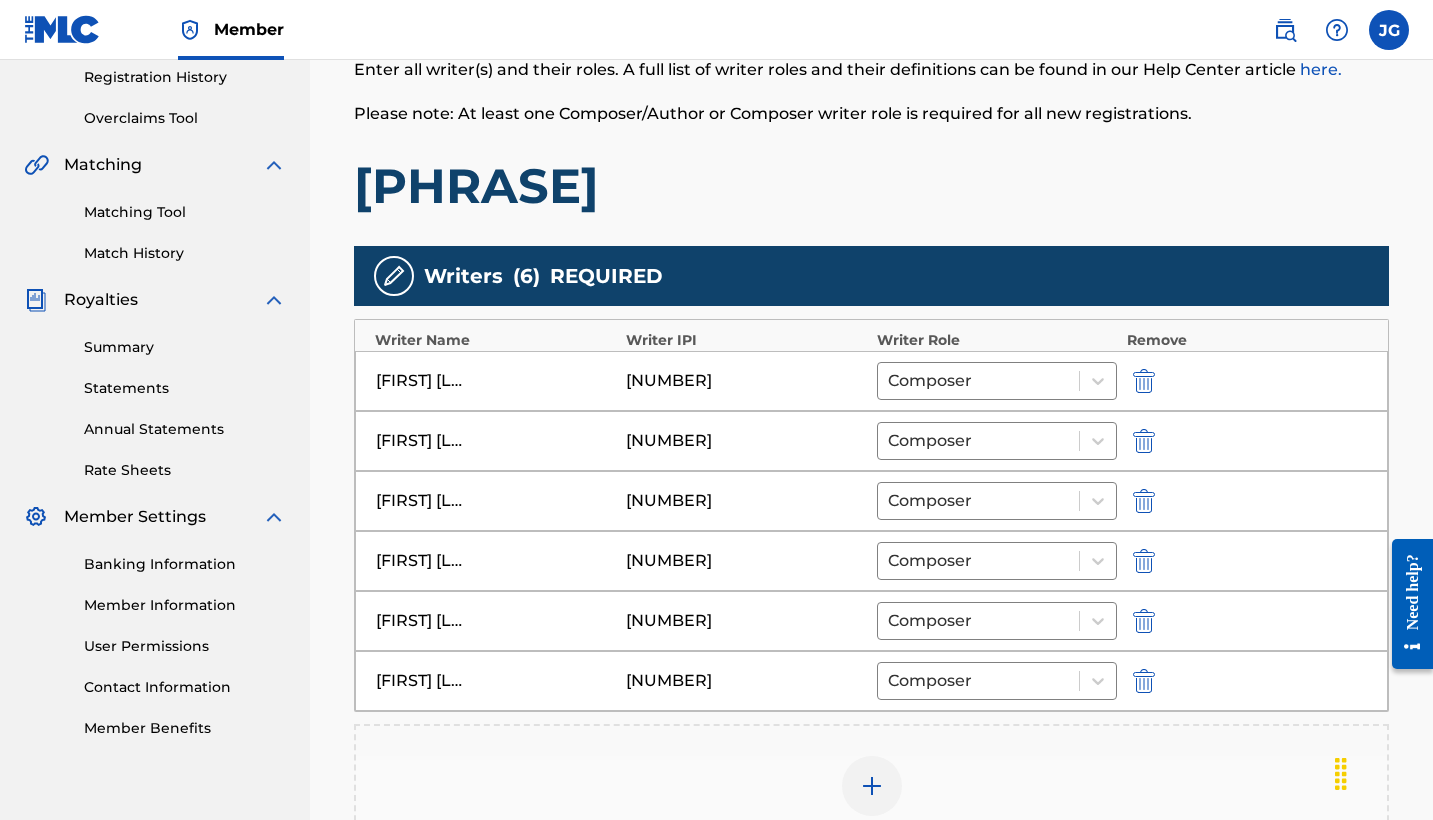 scroll, scrollTop: 439, scrollLeft: 0, axis: vertical 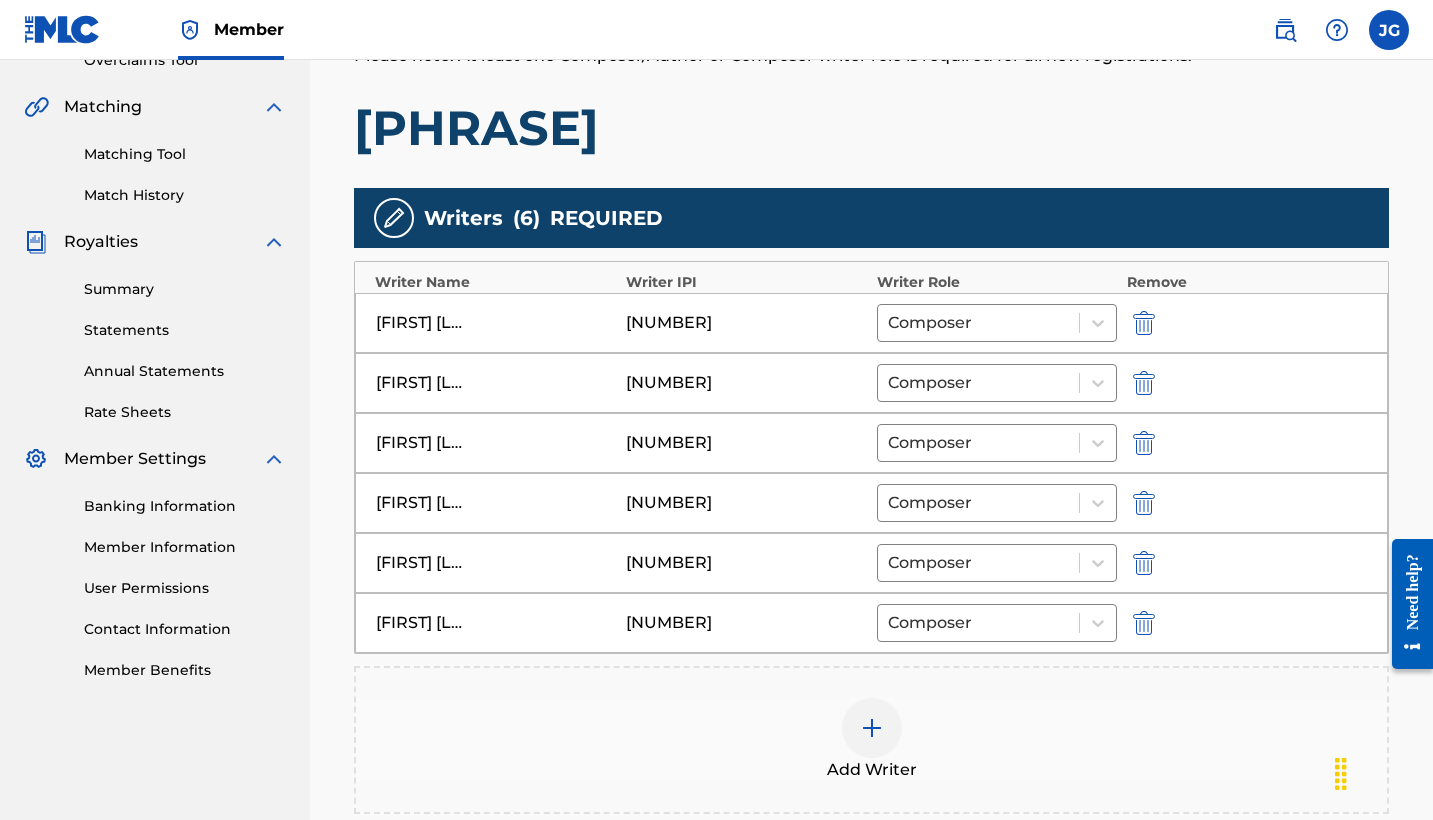 click at bounding box center [872, 728] 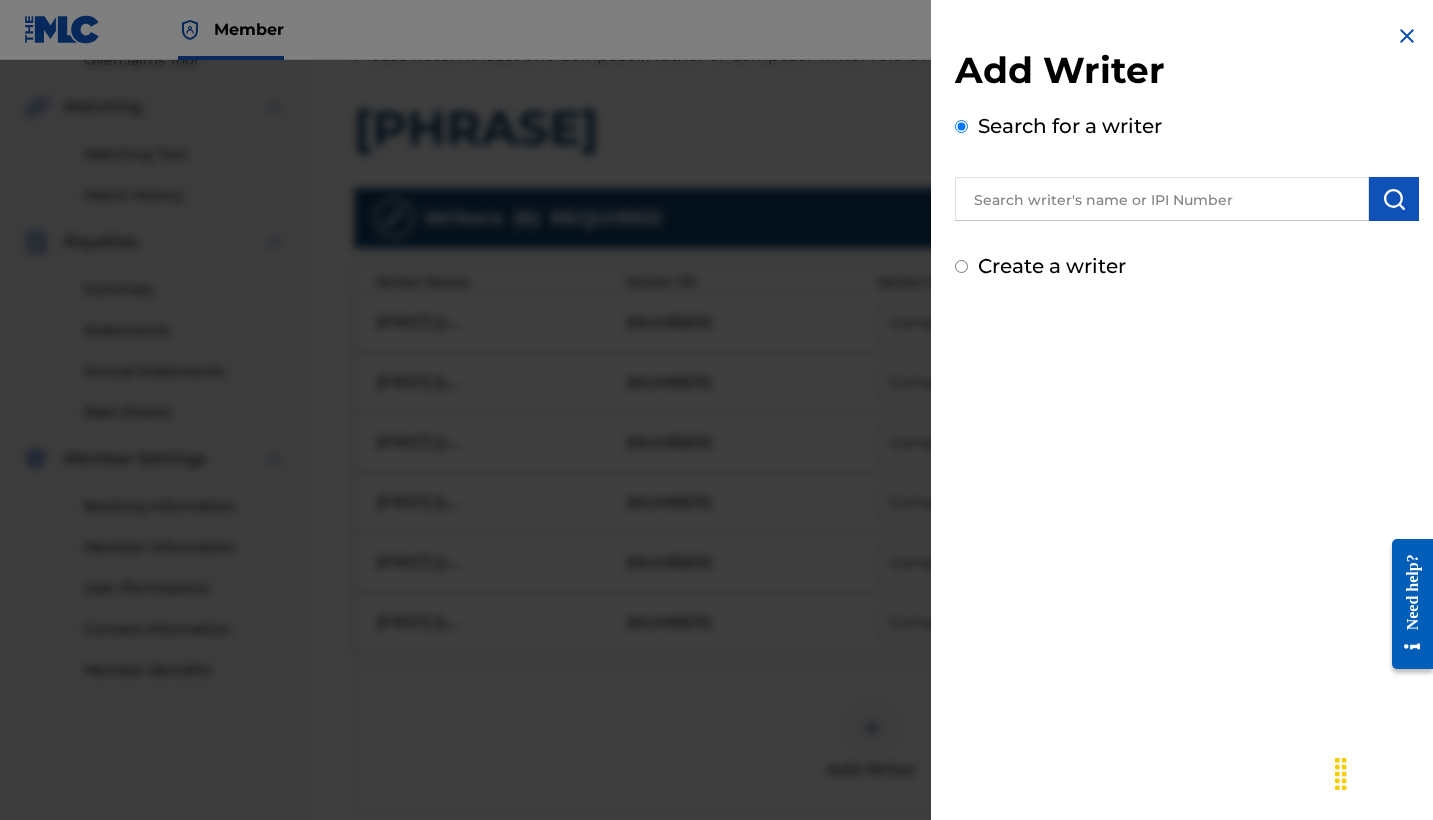 click on "Add Writer Search for a writer Create a writer" at bounding box center [1187, 164] 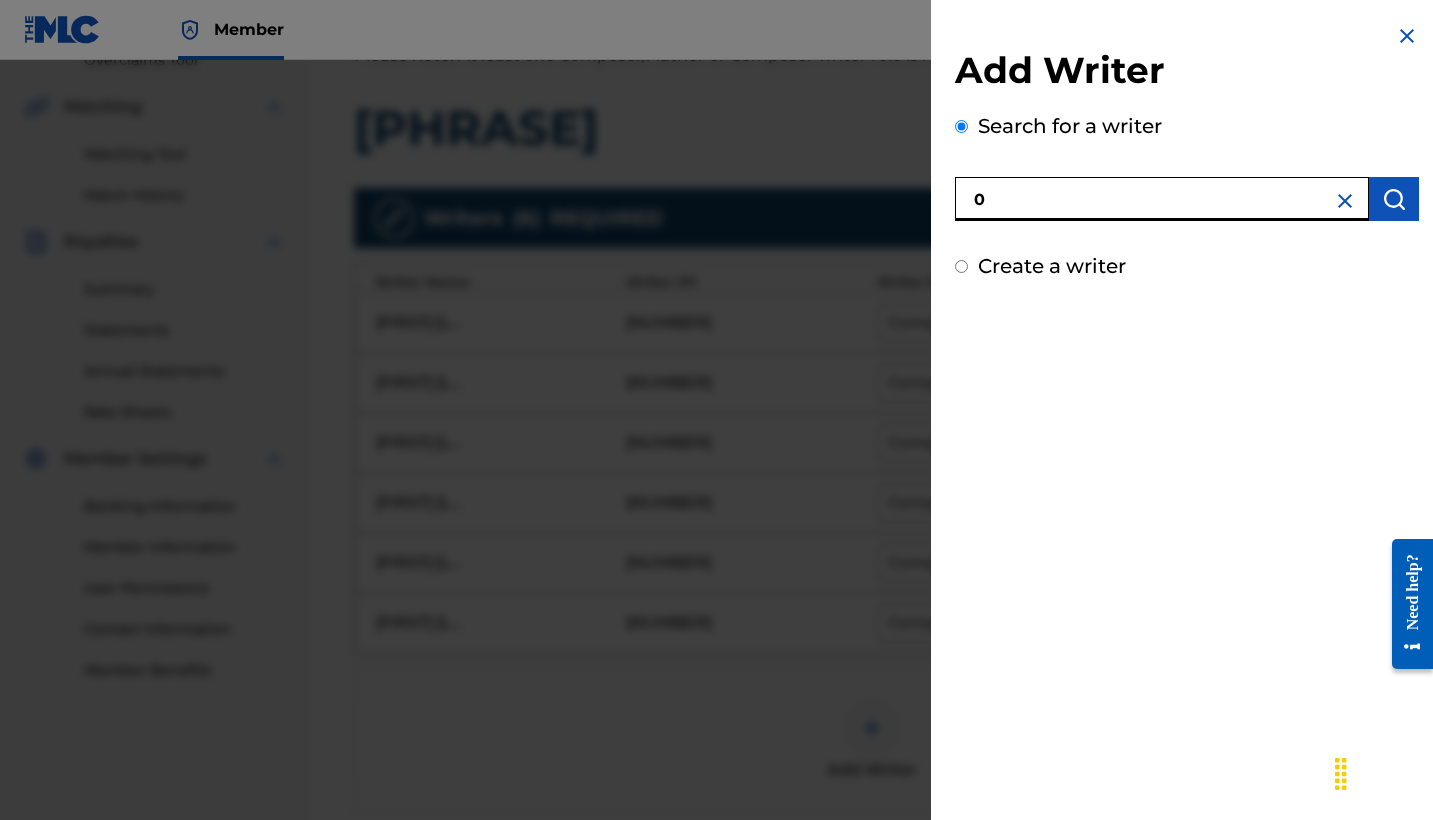 paste on "[NUMBER]" 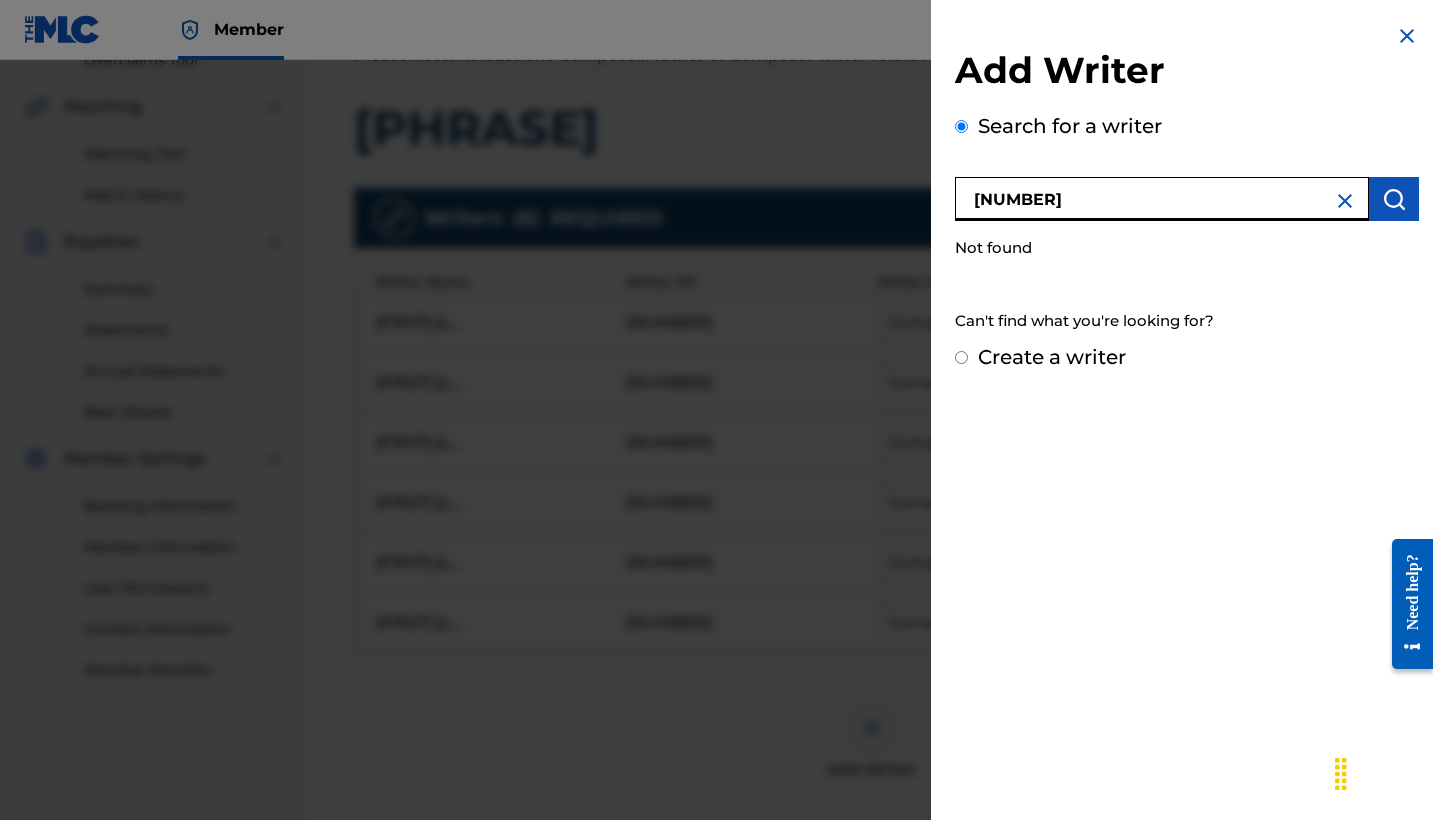 click on "[NUMBER]" at bounding box center [1162, 199] 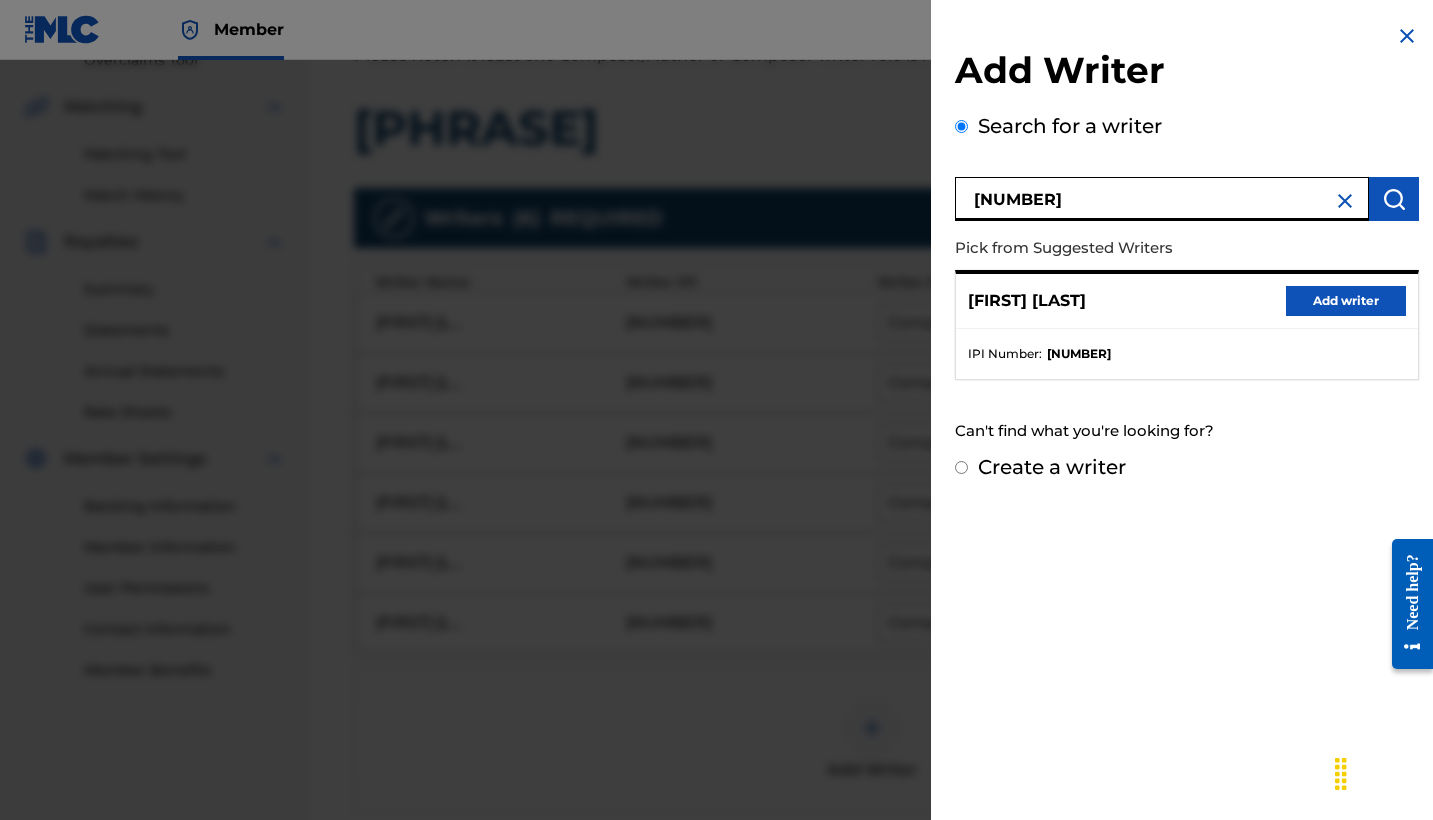 click on "[FIRST] [LAST] Add writer" at bounding box center [1187, 301] 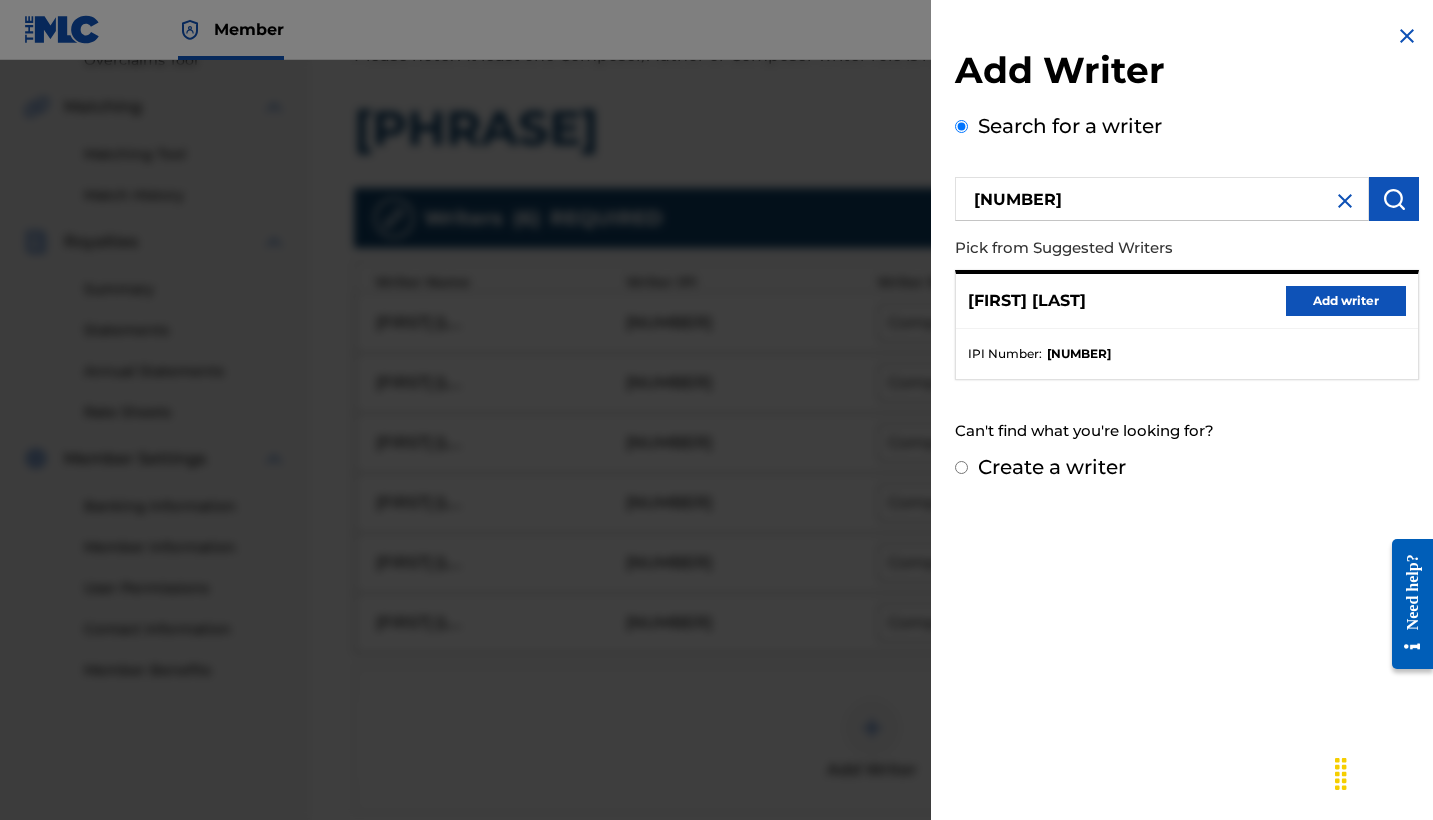 click on "Add writer" at bounding box center [1346, 301] 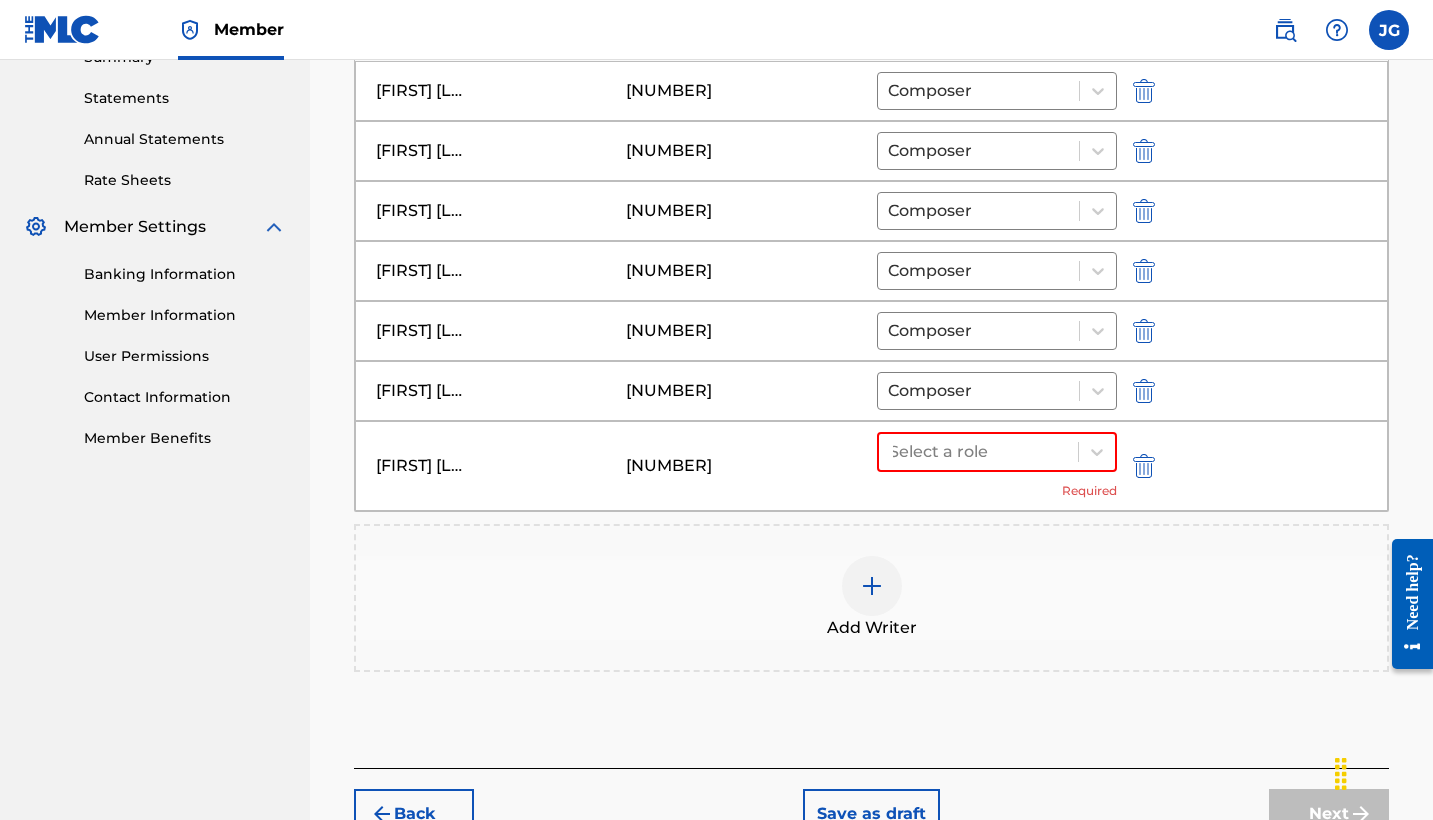 scroll, scrollTop: 726, scrollLeft: 0, axis: vertical 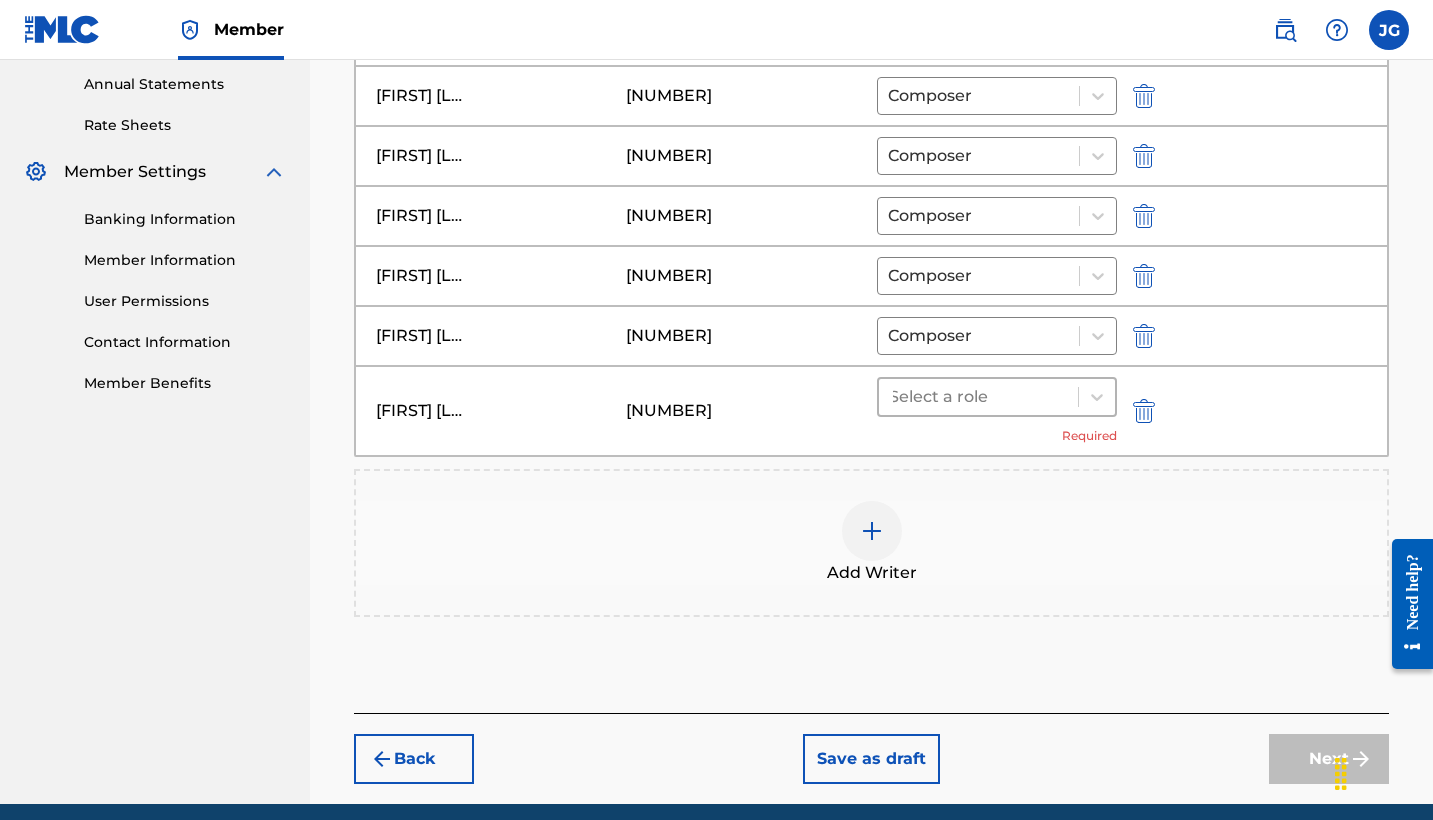 click at bounding box center [978, 397] 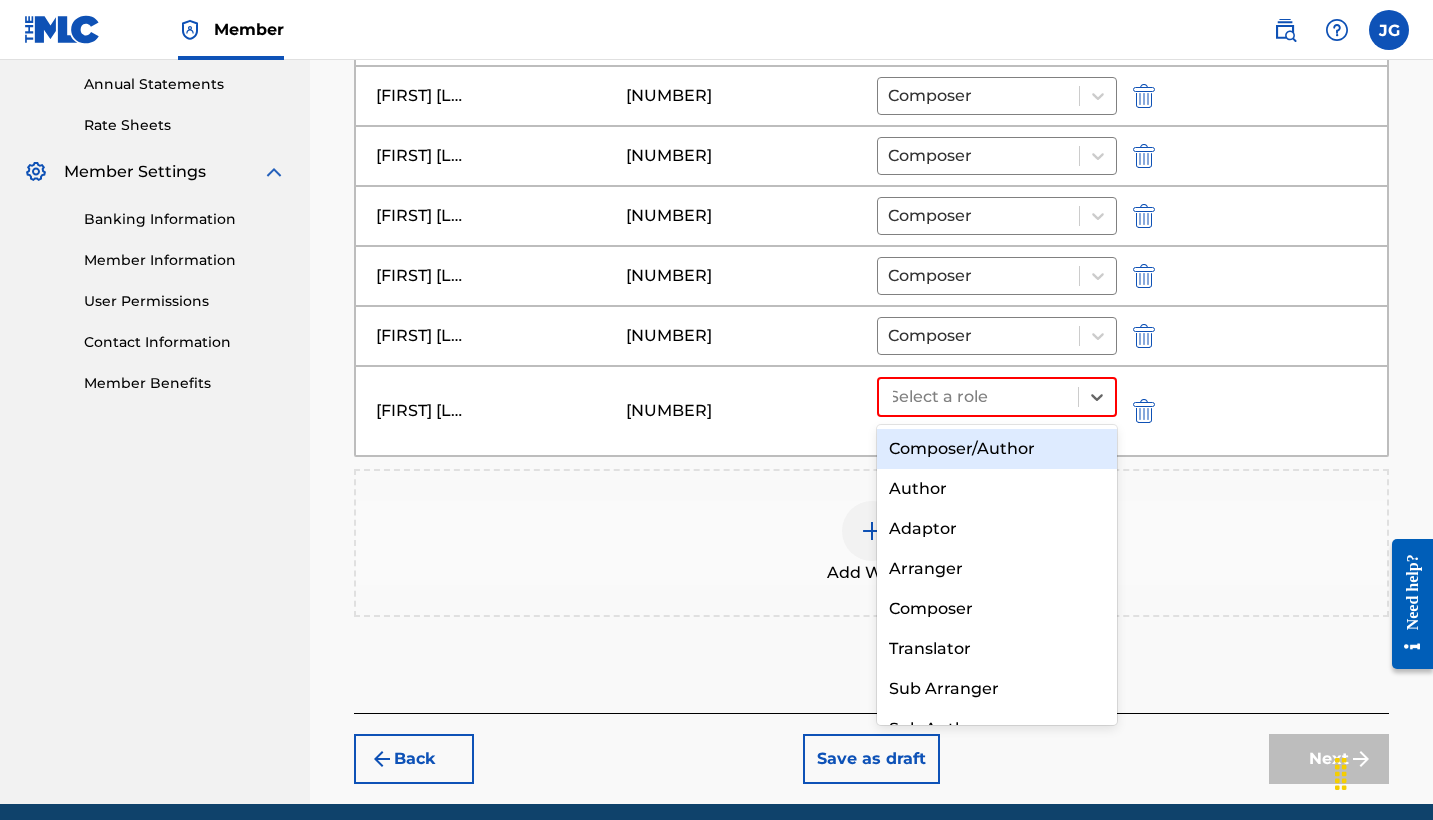 click on "Composer/Author" at bounding box center [997, 449] 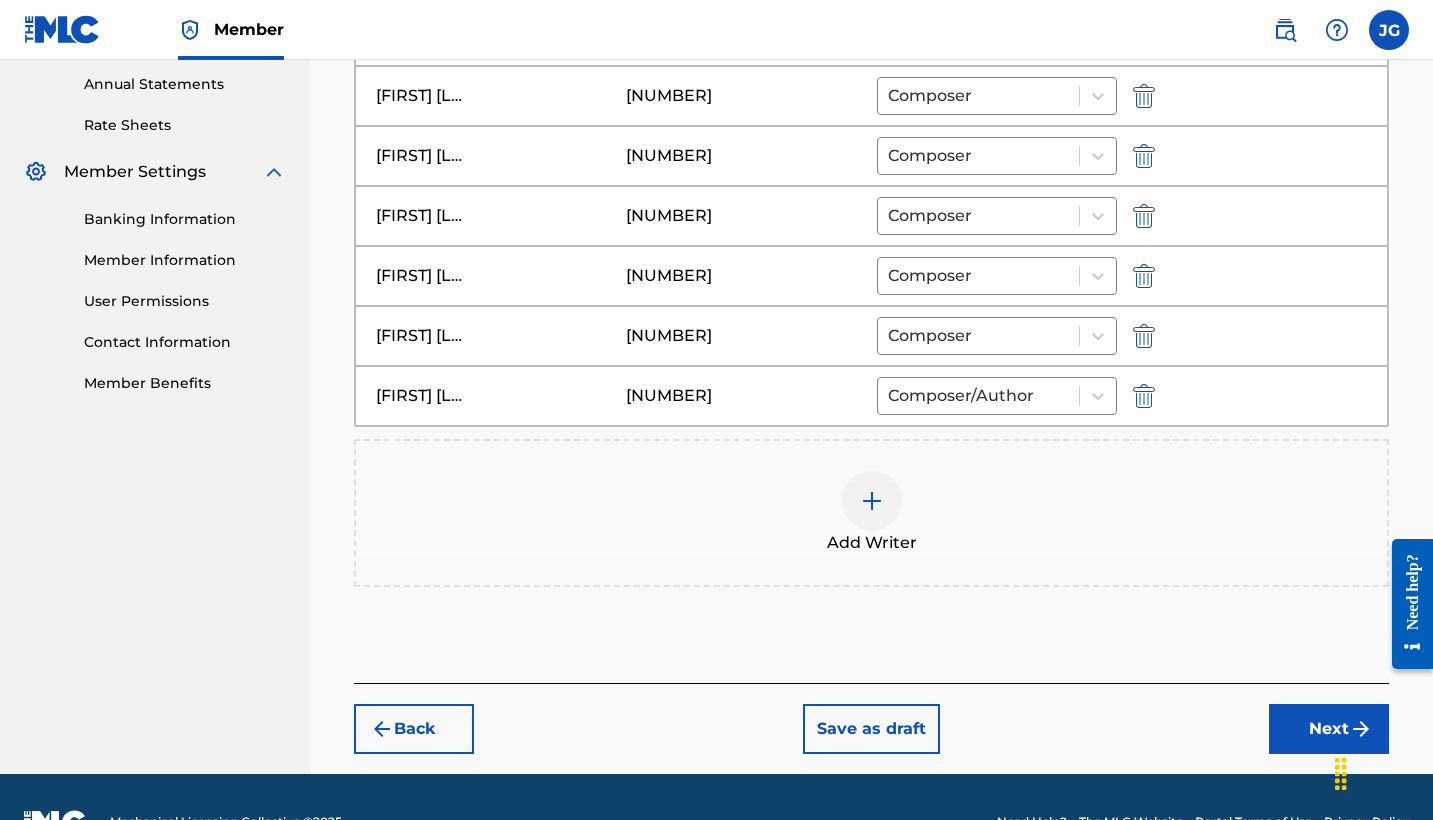 click on "Next" at bounding box center [1329, 729] 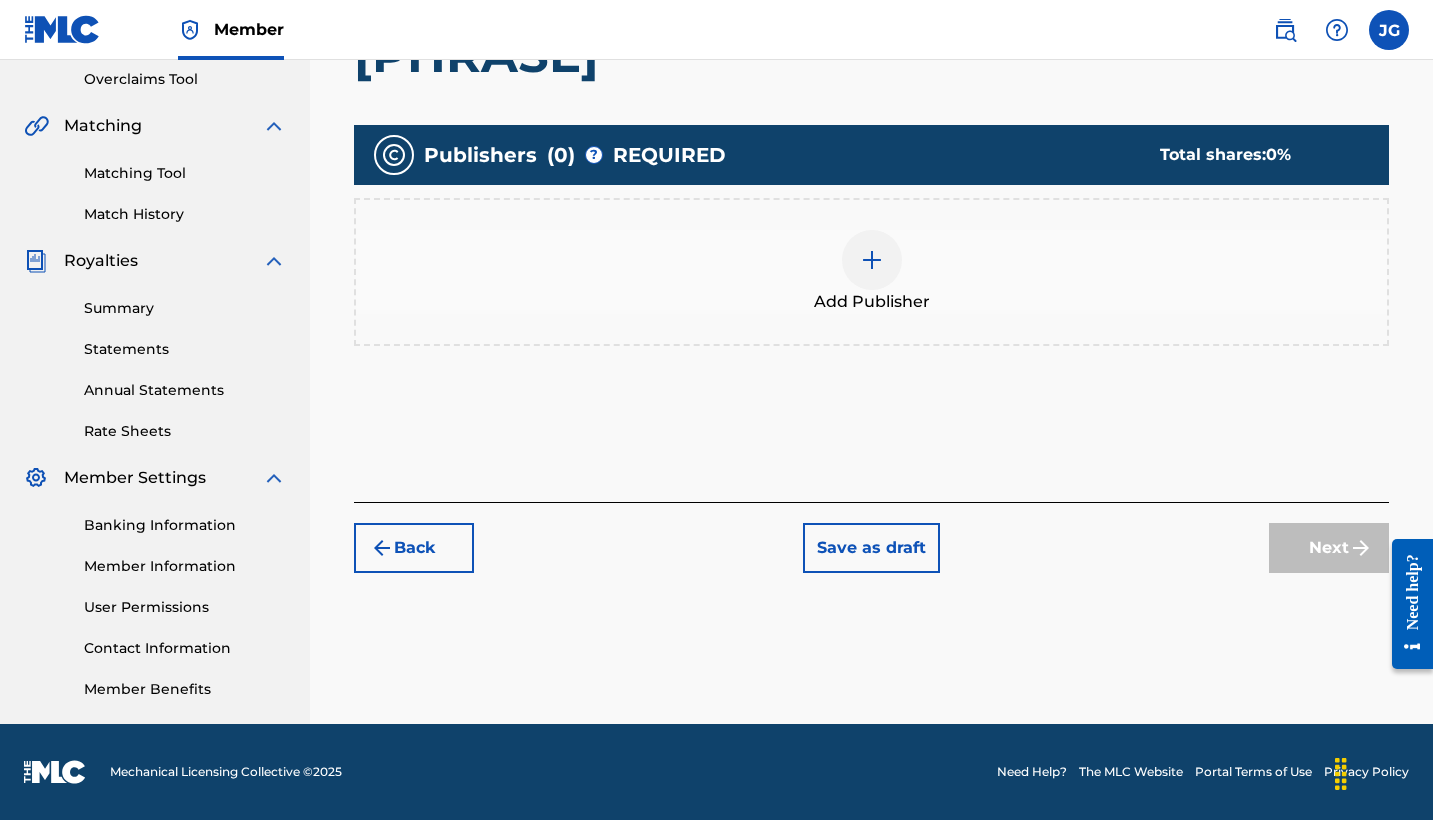 scroll, scrollTop: 420, scrollLeft: 0, axis: vertical 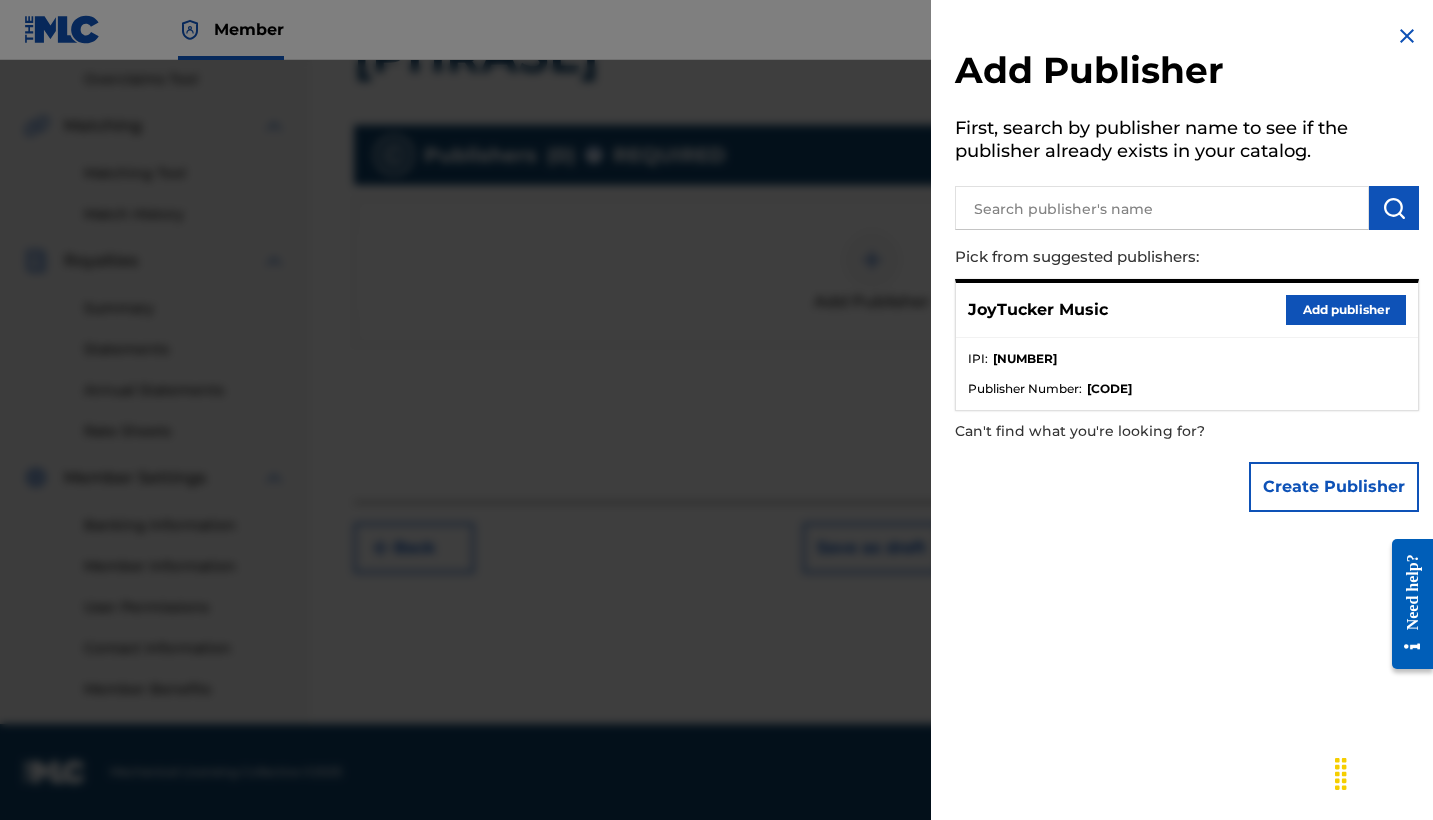 click on "Add publisher" at bounding box center (1346, 310) 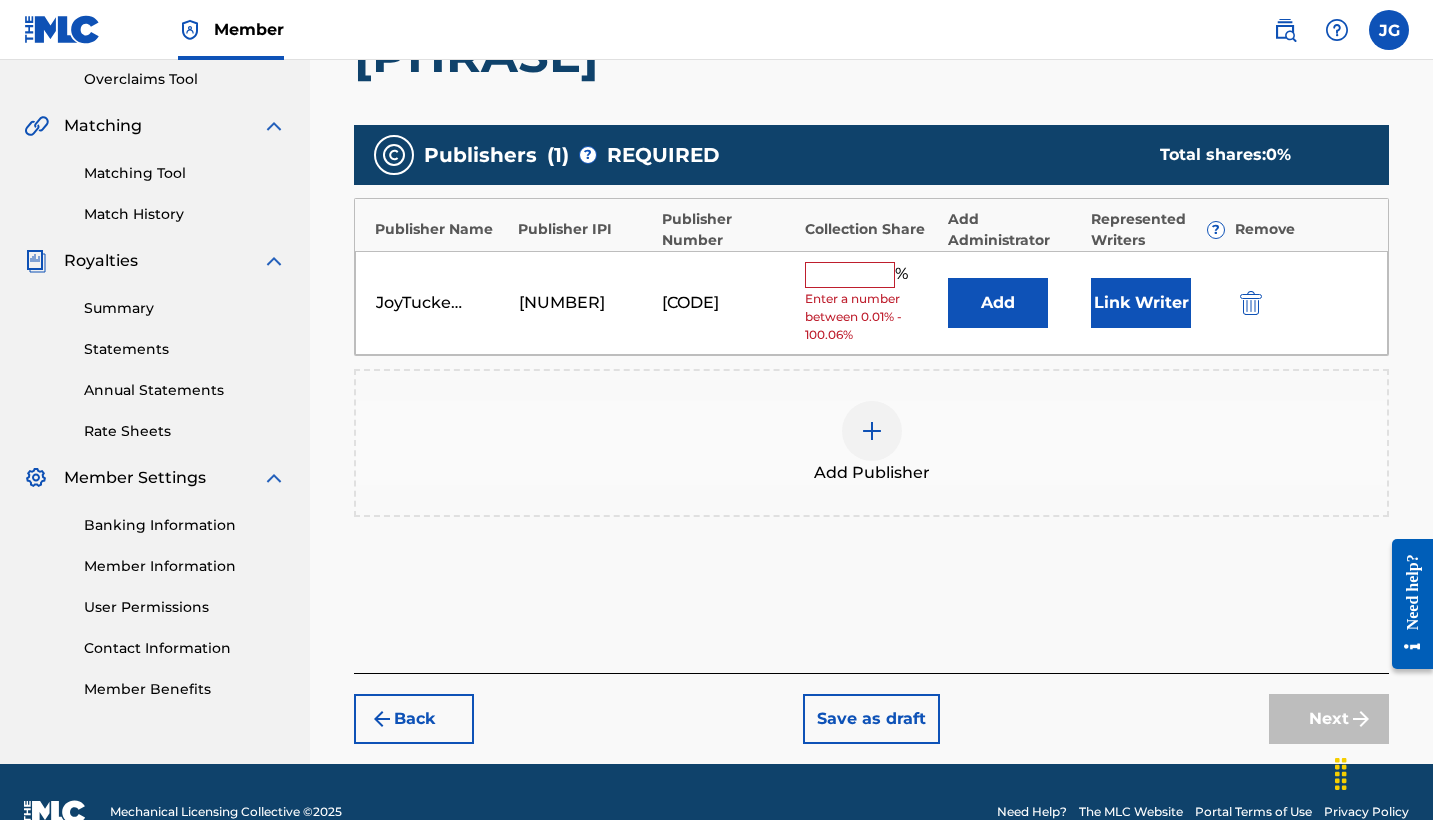 click on "Link Writer" at bounding box center (1141, 303) 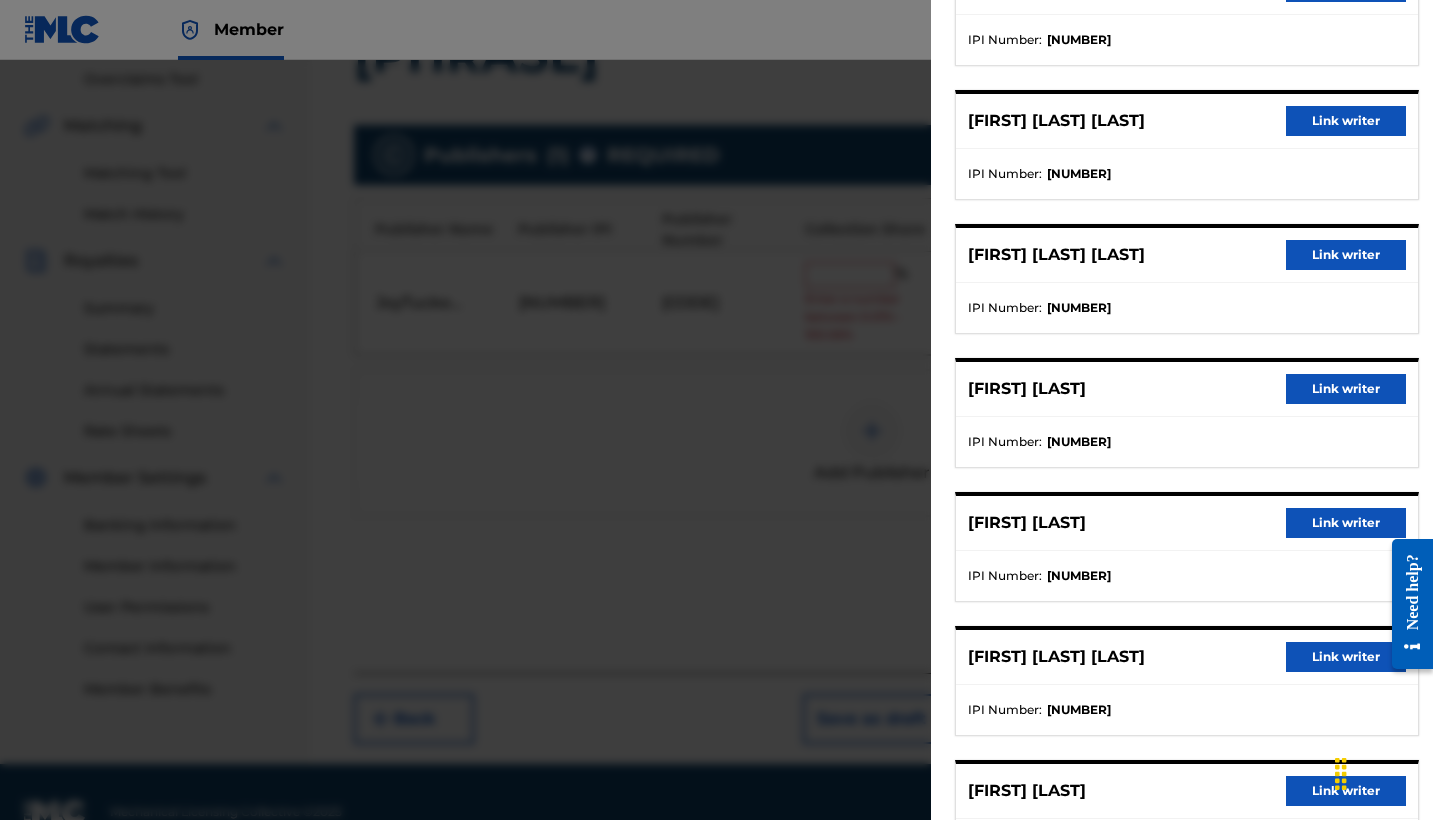 scroll, scrollTop: 245, scrollLeft: 0, axis: vertical 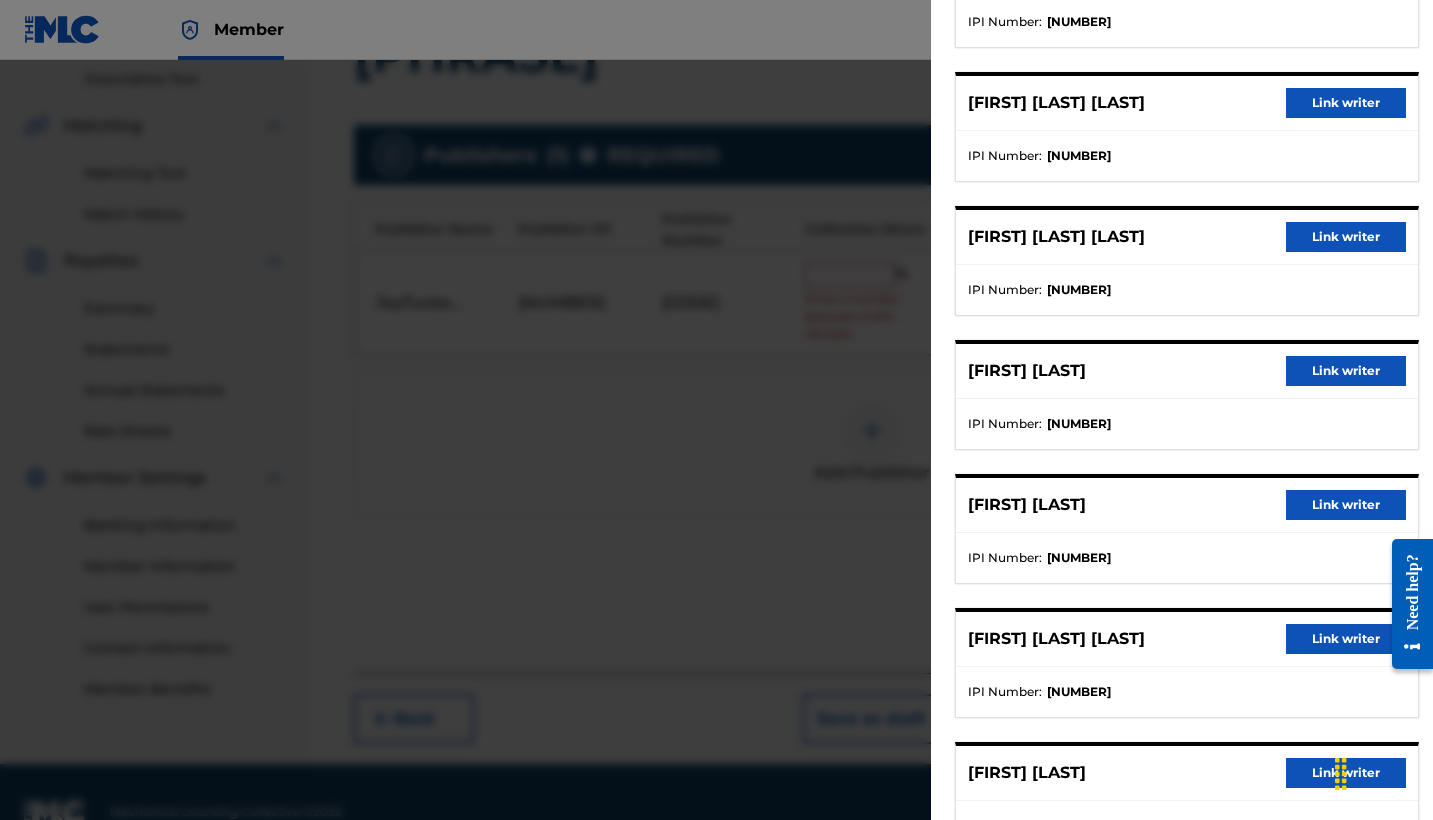 click on "Link writer" at bounding box center [1346, 639] 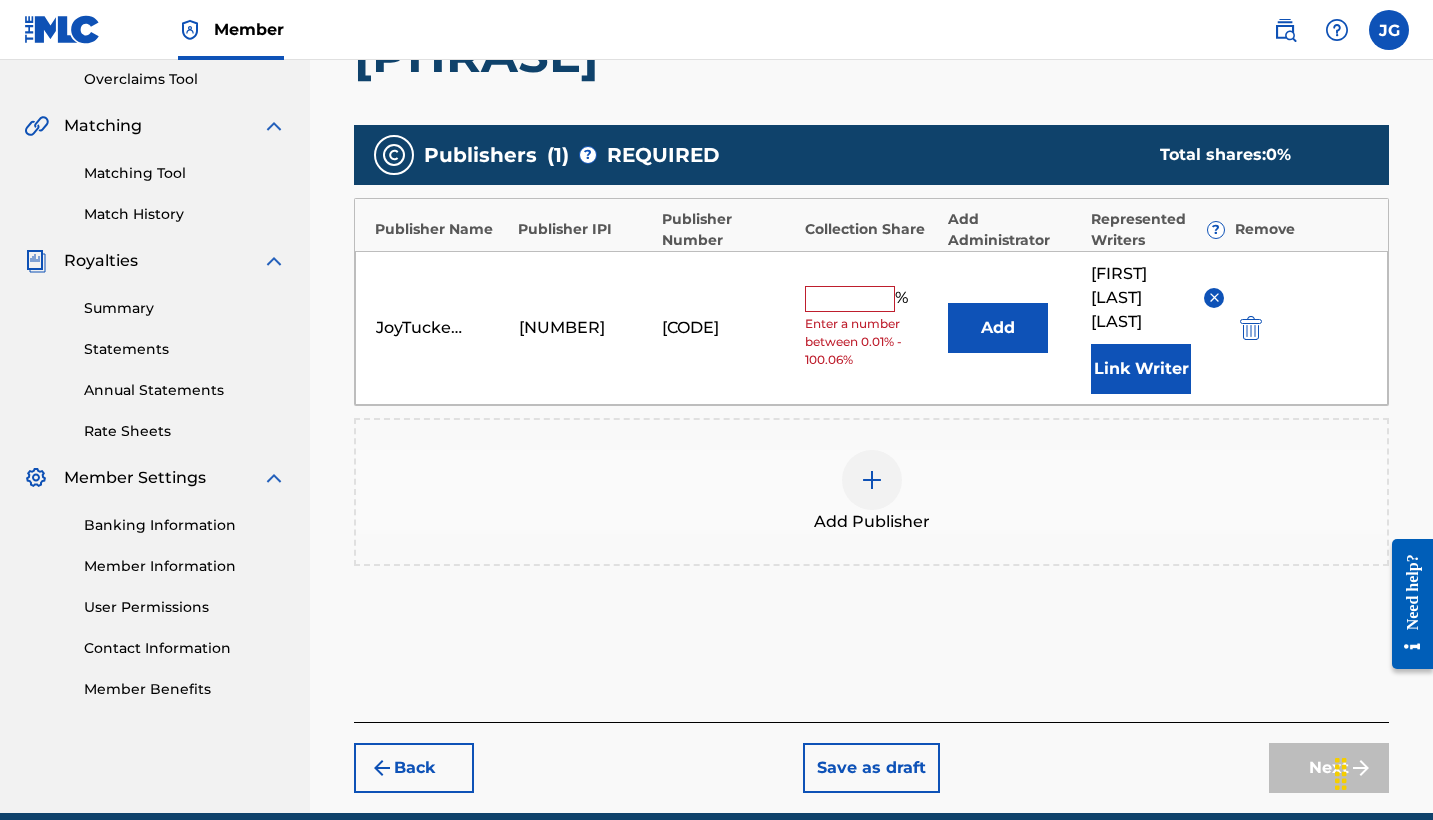 click on "Enter a number between 0.01% - 100.06%" at bounding box center [871, 342] 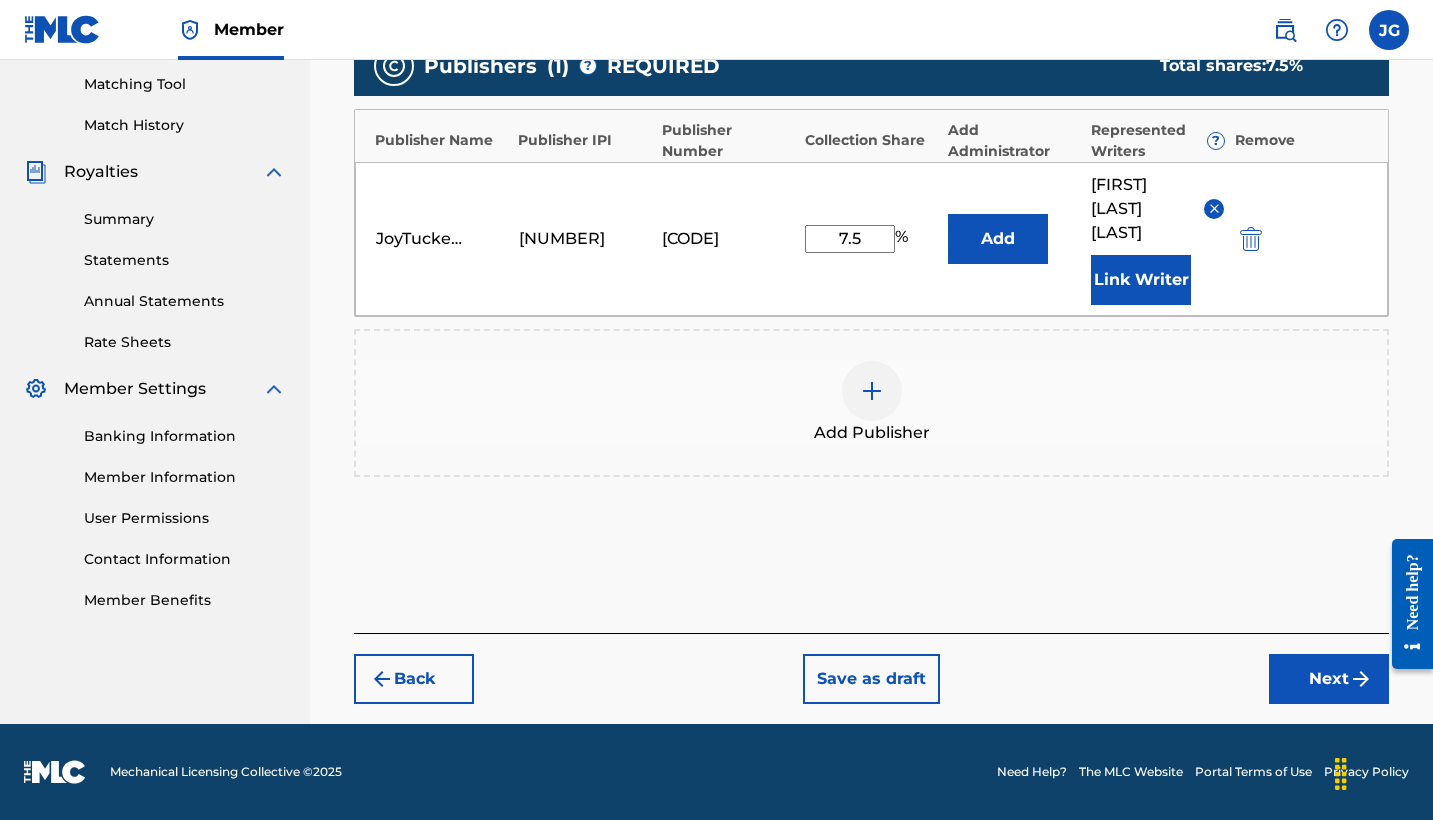 type on "7.5" 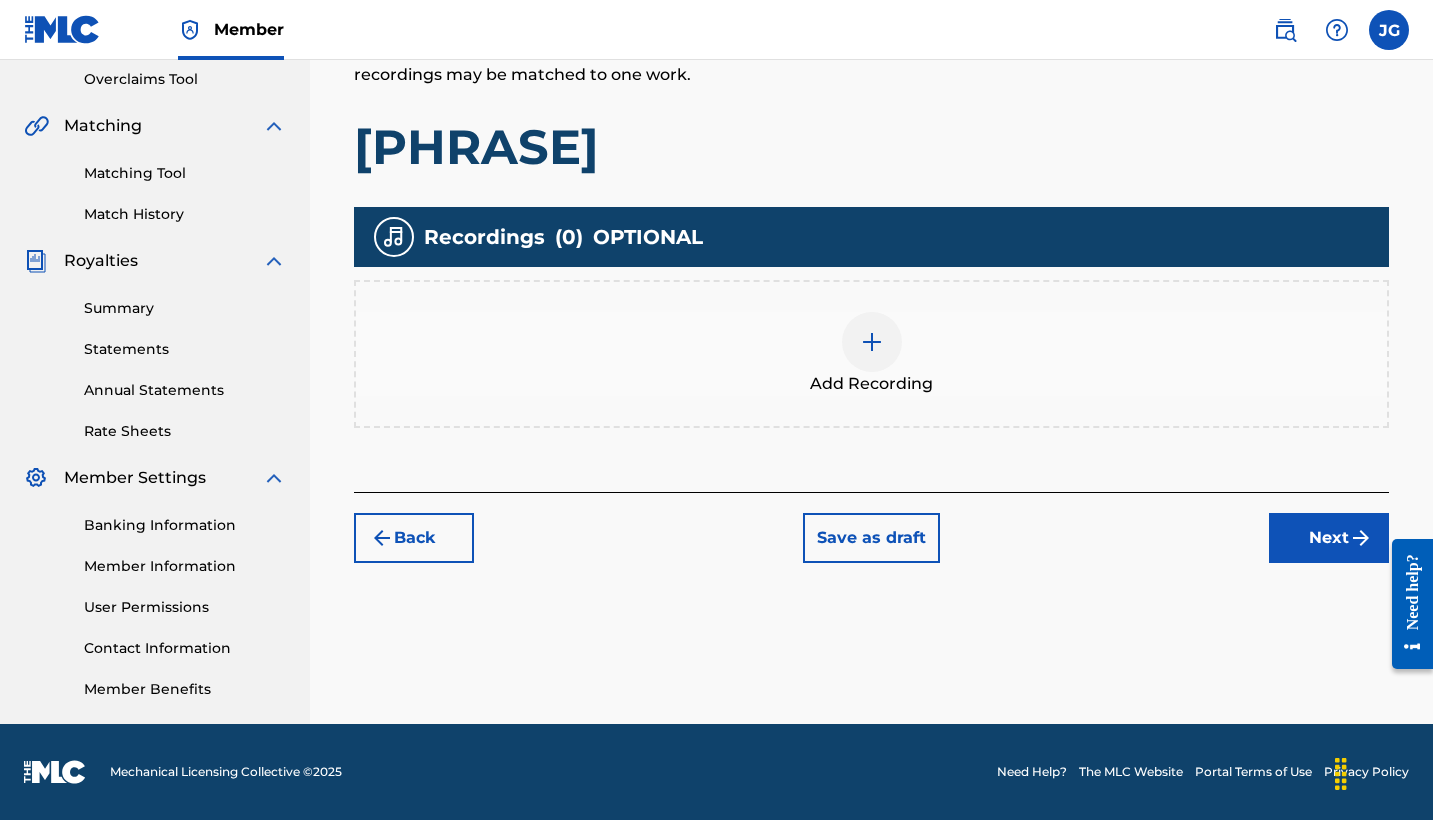 click on "Next" at bounding box center (1329, 538) 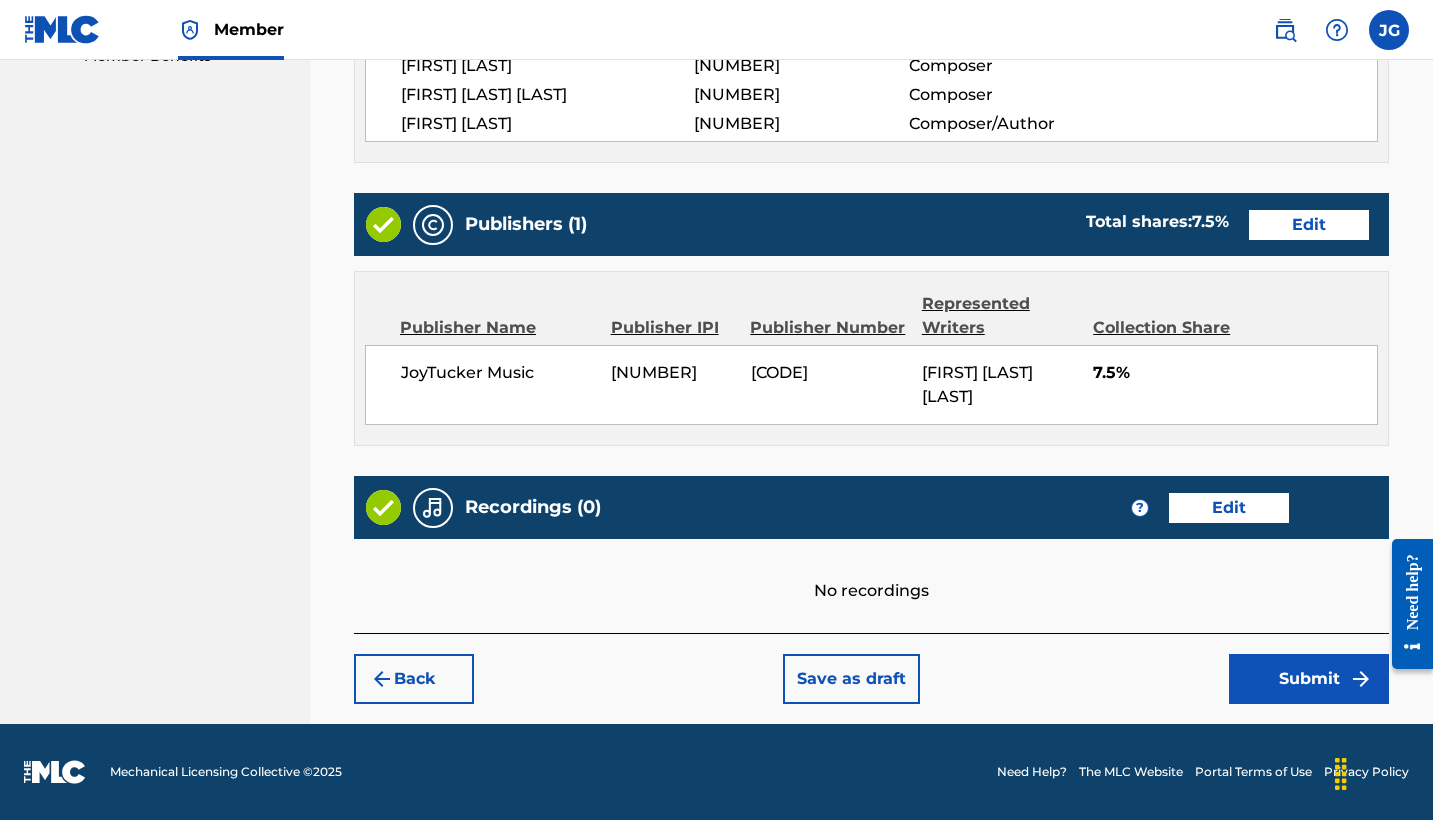 scroll, scrollTop: 1075, scrollLeft: 0, axis: vertical 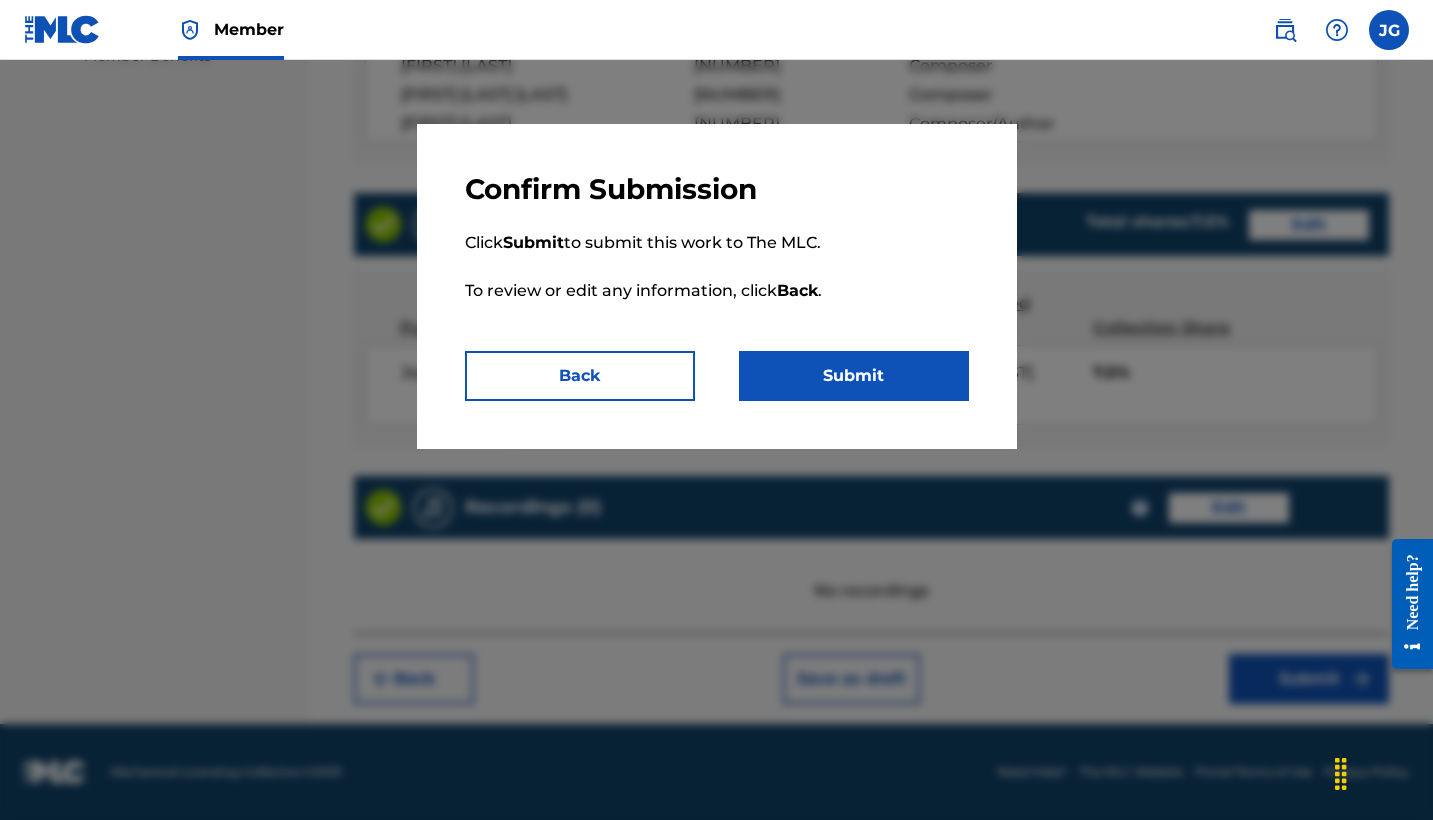 click on "Submit" at bounding box center (854, 376) 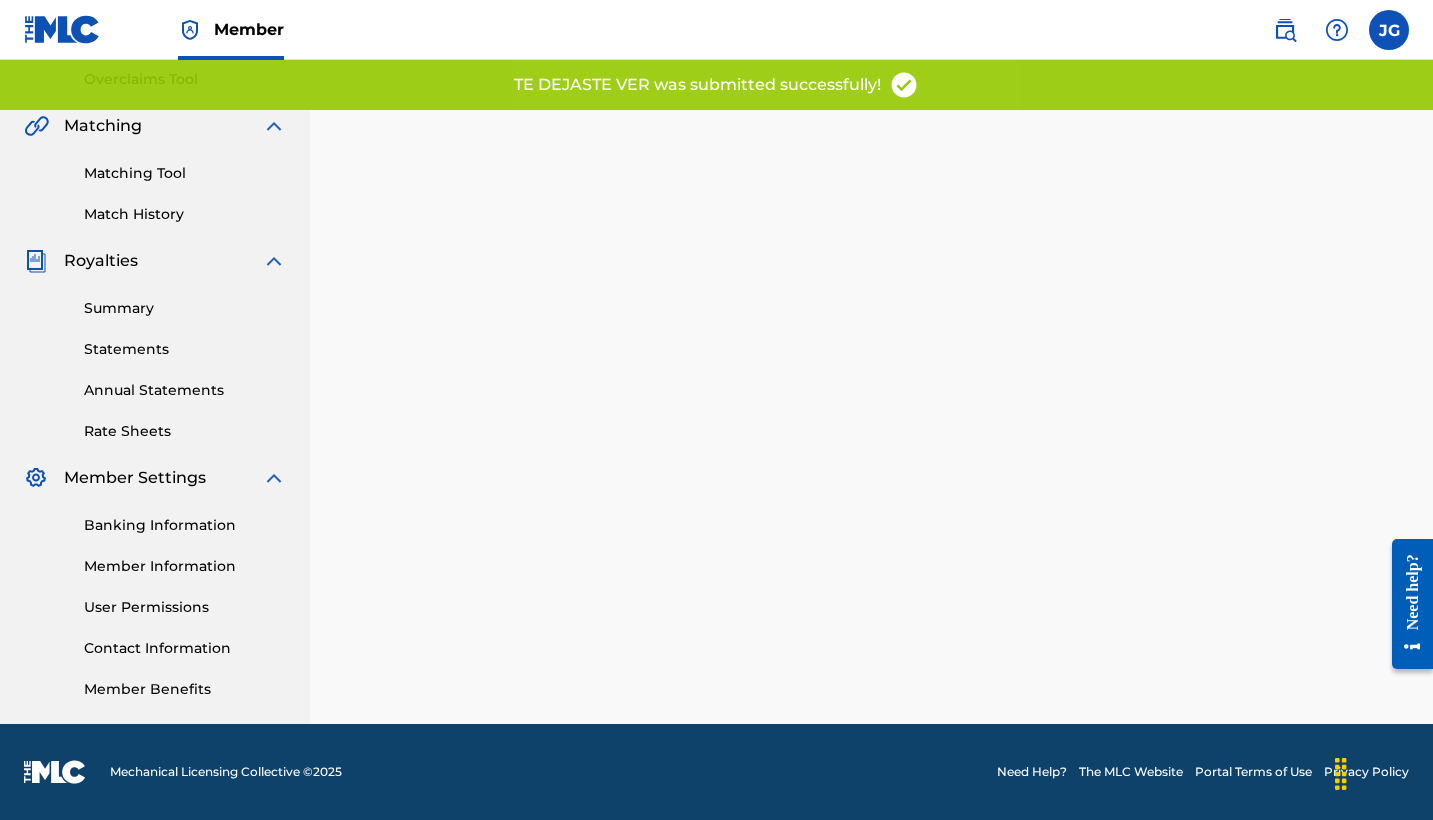 scroll, scrollTop: 0, scrollLeft: 0, axis: both 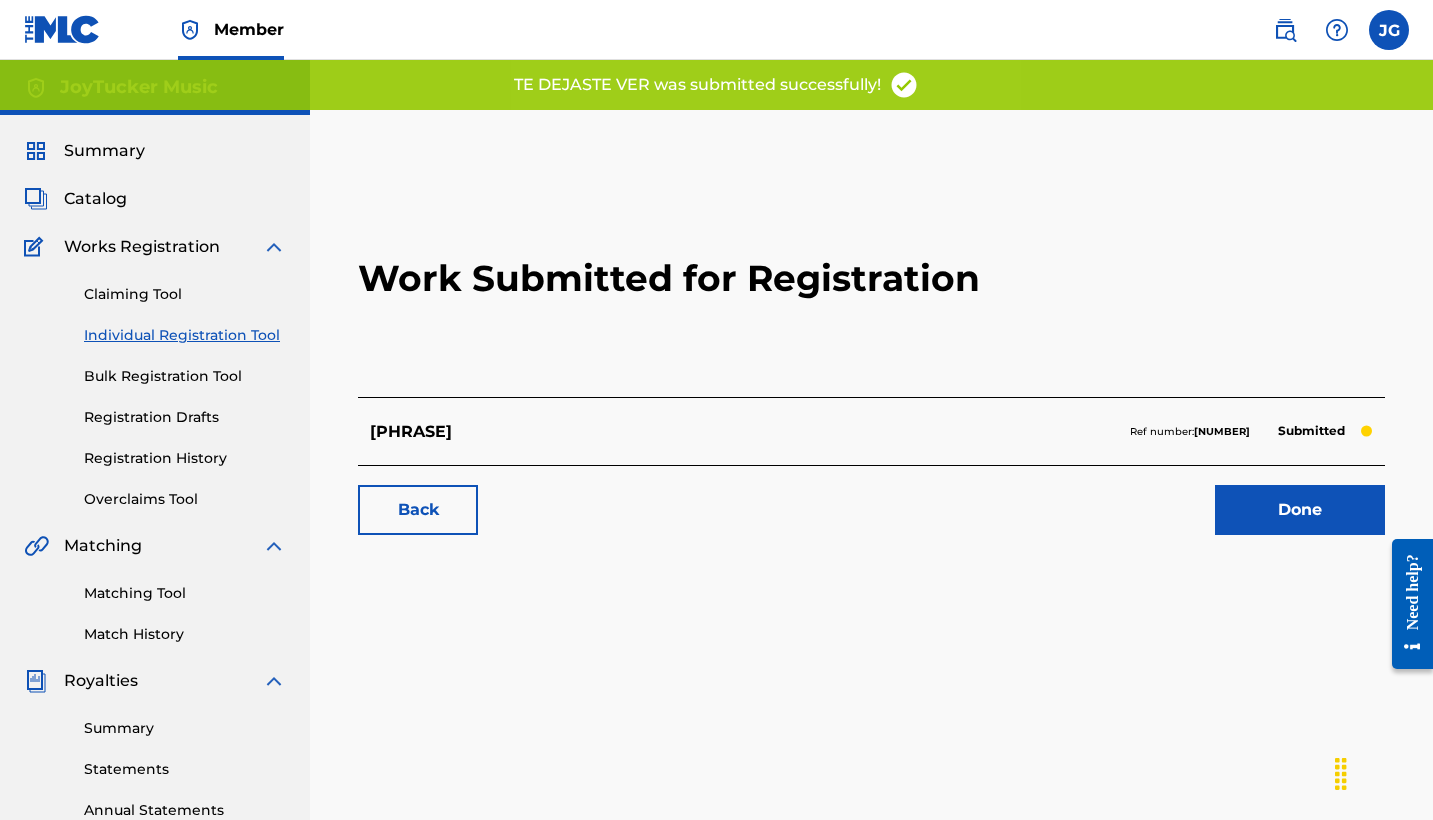 click on "Individual Registration Tool" at bounding box center (185, 335) 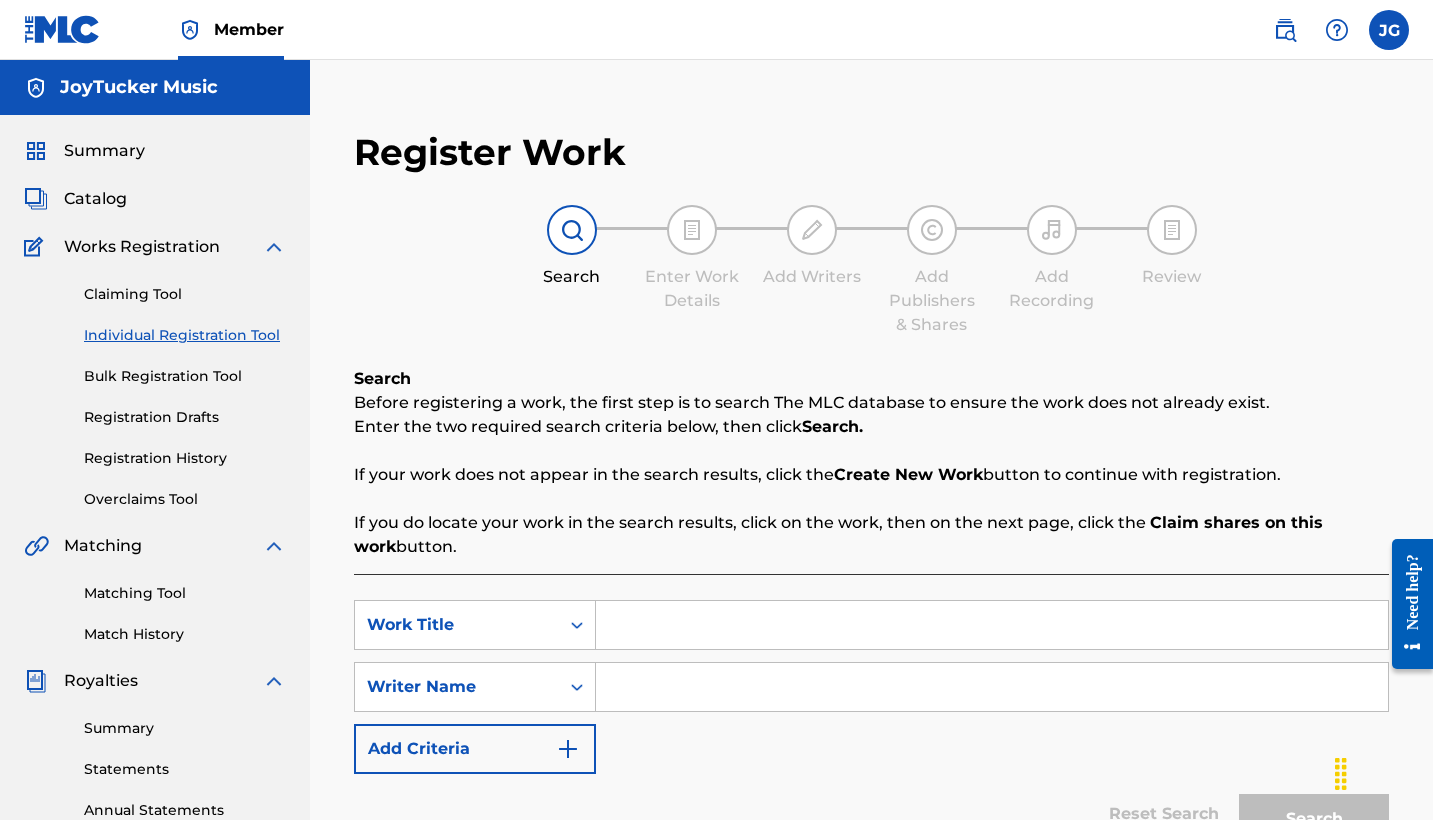 click at bounding box center [992, 625] 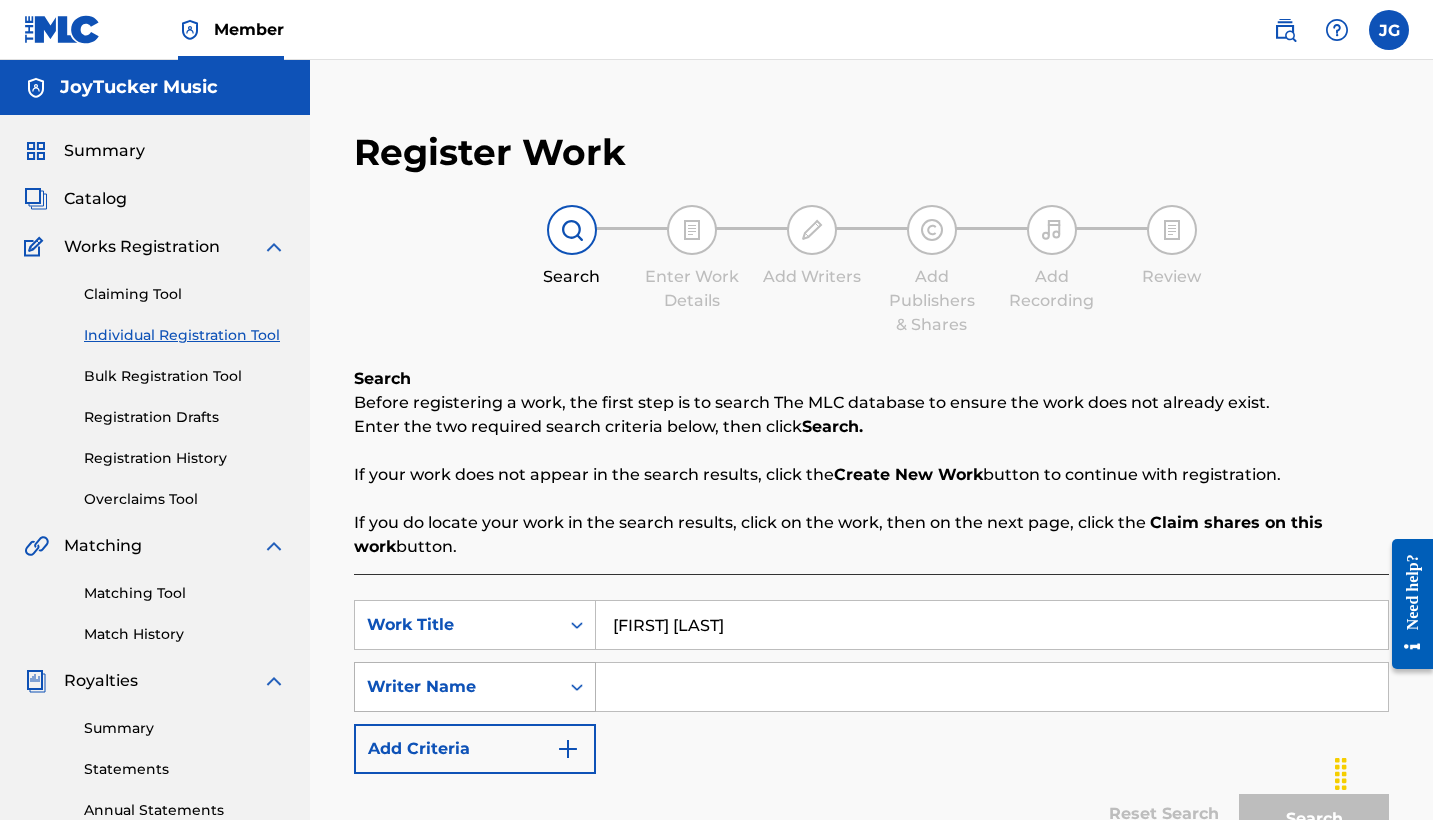 type on "[FIRST] [LAST]" 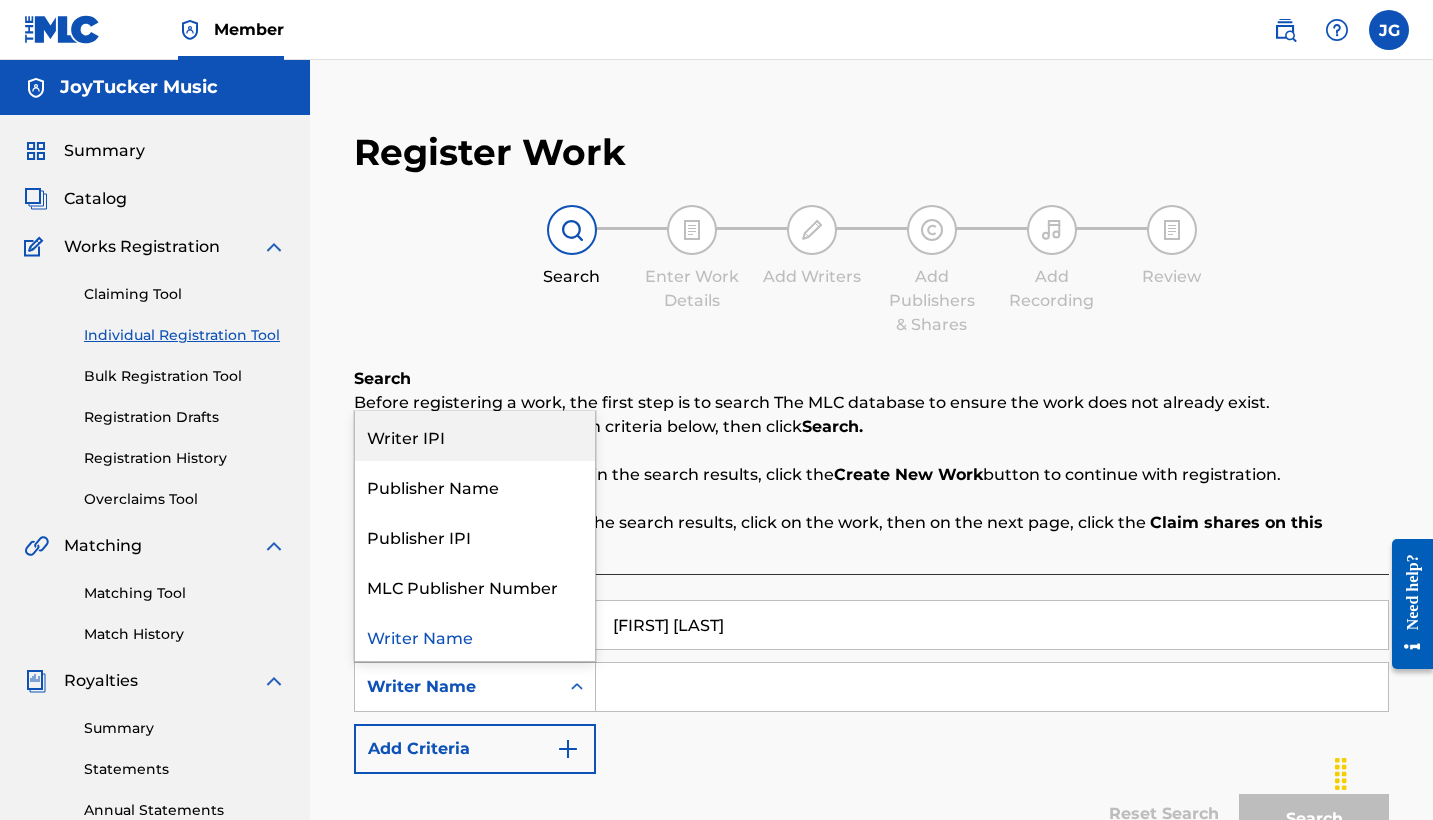 click on "Writer IPI" at bounding box center (475, 436) 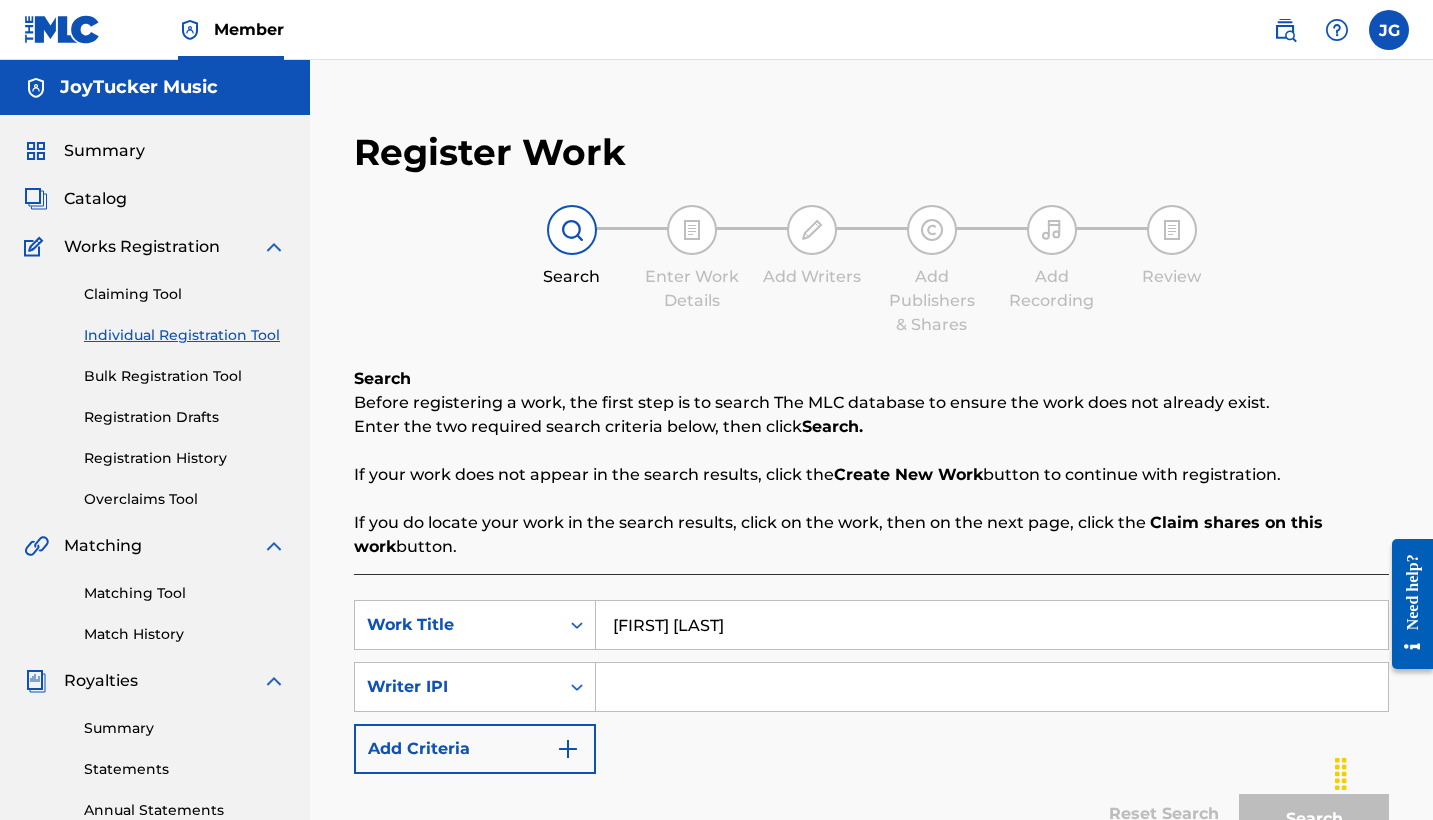 click on "SearchWithCriteria[UUID] Work Title [TITLE] SearchWithCriteria[UUID] Writer IPI [CRITERIA]" at bounding box center (871, 687) 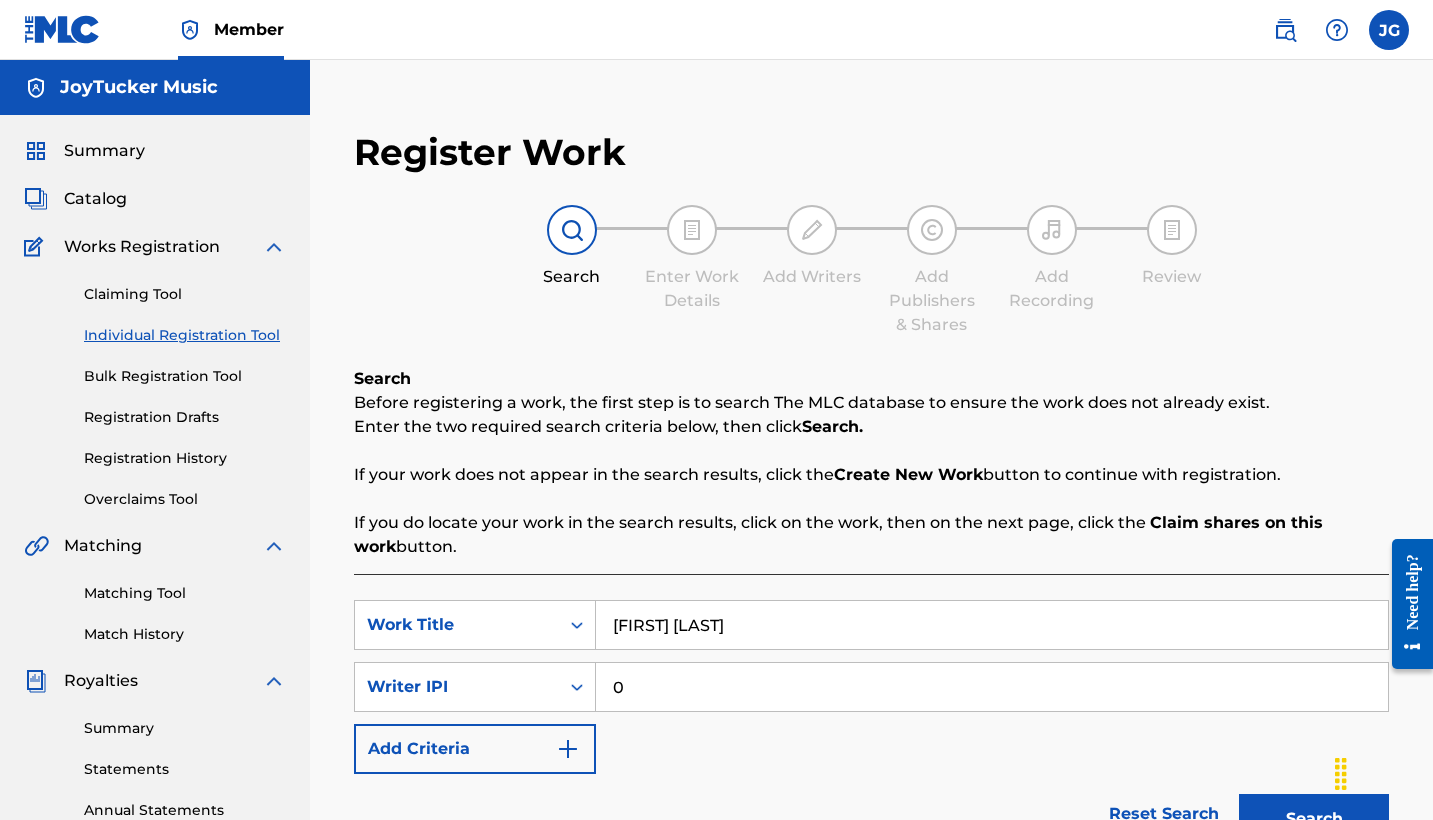 paste on "[NUMBER]" 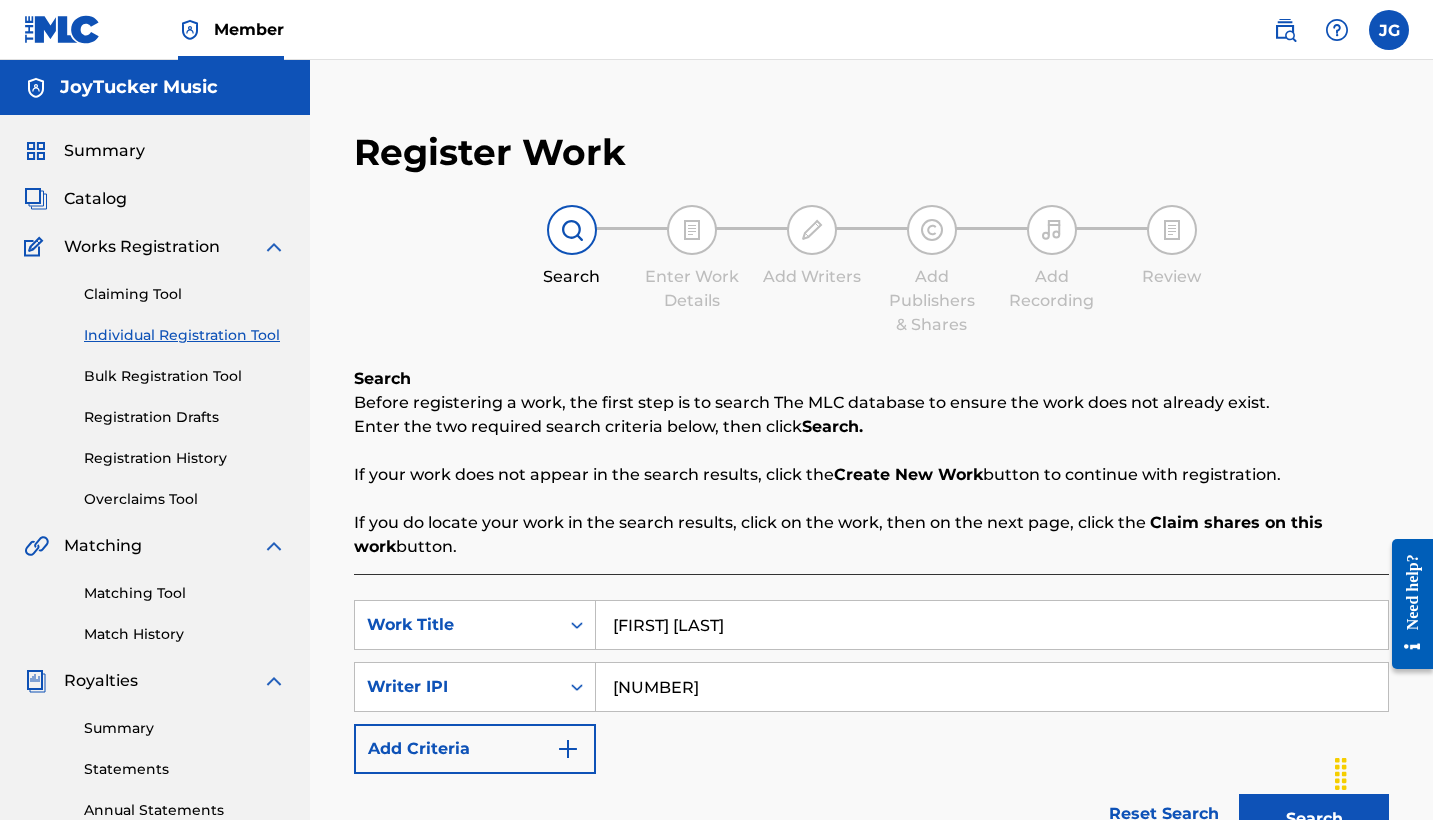 click on "Search" at bounding box center (1314, 819) 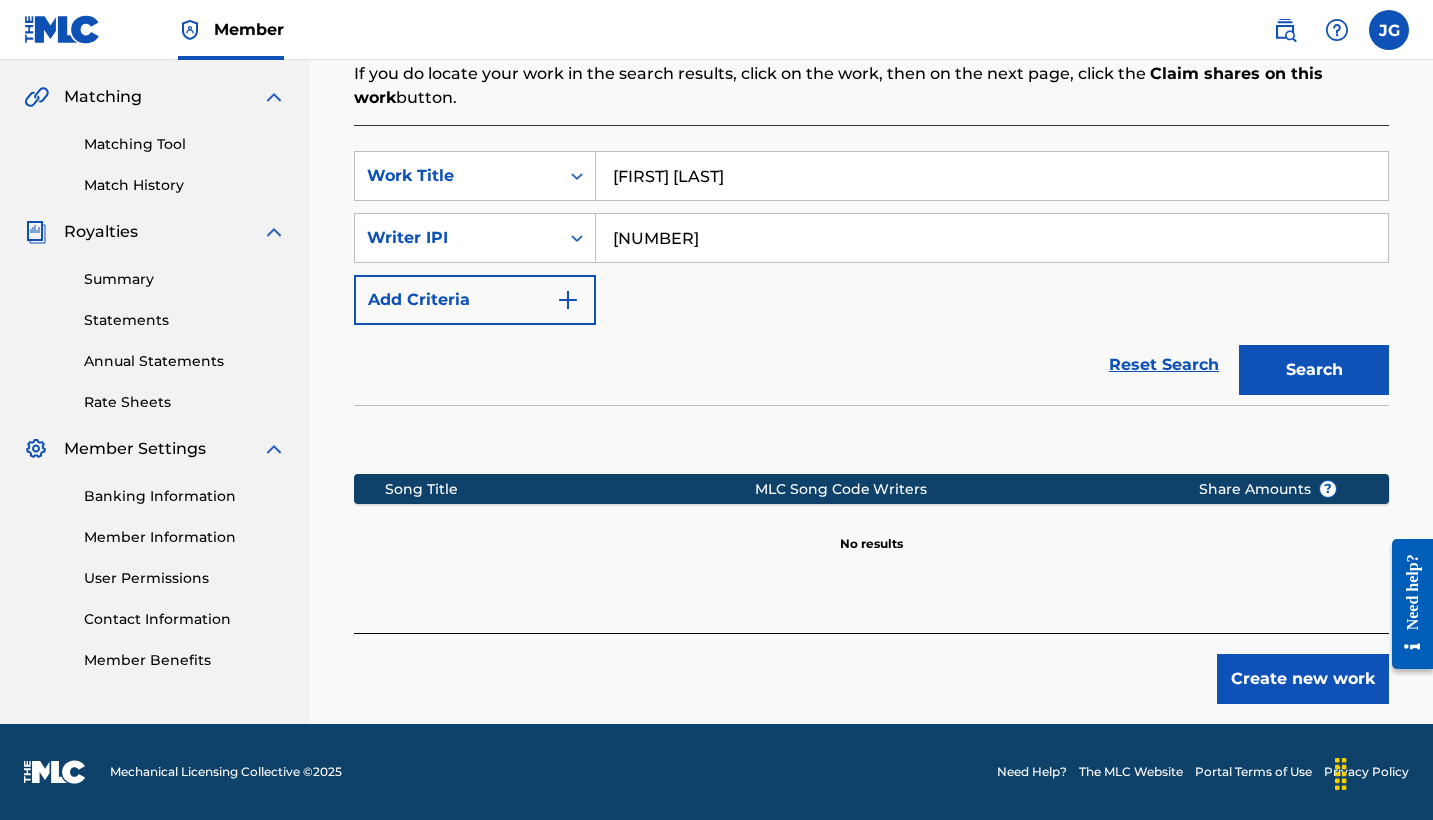 scroll, scrollTop: 449, scrollLeft: 0, axis: vertical 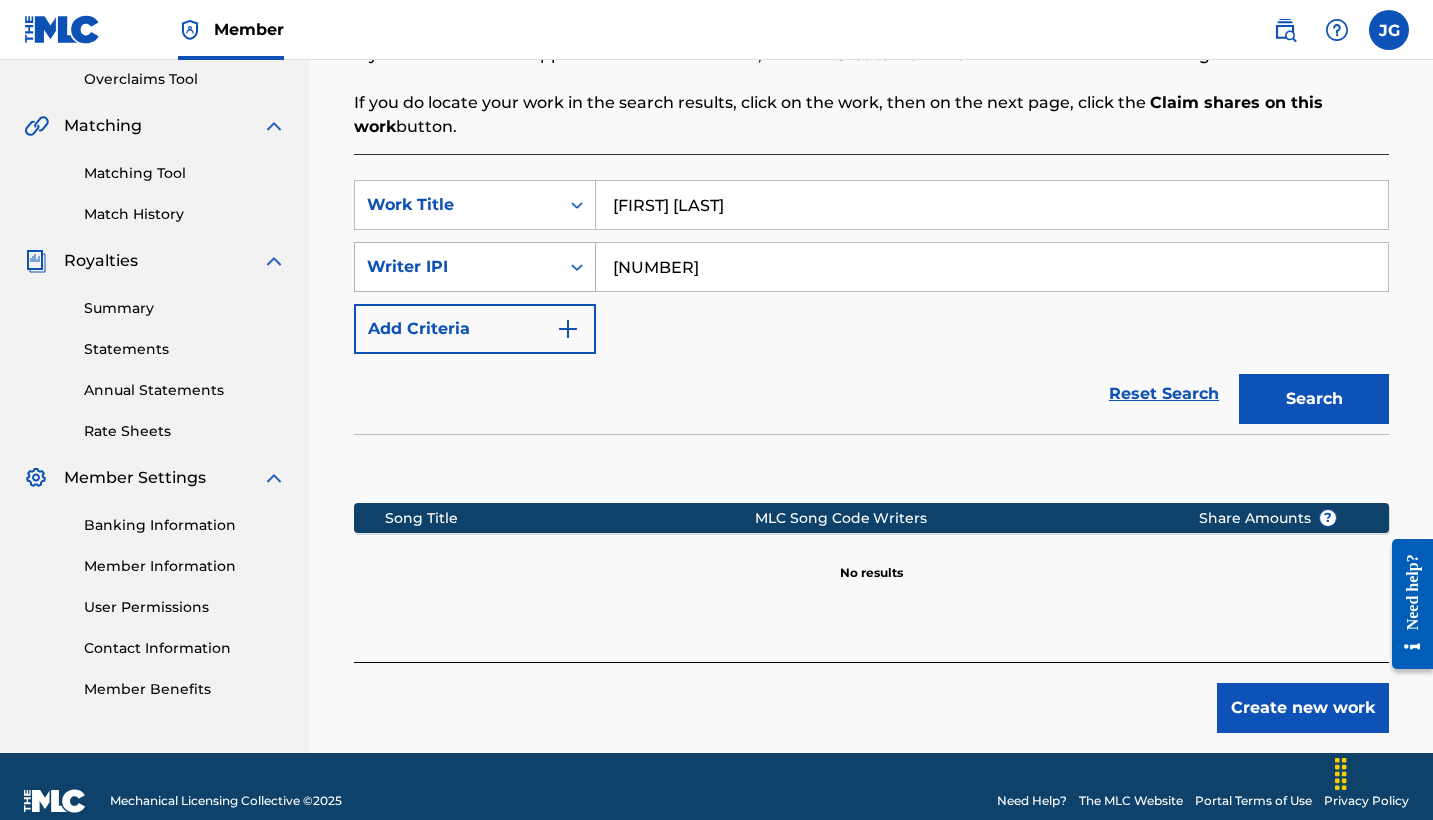 drag, startPoint x: 742, startPoint y: 274, endPoint x: 594, endPoint y: 265, distance: 148.27339 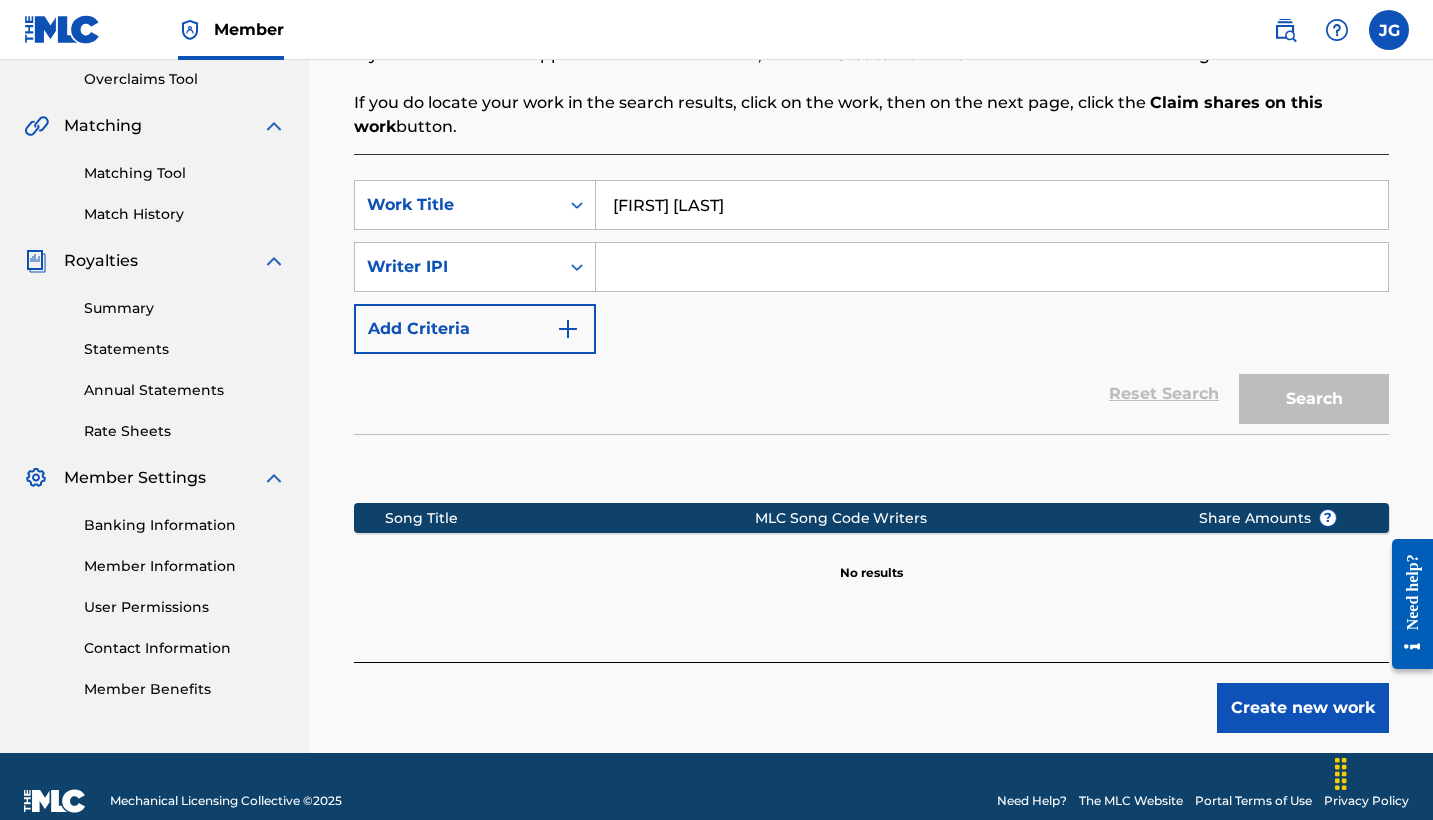 click at bounding box center [992, 267] 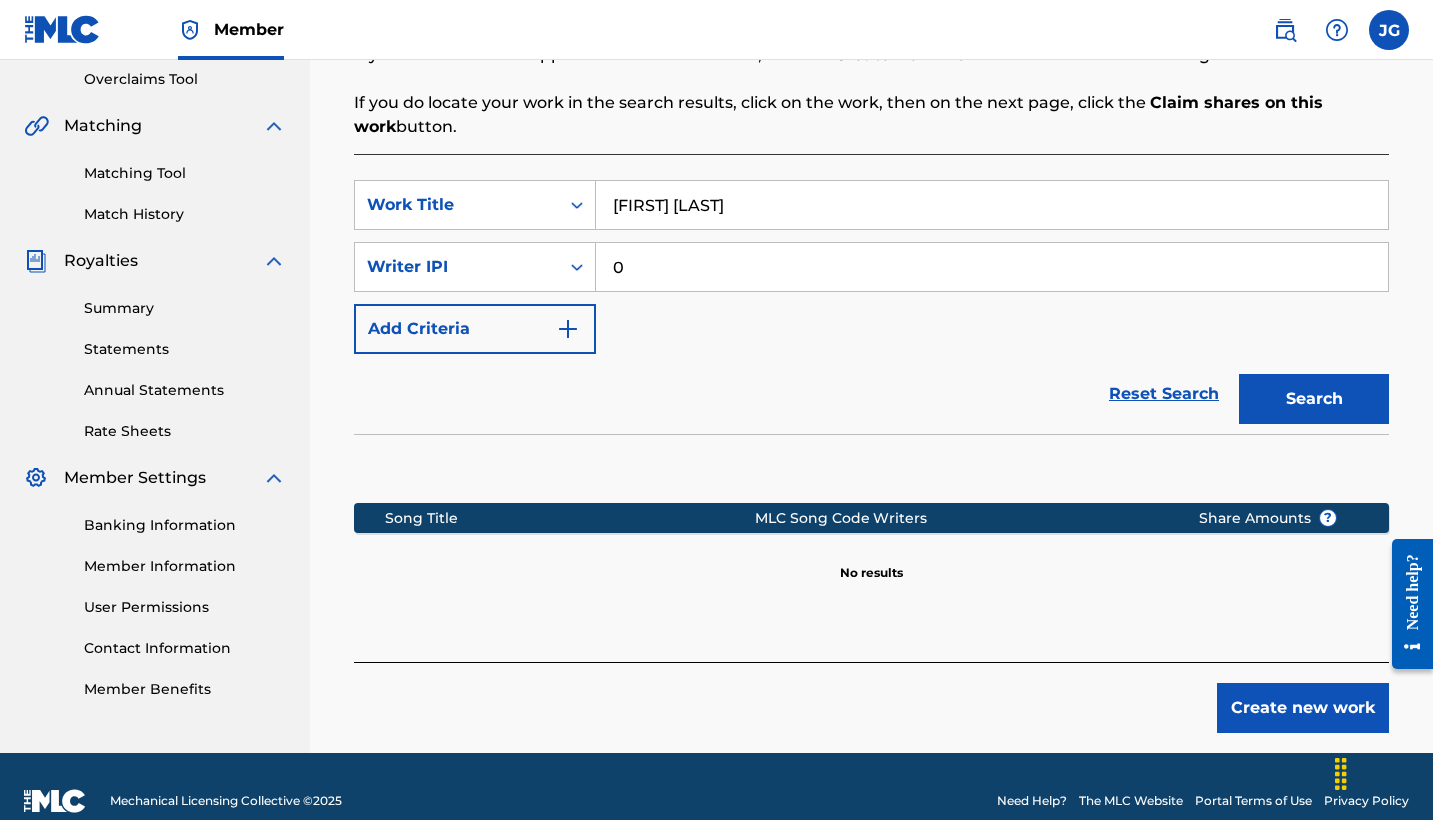 paste on "[NUMBER]" 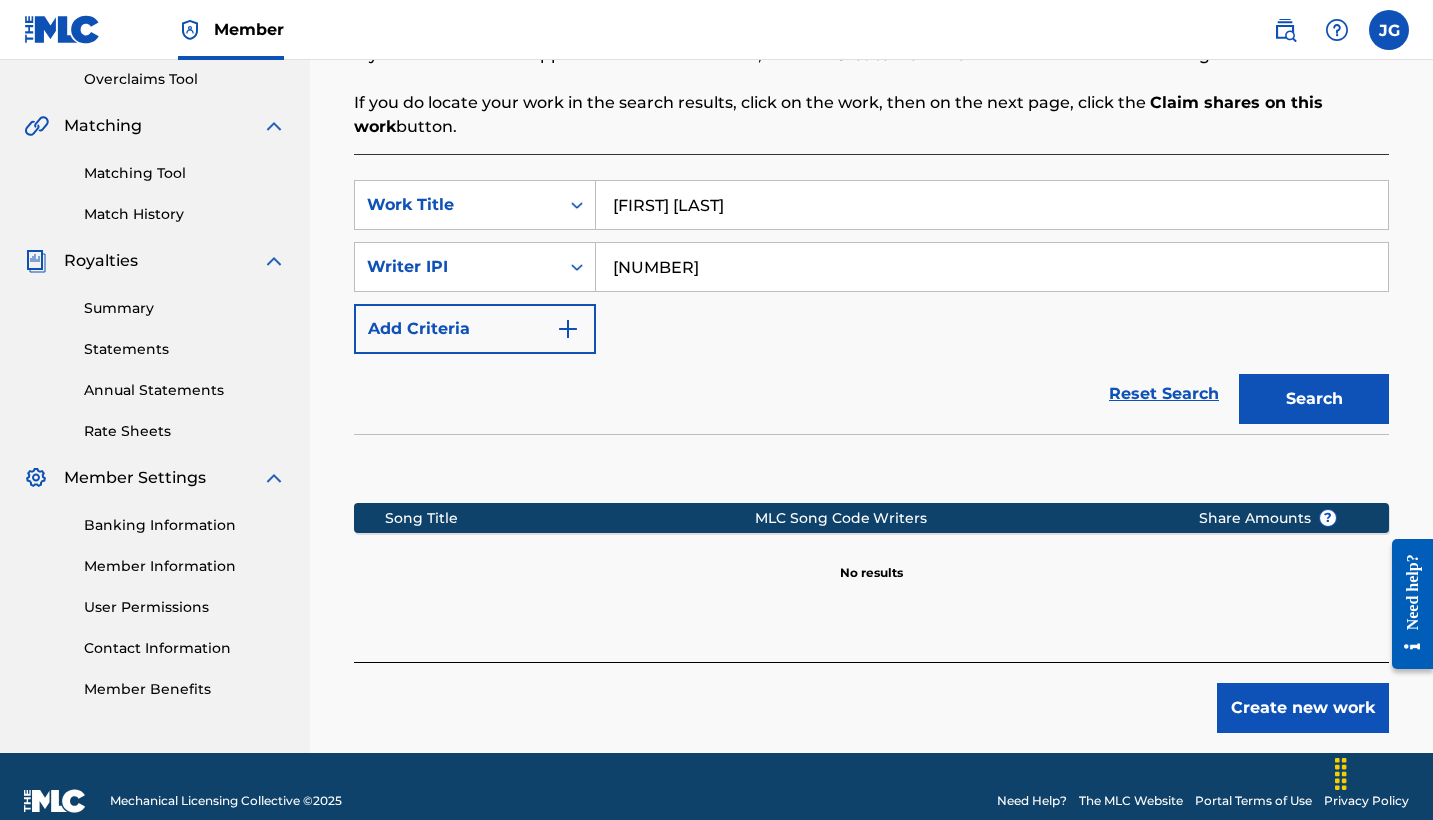 click on "Search" at bounding box center (1314, 399) 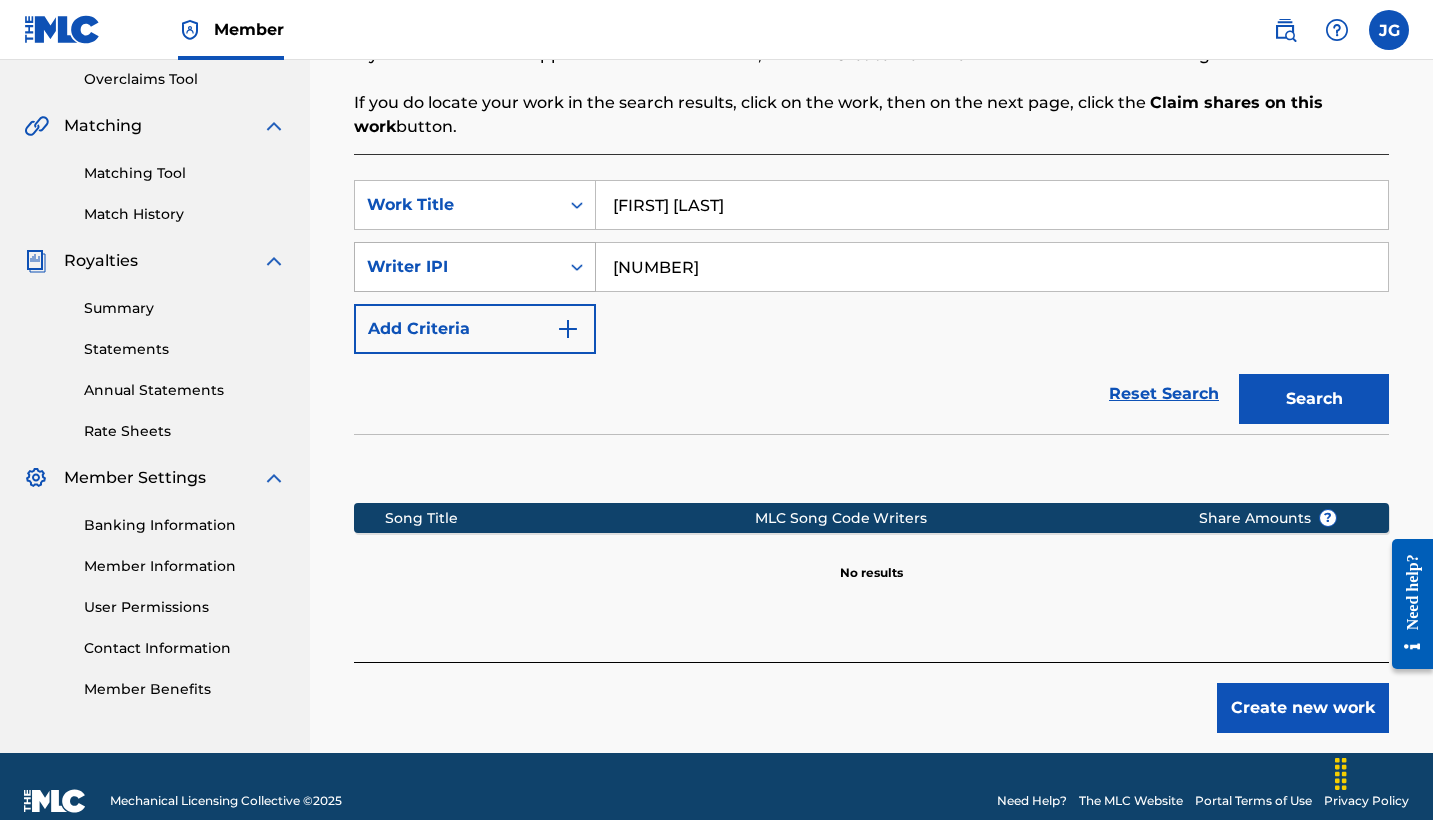 drag, startPoint x: 734, startPoint y: 270, endPoint x: 489, endPoint y: 256, distance: 245.39967 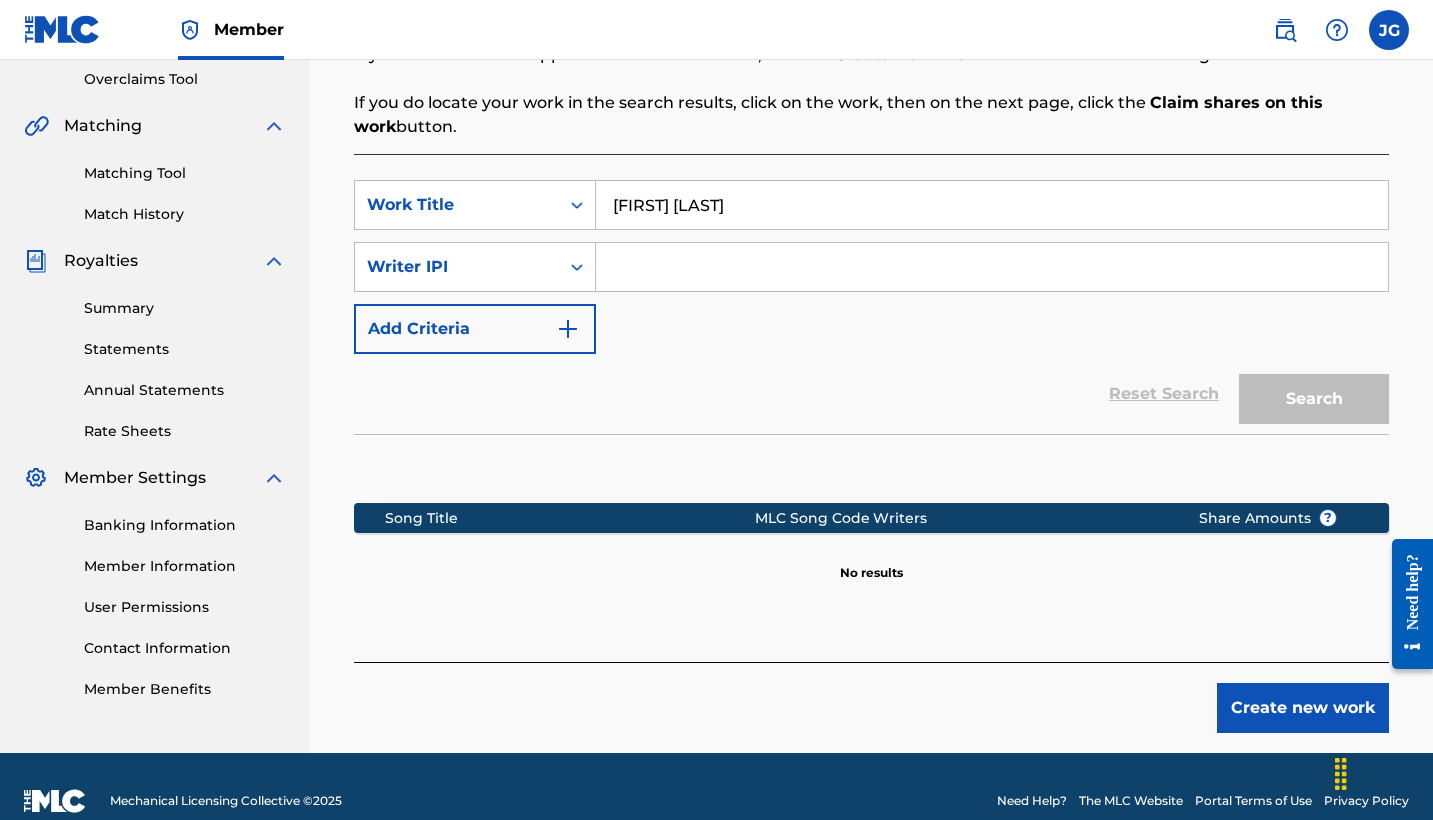 click on "Create new work" at bounding box center [1303, 708] 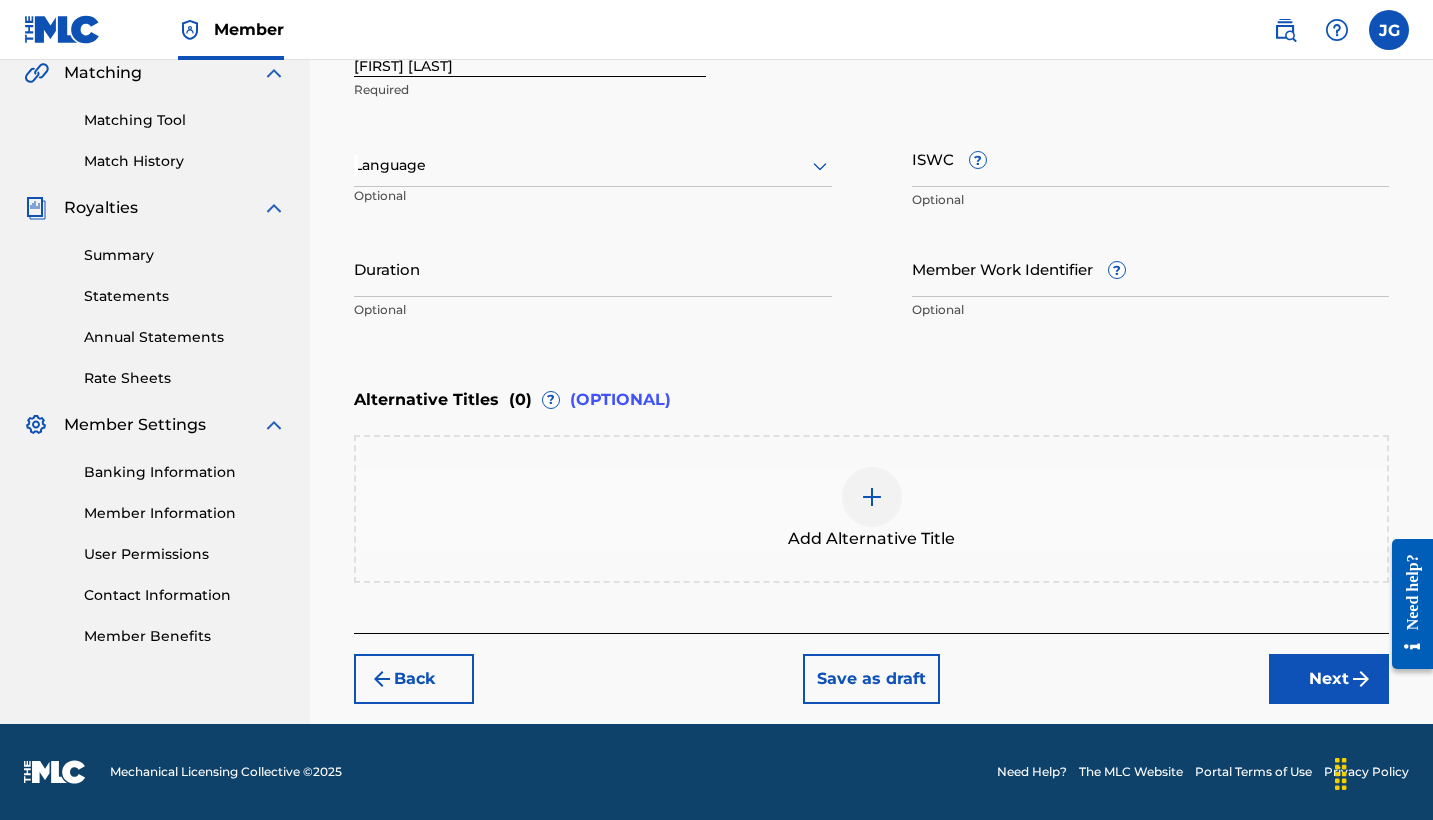 scroll, scrollTop: 473, scrollLeft: 0, axis: vertical 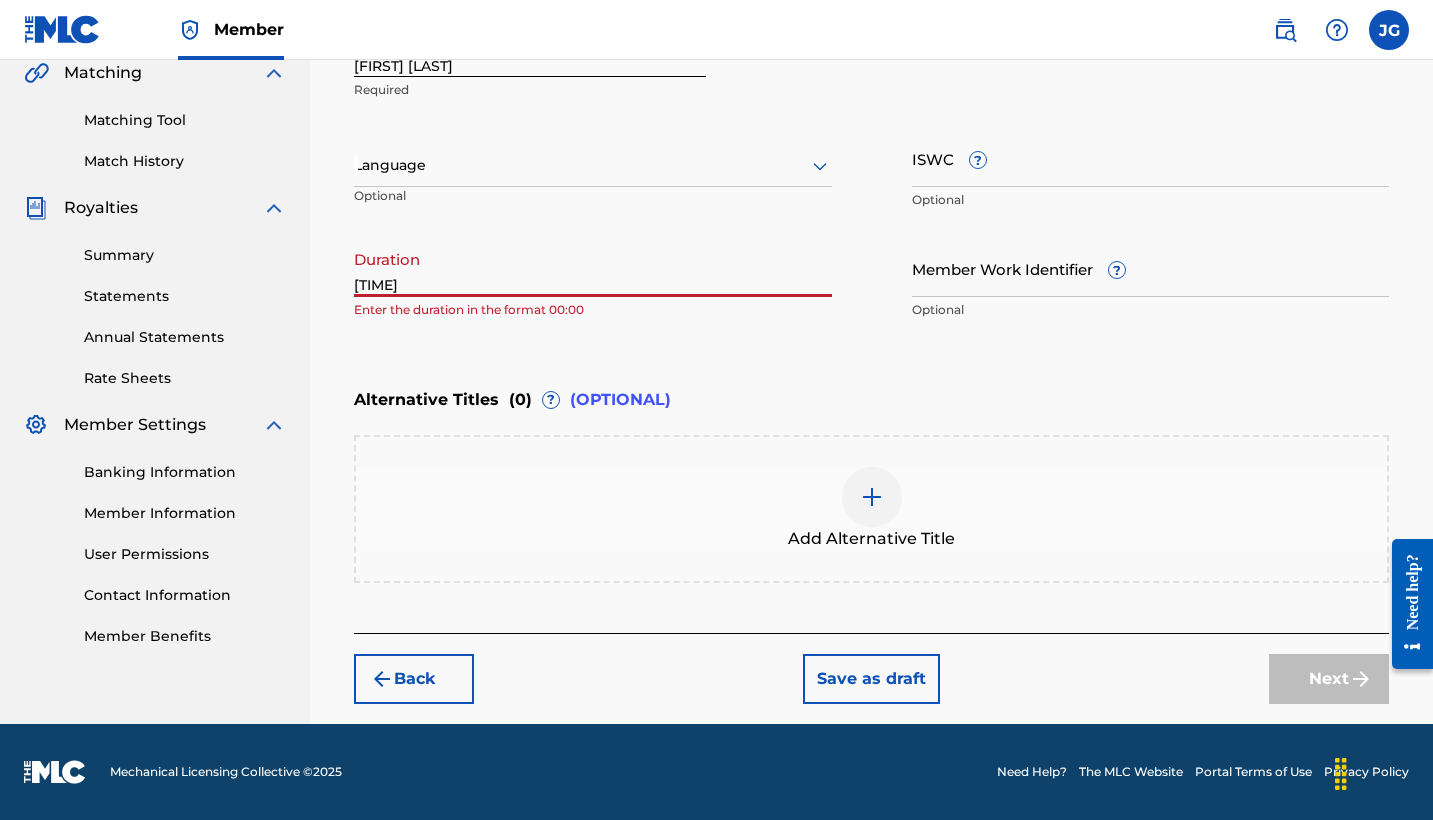 click on "[TIME]" at bounding box center [593, 268] 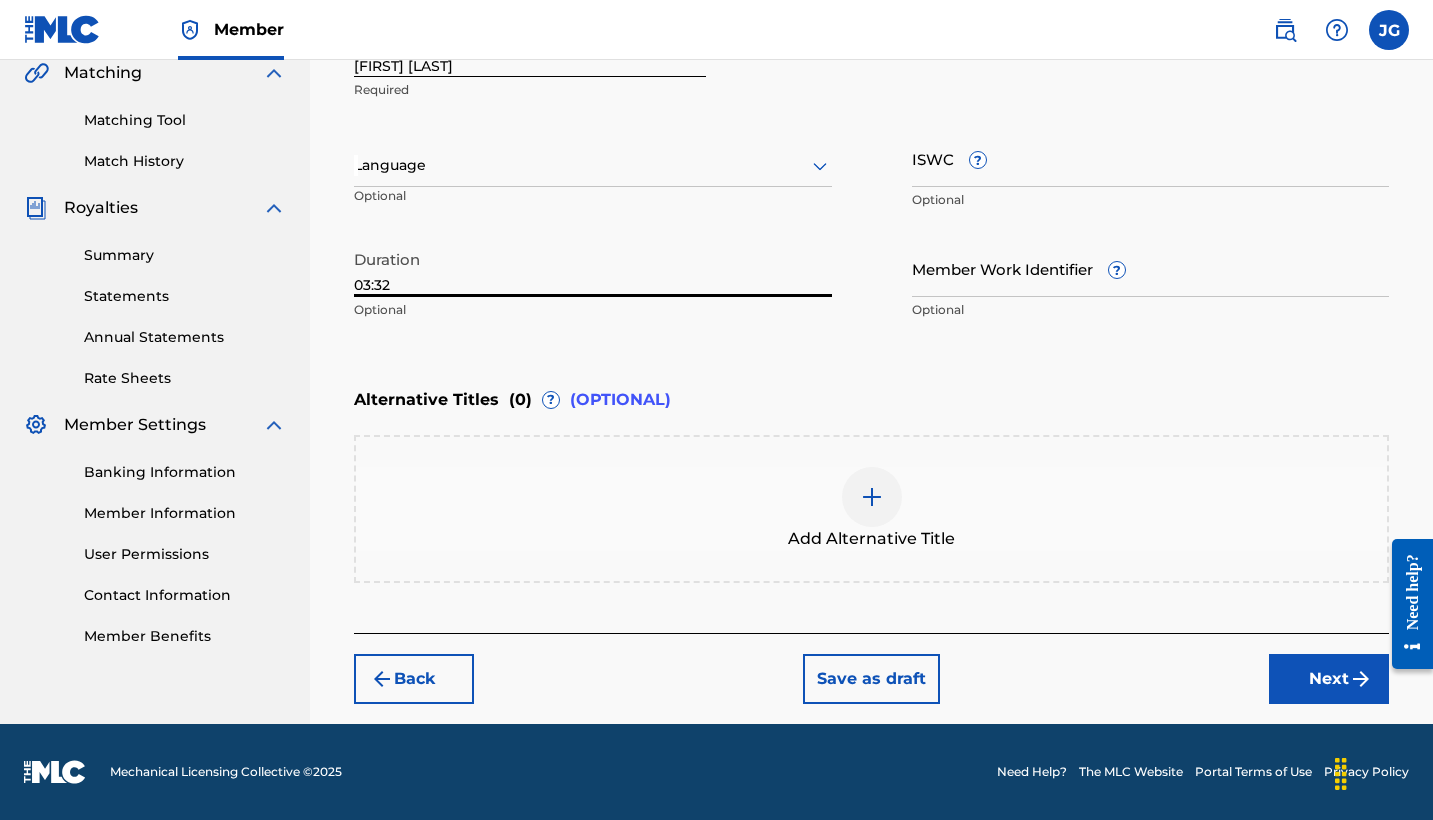 type on "03:32" 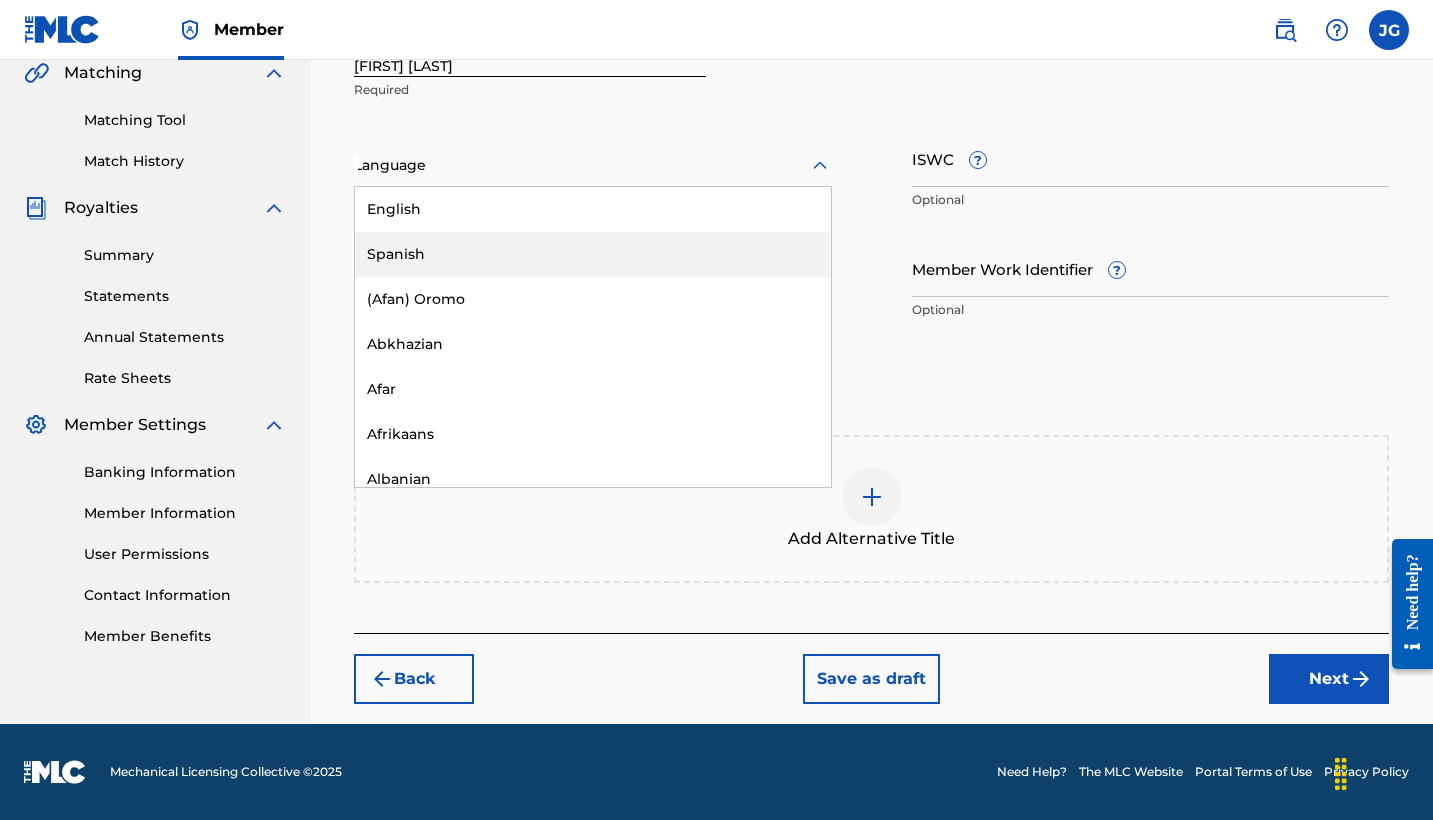 click on "Spanish" at bounding box center (593, 254) 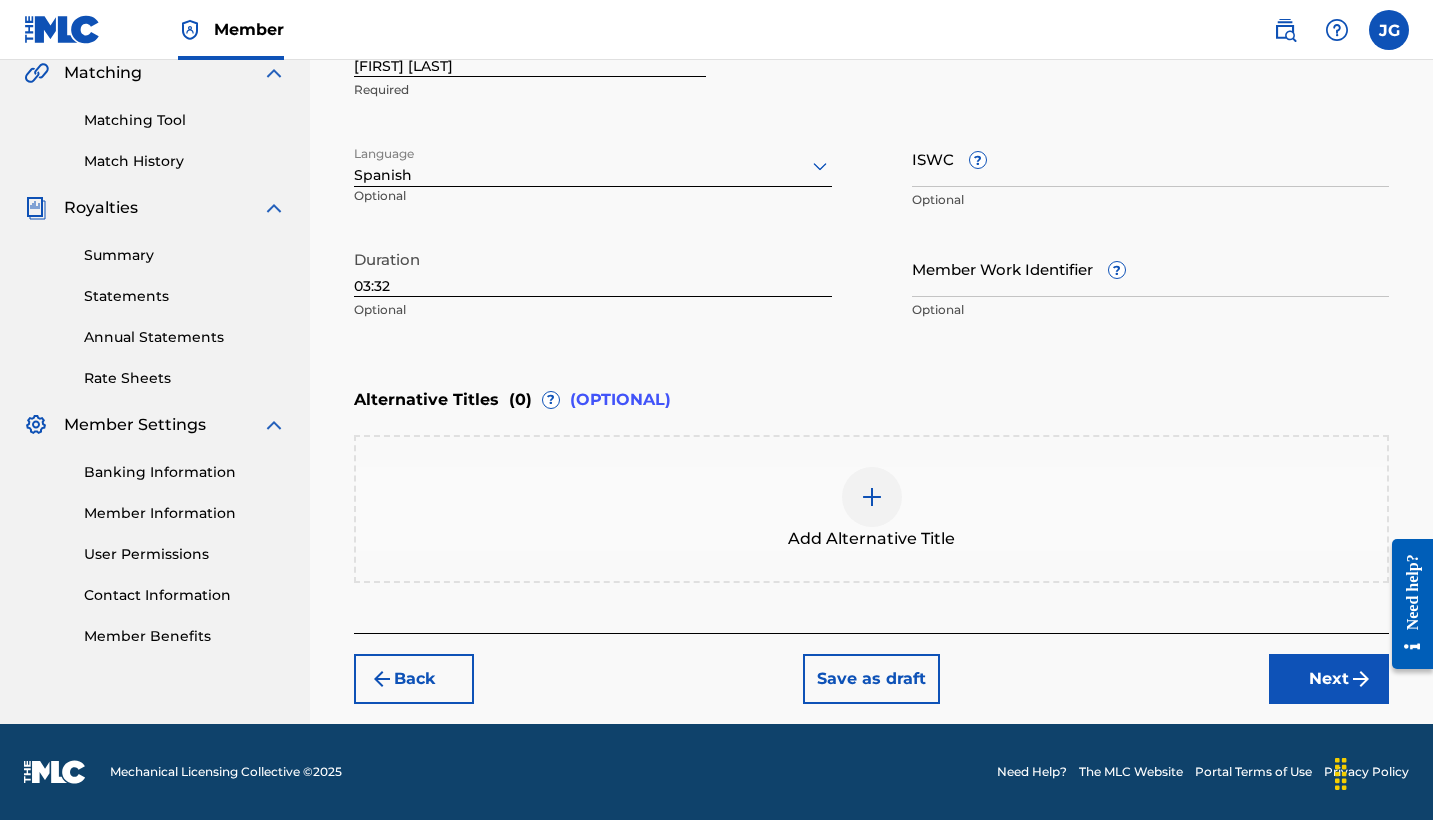 click on "ISWC   ?" at bounding box center (1151, 158) 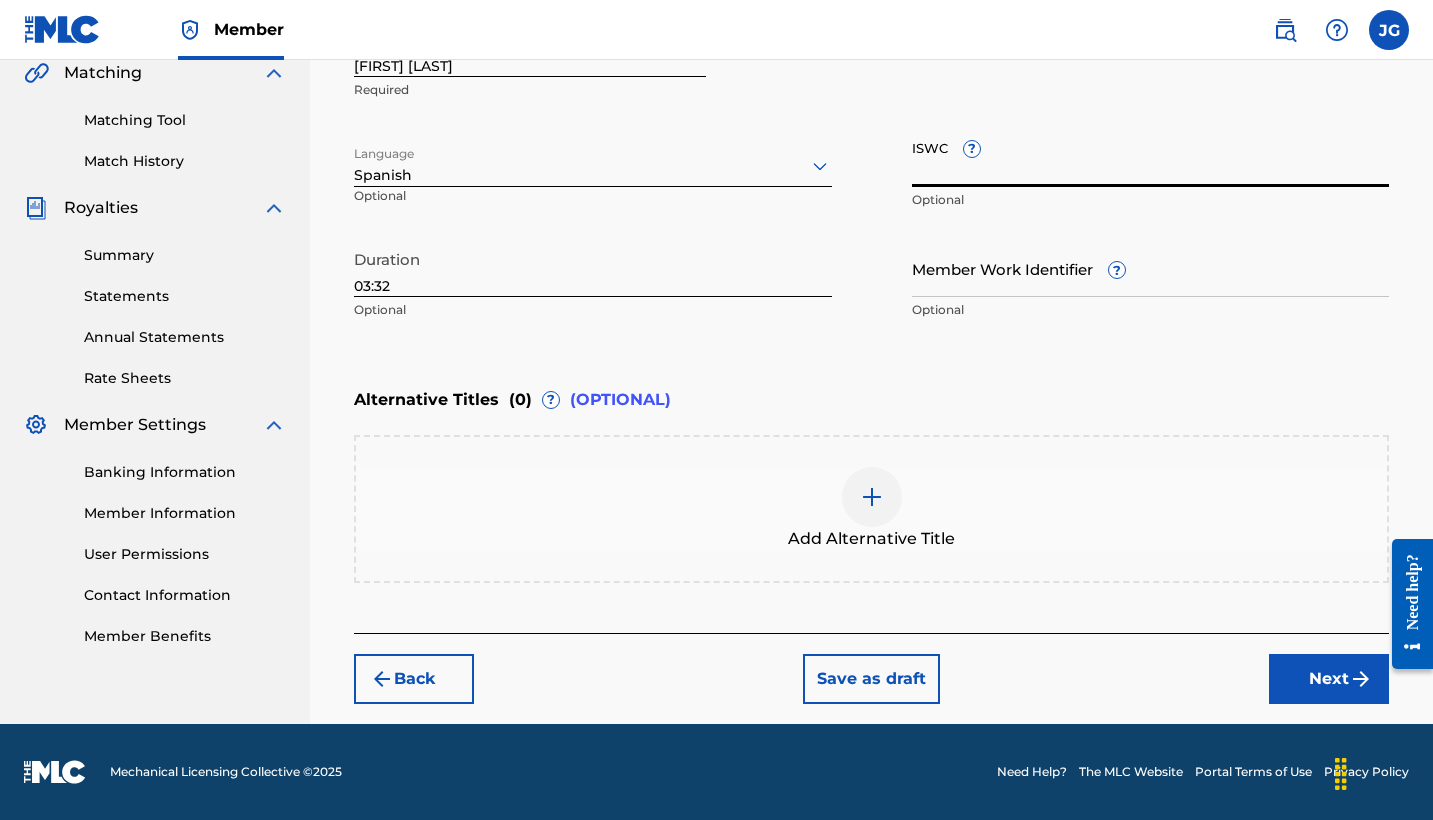 scroll, scrollTop: 473, scrollLeft: 0, axis: vertical 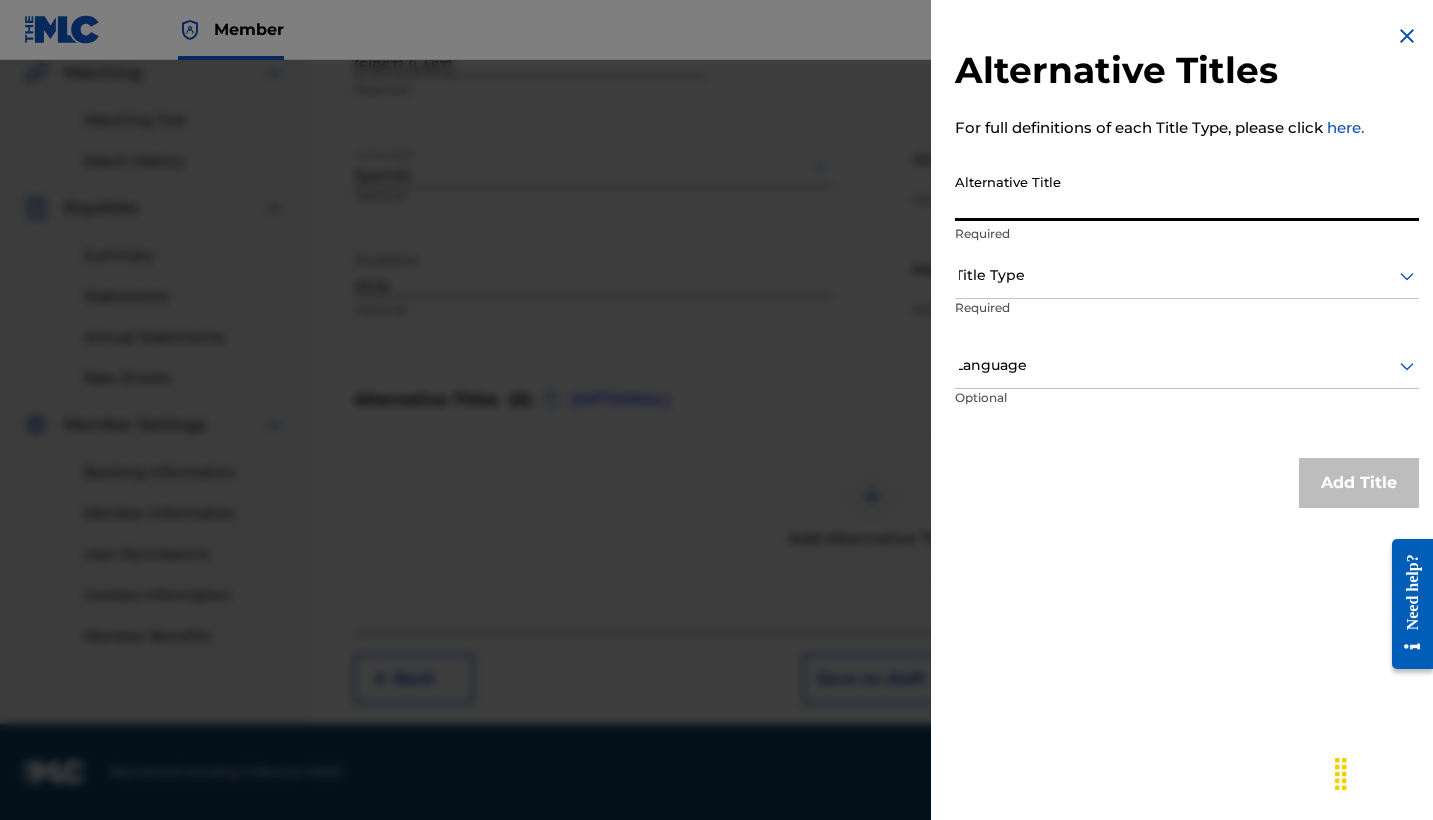 click on "Alternative Title" at bounding box center [1187, 192] 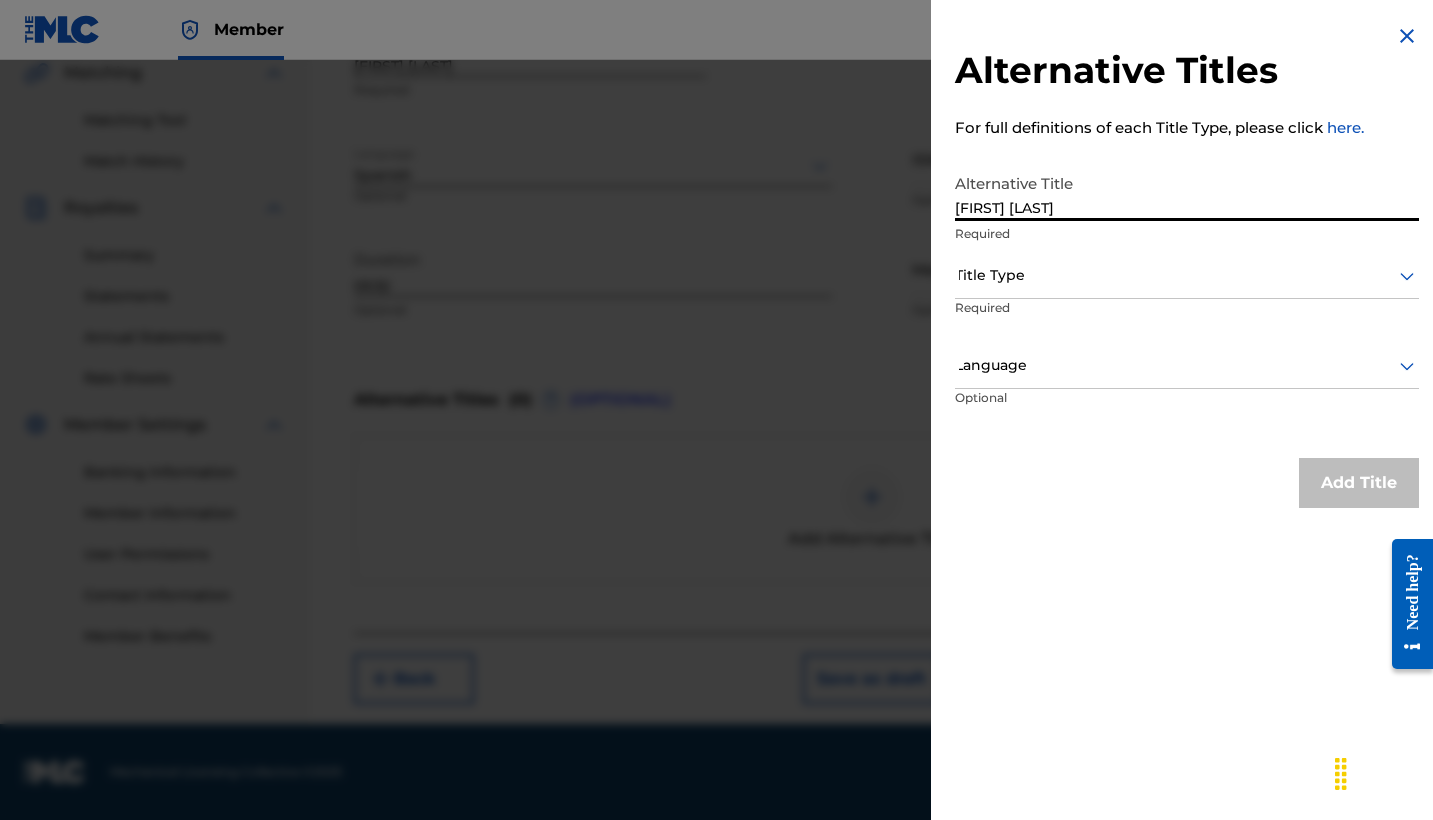 type on "[FIRST] [LAST]" 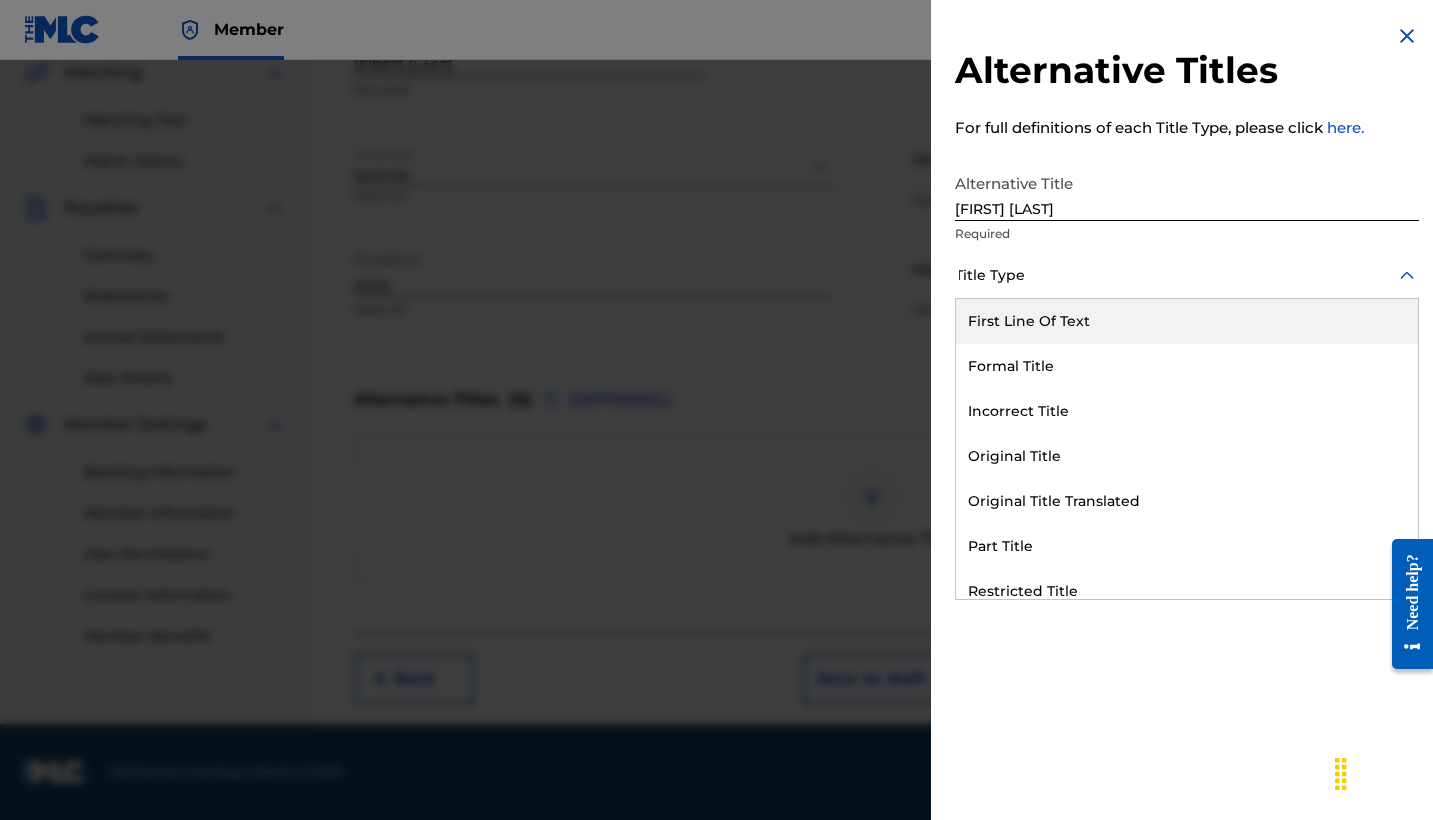 click at bounding box center (1187, 275) 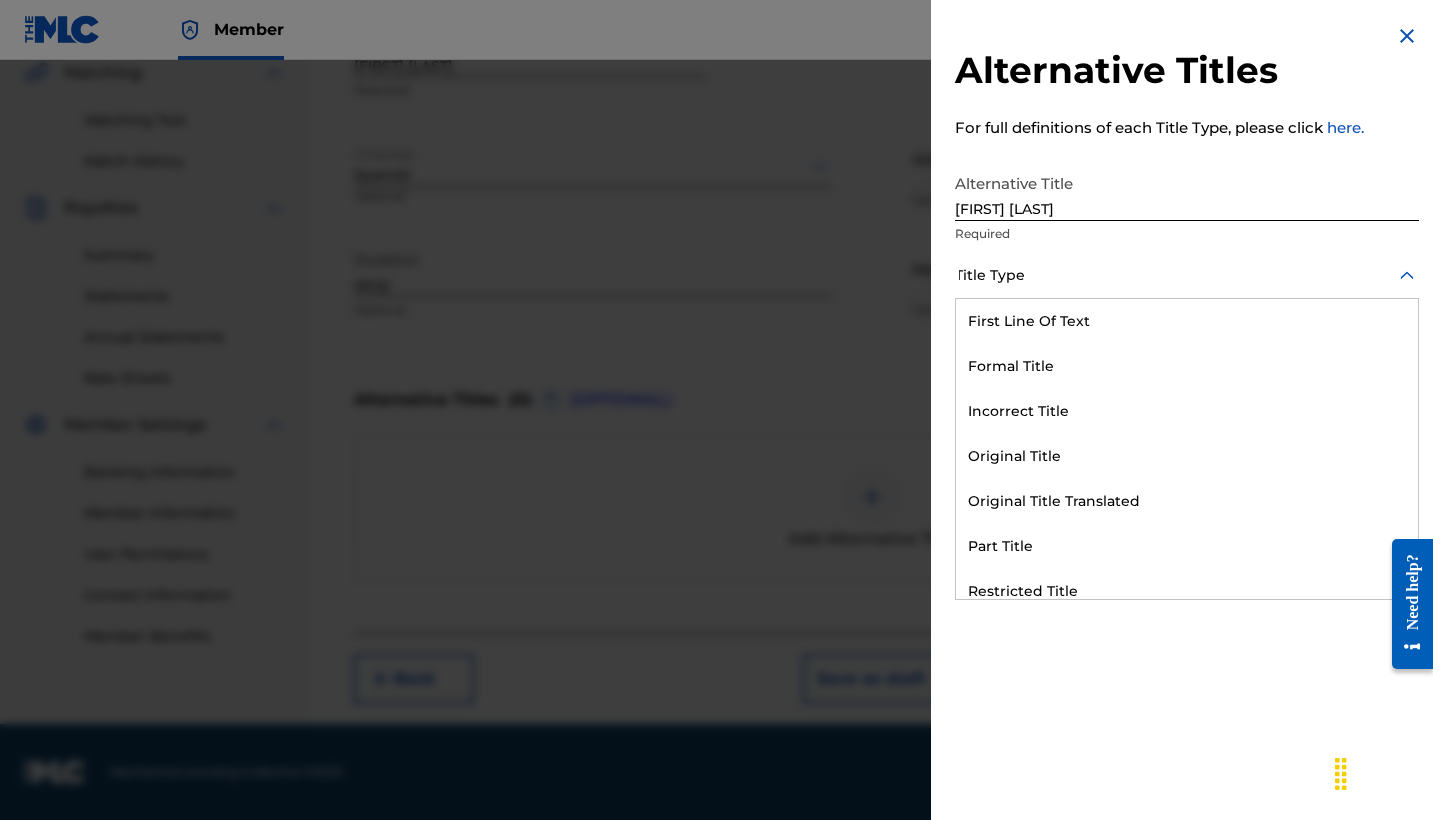 scroll, scrollTop: 0, scrollLeft: 0, axis: both 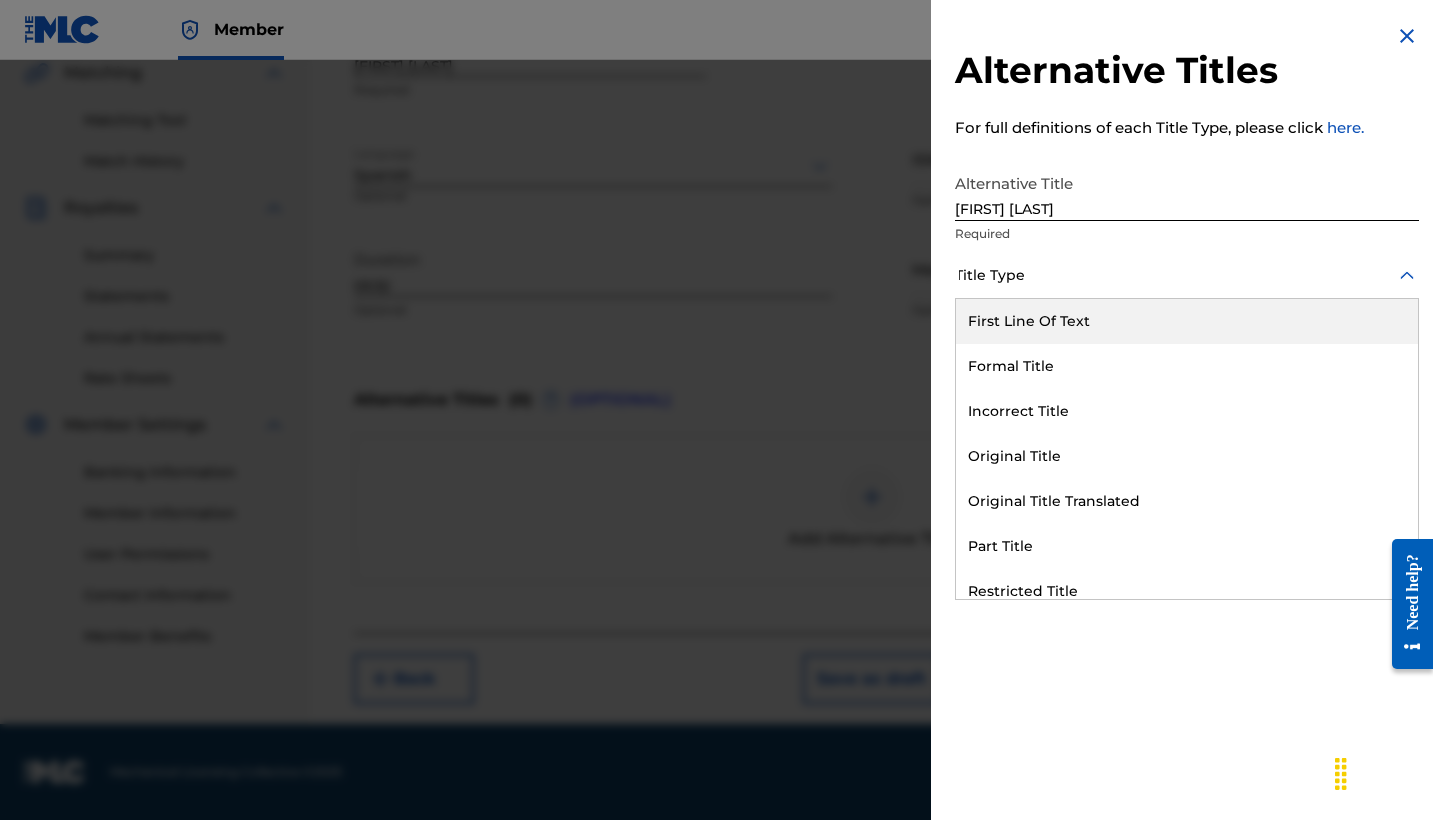 click on "Title Type" at bounding box center (1187, 276) 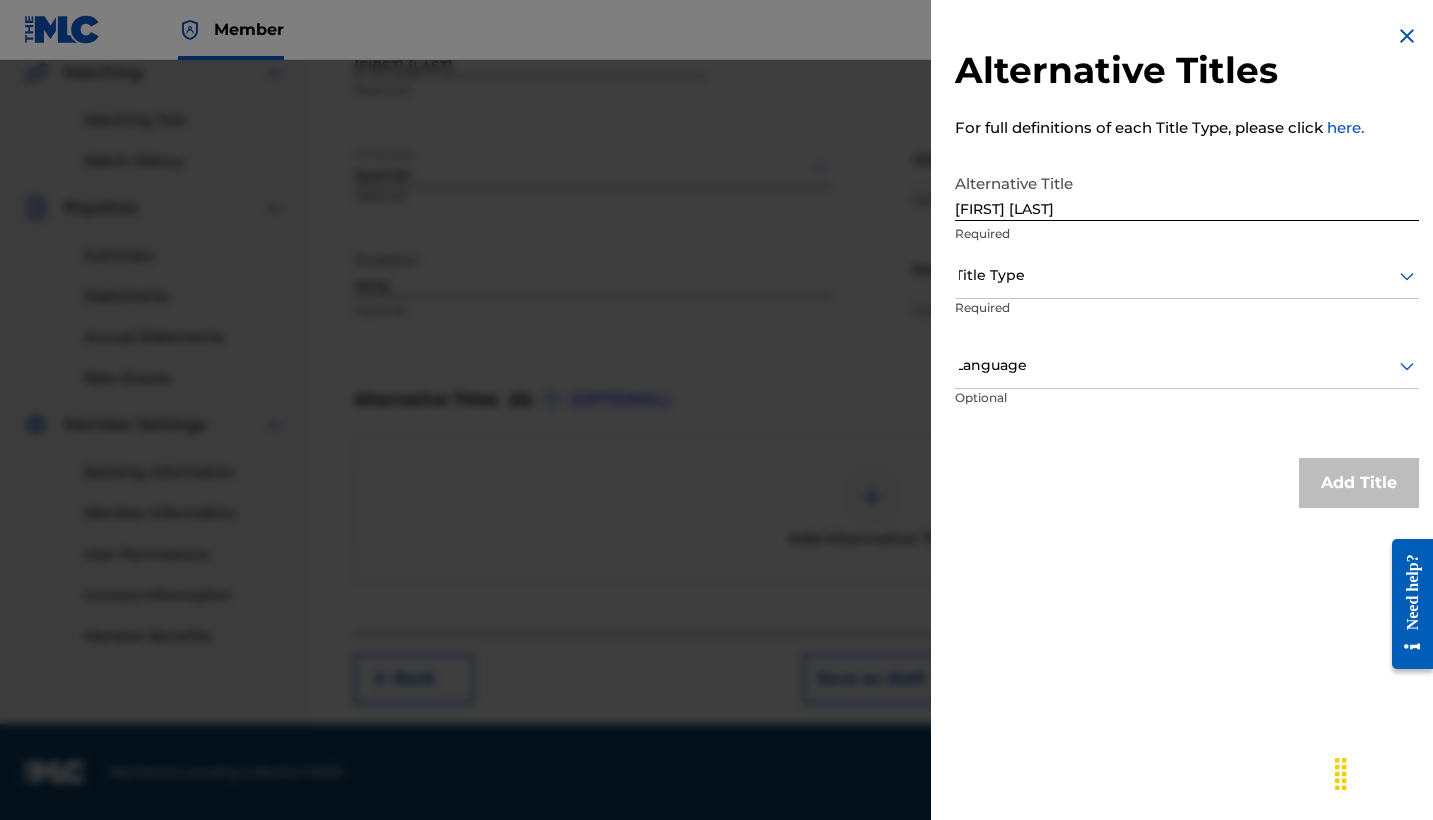 click at bounding box center [1407, 36] 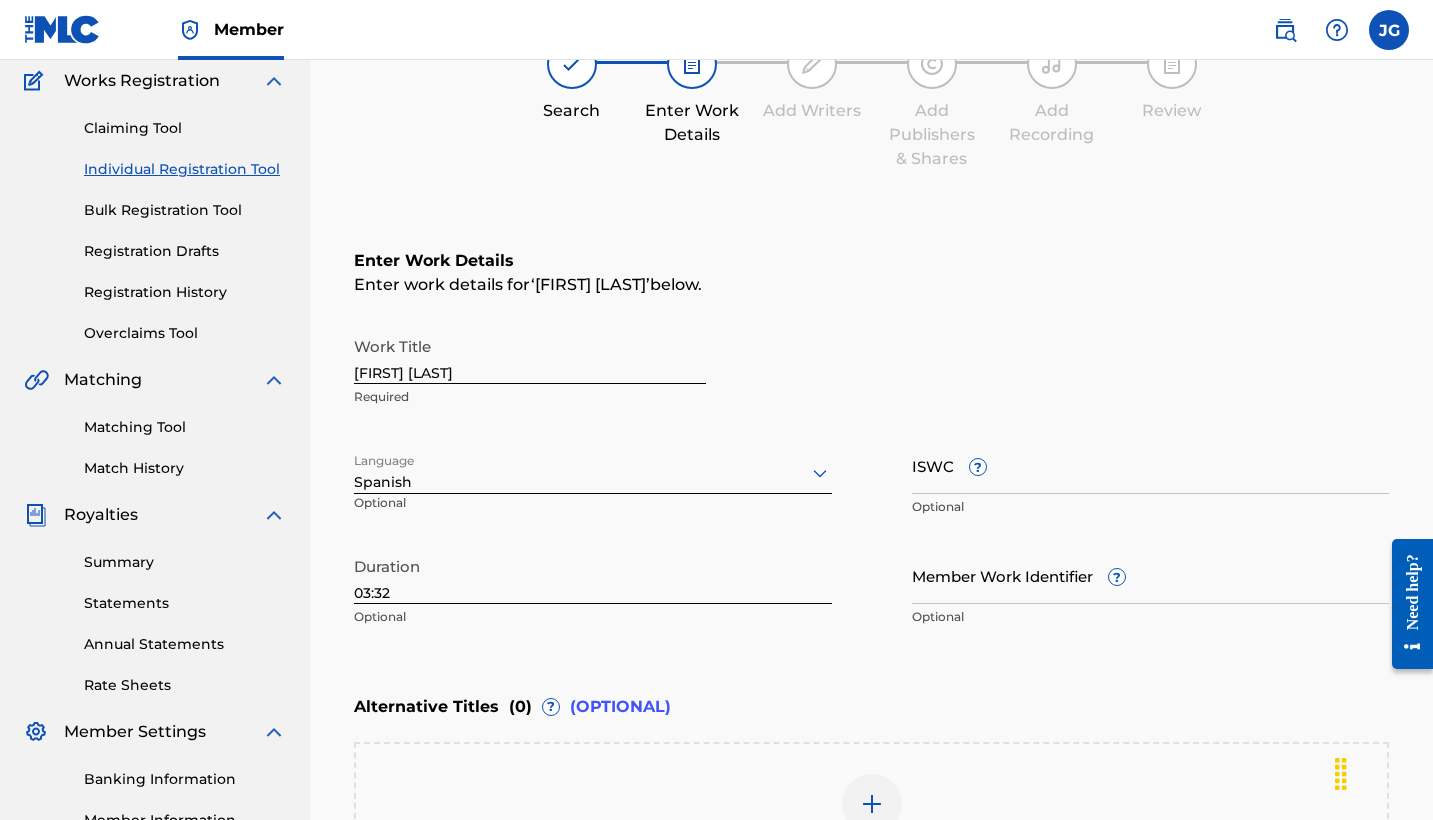 scroll, scrollTop: 0, scrollLeft: 0, axis: both 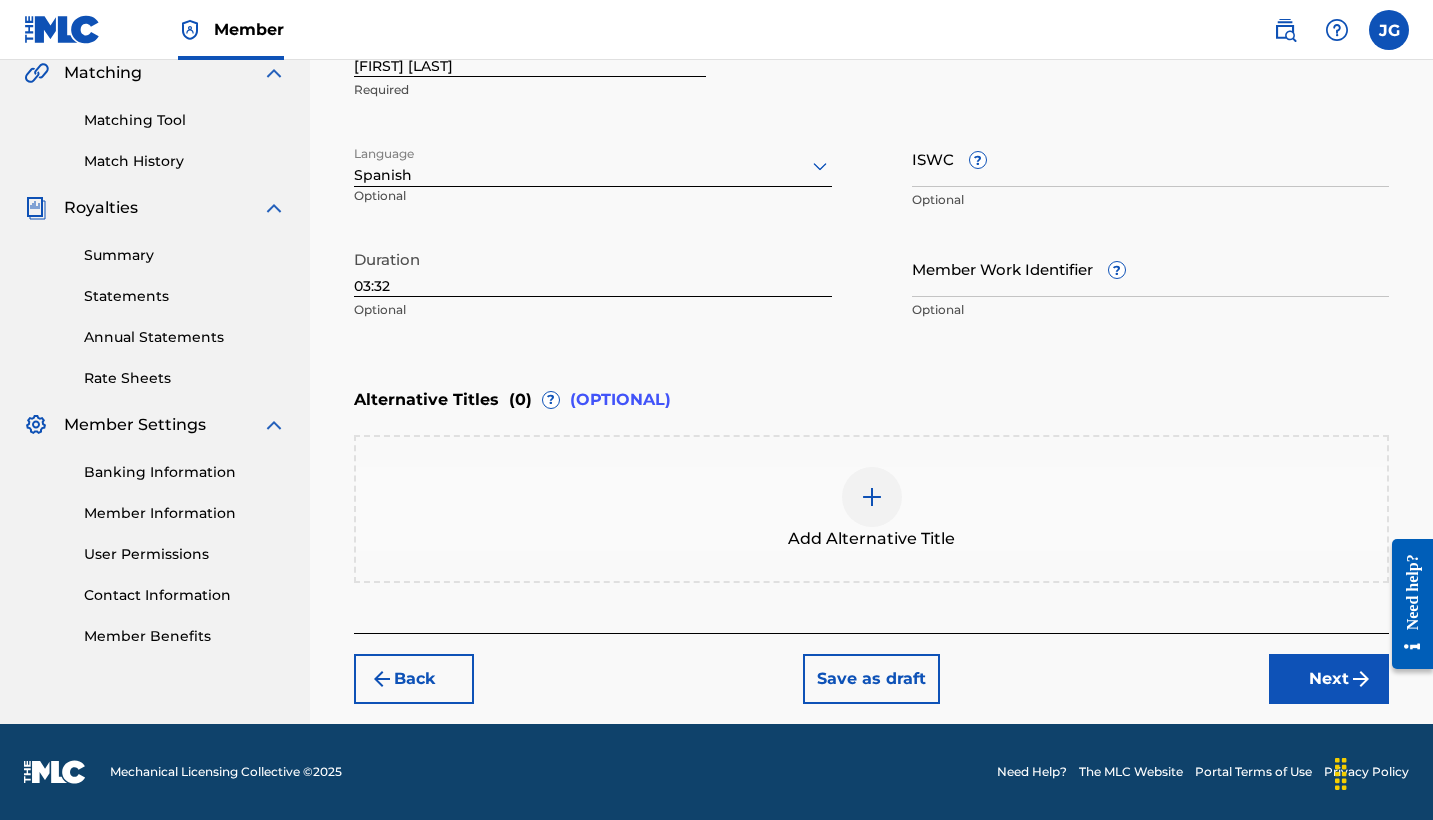 click on "Next" at bounding box center (1329, 679) 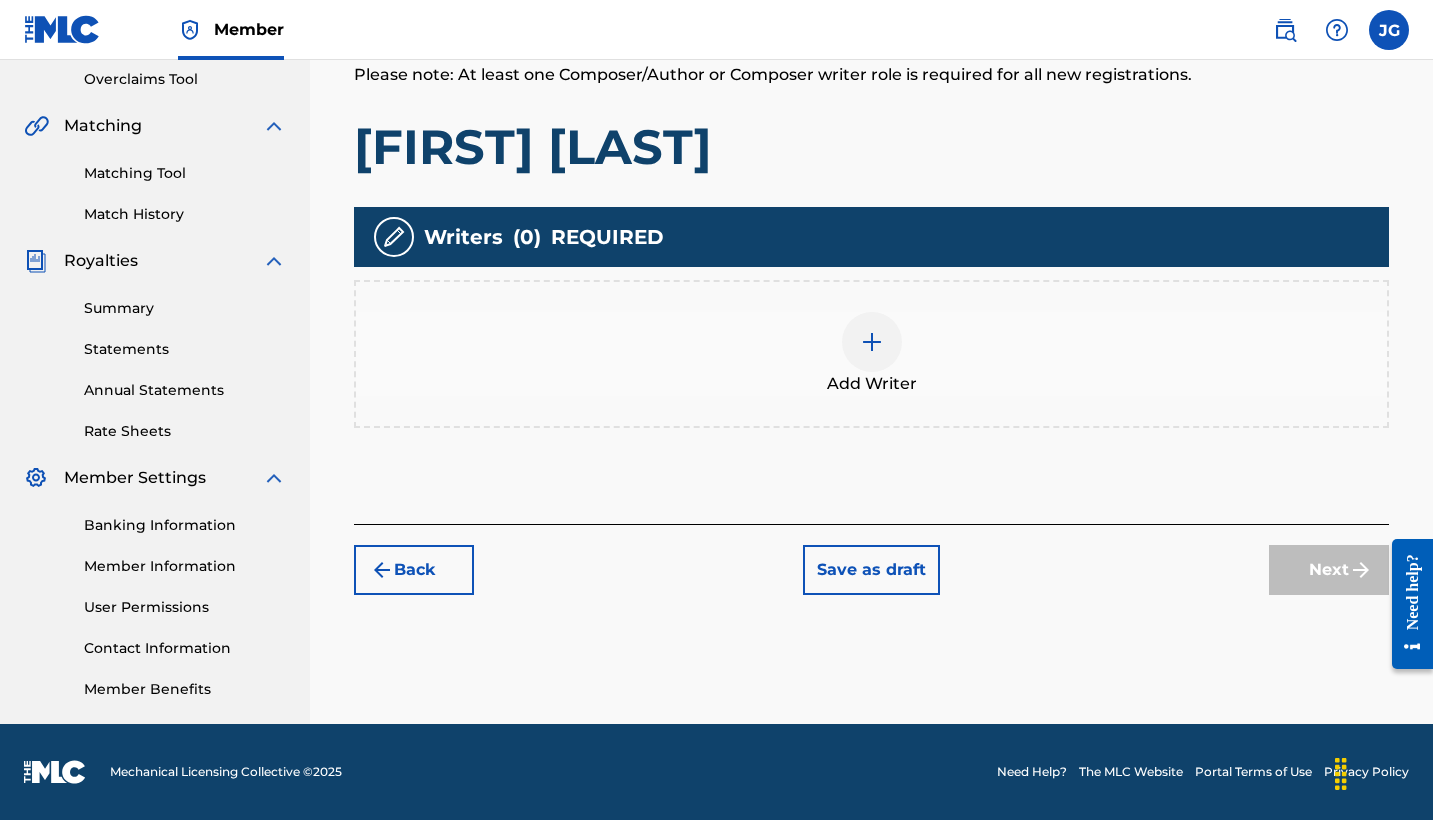 click at bounding box center [872, 342] 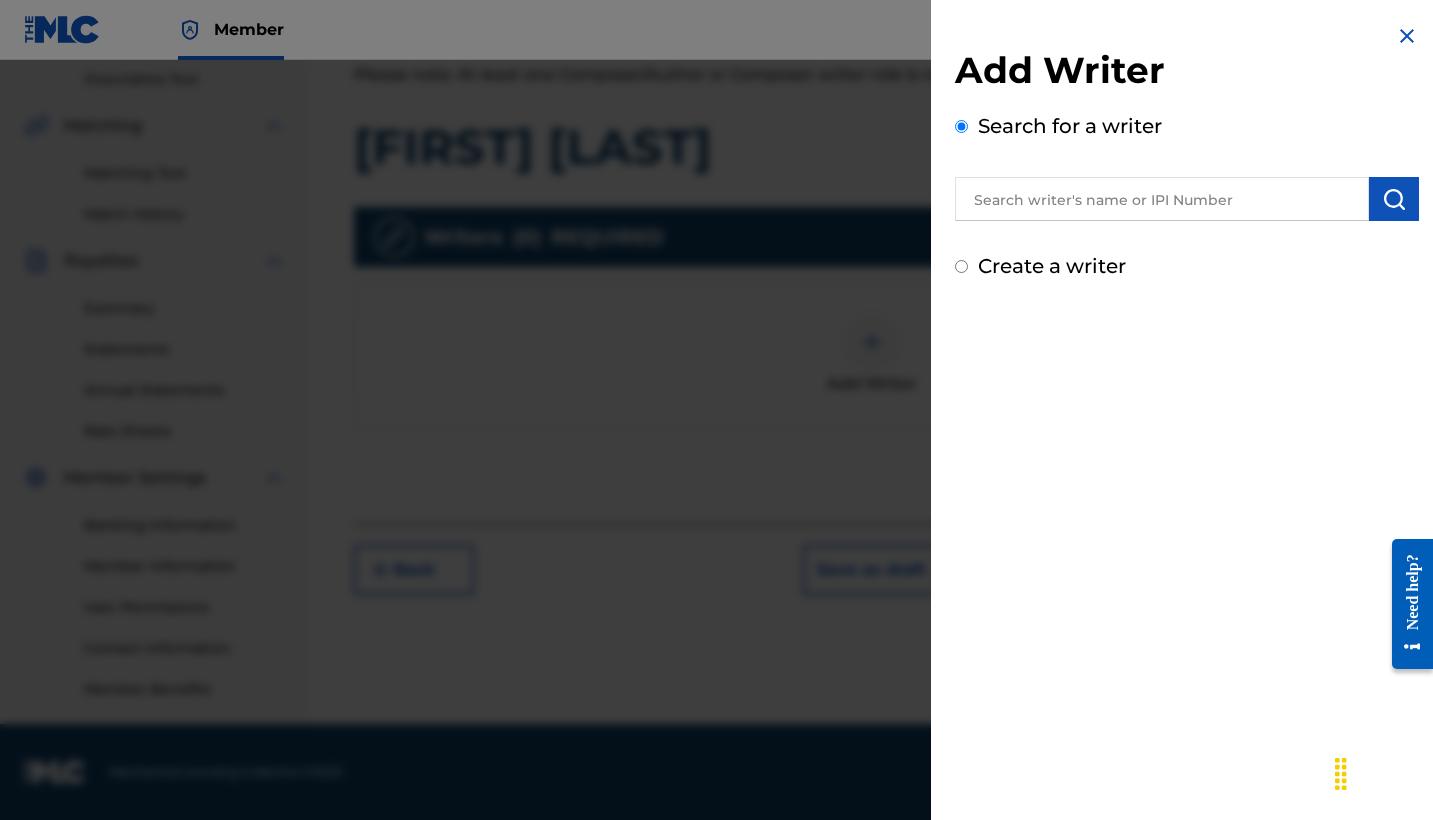 click at bounding box center (1162, 199) 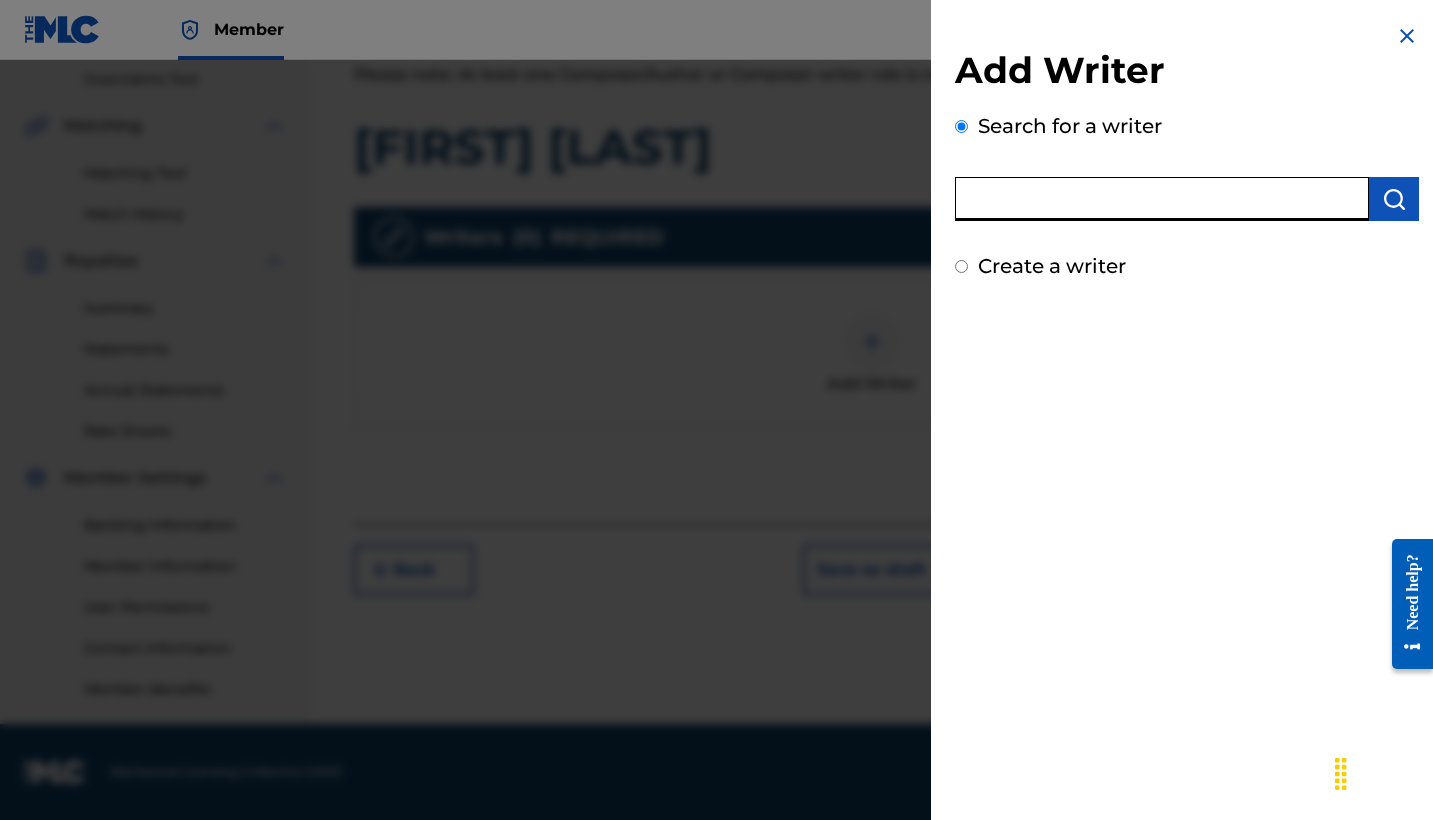 paste on "[NUMBER]" 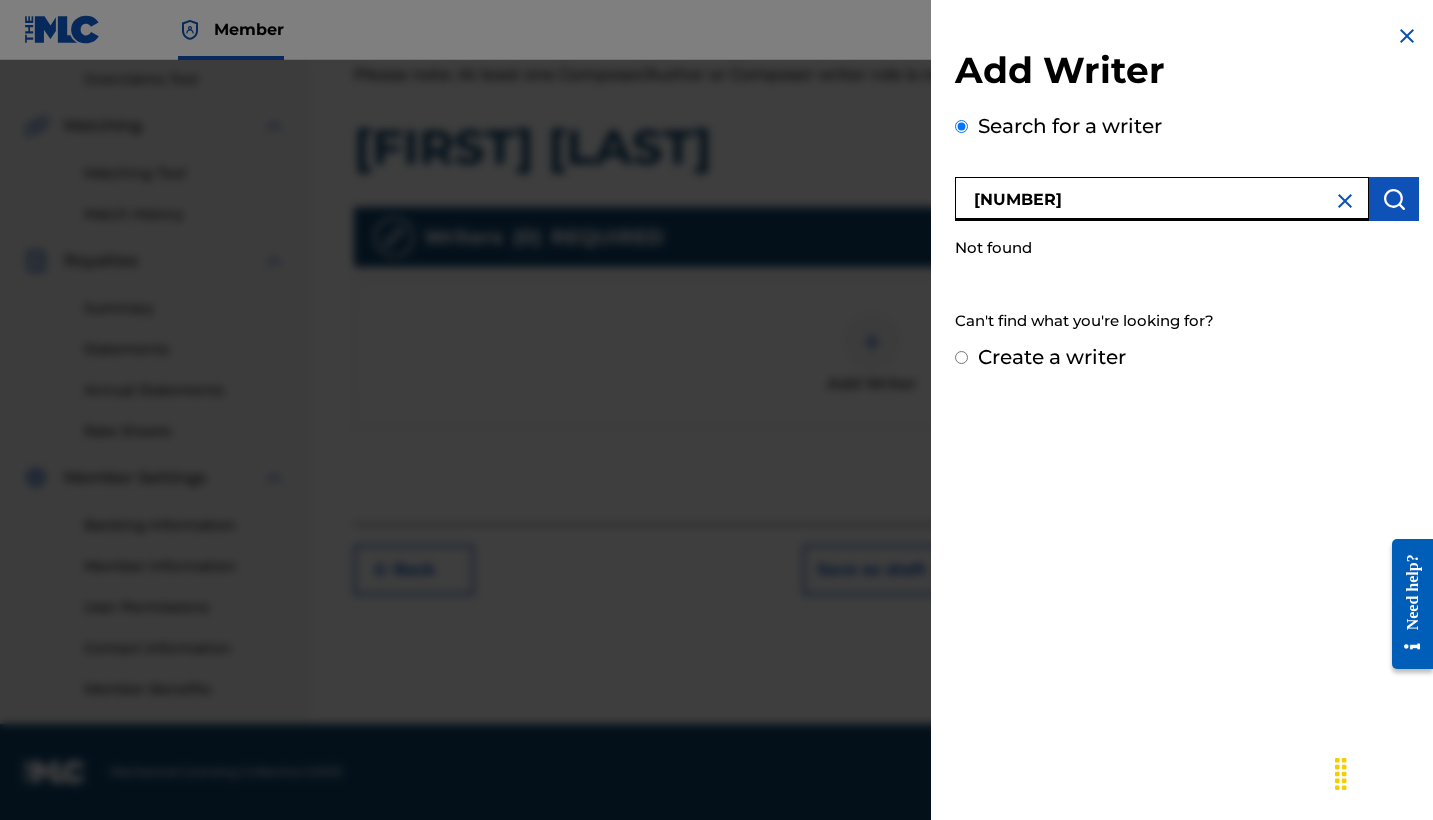 click on "[NUMBER]" at bounding box center (1162, 199) 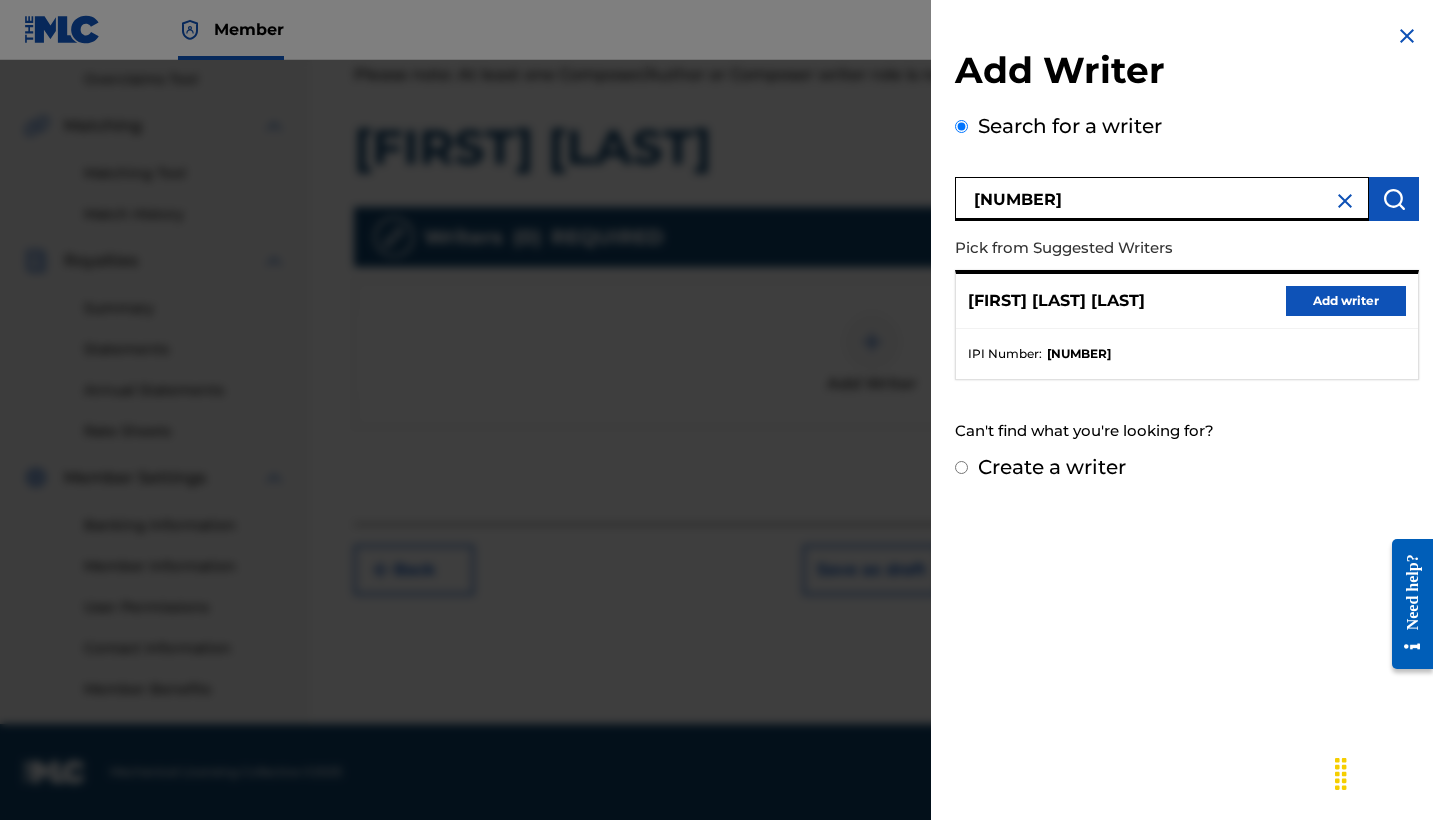click on "Add writer" at bounding box center [1346, 301] 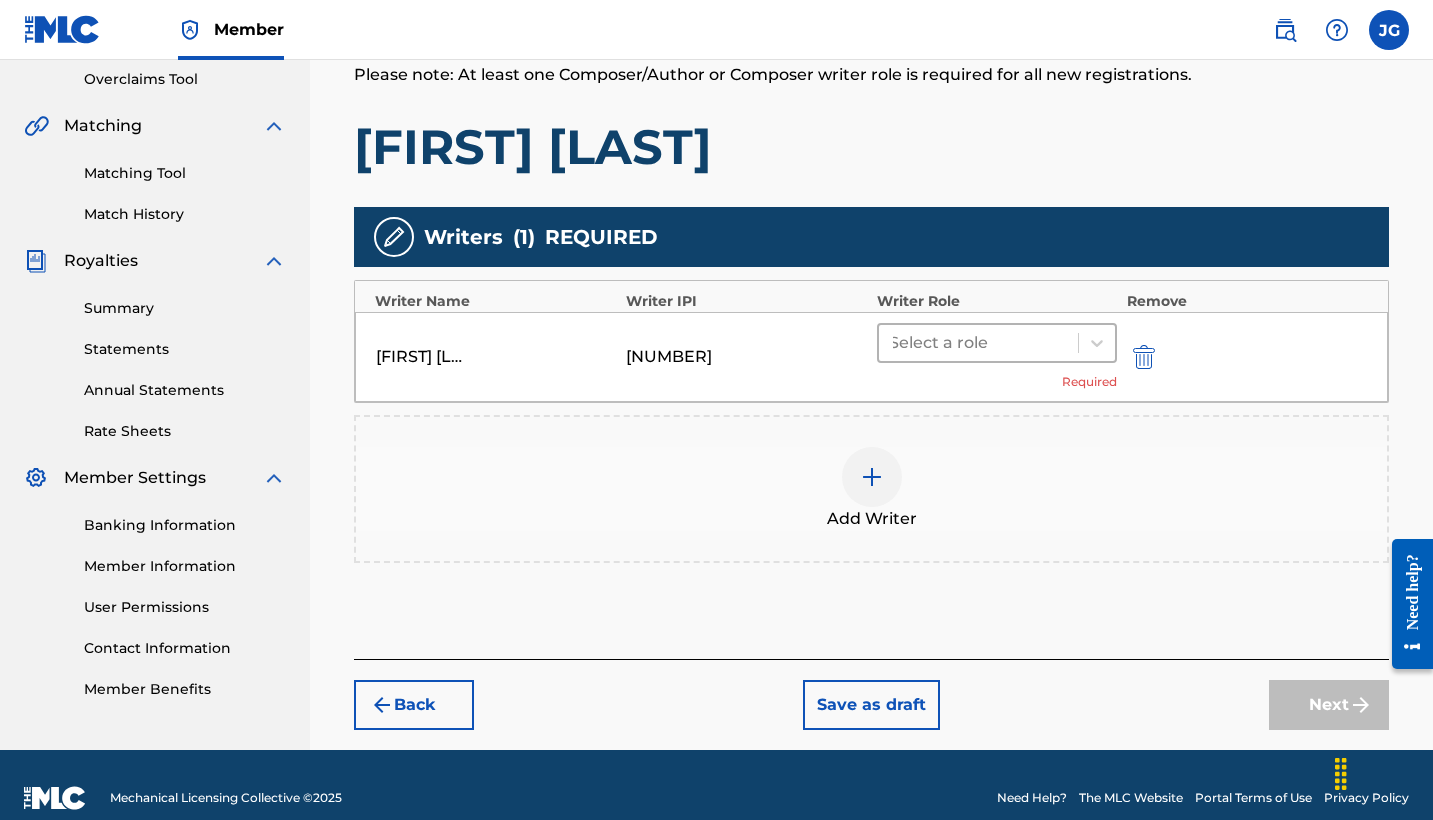 click at bounding box center [978, 343] 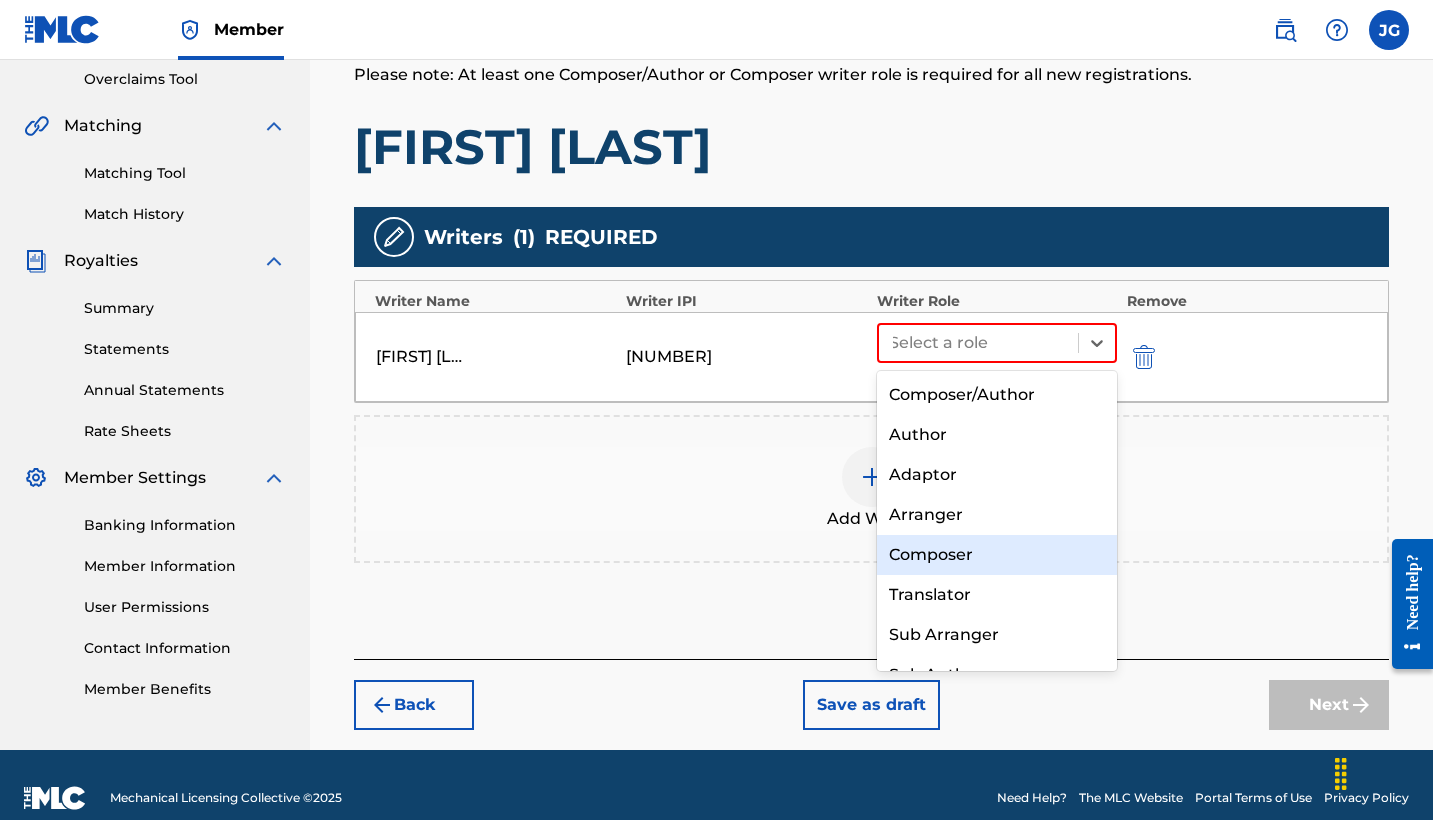 click on "Composer" at bounding box center [997, 555] 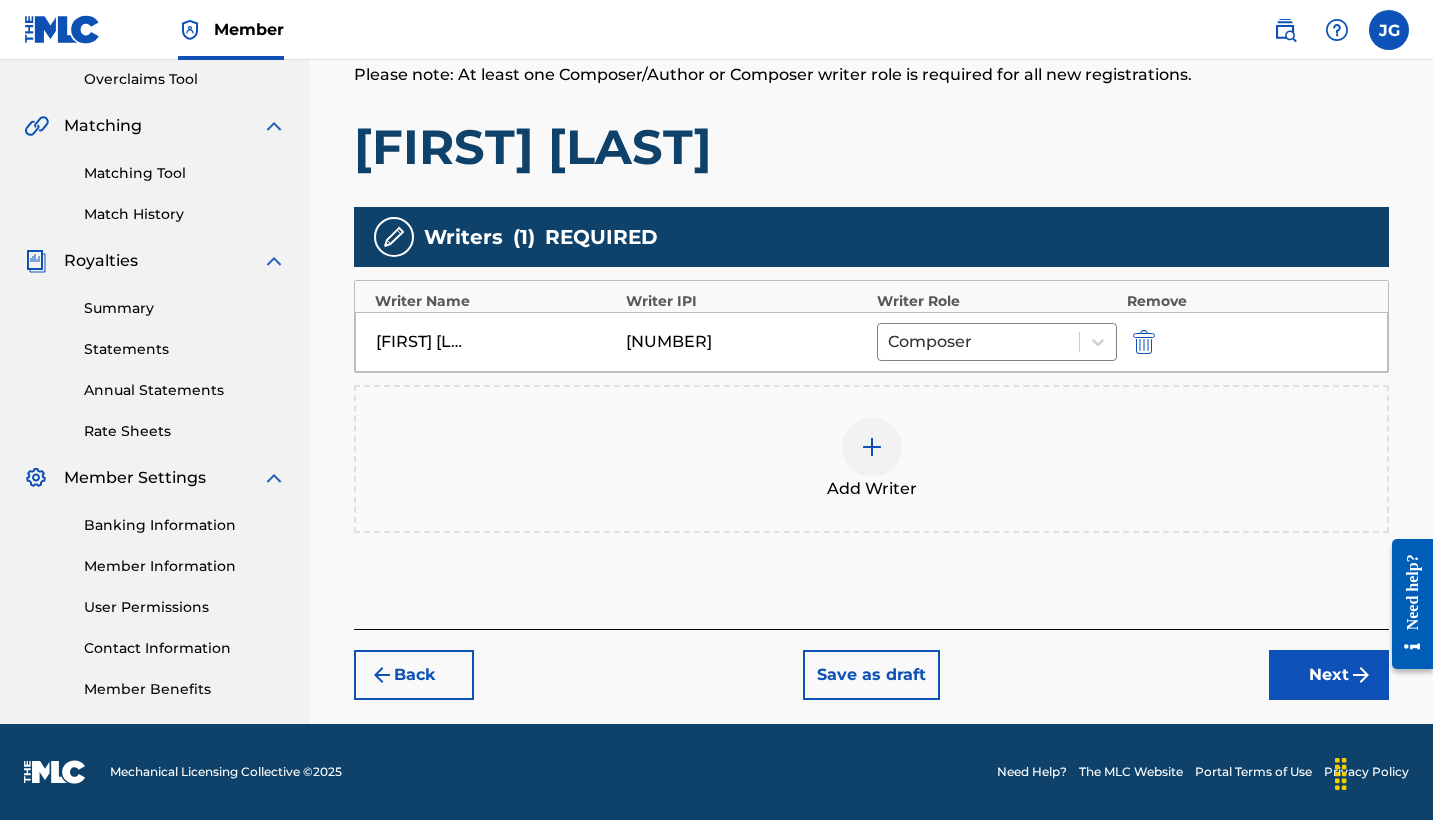 click at bounding box center (872, 447) 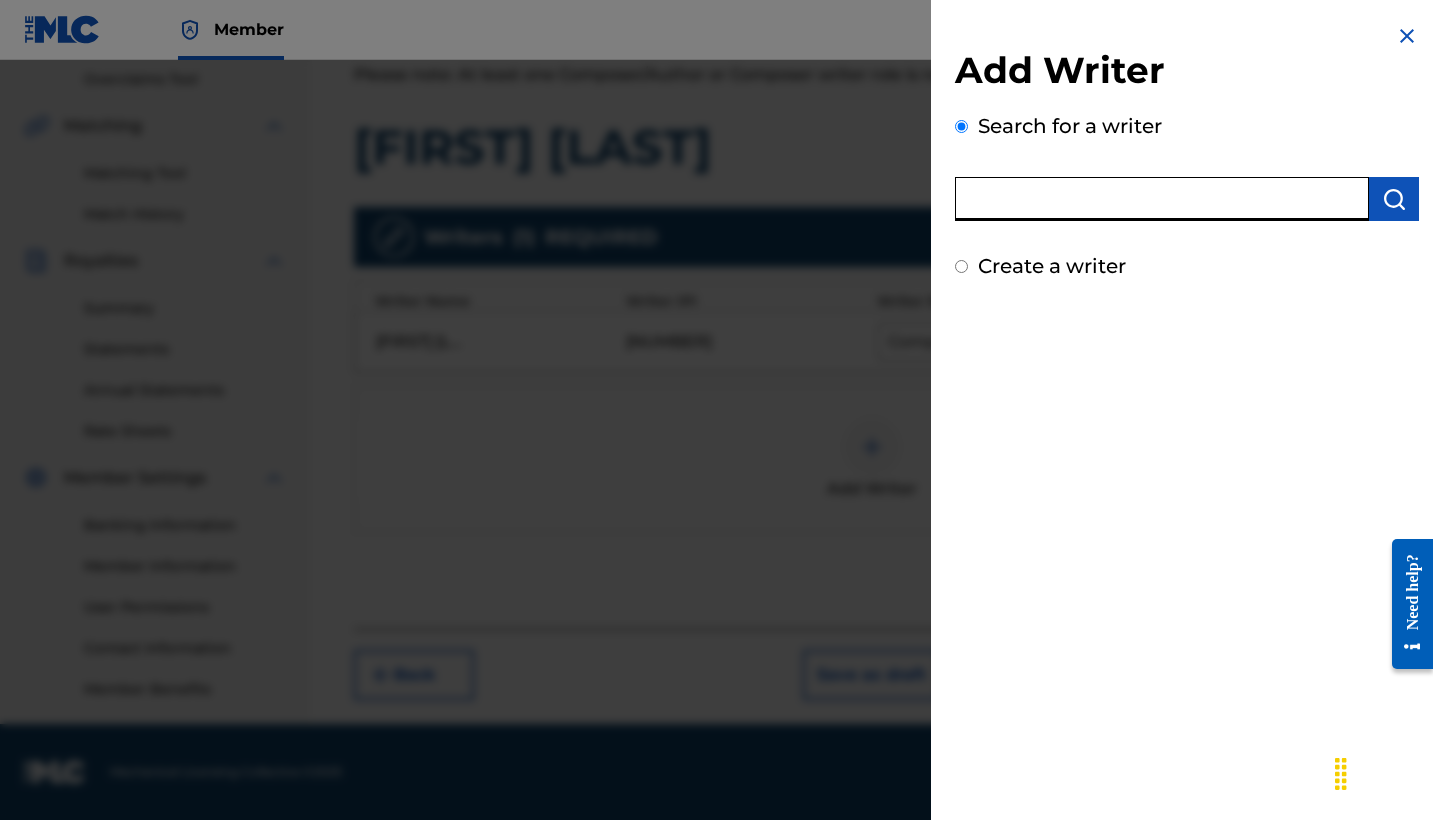 click at bounding box center (1162, 199) 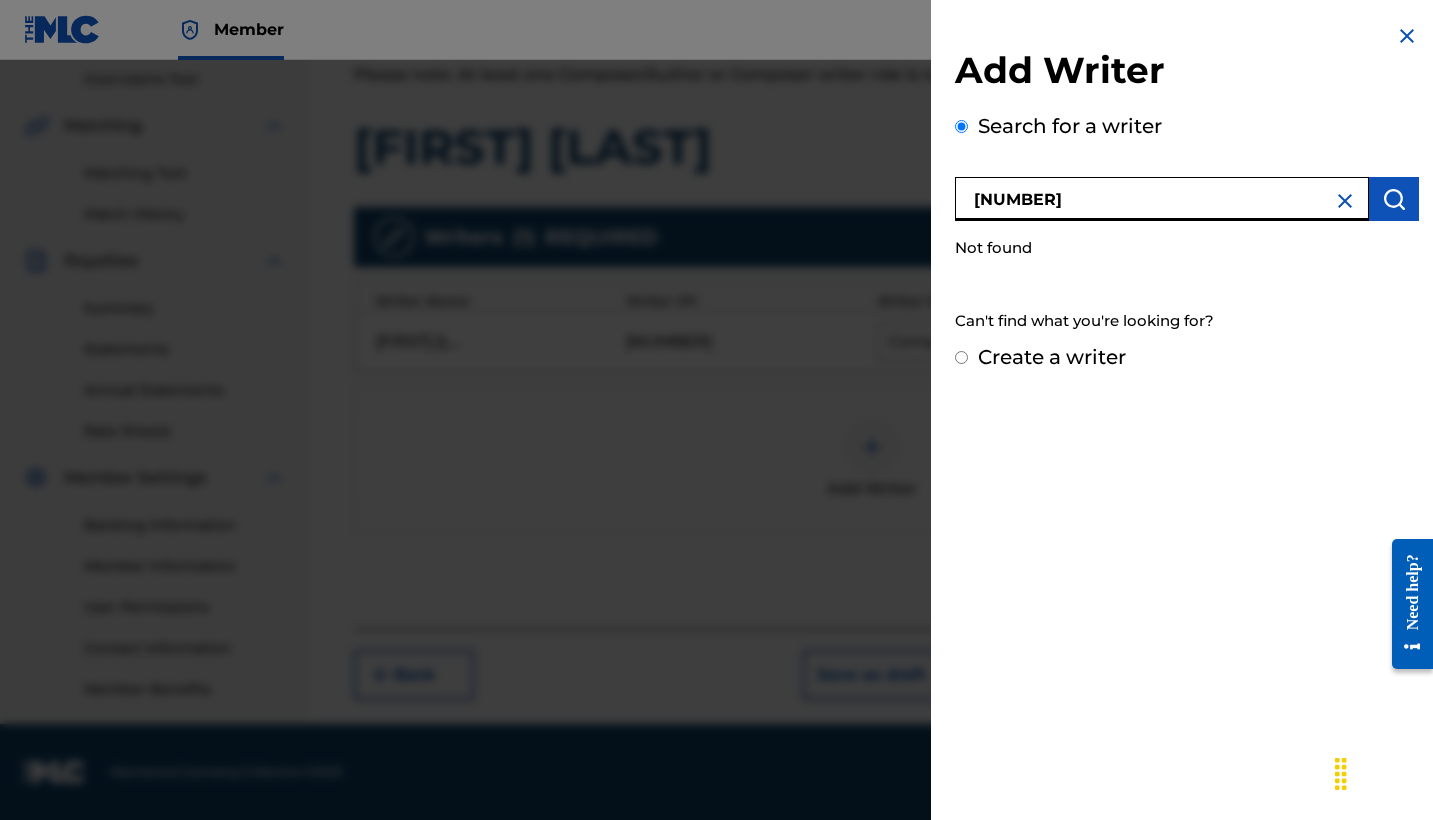 click on "[NUMBER]" at bounding box center [1162, 199] 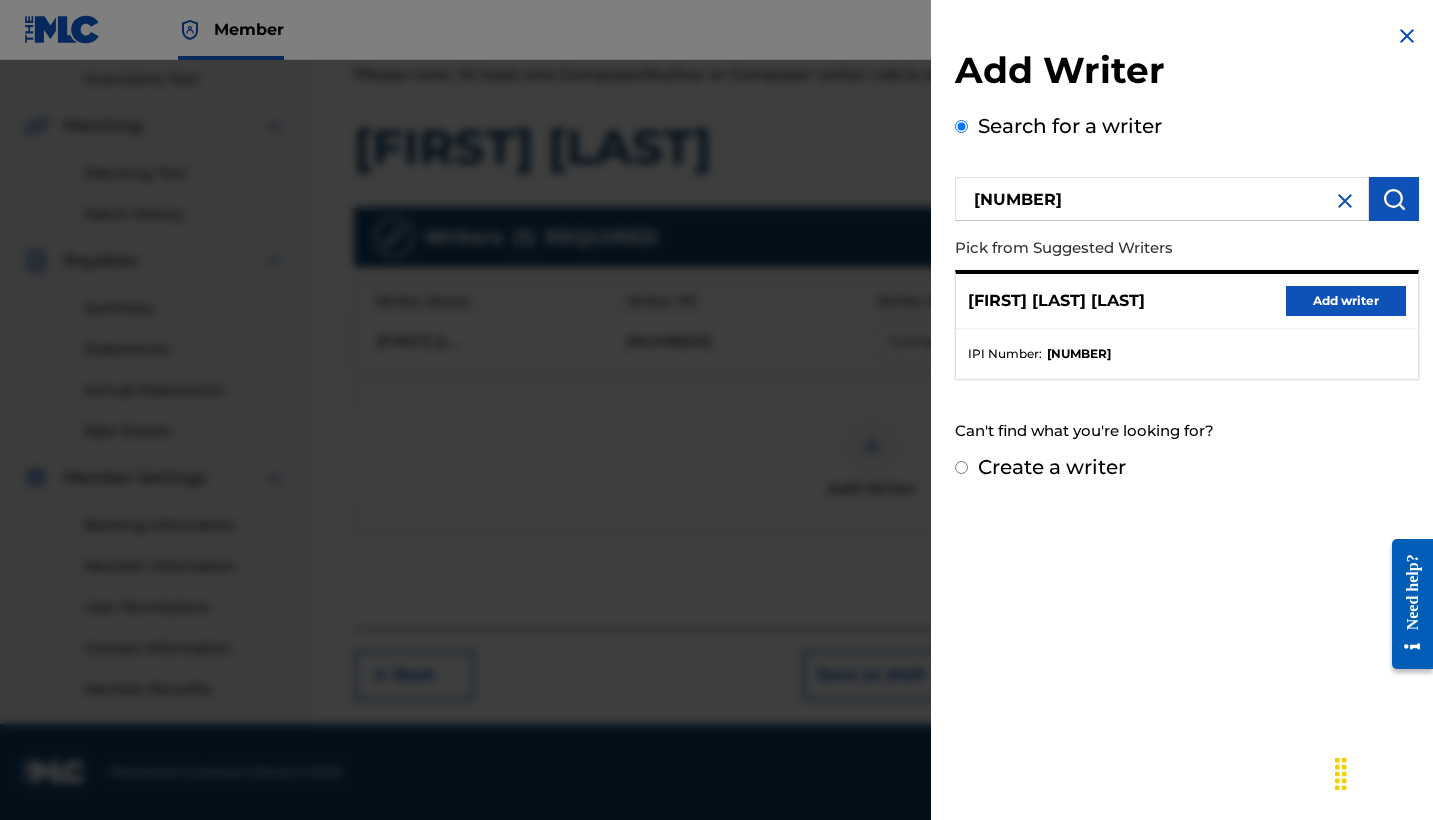 click on "Add writer" at bounding box center [1346, 301] 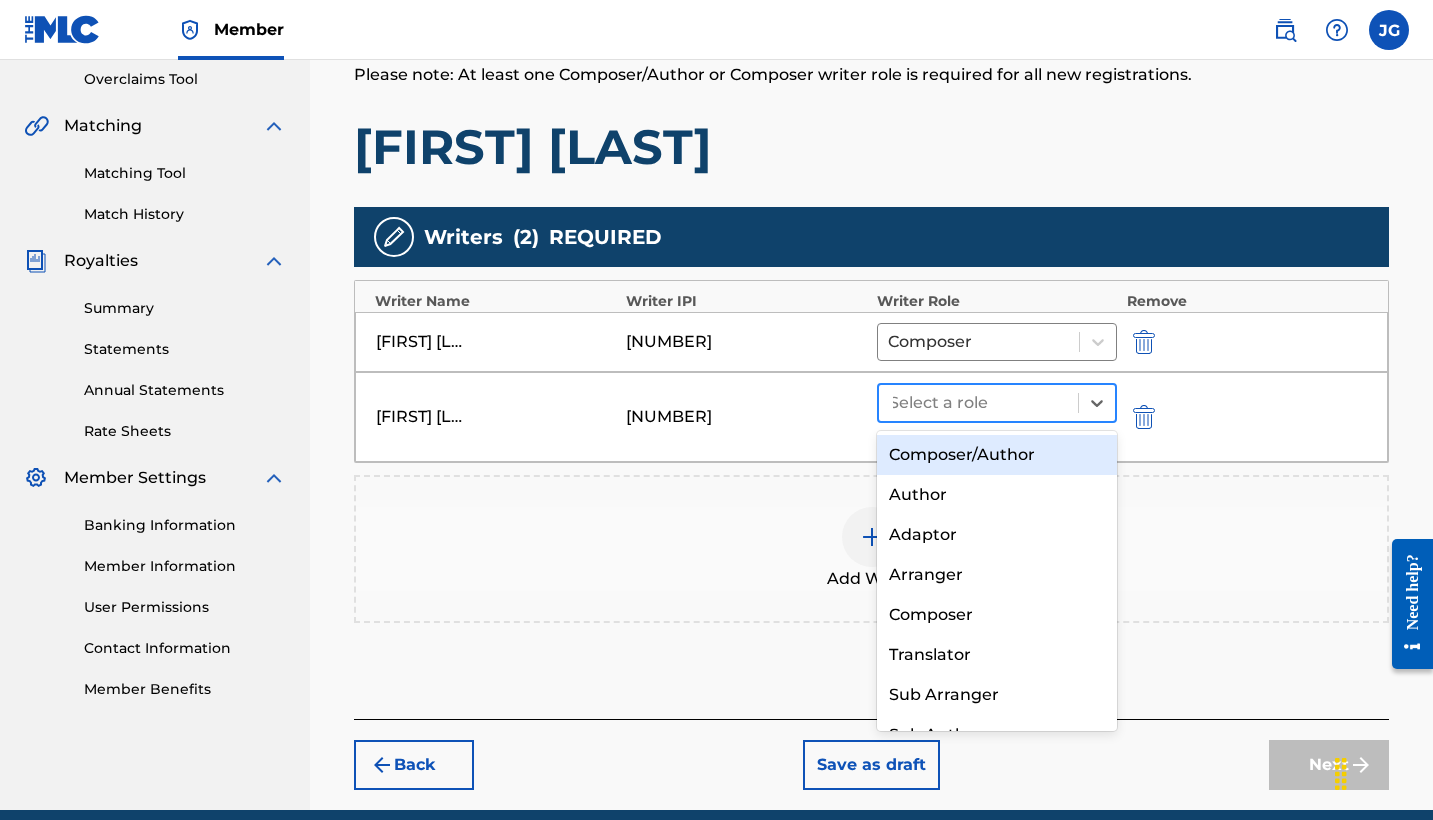 click at bounding box center (978, 403) 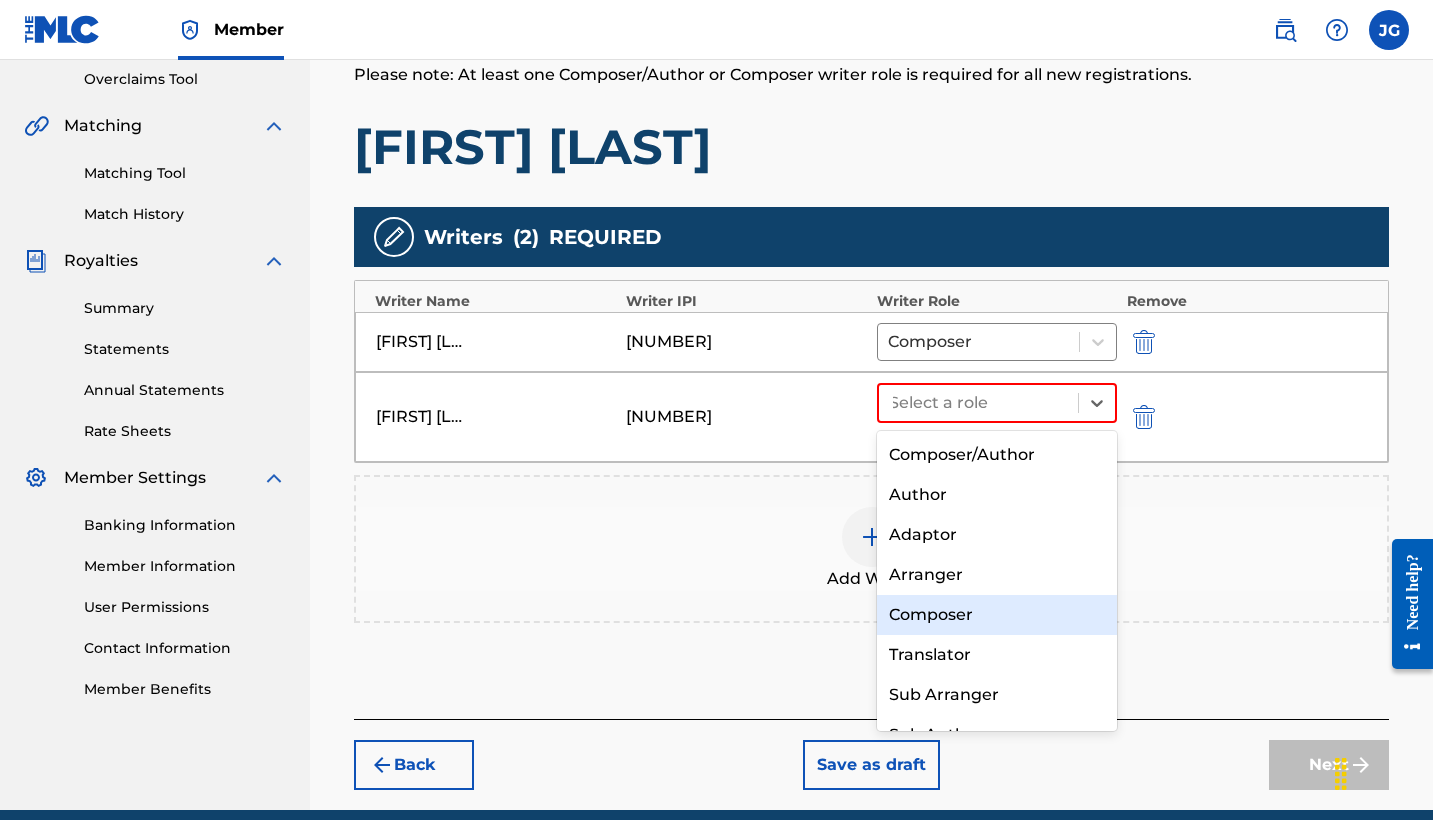 click on "Composer" at bounding box center [997, 615] 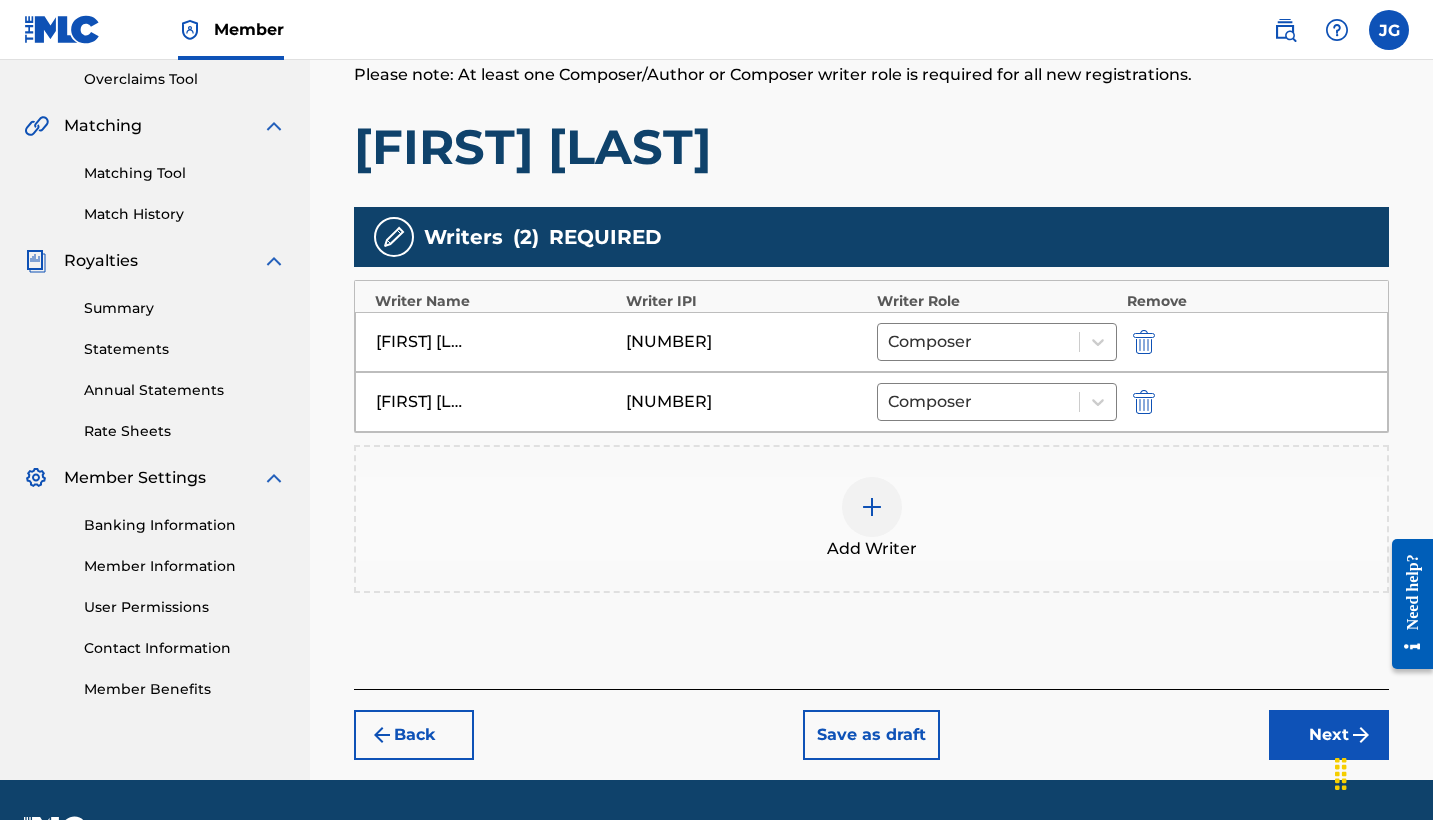 click at bounding box center (872, 507) 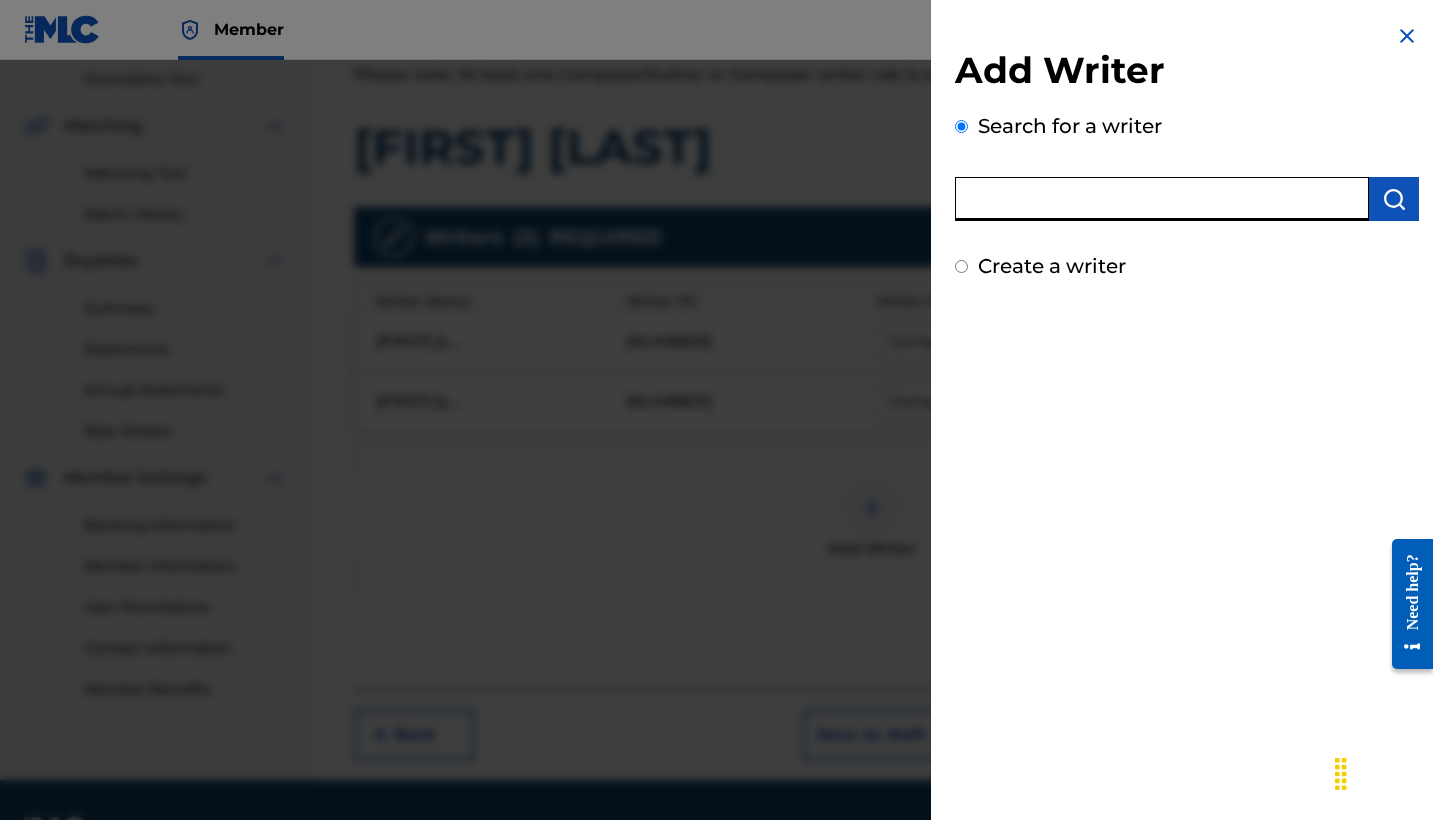 click at bounding box center [1162, 199] 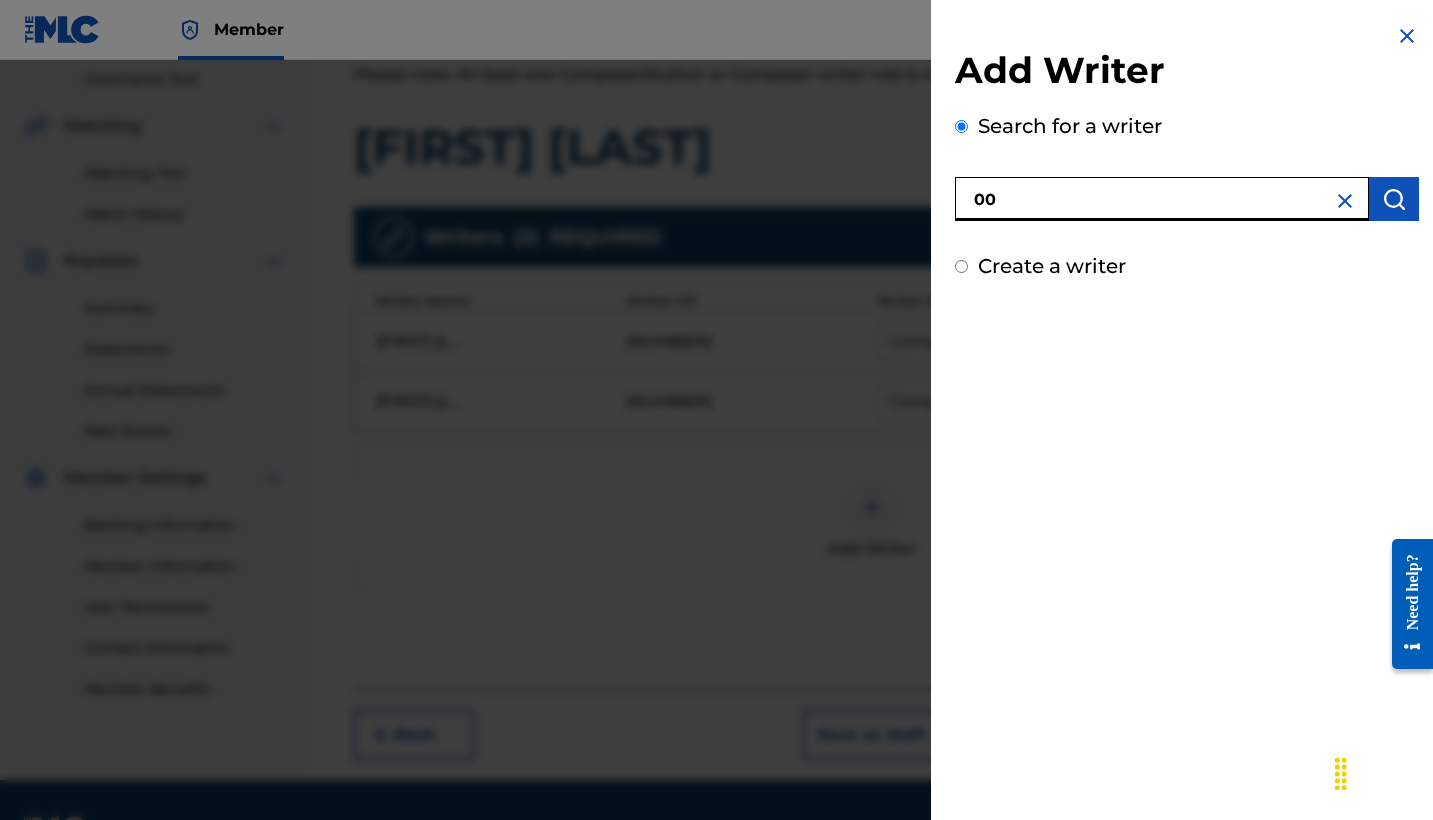 paste on "[NUMBER]" 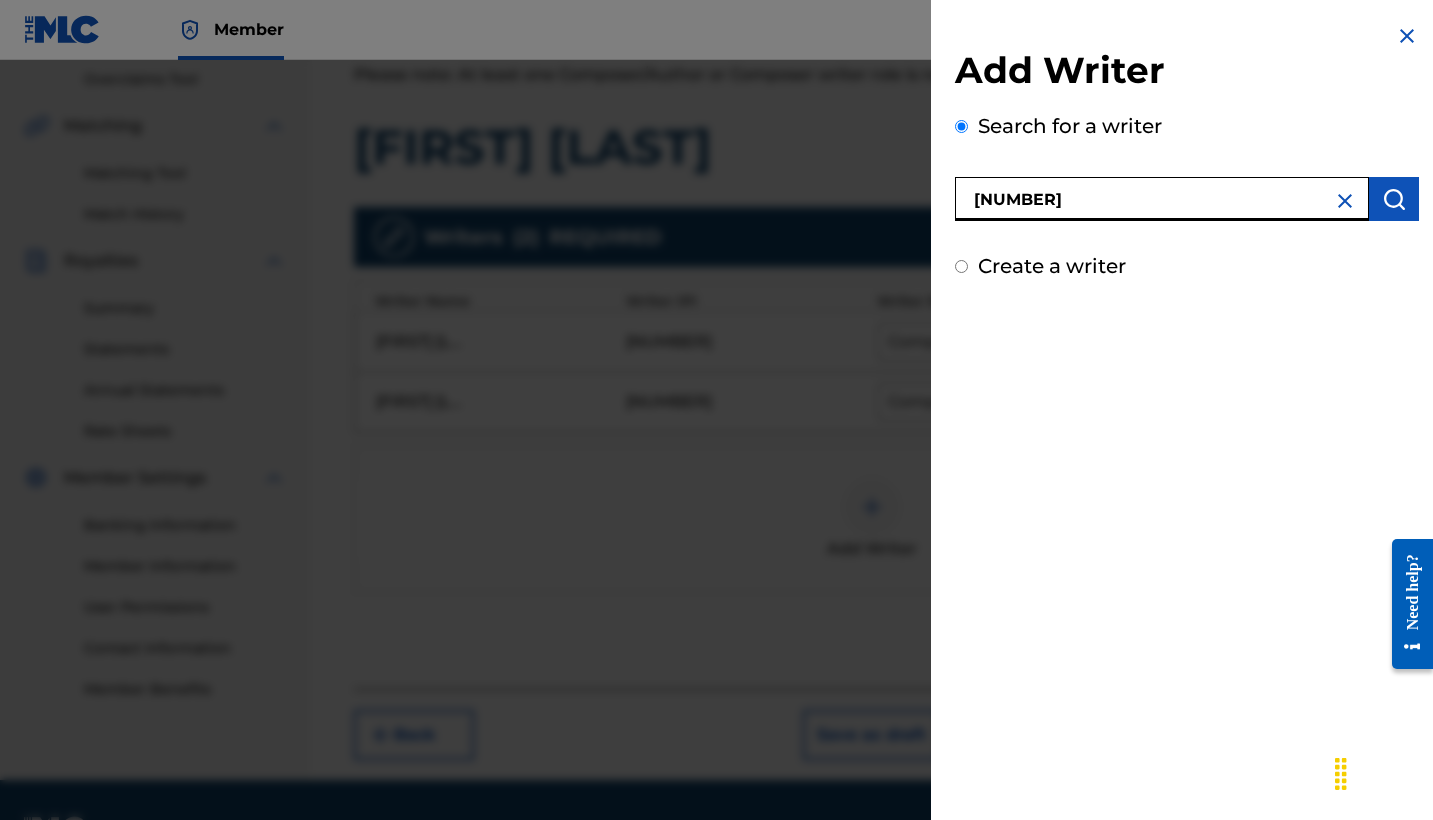 type on "[NUMBER]" 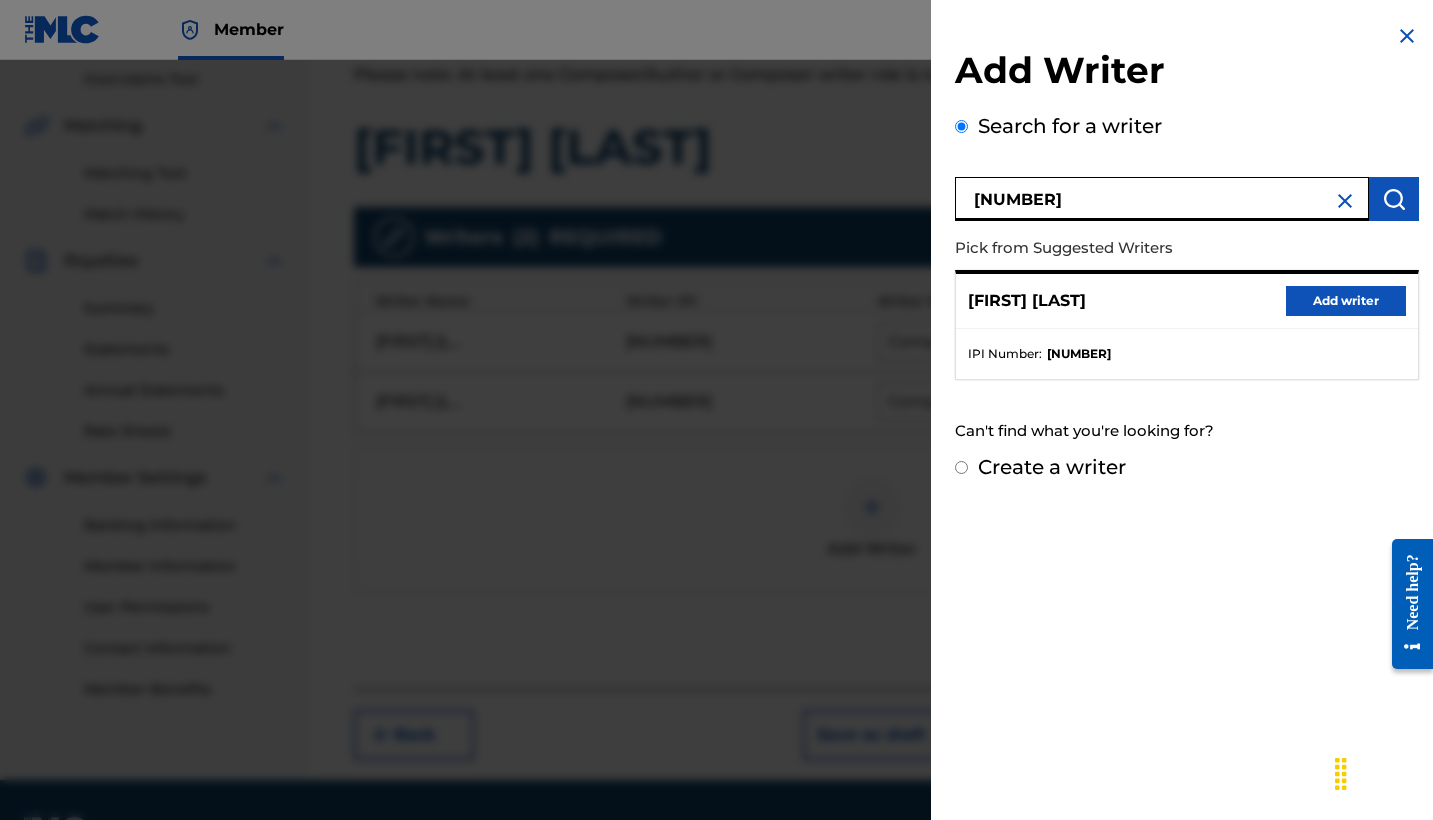 click on "Add writer" at bounding box center [1346, 301] 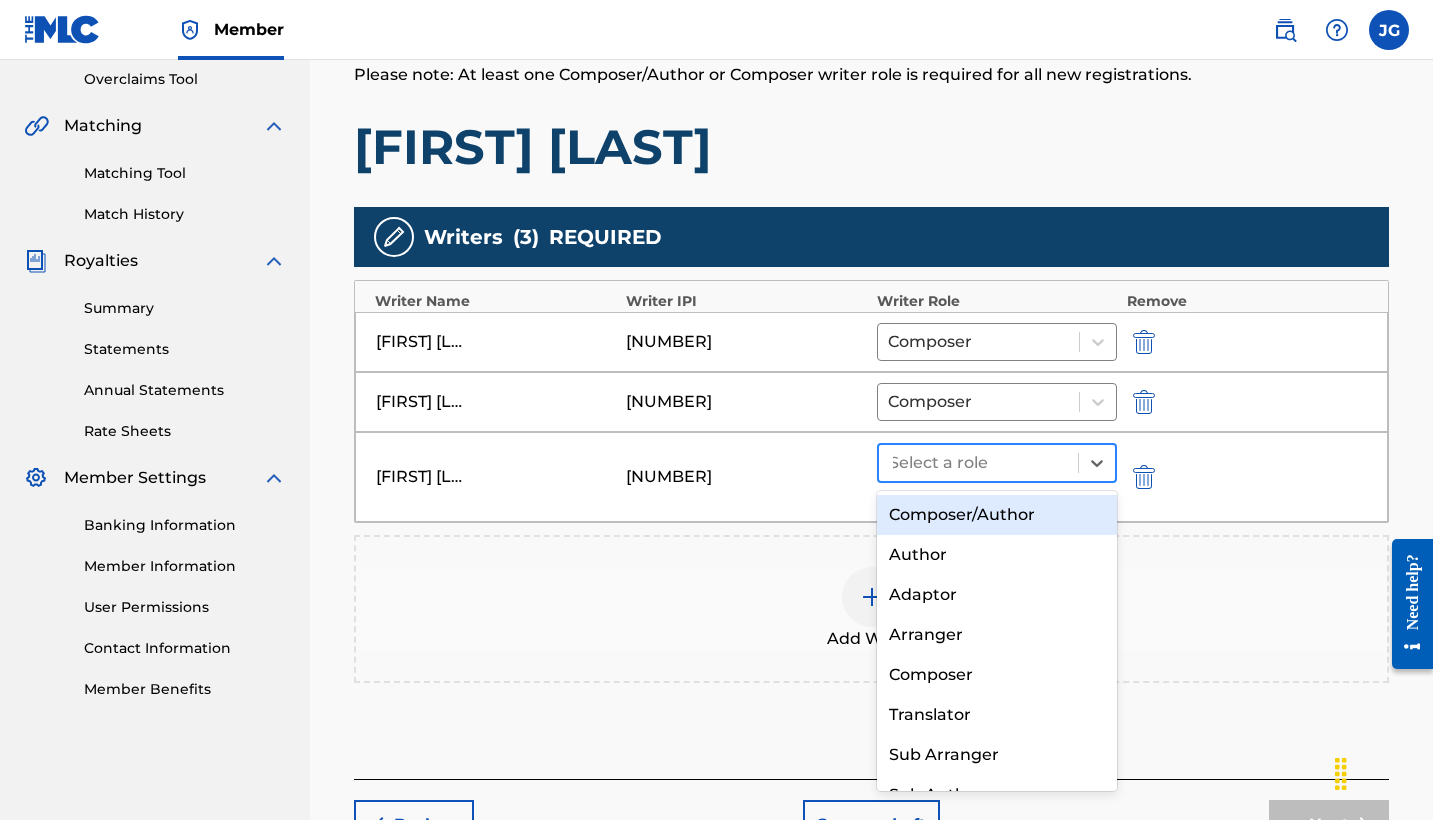 click at bounding box center (978, 463) 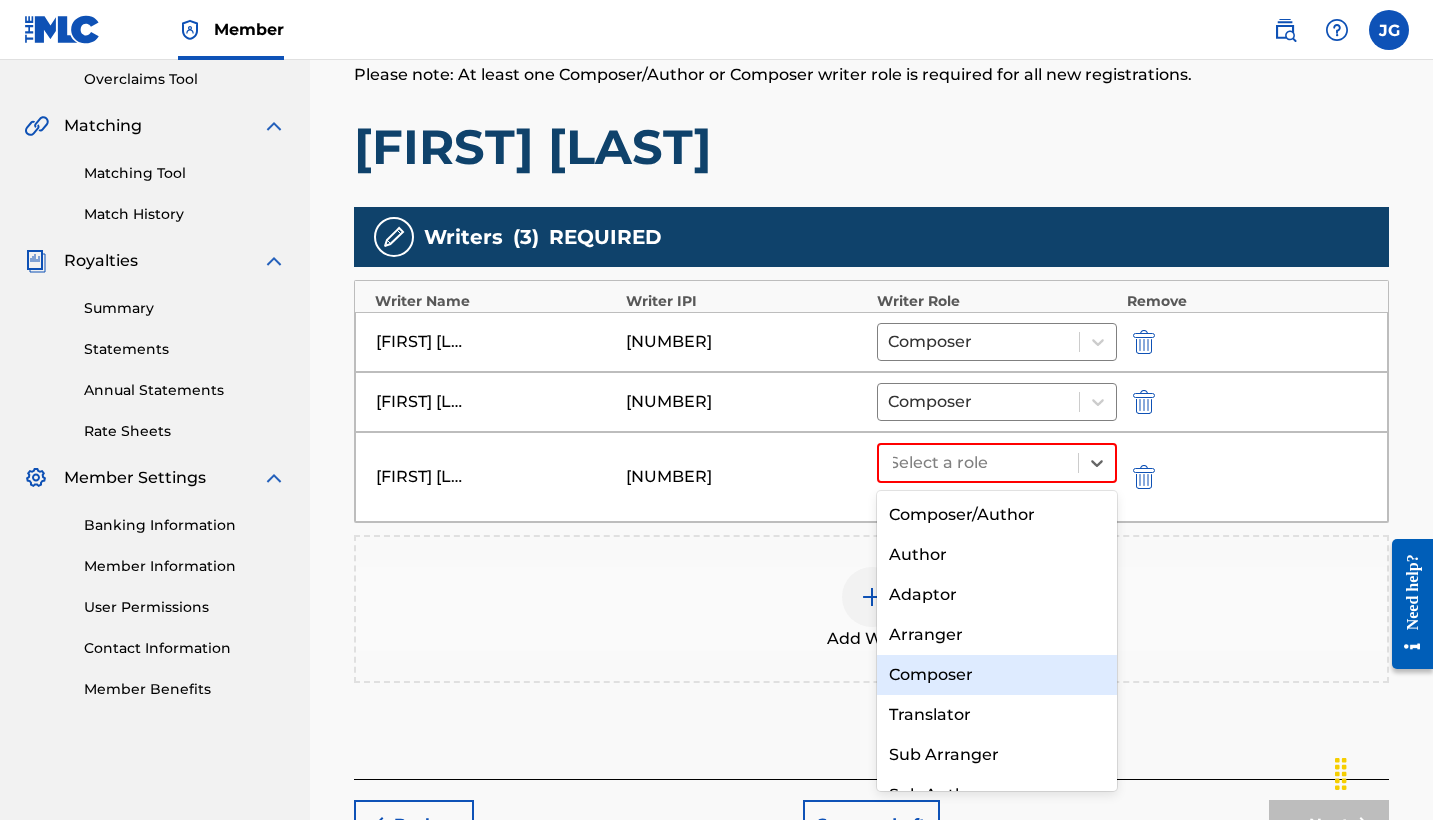 click on "Composer" at bounding box center (997, 675) 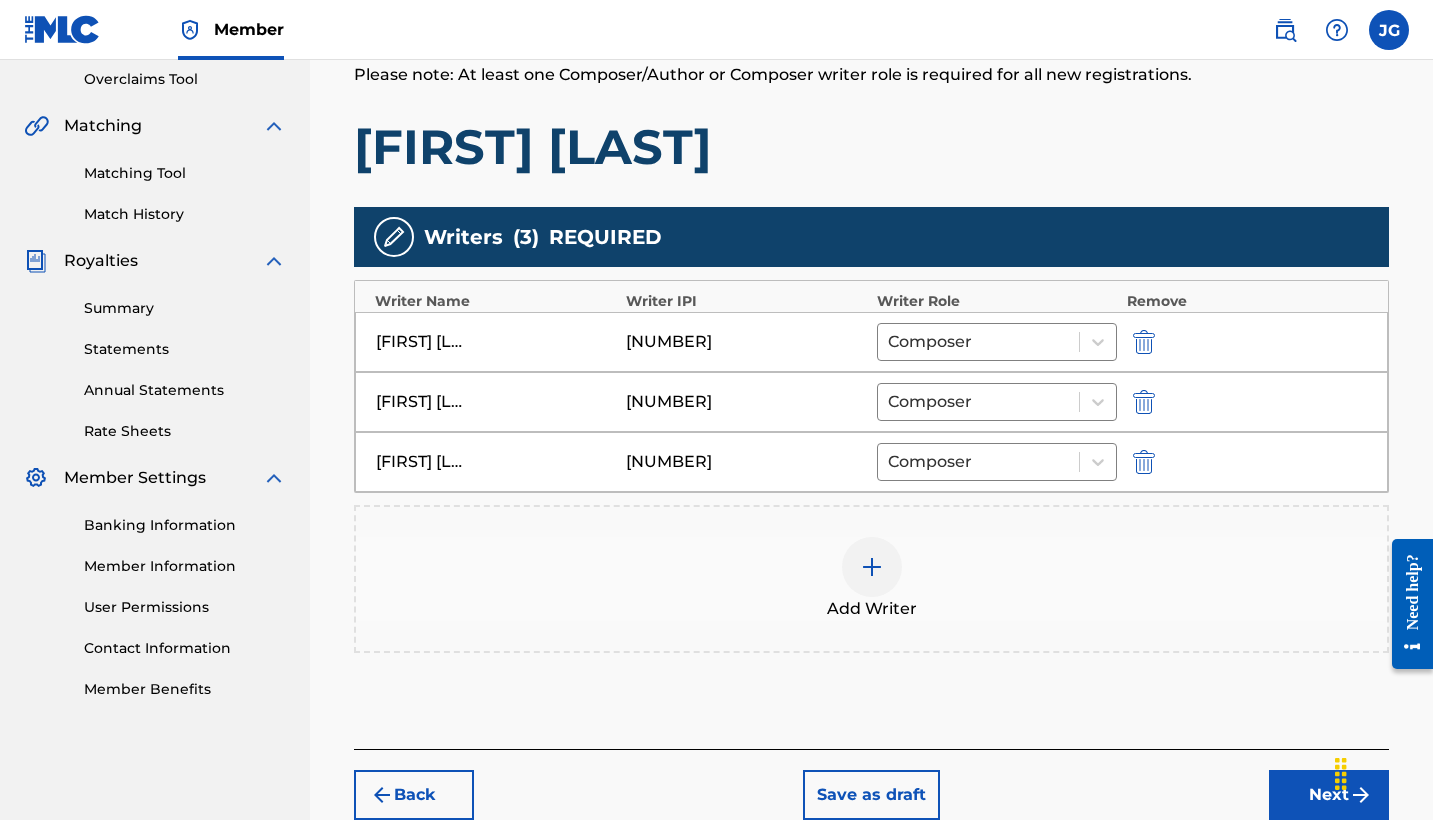 click at bounding box center [872, 567] 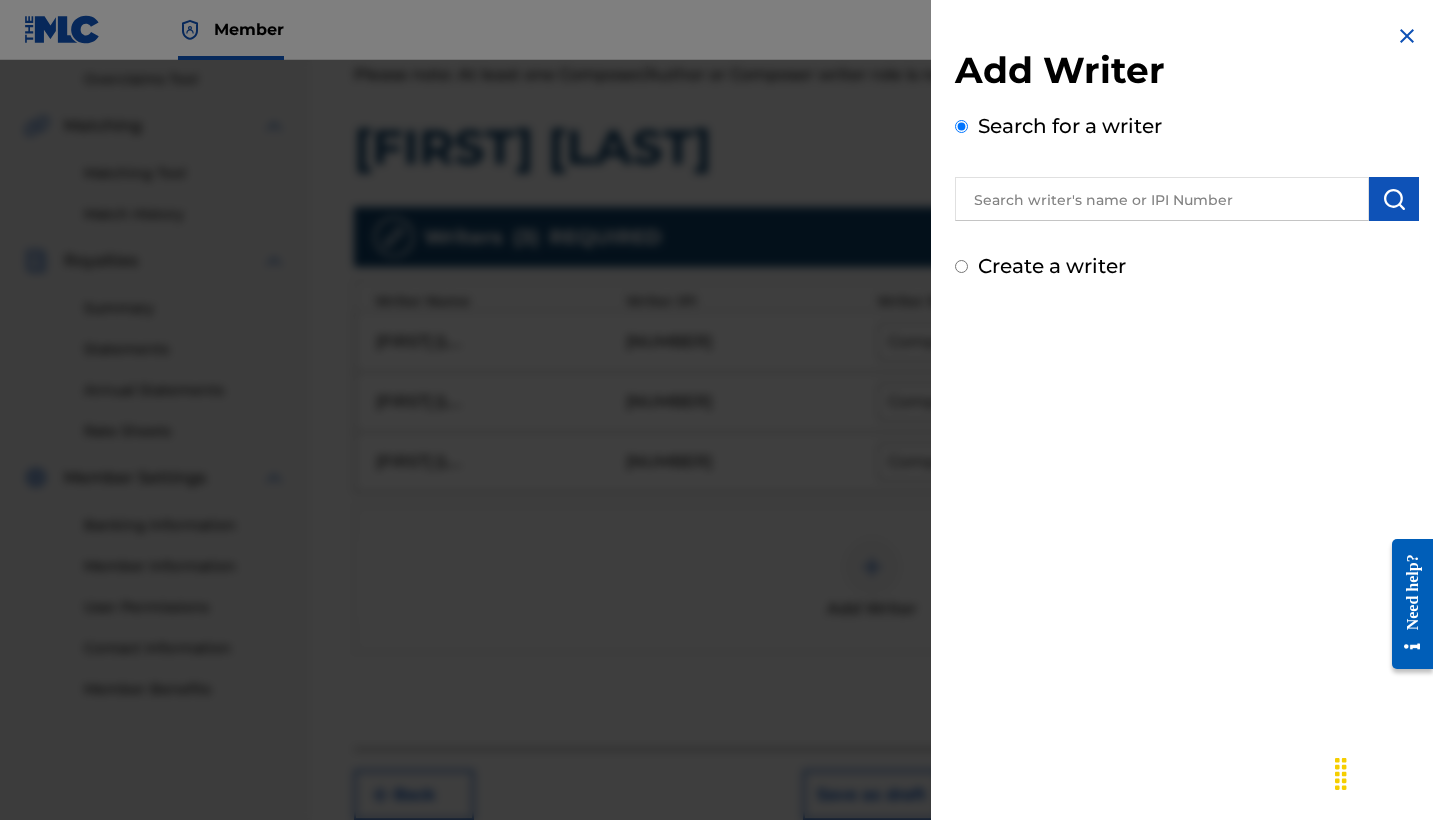 click at bounding box center (1162, 199) 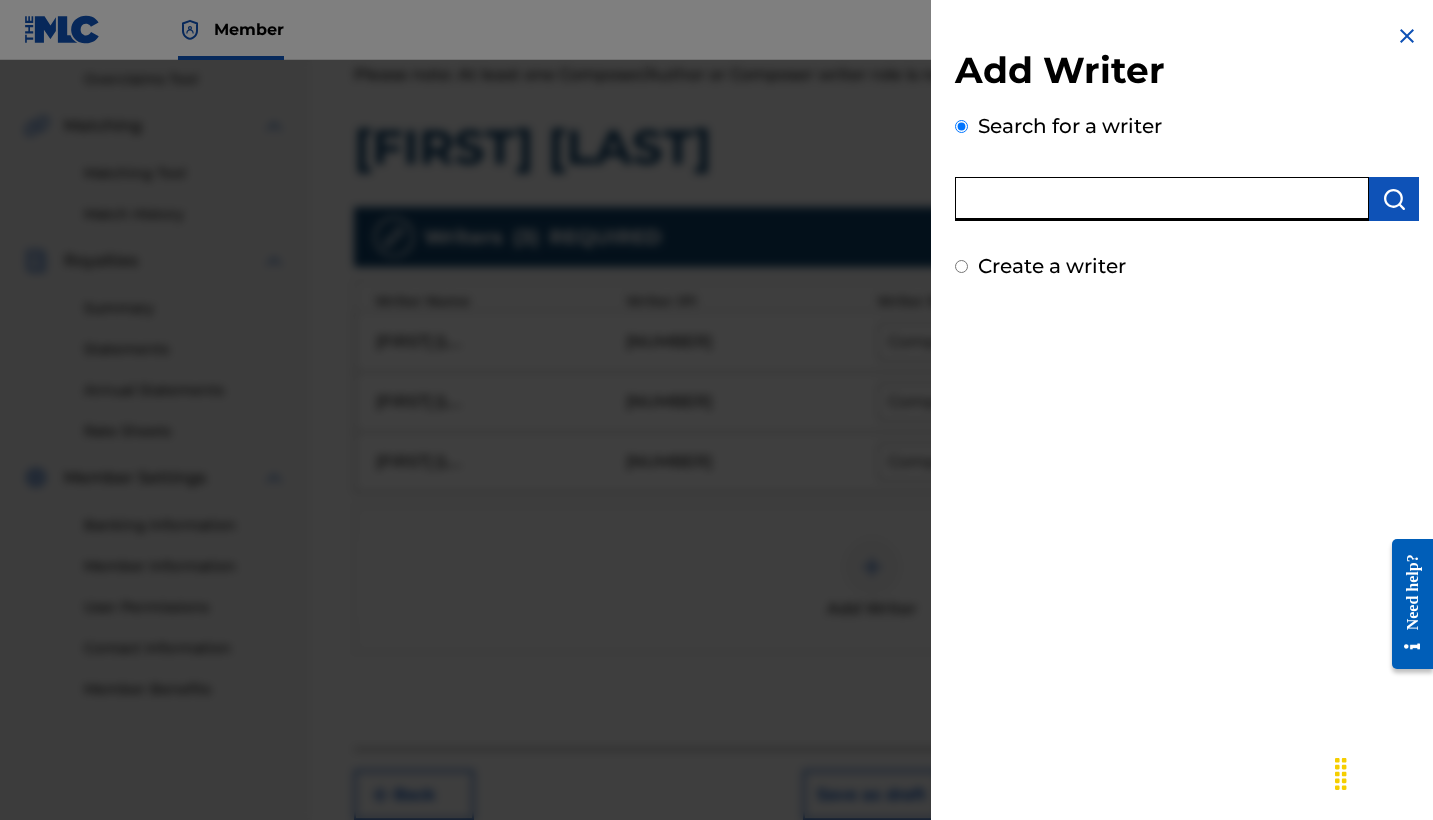 paste on "[NUMBER]" 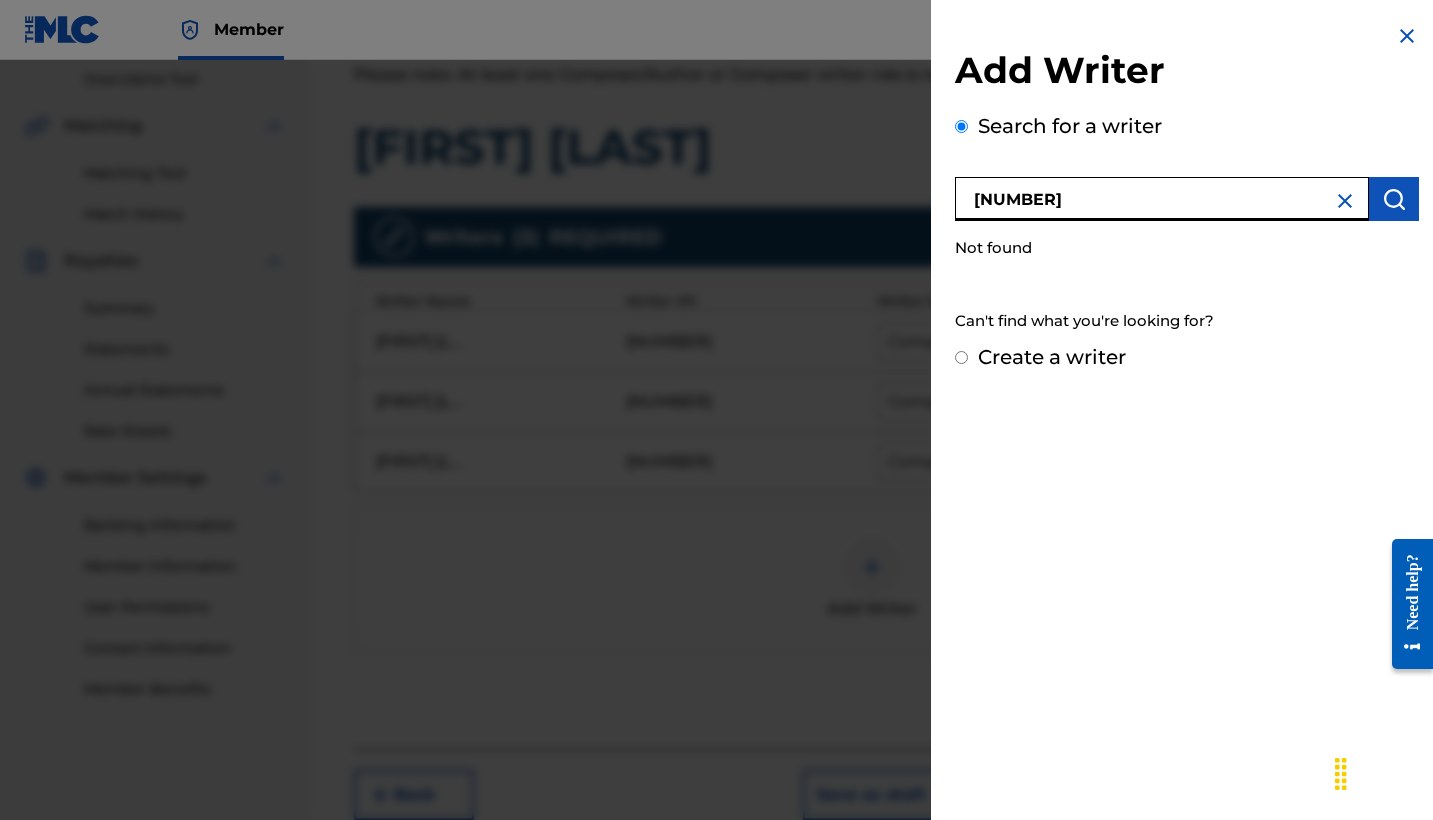 click on "[NUMBER]" at bounding box center (1162, 199) 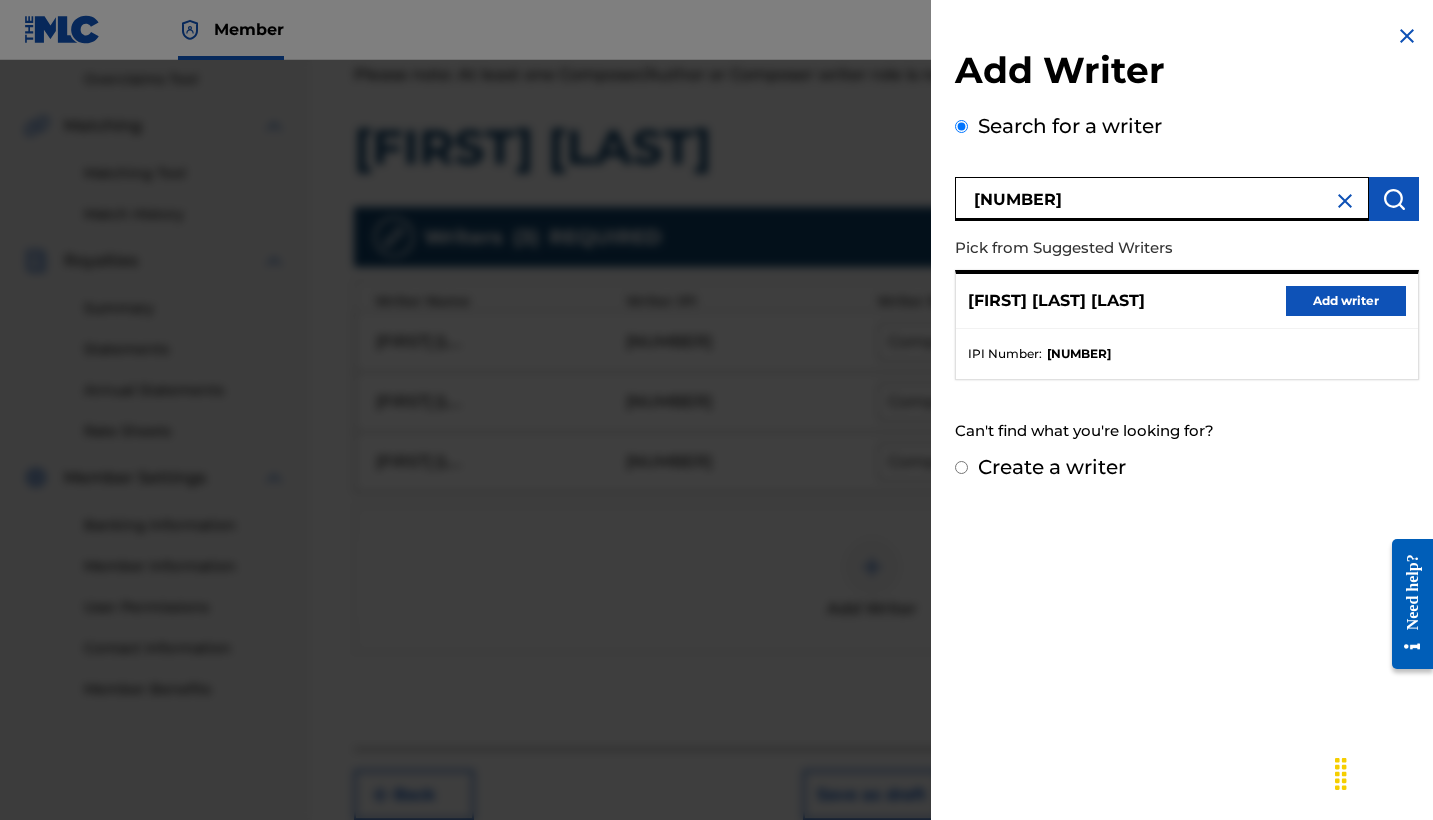 click on "Add writer" at bounding box center [1346, 301] 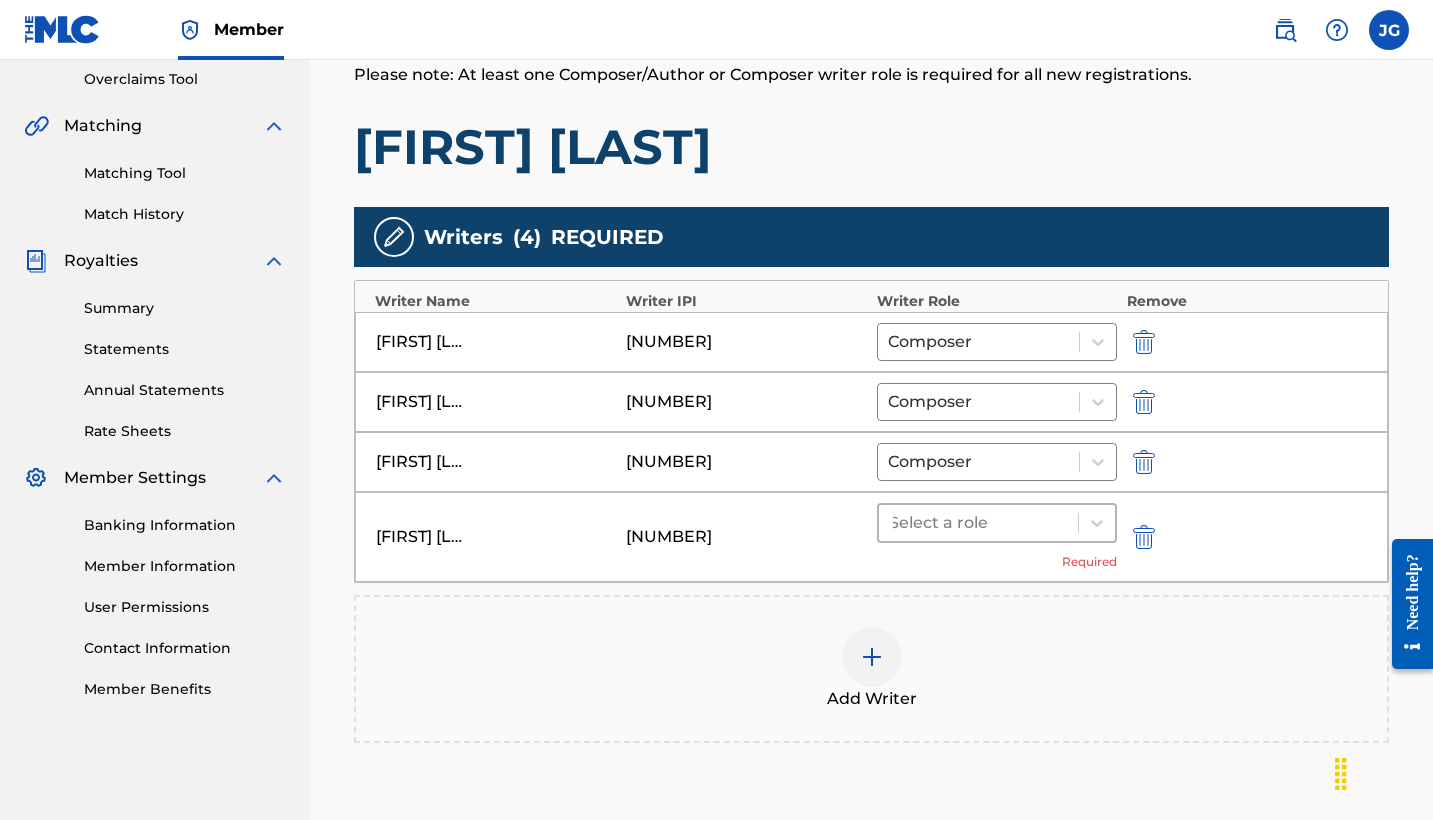 click on "Select a role" at bounding box center [978, 523] 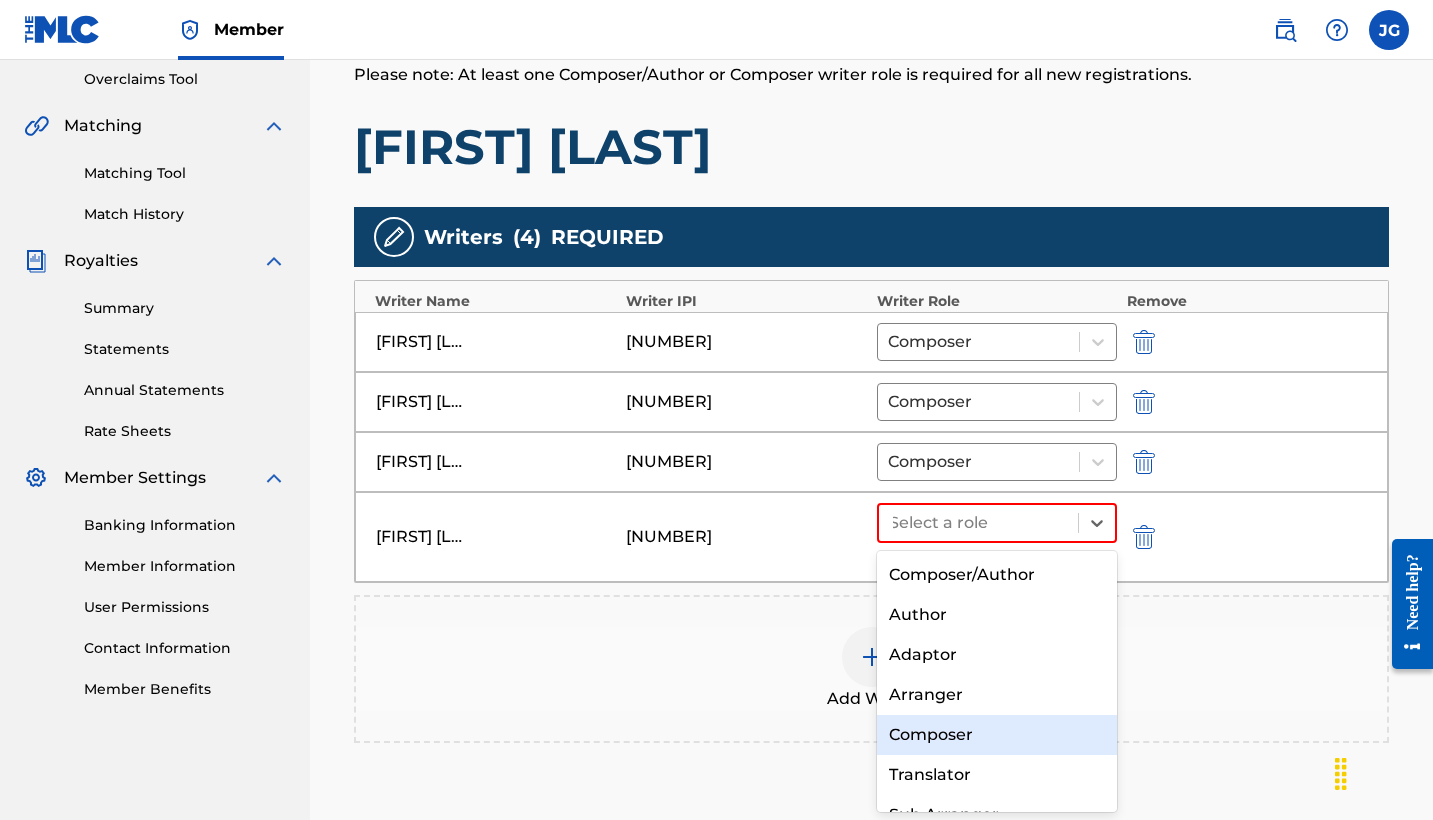 click on "Composer" at bounding box center [997, 735] 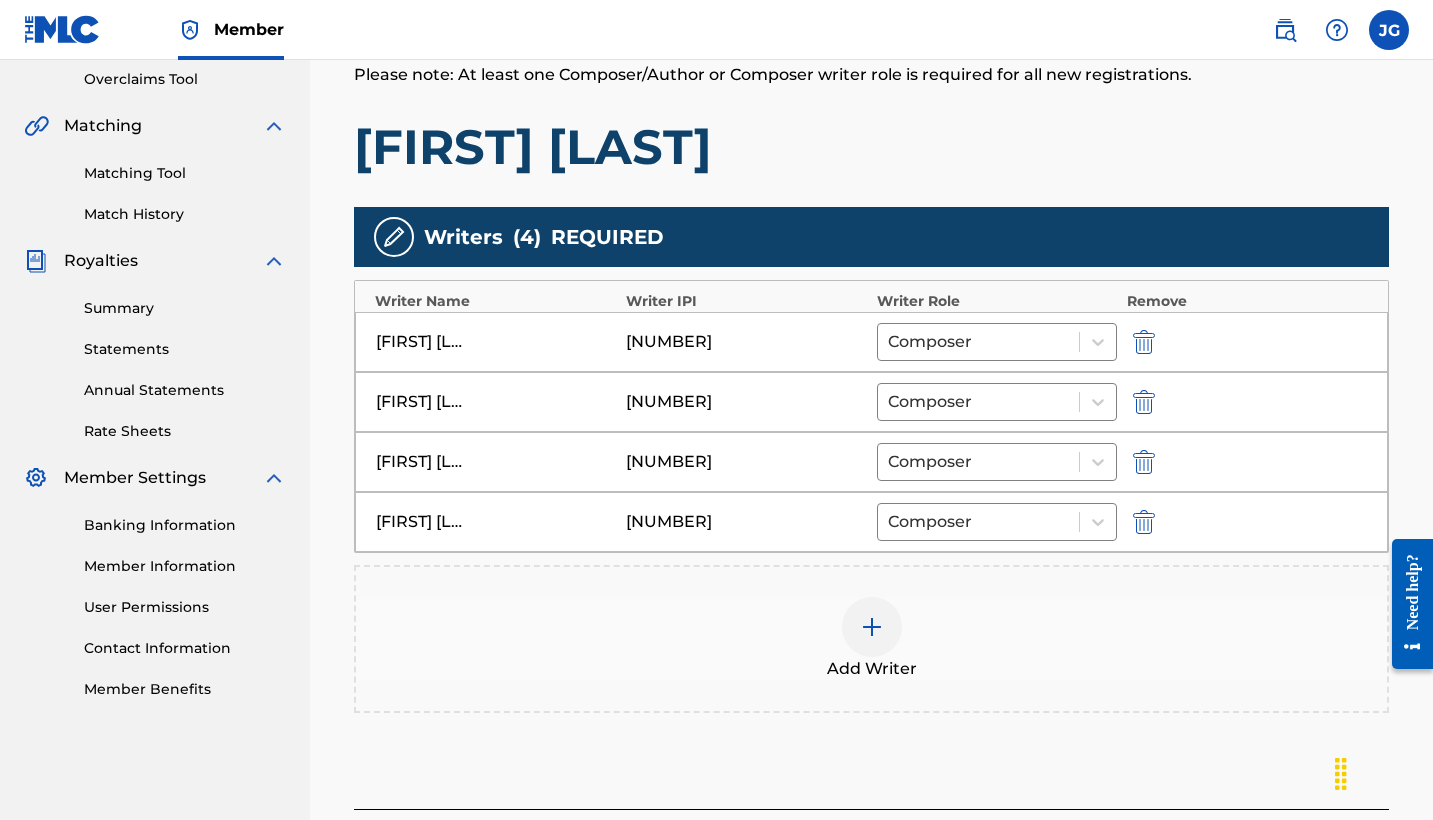 click at bounding box center [872, 627] 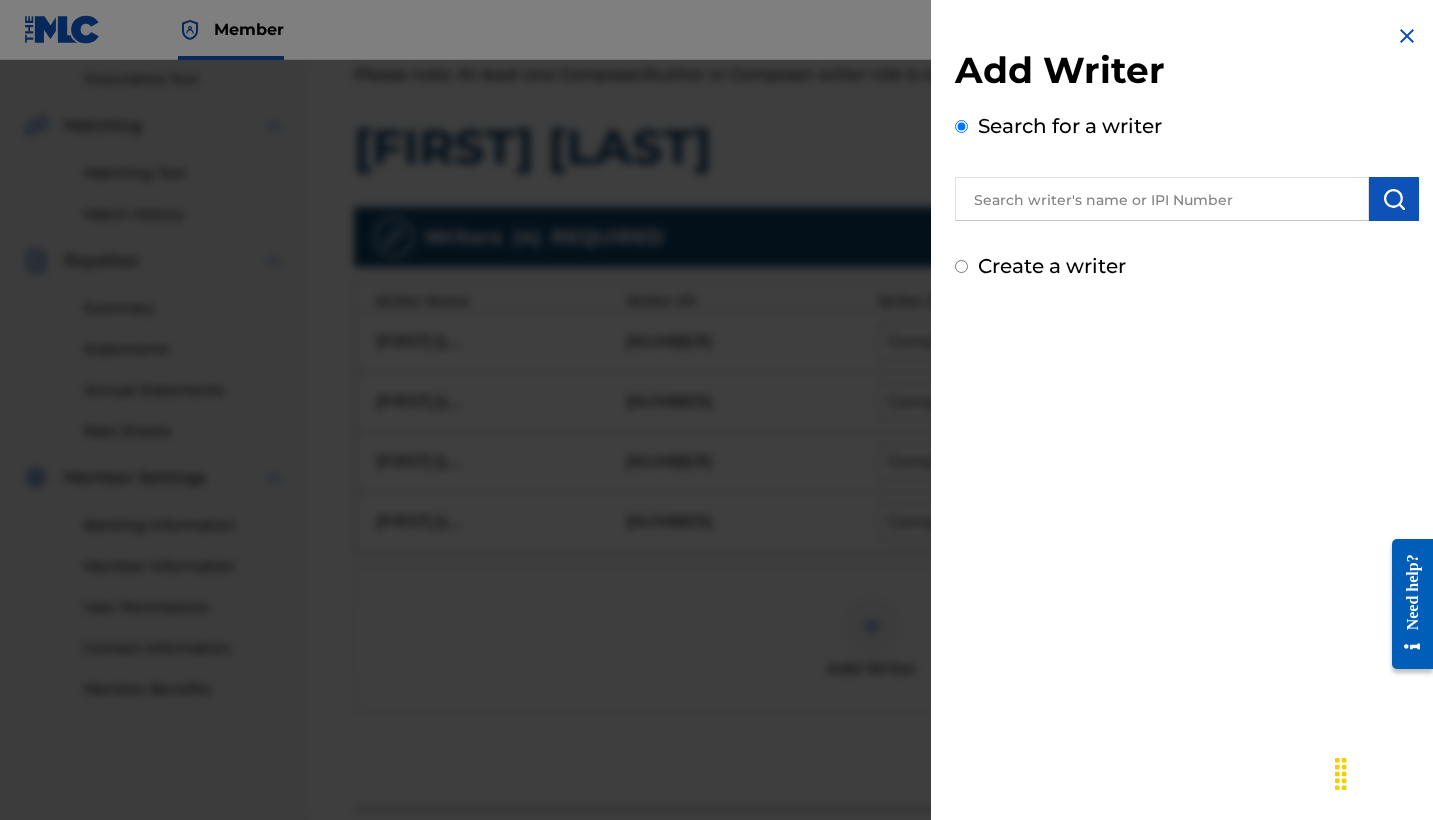 click at bounding box center [1162, 199] 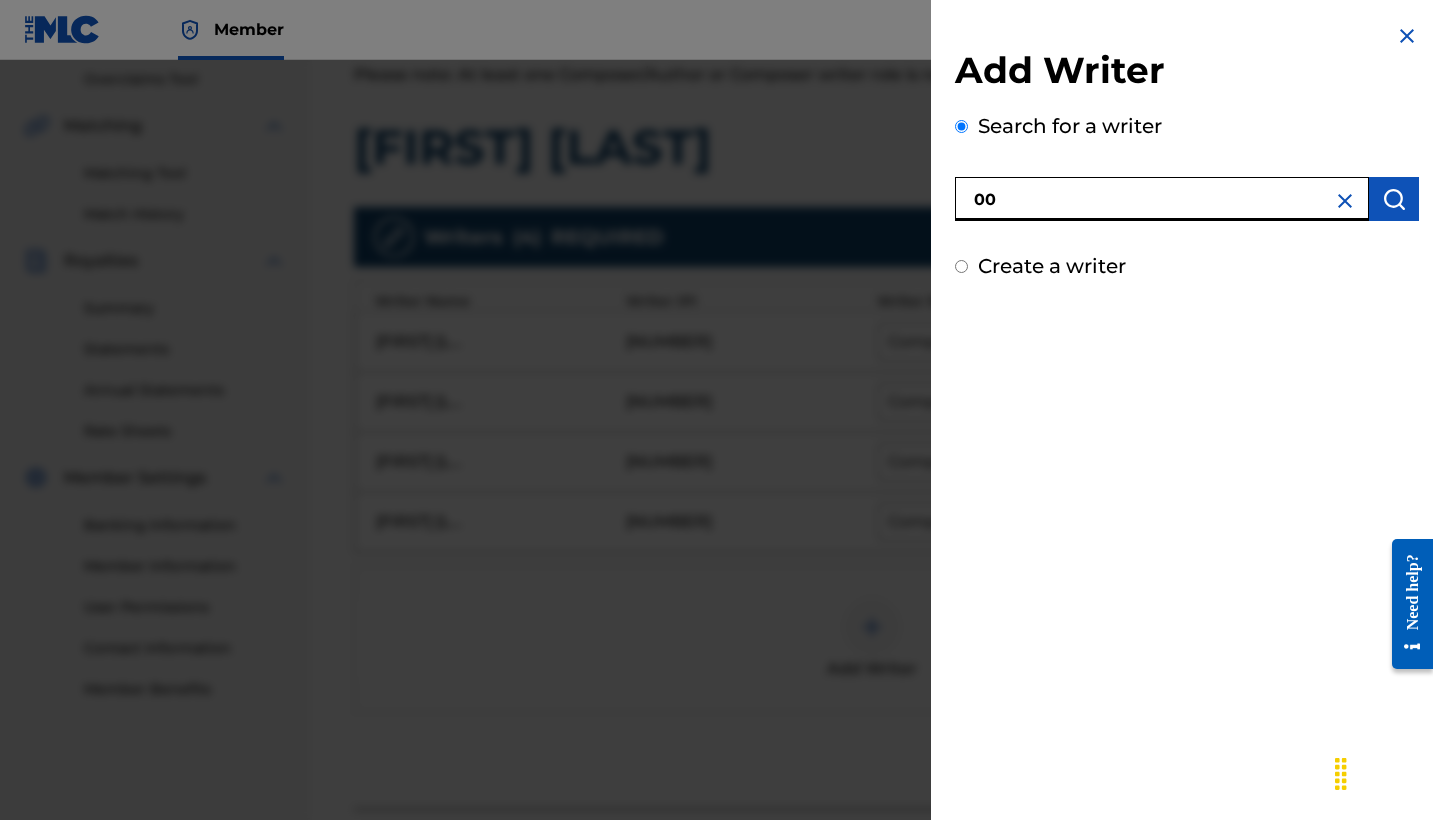 paste on "[NUMBER]" 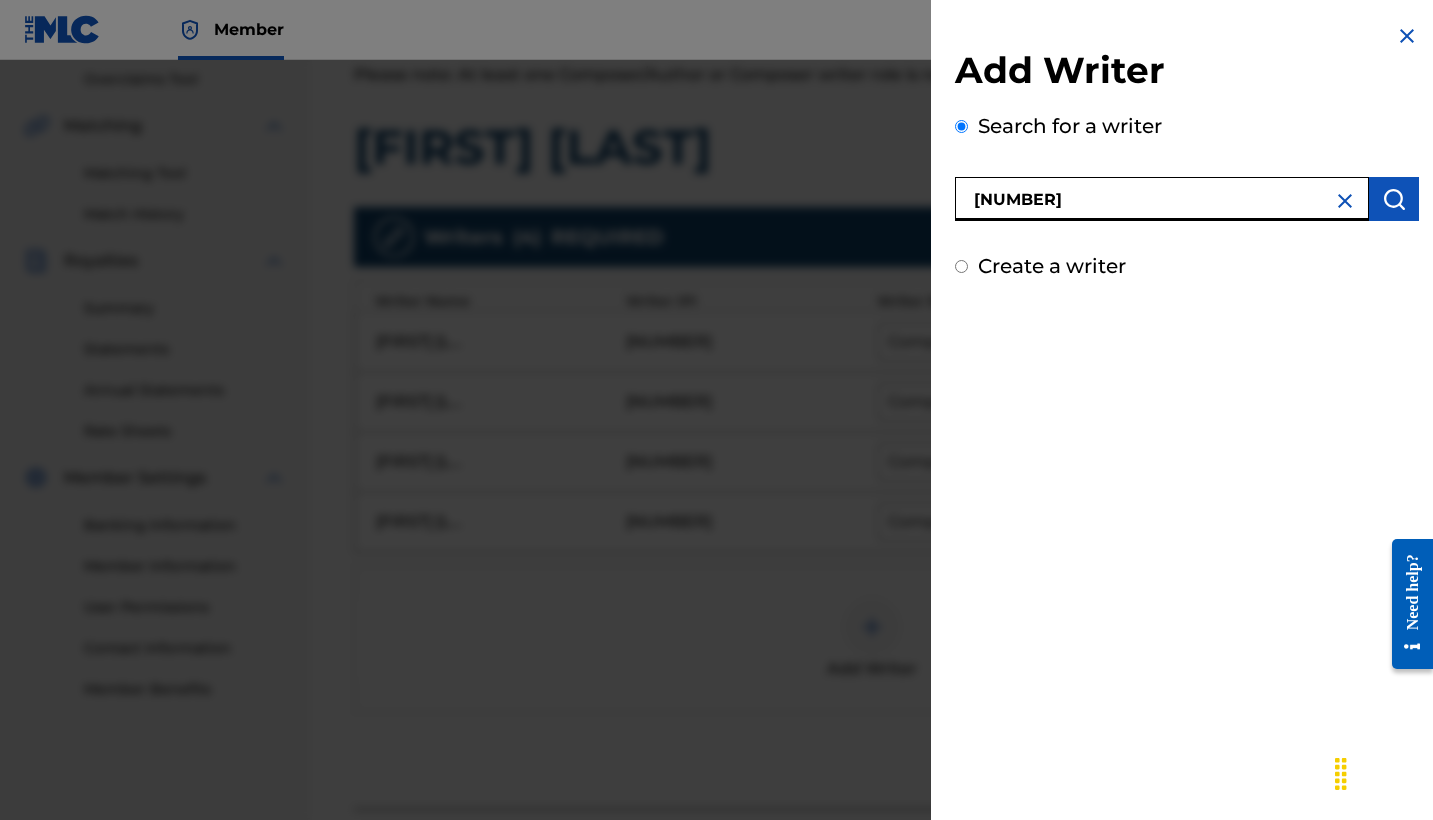 type on "[NUMBER]" 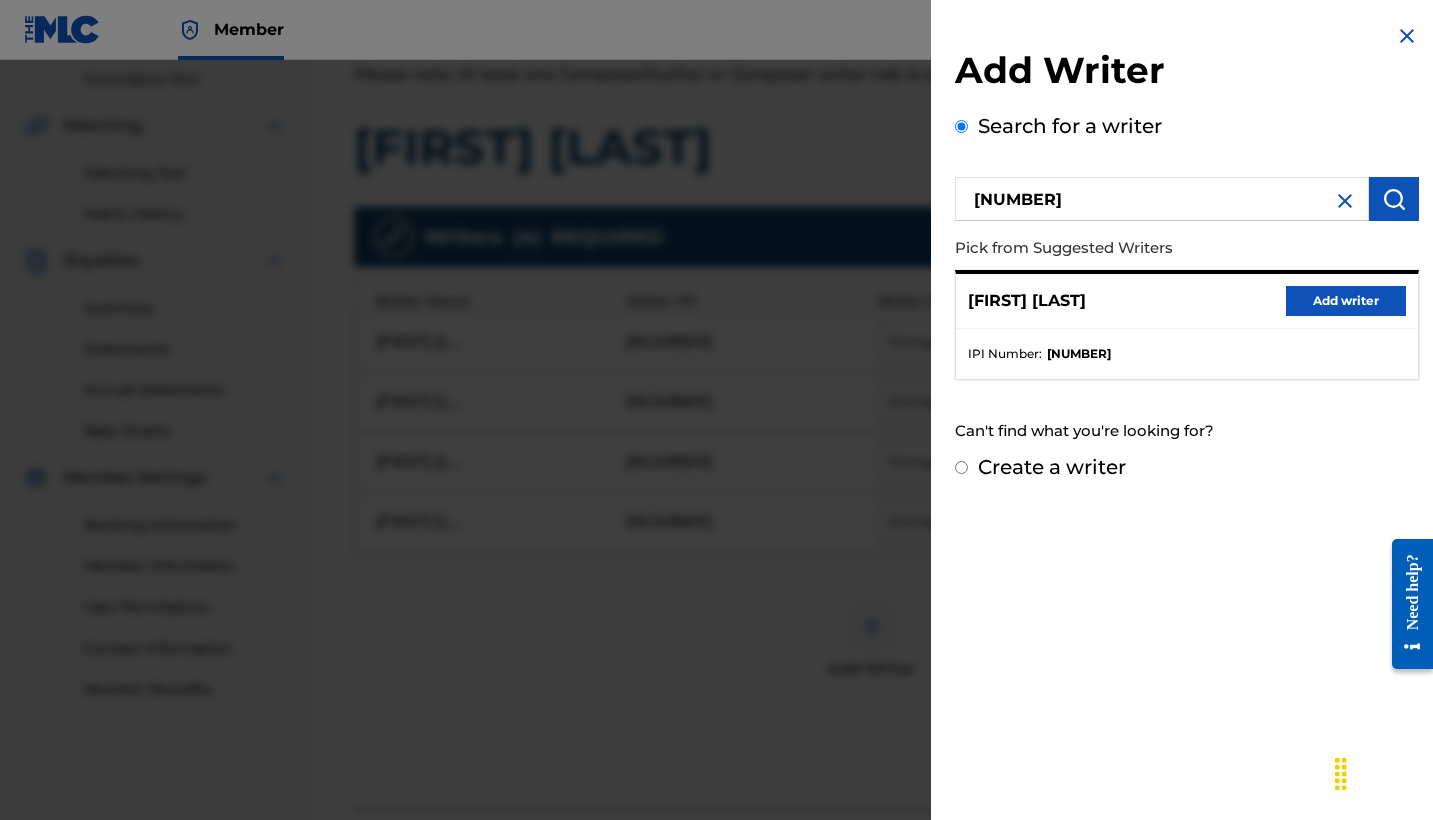 click on "Add writer" at bounding box center (1346, 301) 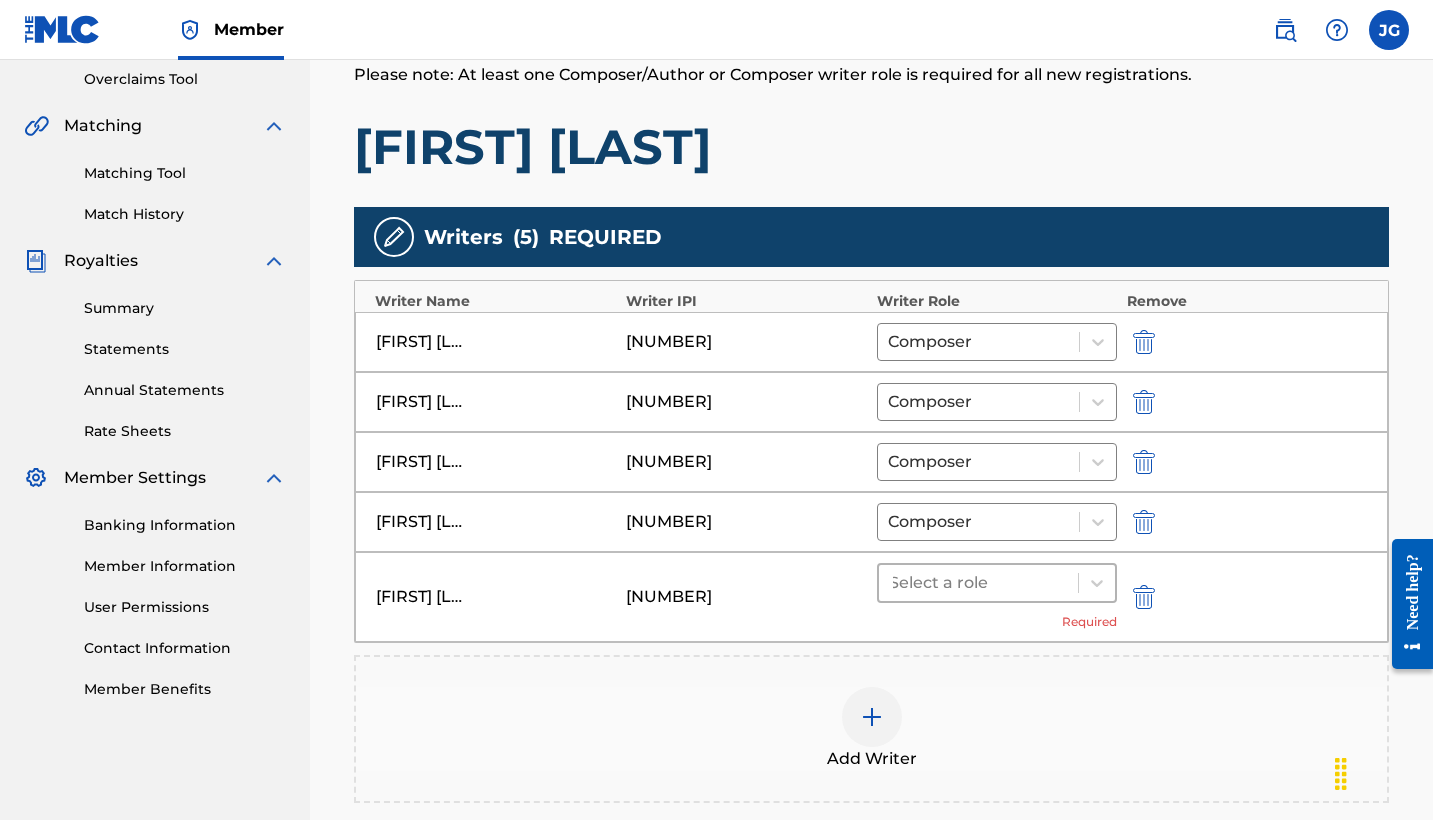 click at bounding box center (978, 583) 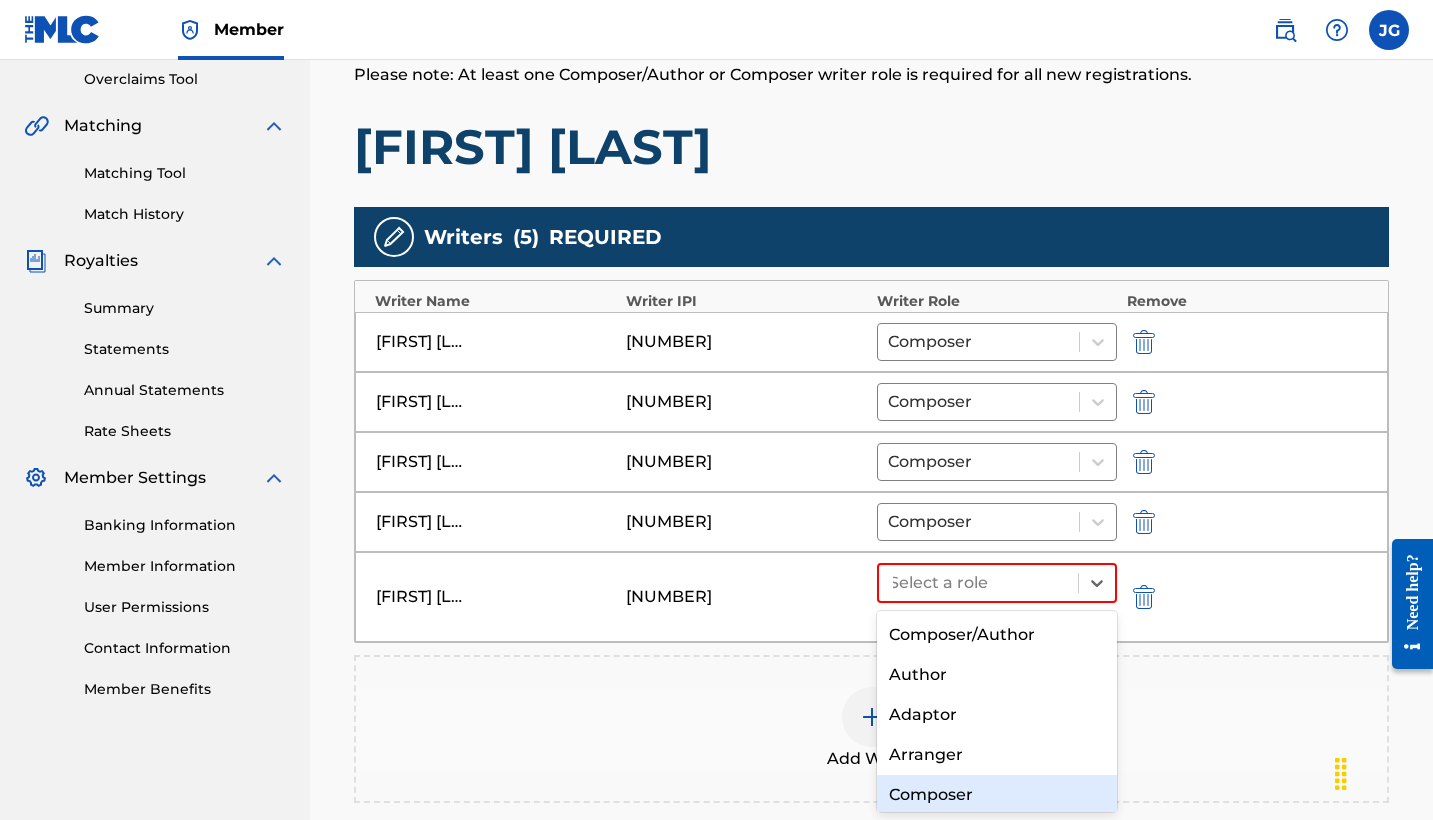 click on "Composer" at bounding box center [997, 795] 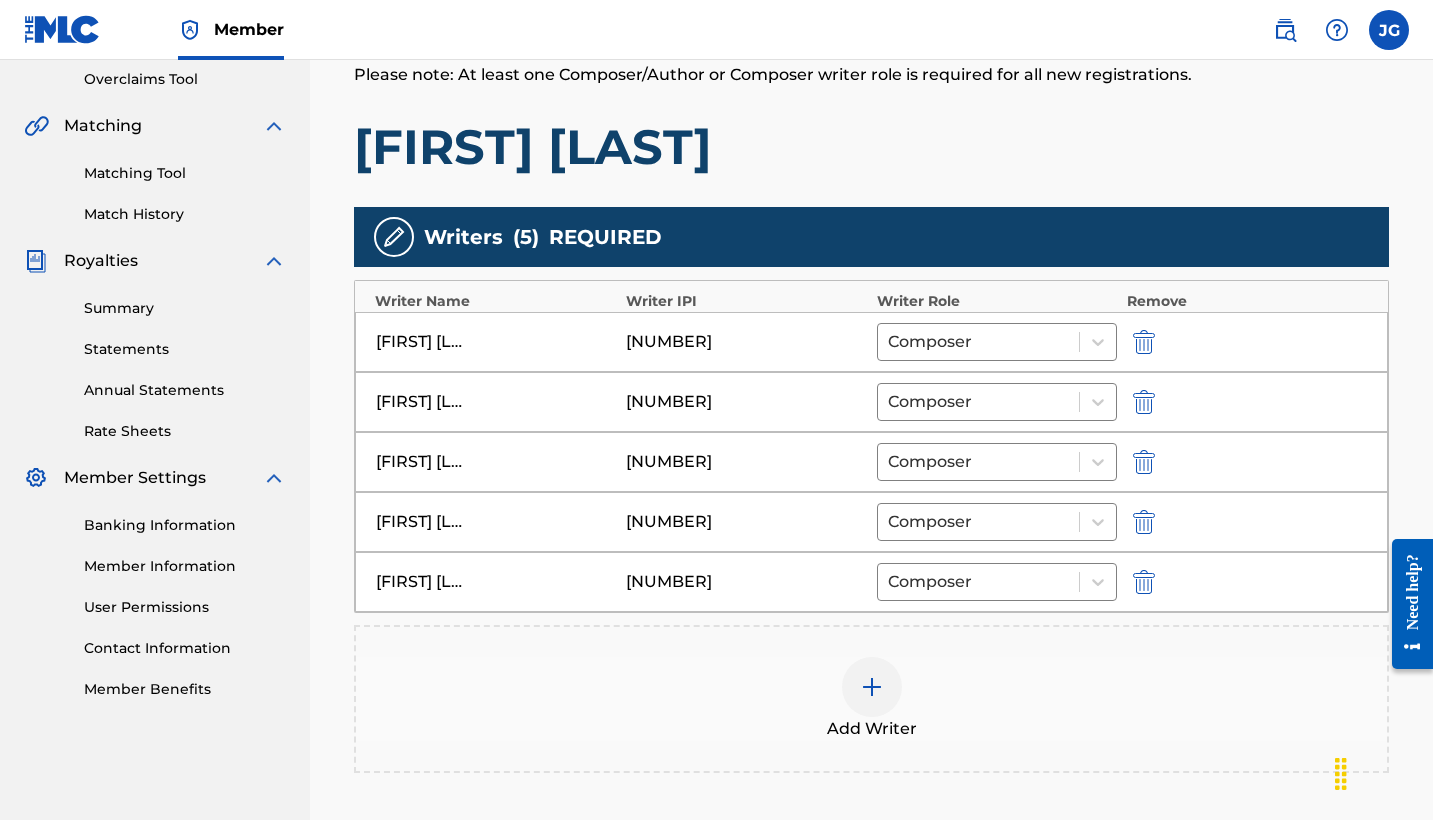 click at bounding box center (872, 687) 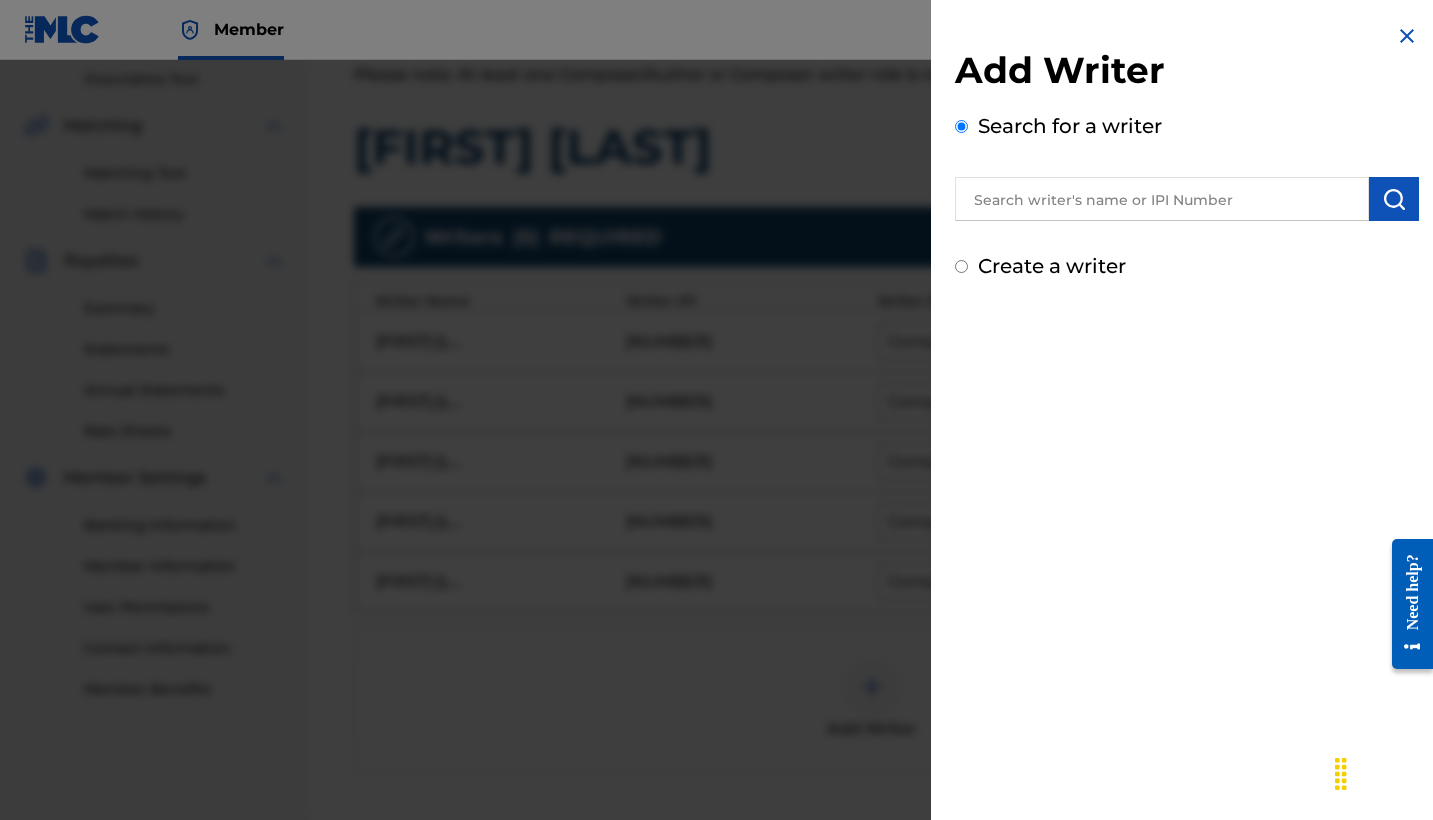 click at bounding box center [1162, 199] 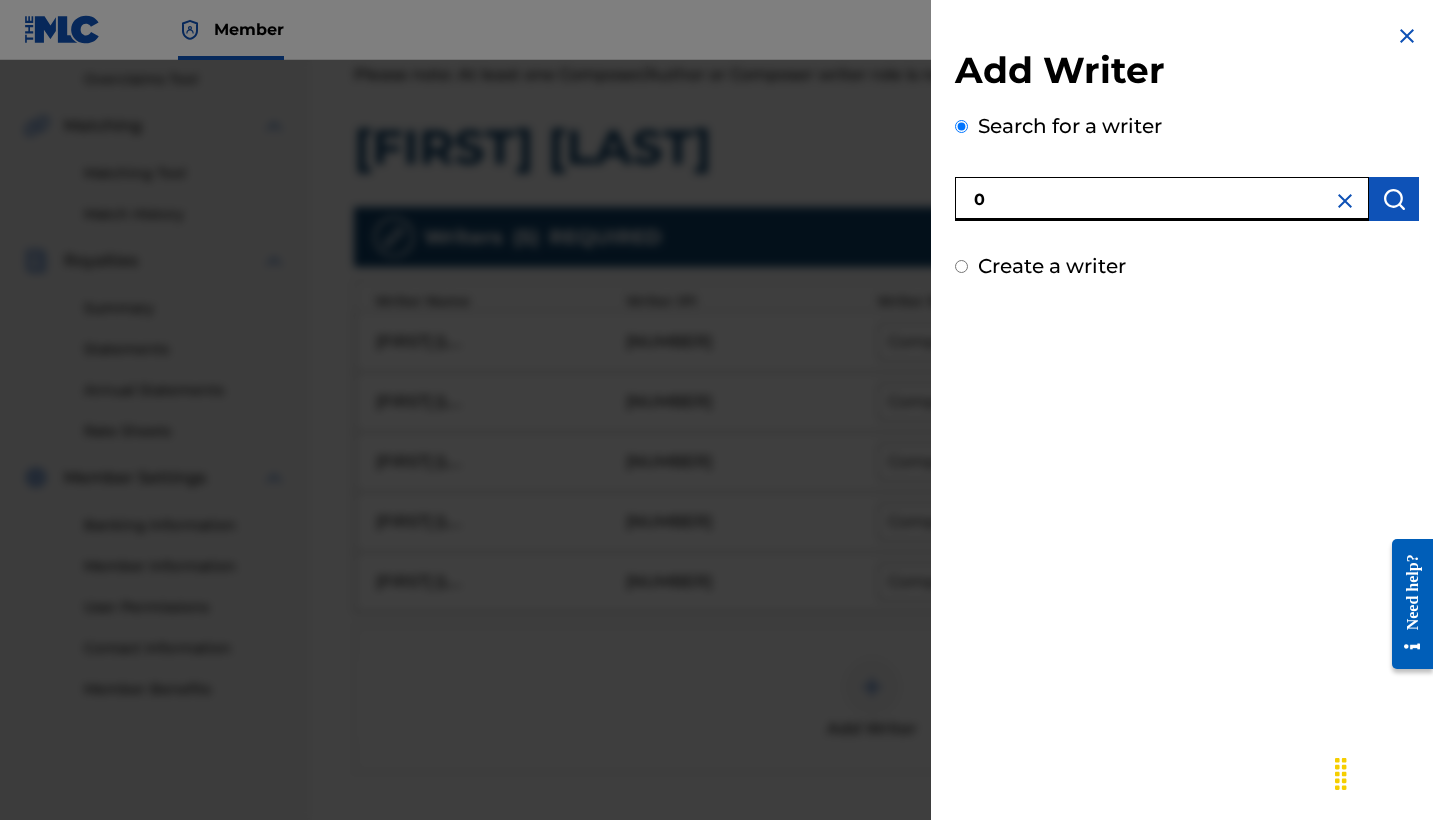 paste on "[NUMBER]" 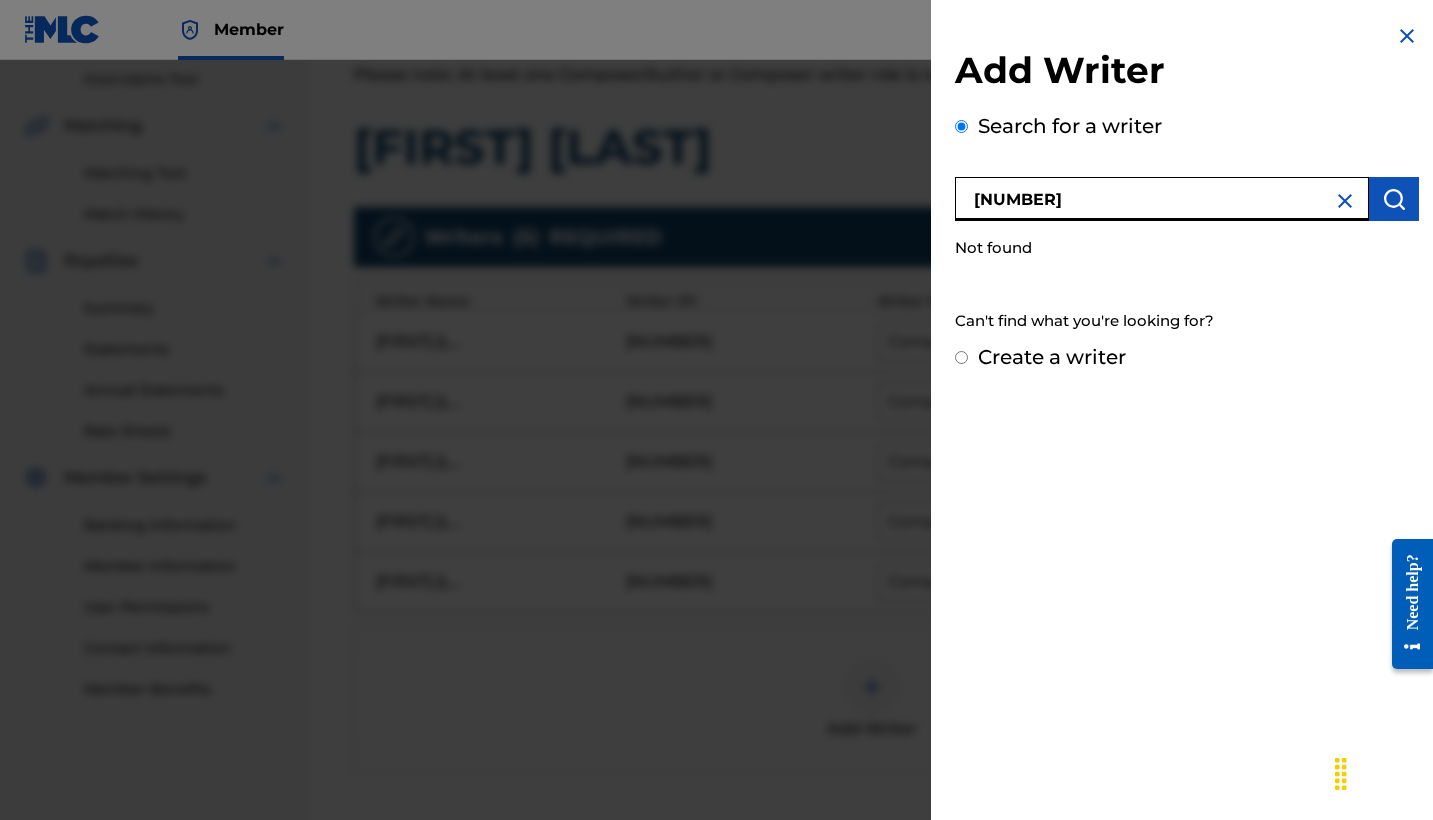 drag, startPoint x: 1068, startPoint y: 194, endPoint x: 948, endPoint y: 193, distance: 120.004166 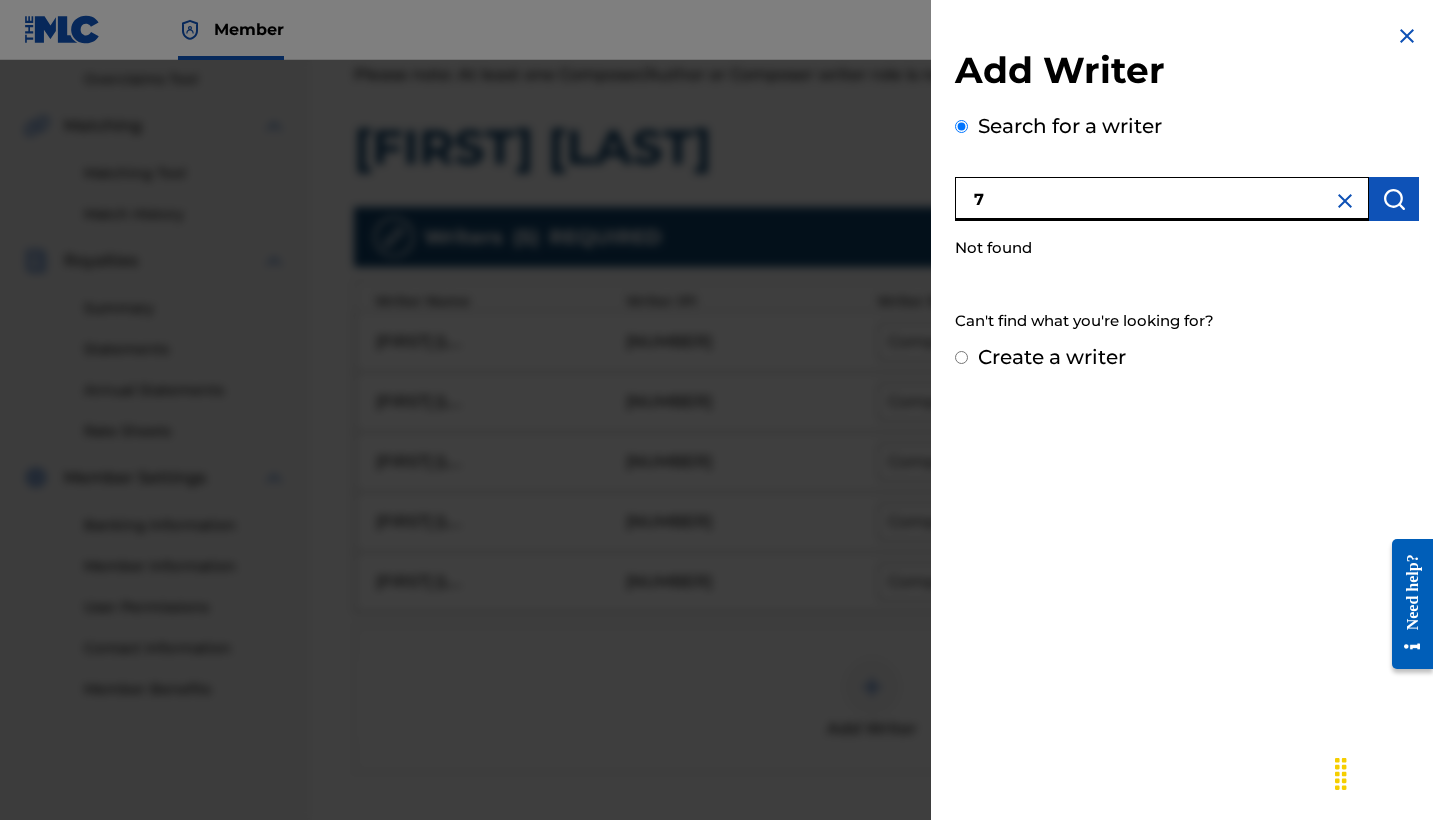 click on "7" at bounding box center (1162, 199) 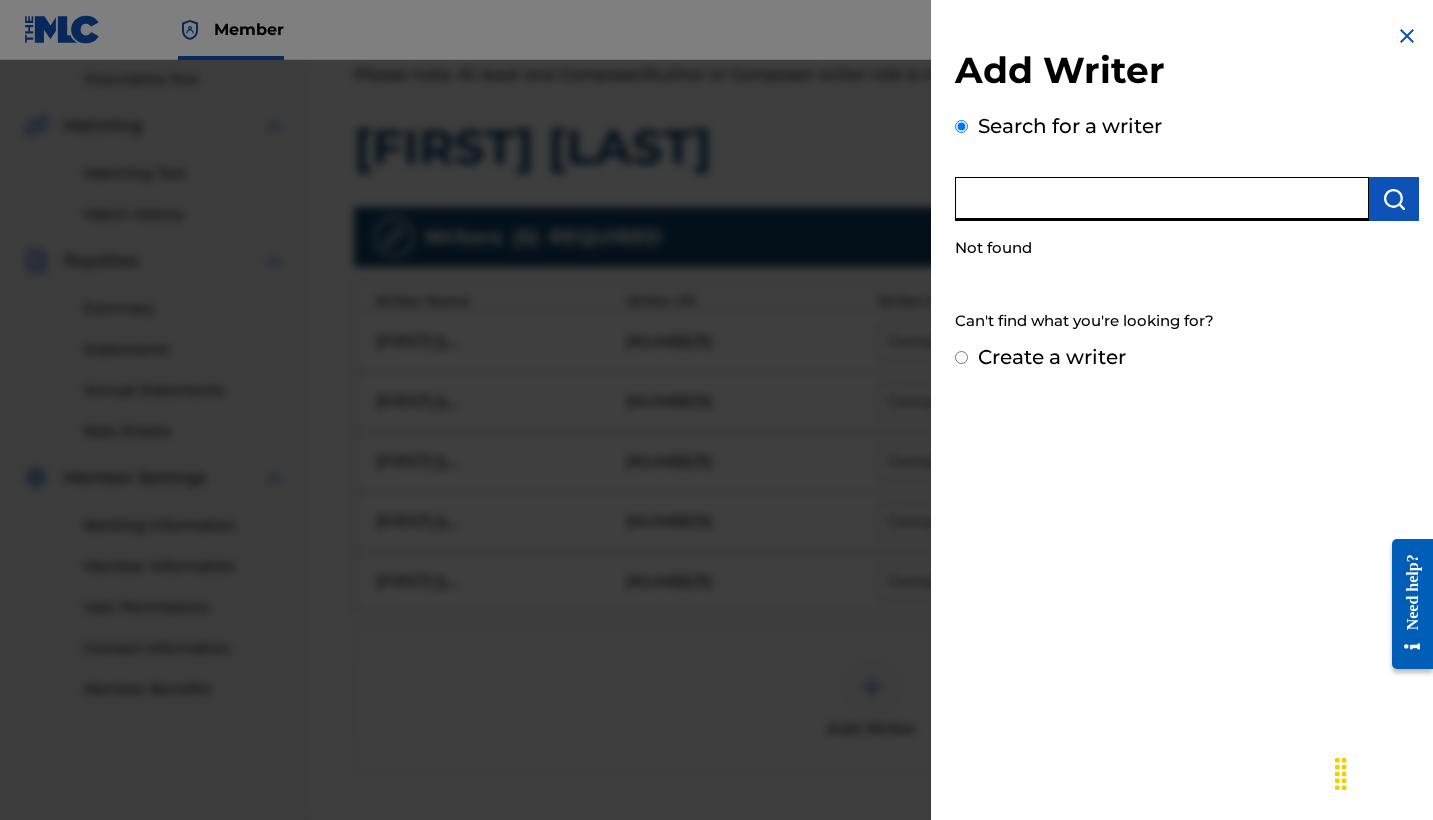 paste on "[NUMBER]" 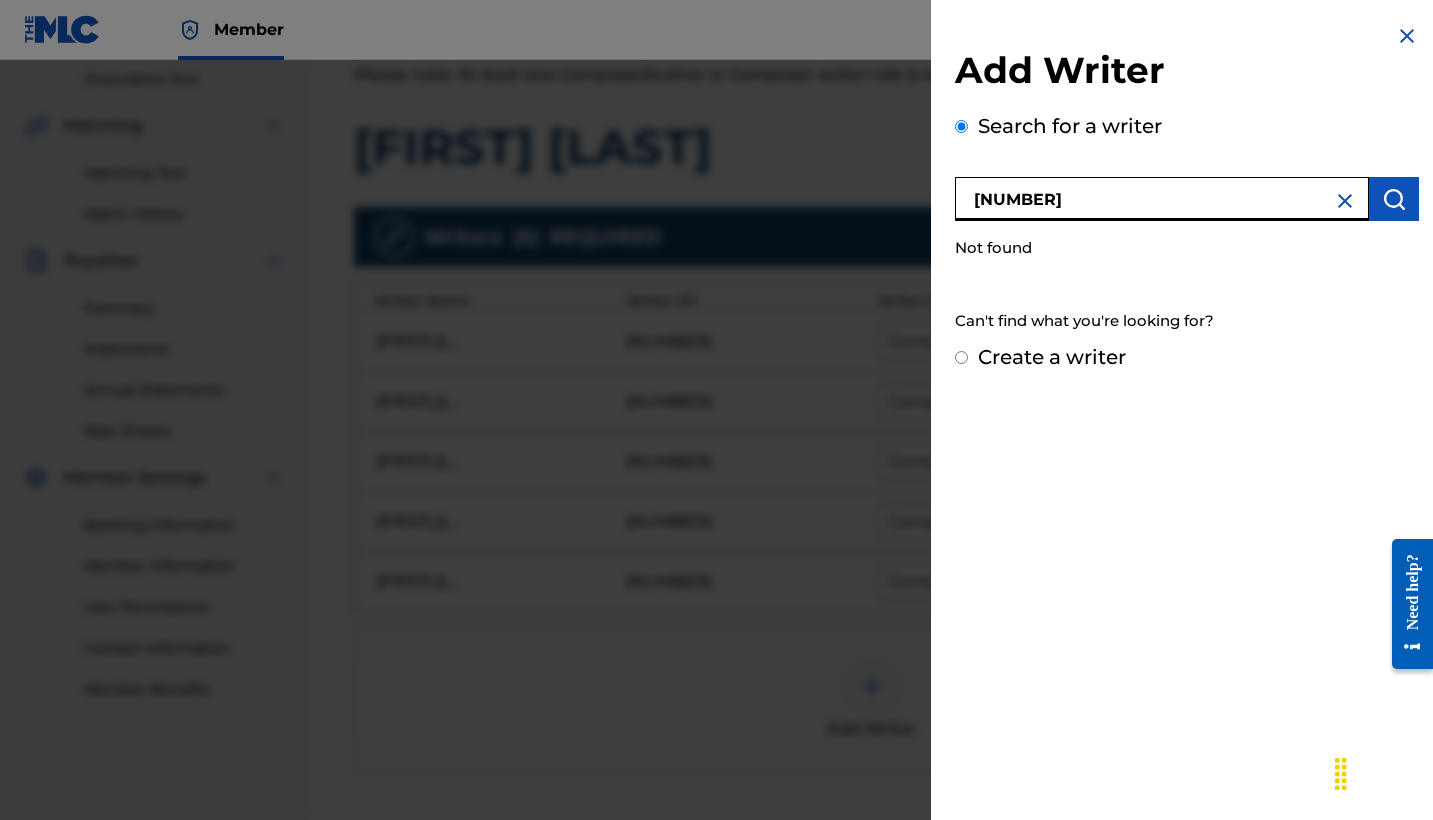 click on "[NUMBER]" at bounding box center (1162, 199) 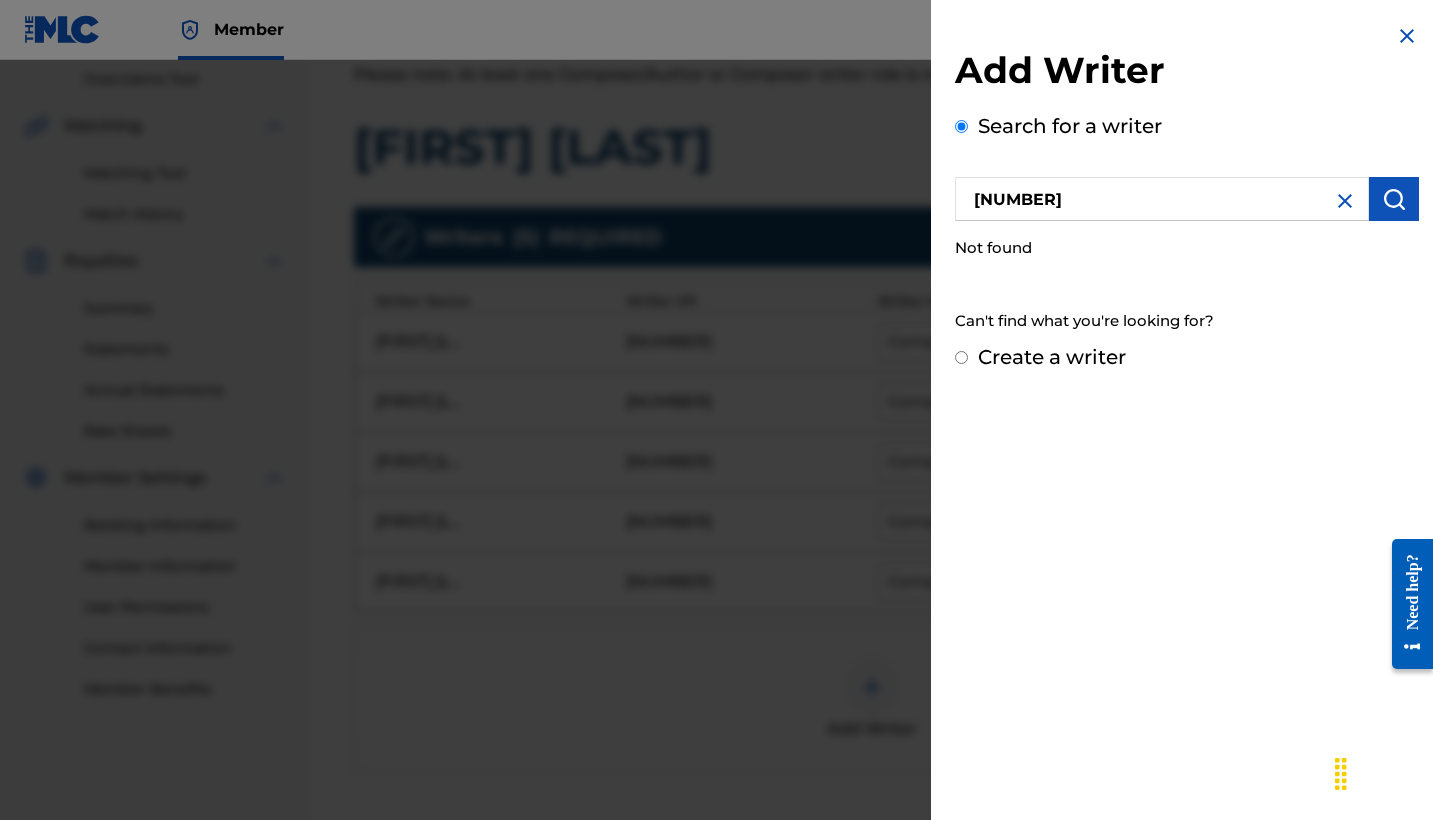click at bounding box center [1345, 201] 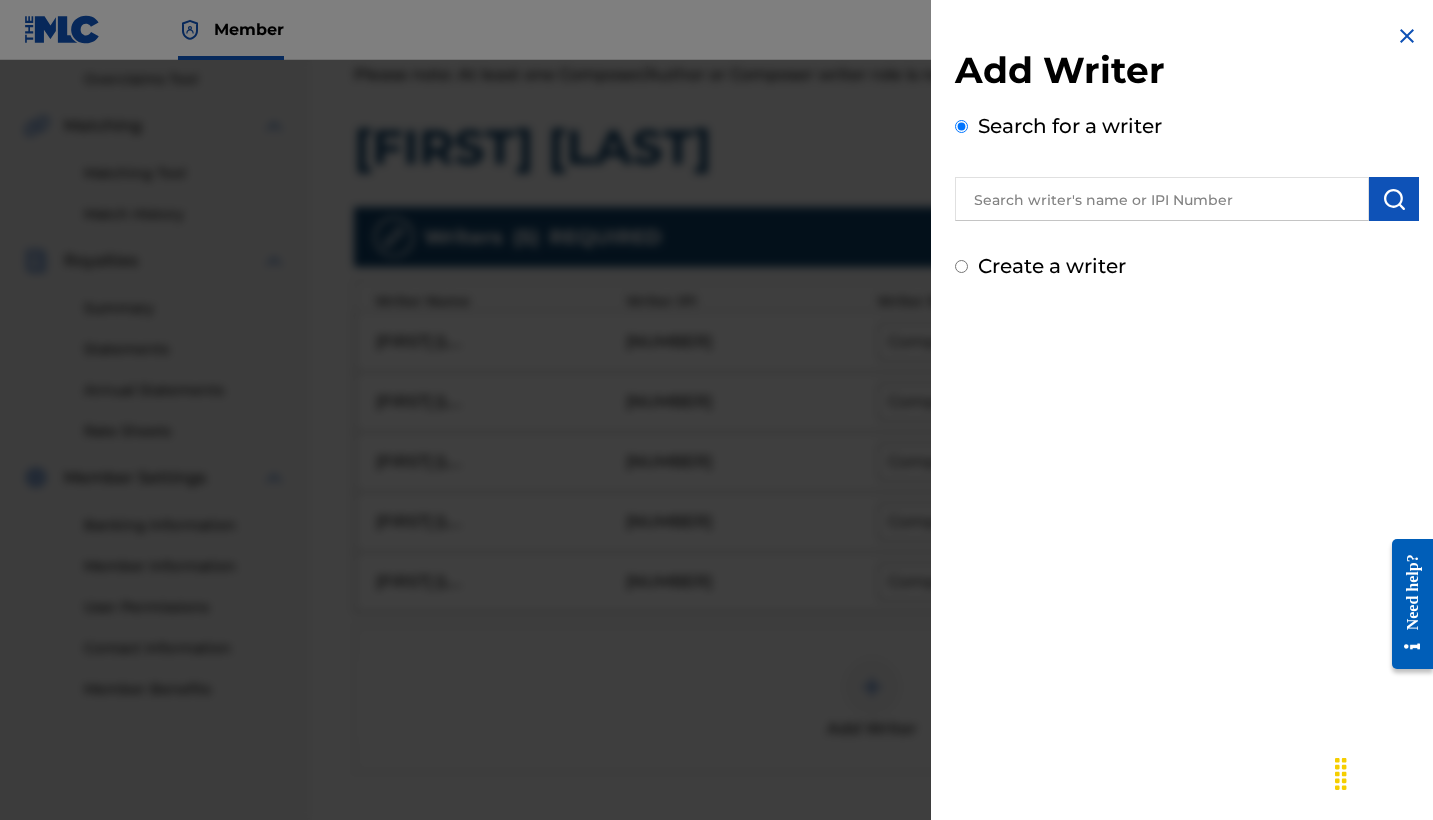 click on "Add Writer Search for a writer Create a writer" at bounding box center [1187, 410] 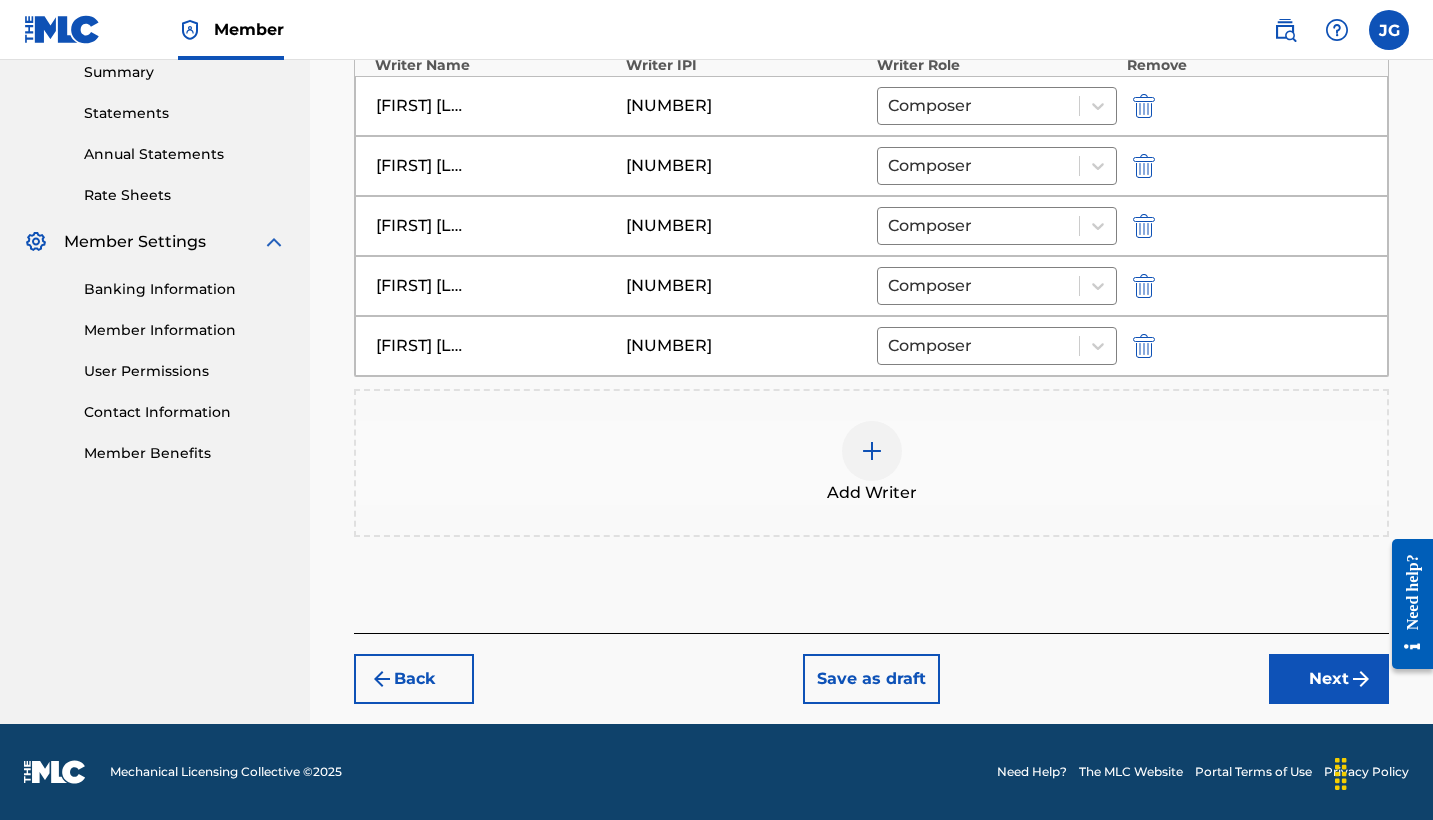 click on "Next" at bounding box center (1329, 679) 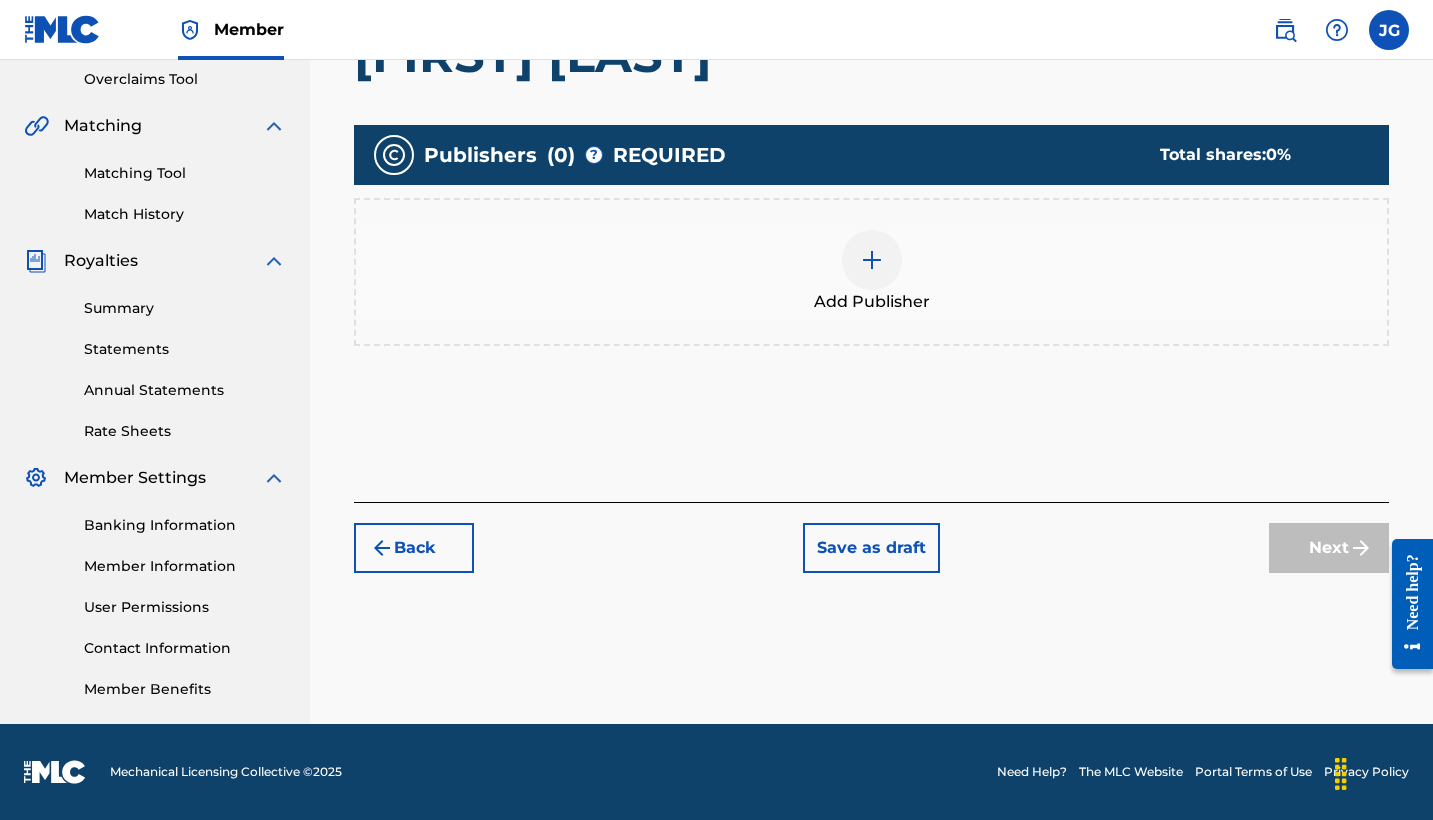 click at bounding box center [872, 260] 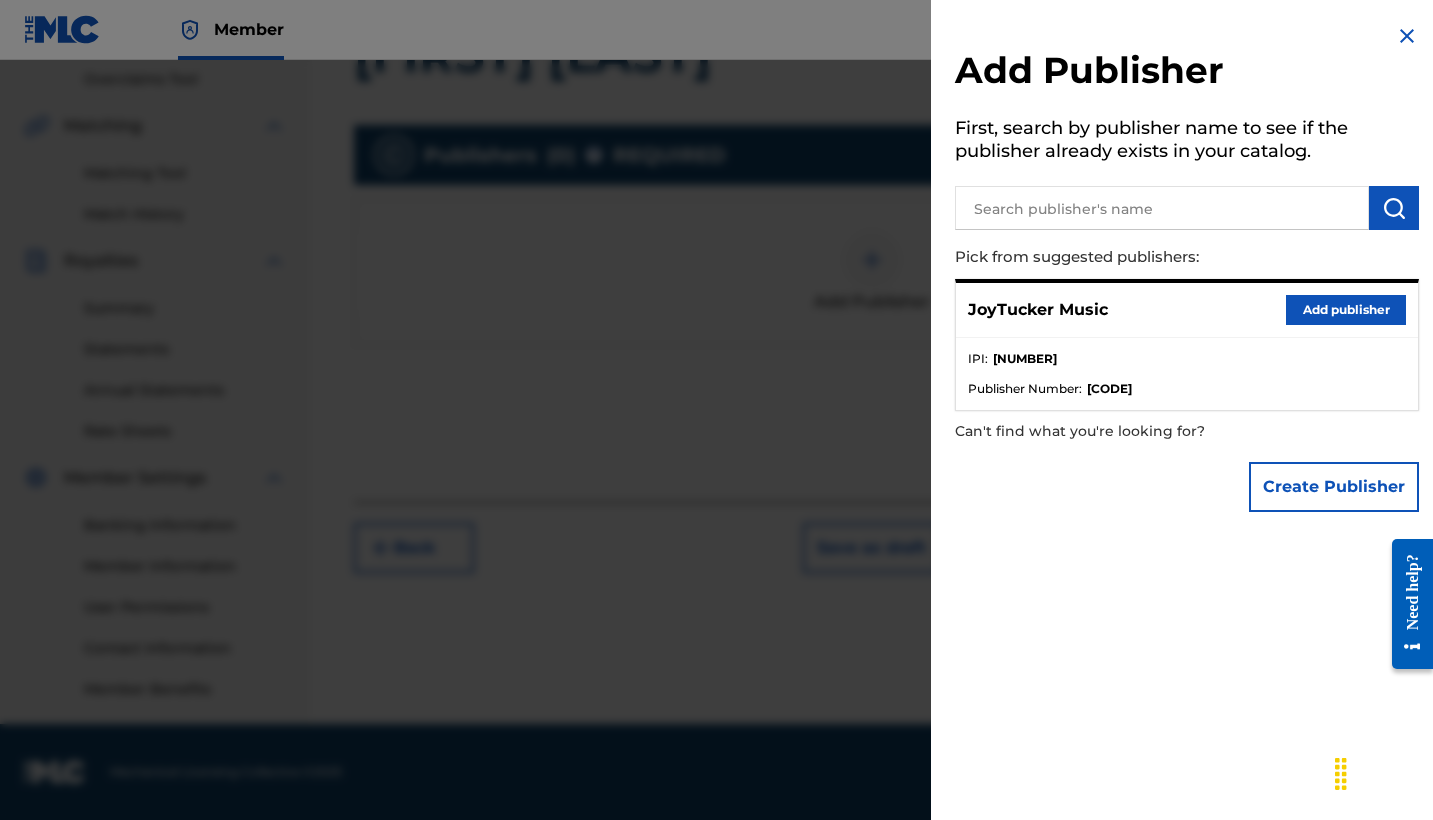 click on "Add publisher" at bounding box center (1346, 310) 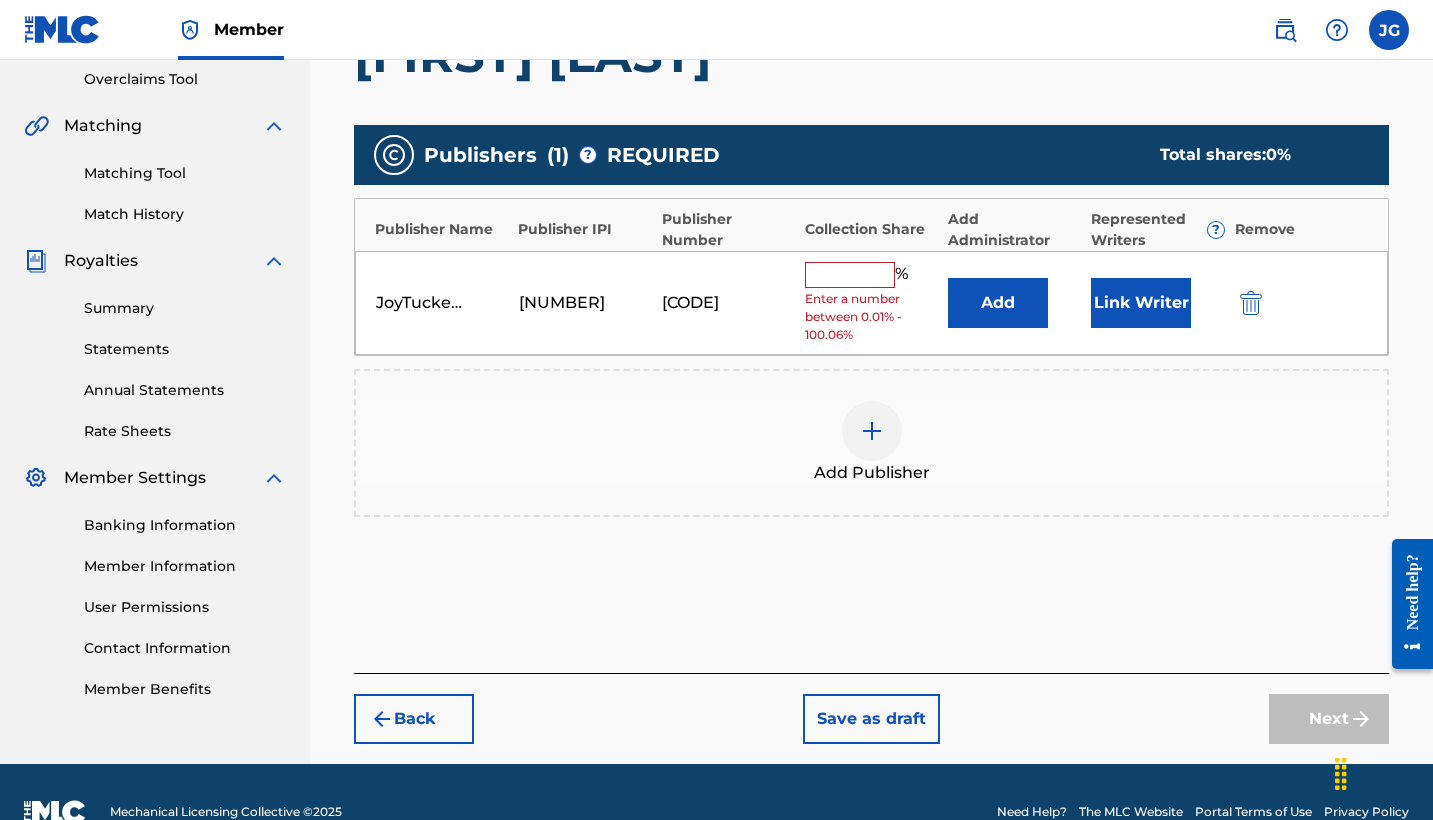 click at bounding box center [850, 275] 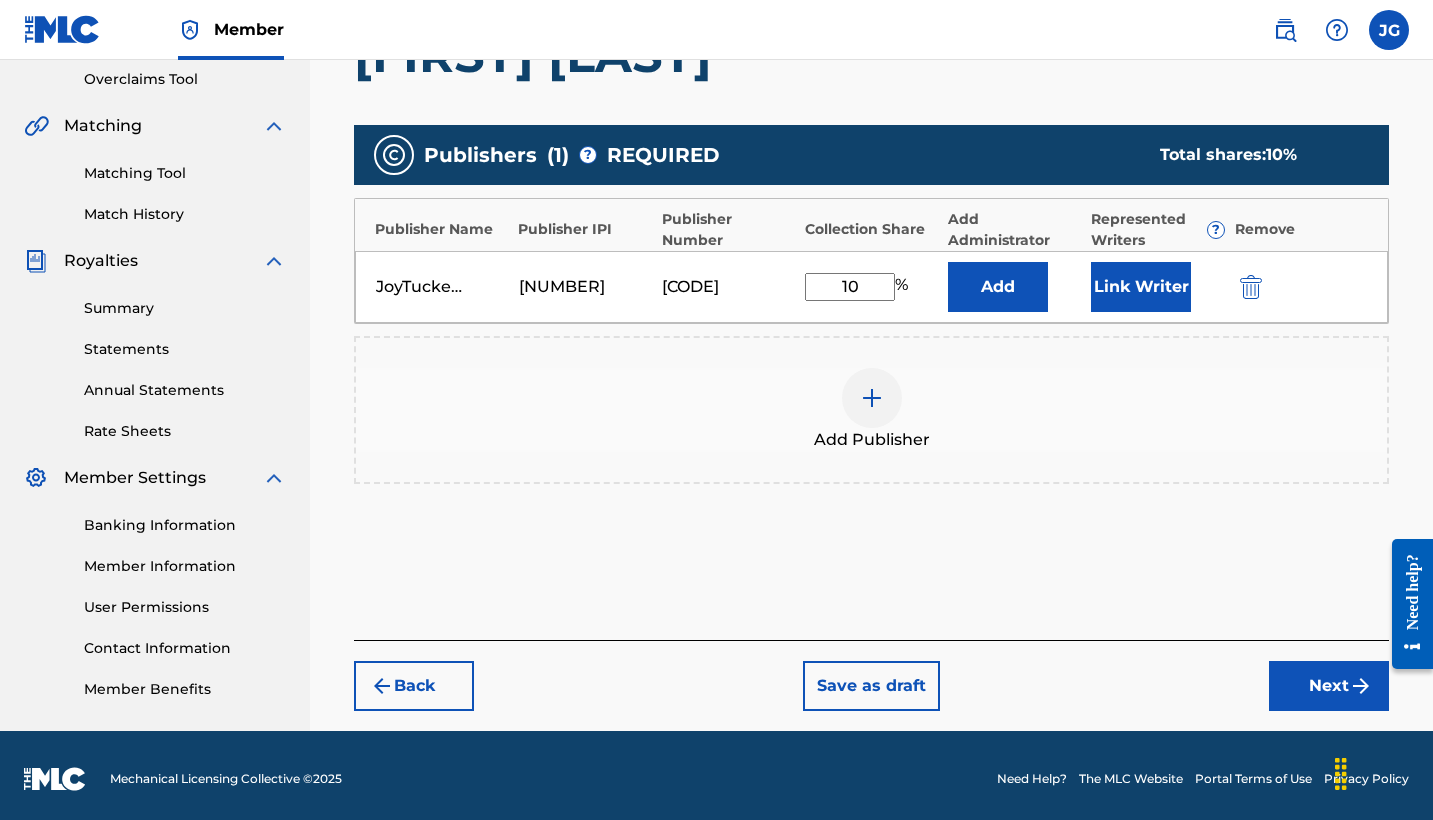 type on "10" 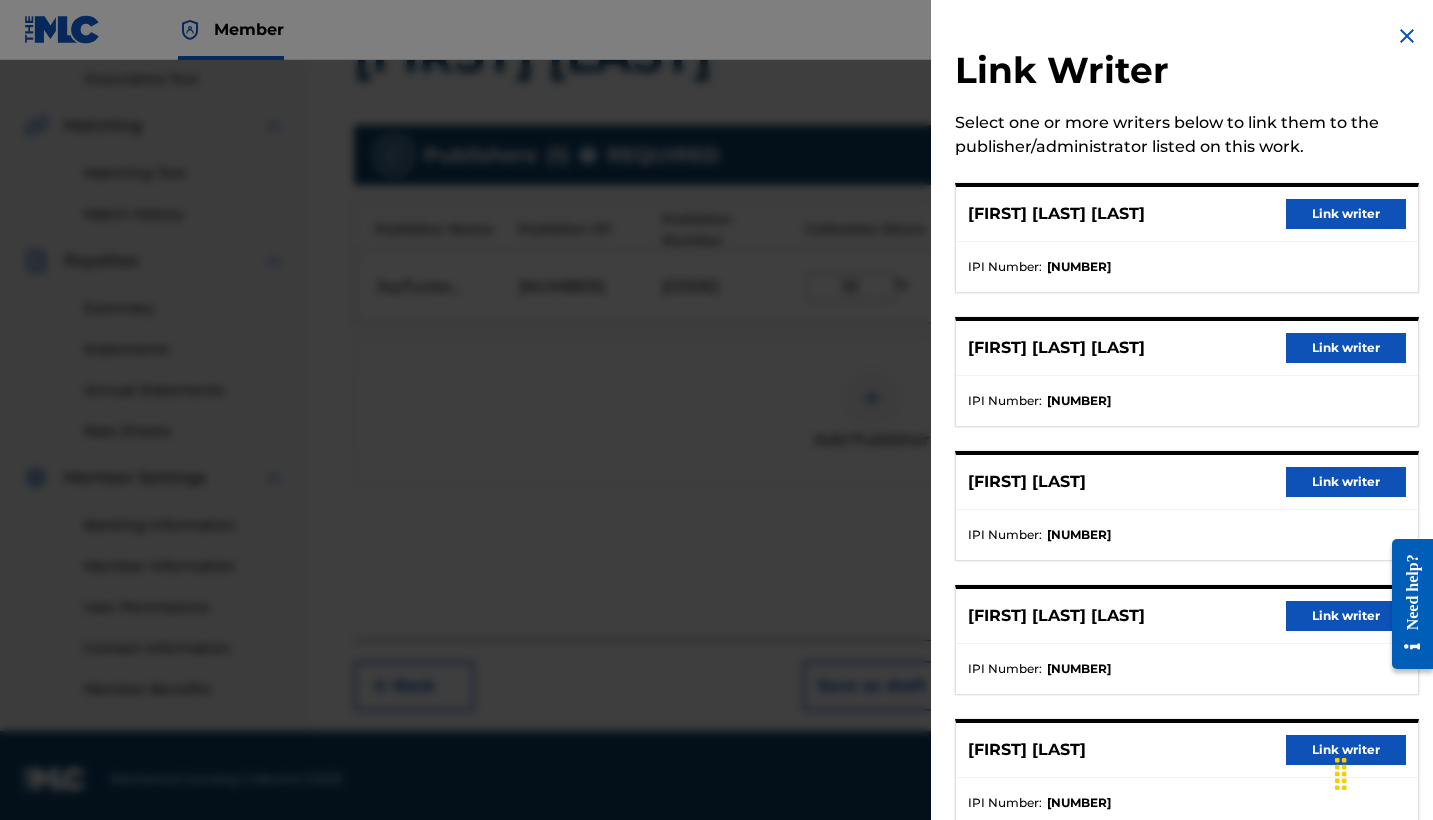drag, startPoint x: 1326, startPoint y: 636, endPoint x: 1326, endPoint y: 605, distance: 31 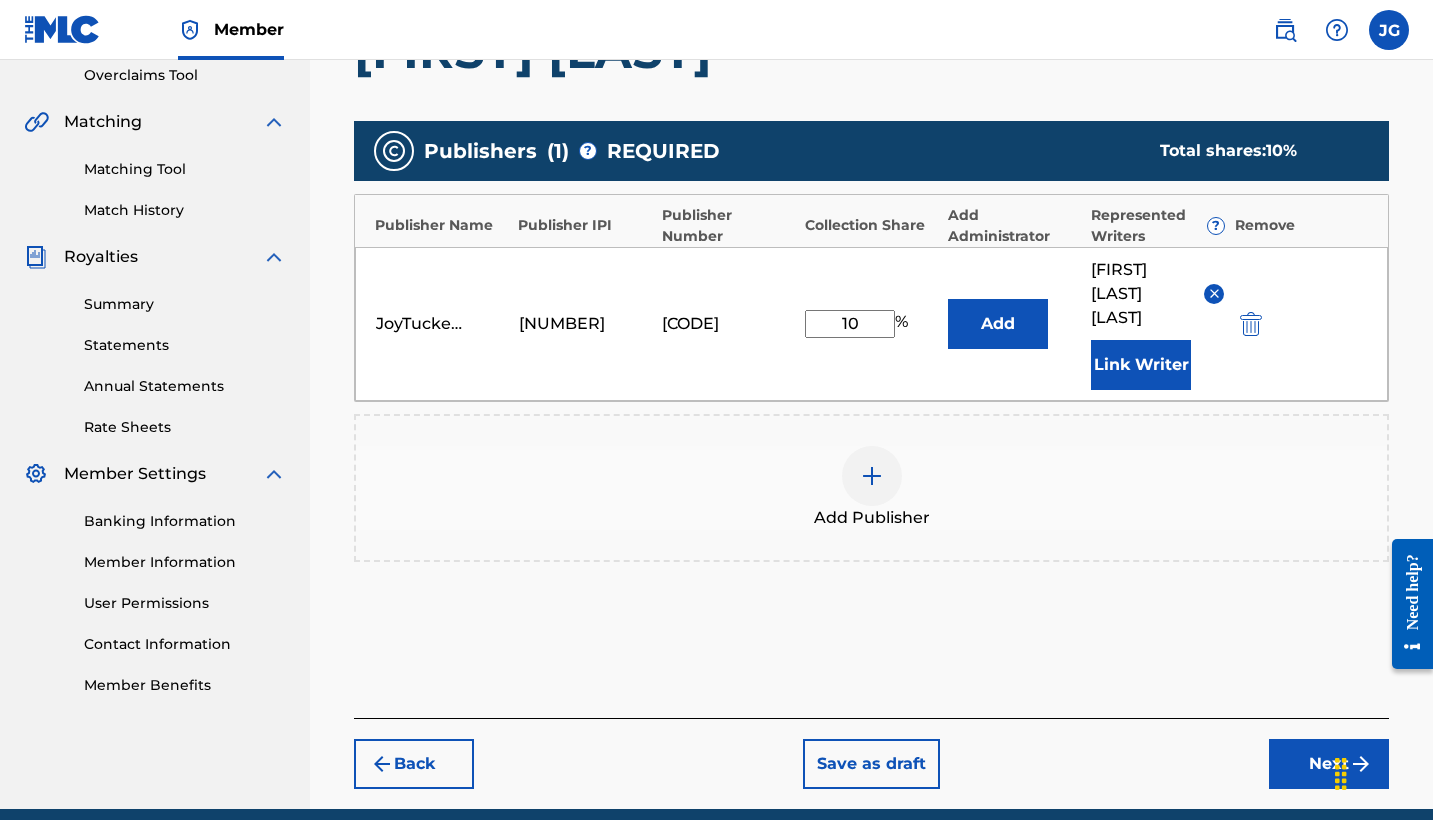 scroll, scrollTop: 446, scrollLeft: 0, axis: vertical 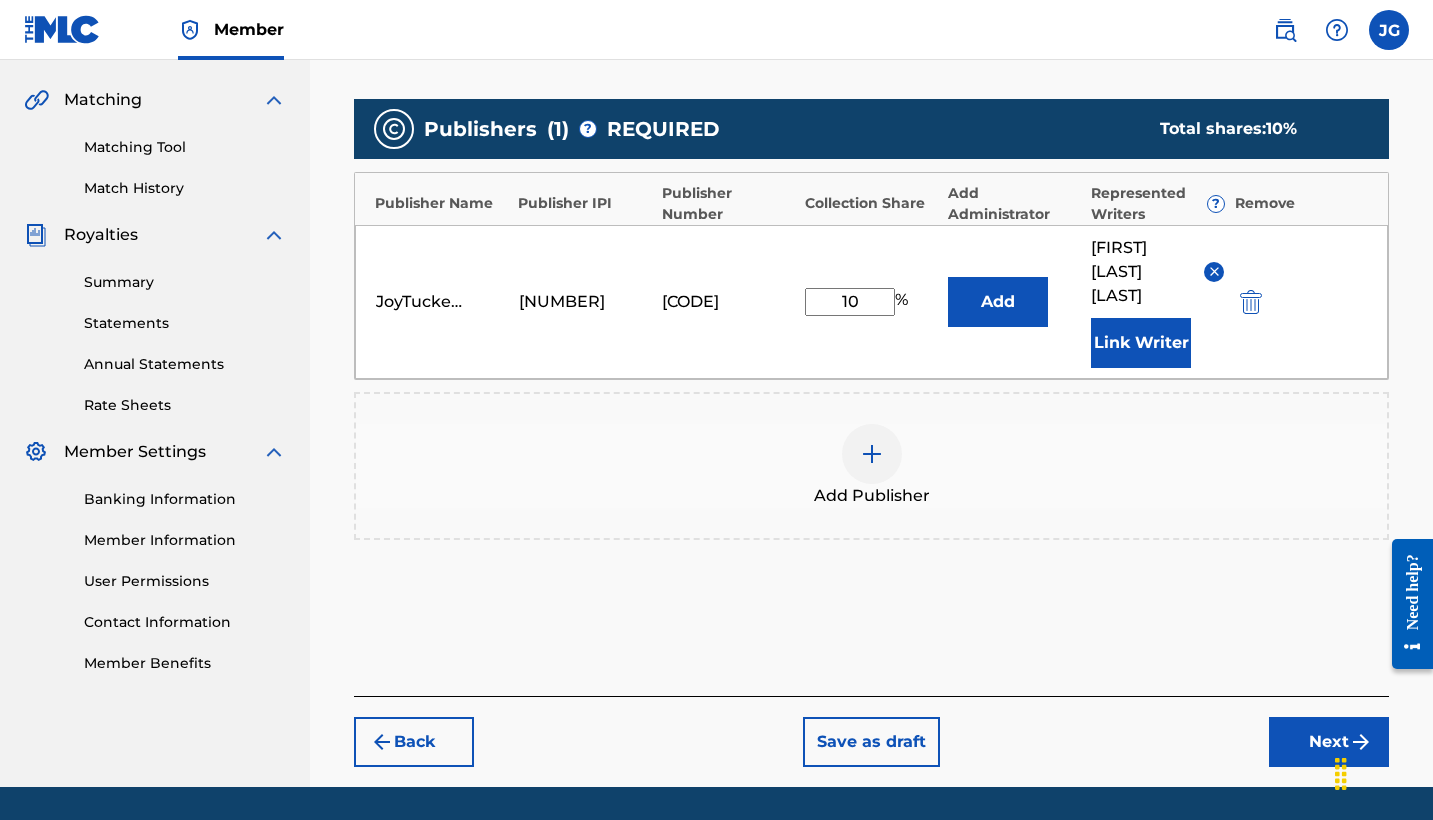 click on "Add" at bounding box center [998, 302] 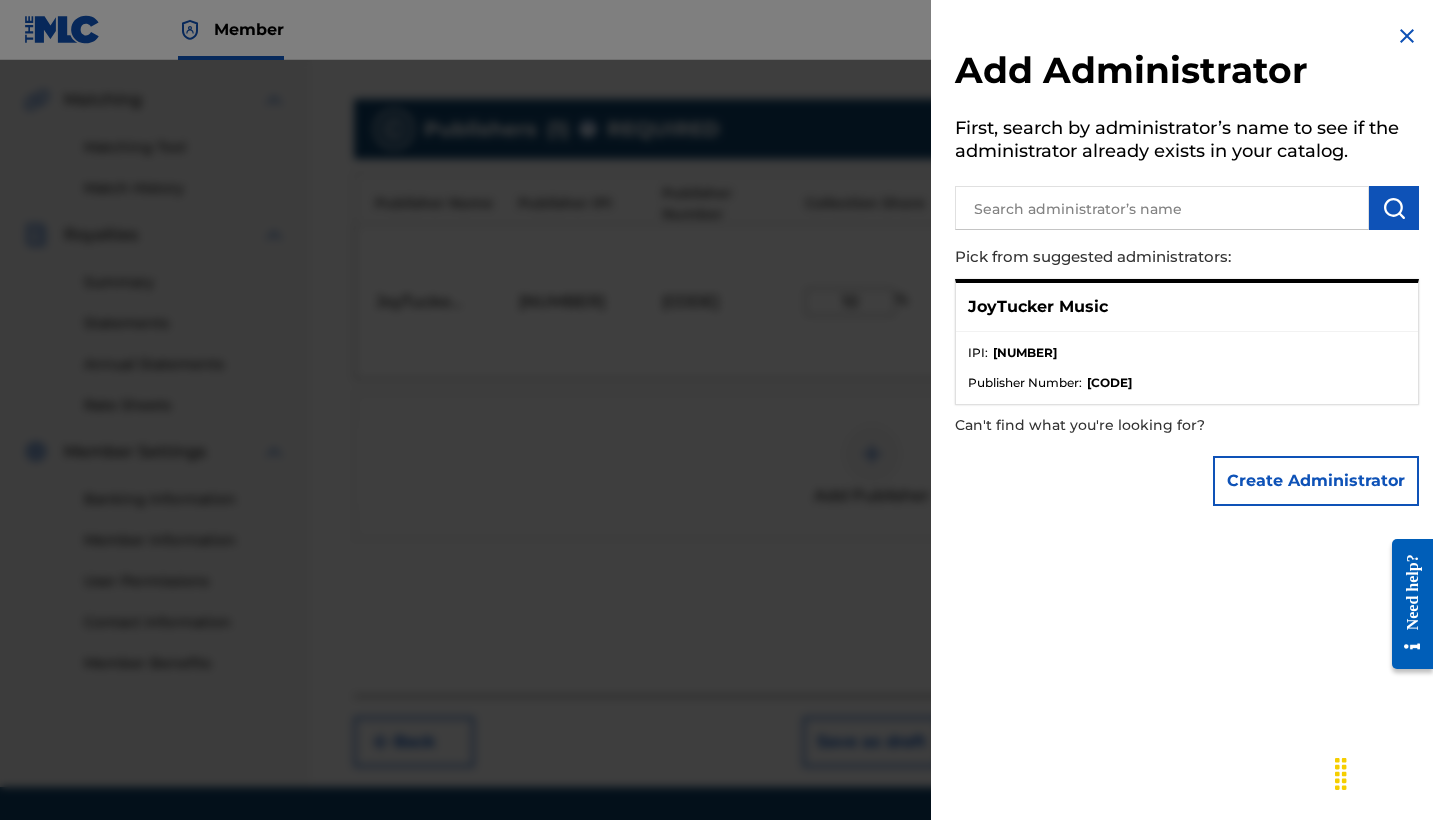 click at bounding box center (1407, 36) 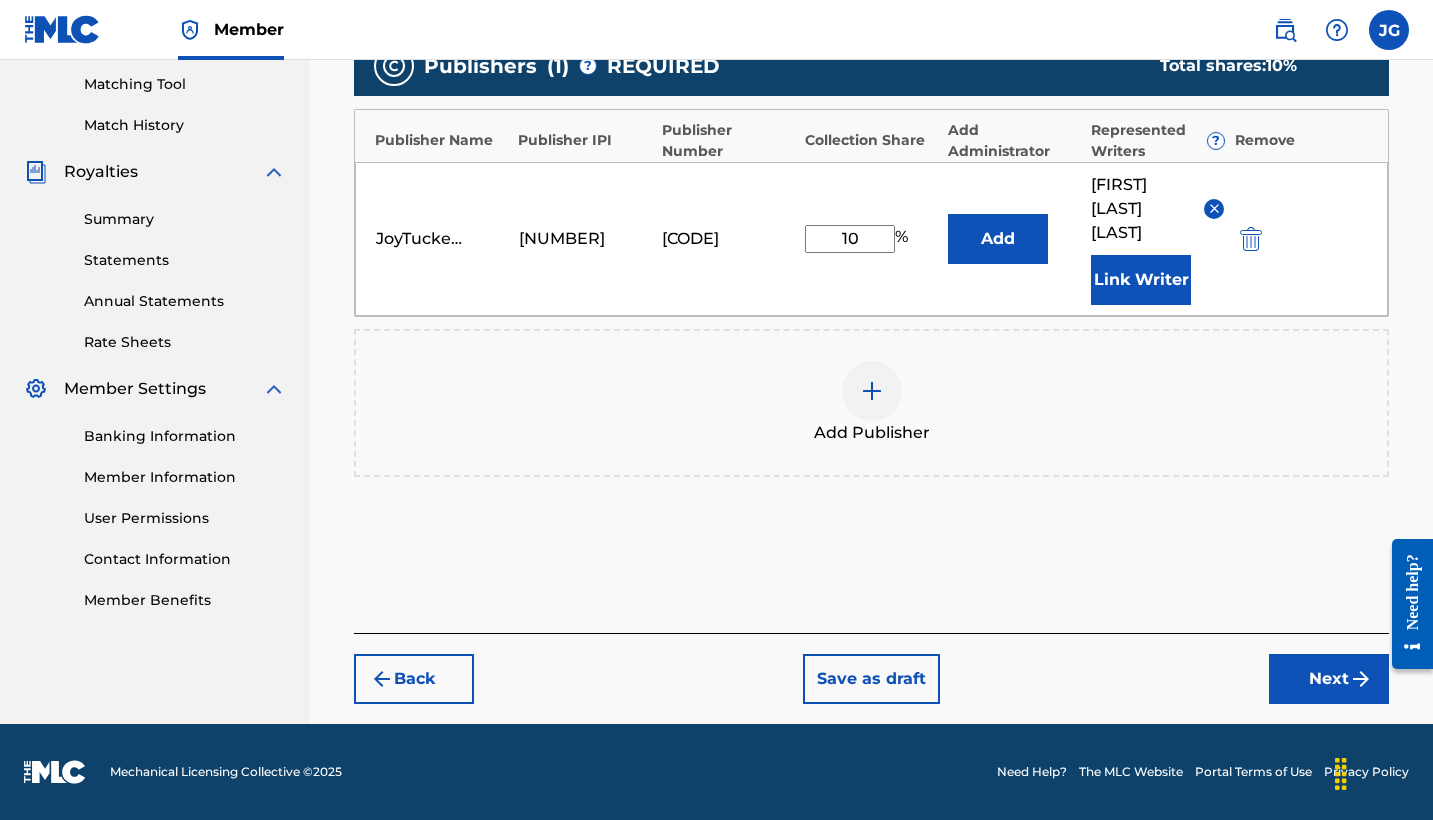 click on "Next" at bounding box center (1329, 679) 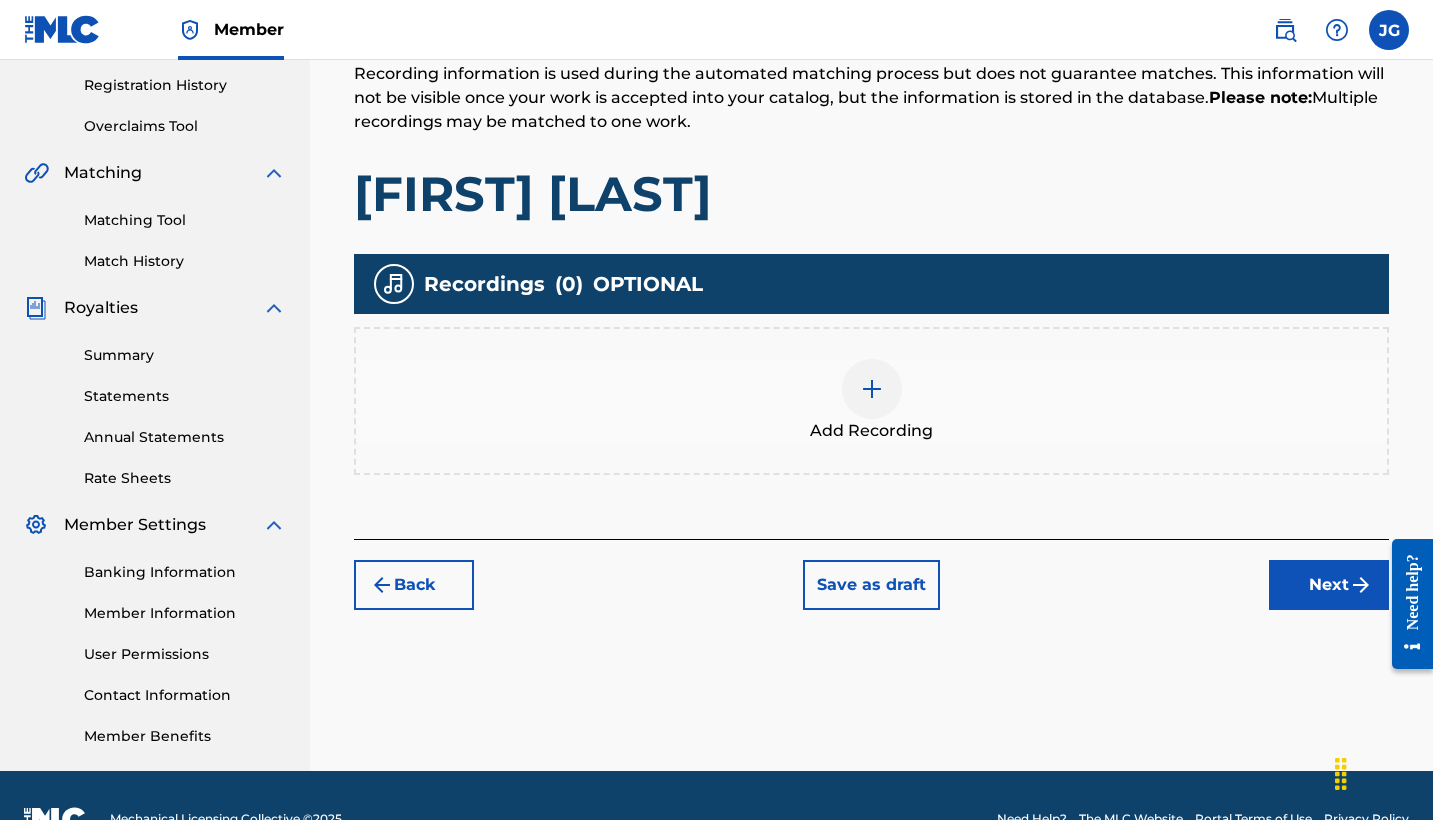 click on "Next" at bounding box center [1329, 585] 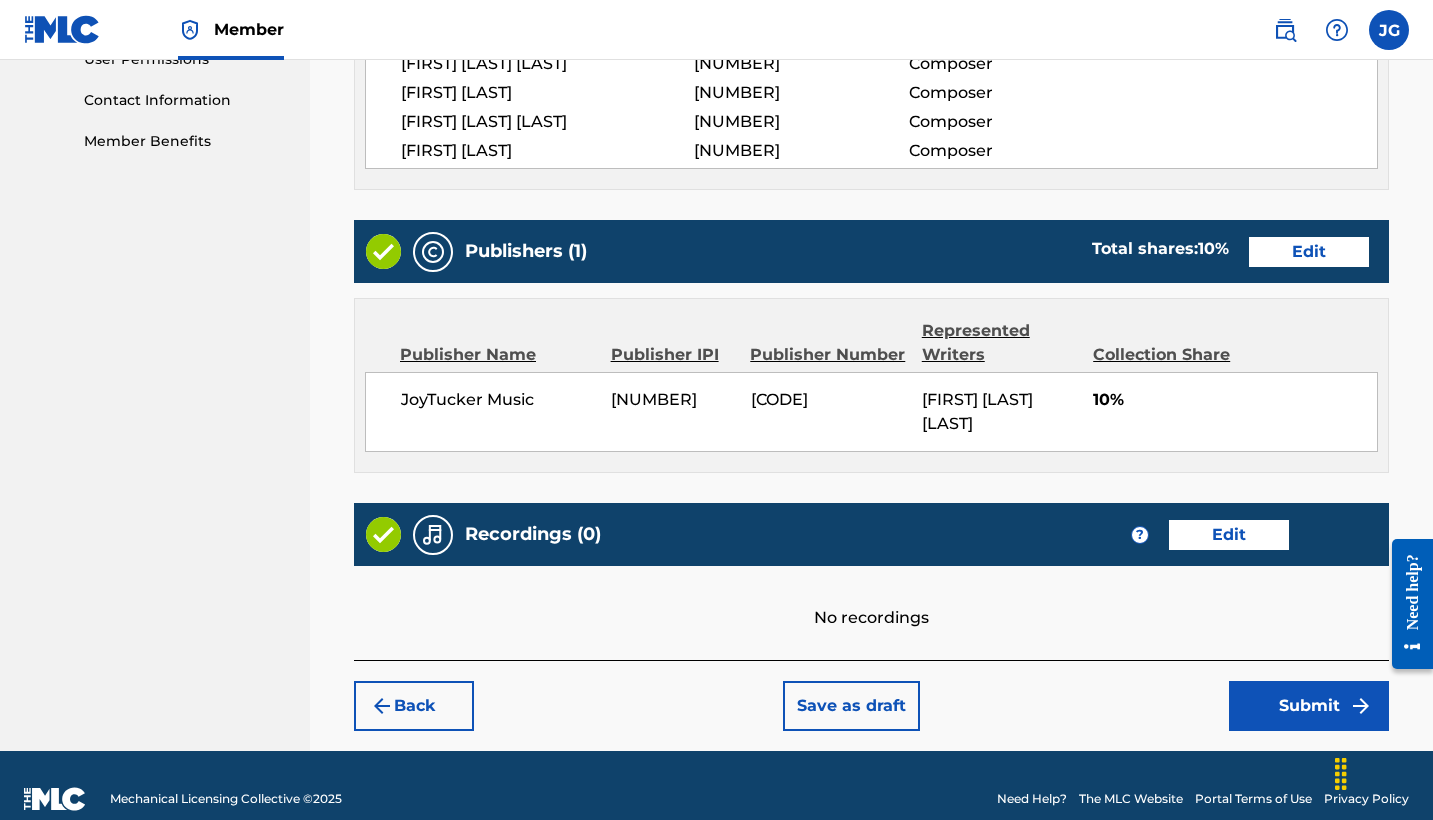 scroll, scrollTop: 968, scrollLeft: 0, axis: vertical 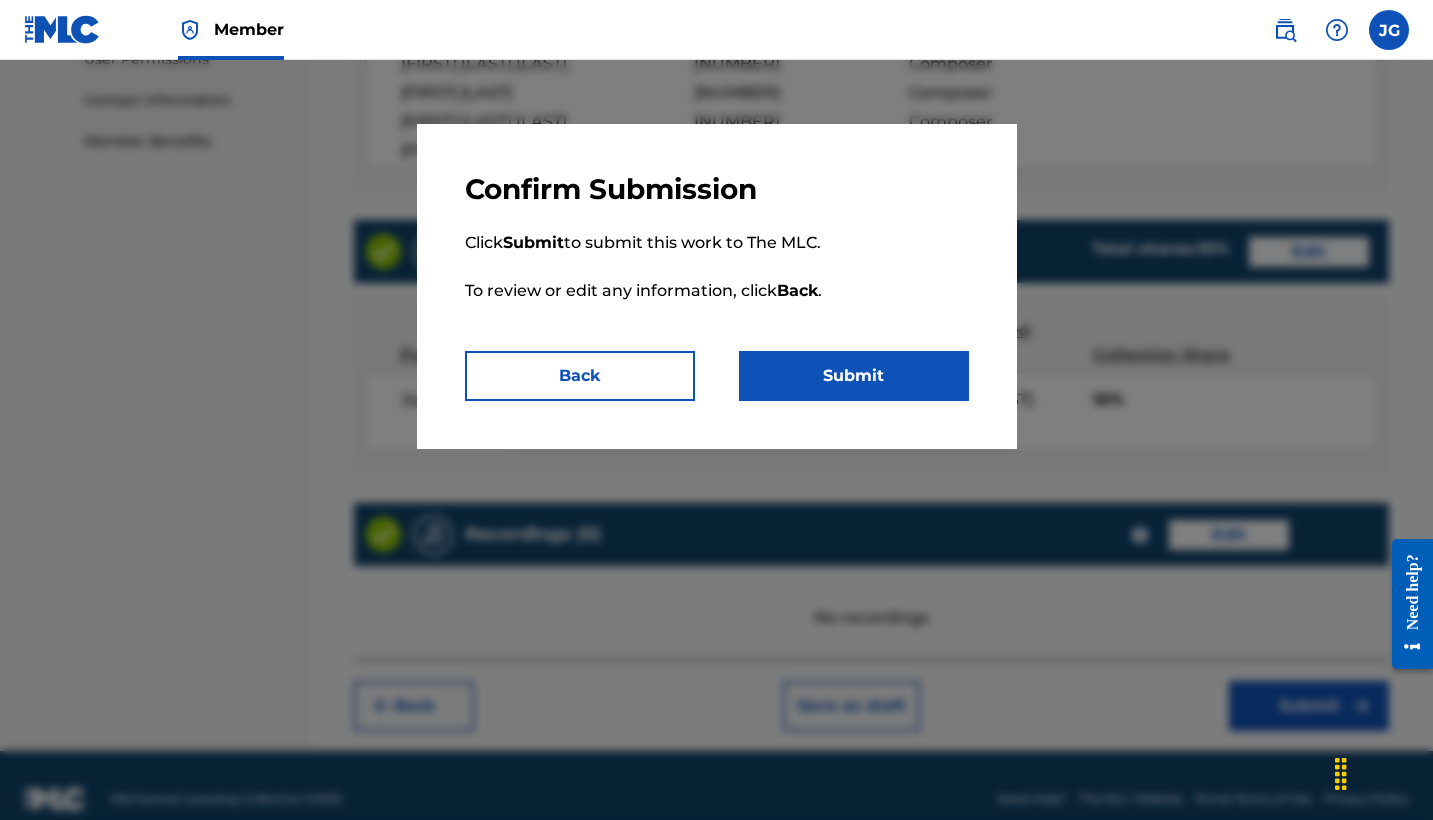 click on "Submit" at bounding box center [854, 376] 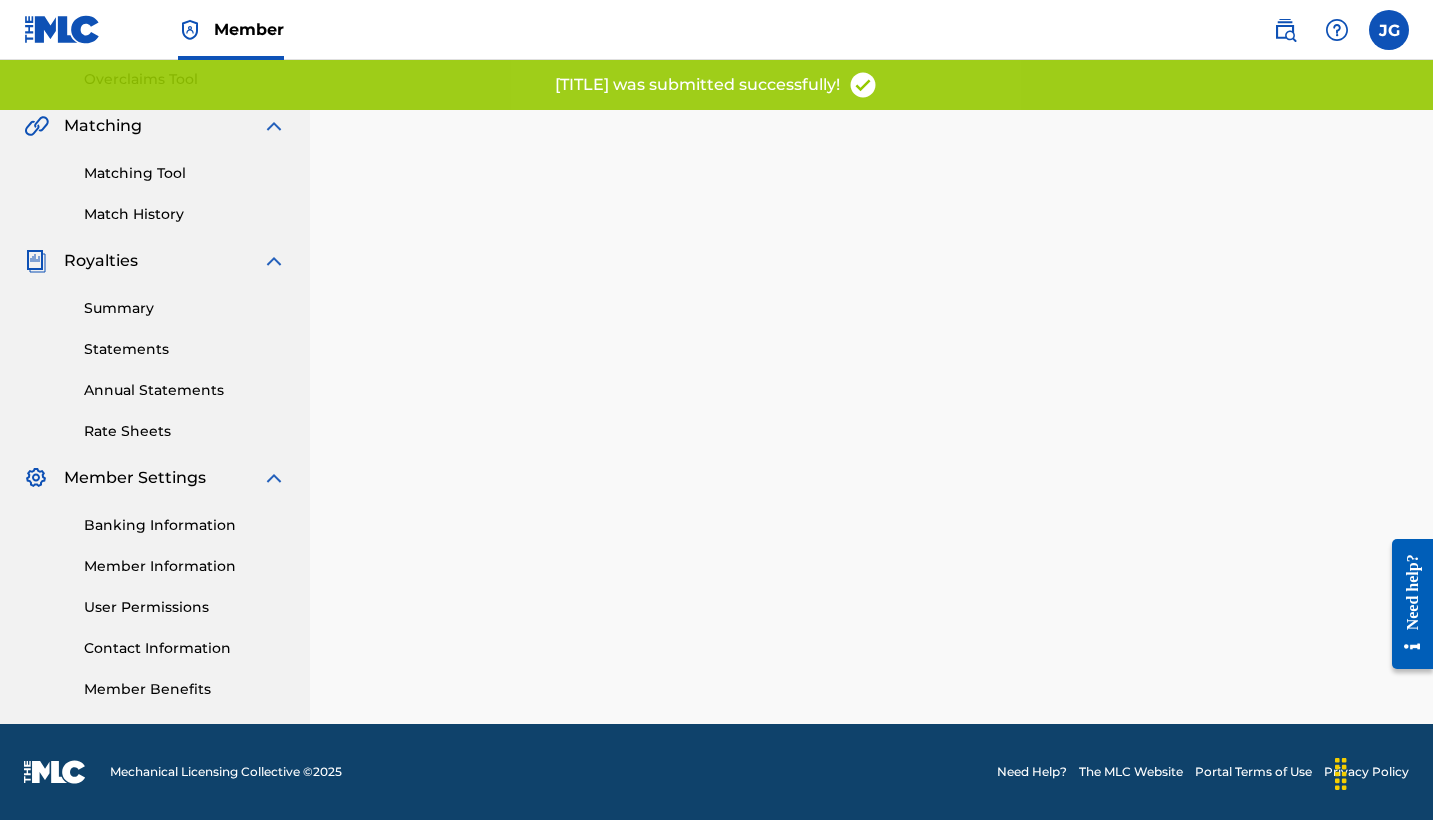 scroll, scrollTop: 0, scrollLeft: 0, axis: both 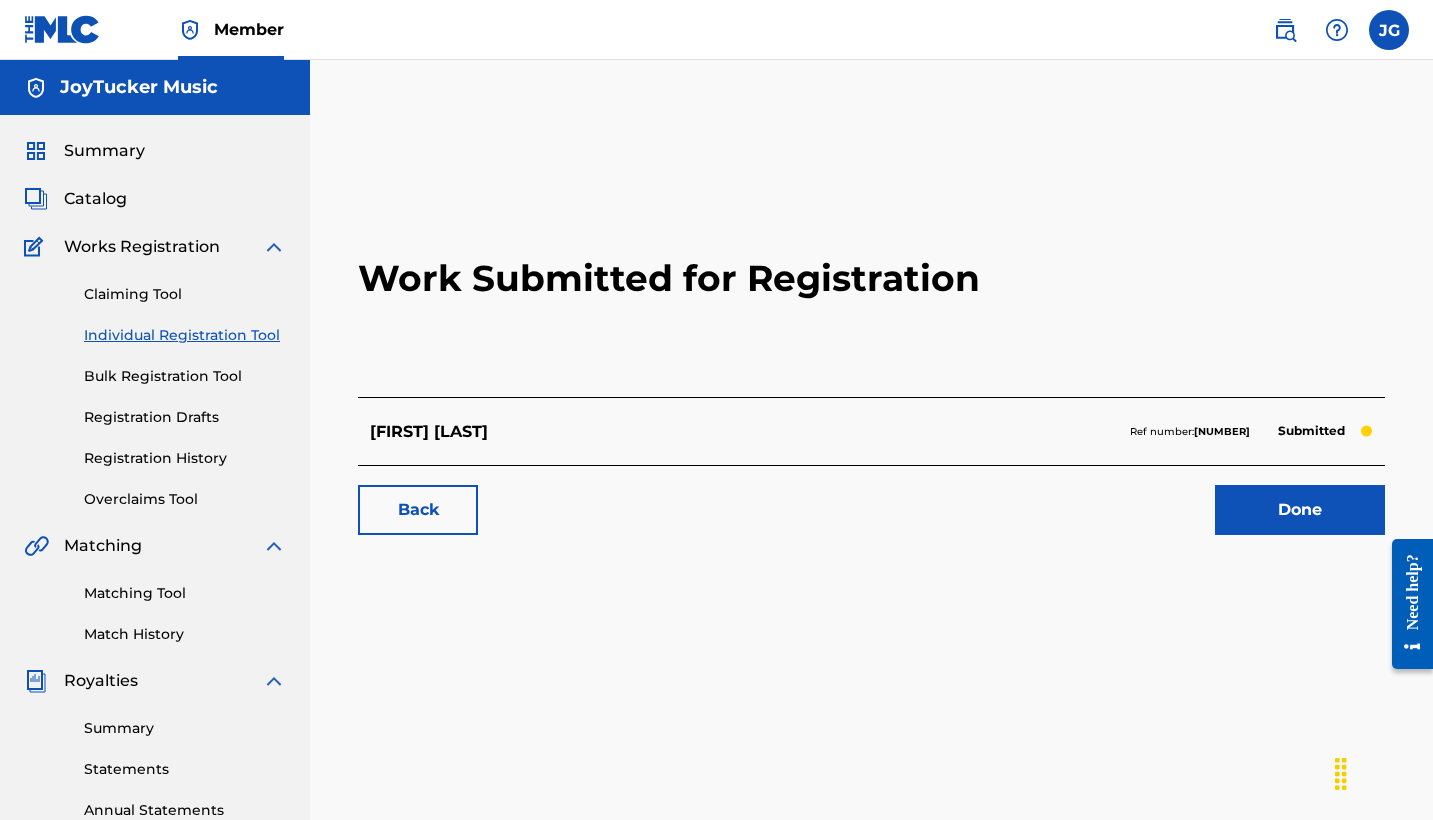 click on "Back Done" at bounding box center (871, 500) 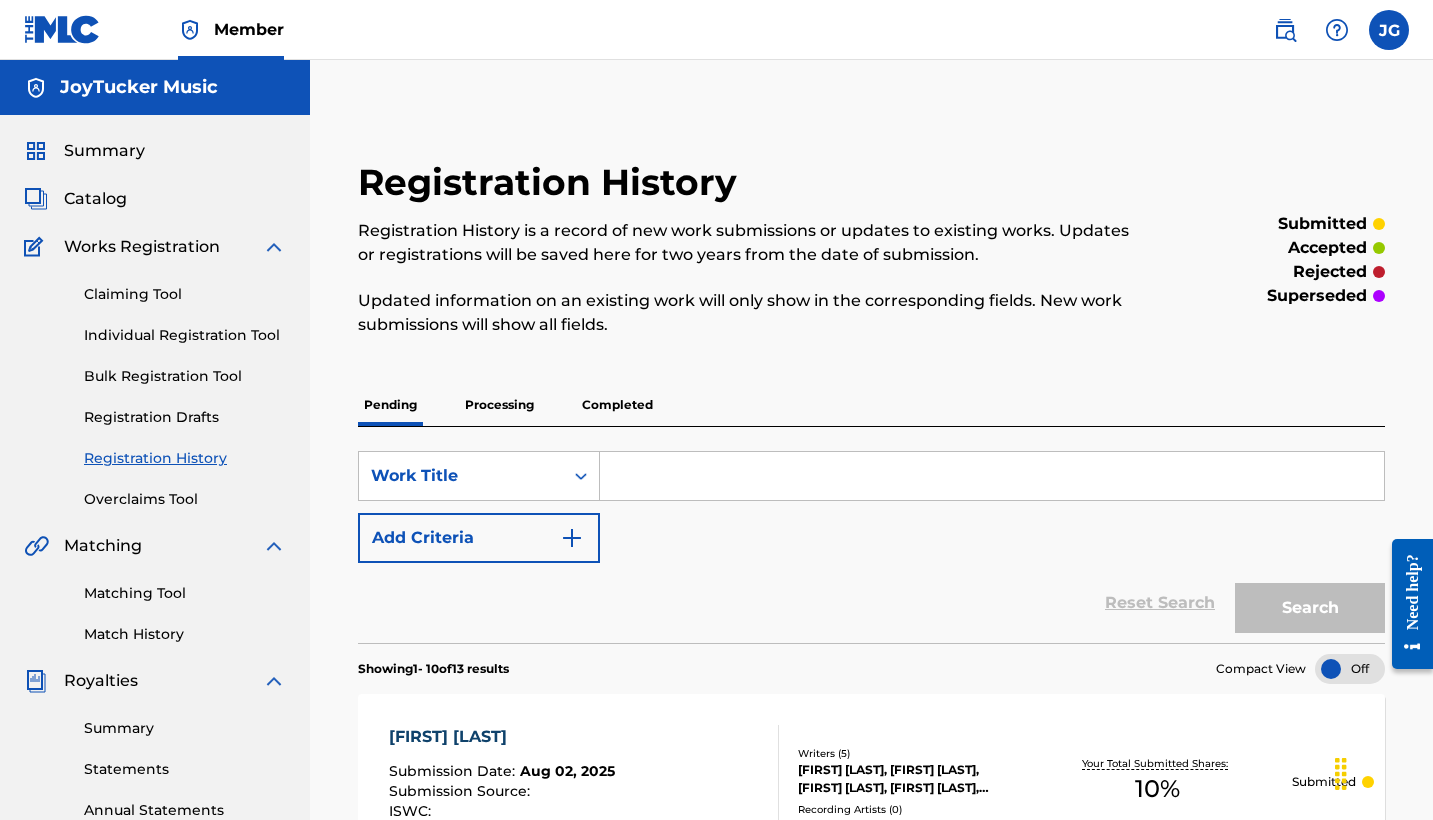 scroll, scrollTop: 59, scrollLeft: 0, axis: vertical 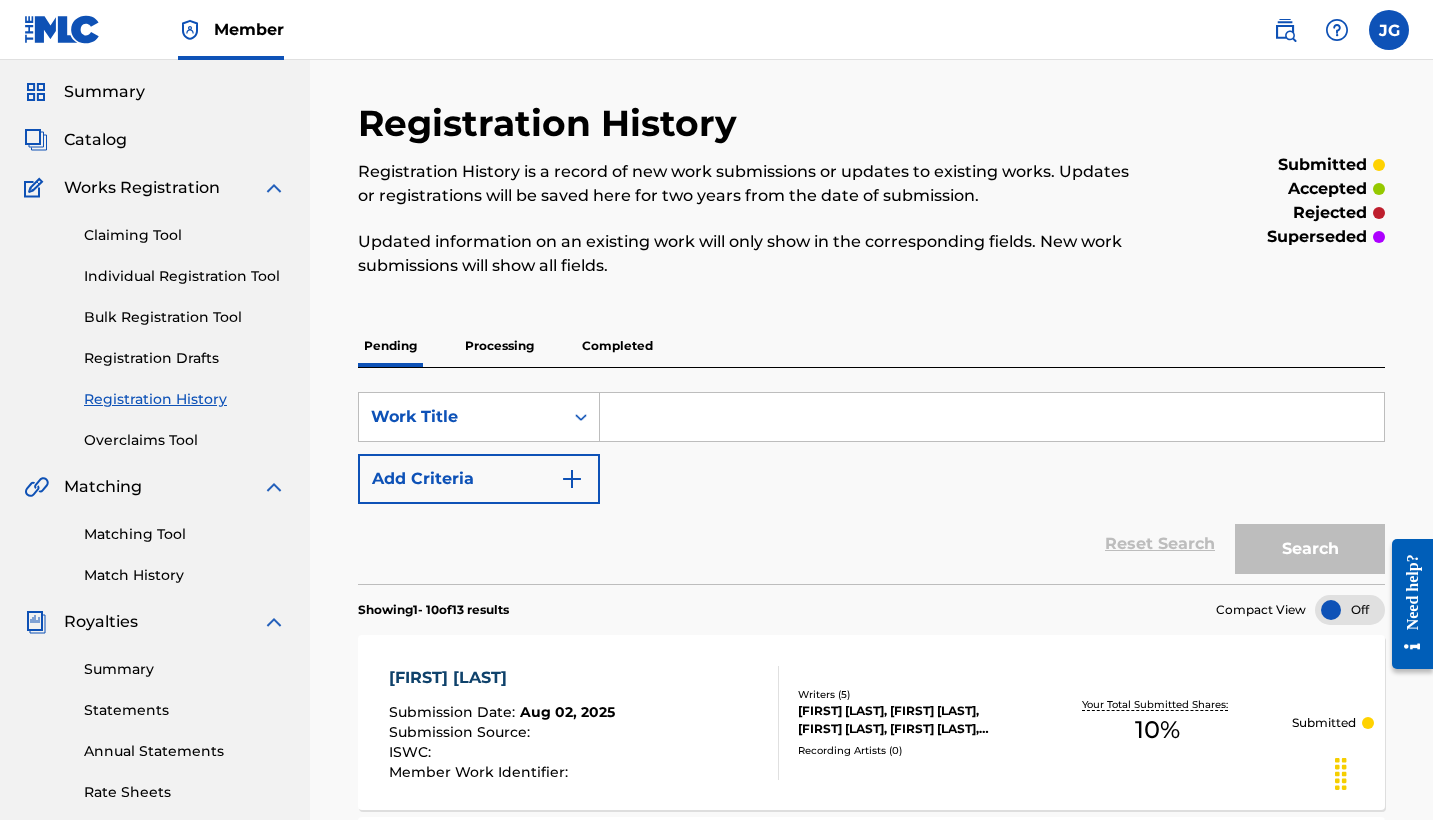 click at bounding box center [992, 417] 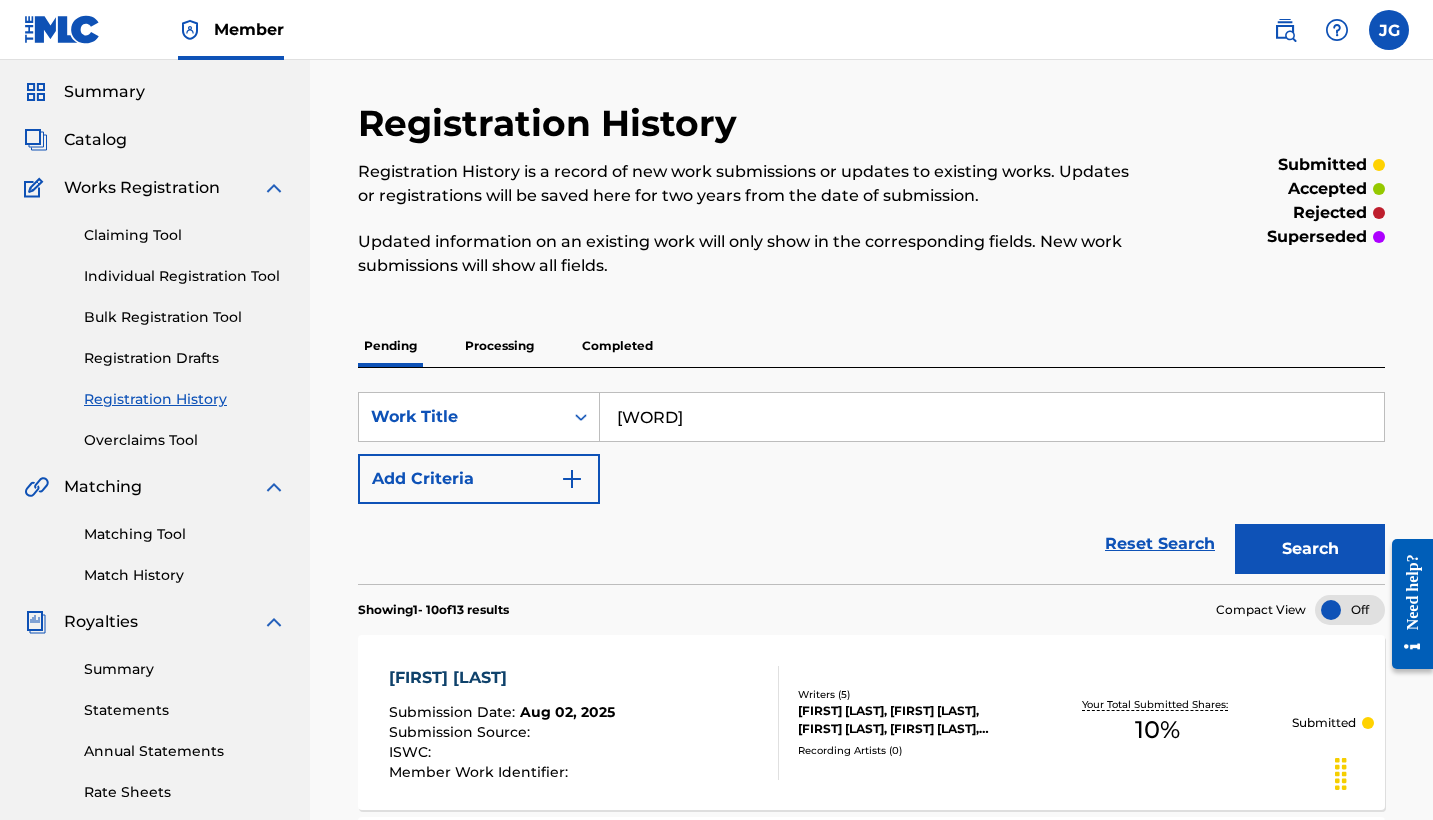 type on "[WORD]" 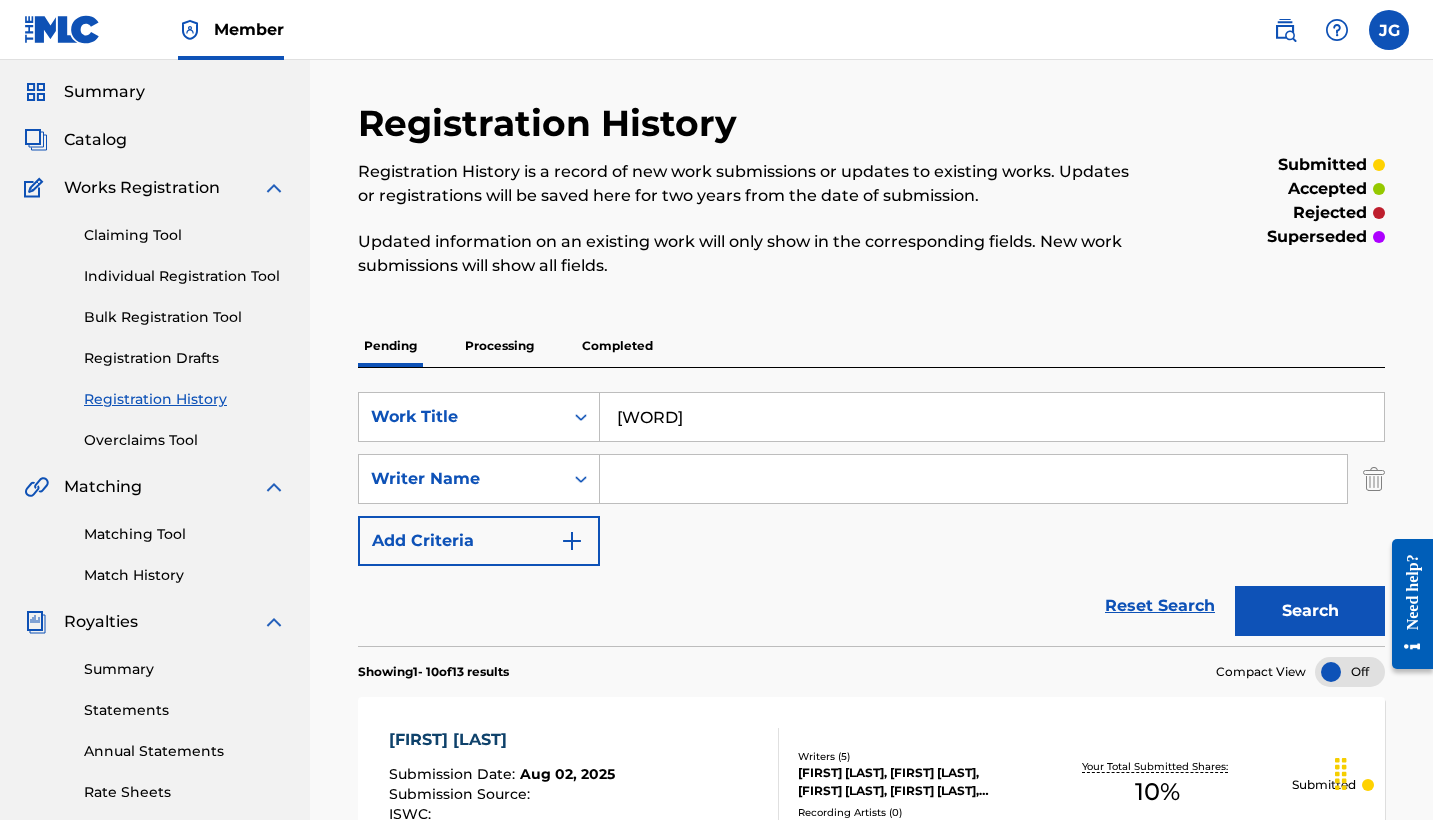 click at bounding box center (973, 479) 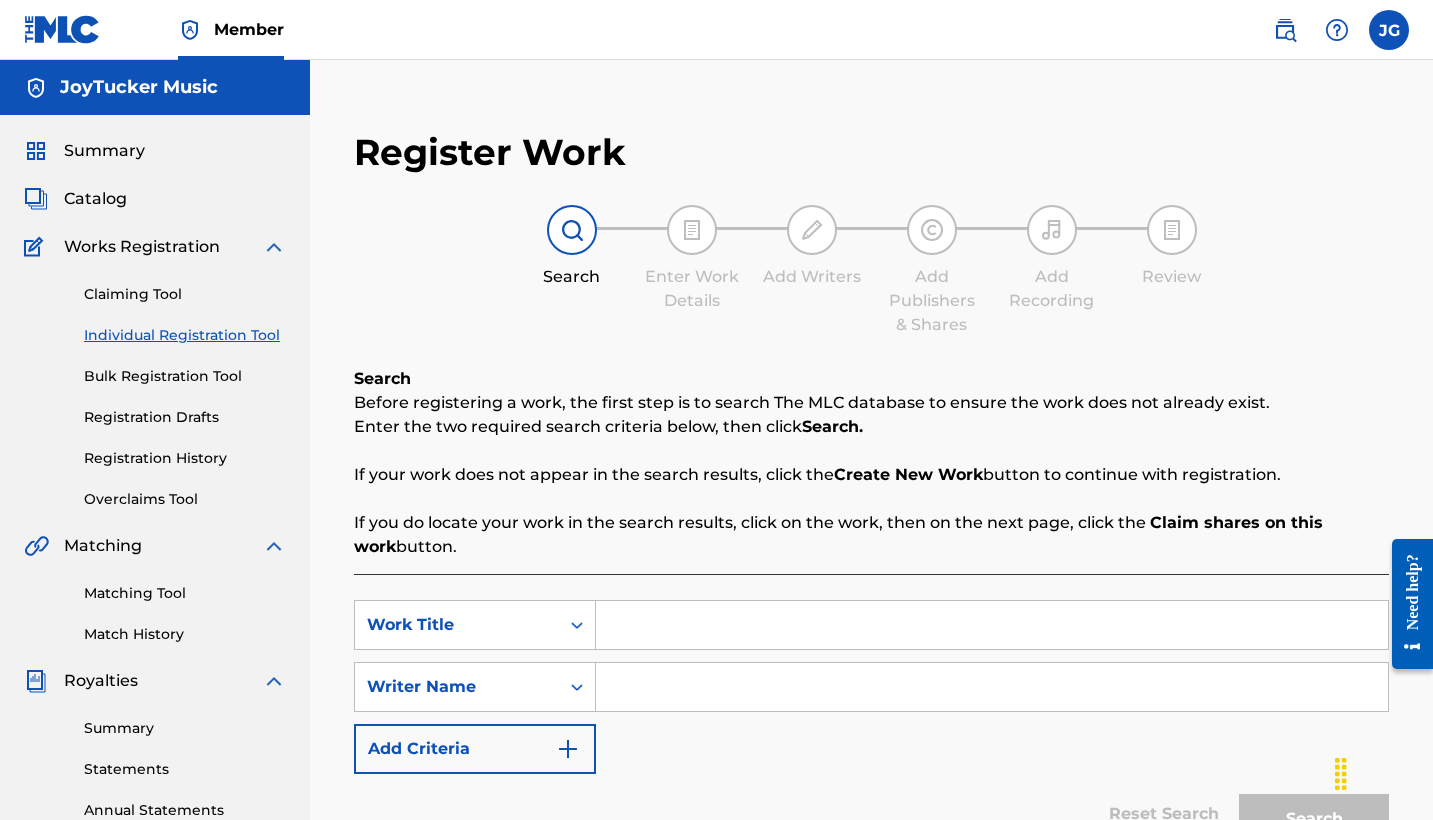 click at bounding box center [992, 625] 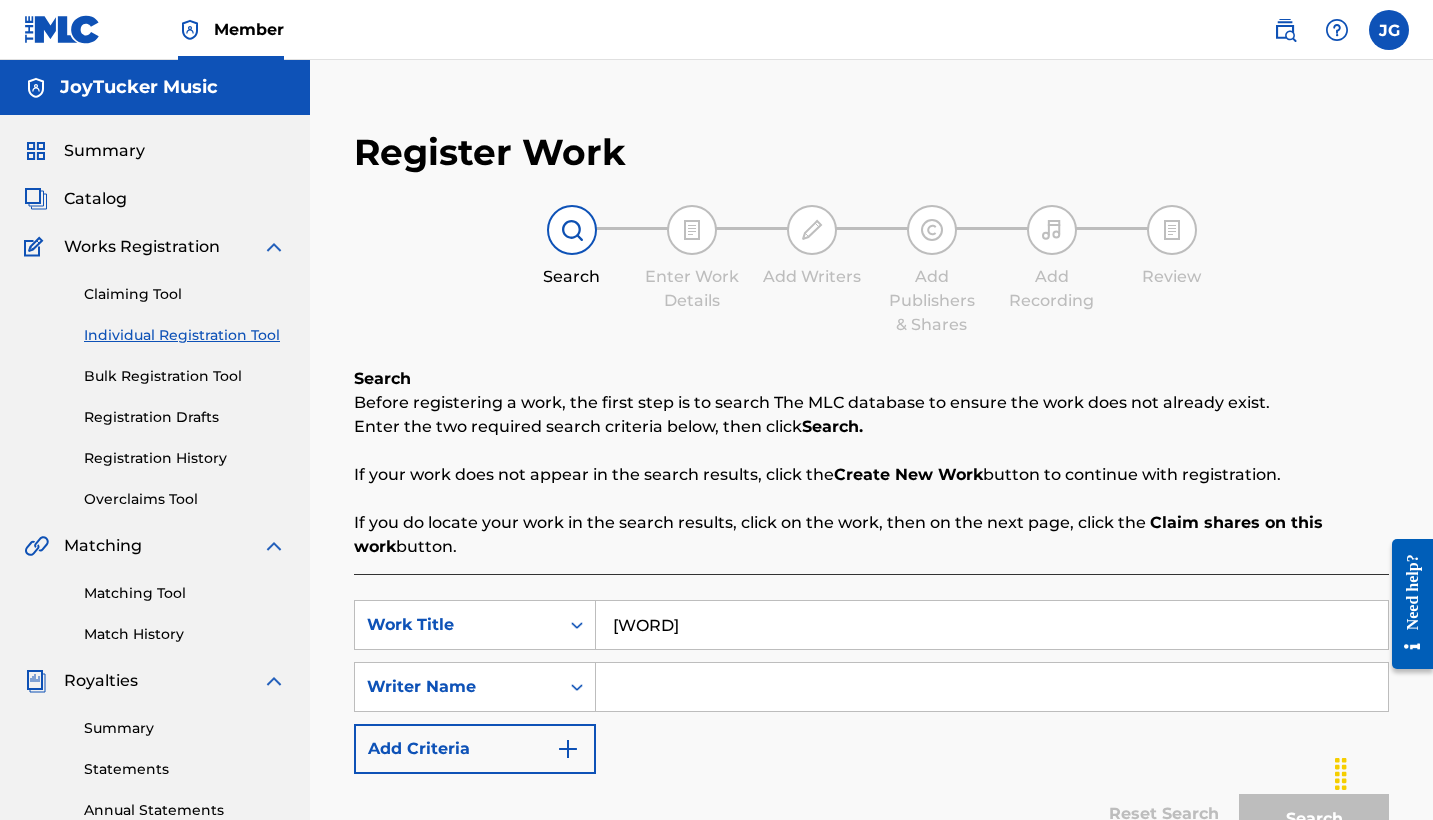type on "[WORD]" 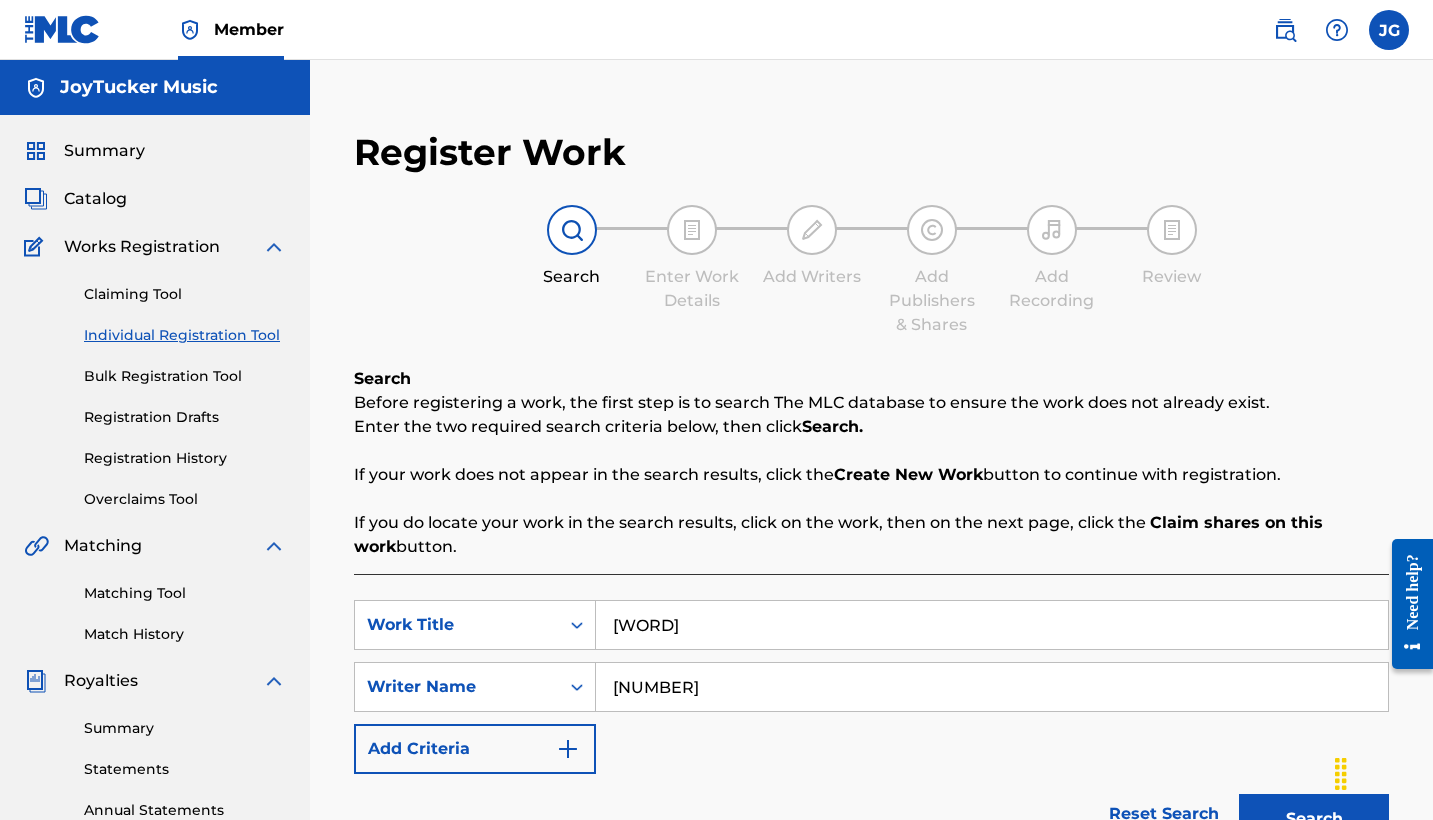 click on "[NUMBER]" at bounding box center (992, 687) 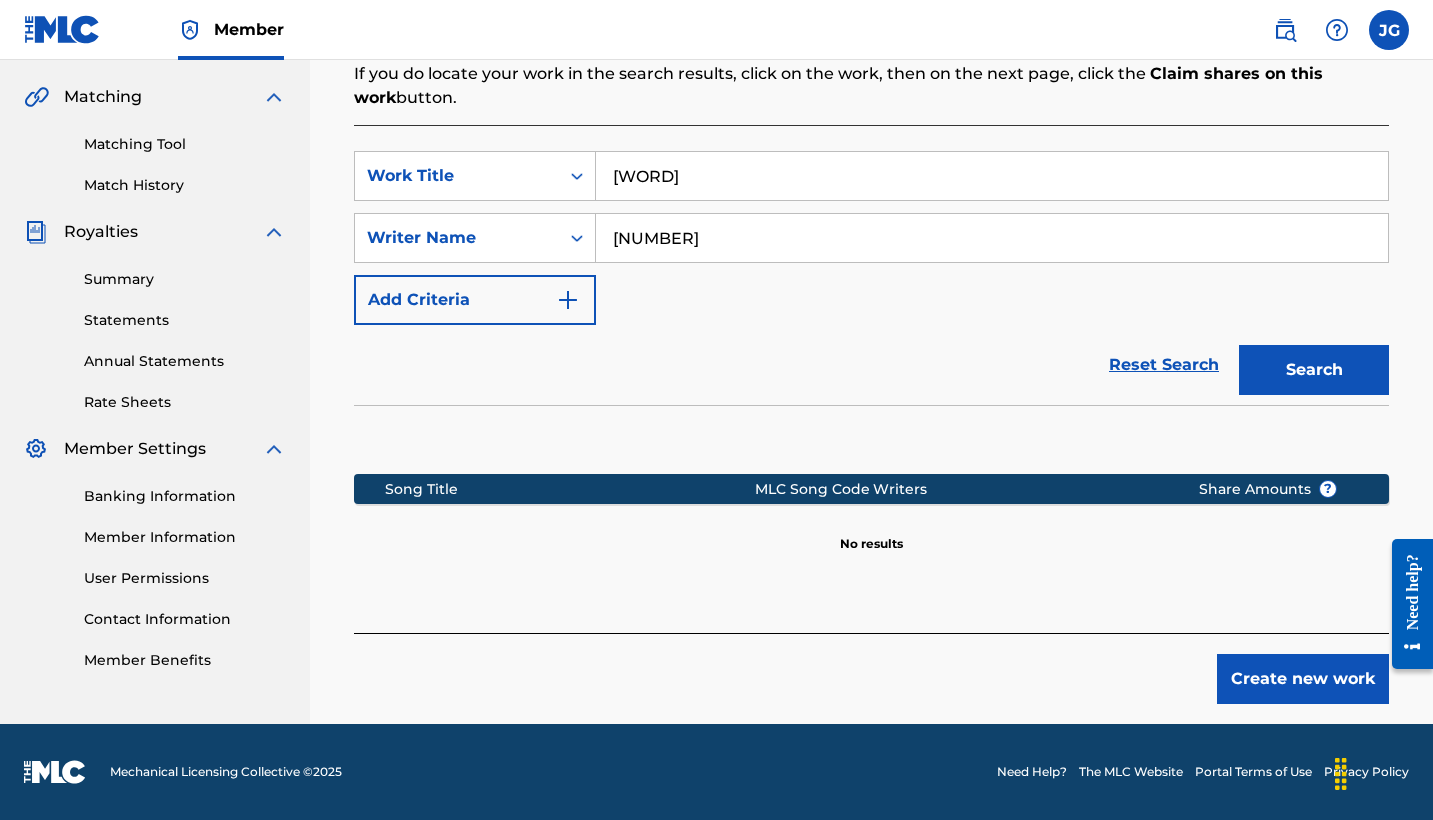 click on "Search" at bounding box center [1314, 370] 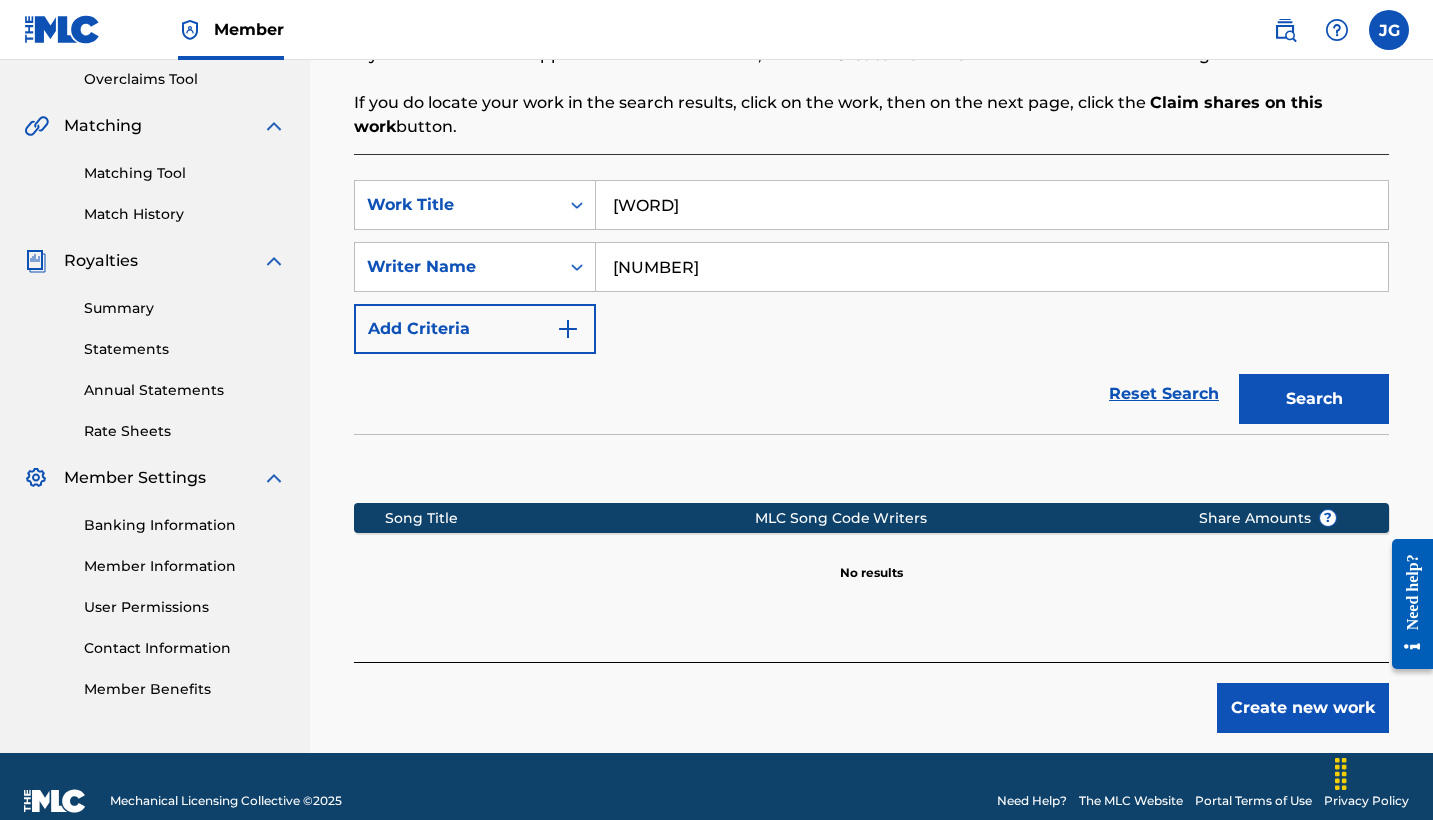 type on "[NUMBER]" 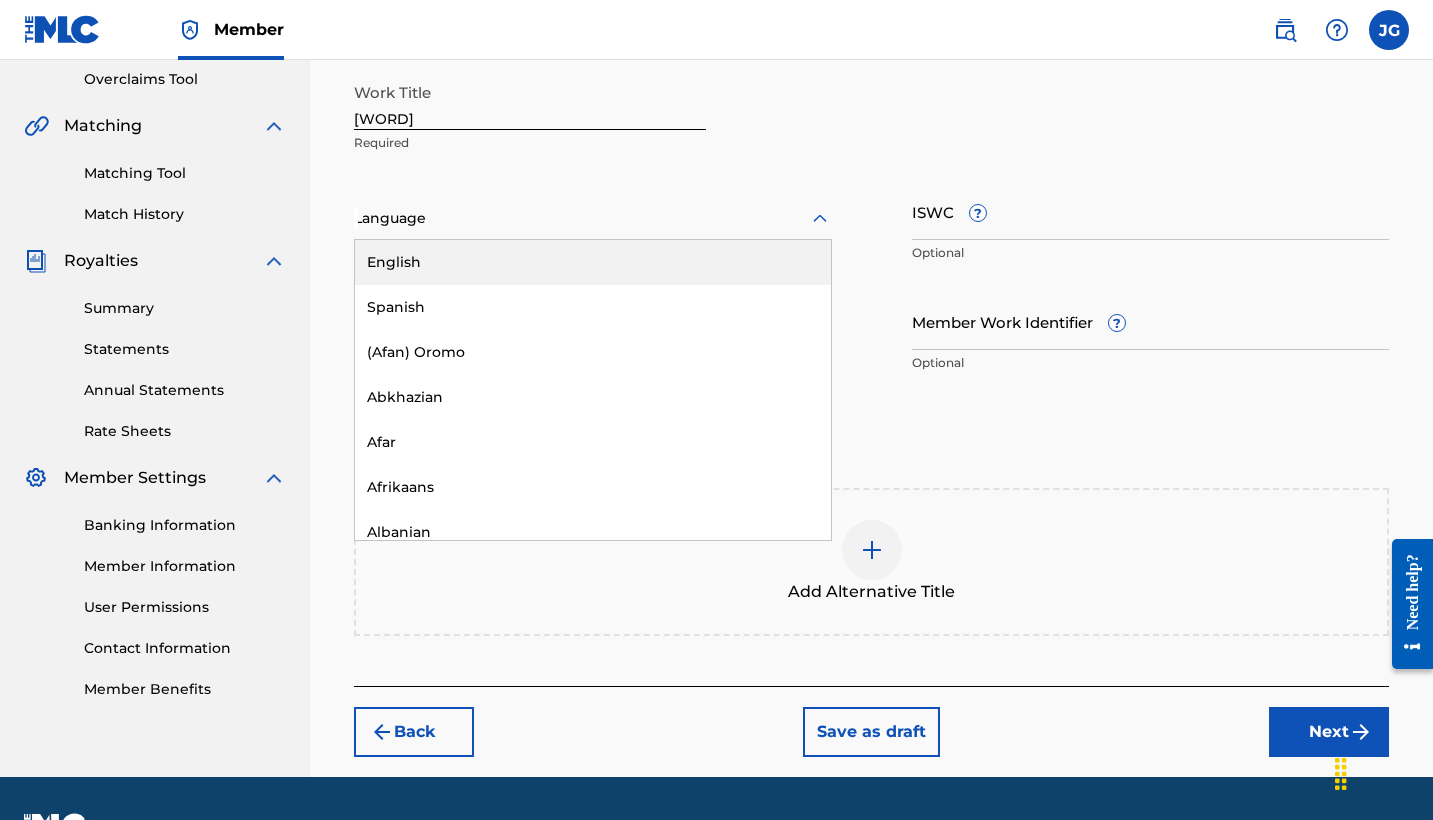 click at bounding box center [593, 218] 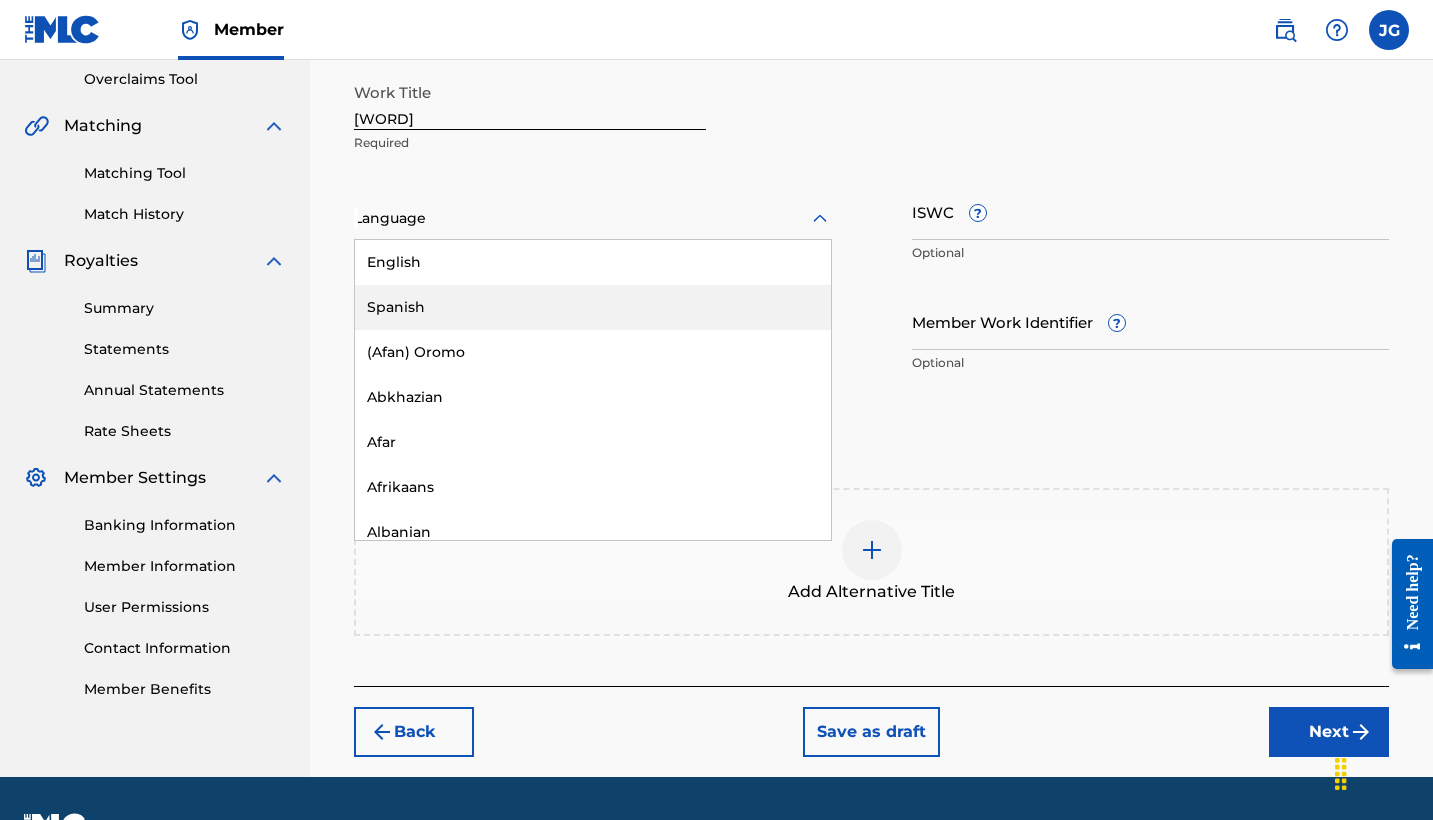 click on "Spanish" at bounding box center (593, 307) 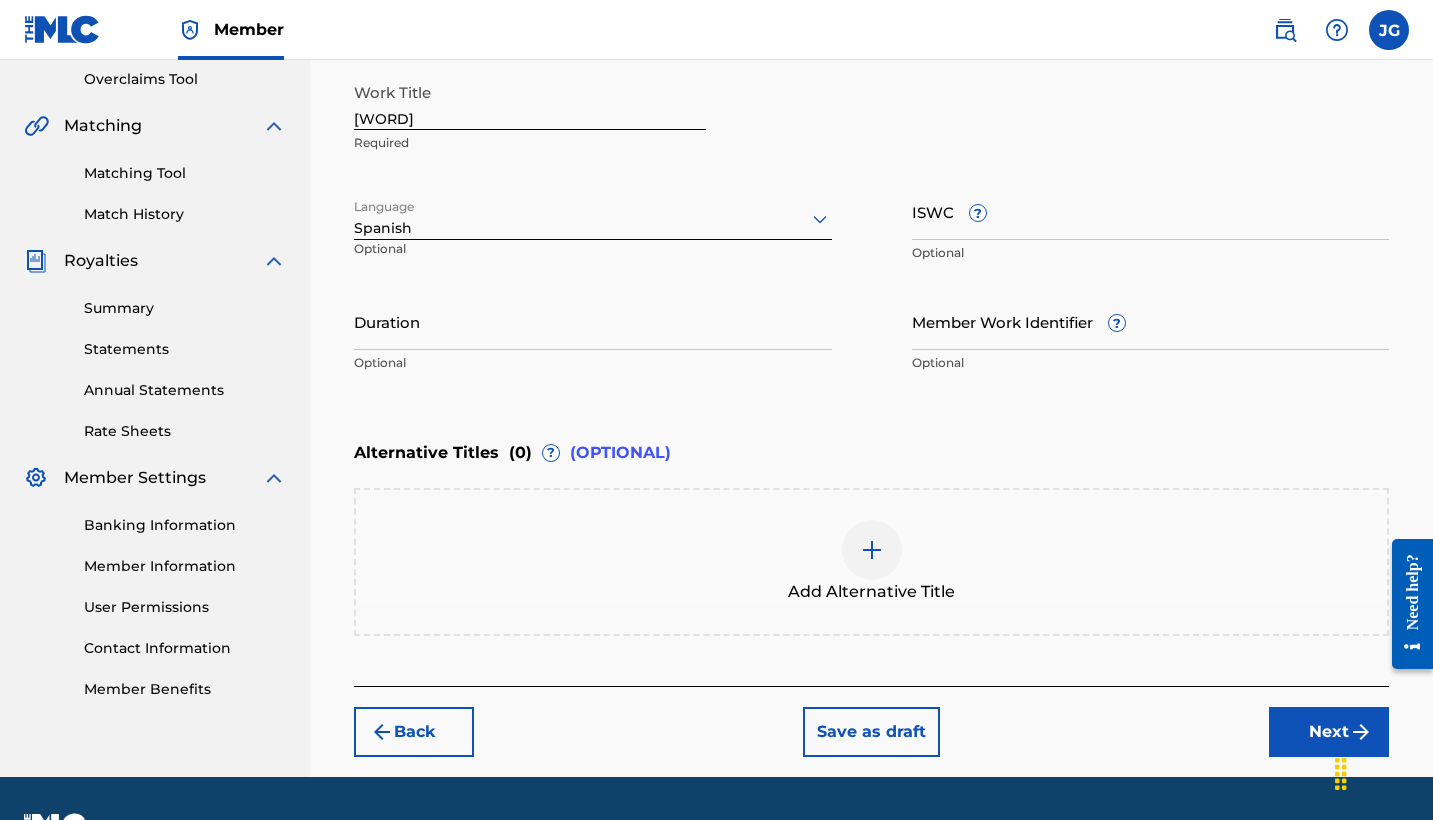 click on "Member [INITIAL] [INITIAL] [FIRST] [LAST] [FIRST][EMAIL] [OPTION]" at bounding box center [716, 30] 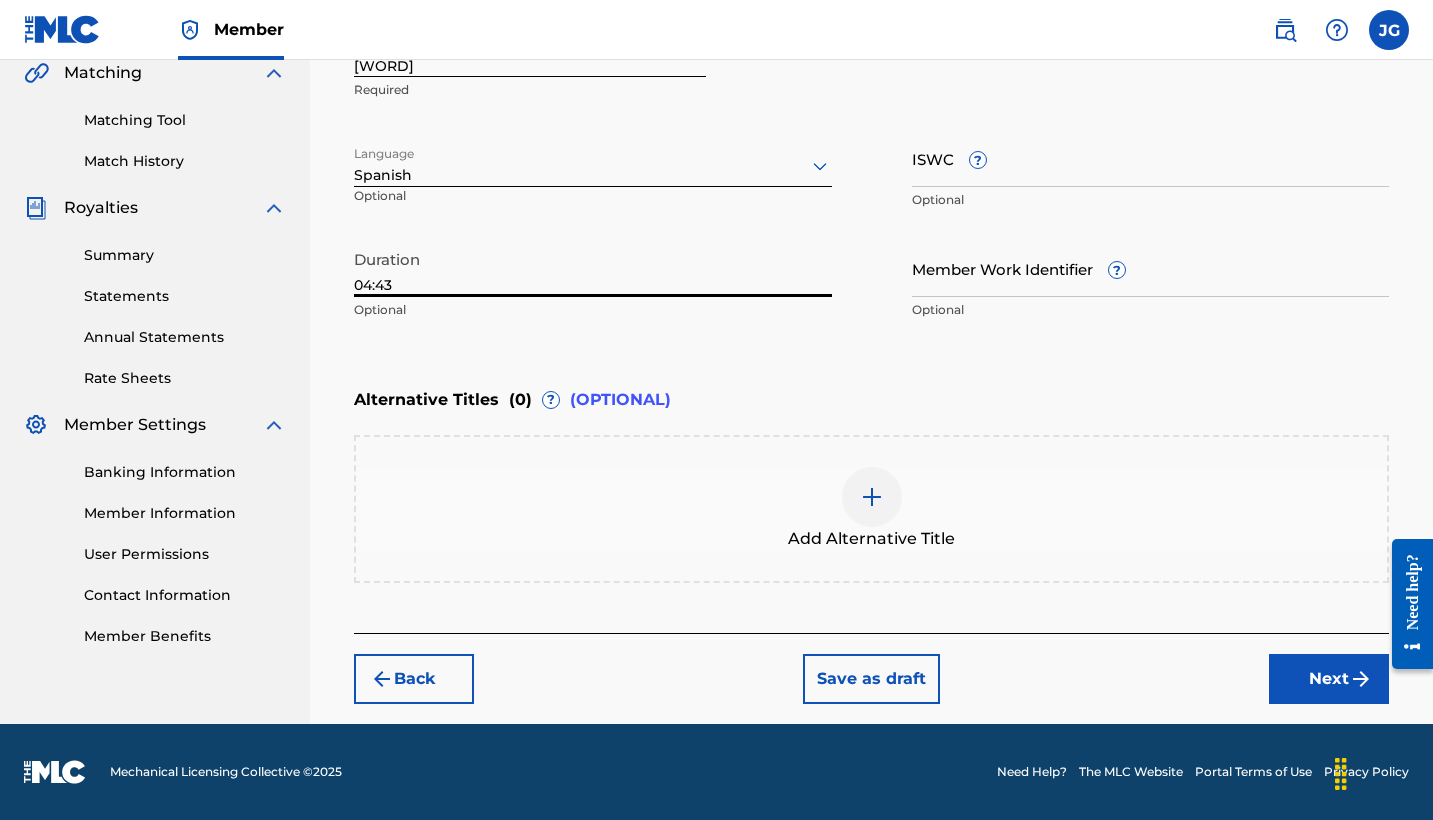 scroll, scrollTop: 473, scrollLeft: 0, axis: vertical 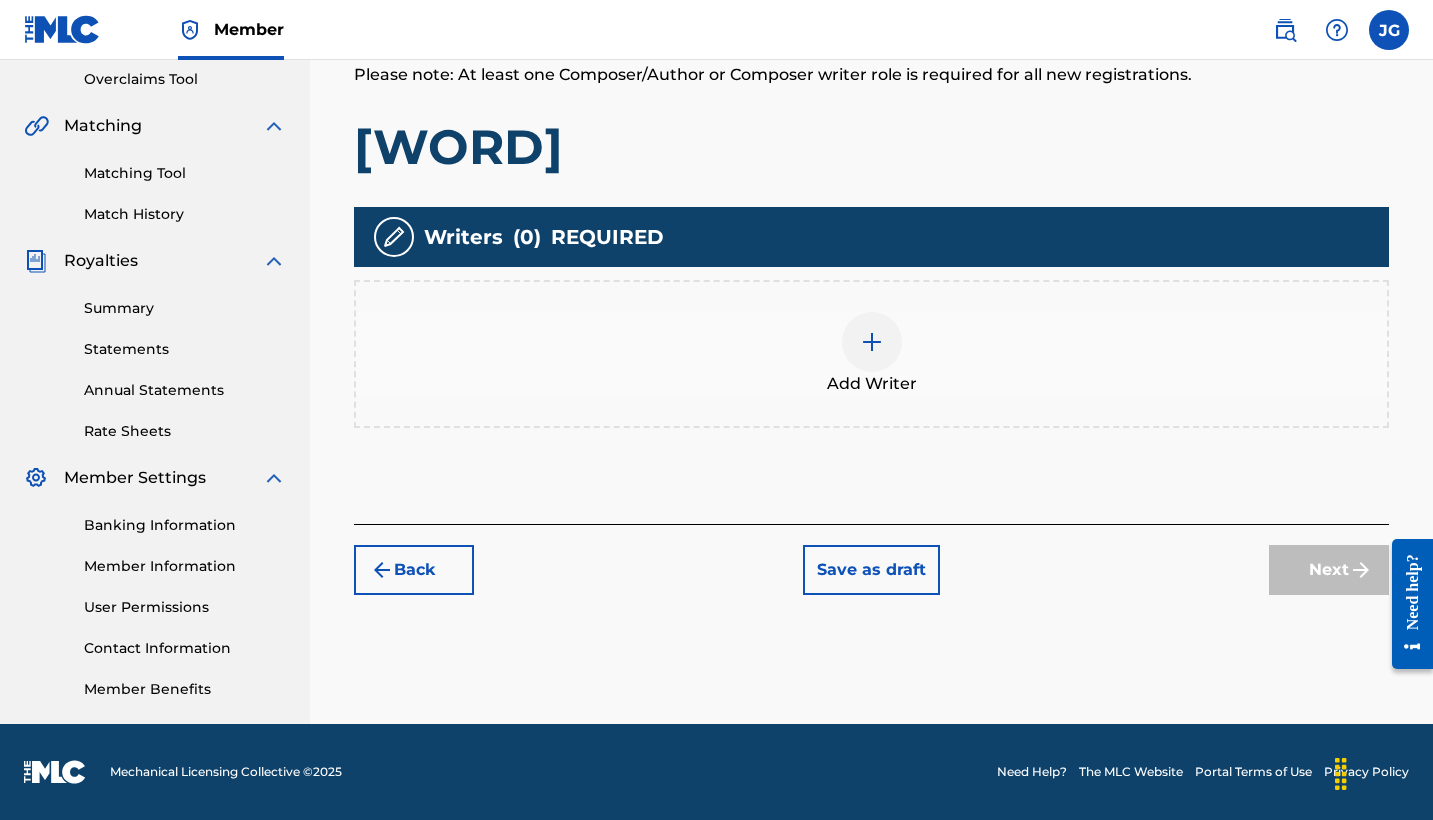 click on "Add Writer" at bounding box center (871, 354) 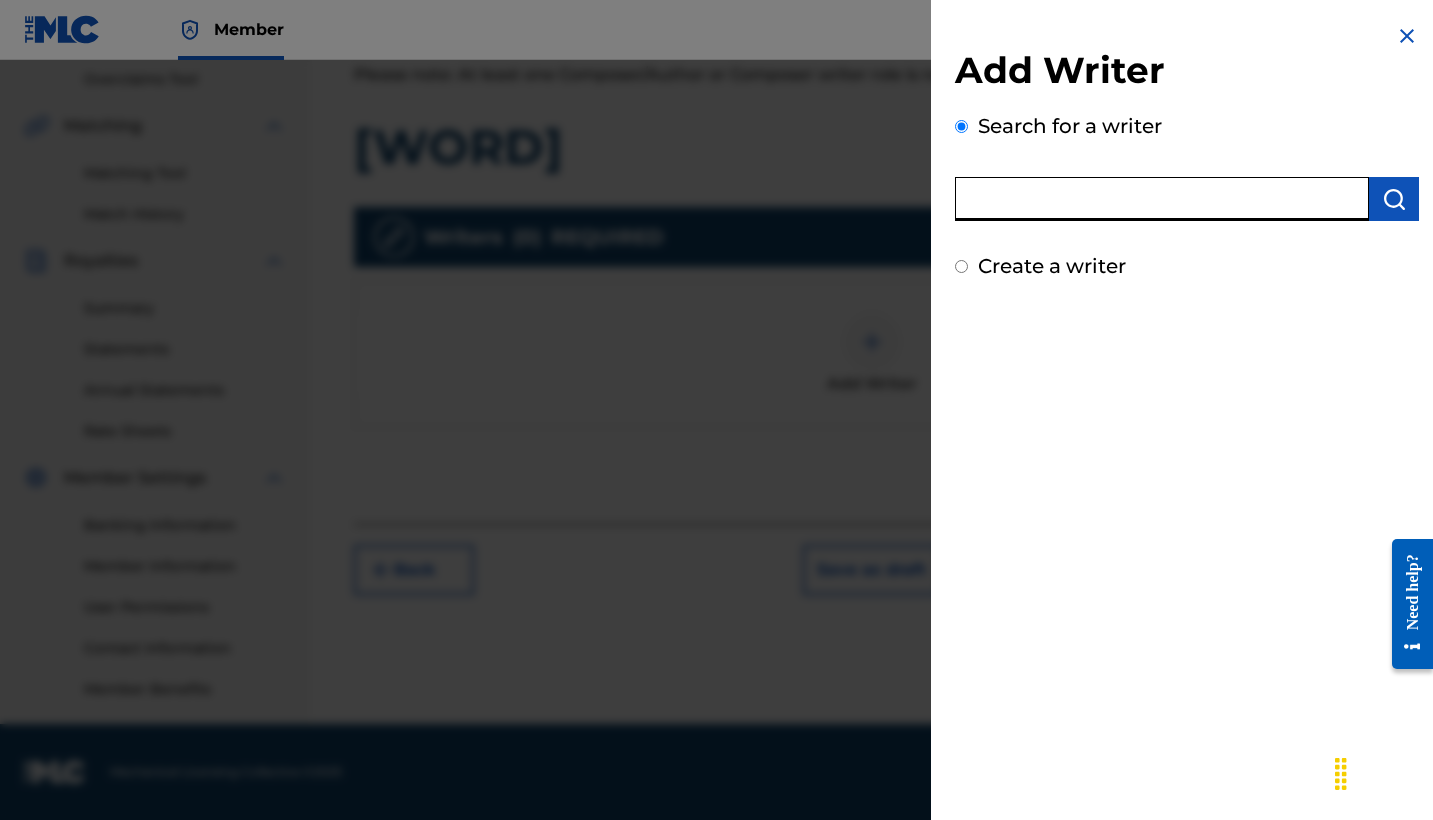 click at bounding box center [1162, 199] 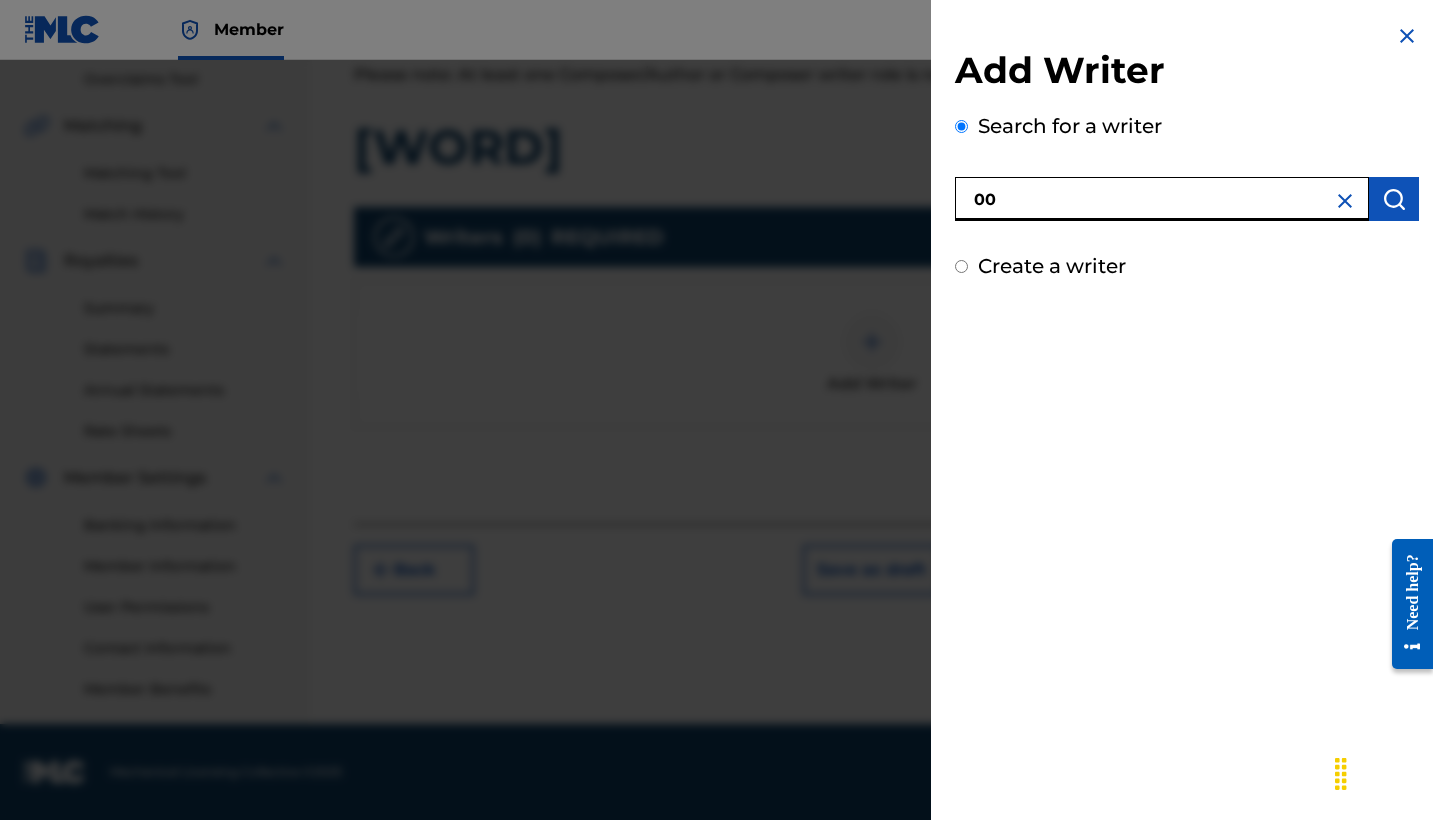 paste on "[NUMBER]" 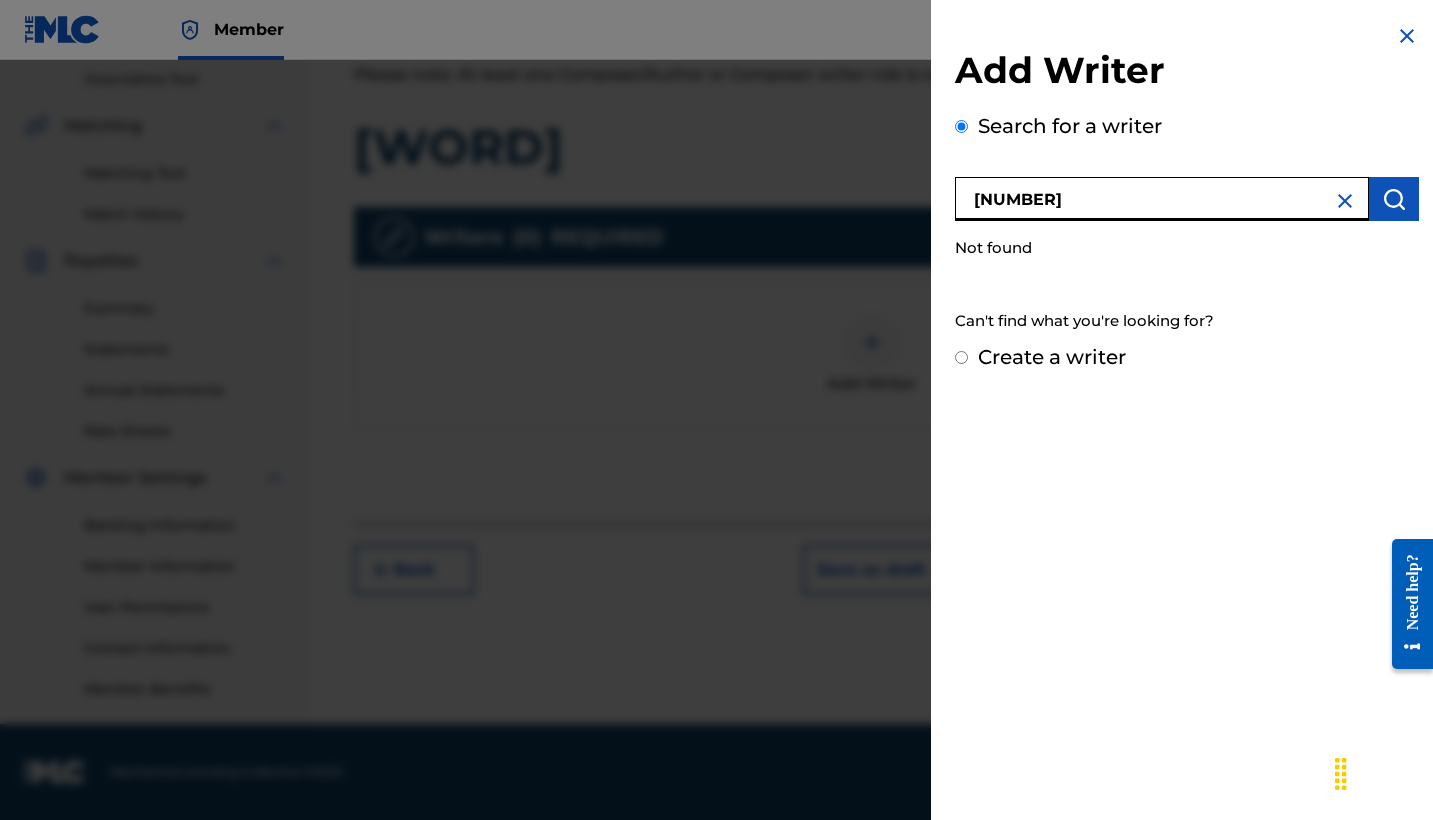 click on "[NUMBER]" at bounding box center (1162, 199) 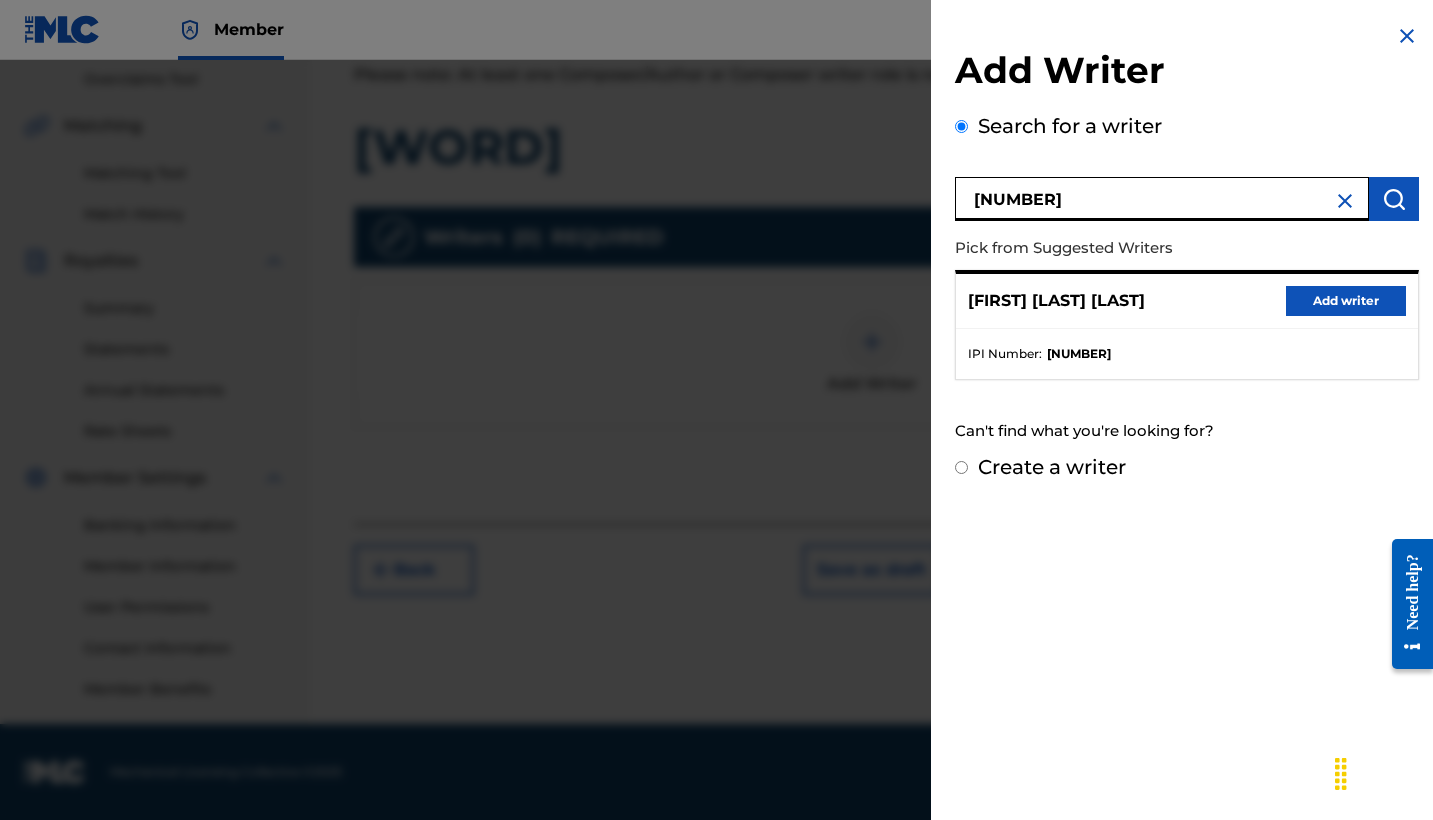 click on "Add writer" at bounding box center (1346, 301) 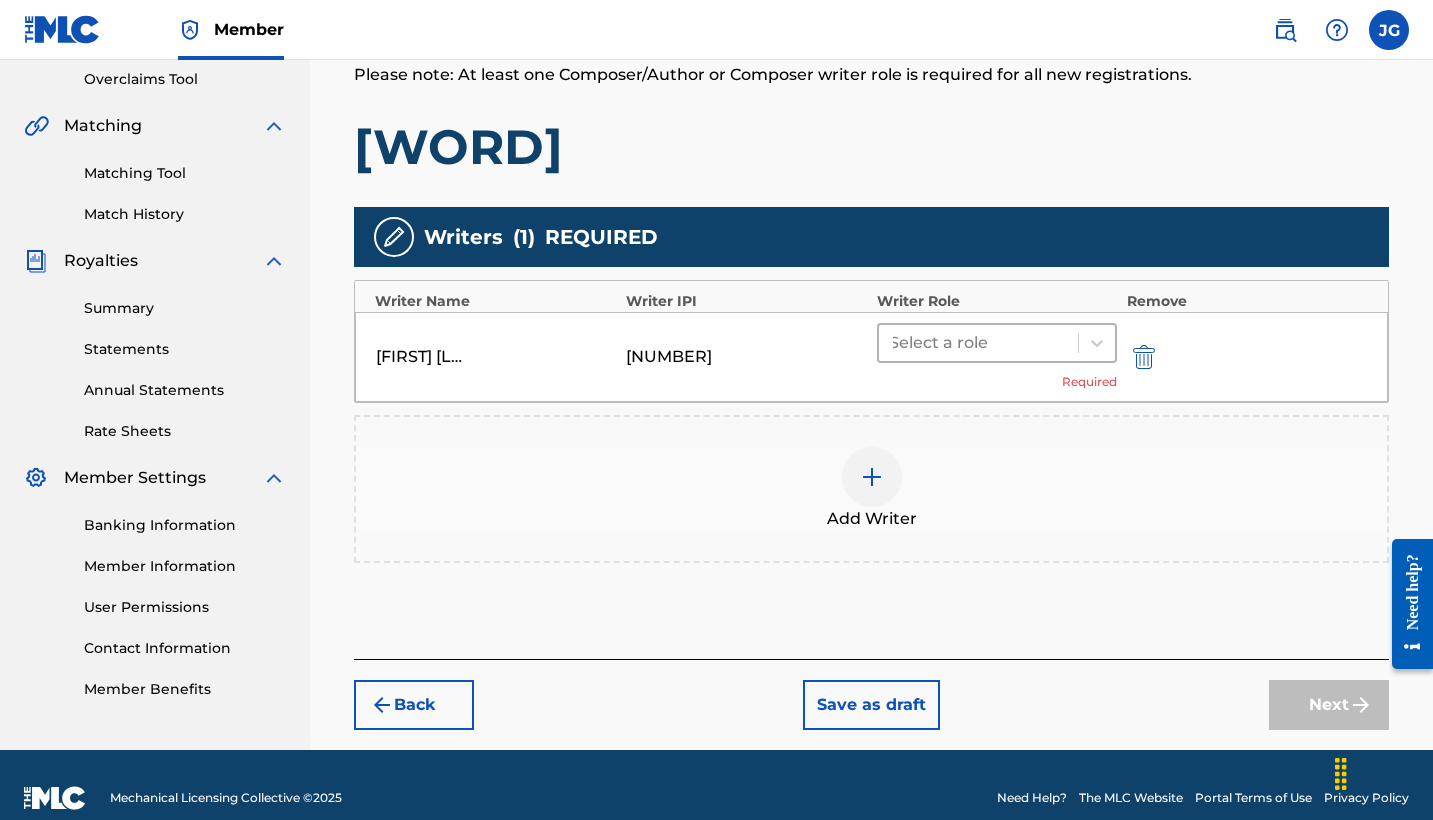 click at bounding box center (978, 343) 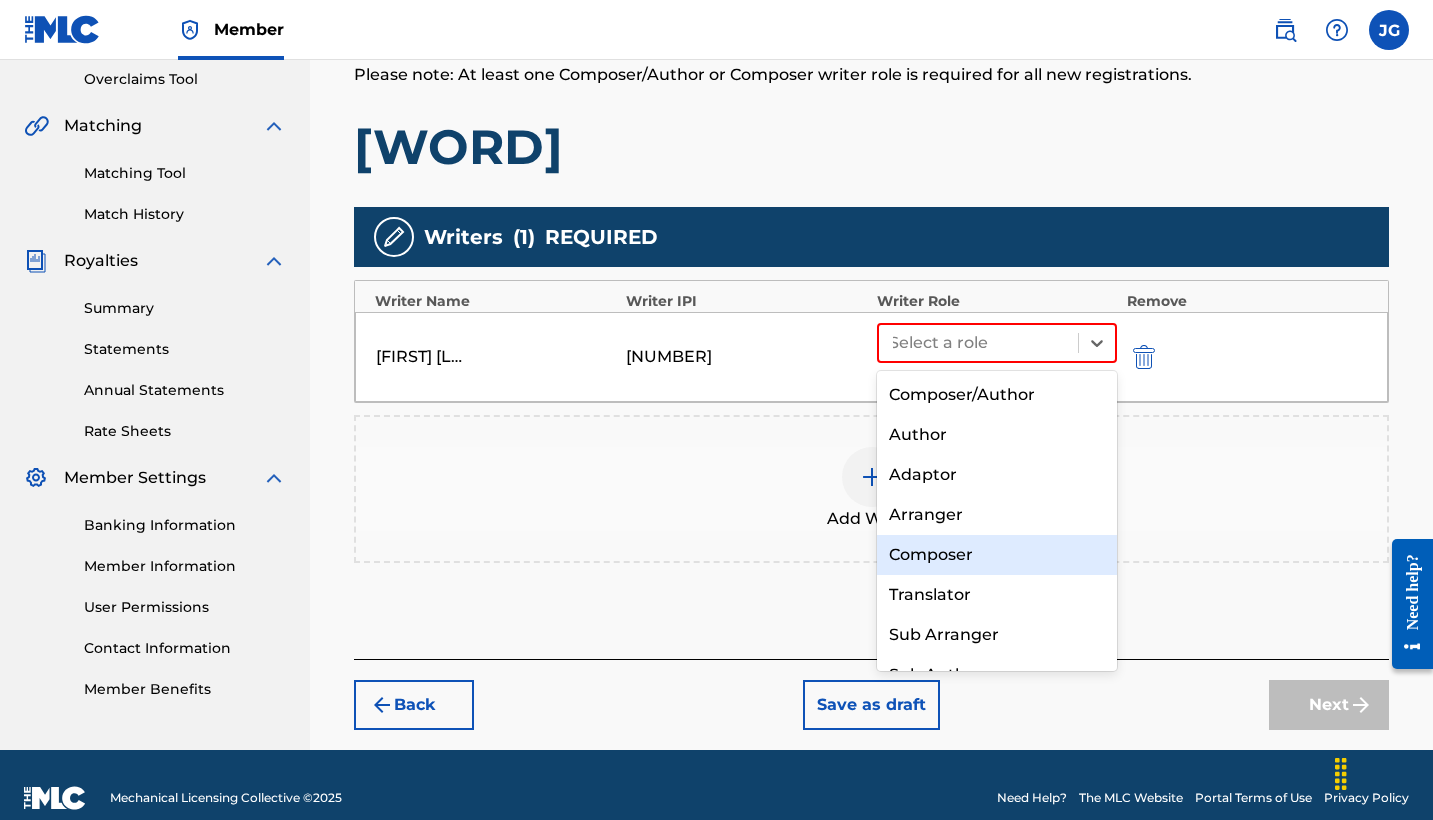 drag, startPoint x: 958, startPoint y: 470, endPoint x: 951, endPoint y: 548, distance: 78.31347 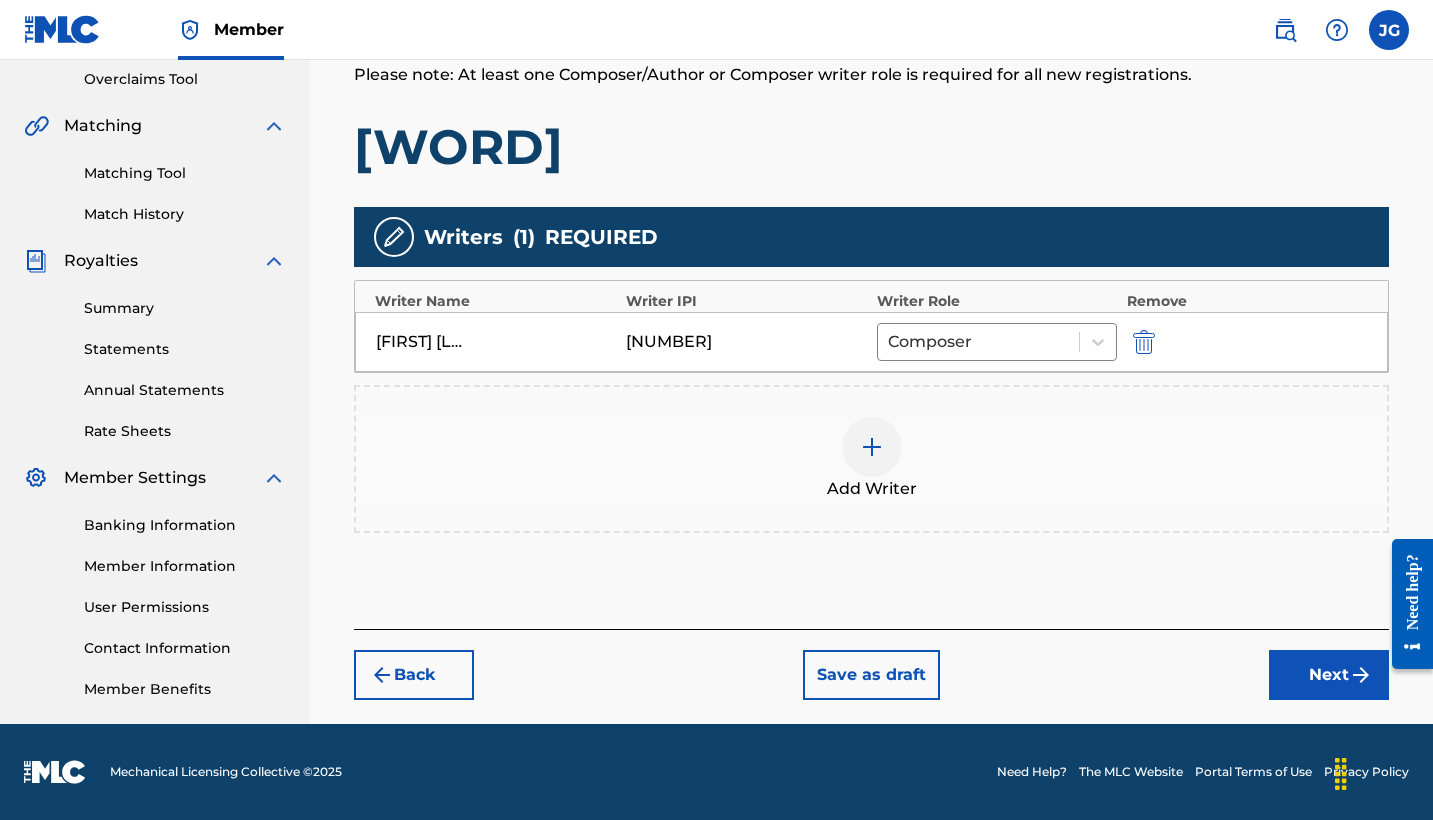 click at bounding box center (872, 447) 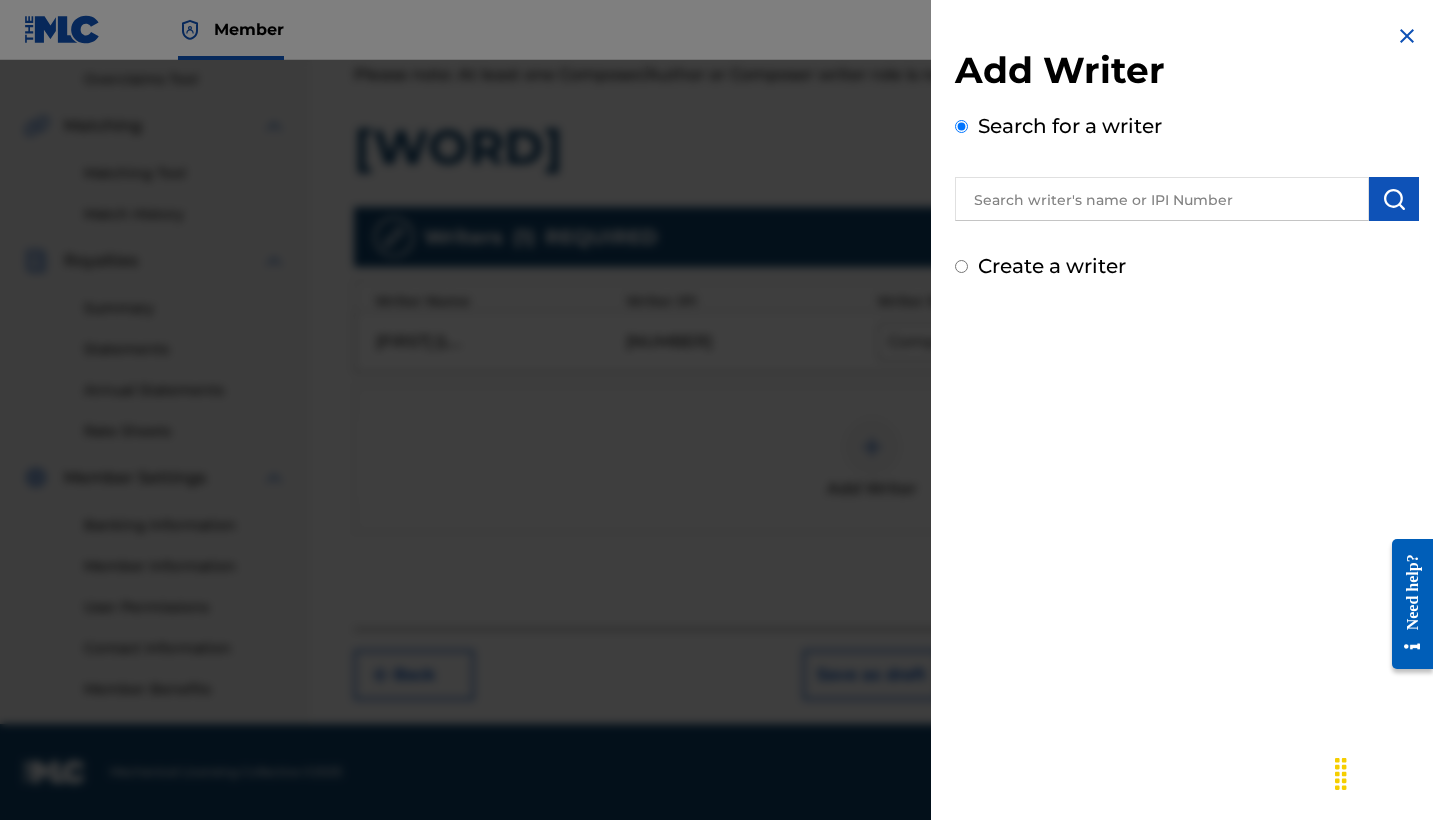 click at bounding box center [1162, 199] 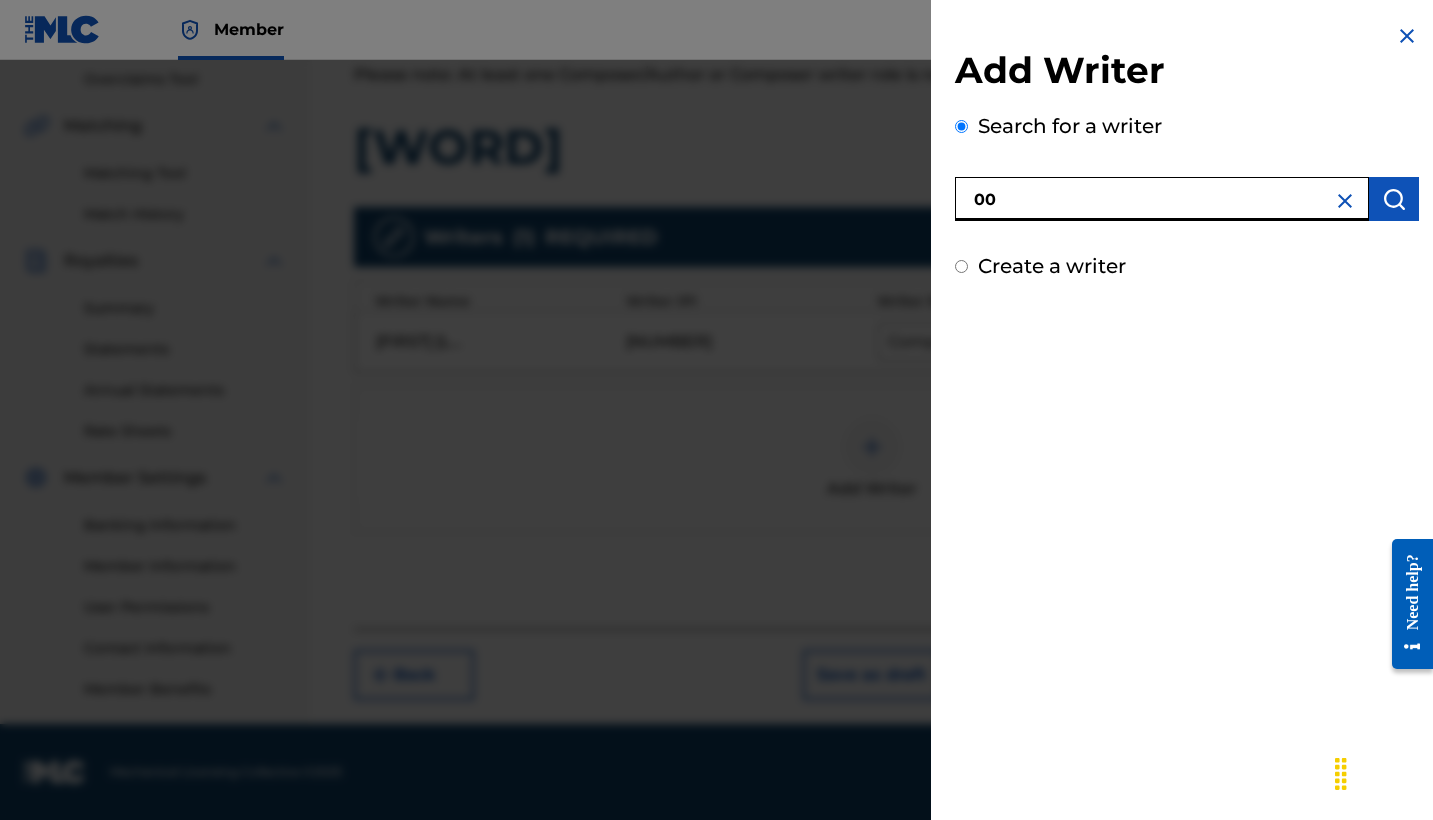 paste on "[NUMBER]" 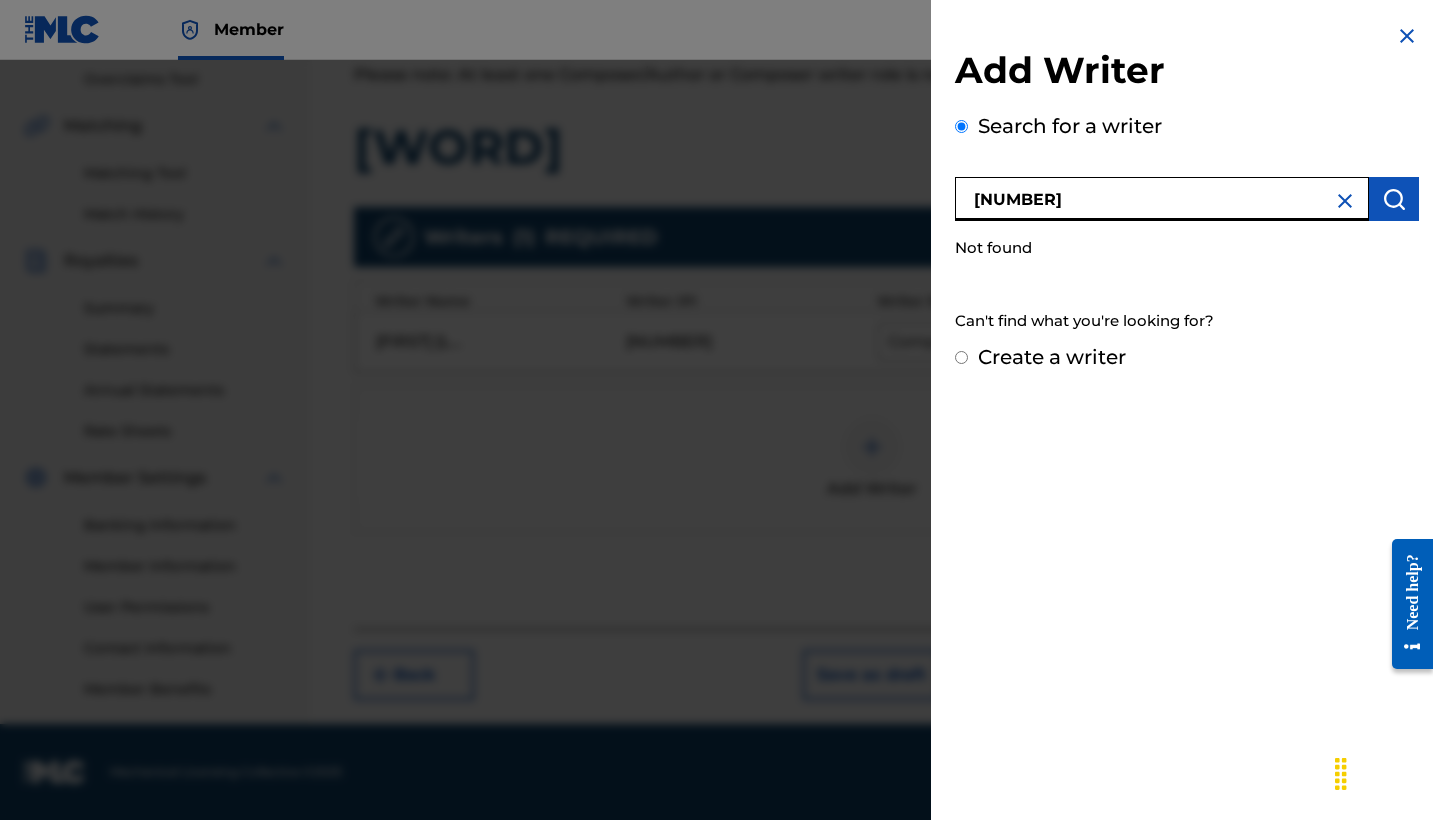 click on "[NUMBER]" at bounding box center (1162, 199) 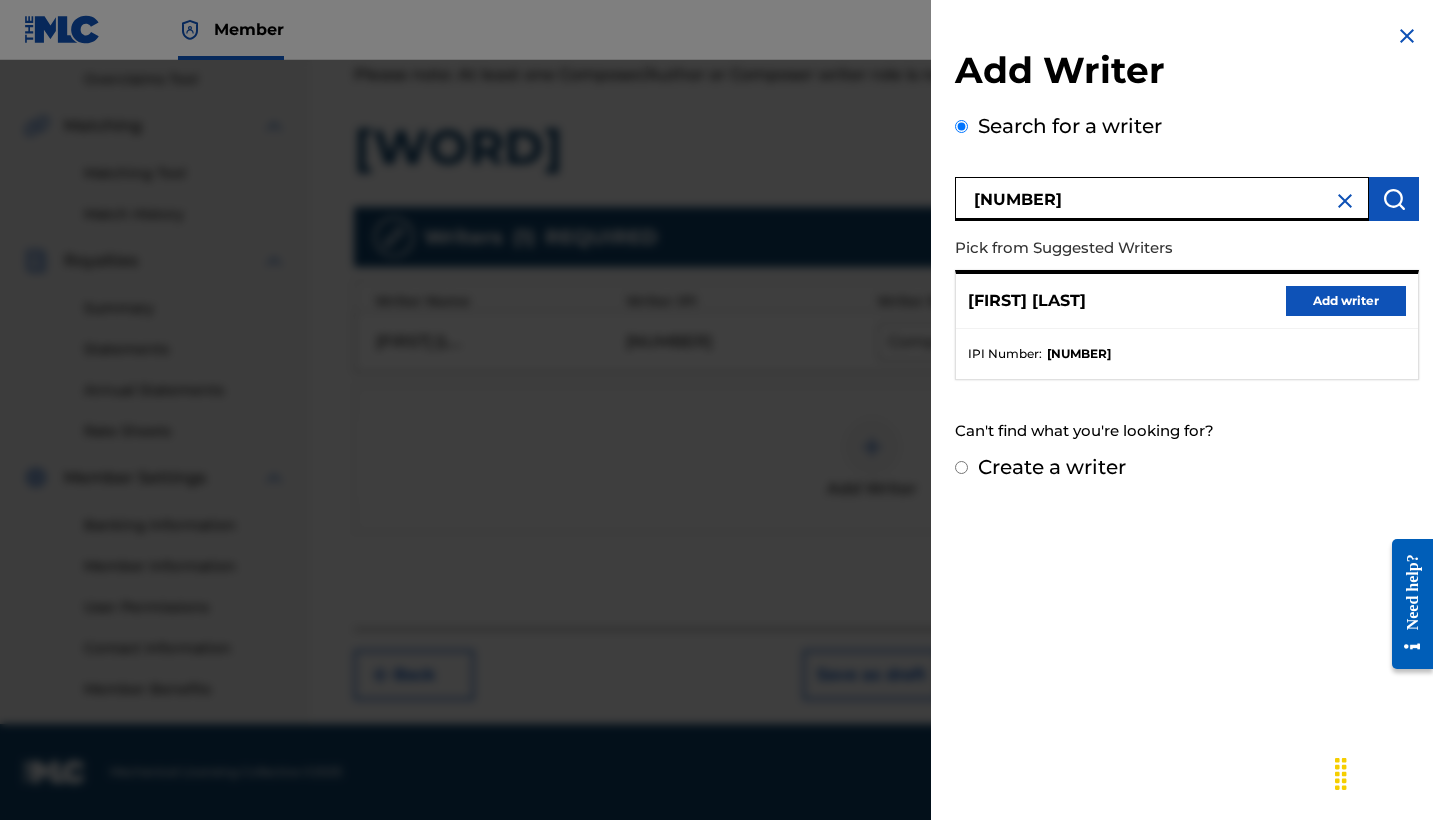 click on "Add writer" at bounding box center (1346, 301) 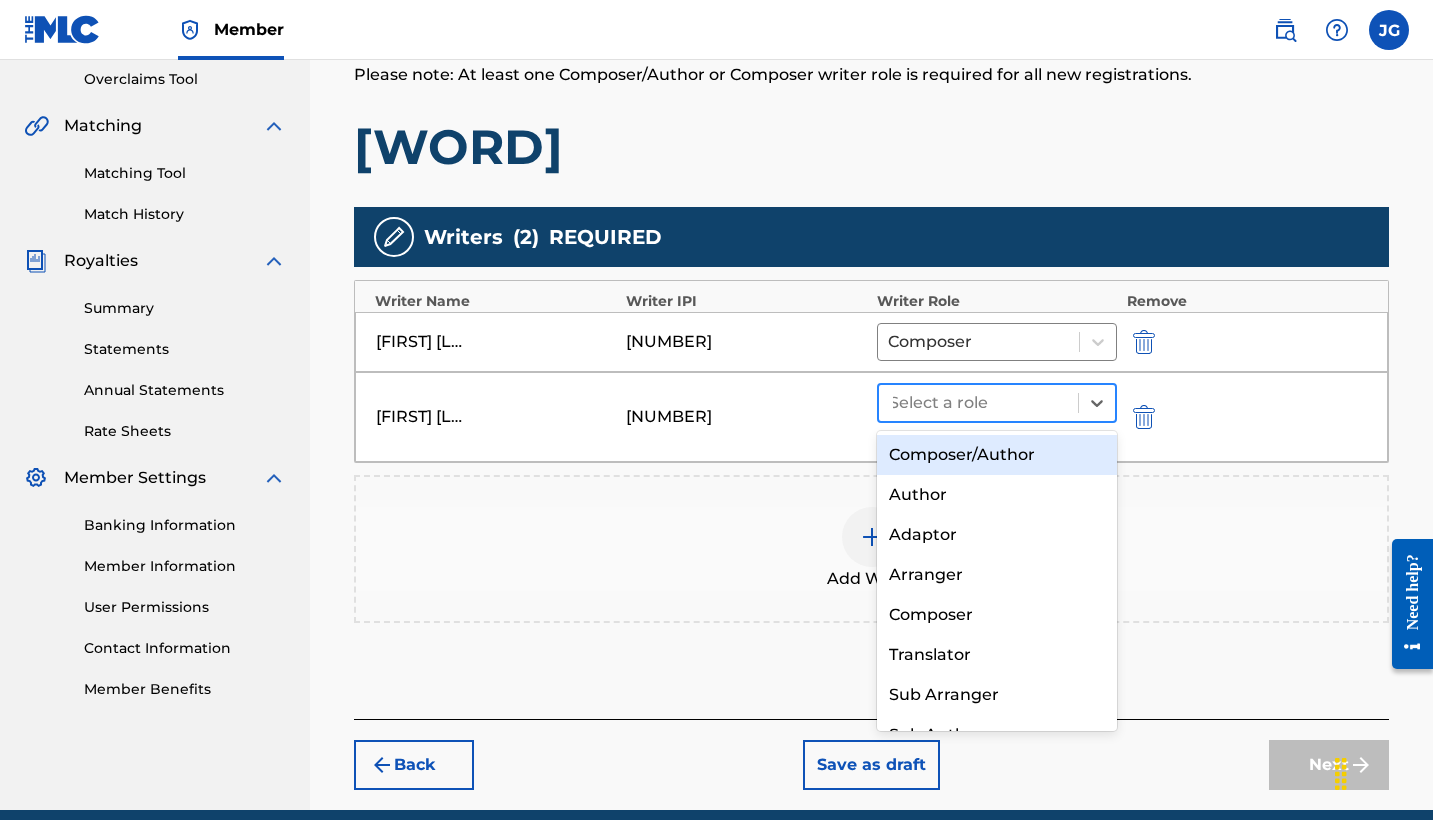 click at bounding box center (978, 403) 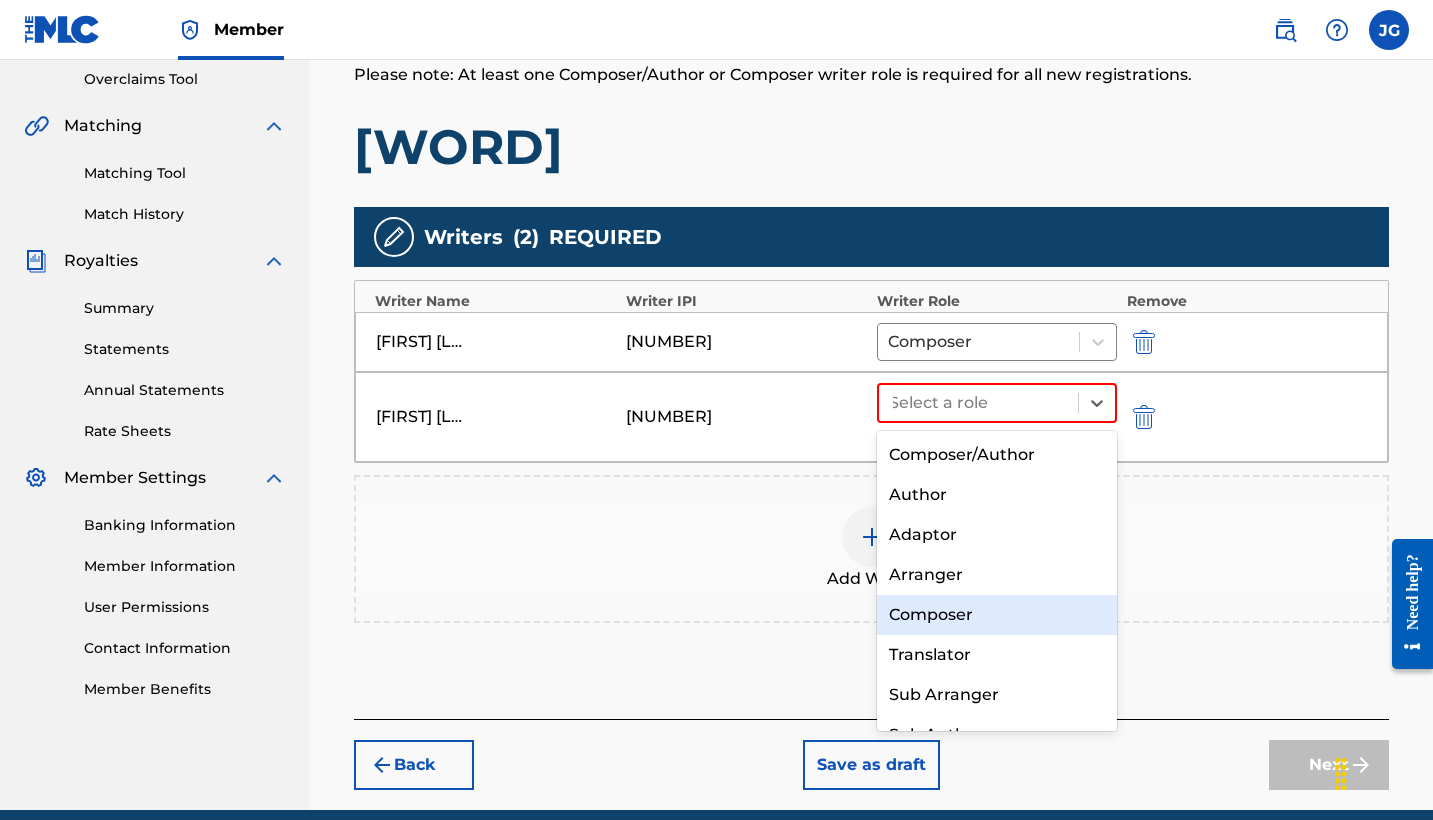 click on "Composer" at bounding box center (997, 615) 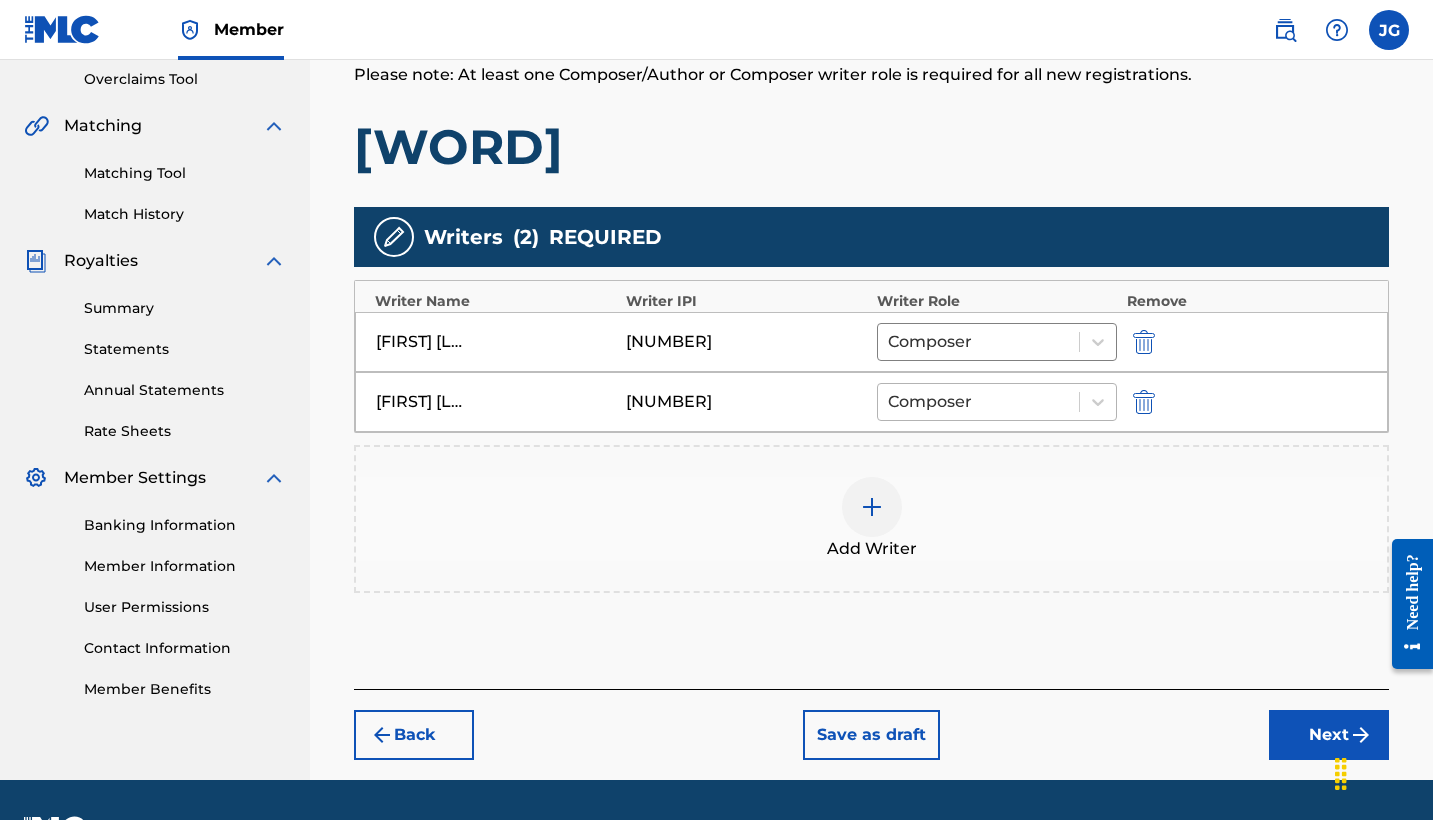 click on "Composer" at bounding box center (978, 402) 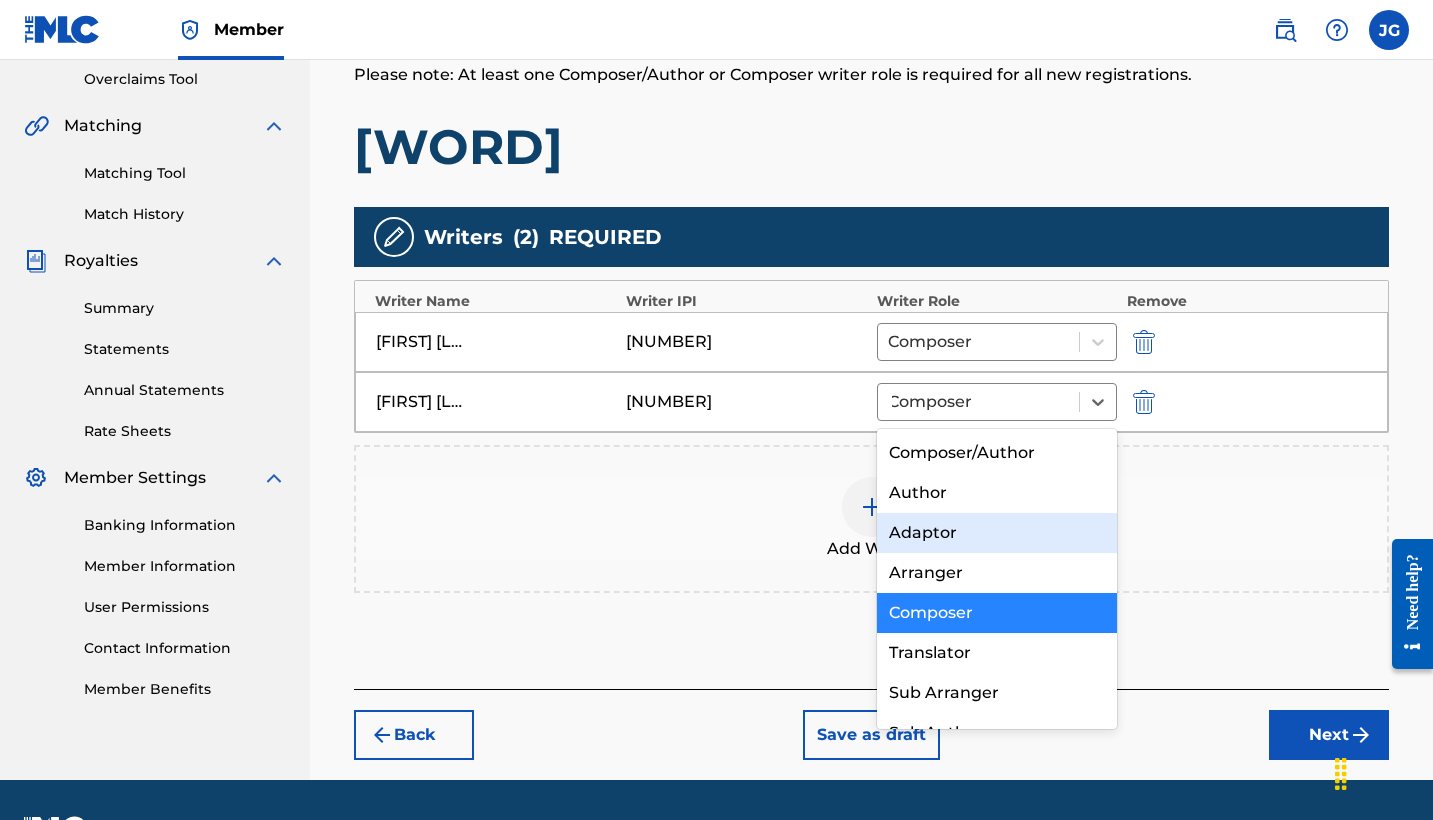 click on "Add Writer" at bounding box center (871, 519) 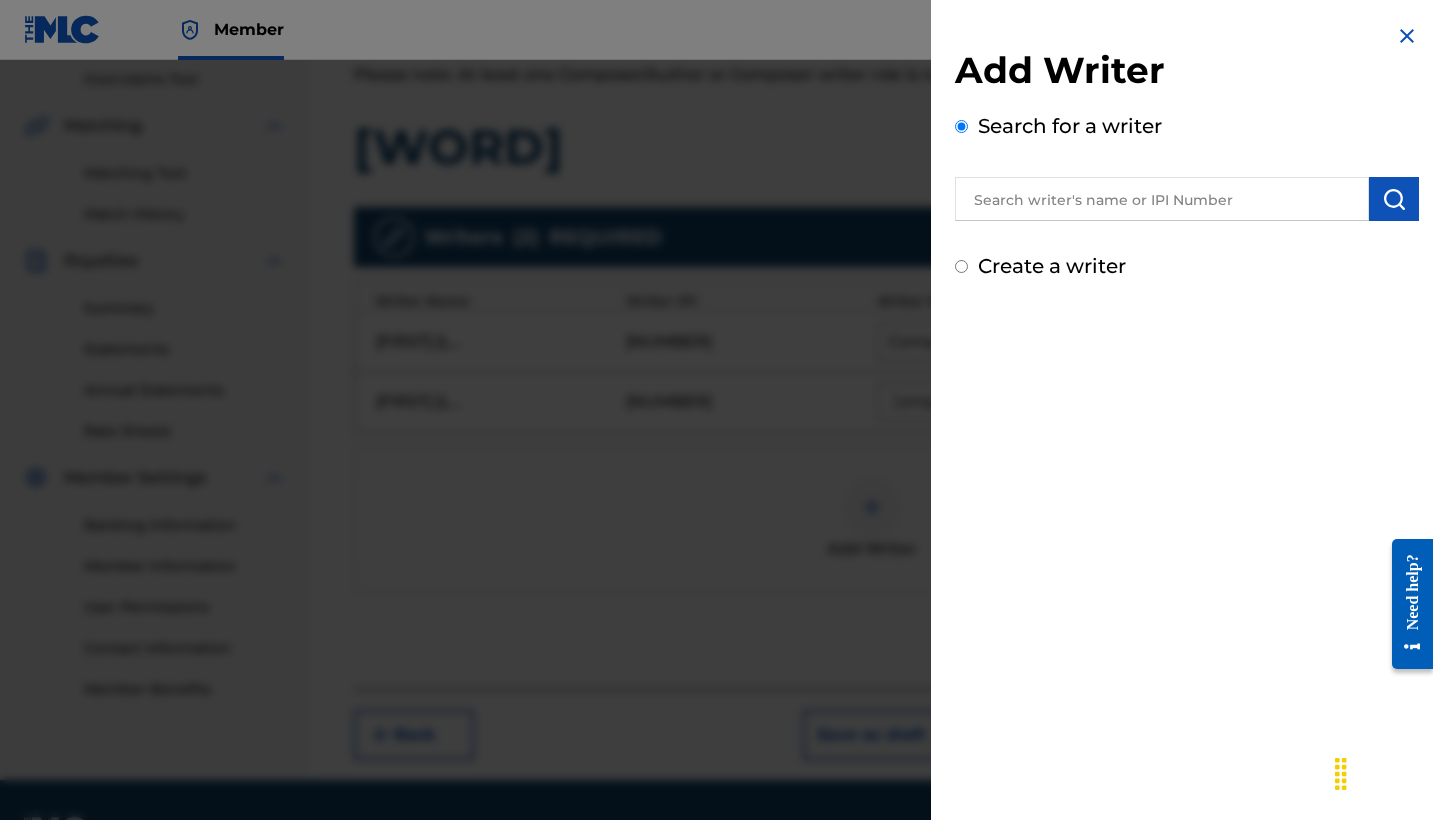 click at bounding box center [1162, 199] 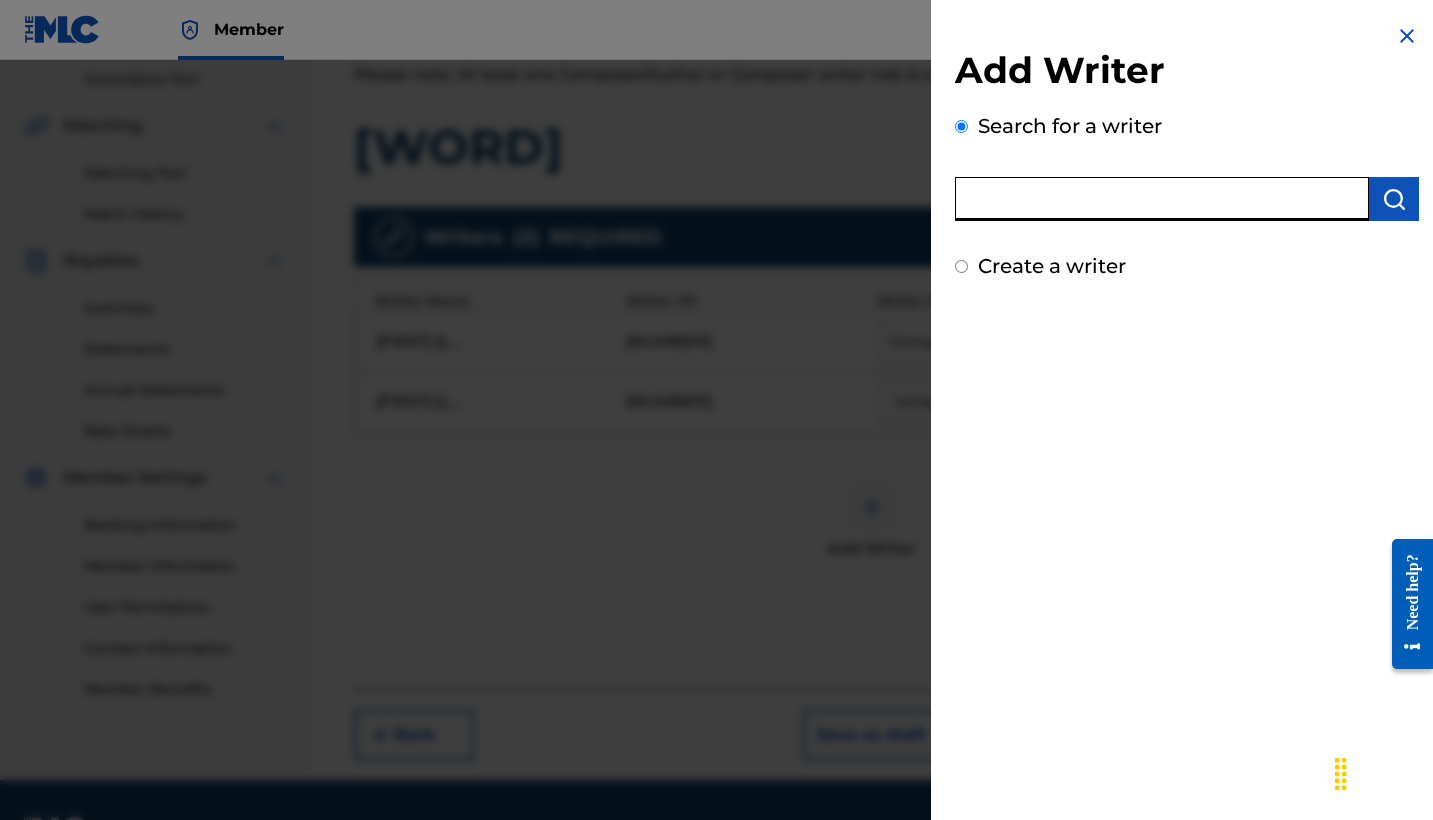 paste on "[NUMBER]" 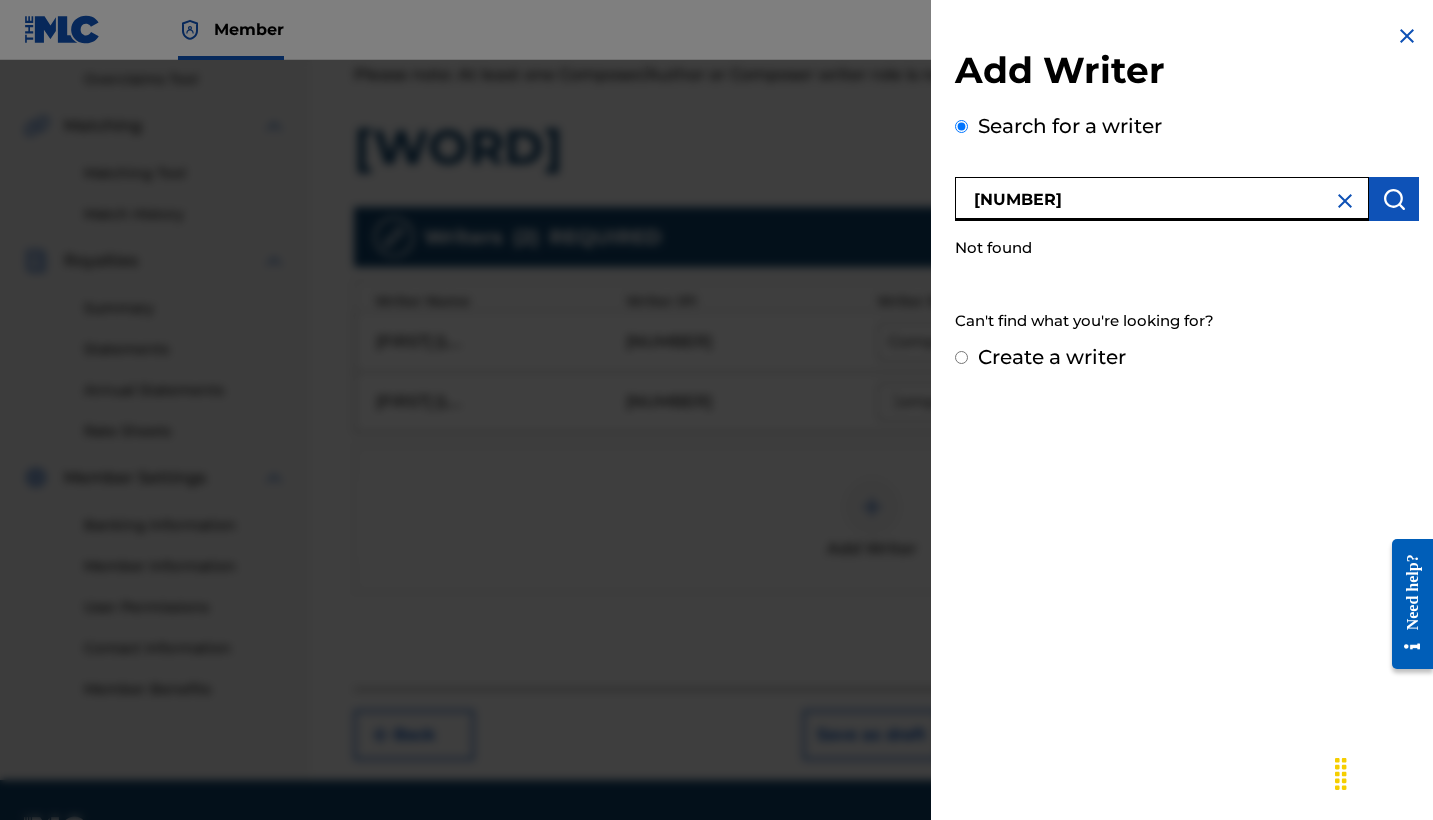 click on "[NUMBER]" at bounding box center (1162, 199) 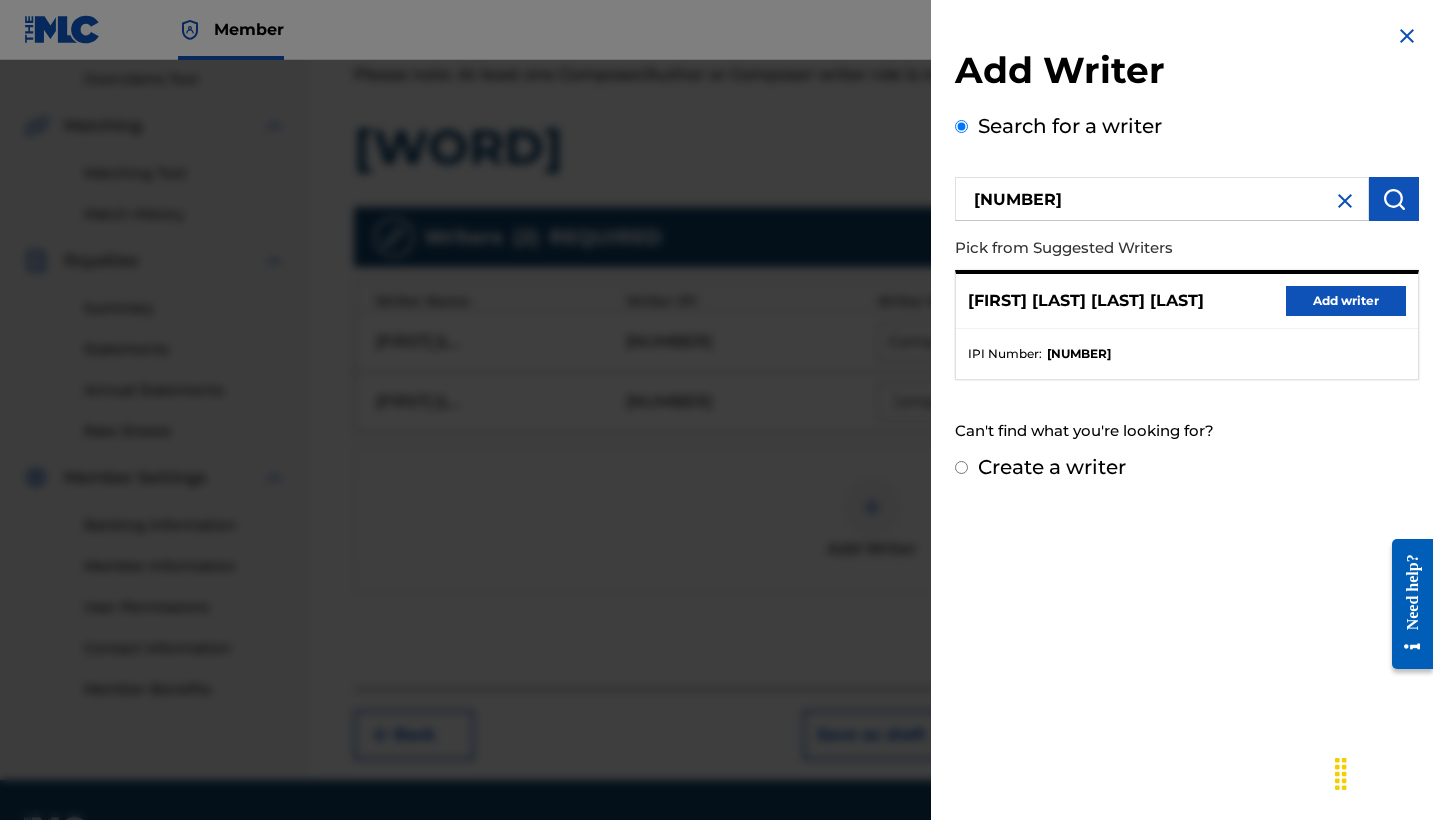 click on "Add writer" at bounding box center [1346, 301] 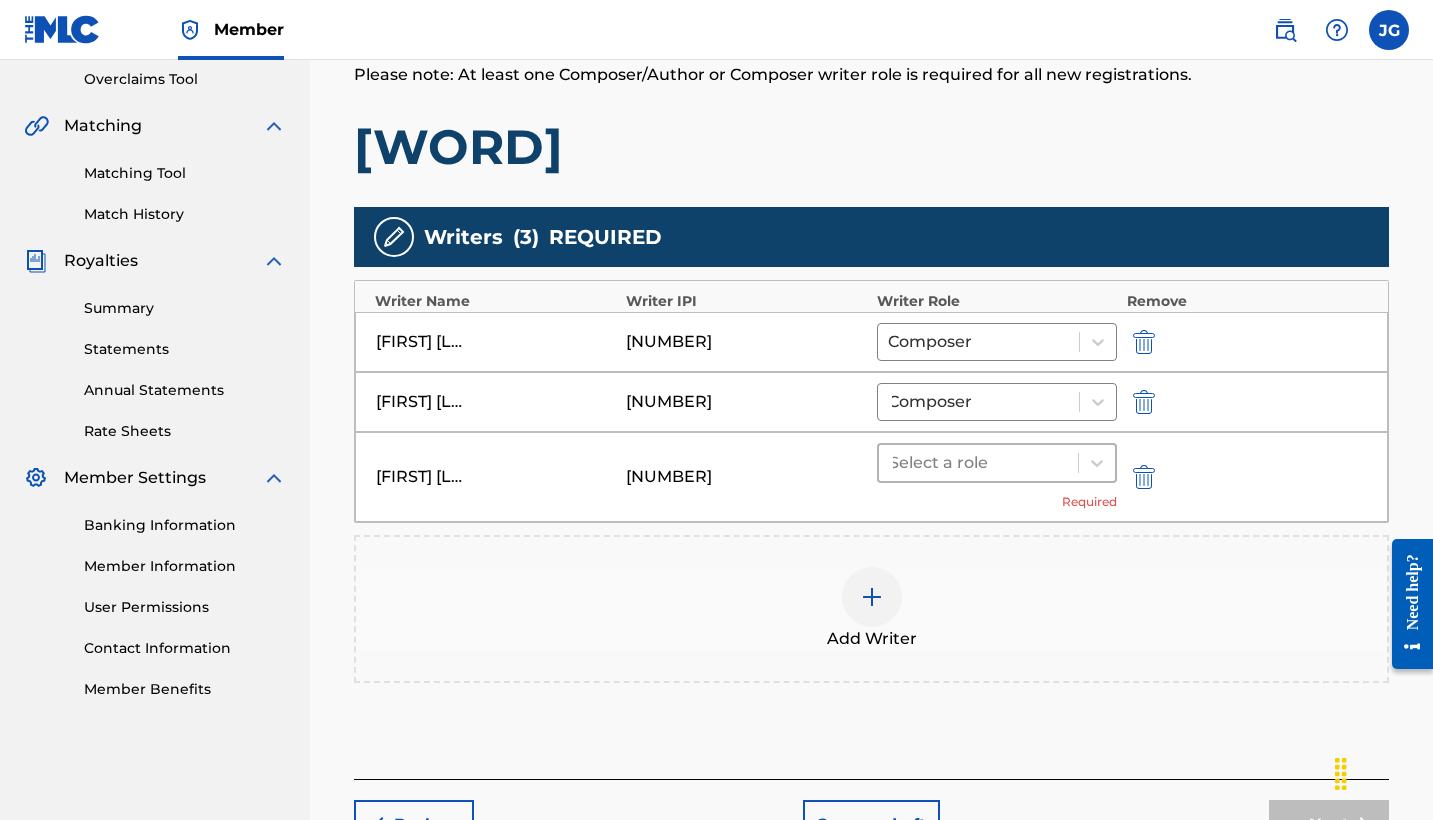 click at bounding box center (978, 463) 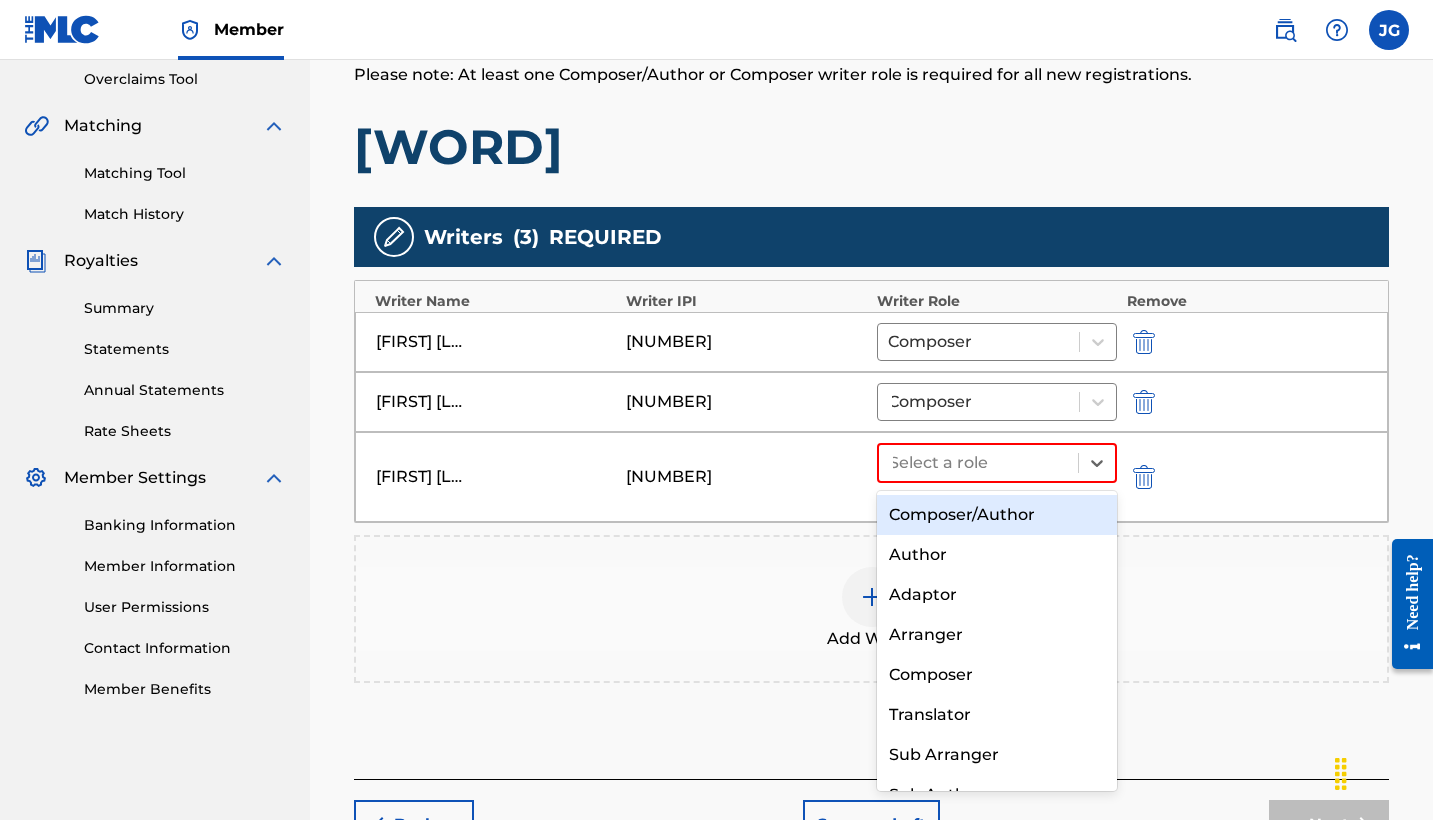 drag, startPoint x: 942, startPoint y: 663, endPoint x: 980, endPoint y: 515, distance: 152.80052 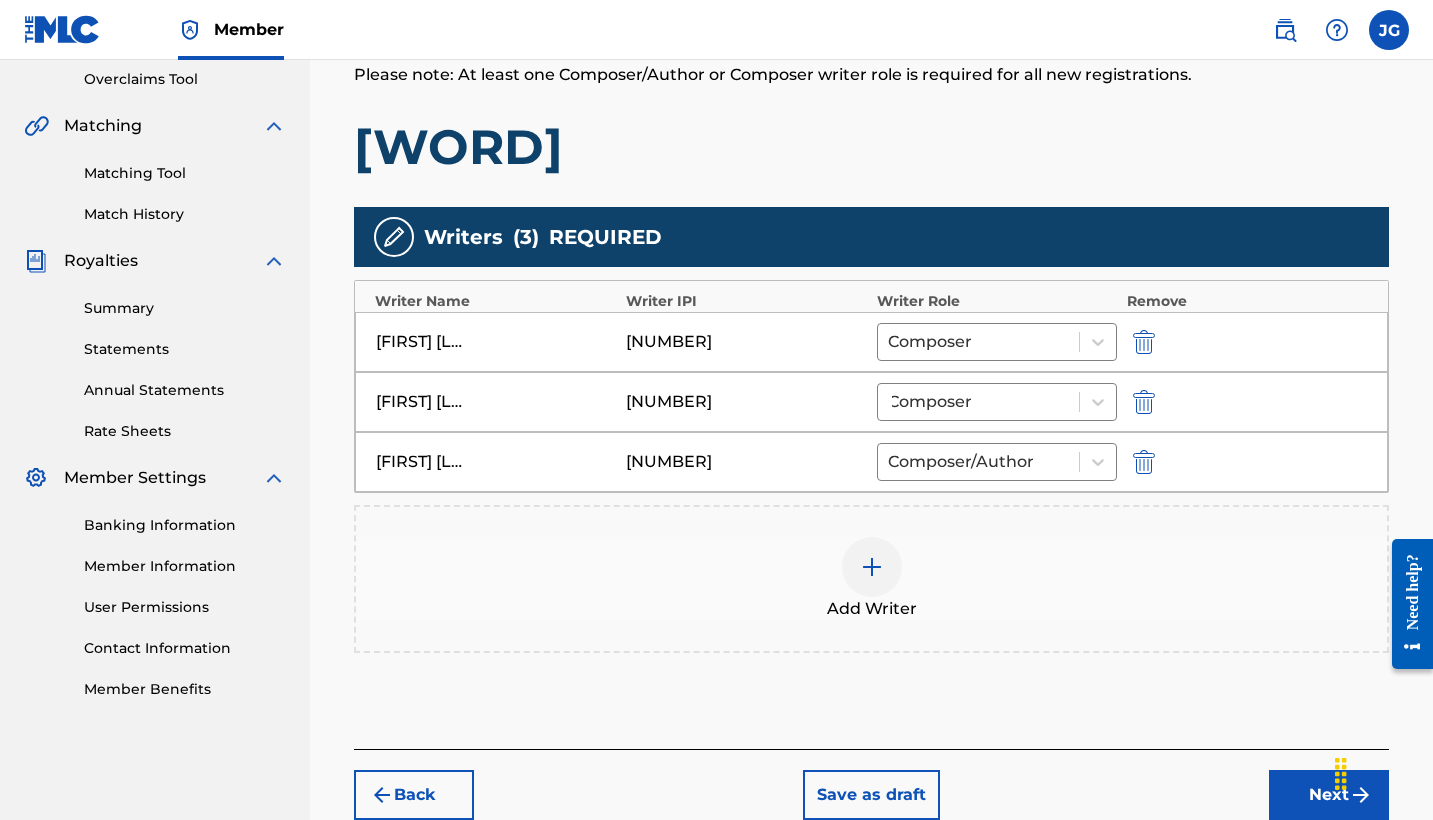 click at bounding box center (872, 567) 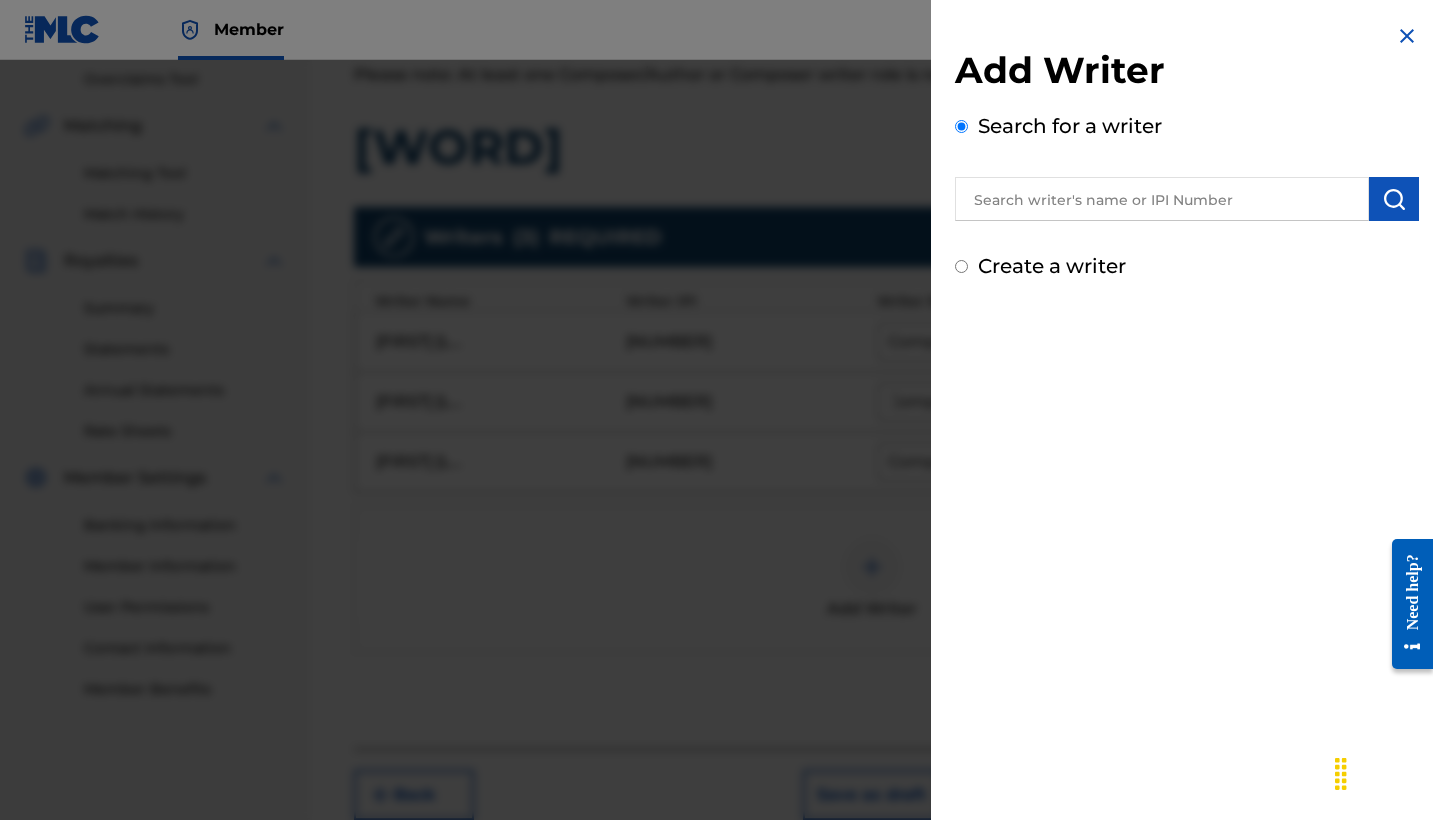 click at bounding box center (1162, 199) 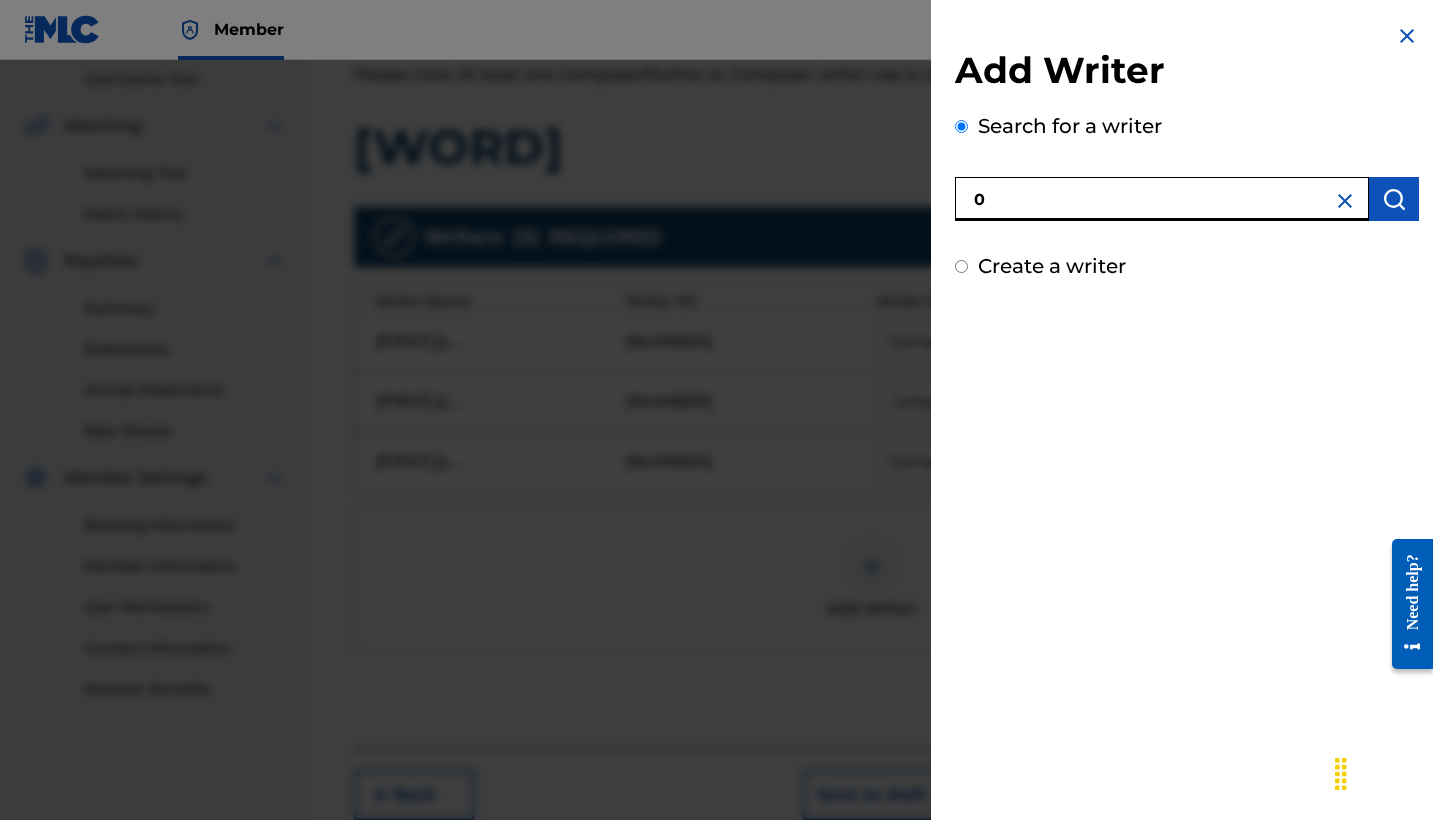 paste on "[NUMBER]" 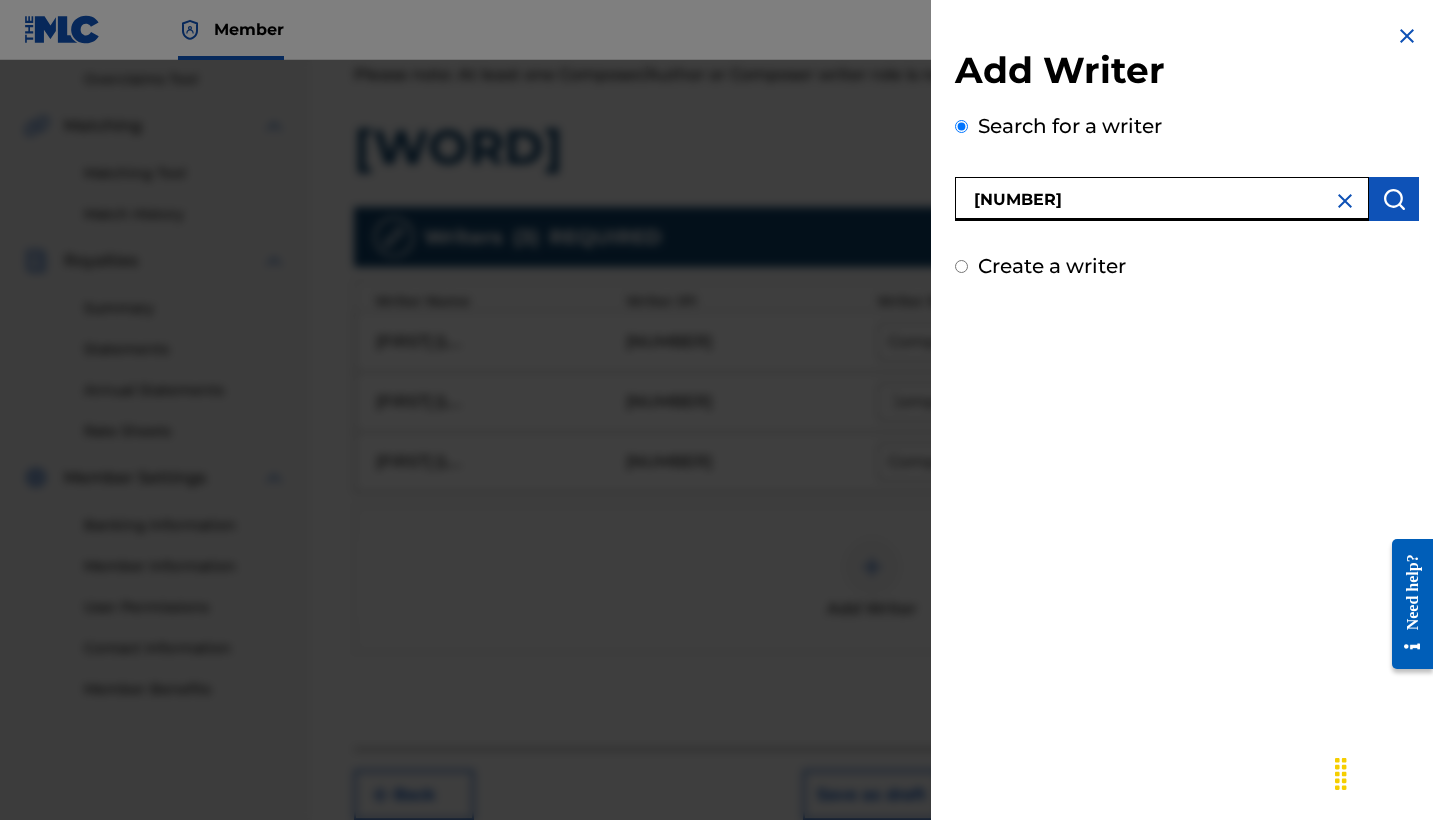 type on "[NUMBER]" 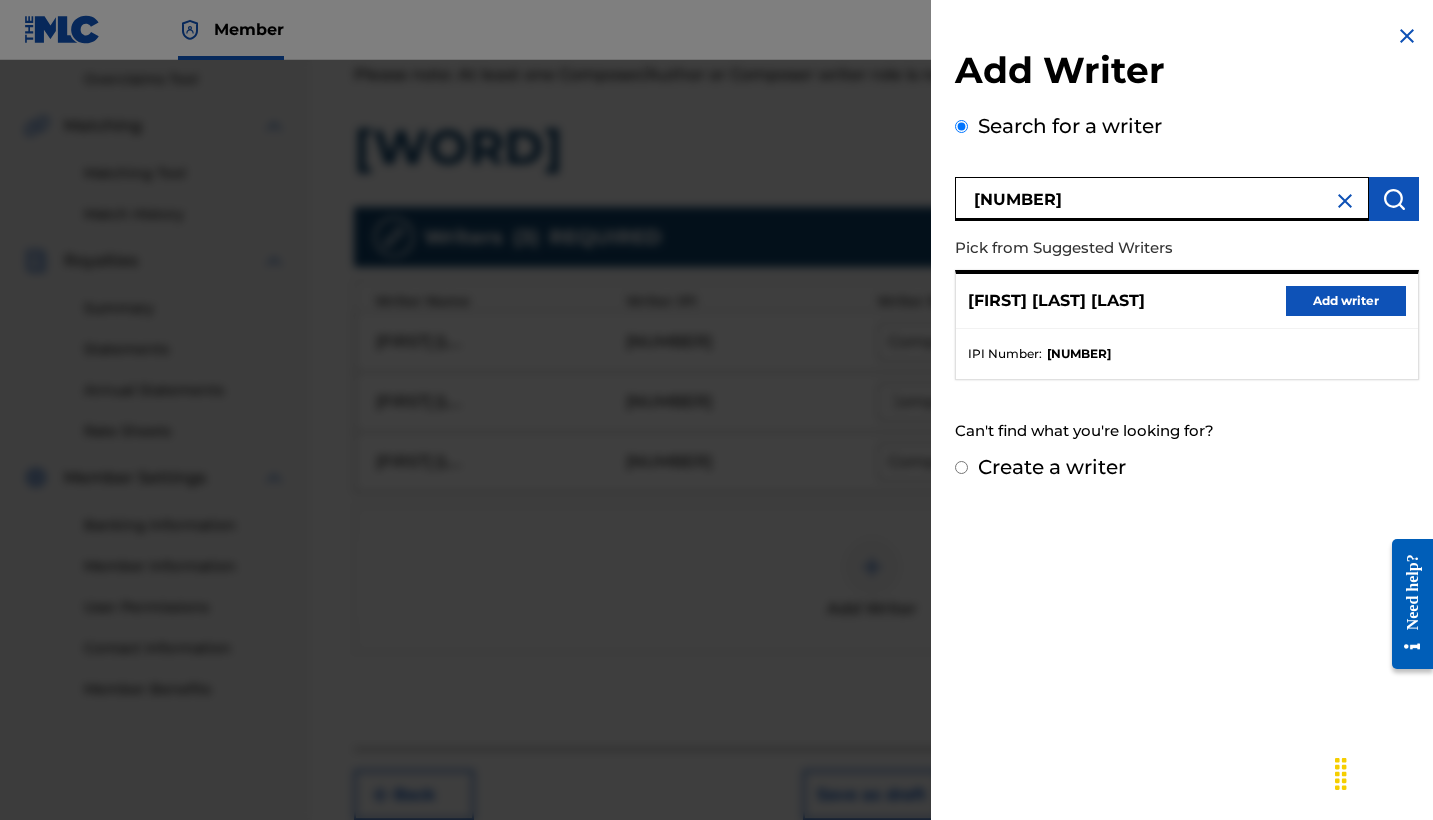 click on "Add writer" at bounding box center [1346, 301] 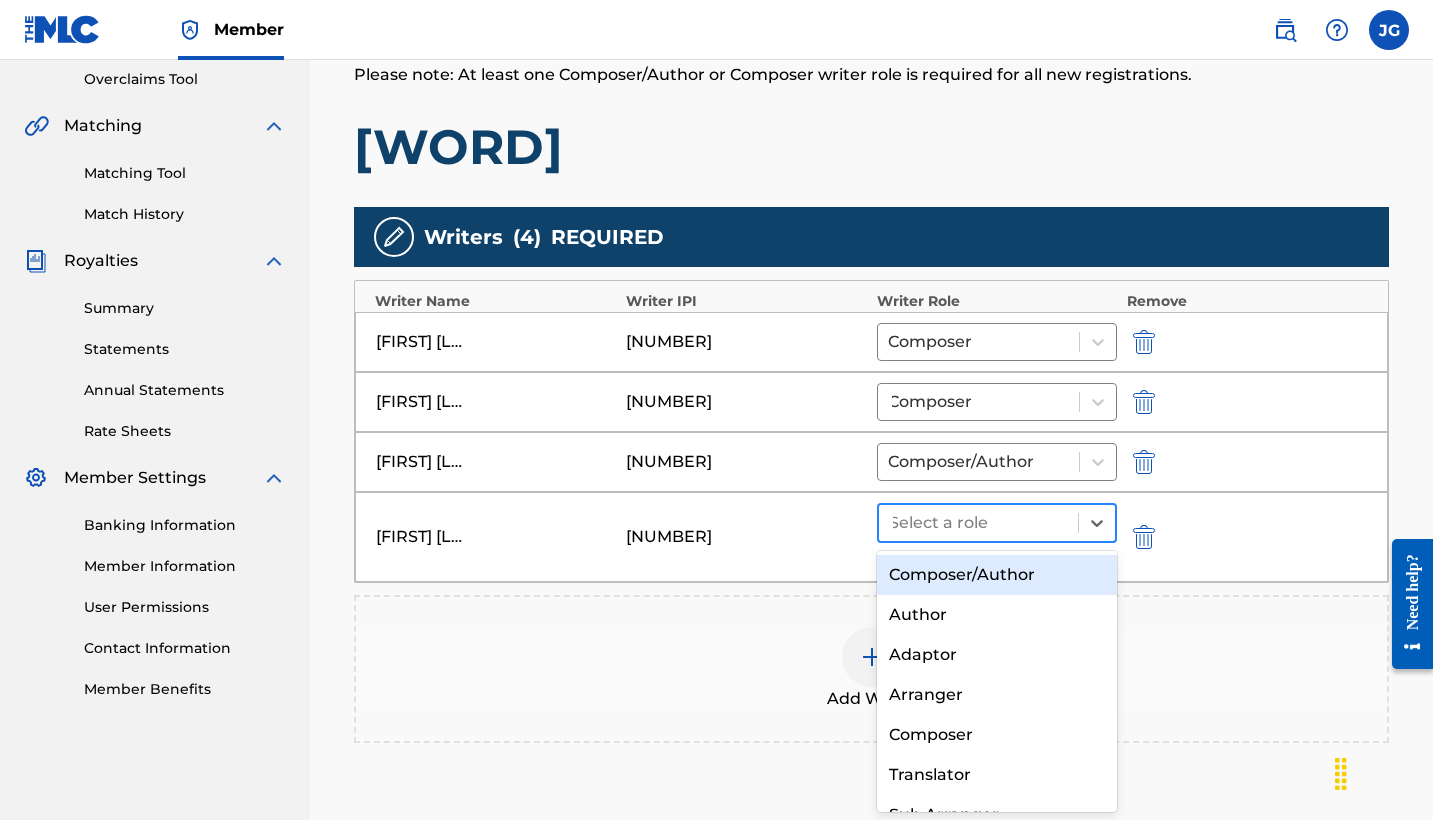 click on "Select a role" at bounding box center [978, 523] 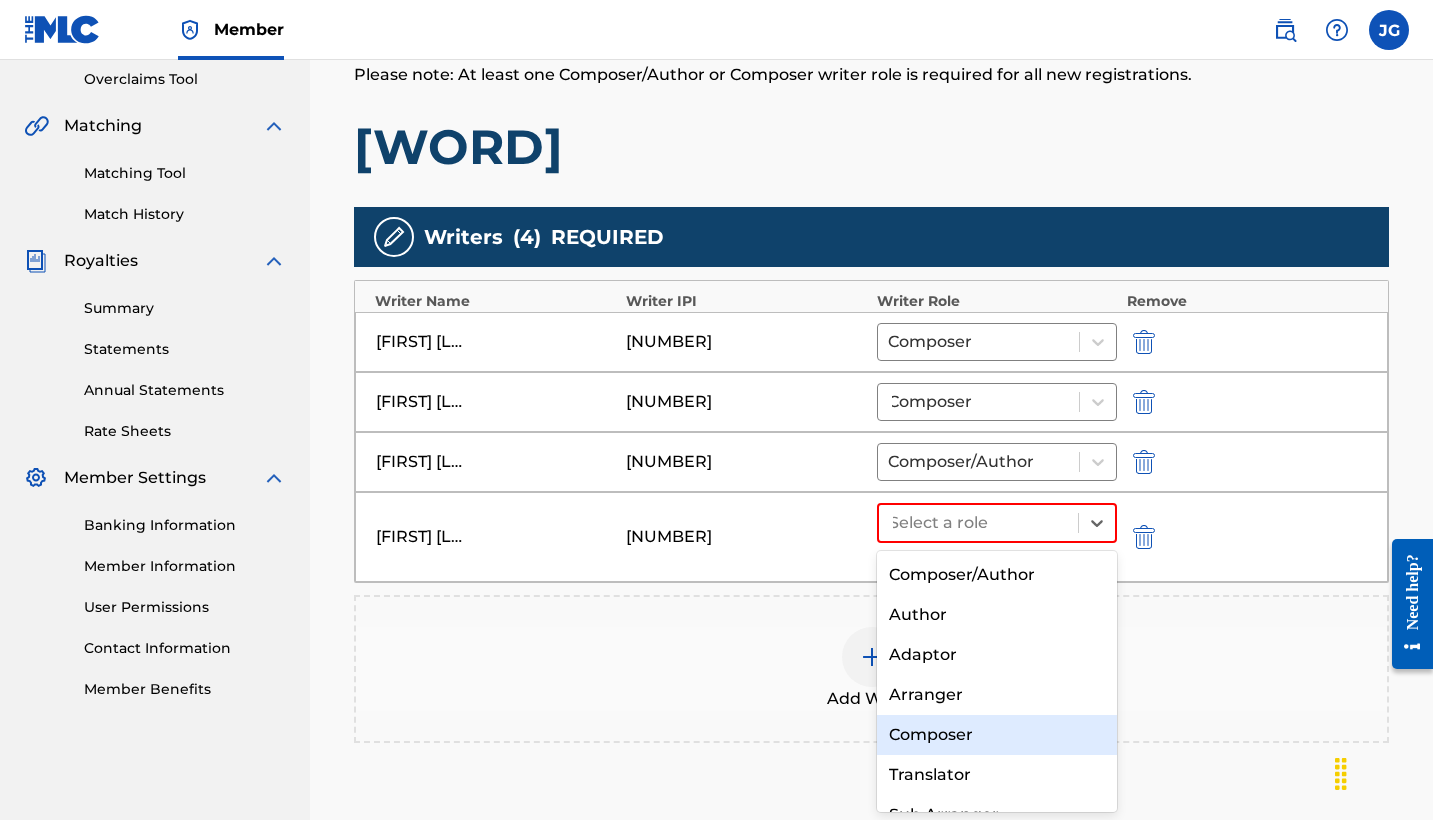 click on "Composer" at bounding box center [997, 735] 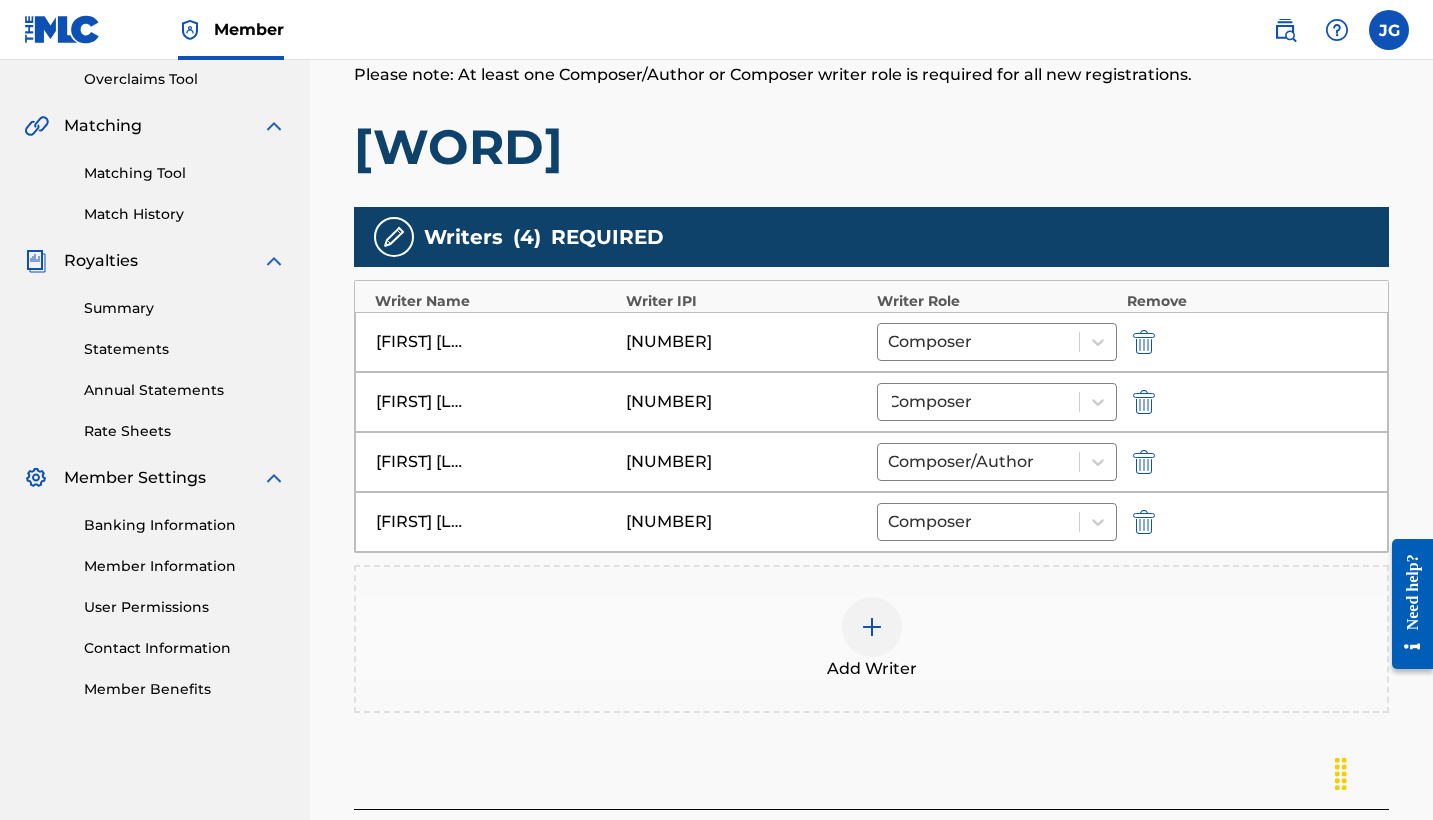 click at bounding box center (872, 627) 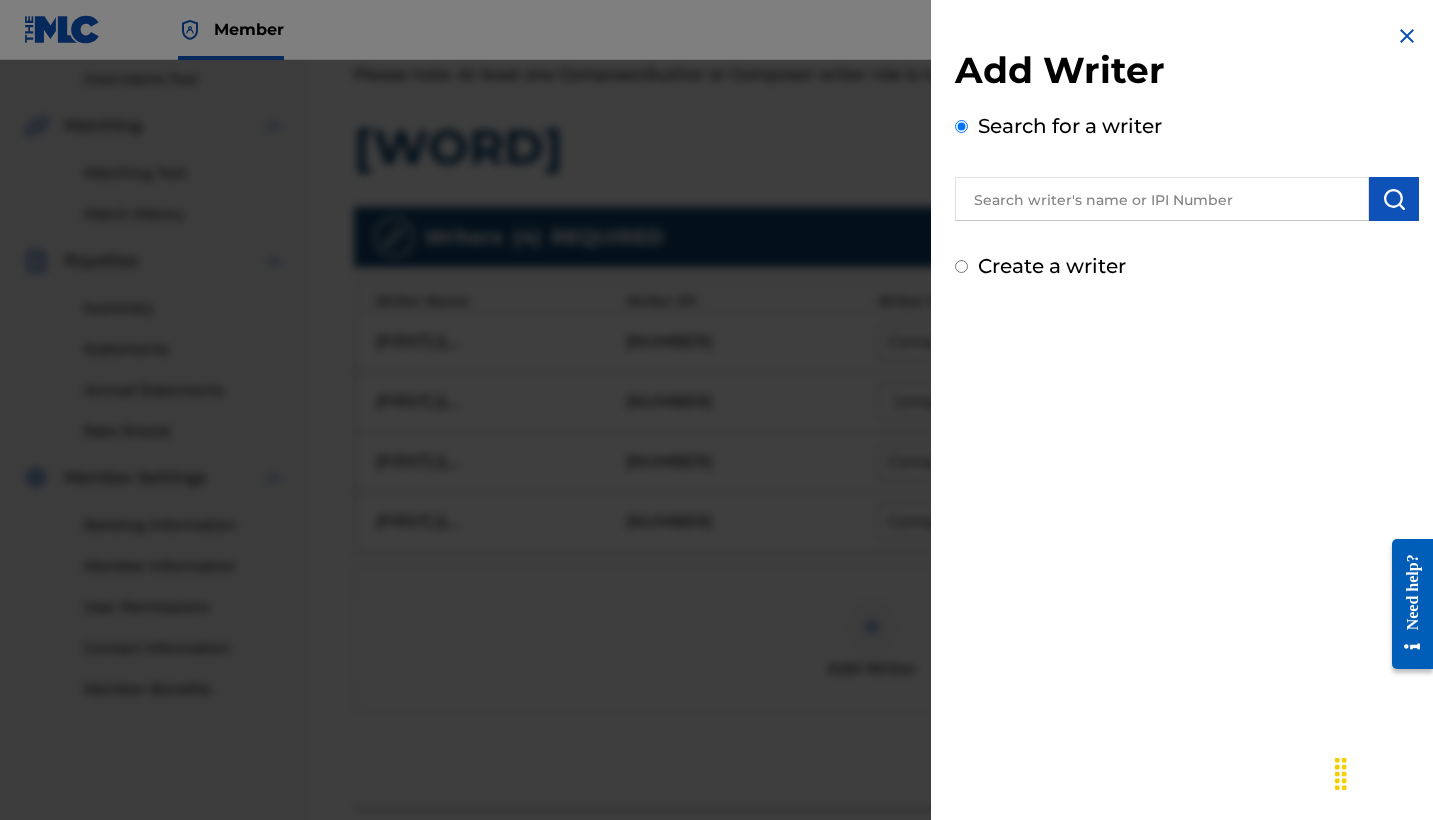 click at bounding box center (1162, 199) 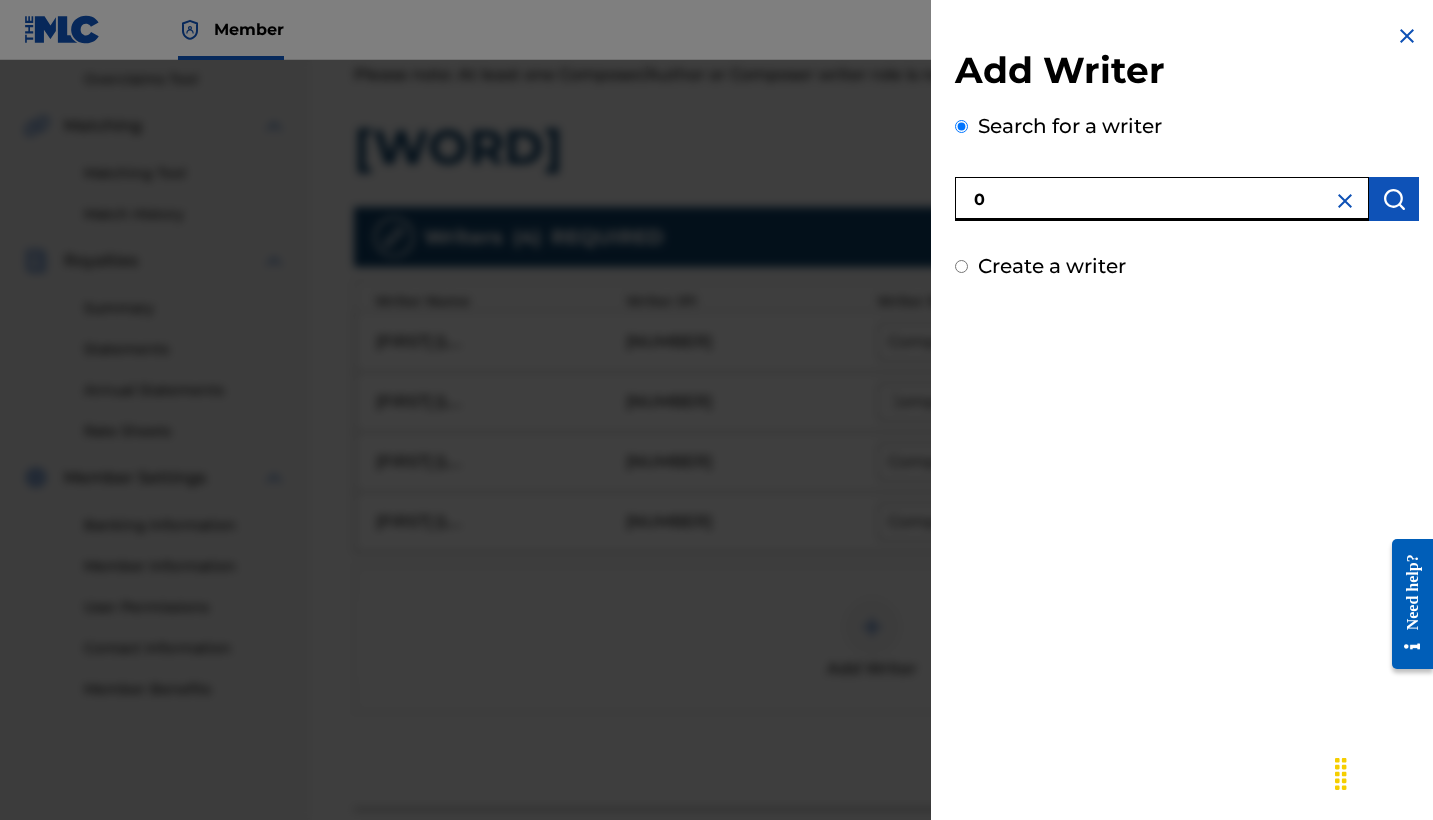 paste on "[NUMBER]" 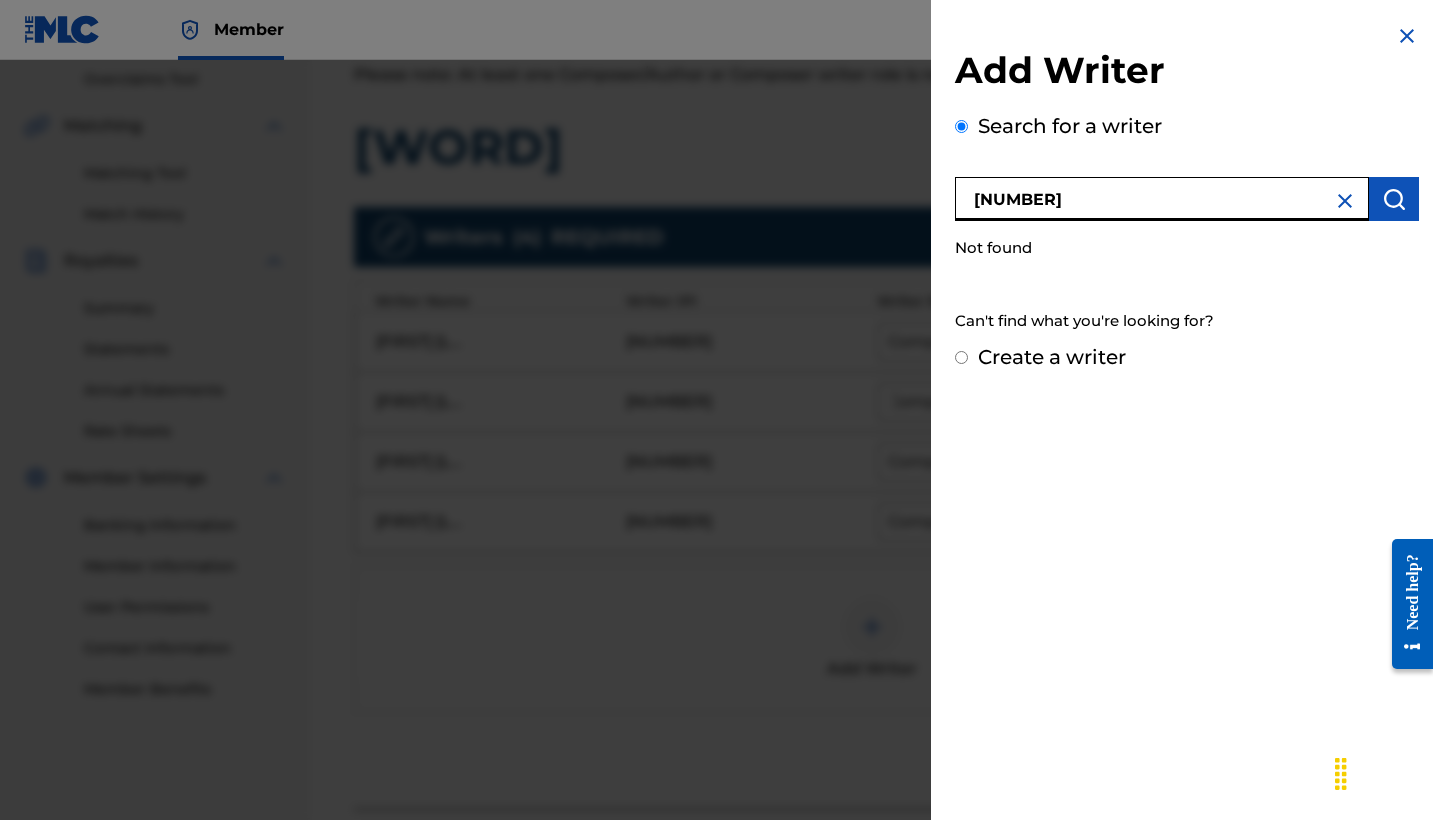 click on "[NUMBER]" at bounding box center [1162, 199] 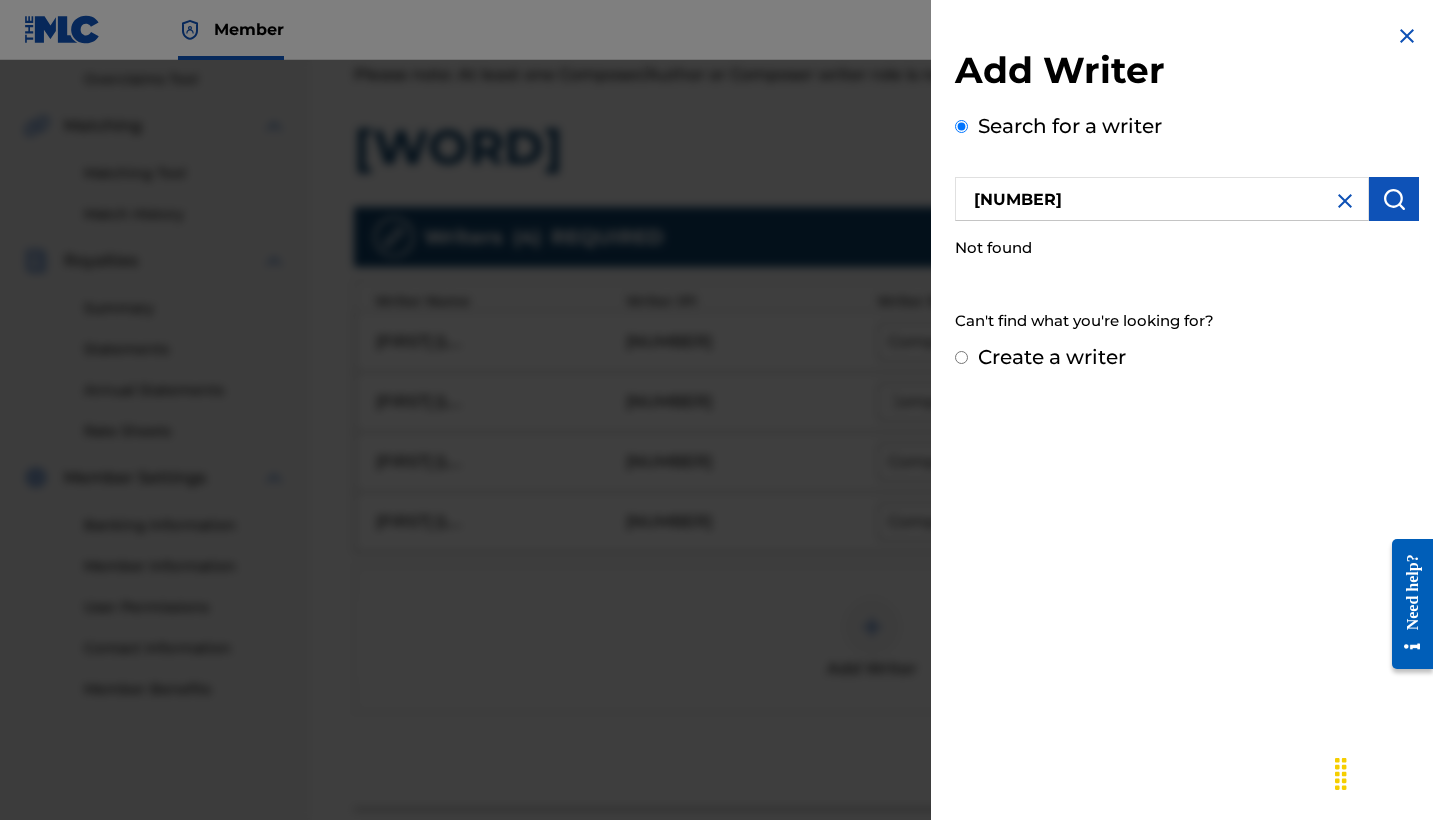 click at bounding box center (1345, 201) 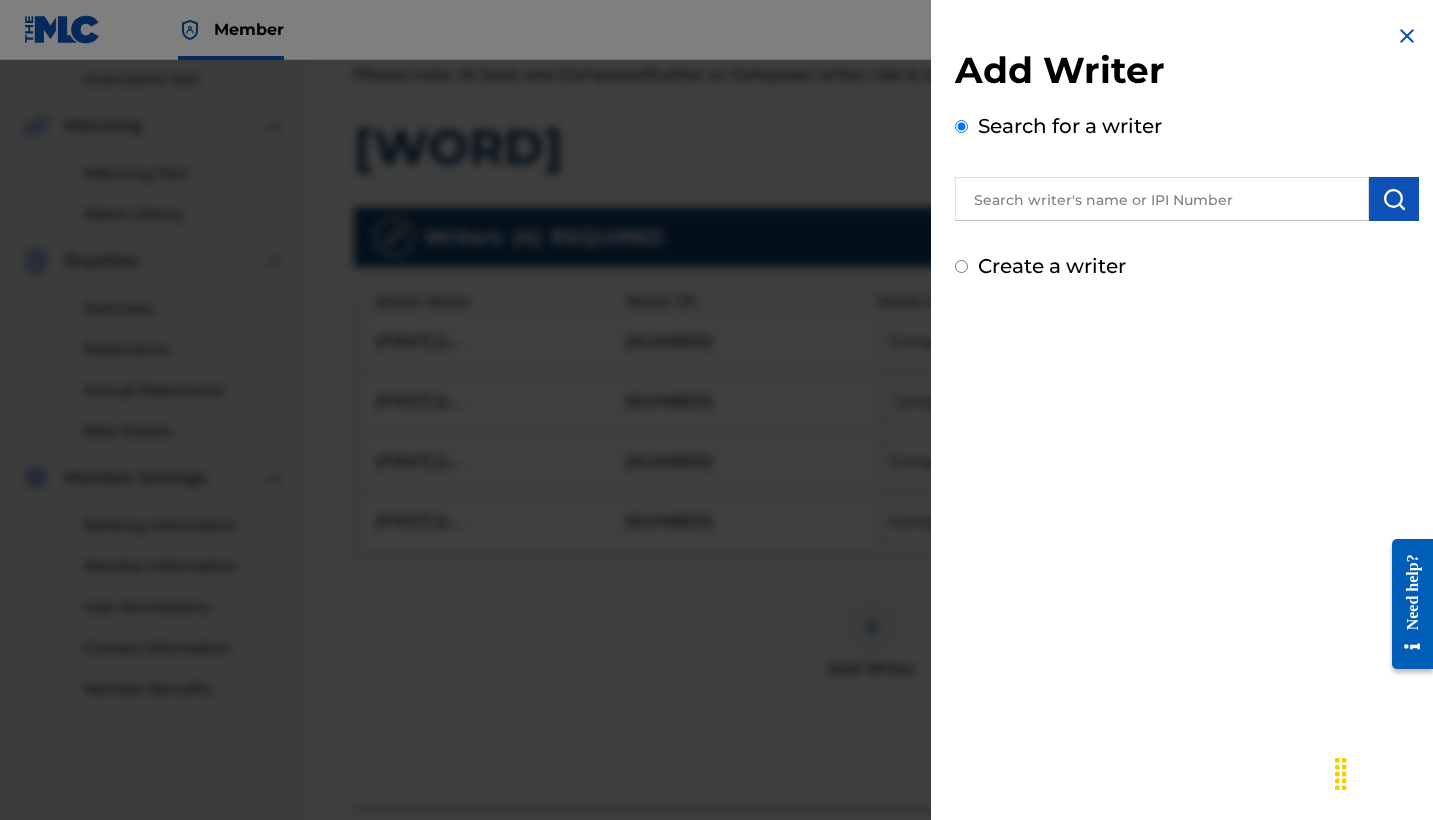 click at bounding box center (1407, 36) 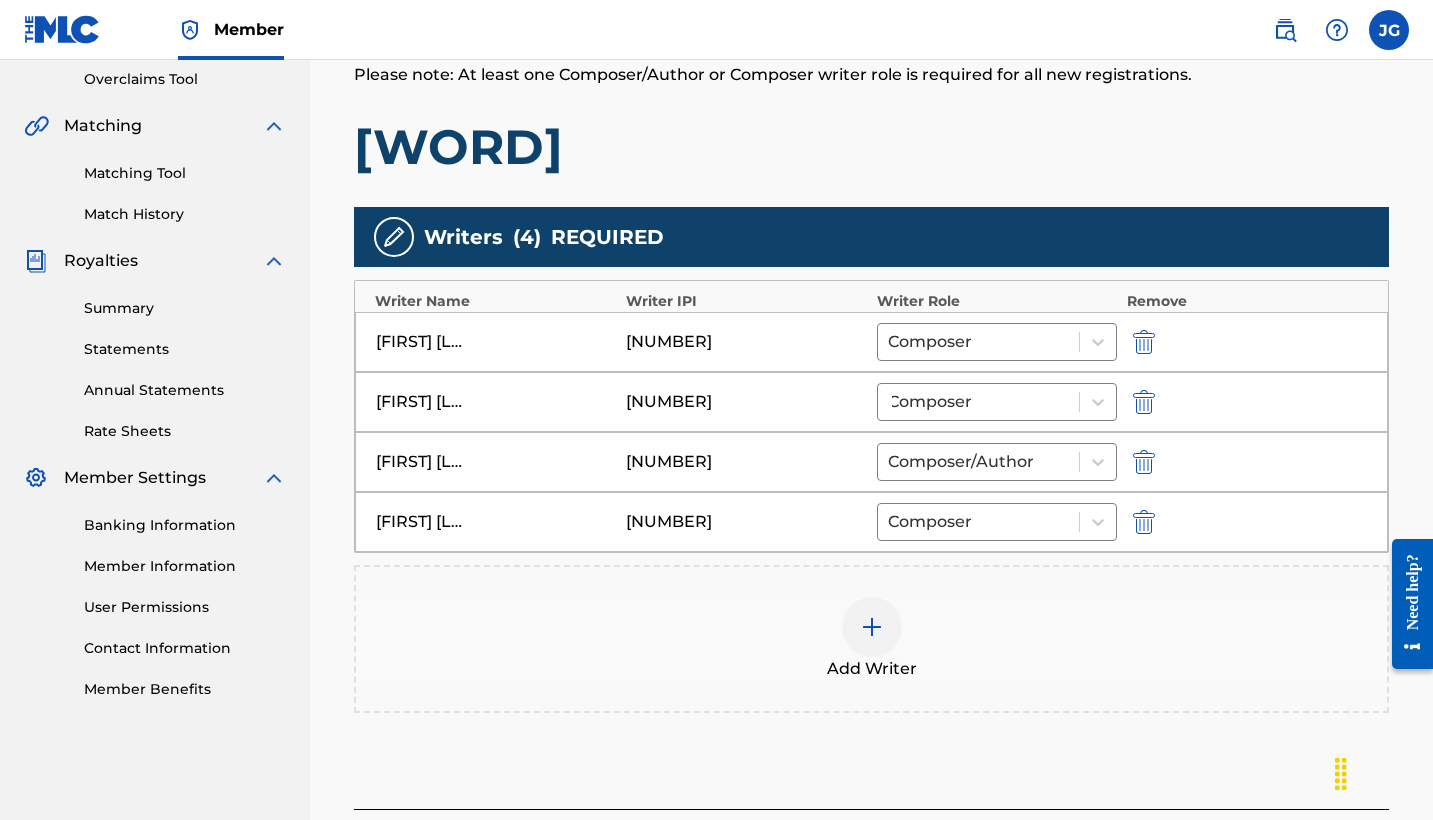 click at bounding box center [872, 627] 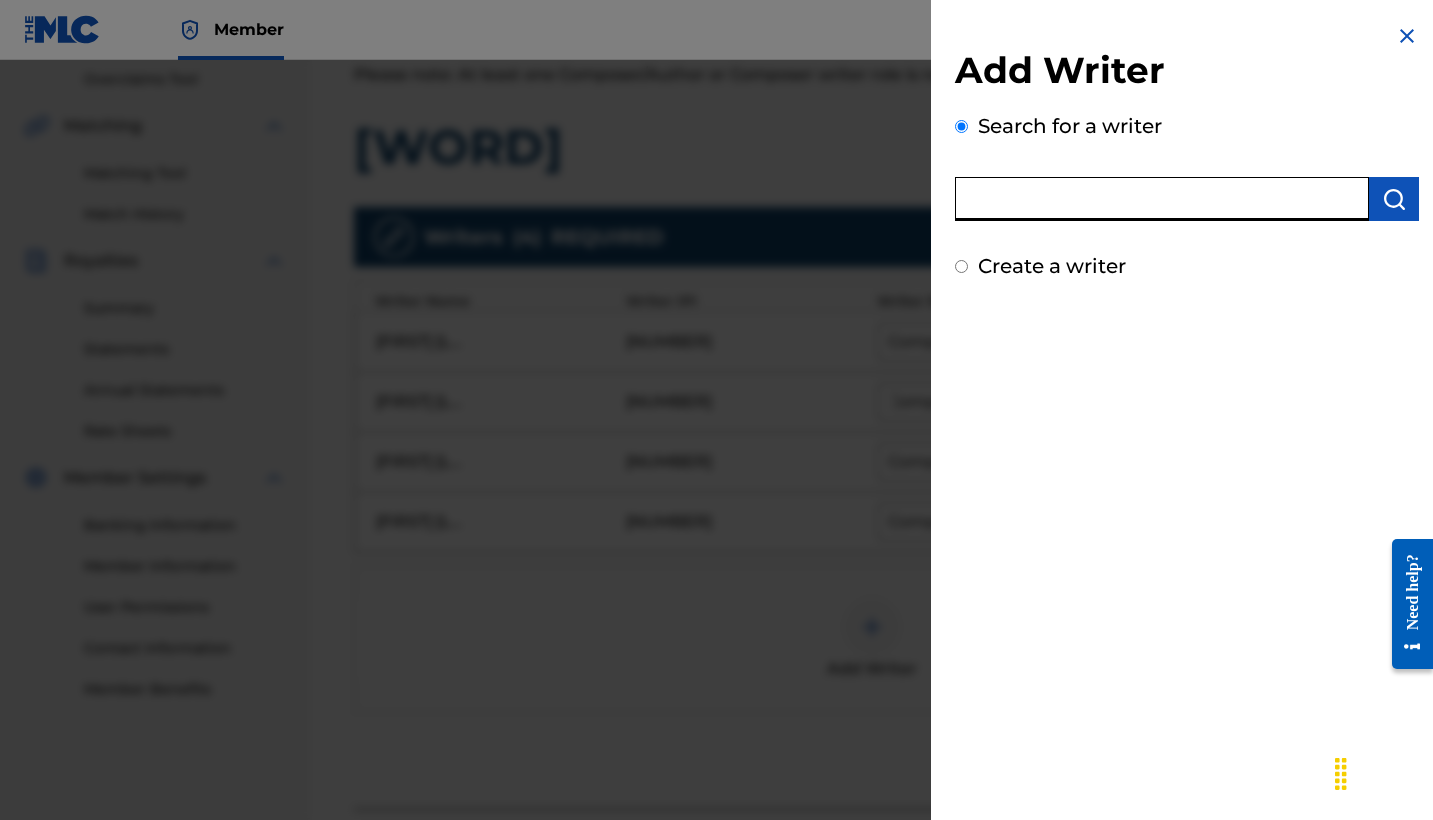 click at bounding box center (1162, 199) 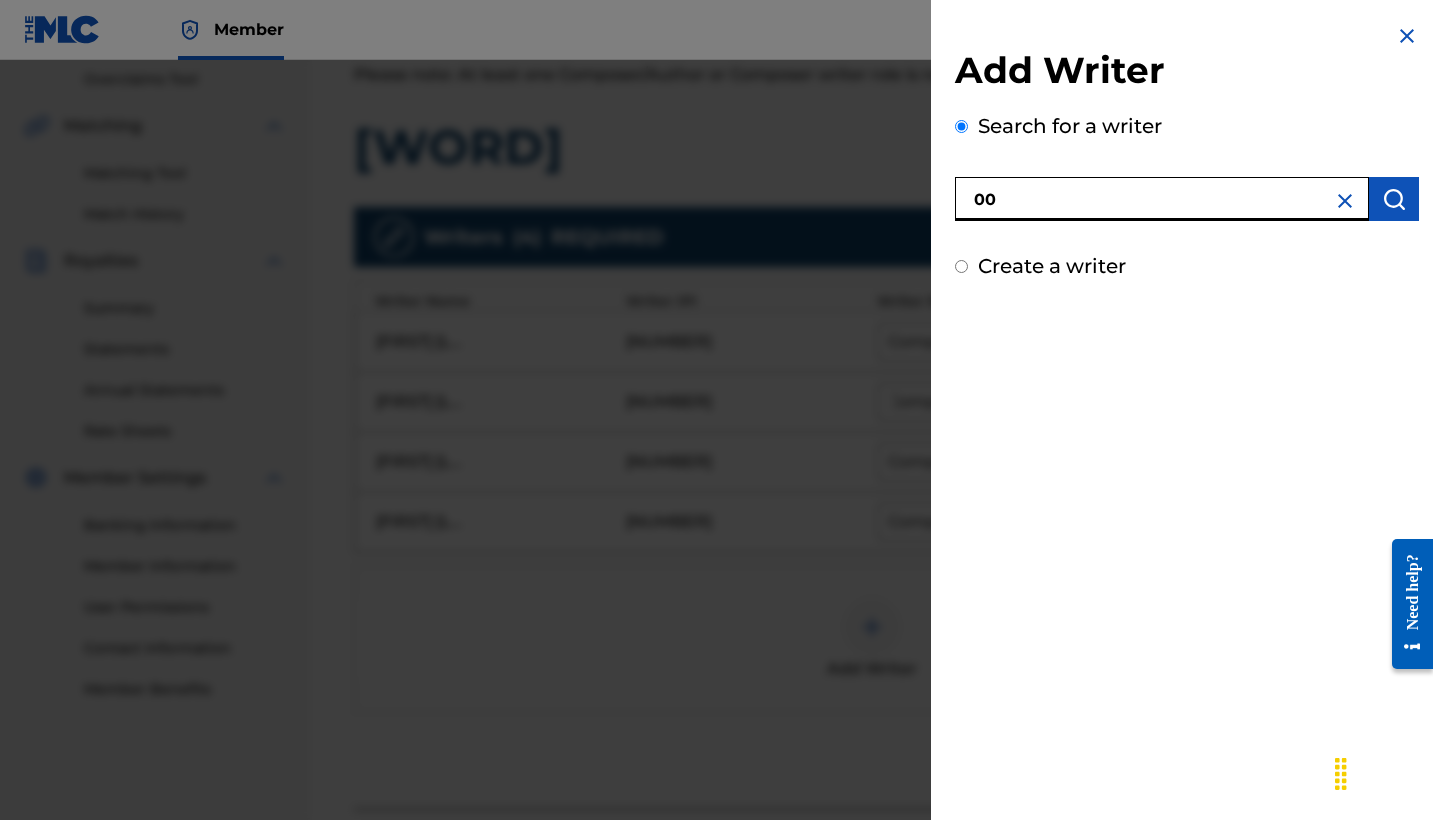 paste on "[NUMBER]" 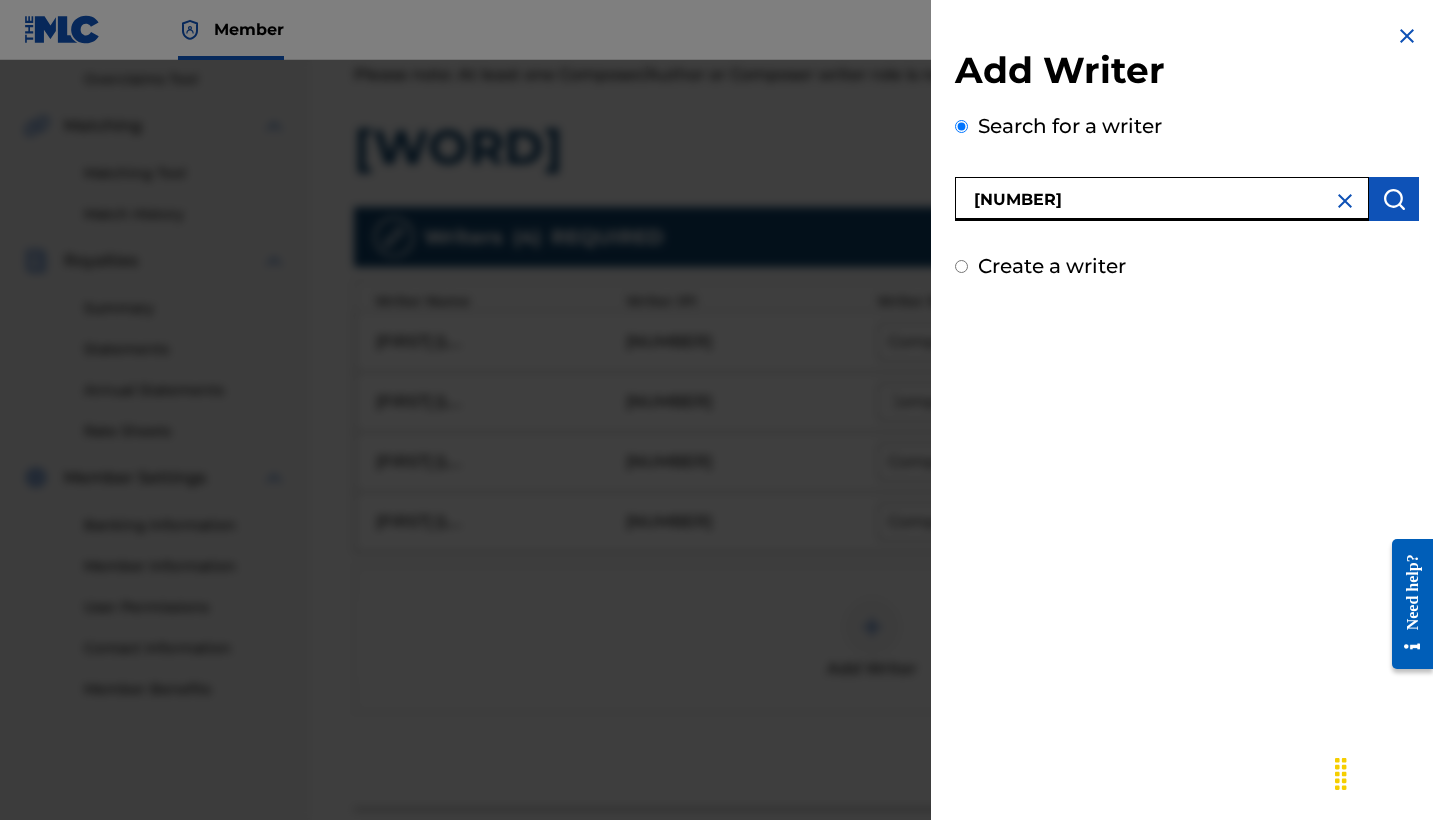 type on "[NUMBER]" 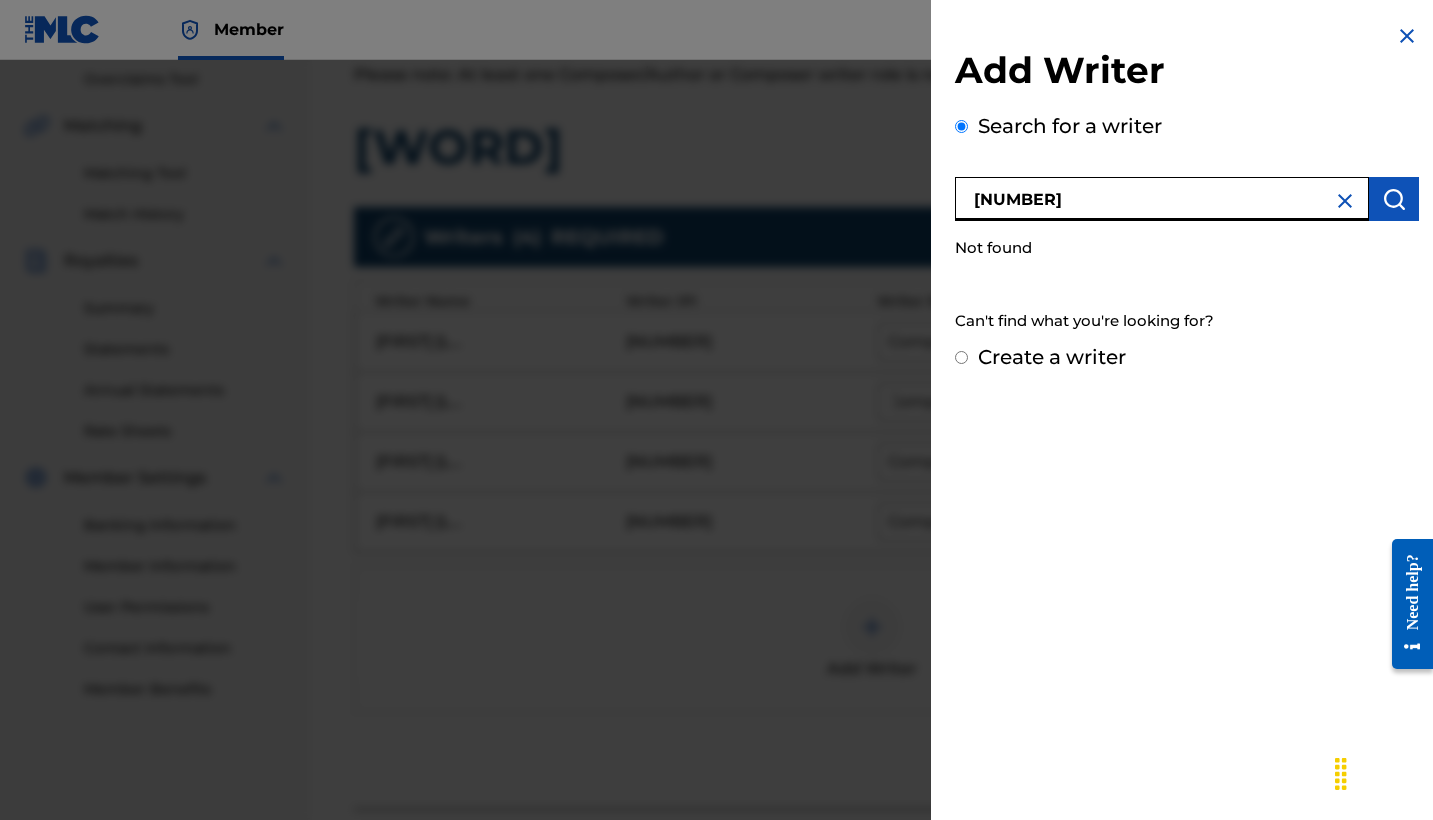 click at bounding box center (1345, 201) 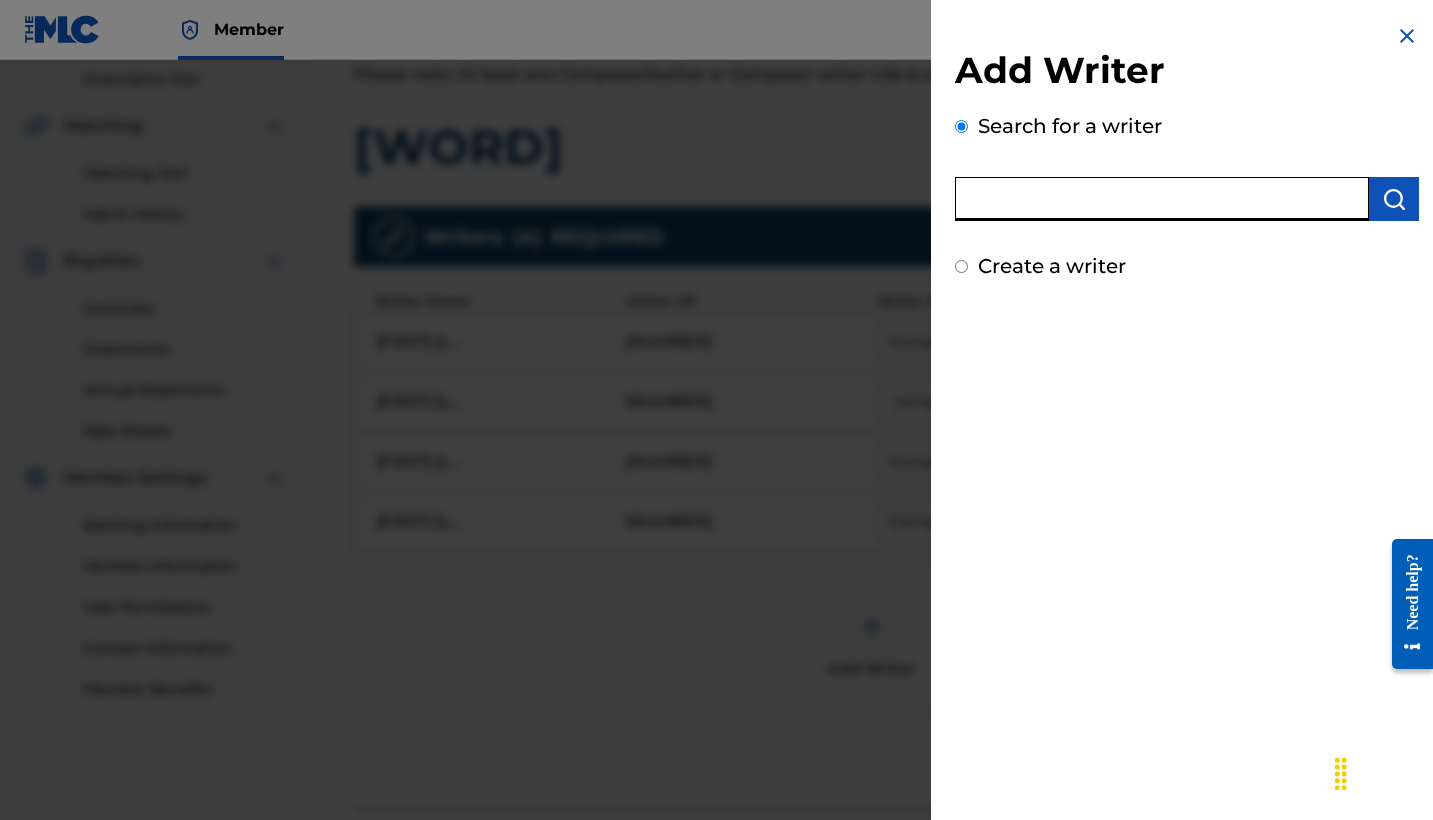 click at bounding box center [1162, 199] 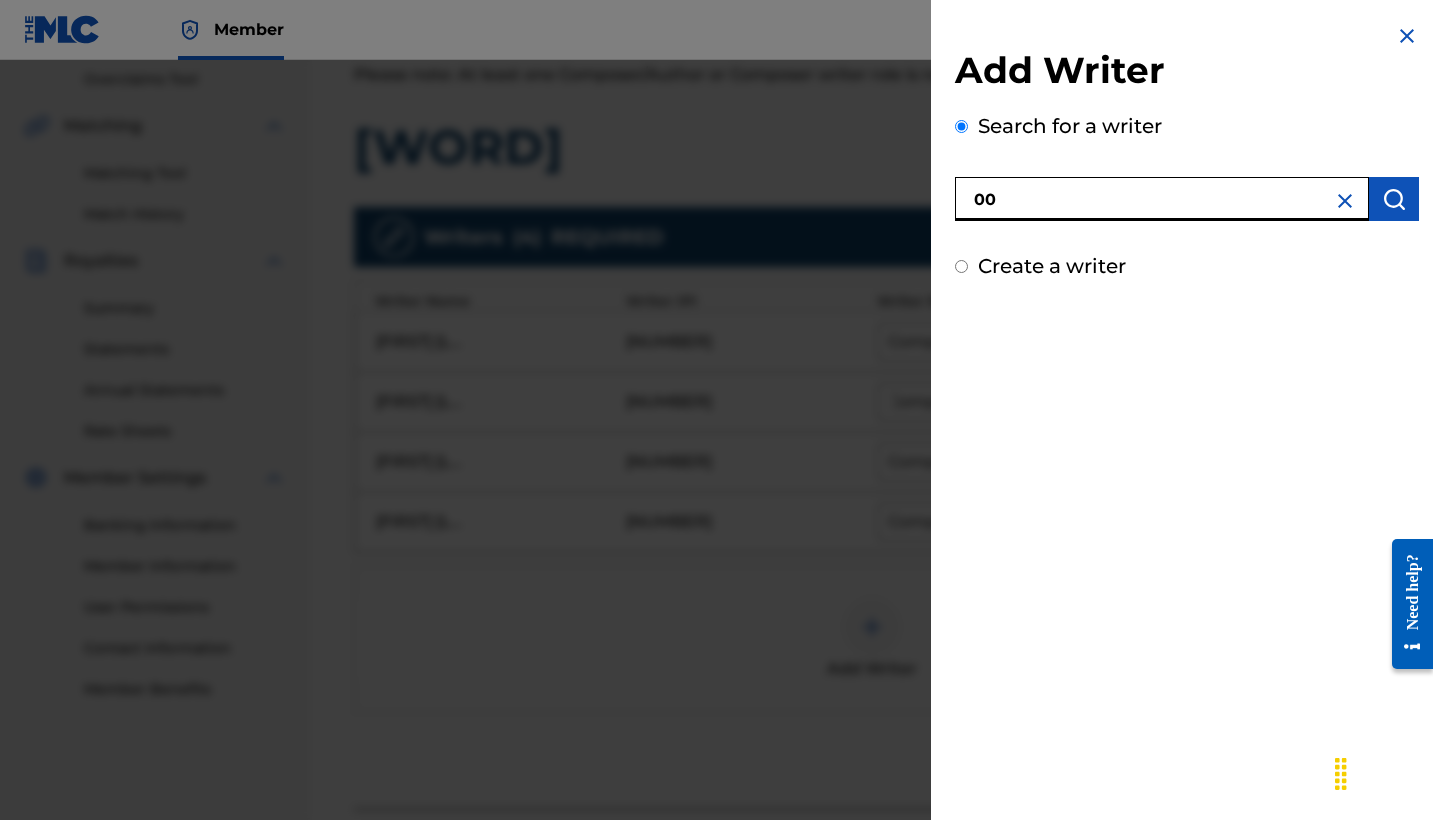 paste on "[NUMBER]" 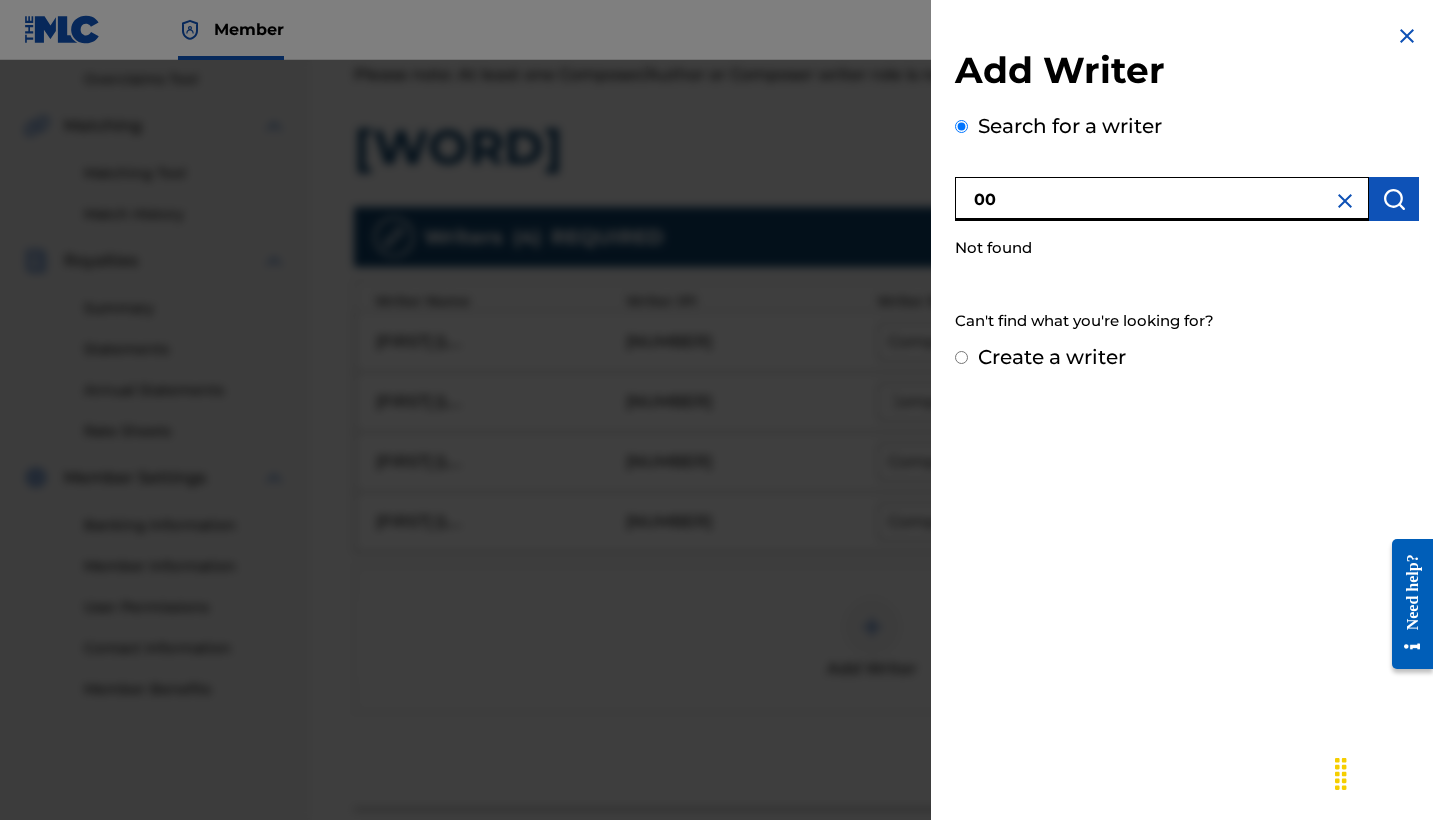 type on "0" 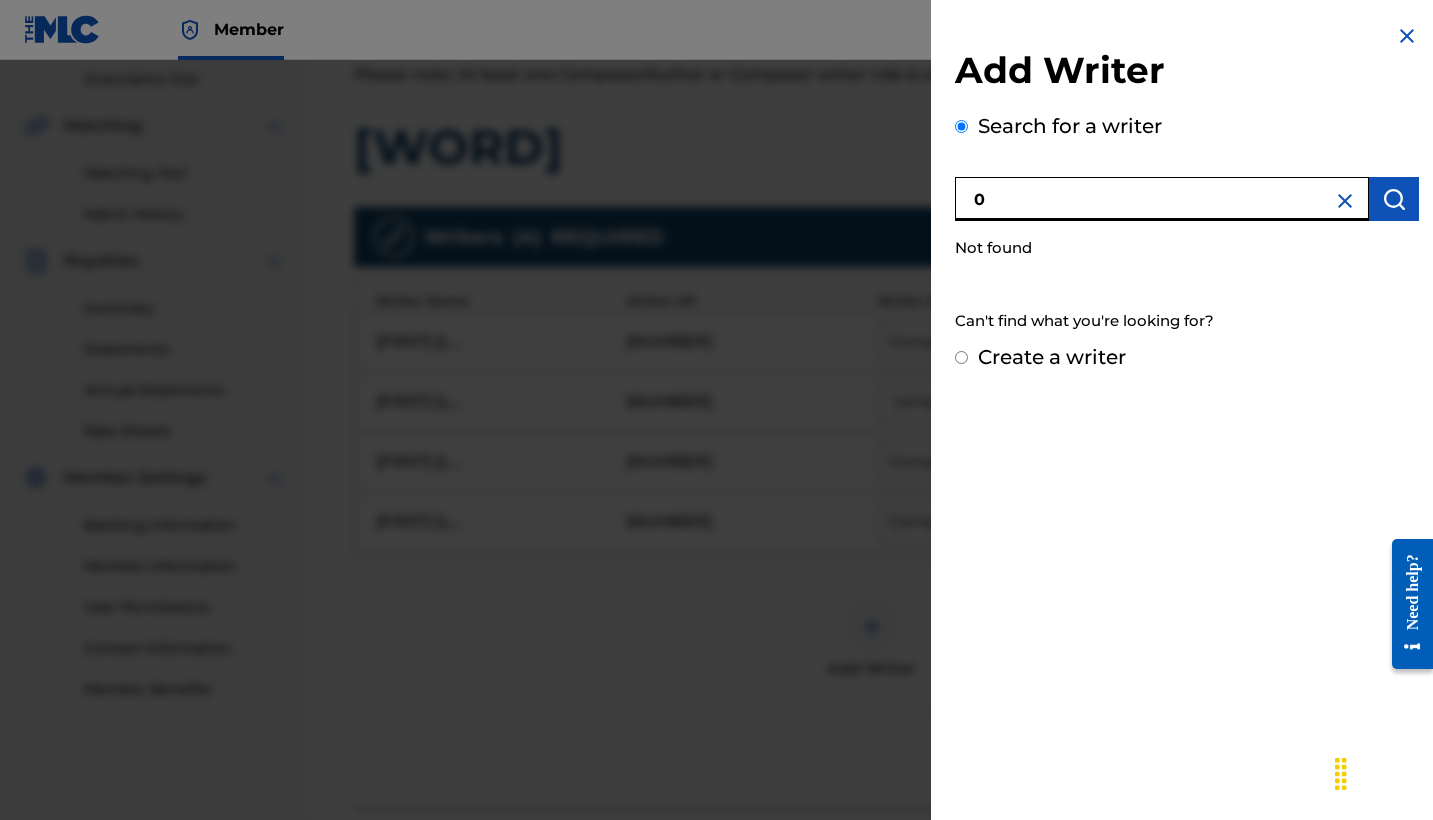 type 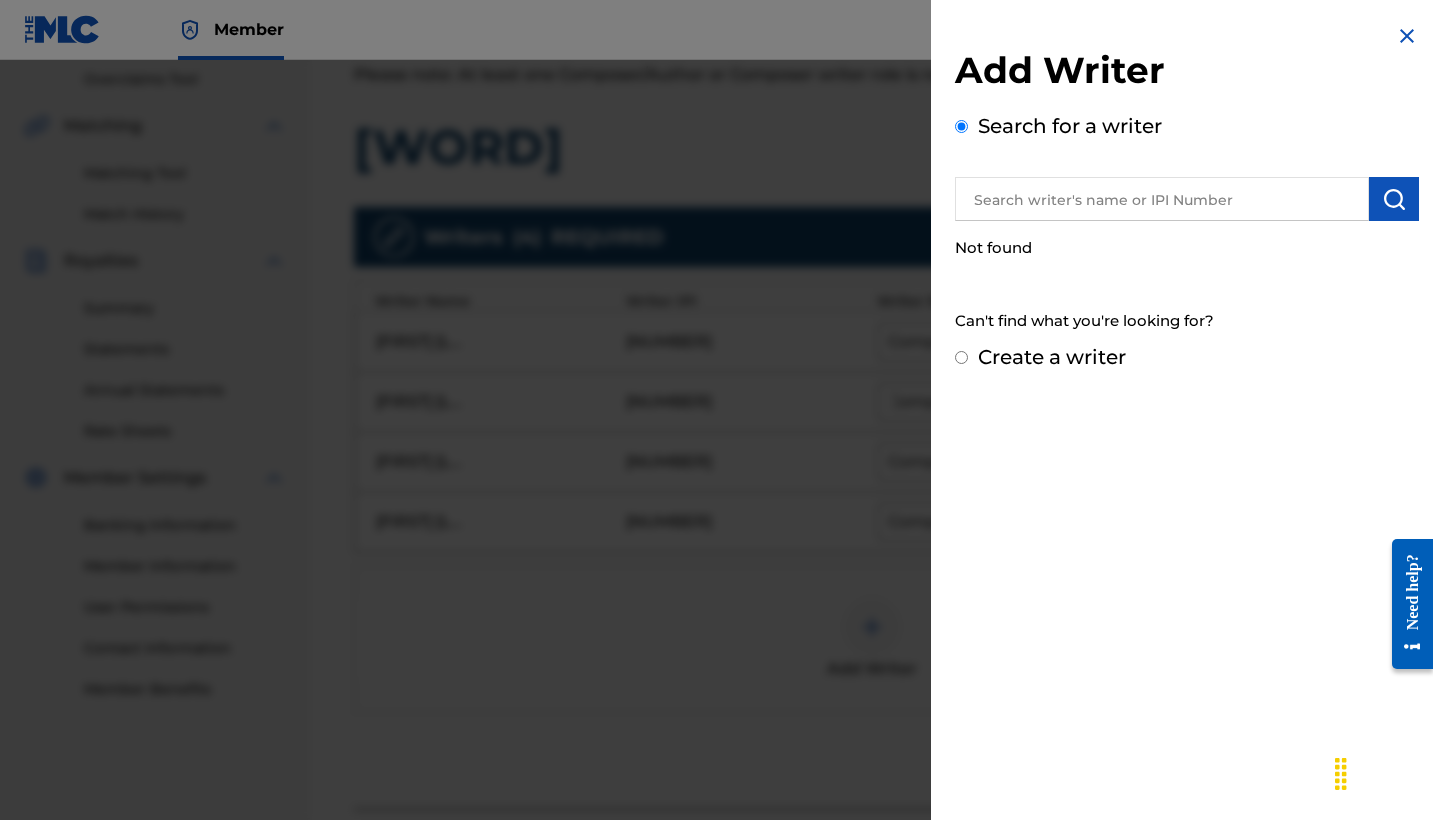click at bounding box center (1407, 36) 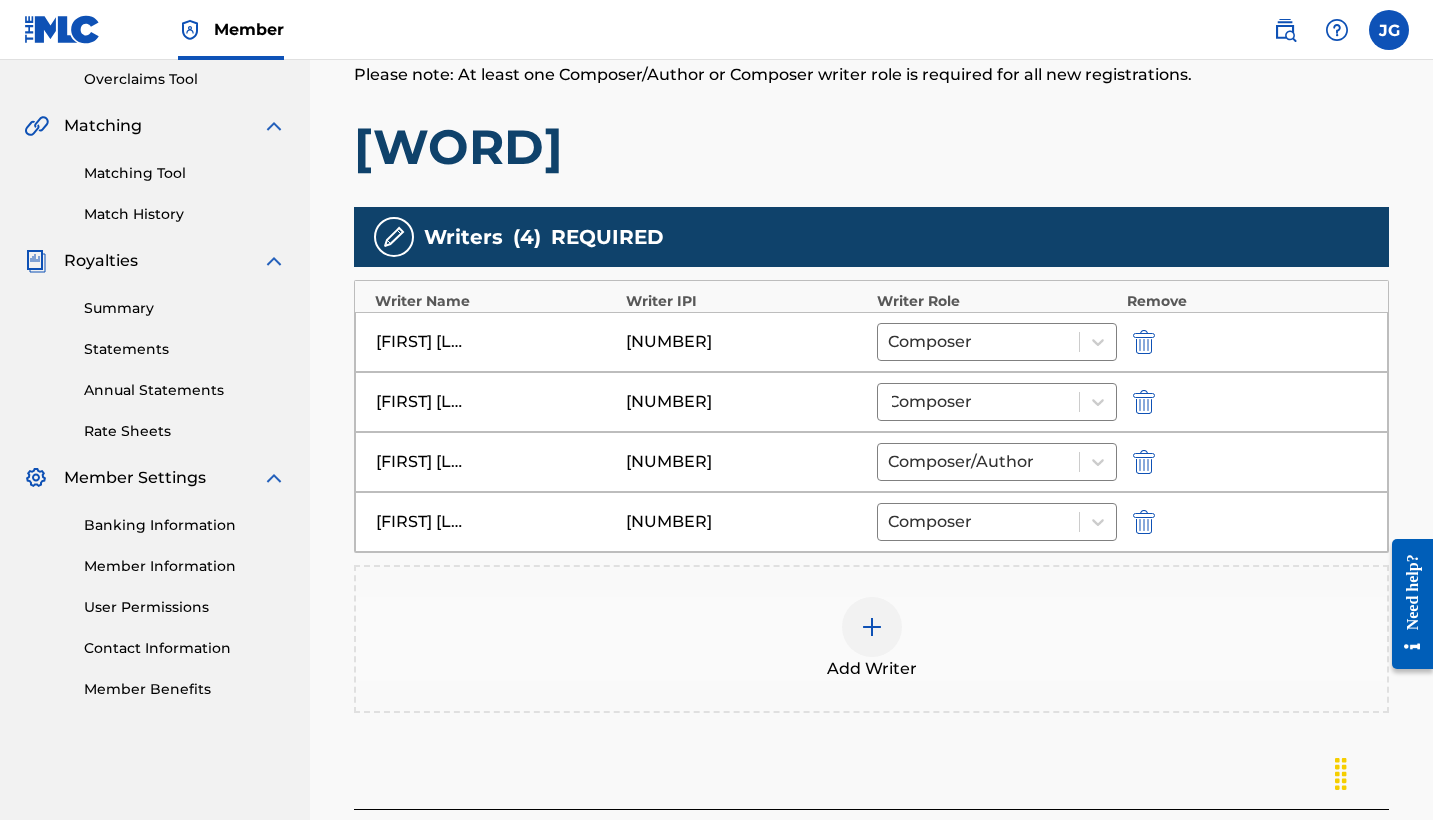 click at bounding box center [872, 627] 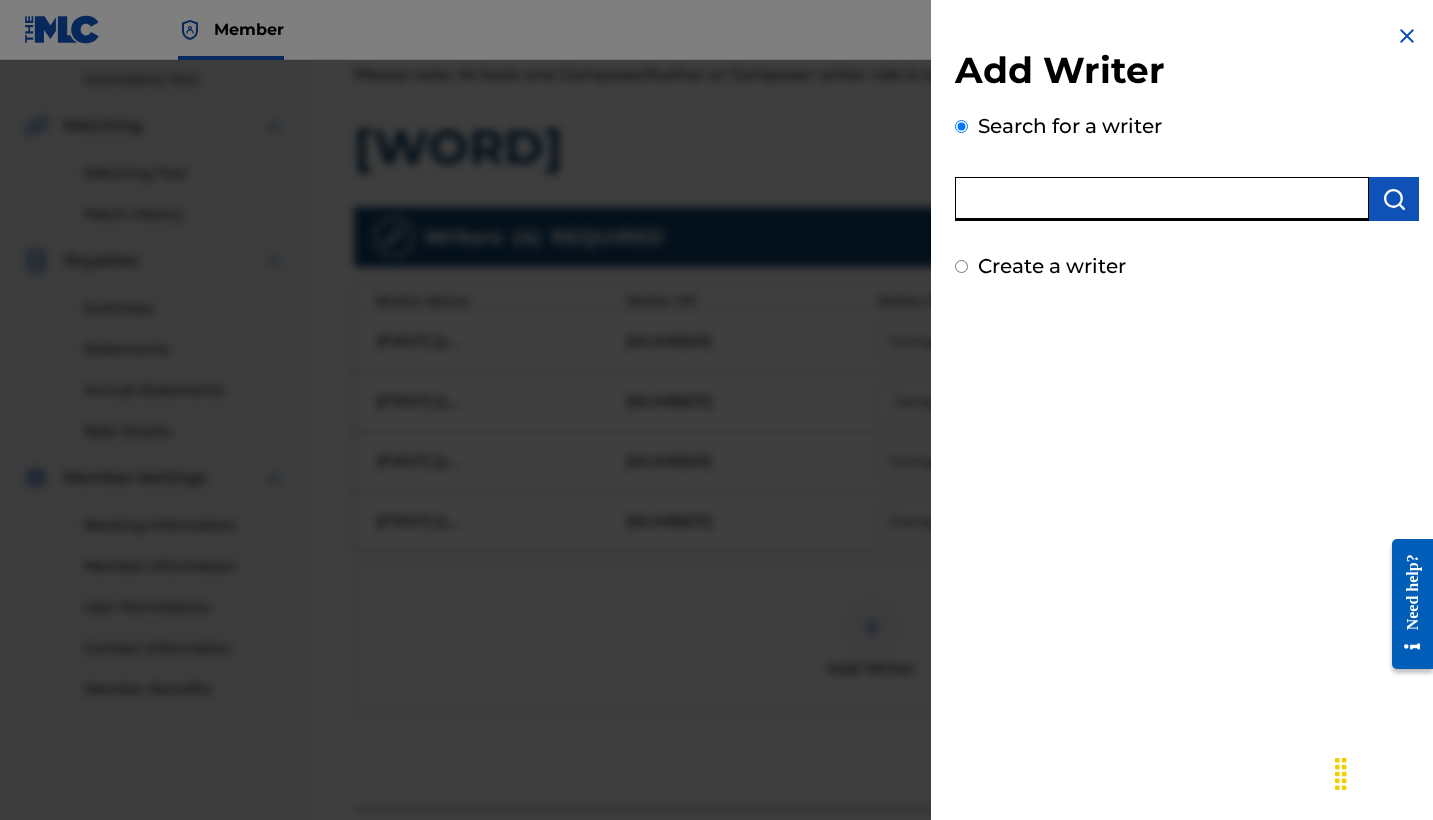 click at bounding box center [1162, 199] 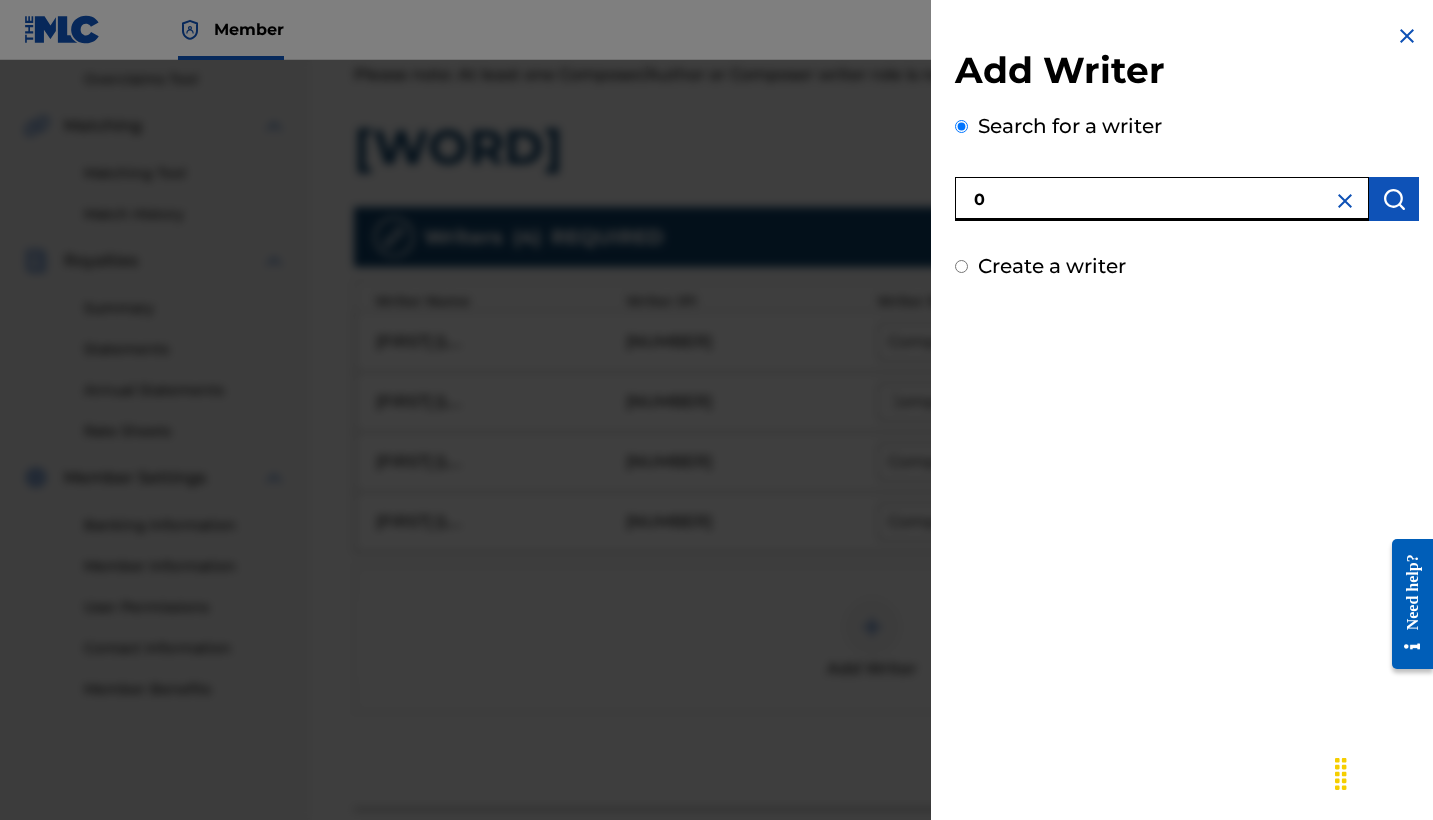 paste on "[NUMBER]" 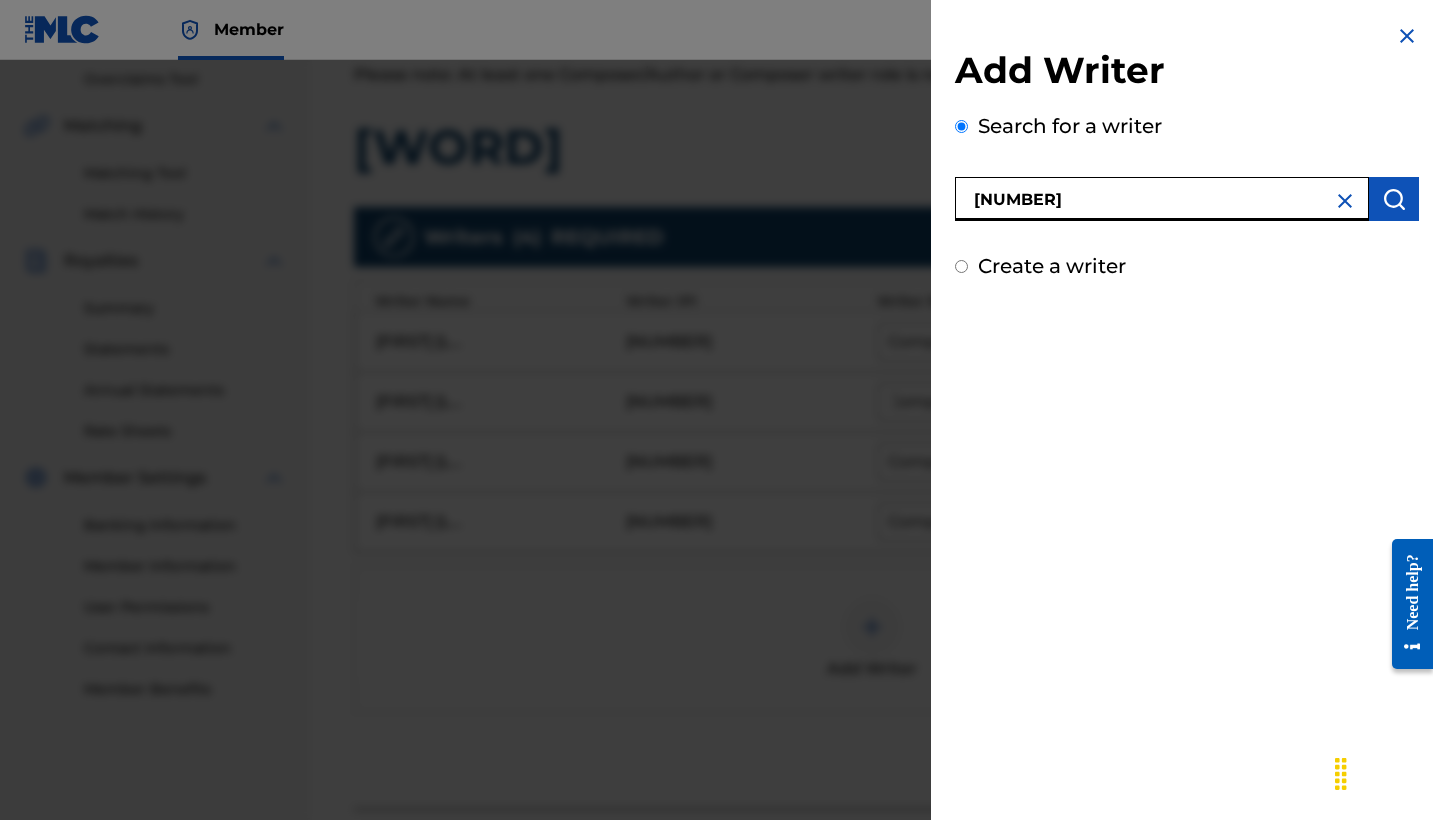 type on "[NUMBER]" 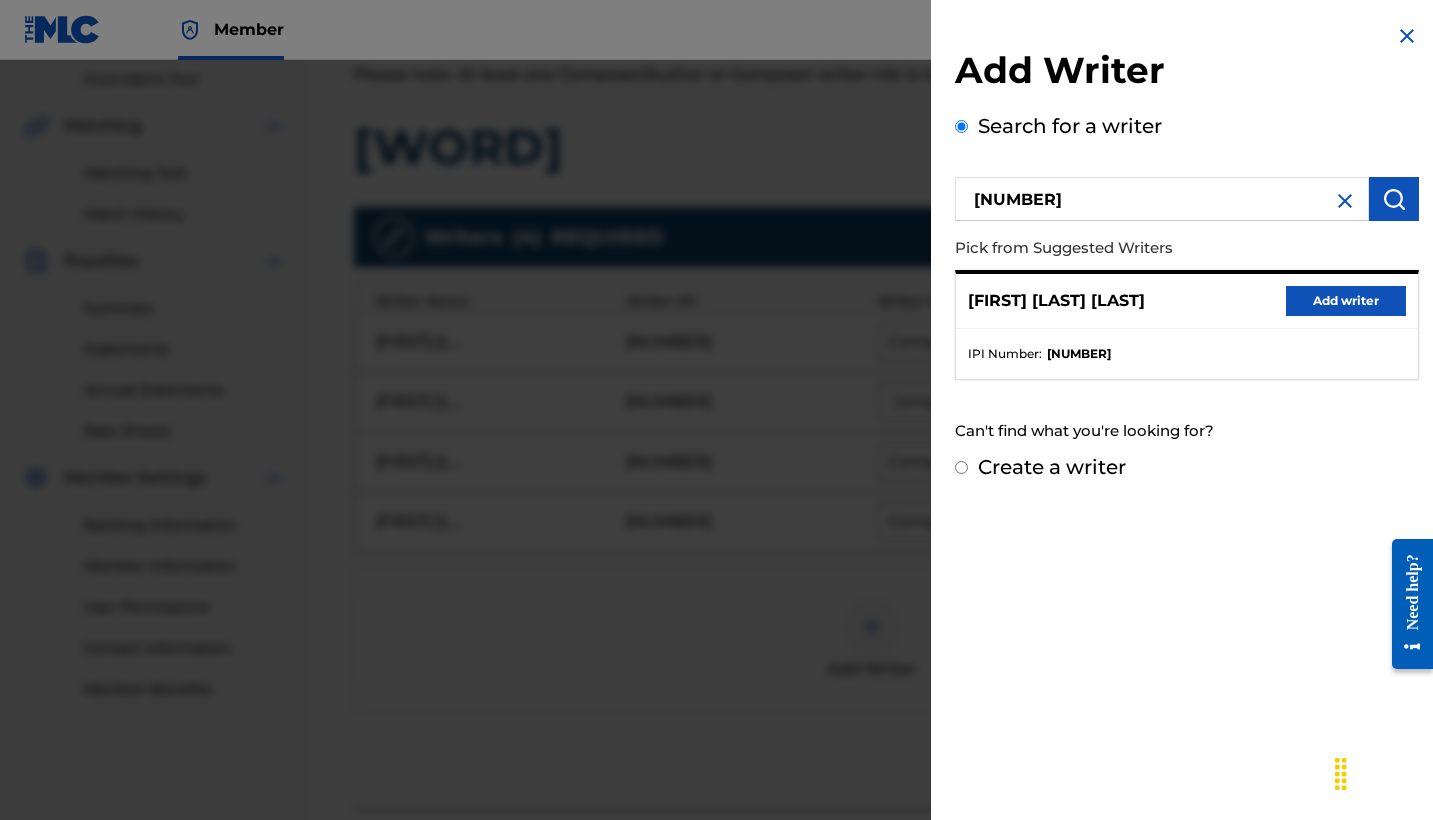 click on "Add writer" at bounding box center [1346, 301] 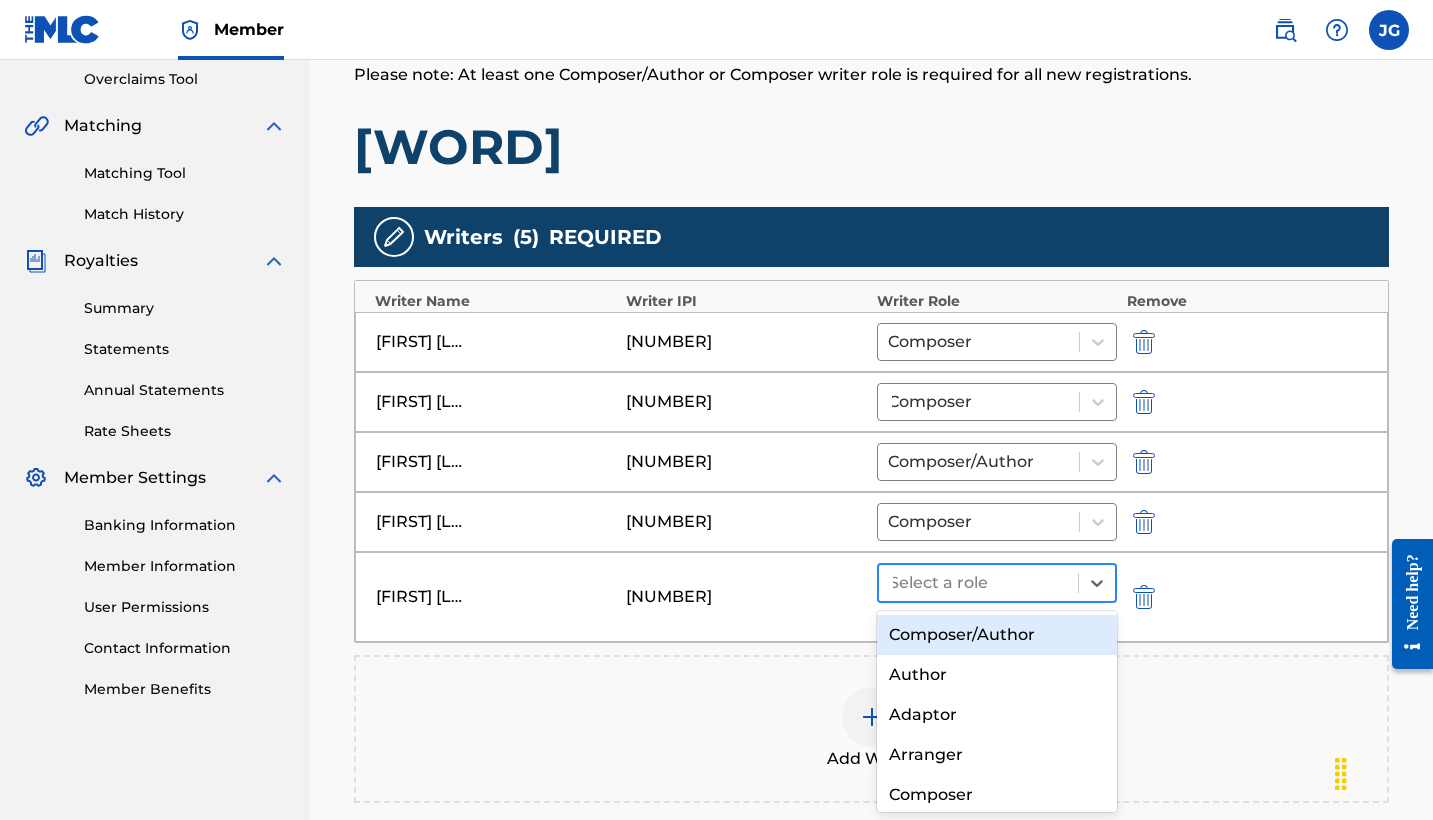 click at bounding box center [978, 583] 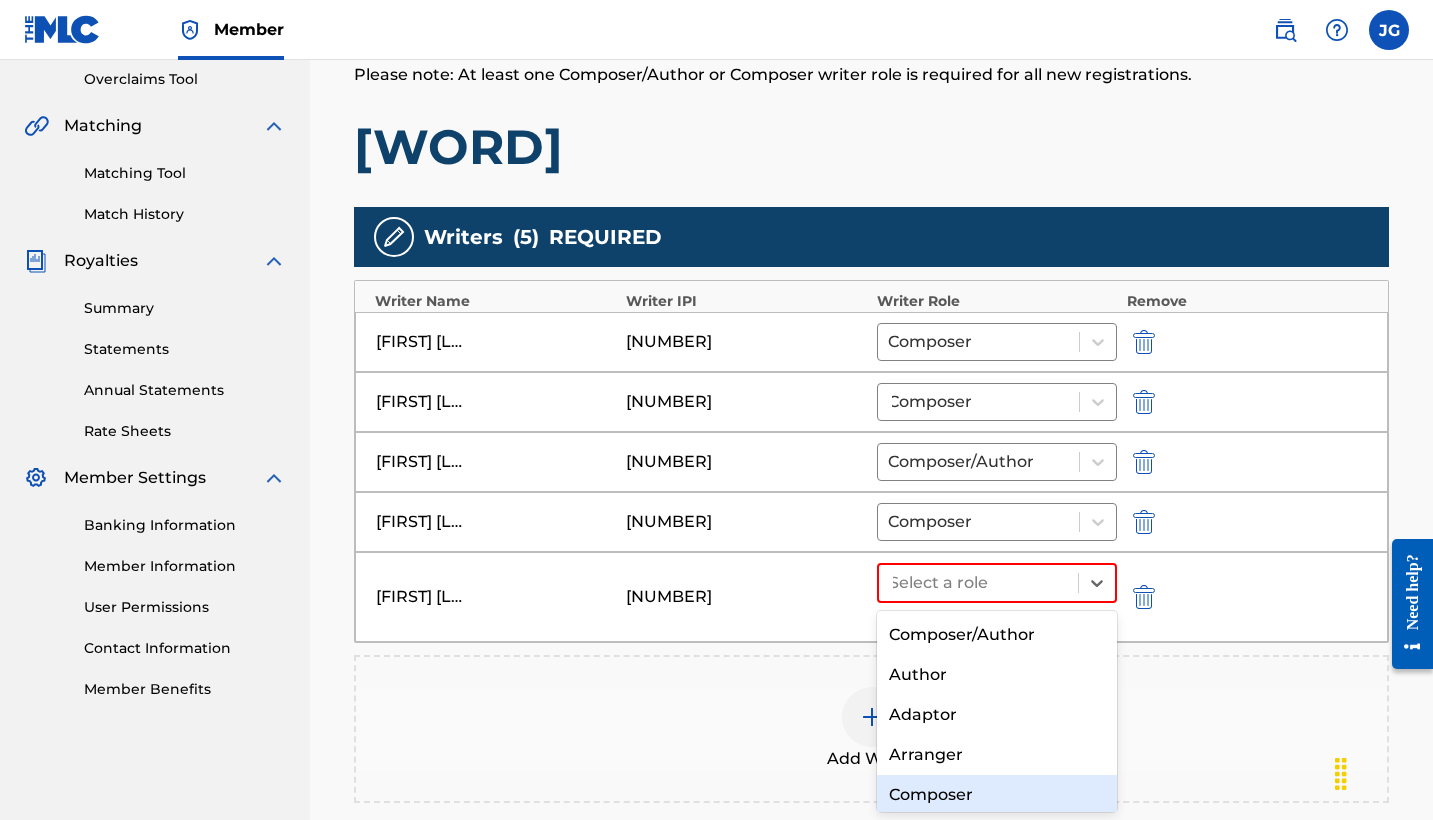 click on "Composer" at bounding box center (997, 795) 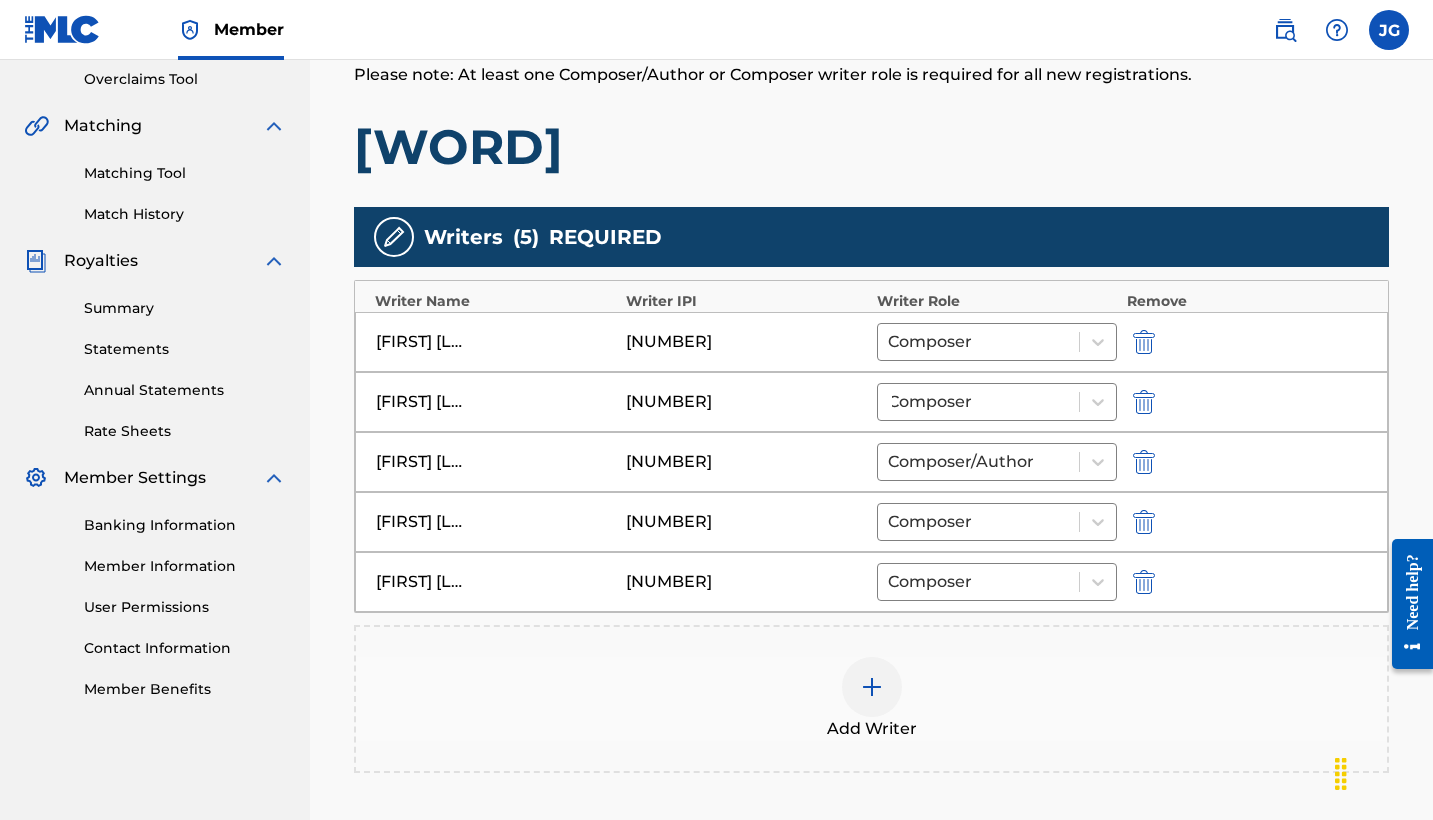 click at bounding box center (872, 687) 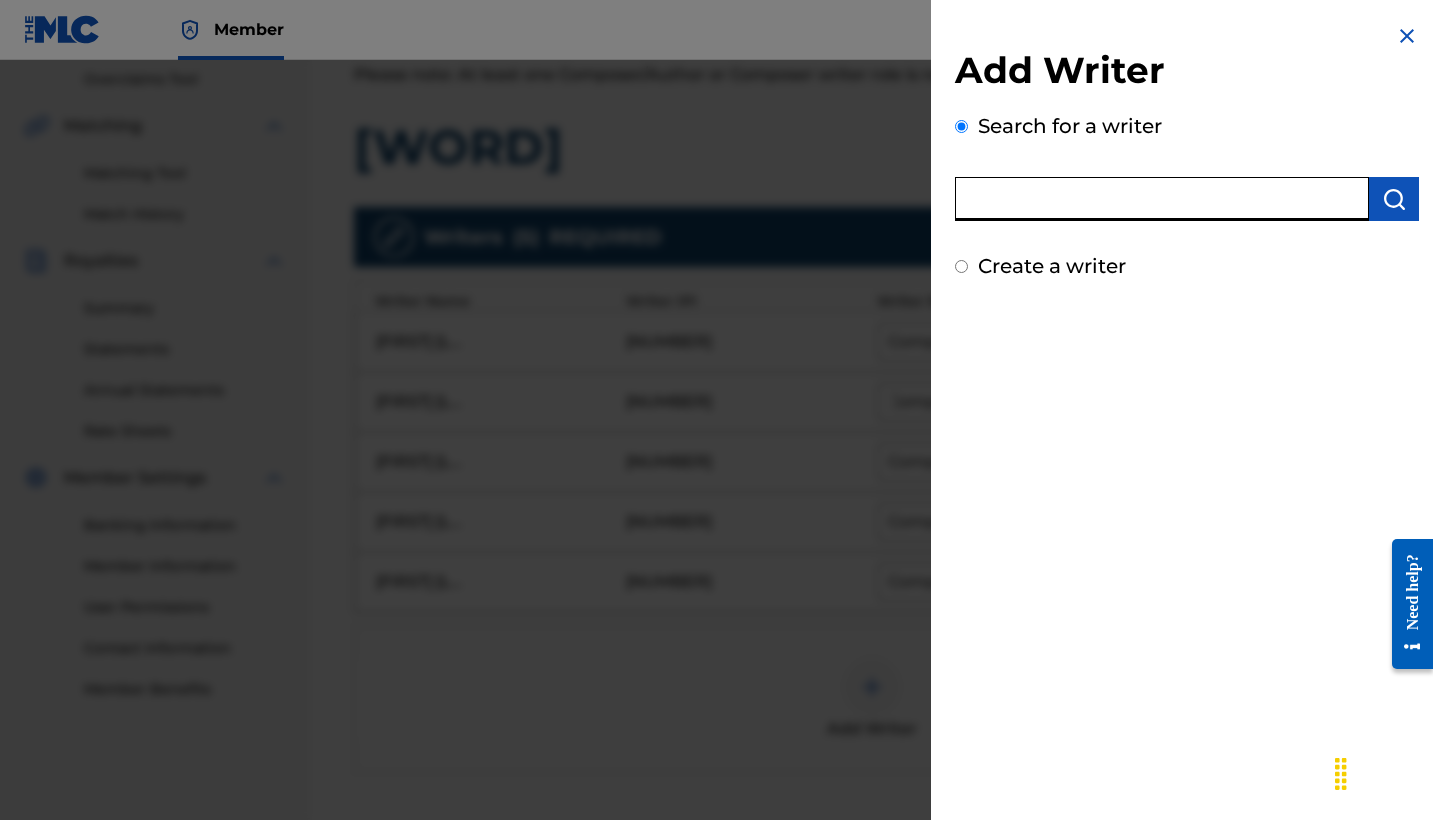 click at bounding box center (1162, 199) 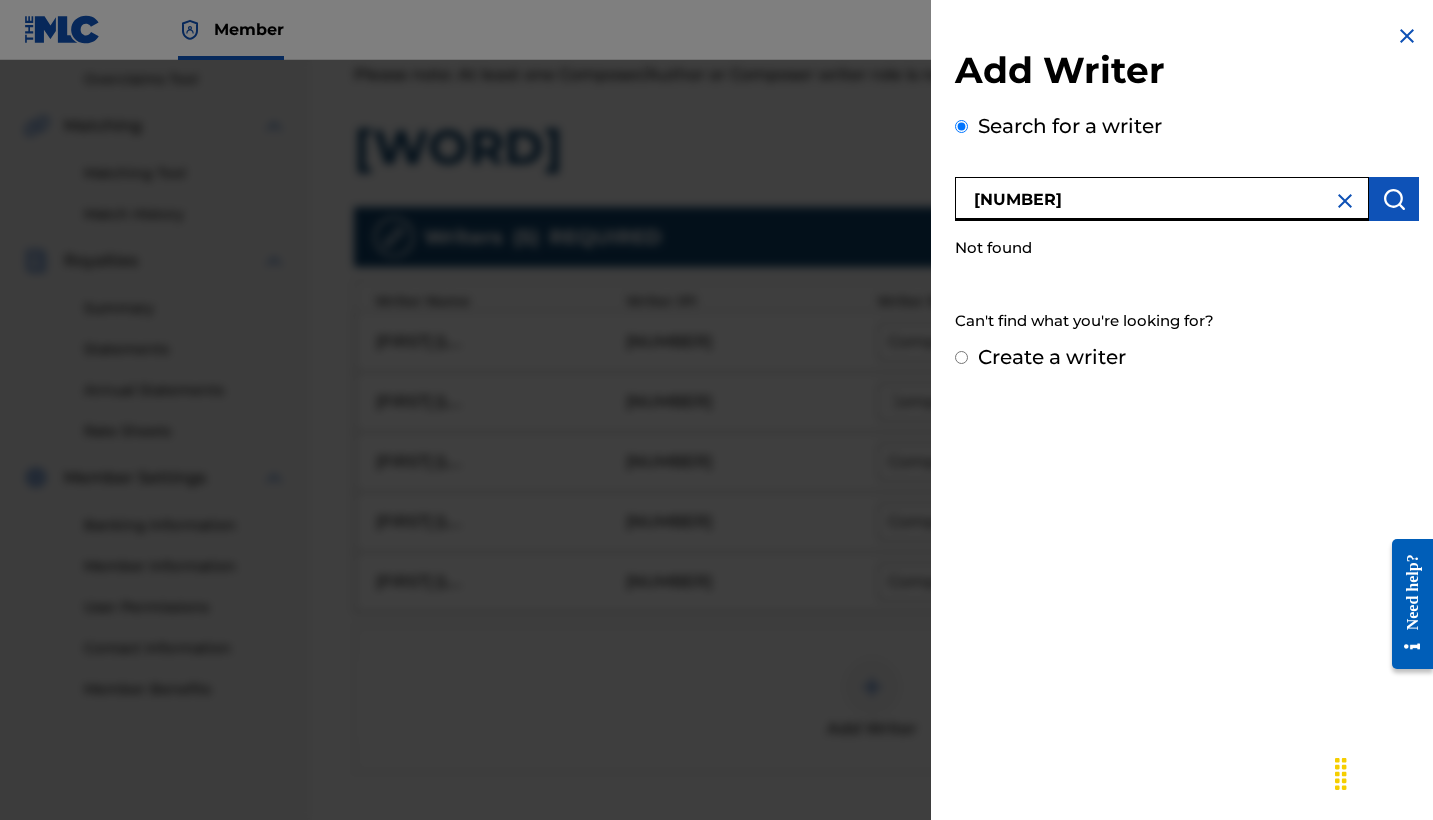 click on "[NUMBER]" at bounding box center [1162, 199] 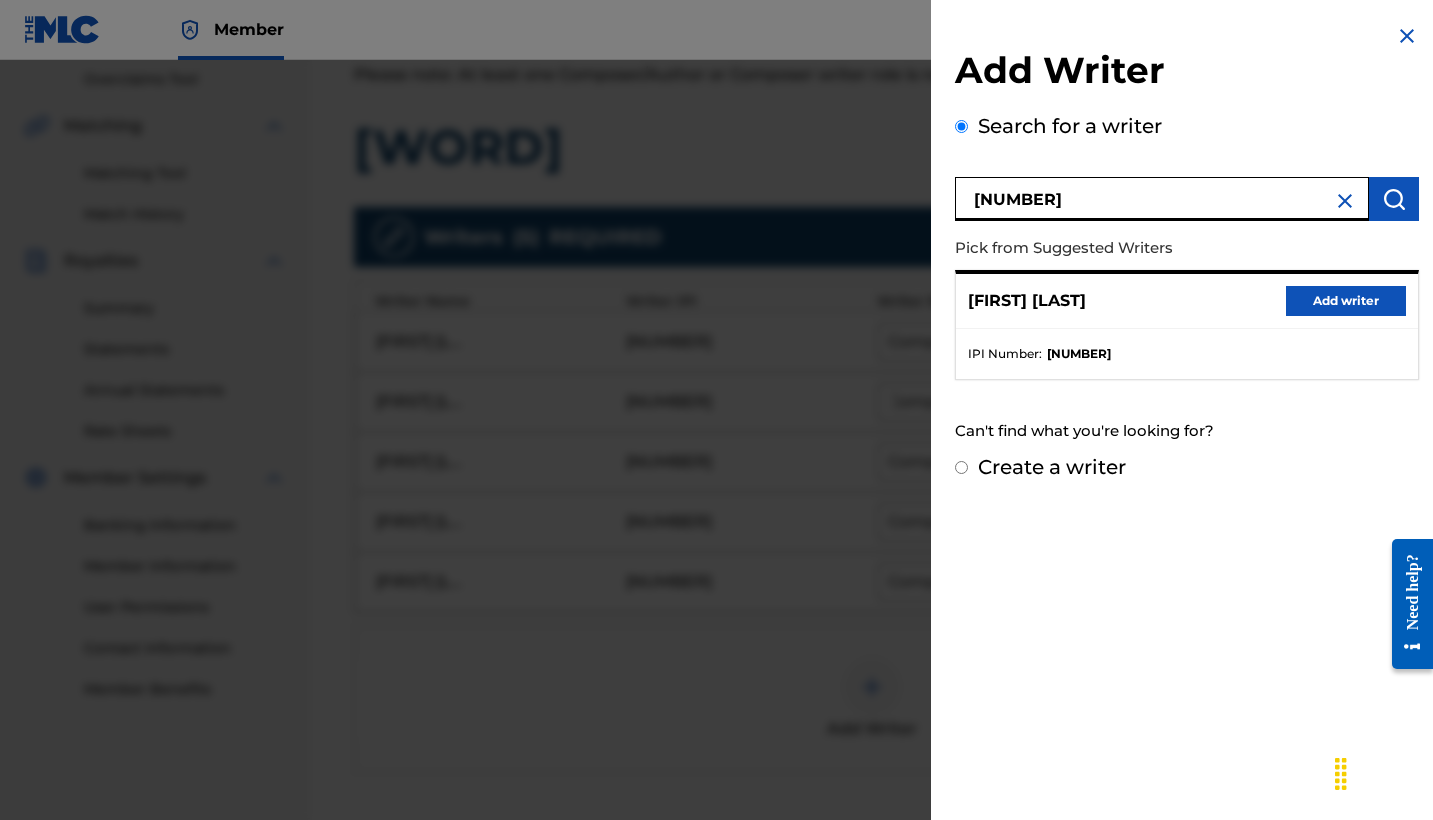 click on "Add writer" at bounding box center [1346, 301] 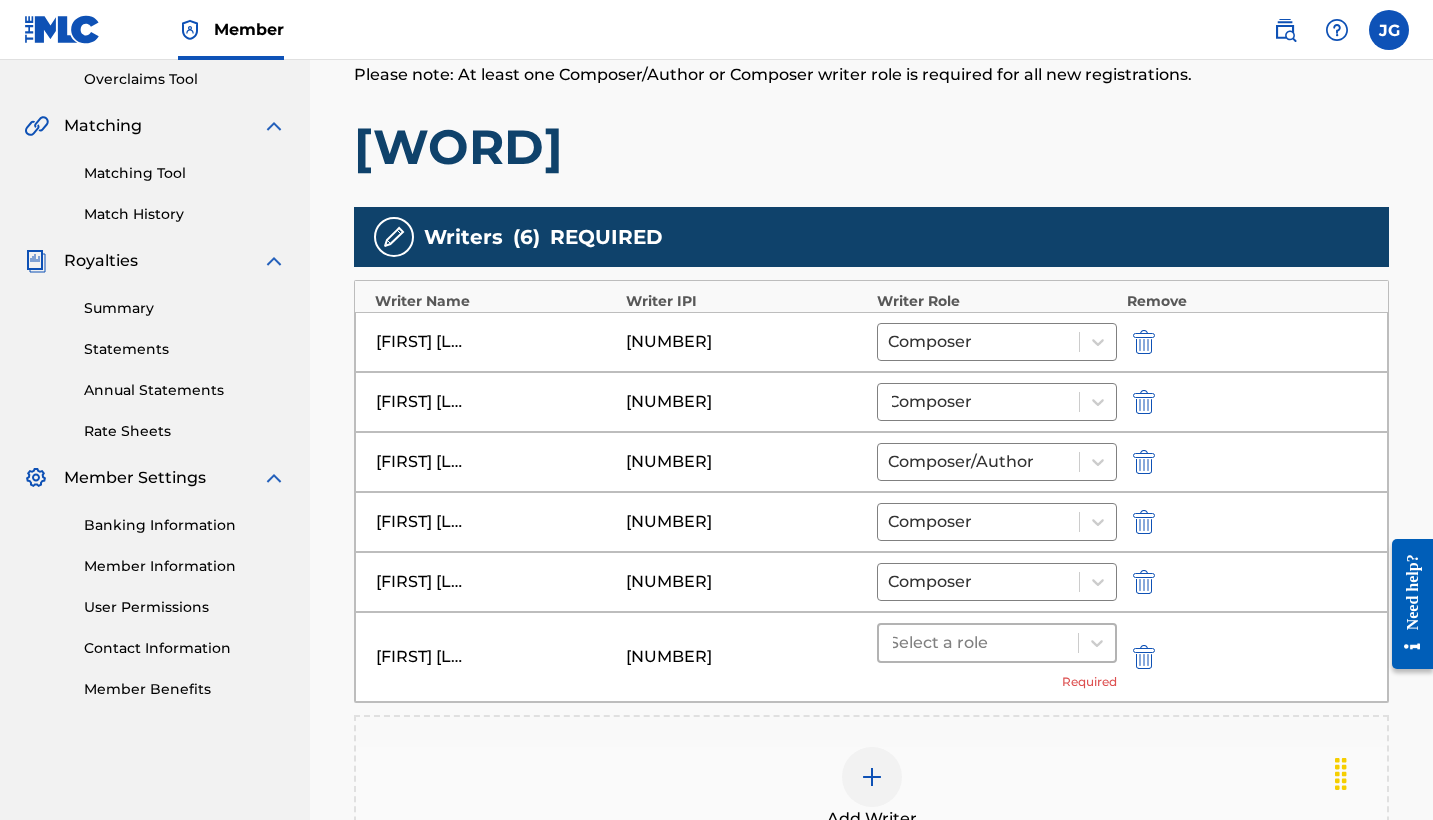 click at bounding box center (978, 643) 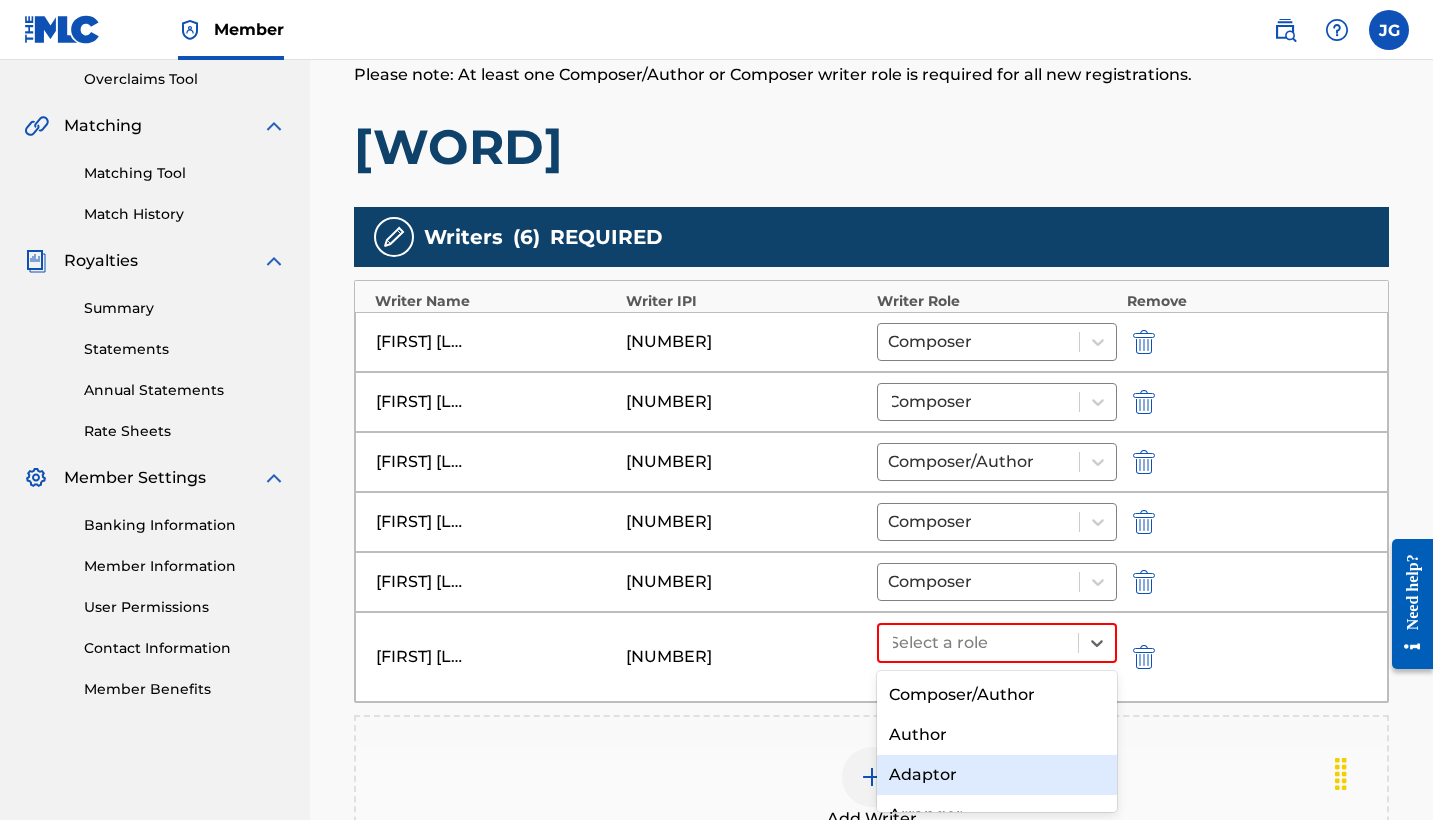 scroll, scrollTop: 62, scrollLeft: 0, axis: vertical 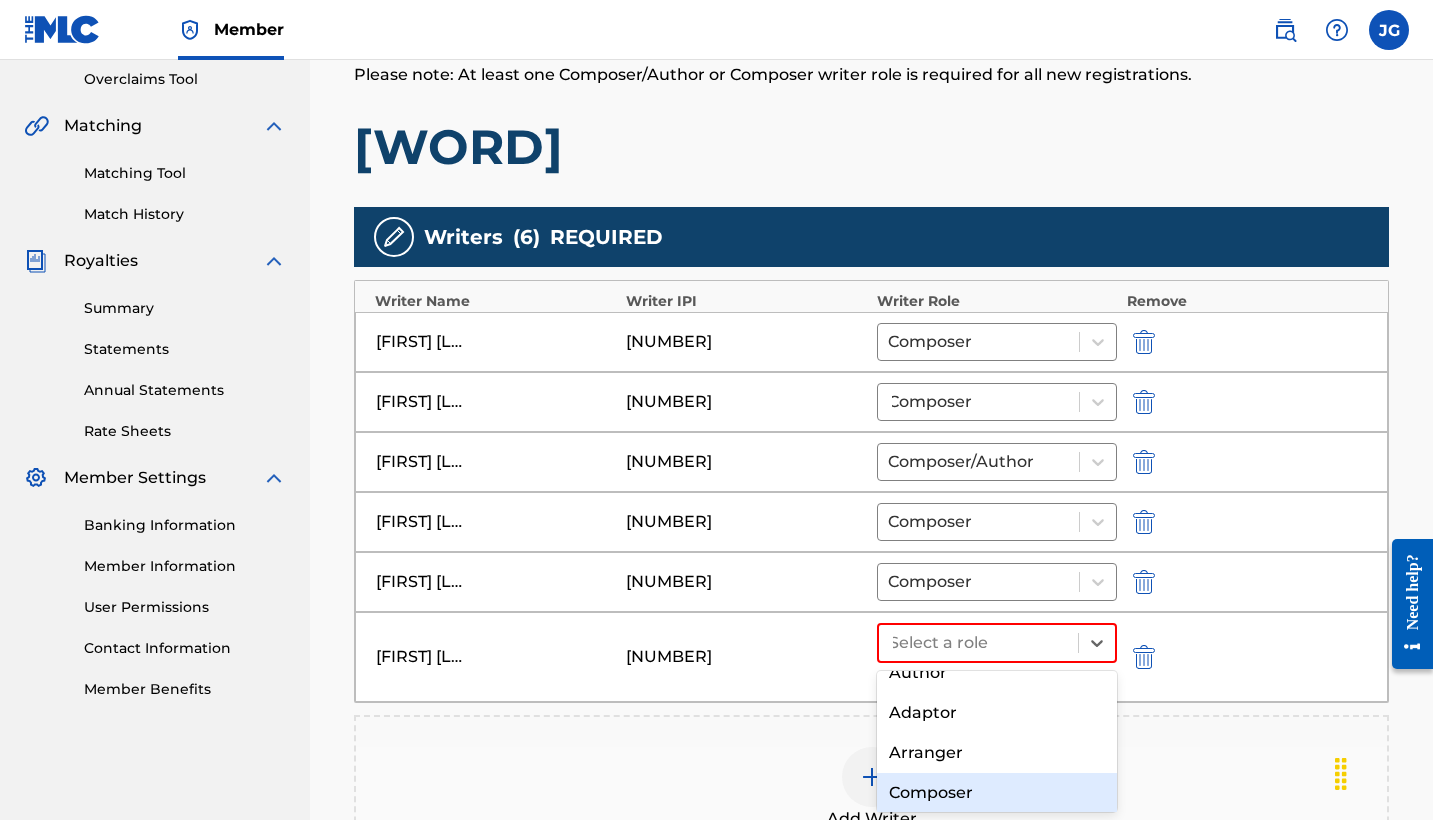 click on "Composer" at bounding box center [997, 793] 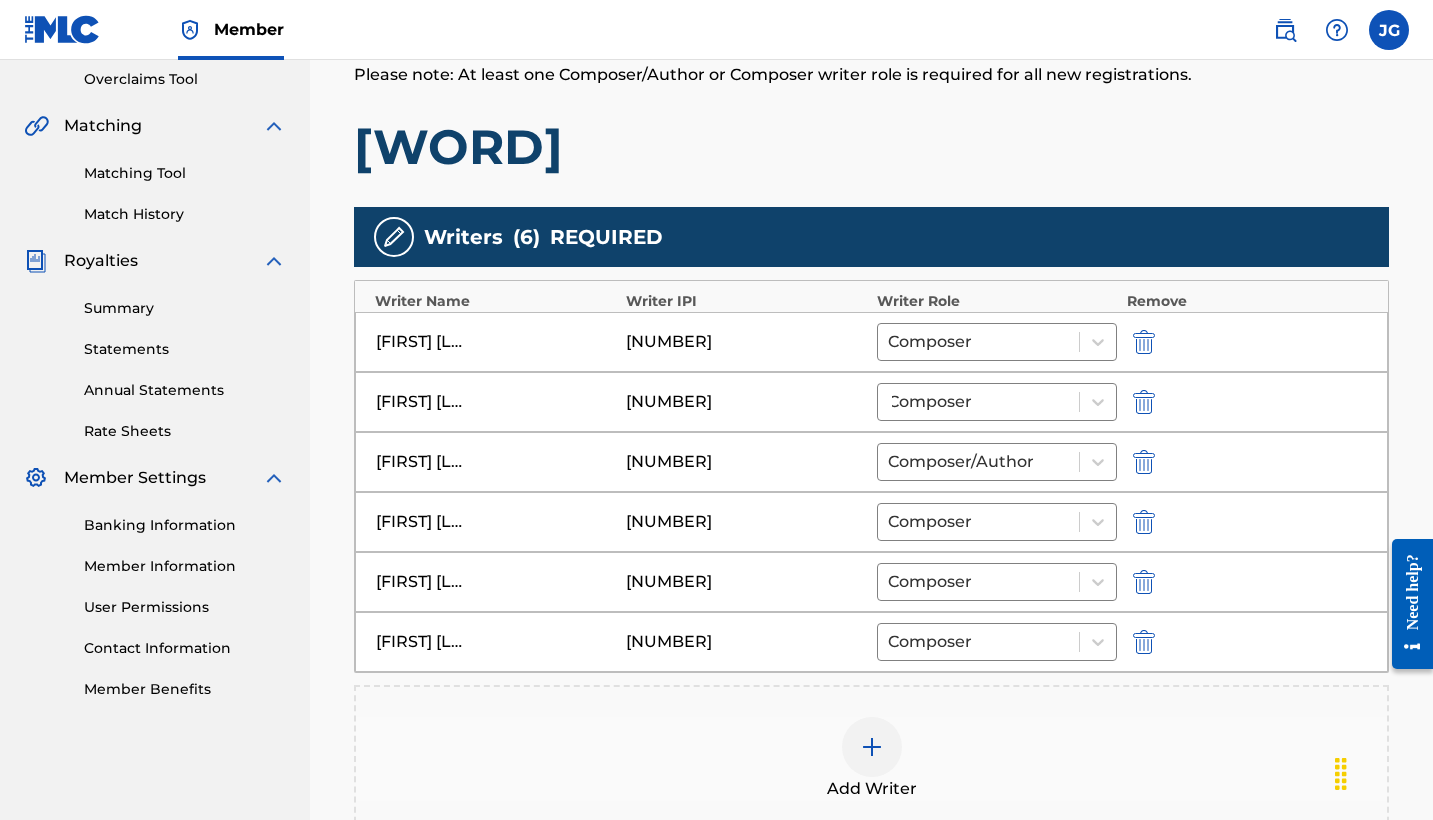 click at bounding box center [872, 747] 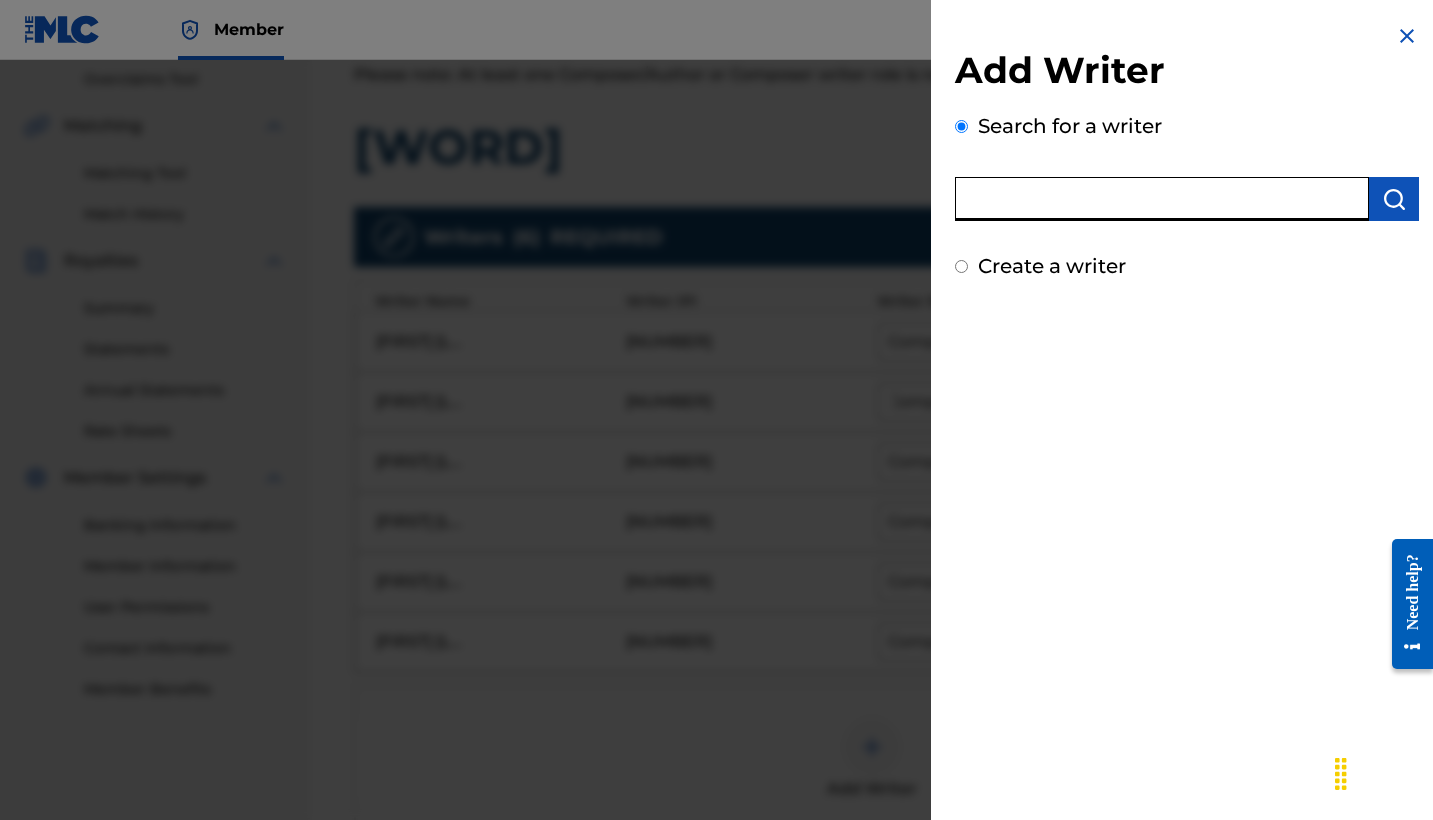 click at bounding box center (1162, 199) 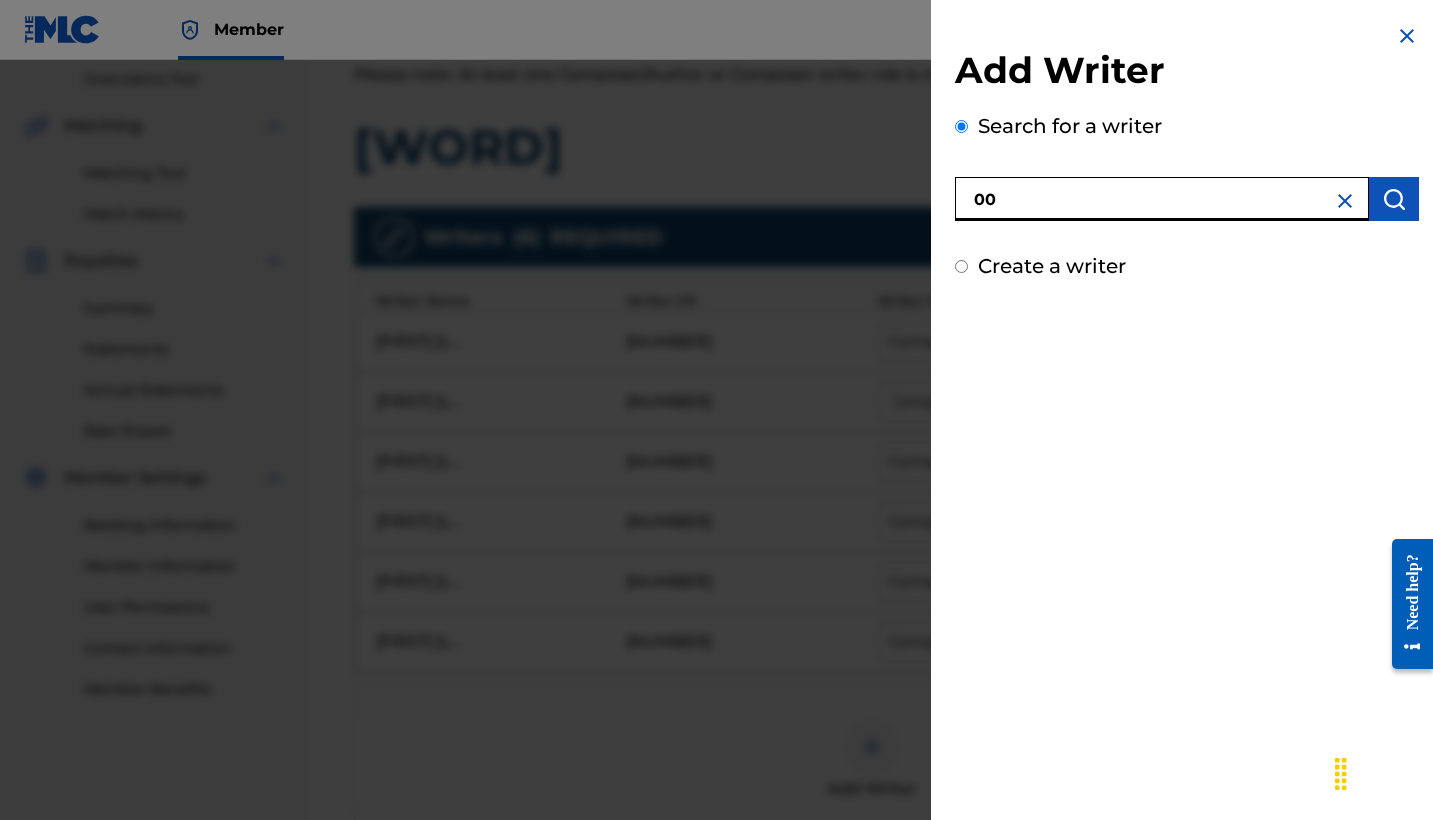 paste on "[NUMBER]" 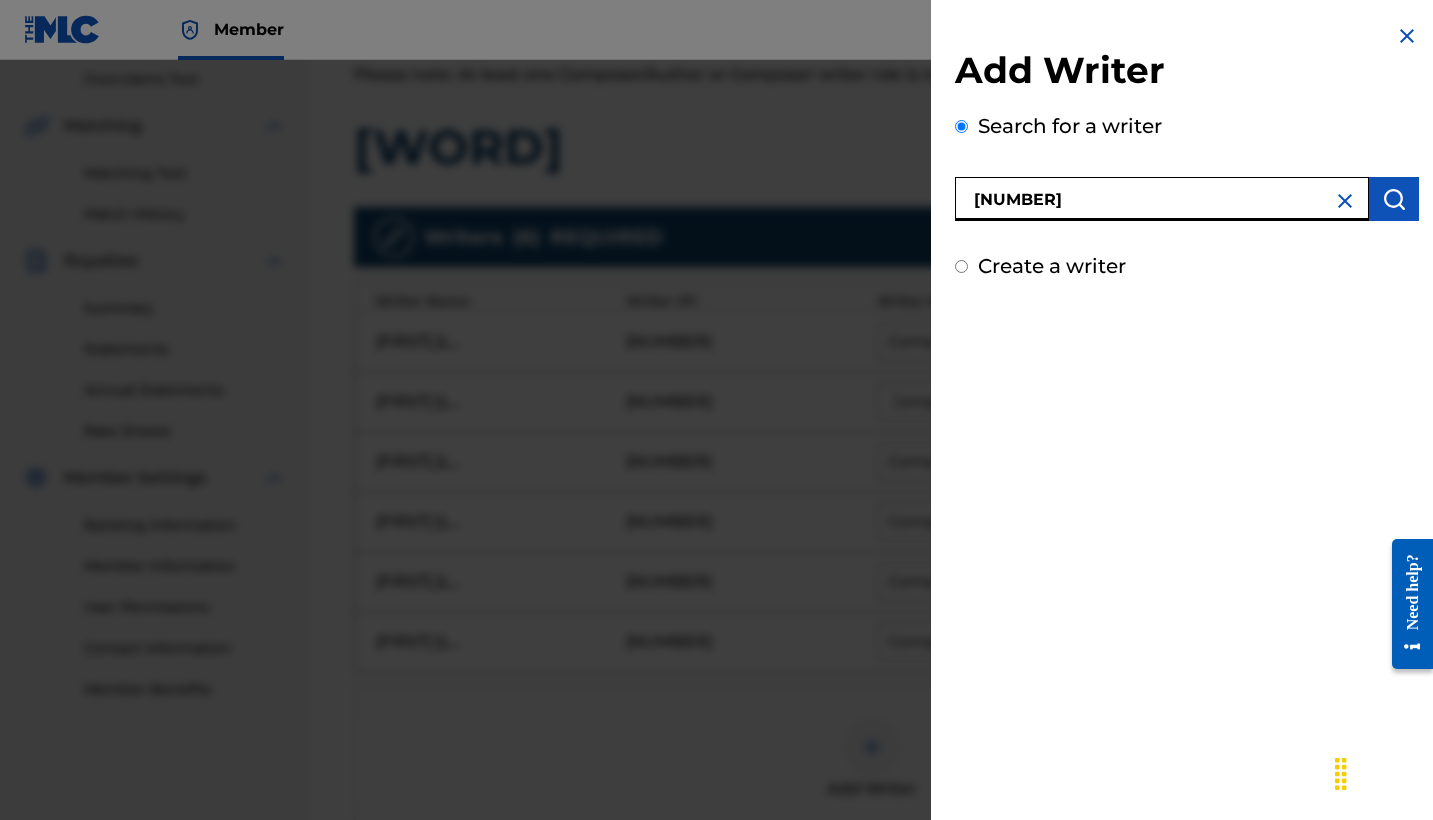 type on "[NUMBER]" 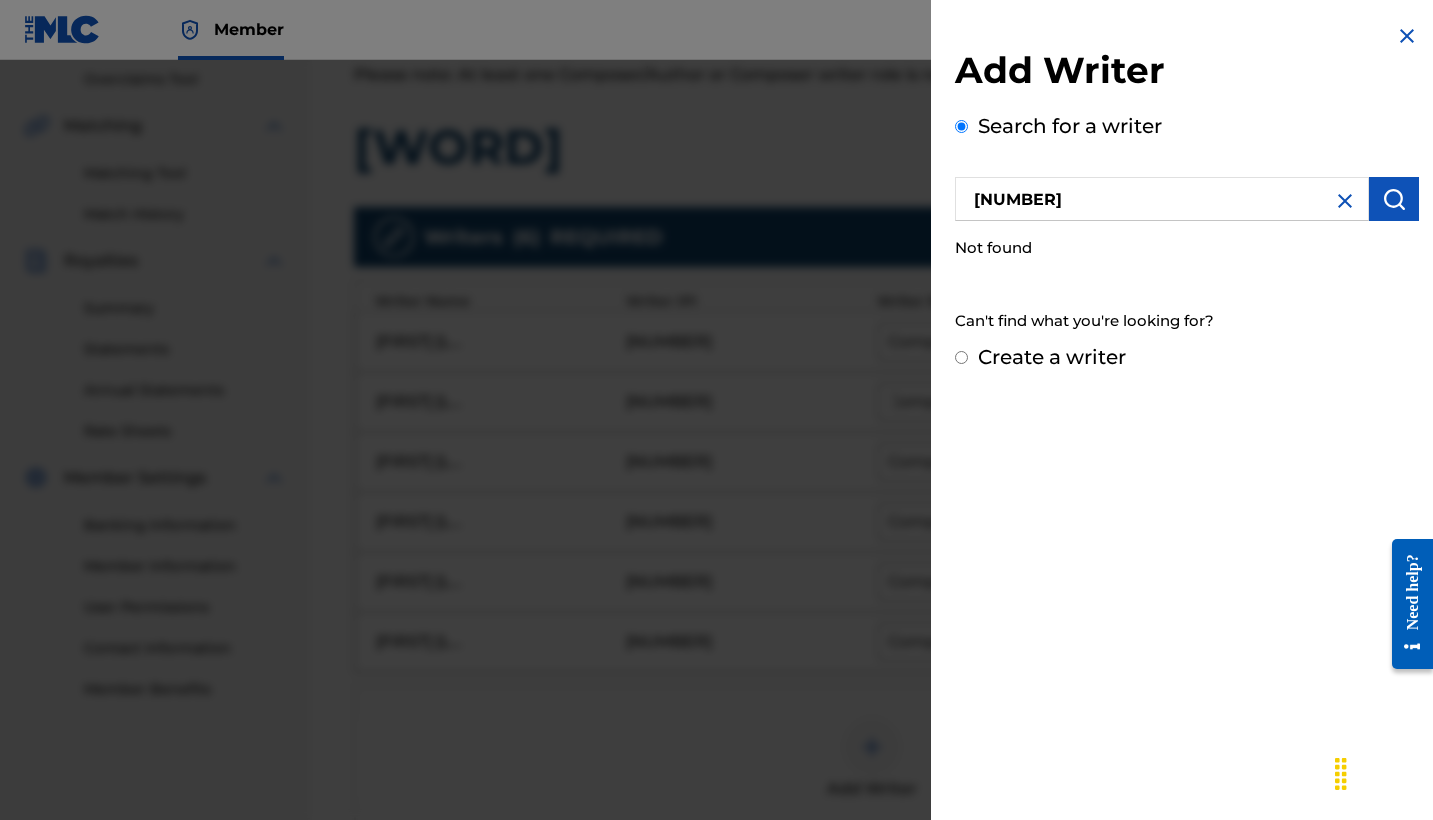 click on "Add Writer Search for a writer [NUMBER] Not found Can't find what you're looking for? Create a writer" at bounding box center [1187, 198] 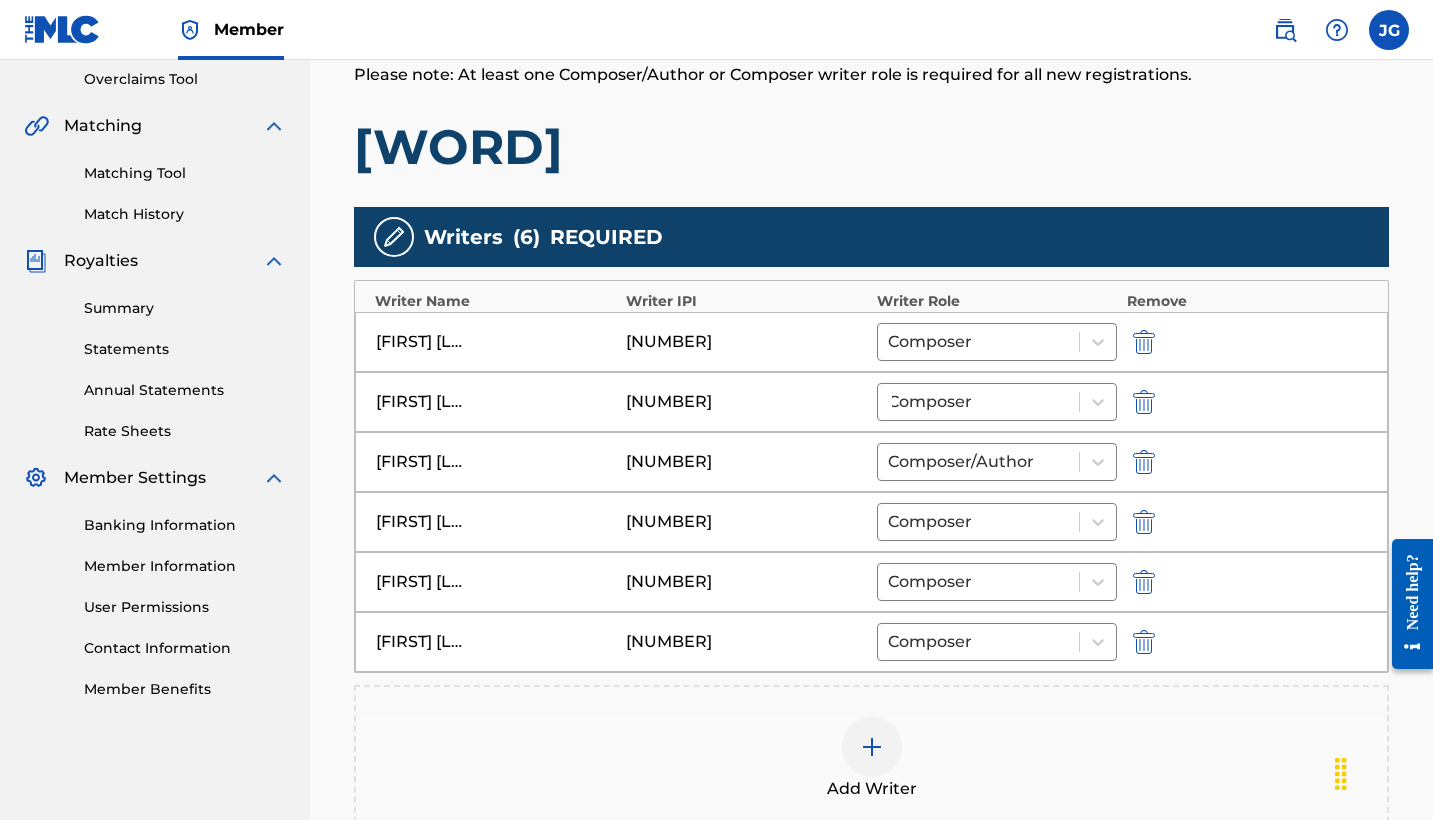 click at bounding box center (872, 747) 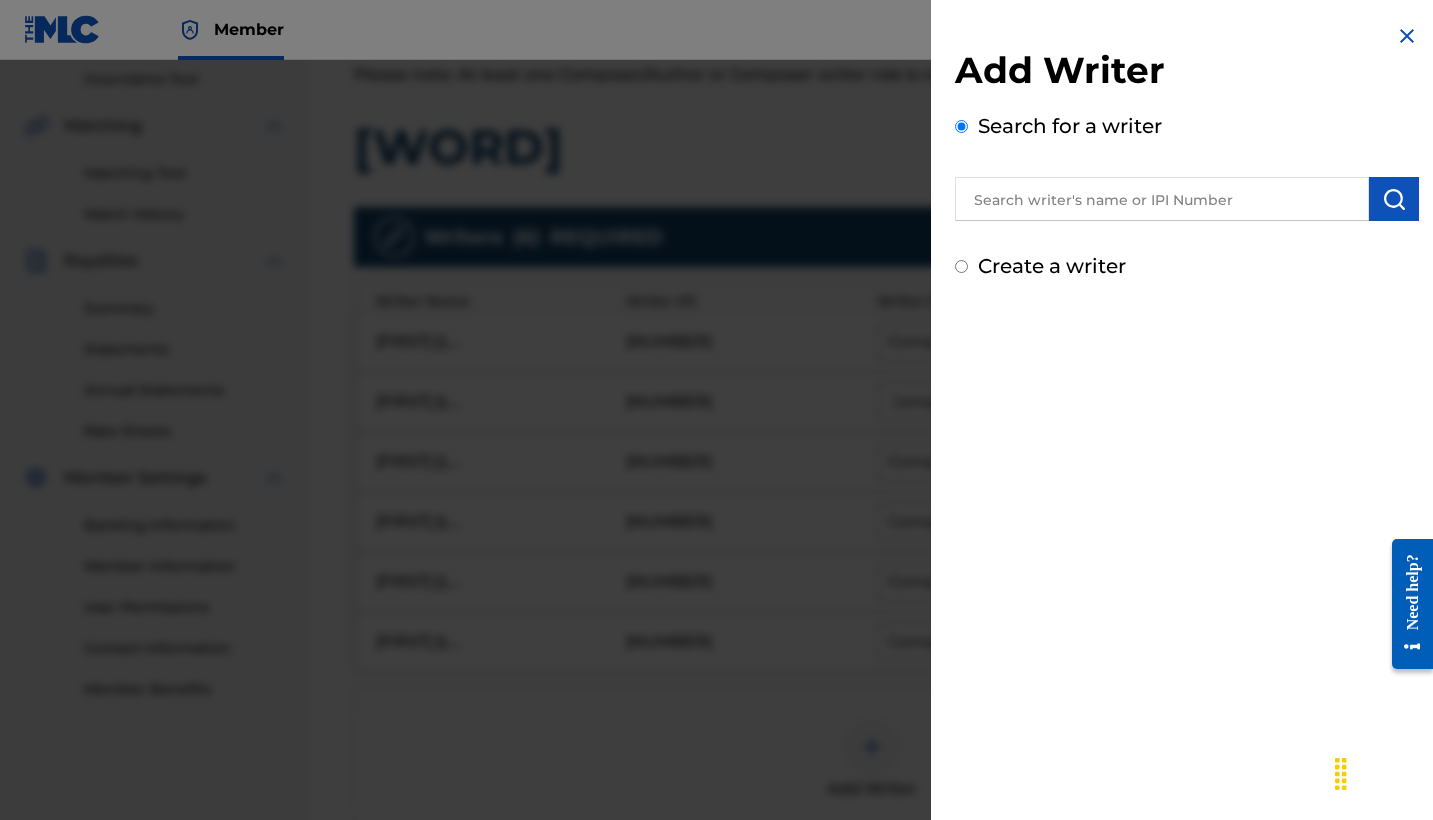 click at bounding box center [1162, 199] 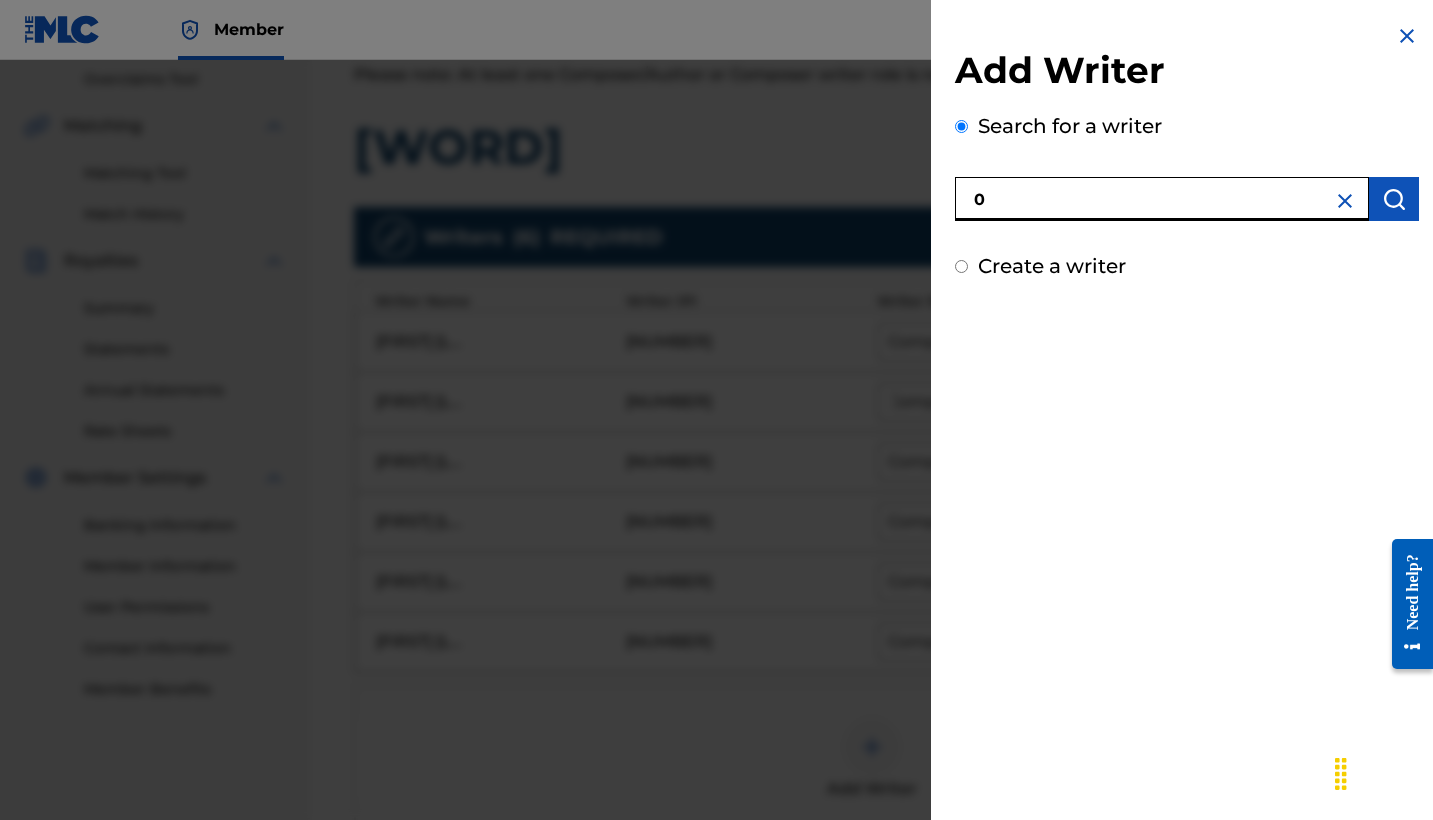 paste 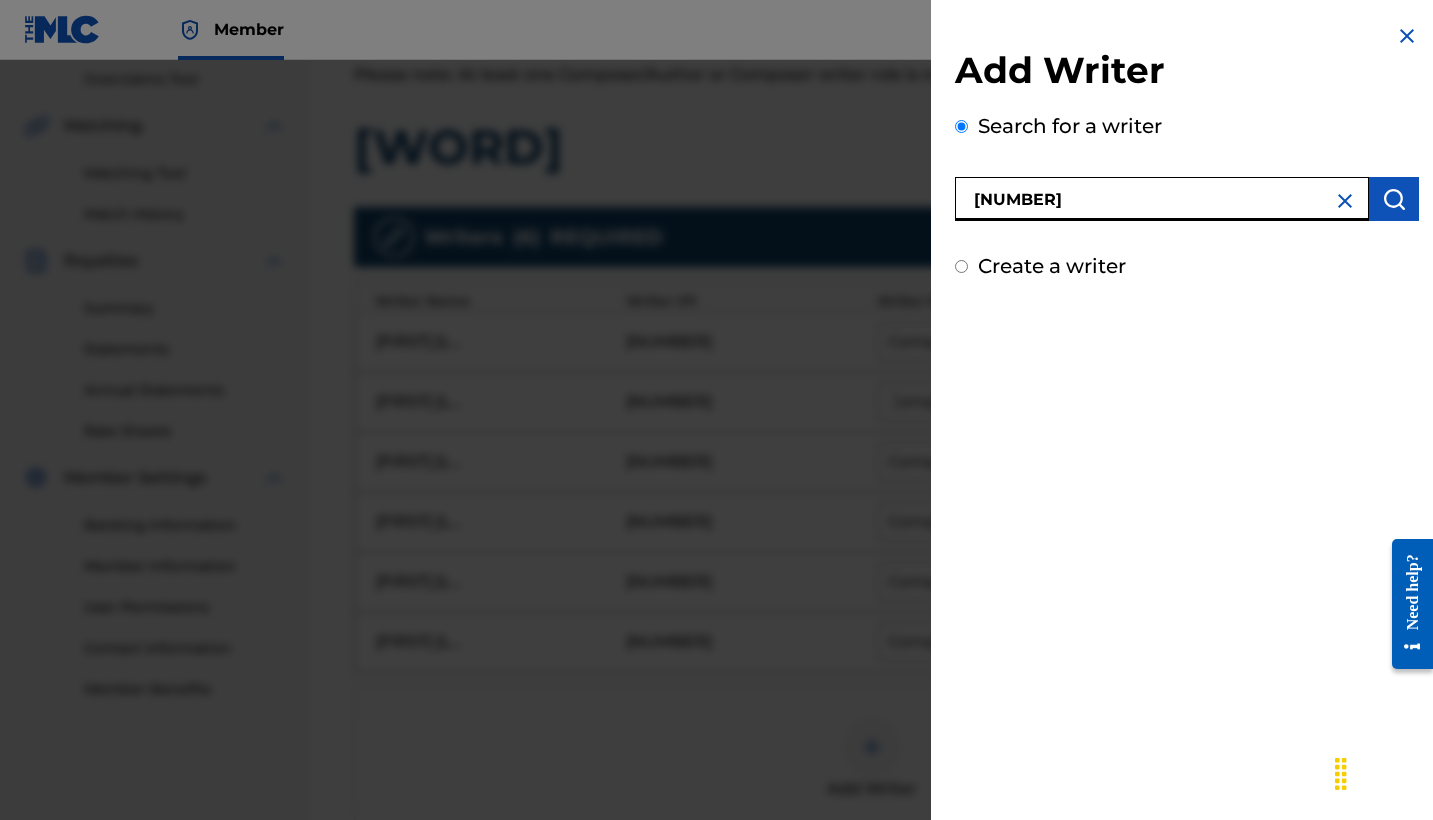 type on "[NUMBER]" 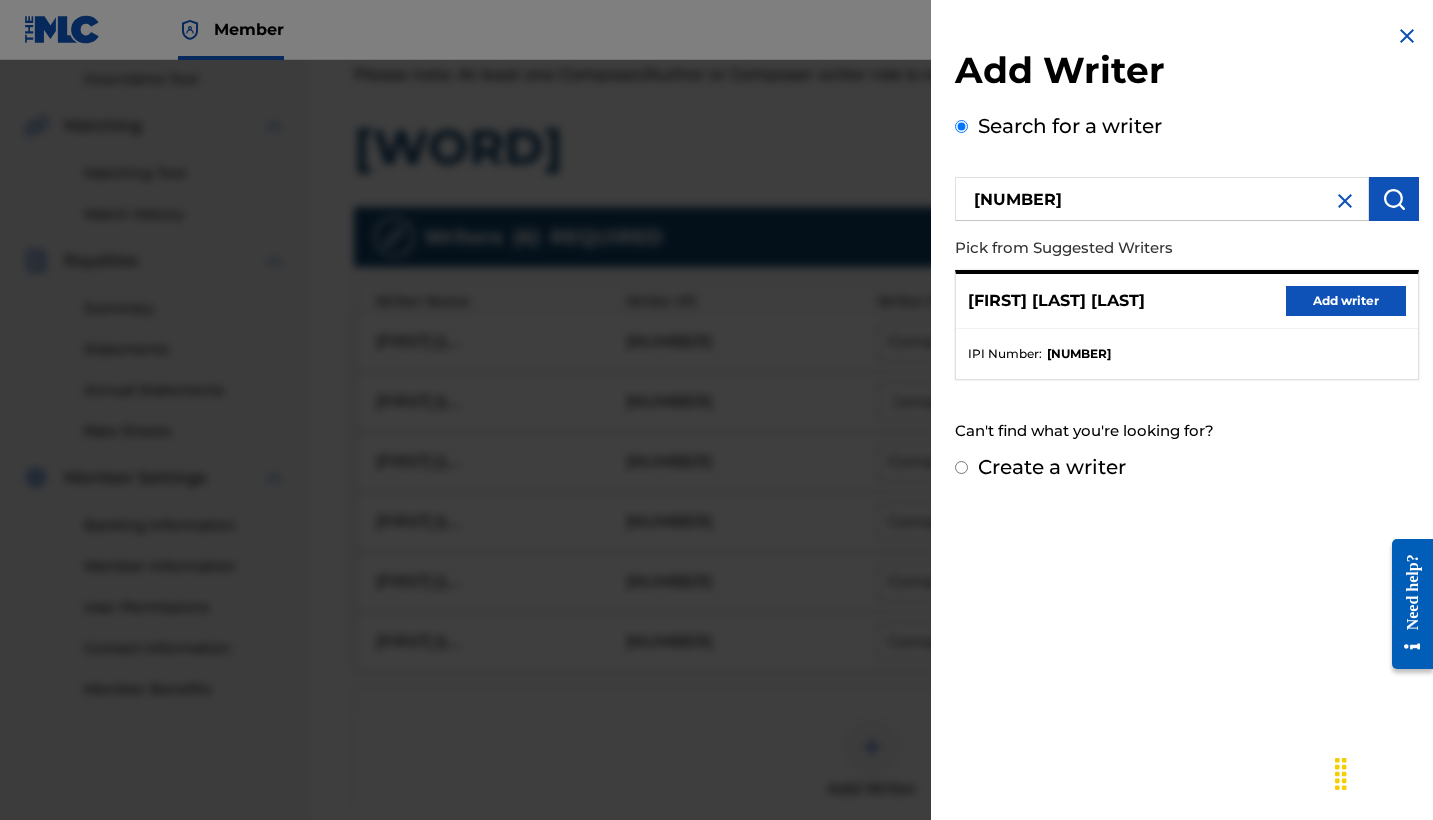 click on "Add writer" at bounding box center (1346, 301) 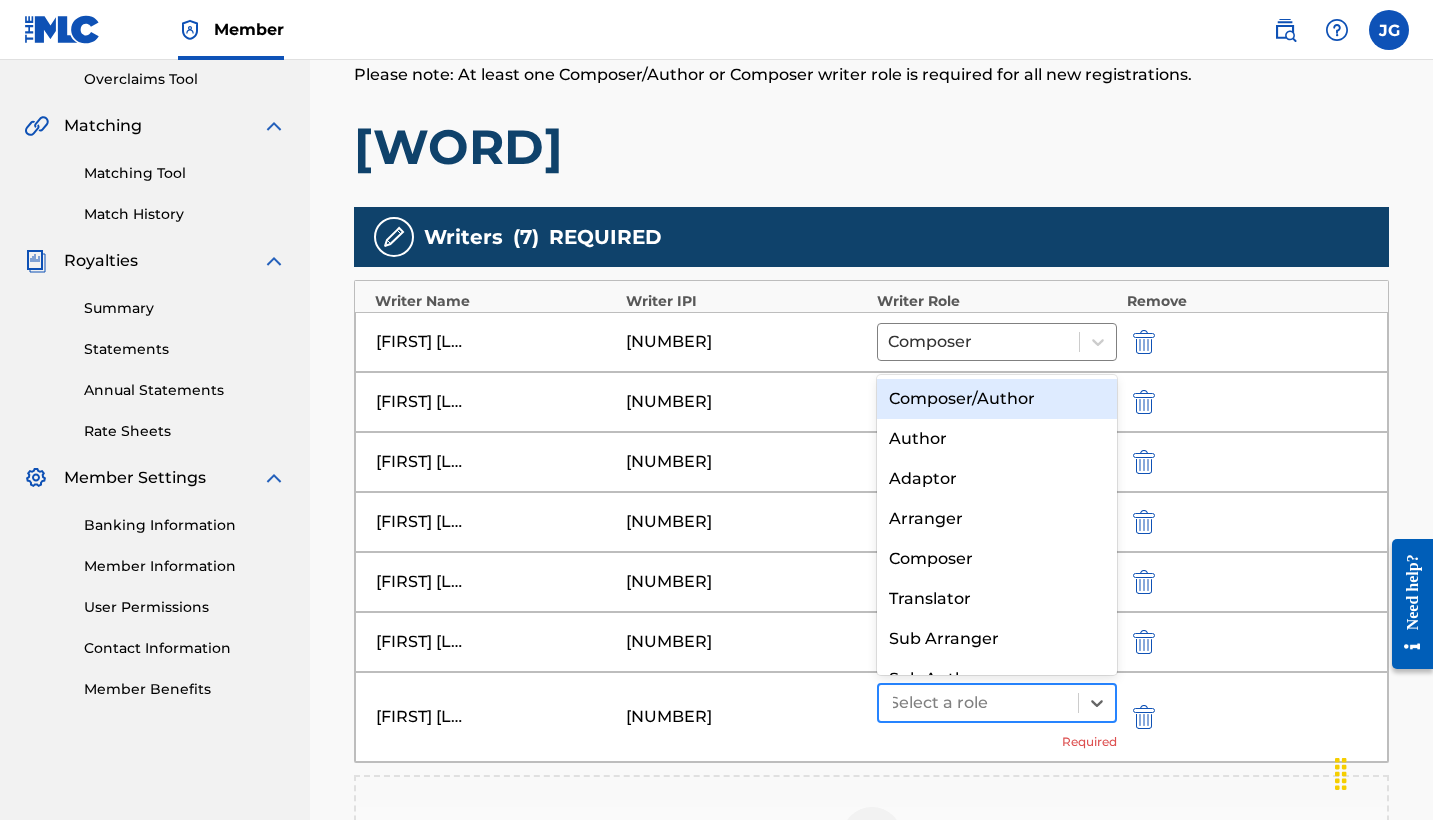 click at bounding box center (978, 703) 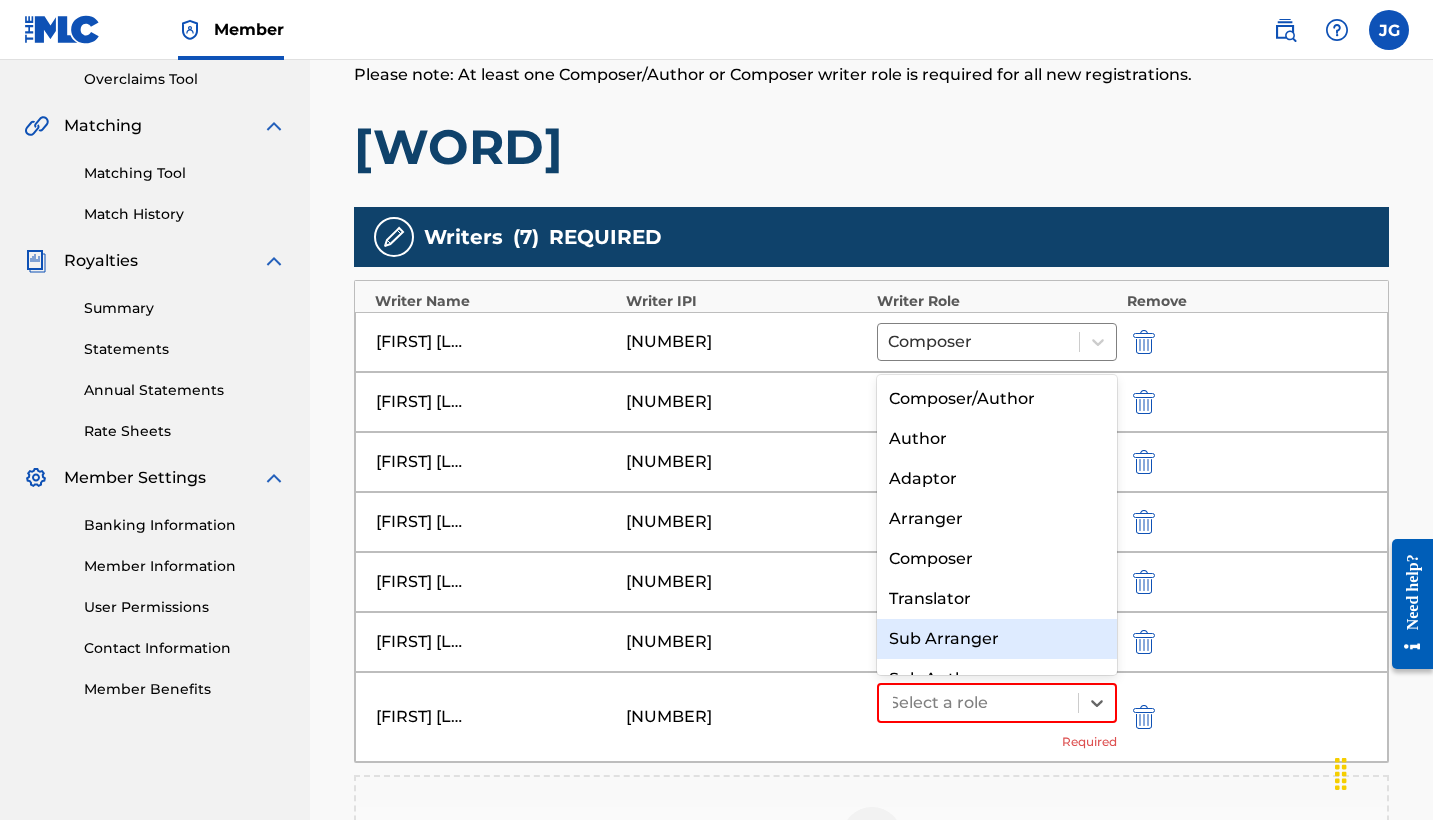 scroll, scrollTop: 28, scrollLeft: 0, axis: vertical 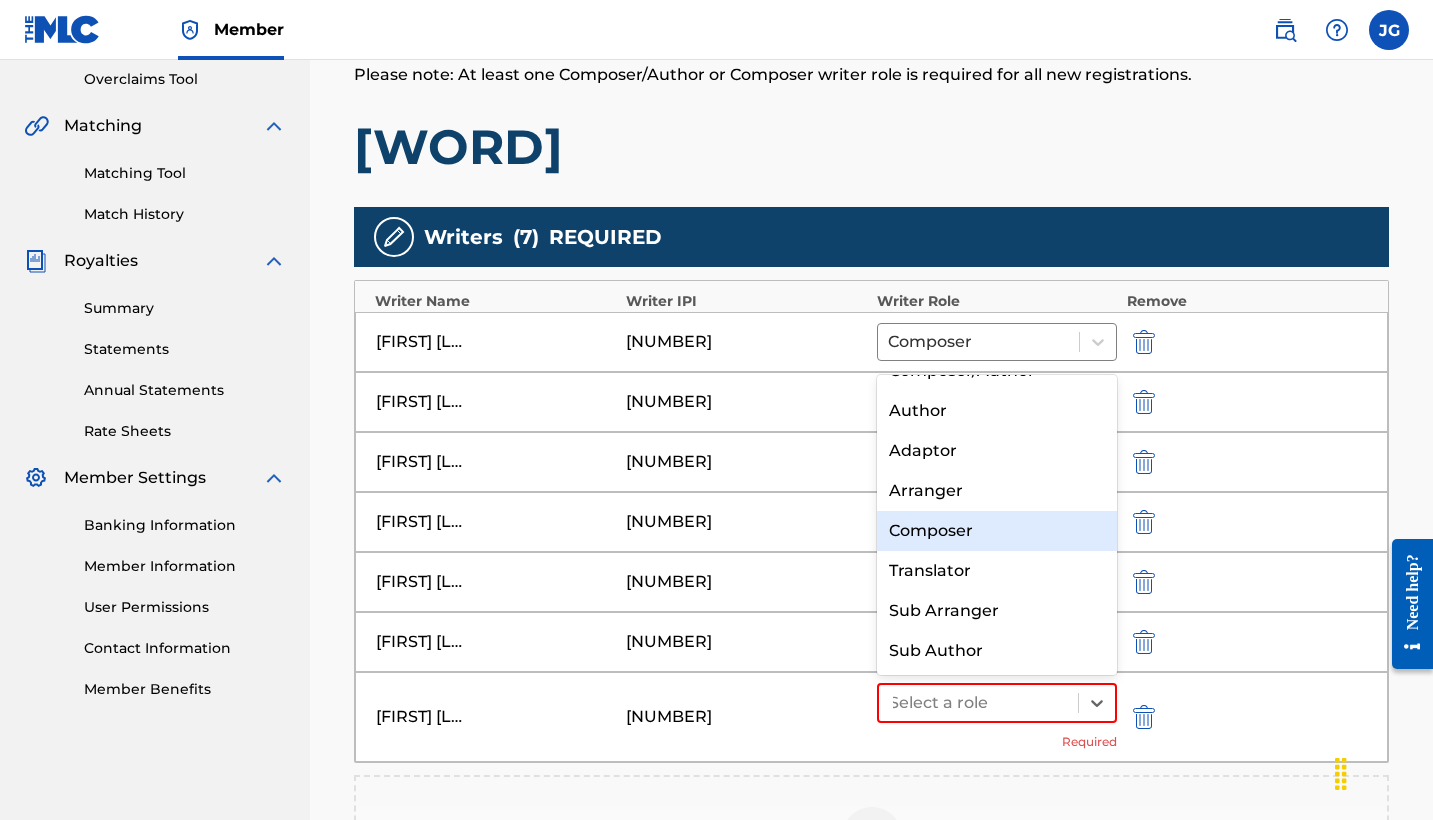 click on "Composer" at bounding box center [997, 531] 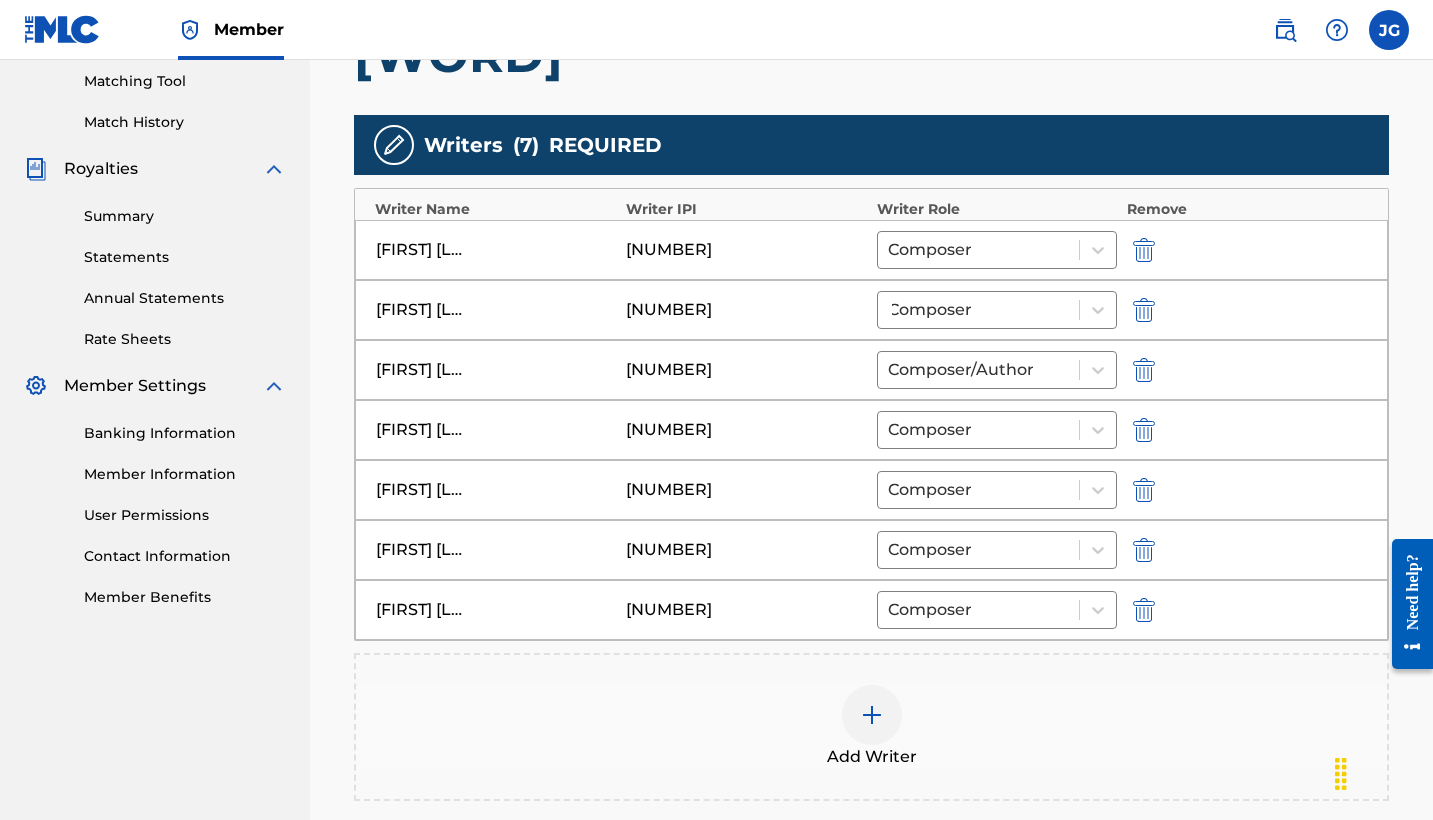scroll, scrollTop: 614, scrollLeft: 0, axis: vertical 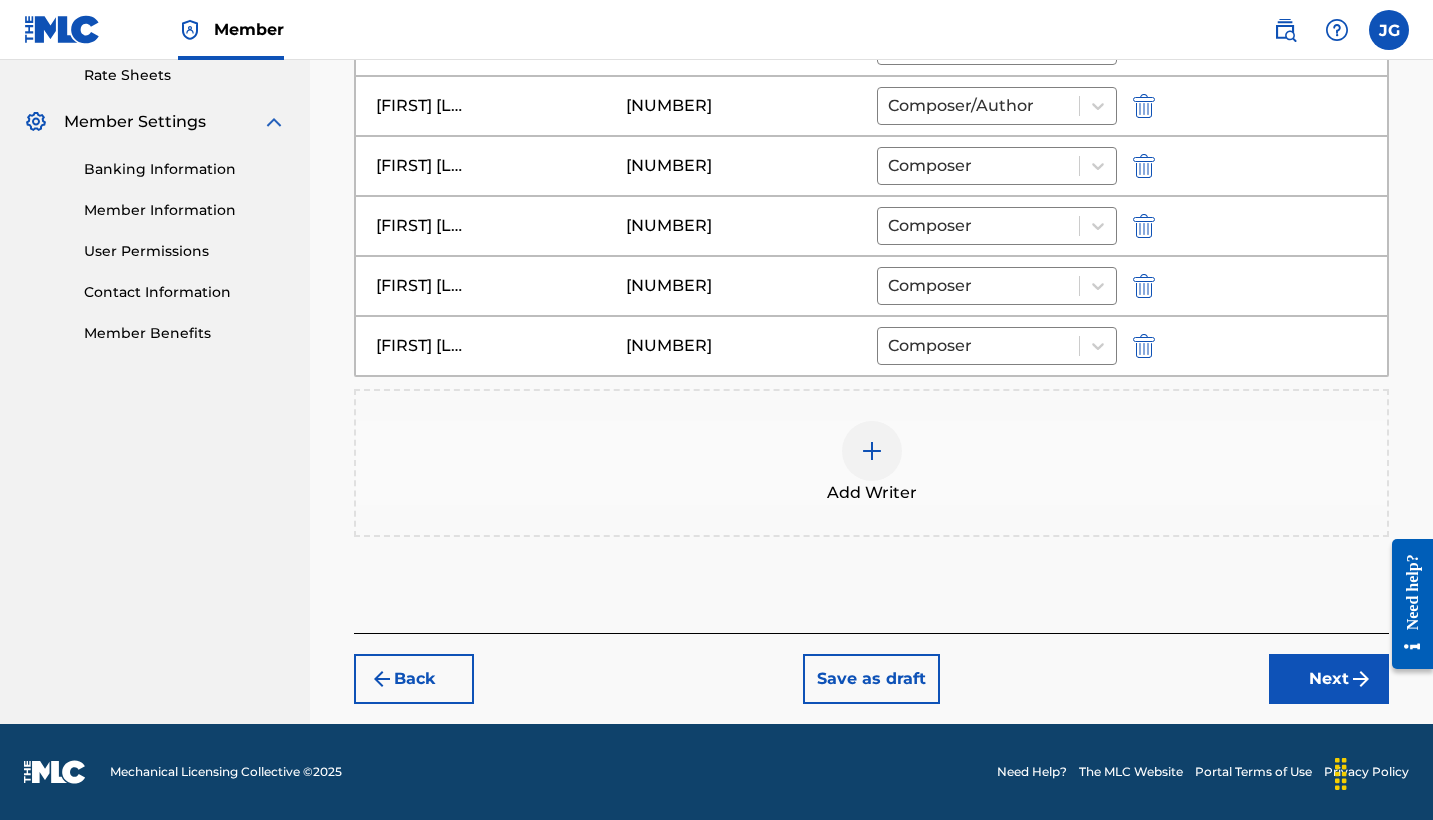 click on "Next" at bounding box center [1329, 679] 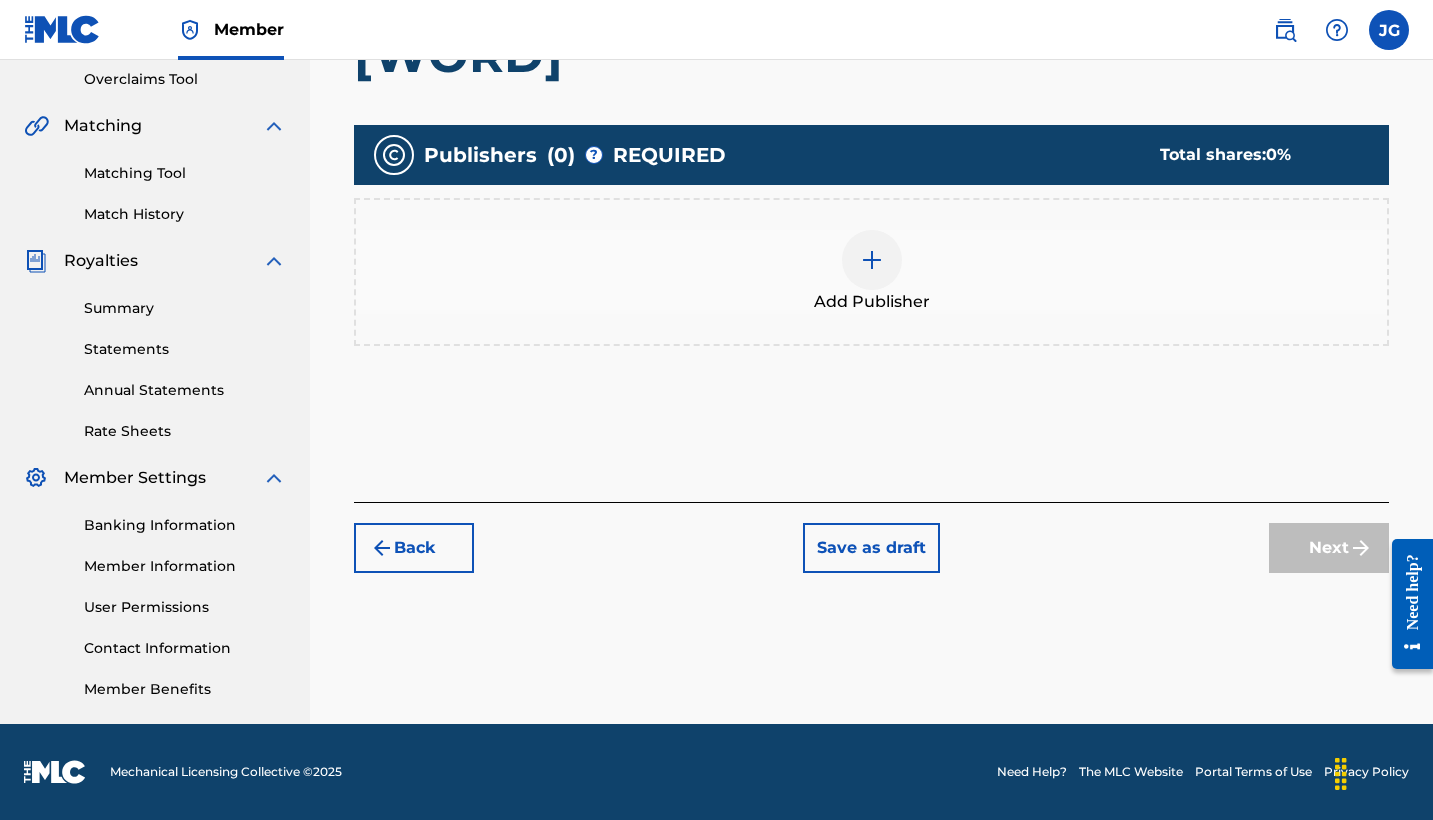 click at bounding box center (872, 260) 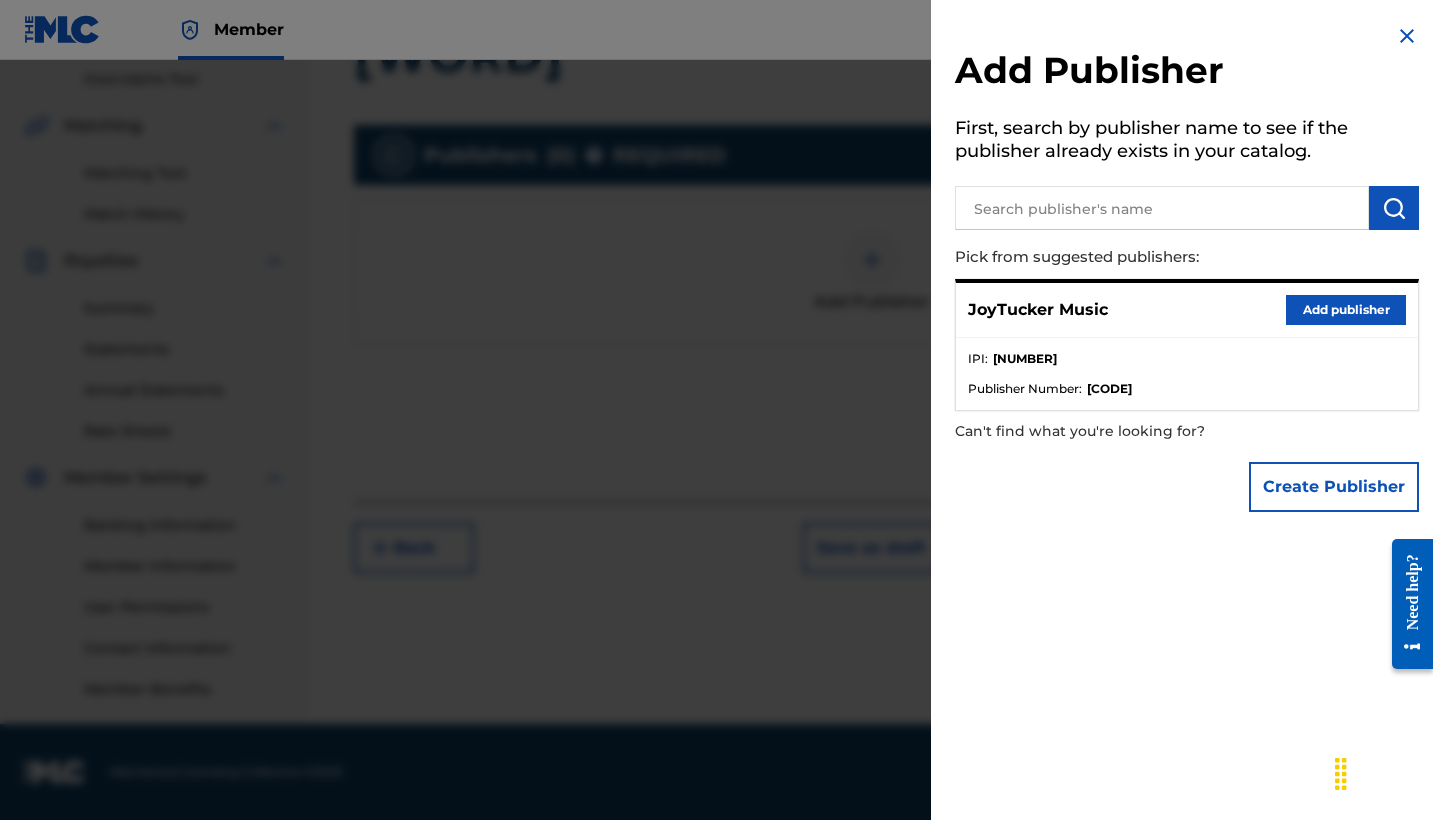 click on "Add publisher" at bounding box center (1346, 310) 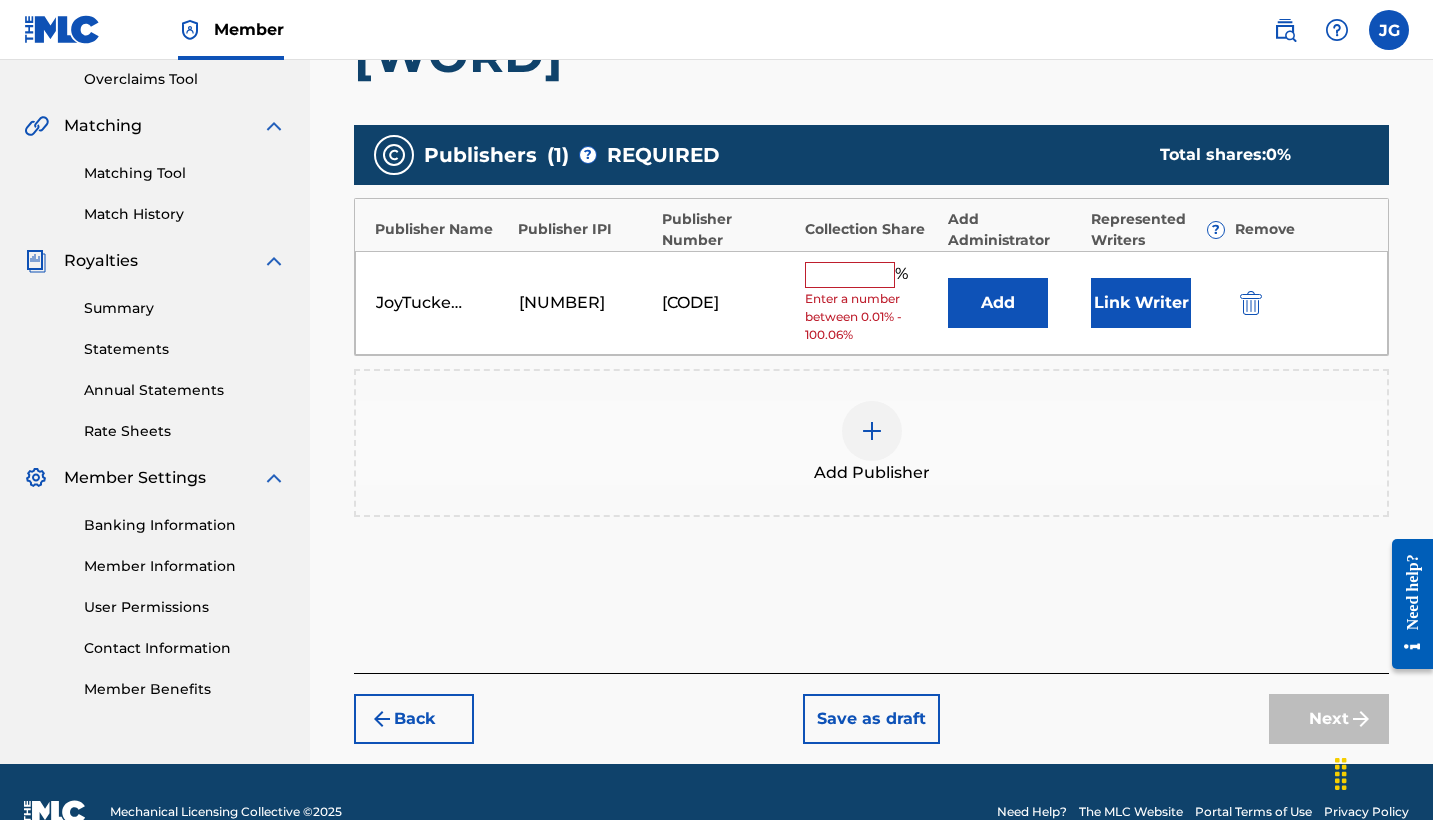 click on "Link Writer" at bounding box center (1141, 303) 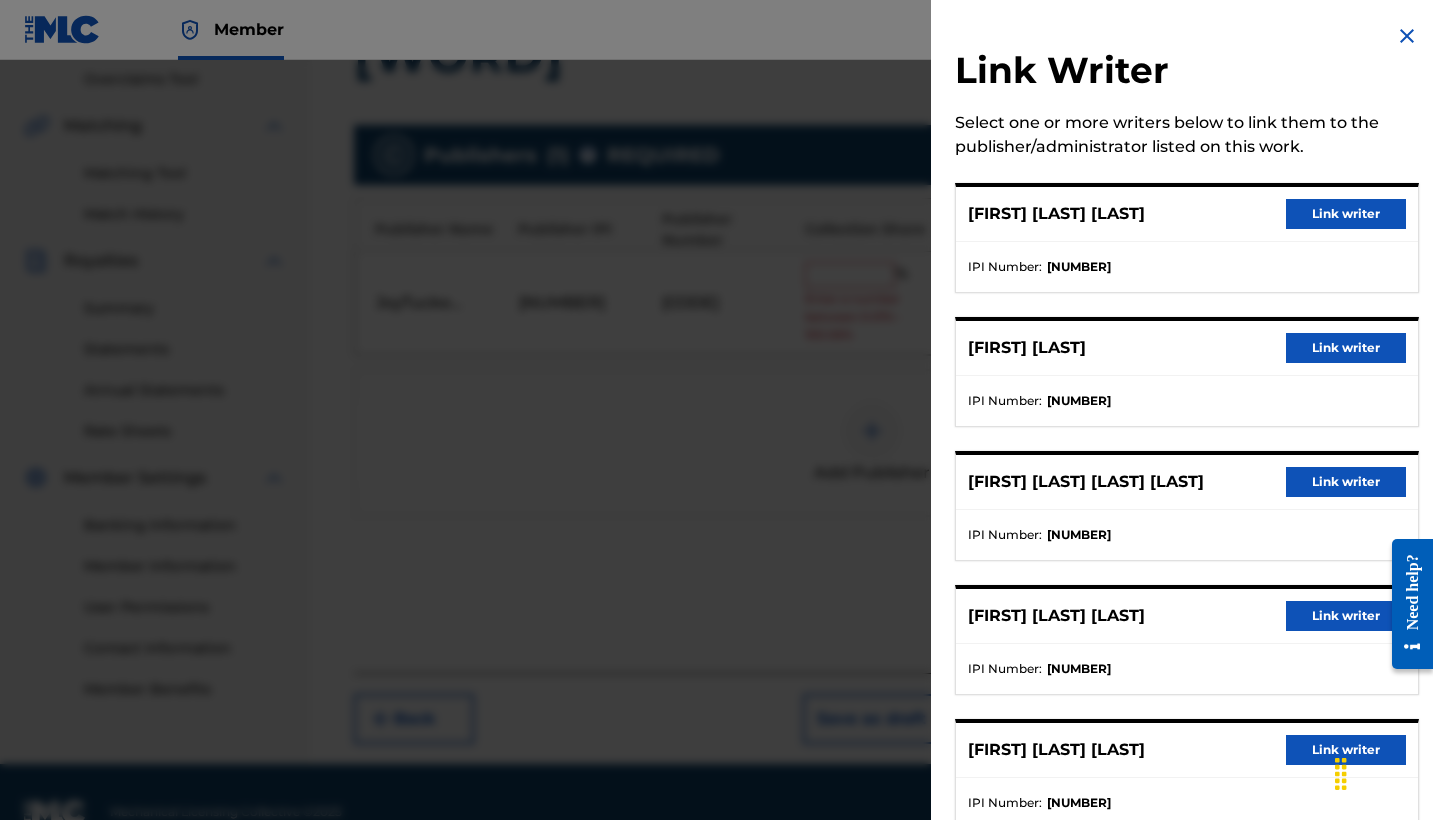 click on "Link writer" at bounding box center [1346, 616] 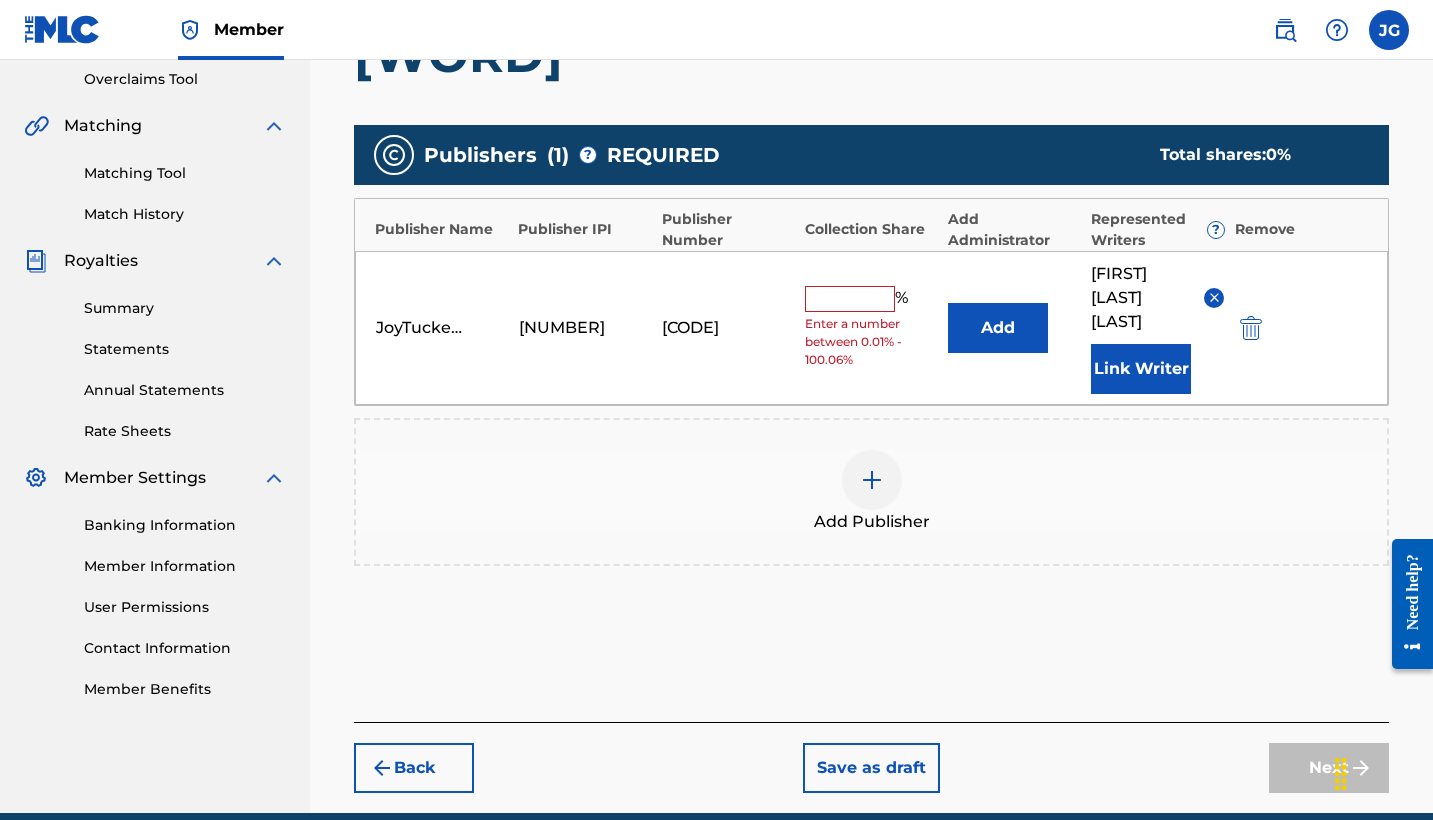 click at bounding box center [850, 299] 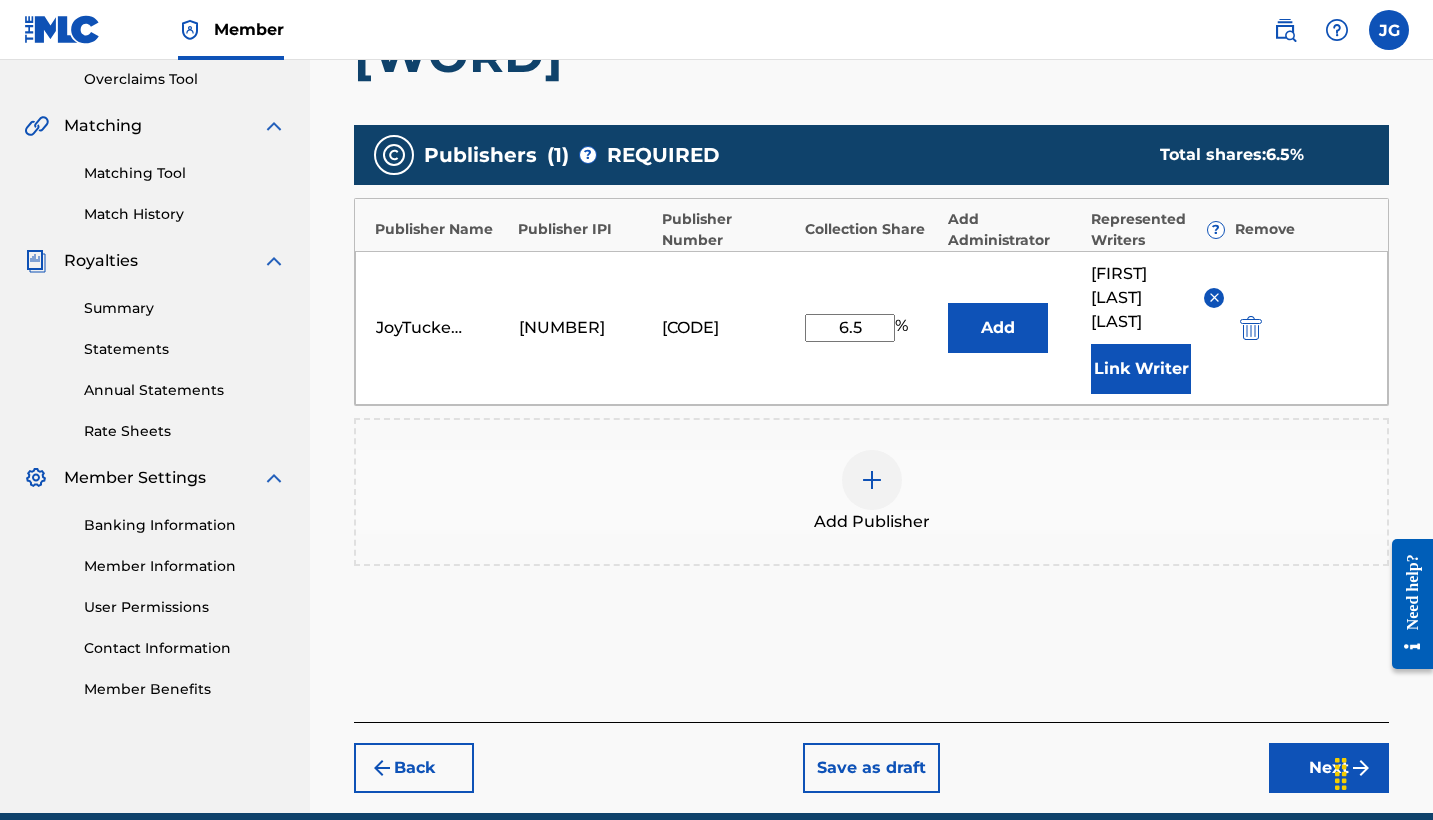 type on "6.5" 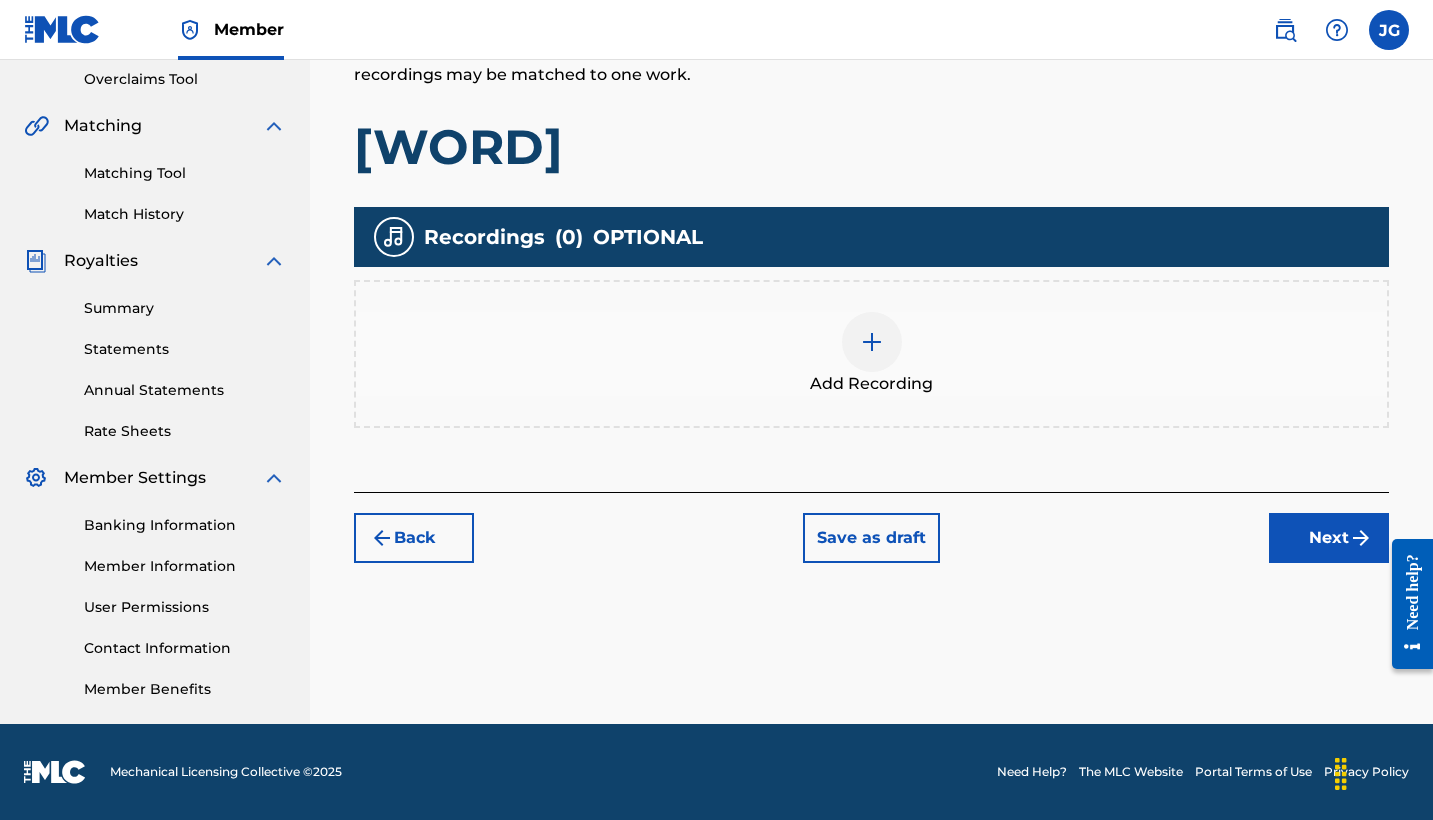 click on "Next" at bounding box center [1329, 538] 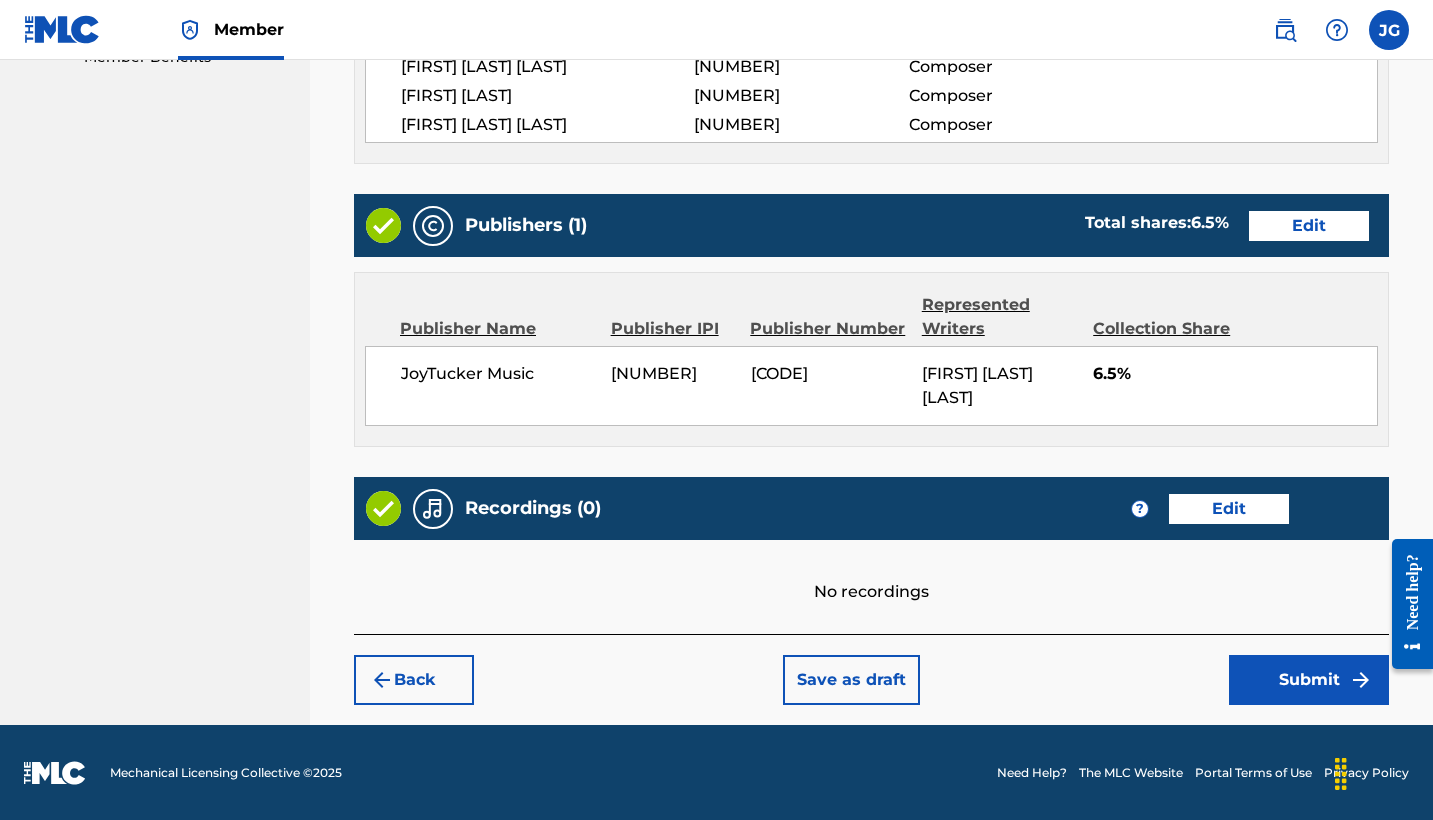 scroll, scrollTop: 1049, scrollLeft: 0, axis: vertical 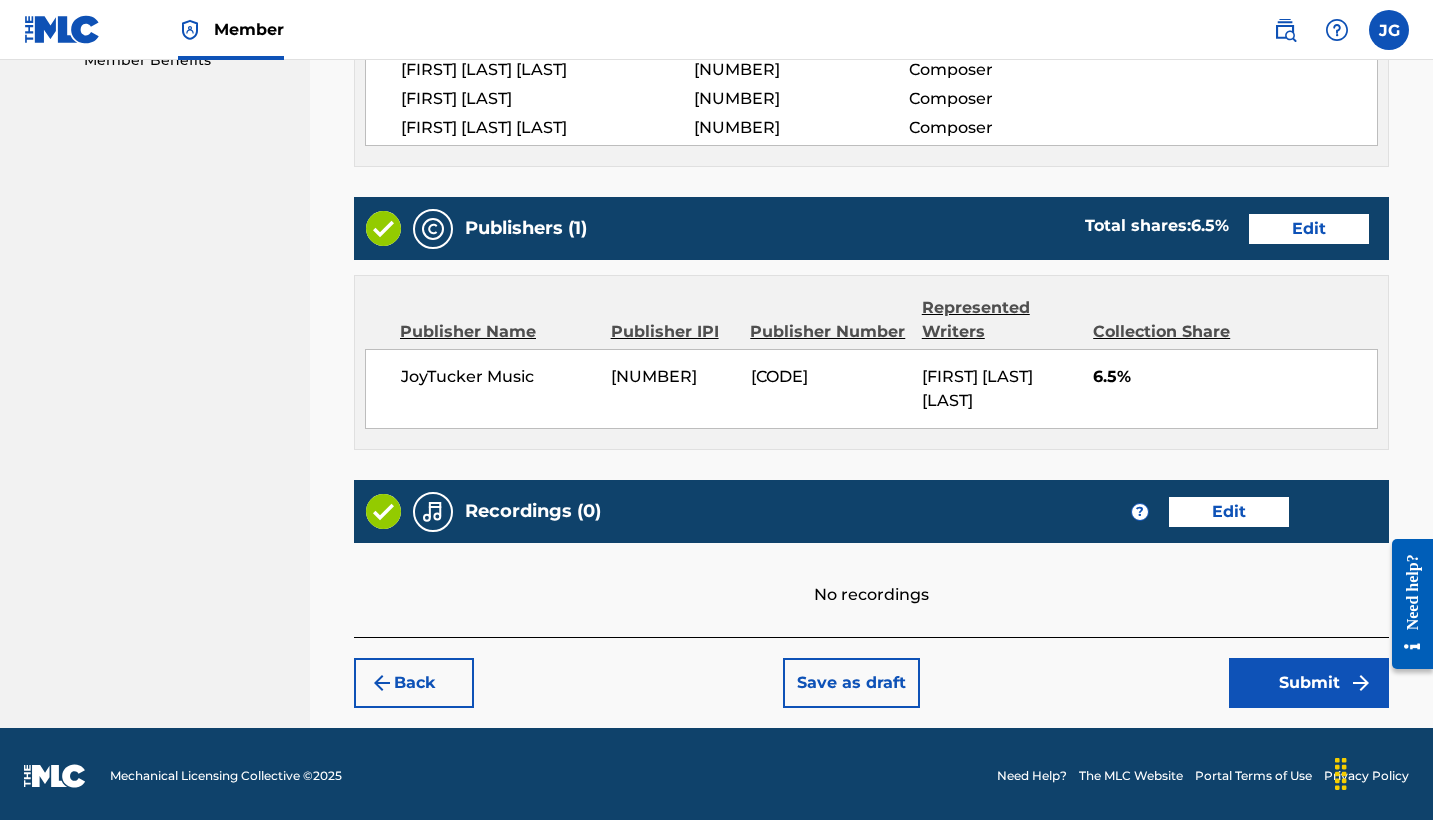 click on "Submit" at bounding box center [1309, 683] 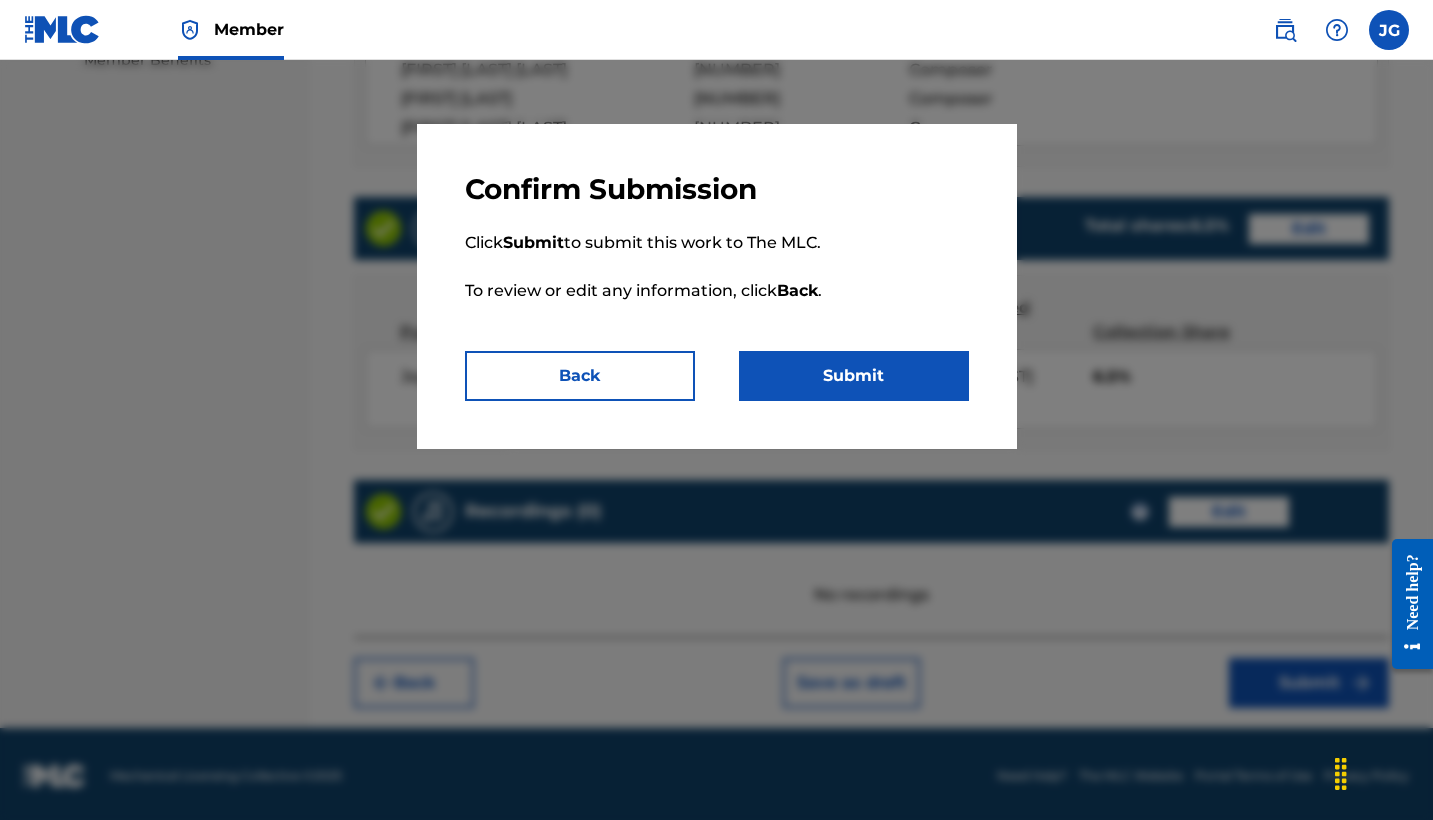 click on "Submit" at bounding box center (854, 376) 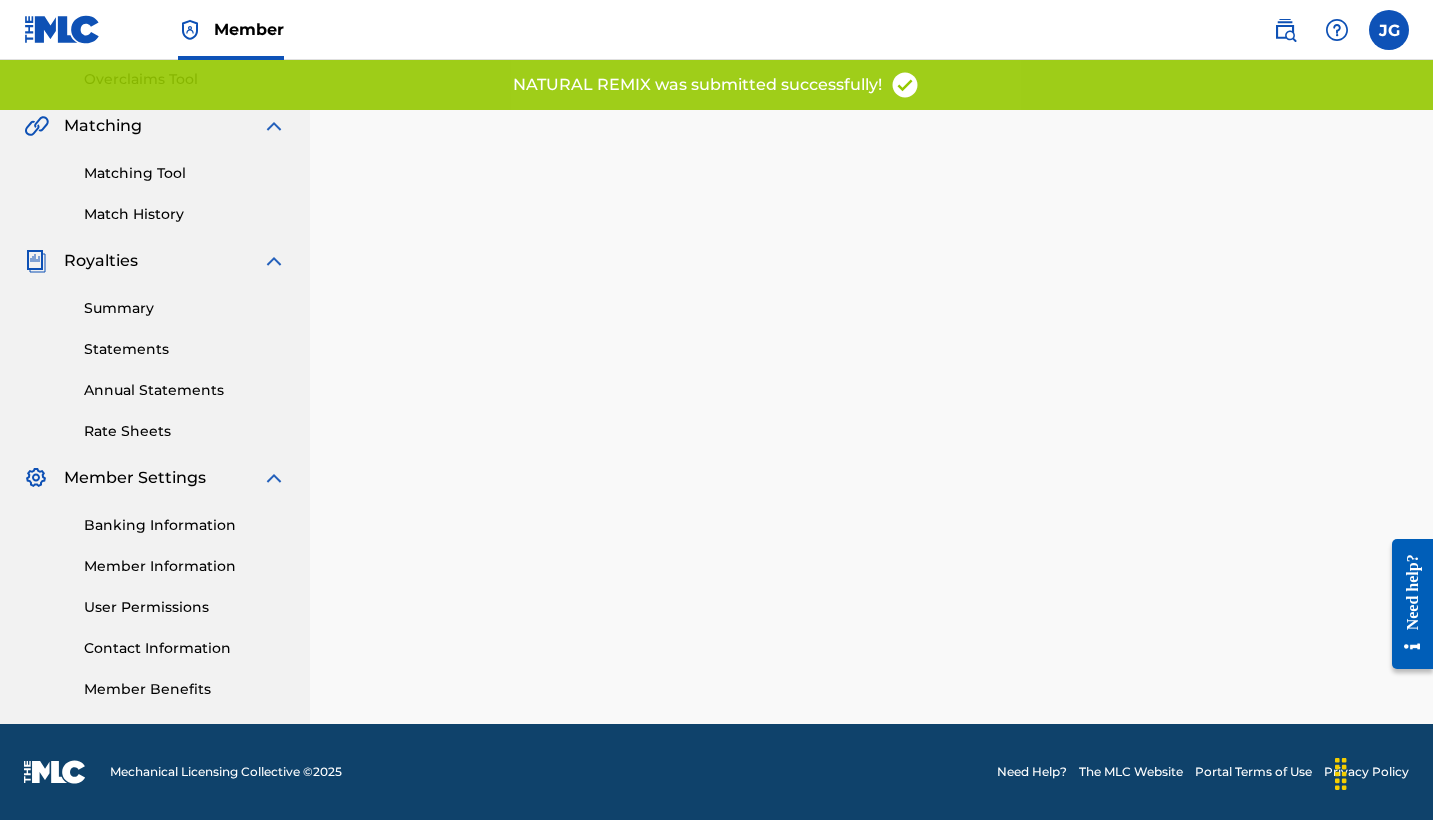 scroll, scrollTop: 0, scrollLeft: 0, axis: both 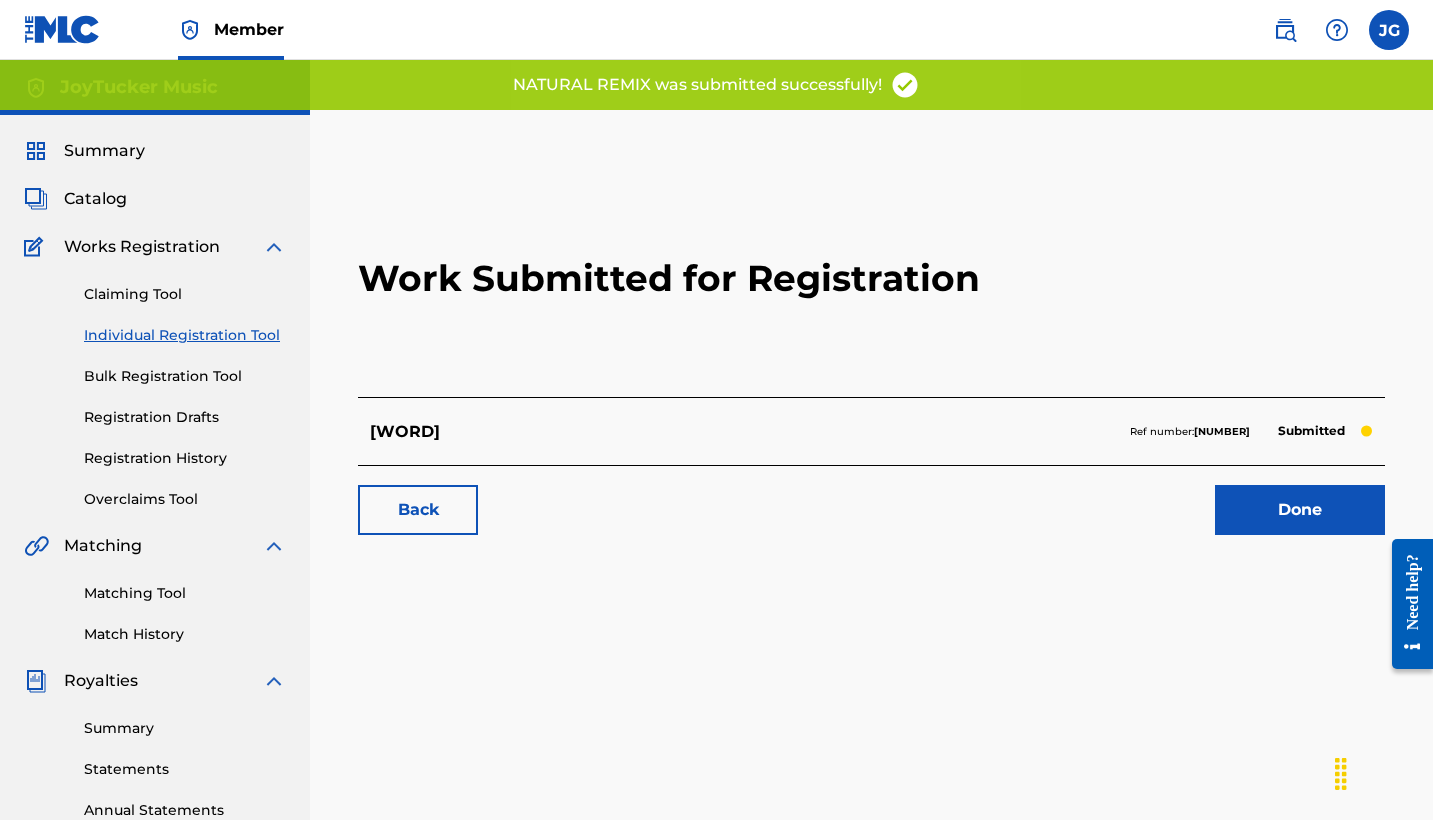 click on "Done" at bounding box center (1300, 510) 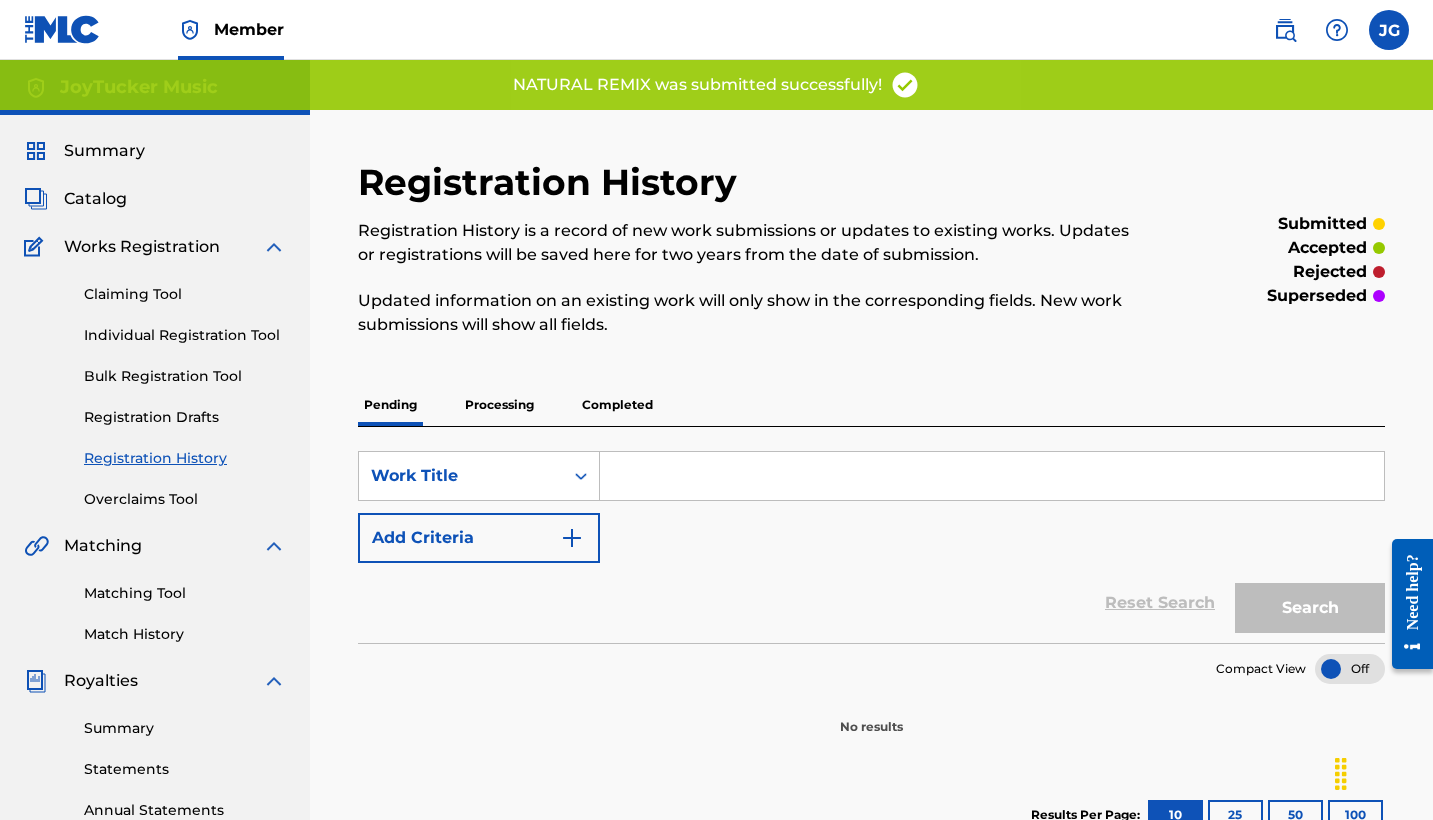 click on "Individual Registration Tool" at bounding box center [185, 335] 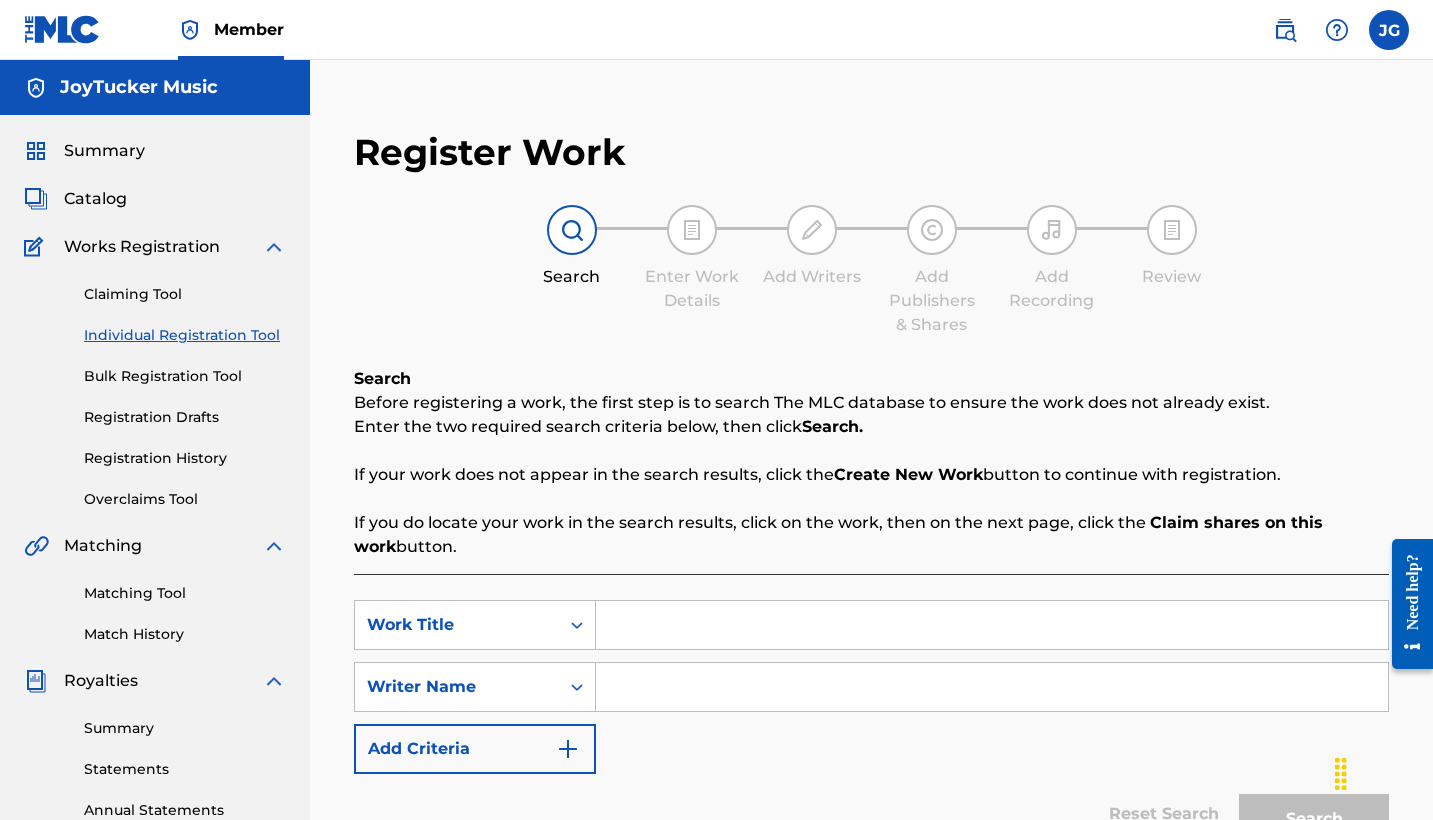 click at bounding box center [992, 625] 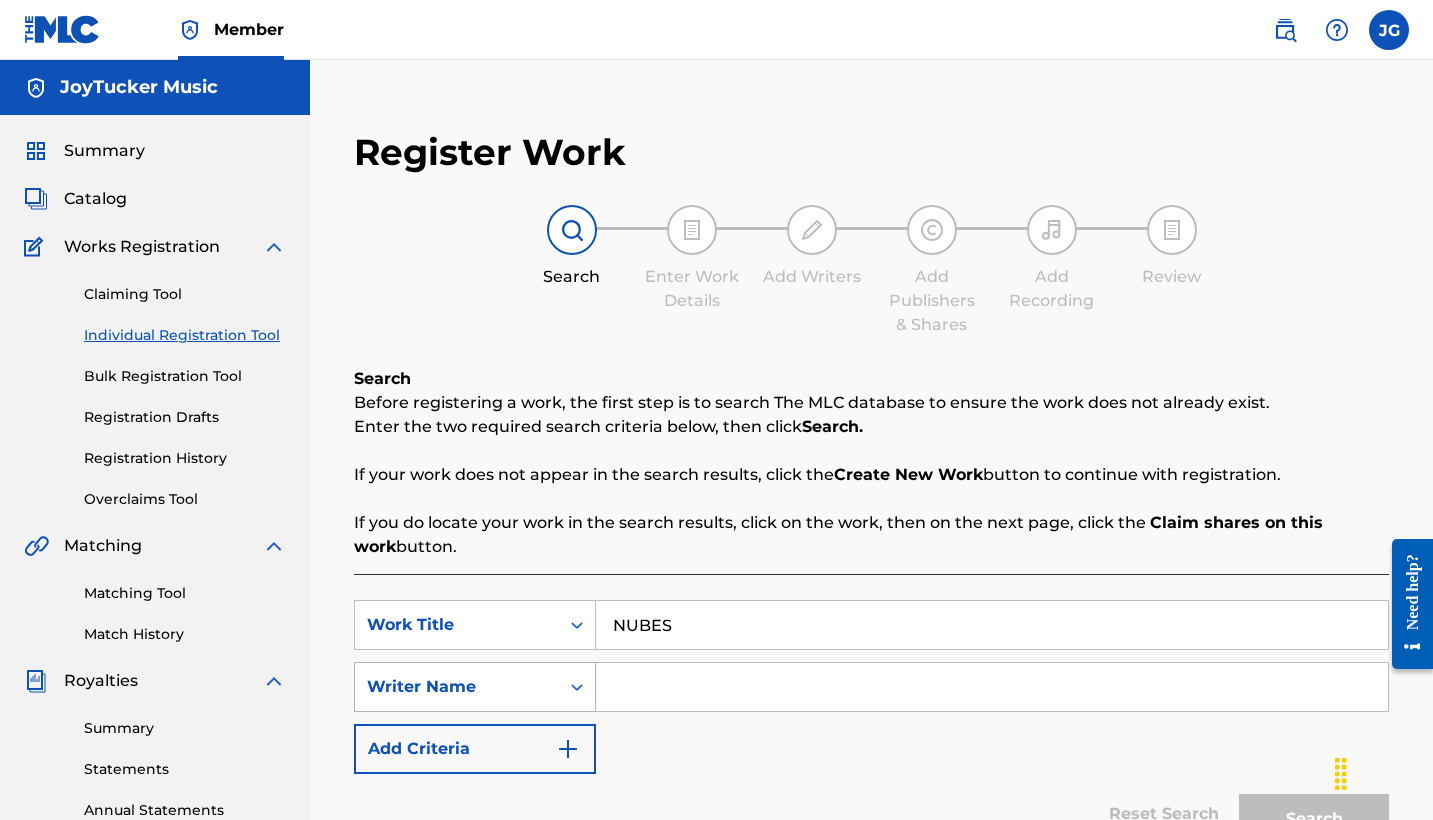 type on "NUBES" 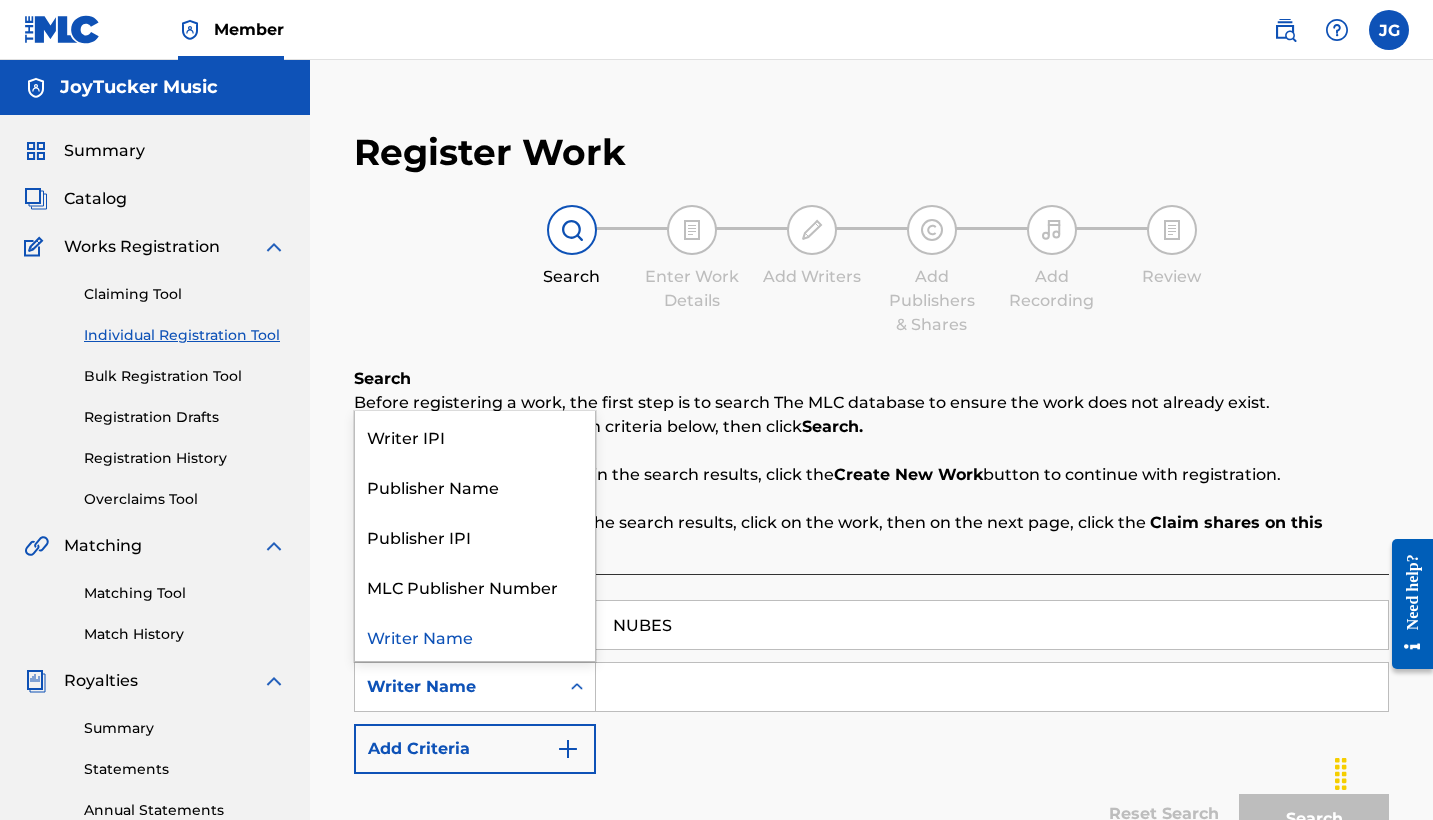 click at bounding box center (577, 687) 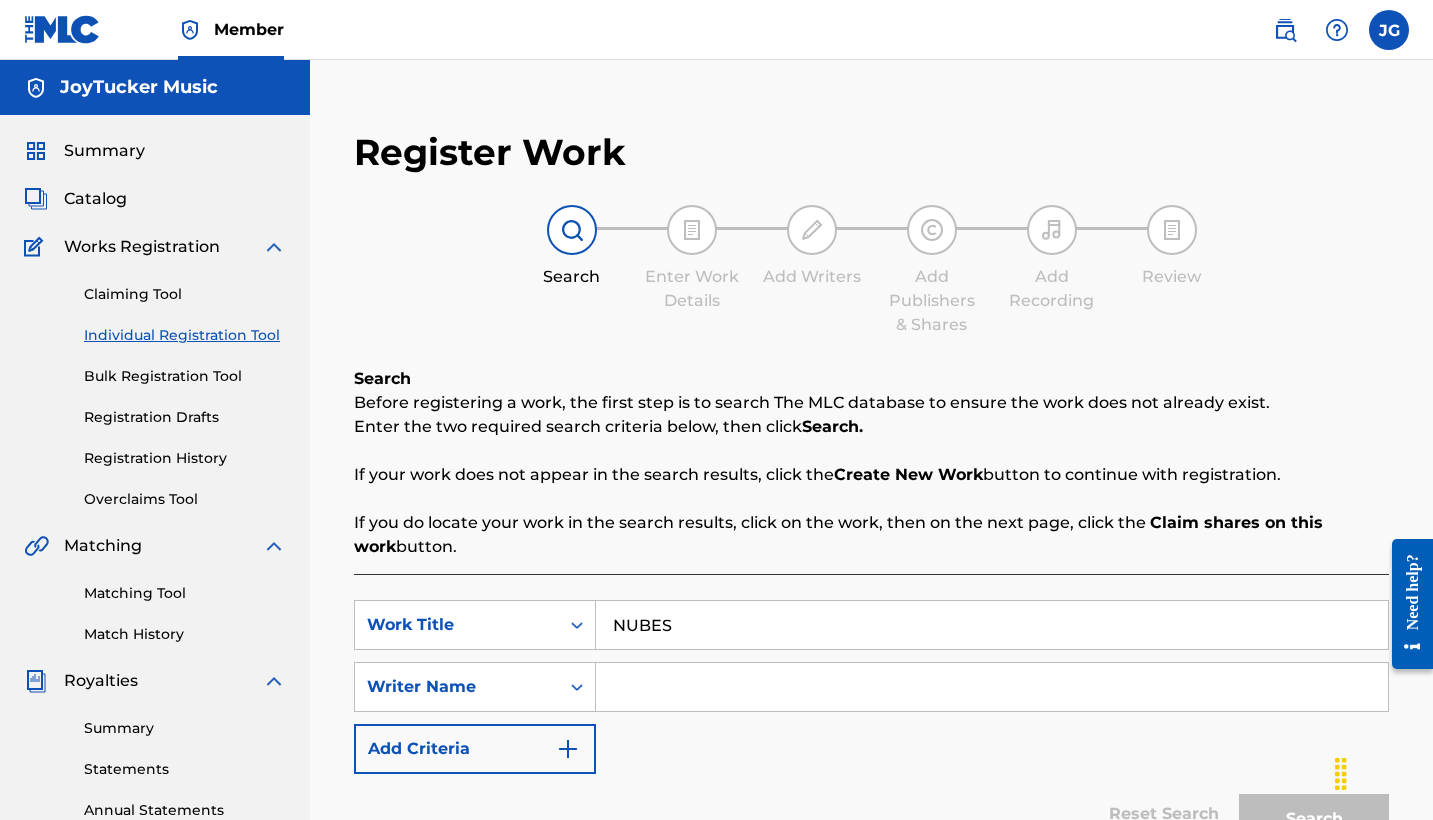click at bounding box center [992, 687] 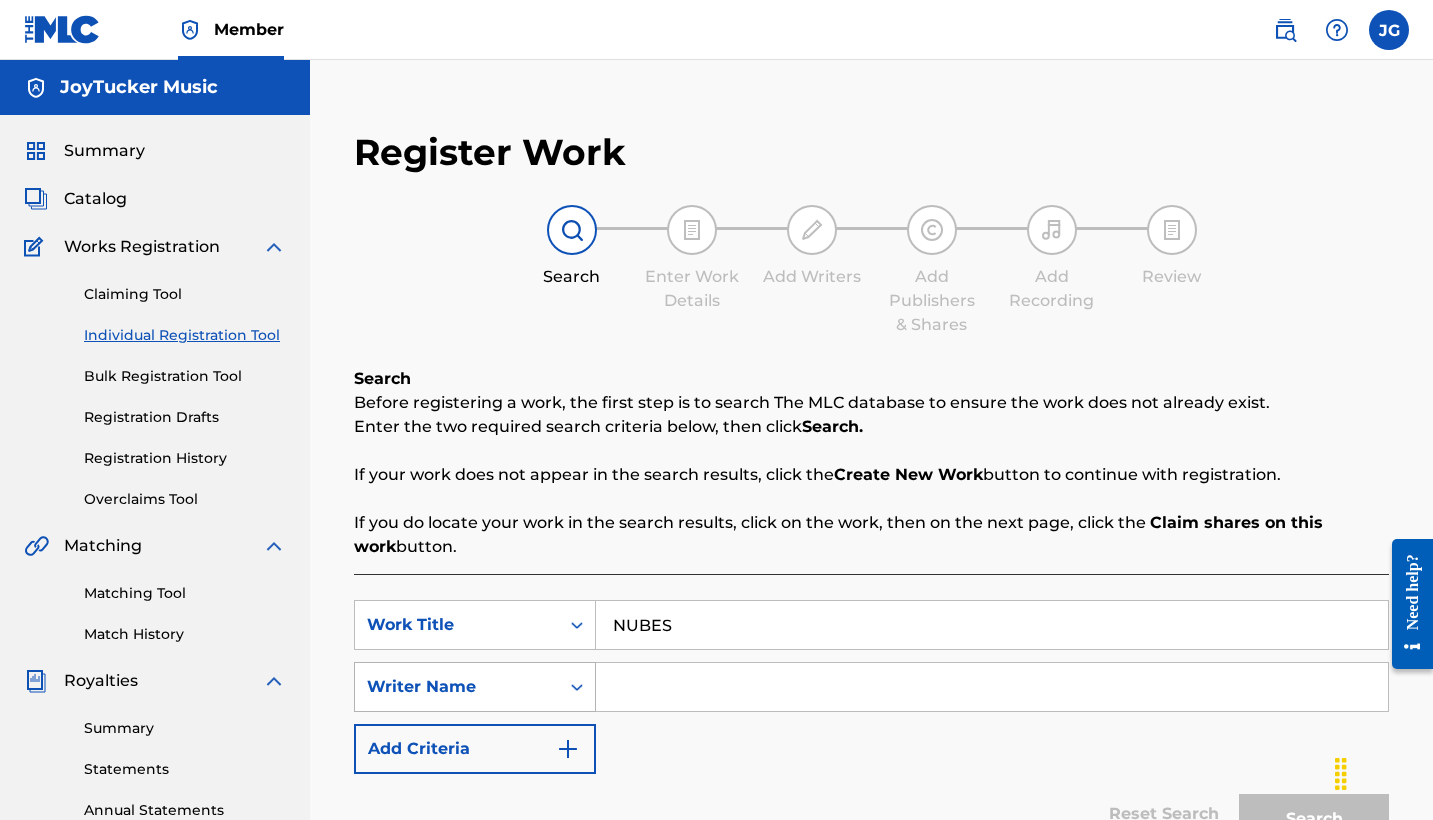 click 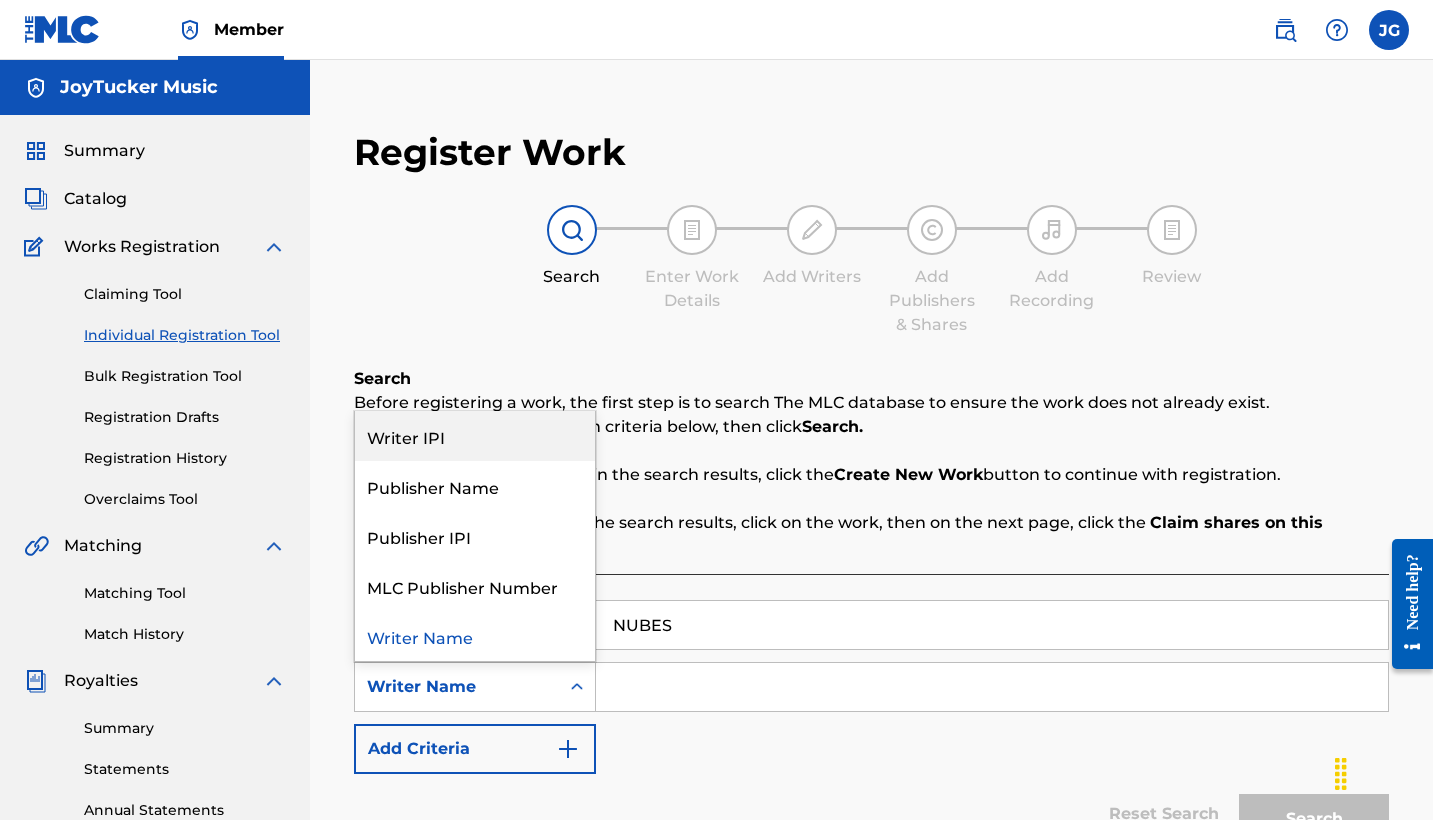 click on "Writer IPI" at bounding box center (475, 436) 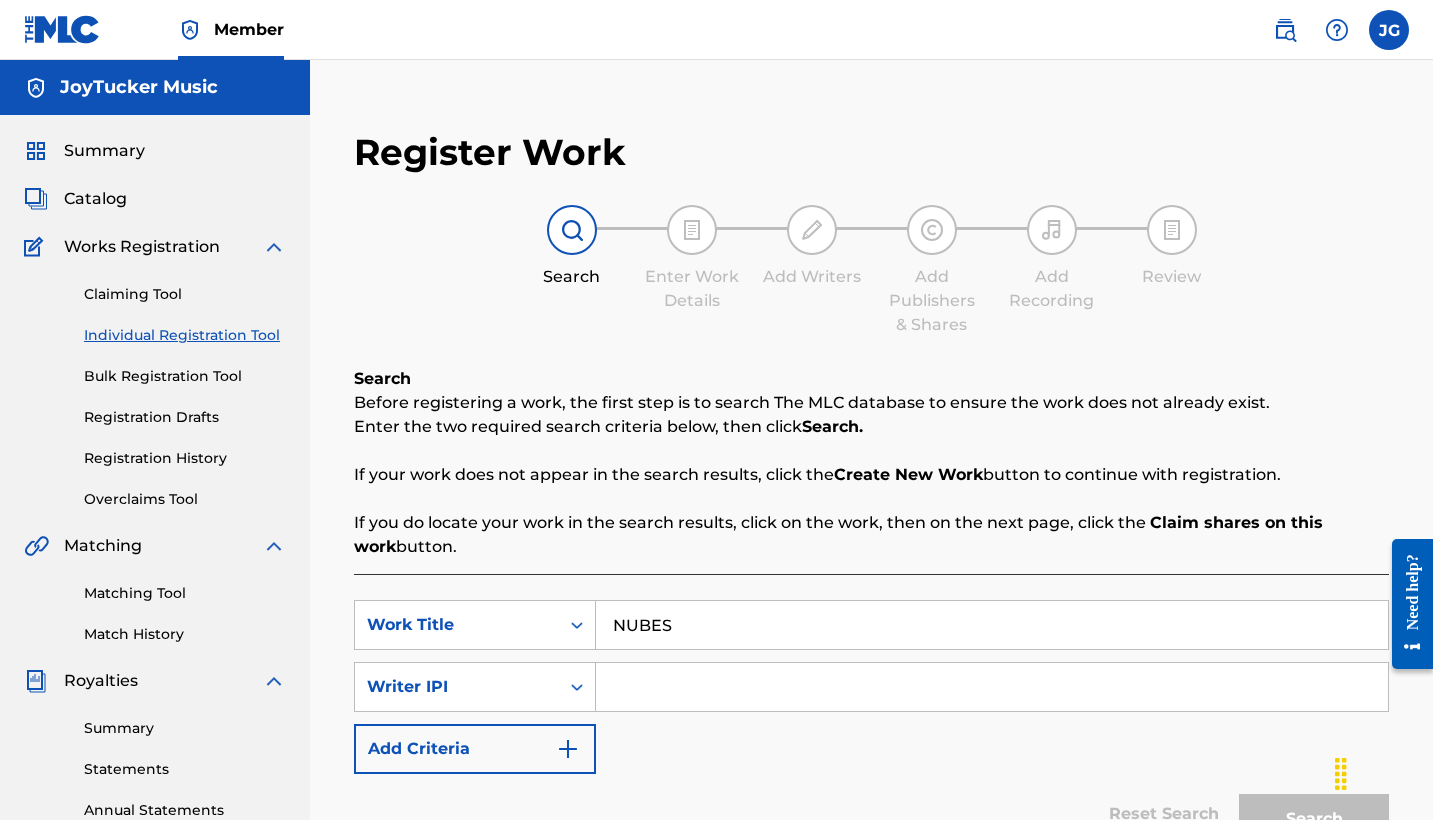 click at bounding box center [992, 687] 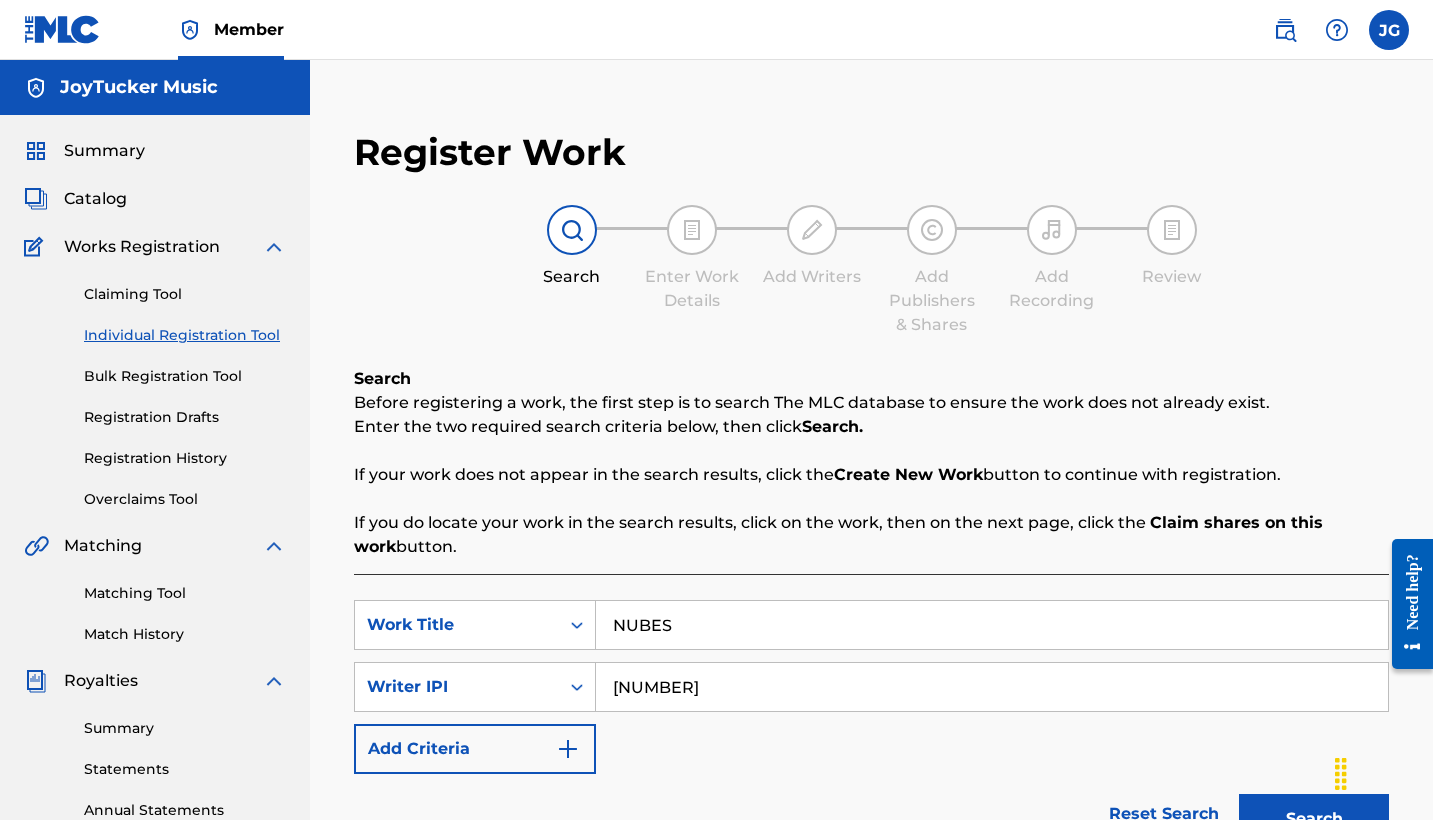click on "[NUMBER]" at bounding box center (992, 687) 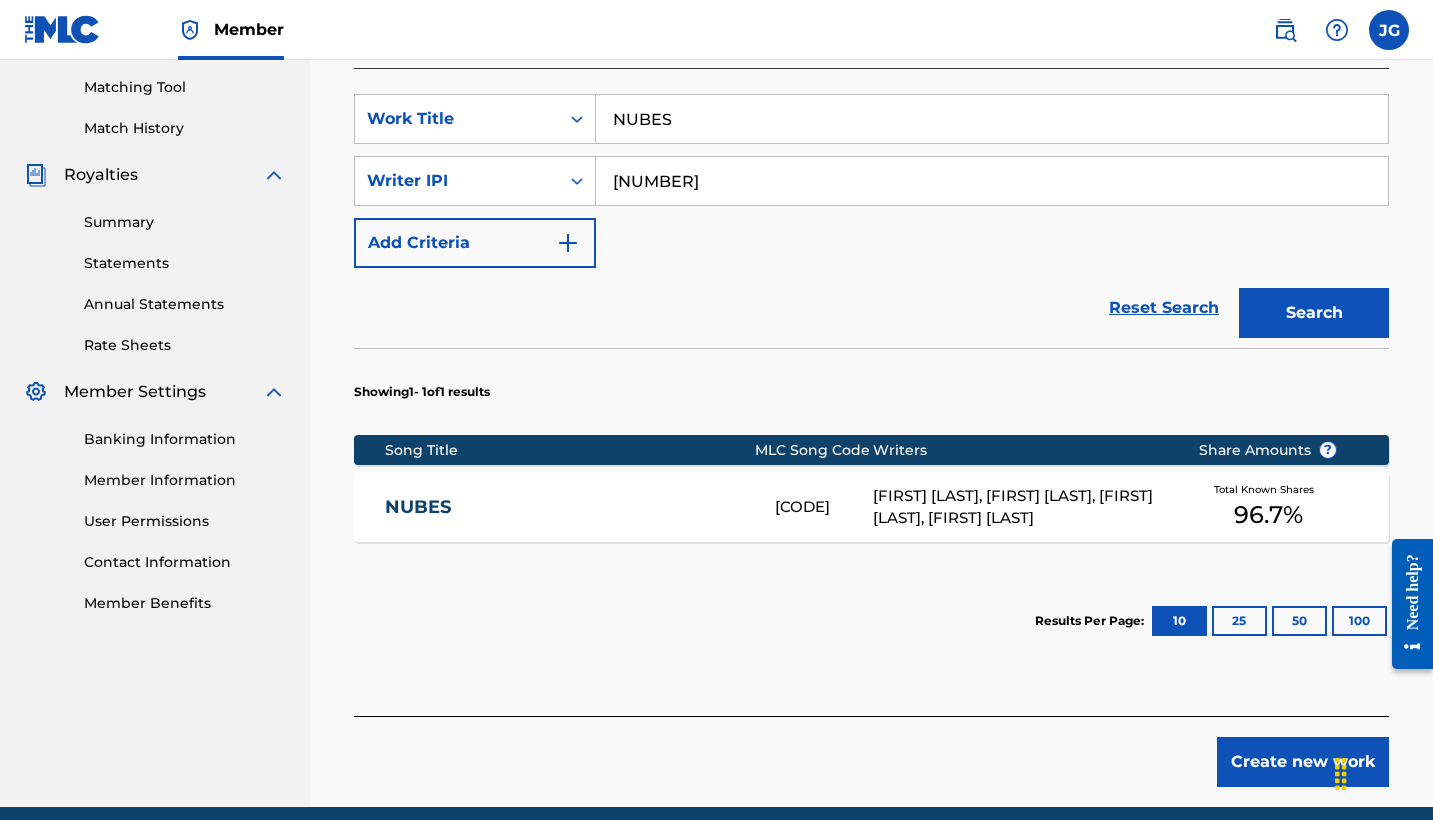 scroll, scrollTop: 520, scrollLeft: 0, axis: vertical 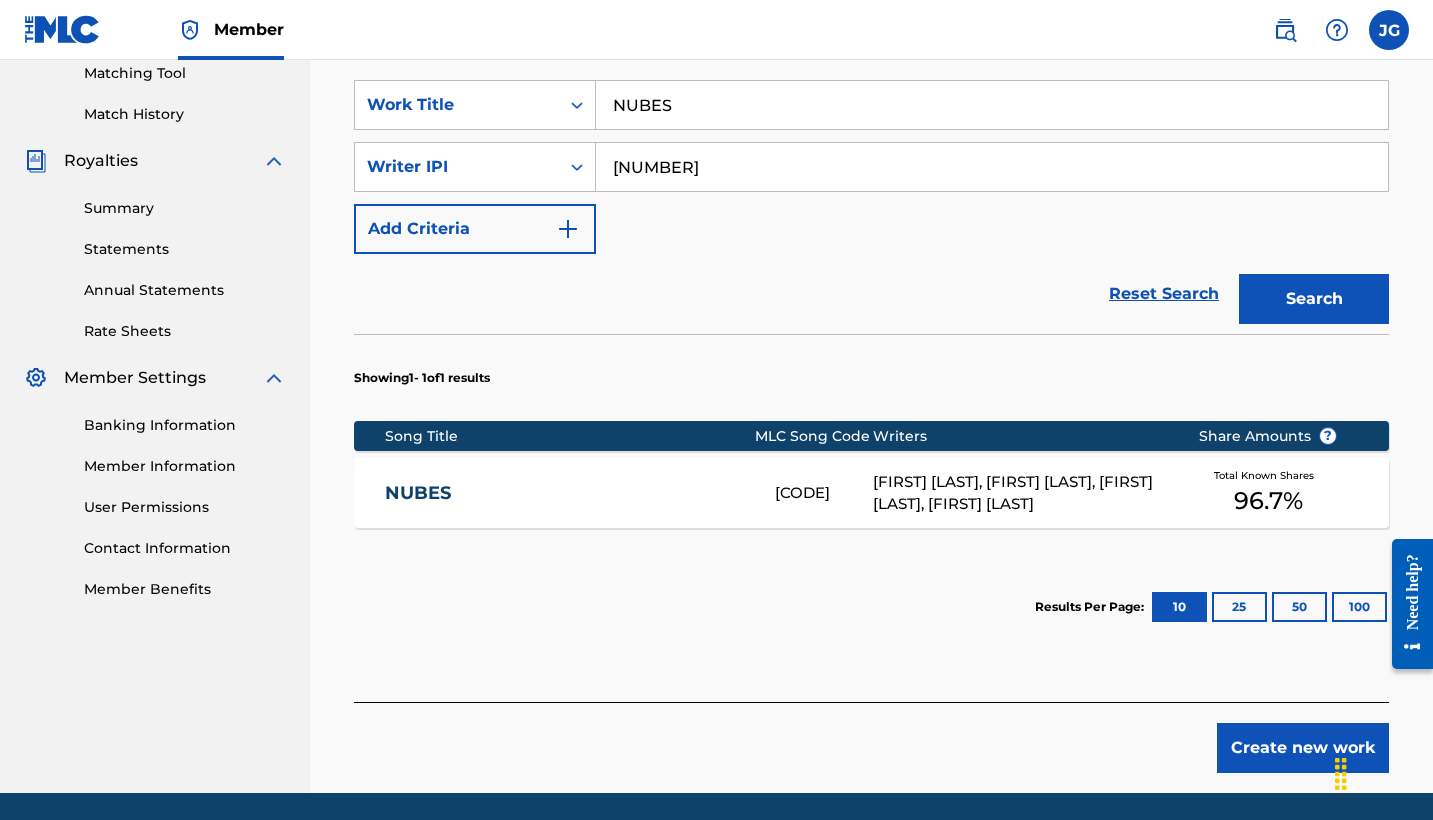 click on "NUBES" at bounding box center (566, 493) 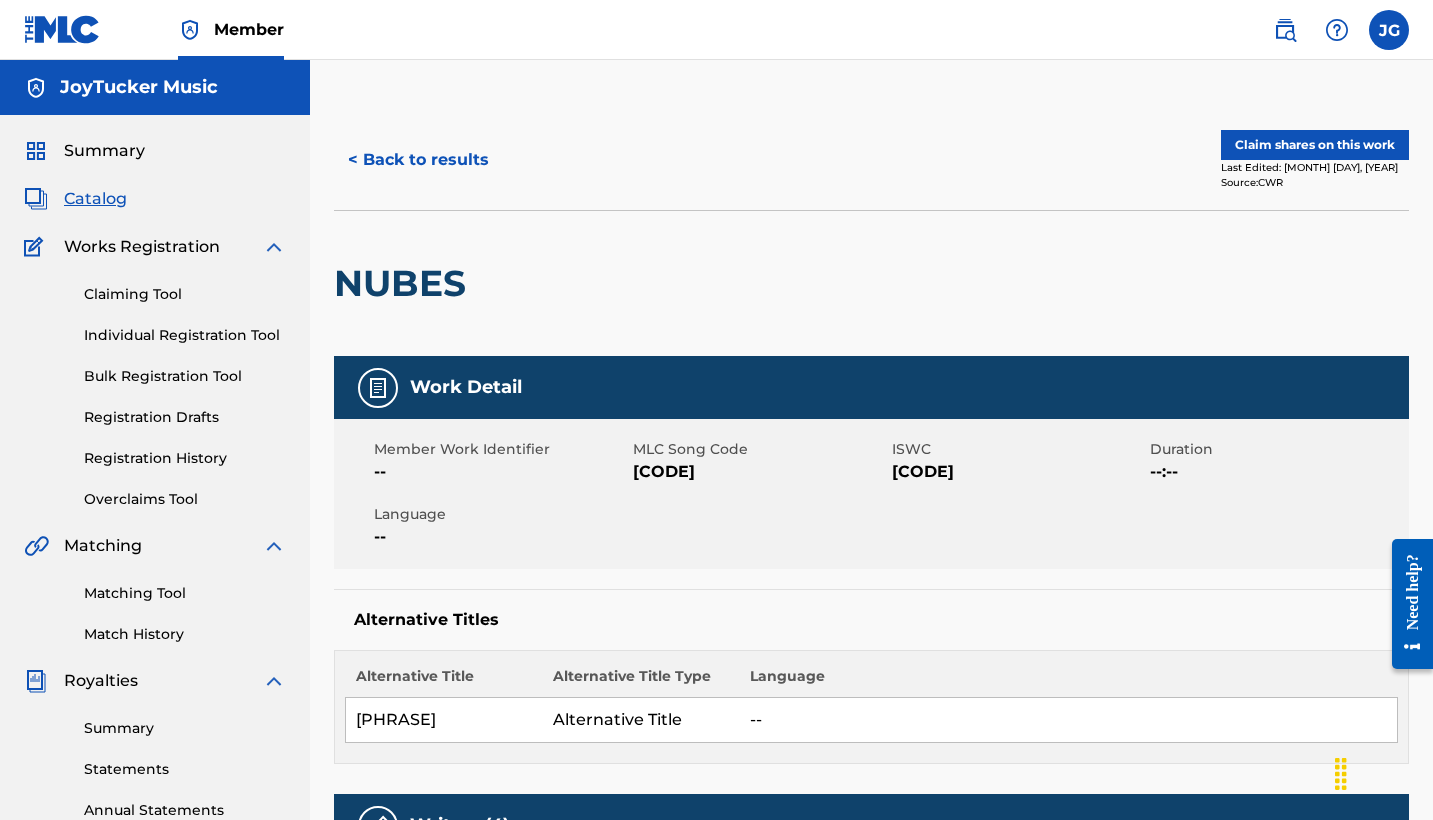 click on "Claim shares on this work" at bounding box center (1315, 145) 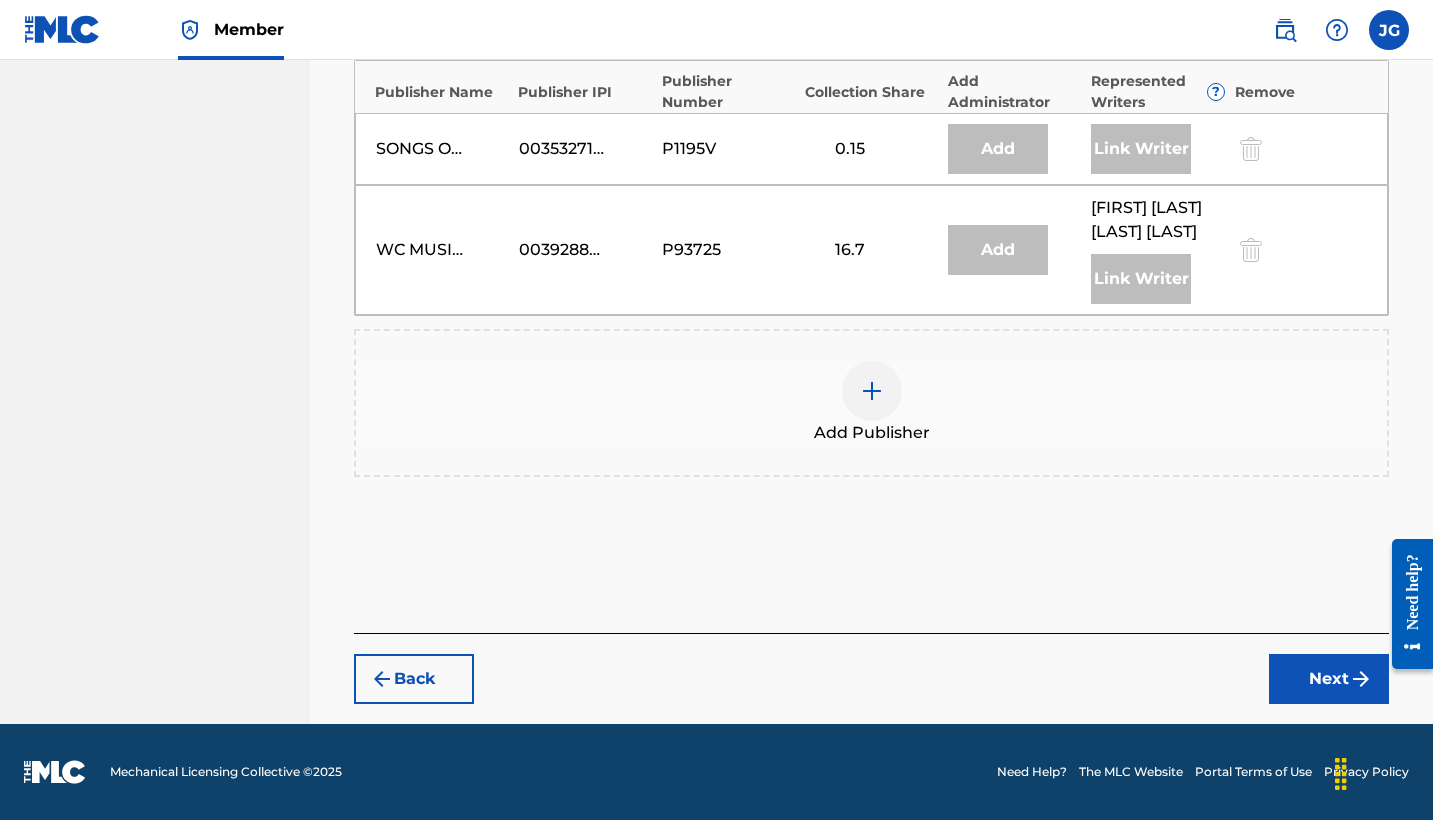 scroll, scrollTop: 1635, scrollLeft: 0, axis: vertical 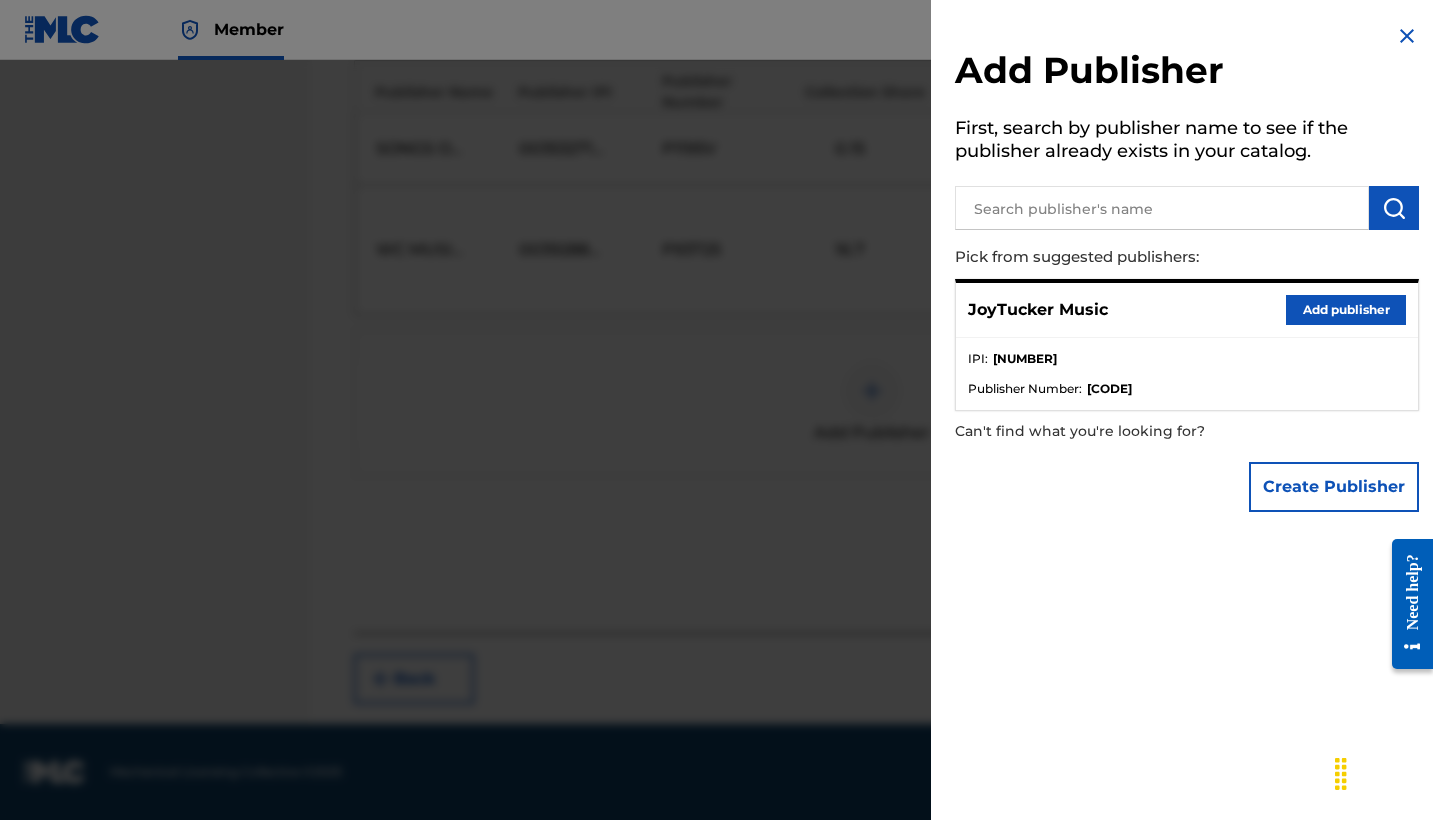 click on "Add publisher" at bounding box center [1346, 310] 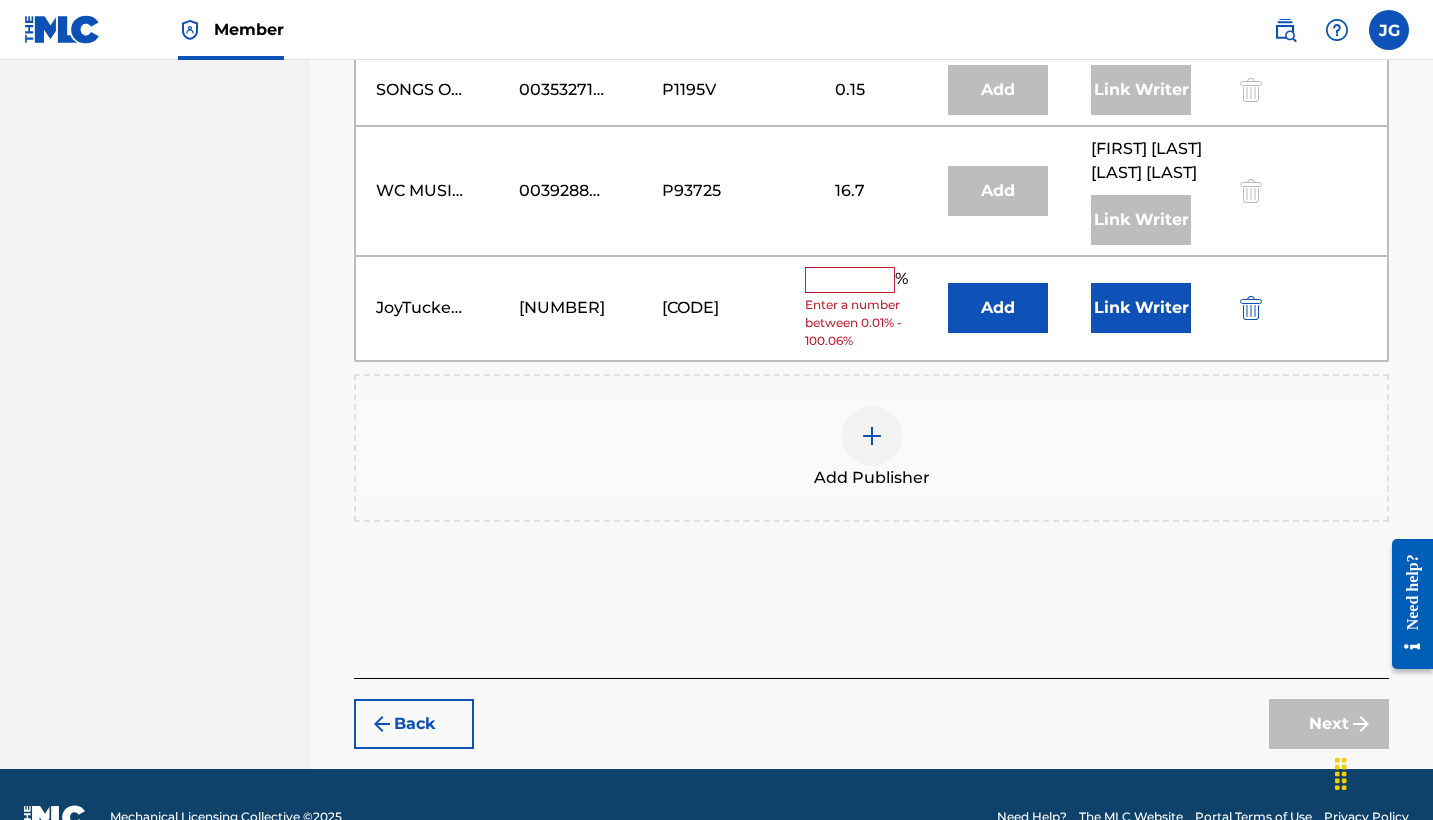 click on "Link Writer" at bounding box center (1141, 308) 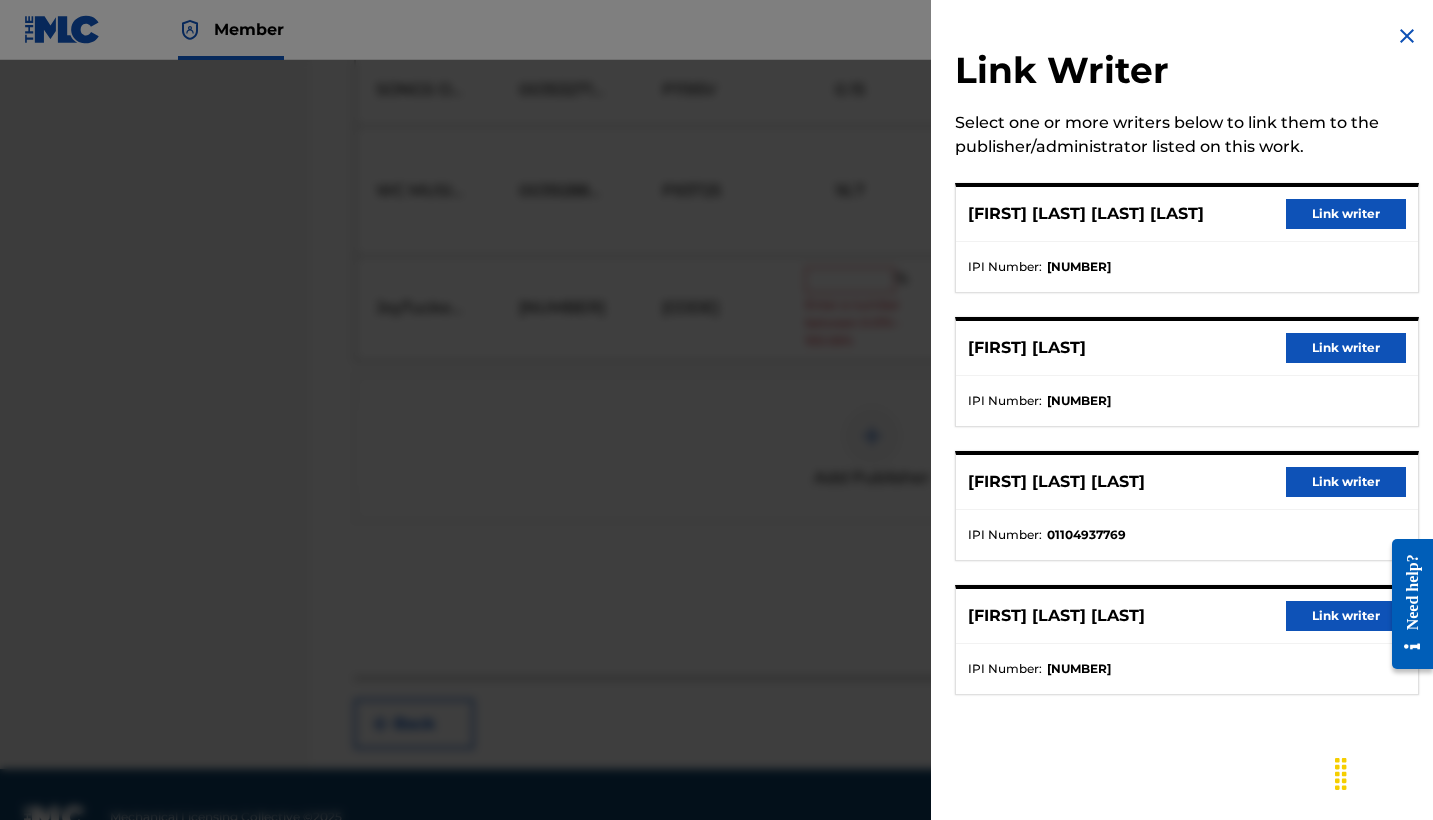 click on "Link writer" at bounding box center [1346, 616] 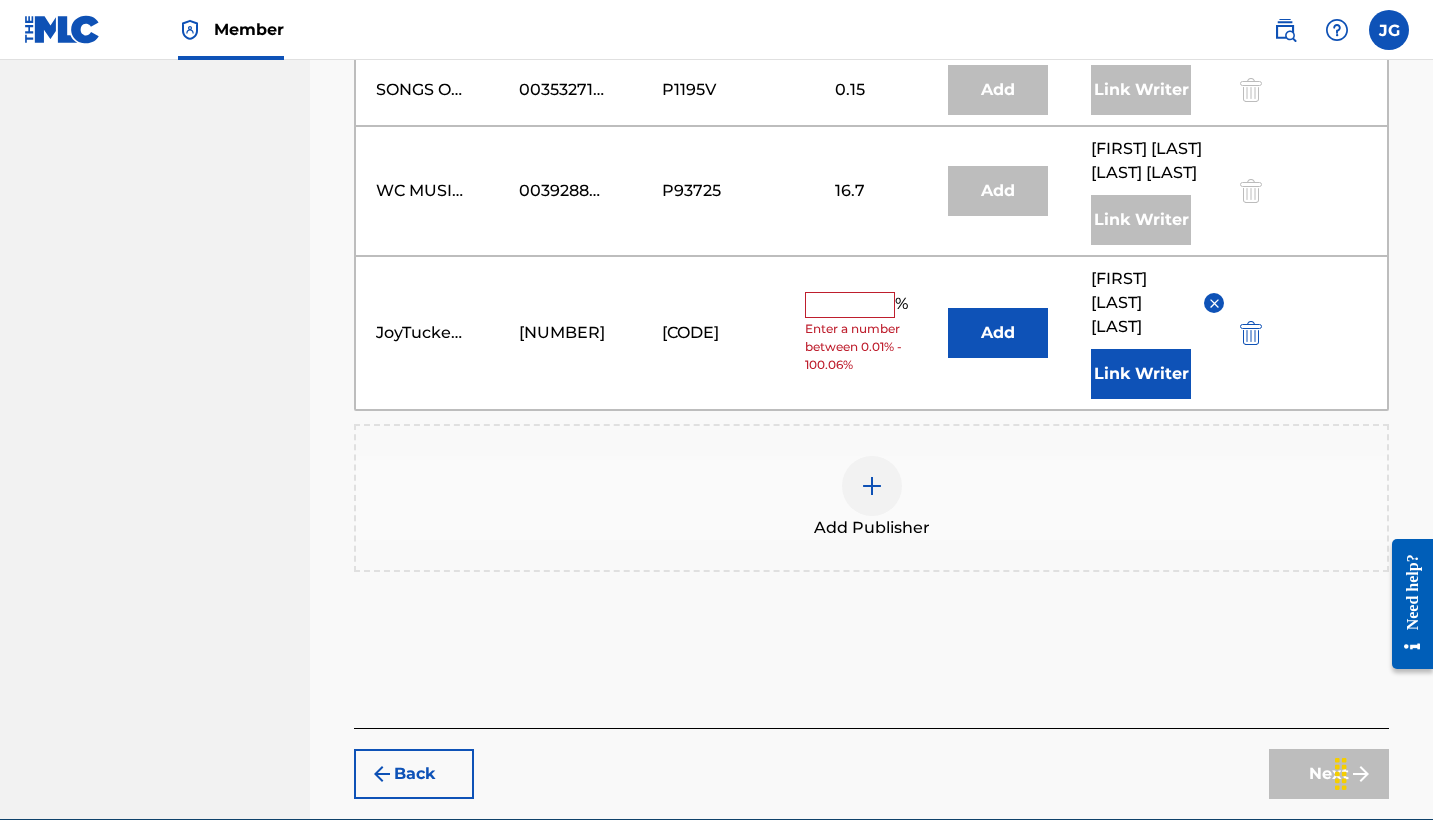 click at bounding box center (850, 305) 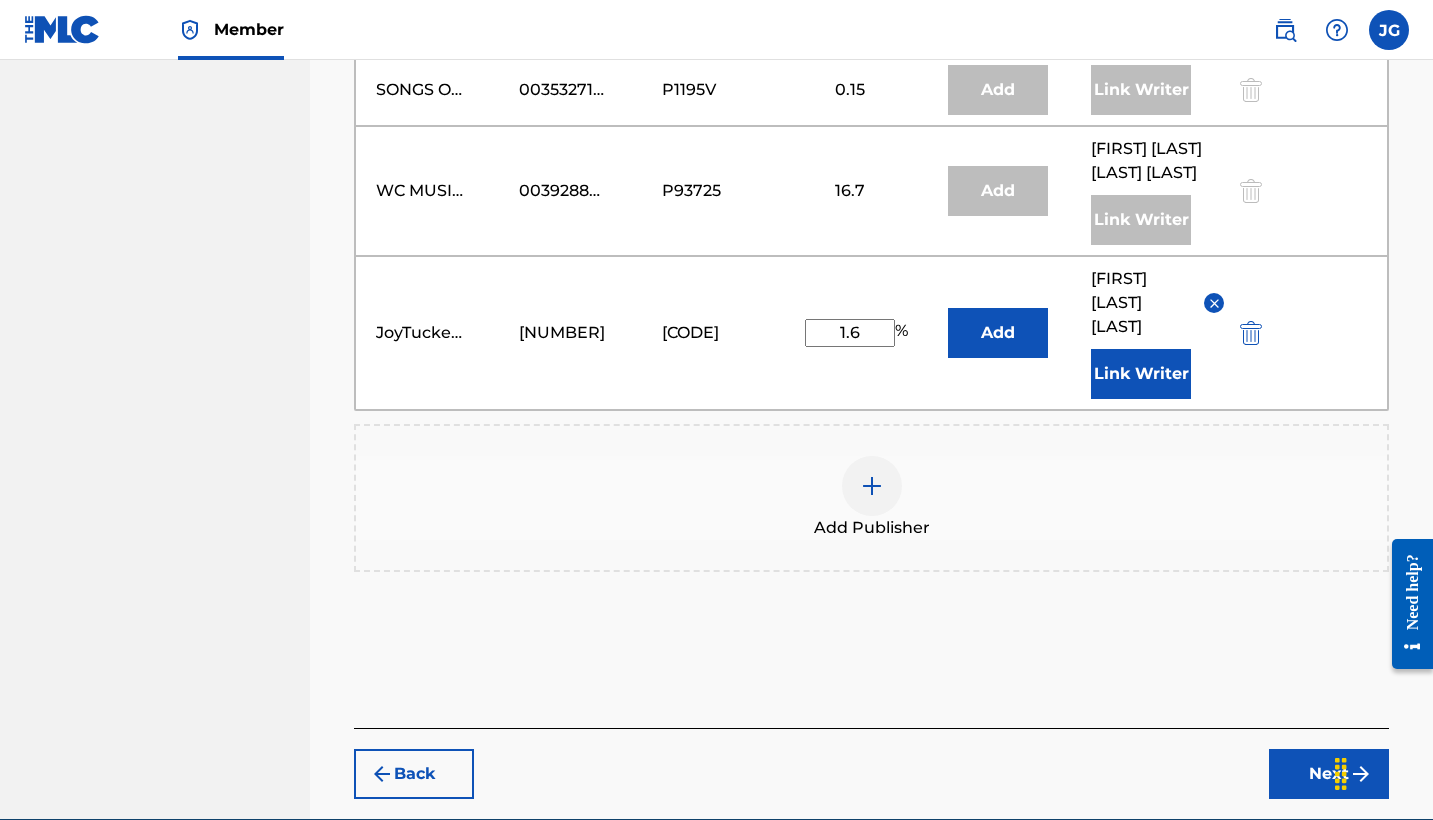 type on "[NUMBER]" 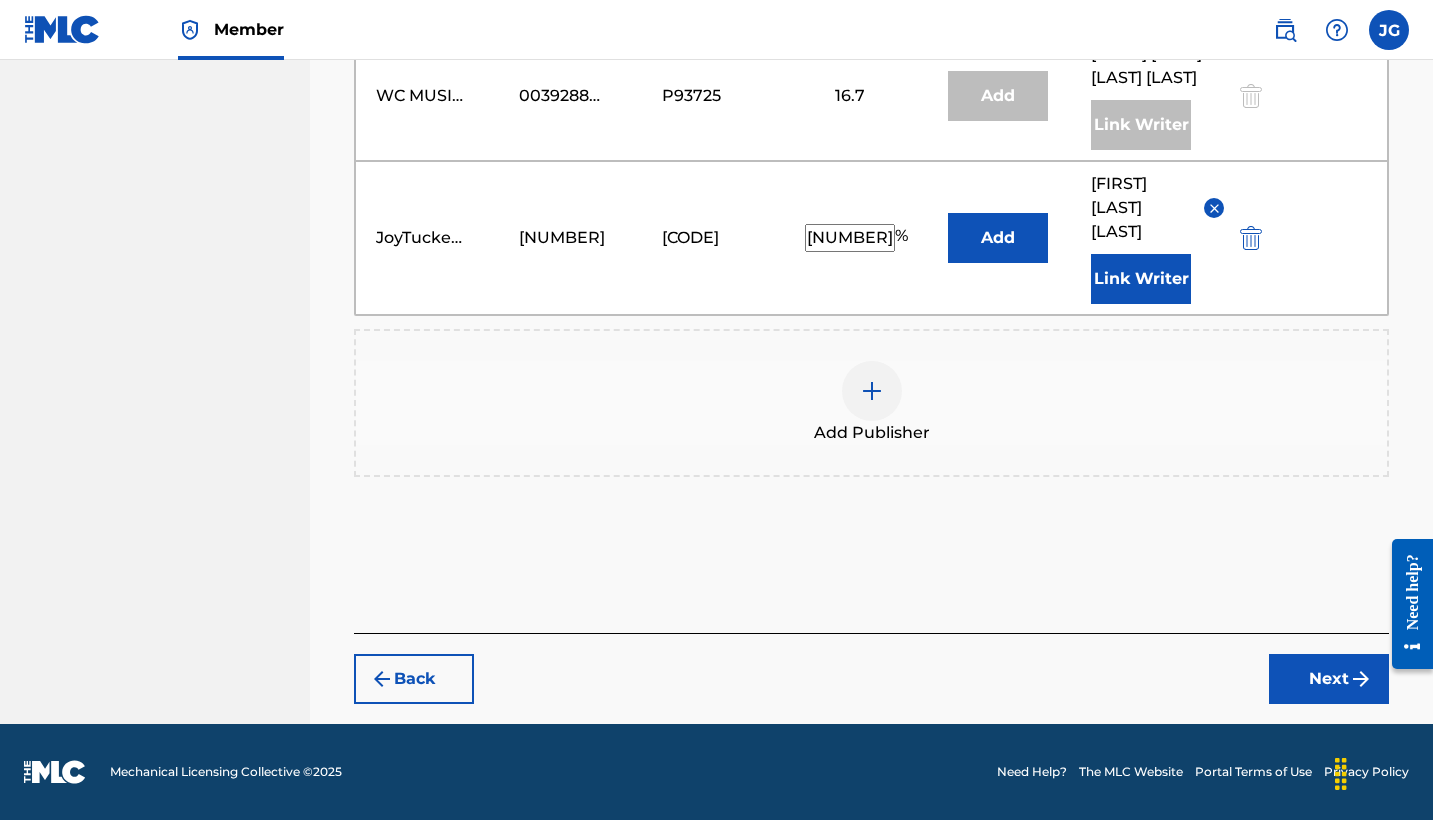 click on "Next" at bounding box center [1329, 679] 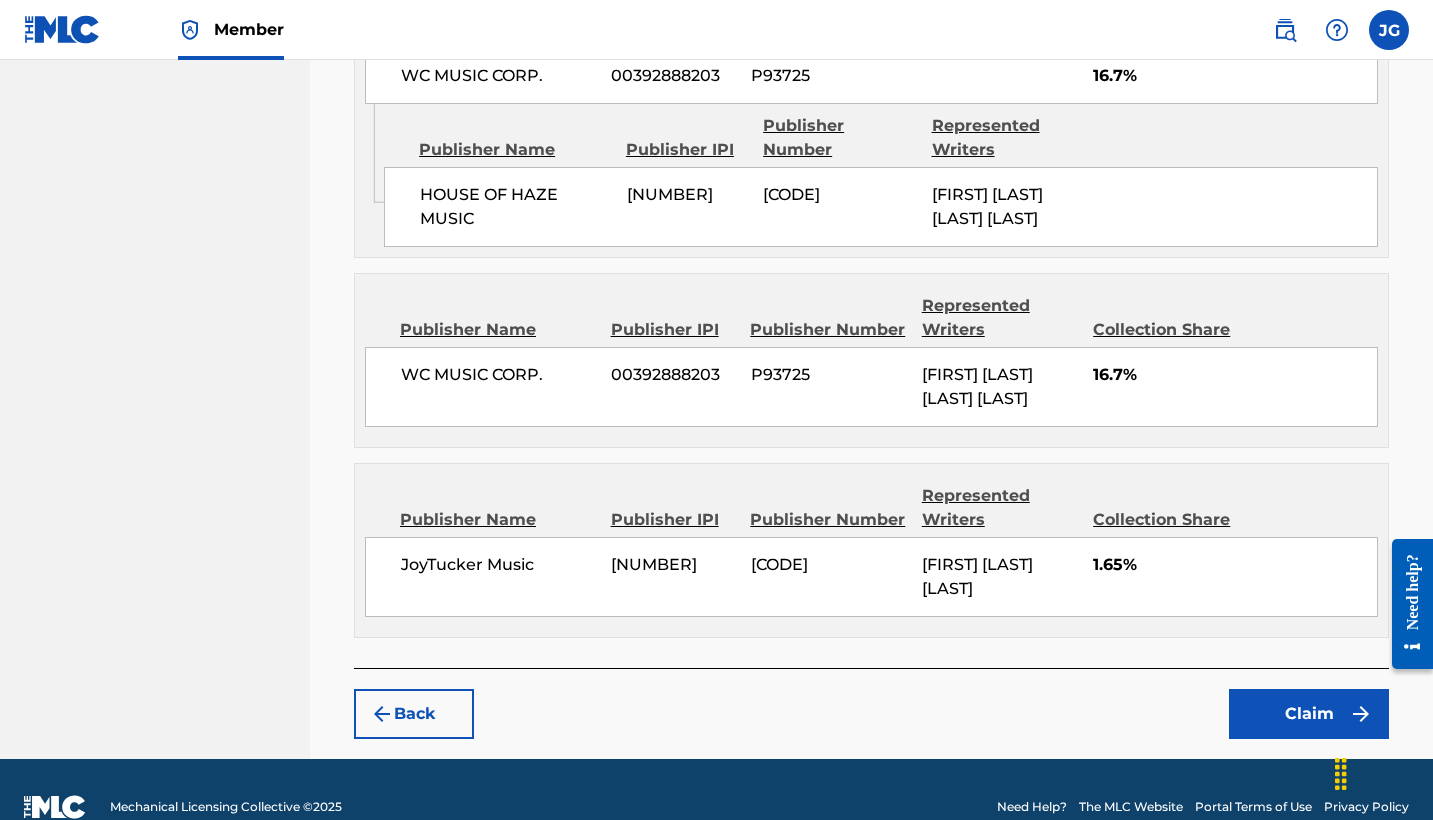 scroll, scrollTop: 2114, scrollLeft: 0, axis: vertical 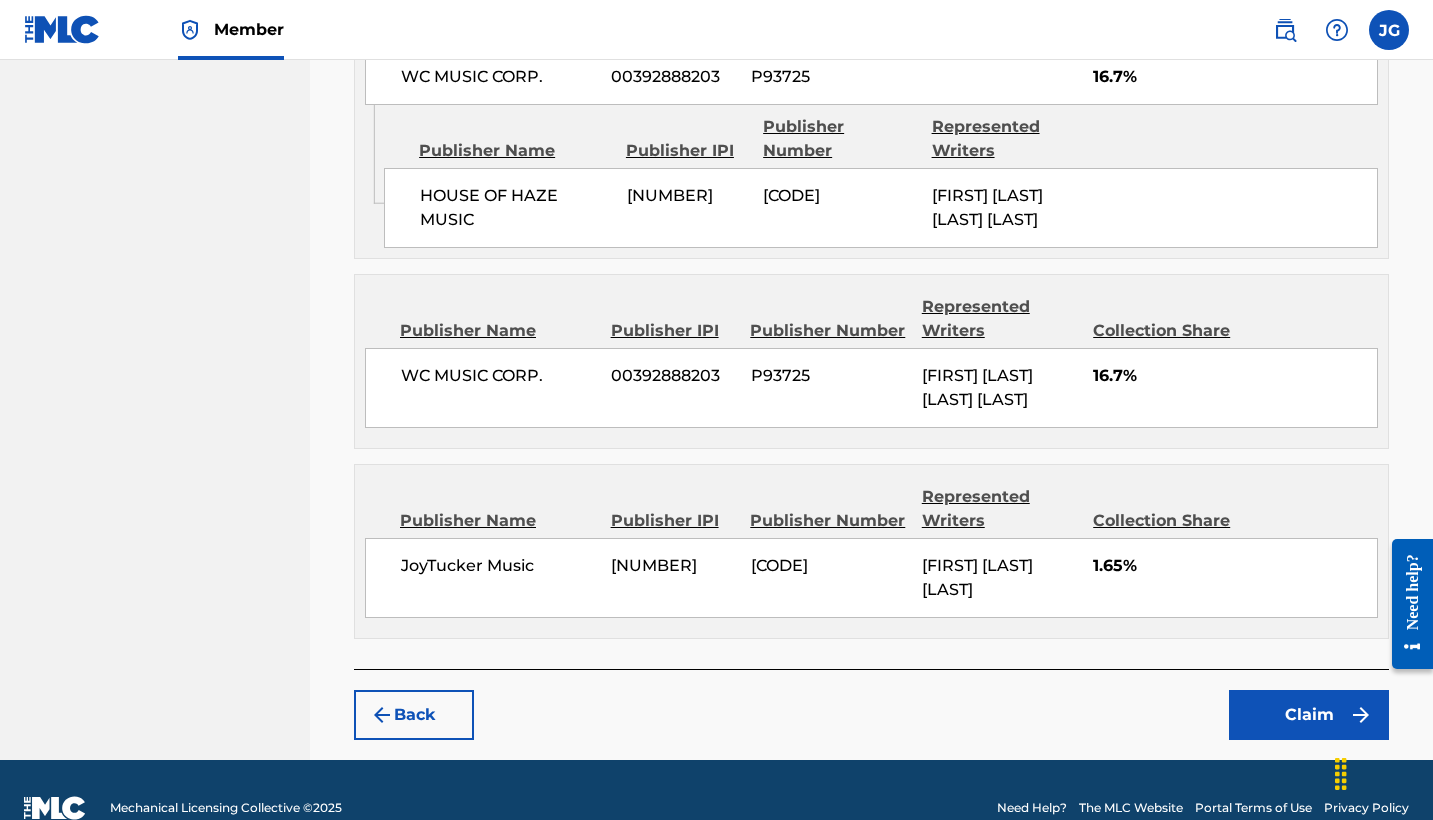 click on "Claim" at bounding box center [1309, 715] 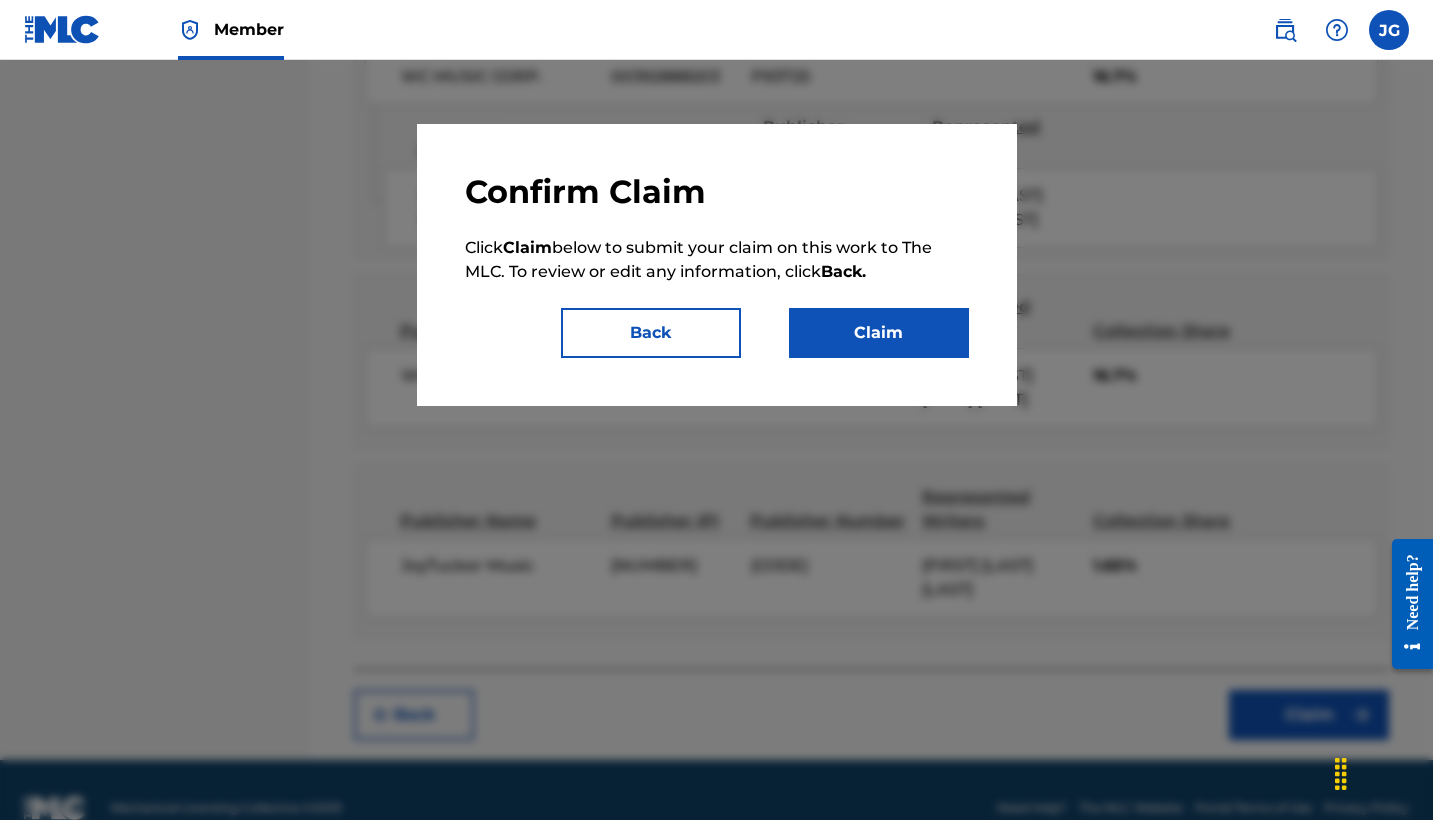 click on "Claim" at bounding box center [879, 333] 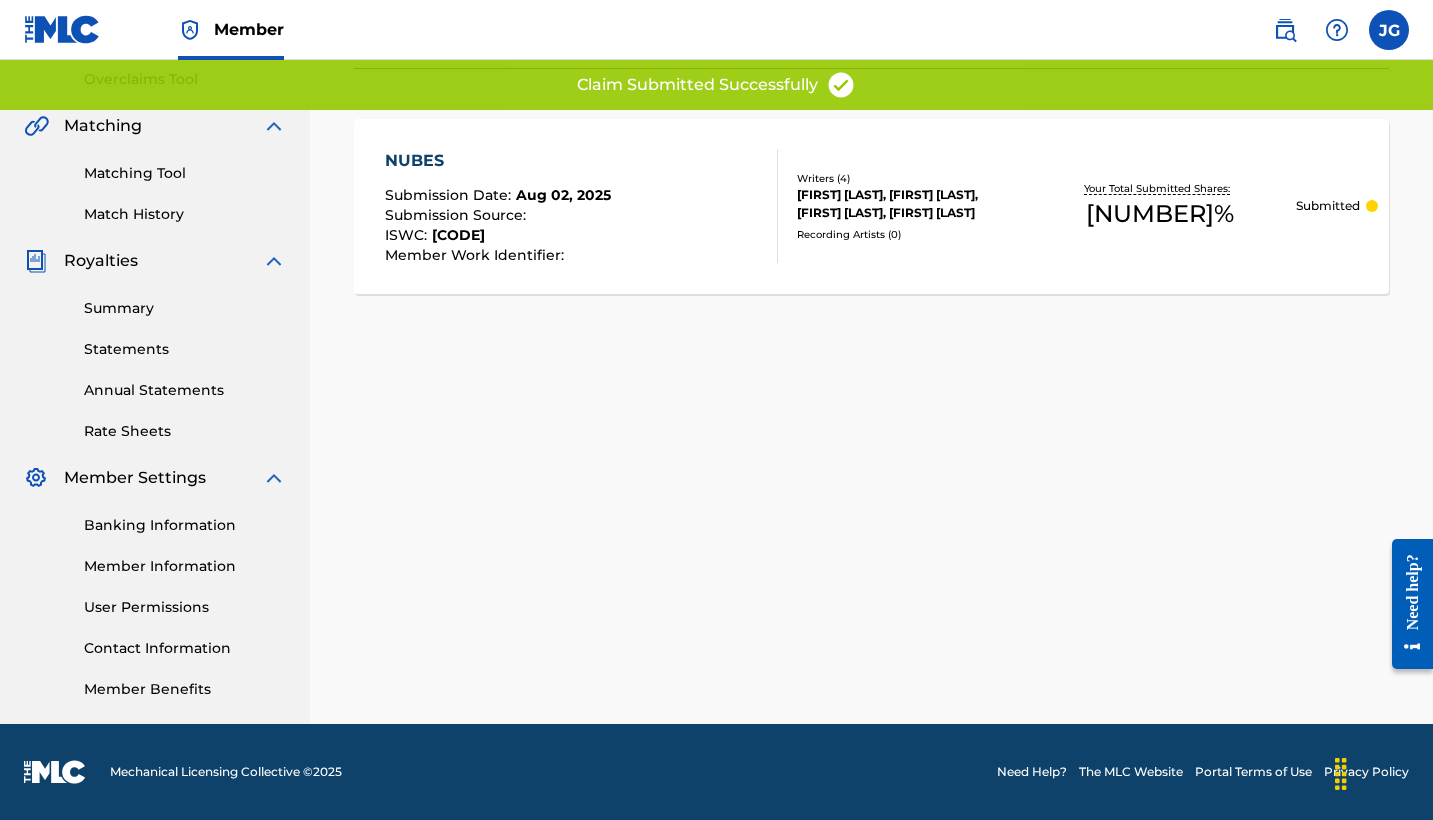 scroll, scrollTop: 420, scrollLeft: 0, axis: vertical 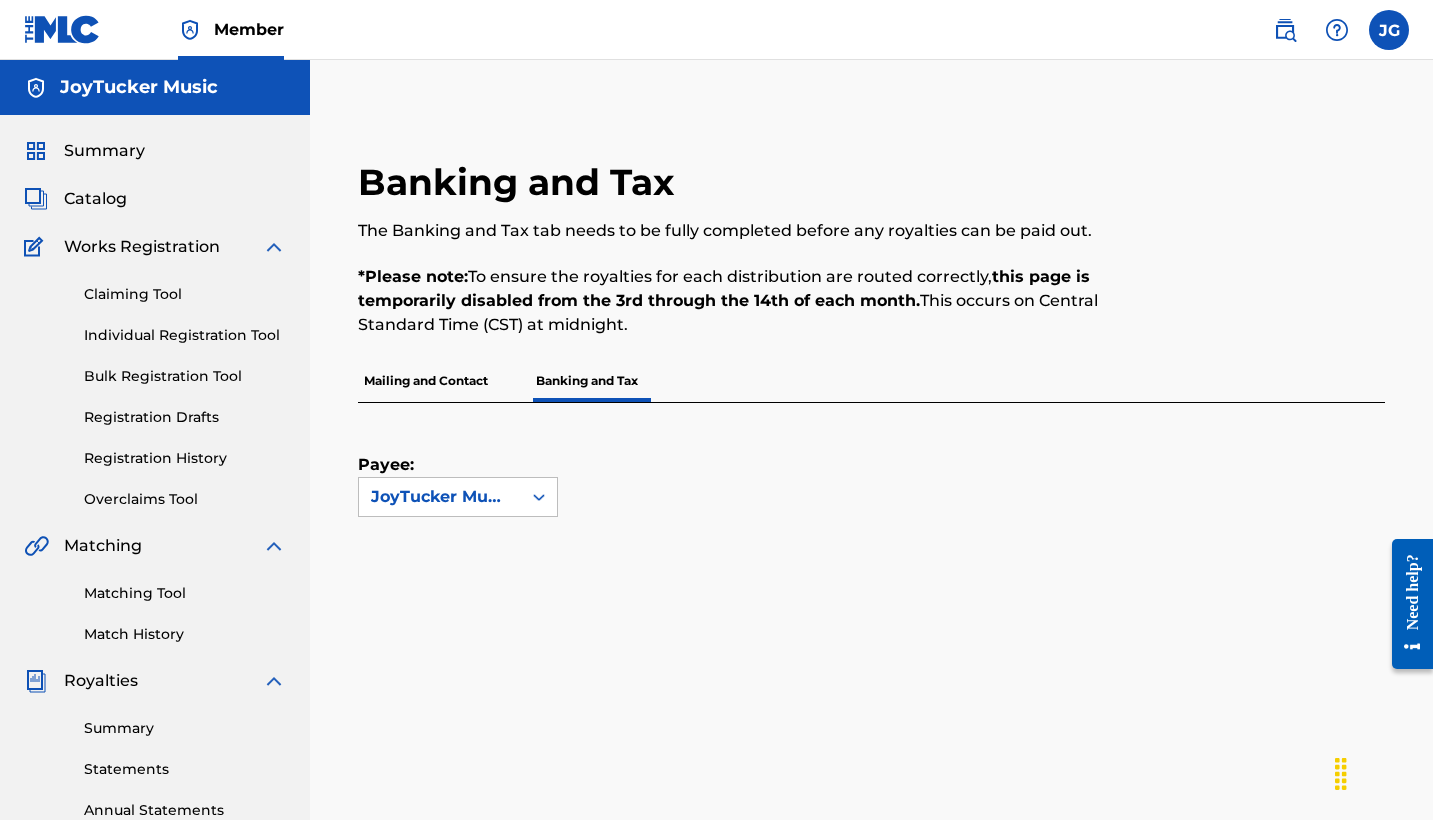 click on "JoyTucker Music" at bounding box center (155, 87) 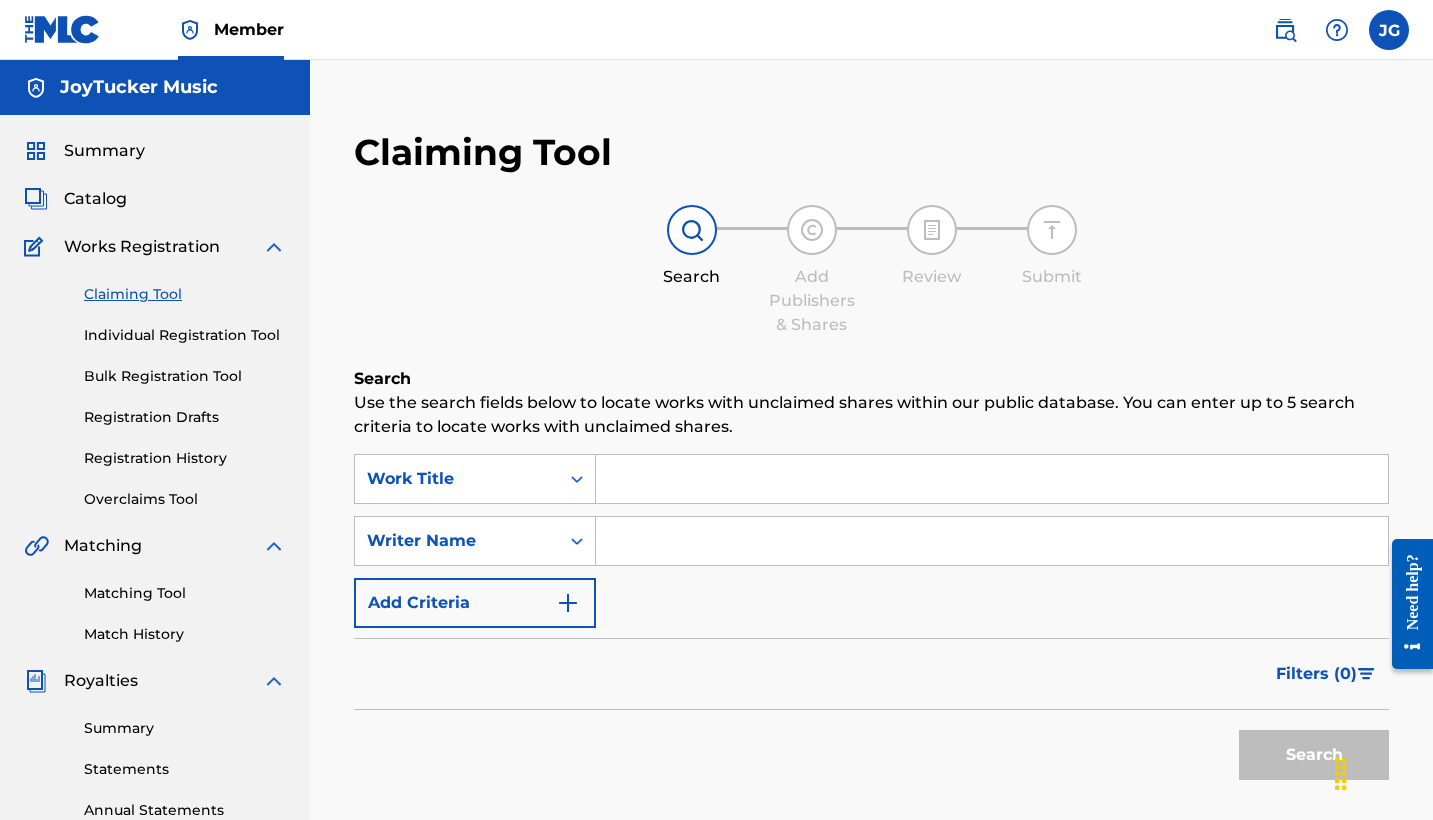 scroll, scrollTop: 0, scrollLeft: 0, axis: both 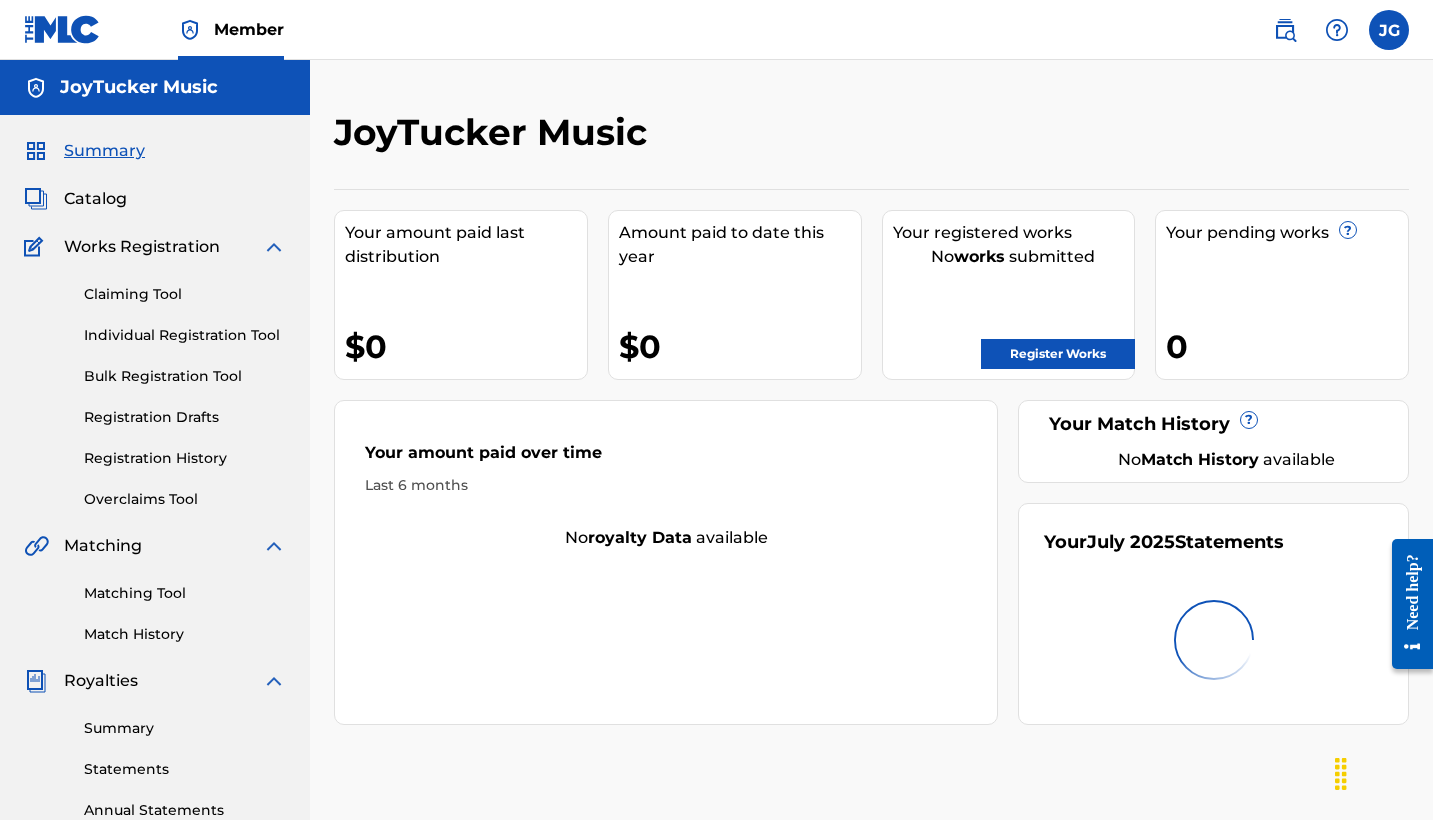 click on "Catalog" at bounding box center [95, 199] 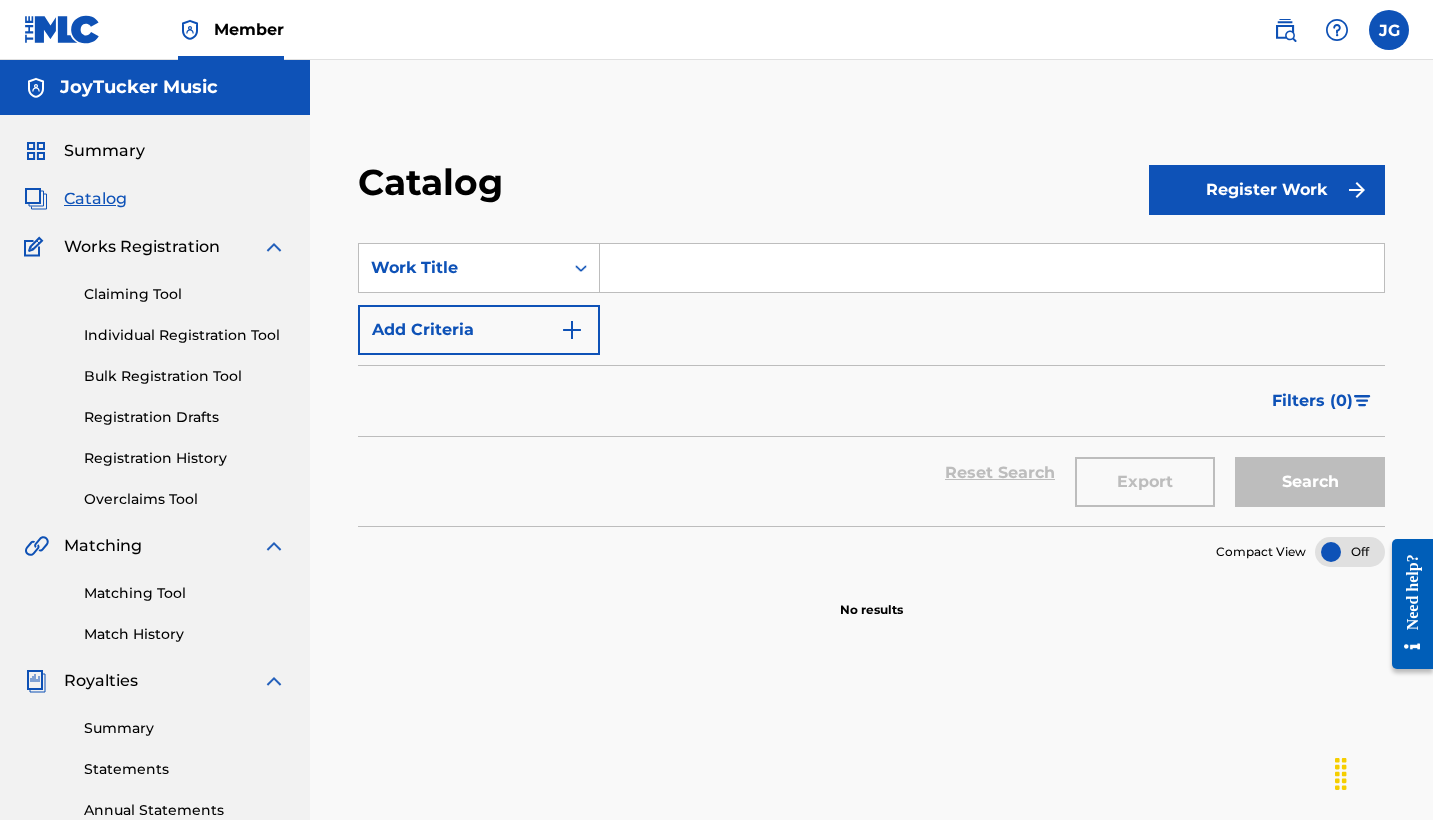 click on "Summary" at bounding box center [104, 151] 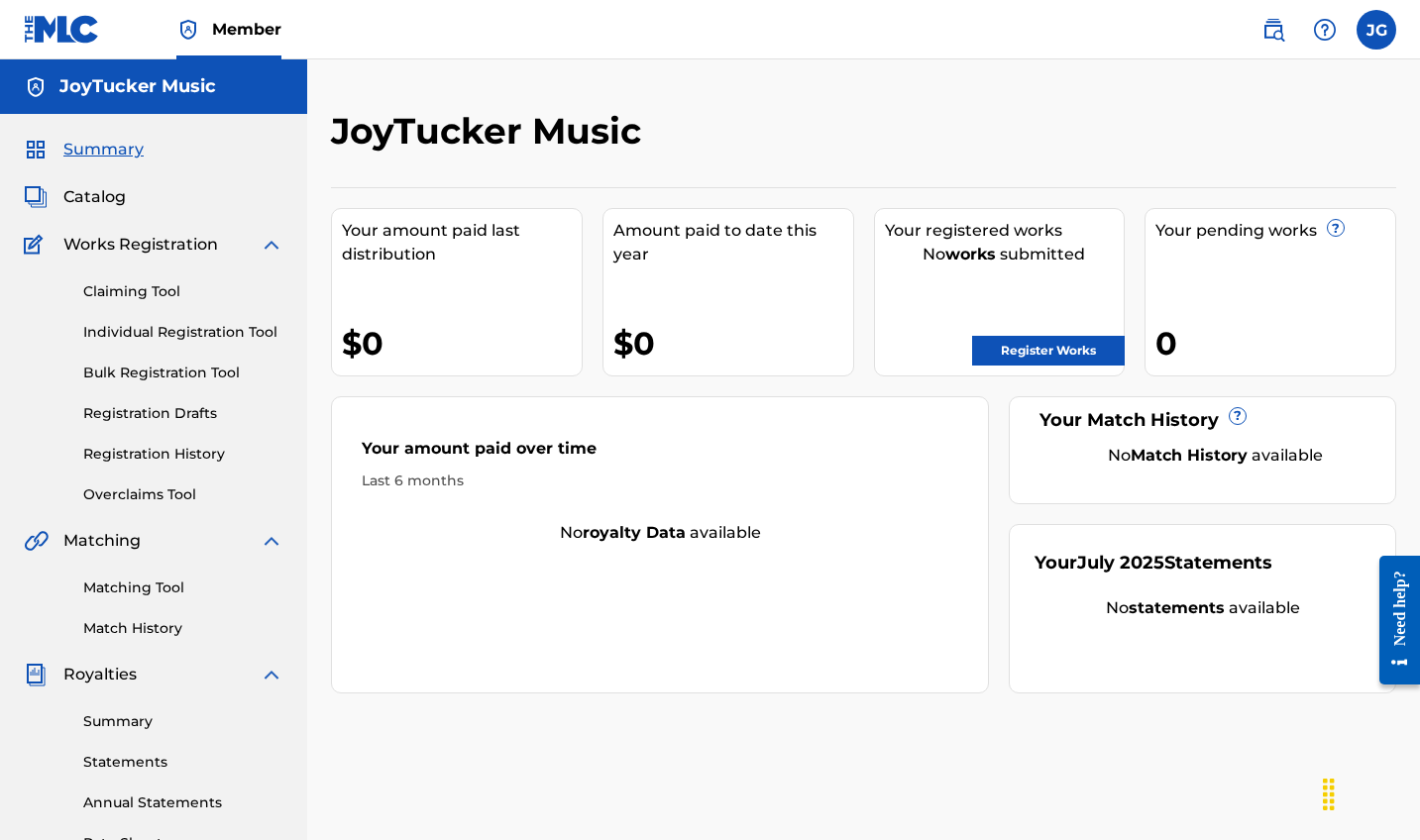 scroll, scrollTop: 0, scrollLeft: 0, axis: both 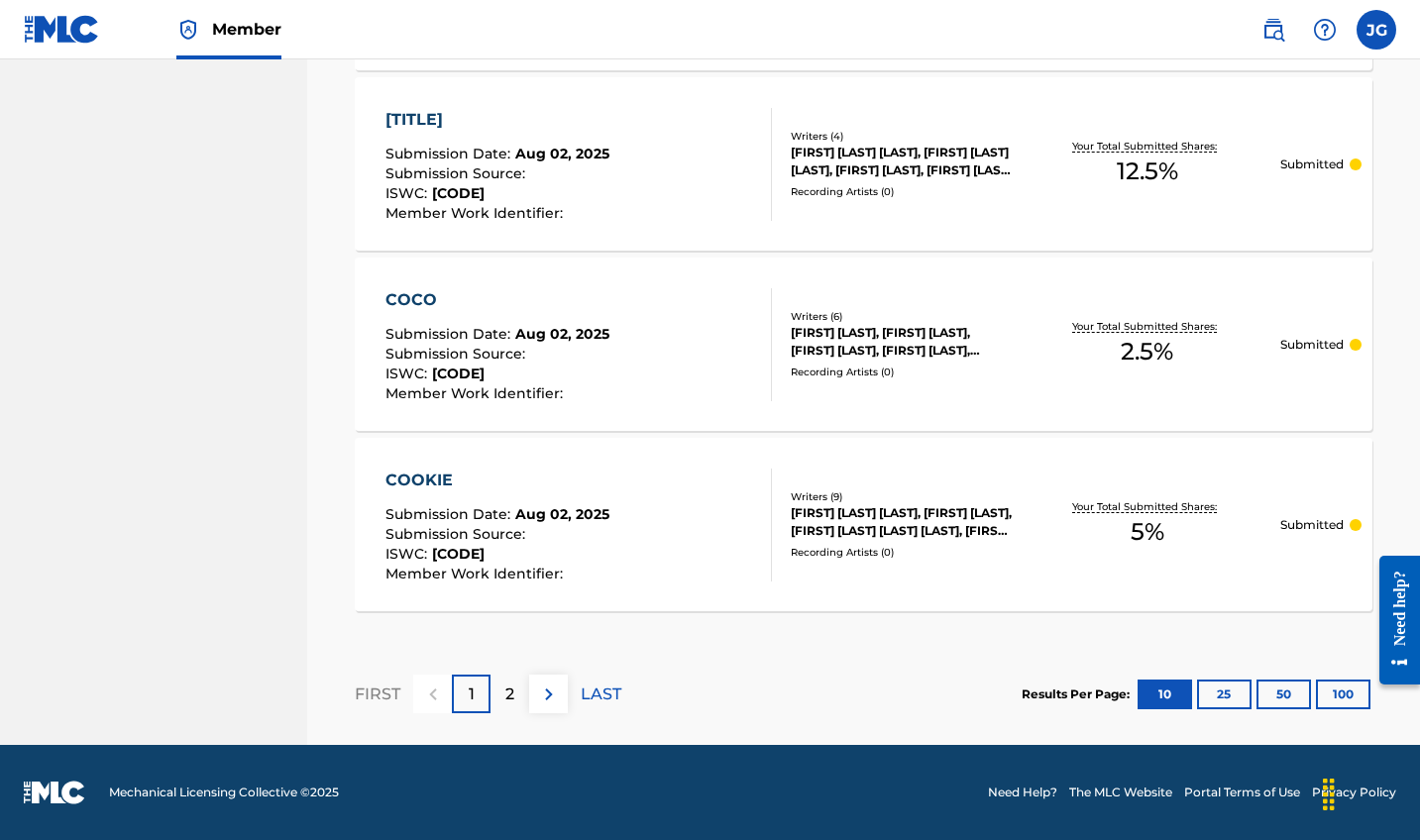 click on "2" at bounding box center [509, 694] 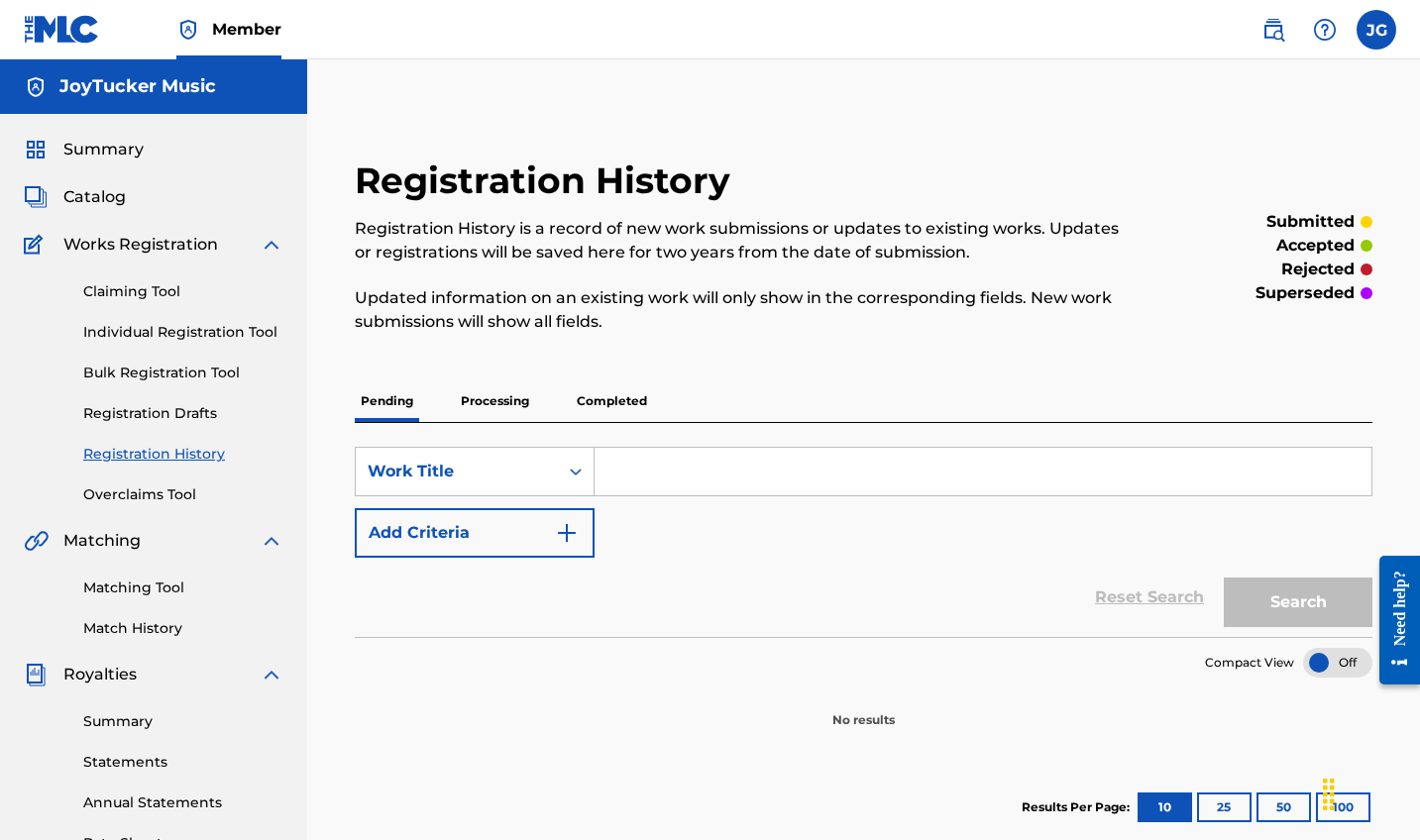 scroll, scrollTop: 0, scrollLeft: 0, axis: both 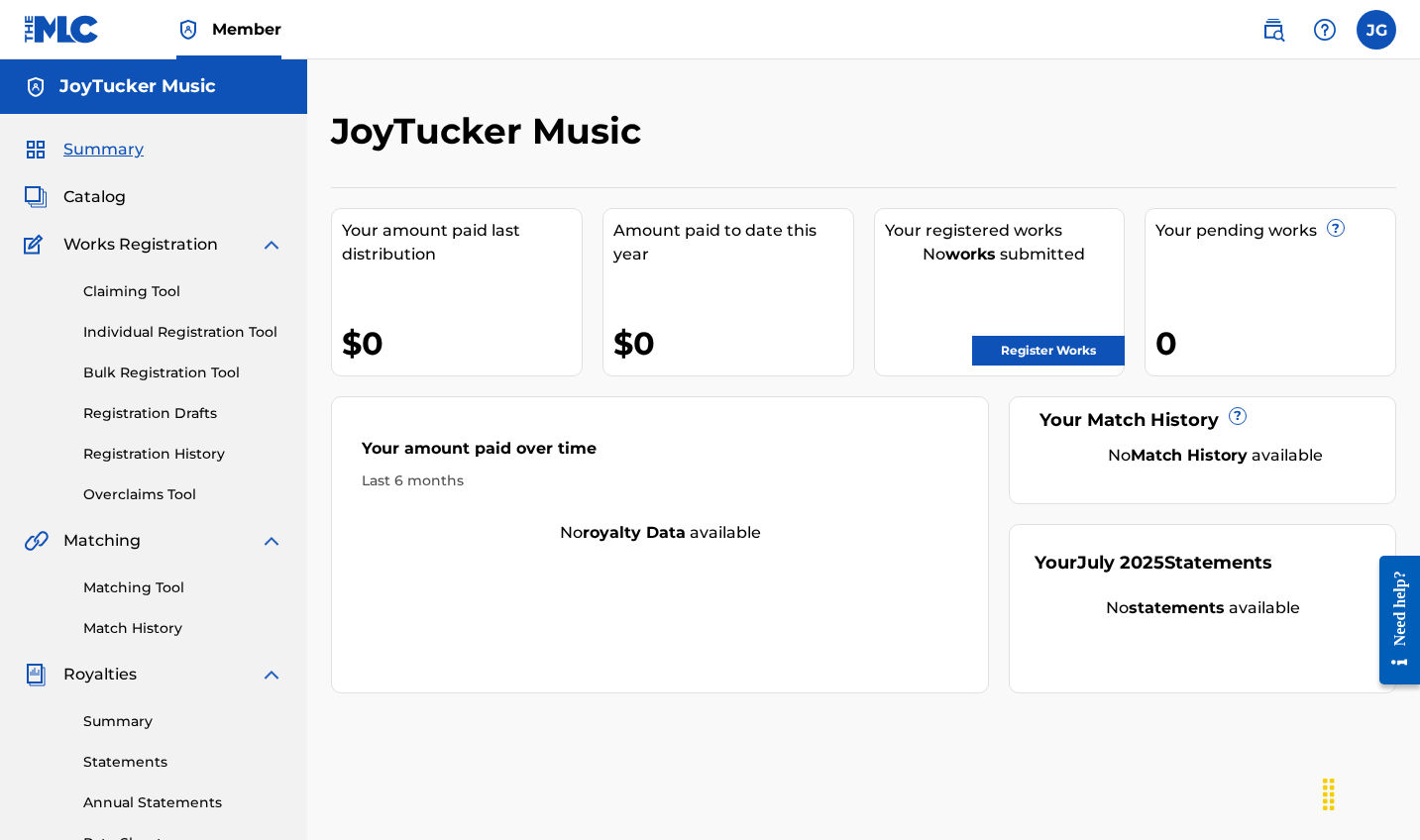 click on "Registration History" at bounding box center (183, 454) 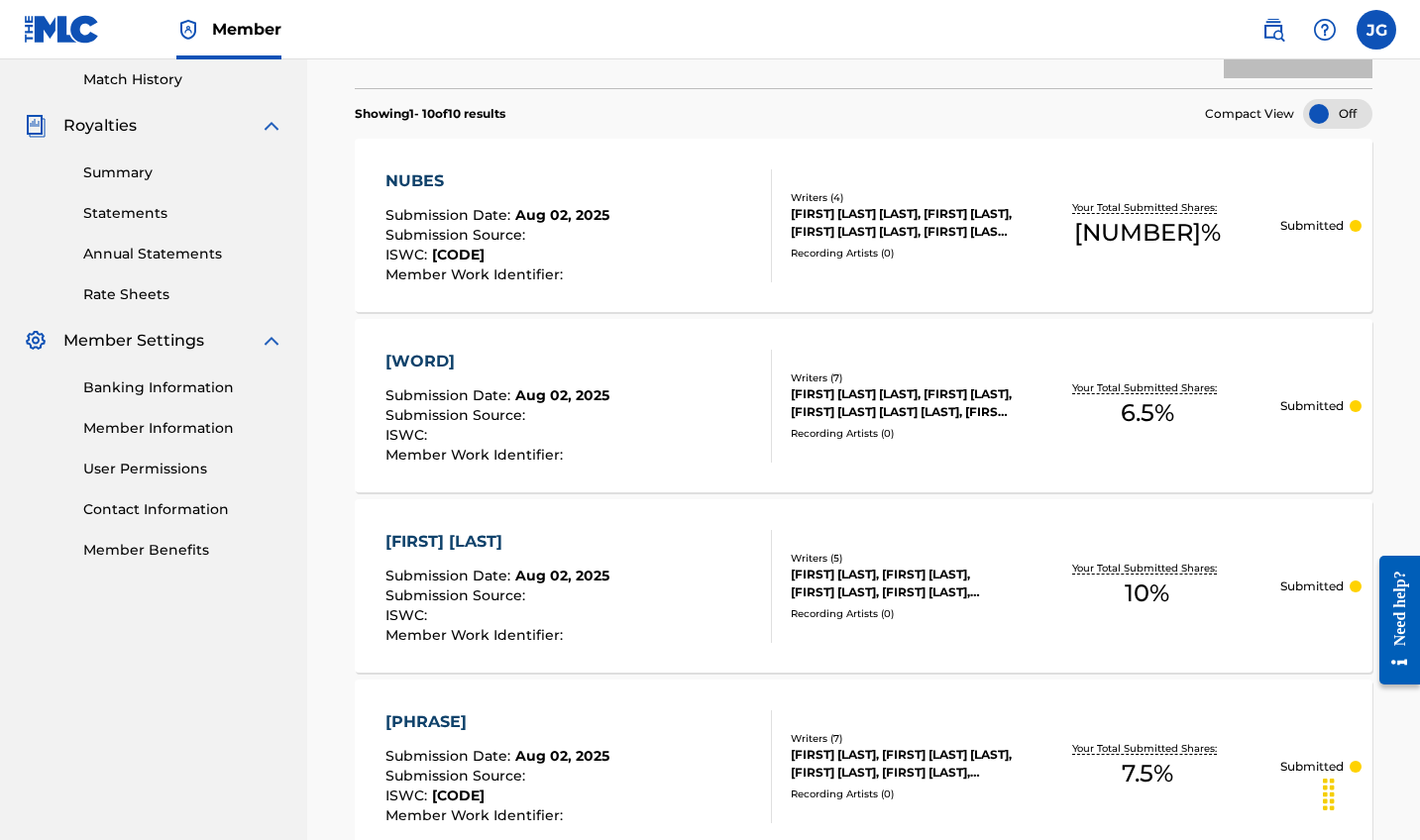 scroll, scrollTop: 560, scrollLeft: 0, axis: vertical 